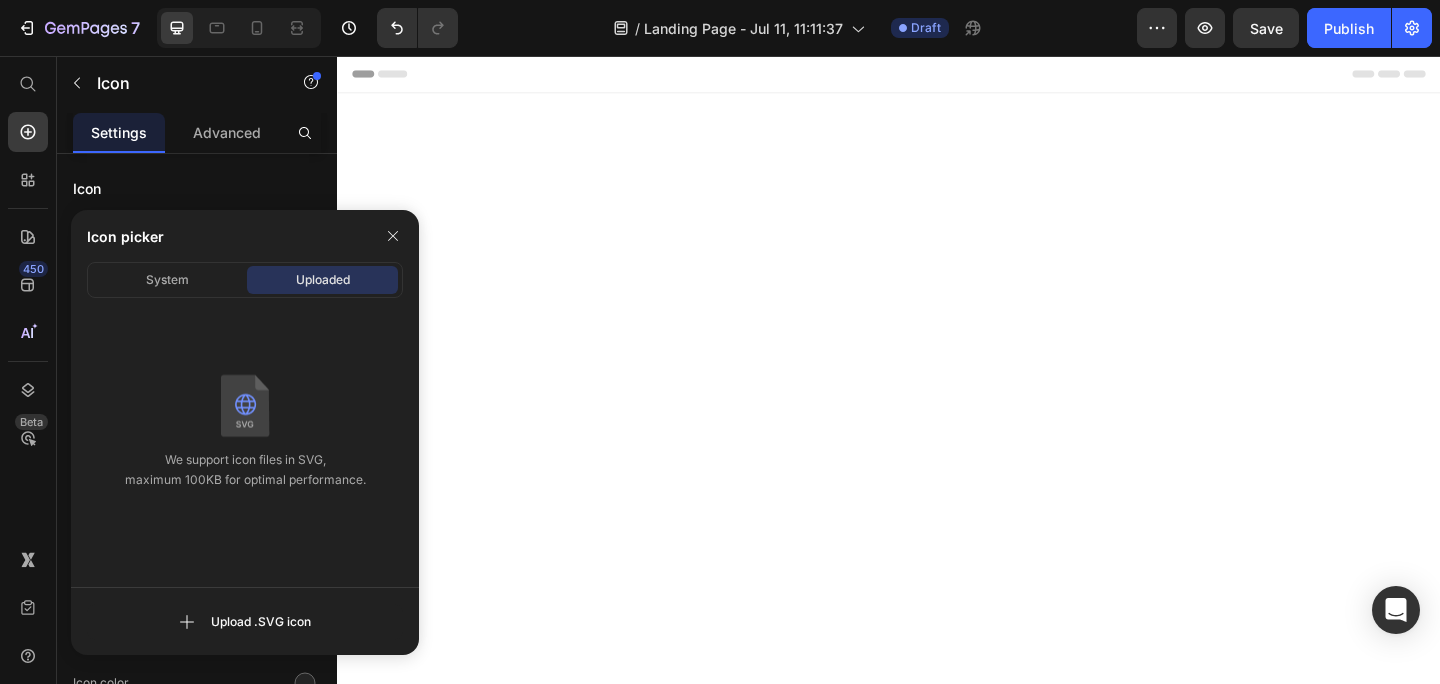 scroll, scrollTop: 6807, scrollLeft: 0, axis: vertical 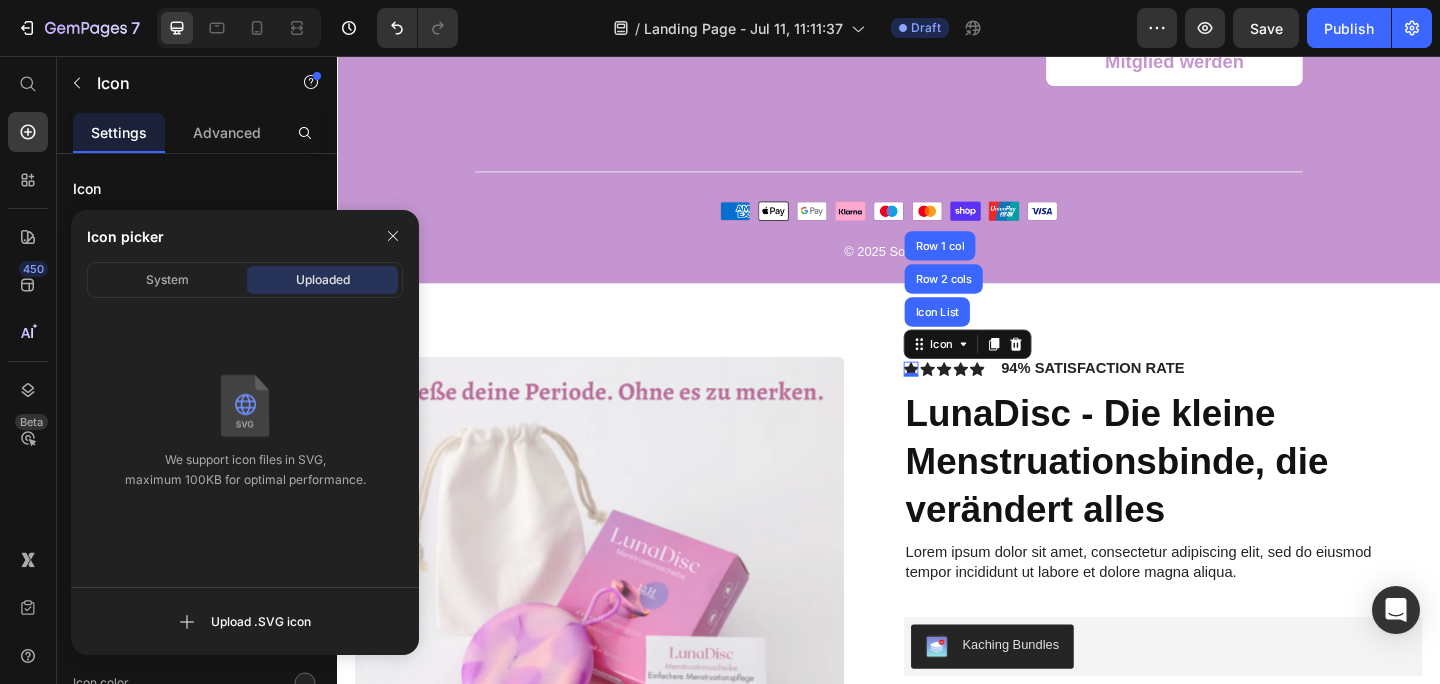 type on "C:\fakepath\Screenshot 2025-07-11 at 4.38.47 PM.svg" 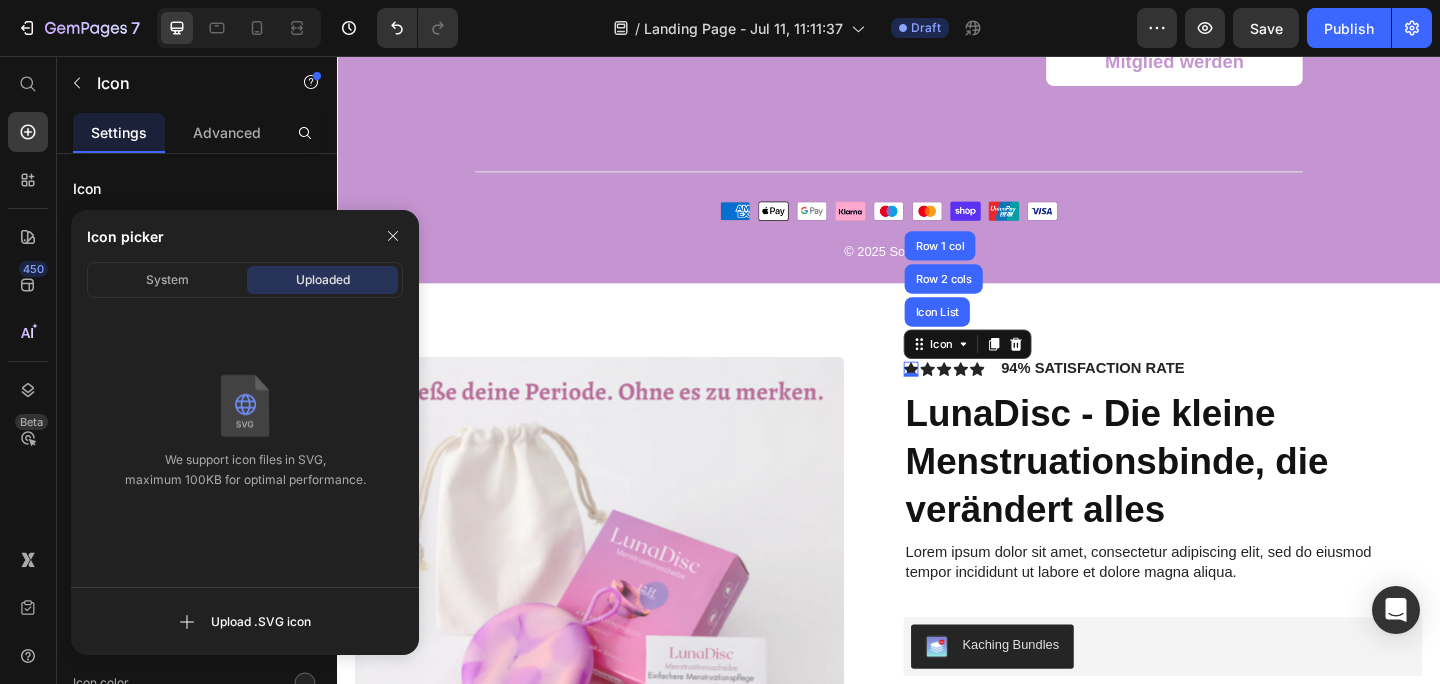 type 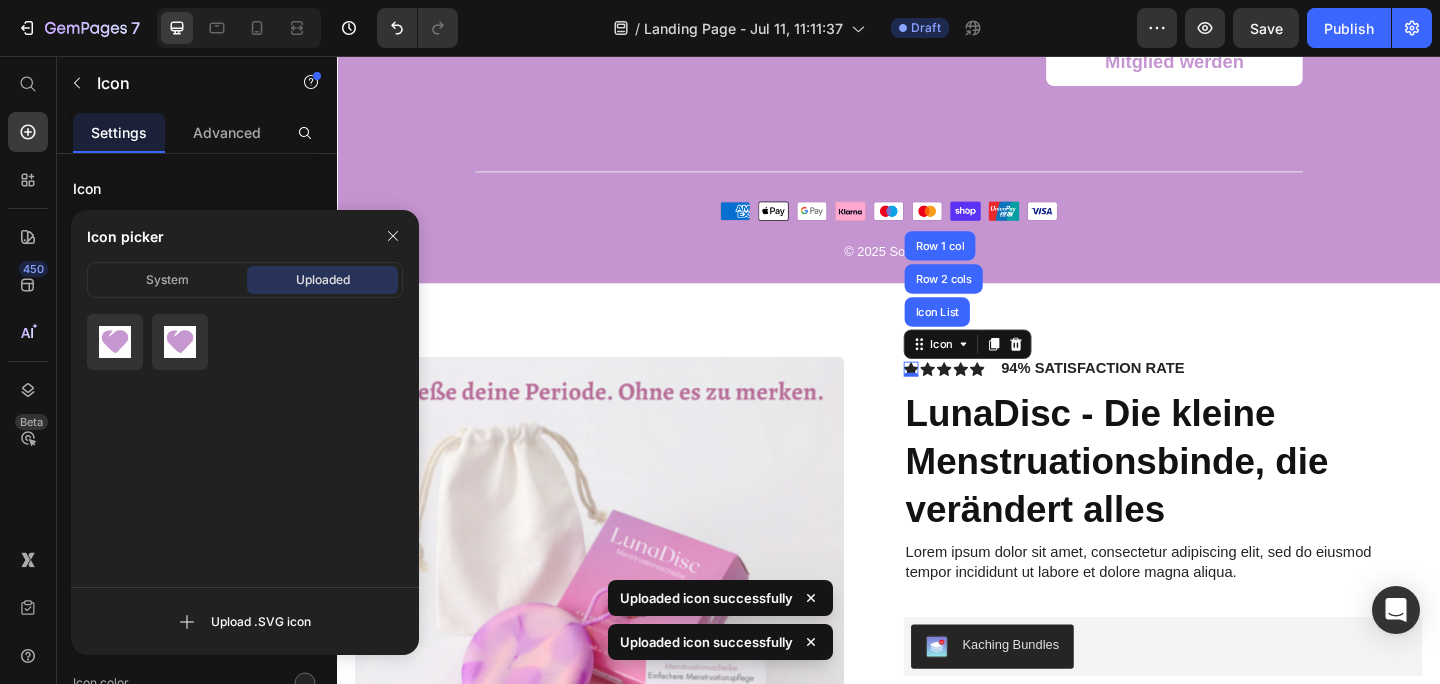 click at bounding box center [115, 342] 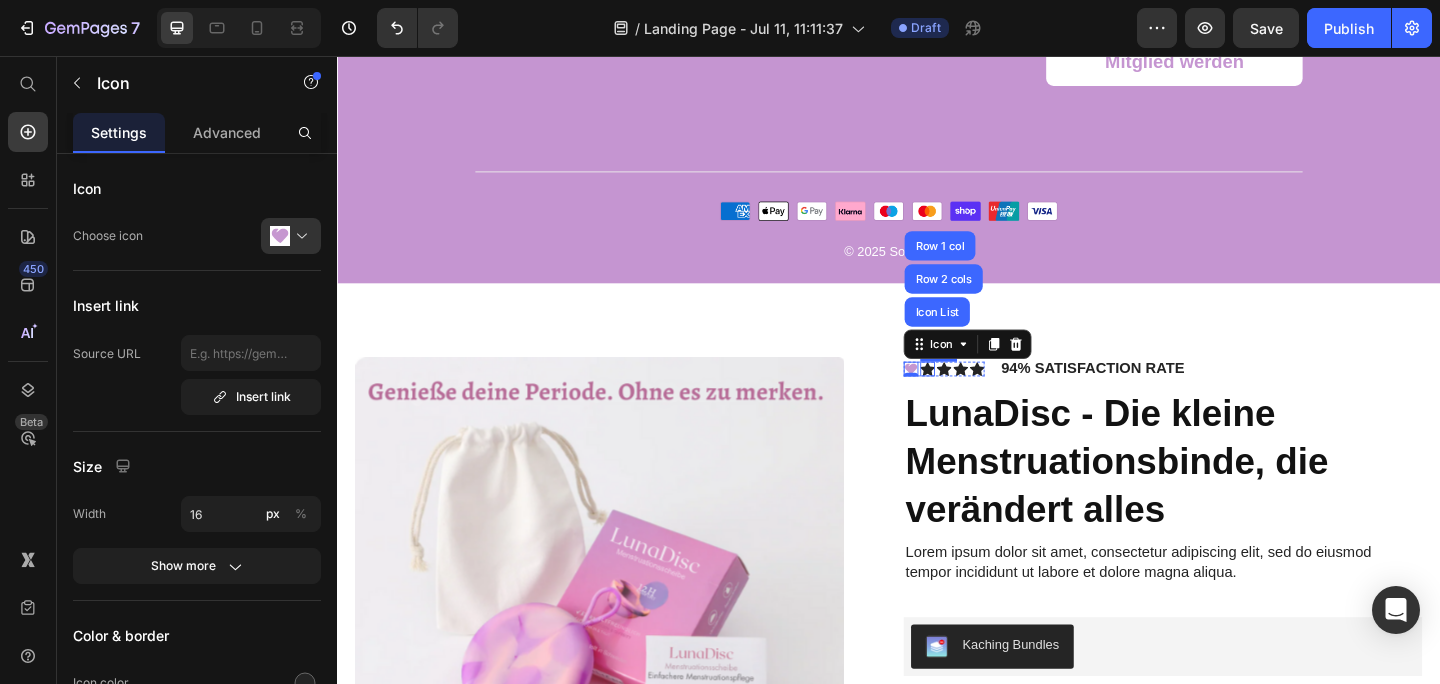 click 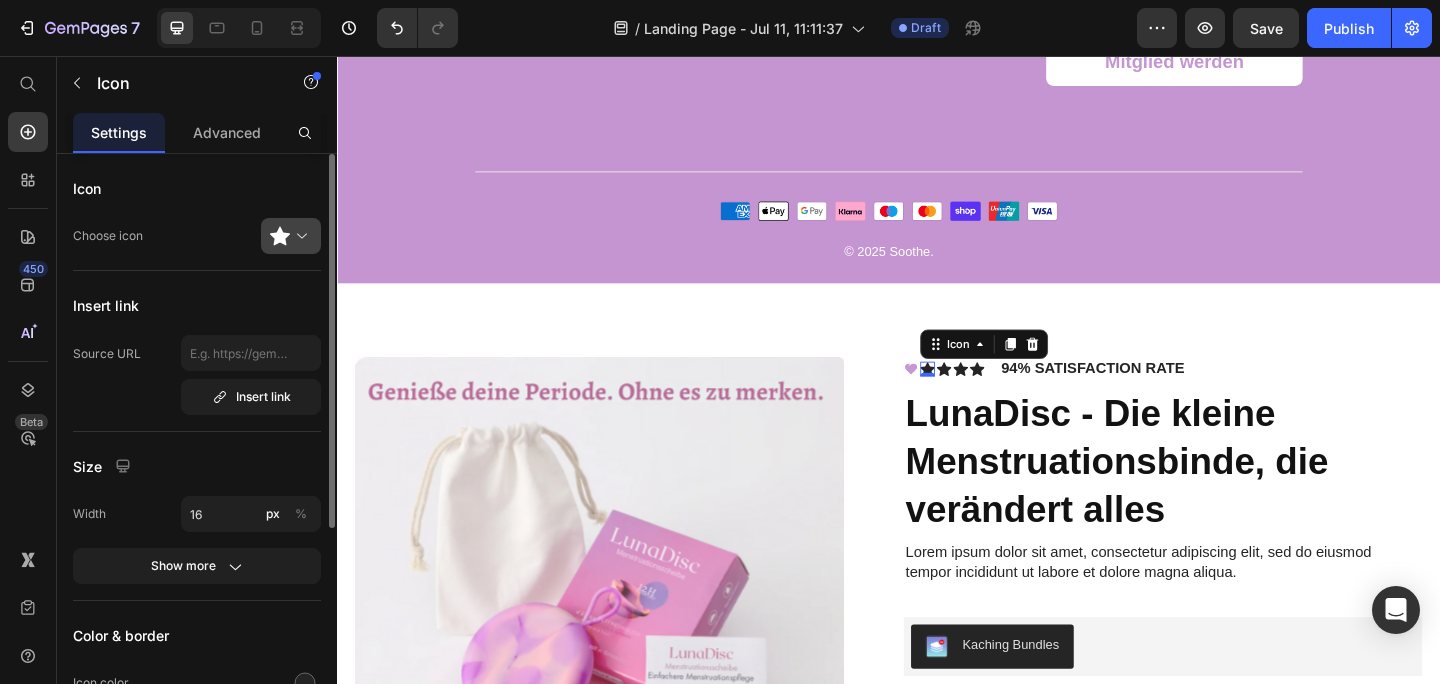 click at bounding box center (299, 236) 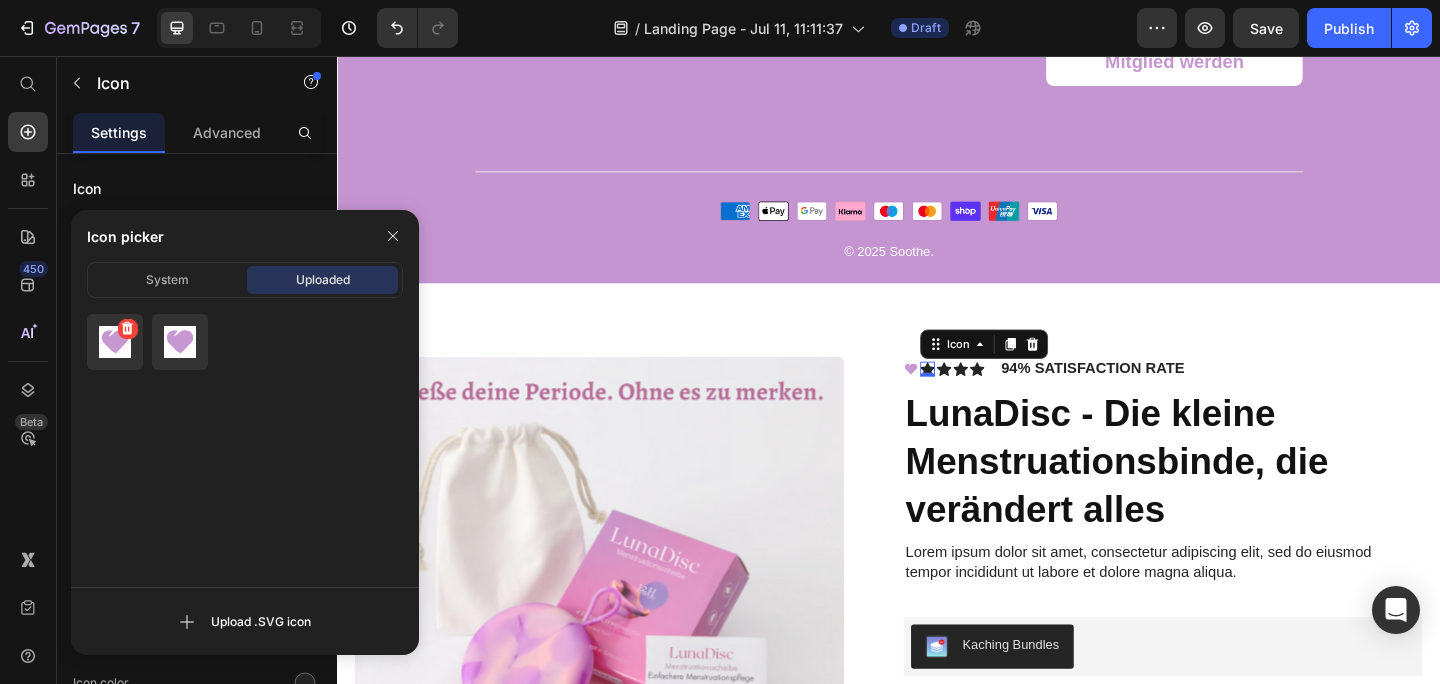 click at bounding box center (115, 342) 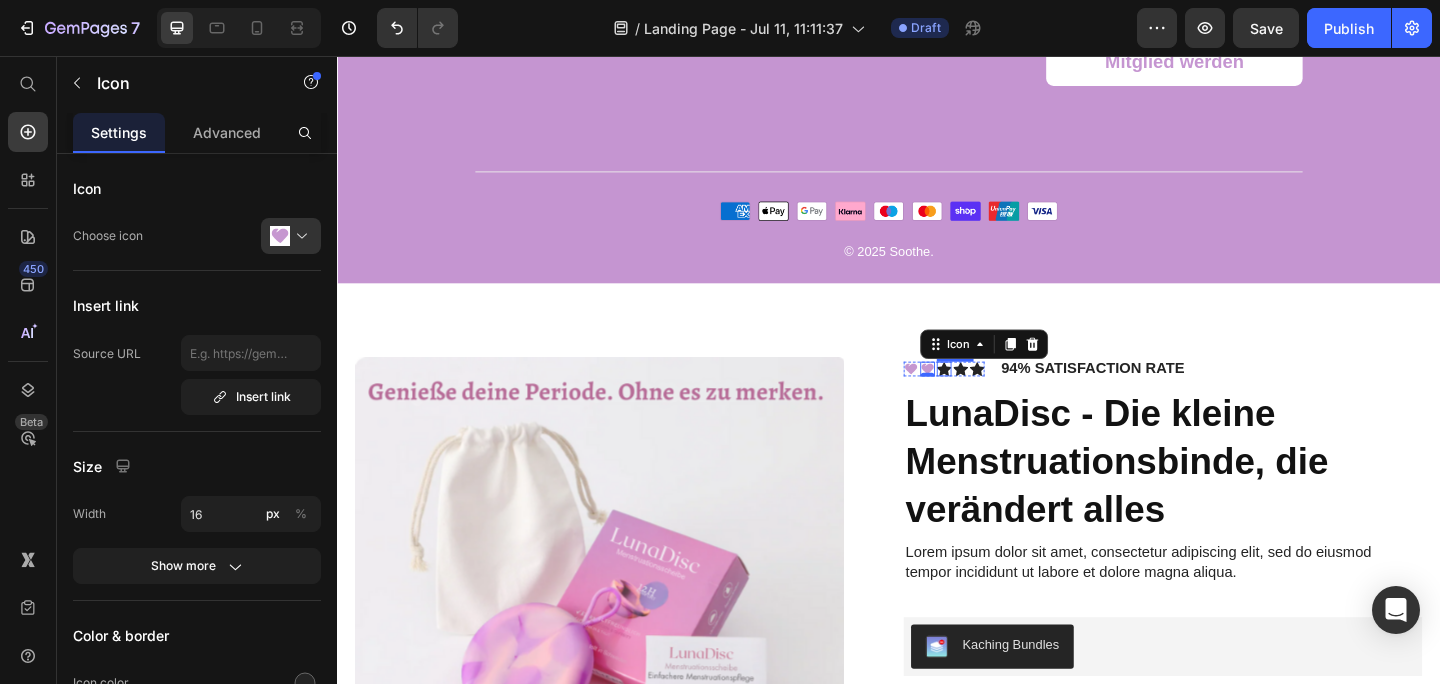 click 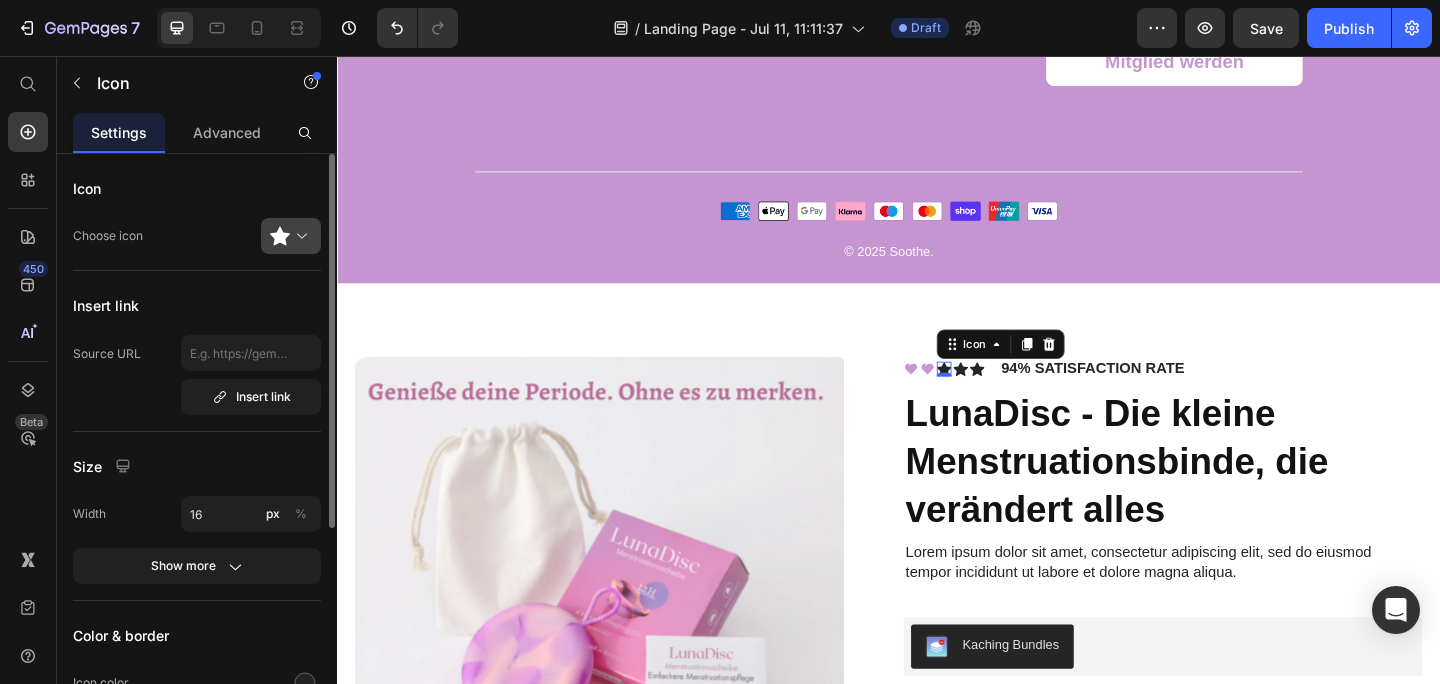 click at bounding box center [299, 236] 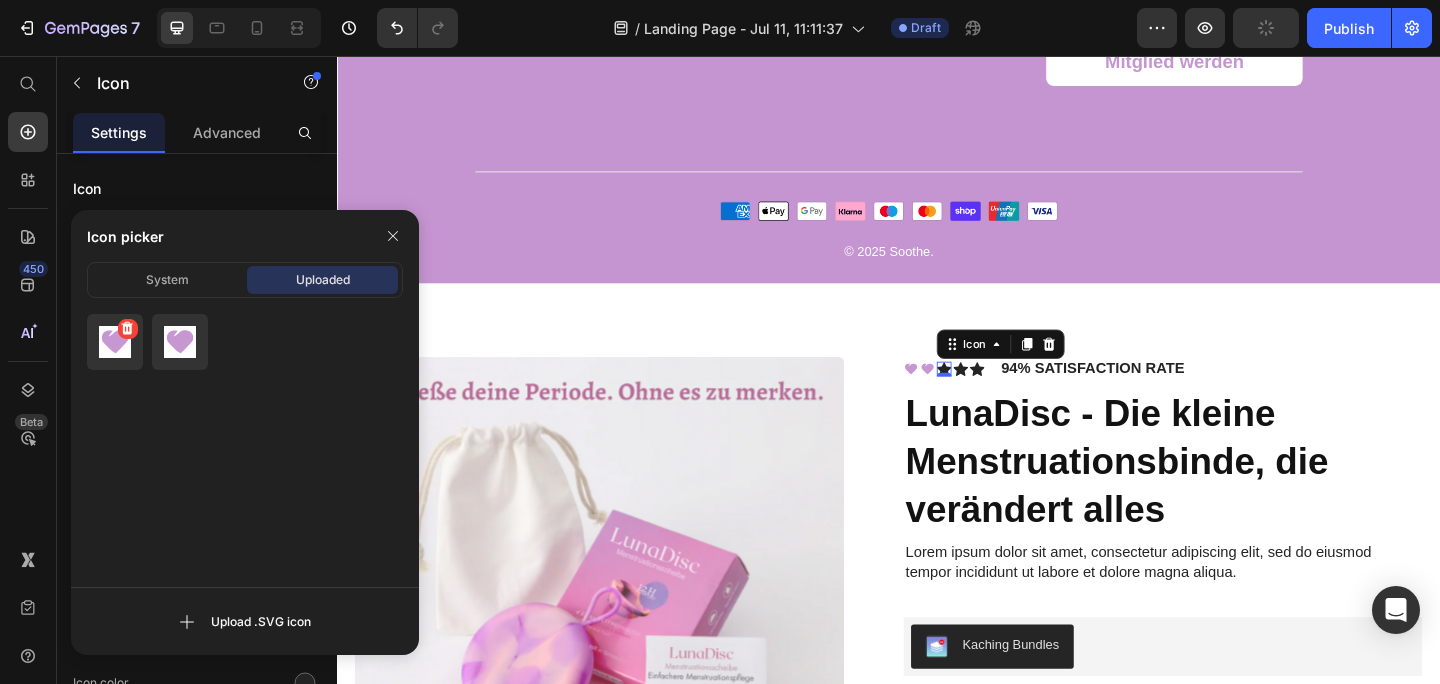 click 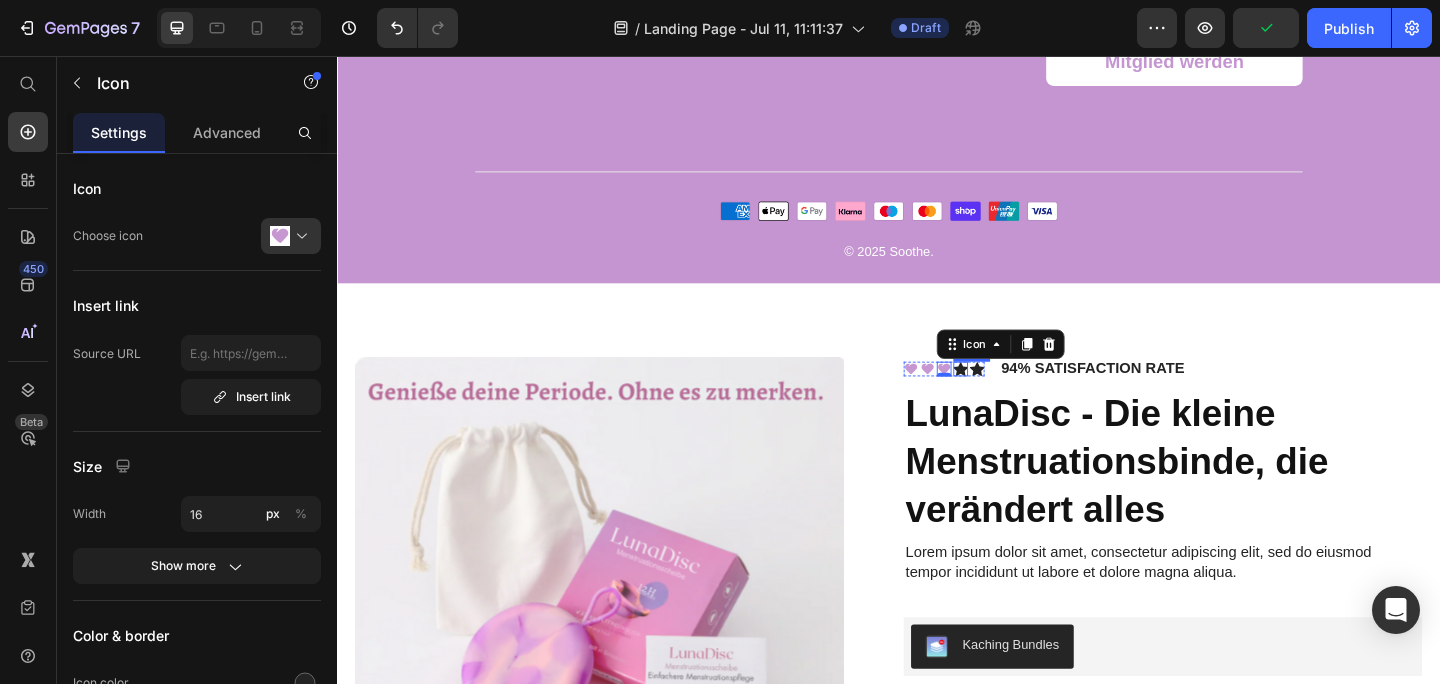 click 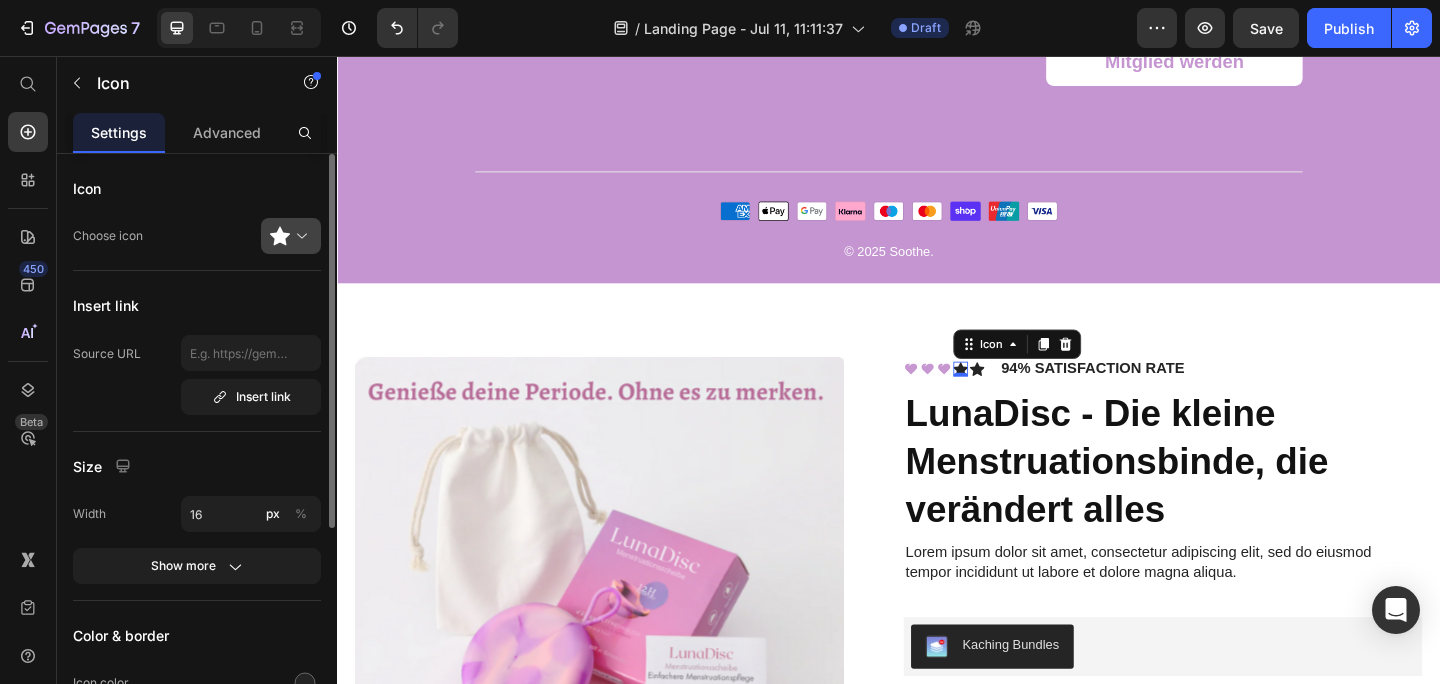 click at bounding box center (299, 236) 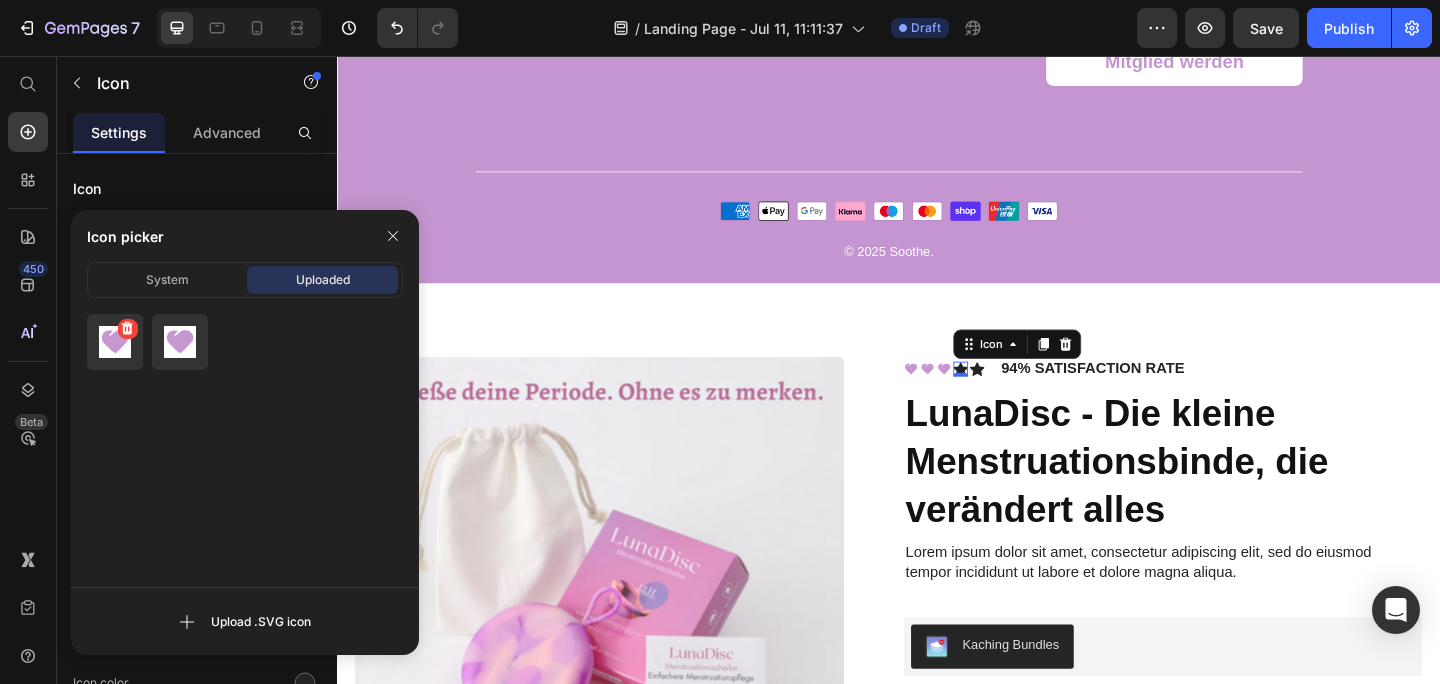 click 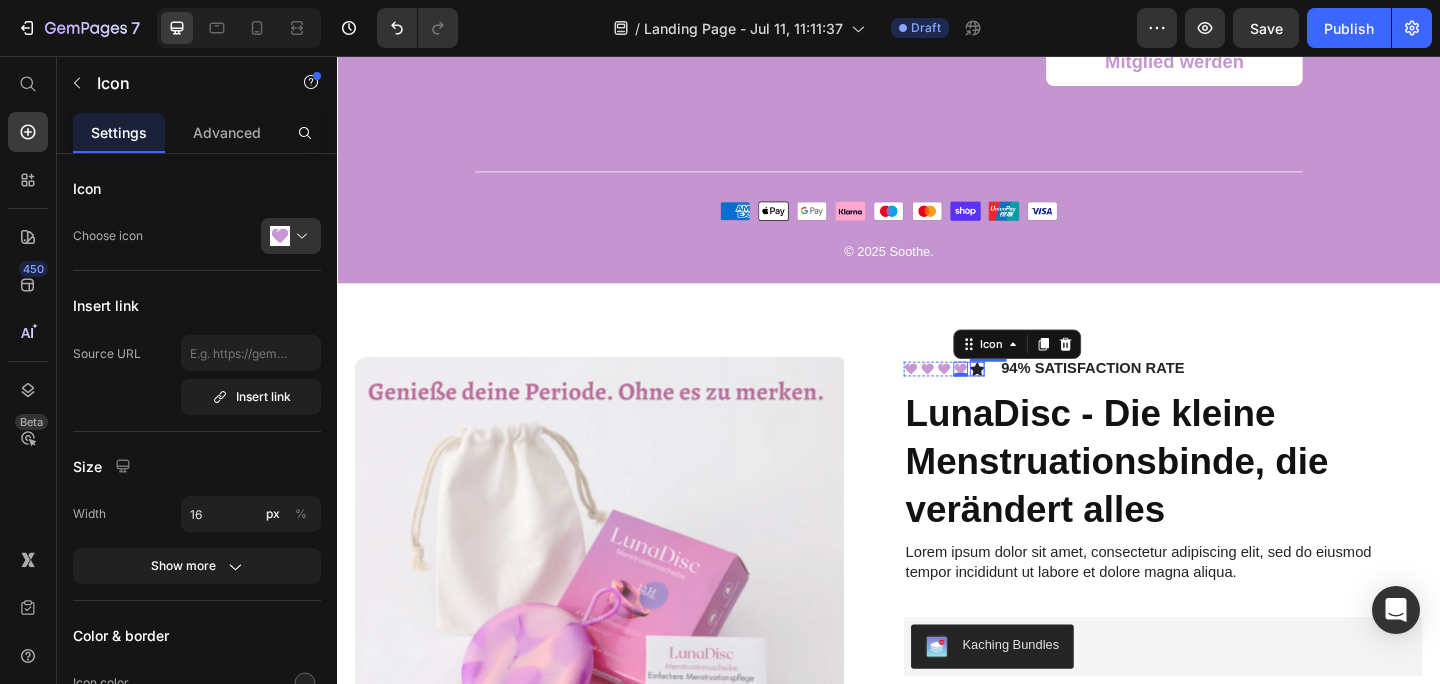 click 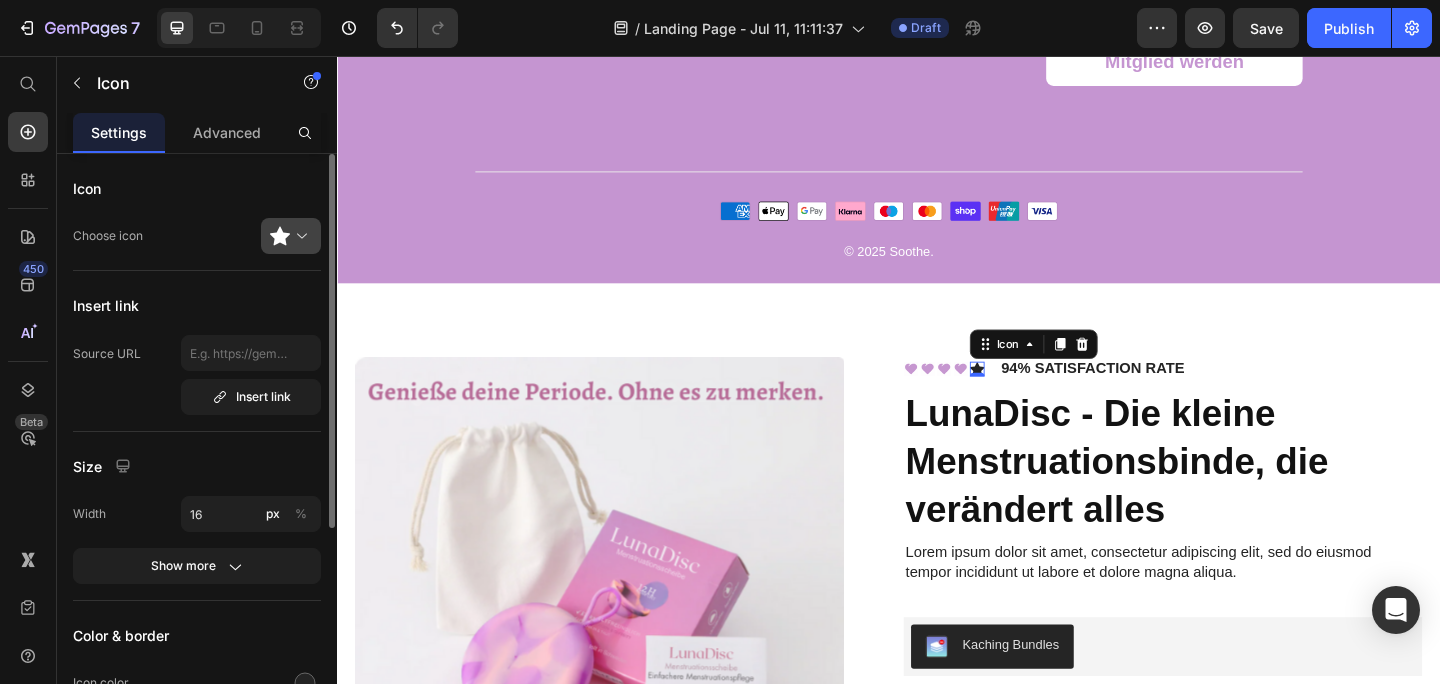 click at bounding box center (299, 236) 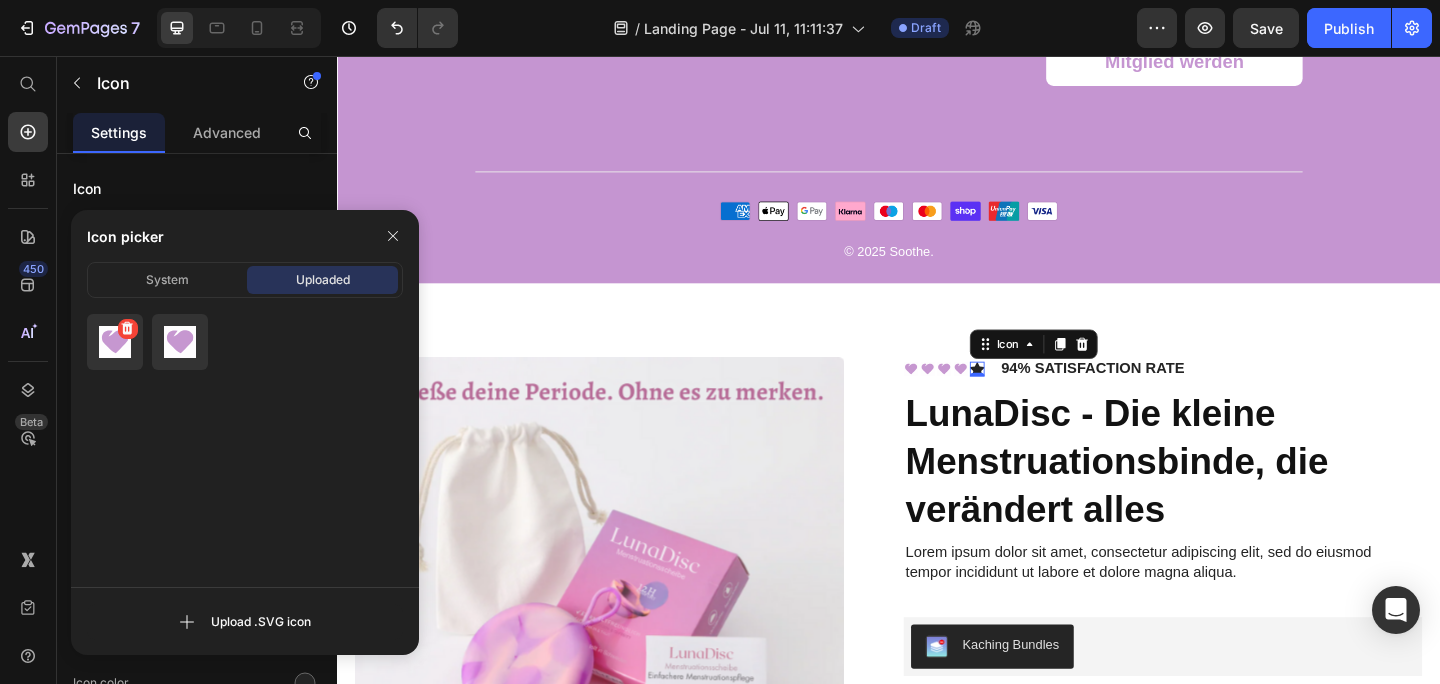 click at bounding box center (115, 342) 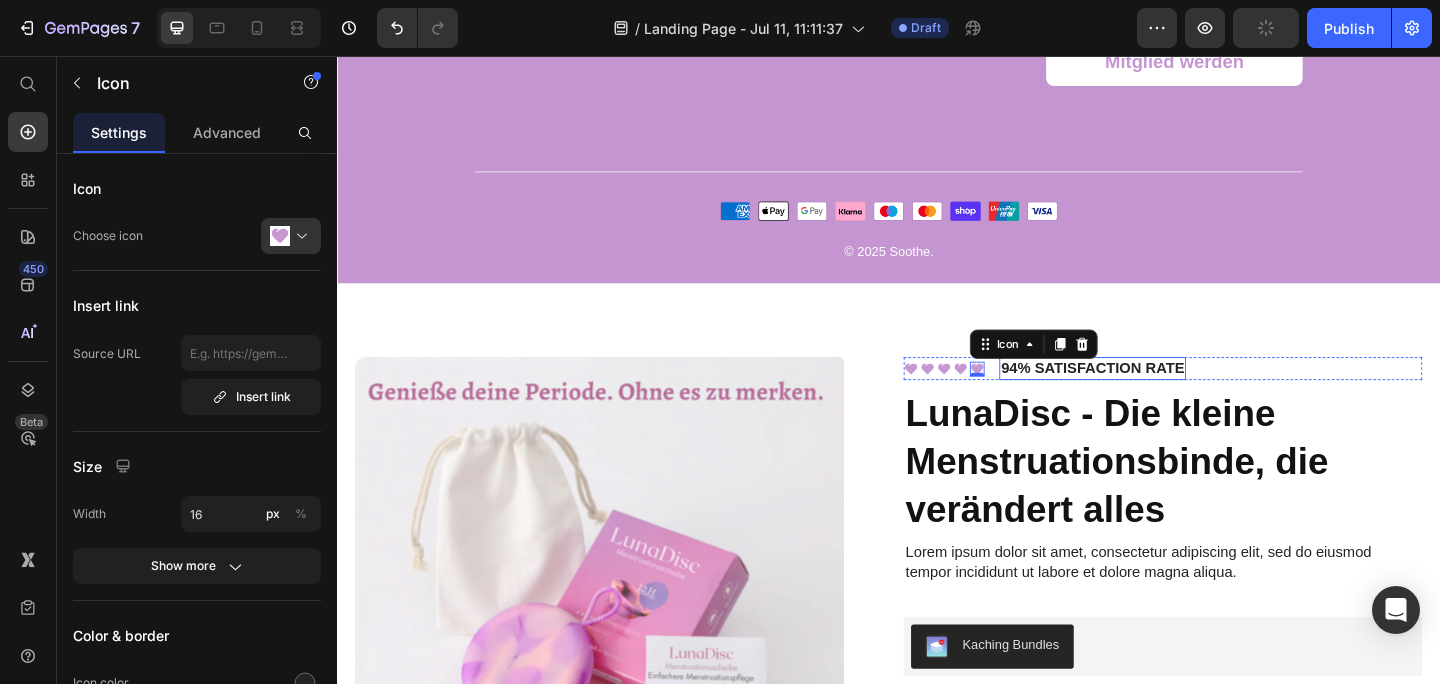 click on "94% SATISFACTION RATE" at bounding box center (1158, 396) 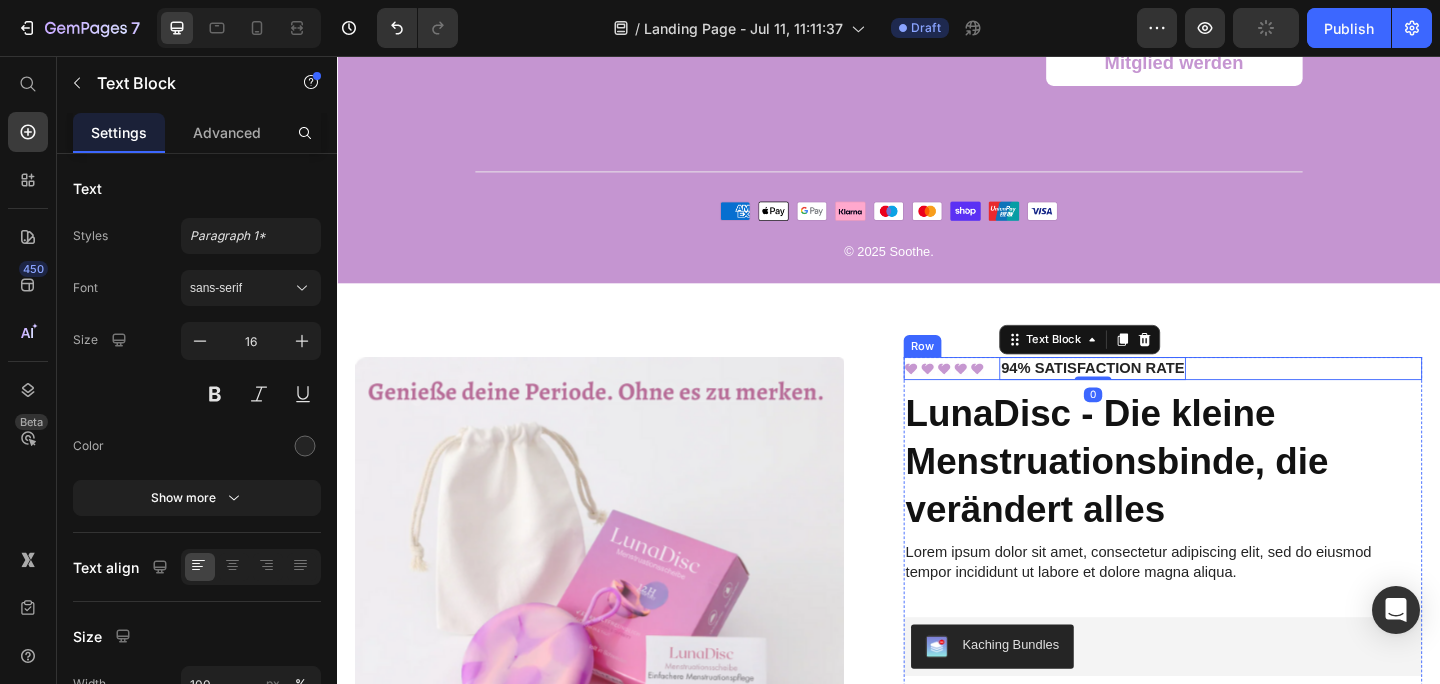 click 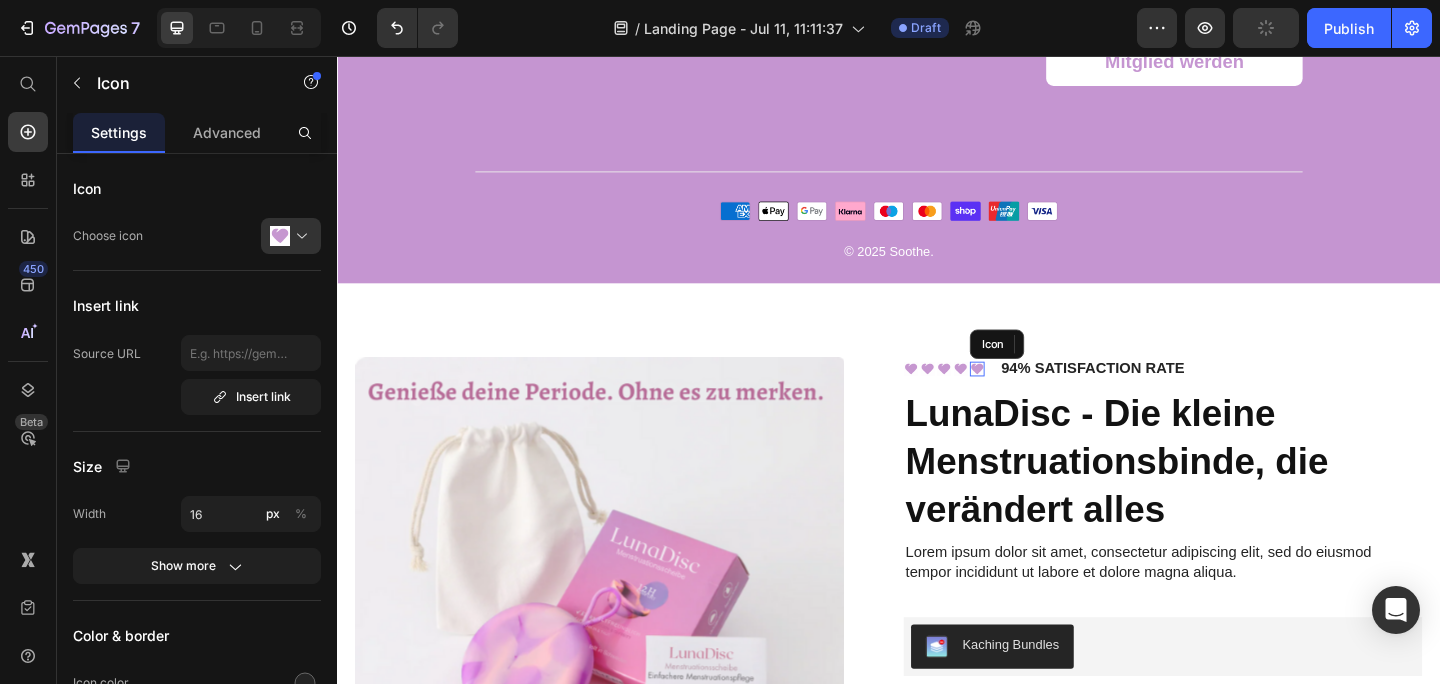 click on "94% SATISFACTION RATE" at bounding box center (1158, 396) 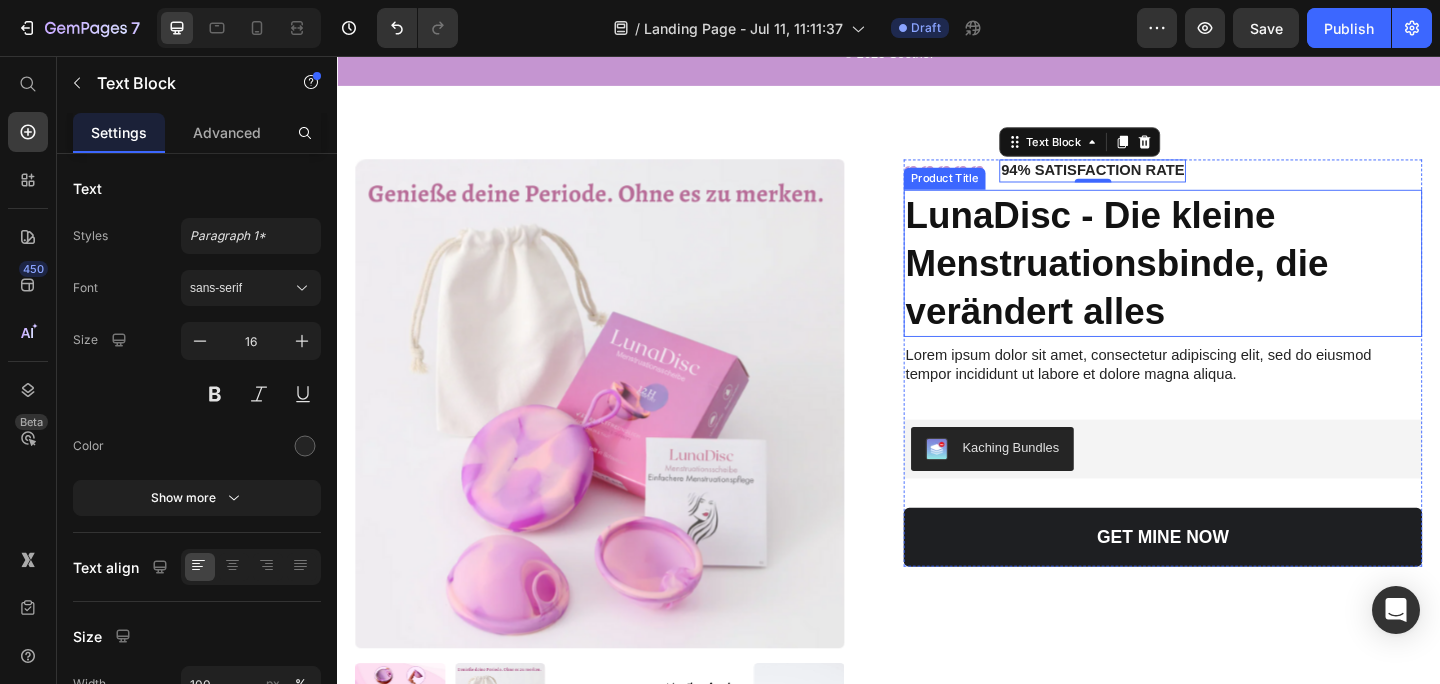 scroll, scrollTop: 7024, scrollLeft: 0, axis: vertical 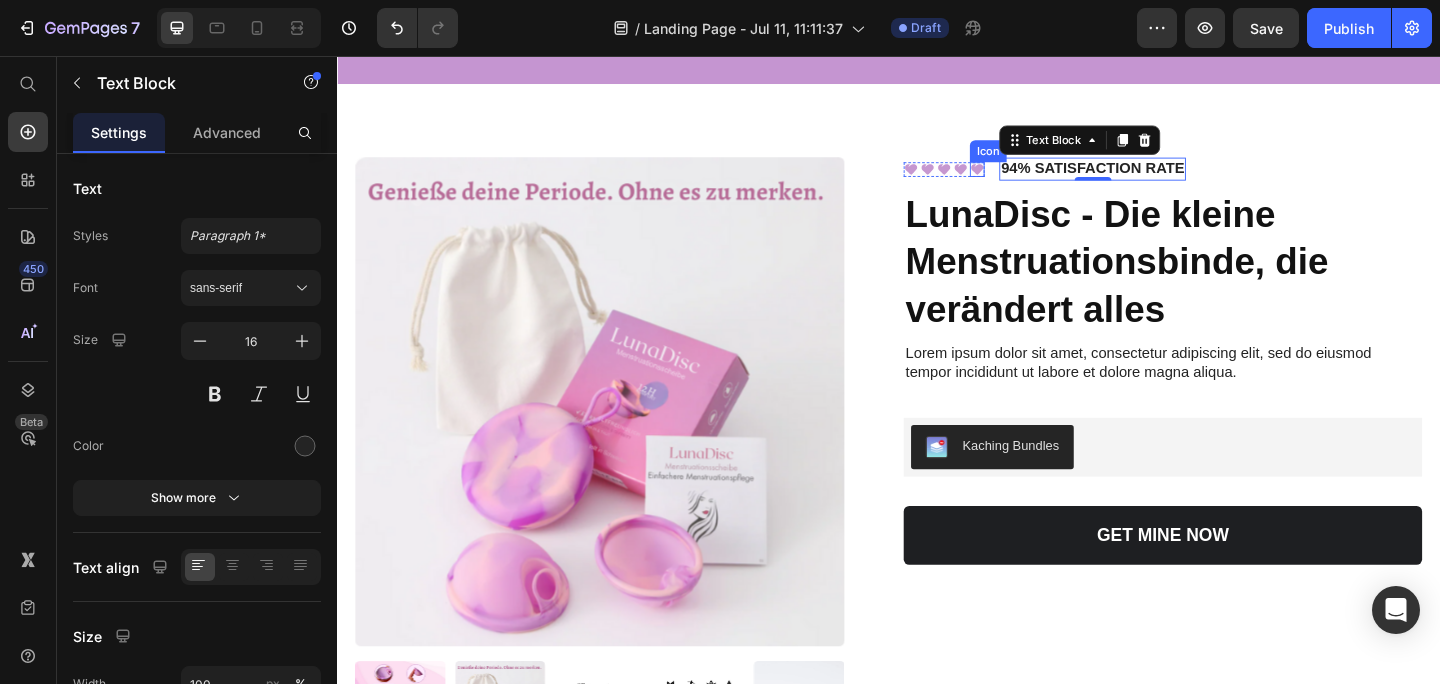 click 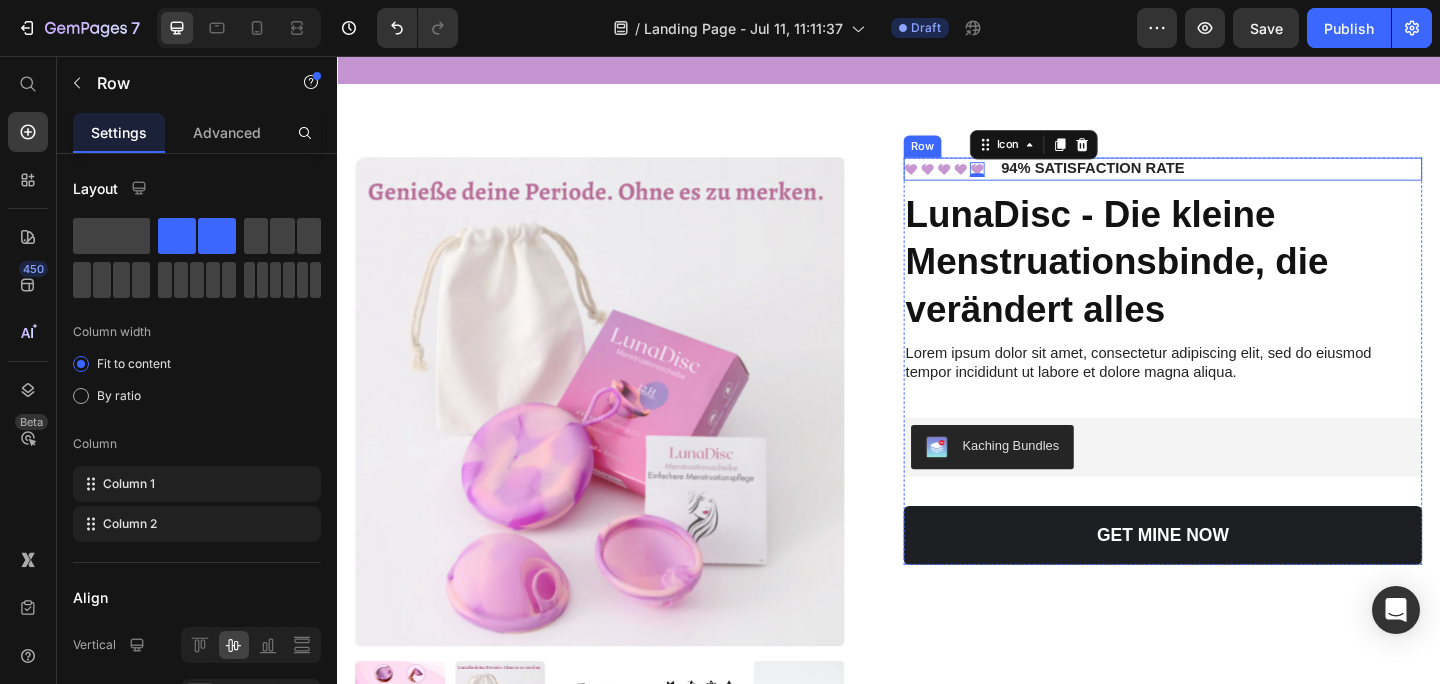 click on "Icon
Icon
Icon
Icon
Icon   0 Icon List 94% SATISFACTION RATE Text Block Row" at bounding box center [1235, 179] 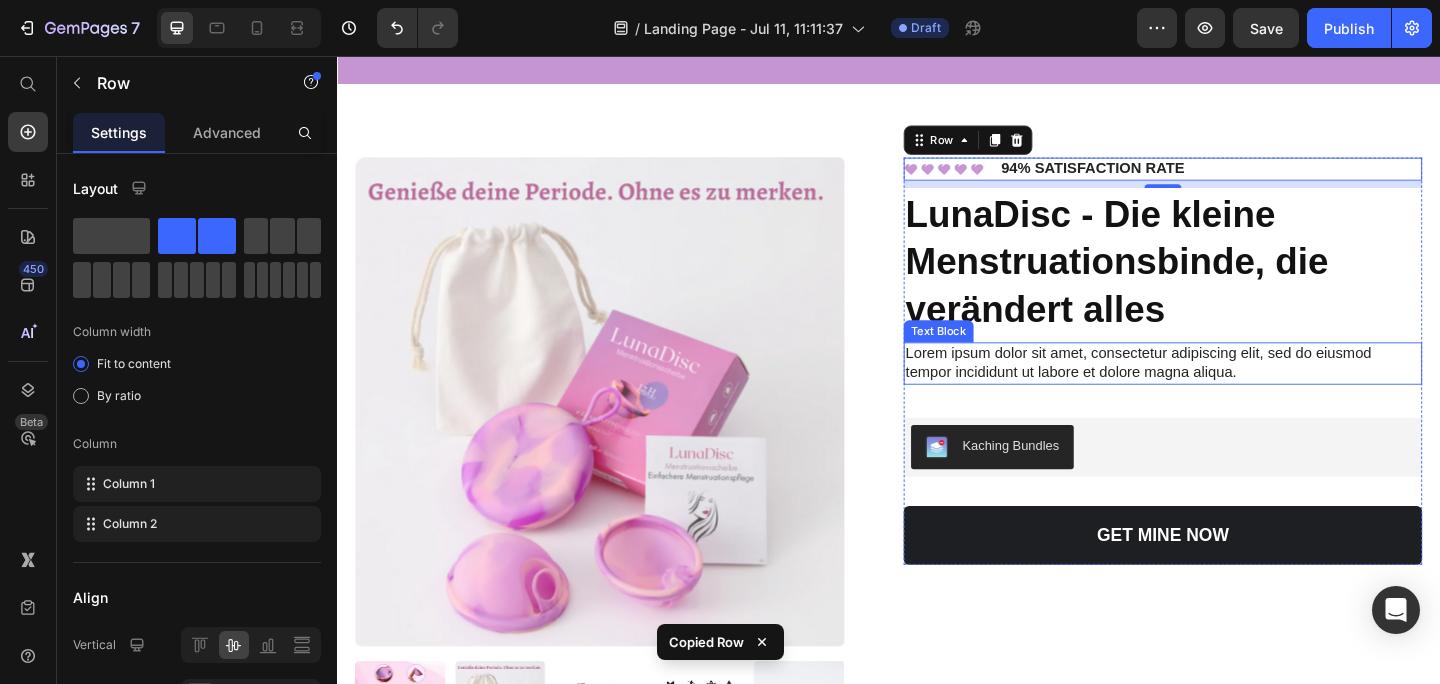 click on "Icon
Icon
Icon
Icon
Icon Icon List 94% SATISFACTION RATE Text Block Row   8 LunaDisc - Die kleine Menstruationsbinde, die verändert alles Product Title Lorem ipsum dolor sit amet, consectetur adipiscing elit, sed do eiusmod tempor incididunt ut labore et dolore magna aliqua. Text Block Kaching Bundles Kaching Bundles GET MINE NOW Add to Cart" at bounding box center [1235, 388] 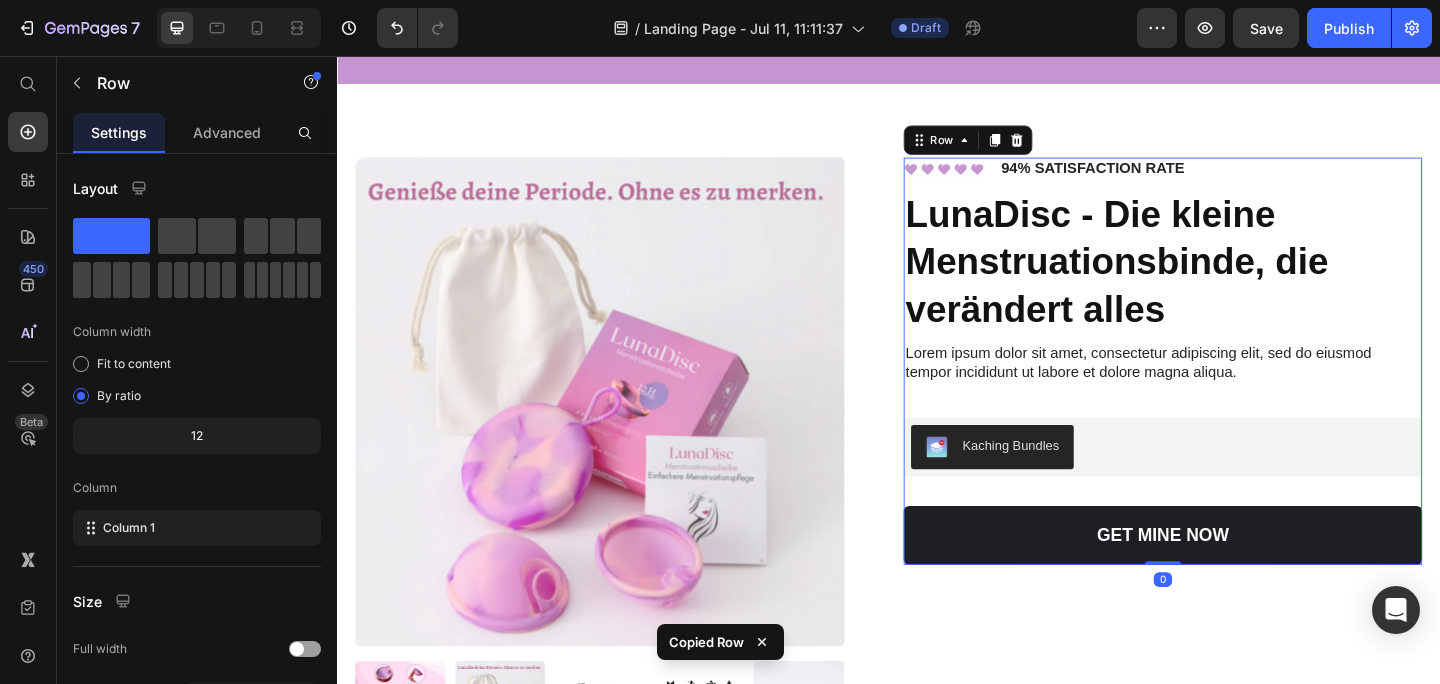 click on "Icon
Icon
Icon
Icon
Icon Icon List 94% SATISFACTION RATE Text Block Row LunaDisc - Die kleine Menstruationsbinde, die verändert alles Product Title Lorem ipsum dolor sit amet, consectetur adipiscing elit, sed do eiusmod tempor incididunt ut labore et dolore magna aliqua. Text Block Kaching Bundles Kaching Bundles GET MINE NOW Add to Cart" at bounding box center [1235, 388] 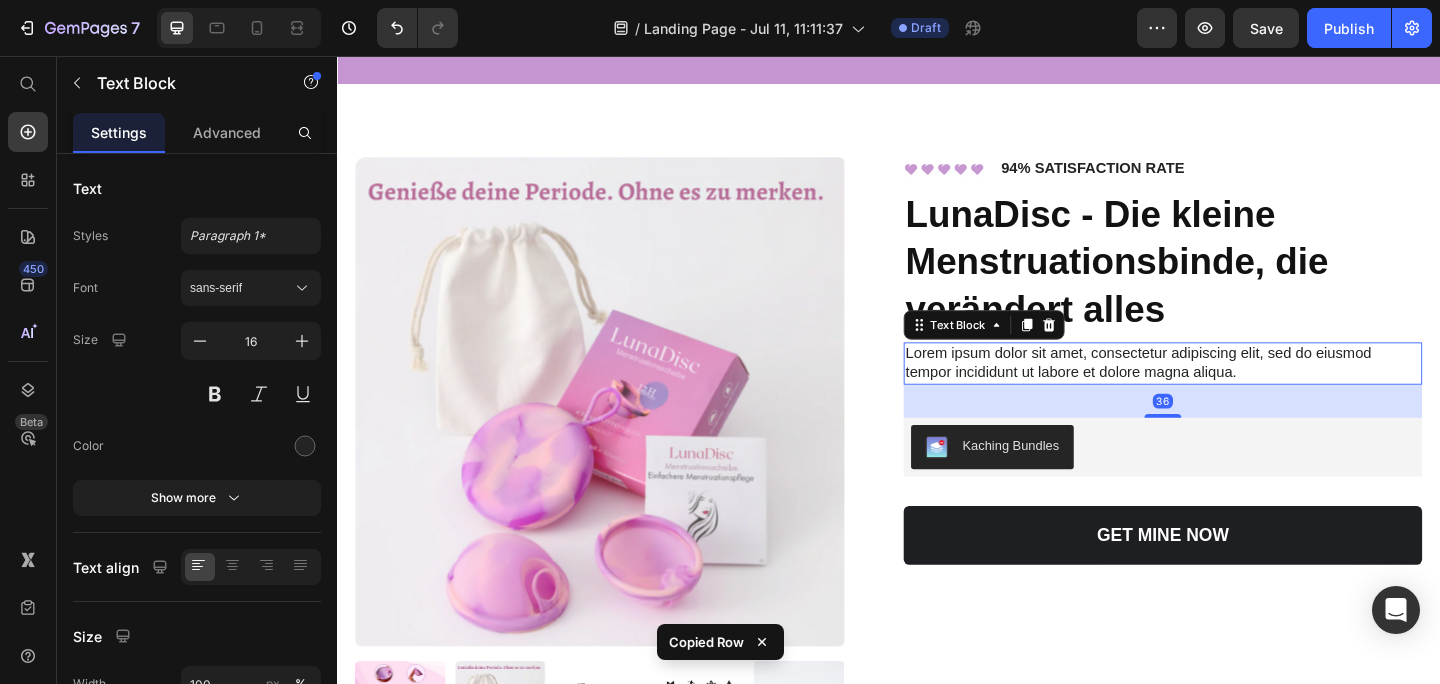 click on "Lorem ipsum dolor sit amet, consectetur adipiscing elit, sed do eiusmod tempor incididunt ut labore et dolore magna aliqua." at bounding box center (1235, 391) 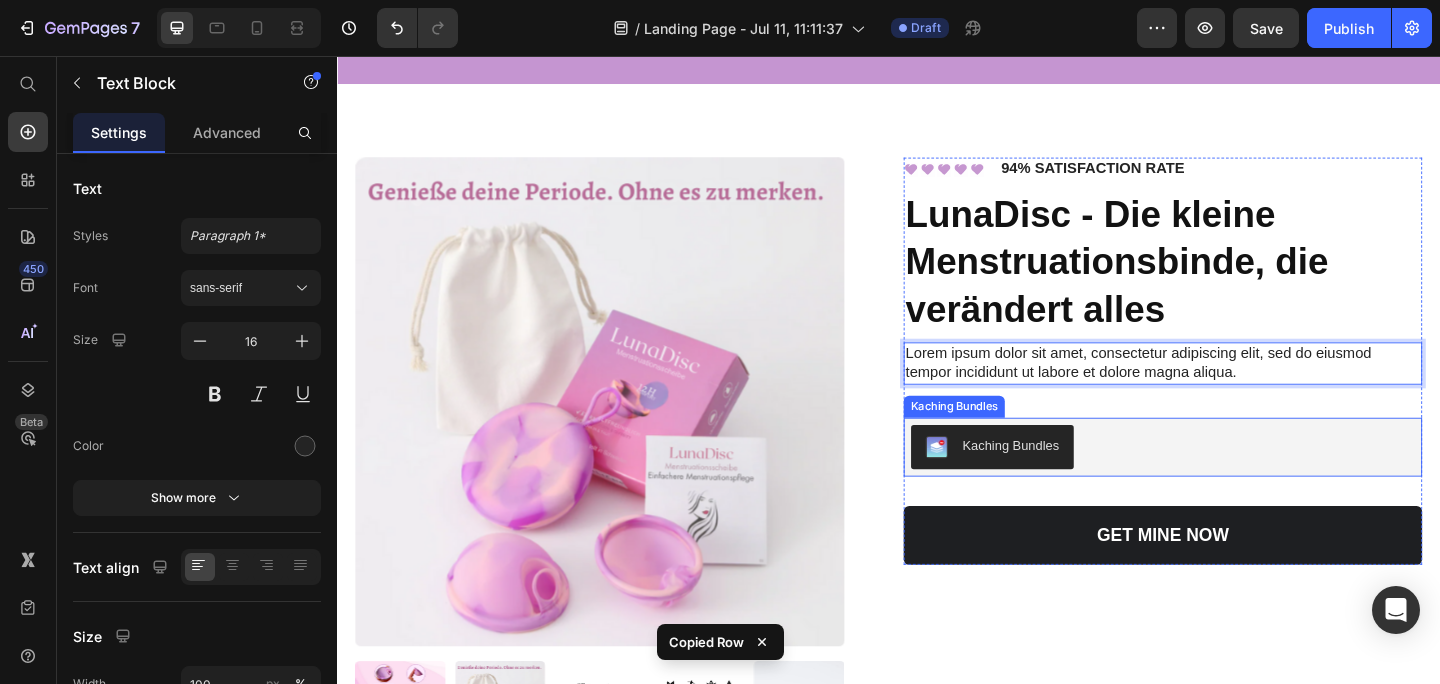 click on "Icon
Icon
Icon
Icon
Icon Icon List 94% SATISFACTION RATE Text Block Row LunaDisc - Die kleine Menstruationsbinde, die verändert alles Product Title Lorem ipsum dolor sit amet, consectetur adipiscing elit, sed do eiusmod tempor incididunt ut labore et dolore magna aliqua. Text Block   36 Kaching Bundles Kaching Bundles GET MINE NOW Add to Cart" at bounding box center (1235, 388) 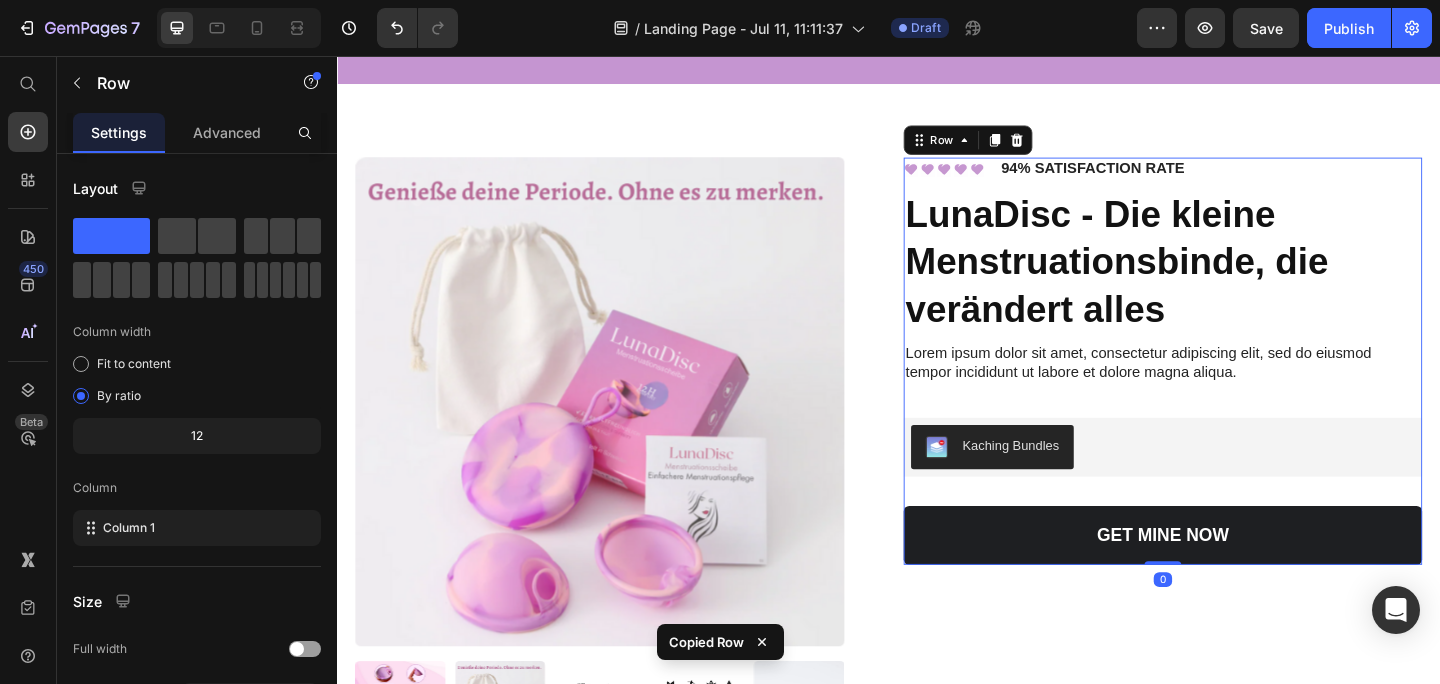 click on "Icon
Icon
Icon
Icon
Icon Icon List 94% SATISFACTION RATE Text Block Row LunaDisc - Die kleine Menstruationsbinde, die verändert alles Product Title Lorem ipsum dolor sit amet, consectetur adipiscing elit, sed do eiusmod tempor incididunt ut labore et dolore magna aliqua. Text Block Kaching Bundles Kaching Bundles GET MINE NOW Add to Cart" at bounding box center [1235, 388] 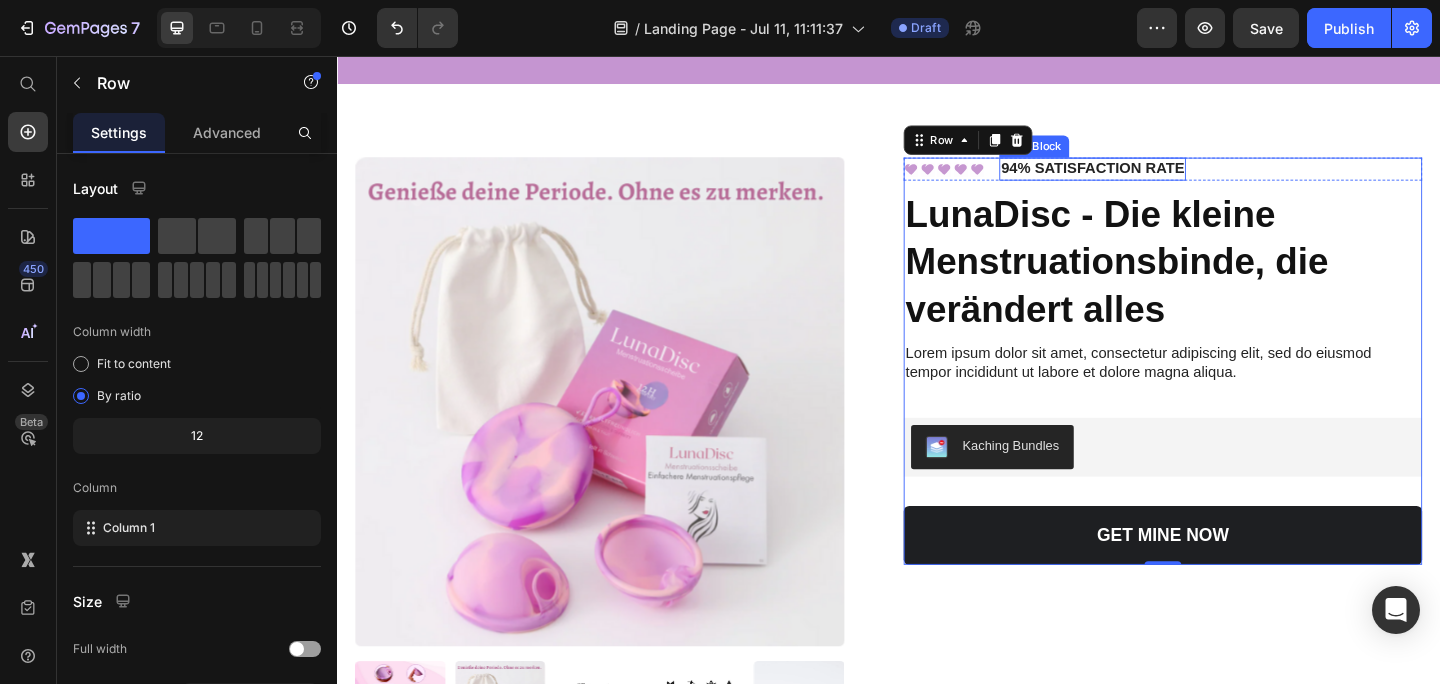 click on "94% SATISFACTION RATE" at bounding box center [1158, 179] 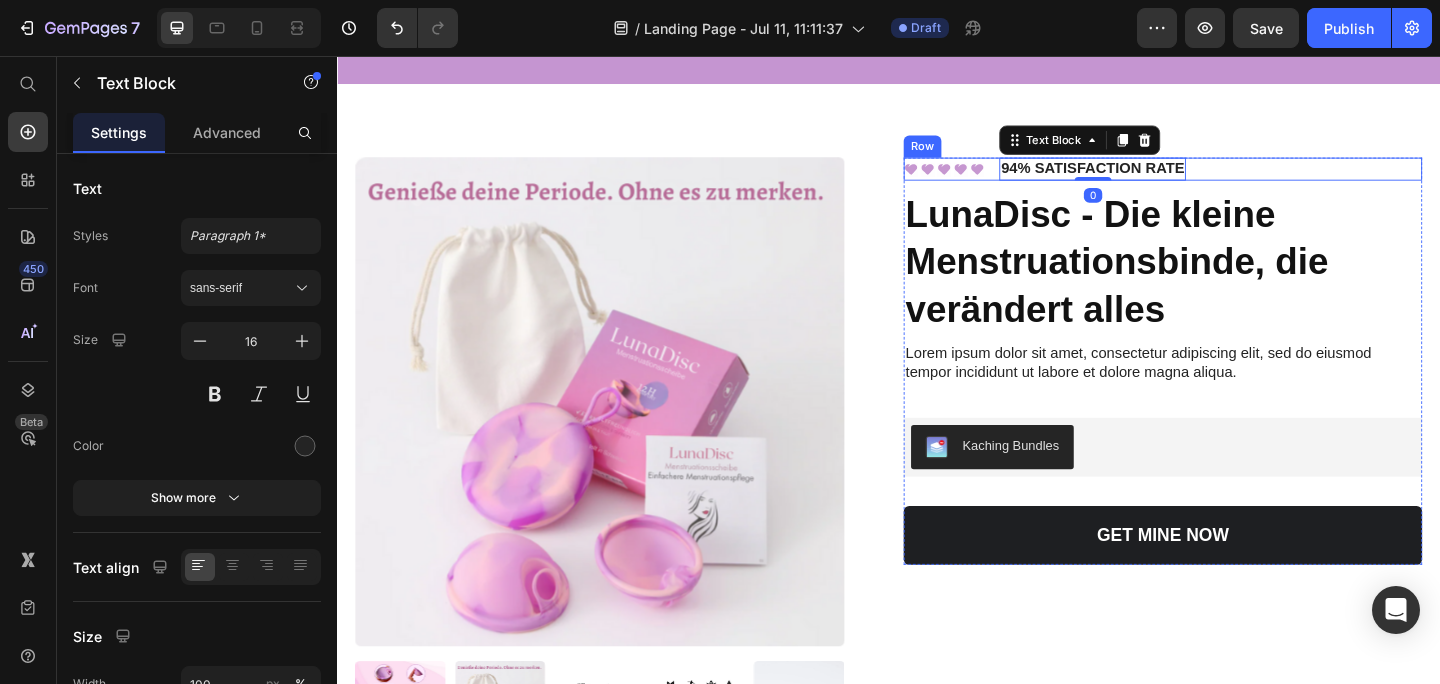 click on "Icon
Icon
Icon
Icon
Icon Icon List 94% SATISFACTION RATE Text Block   0 Row" at bounding box center [1235, 179] 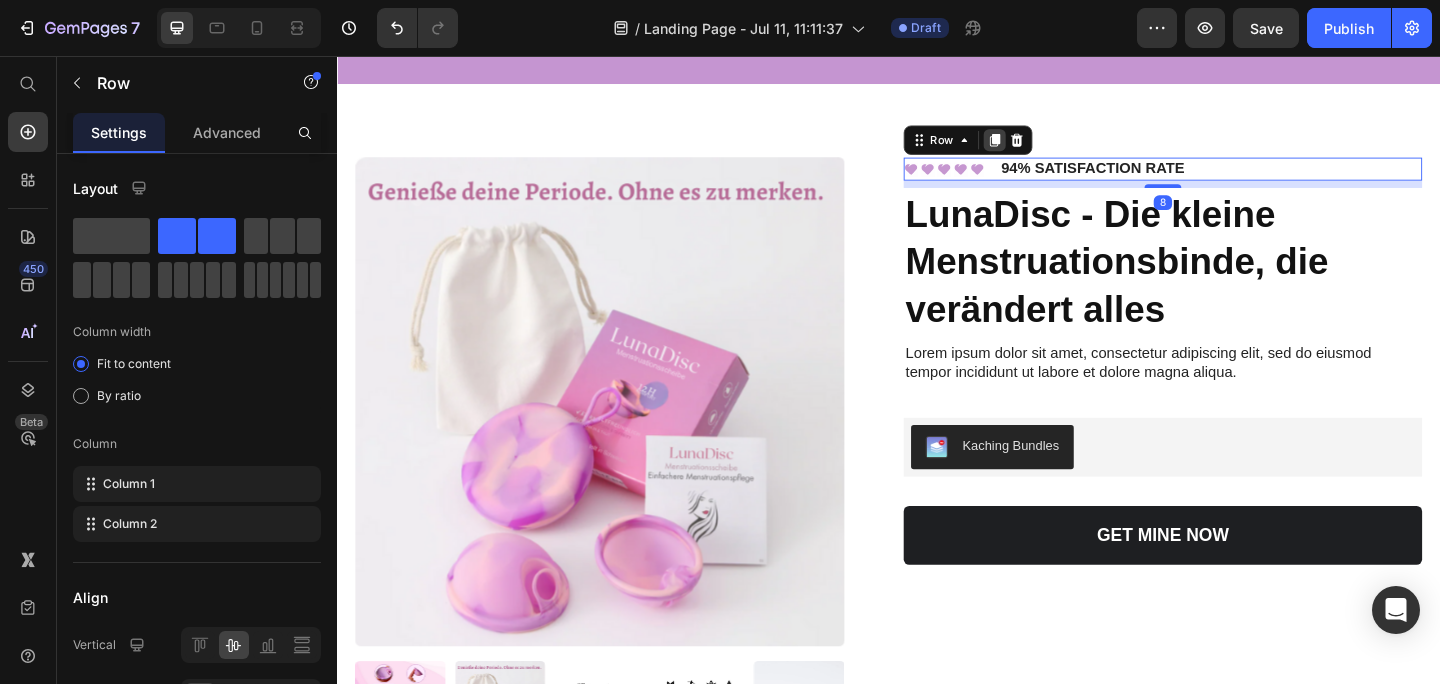 click 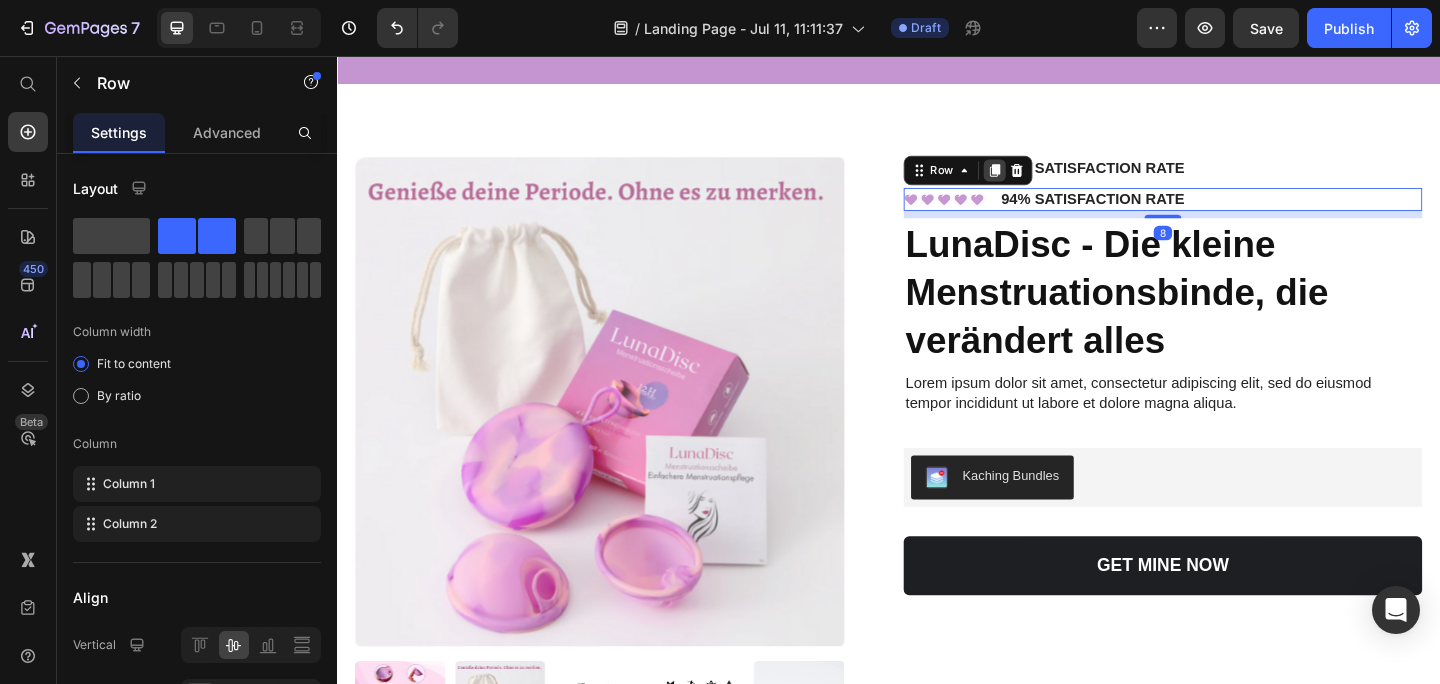 click 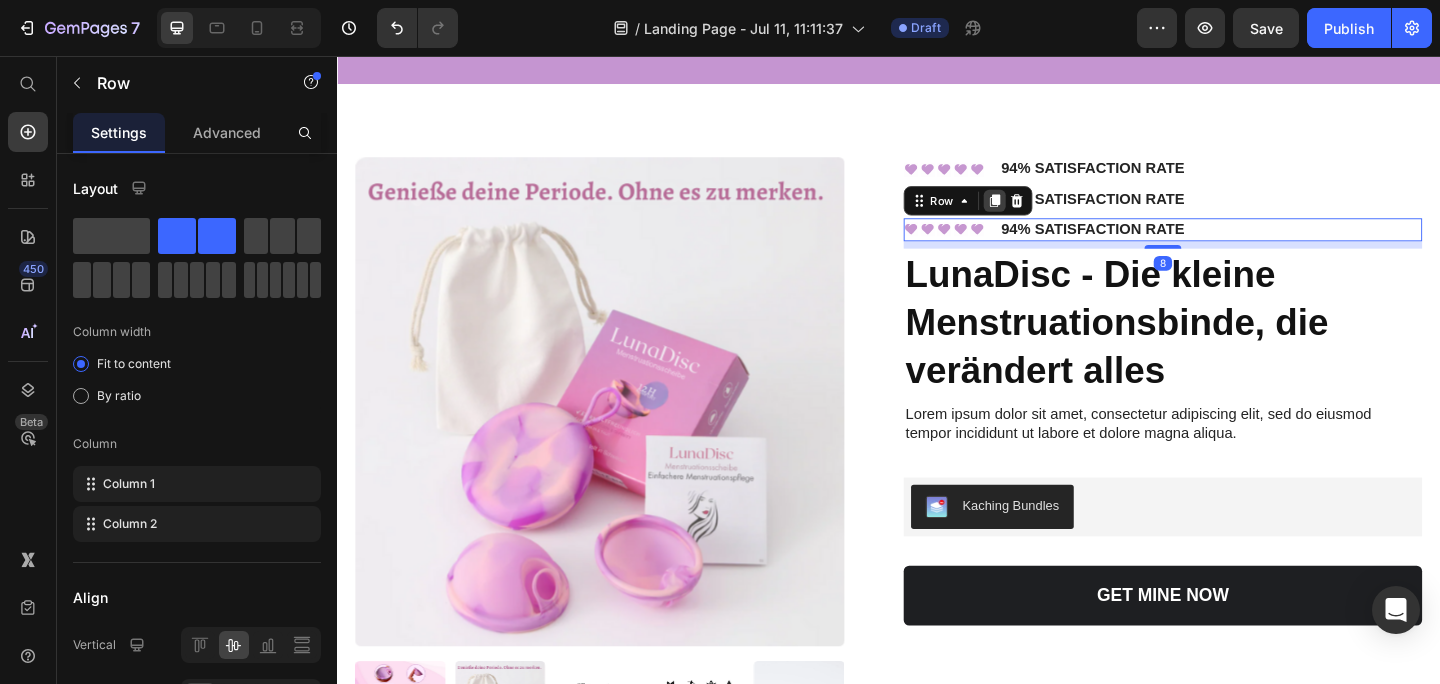 click 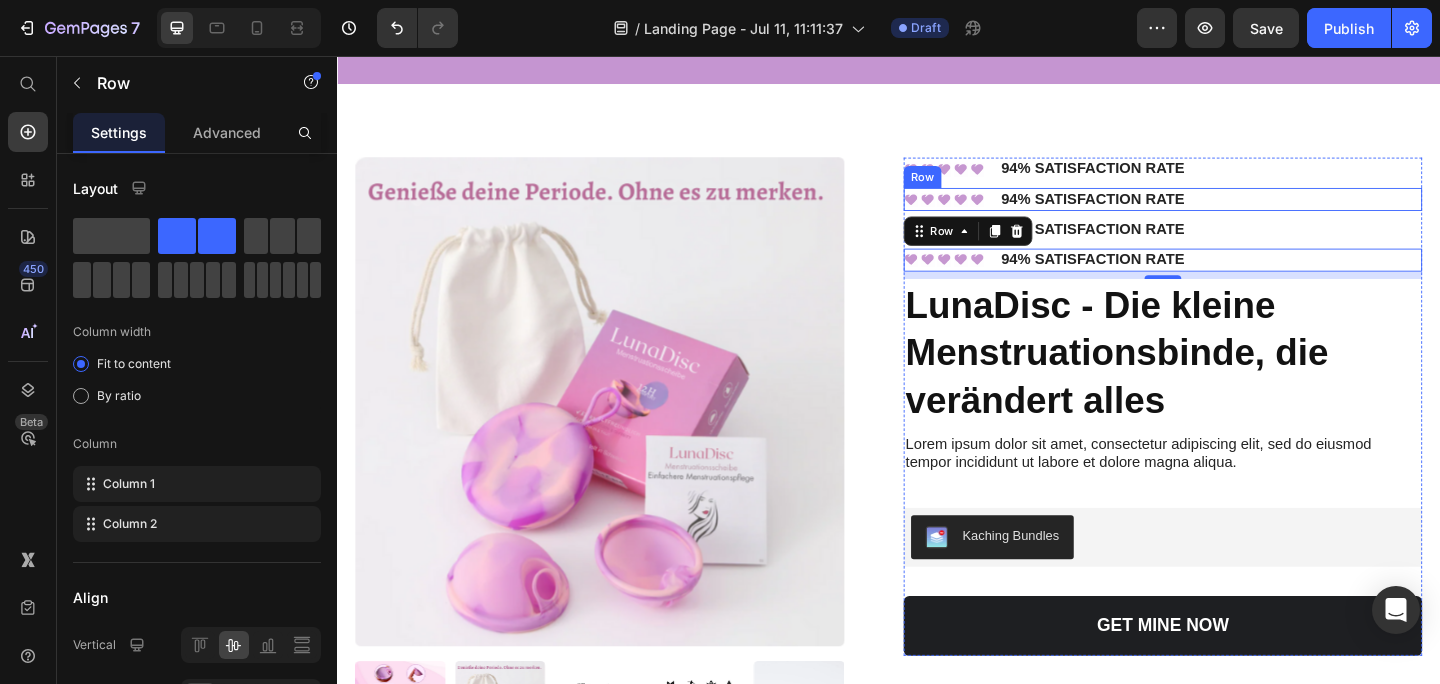 click on "Icon
Icon
Icon
Icon
Icon Icon List 94% SATISFACTION RATE Text Block Row" at bounding box center [1235, 212] 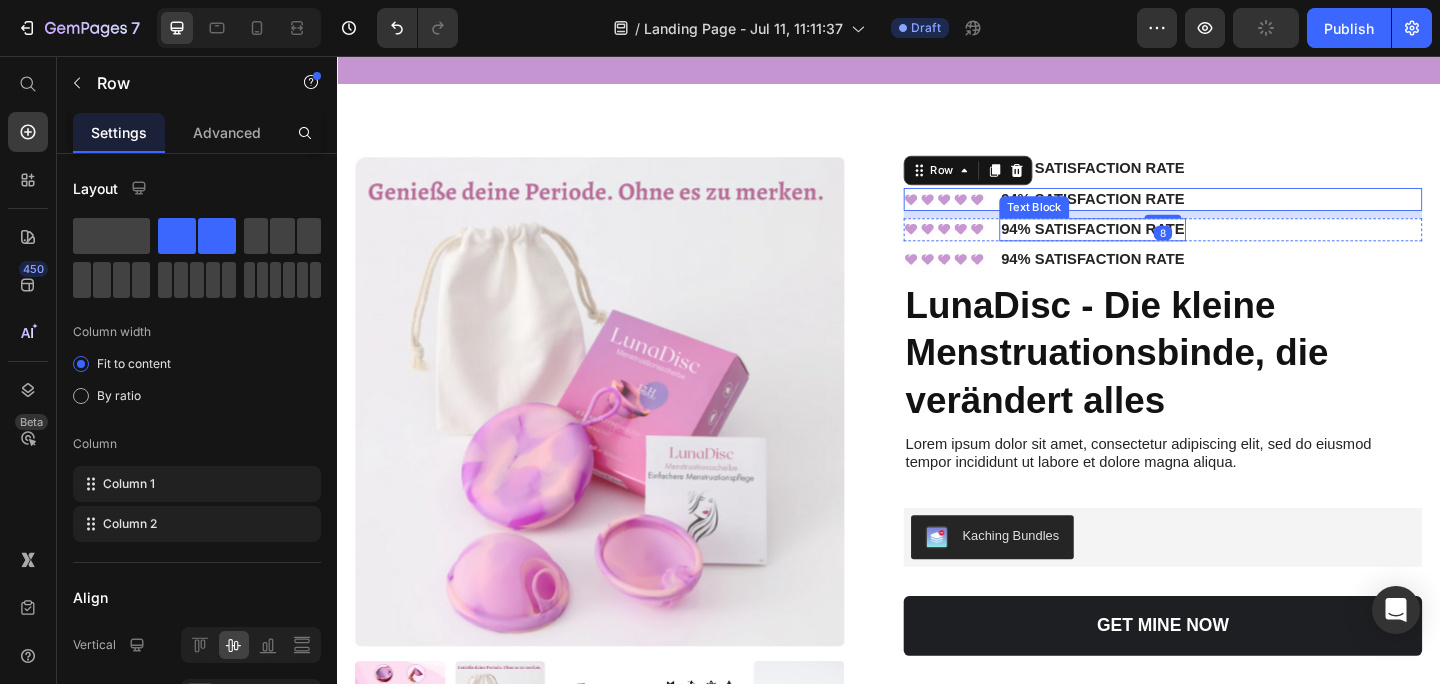 click on "94% SATISFACTION RATE" at bounding box center (1158, 245) 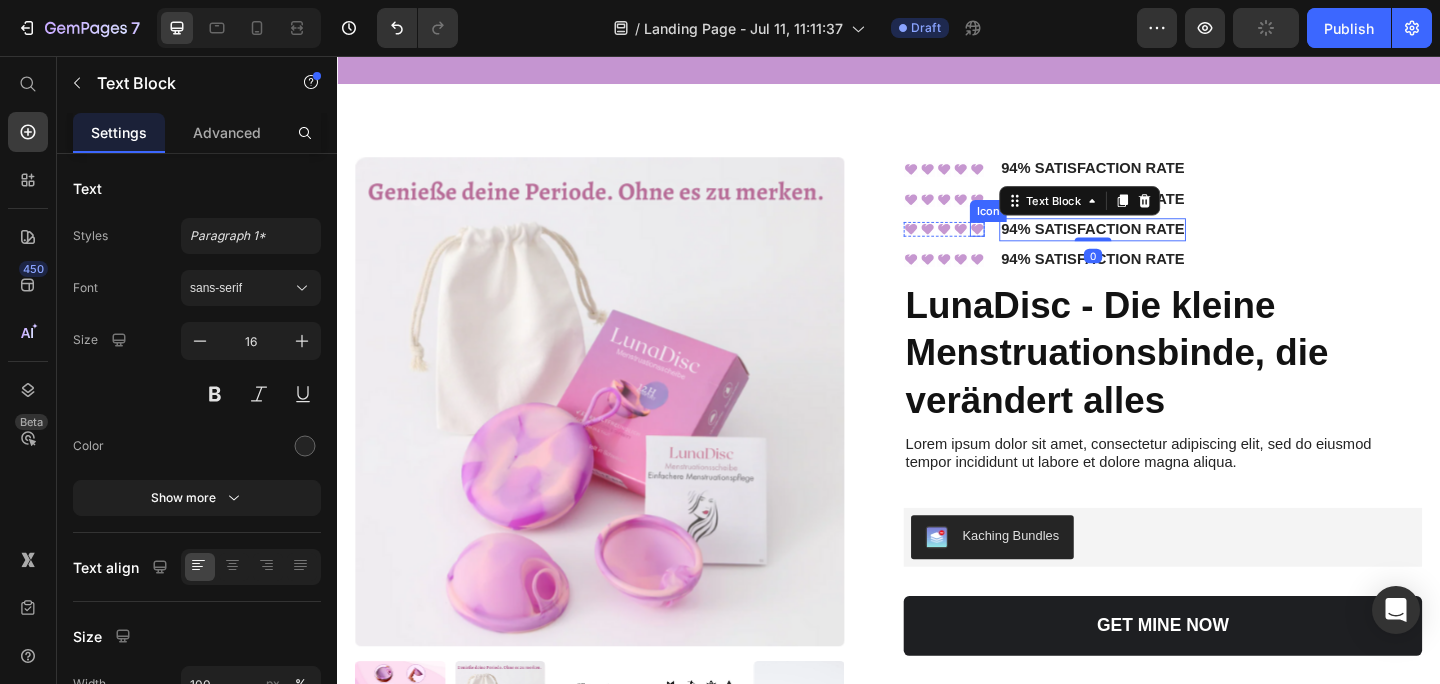 click on "Icon" at bounding box center (1045, 225) 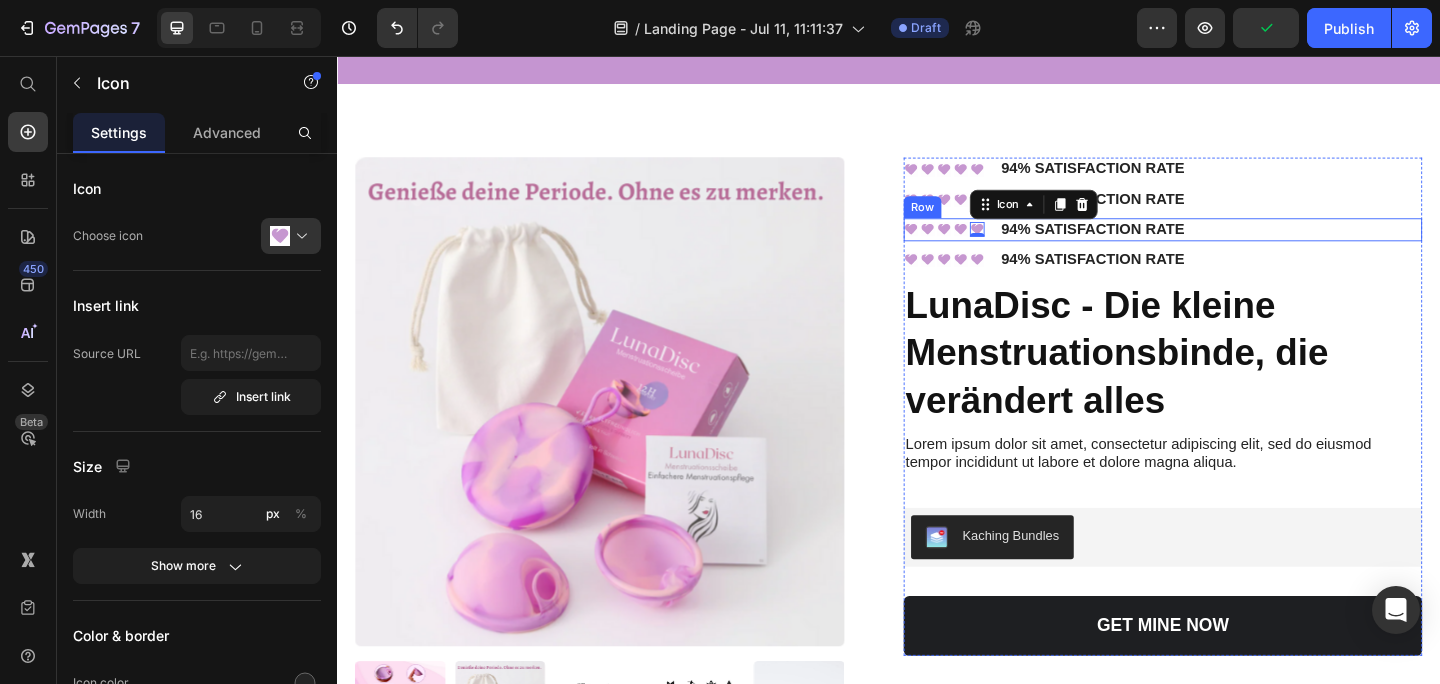 click on "Icon
Icon
Icon
Icon
Icon   0 Icon List 94% SATISFACTION RATE Text Block Row" at bounding box center [1235, 245] 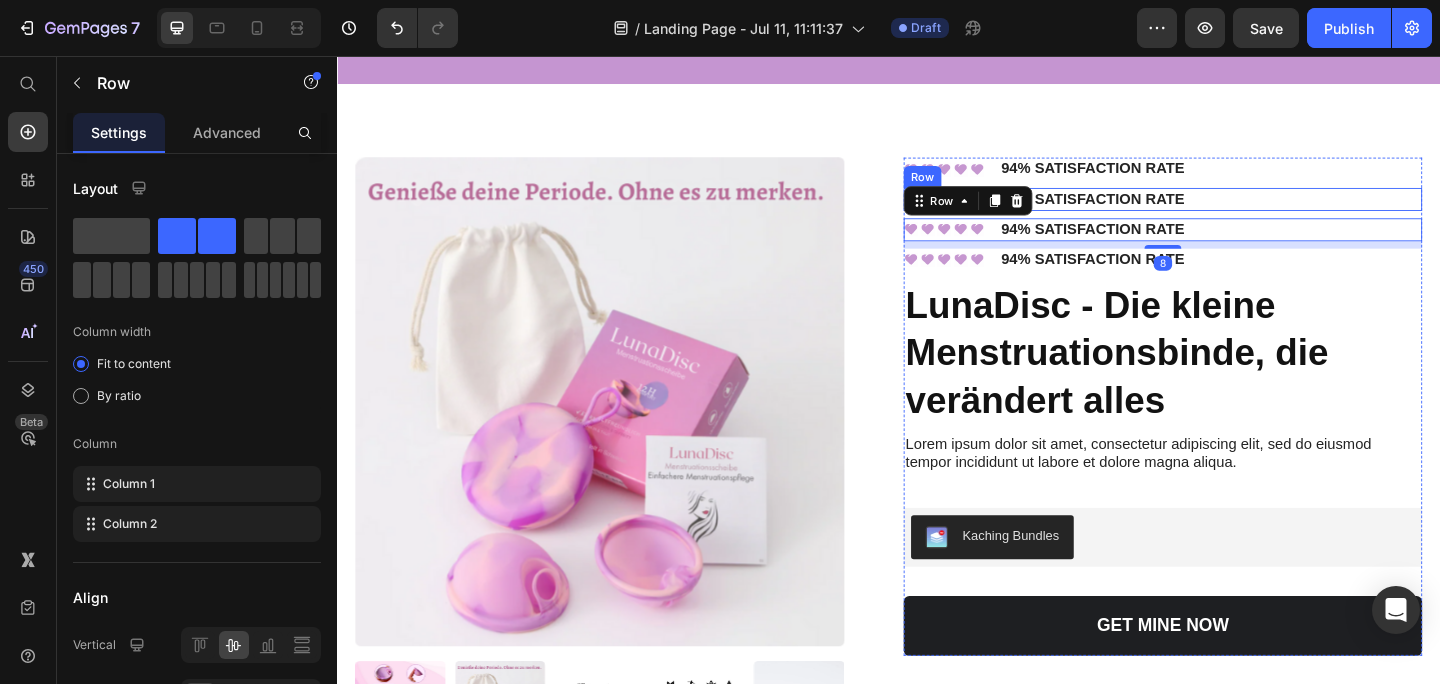 click on "Icon
Icon
Icon
Icon
Icon Icon List 94% SATISFACTION RATE Text Block Row" at bounding box center (1235, 212) 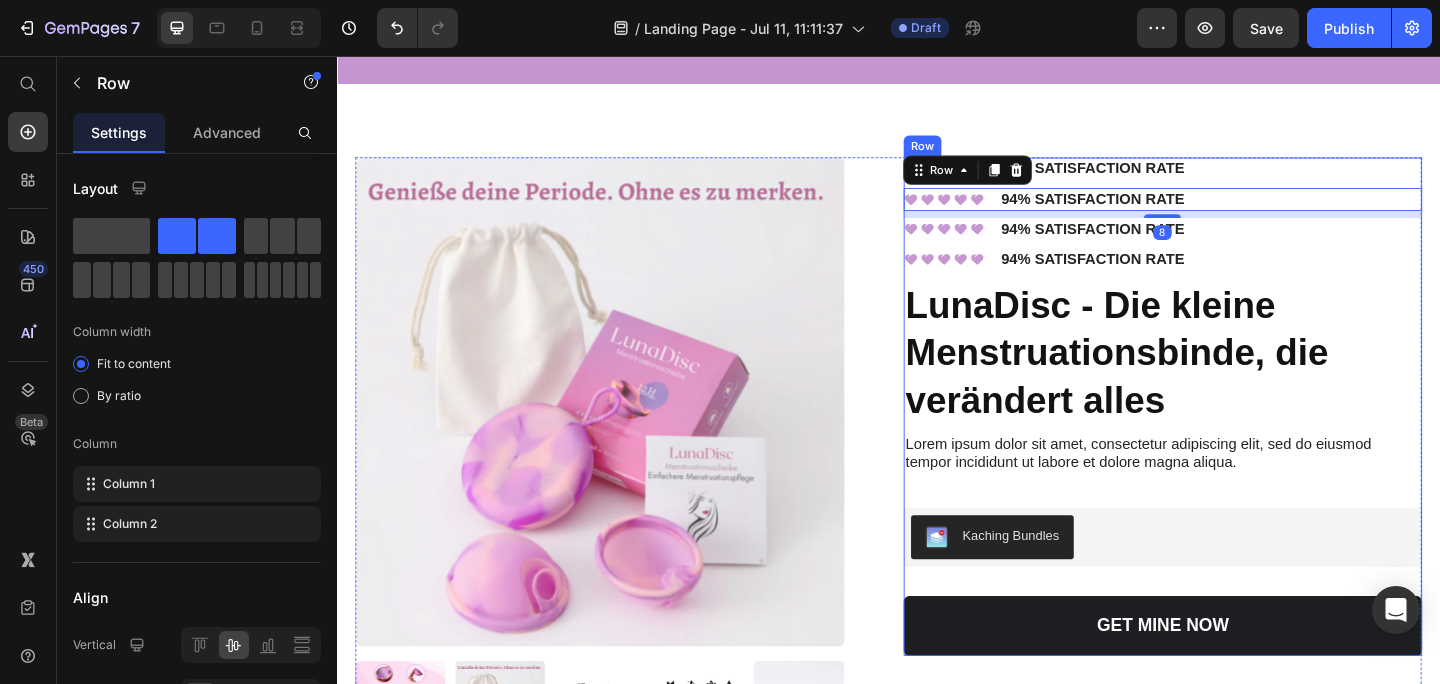 click on "Icon
Icon
Icon
Icon
Icon Icon List 94% SATISFACTION RATE Text Block Row" at bounding box center [1235, 245] 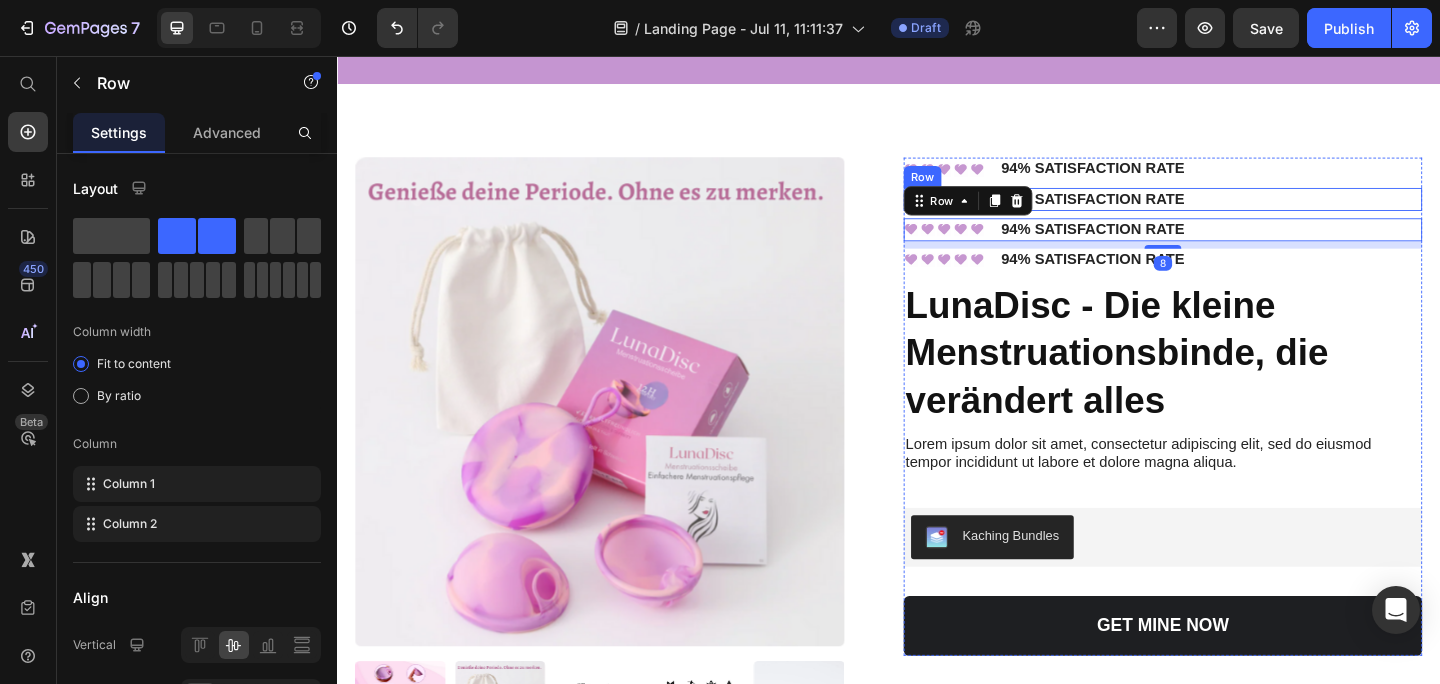 click on "Icon
Icon
Icon
Icon
Icon Icon List 94% SATISFACTION RATE Text Block Row" at bounding box center (1235, 212) 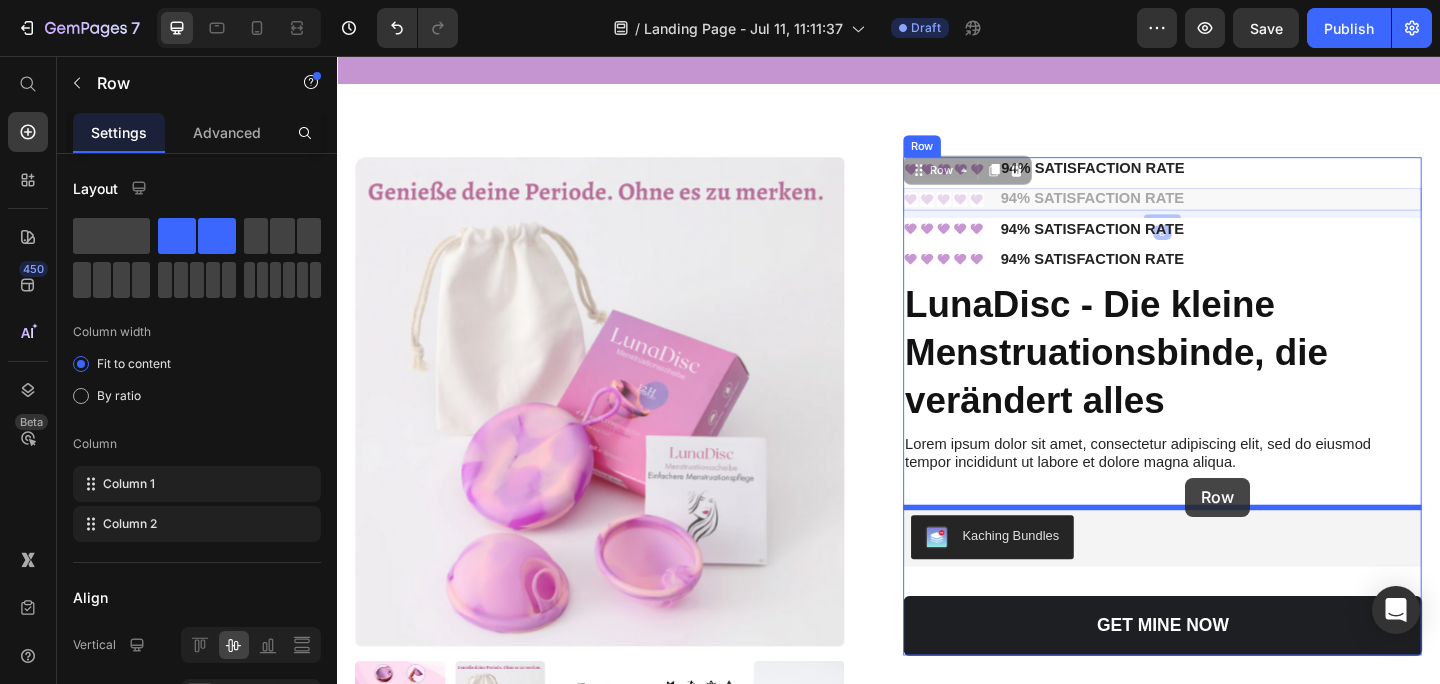 drag, startPoint x: 1281, startPoint y: 211, endPoint x: 1260, endPoint y: 515, distance: 304.72446 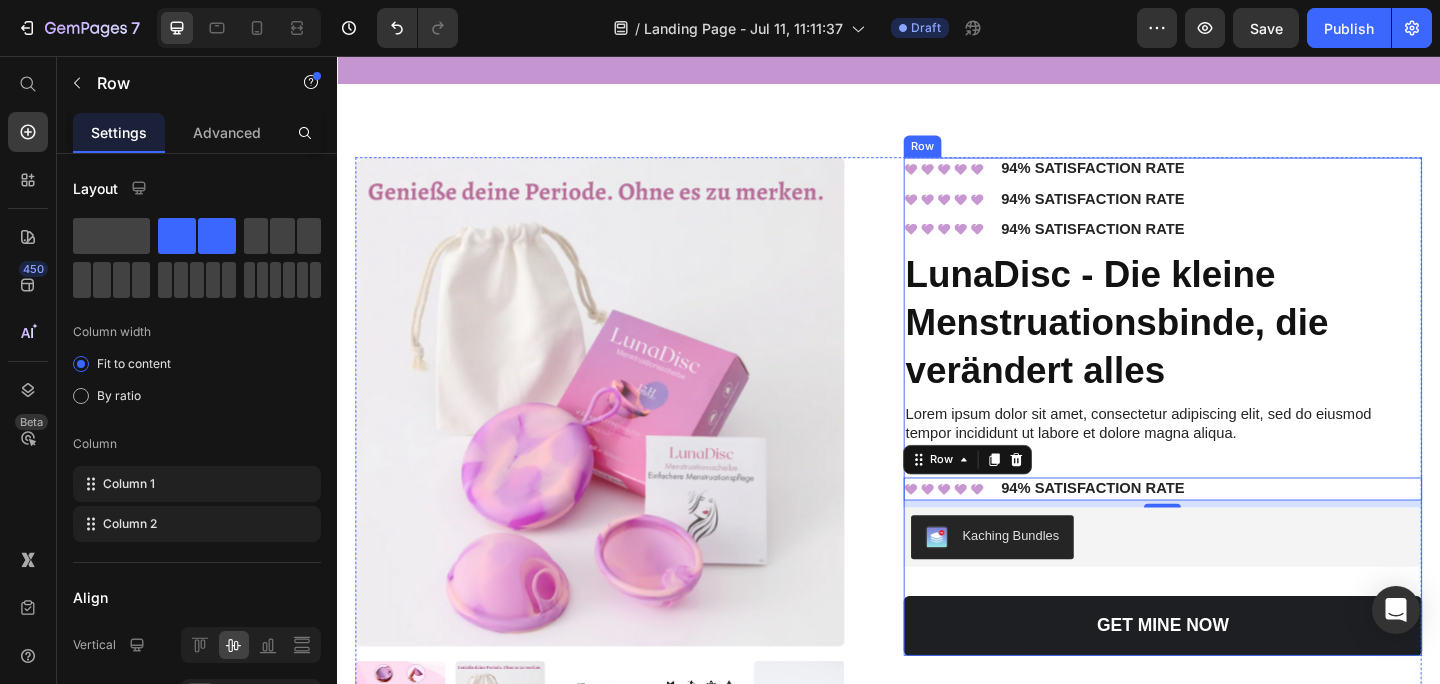 click on "Lorem ipsum dolor sit amet, consectetur adipiscing elit, sed do eiusmod tempor incididunt ut labore et dolore magna aliqua." at bounding box center (1235, 457) 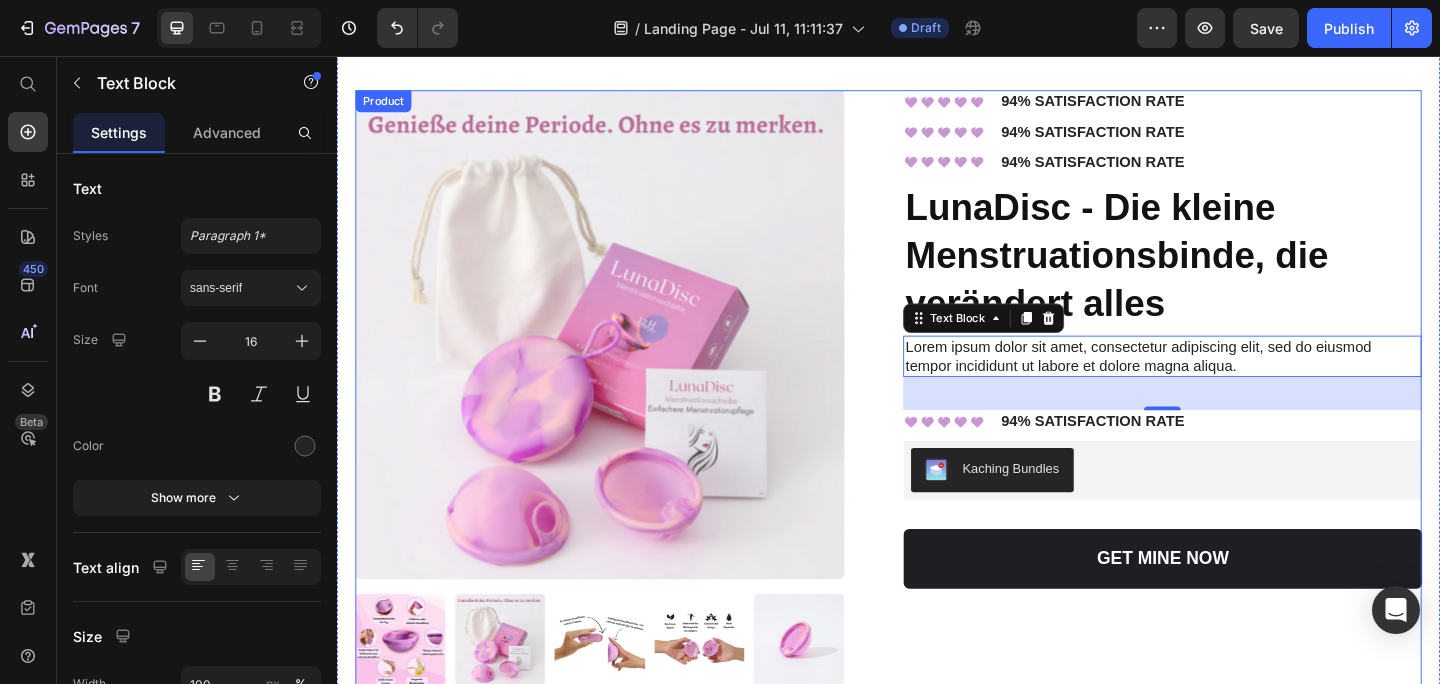 scroll, scrollTop: 7090, scrollLeft: 0, axis: vertical 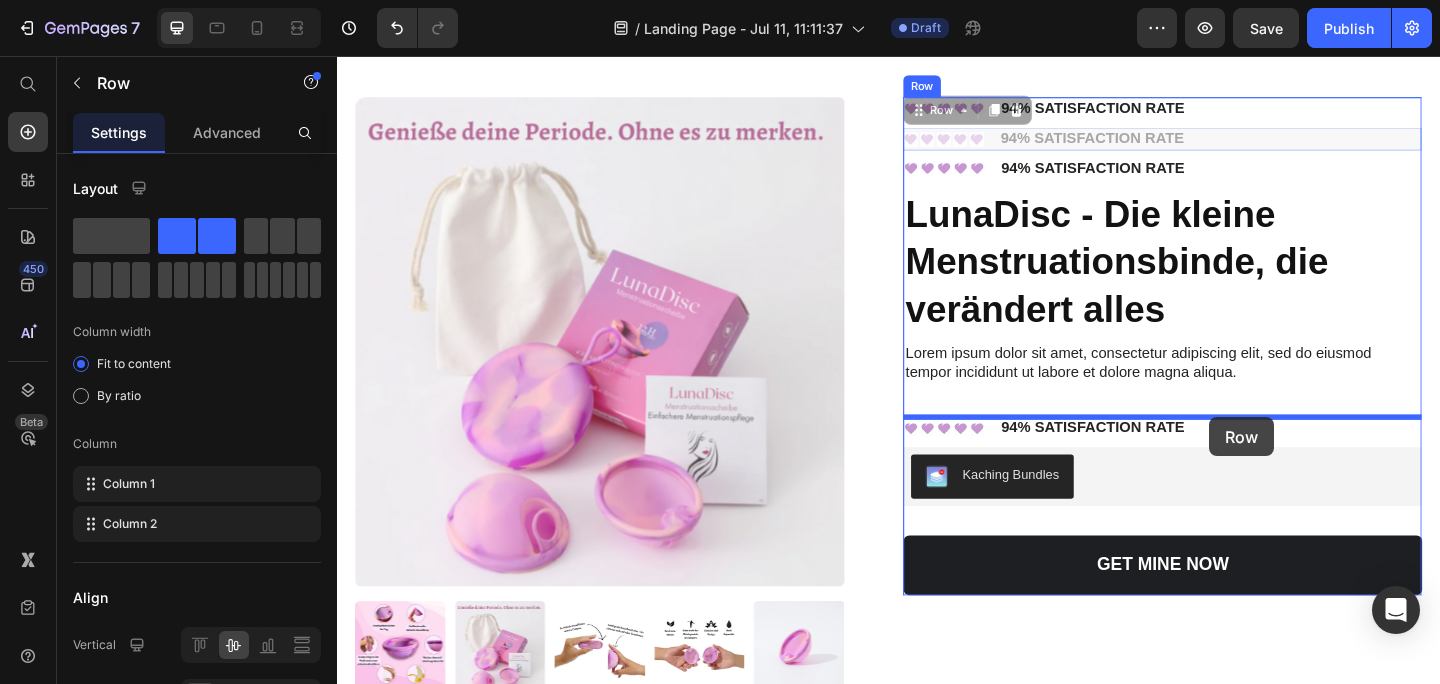 drag, startPoint x: 1294, startPoint y: 144, endPoint x: 1286, endPoint y: 449, distance: 305.1049 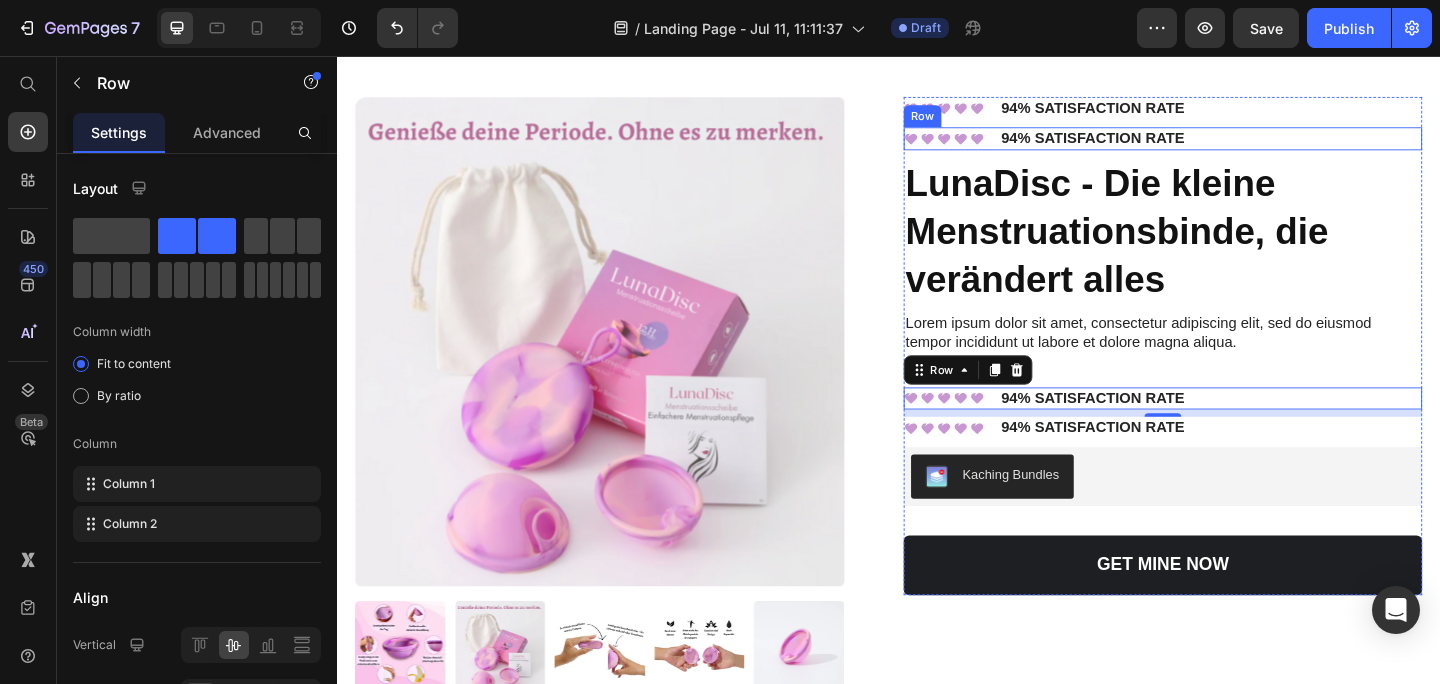 click on "Icon
Icon
Icon
Icon
Icon Icon List 94% SATISFACTION RATE Text Block Row" at bounding box center [1235, 146] 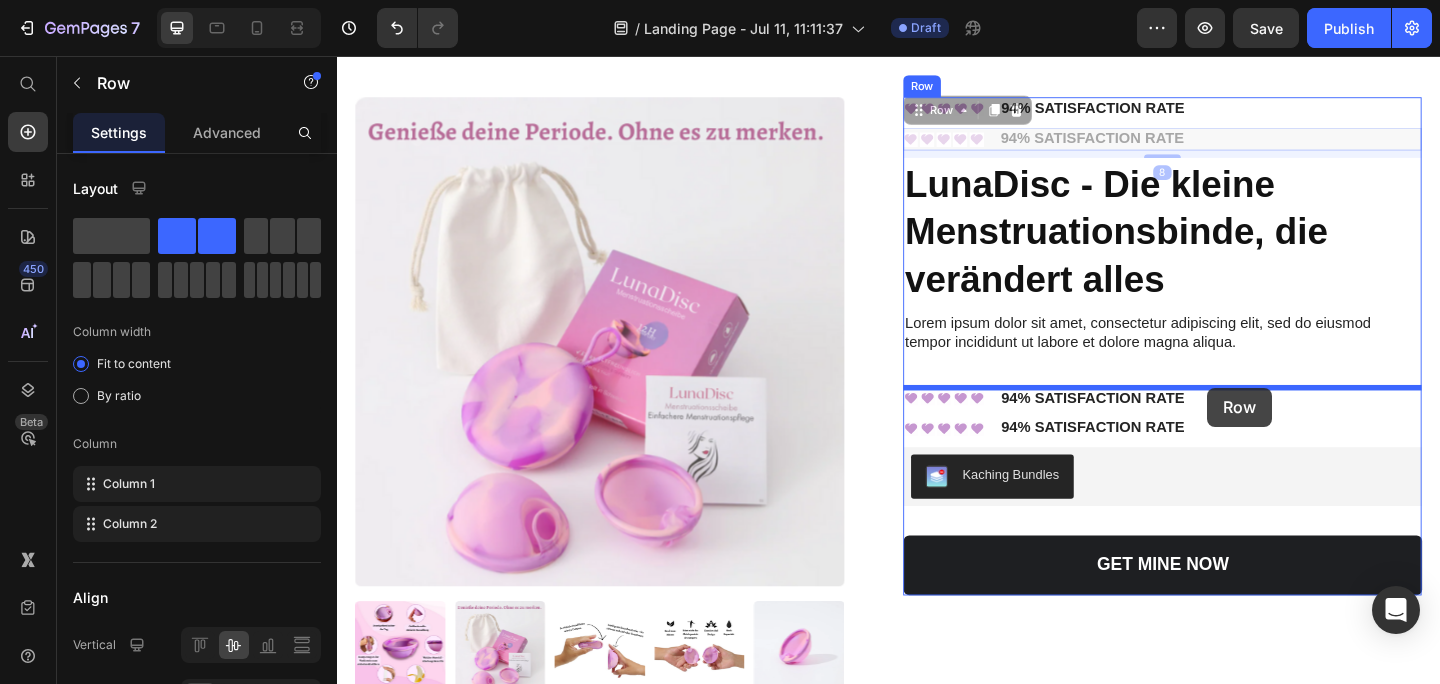 drag, startPoint x: 1287, startPoint y: 144, endPoint x: 1284, endPoint y: 417, distance: 273.01648 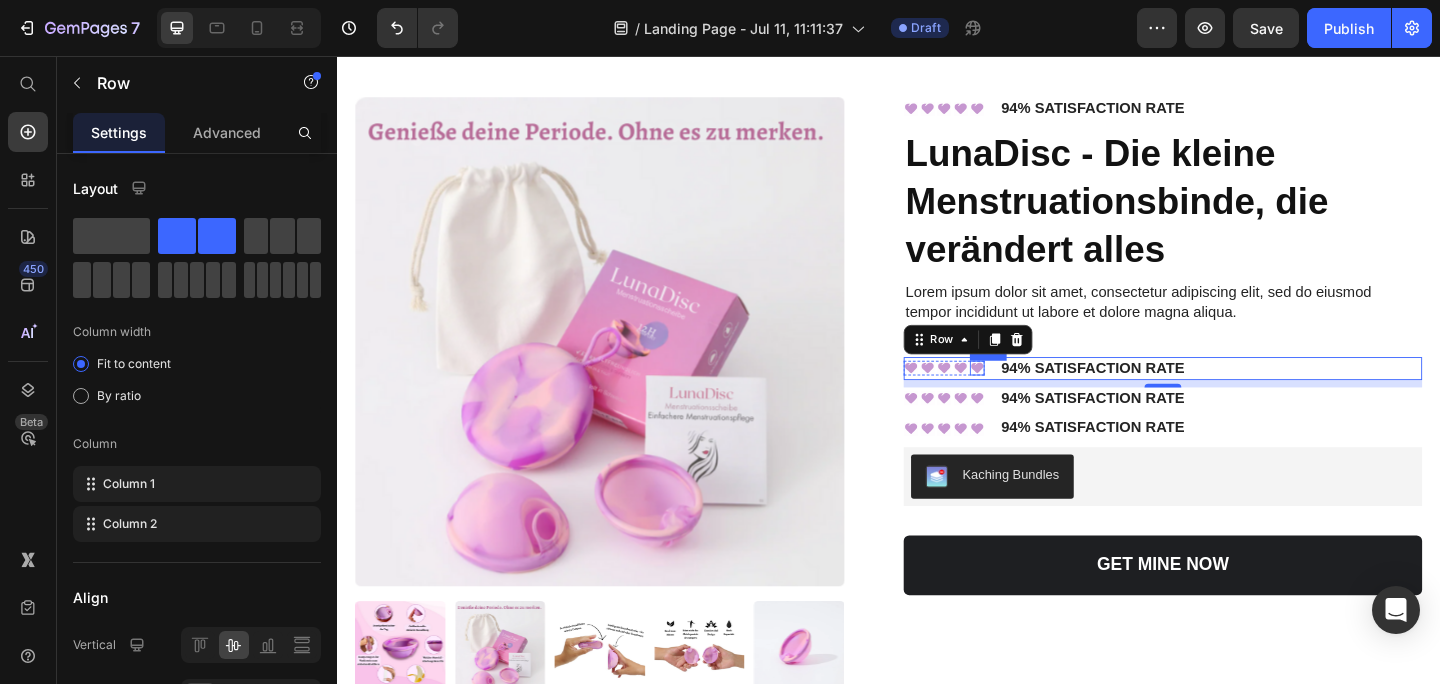 click 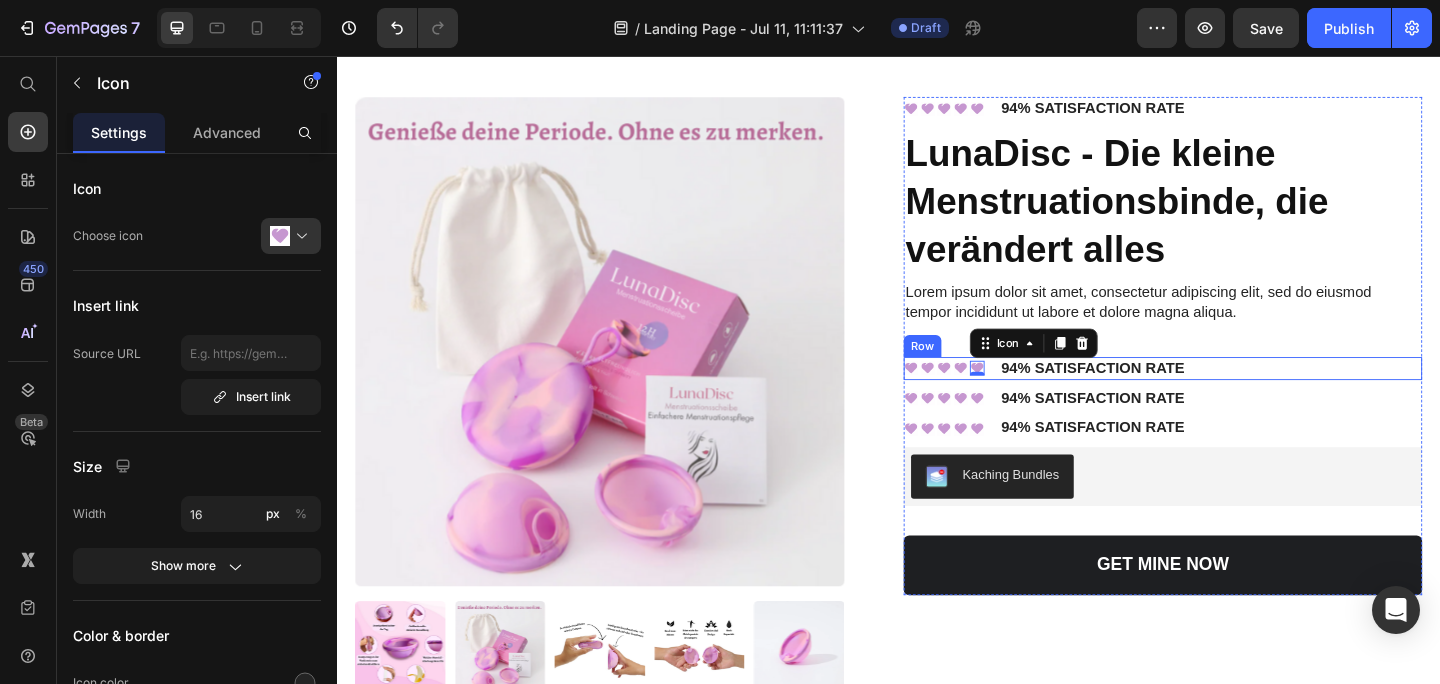 click on "Icon
Icon
Icon
Icon
Icon   0 Icon List 94% SATISFACTION RATE Text Block Row" at bounding box center [1235, 396] 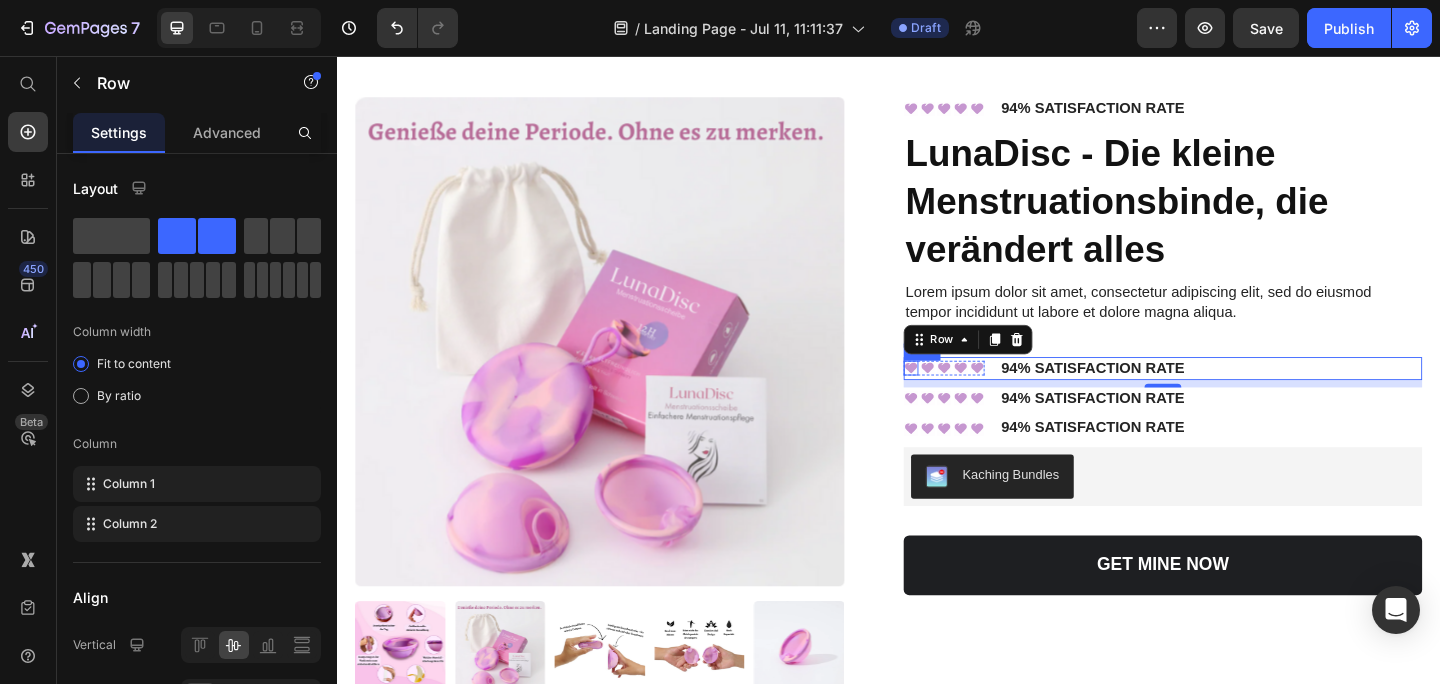 click on "Icon
Icon
Icon
Icon
Icon Icon List" at bounding box center (997, 396) 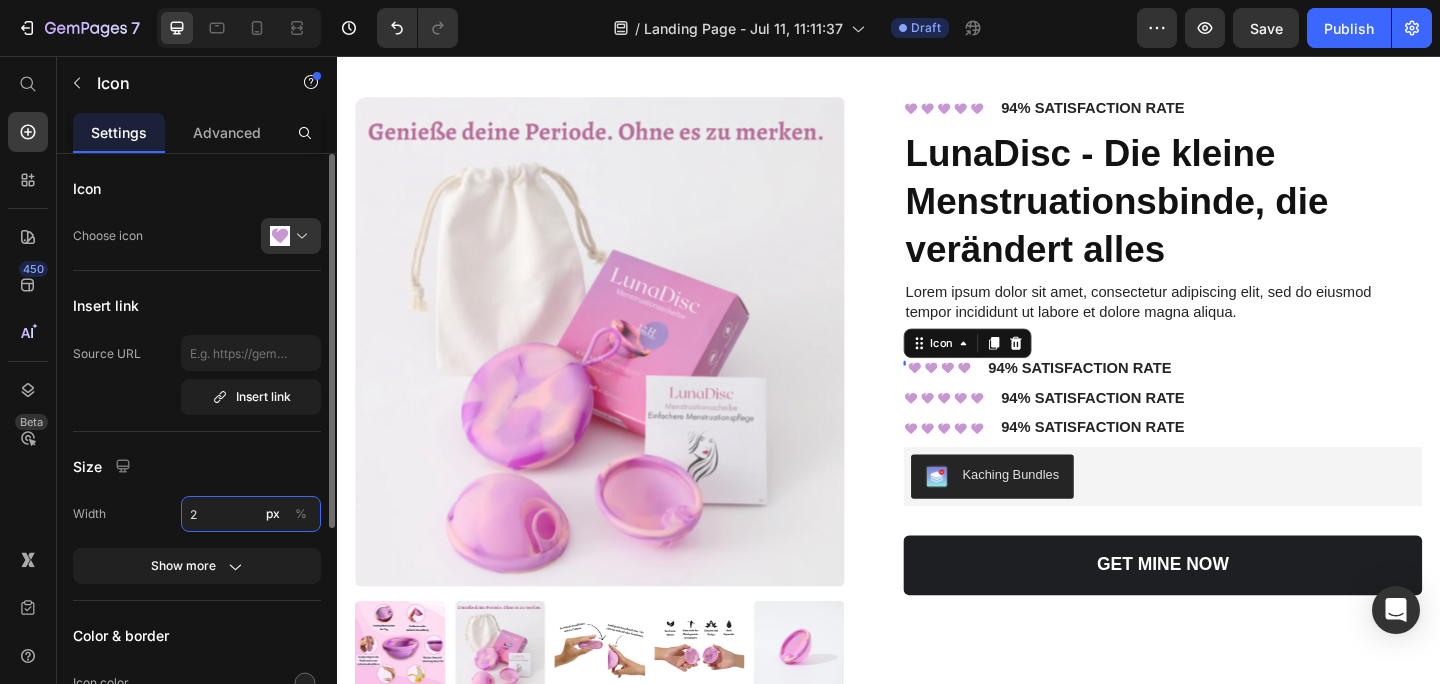 type on "22" 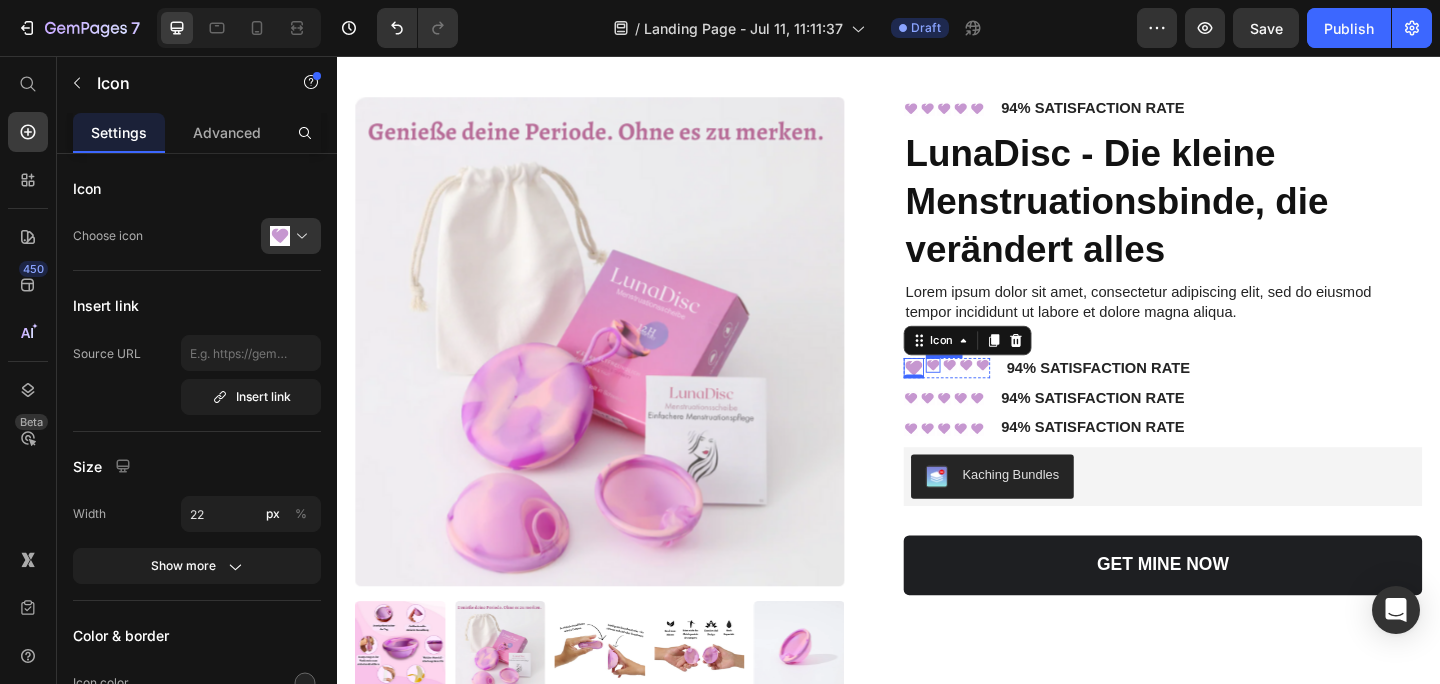 click 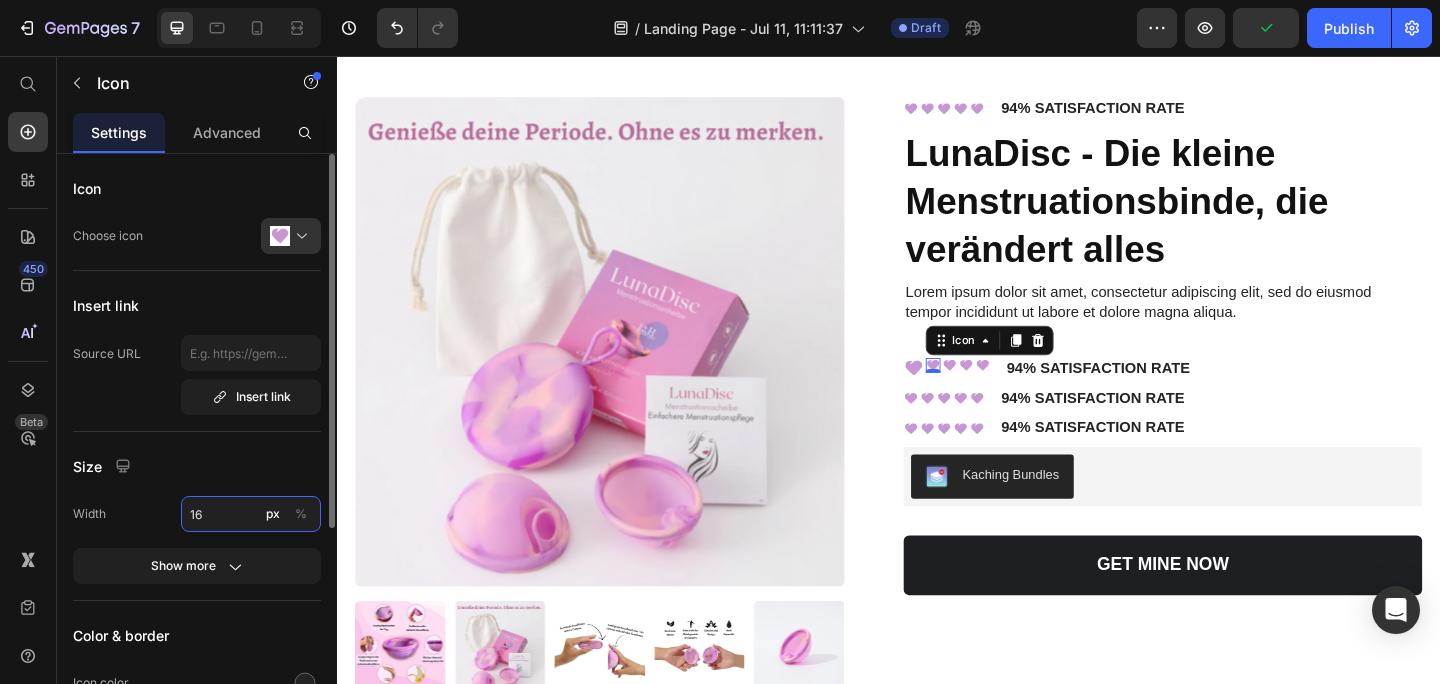 click on "16" at bounding box center [251, 514] 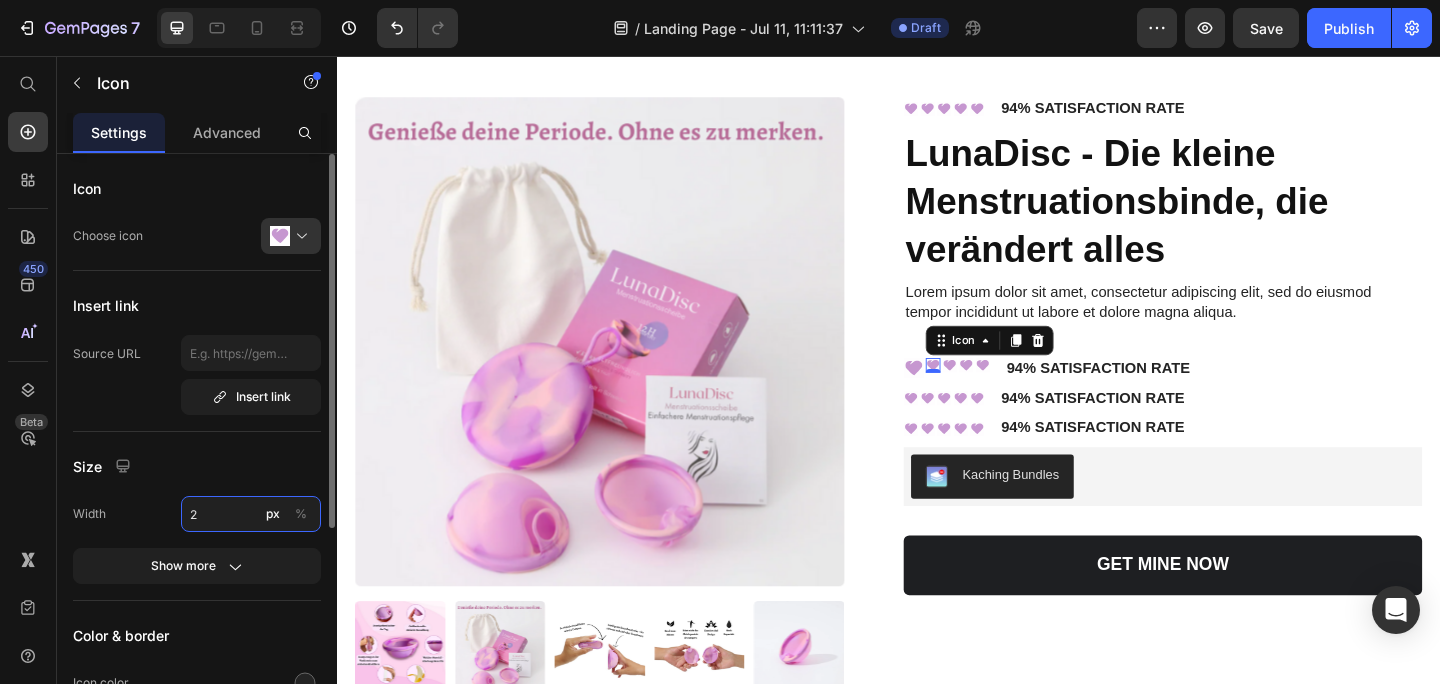 type on "22" 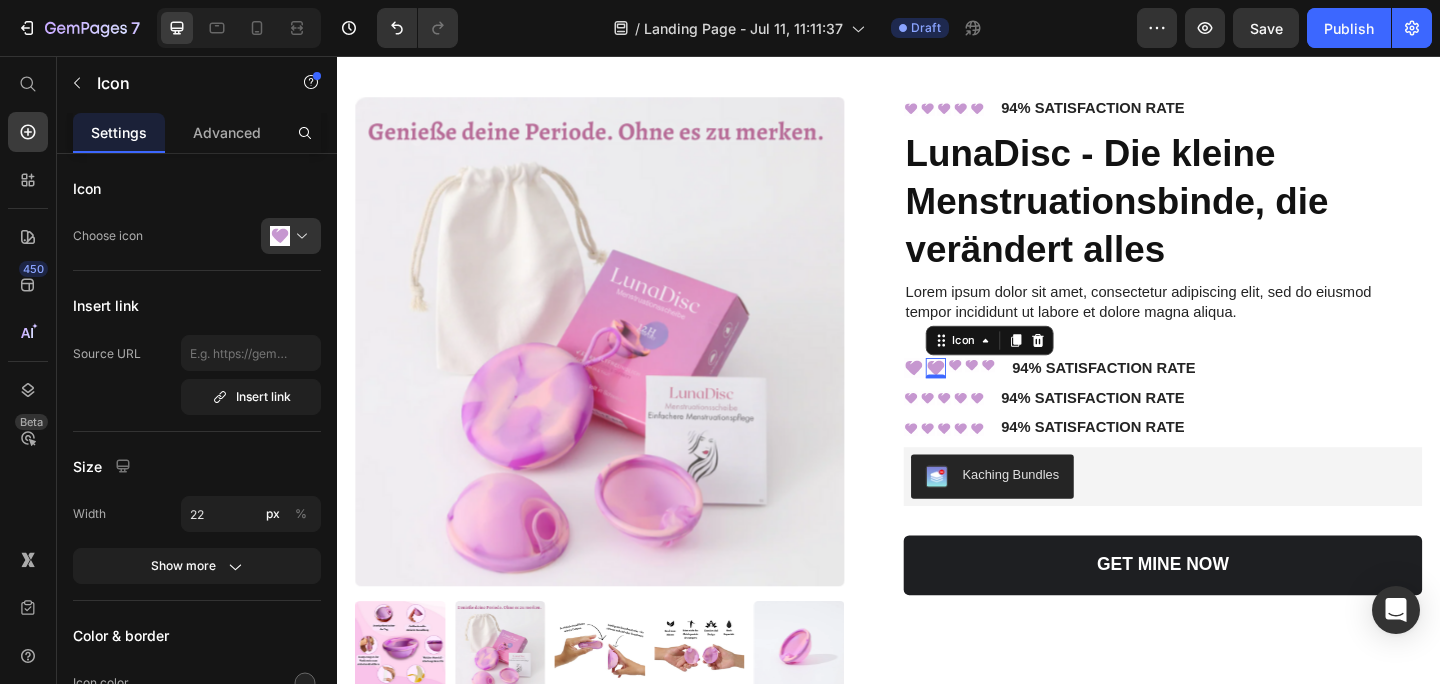 click 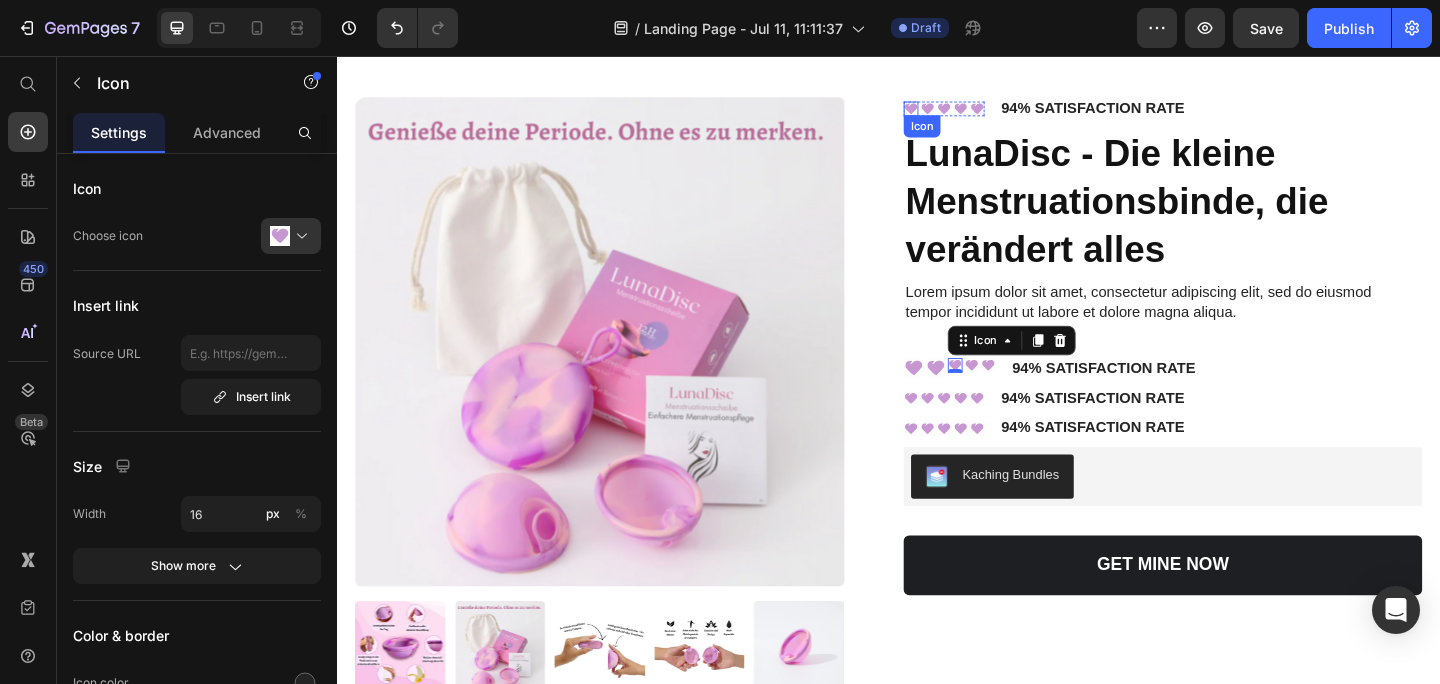 click 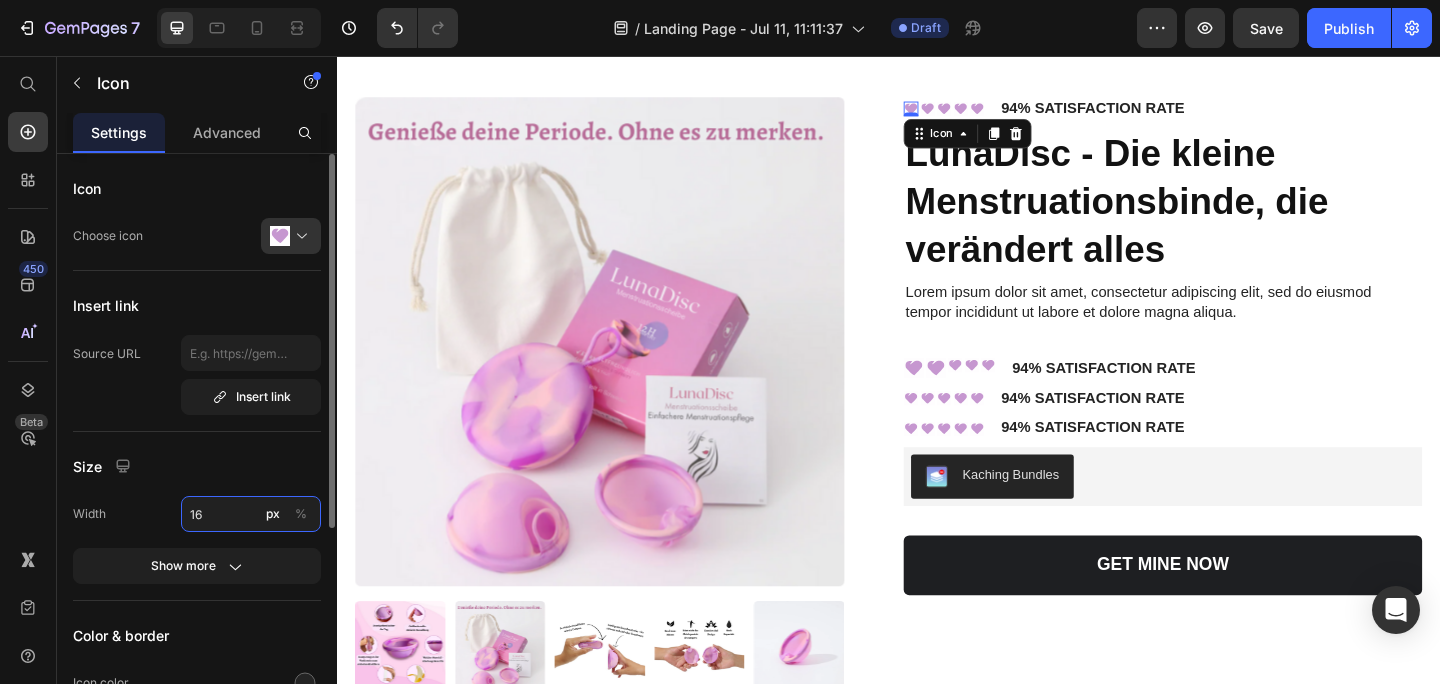 click on "16" at bounding box center [251, 514] 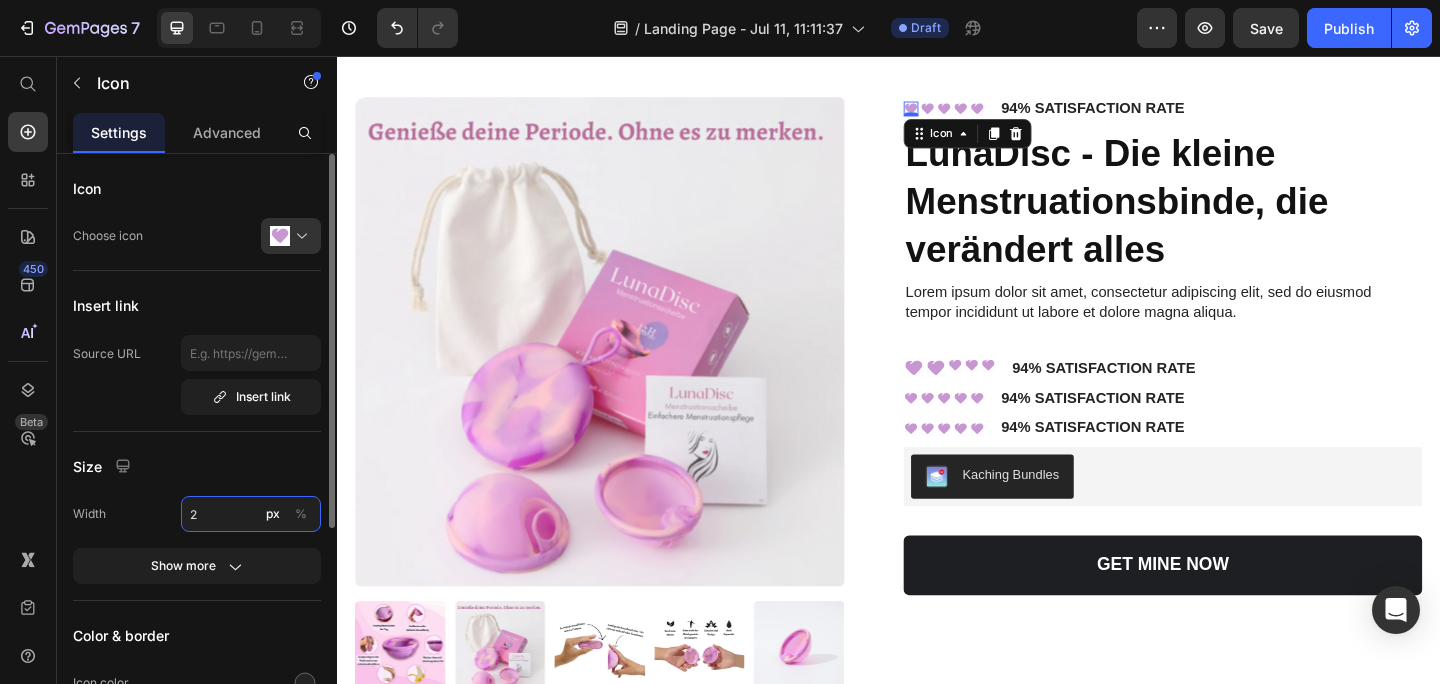 type on "22" 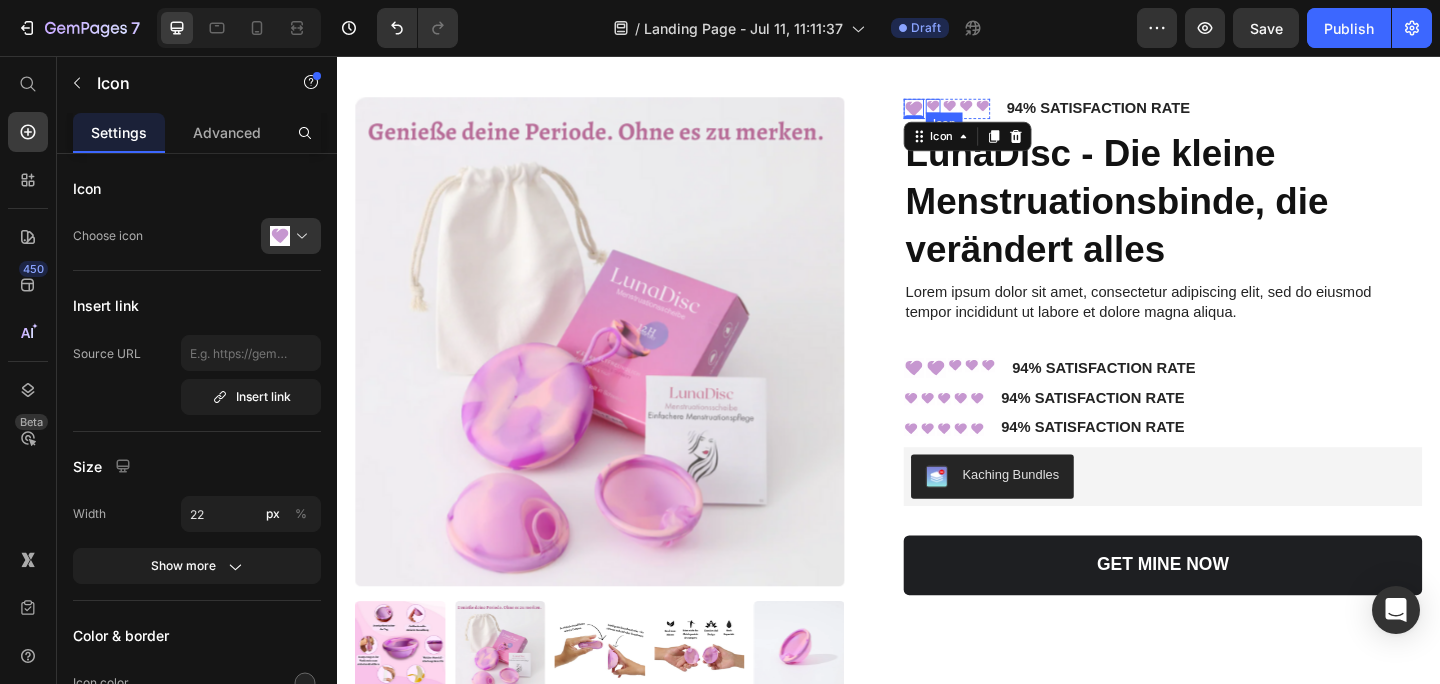 click 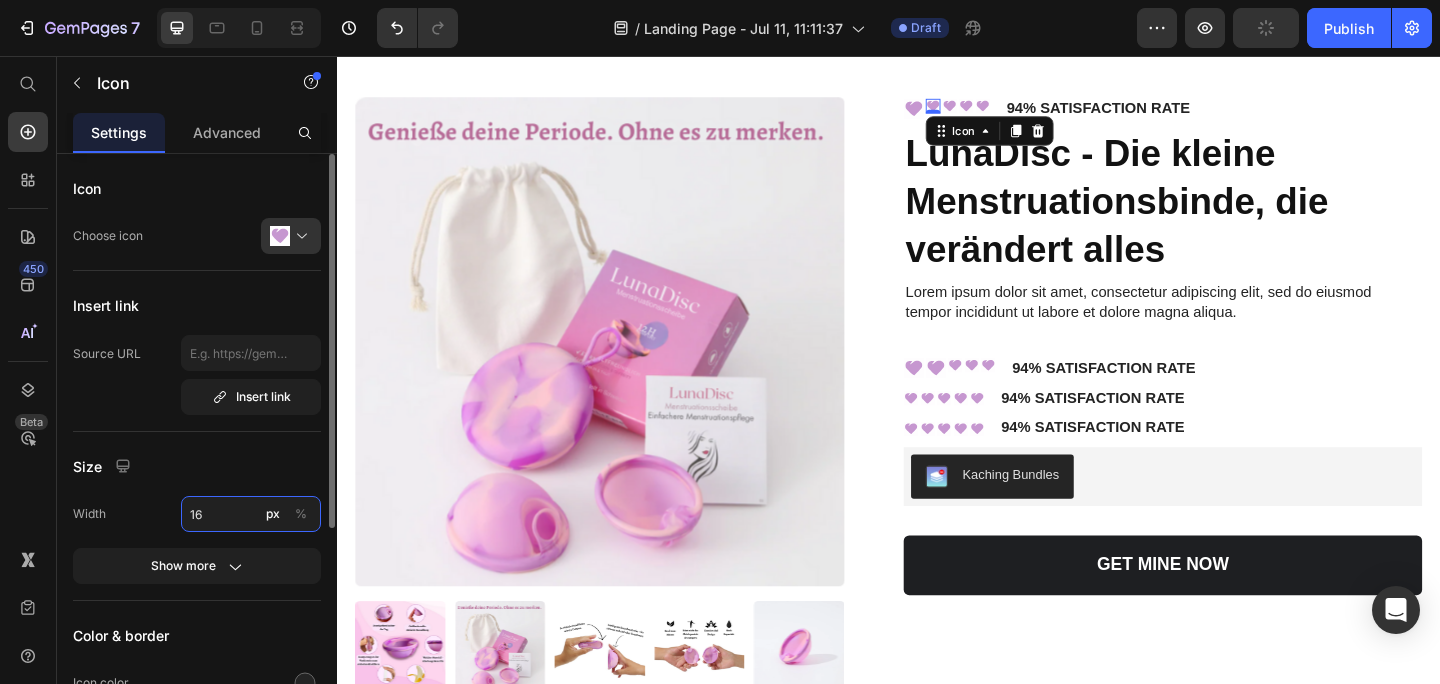click on "16" at bounding box center [251, 514] 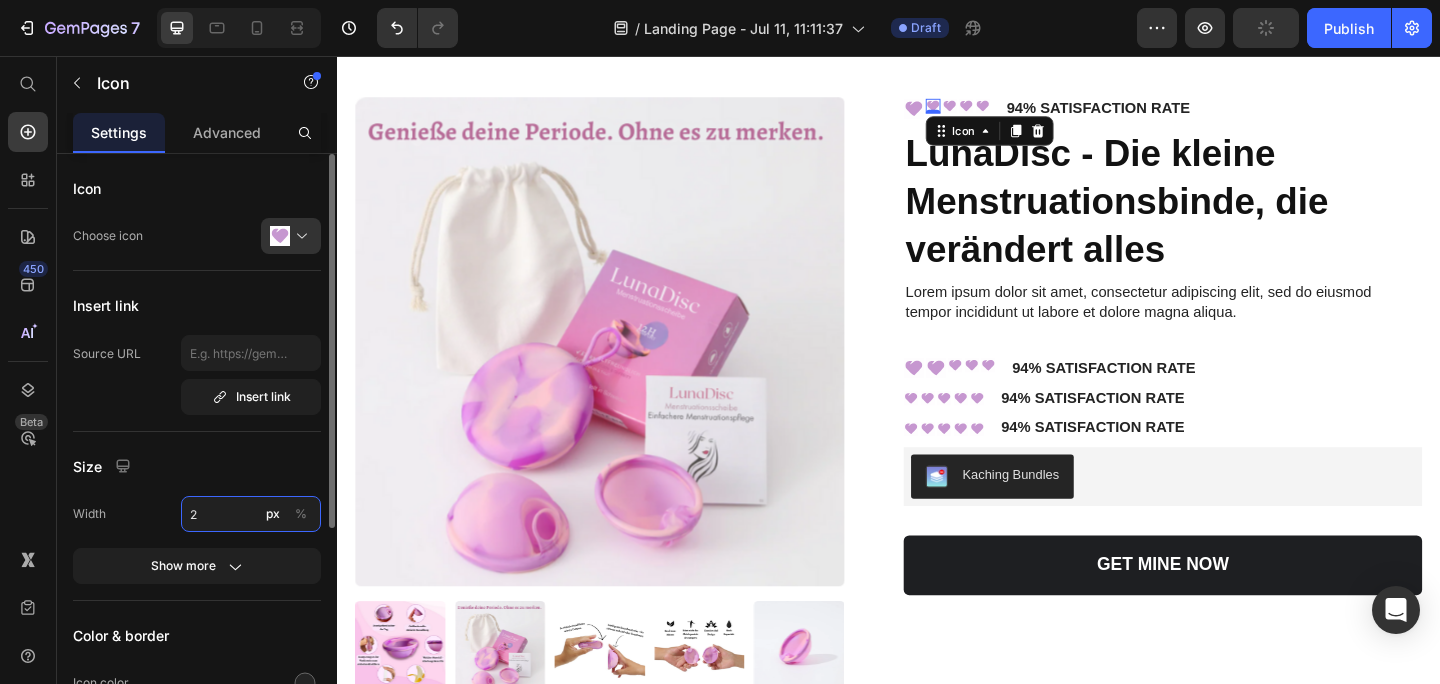 type on "22" 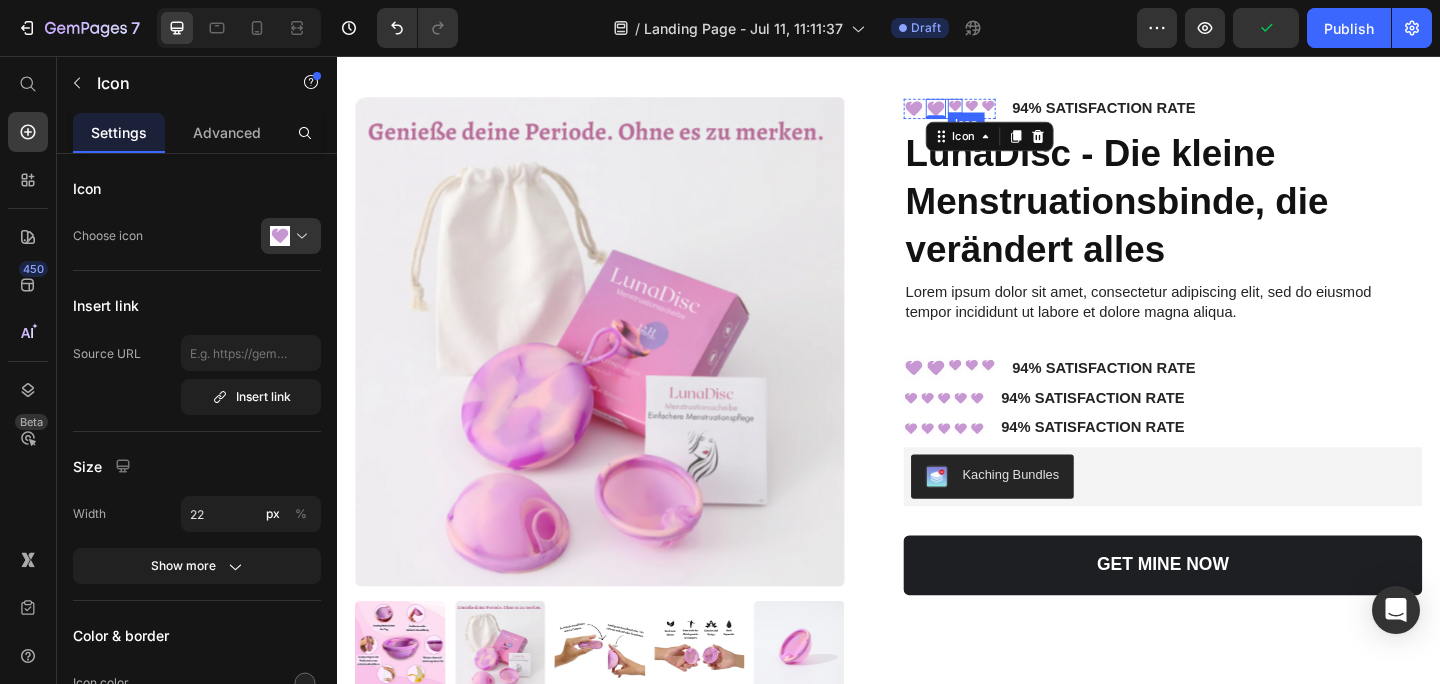 click 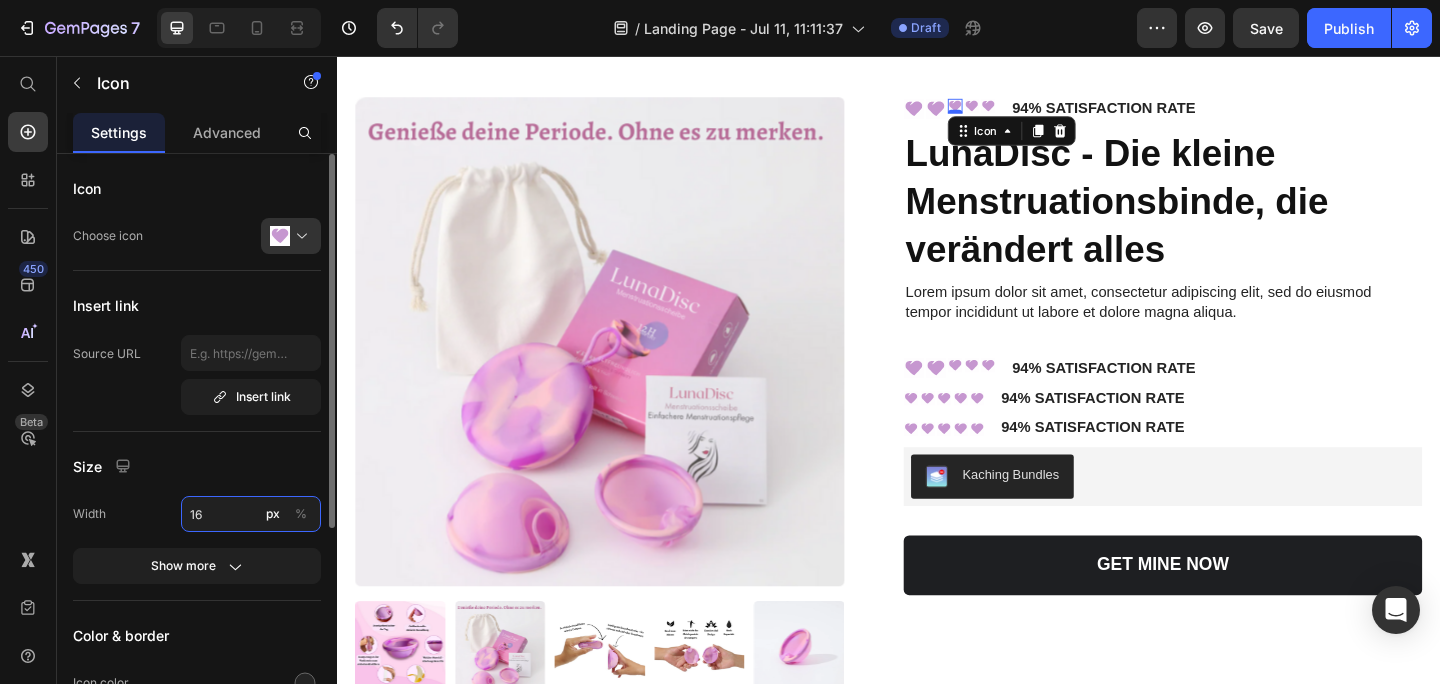 click on "16" at bounding box center (251, 514) 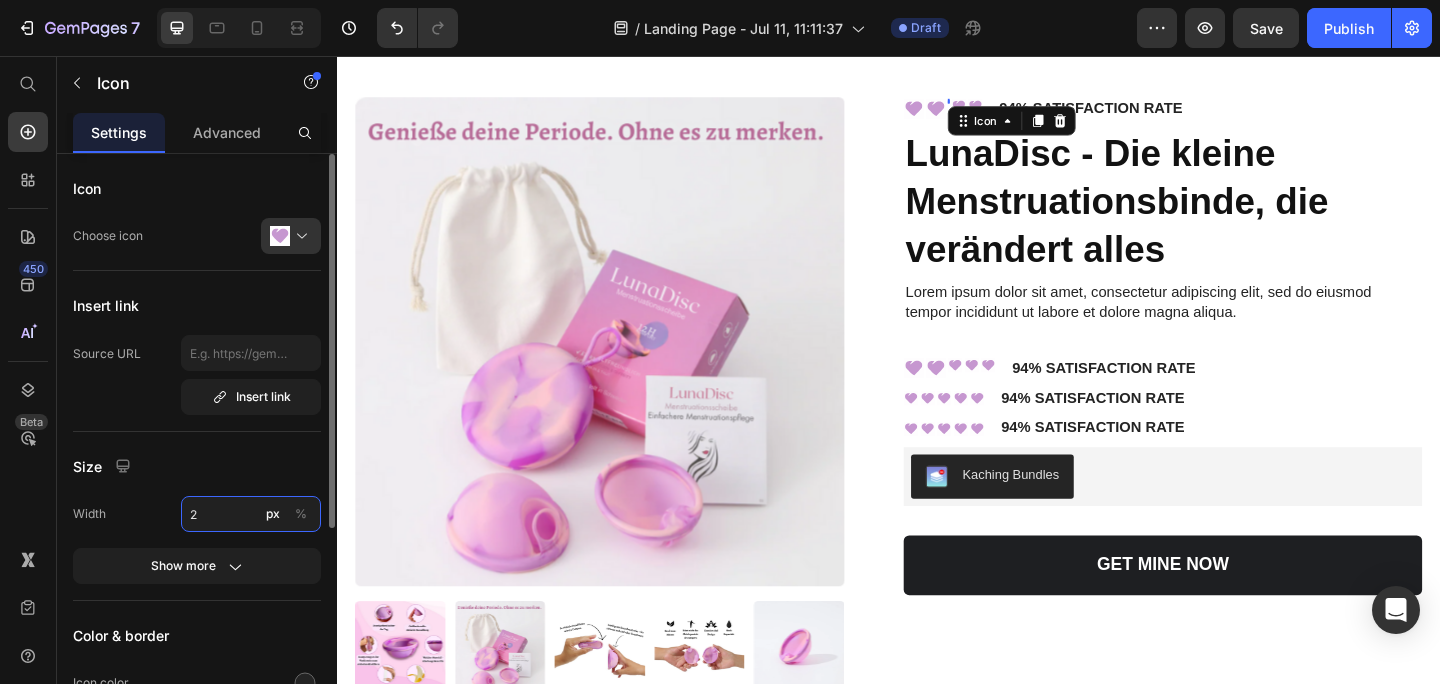 type on "22" 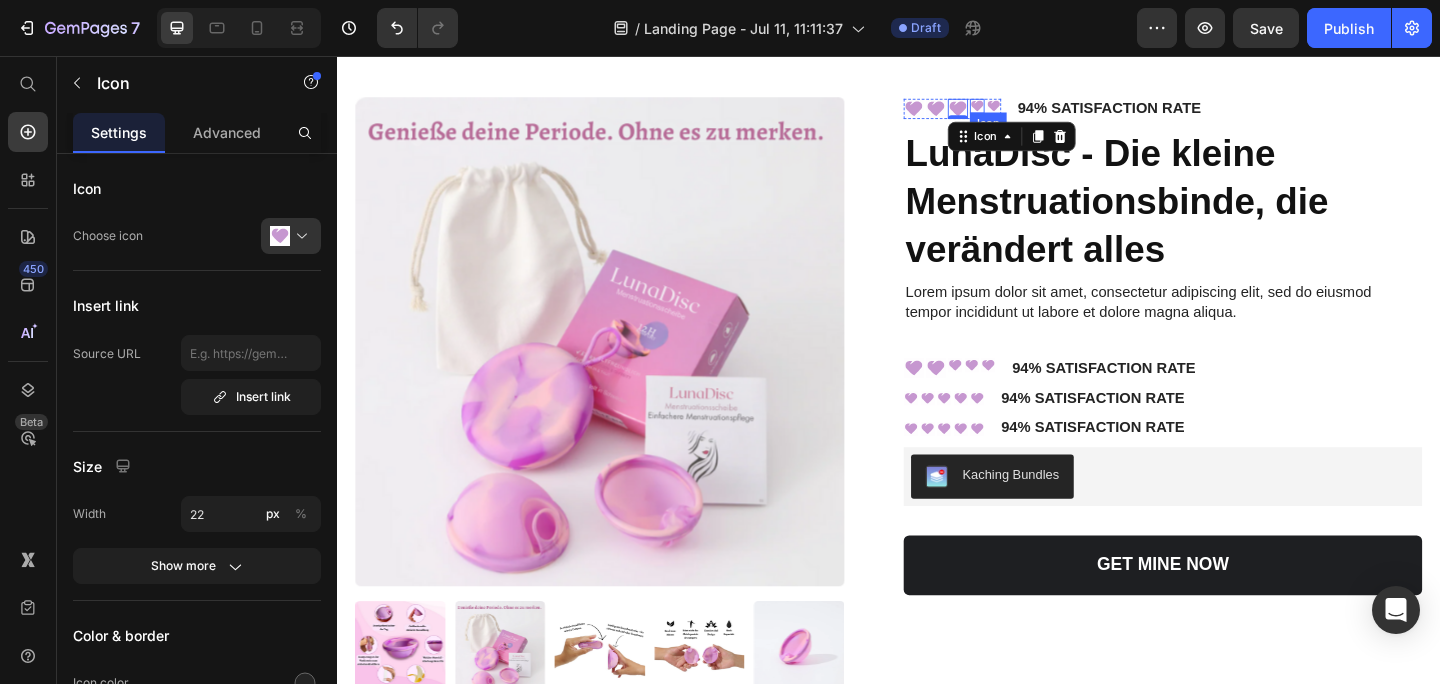click 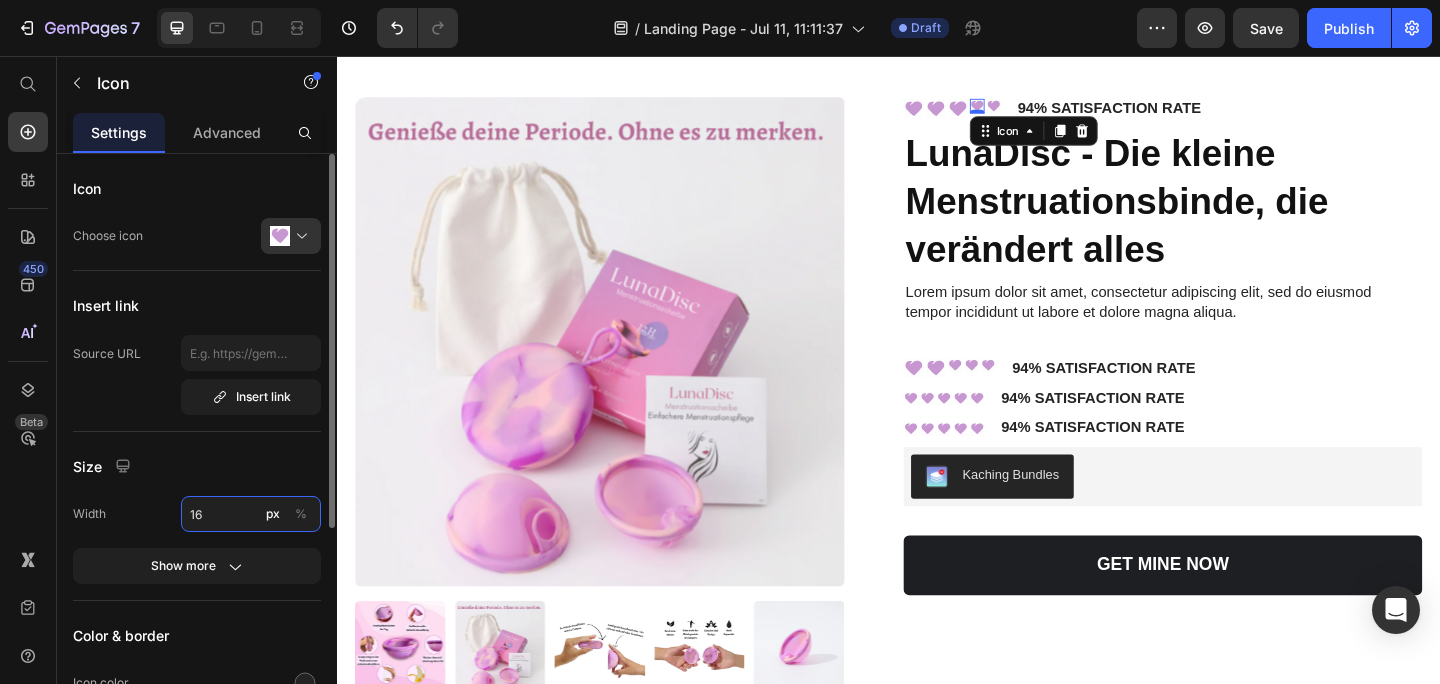 click on "16" at bounding box center (251, 514) 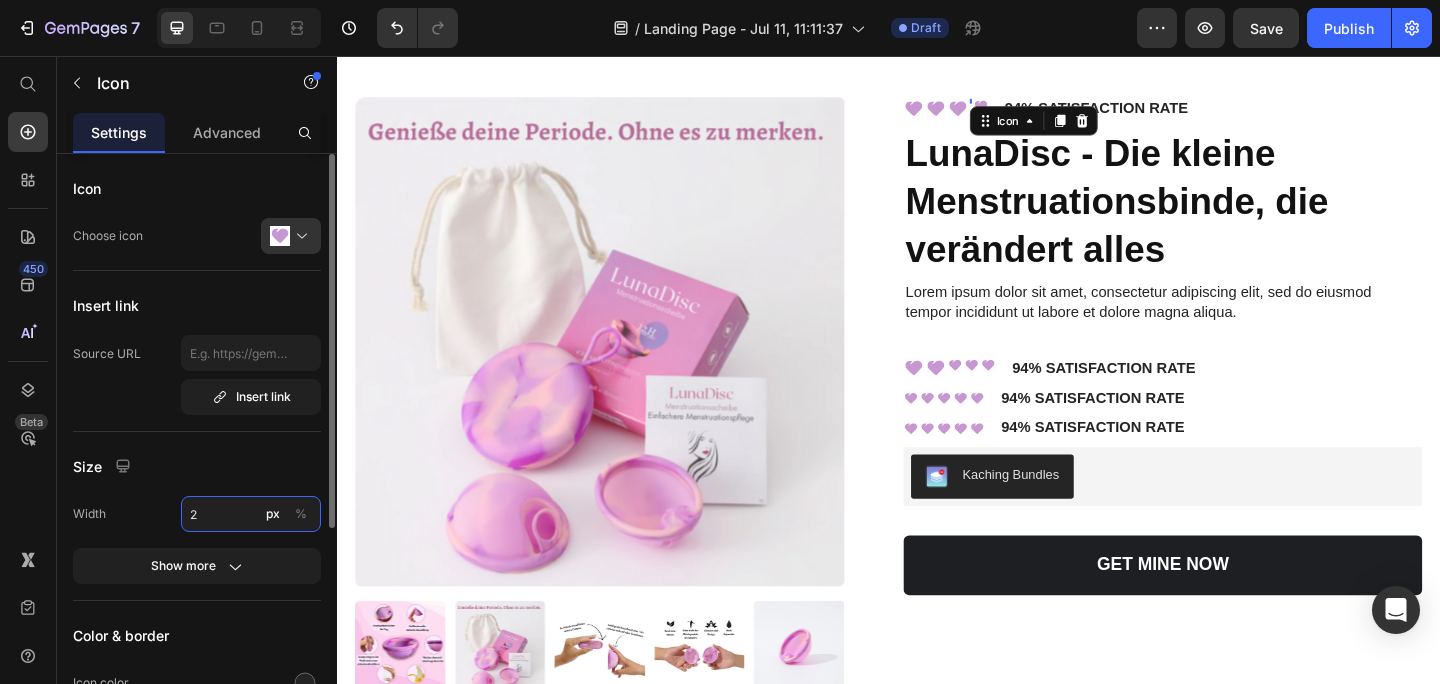 type on "22" 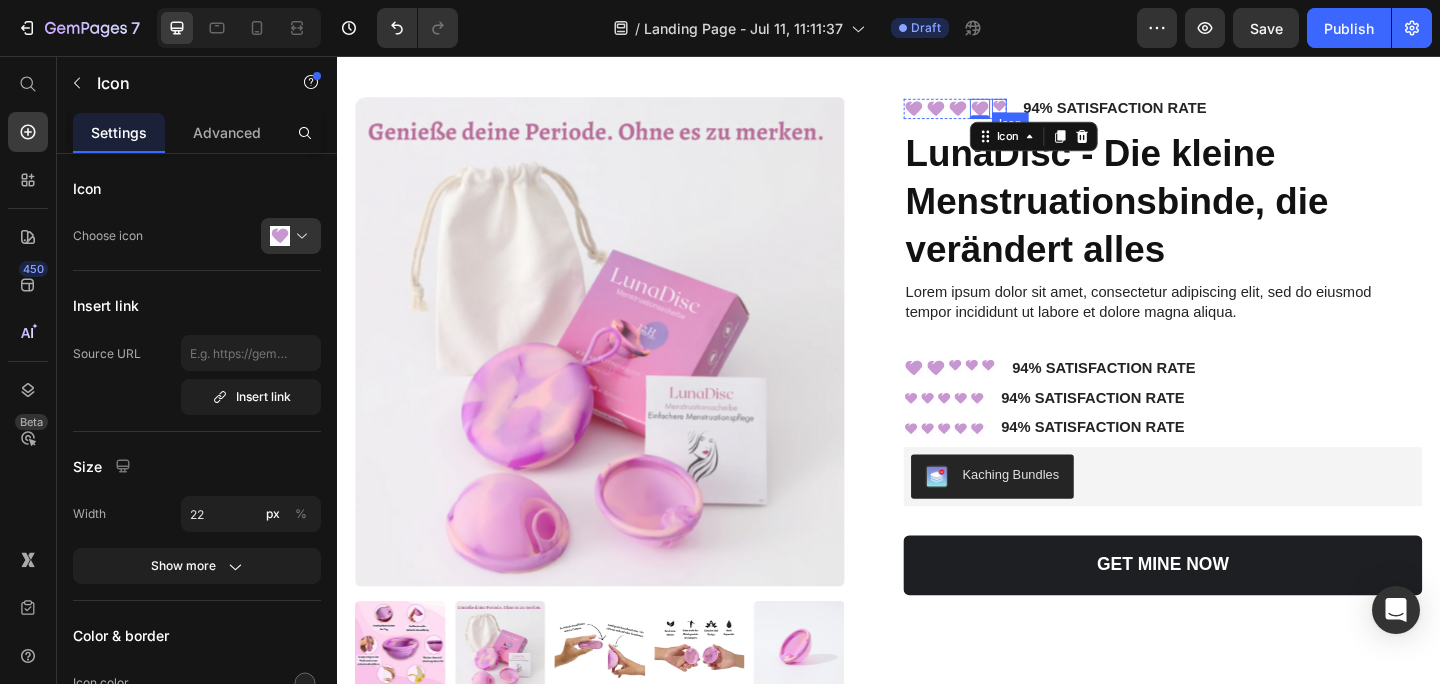 click 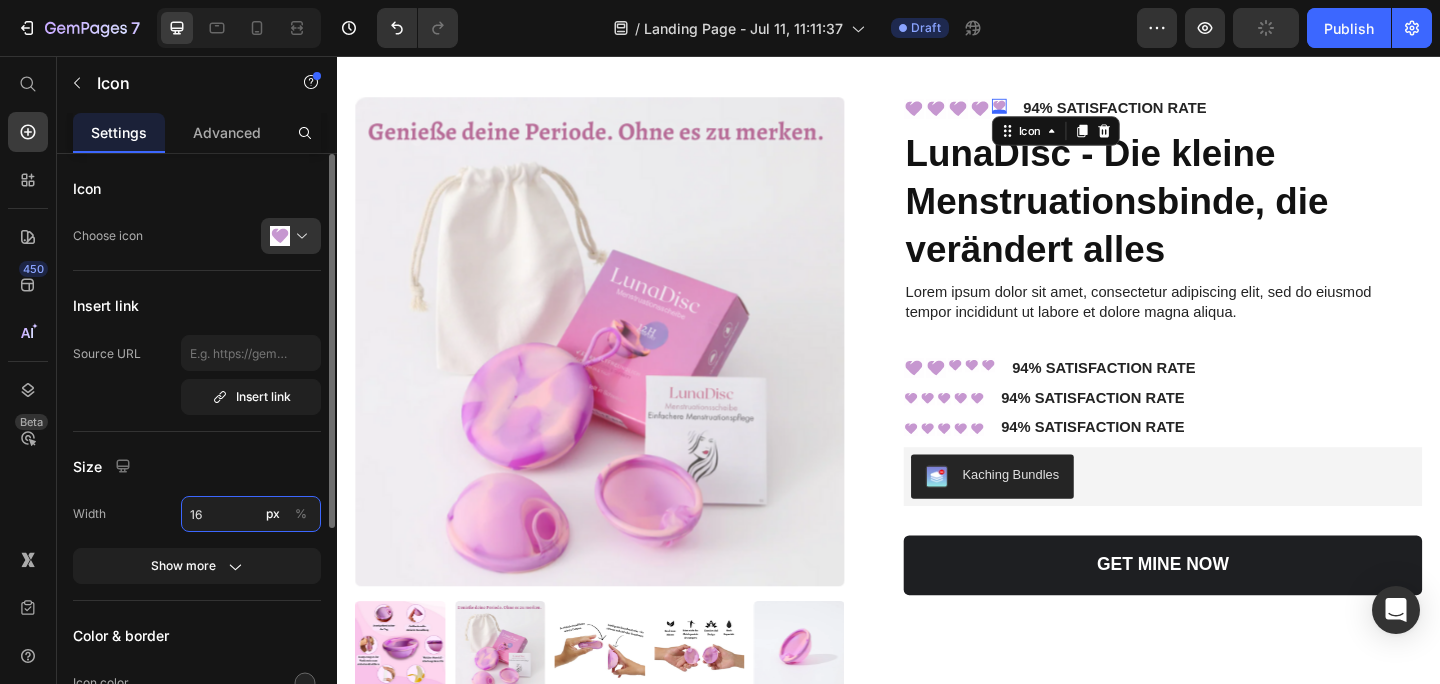 click on "16" at bounding box center [251, 514] 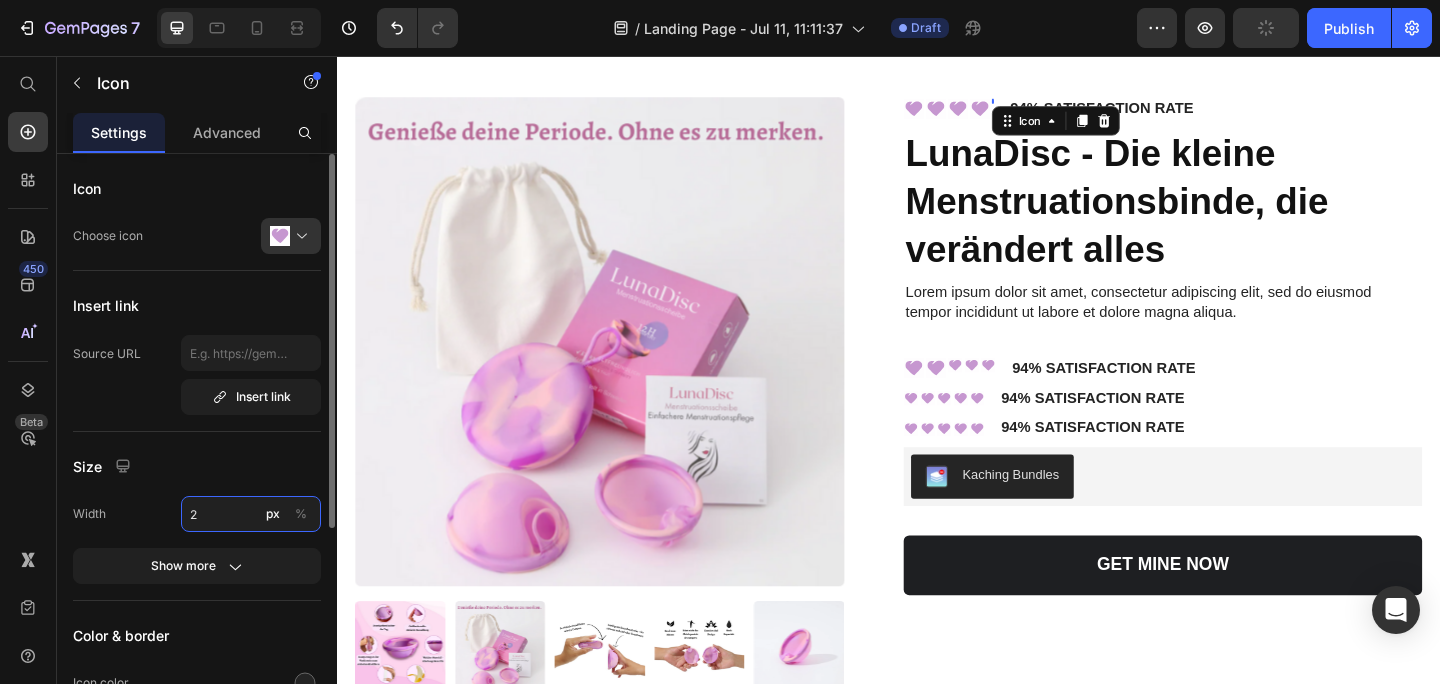 type on "22" 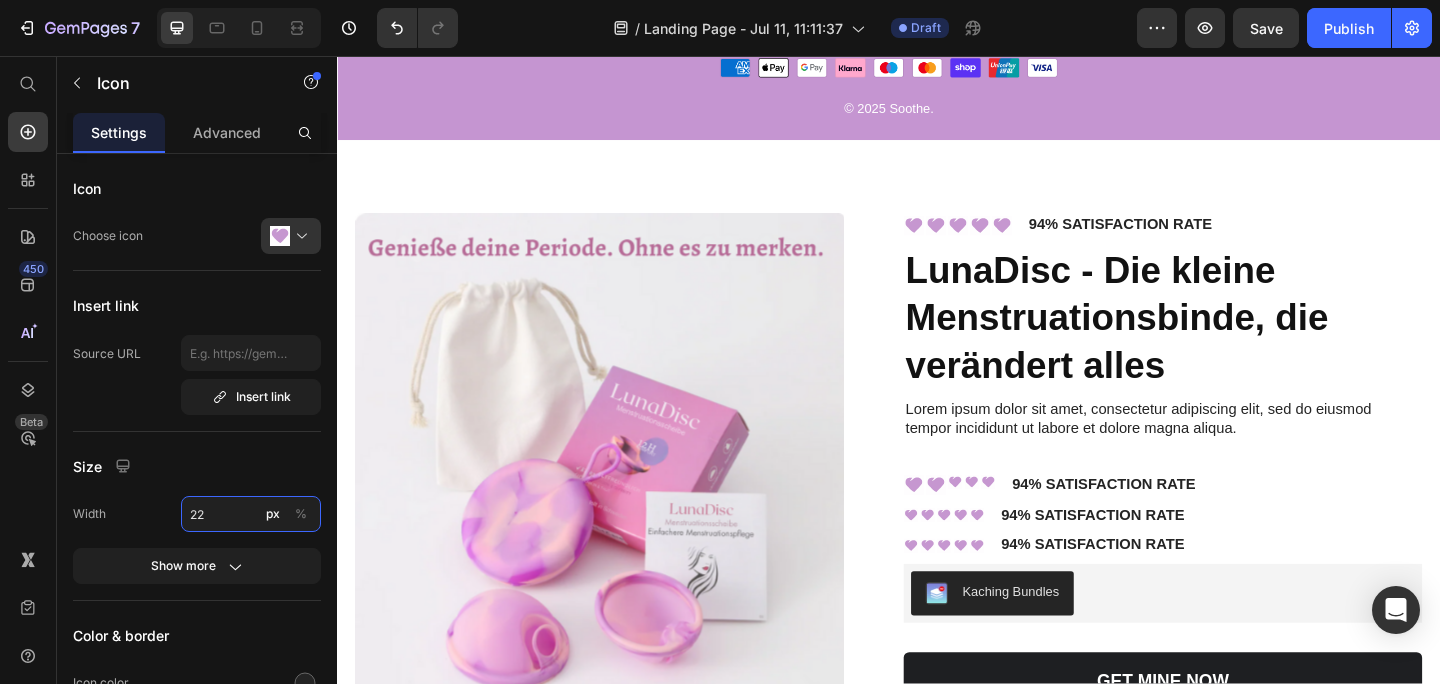 scroll, scrollTop: 6959, scrollLeft: 0, axis: vertical 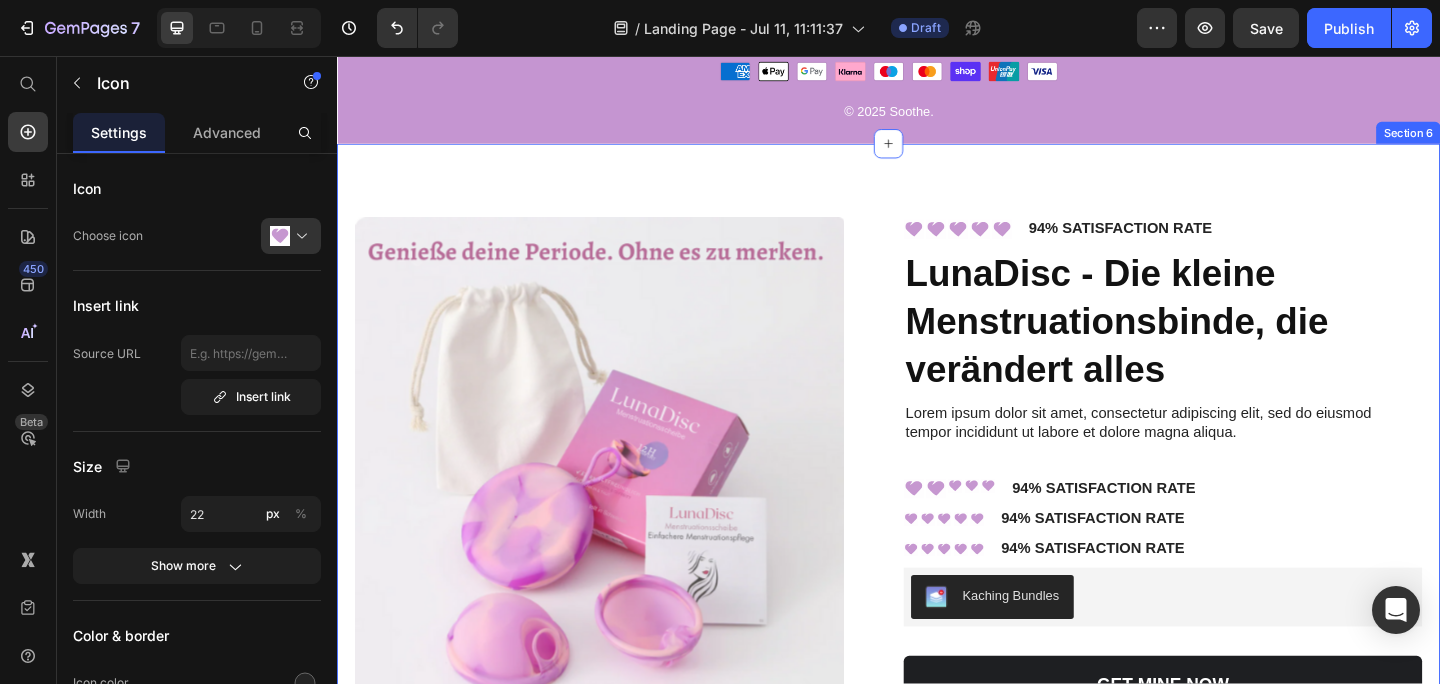click on "94% SATISFACTION RATE" at bounding box center (1188, 244) 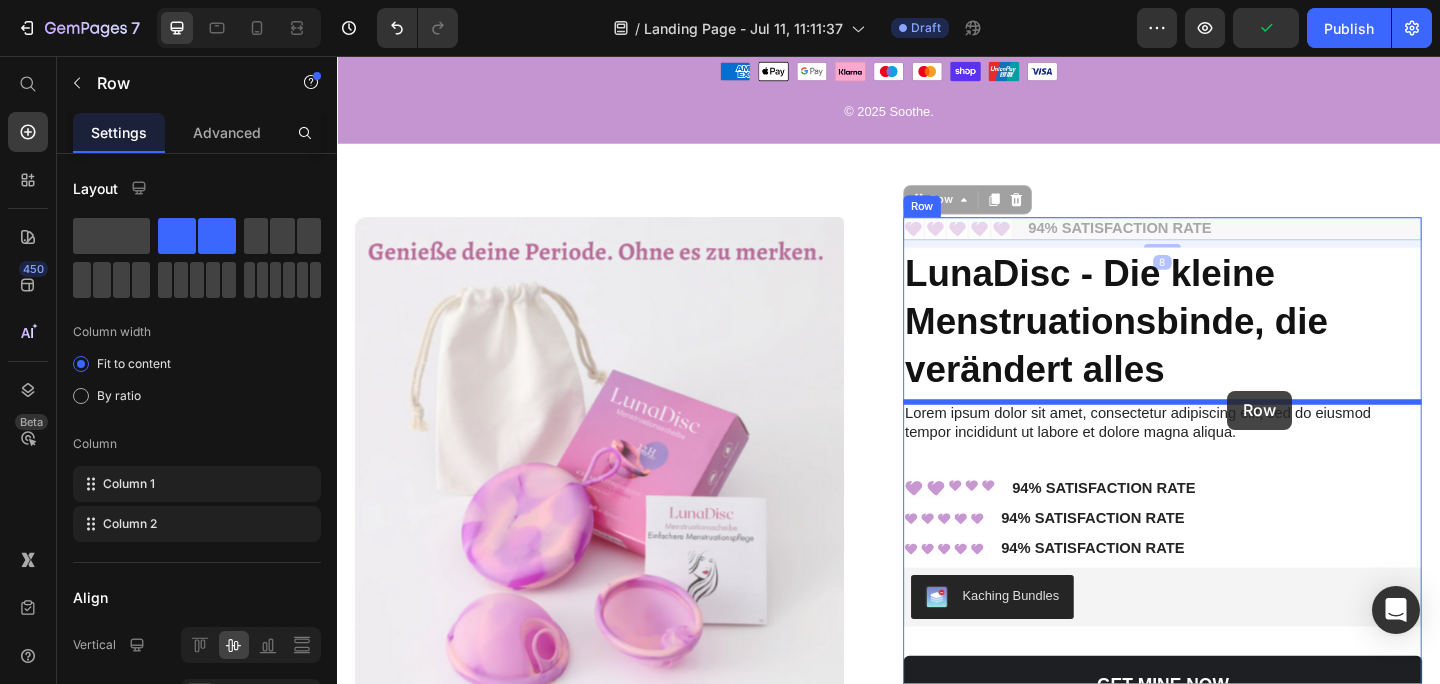 drag, startPoint x: 1337, startPoint y: 248, endPoint x: 1305, endPoint y: 420, distance: 174.95142 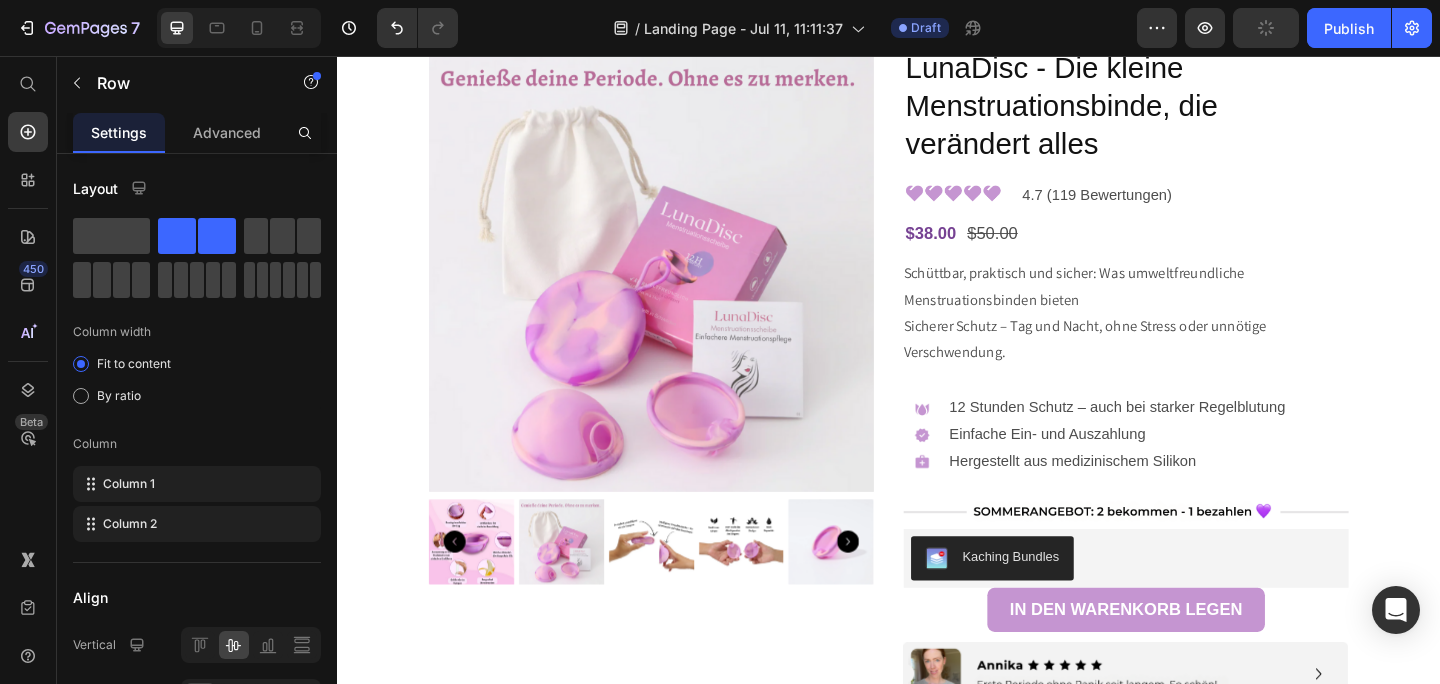 scroll, scrollTop: 0, scrollLeft: 0, axis: both 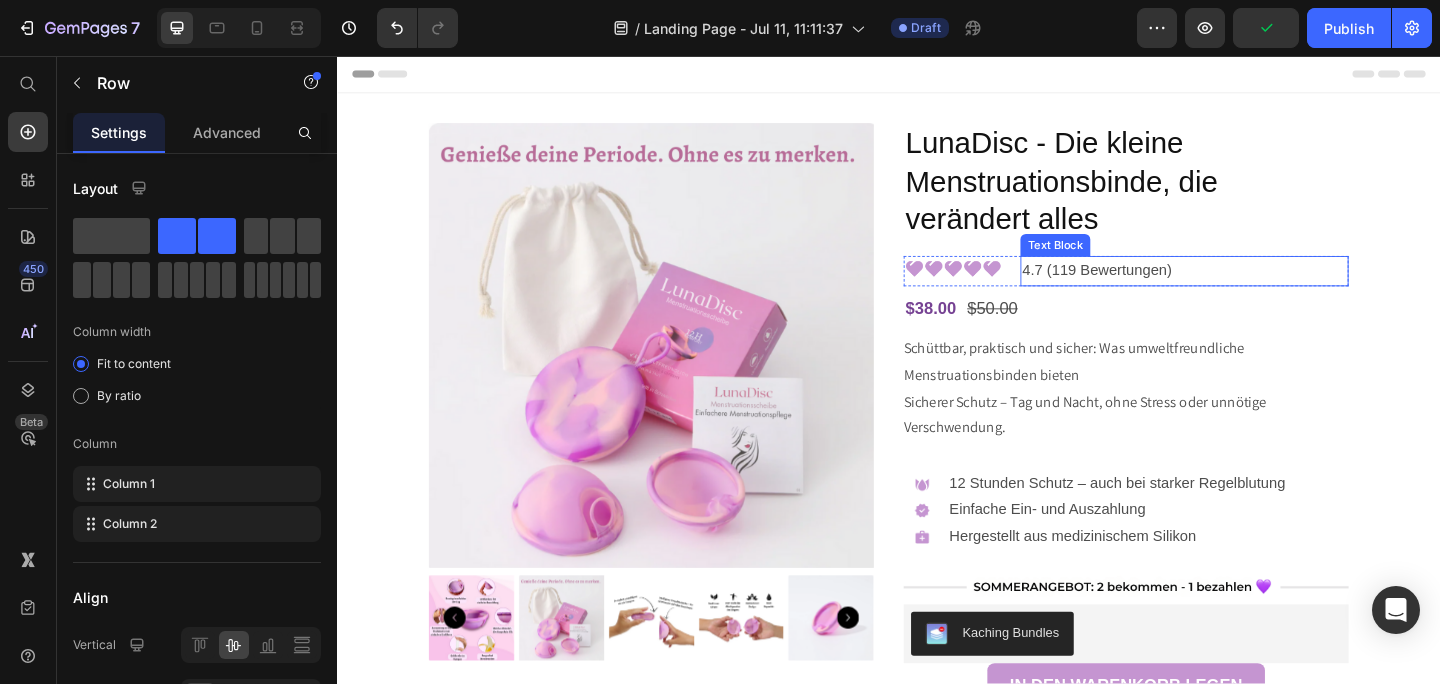 click on "4.7 (119 Bewertungen)" at bounding box center [1258, 290] 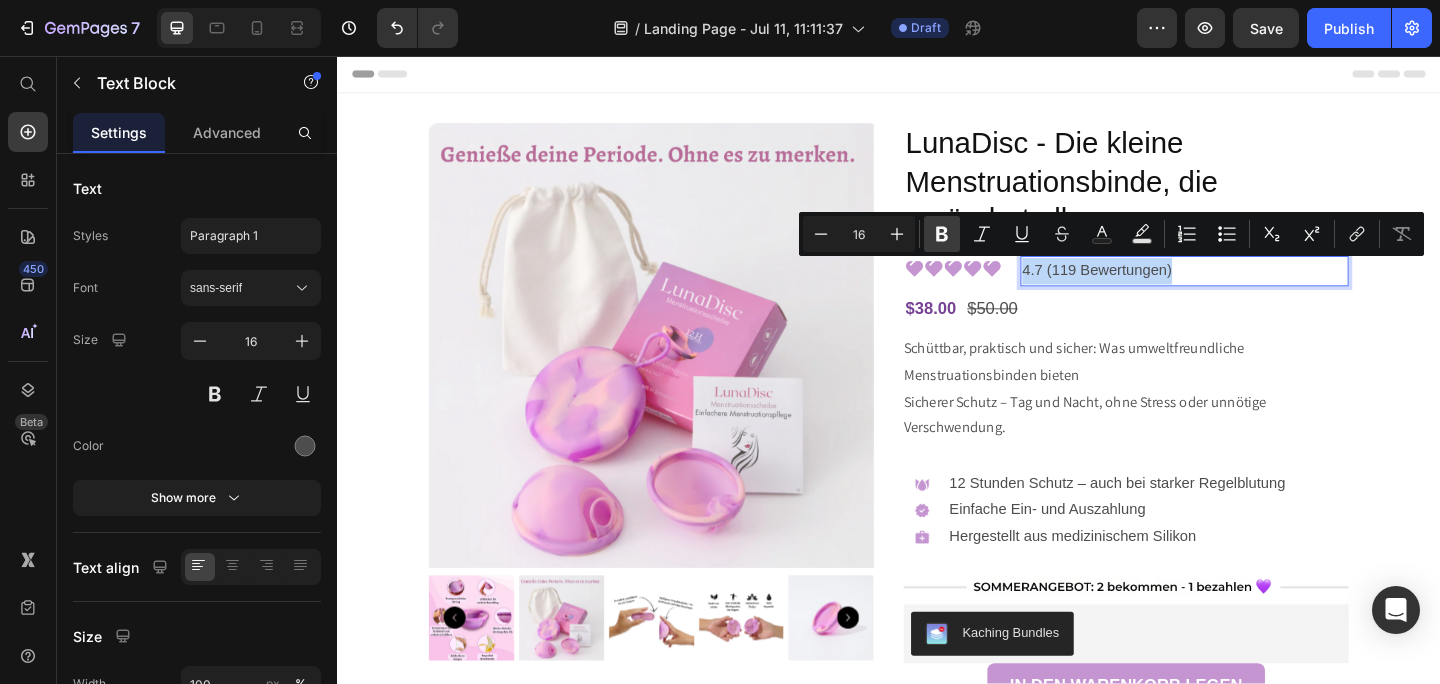 copy on "4.7 (119 Bewertungen)" 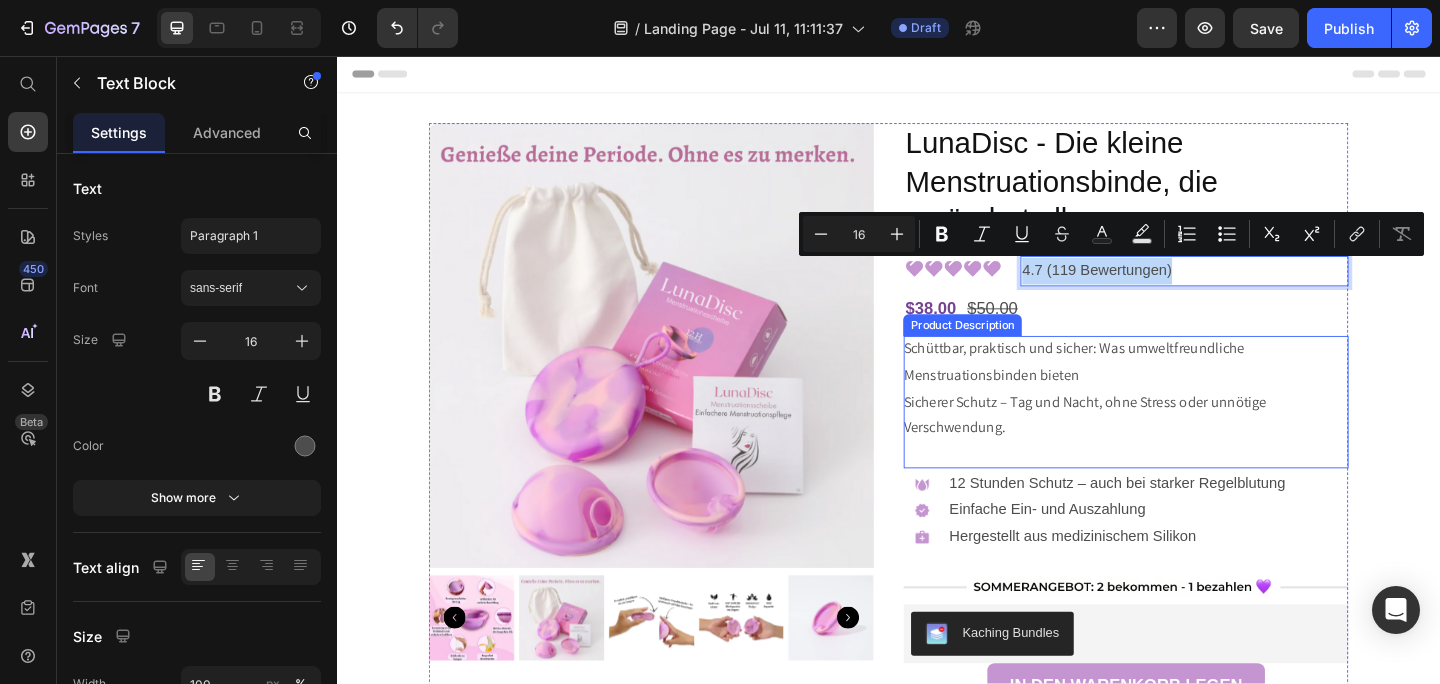 click on "Schüttbar, praktisch und sicher: Was umweltfreundliche Menstruationsbinden bieten Sicherer Schutz – Tag und Nacht, ohne Stress oder unnötige Verschwendung." at bounding box center (1195, 433) 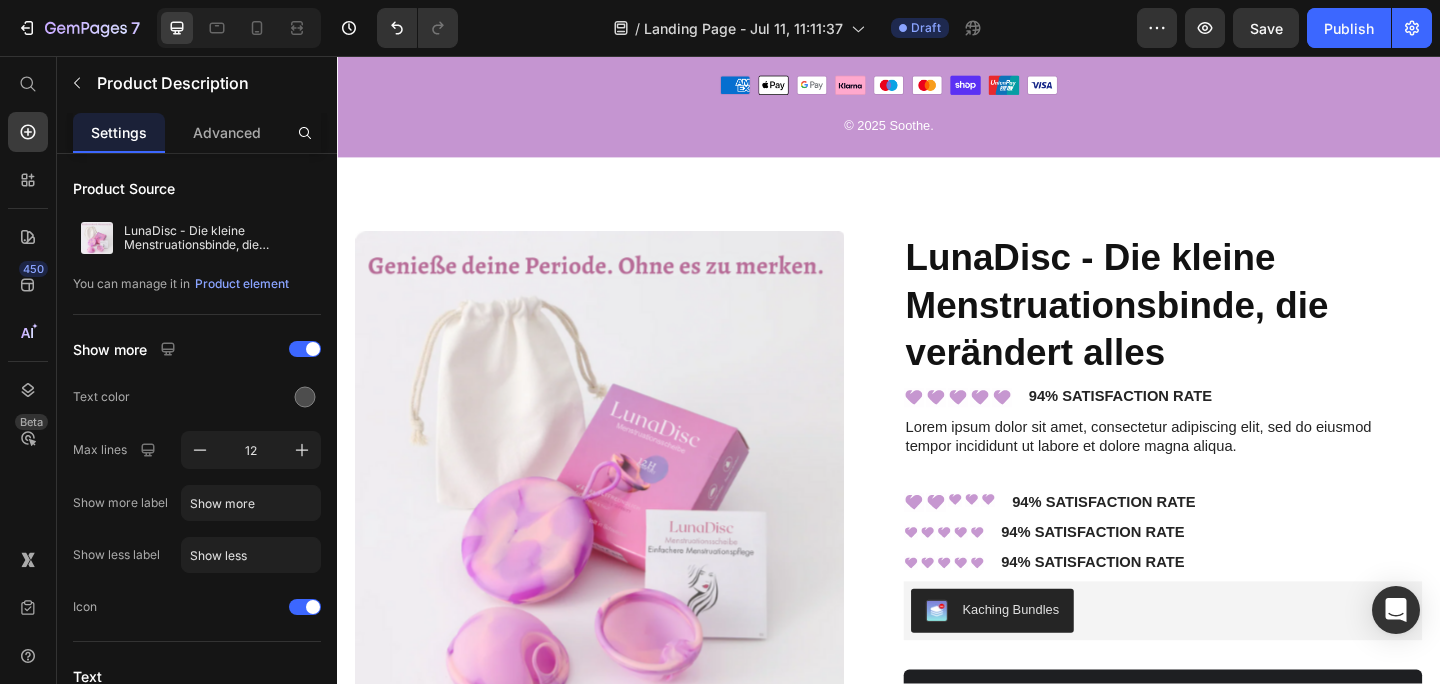 scroll, scrollTop: 6961, scrollLeft: 0, axis: vertical 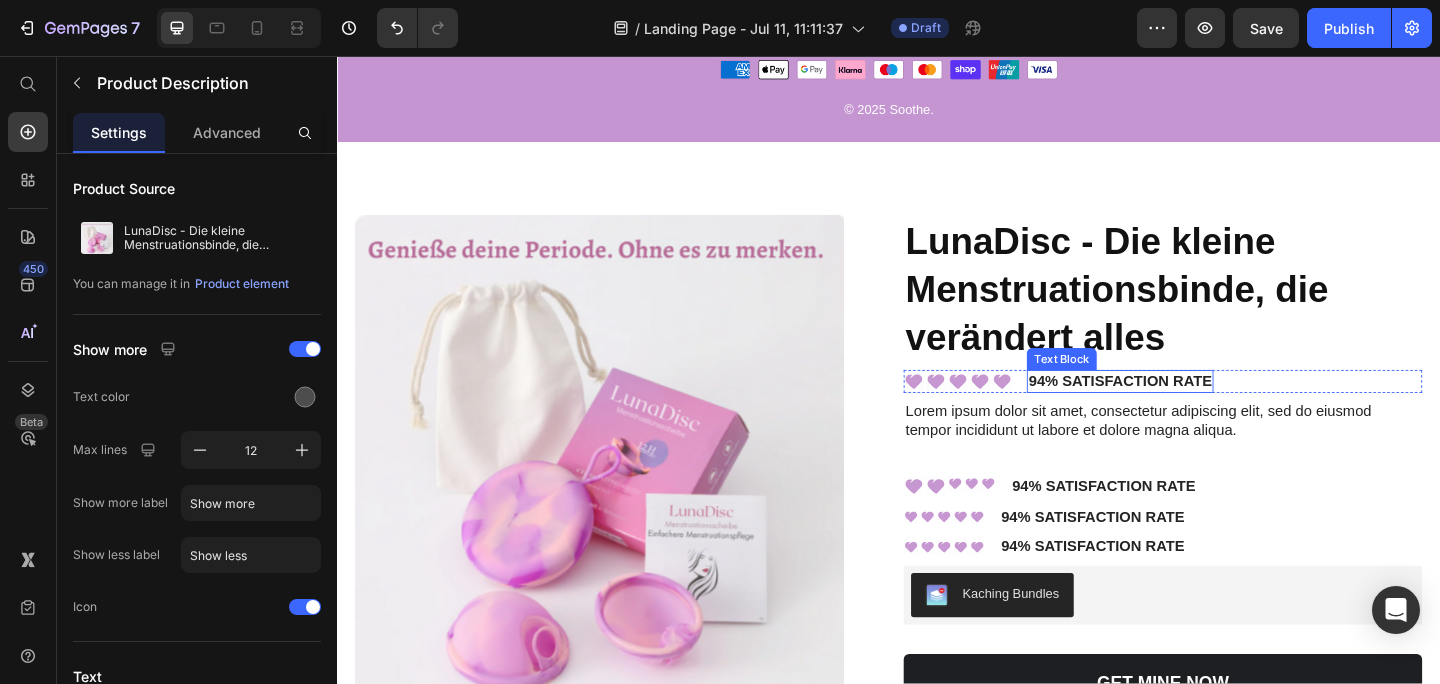 click on "94% SATISFACTION RATE" at bounding box center (1188, 410) 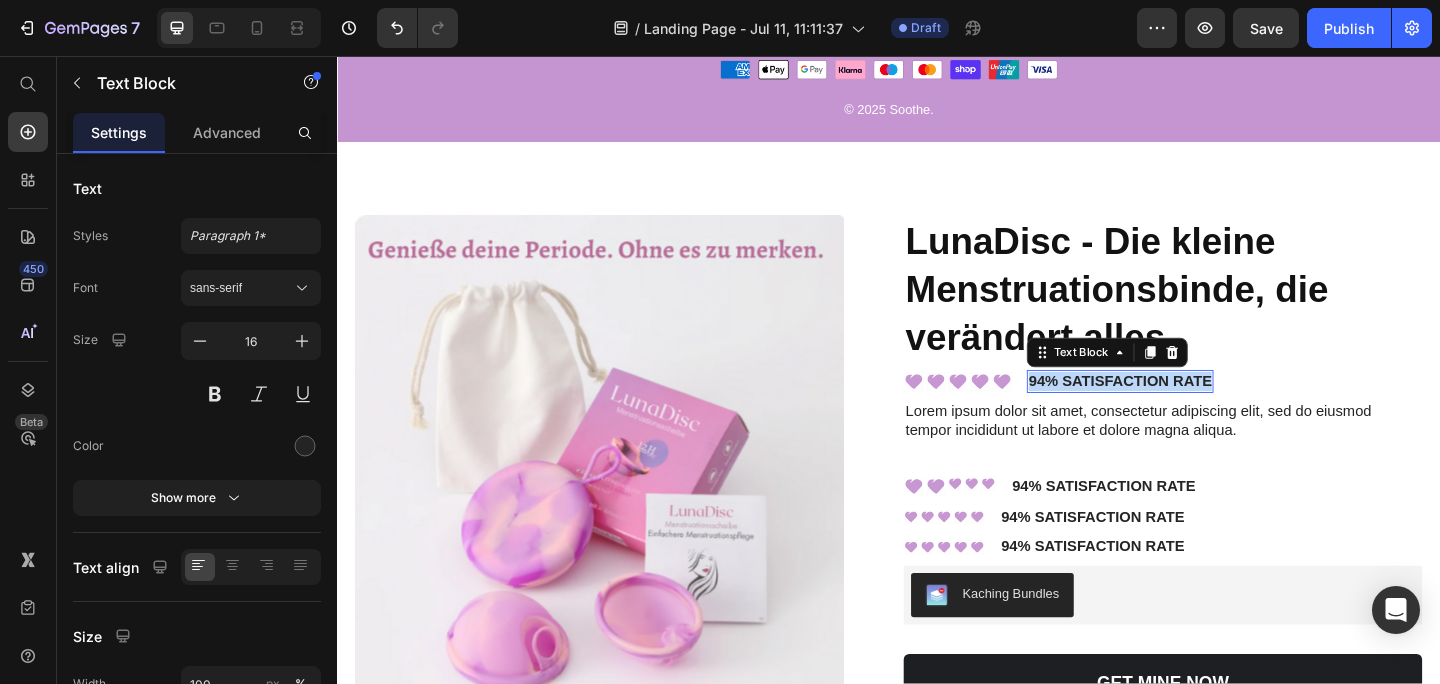 click on "94% SATISFACTION RATE" at bounding box center (1188, 410) 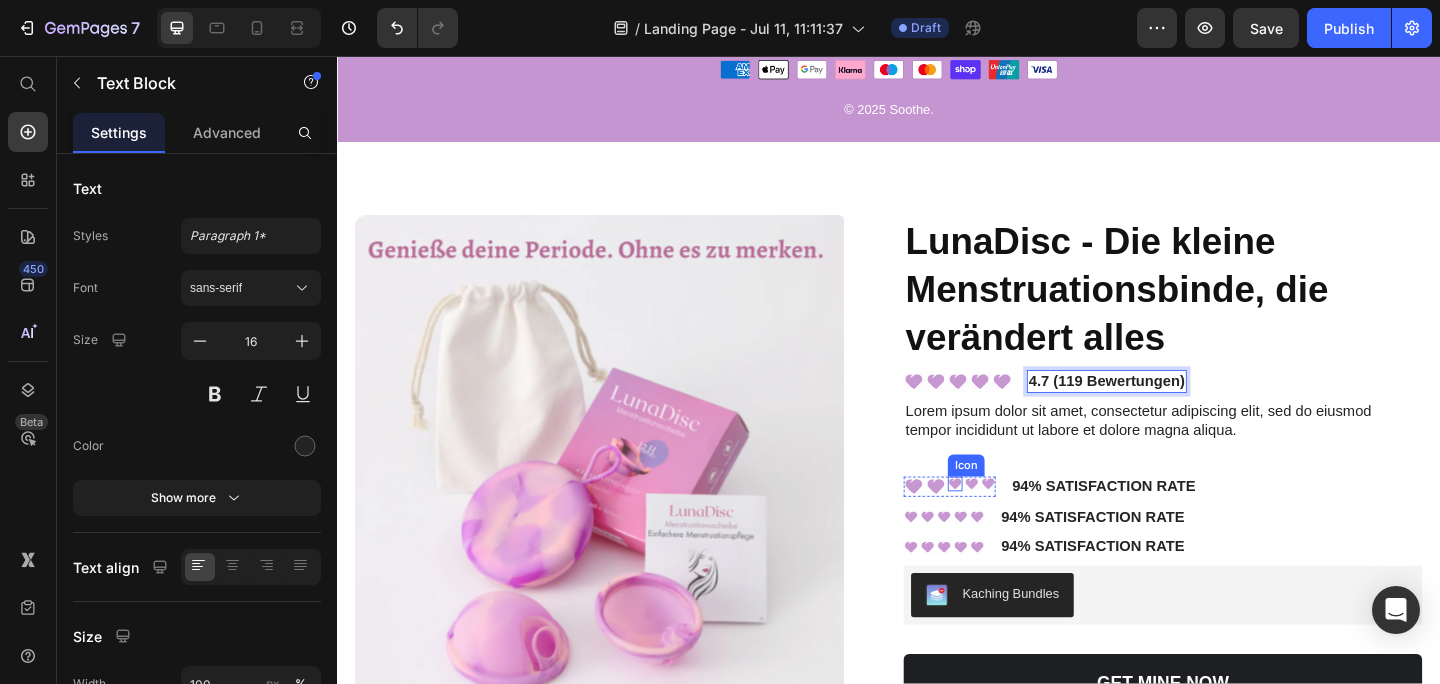 click 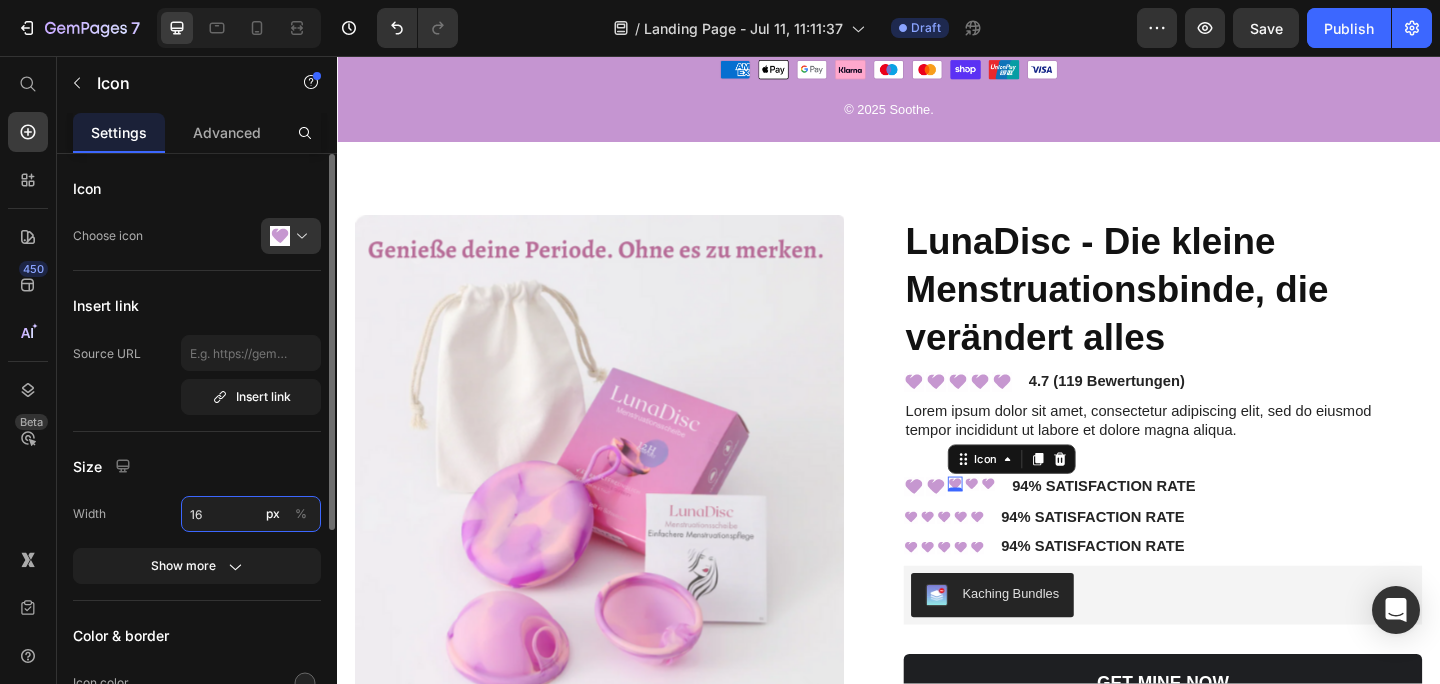 click on "16" at bounding box center [251, 514] 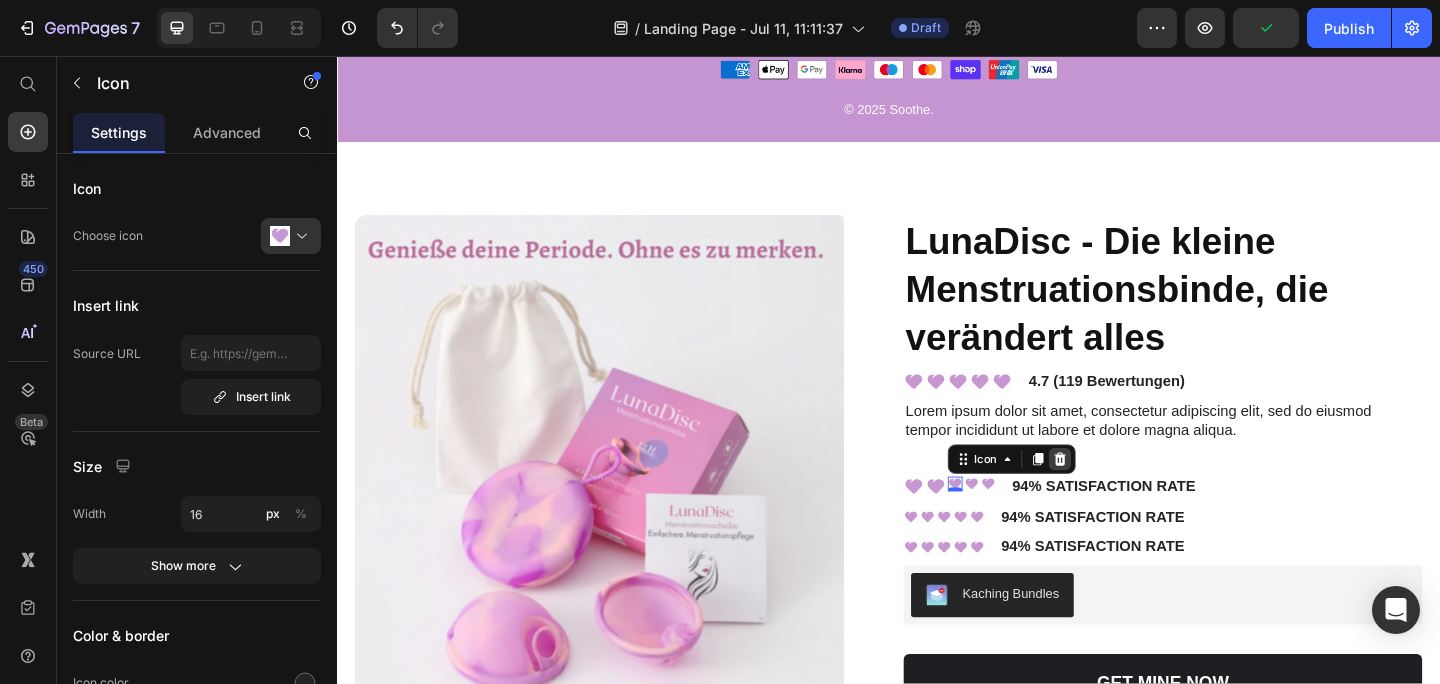 click 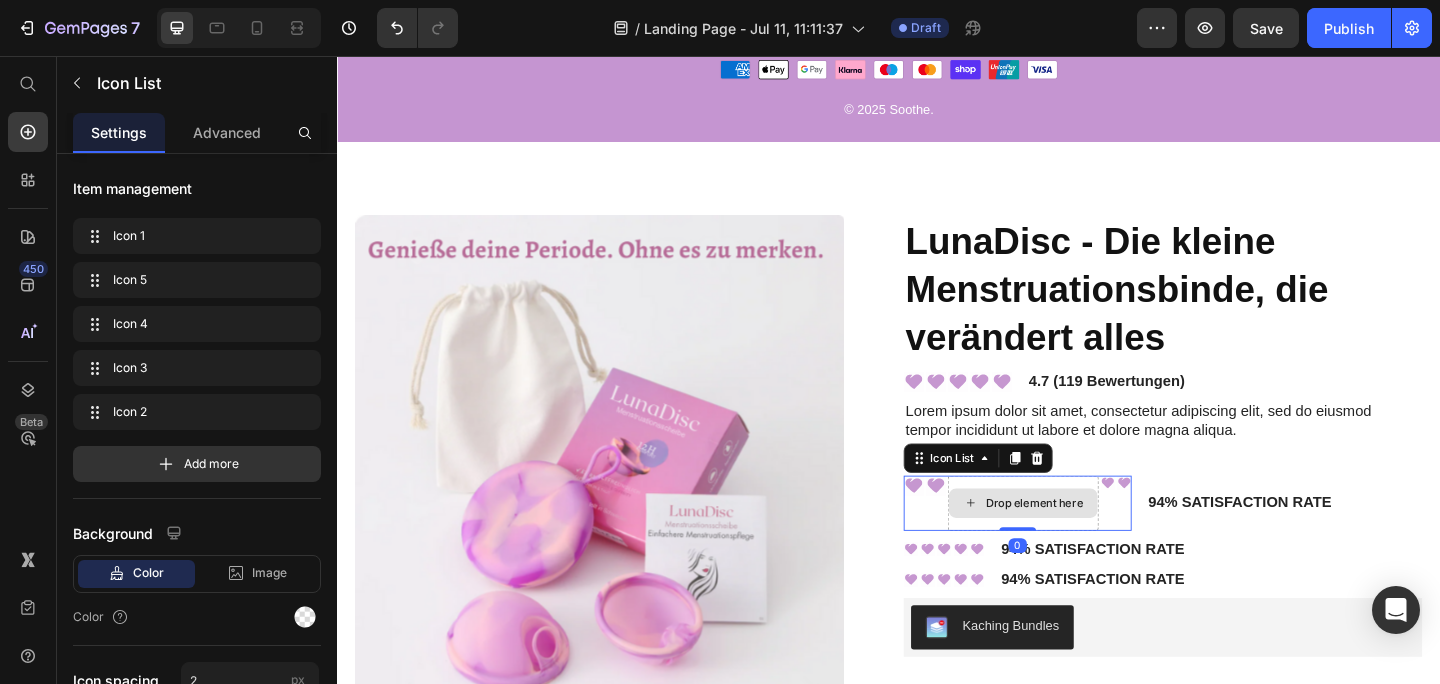 click on "Drop element here" at bounding box center (1083, 543) 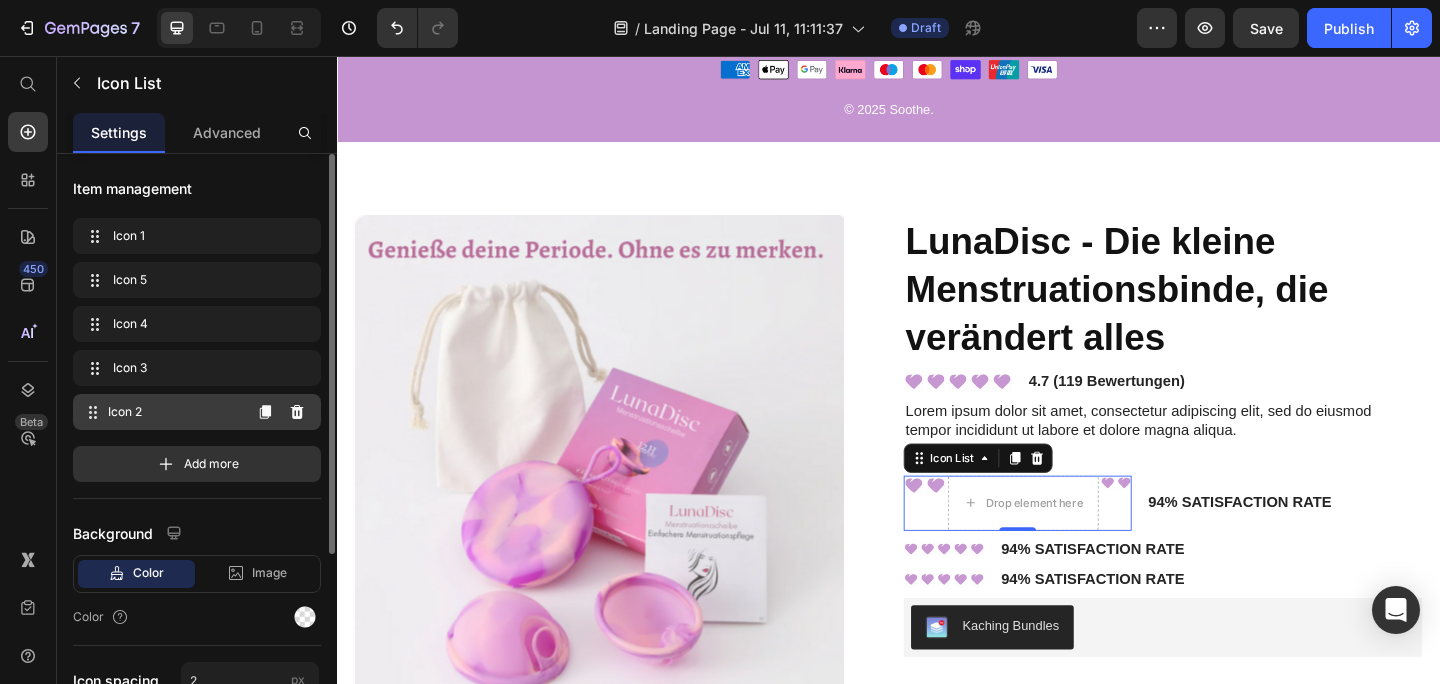 click 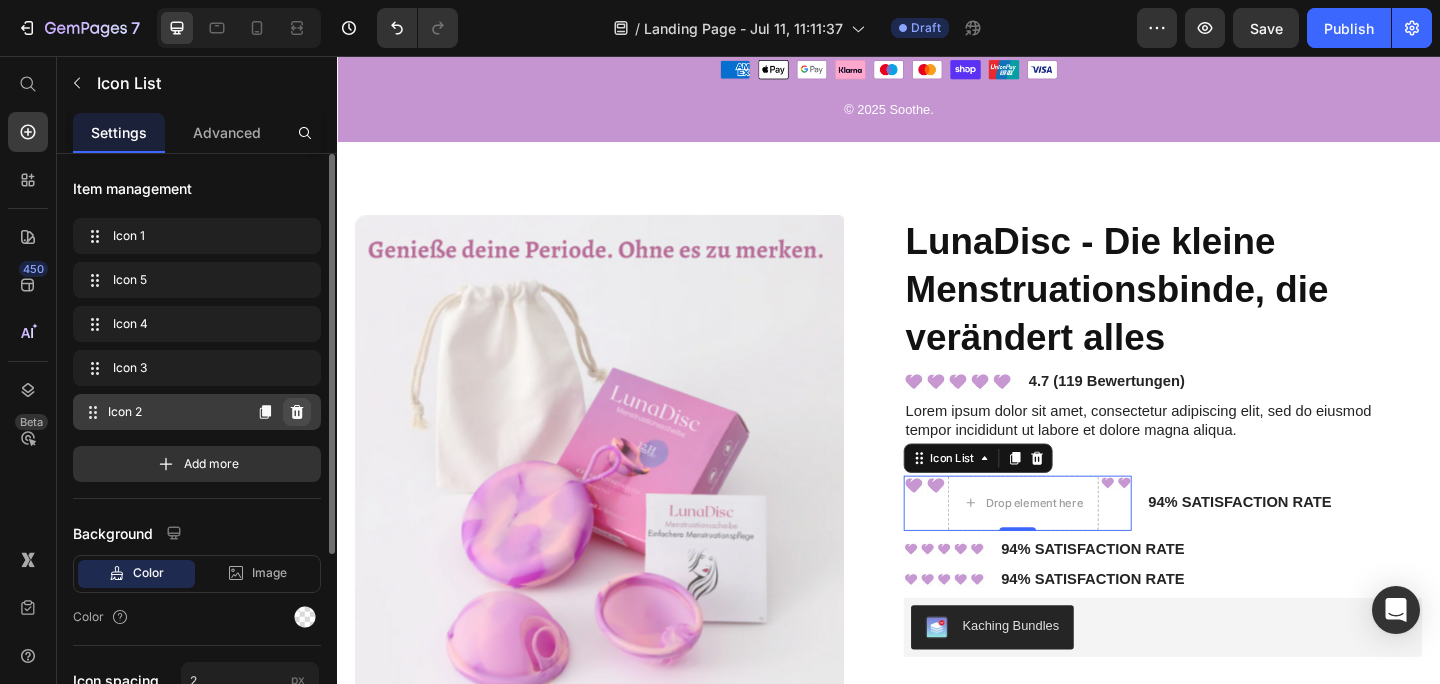 click 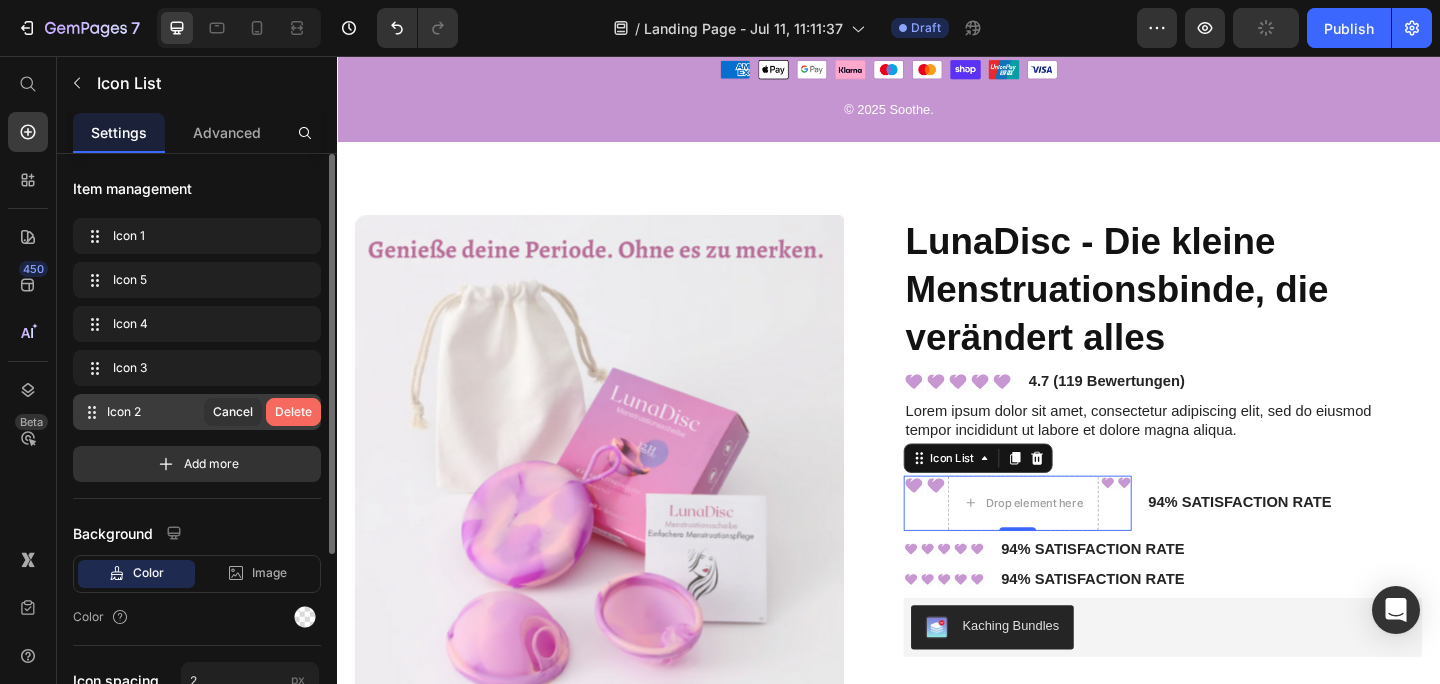 click on "Delete" at bounding box center [293, 412] 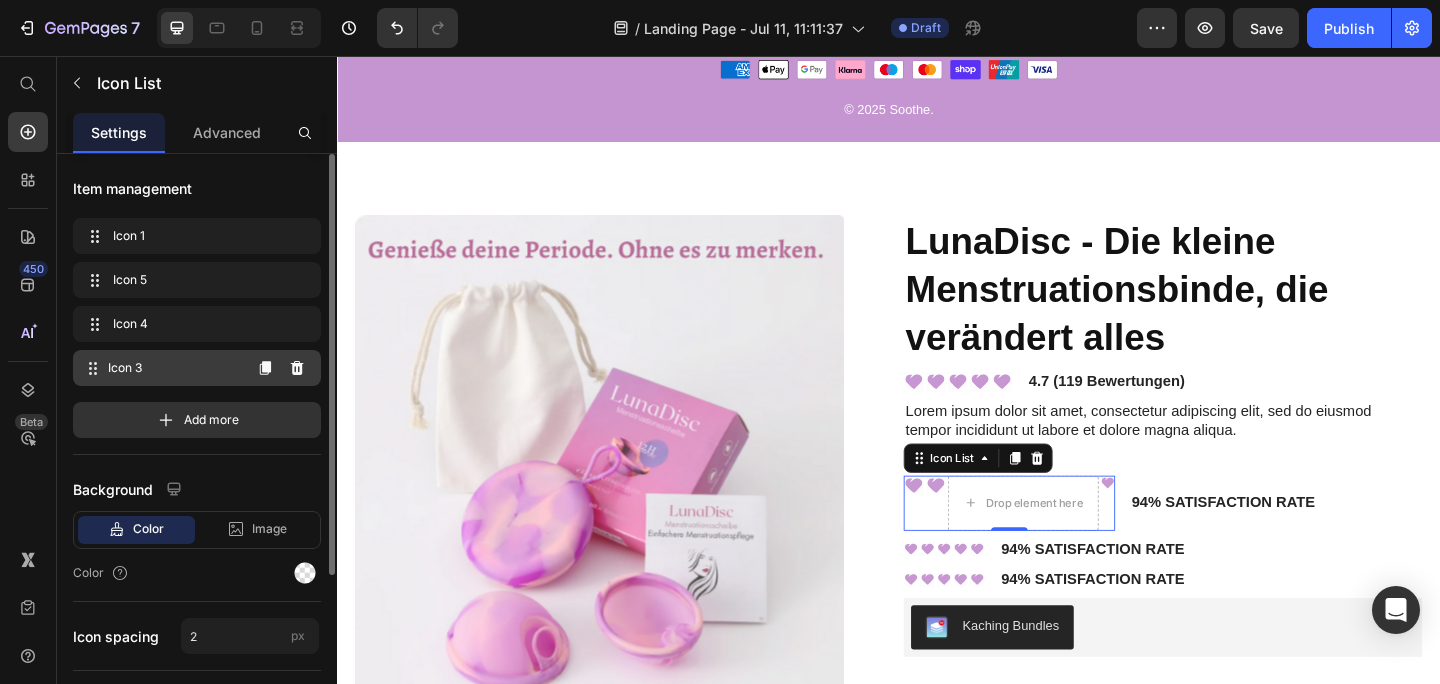 click 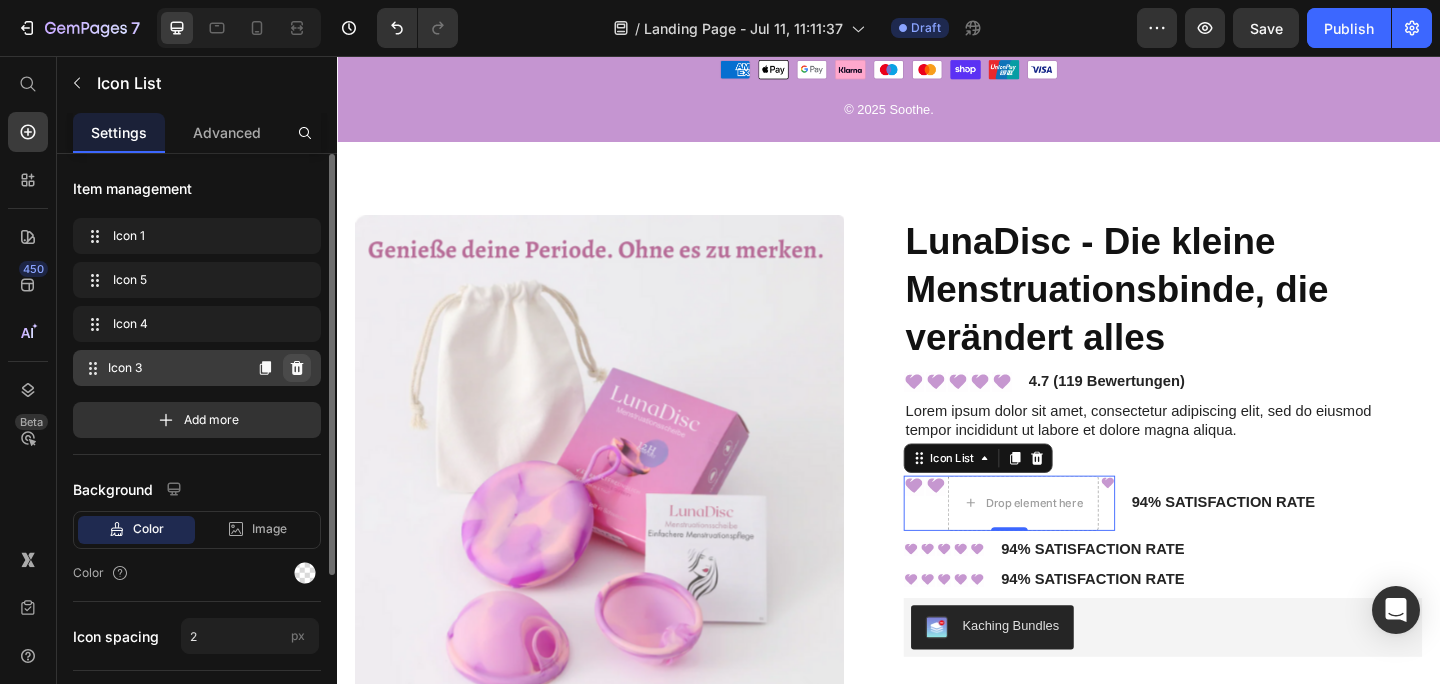 click 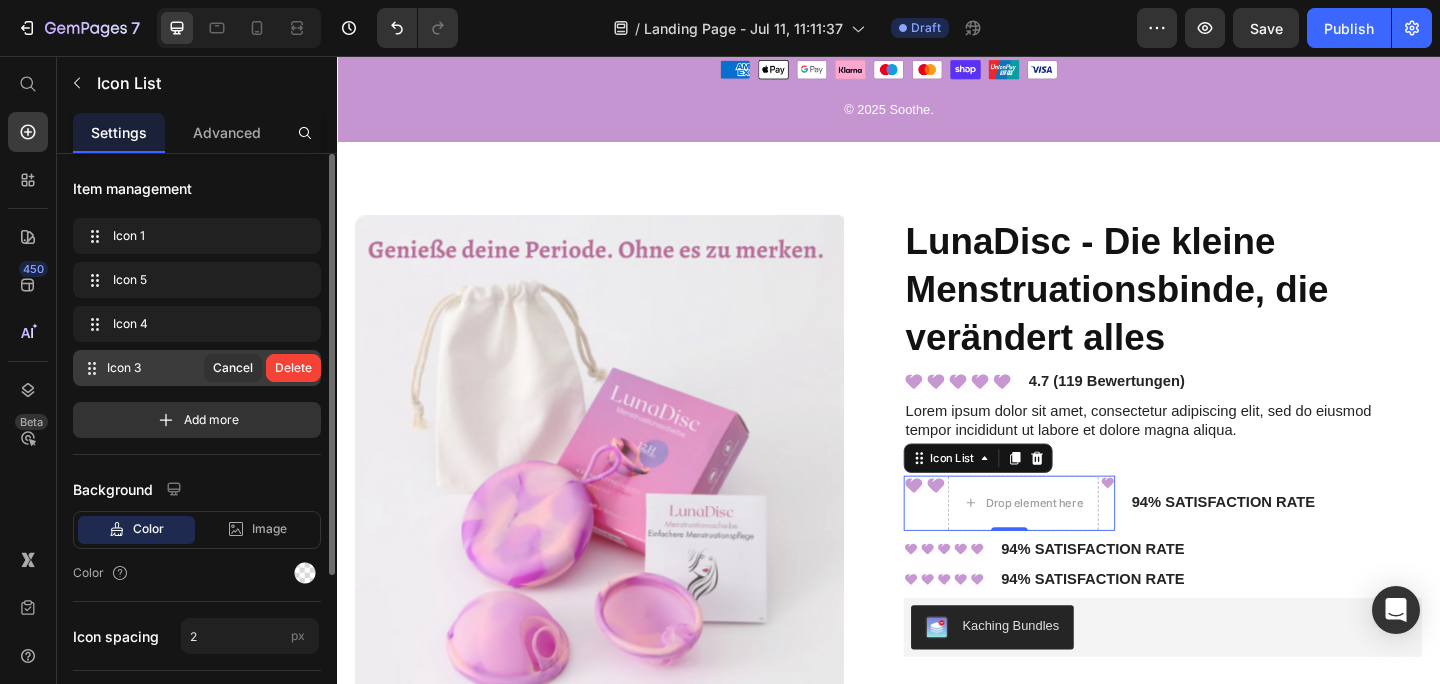 click on "Delete" at bounding box center [293, 368] 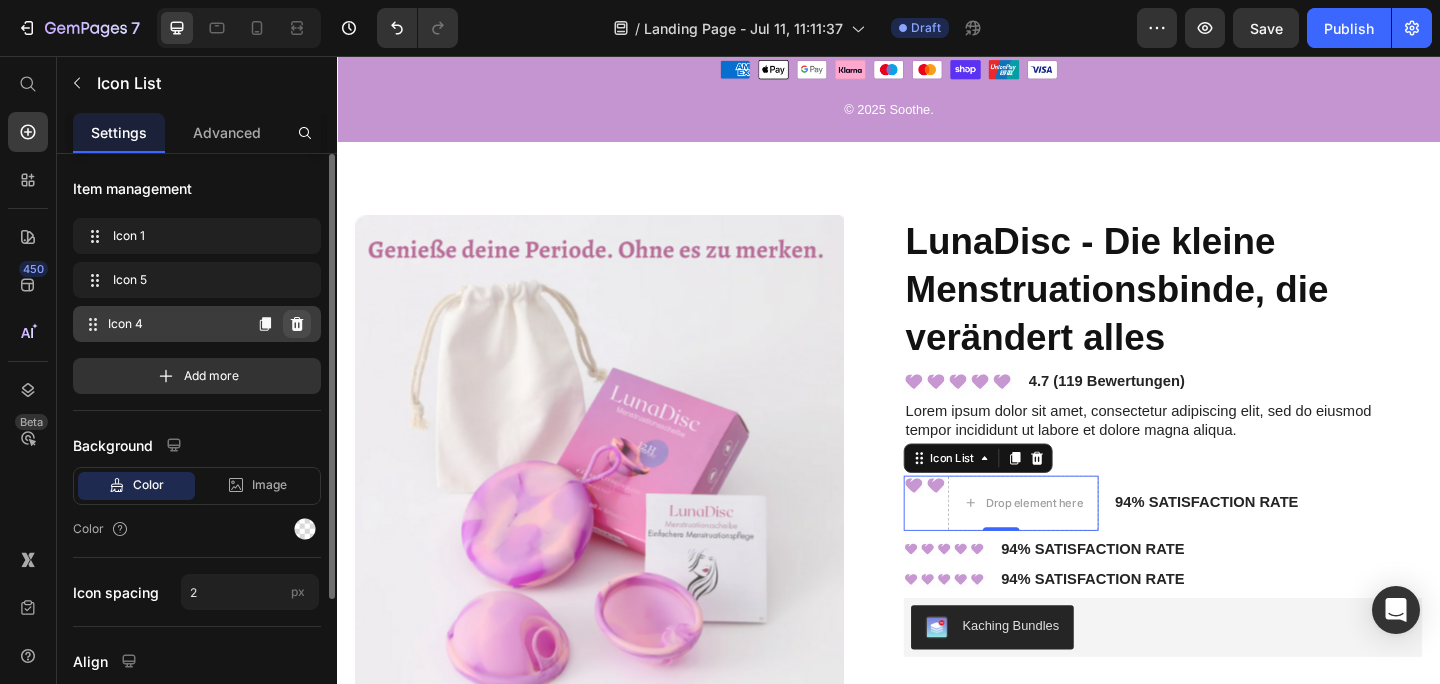 click 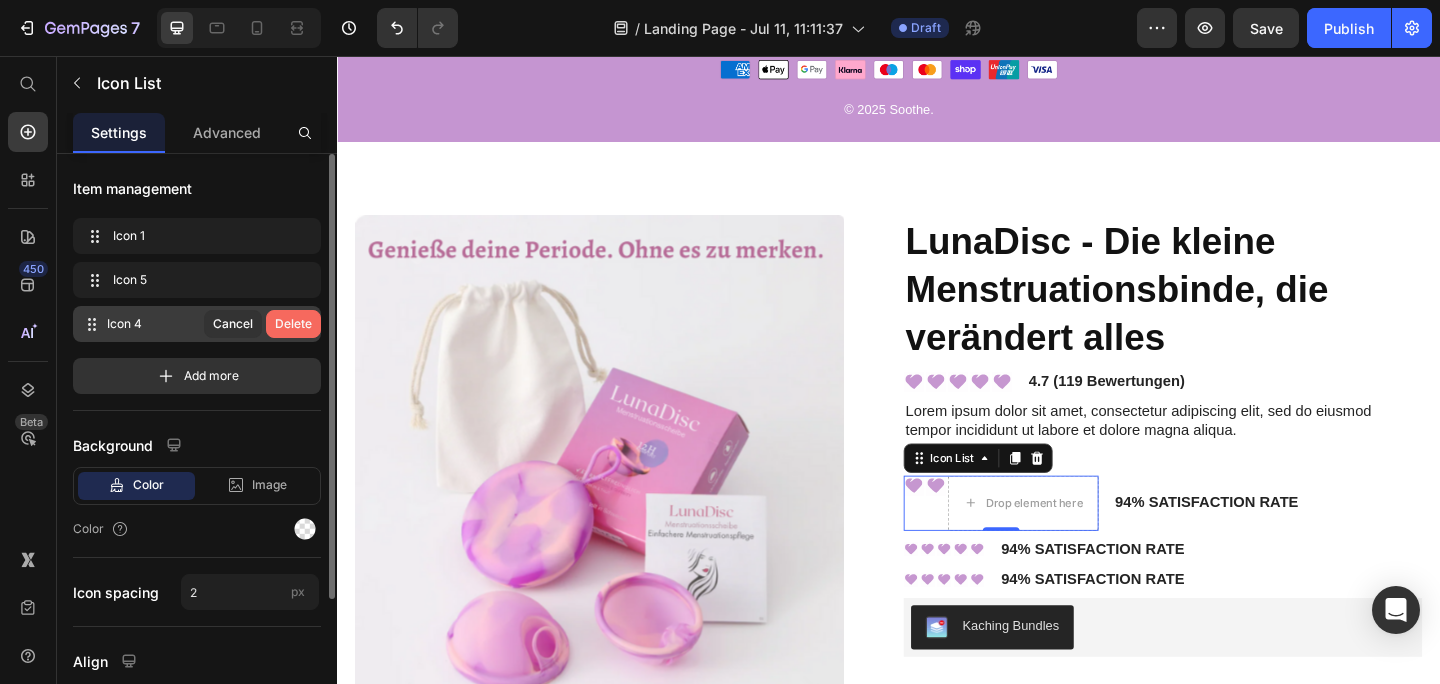 click on "Delete" at bounding box center [293, 324] 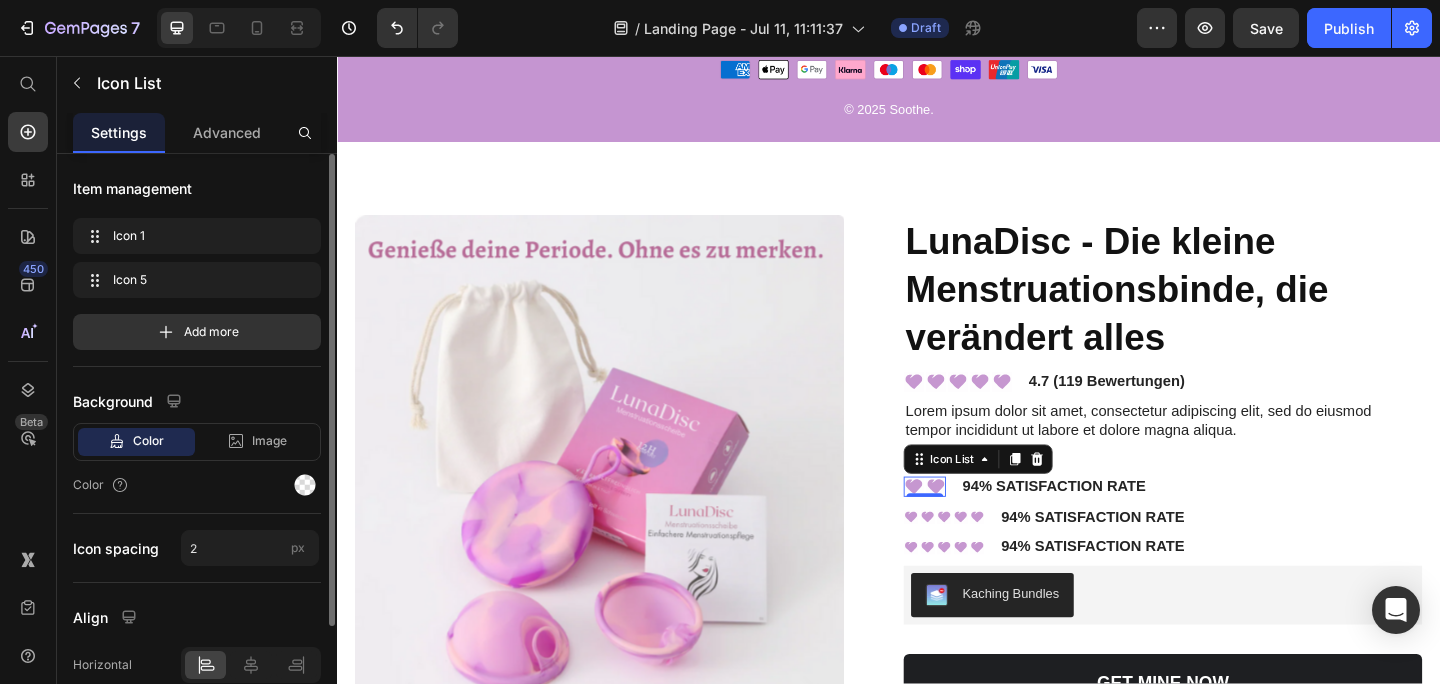 click on "Add more" at bounding box center (197, 332) 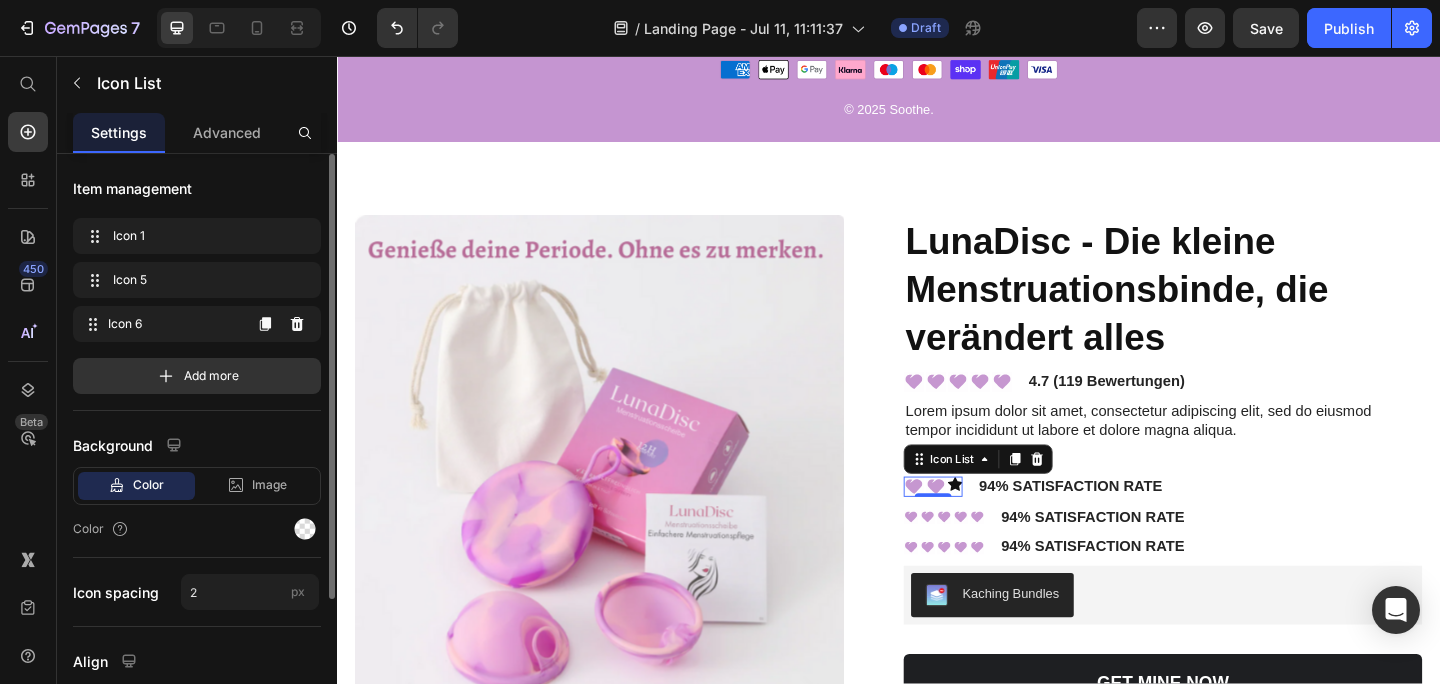 click 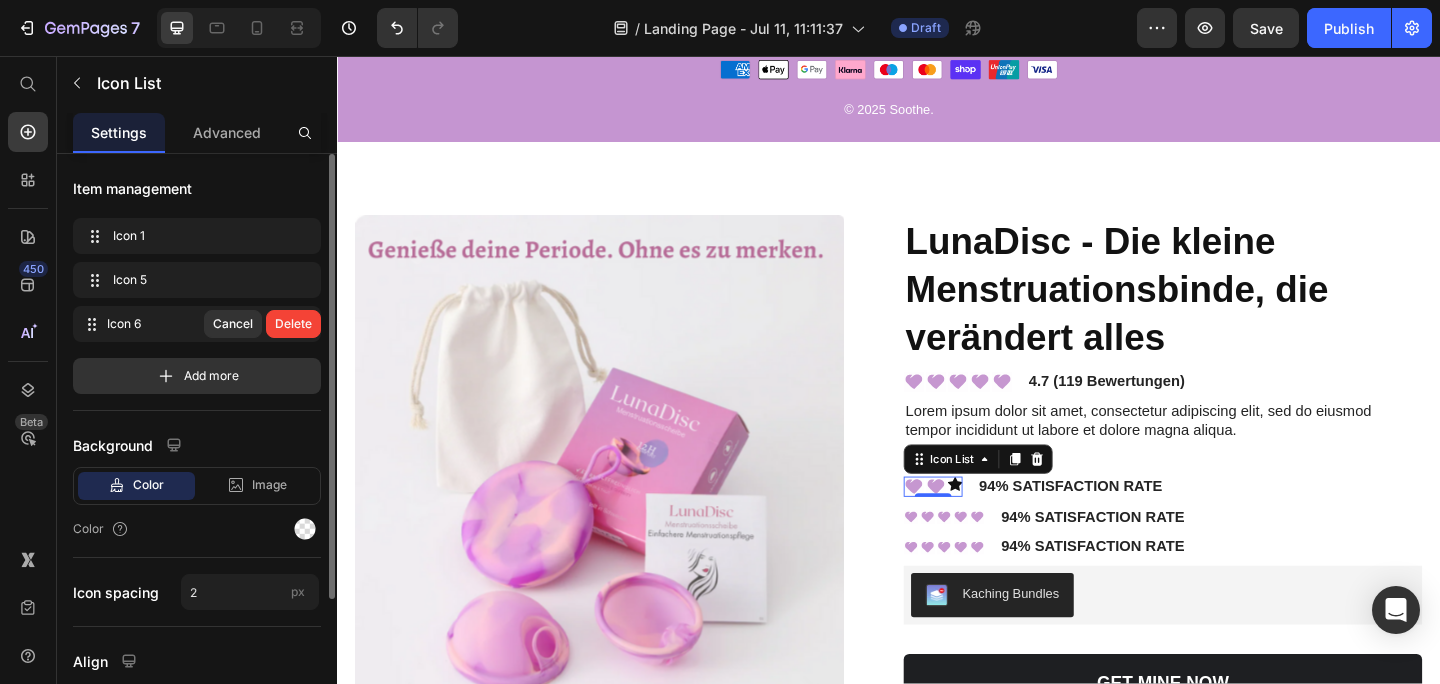 click on "Delete" at bounding box center [293, 324] 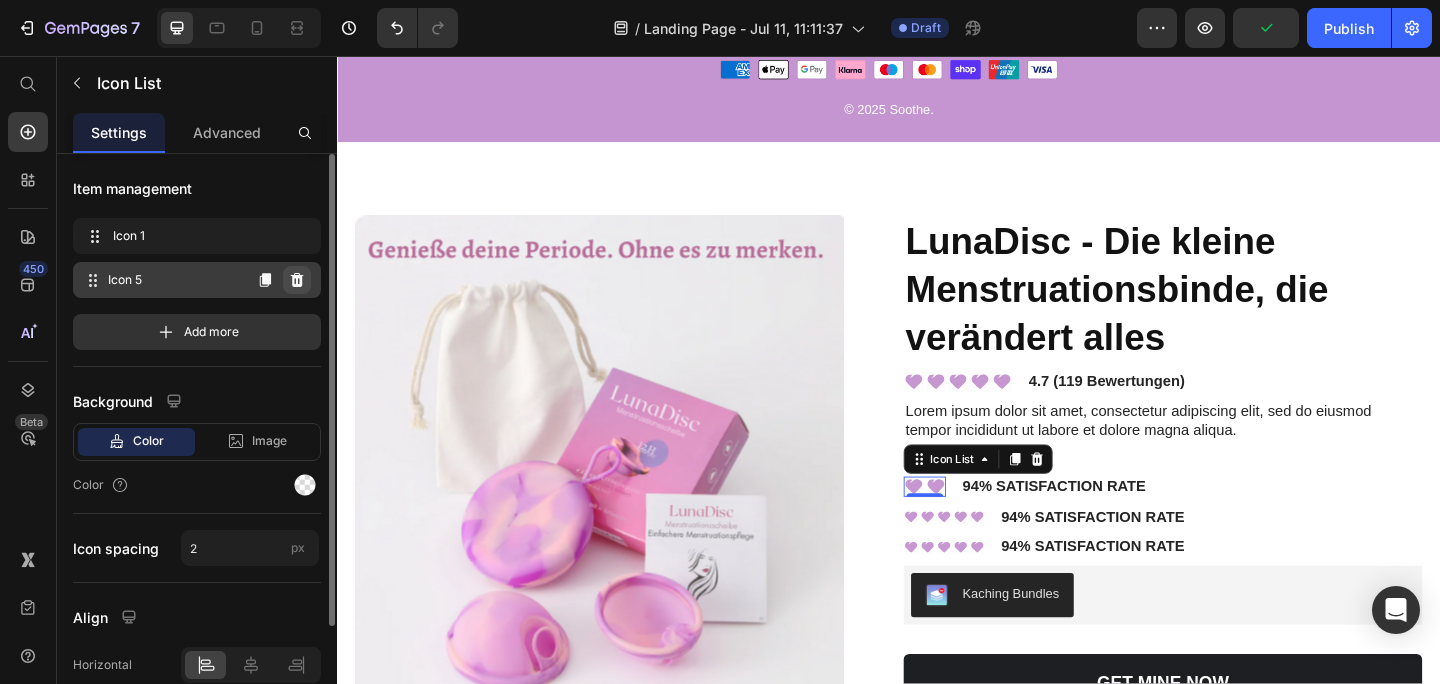 click 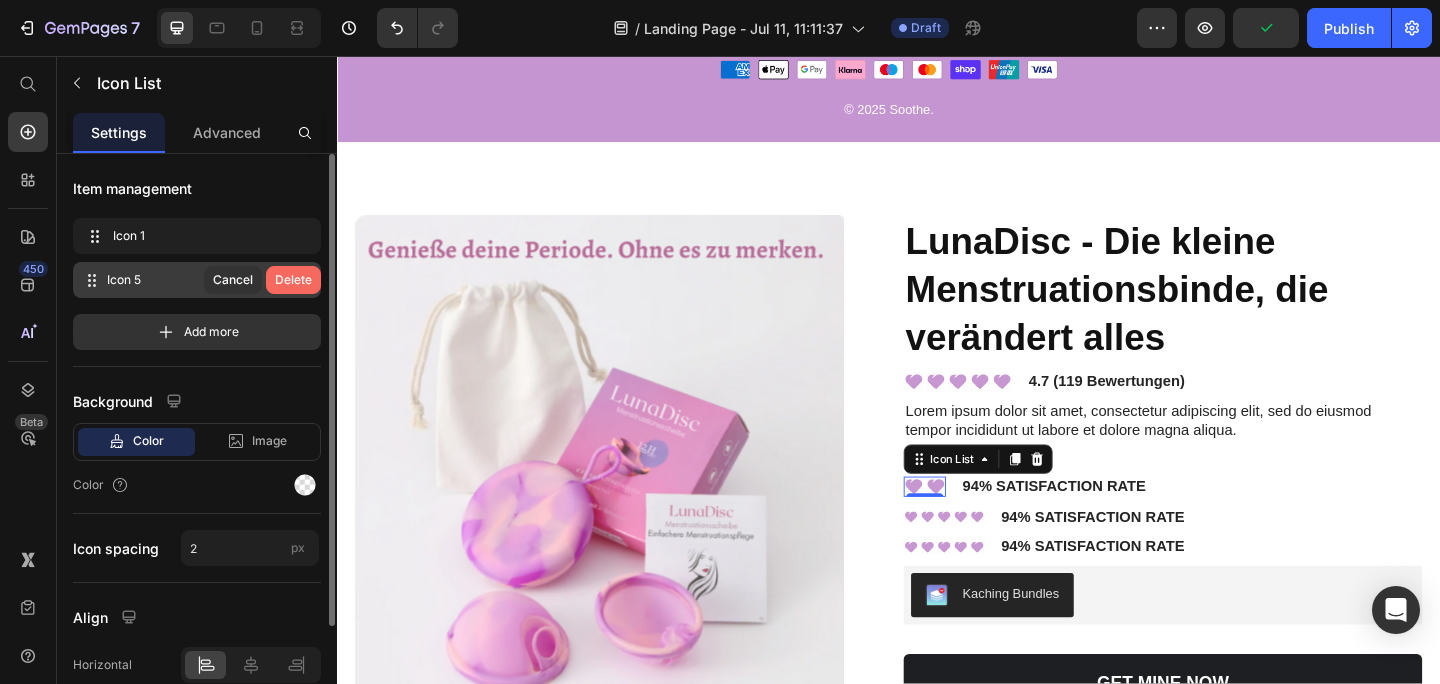 click on "Delete" at bounding box center [293, 280] 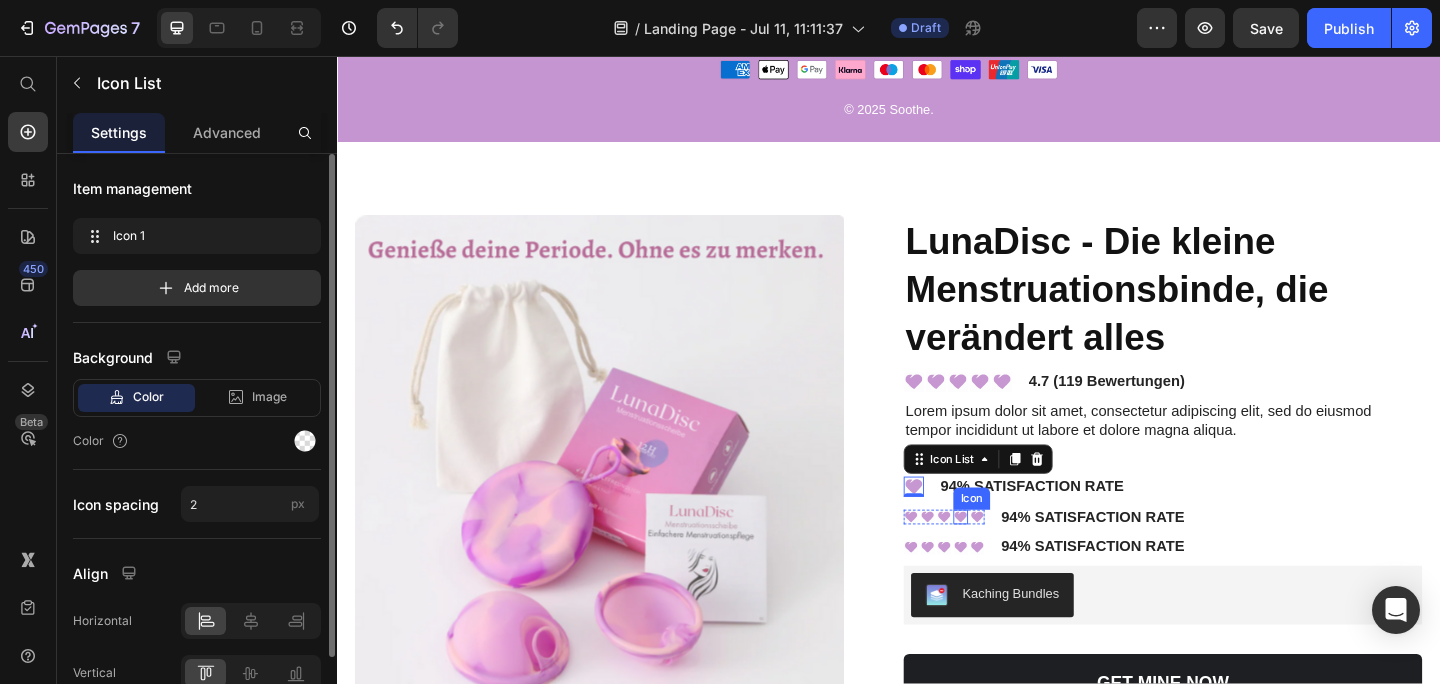 click 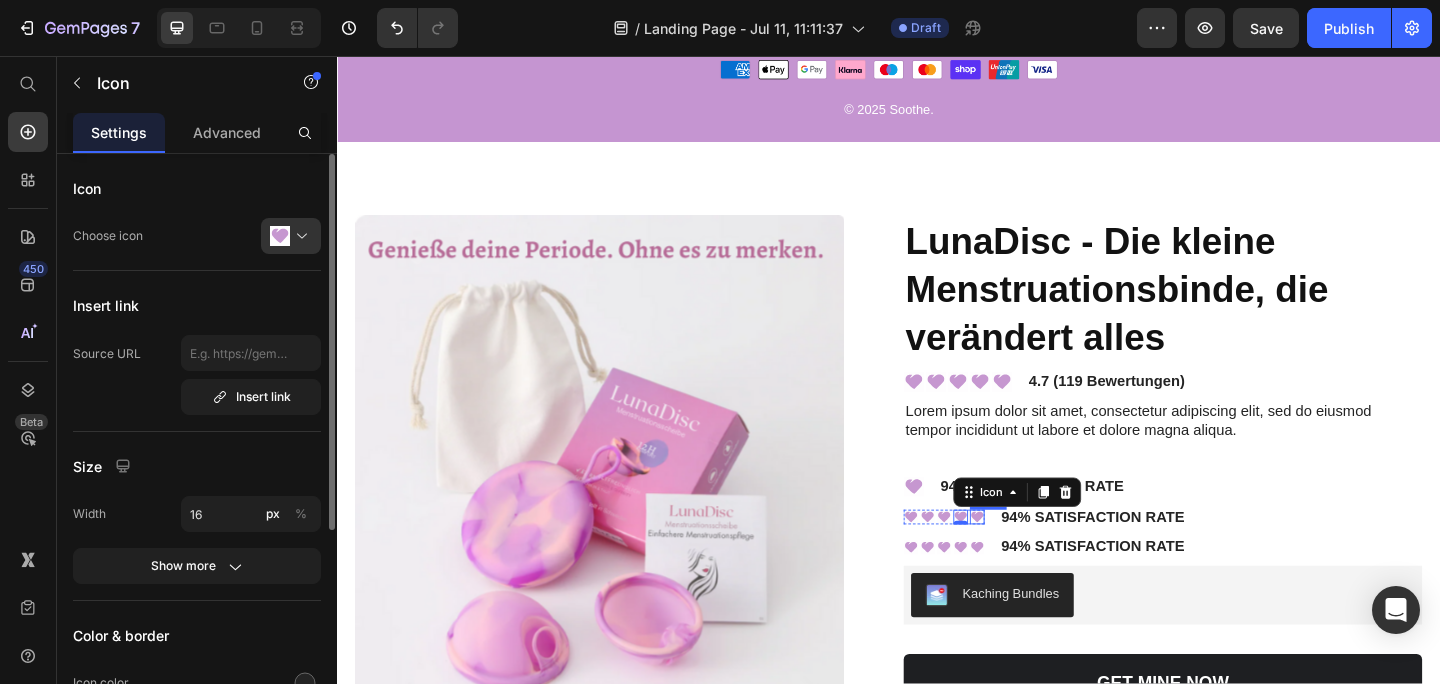 click 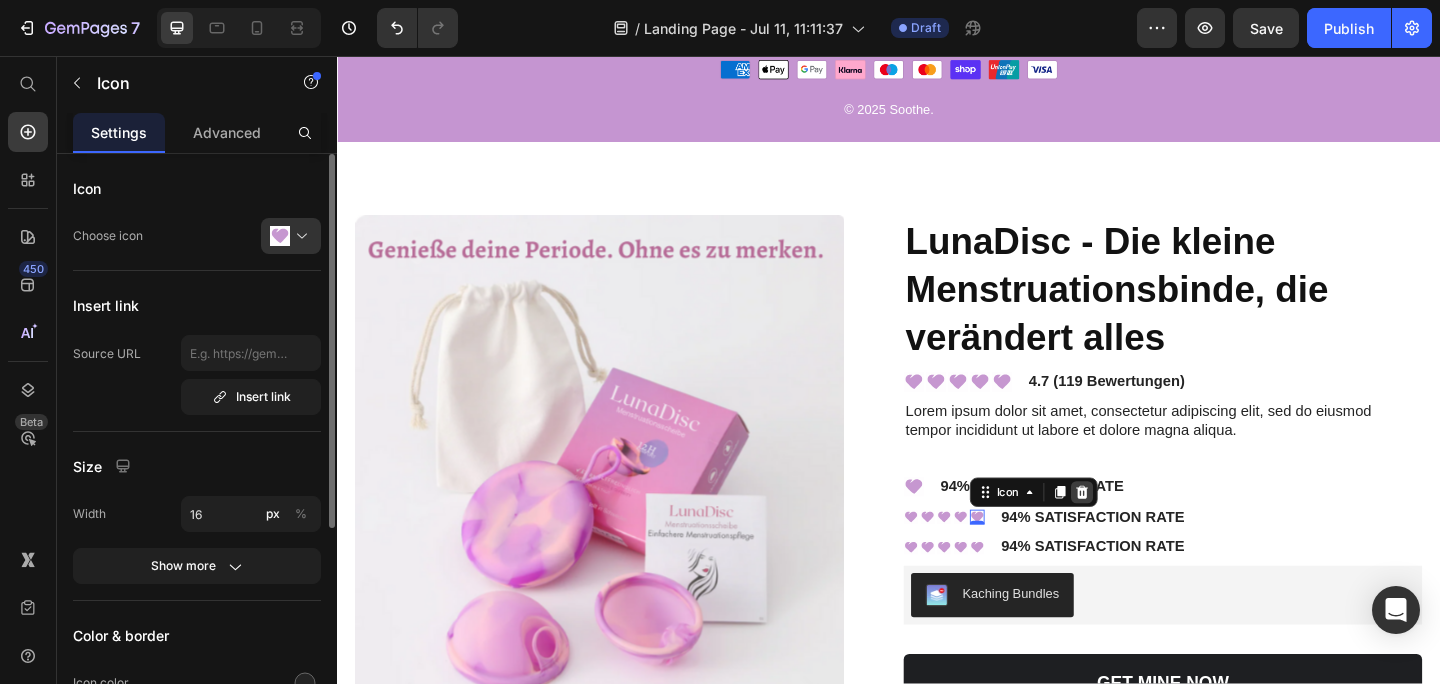 click 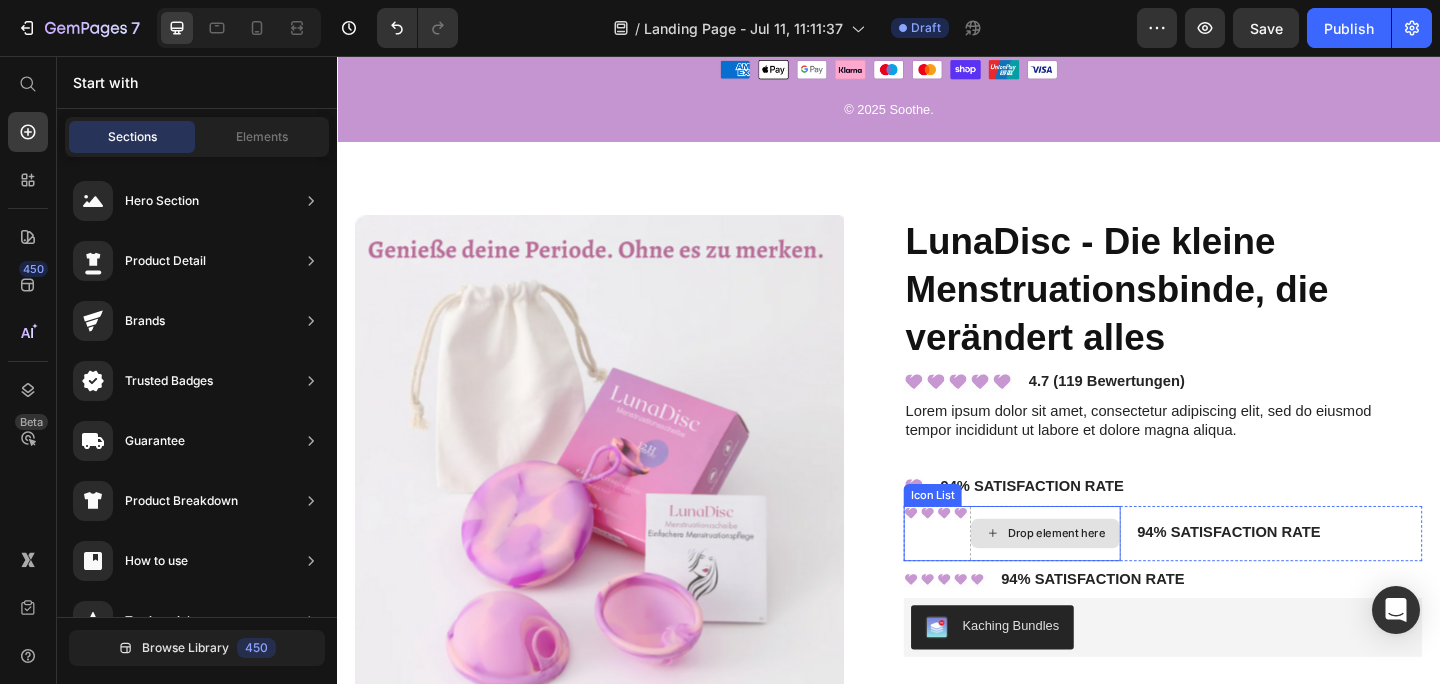 click on "Drop element here" at bounding box center [1107, 576] 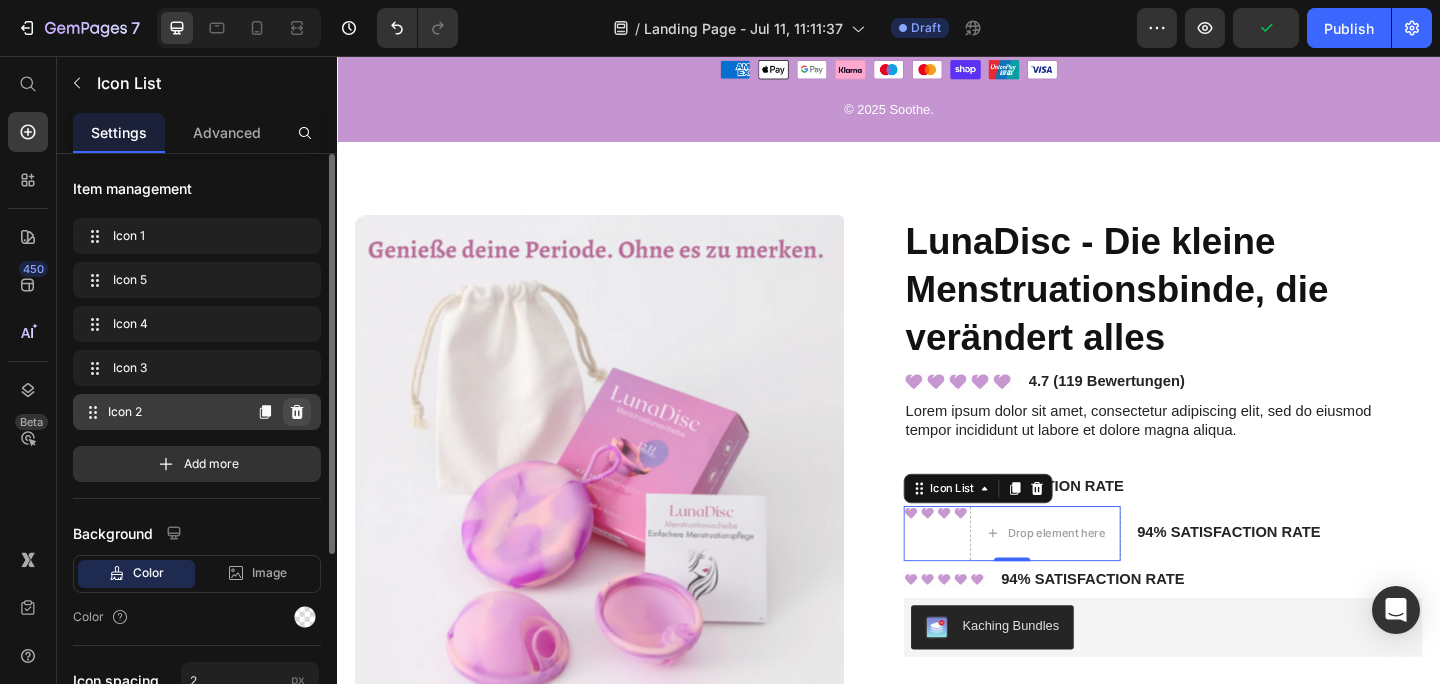 click 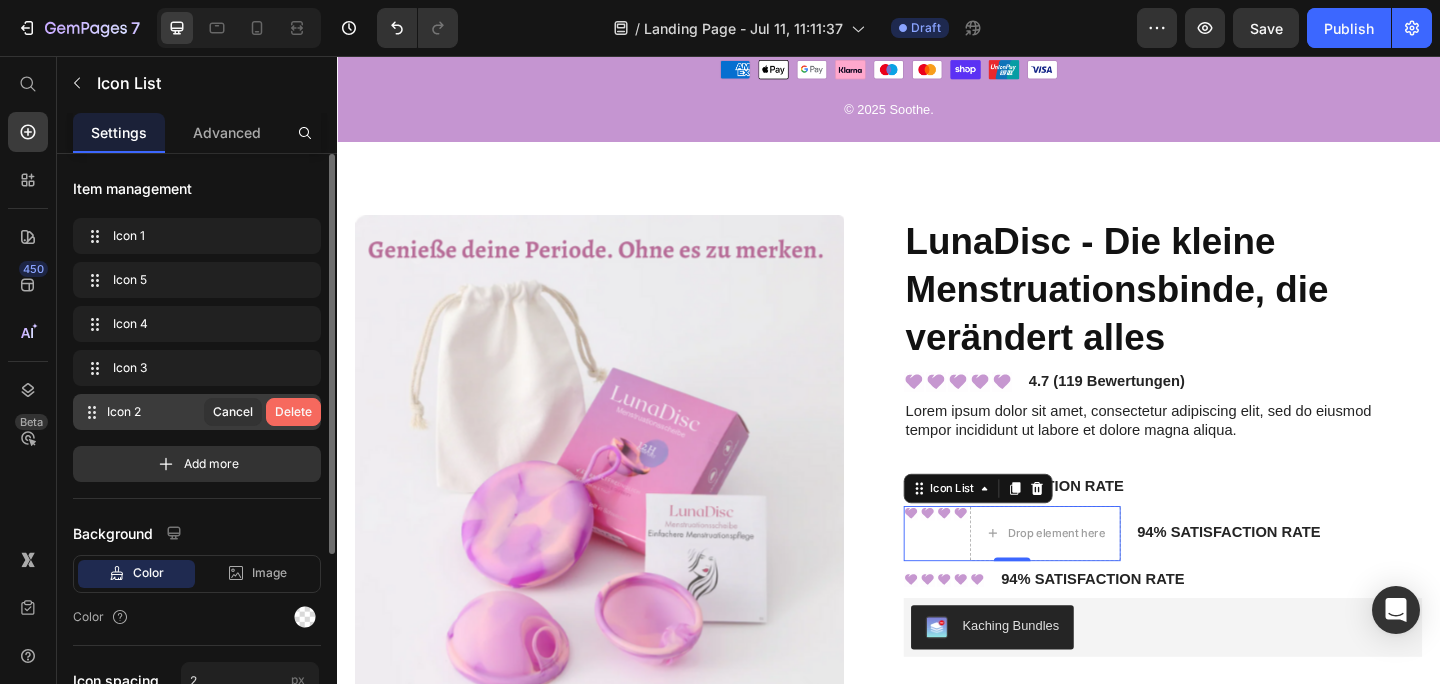 click on "Delete" at bounding box center [293, 412] 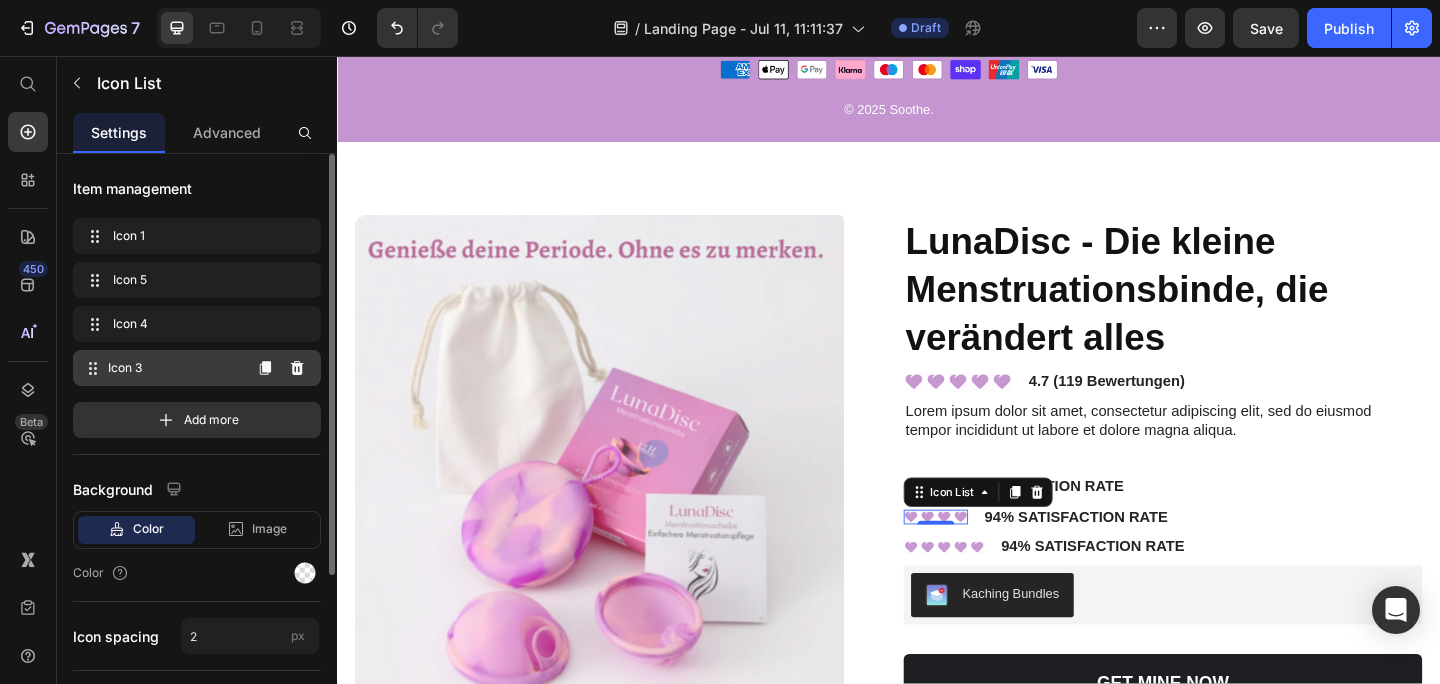 click 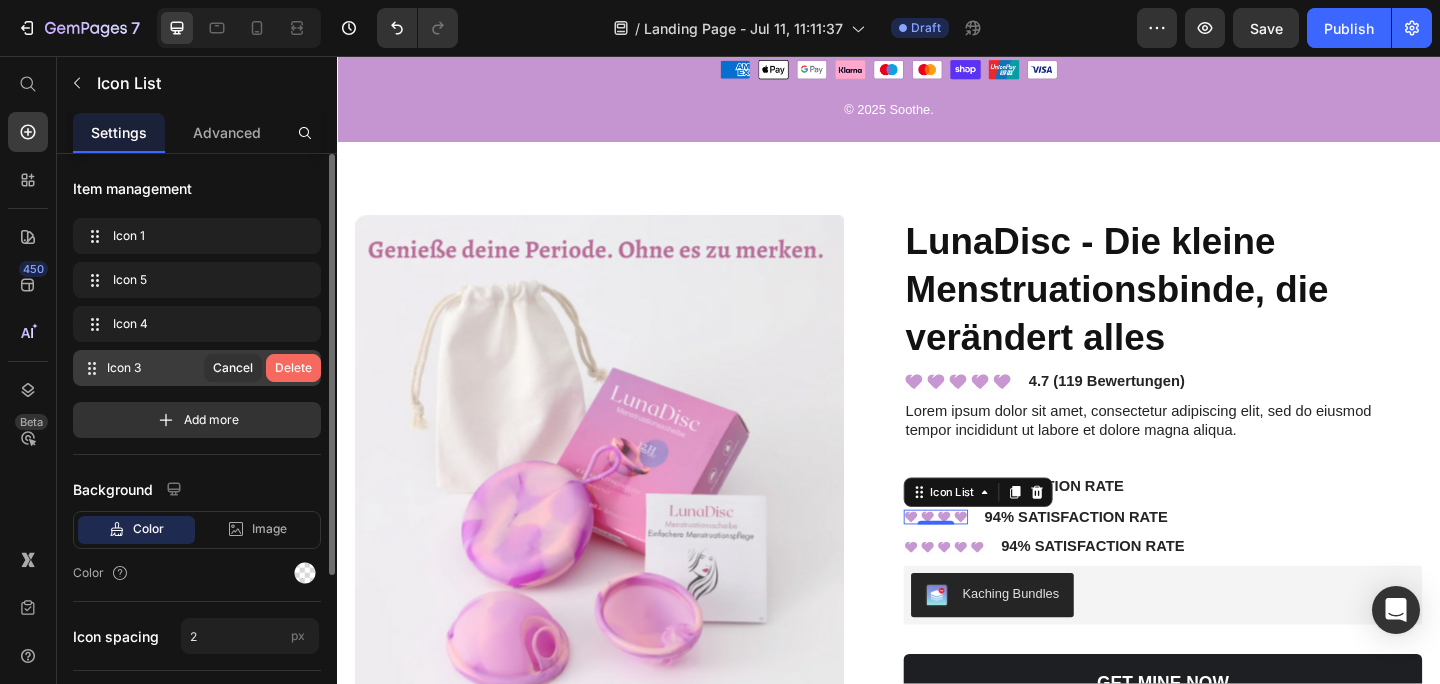 click on "Delete" at bounding box center [293, 368] 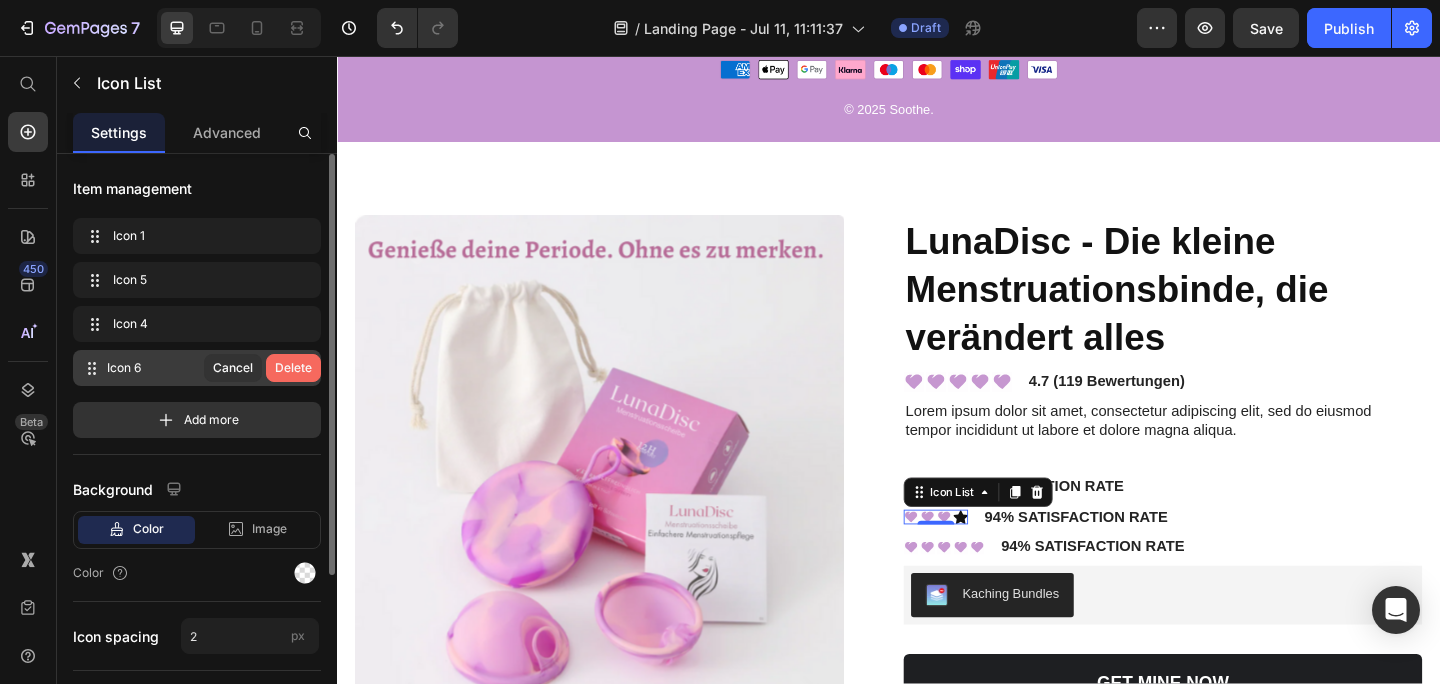 click on "Delete" at bounding box center [293, 368] 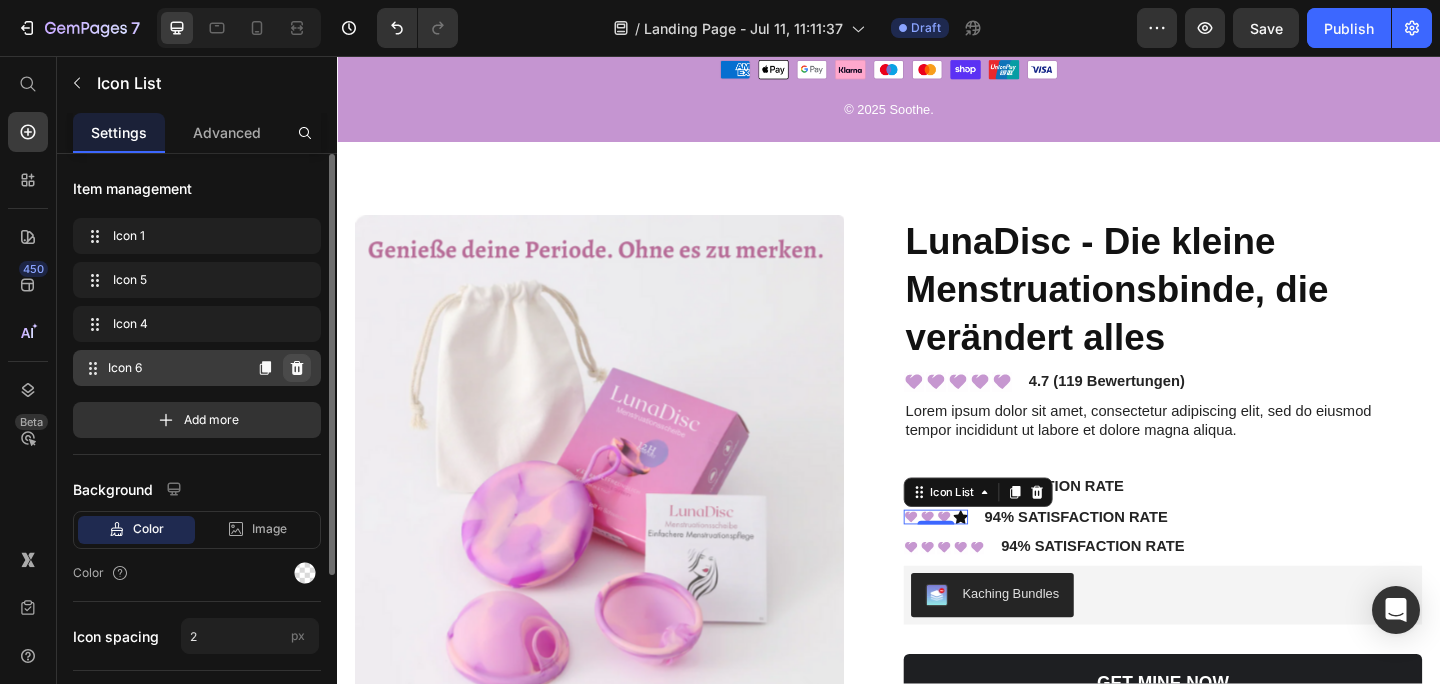 click 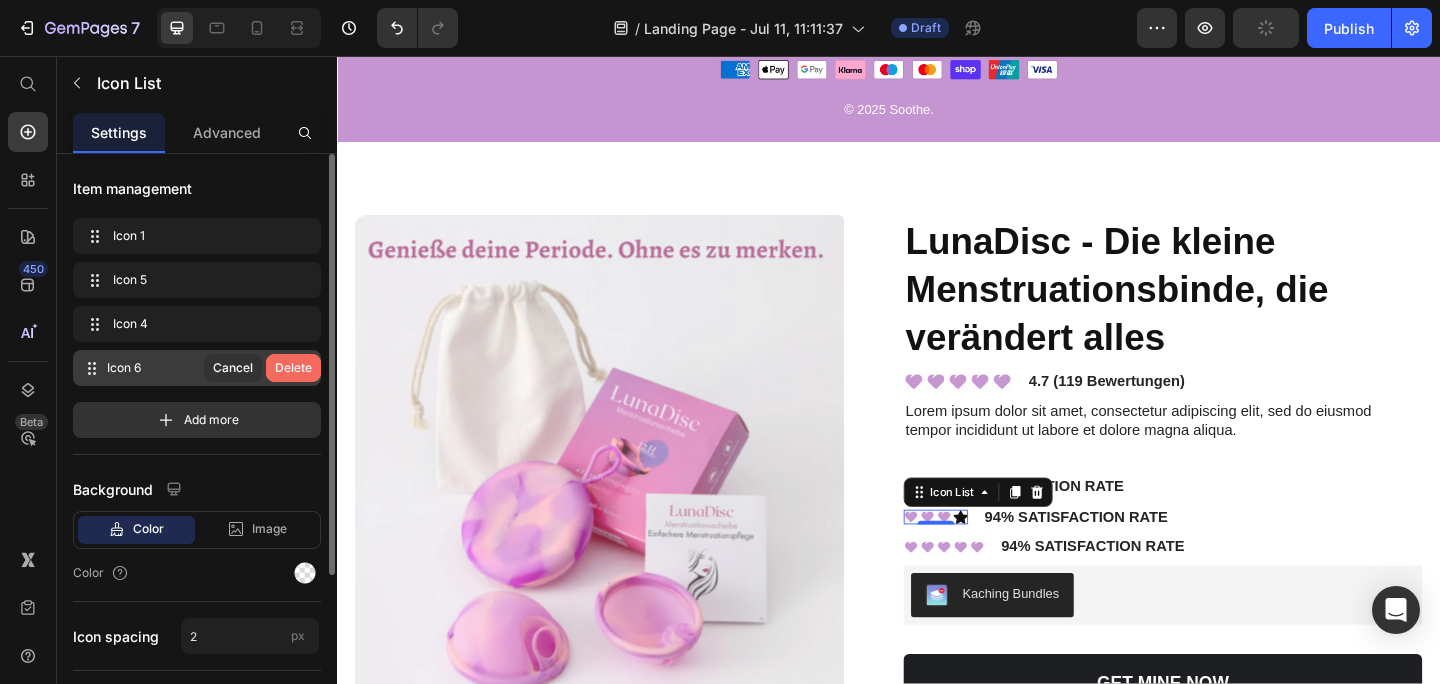 click on "Delete" at bounding box center [293, 368] 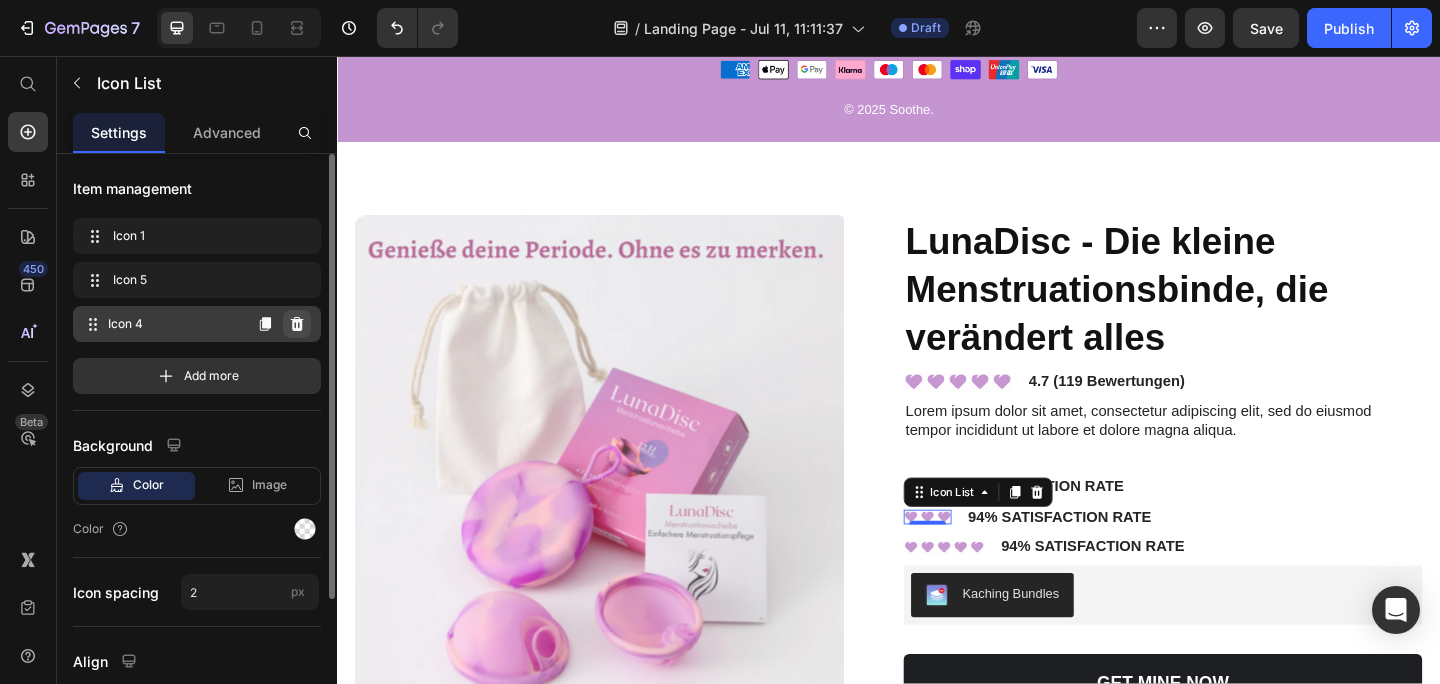 click 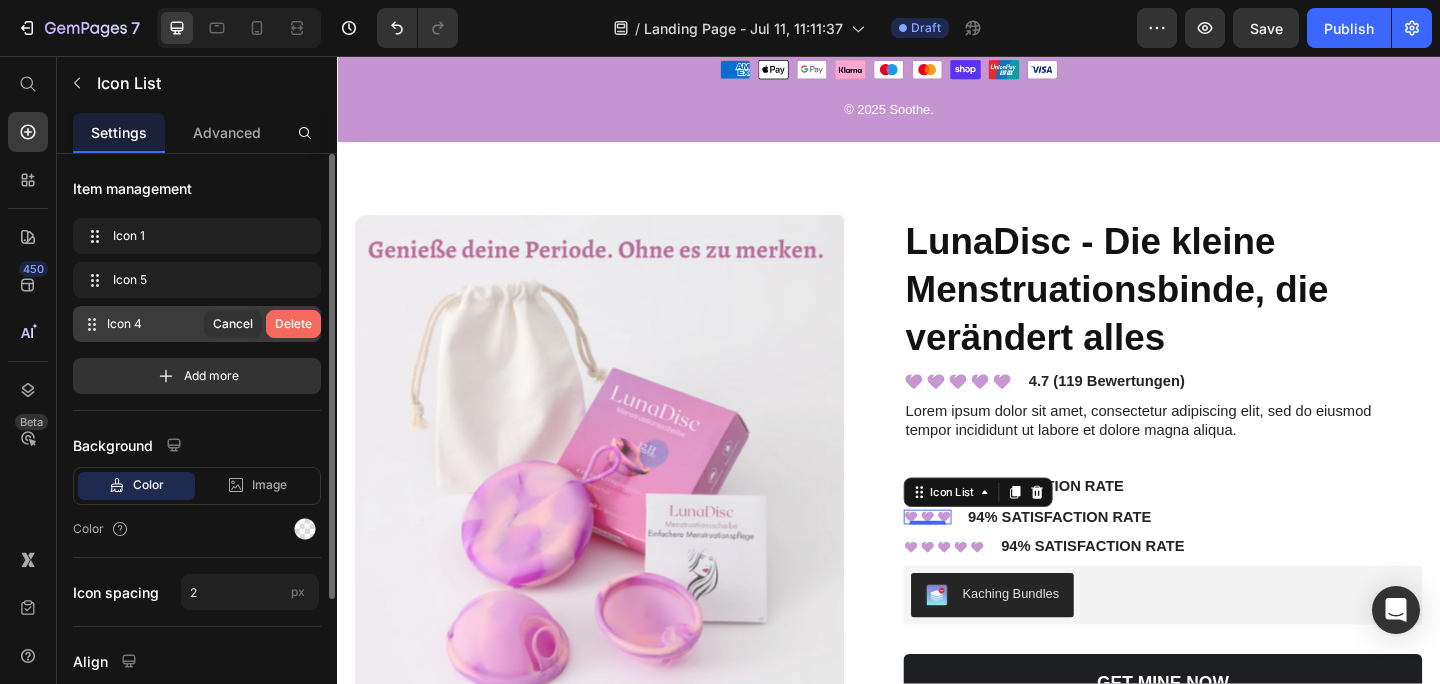 click on "Delete" at bounding box center [293, 324] 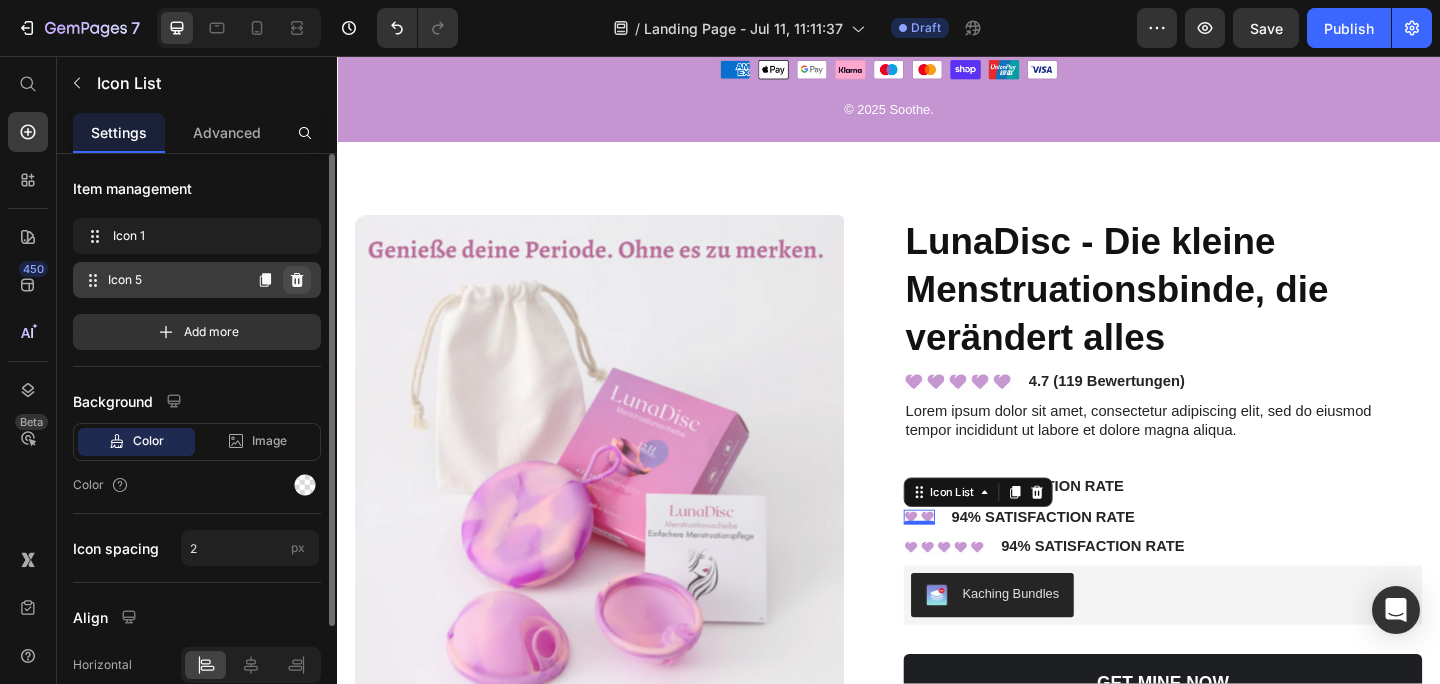 click 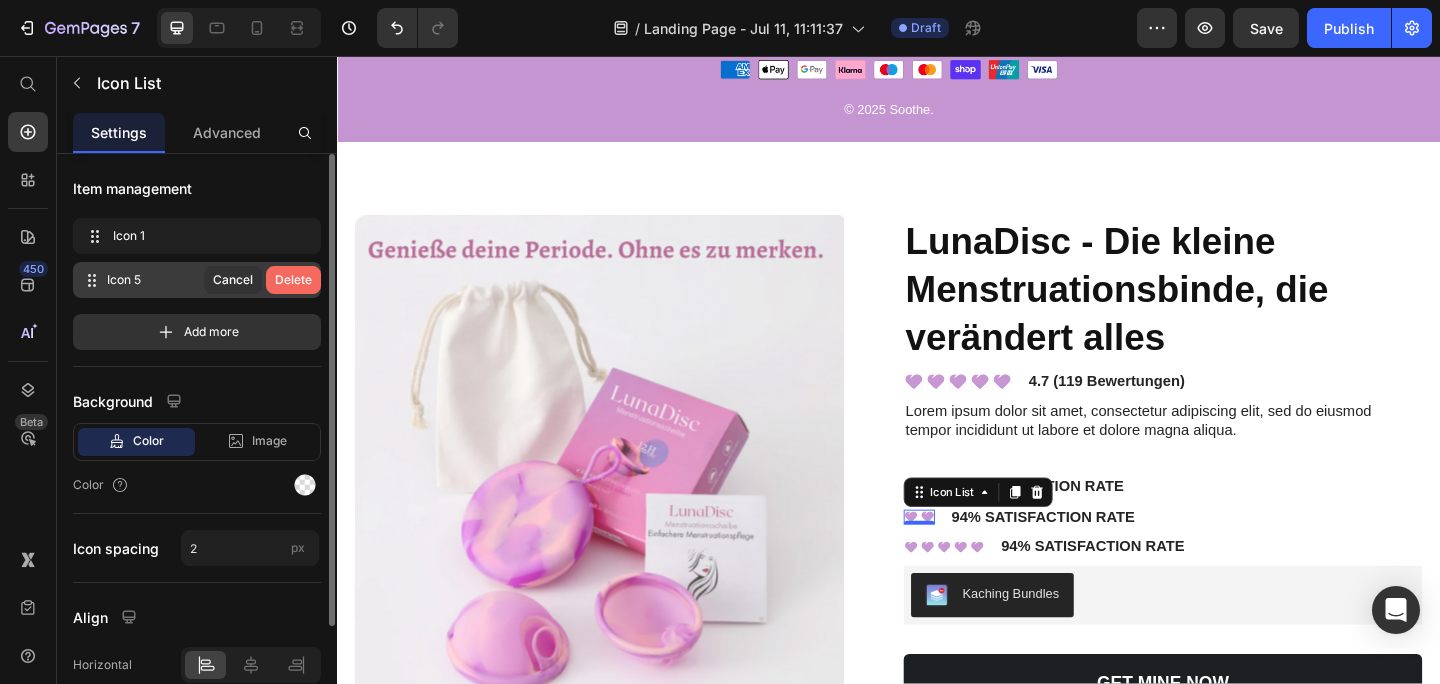 click on "Delete" at bounding box center (293, 280) 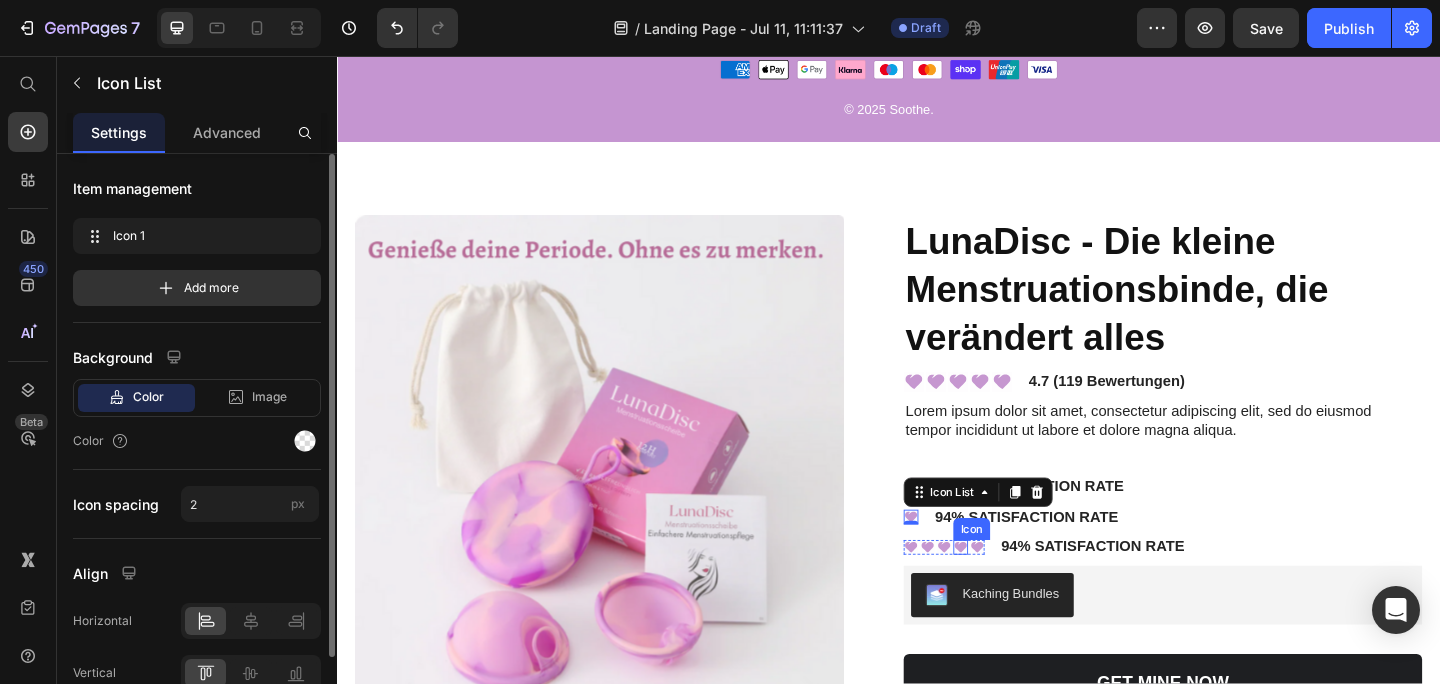 click 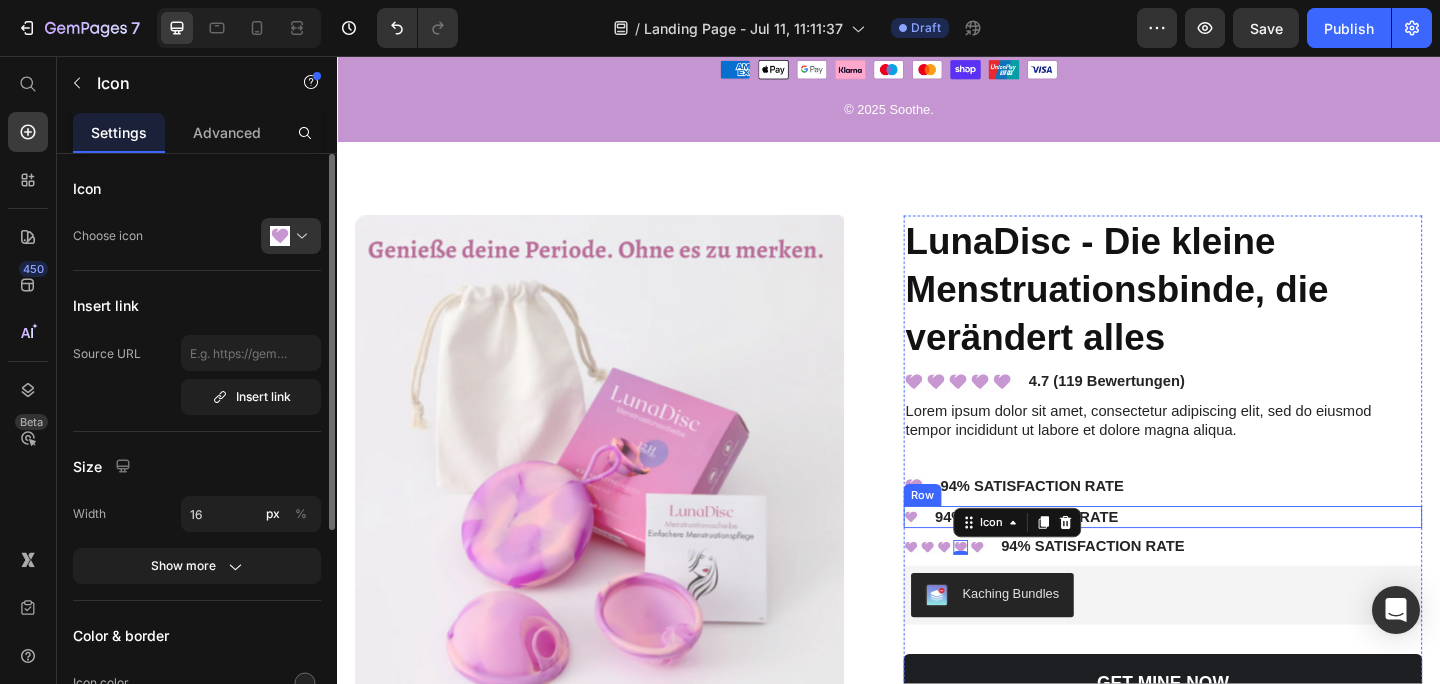 click 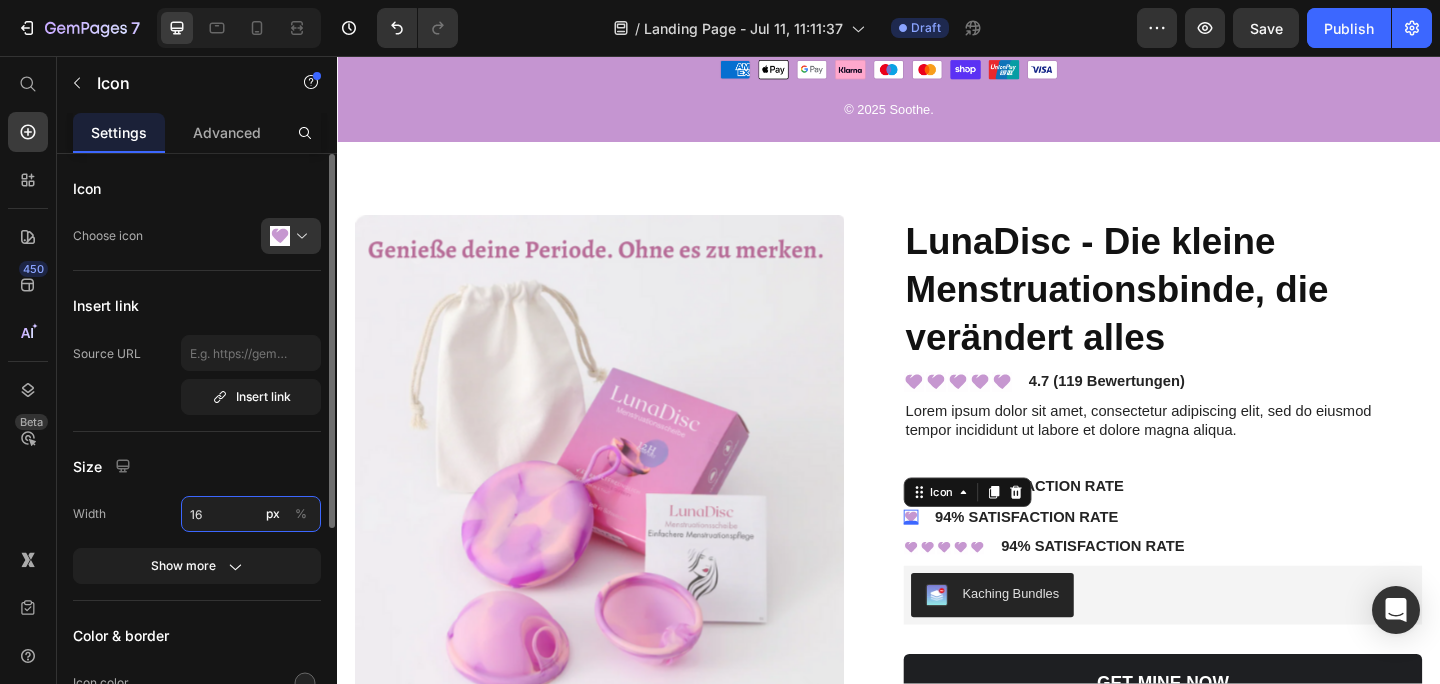 click on "16" at bounding box center (251, 514) 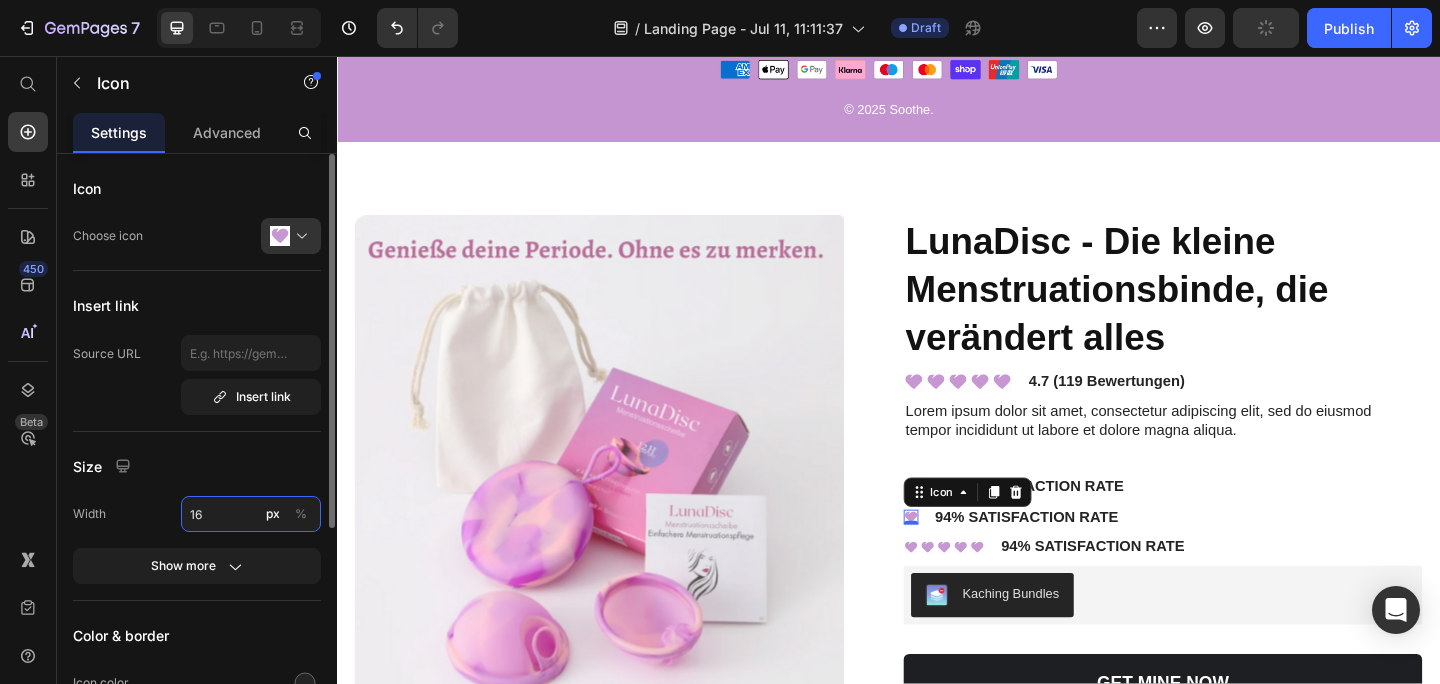 click on "16" at bounding box center [251, 514] 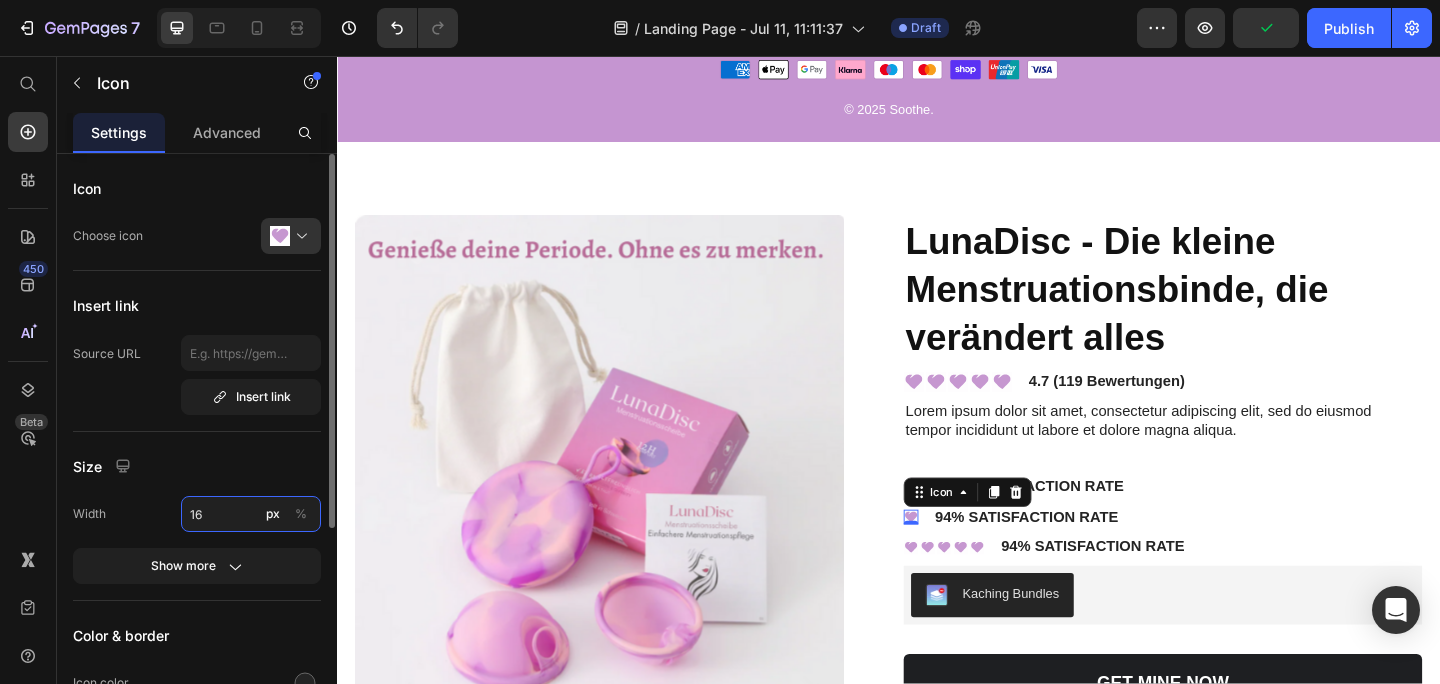 click on "16" at bounding box center [251, 514] 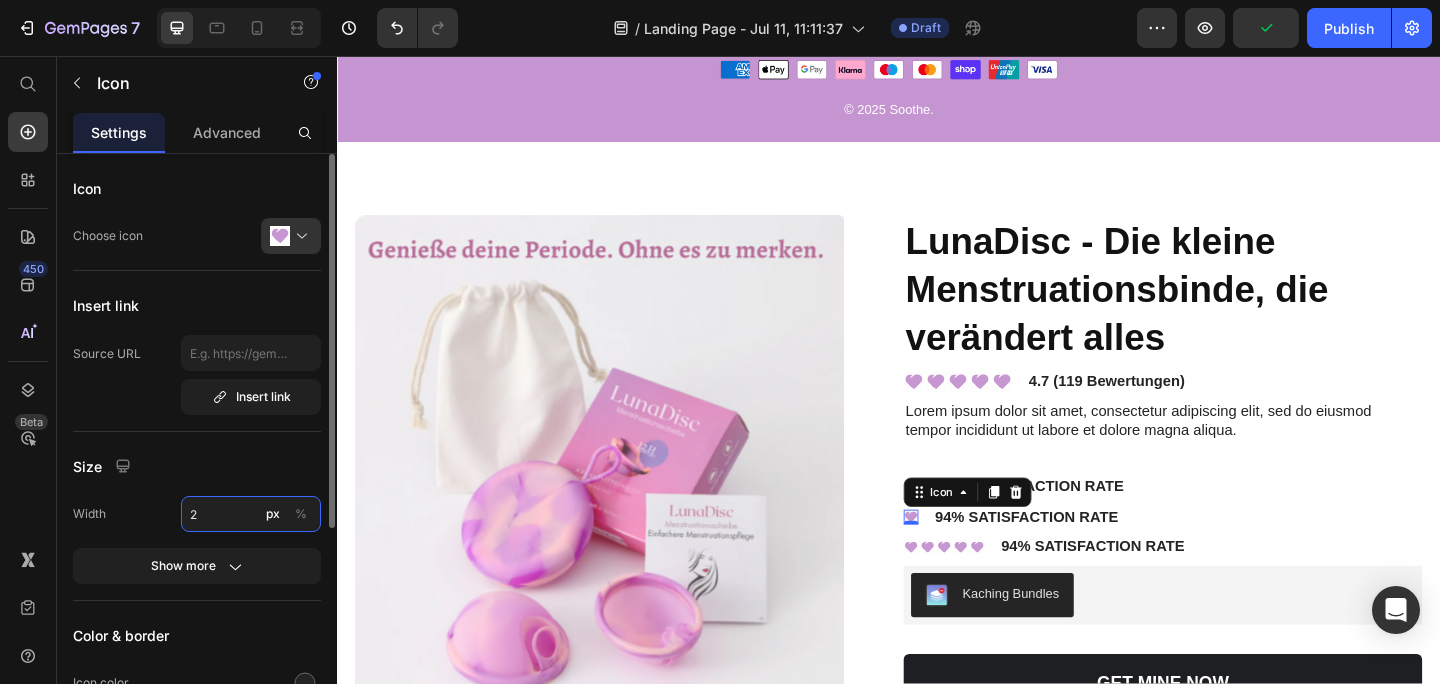 type on "22" 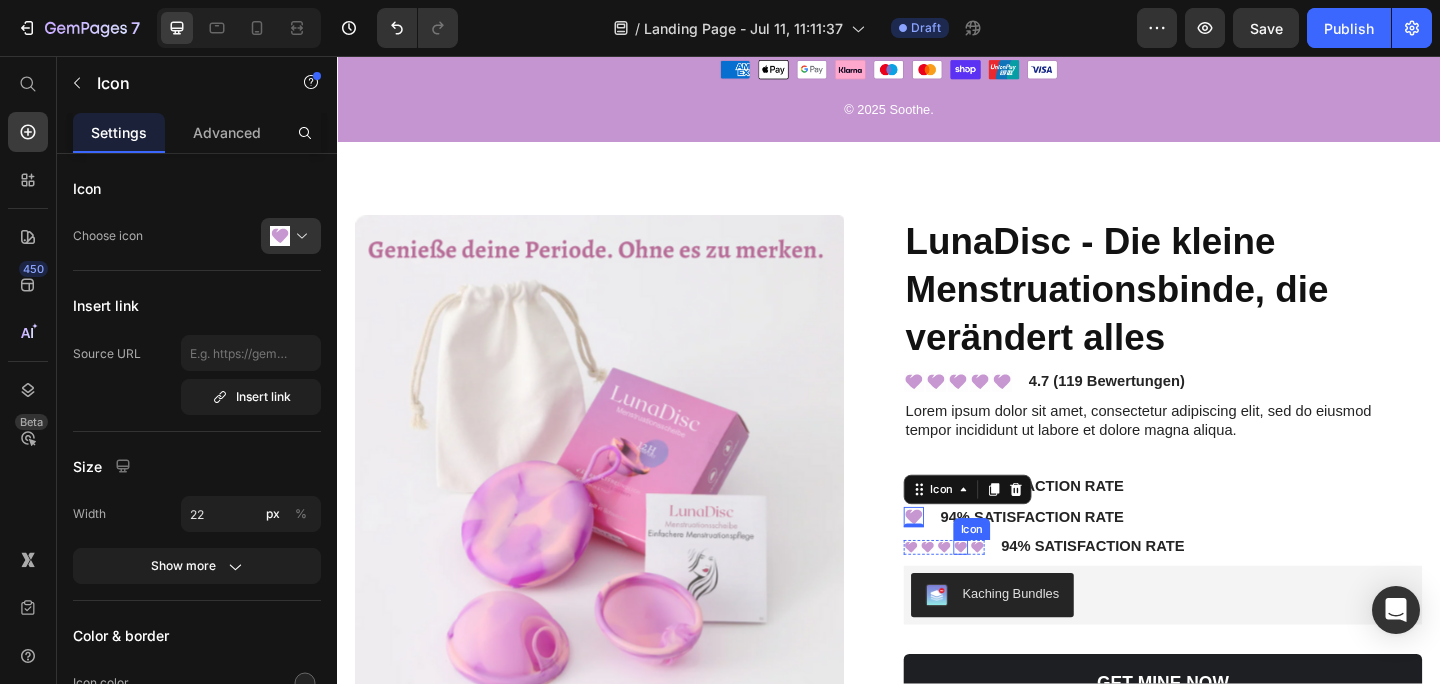 click 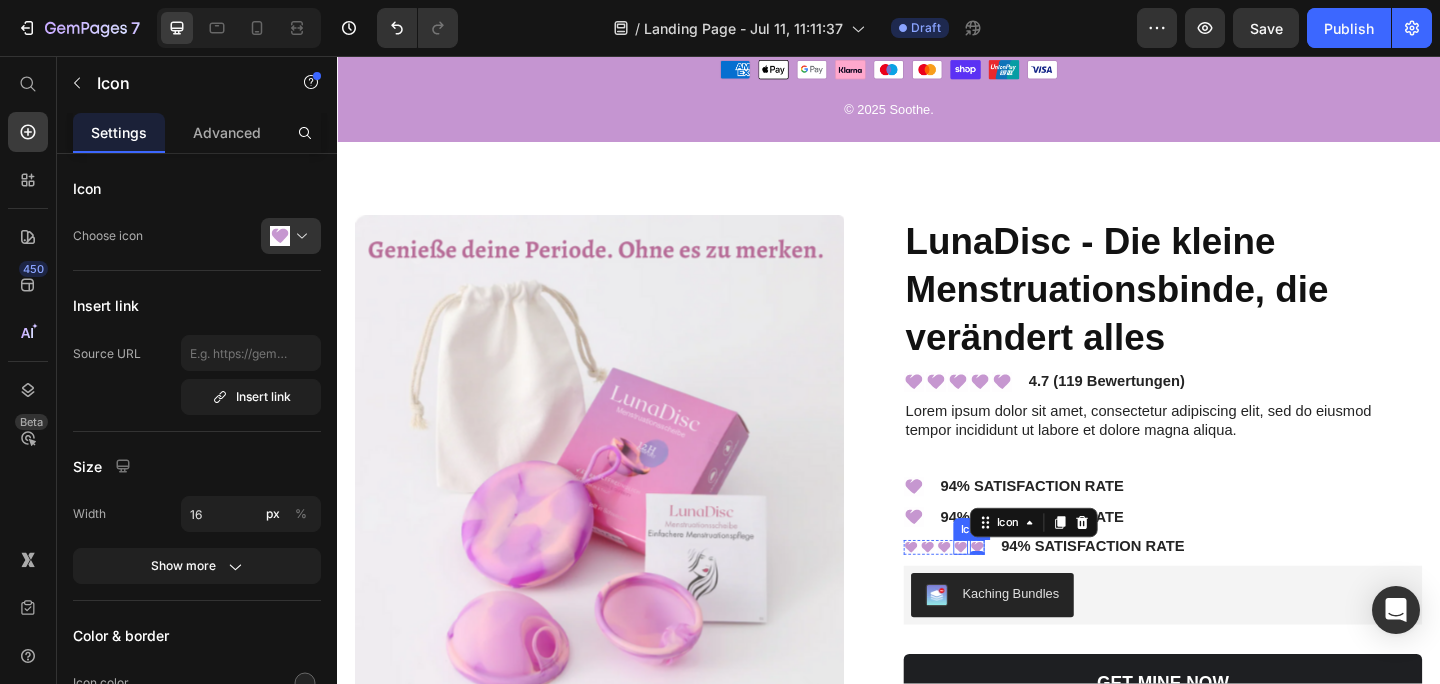 click 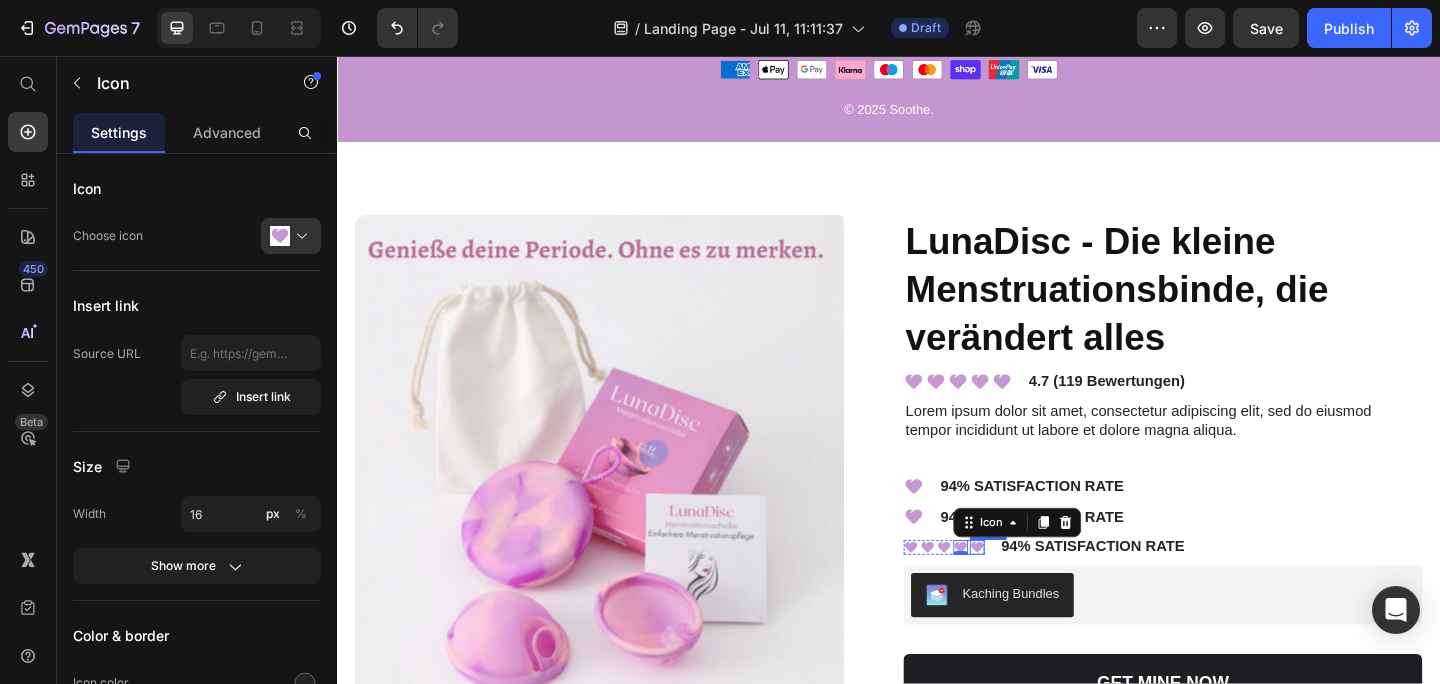 click on "Icon
Icon
Icon
Icon   0
Icon Icon List 94% SATISFACTION RATE Text Block Row" at bounding box center [1235, 590] 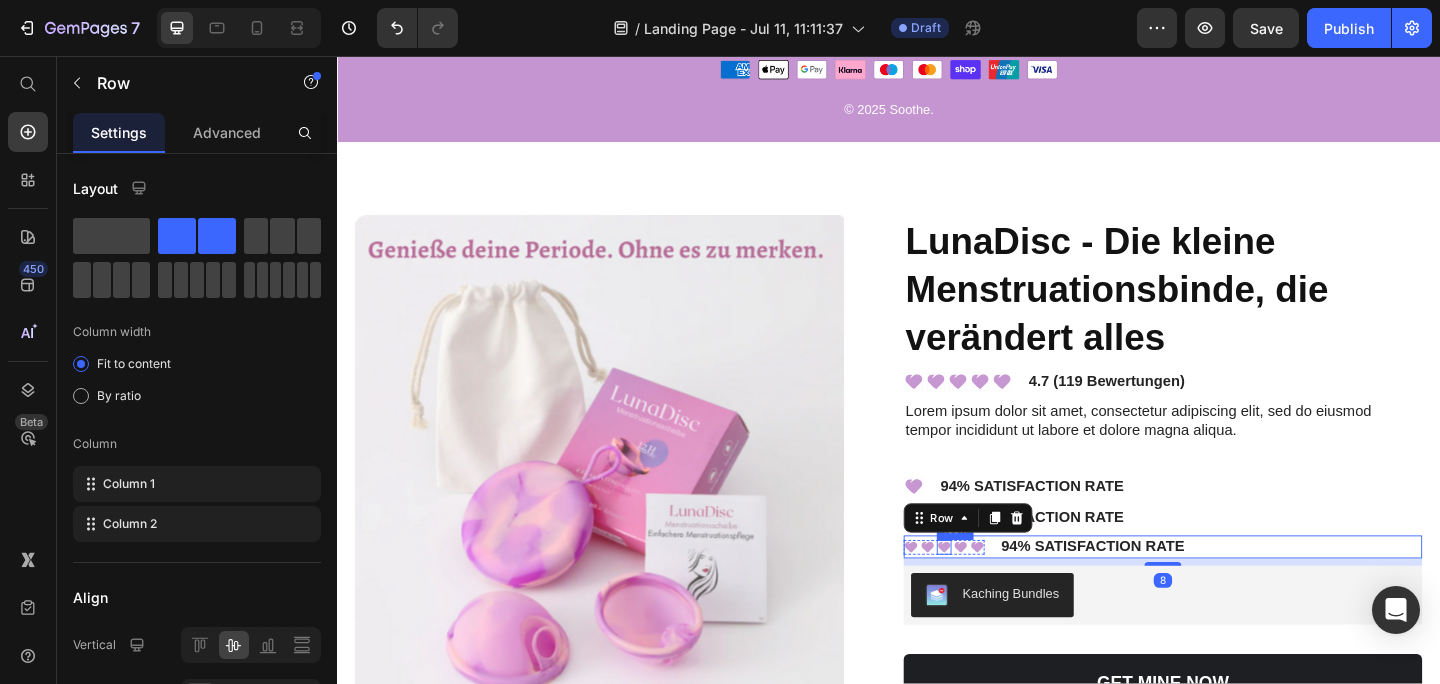 click 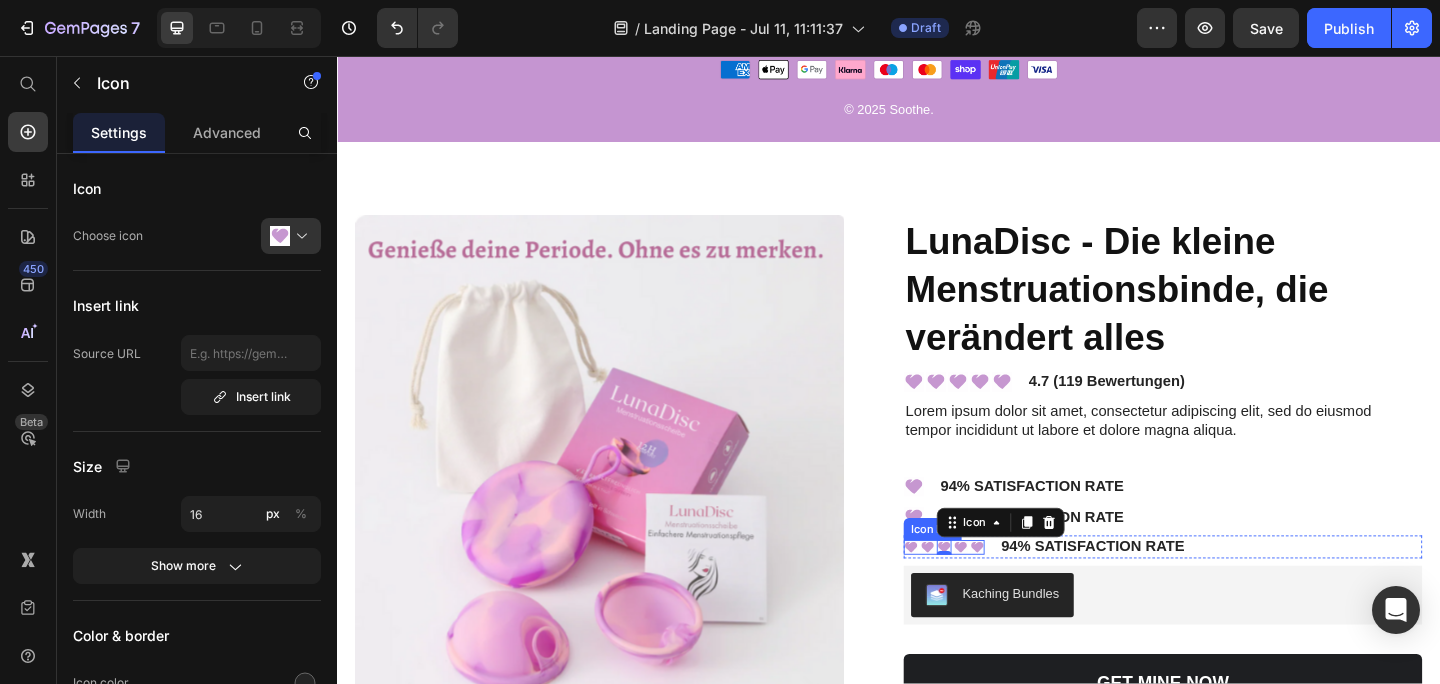 click on "Icon" at bounding box center [961, 591] 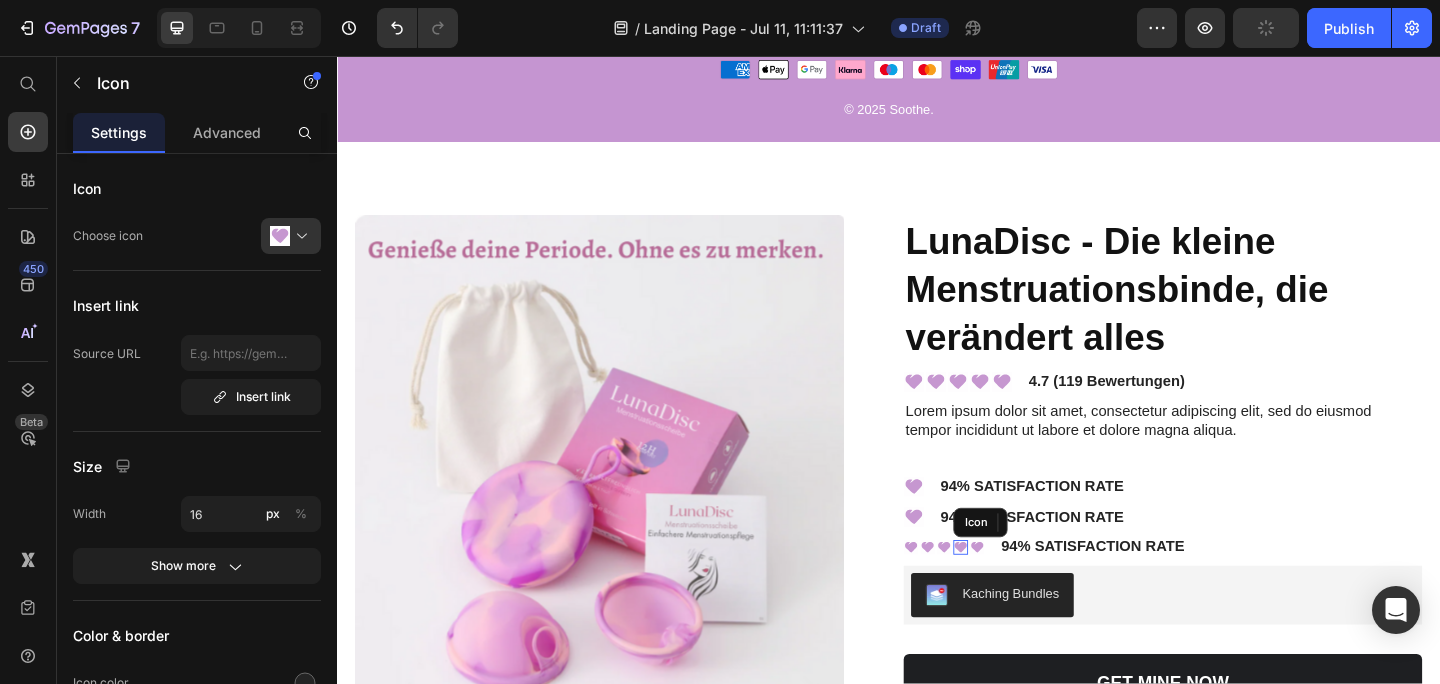 click 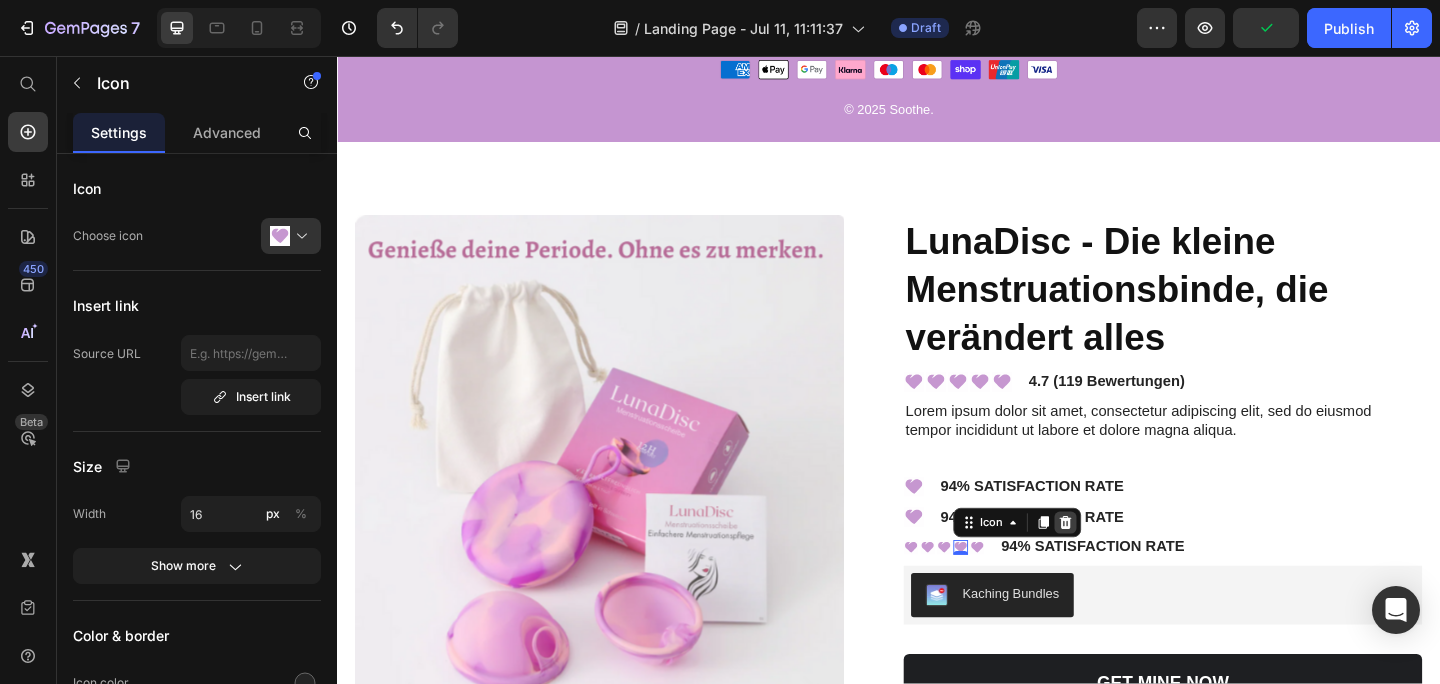 click 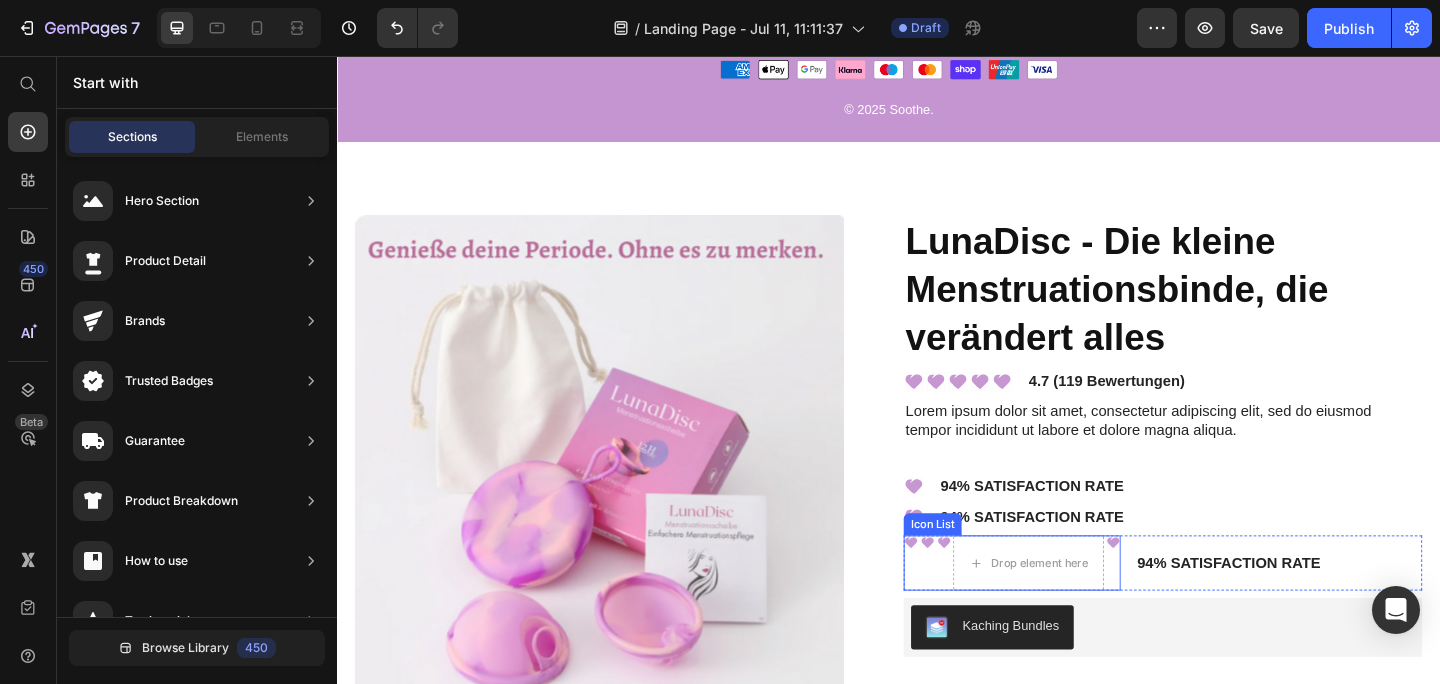 click on "Icon" at bounding box center (997, 608) 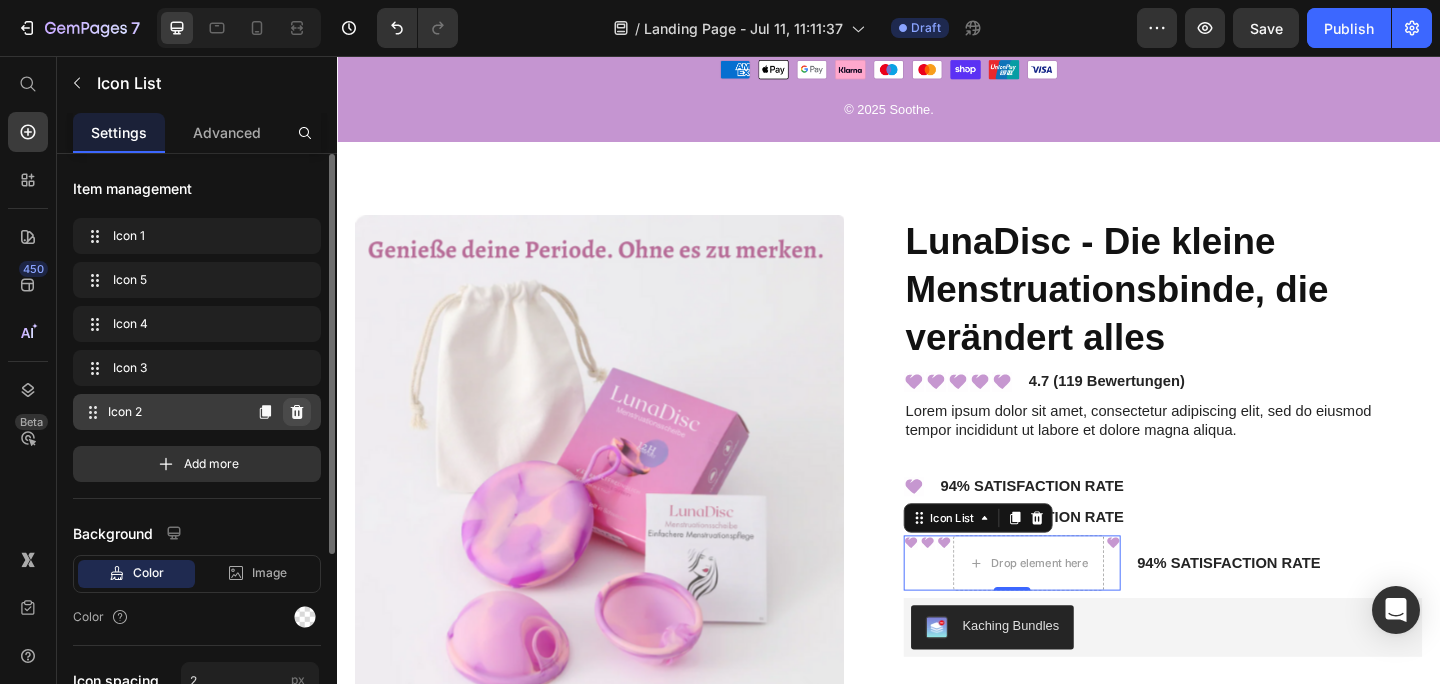 click 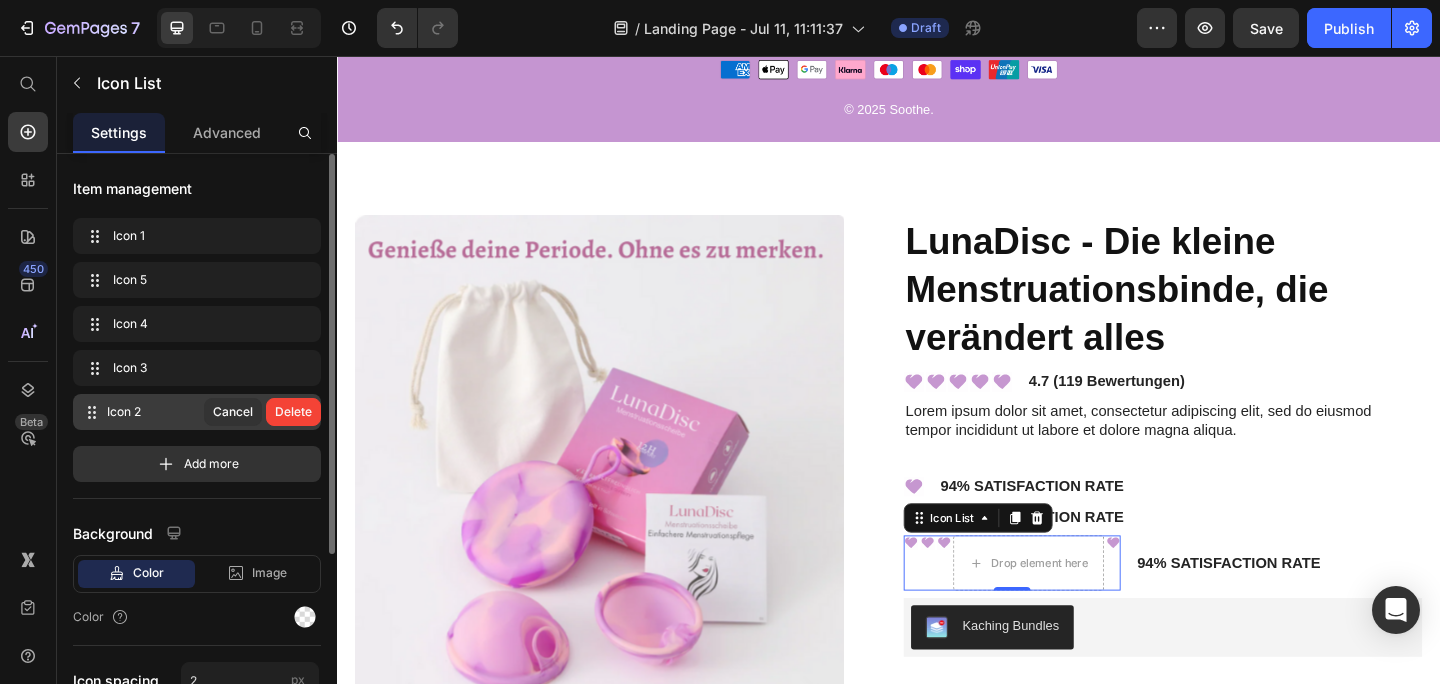 click on "Delete" at bounding box center [293, 412] 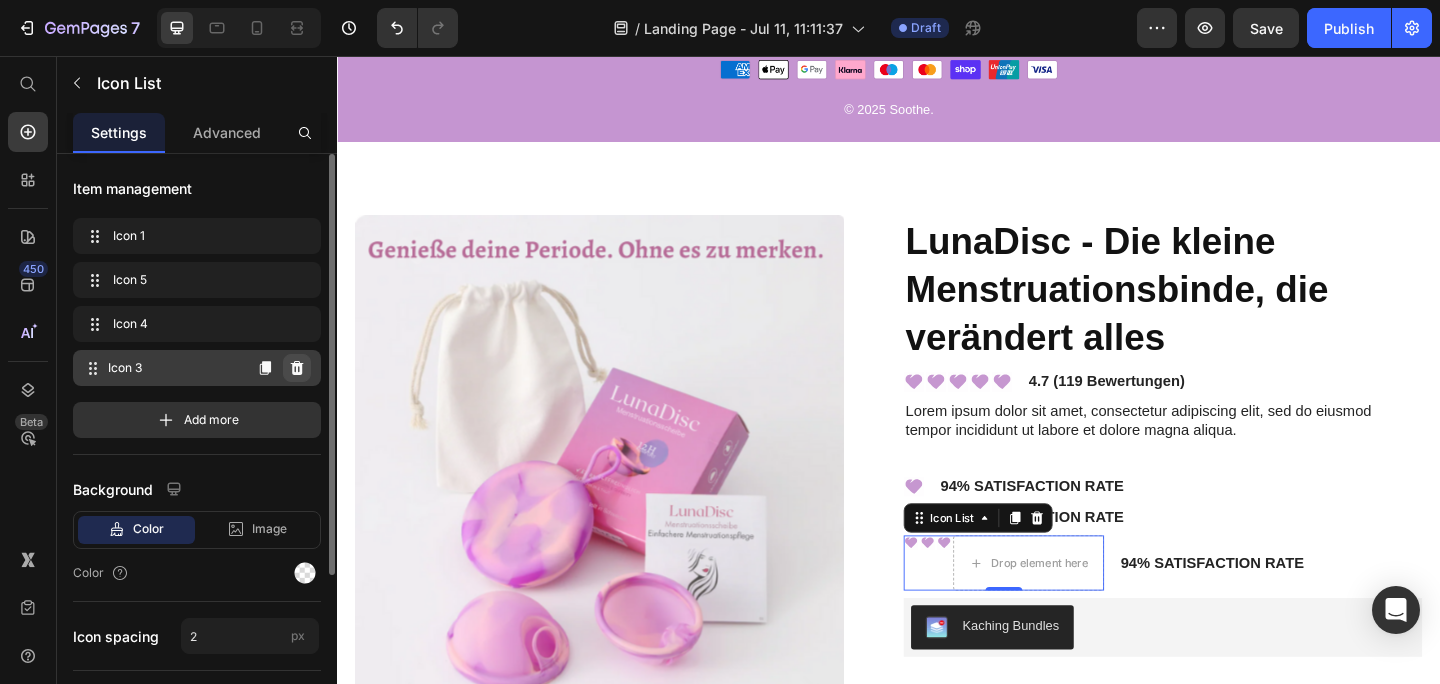 click 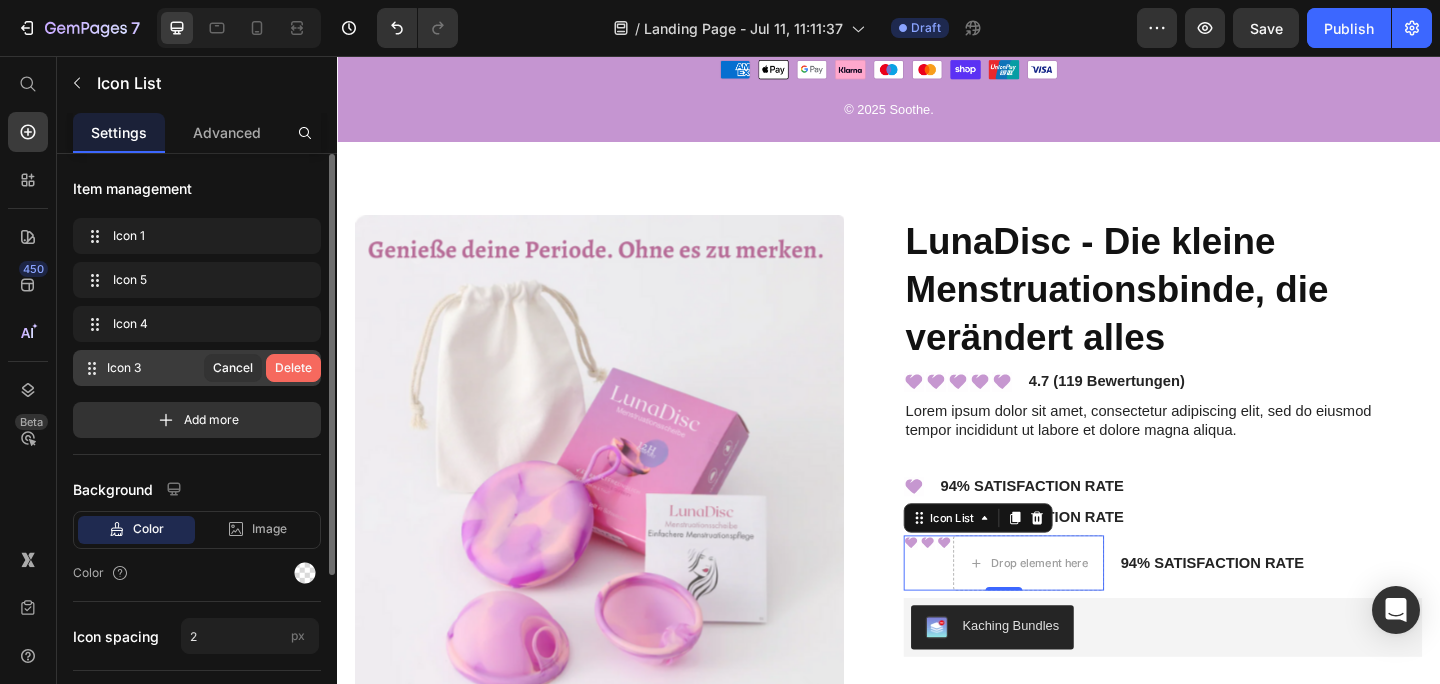 click on "Delete" at bounding box center (293, 368) 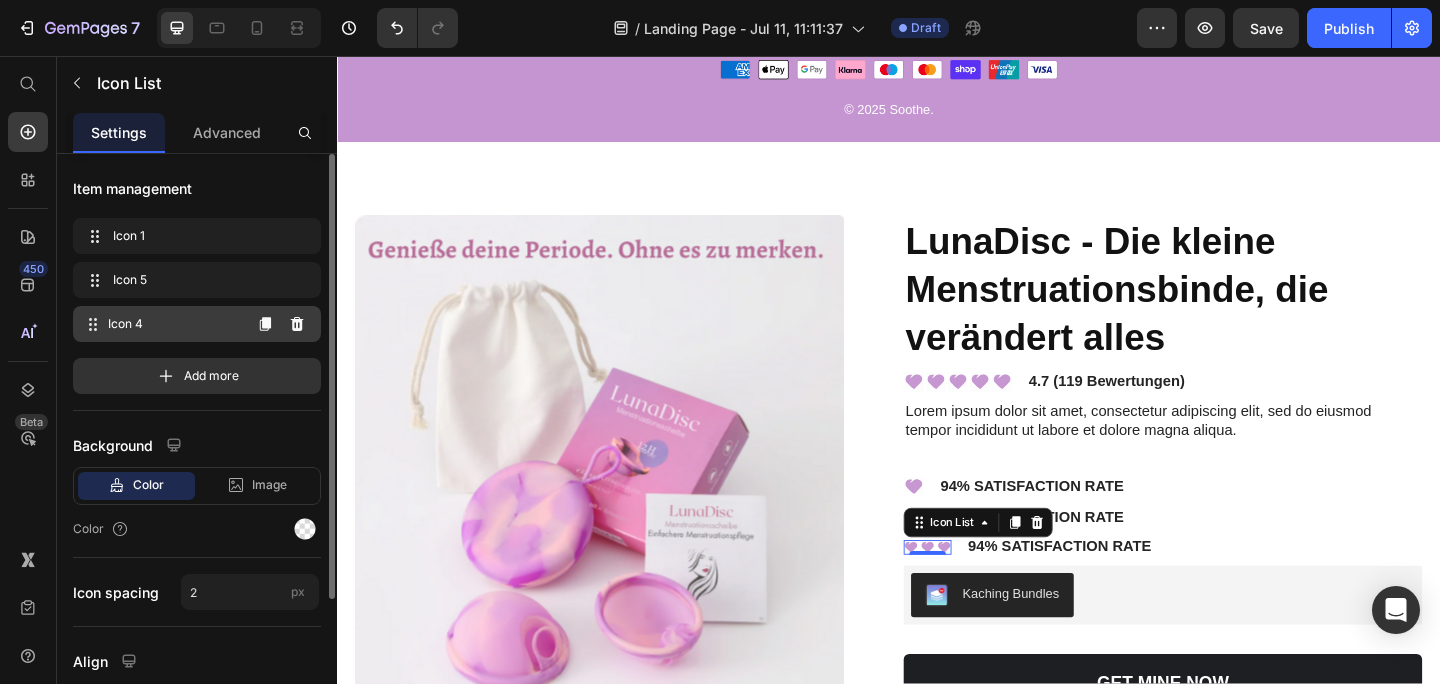 click 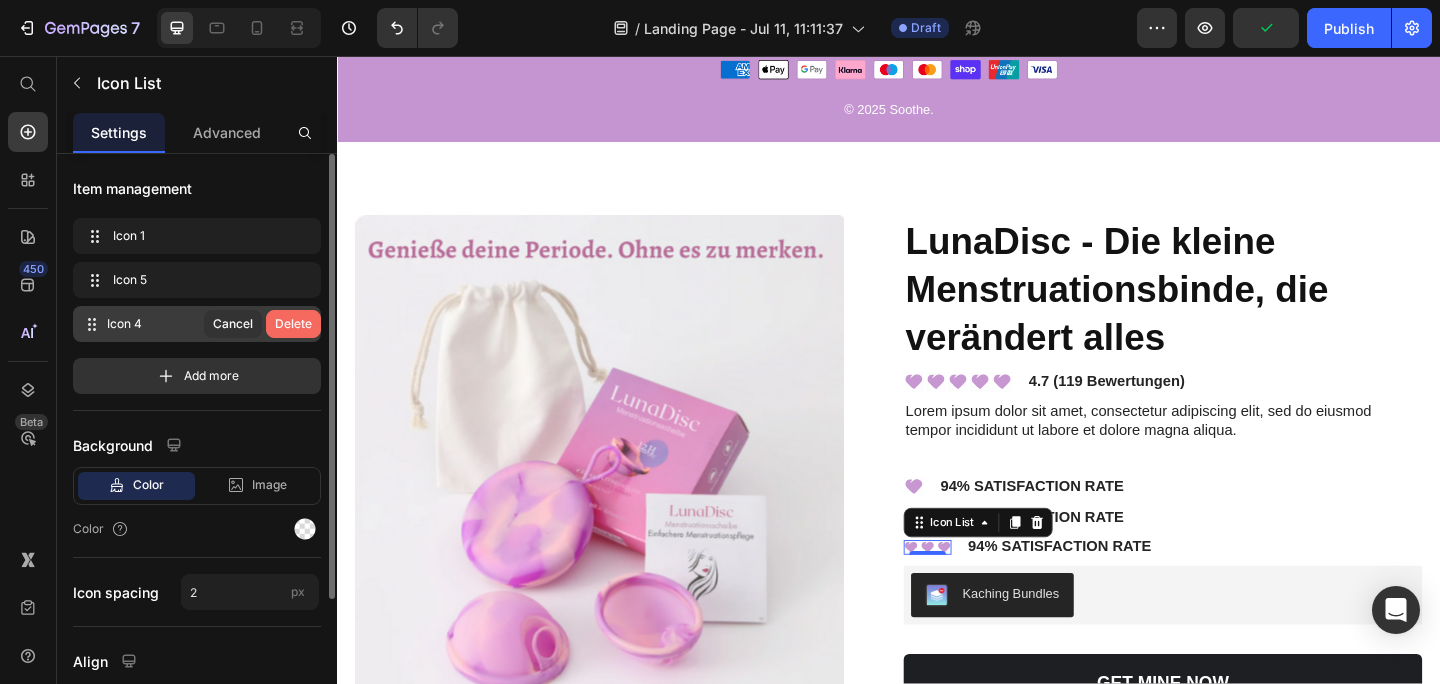 click on "Delete" at bounding box center (293, 324) 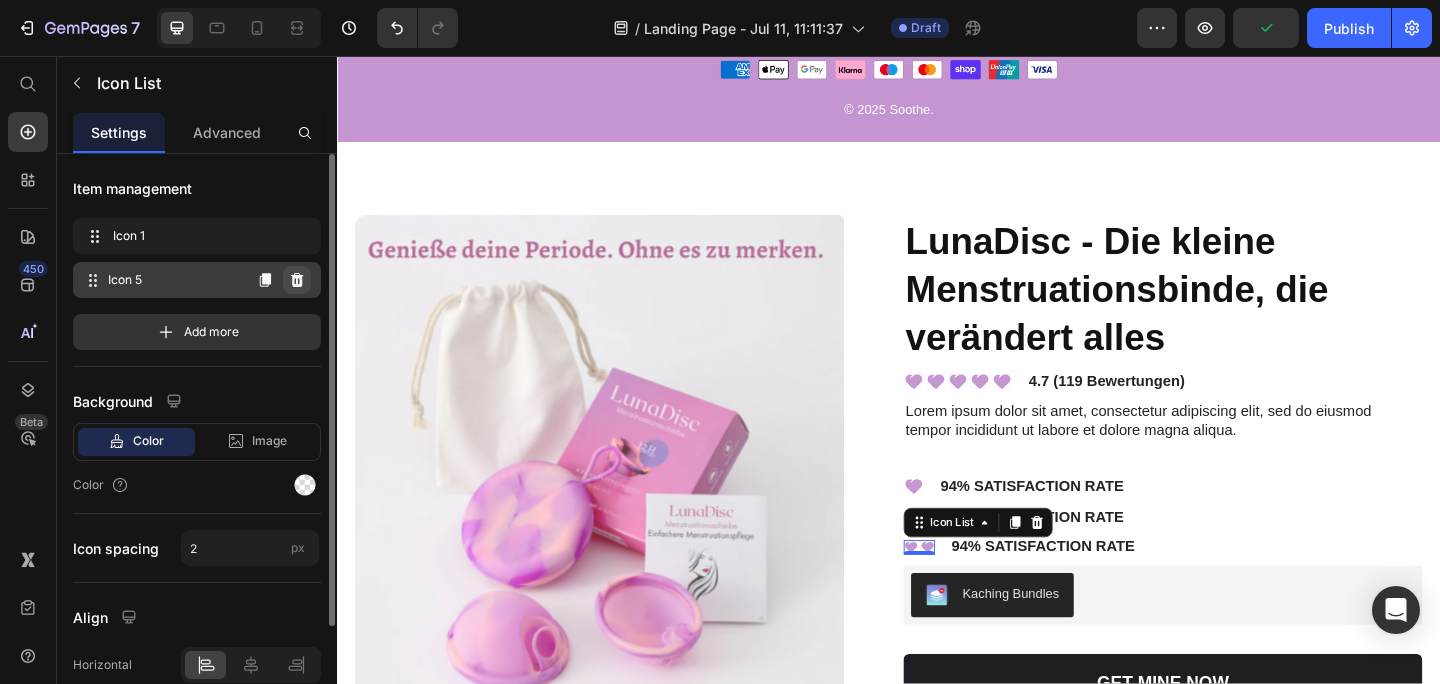 click 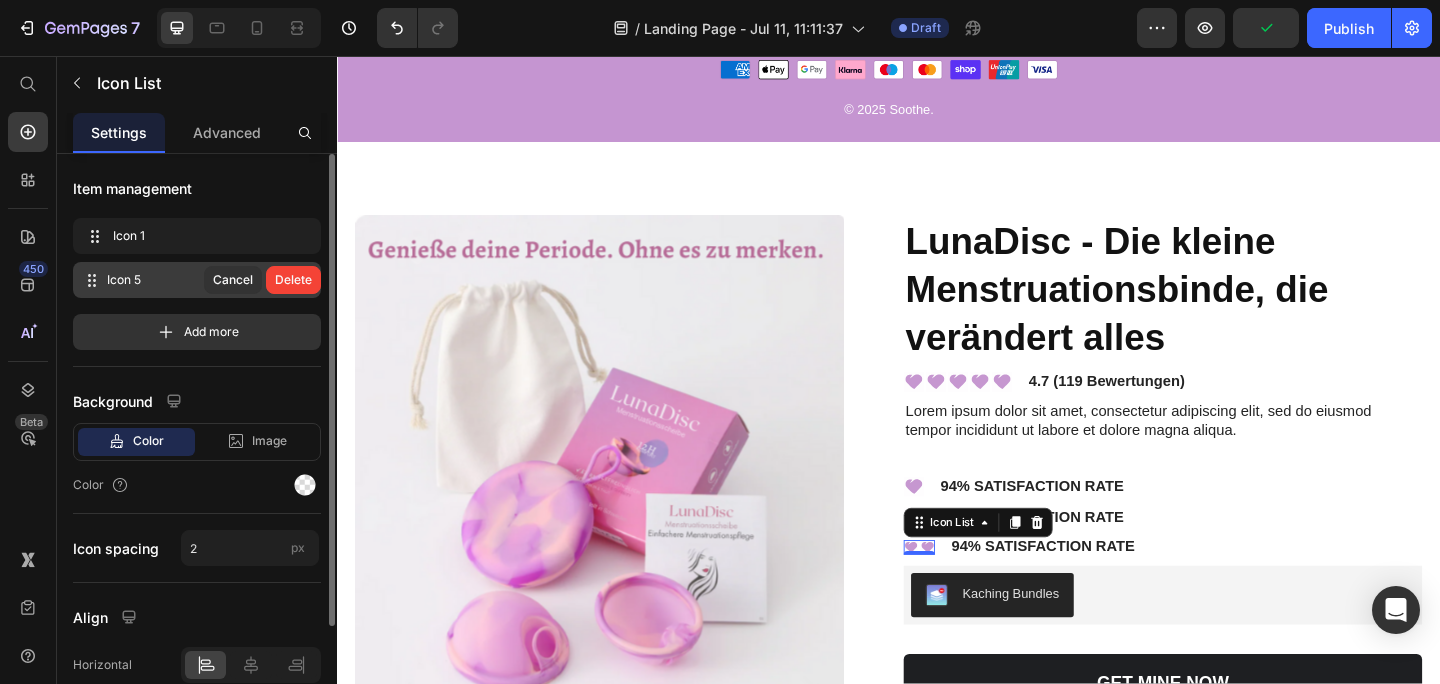 click on "Delete" at bounding box center [293, 280] 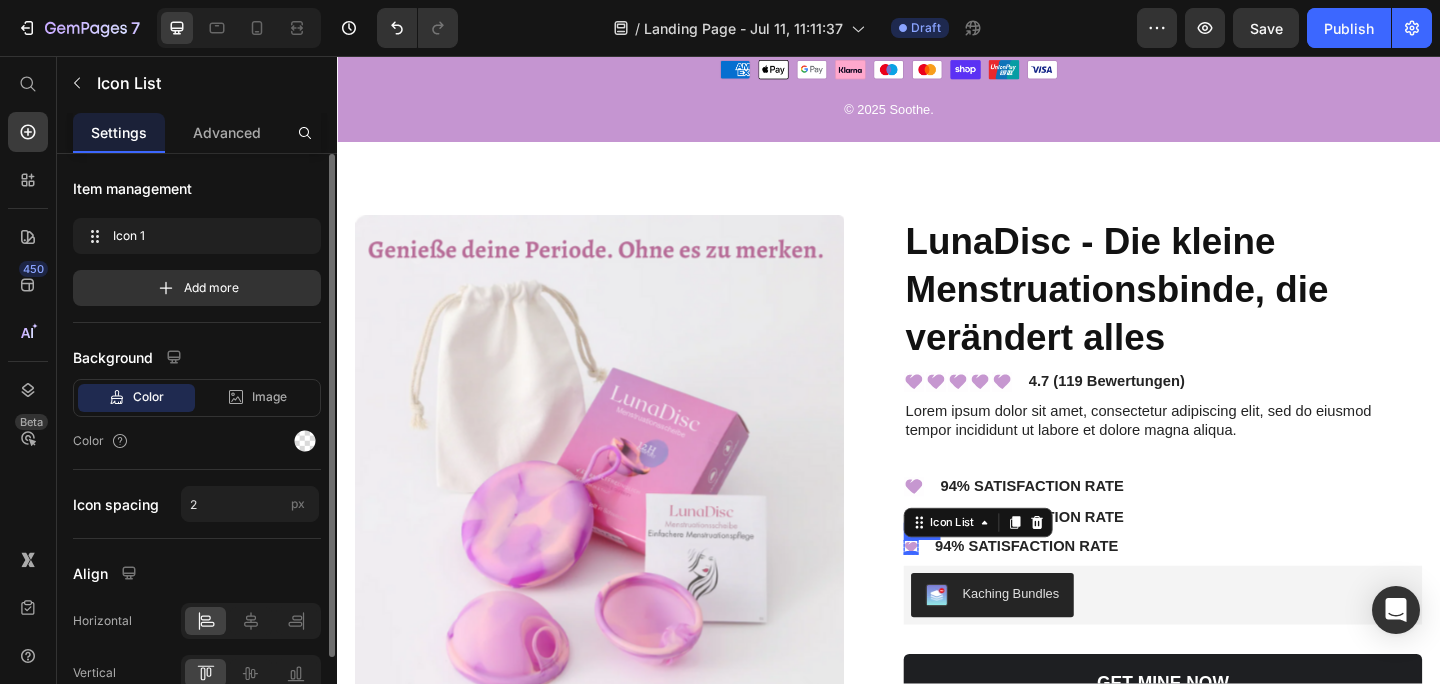 click 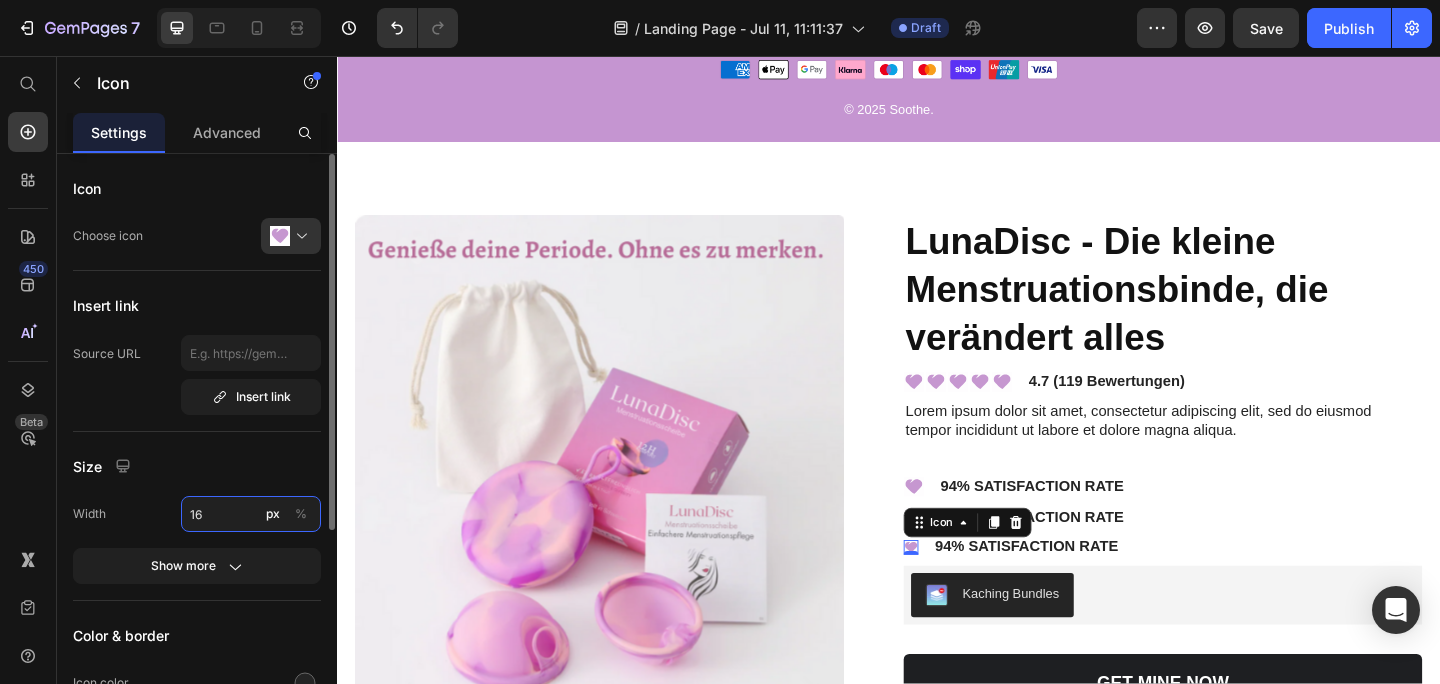 click on "16" at bounding box center [251, 514] 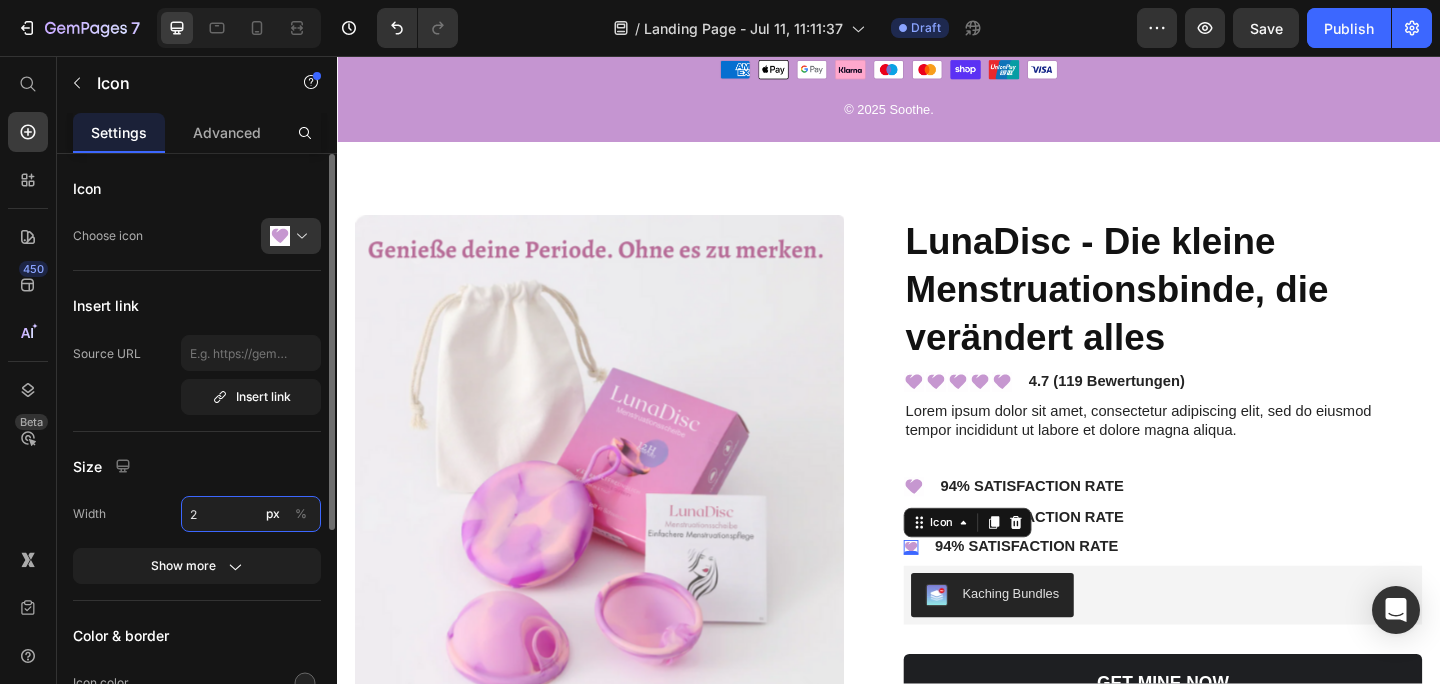 type on "22" 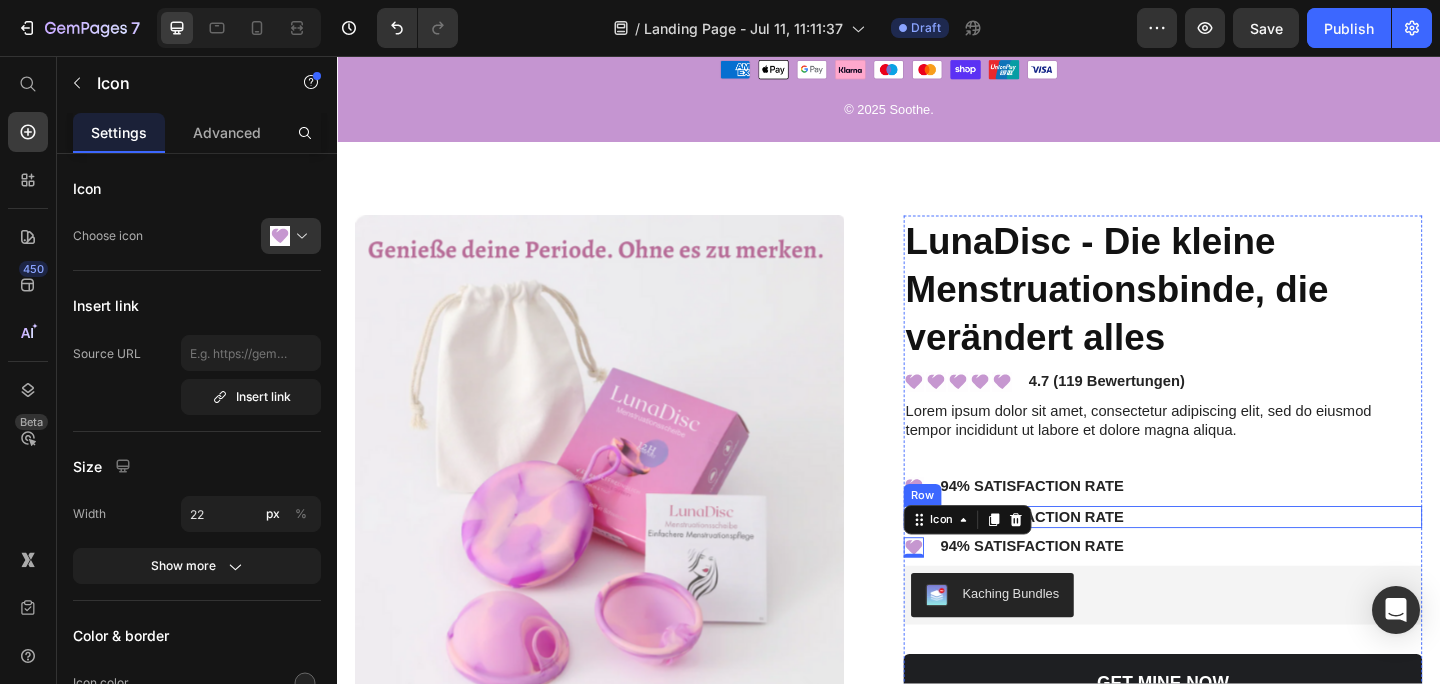 click on "Icon Icon List 94% SATISFACTION RATE Text Block Row" at bounding box center [1235, 558] 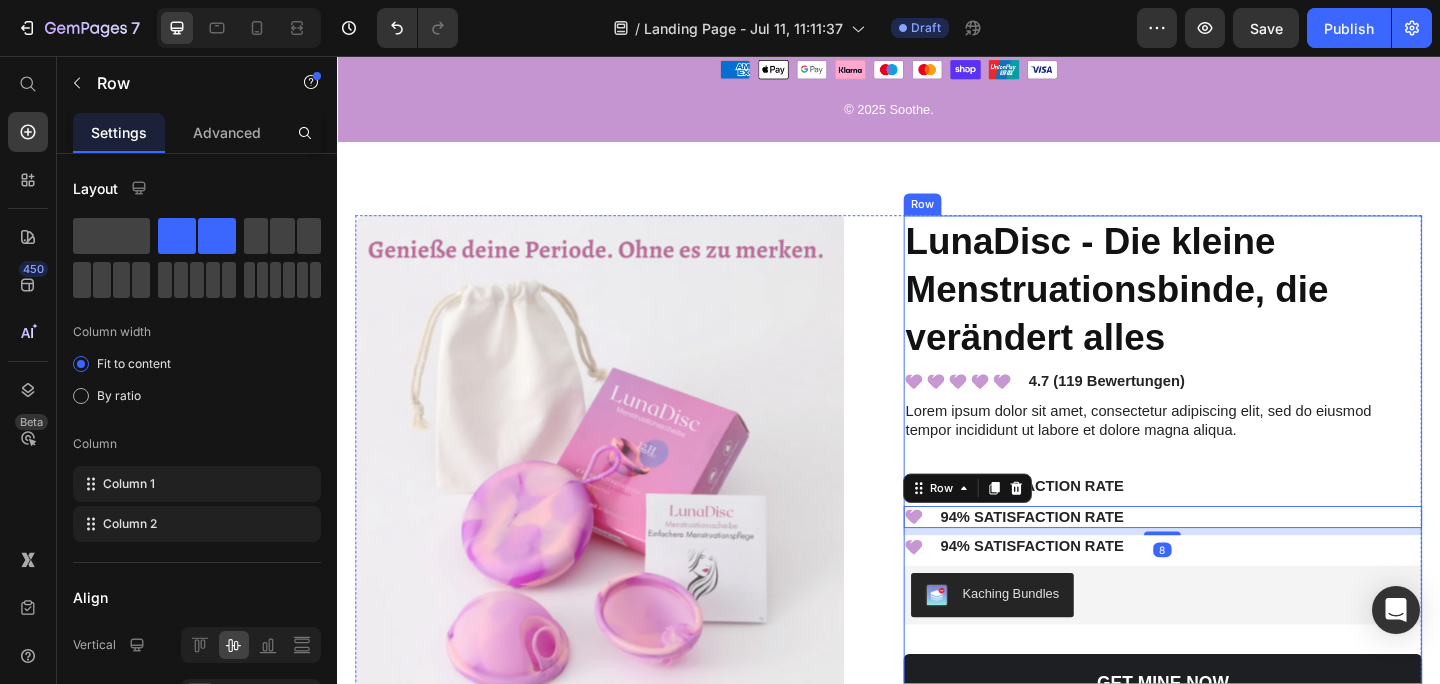 click on "LunaDisc - Die kleine Menstruationsbinde, die verändert alles Product Title
Icon
Icon
Icon
Icon
Icon Icon List 4.7 (119 Bewertungen) Text Block Row Lorem ipsum dolor sit amet, consectetur adipiscing elit, sed do eiusmod tempor incididunt ut labore et dolore magna aliqua. Text Block
Icon Icon List 94% SATISFACTION RATE Text Block Row
Icon Icon List 94% SATISFACTION RATE Text Block Row   8
Icon Icon List 94% SATISFACTION RATE Text Block Row Kaching Bundles Kaching Bundles GET MINE NOW Add to Cart" at bounding box center [1235, 500] 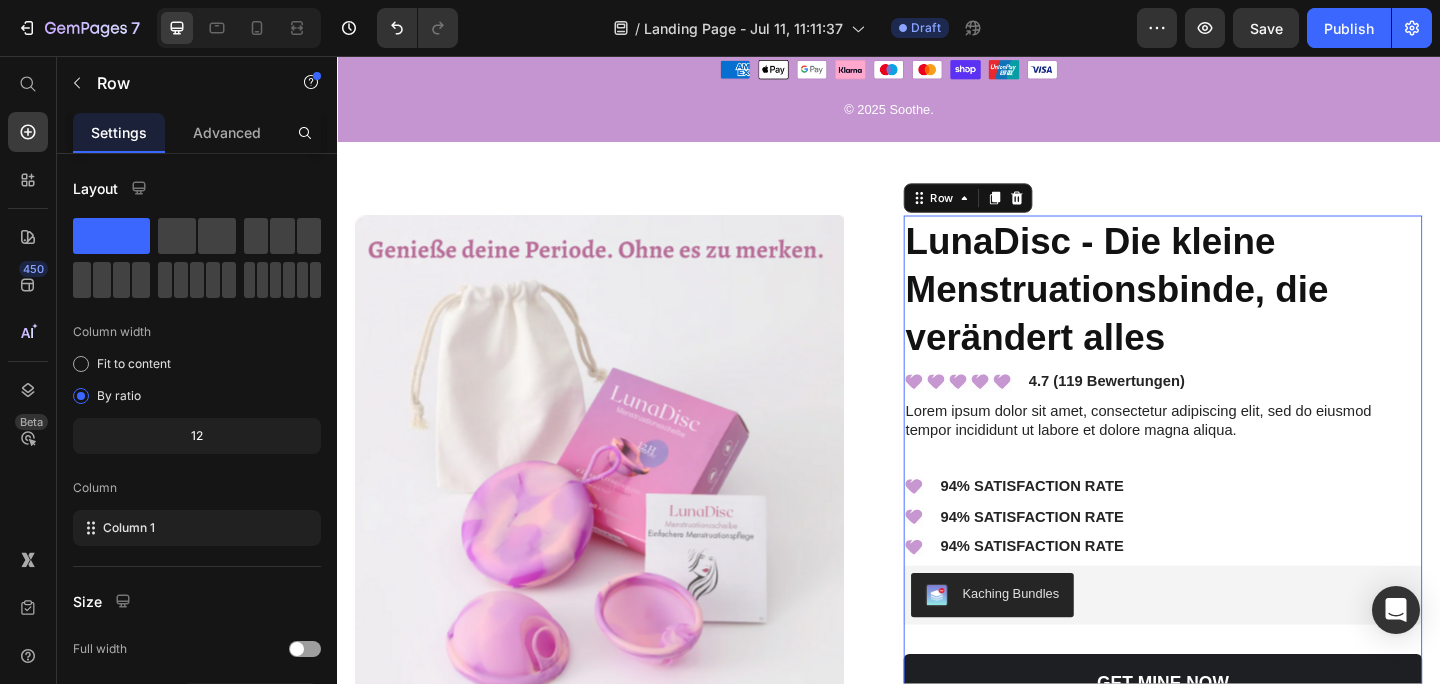 click on "LunaDisc - Die kleine Menstruationsbinde, die verändert alles Product Title
Icon
Icon
Icon
Icon
Icon Icon List 4.7 (119 Bewertungen) Text Block Row Lorem ipsum dolor sit amet, consectetur adipiscing elit, sed do eiusmod tempor incididunt ut labore et dolore magna aliqua. Text Block
Icon Icon List 94% SATISFACTION RATE Text Block Row
Icon Icon List 94% SATISFACTION RATE Text Block Row
Icon Icon List 94% SATISFACTION RATE Text Block Row Kaching Bundles Kaching Bundles GET MINE NOW Add to Cart" at bounding box center (1235, 500) 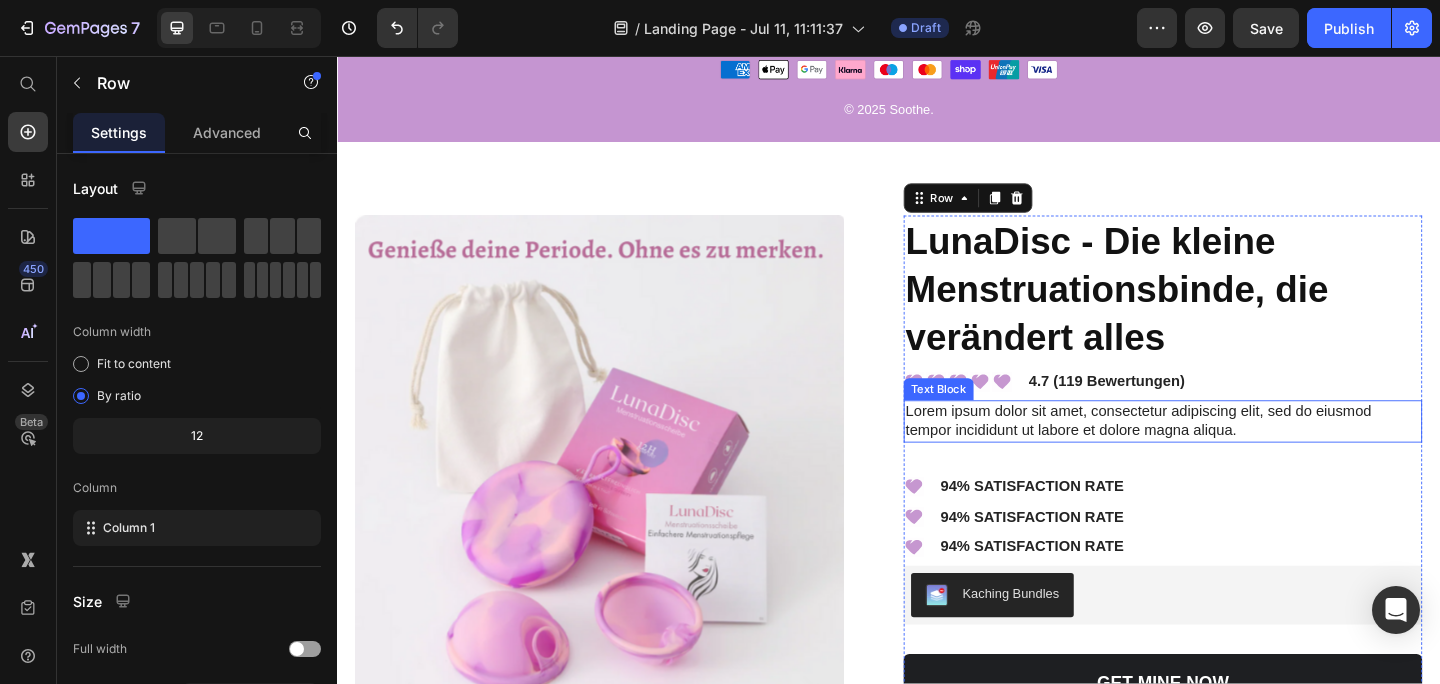 click on "Lorem ipsum dolor sit amet, consectetur adipiscing elit, sed do eiusmod tempor incididunt ut labore et dolore magna aliqua." at bounding box center [1235, 454] 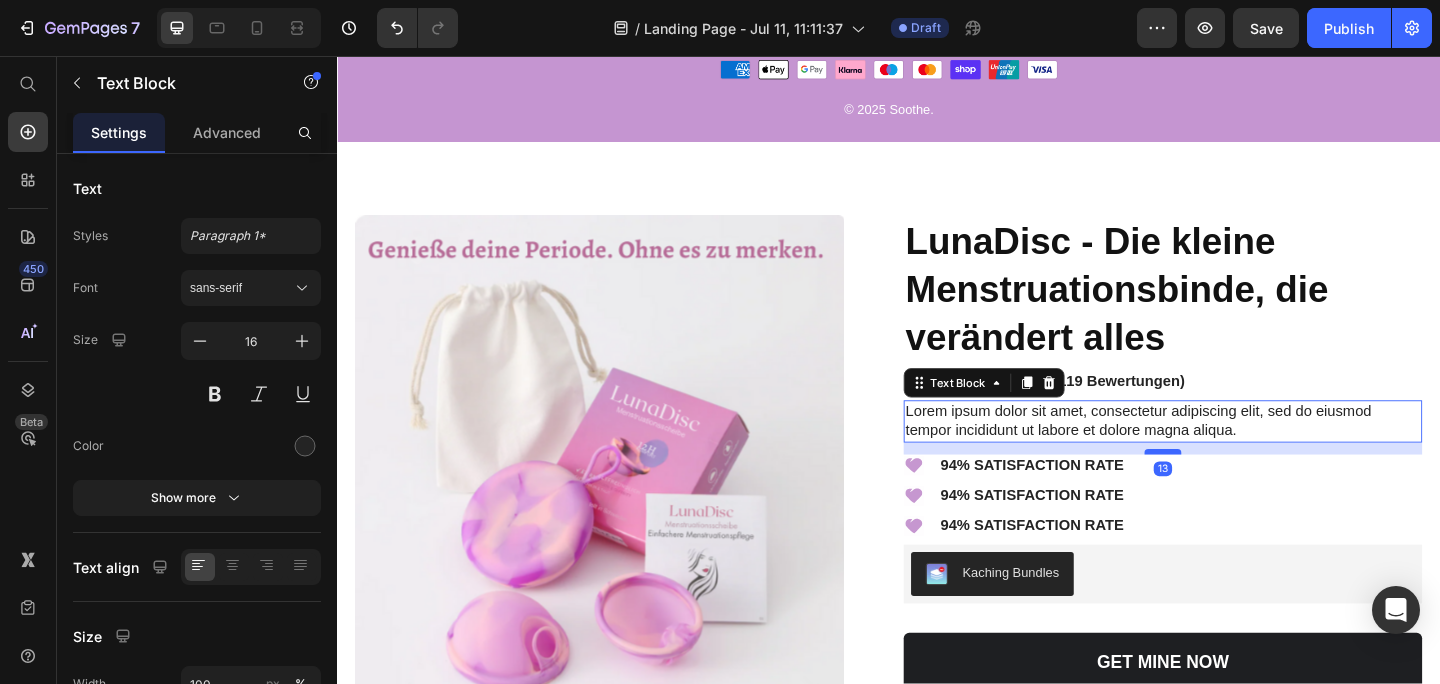 drag, startPoint x: 1225, startPoint y: 511, endPoint x: 1225, endPoint y: 488, distance: 23 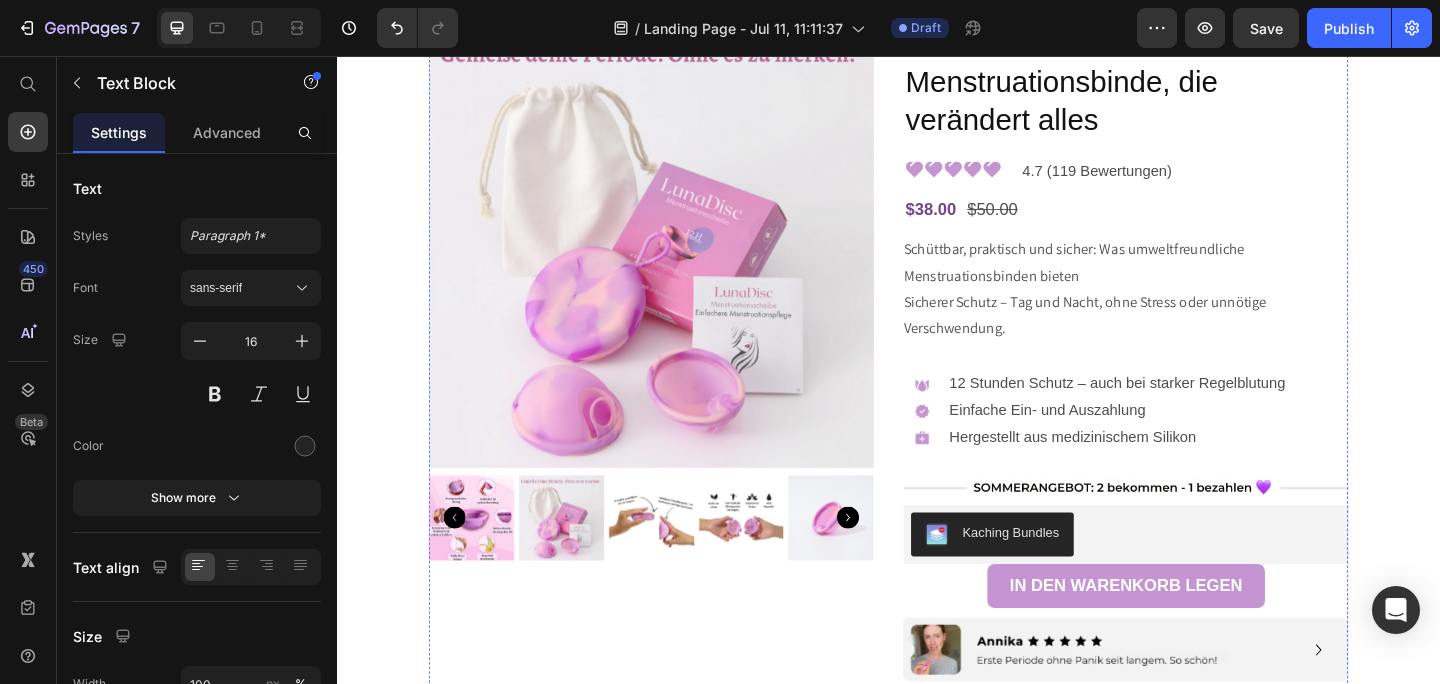 scroll, scrollTop: 260, scrollLeft: 0, axis: vertical 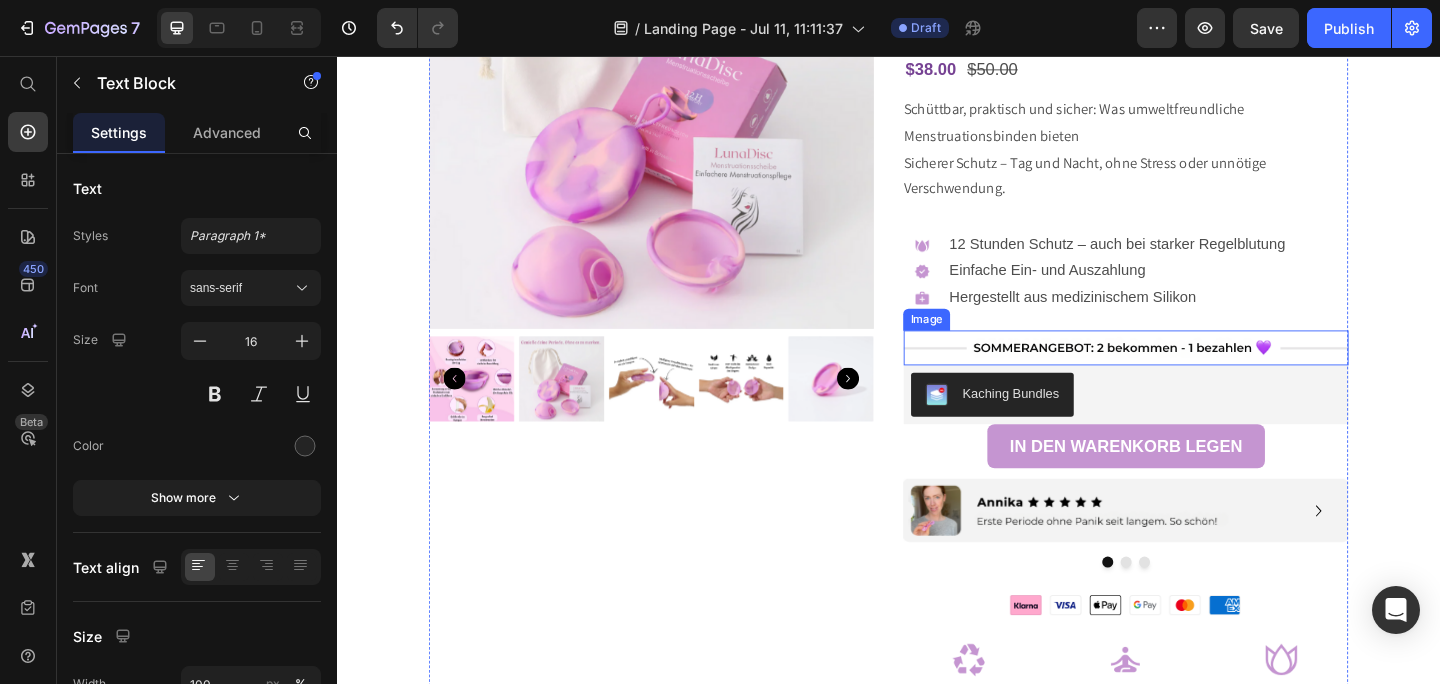 click on "Image" at bounding box center (978, 343) 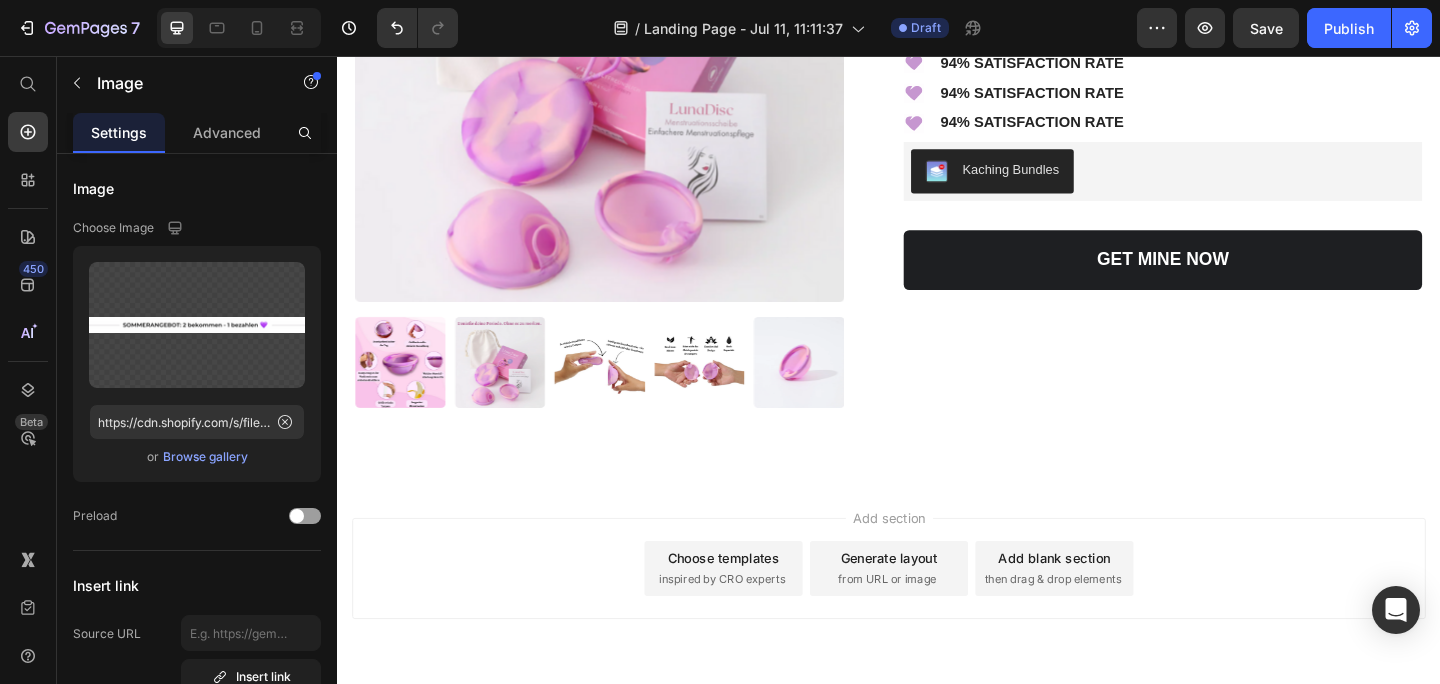 scroll, scrollTop: 7261, scrollLeft: 0, axis: vertical 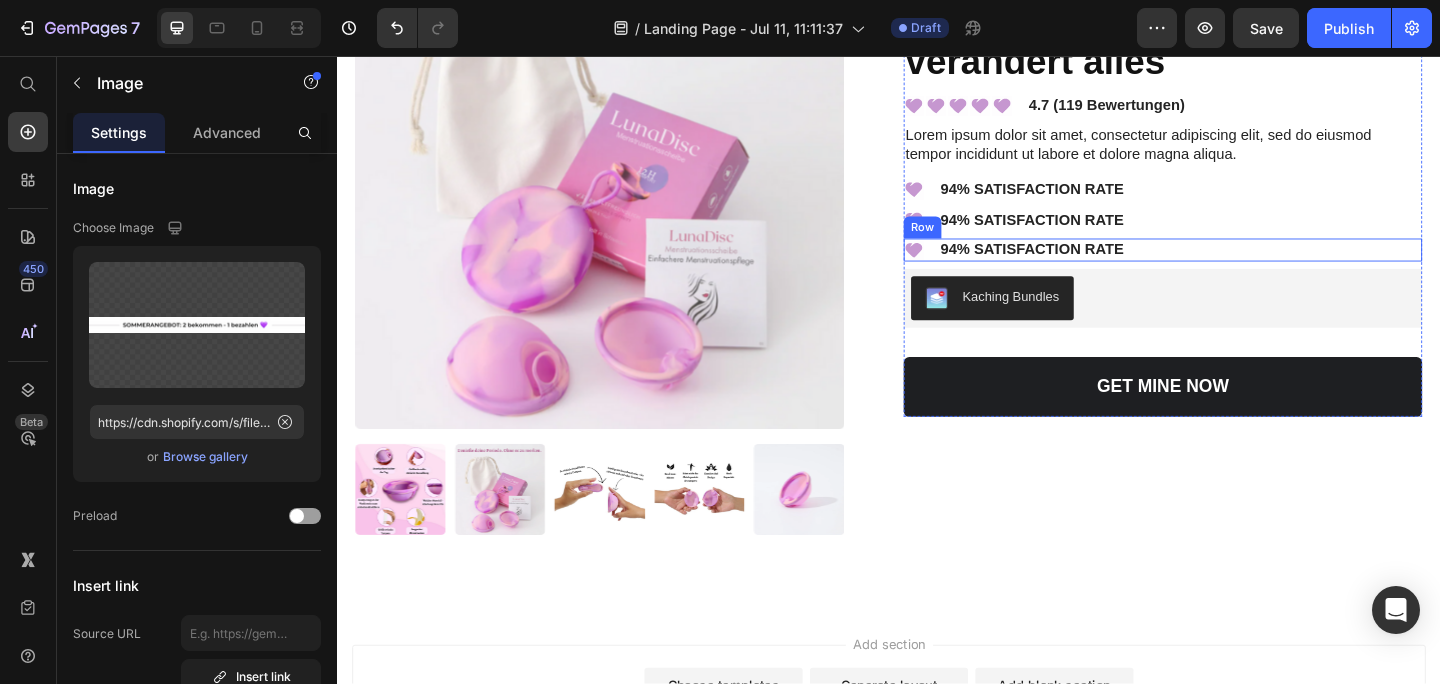 click on "Icon Icon List 94% SATISFACTION RATE Text Block Row" at bounding box center [1235, 267] 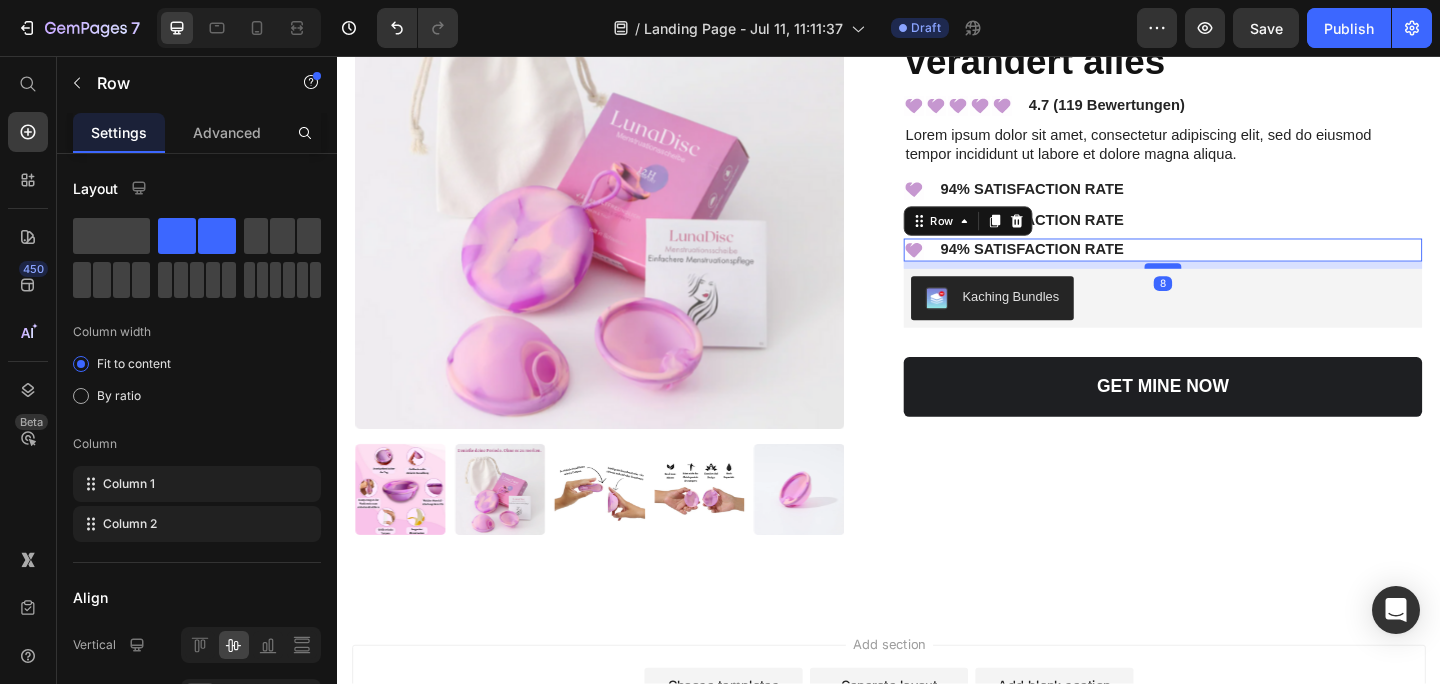 click at bounding box center [1235, 285] 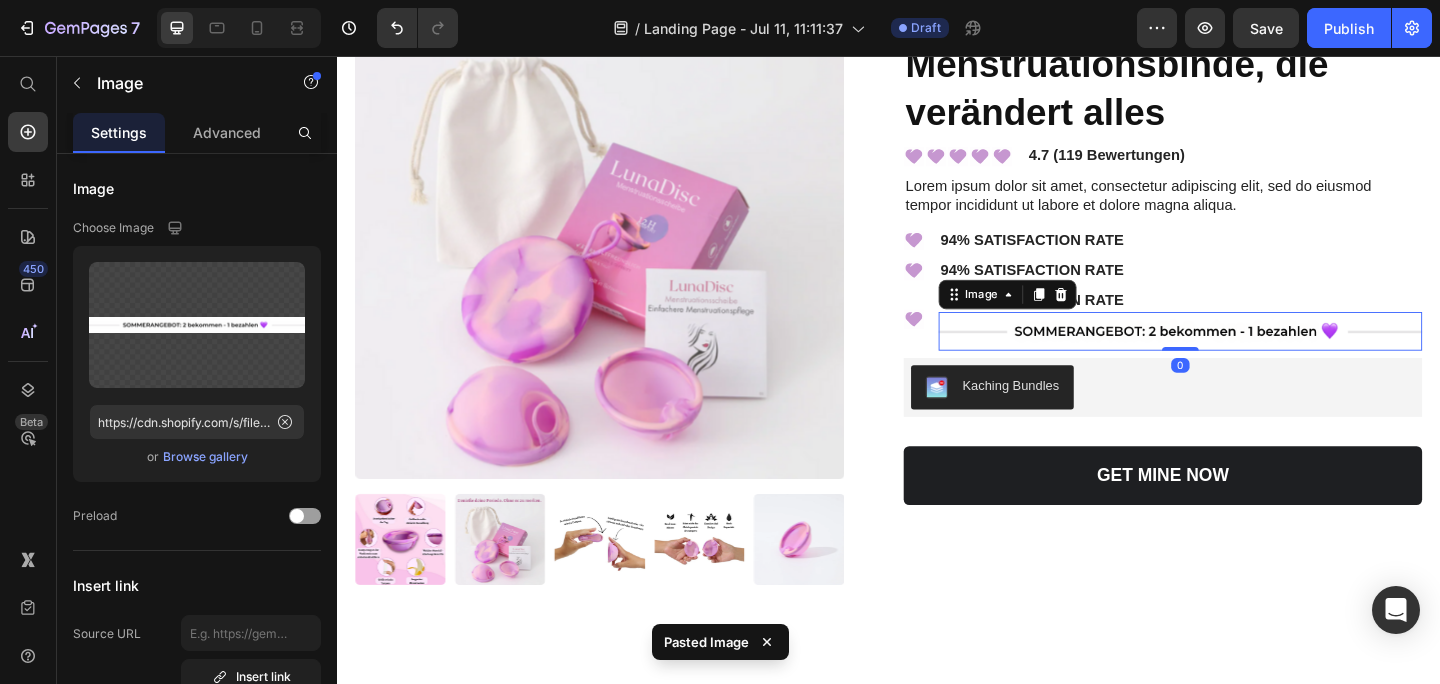 scroll, scrollTop: 7199, scrollLeft: 0, axis: vertical 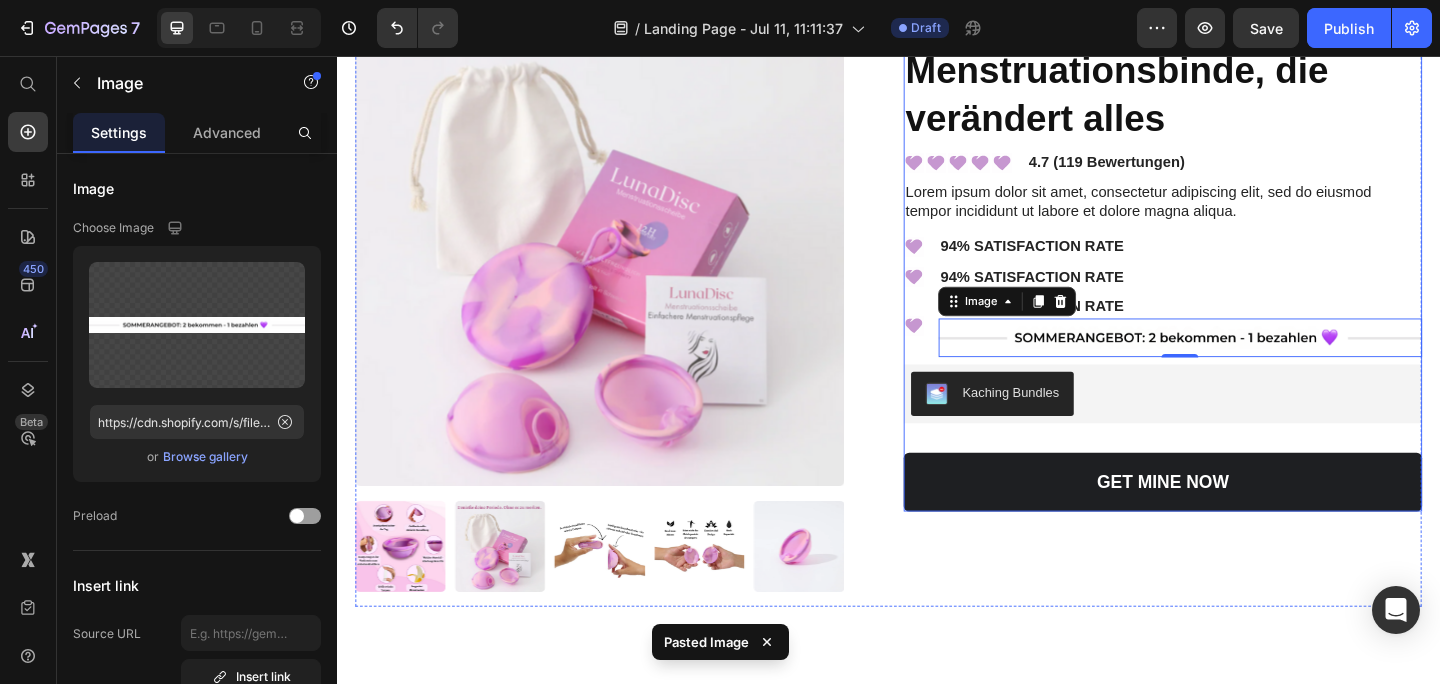 click on "Icon Icon List 94% SATISFACTION RATE Text Block Row" at bounding box center [1235, 264] 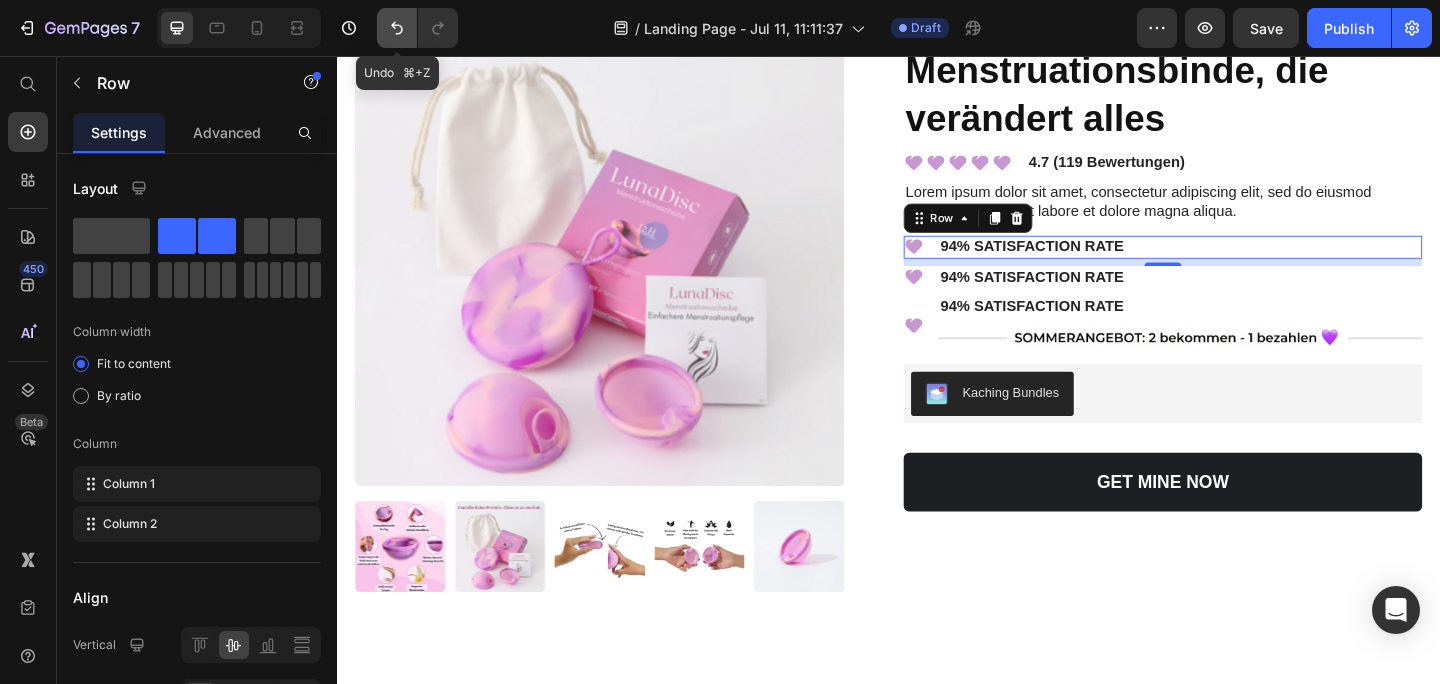 click 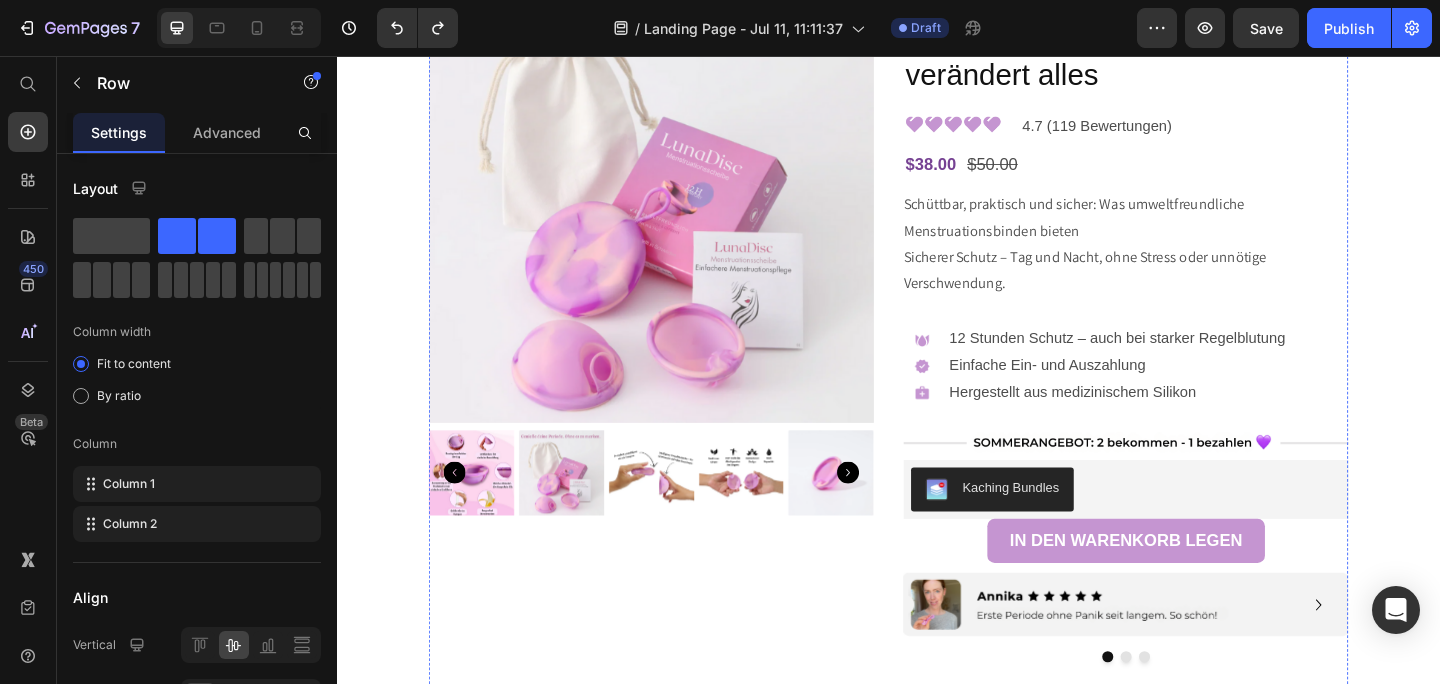 scroll, scrollTop: 247, scrollLeft: 0, axis: vertical 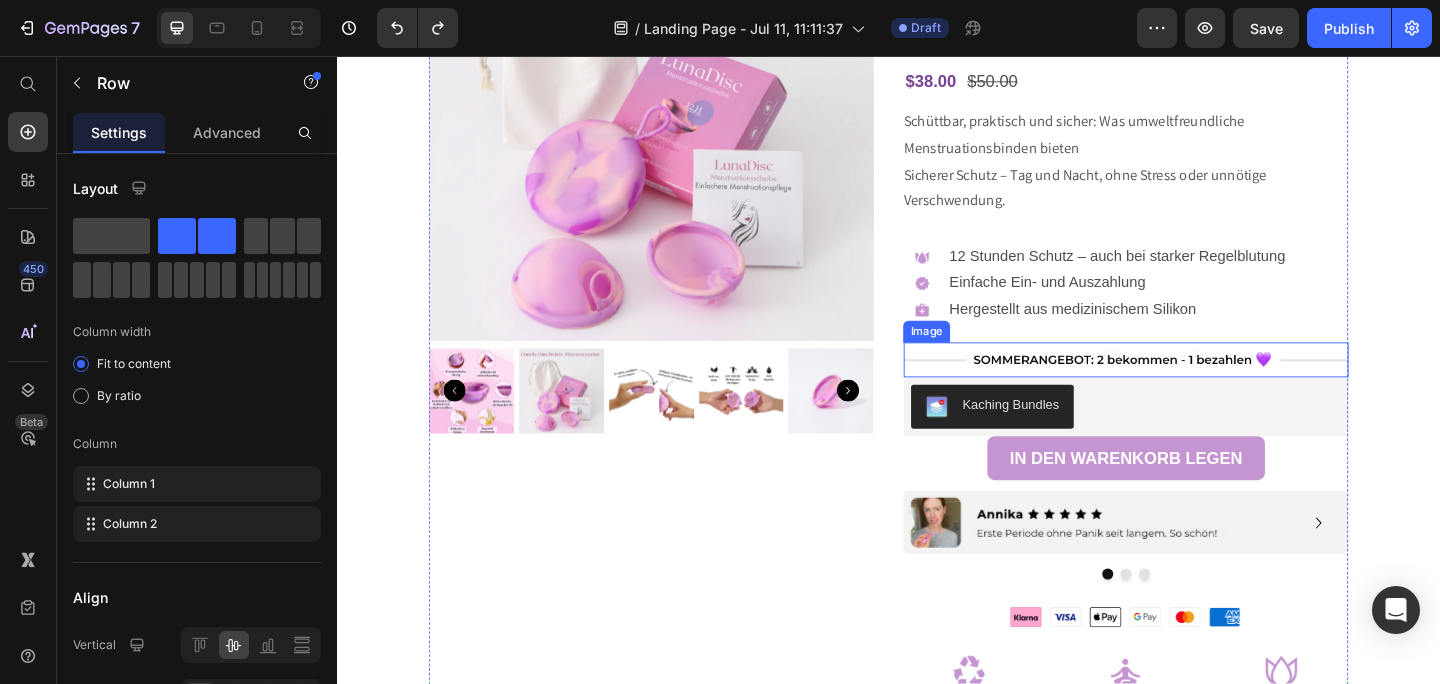 click at bounding box center [1195, 387] 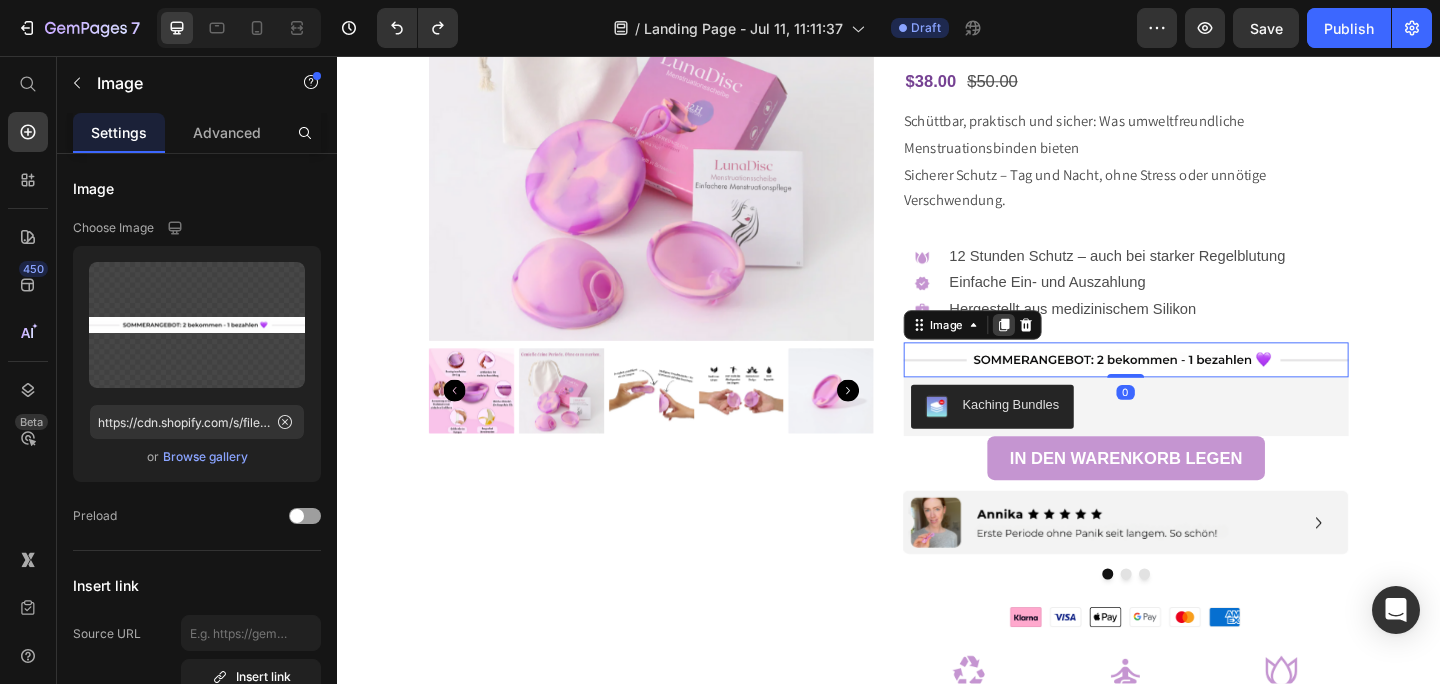 click 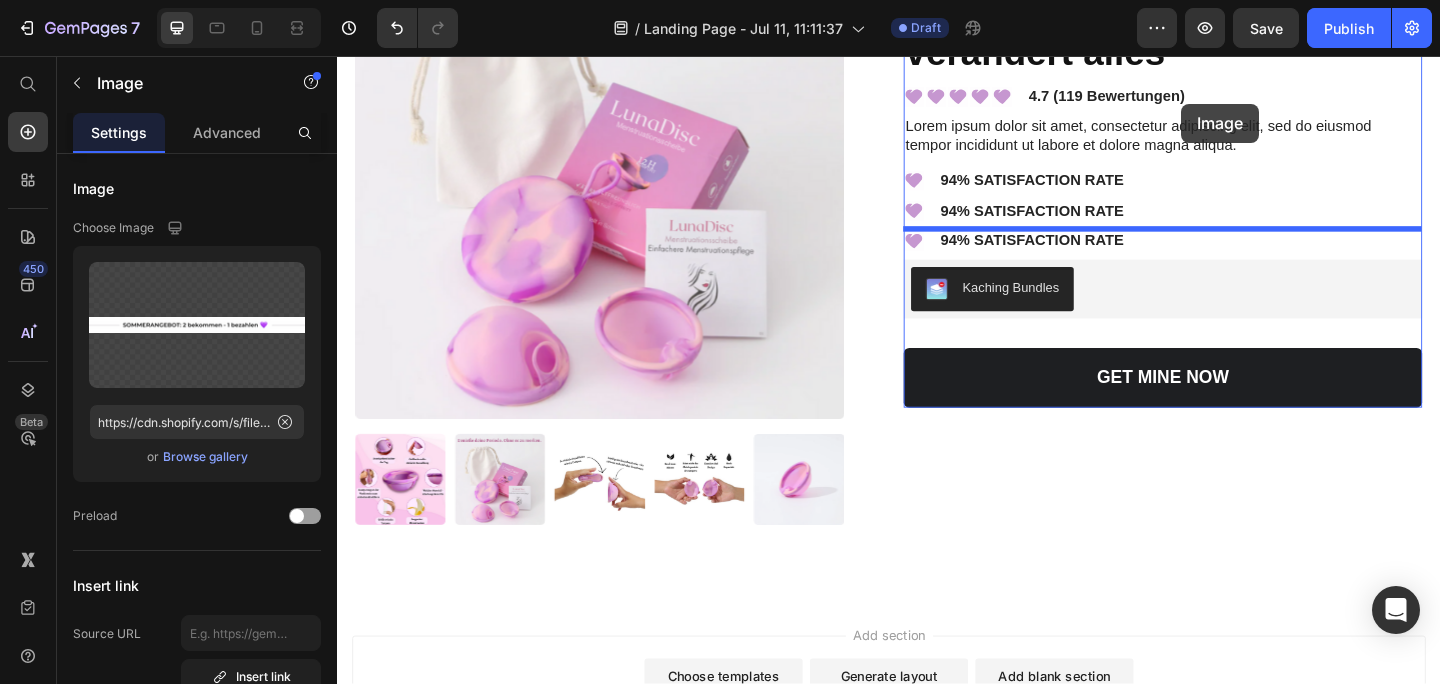 scroll, scrollTop: 7283, scrollLeft: 0, axis: vertical 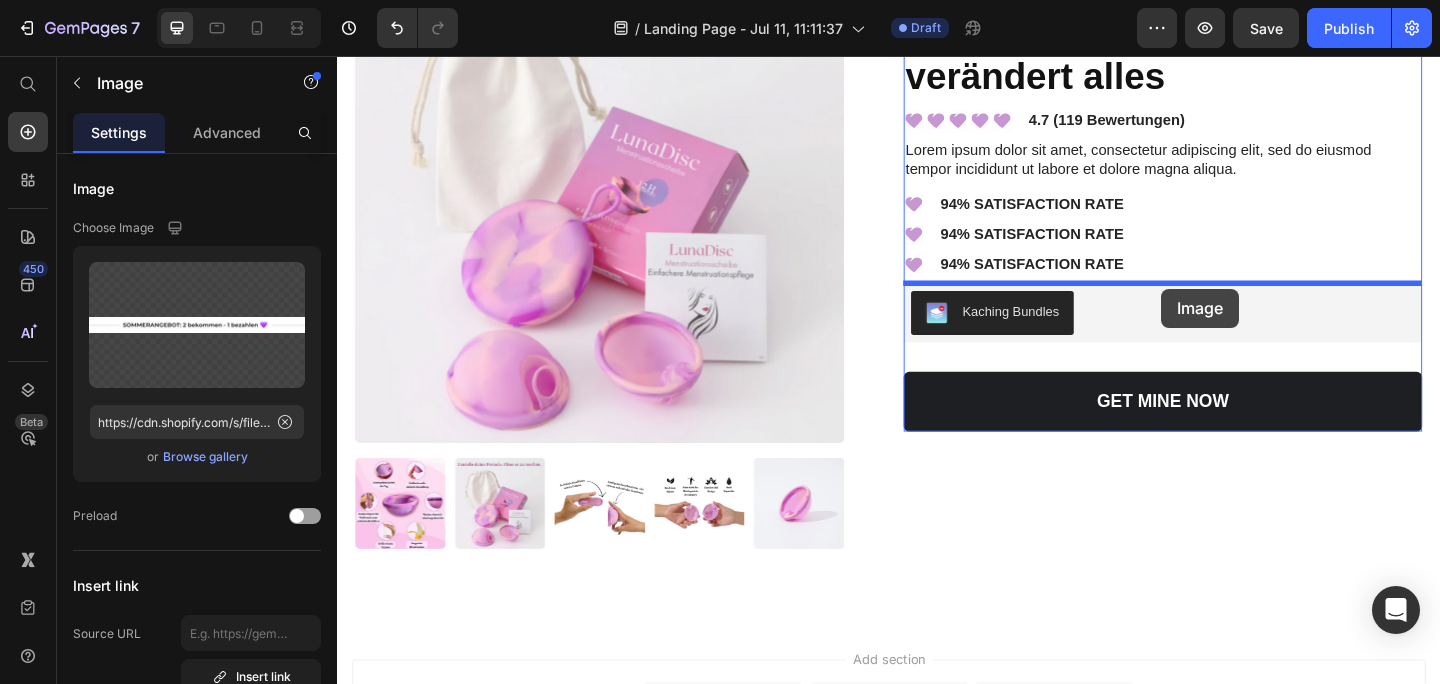 drag, startPoint x: 1396, startPoint y: 424, endPoint x: 1233, endPoint y: 309, distance: 199.48433 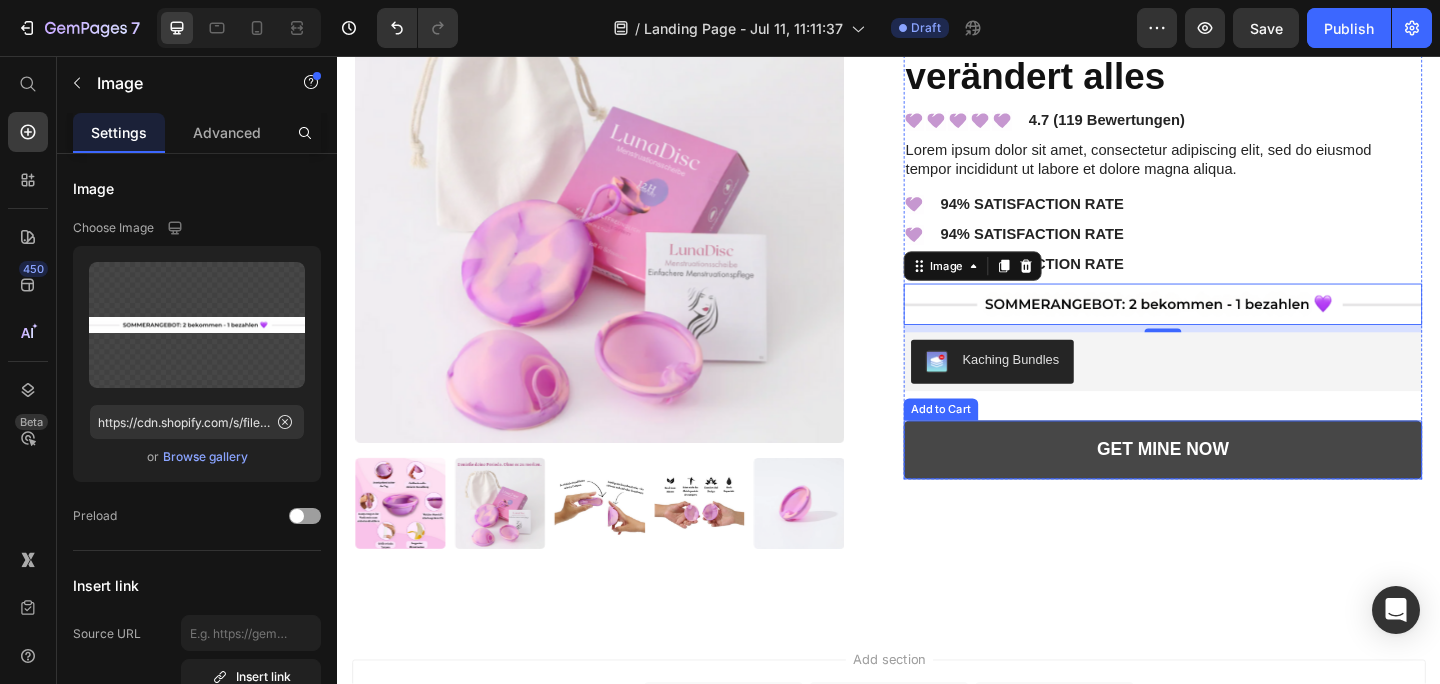 click on "GET MINE NOW" at bounding box center [1235, 485] 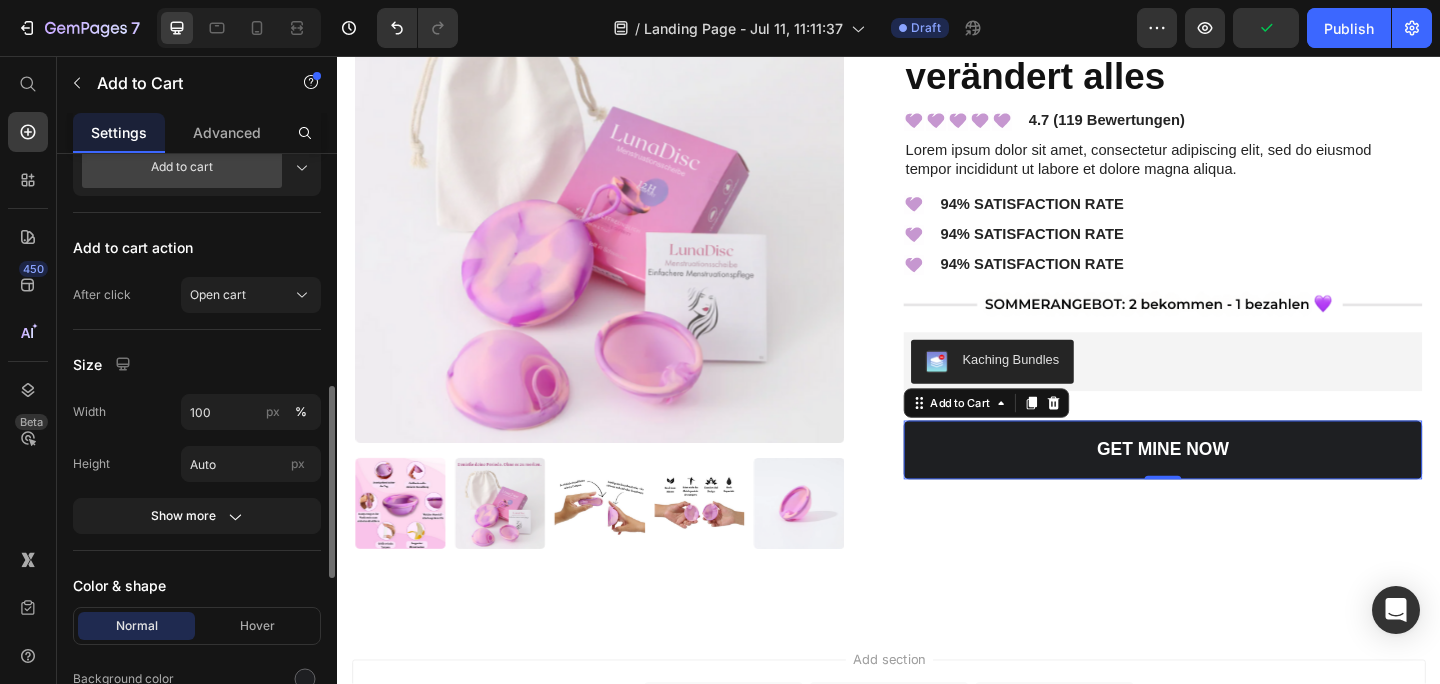 scroll, scrollTop: 640, scrollLeft: 0, axis: vertical 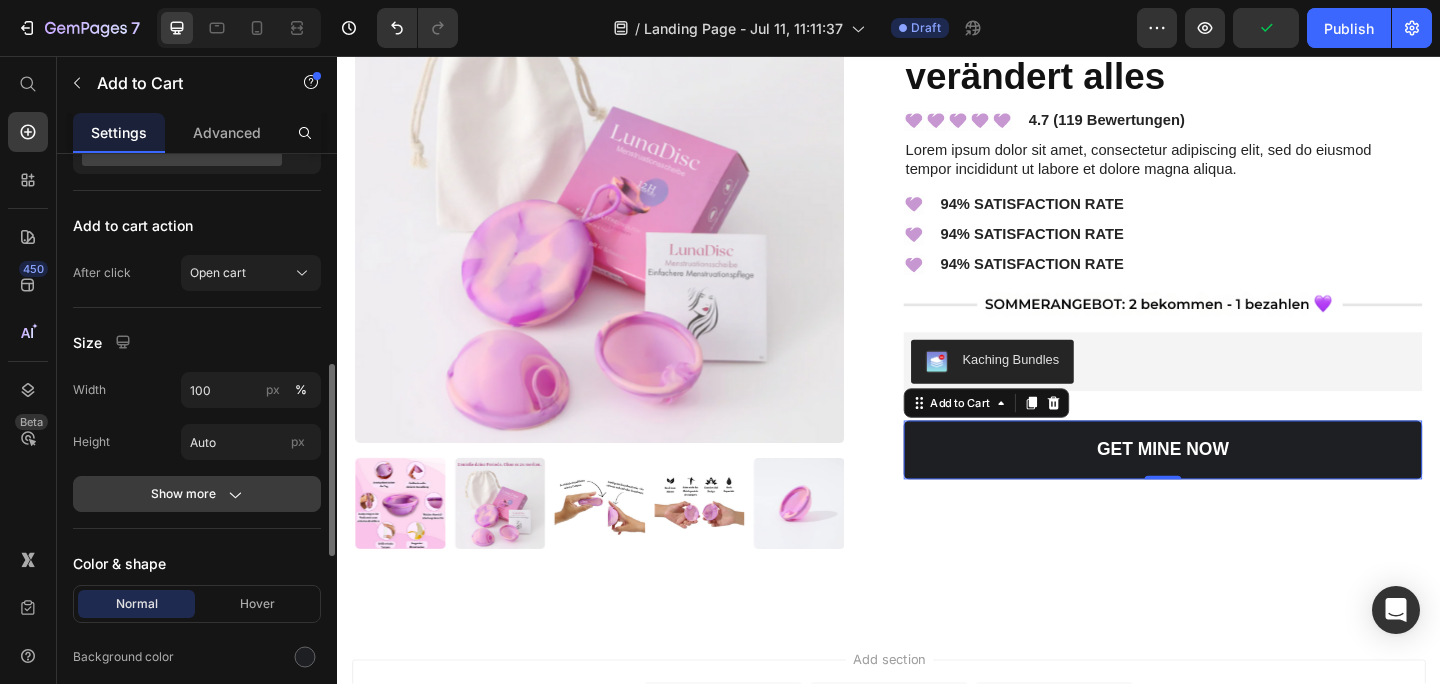 click on "Show more" 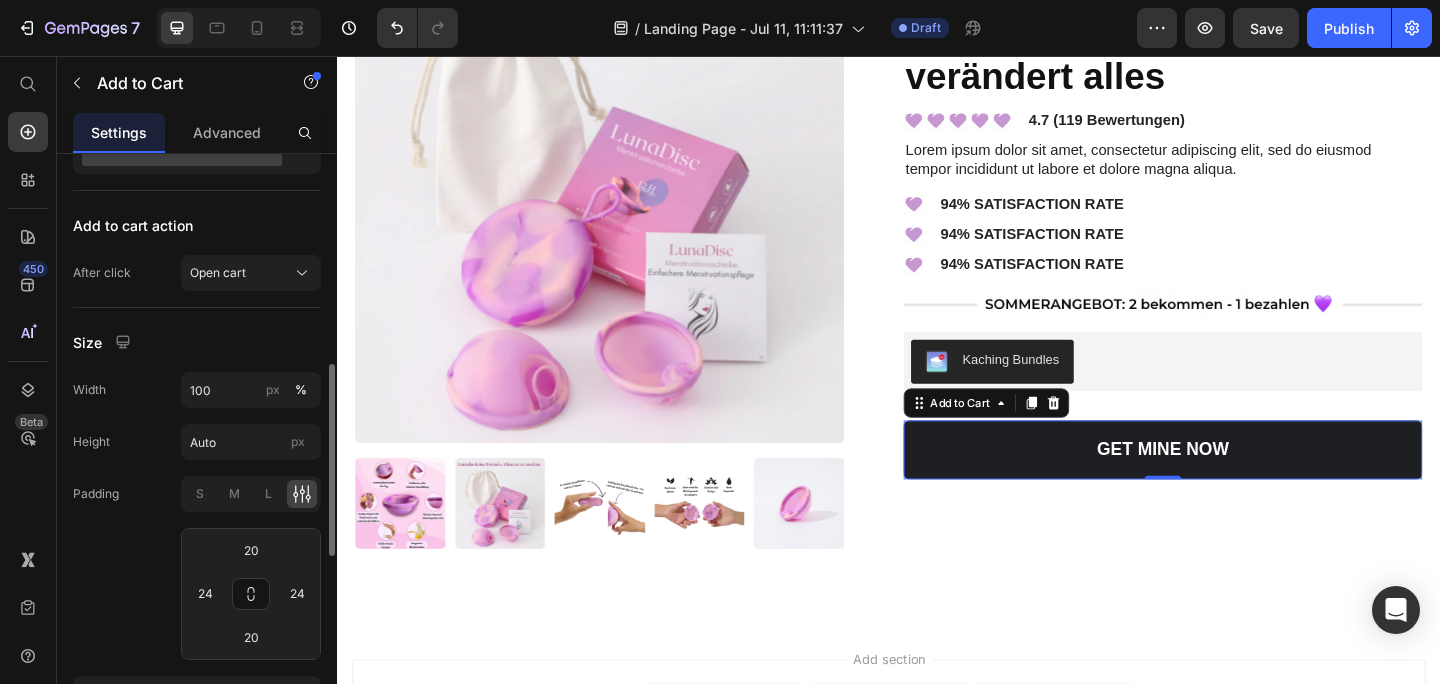click on "Padding S M L 20 24 20 24" 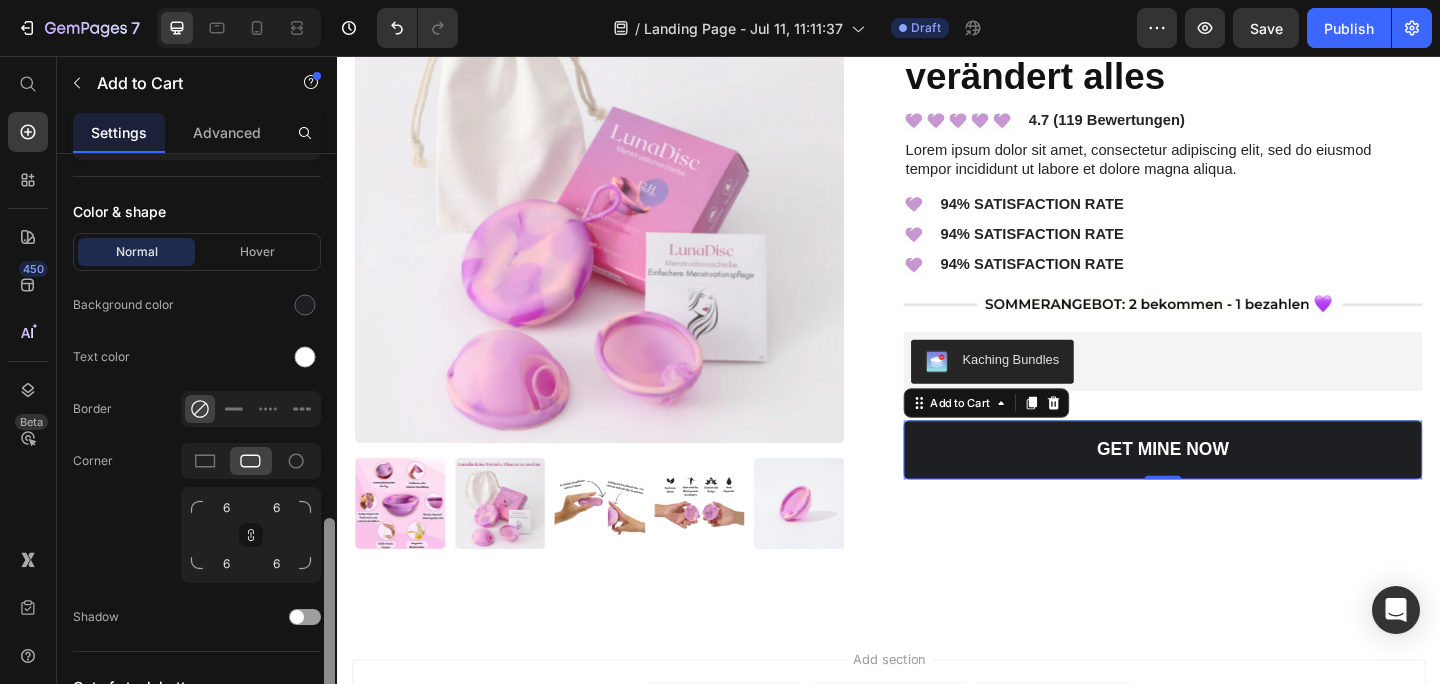 scroll, scrollTop: 1202, scrollLeft: 0, axis: vertical 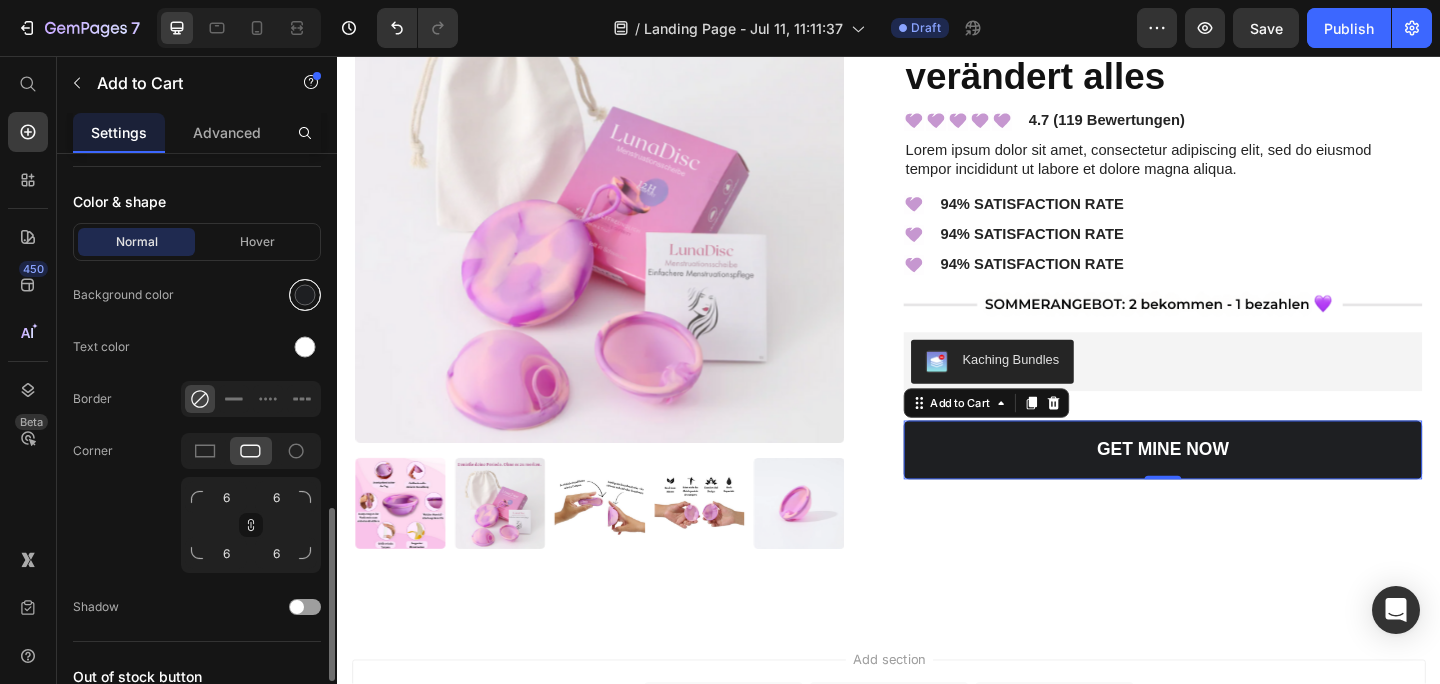 click at bounding box center [305, 295] 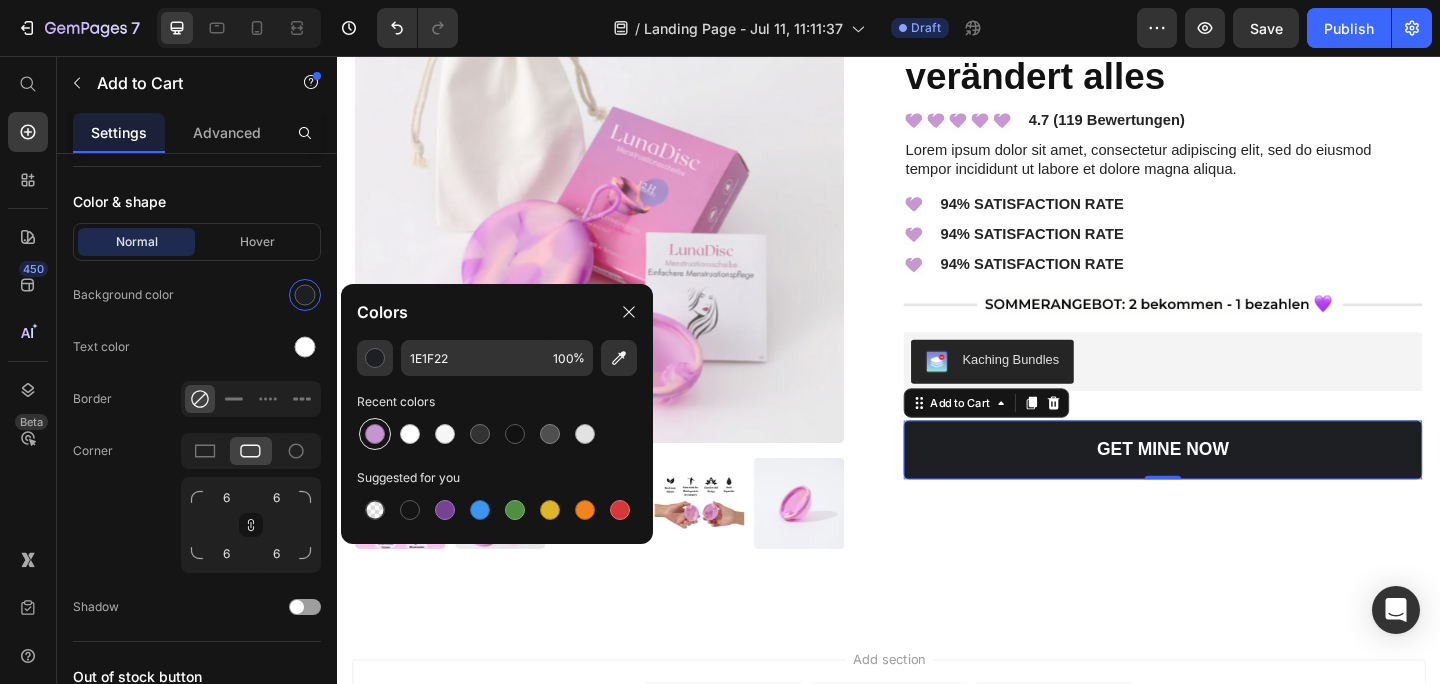 click at bounding box center [375, 434] 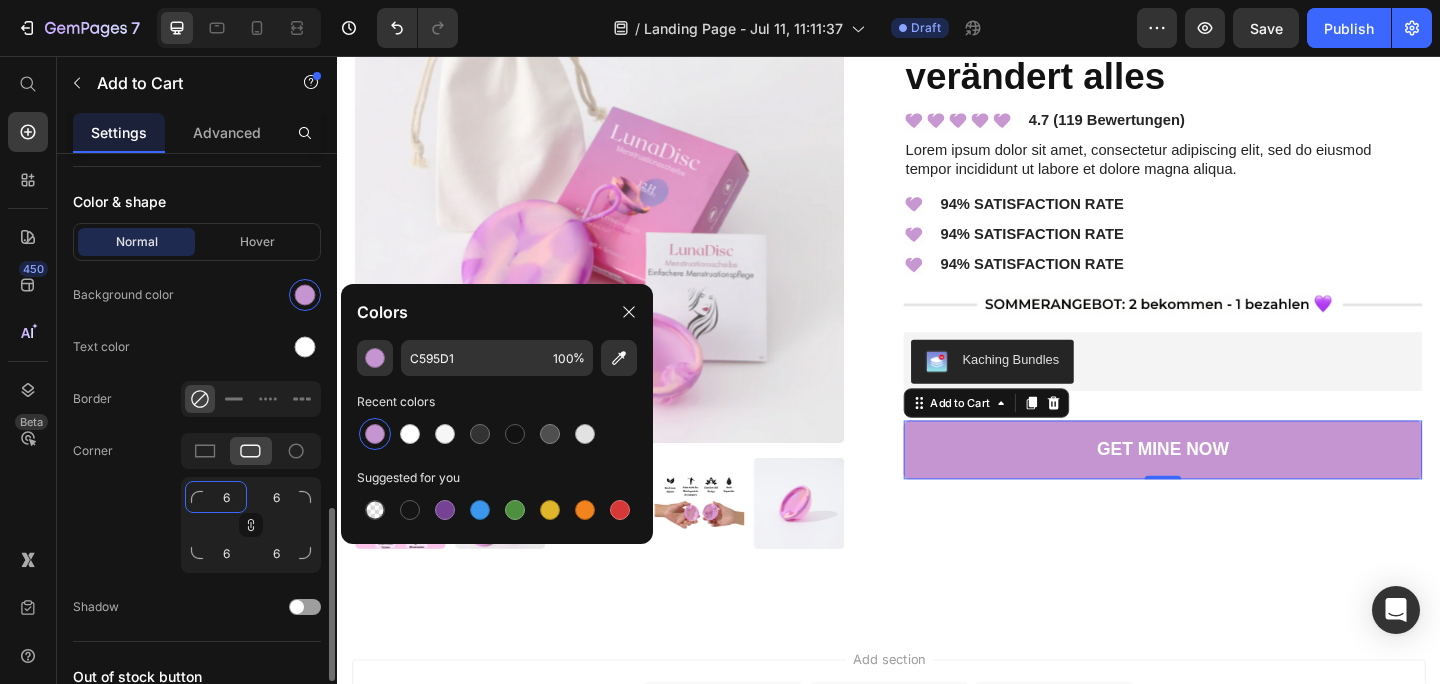 click on "6" 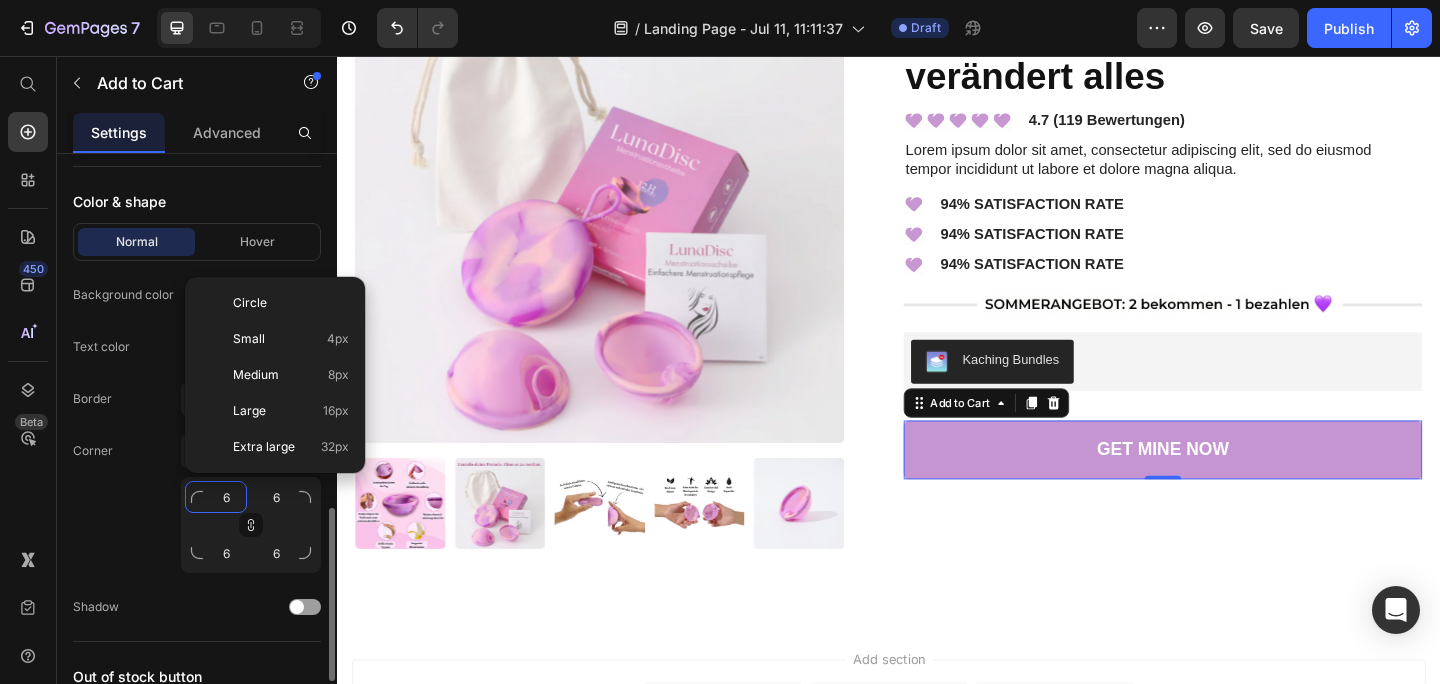 click on "6" 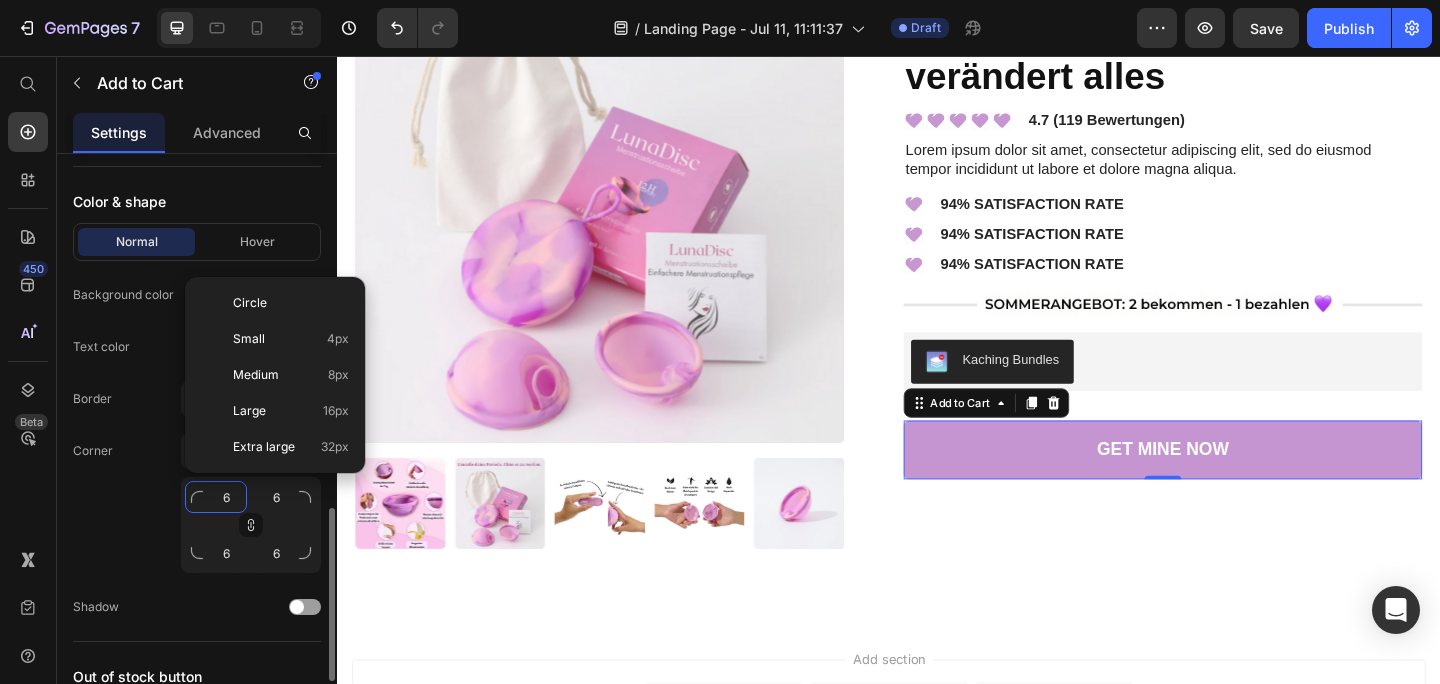 click on "6" 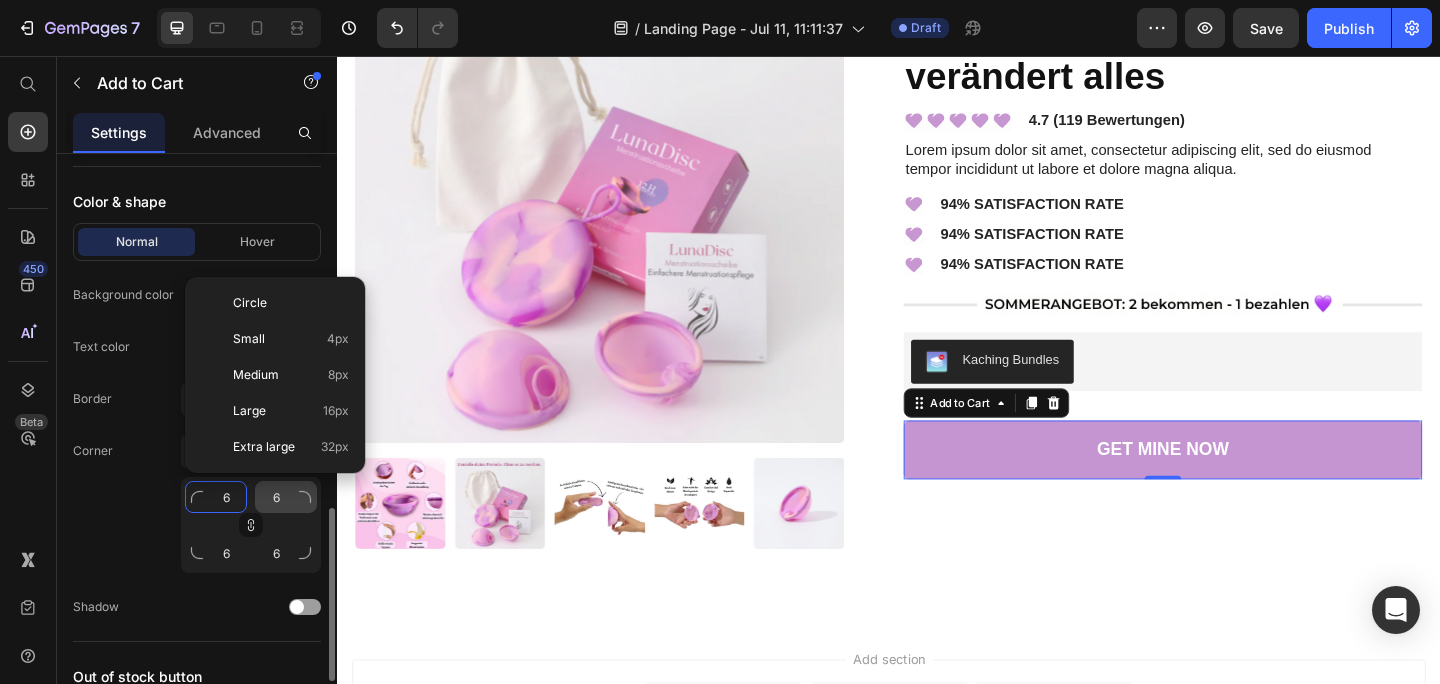 type on "8" 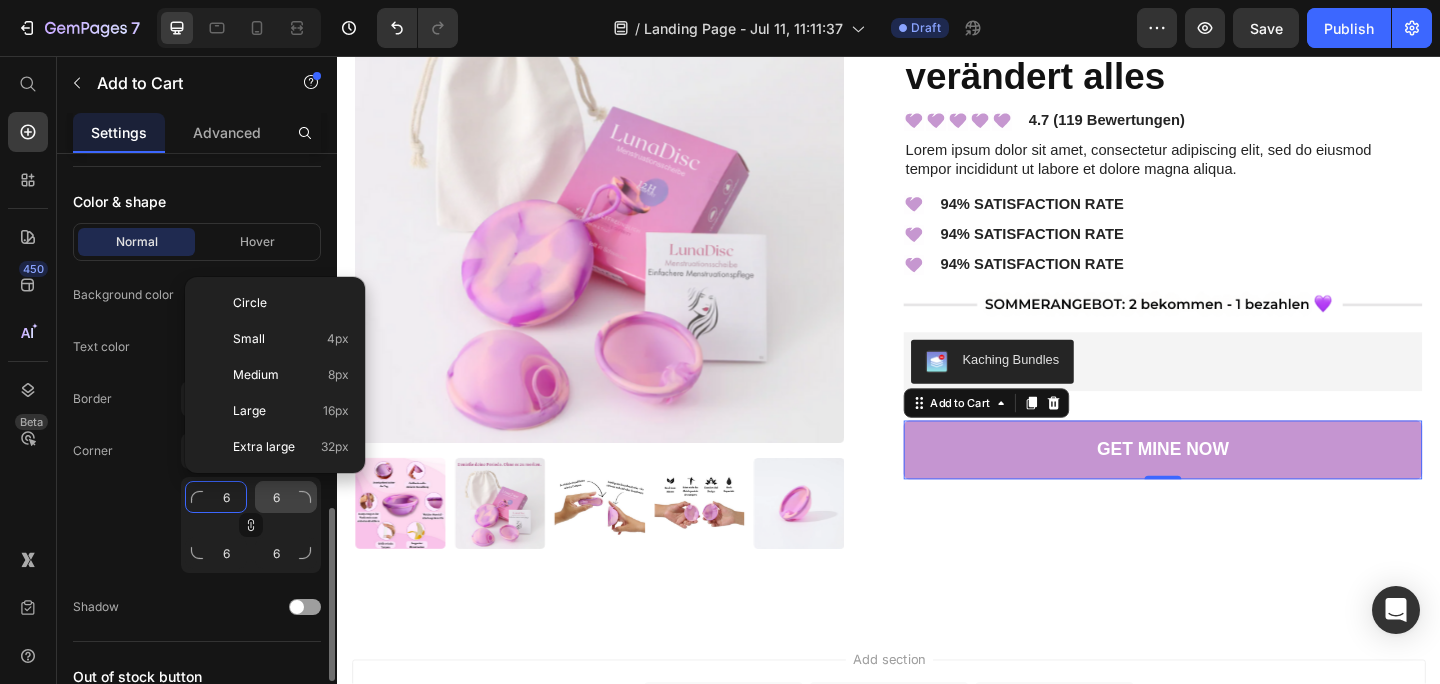 type on "8" 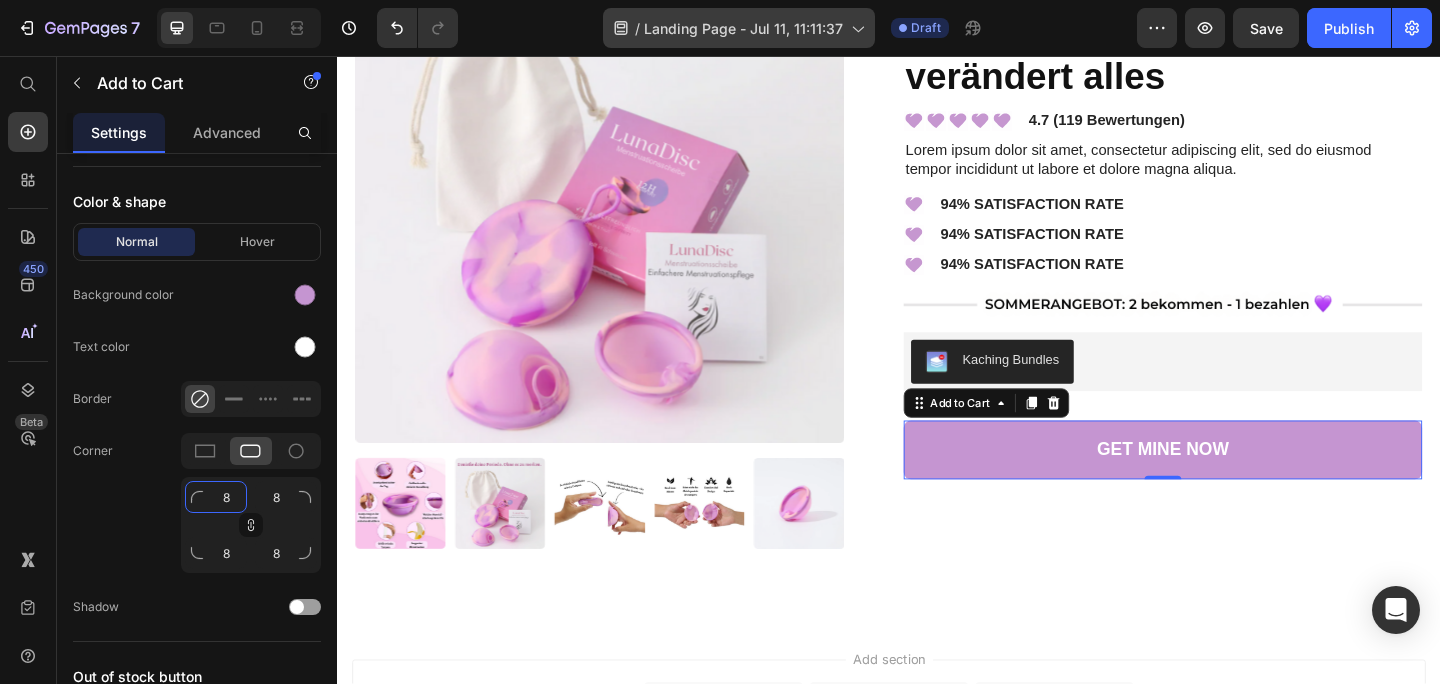 type on "8" 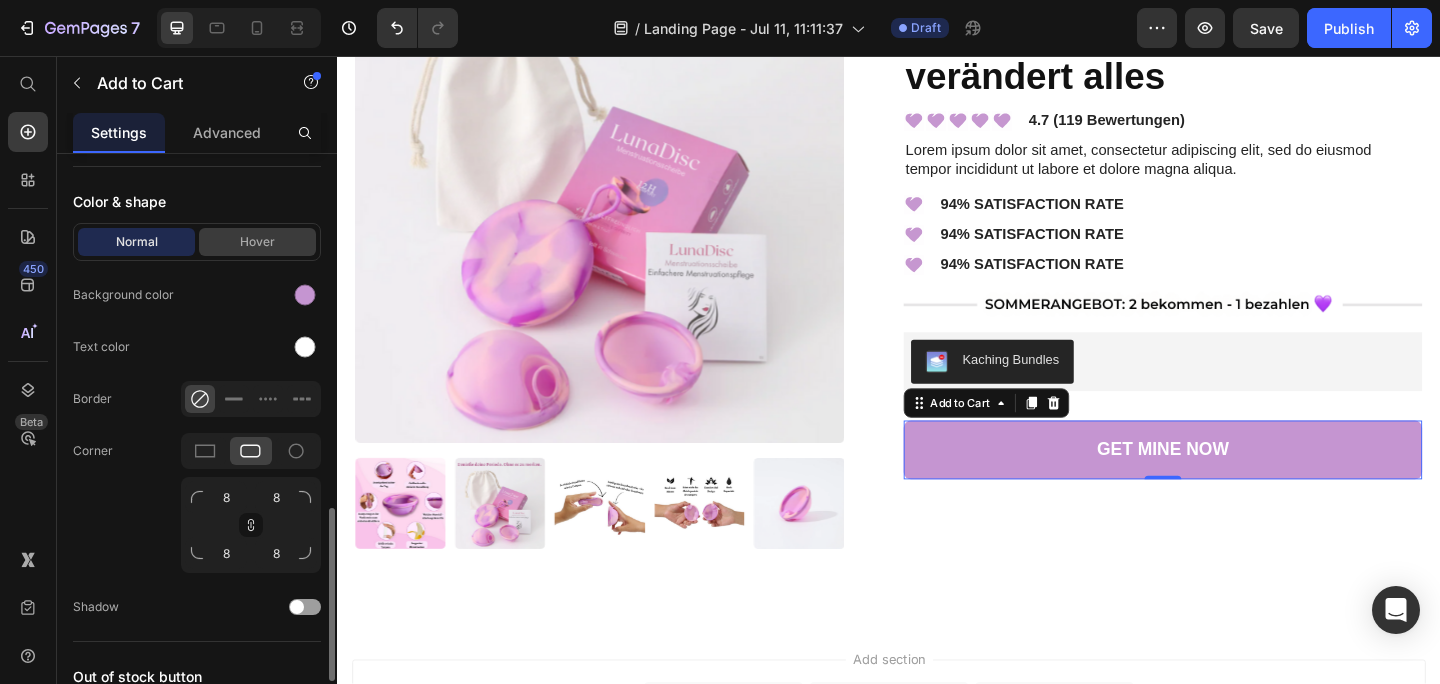 click on "Hover" at bounding box center (257, 242) 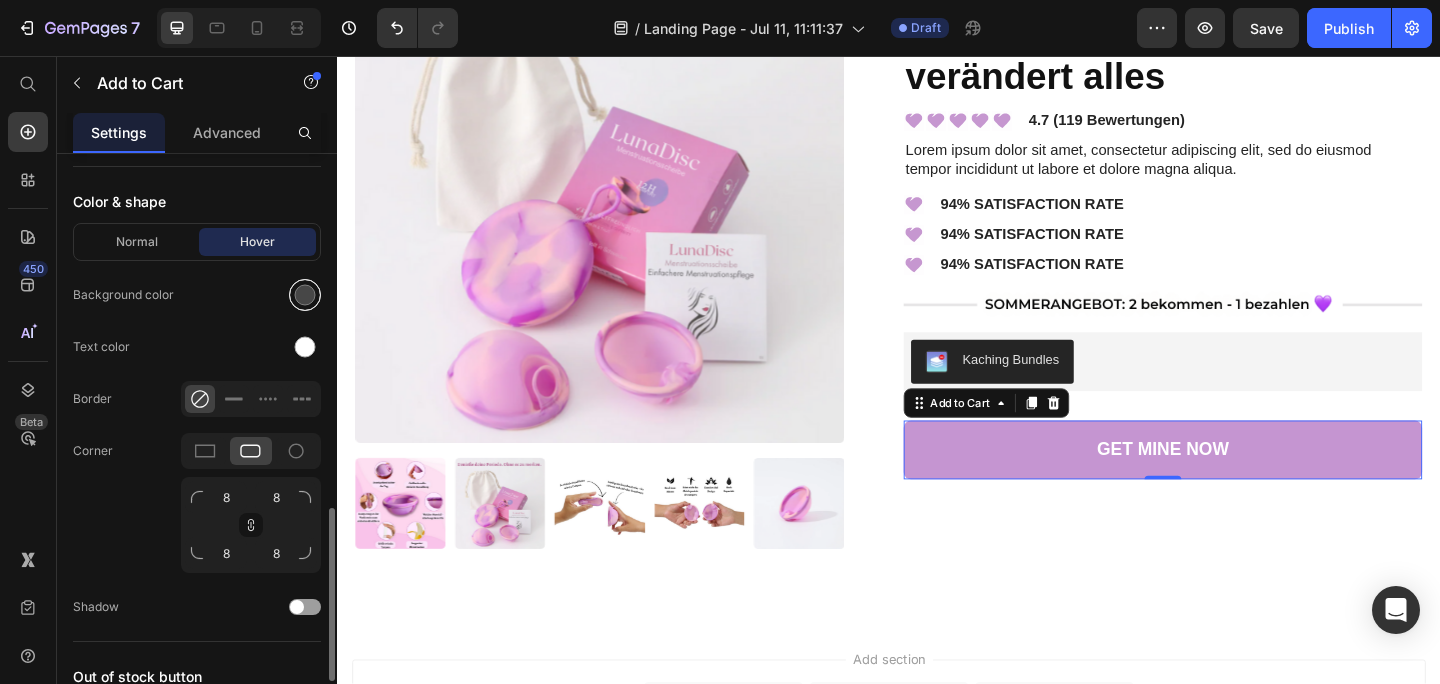 click at bounding box center [305, 295] 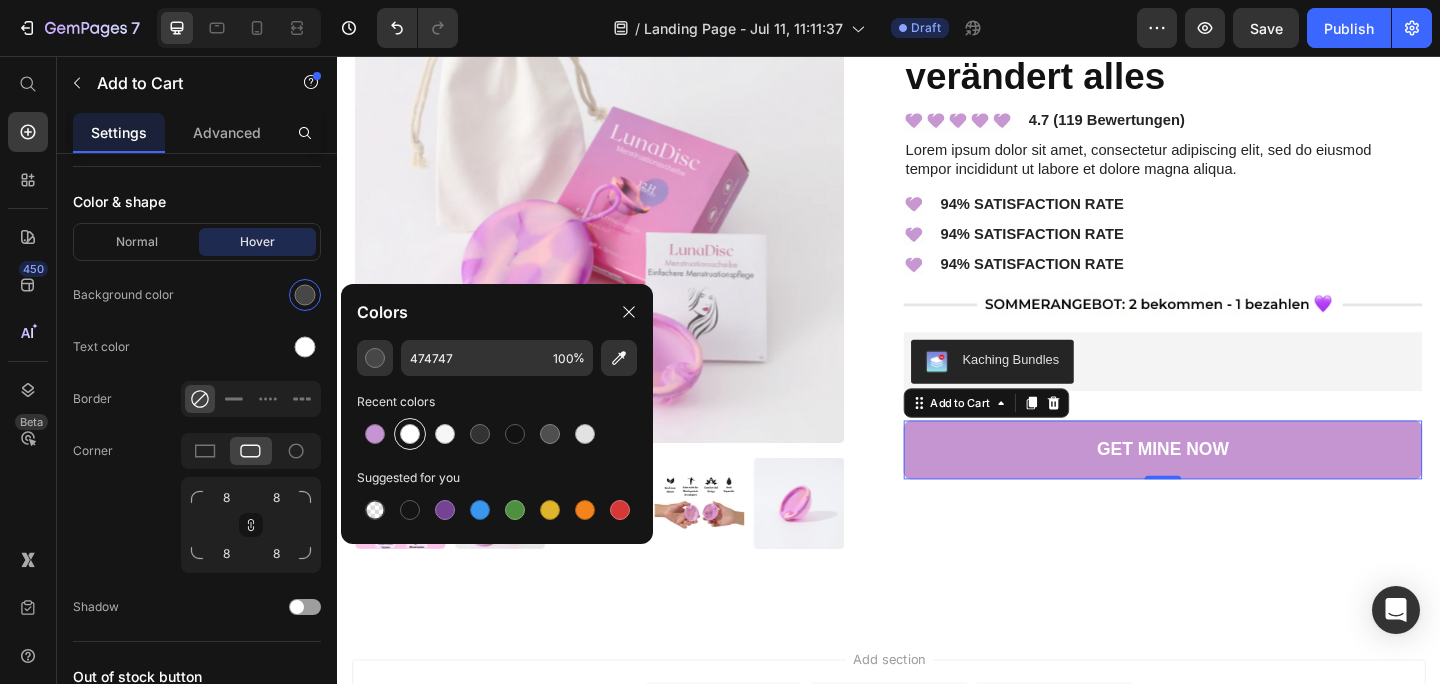 click at bounding box center [410, 434] 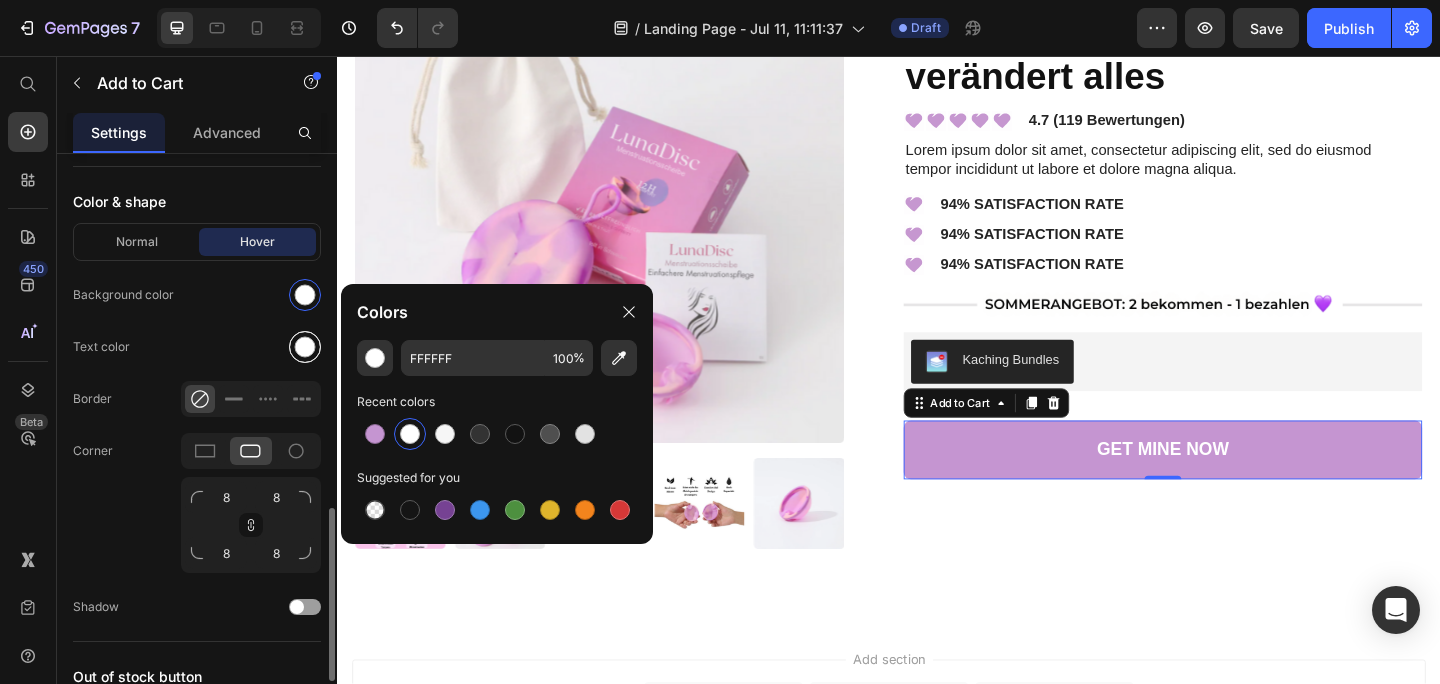 click at bounding box center (305, 347) 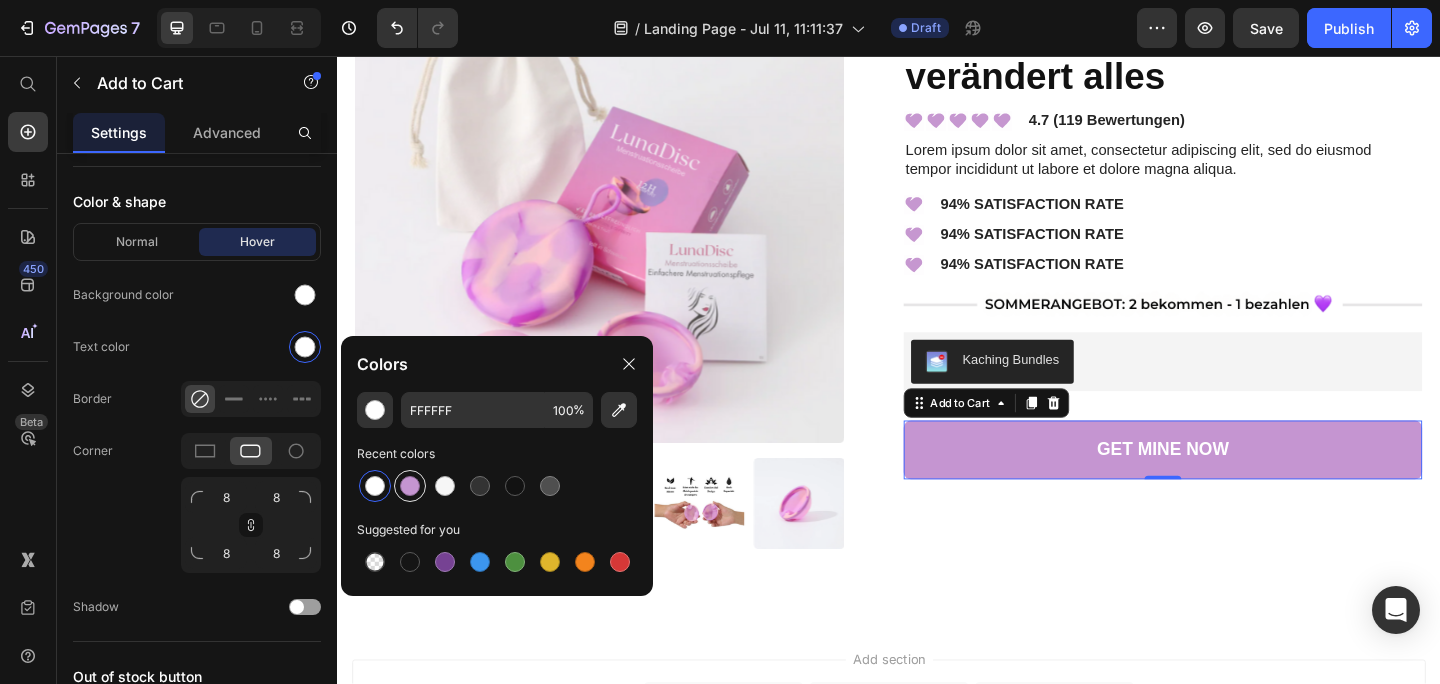 click at bounding box center (410, 486) 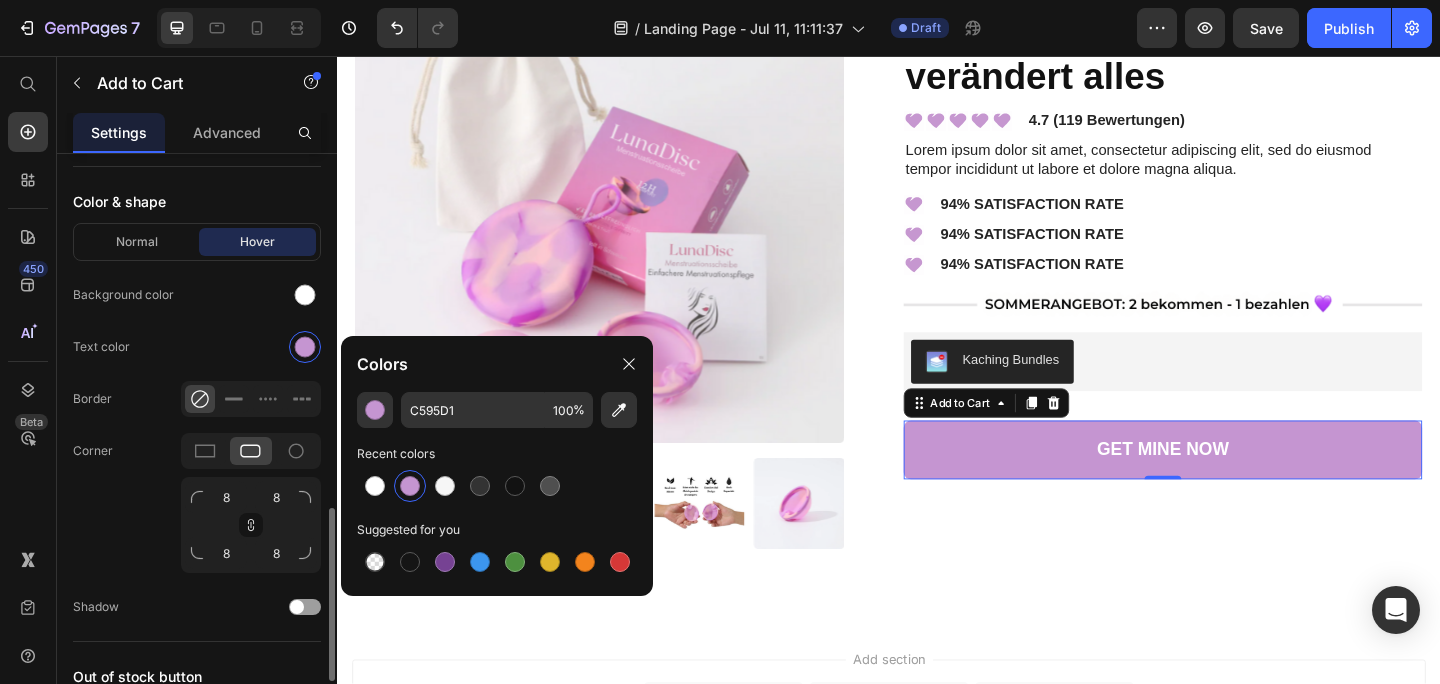 click 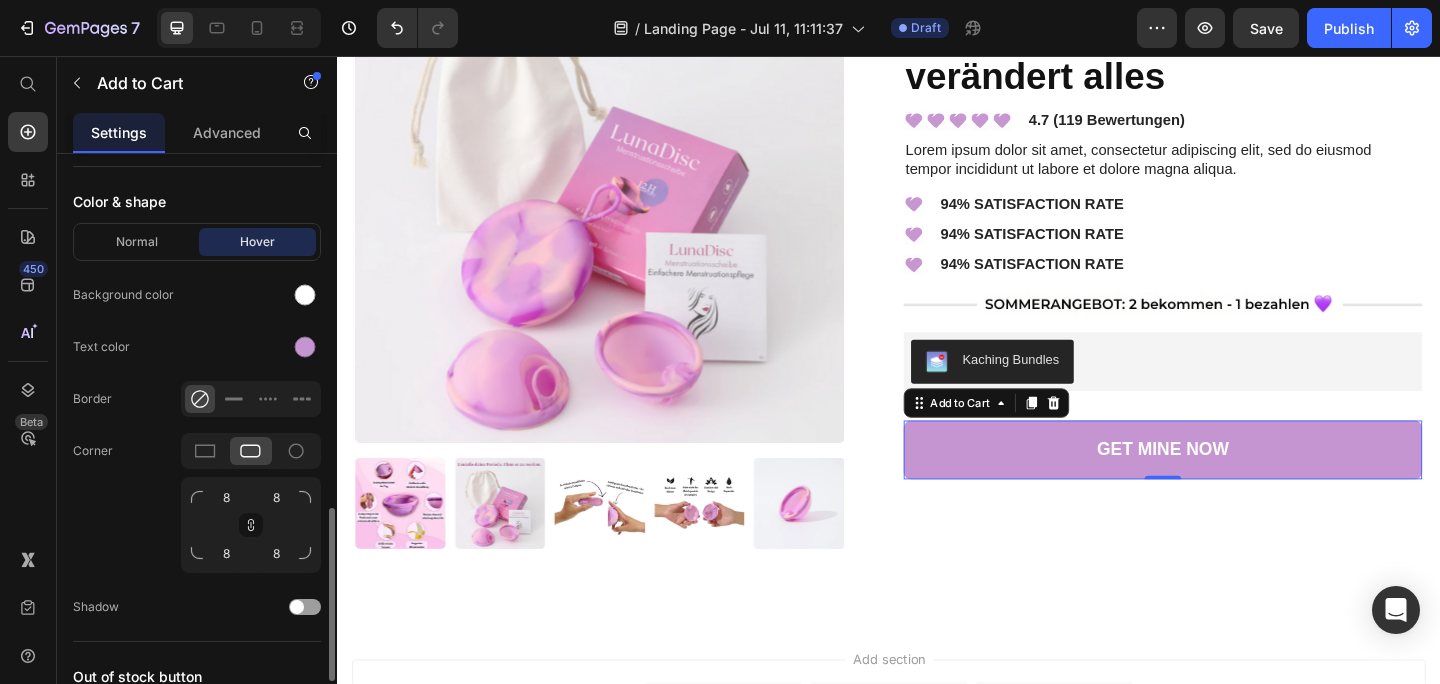 click 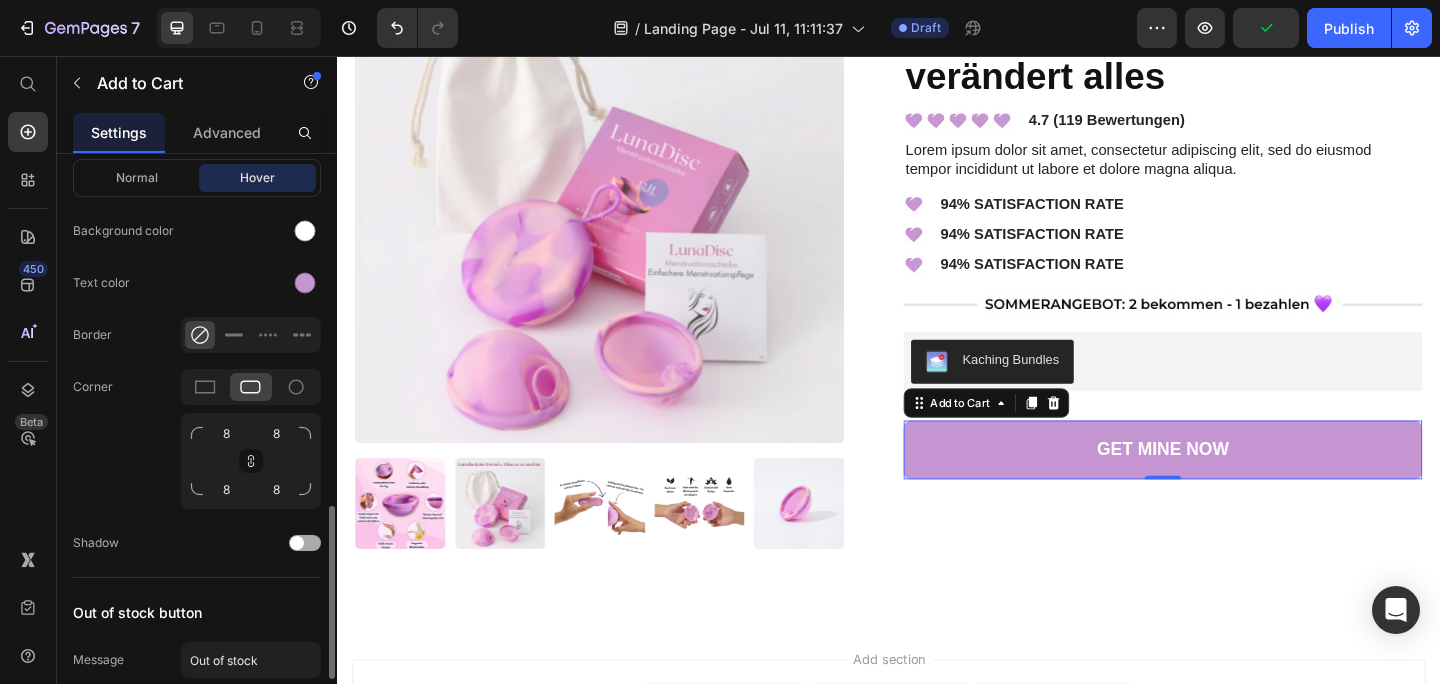 scroll, scrollTop: 1244, scrollLeft: 0, axis: vertical 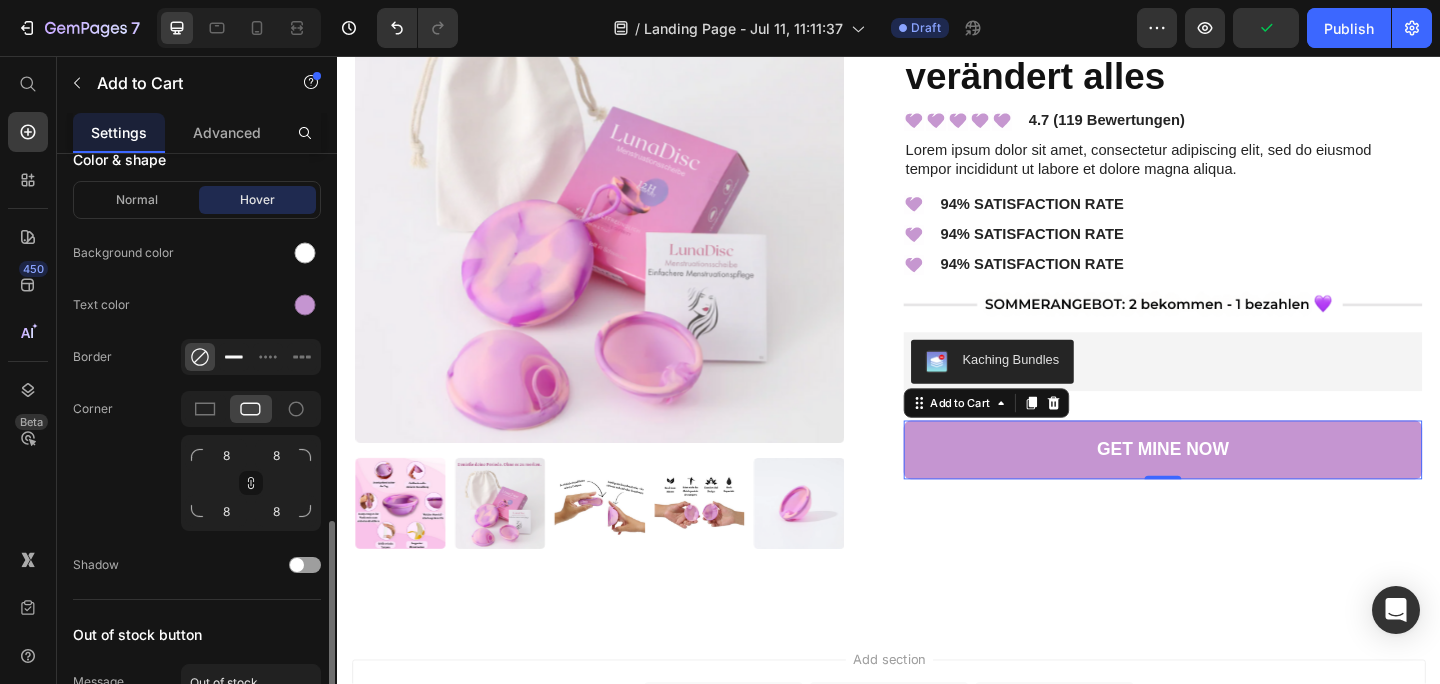 click 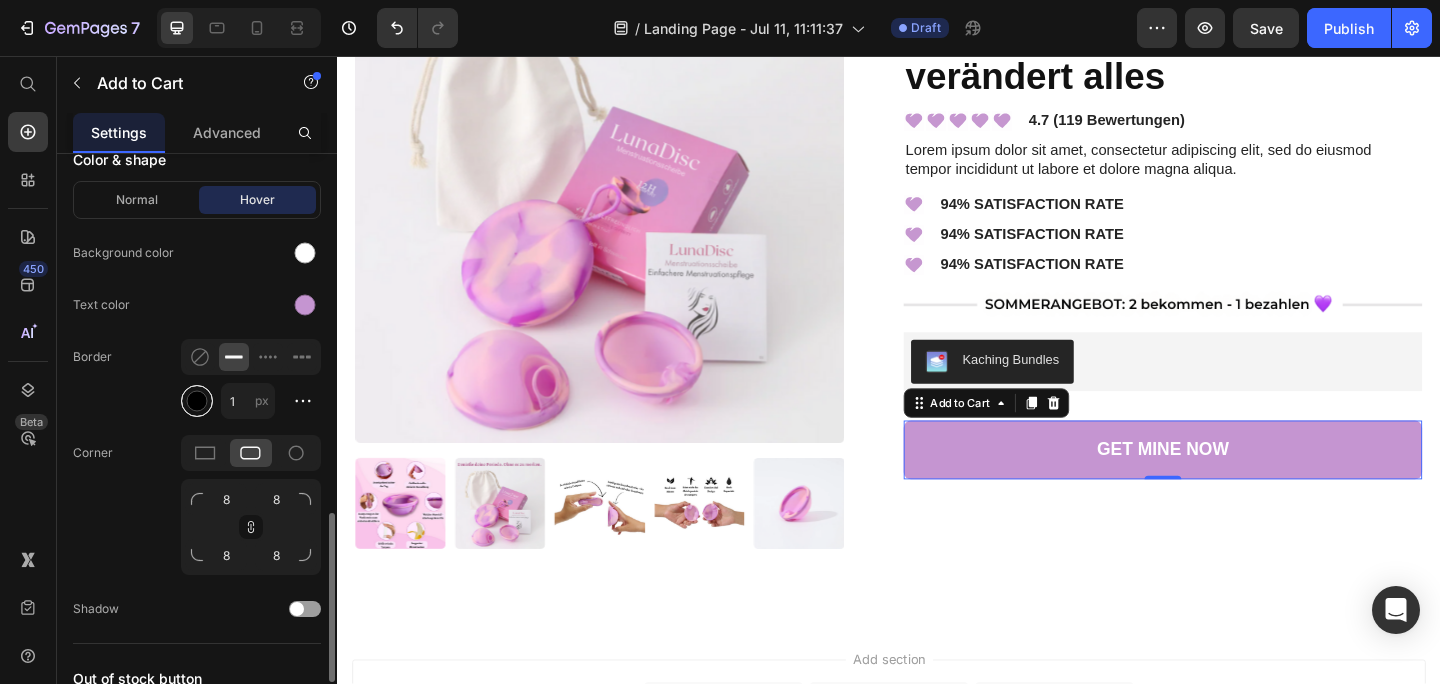 click at bounding box center (197, 401) 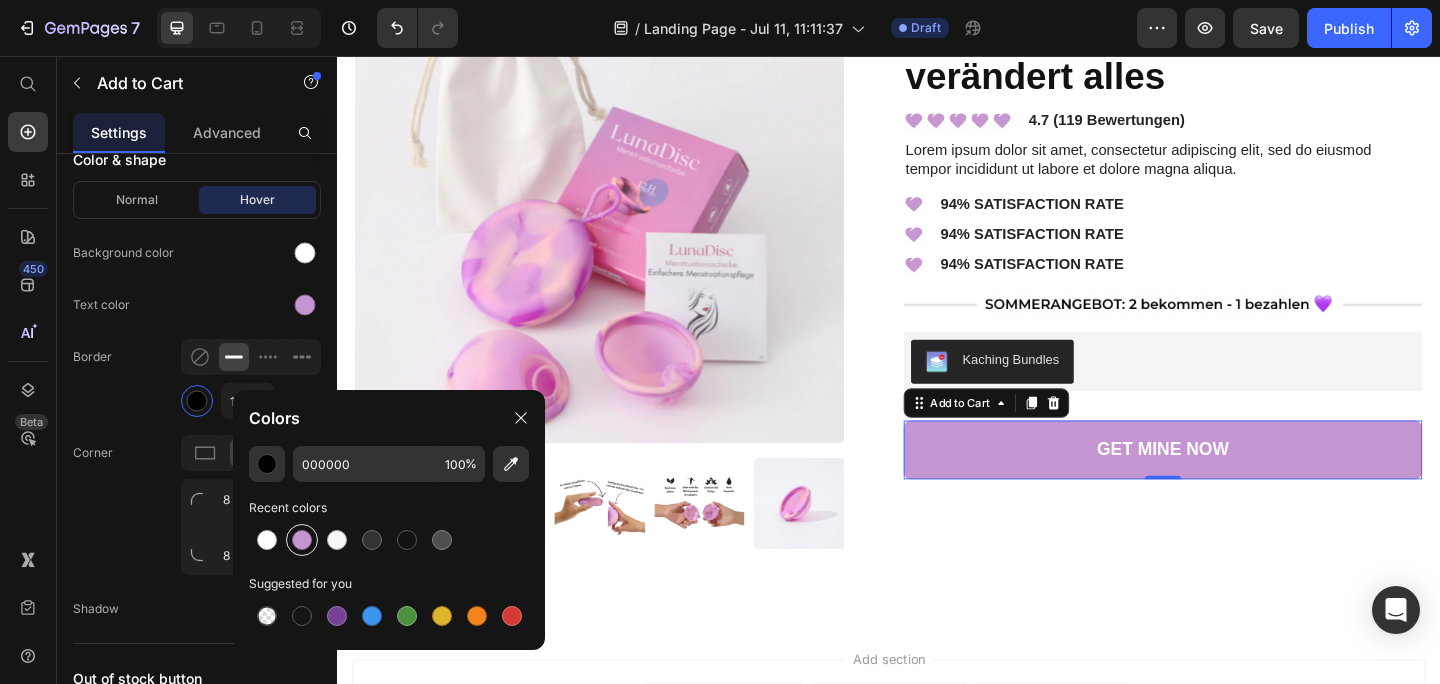 click at bounding box center [302, 540] 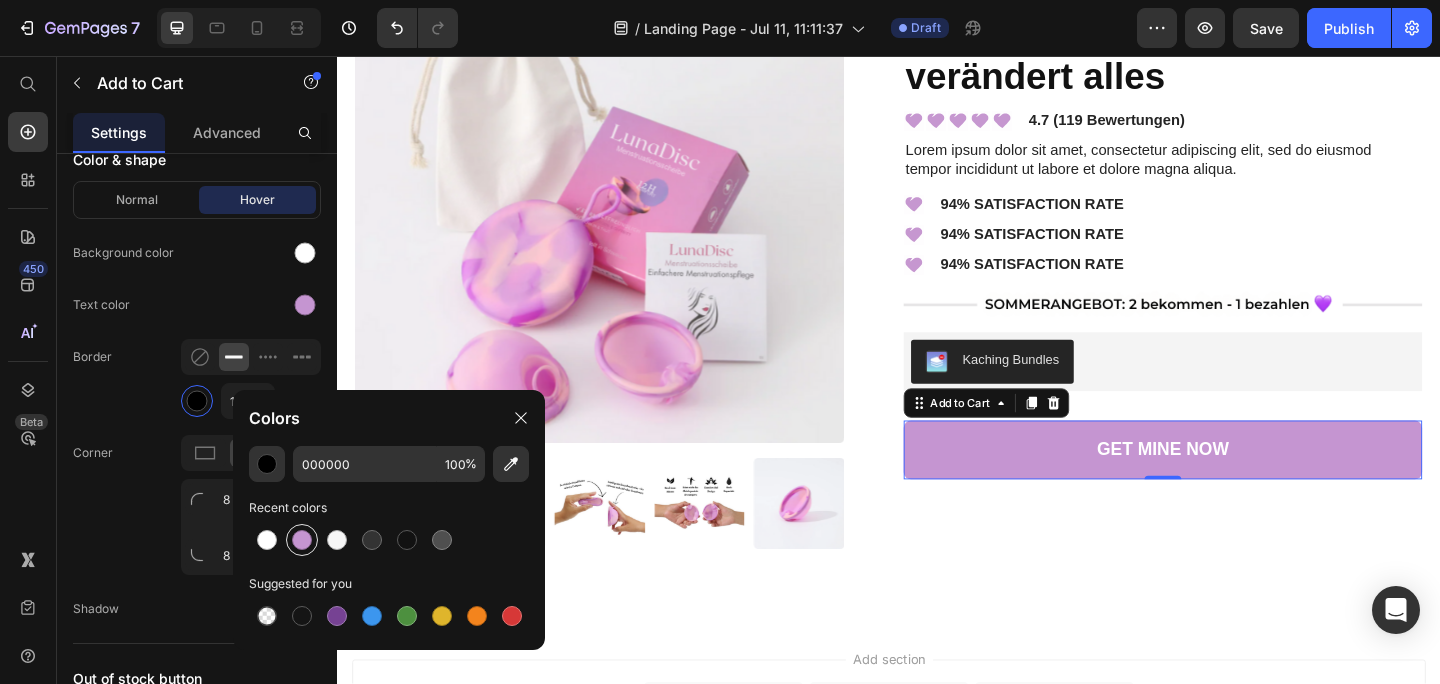 type on "C595D1" 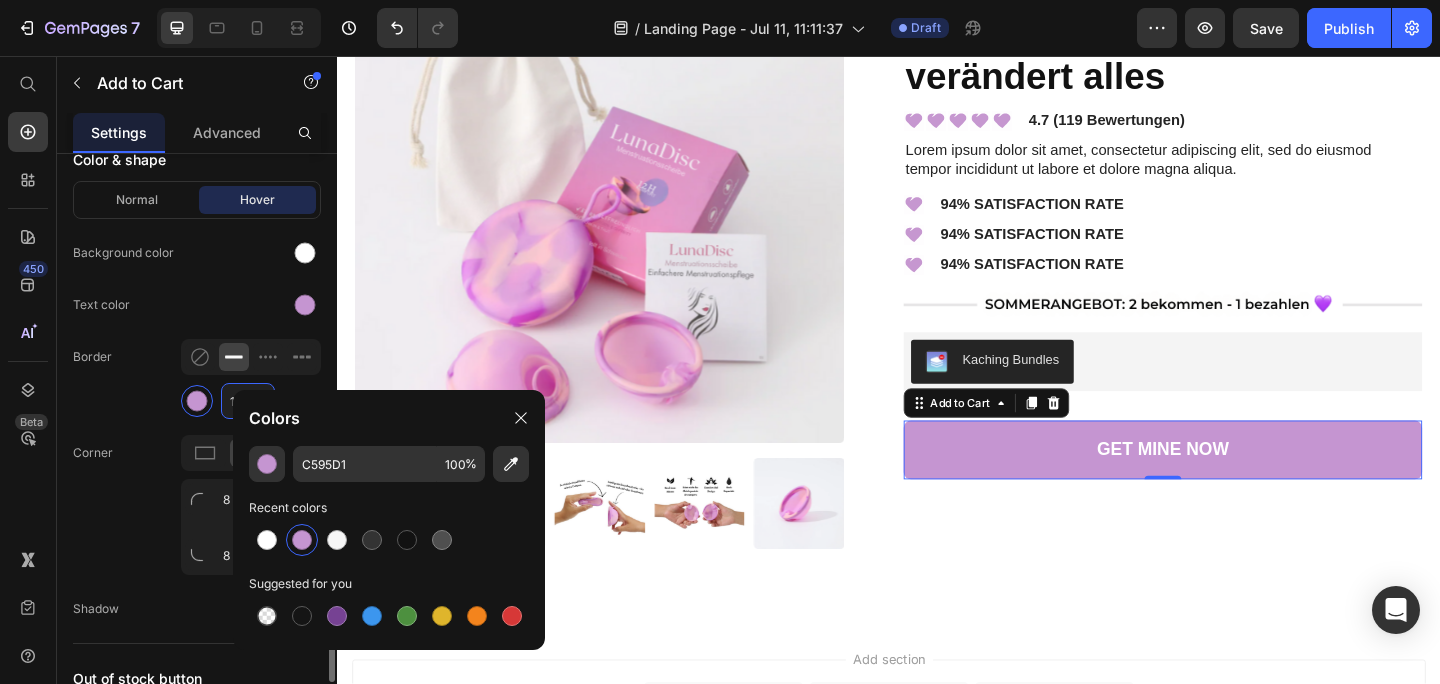 click on "1" at bounding box center (248, 401) 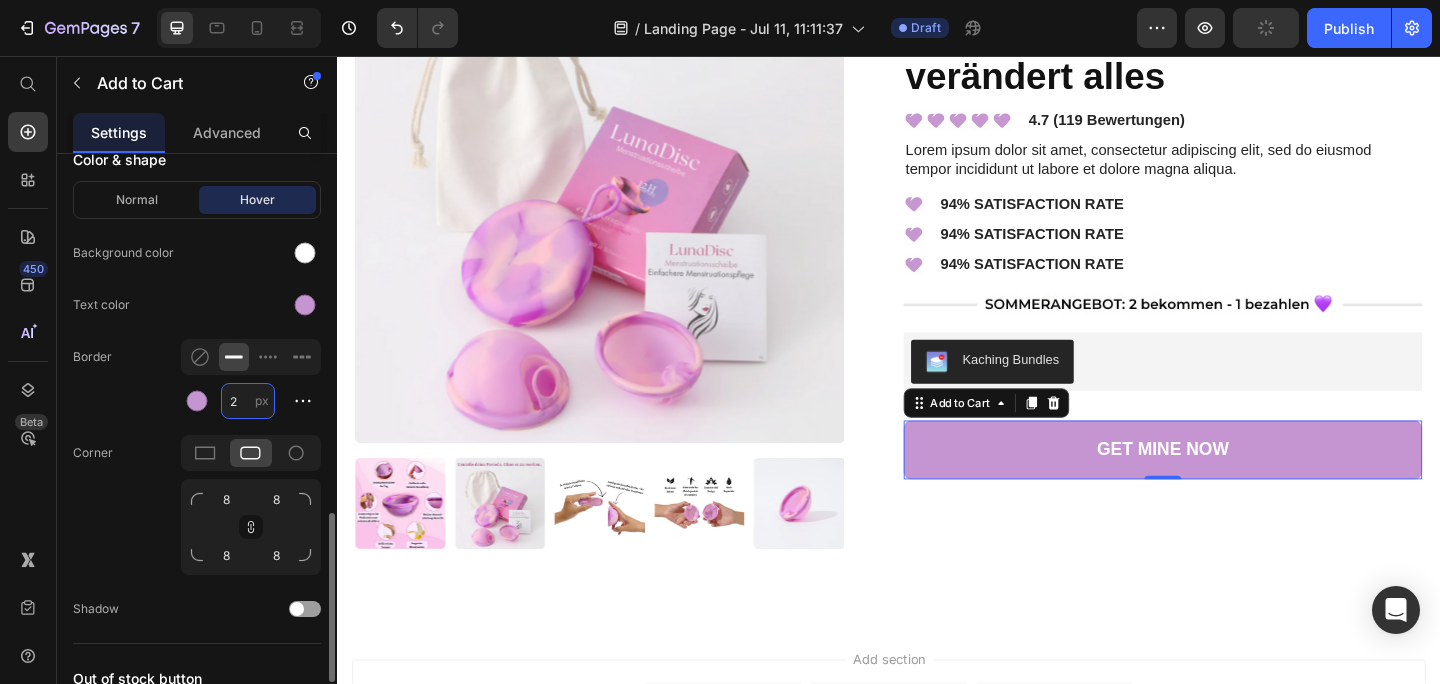 type on "1" 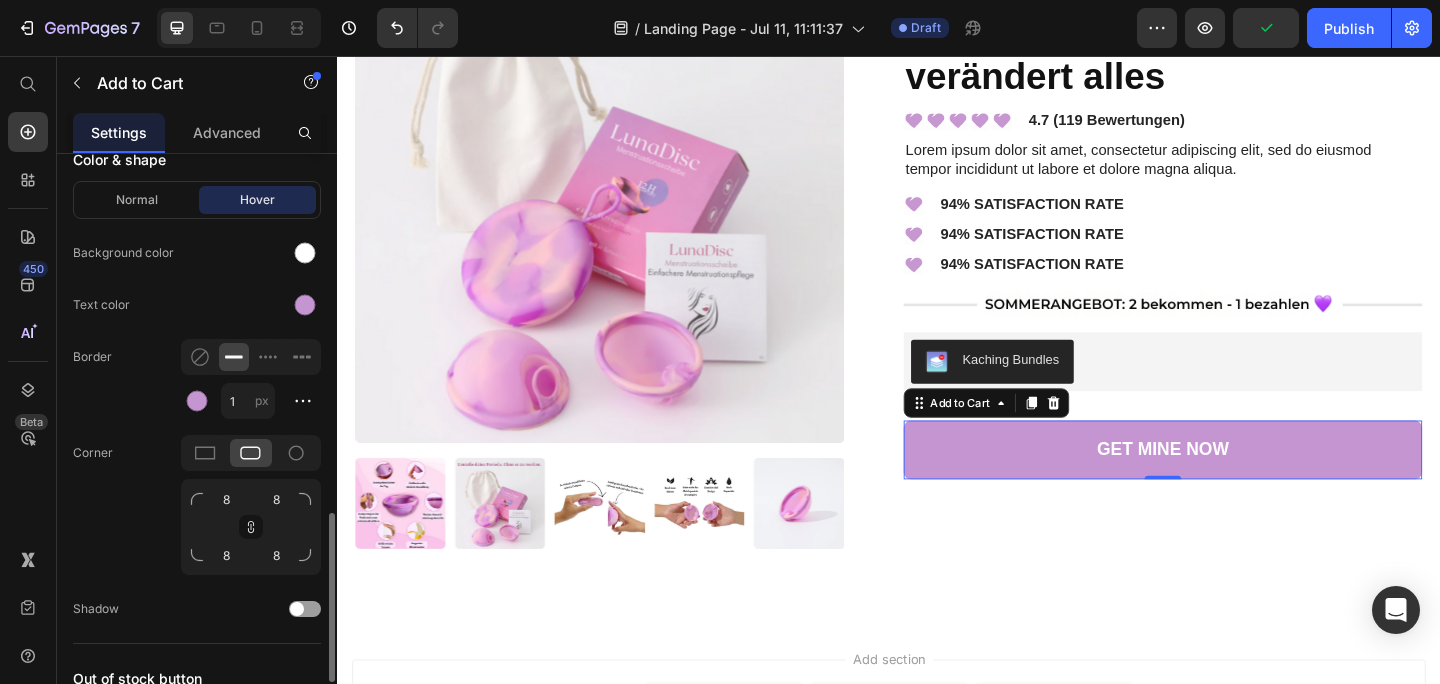 click on "Corner 8 8 8 8" 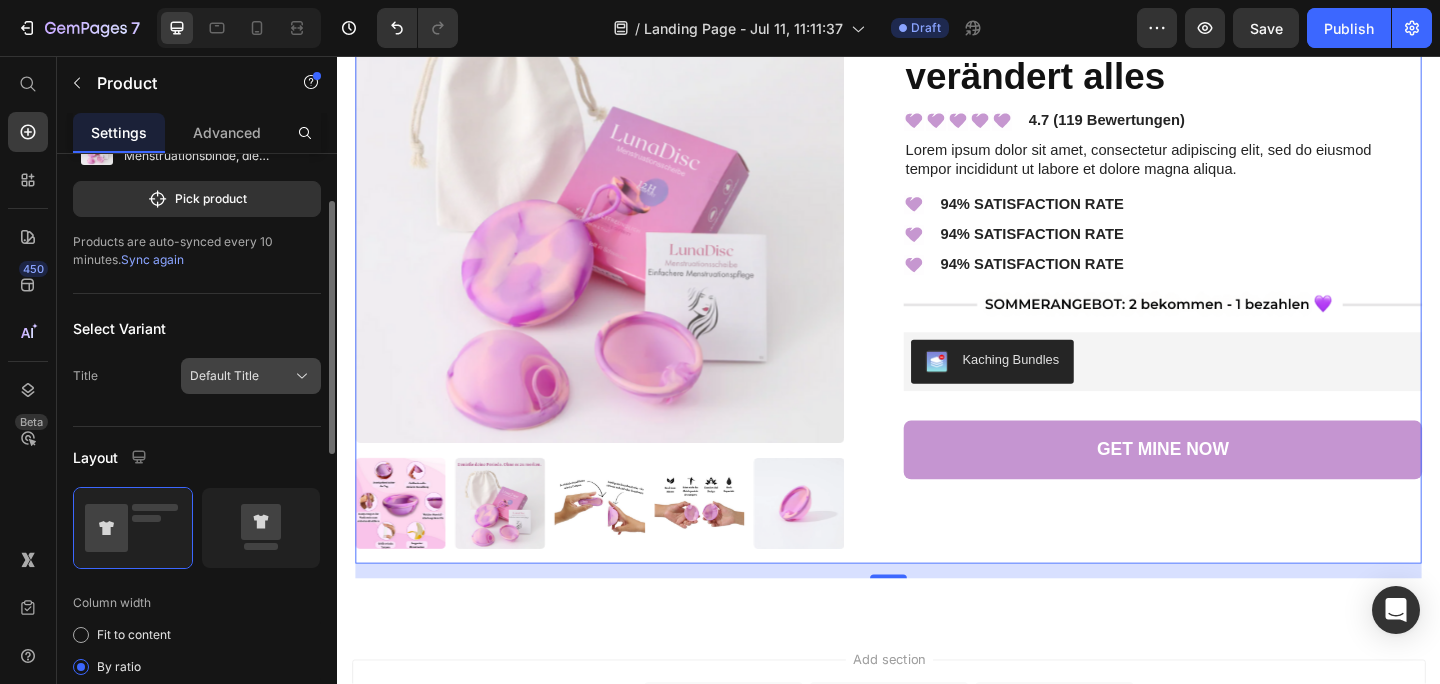 scroll, scrollTop: 101, scrollLeft: 0, axis: vertical 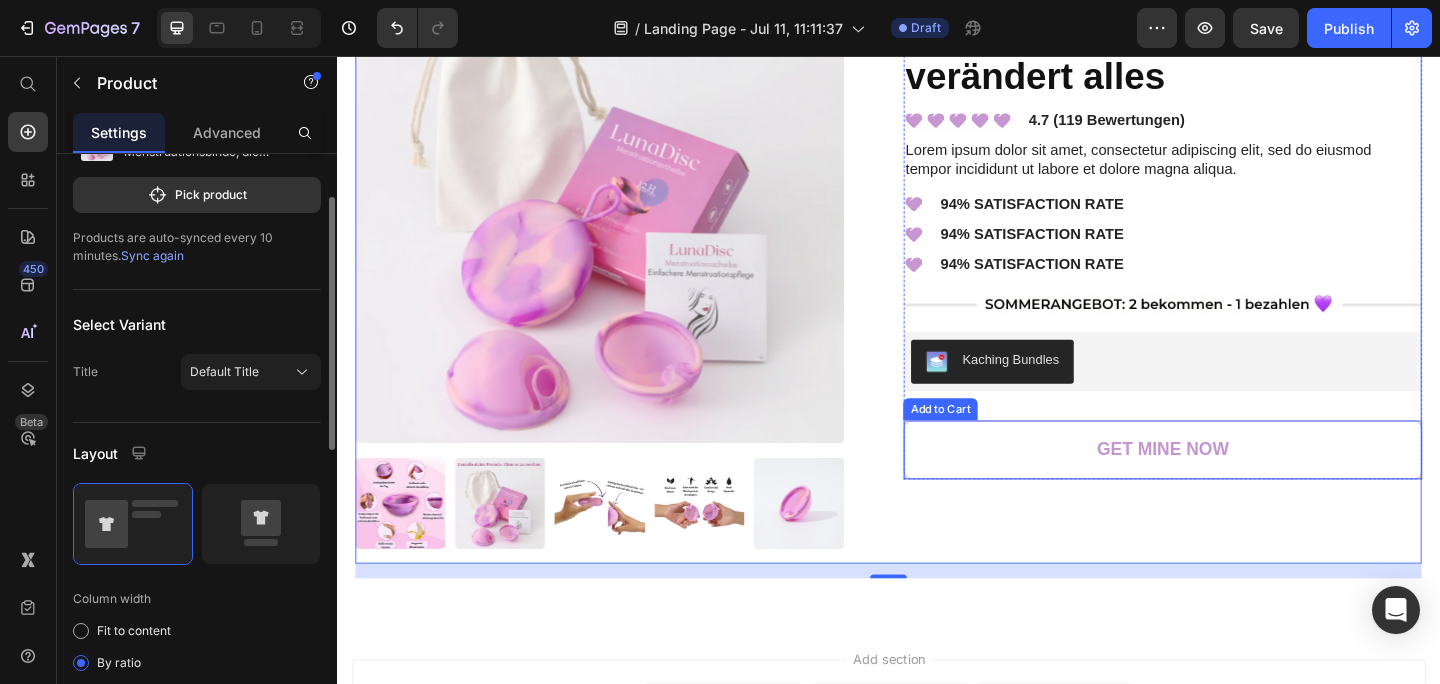 click on "GET MINE NOW" at bounding box center [1235, 485] 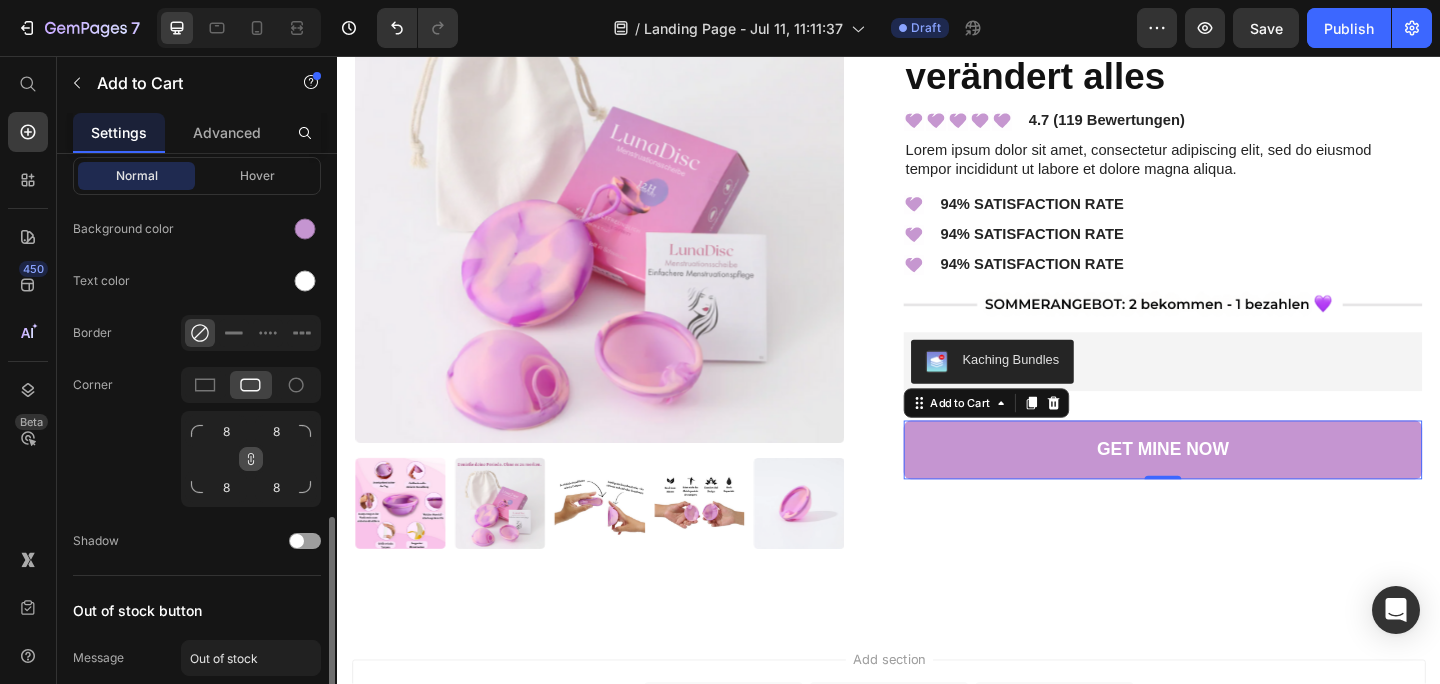 scroll, scrollTop: 1274, scrollLeft: 0, axis: vertical 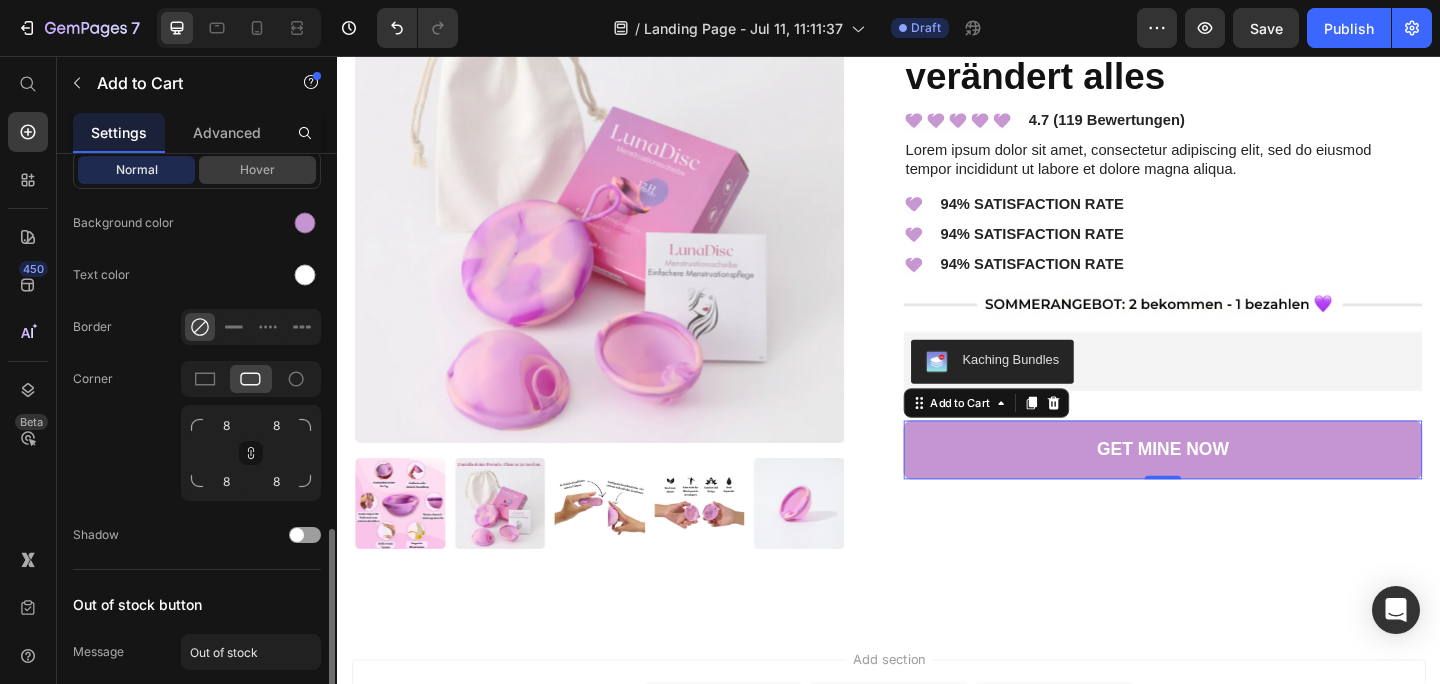 click on "Hover" at bounding box center [257, 170] 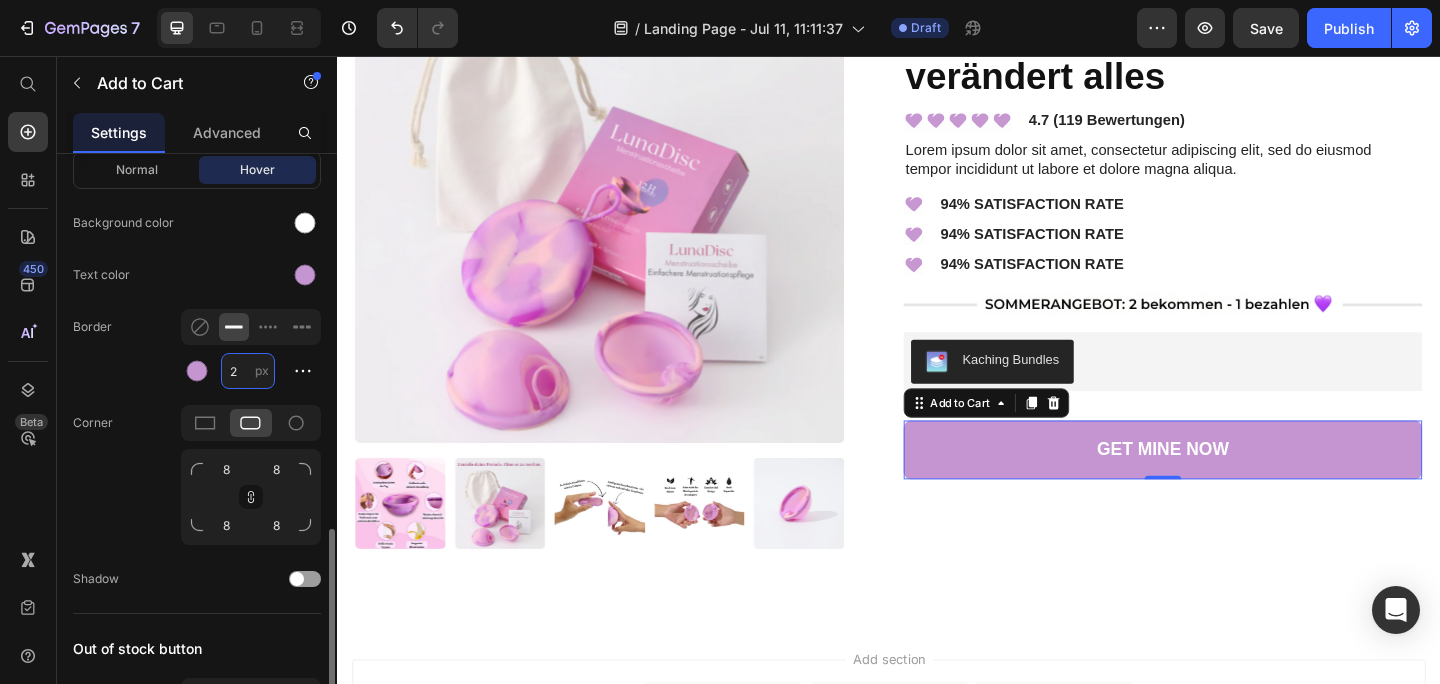 type on "2" 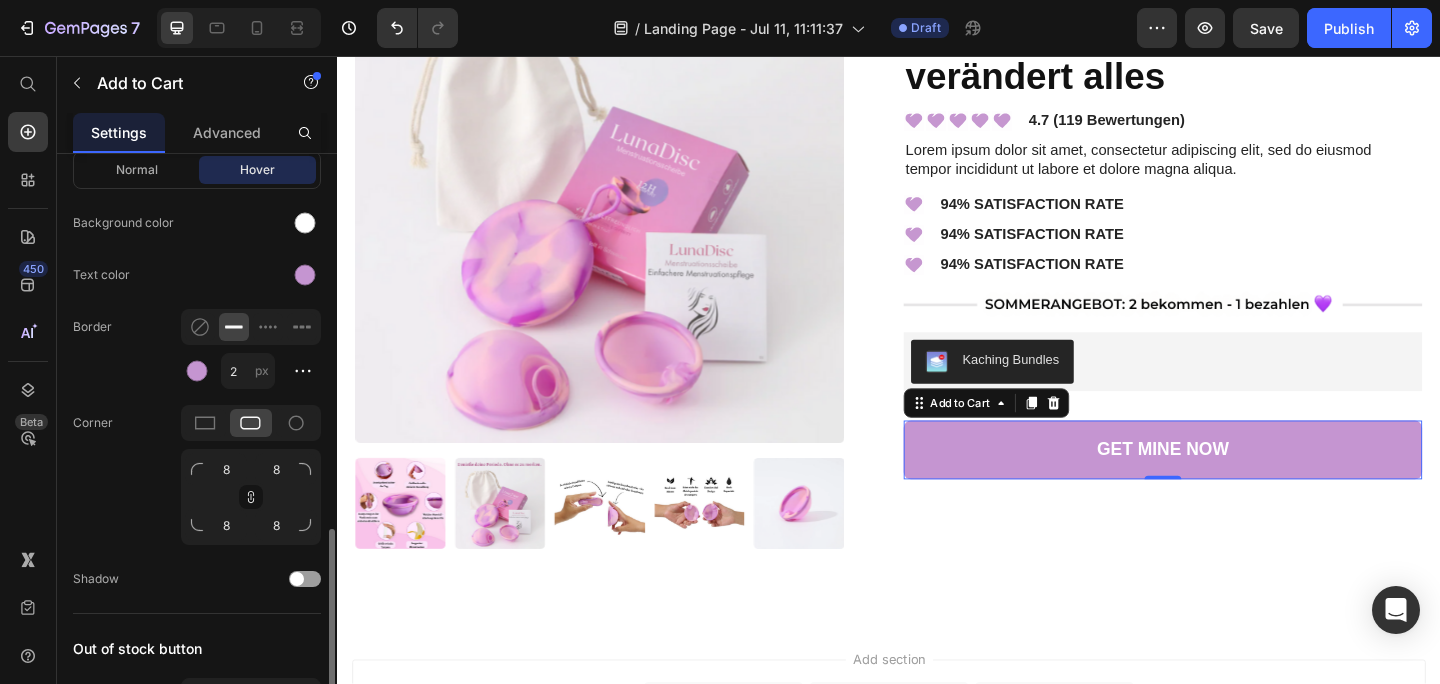 click on "Corner 8 8 8 8" 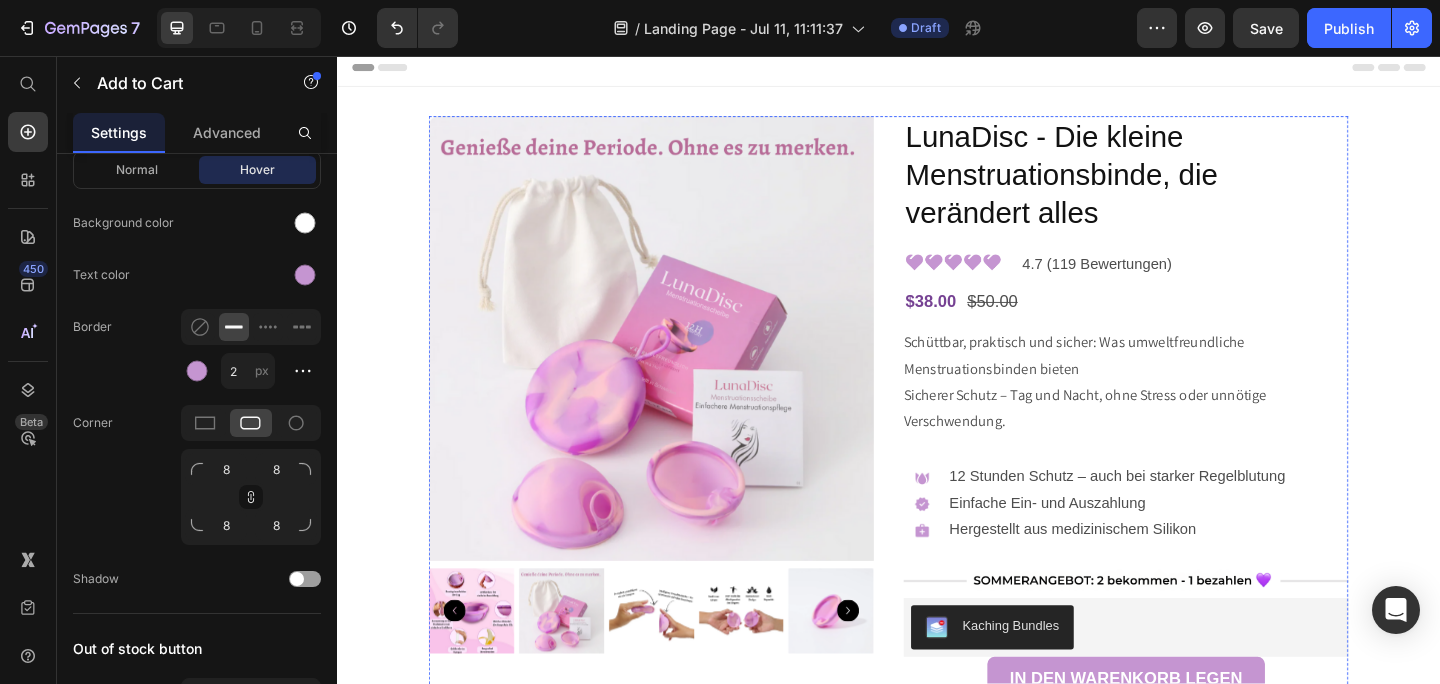 scroll, scrollTop: 17, scrollLeft: 0, axis: vertical 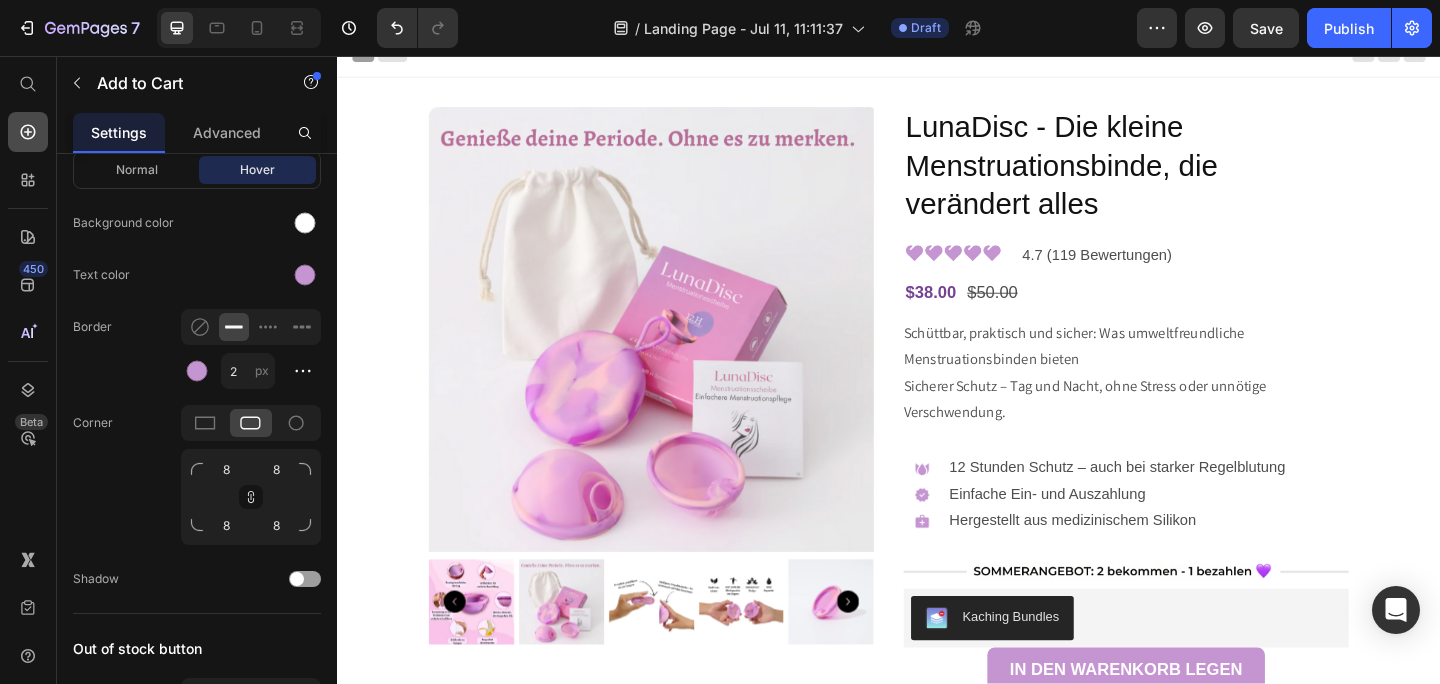 click 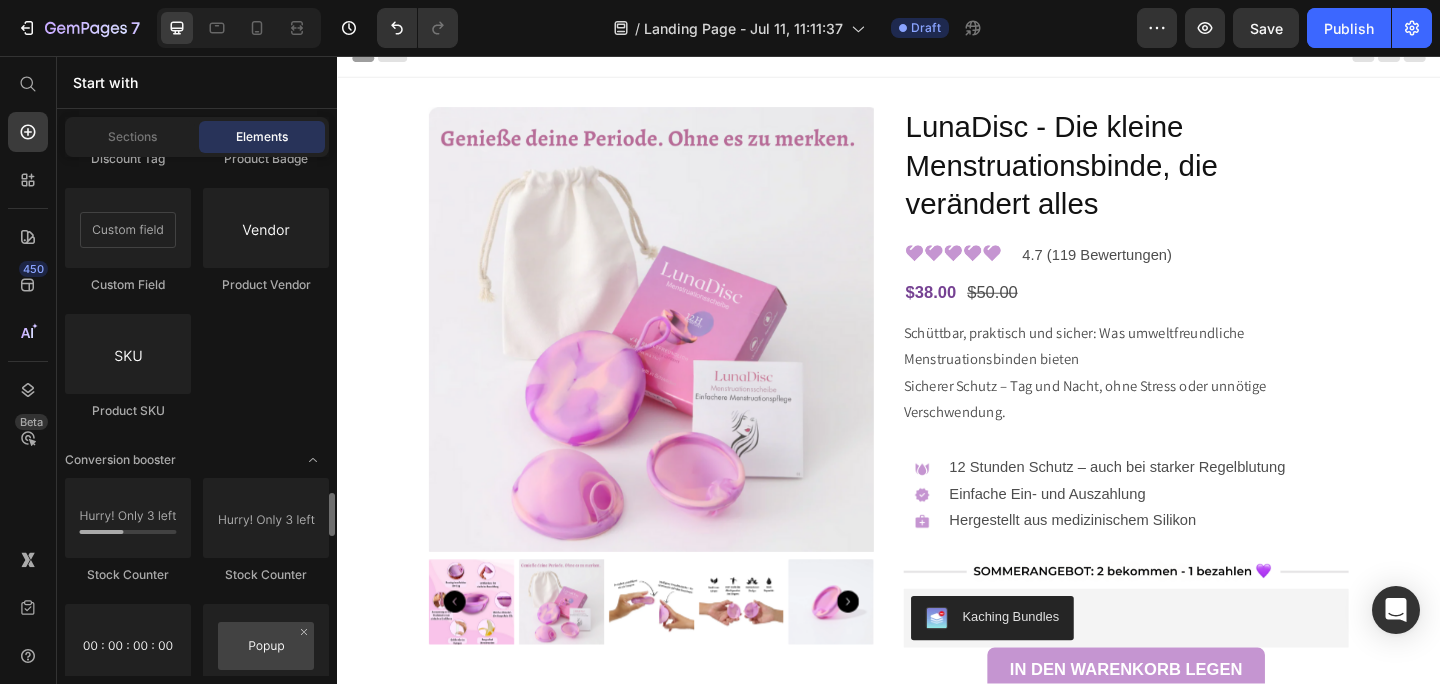 scroll, scrollTop: 3949, scrollLeft: 0, axis: vertical 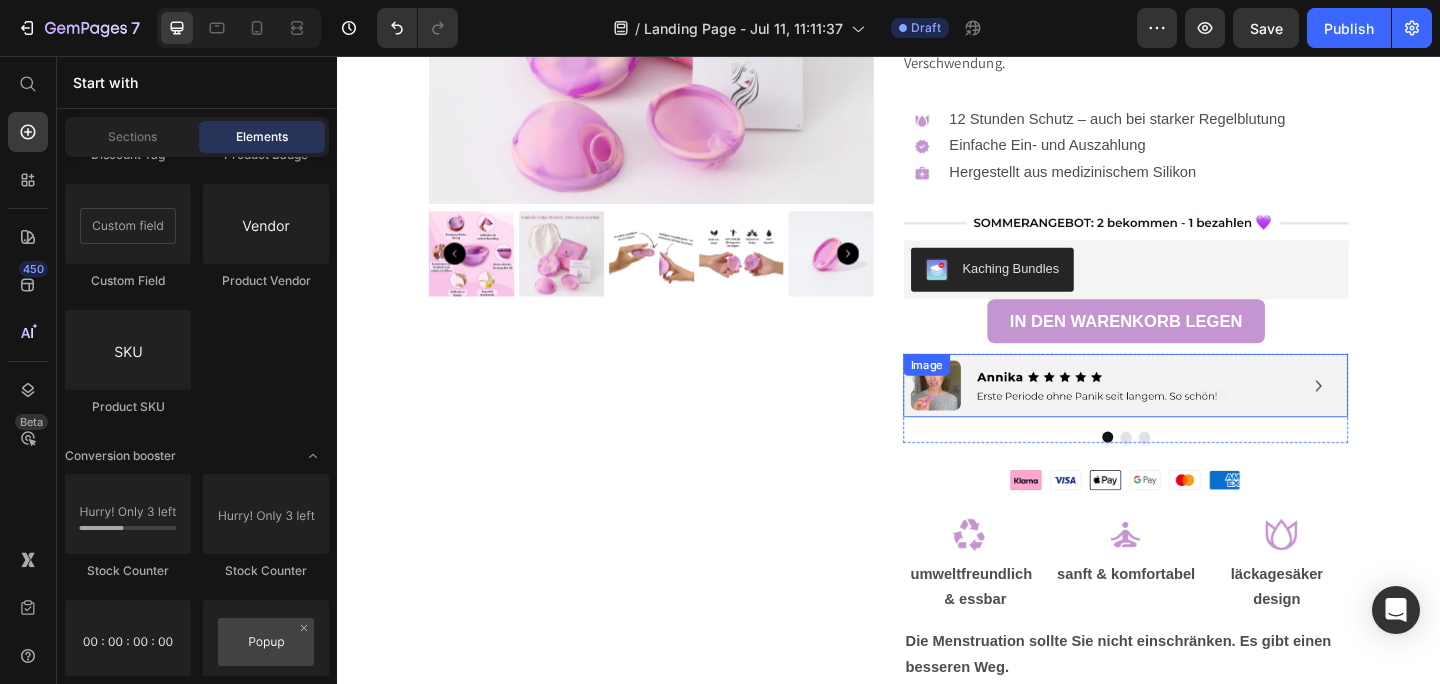 click at bounding box center (1195, 414) 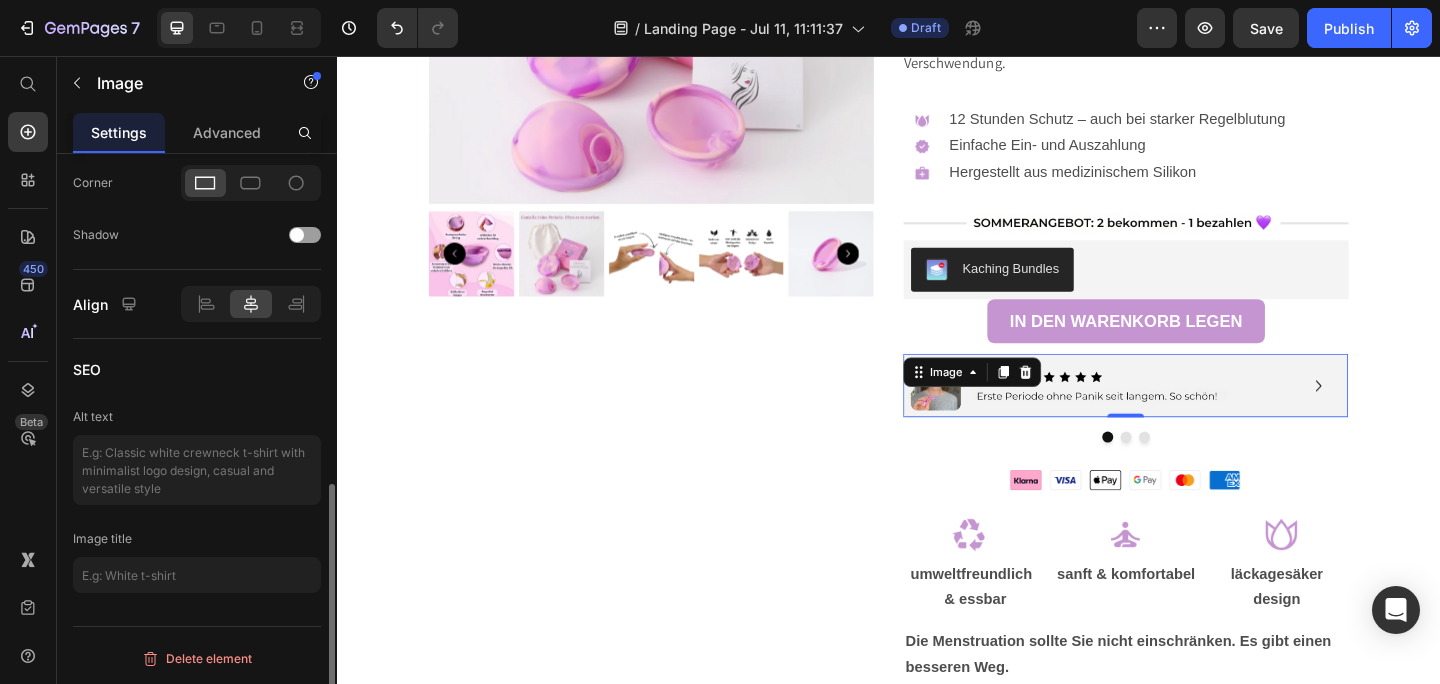 scroll, scrollTop: 0, scrollLeft: 0, axis: both 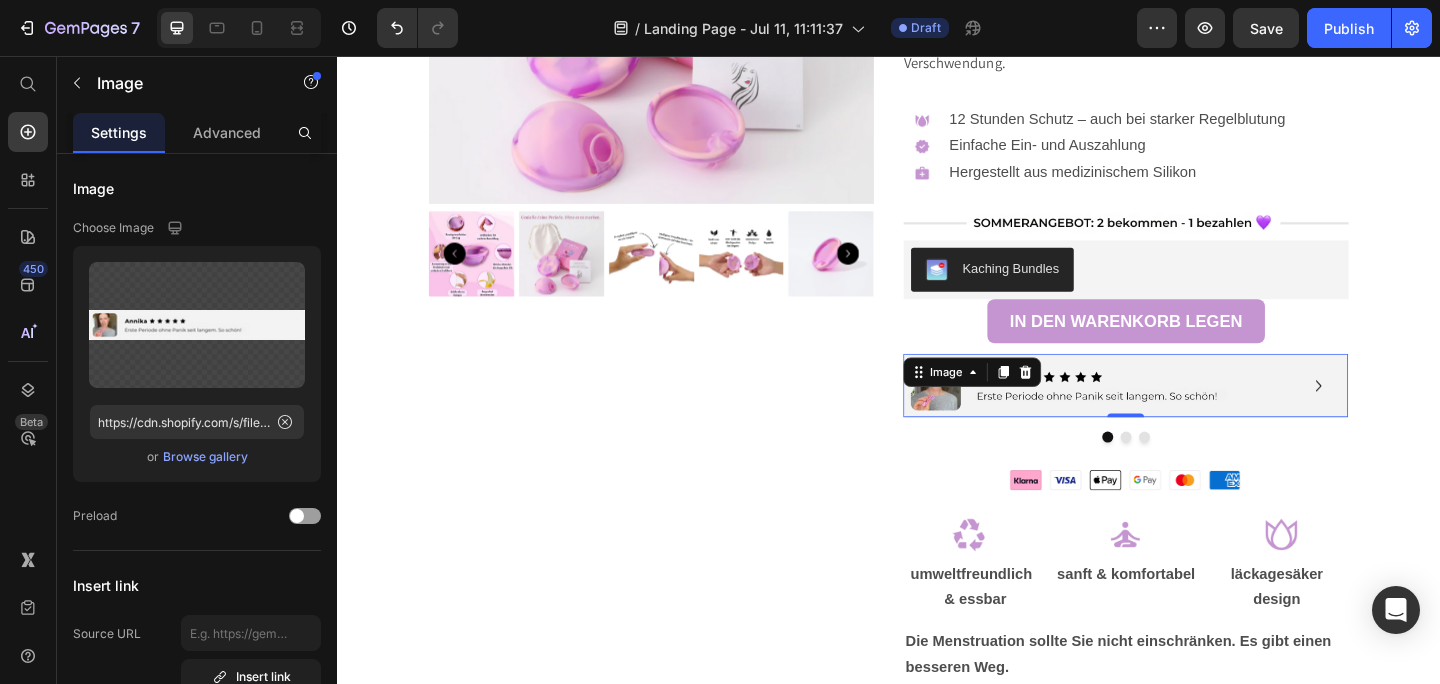 click at bounding box center [1195, 414] 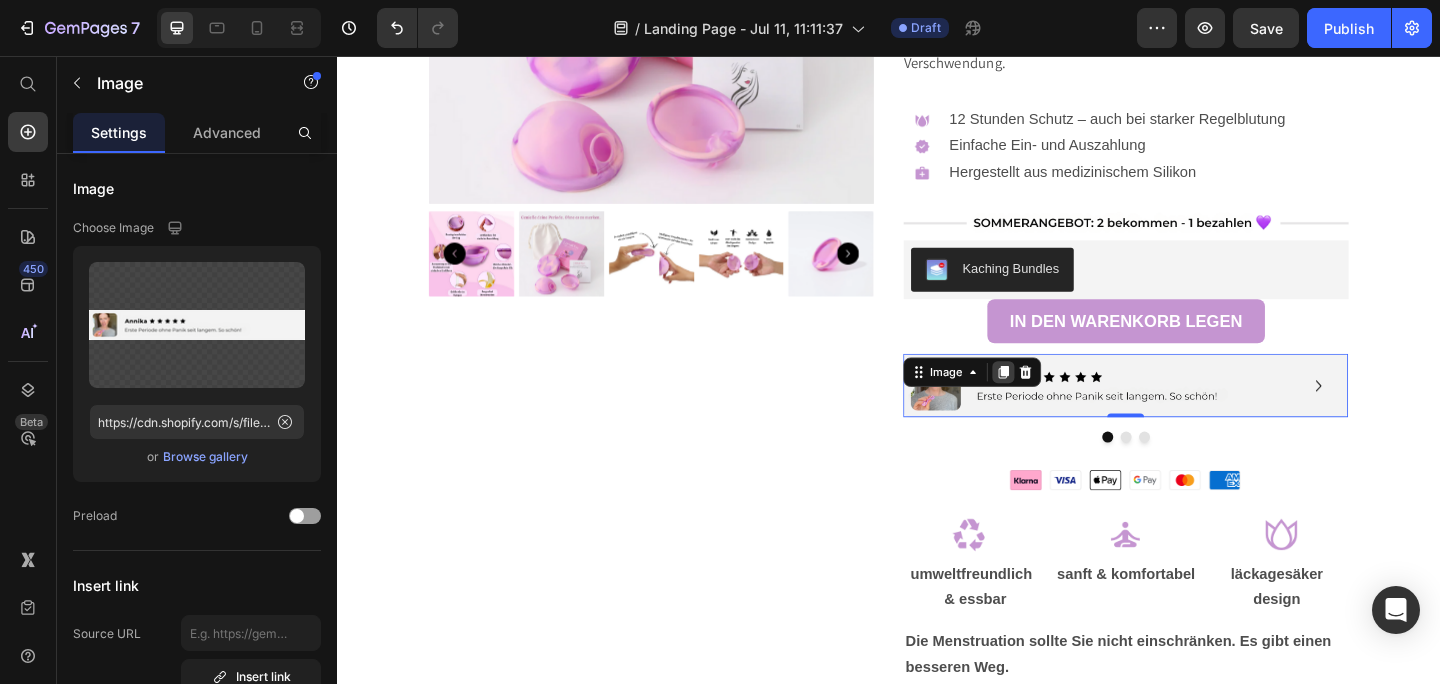 click 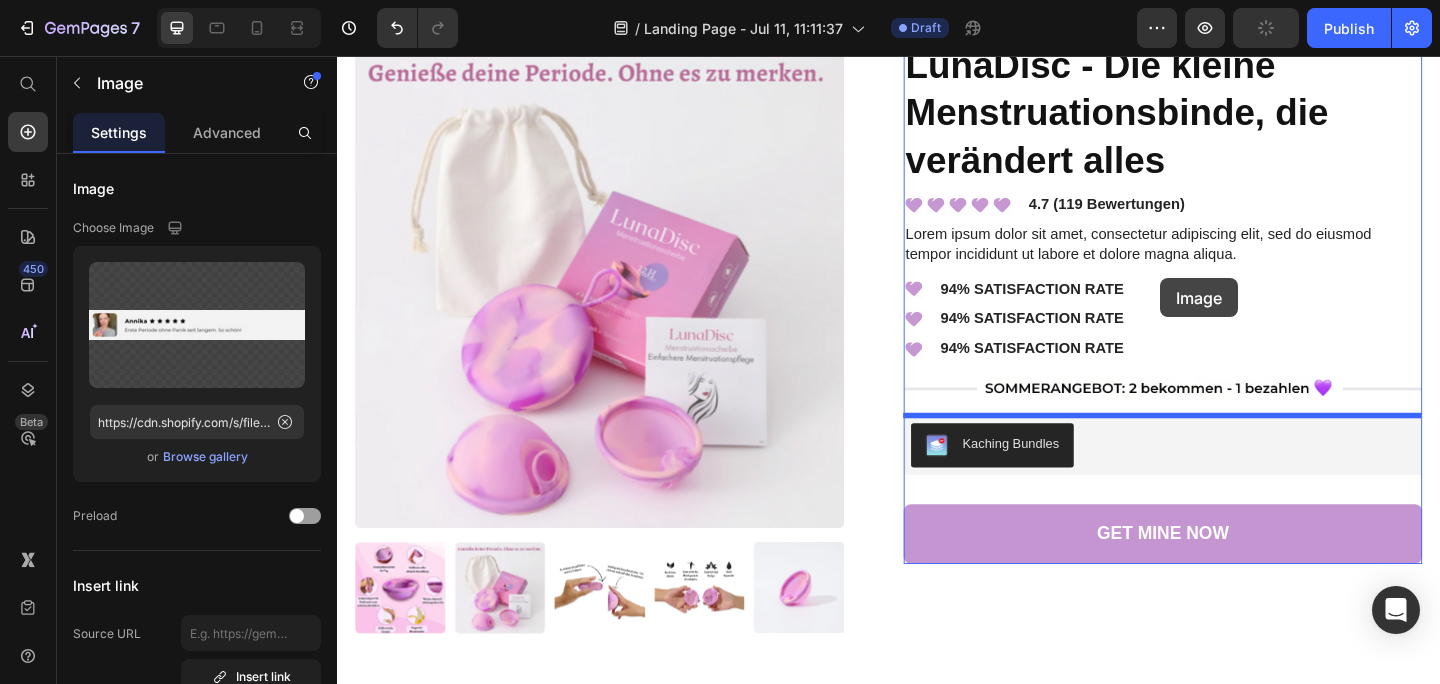 scroll, scrollTop: 7360, scrollLeft: 0, axis: vertical 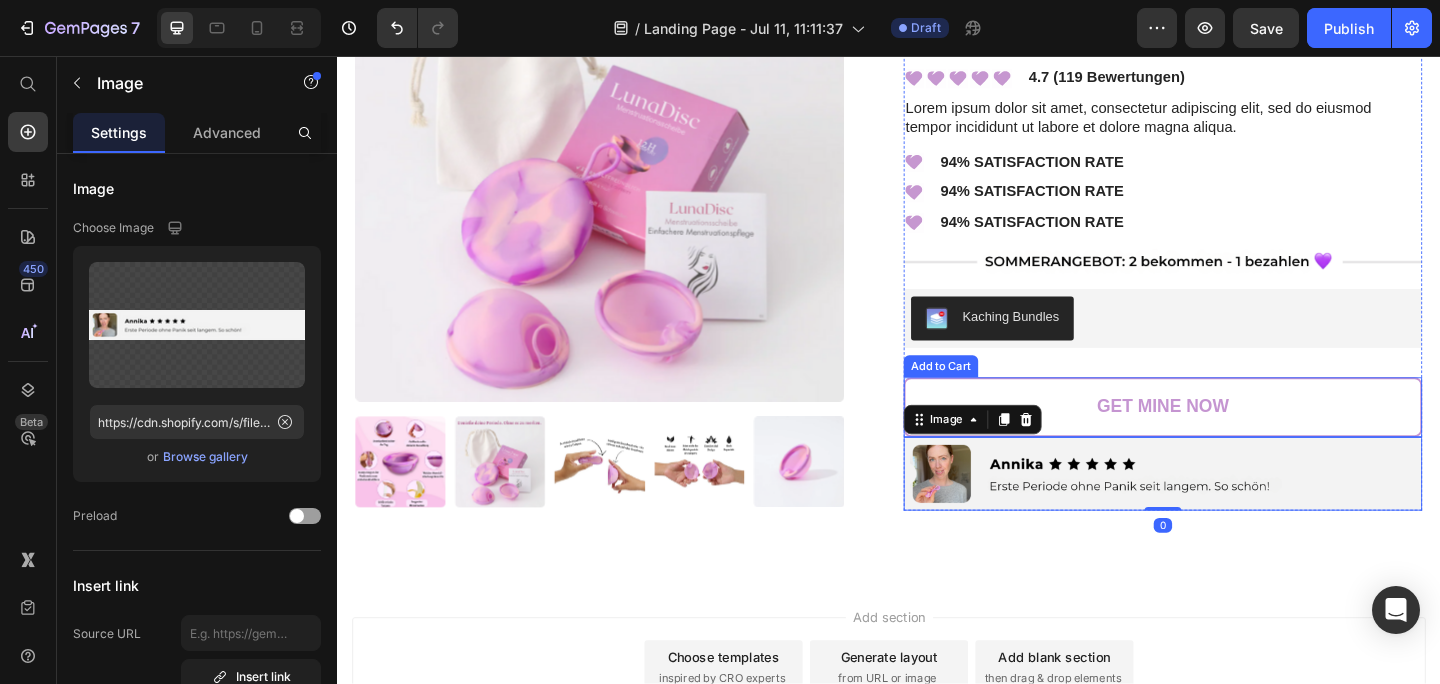 click on "GET MINE NOW" at bounding box center [1235, 438] 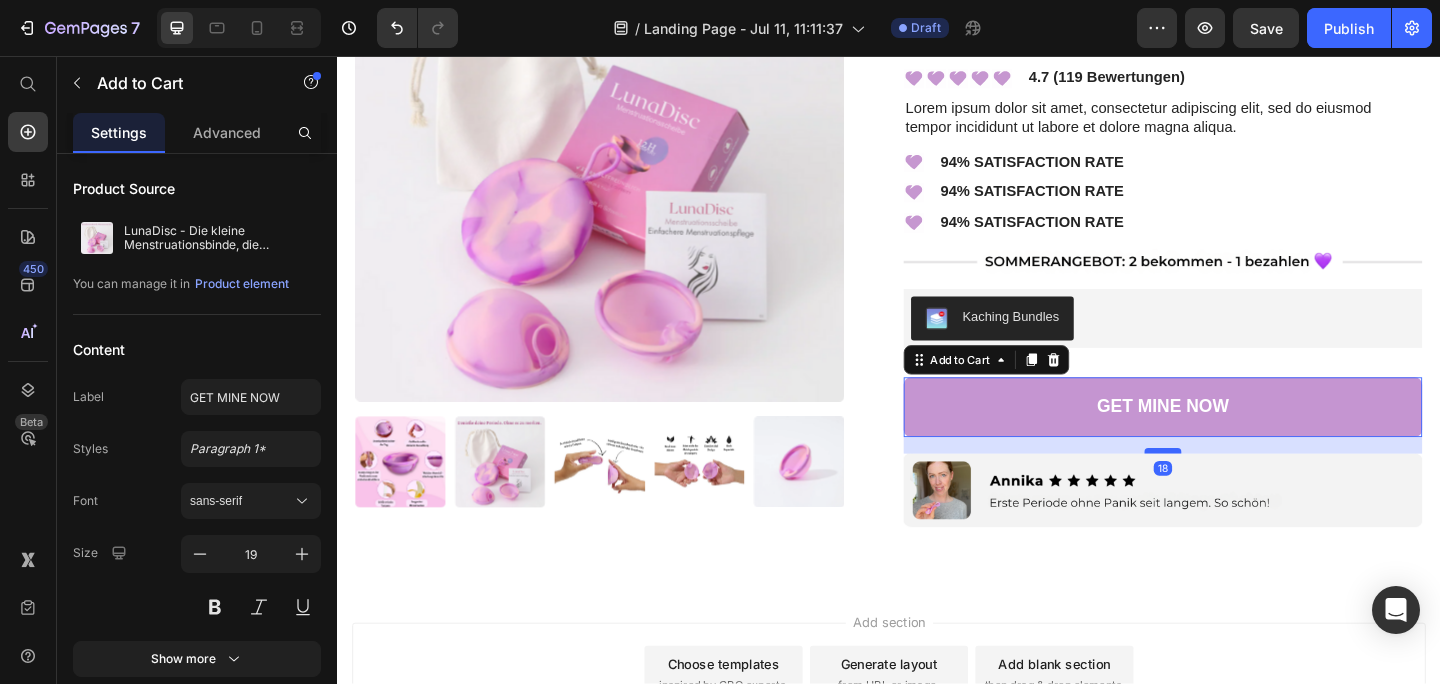 drag, startPoint x: 1232, startPoint y: 469, endPoint x: 1231, endPoint y: 487, distance: 18.027756 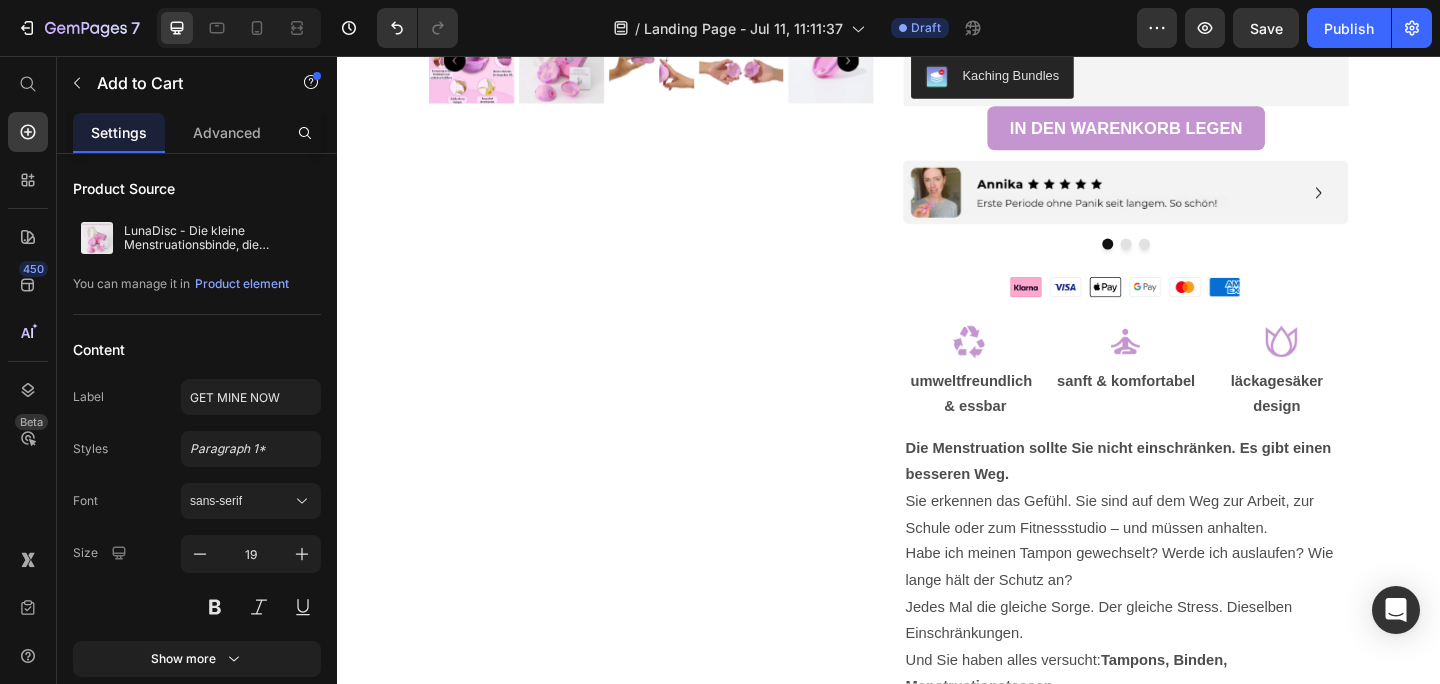 scroll, scrollTop: 551, scrollLeft: 0, axis: vertical 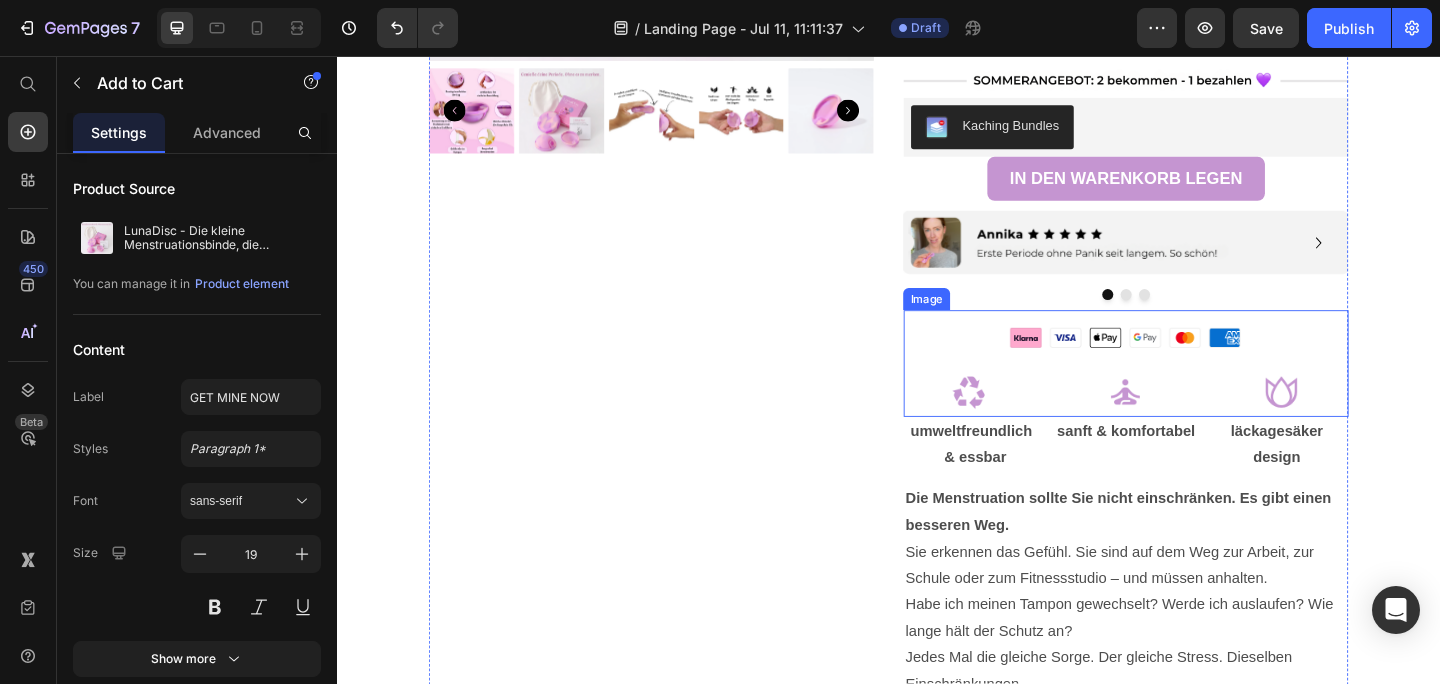 click at bounding box center (1195, 390) 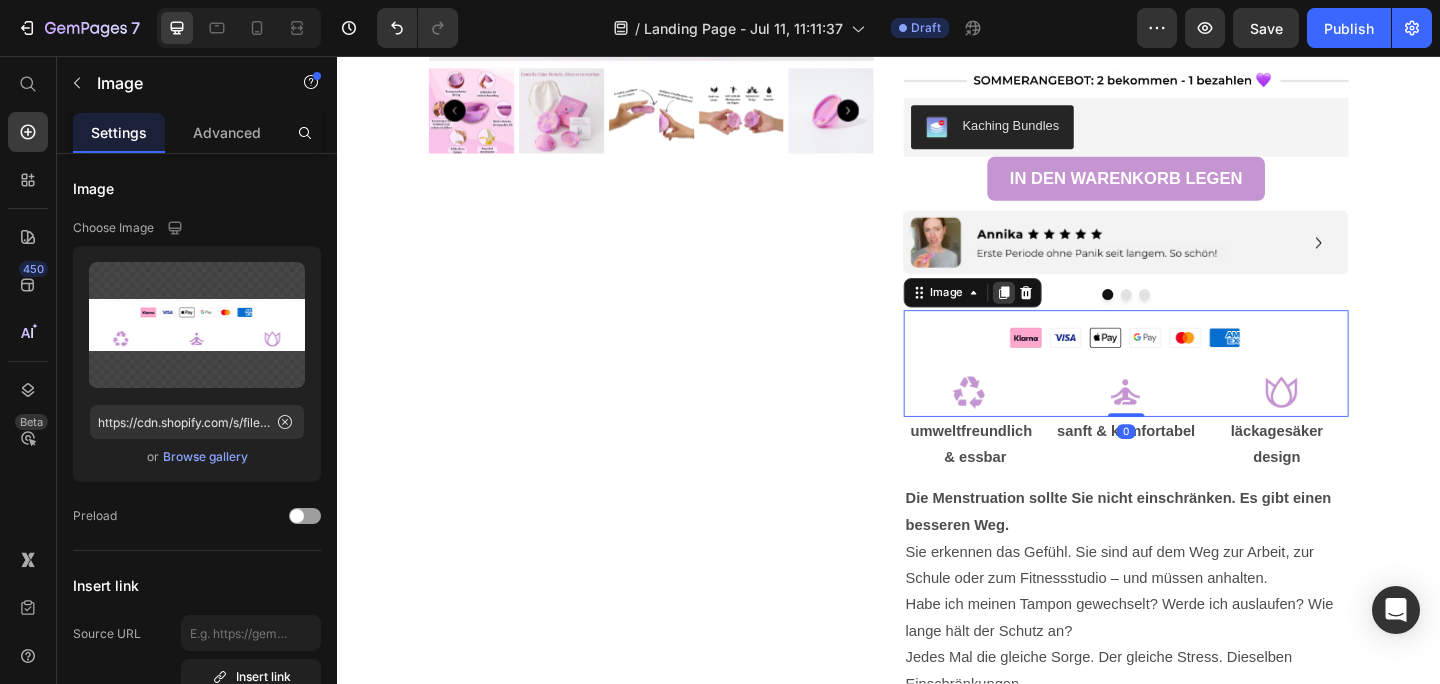 click 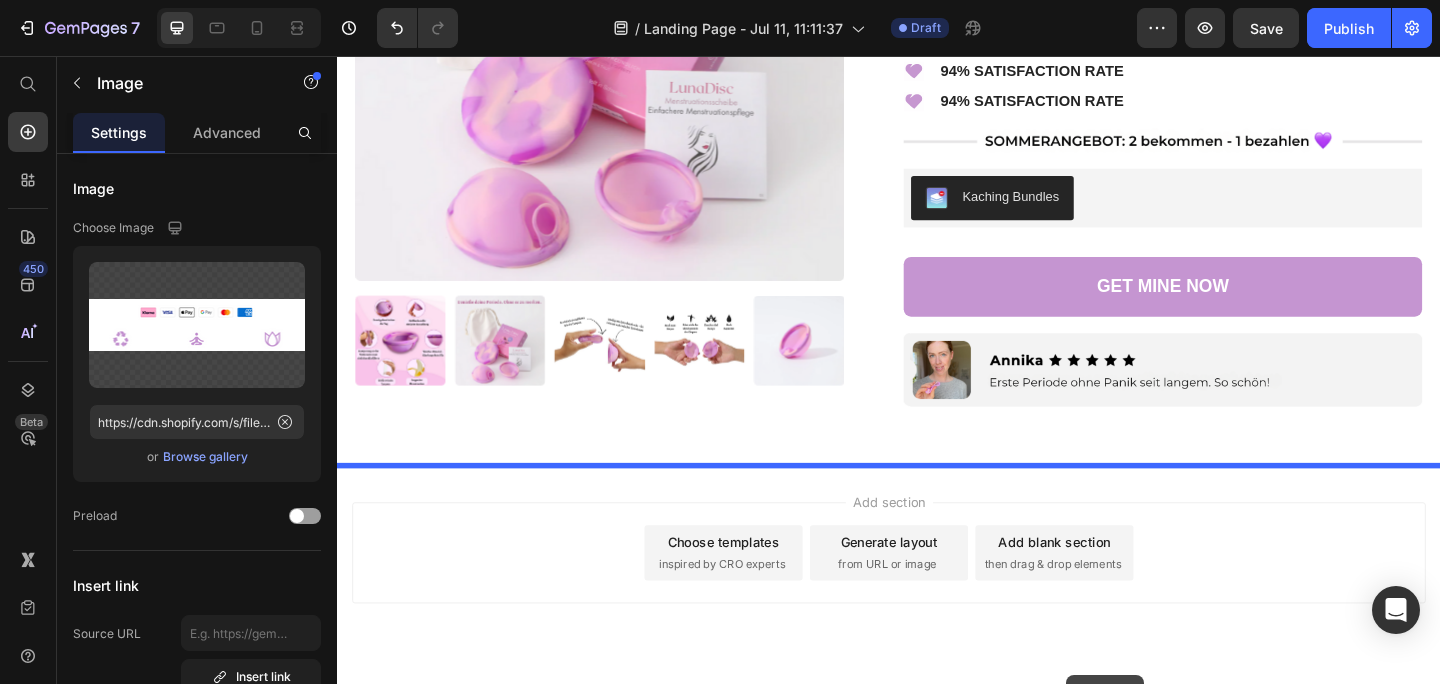 scroll, scrollTop: 7589, scrollLeft: 0, axis: vertical 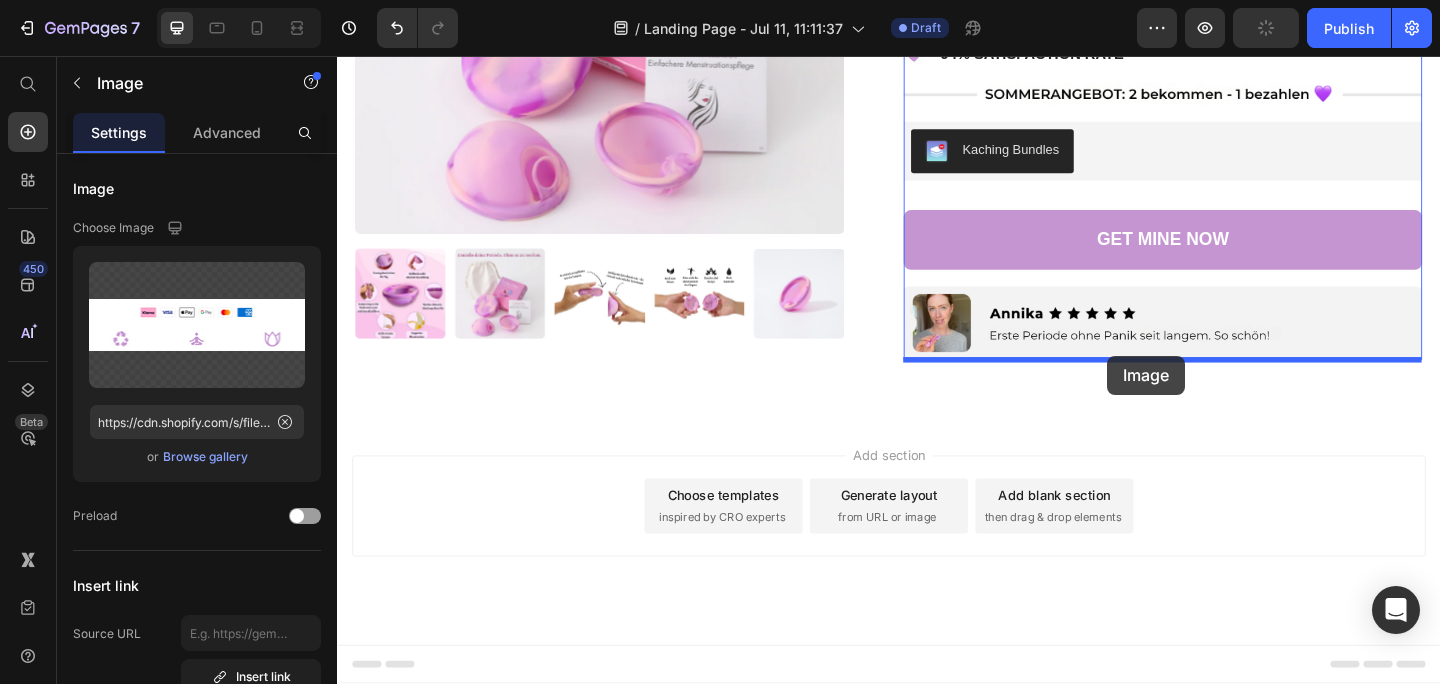 drag, startPoint x: 1115, startPoint y: 458, endPoint x: 1175, endPoint y: 382, distance: 96.82975 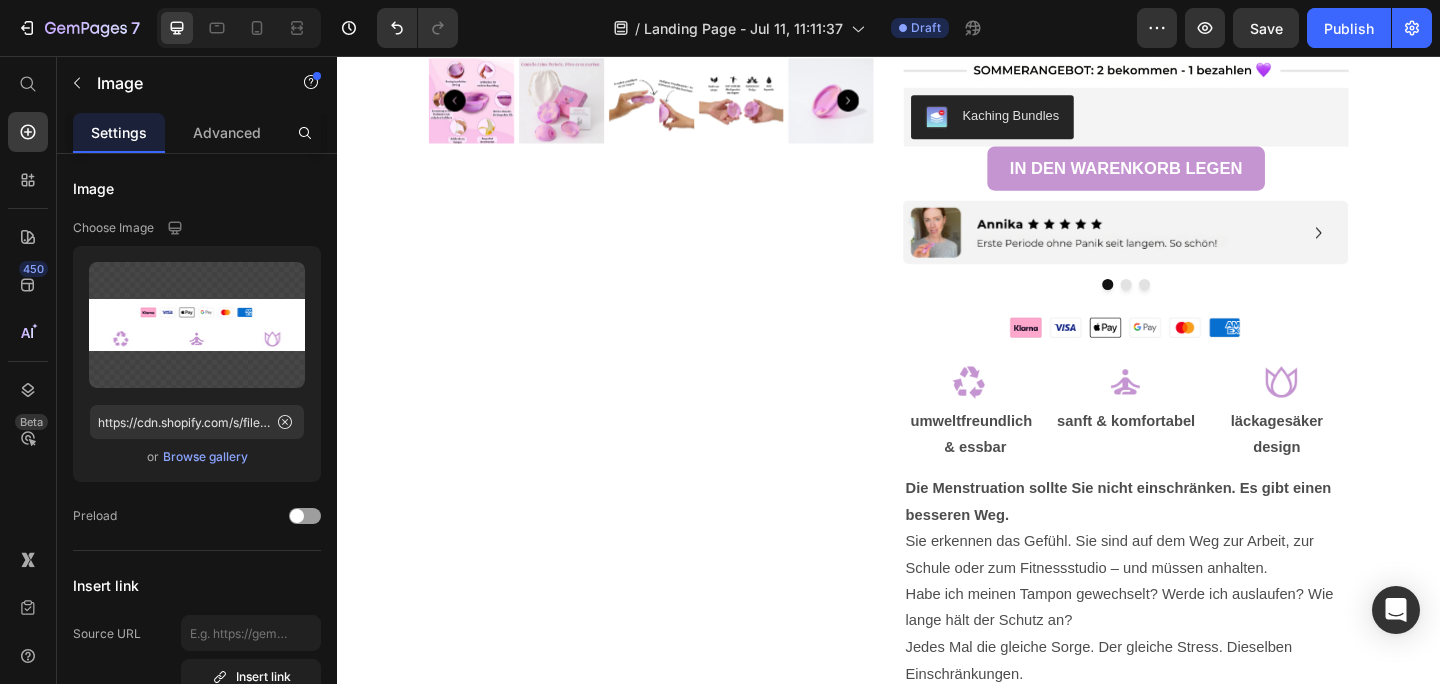 scroll, scrollTop: 569, scrollLeft: 0, axis: vertical 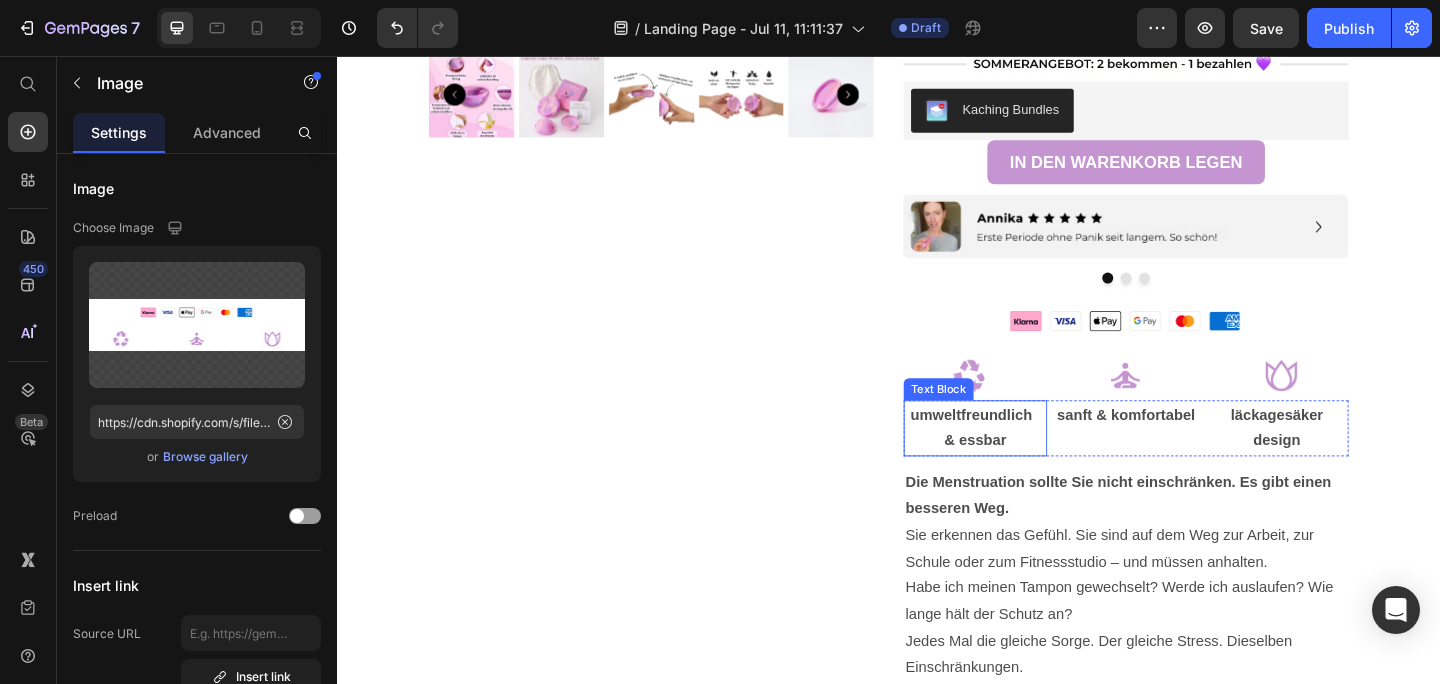 click on "Text Block" at bounding box center (991, 419) 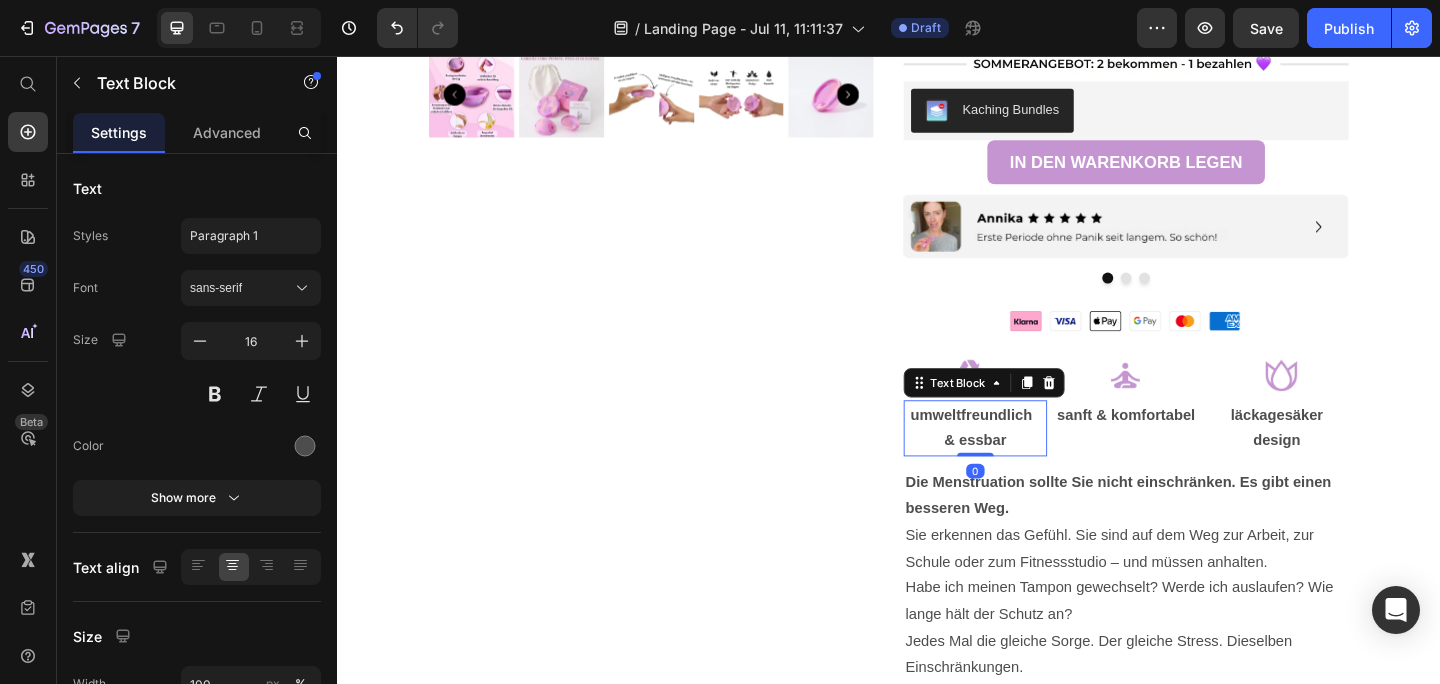 click on "umweltfreundlich   & essbar Text Block   0 sanft & komfortabel Text Block läckagesäker design Text Block Row" at bounding box center (1195, 462) 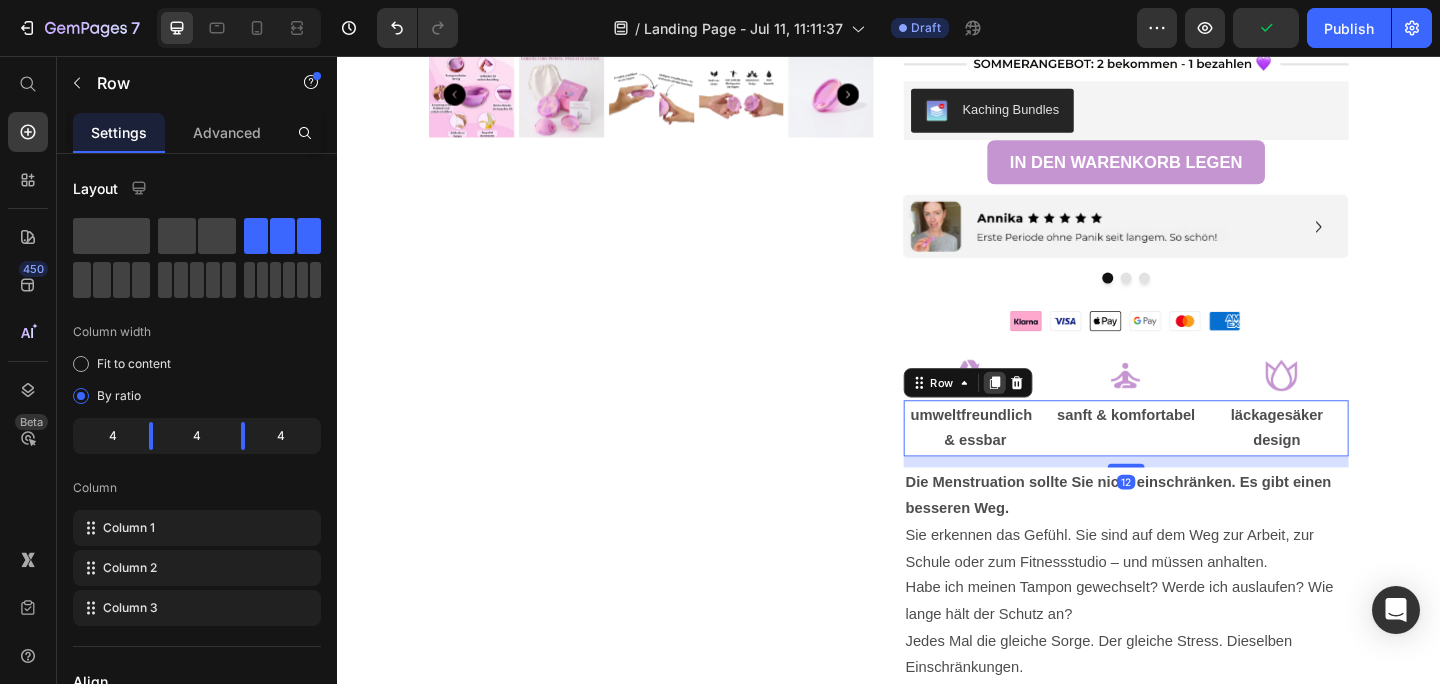 click 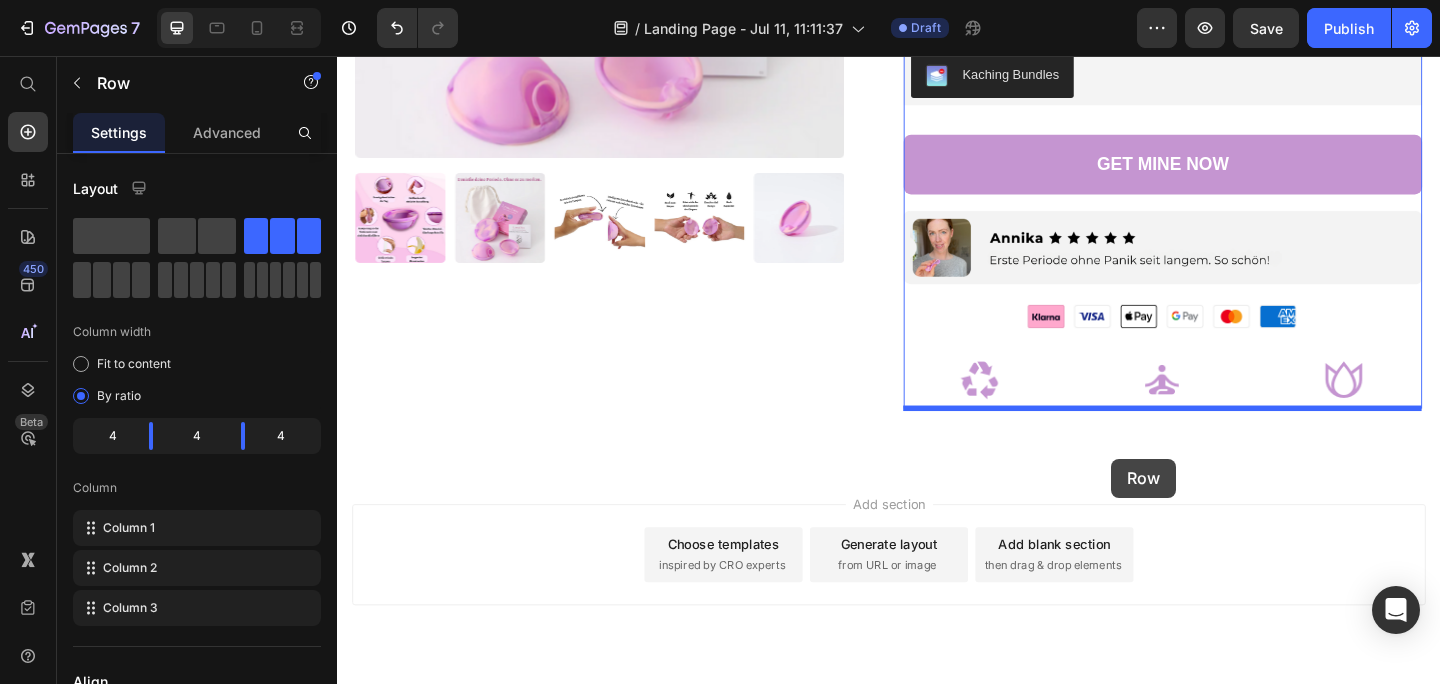 scroll, scrollTop: 7681, scrollLeft: 0, axis: vertical 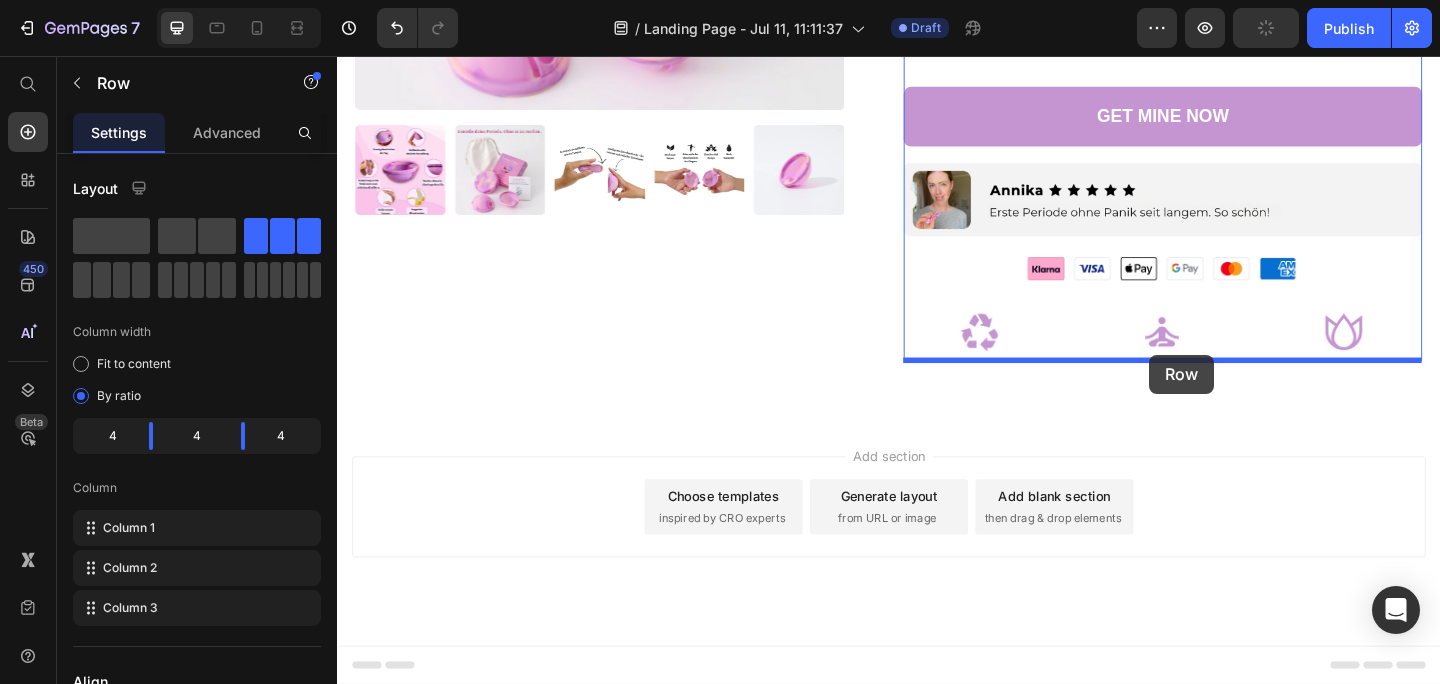 drag, startPoint x: 1120, startPoint y: 550, endPoint x: 1220, endPoint y: 381, distance: 196.36955 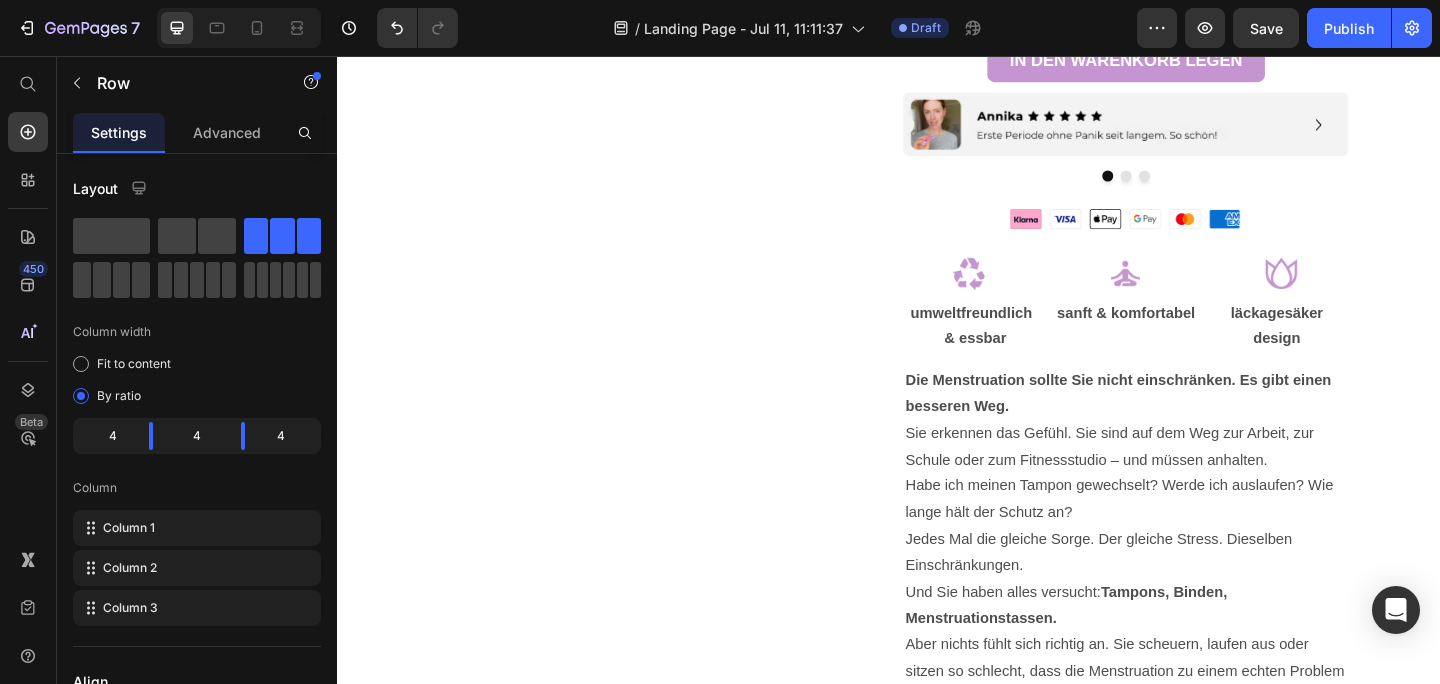 scroll, scrollTop: 687, scrollLeft: 0, axis: vertical 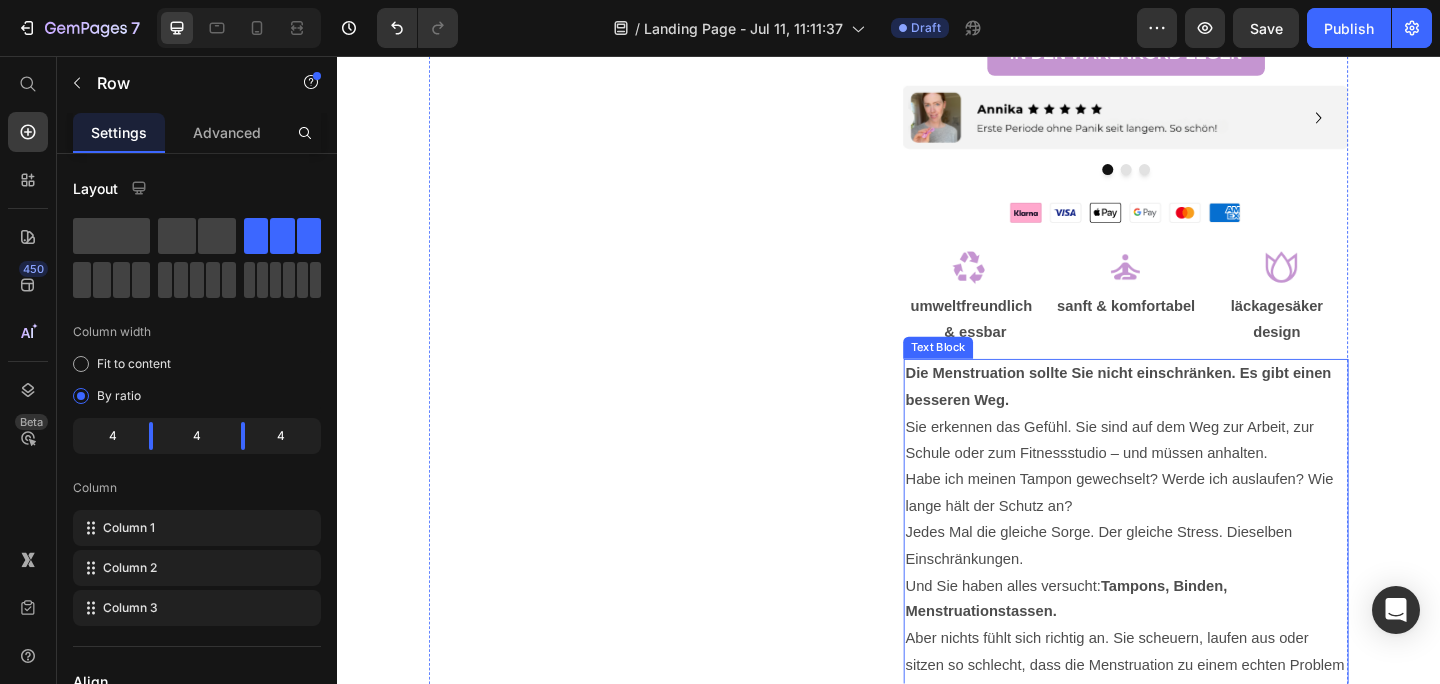 click on "Text Block" at bounding box center [991, 374] 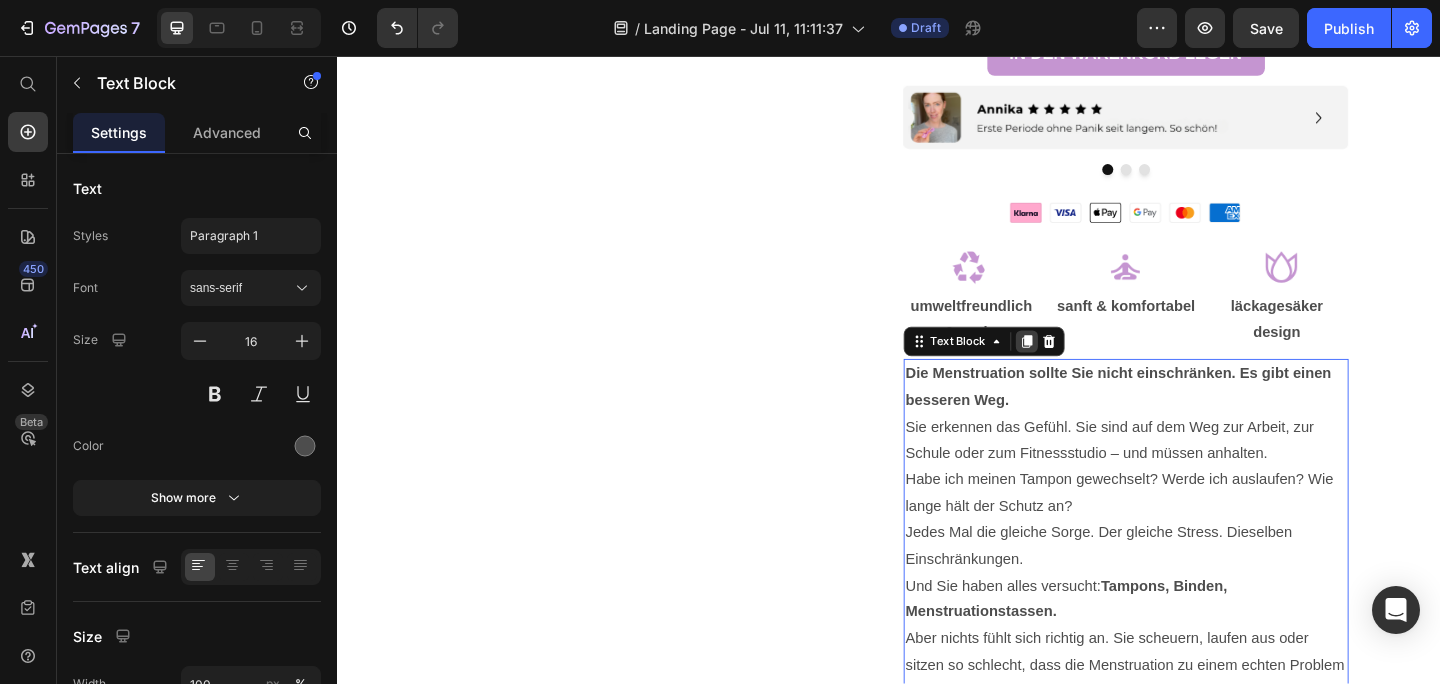 click 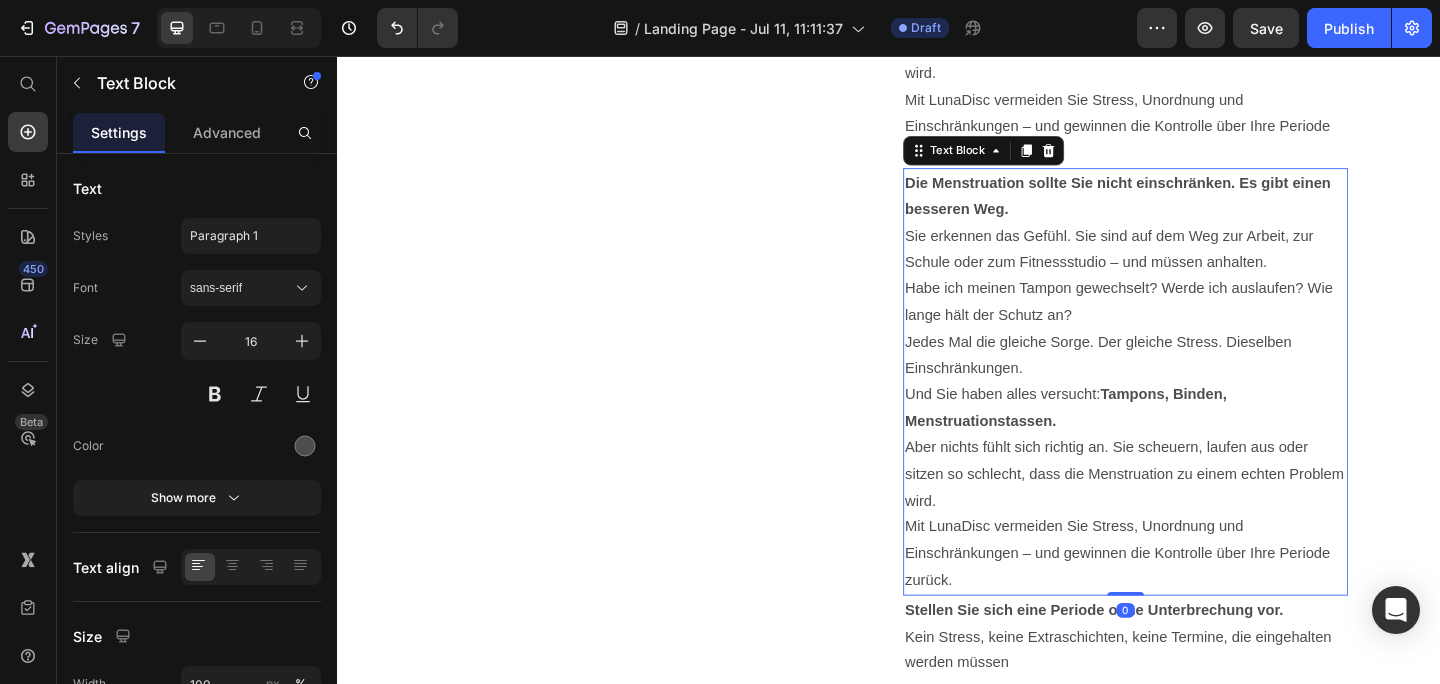 scroll, scrollTop: 1412, scrollLeft: 0, axis: vertical 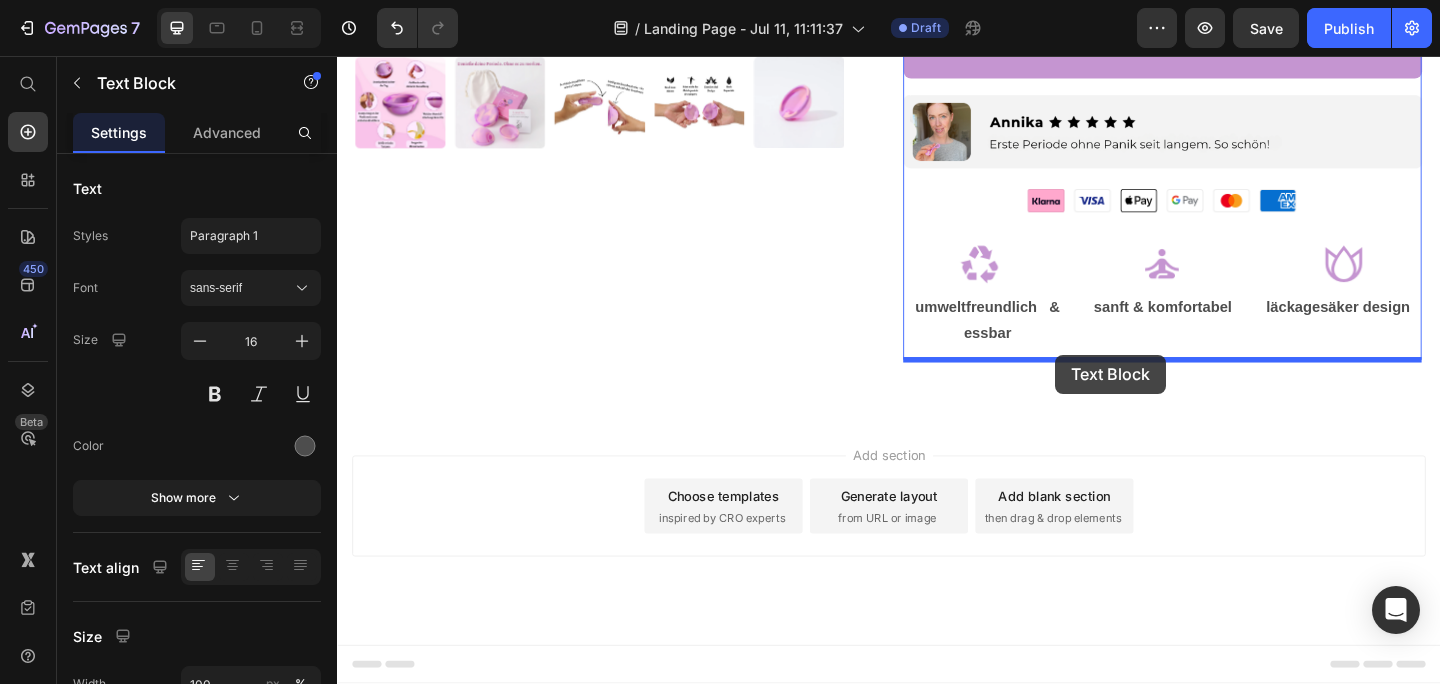 drag, startPoint x: 1094, startPoint y: 157, endPoint x: 1118, endPoint y: 381, distance: 225.28204 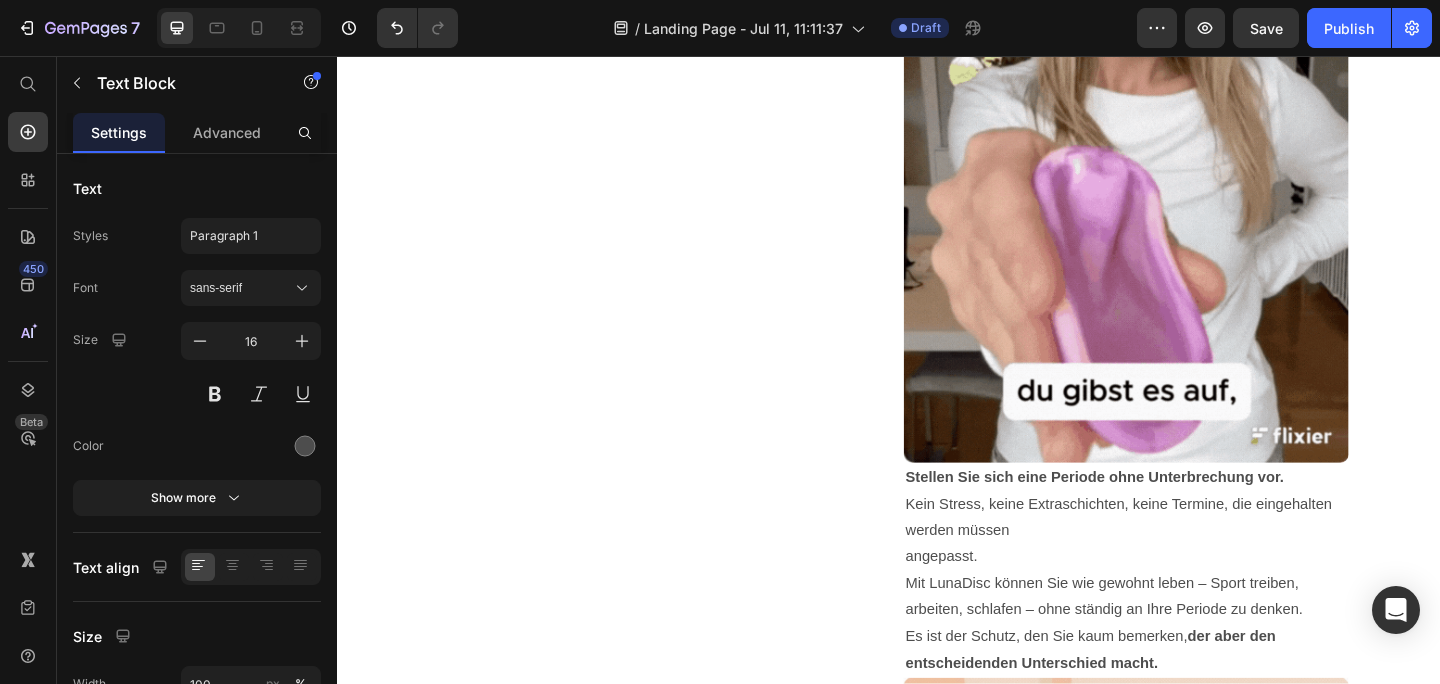 scroll, scrollTop: 1436, scrollLeft: 0, axis: vertical 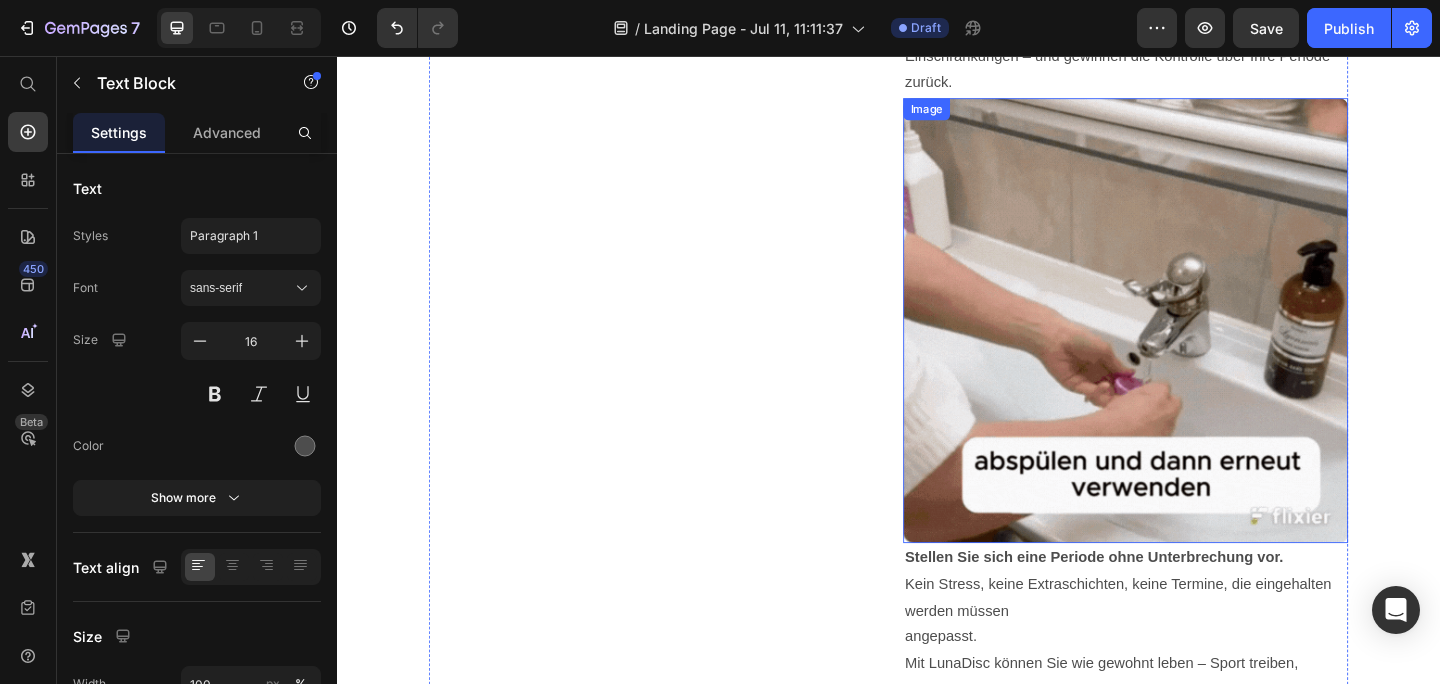 click at bounding box center [1195, 344] 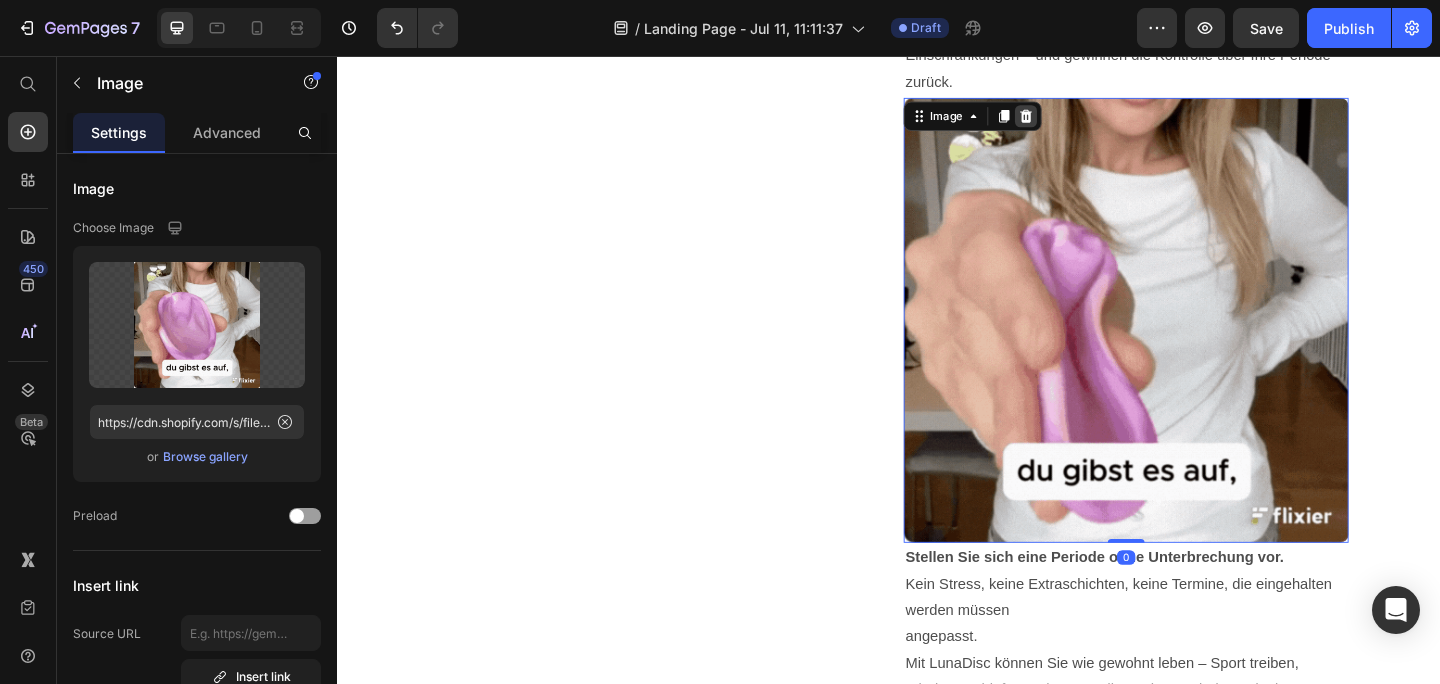 scroll, scrollTop: 1380, scrollLeft: 0, axis: vertical 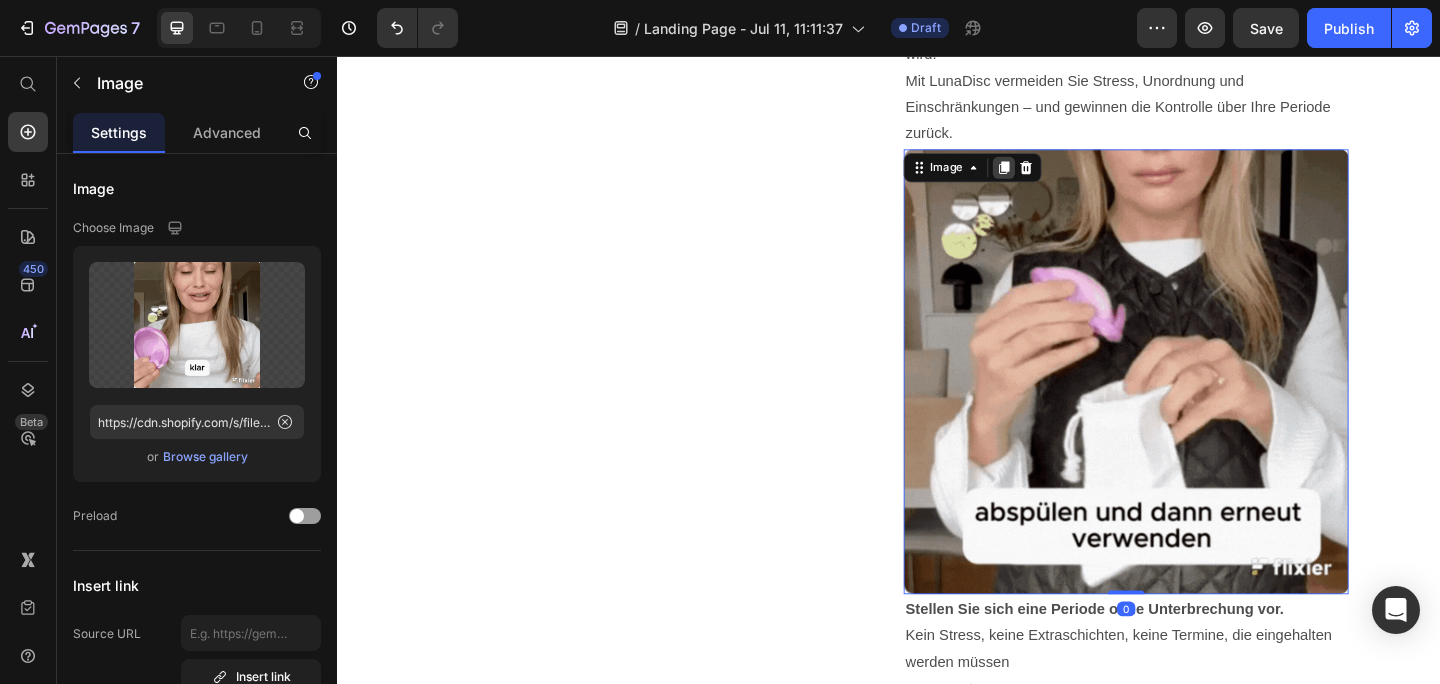 click 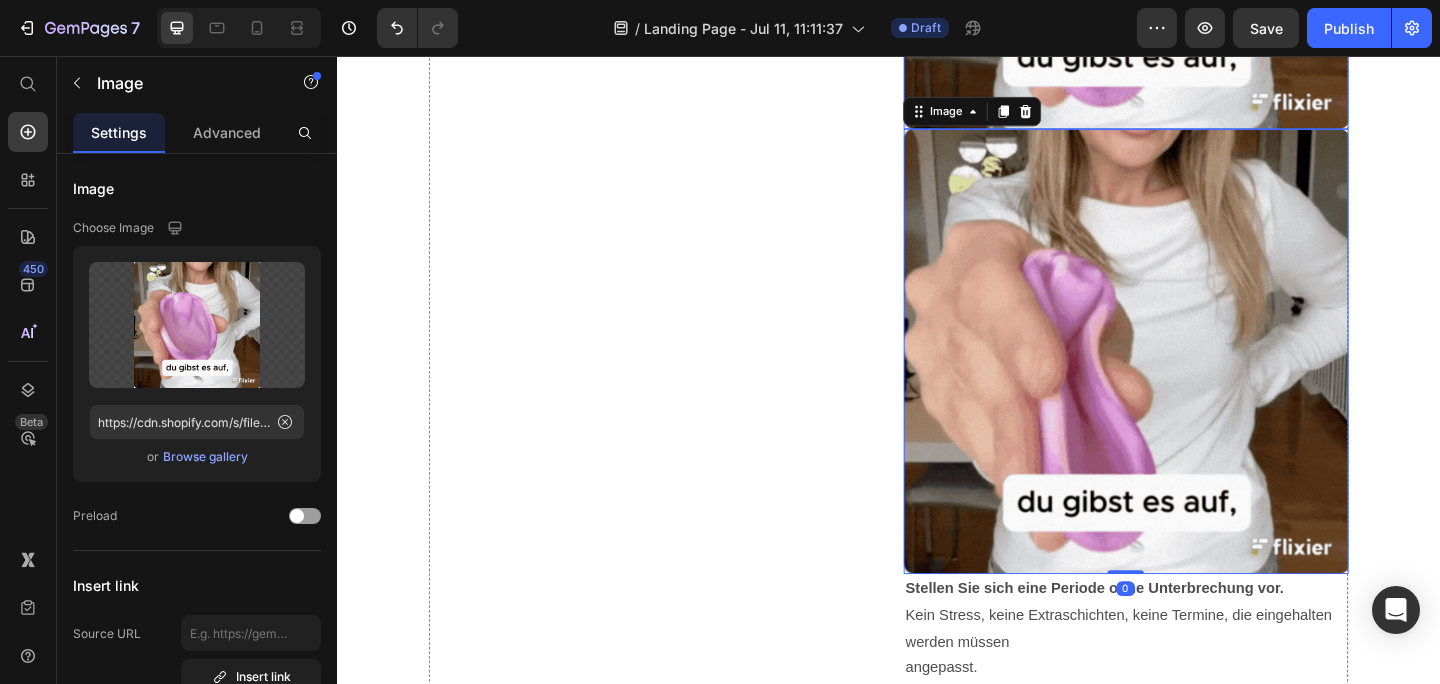 scroll, scrollTop: 1896, scrollLeft: 0, axis: vertical 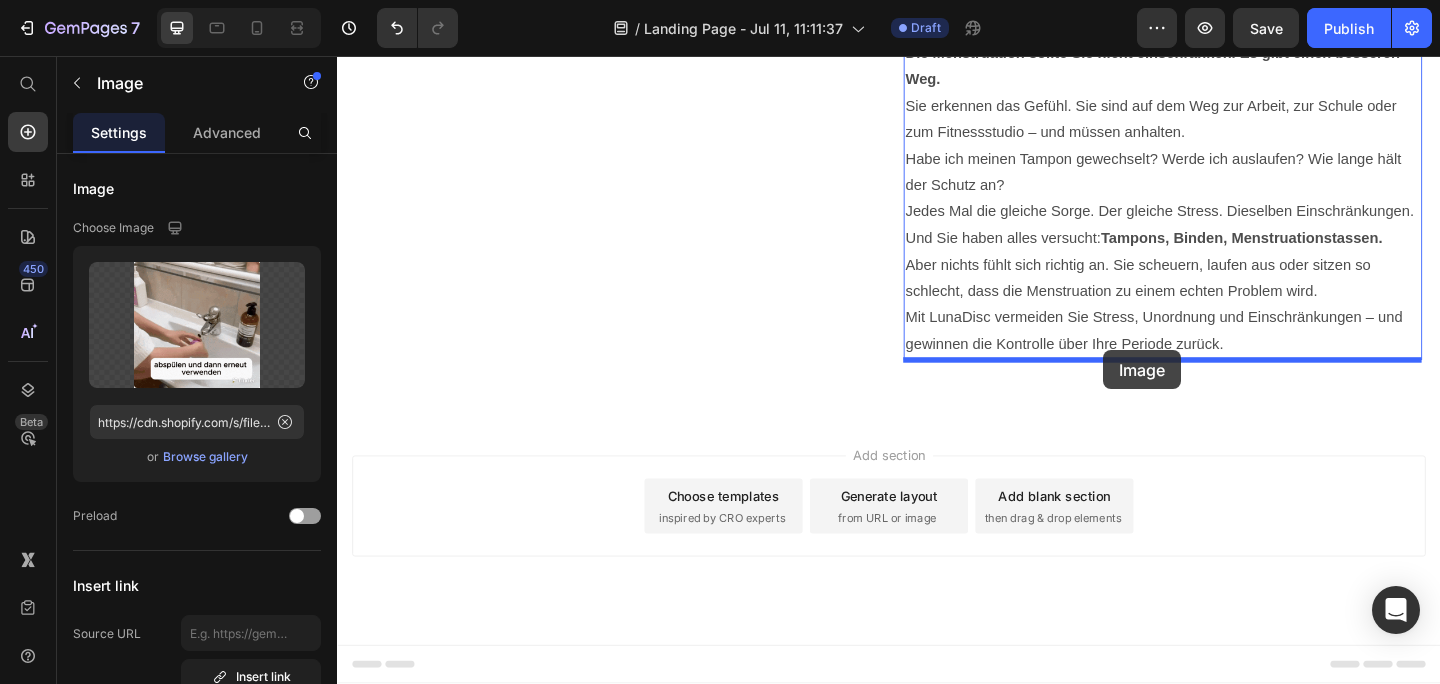 drag, startPoint x: 1154, startPoint y: 266, endPoint x: 1170, endPoint y: 374, distance: 109.17875 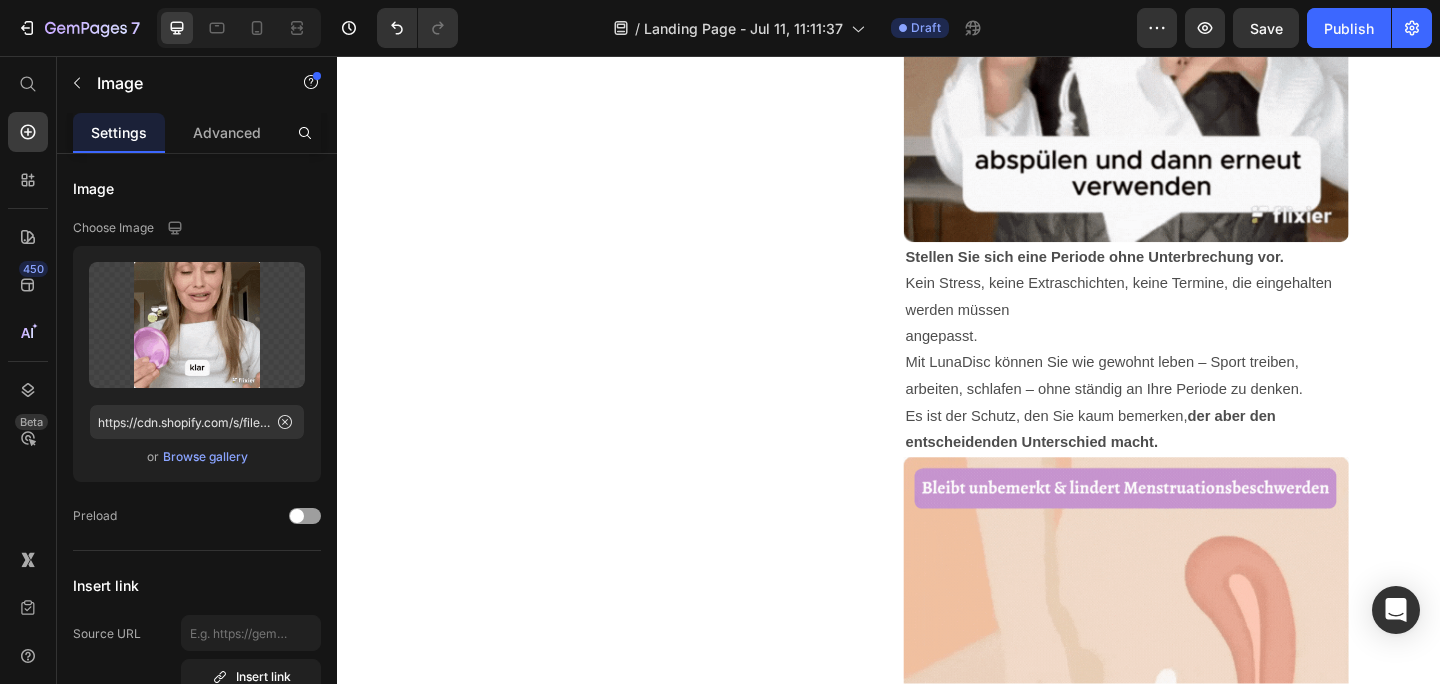scroll, scrollTop: 1819, scrollLeft: 0, axis: vertical 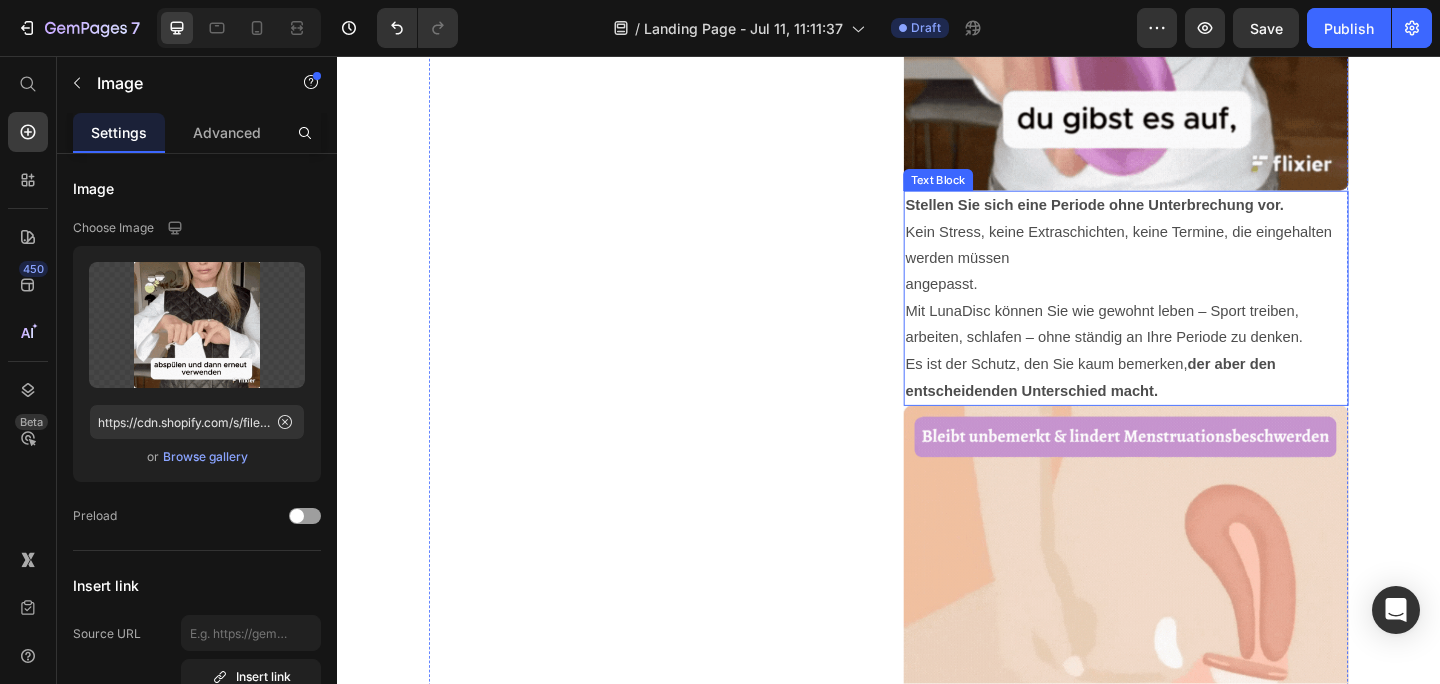 click on "Stellen Sie sich eine Periode ohne Unterbrechung vor. Kein Stress, keine Extraschichten, keine Termine, die eingehalten werden müssen angepasst. Mit LunaDisc können Sie wie gewohnt leben – Sport treiben, arbeiten, schlafen – ohne ständig an Ihre Periode zu denken. Es ist der Schutz, den Sie kaum bemerken,  der aber den entscheidenden Unterschied macht." at bounding box center (1195, 320) 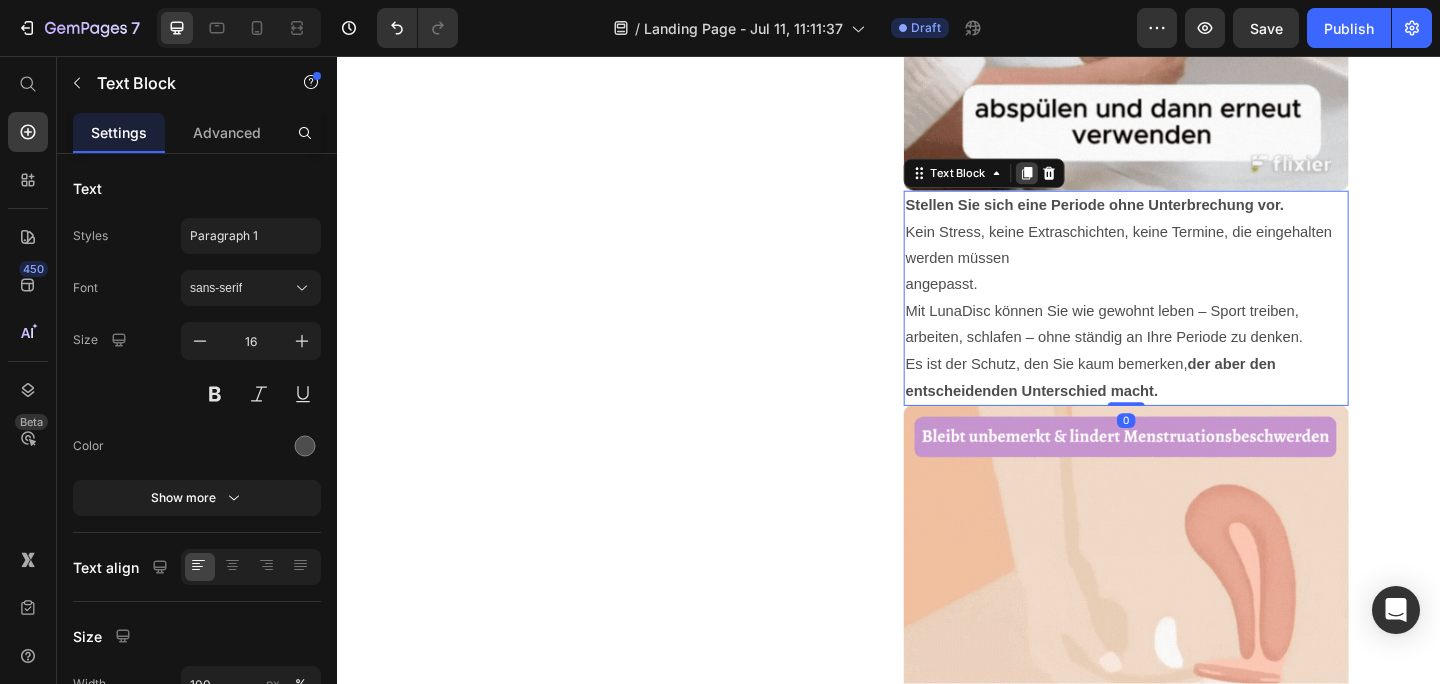 click 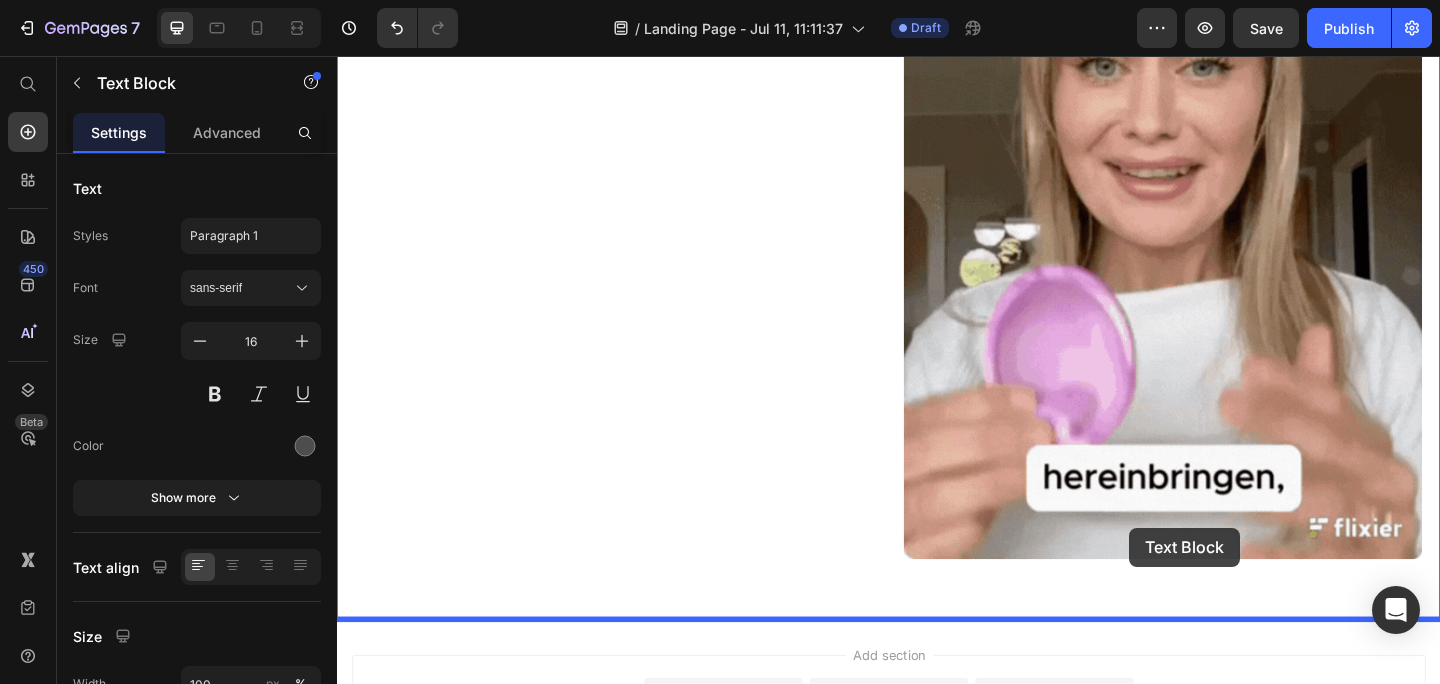scroll, scrollTop: 8688, scrollLeft: 0, axis: vertical 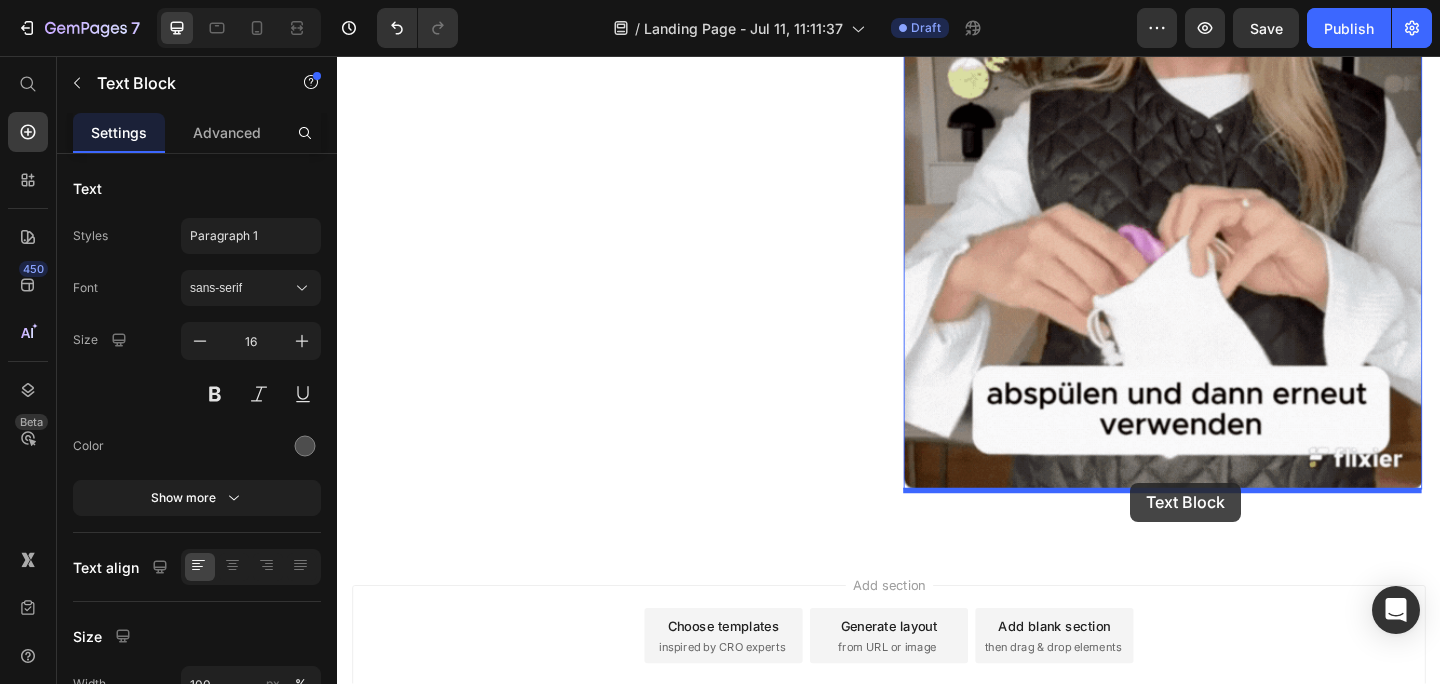 drag, startPoint x: 1115, startPoint y: 514, endPoint x: 1200, endPoint y: 521, distance: 85.28775 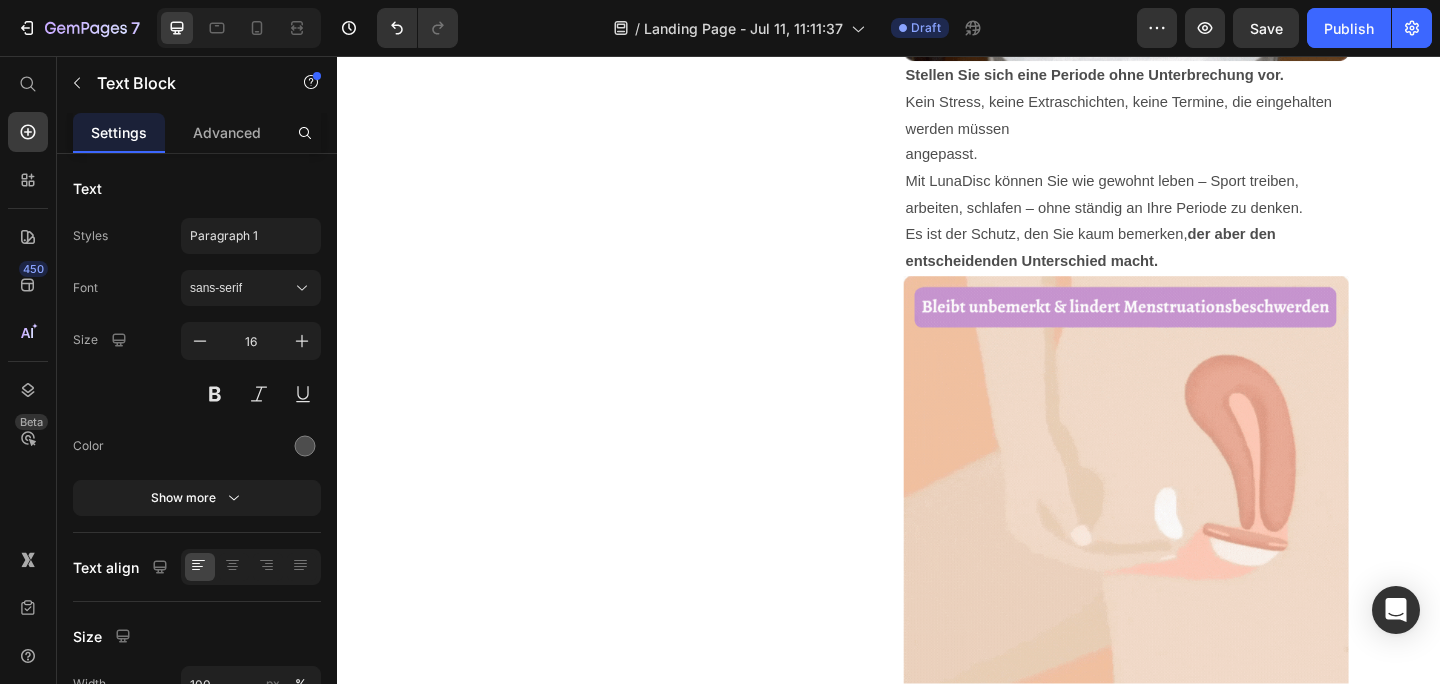 scroll, scrollTop: 1987, scrollLeft: 0, axis: vertical 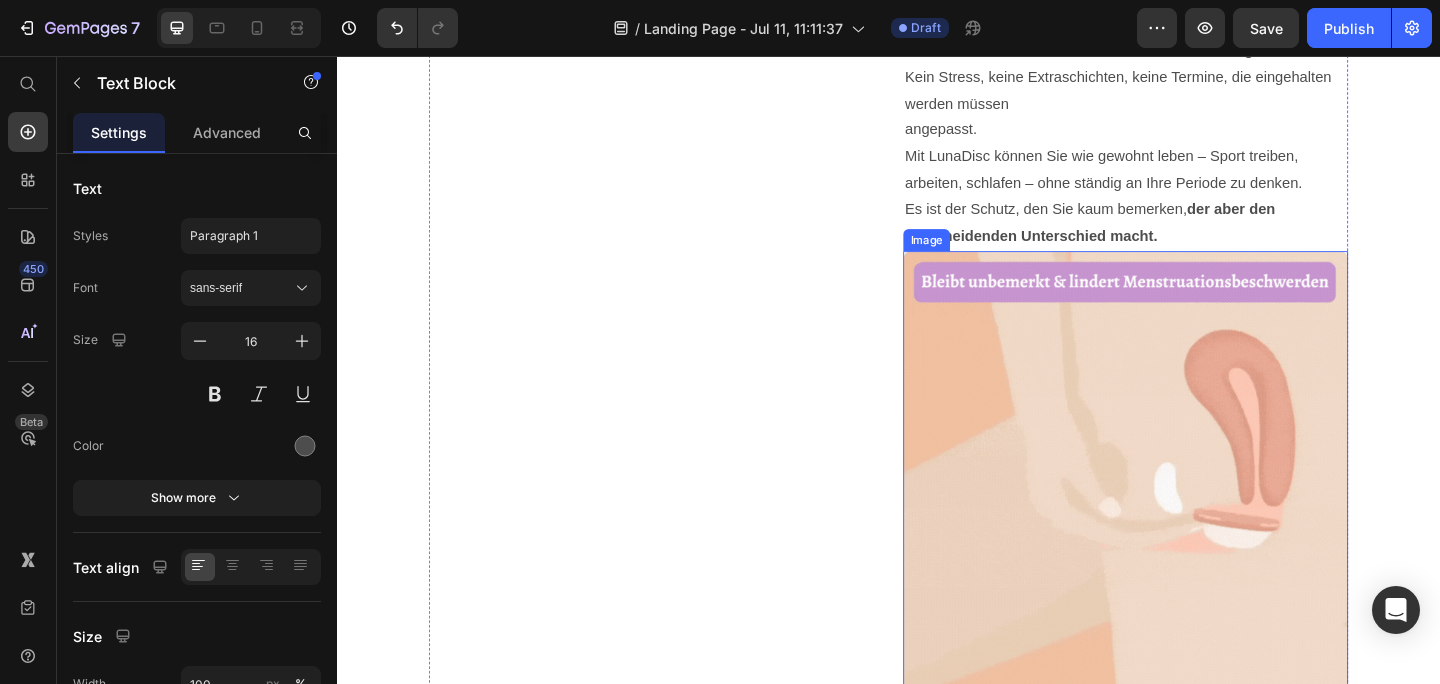 click at bounding box center [1195, 511] 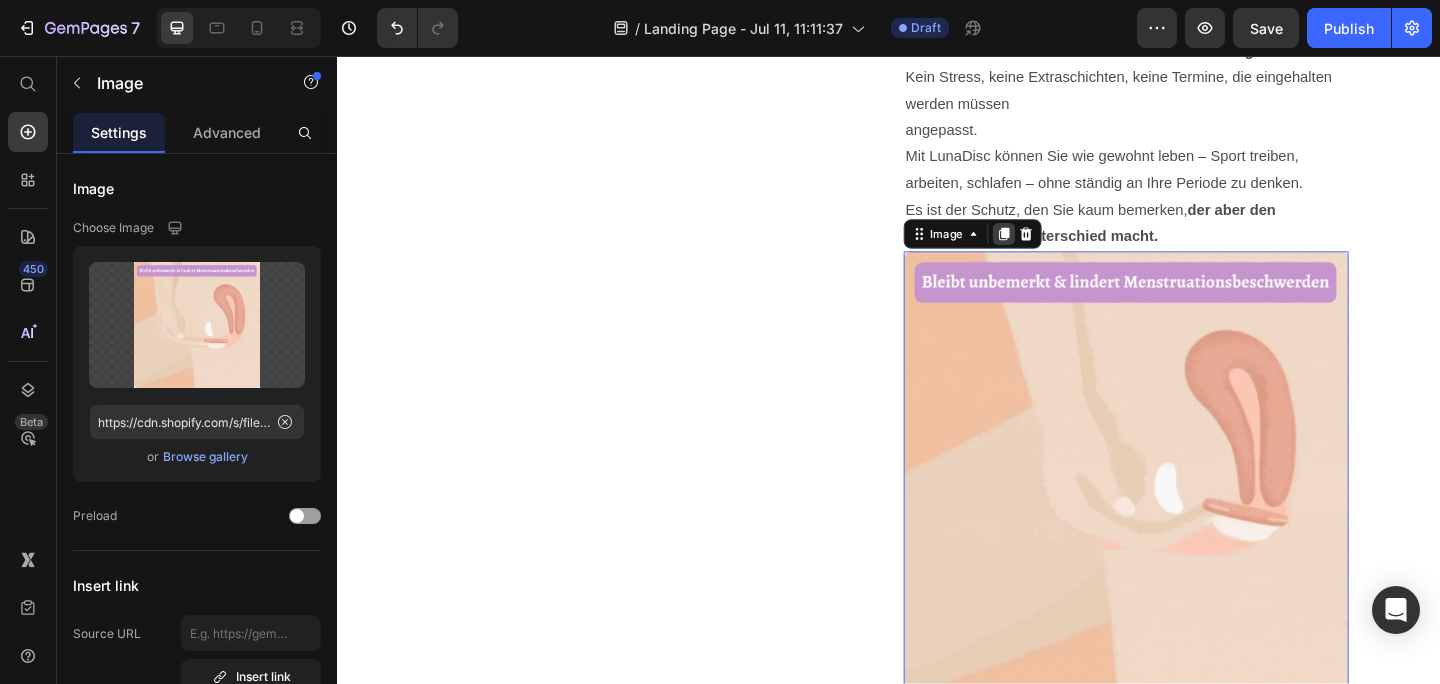 click 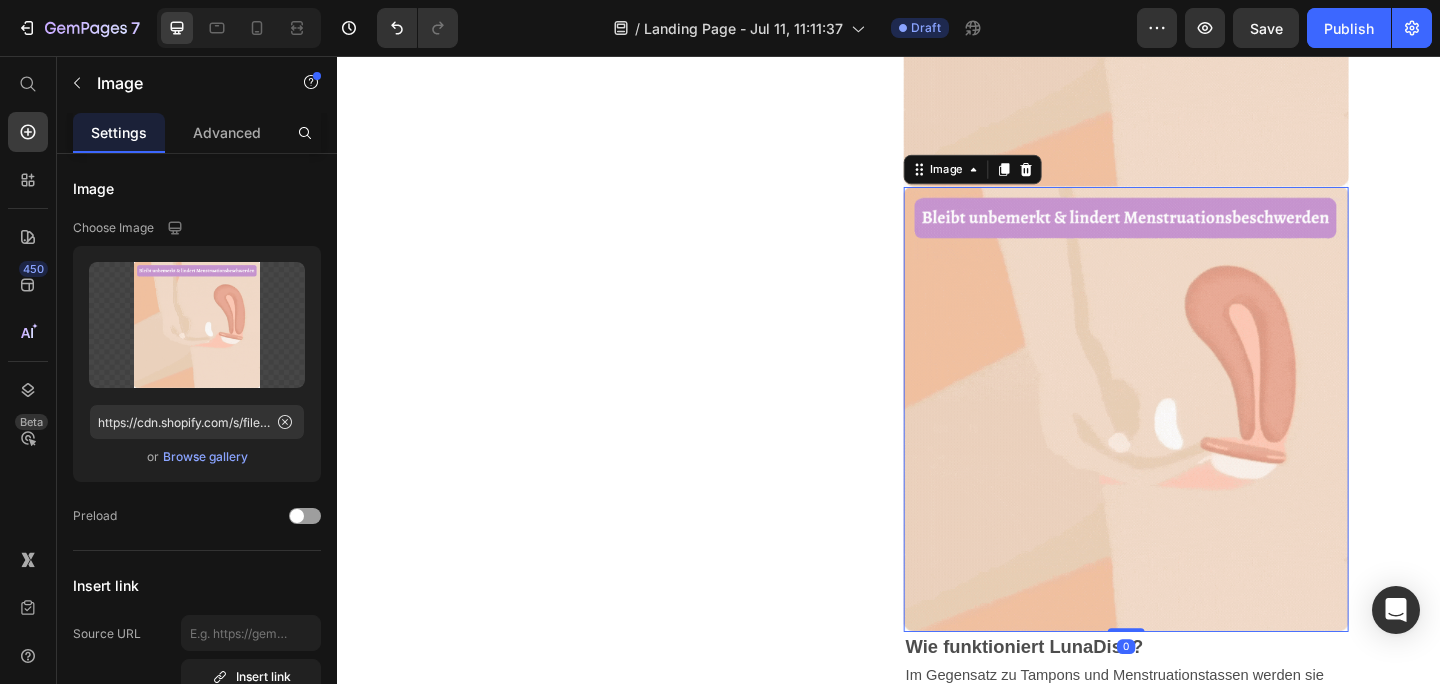 scroll, scrollTop: 2614, scrollLeft: 0, axis: vertical 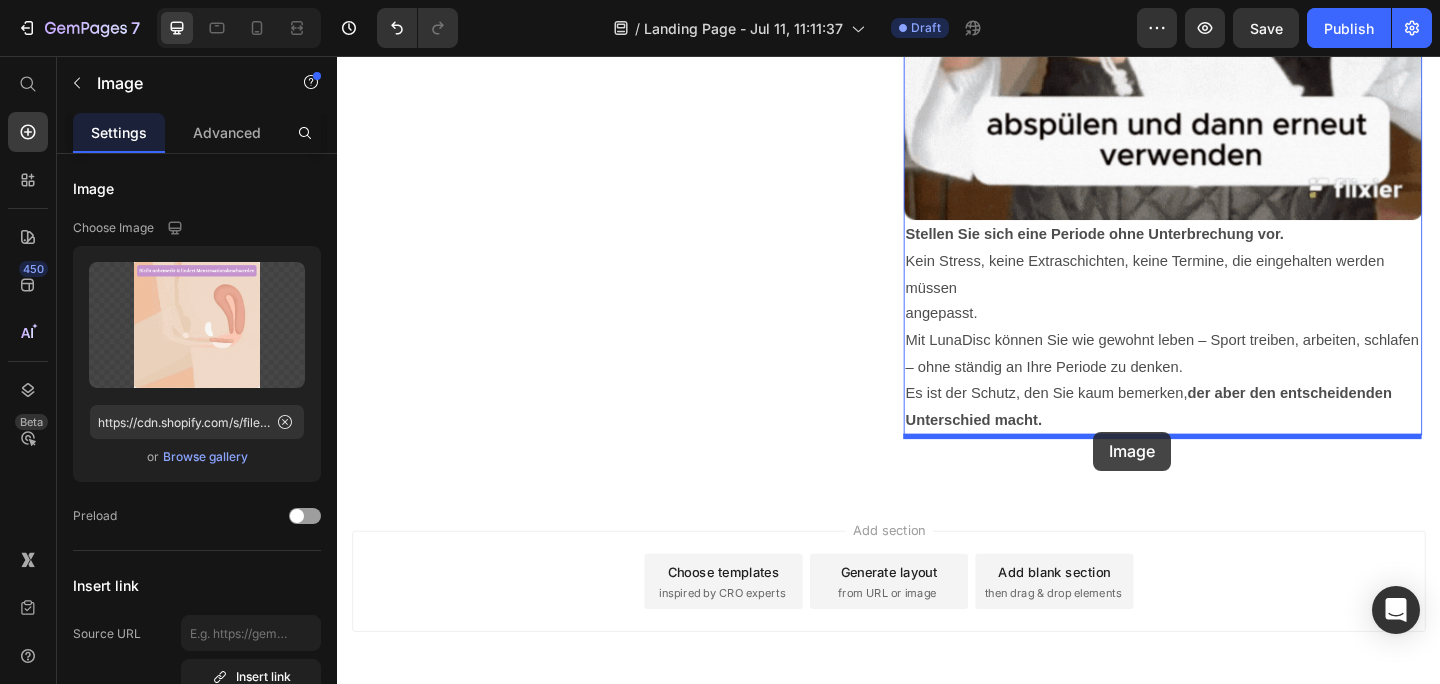 drag, startPoint x: 1108, startPoint y: 201, endPoint x: 1159, endPoint y: 465, distance: 268.881 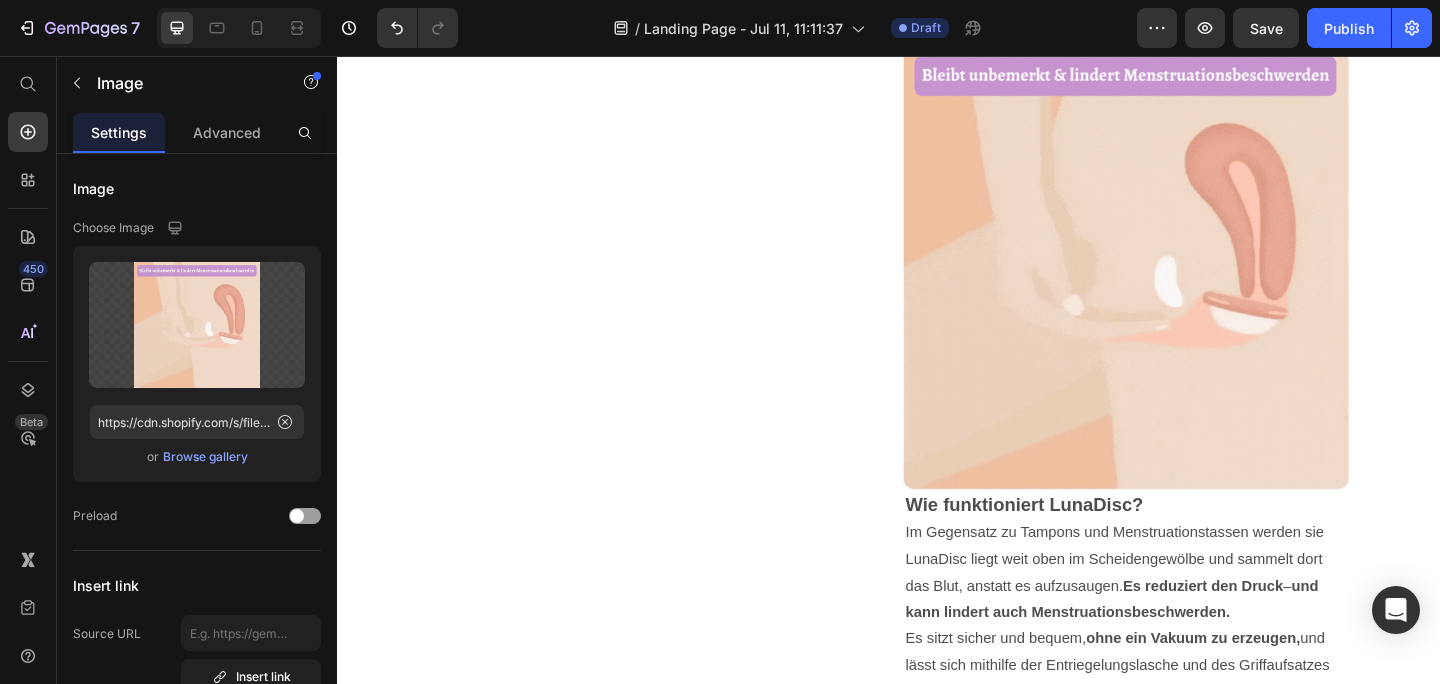 scroll, scrollTop: 2512, scrollLeft: 0, axis: vertical 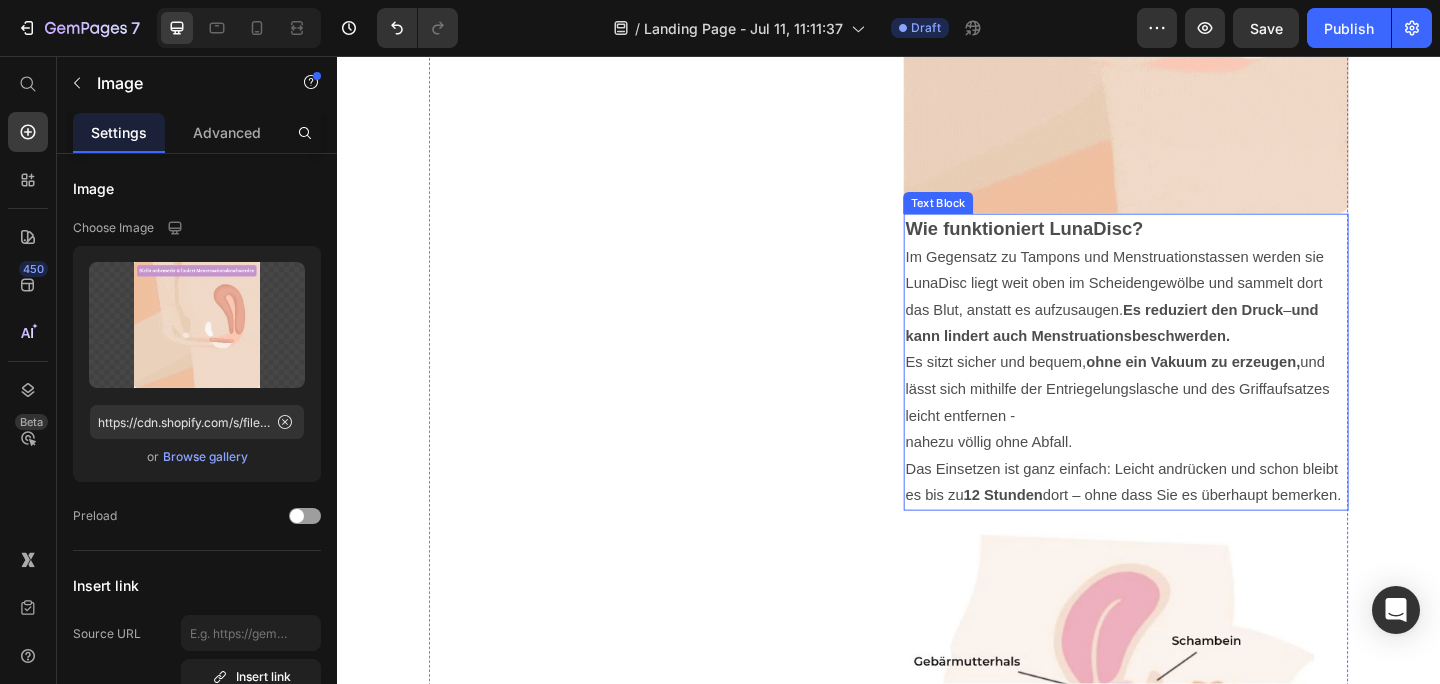 click on "Es sitzt sicher und bequem,  ohne ein Vakuum zu erzeugen,  und lässt sich mithilfe der Entriegelungslasche und des Griffaufsatzes leicht entfernen -" at bounding box center [1185, 418] 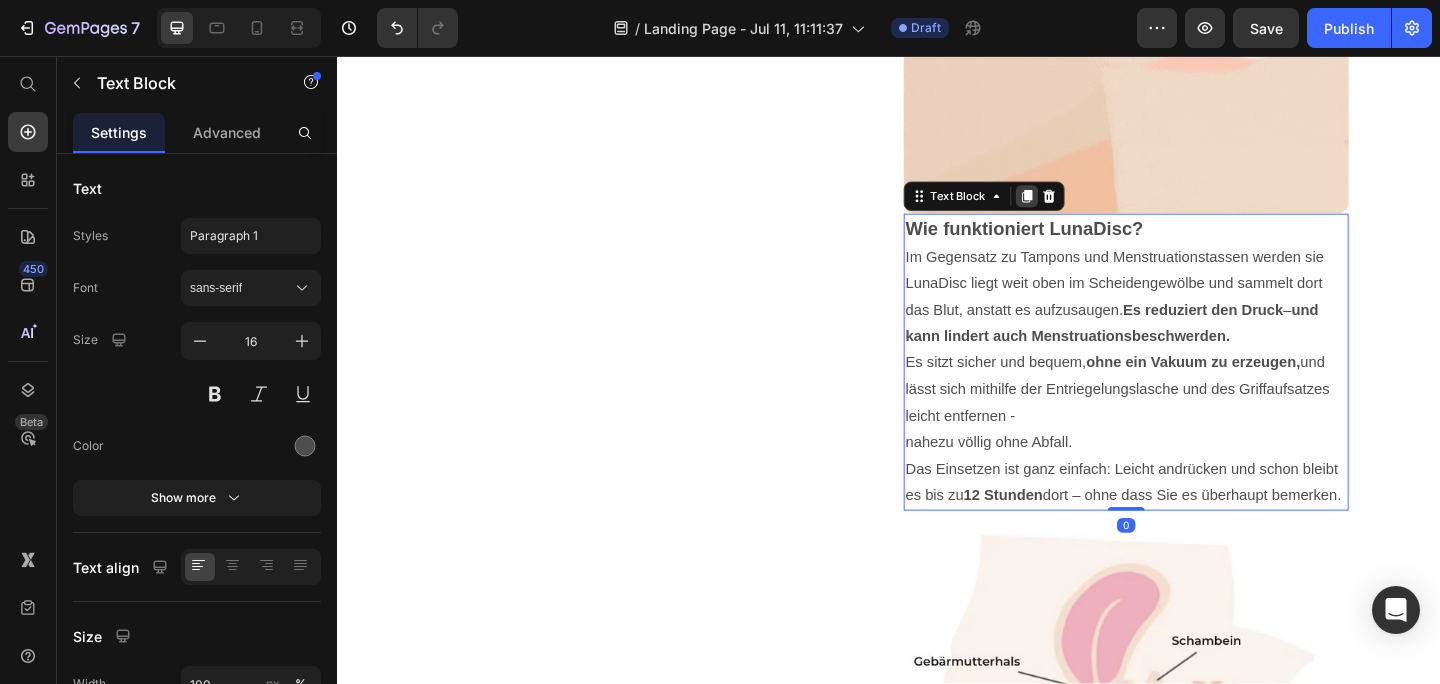 click 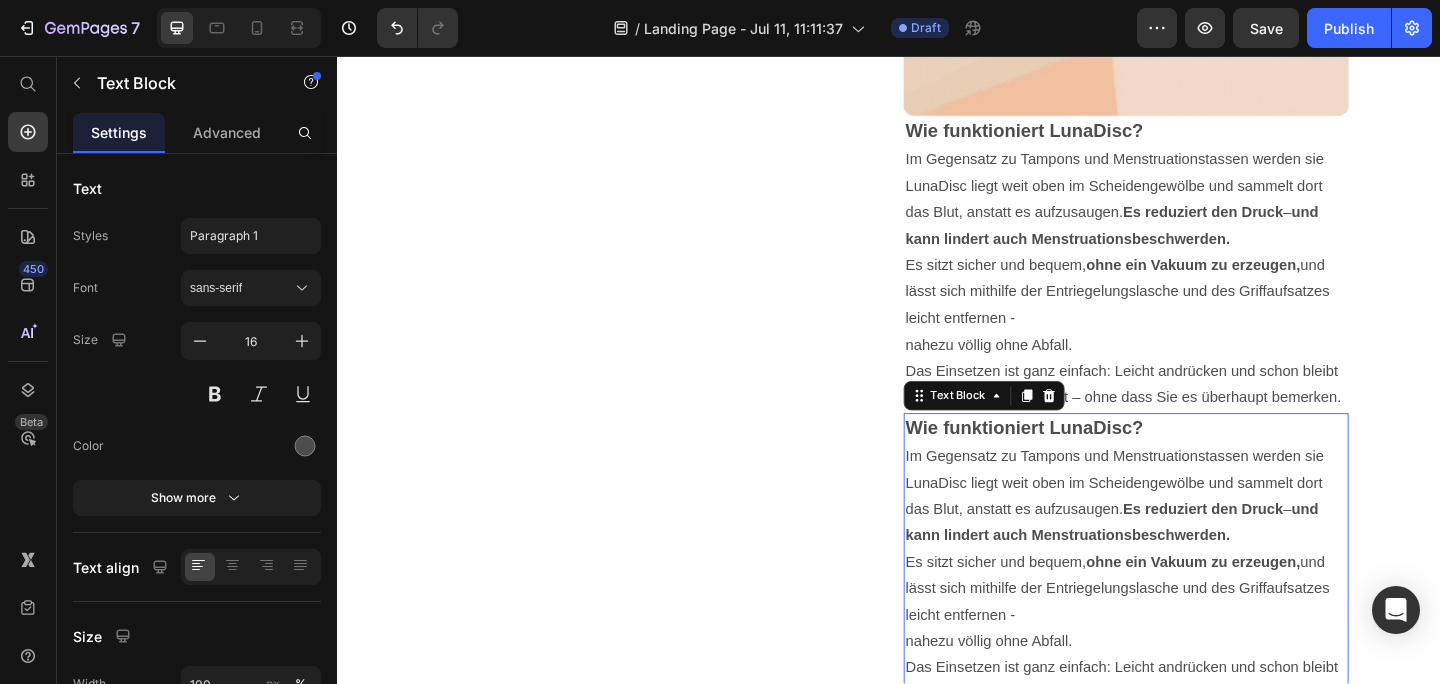 scroll, scrollTop: 2965, scrollLeft: 0, axis: vertical 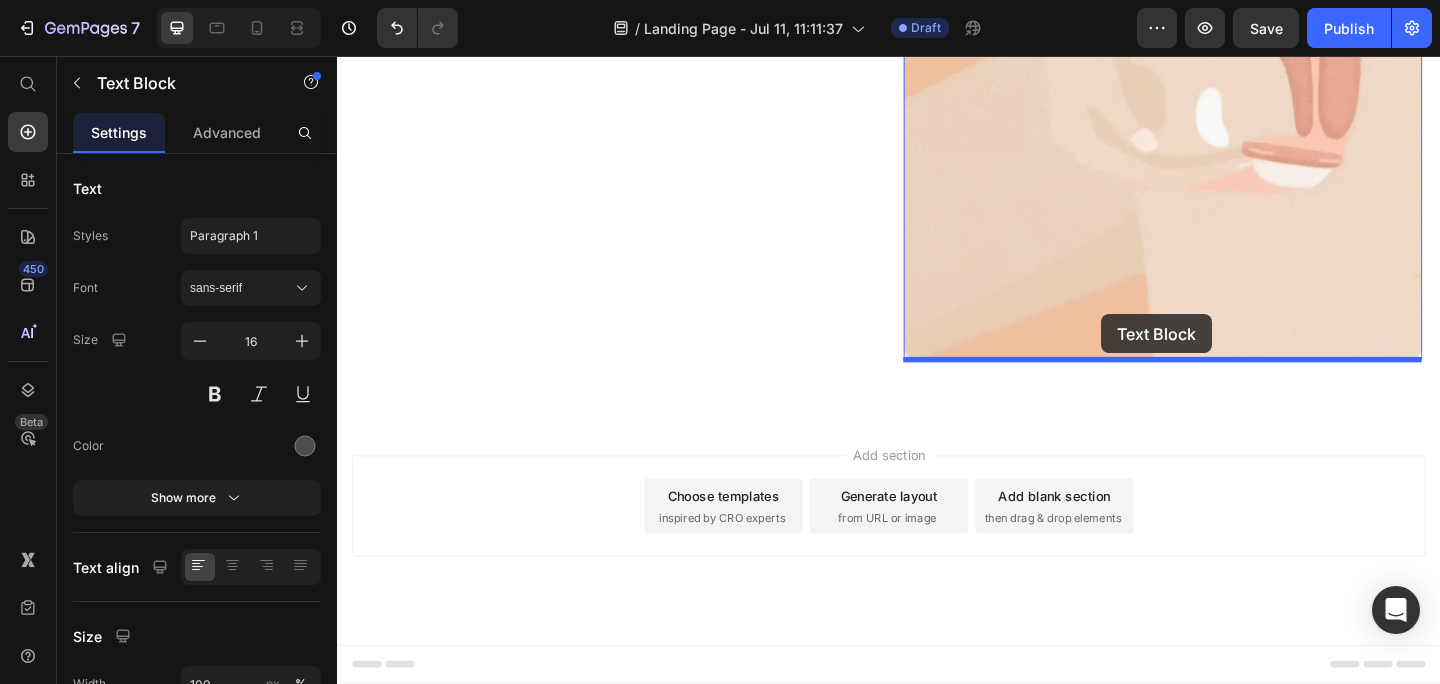 drag, startPoint x: 1140, startPoint y: 309, endPoint x: 1169, endPoint y: 338, distance: 41.01219 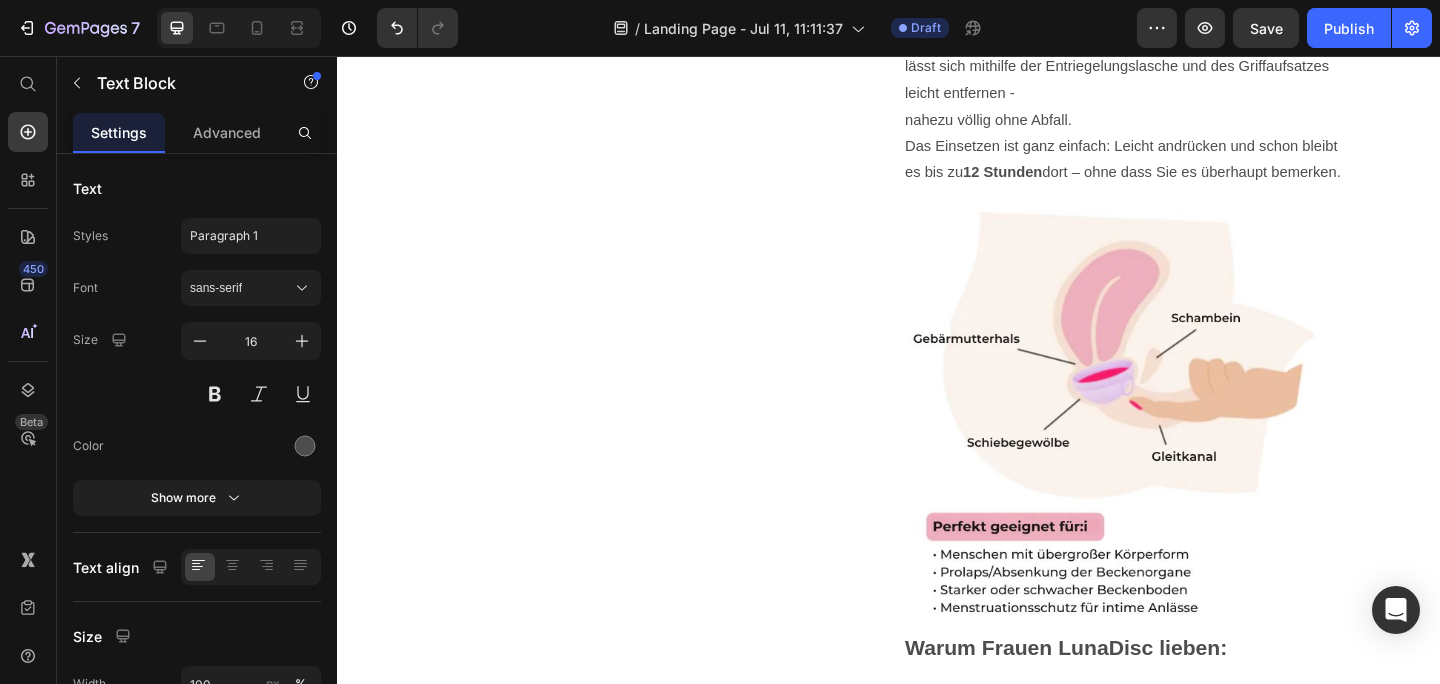 scroll, scrollTop: 2866, scrollLeft: 0, axis: vertical 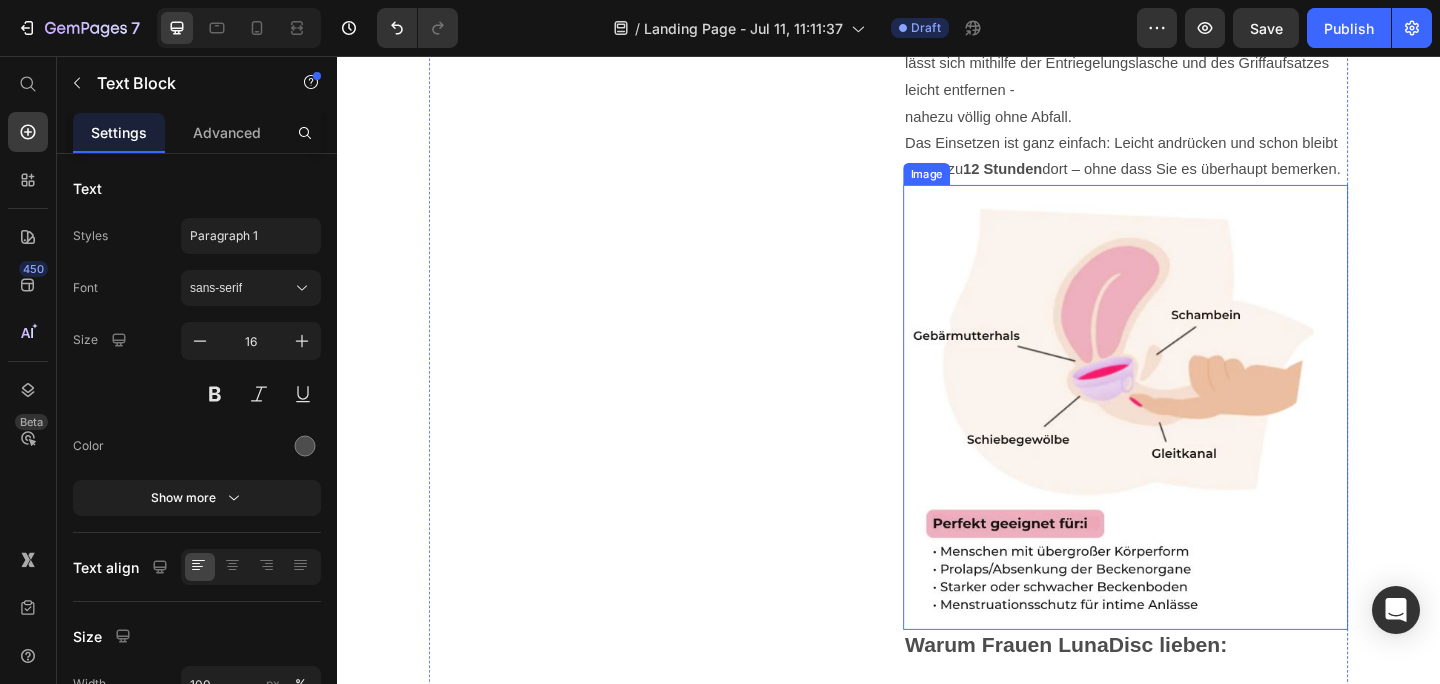 click at bounding box center (1195, 439) 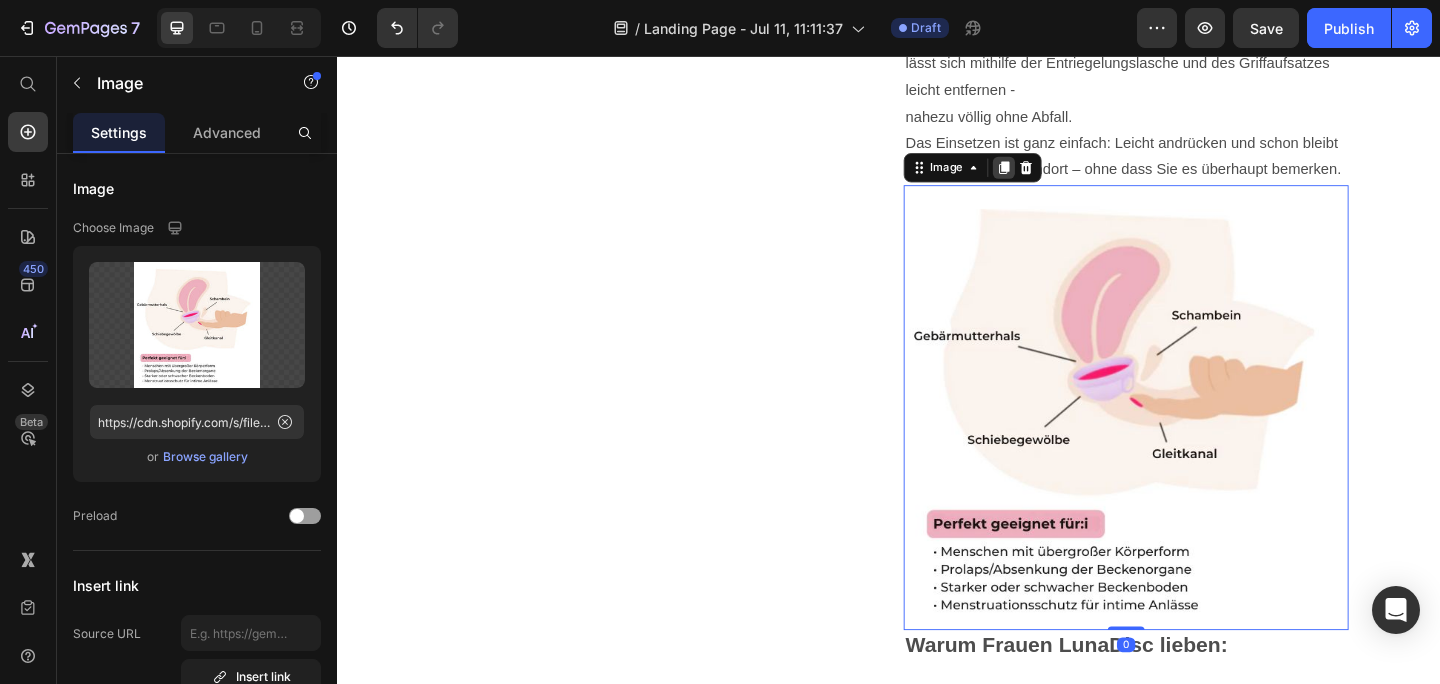 click 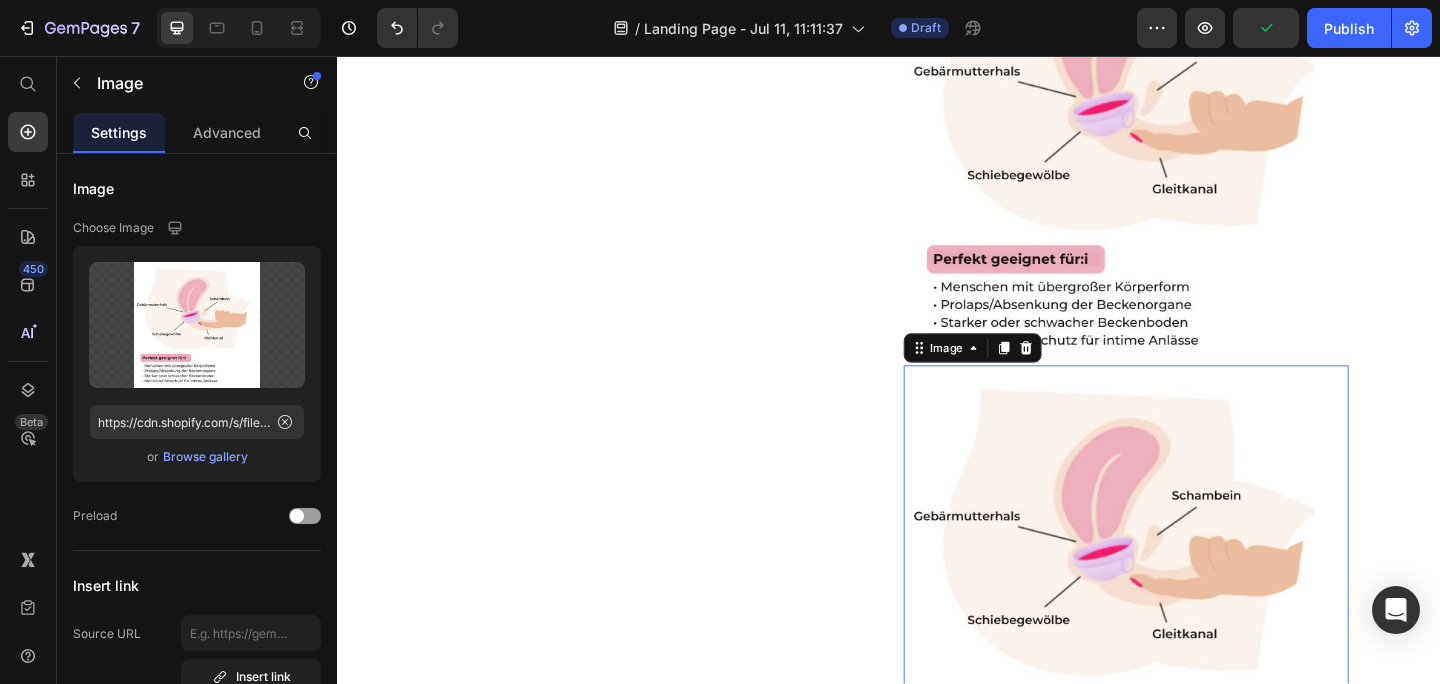scroll, scrollTop: 3219, scrollLeft: 0, axis: vertical 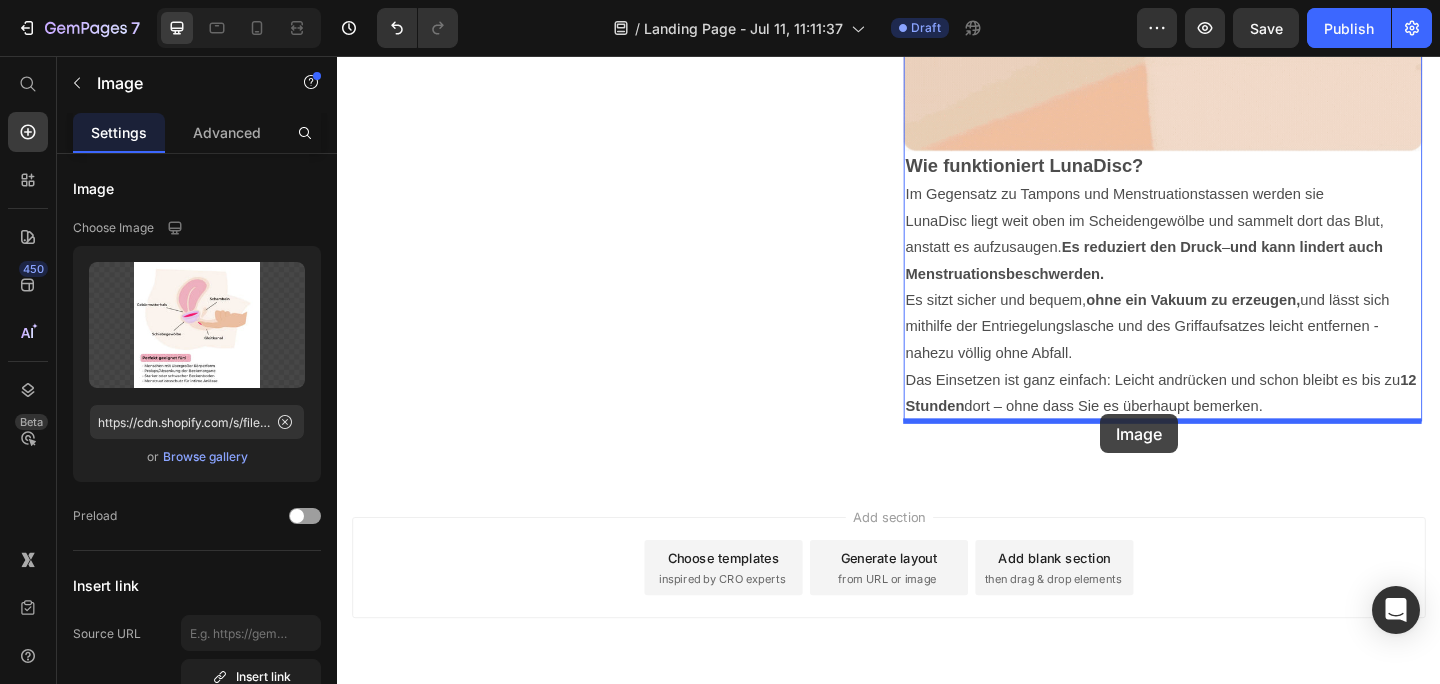 drag, startPoint x: 1080, startPoint y: 391, endPoint x: 1167, endPoint y: 446, distance: 102.92716 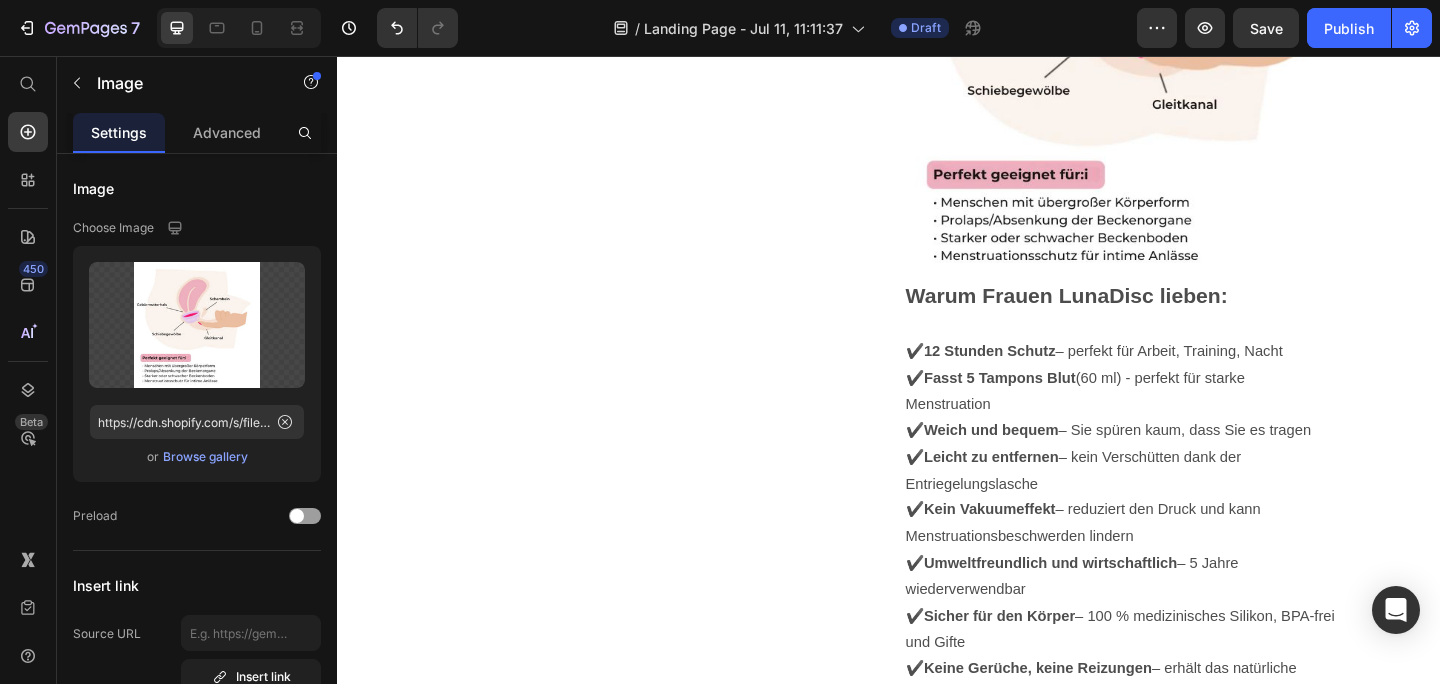 scroll, scrollTop: 3253, scrollLeft: 0, axis: vertical 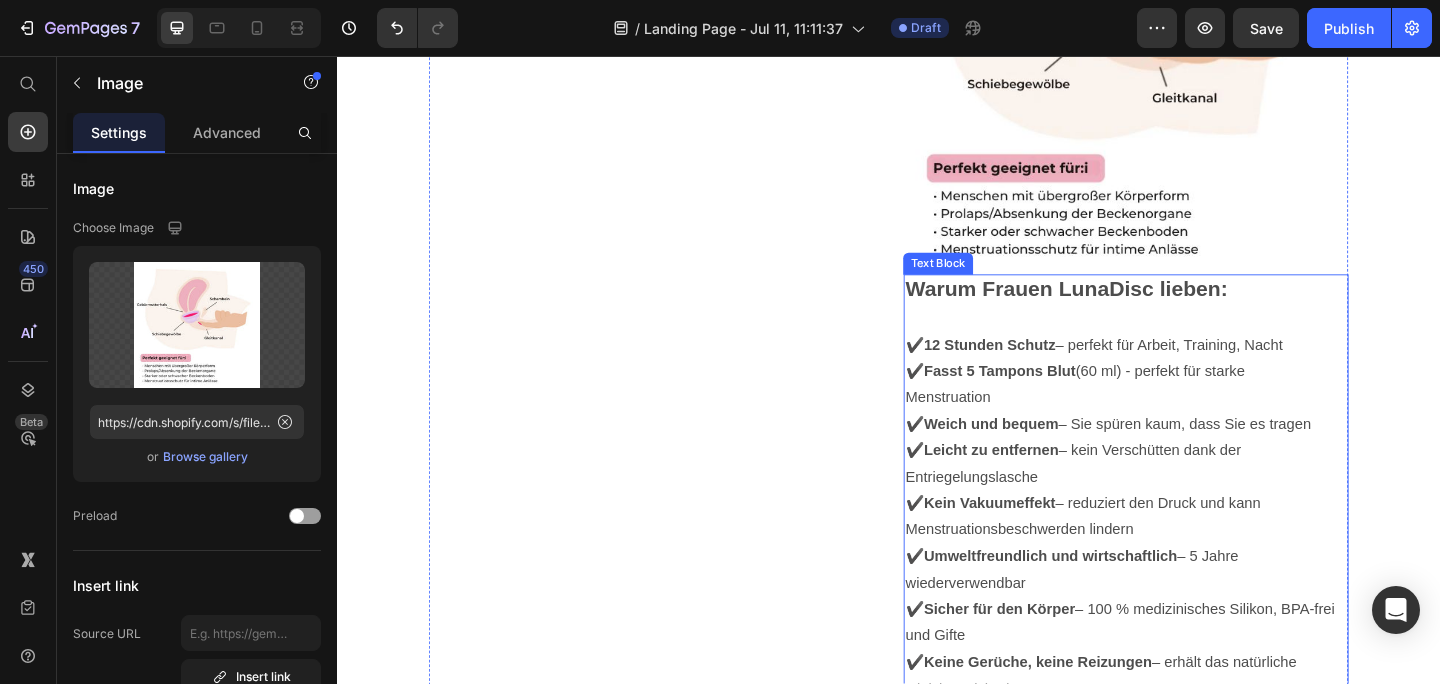 click on "✔️  12 Stunden Schutz  – perfekt für Arbeit, Training, Nacht ✔️  Fasst 5 Tampons Blut  (60 ml) - perfekt für starke Menstruation ✔️  Weich und bequem  – Sie spüren kaum, dass Sie es tragen ✔️  Leicht zu entfernen  – kein Verschütten dank der Entriegelungslasche ✔️  Kein Vakuumeffekt  – reduziert den Druck und kann Menstruationsbeschwerden lindern ✔️  Umweltfreundlich und wirtschaftlich  – 5 Jahre wiederverwendbar ✔️  Sicher für den Körper  – 100 % medizinisches Silikon, BPA-frei und Gifte ✔️  Keine Gerüche, keine Reizungen  – erhält das natürliche Gleichgewicht des Körpers" at bounding box center [1195, 544] 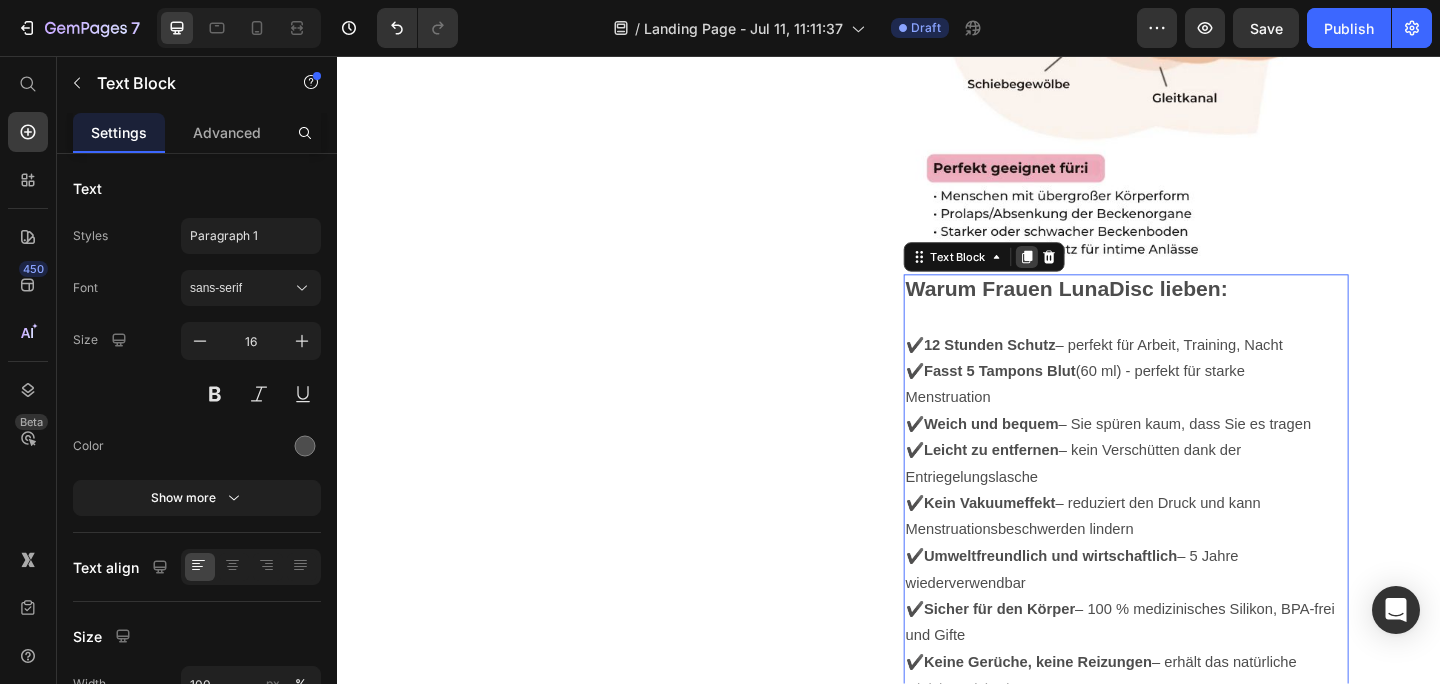 click 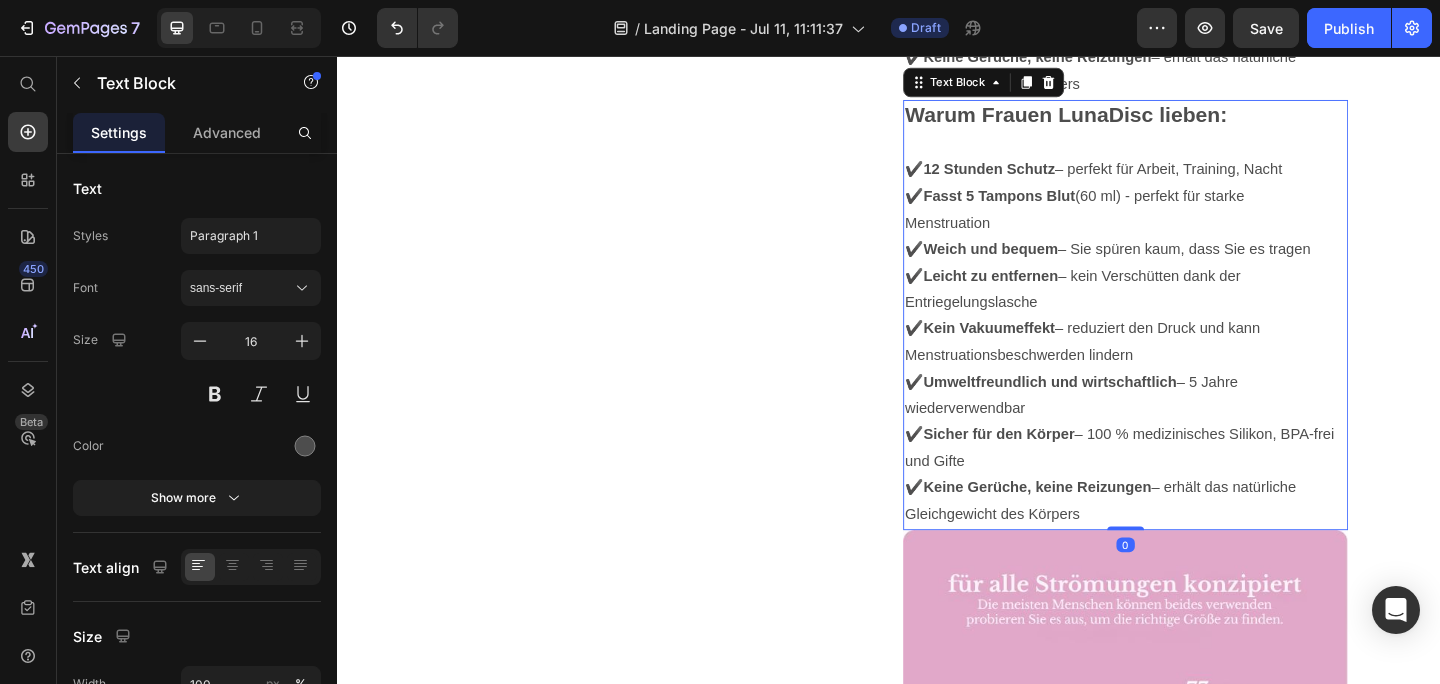 scroll, scrollTop: 3919, scrollLeft: 0, axis: vertical 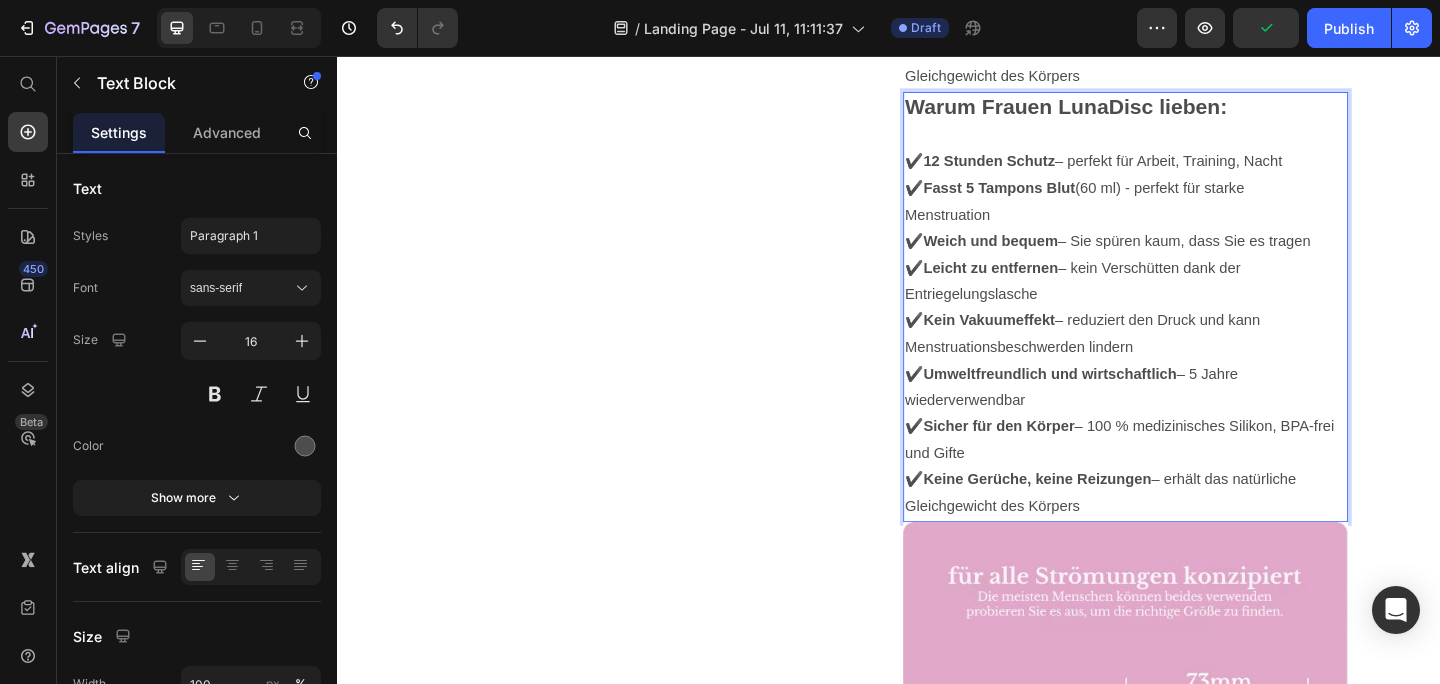 click on "Warum Frauen LunaDisc lieben:" at bounding box center [1195, 114] 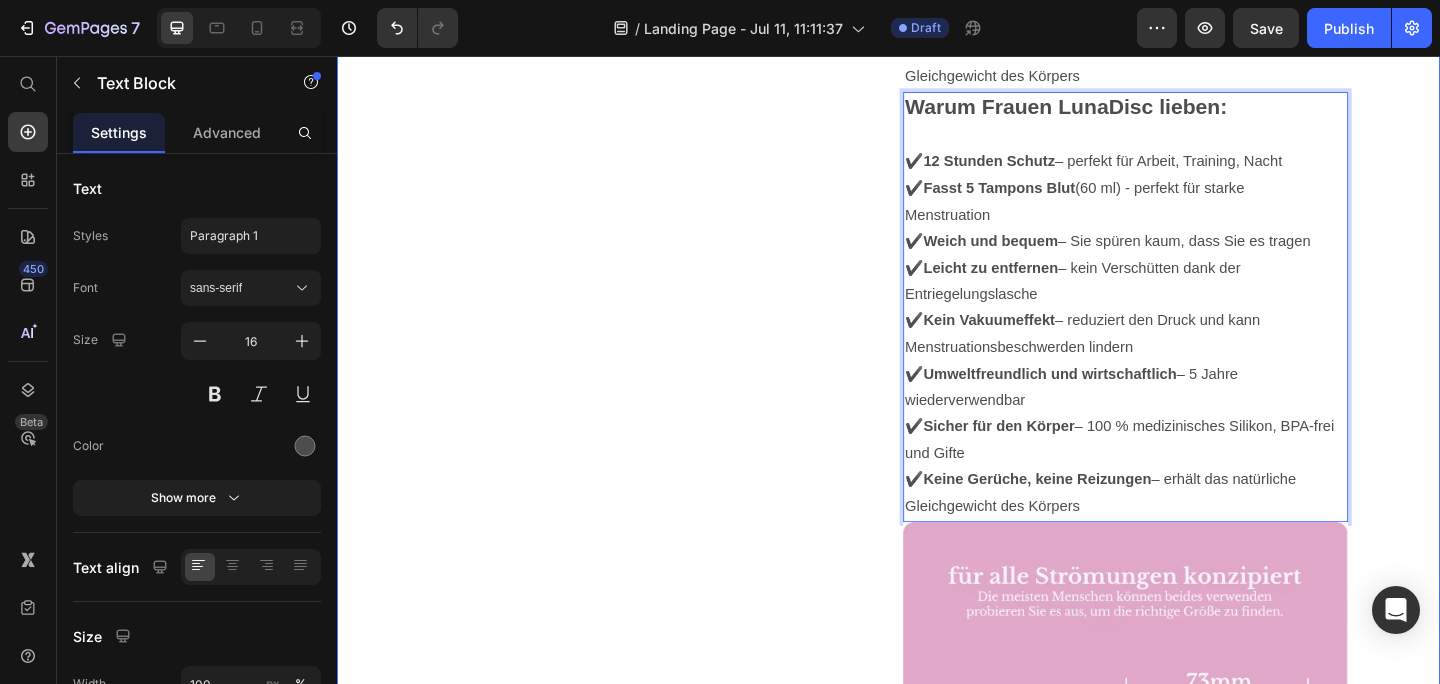 drag, startPoint x: 1446, startPoint y: 176, endPoint x: 1024, endPoint y: 178, distance: 422.00473 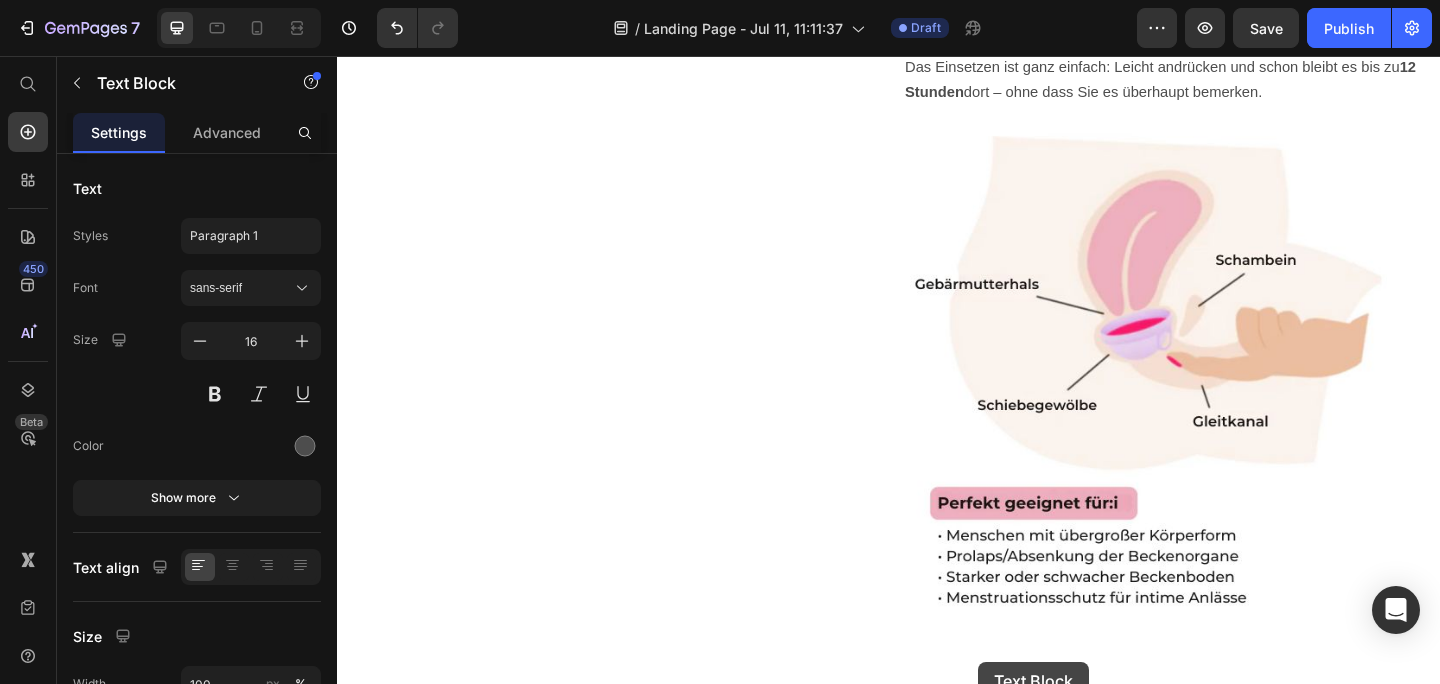 scroll, scrollTop: 10717, scrollLeft: 0, axis: vertical 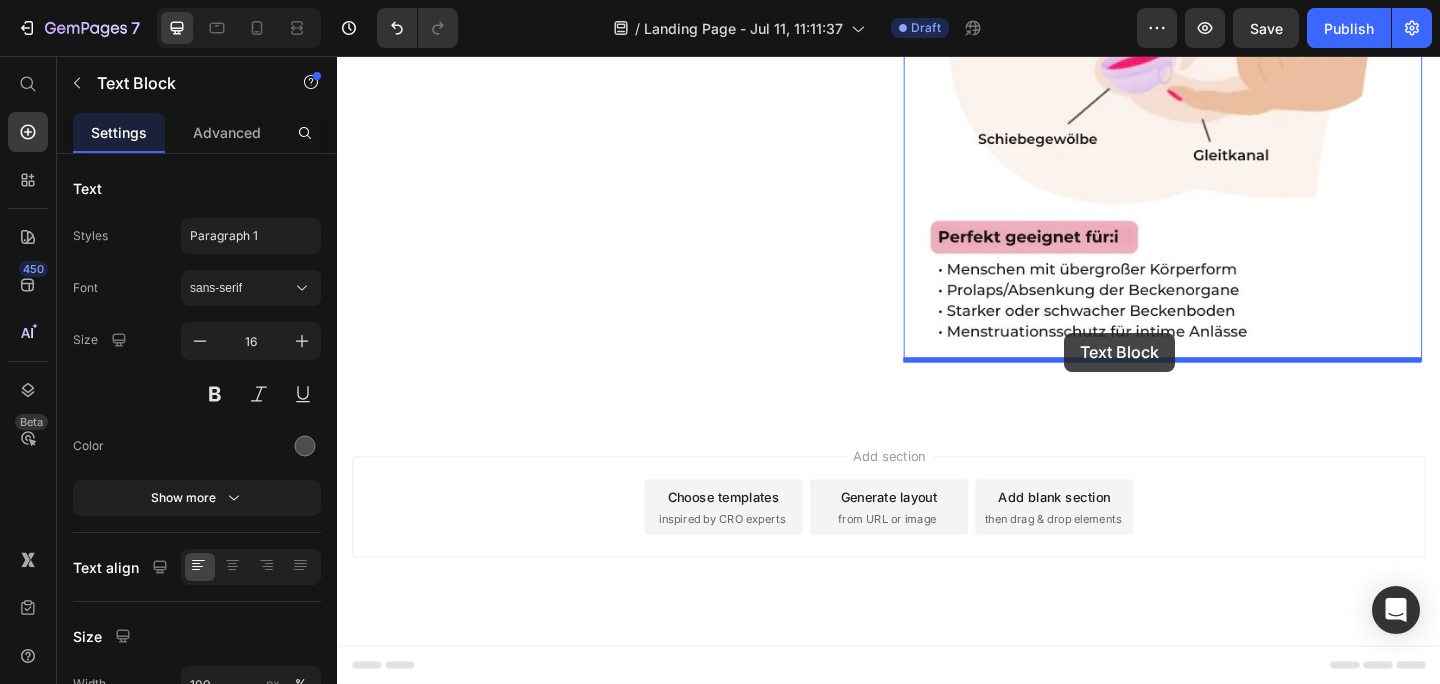 drag, startPoint x: 1039, startPoint y: 167, endPoint x: 1128, endPoint y: 357, distance: 209.81181 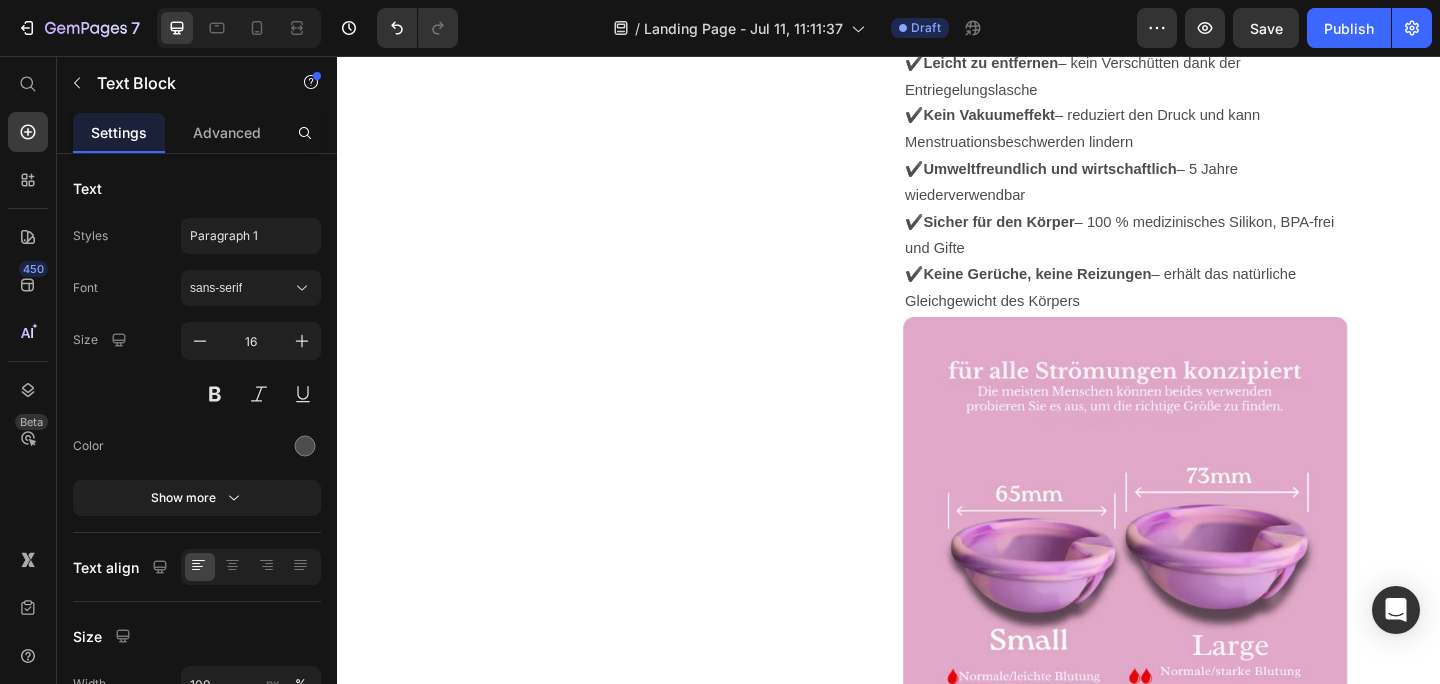 scroll, scrollTop: 3783, scrollLeft: 0, axis: vertical 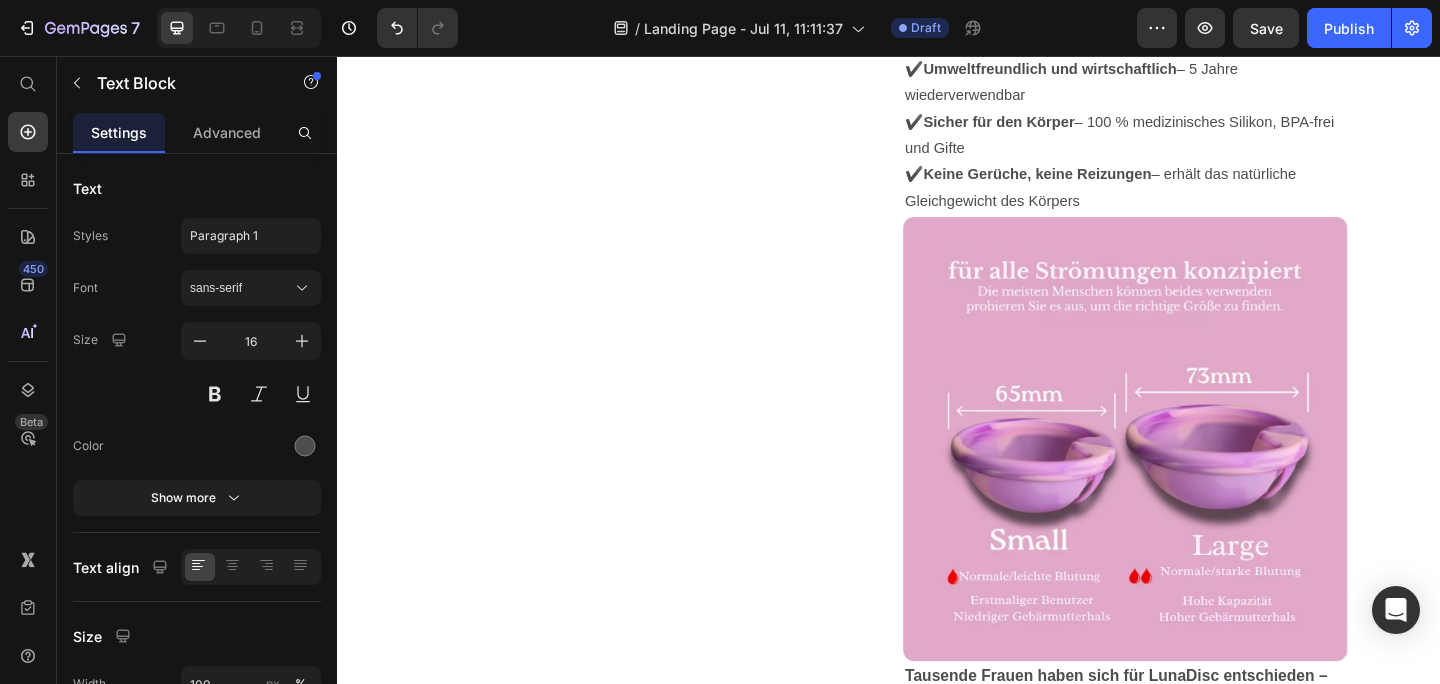 click at bounding box center [1195, 474] 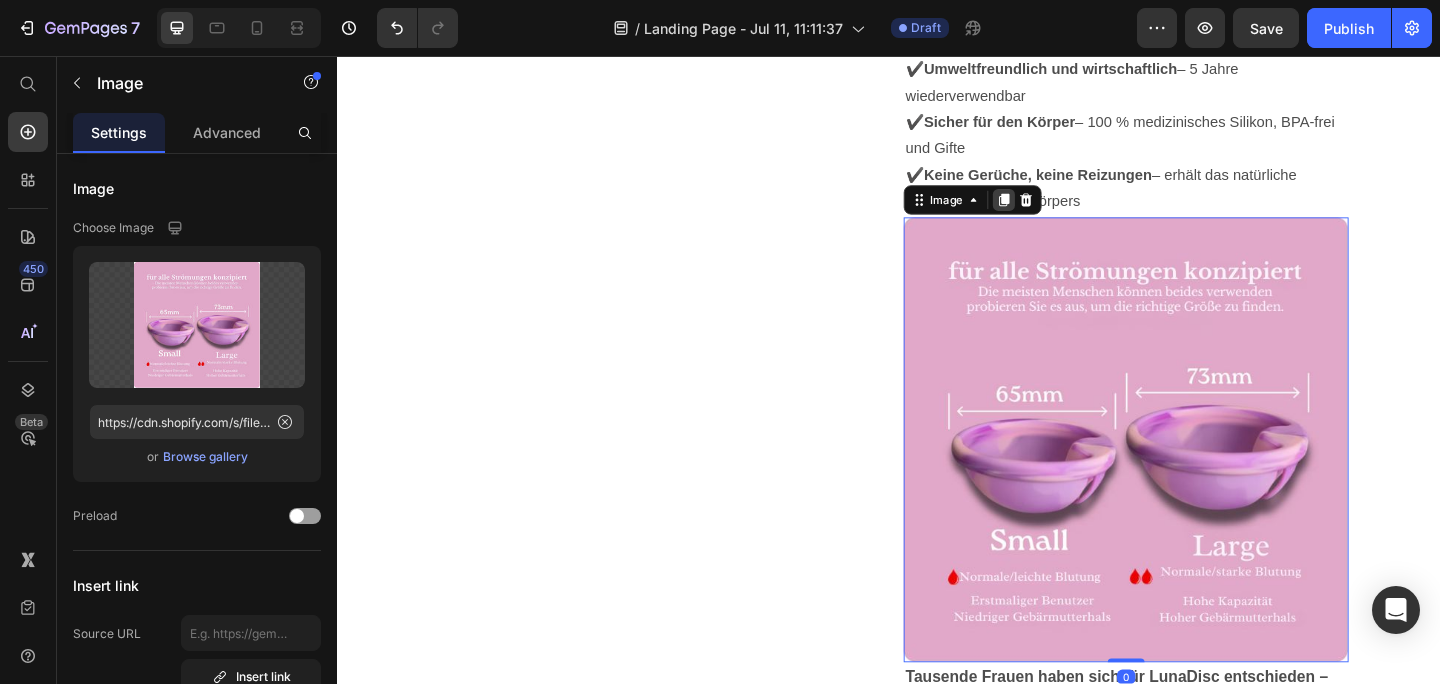 click 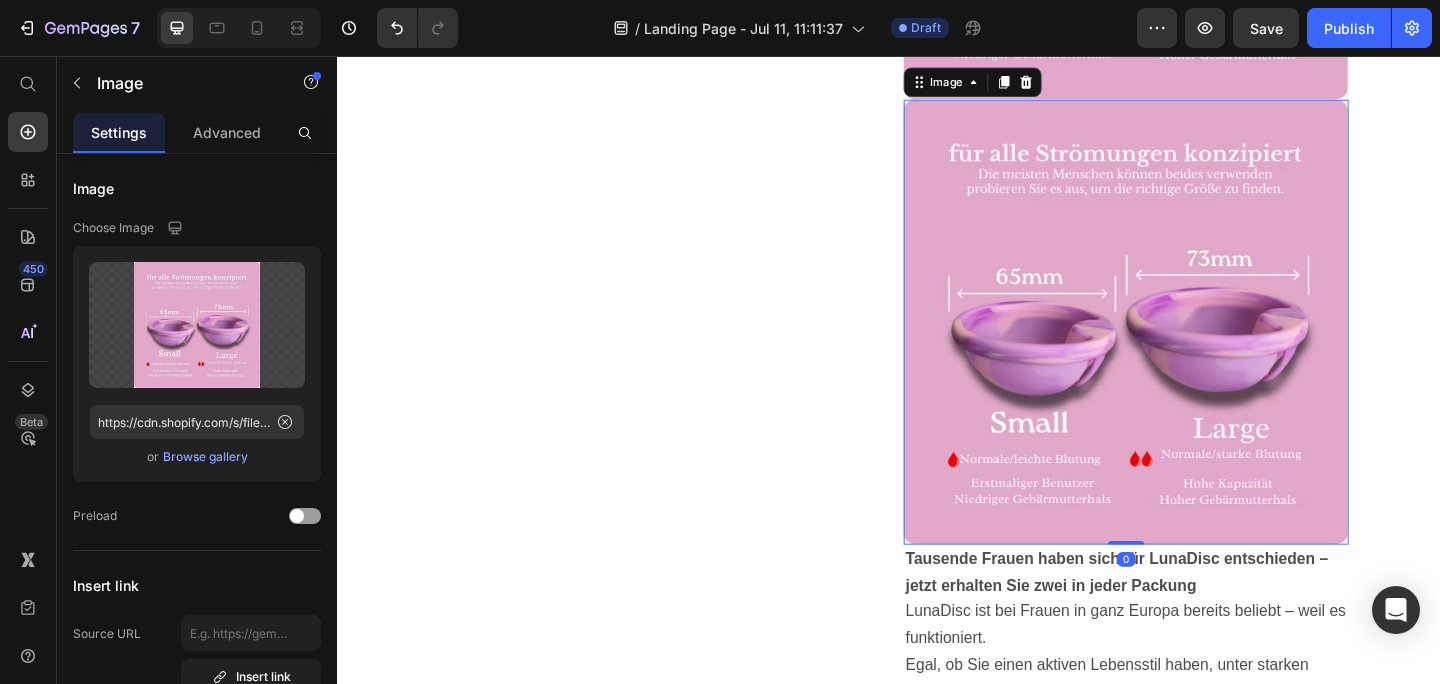 scroll, scrollTop: 4399, scrollLeft: 0, axis: vertical 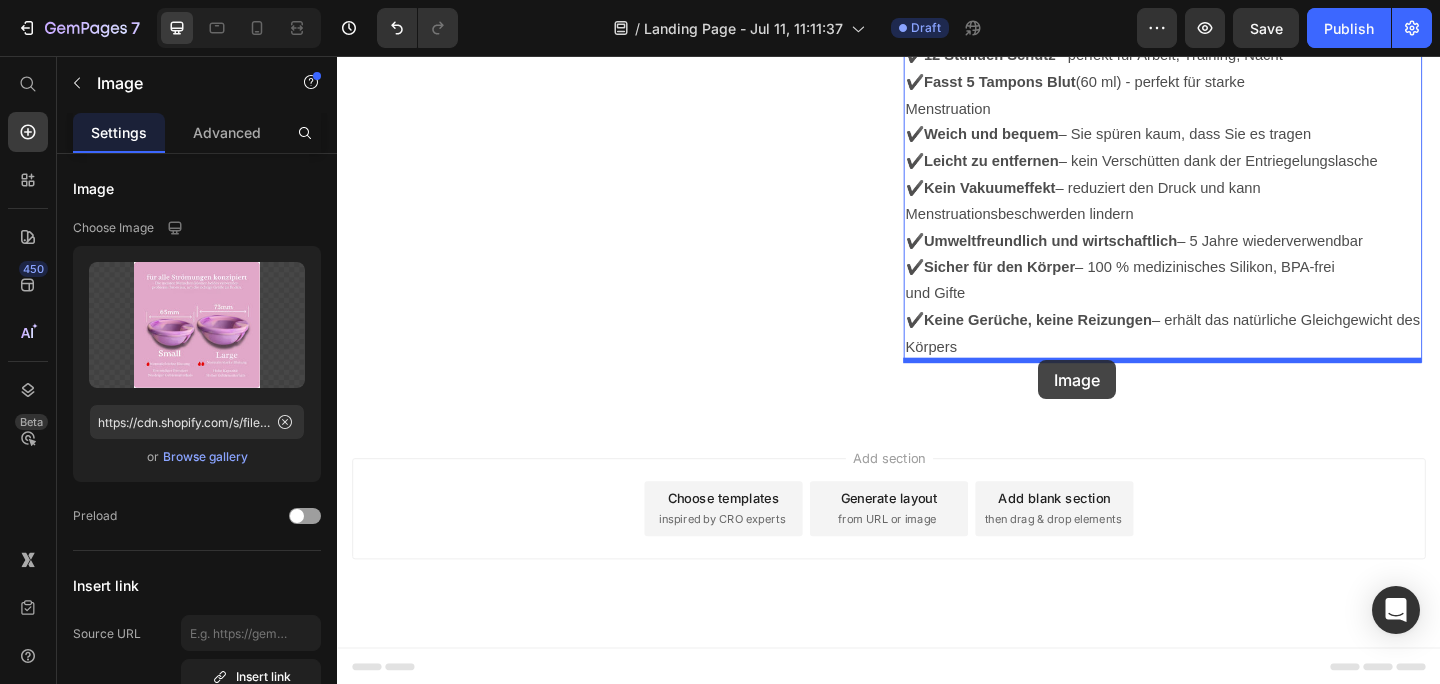 drag, startPoint x: 1121, startPoint y: 150, endPoint x: 1100, endPoint y: 387, distance: 237.92856 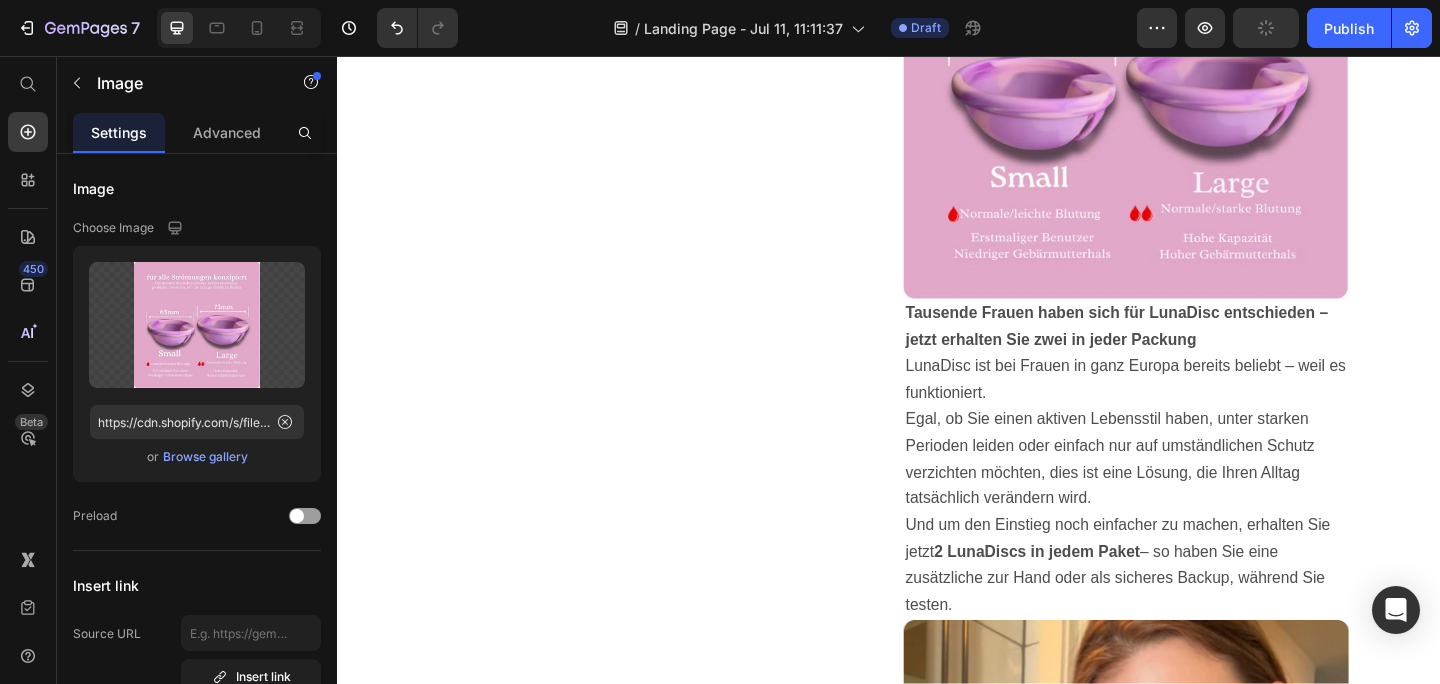 scroll, scrollTop: 4233, scrollLeft: 0, axis: vertical 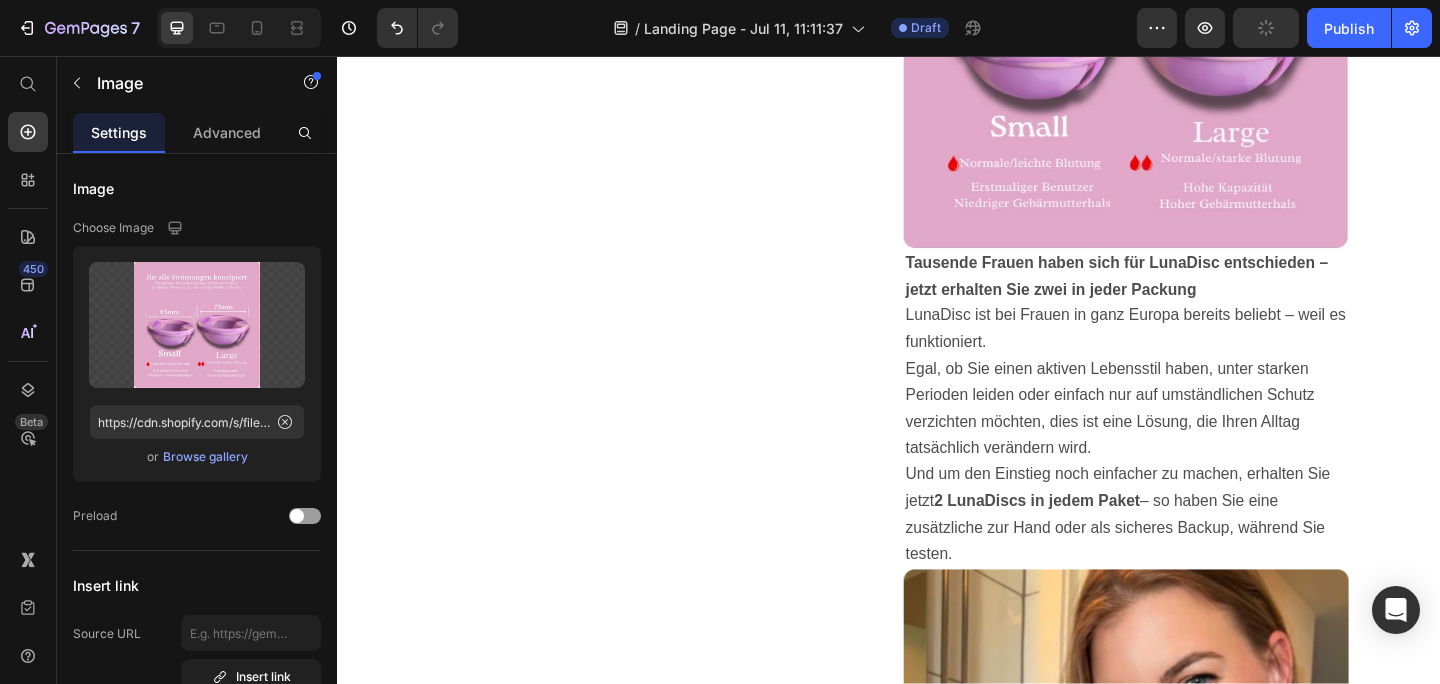 click on "Tausende Frauen haben sich für LunaDisc entschieden – jetzt erhalten Sie zwei in jeder Packung LunaDisc ist bei Frauen in ganz Europa bereits beliebt – weil es funktioniert. Egal, ob Sie einen aktiven Lebensstil haben, unter starken Perioden leiden oder einfach nur auf umständlichen Schutz verzichten möchten, dies ist eine Lösung, die Ihren Alltag tatsächlich verändern wird. Und um den Einstieg noch einfacher zu machen, erhalten Sie jetzt  2 LunaDiscs in jedem Paket  – so haben Sie eine zusätzliche zur Hand oder als sicheres Backup, während Sie testen." at bounding box center [1195, 441] 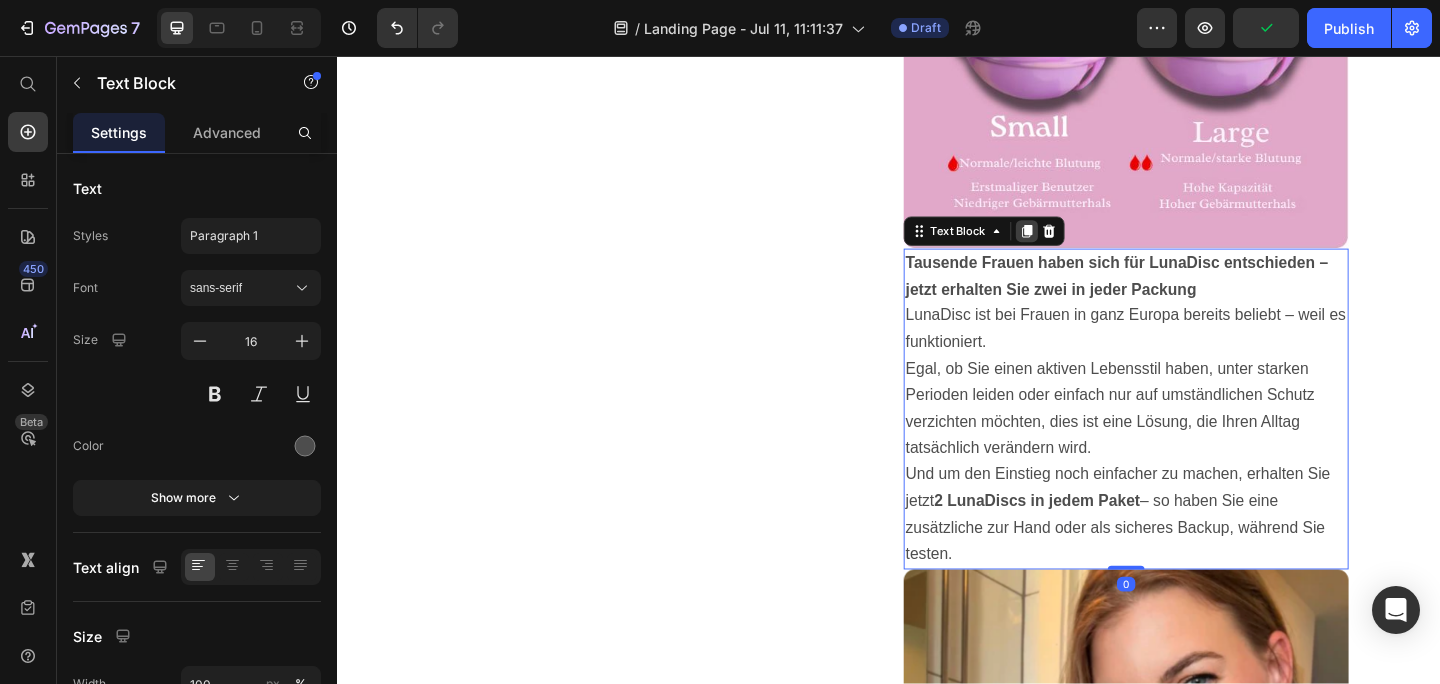 click 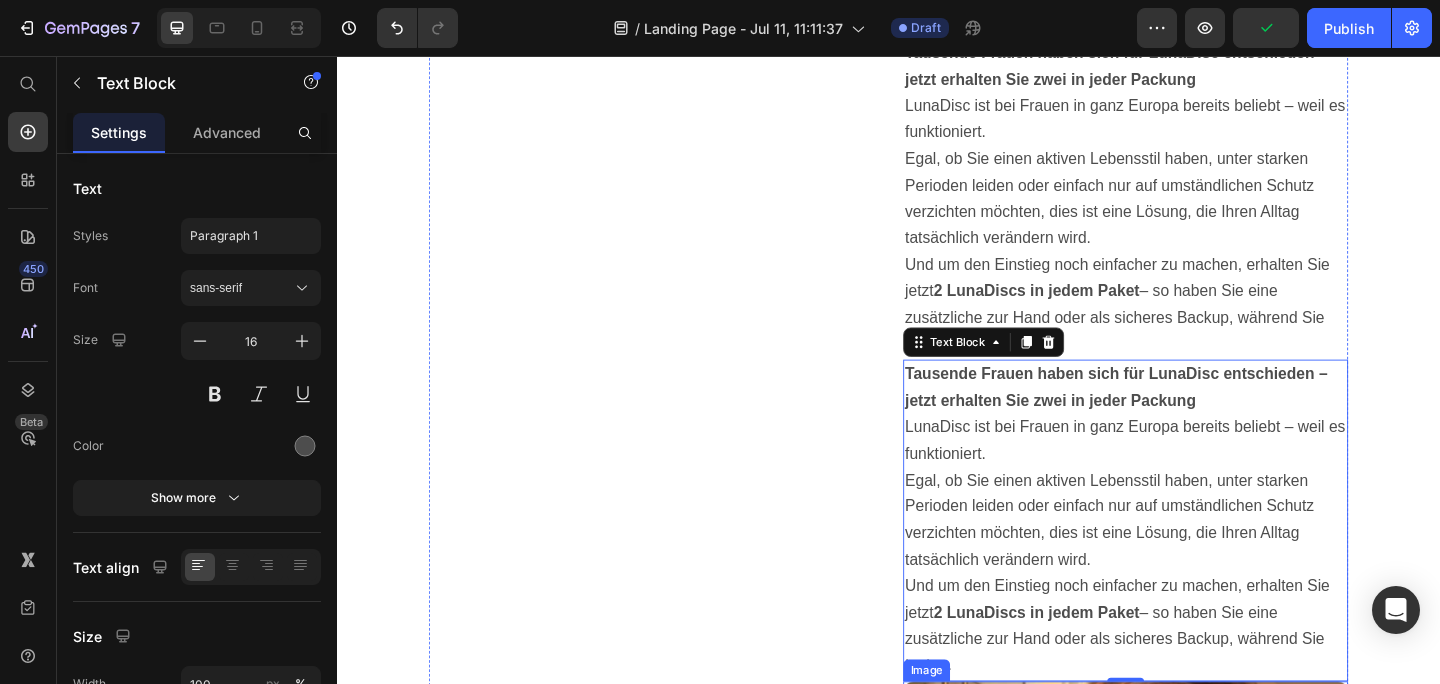 scroll, scrollTop: 4749, scrollLeft: 0, axis: vertical 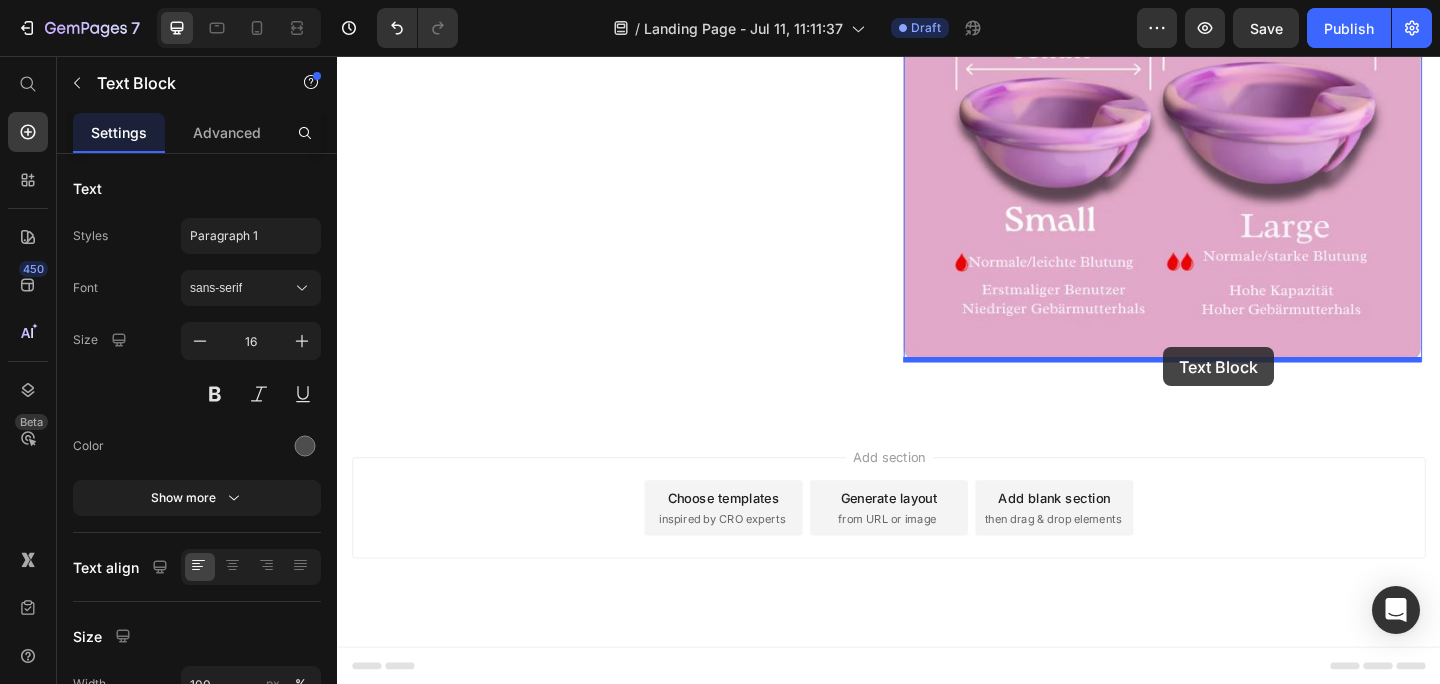 drag, startPoint x: 1264, startPoint y: 232, endPoint x: 1236, endPoint y: 372, distance: 142.77255 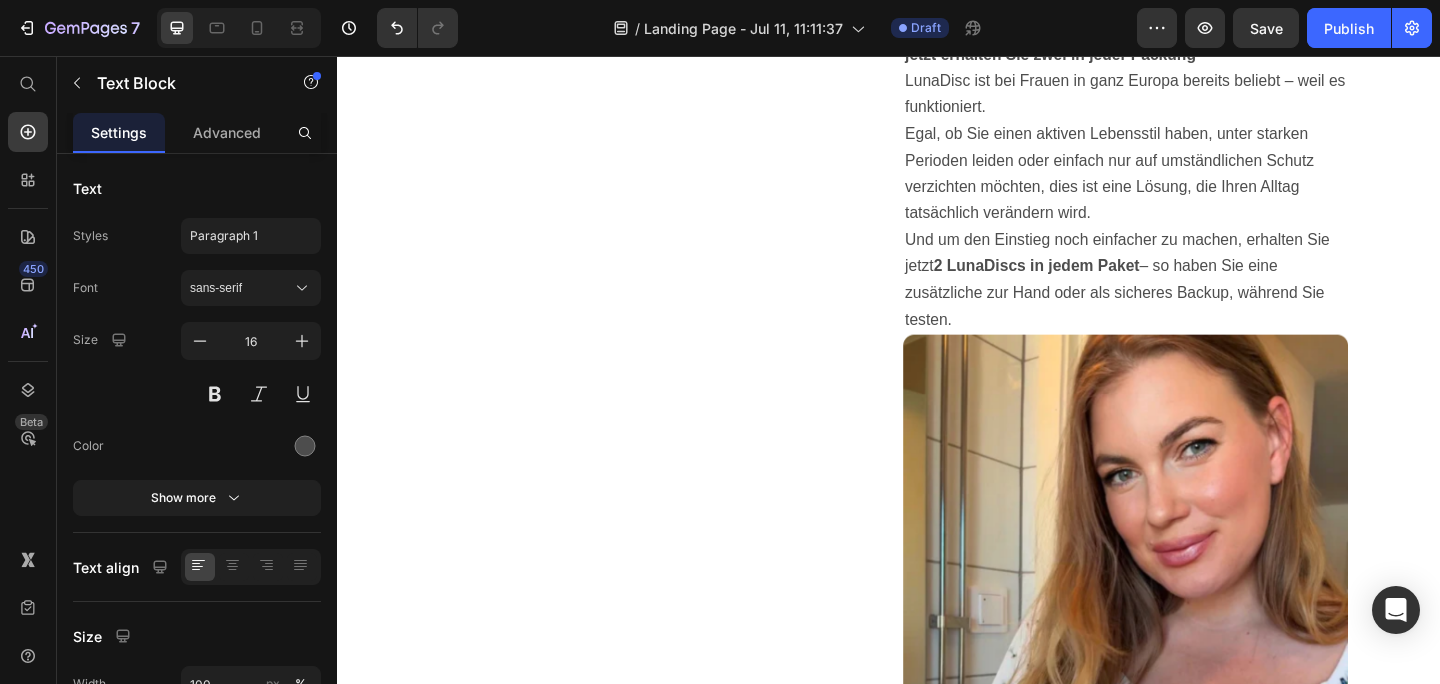 scroll, scrollTop: 4505, scrollLeft: 0, axis: vertical 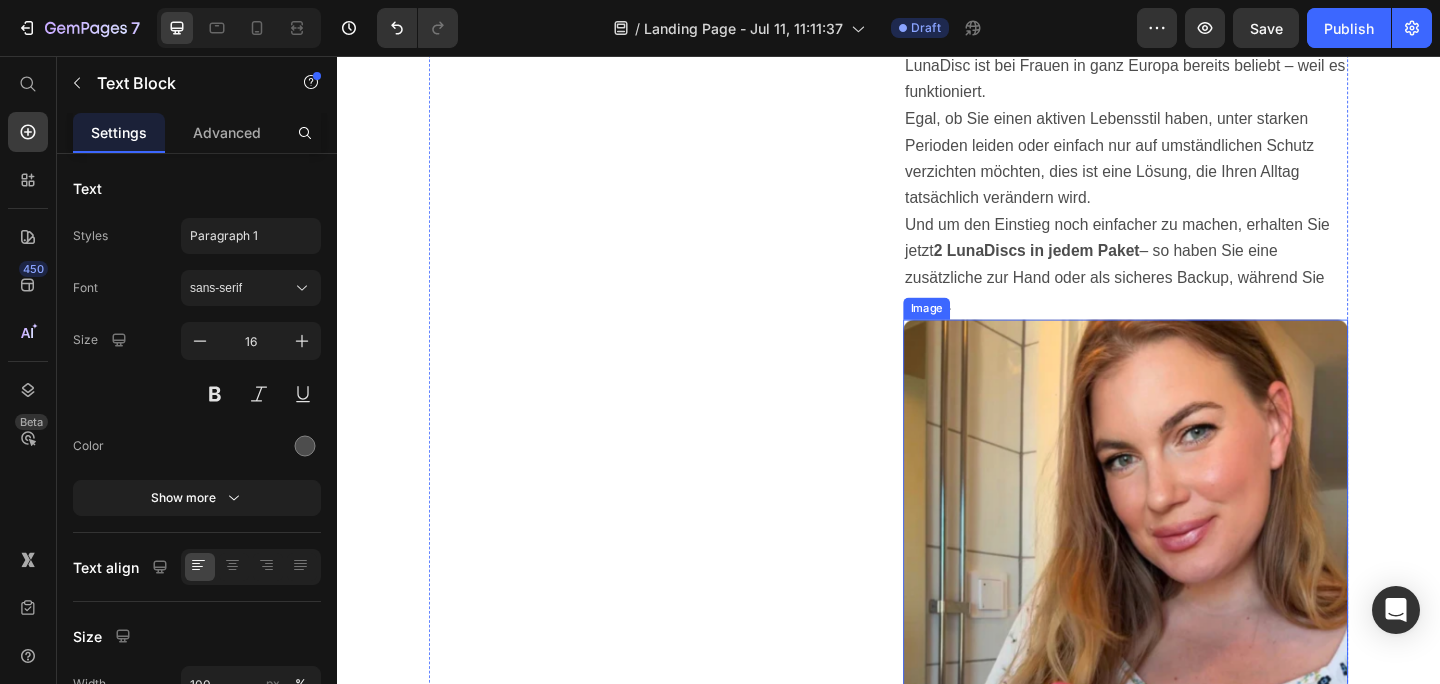 click at bounding box center (1195, 645) 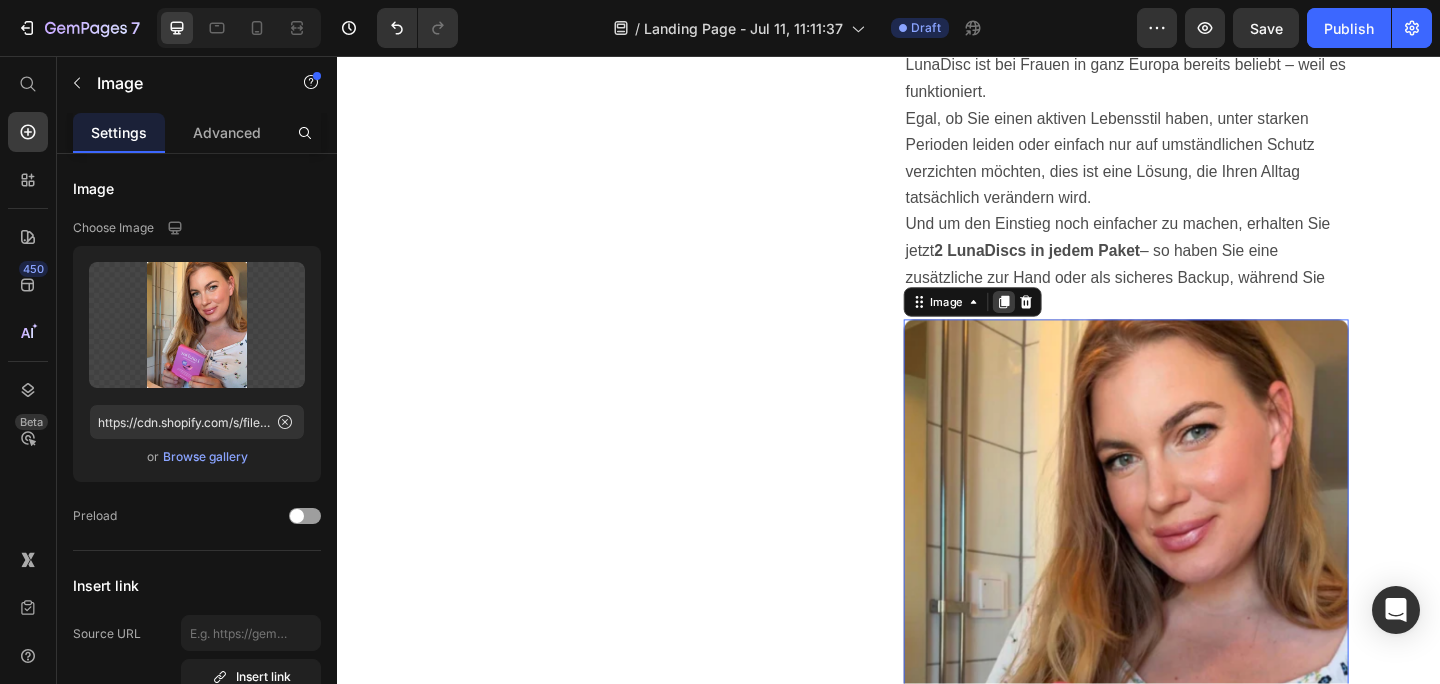 click 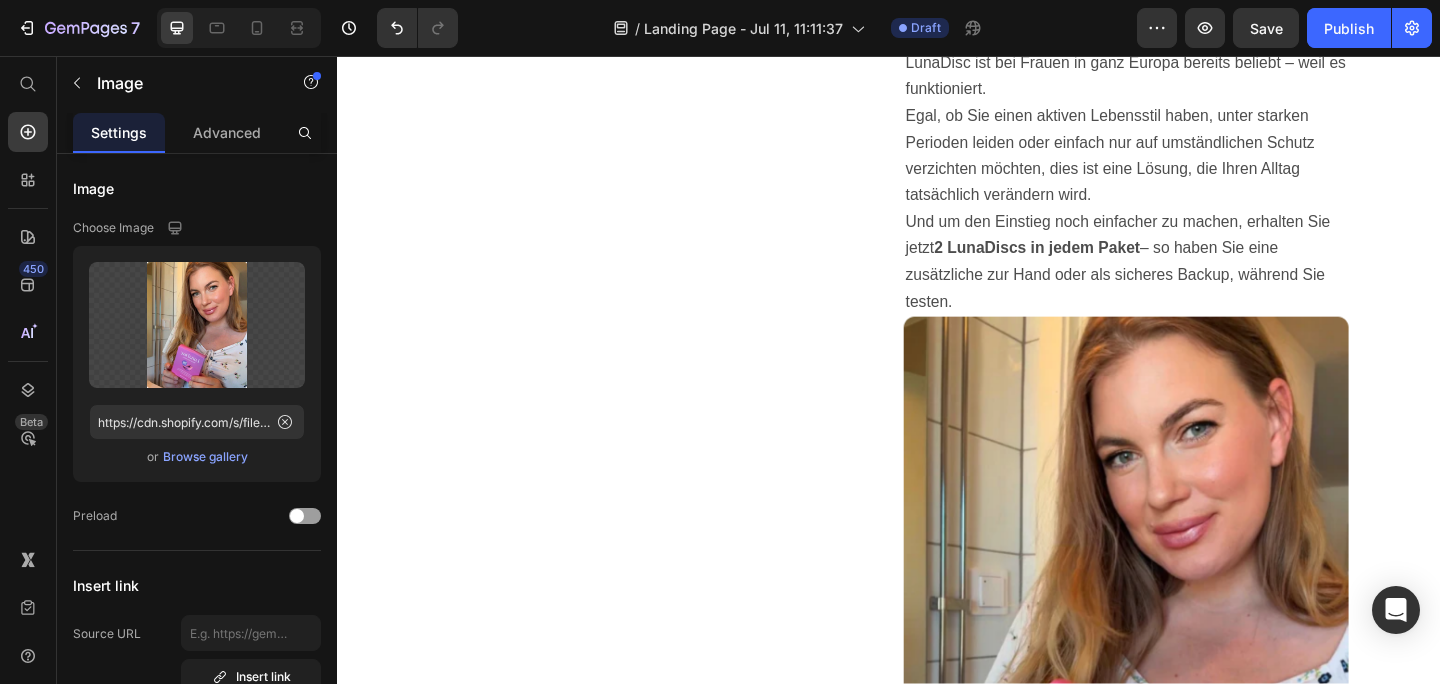 scroll, scrollTop: 4655, scrollLeft: 0, axis: vertical 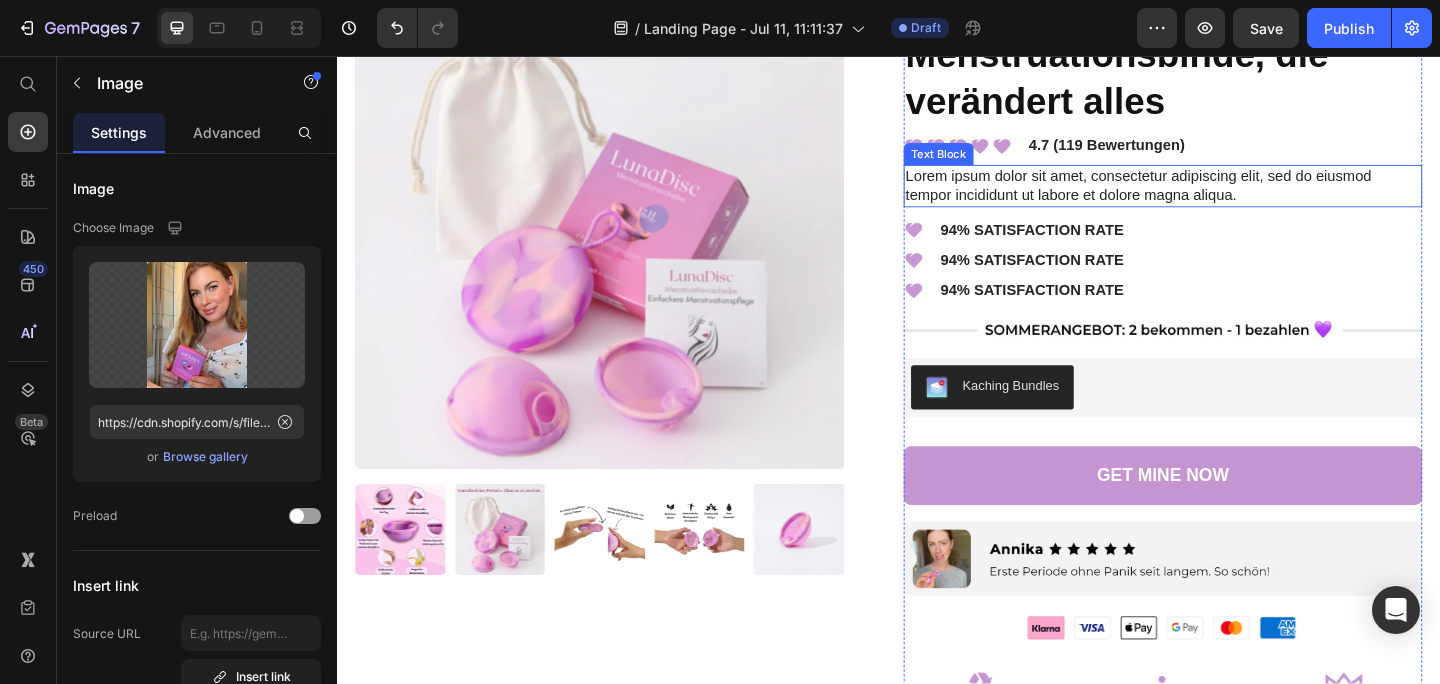 click on "Lorem ipsum dolor sit amet, consectetur adipiscing elit, sed do eiusmod tempor incididunt ut labore et dolore magna aliqua." at bounding box center (1235, 198) 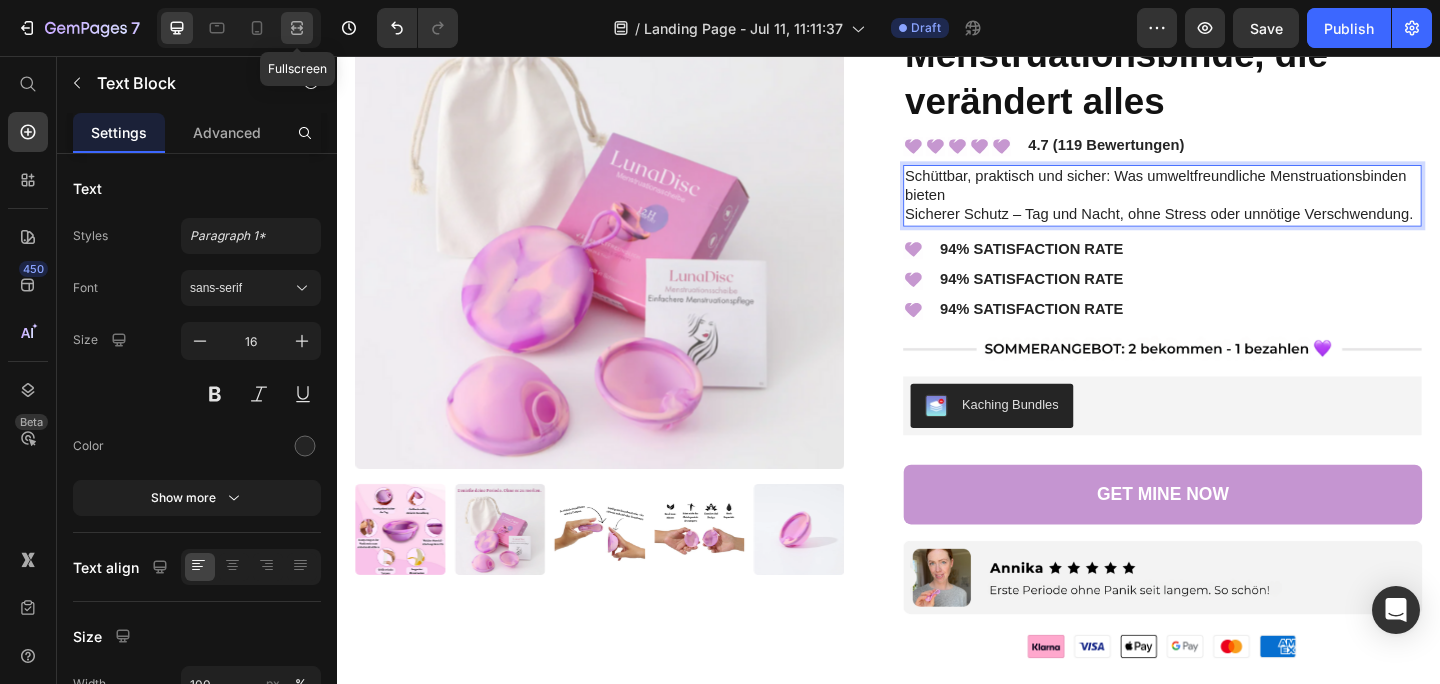 click 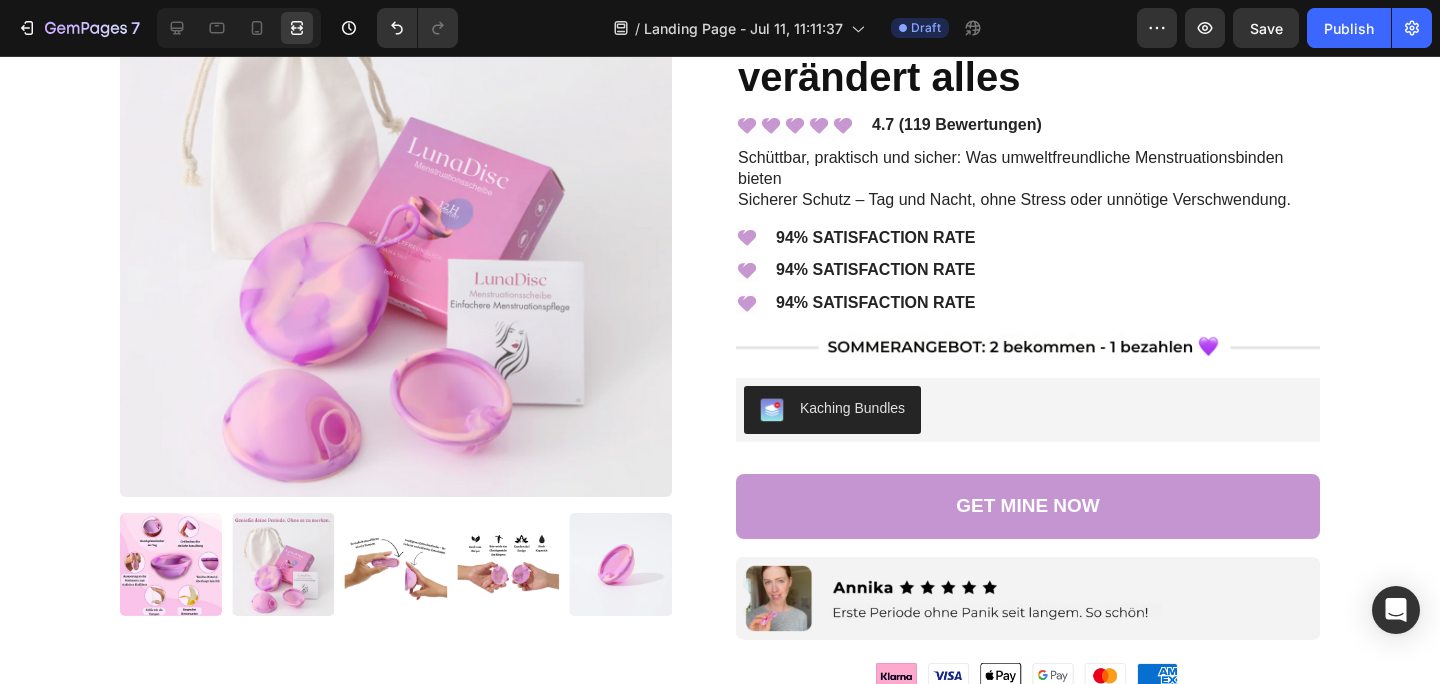 scroll, scrollTop: 7320, scrollLeft: 0, axis: vertical 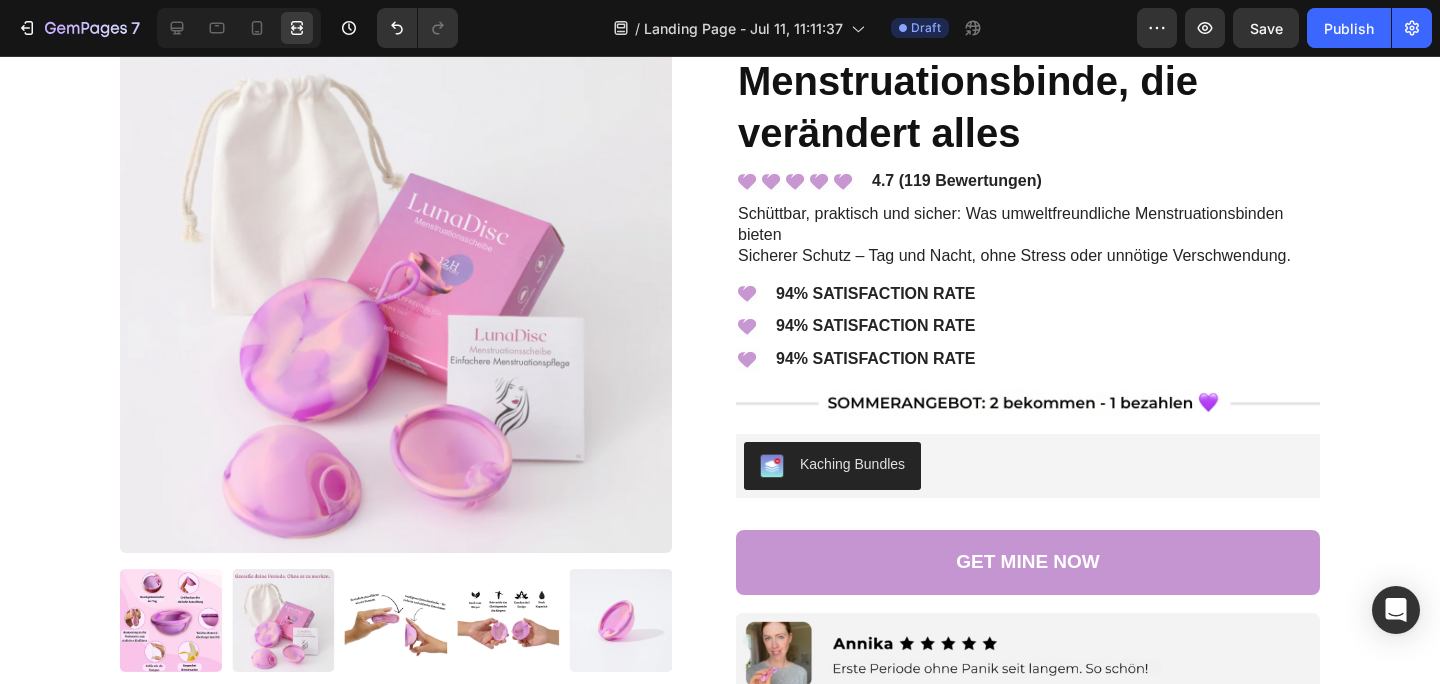 click on "Schüttbar, praktisch und sicher: Was umweltfreundliche Menstruationsbinden bieten Sicherer Schutz – Tag und Nacht, ohne Stress oder unnötige Verschwendung." at bounding box center (1028, 235) 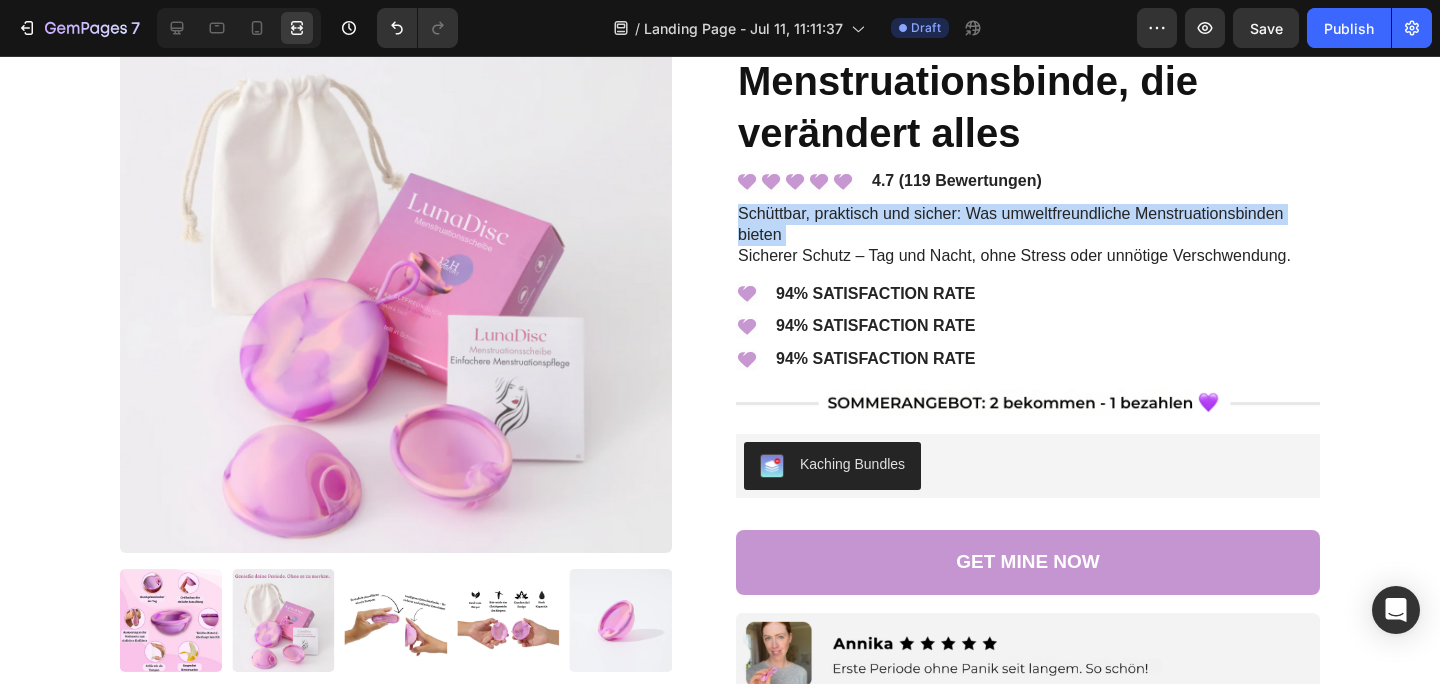 click on "Schüttbar, praktisch und sicher: Was umweltfreundliche Menstruationsbinden bieten Sicherer Schutz – Tag und Nacht, ohne Stress oder unnötige Verschwendung." at bounding box center (1028, 235) 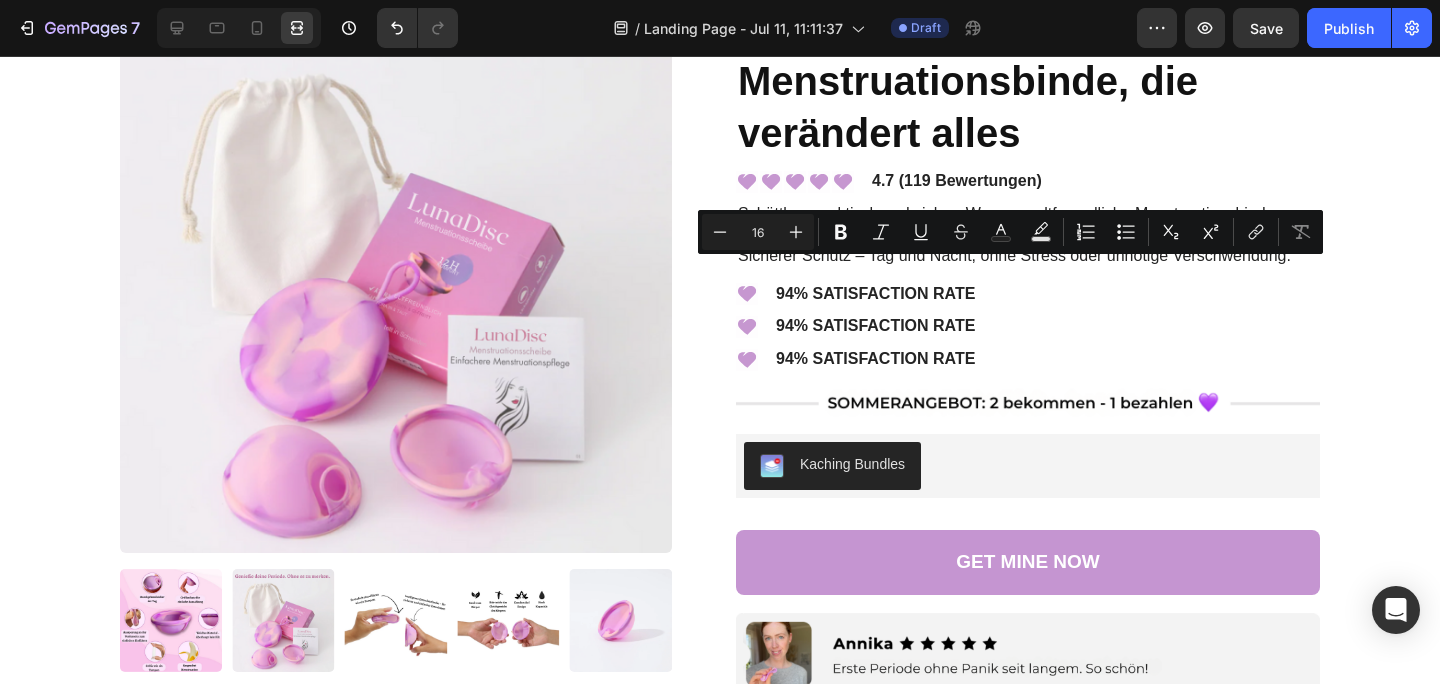 click on "Schüttbar, praktisch und sicher: Was umweltfreundliche Menstruationsbinden bieten Sicherer Schutz – Tag und Nacht, ohne Stress oder unnötige Verschwendung." at bounding box center (1028, 235) 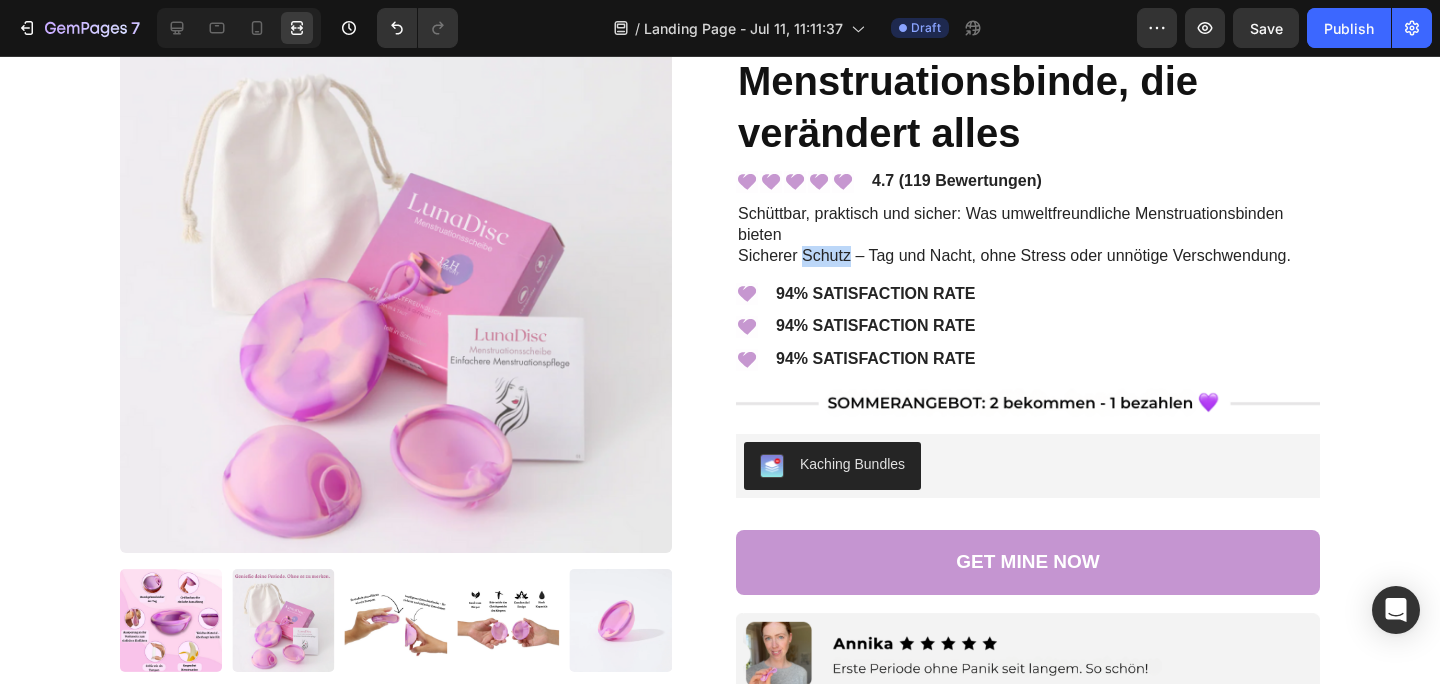 click on "Schüttbar, praktisch und sicher: Was umweltfreundliche Menstruationsbinden bieten Sicherer Schutz – Tag und Nacht, ohne Stress oder unnötige Verschwendung." at bounding box center (1028, 235) 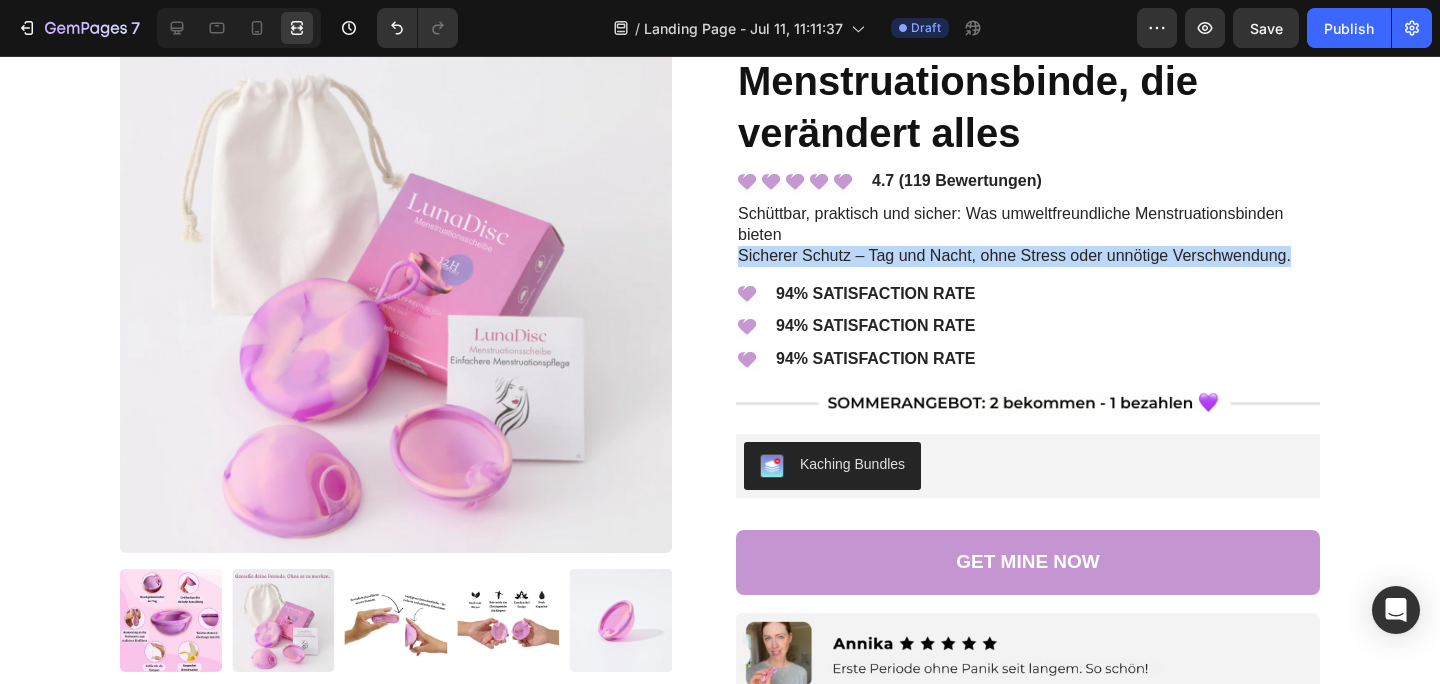 click on "Schüttbar, praktisch und sicher: Was umweltfreundliche Menstruationsbinden bieten Sicherer Schutz – Tag und Nacht, ohne Stress oder unnötige Verschwendung." at bounding box center [1028, 235] 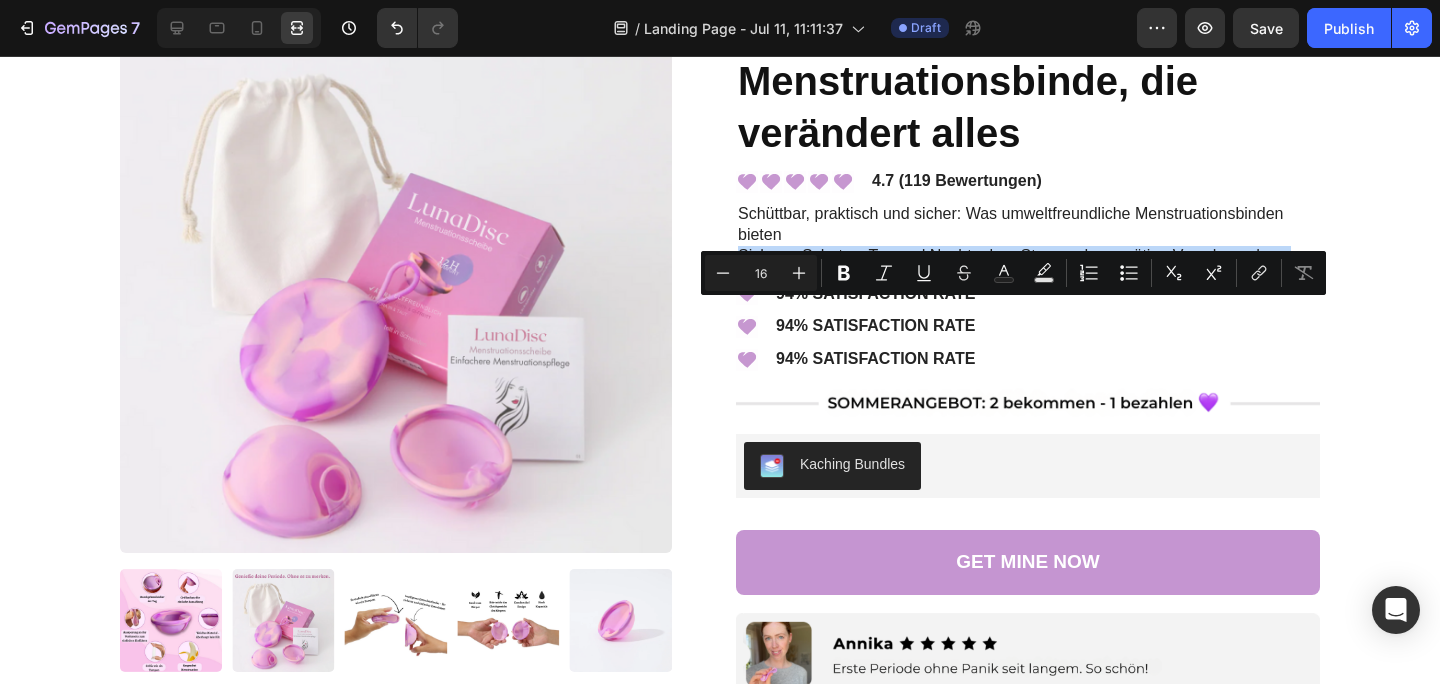 click on "Schüttbar, praktisch und sicher: Was umweltfreundliche Menstruationsbinden bieten Sicherer Schutz – Tag und Nacht, ohne Stress oder unnötige Verschwendung." at bounding box center [1028, 235] 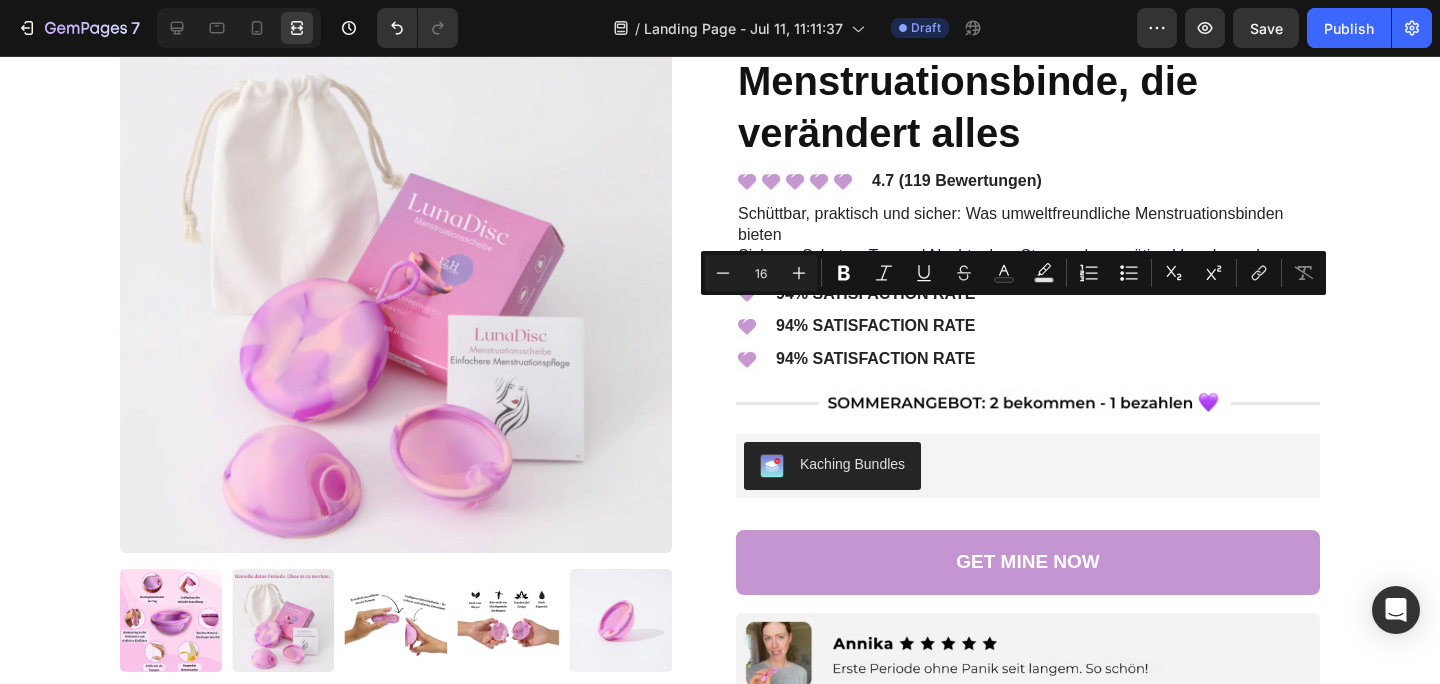 click on "Schüttbar, praktisch und sicher: Was umweltfreundliche Menstruationsbinden bieten Sicherer Schutz – Tag und Nacht, ohne Stress oder unnötige Verschwendung." at bounding box center [1028, 235] 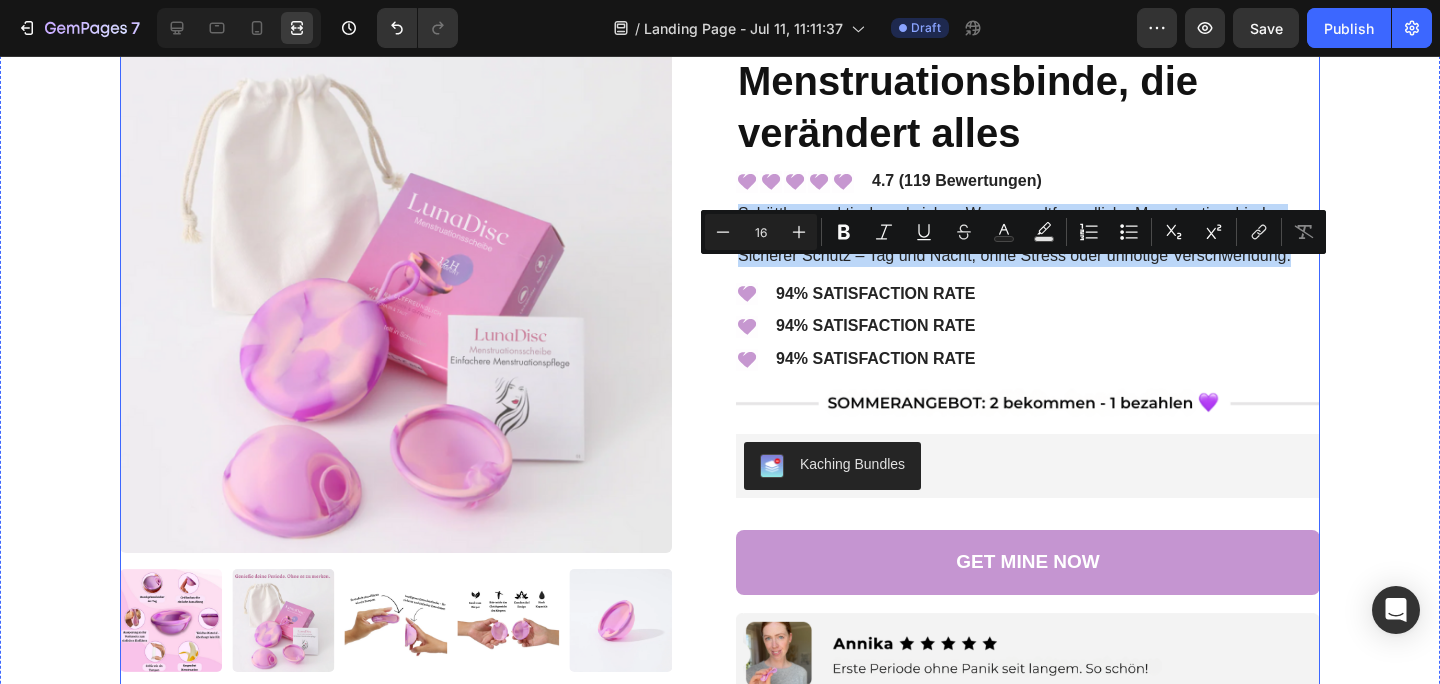 drag, startPoint x: 1291, startPoint y: 314, endPoint x: 725, endPoint y: 230, distance: 572.1993 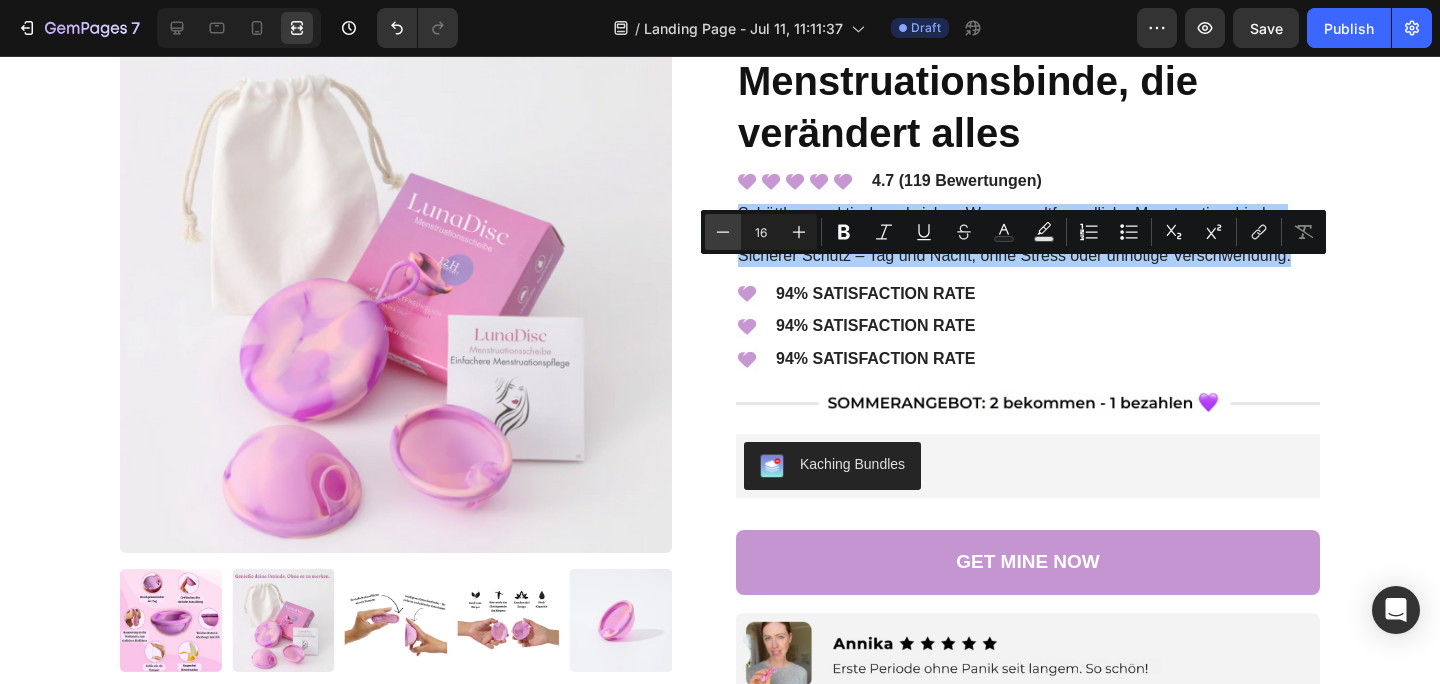 click 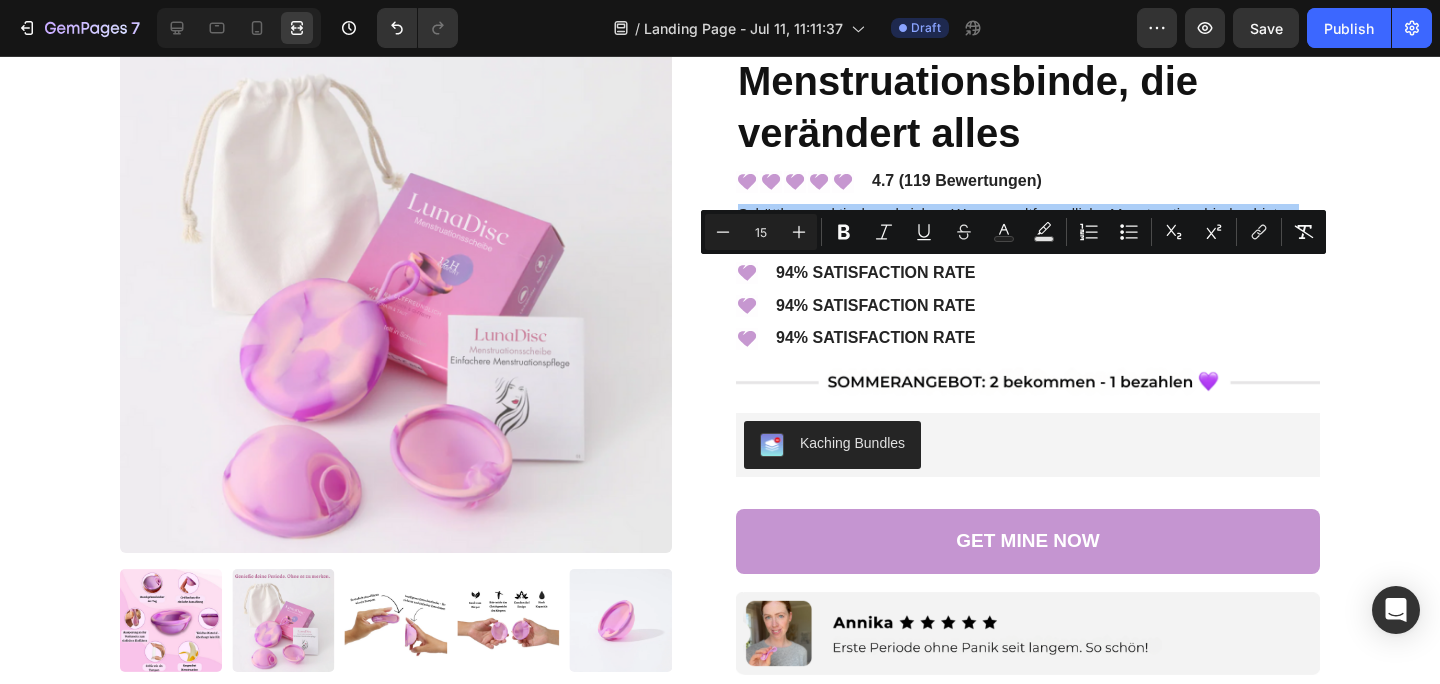 click on "15" at bounding box center (761, 232) 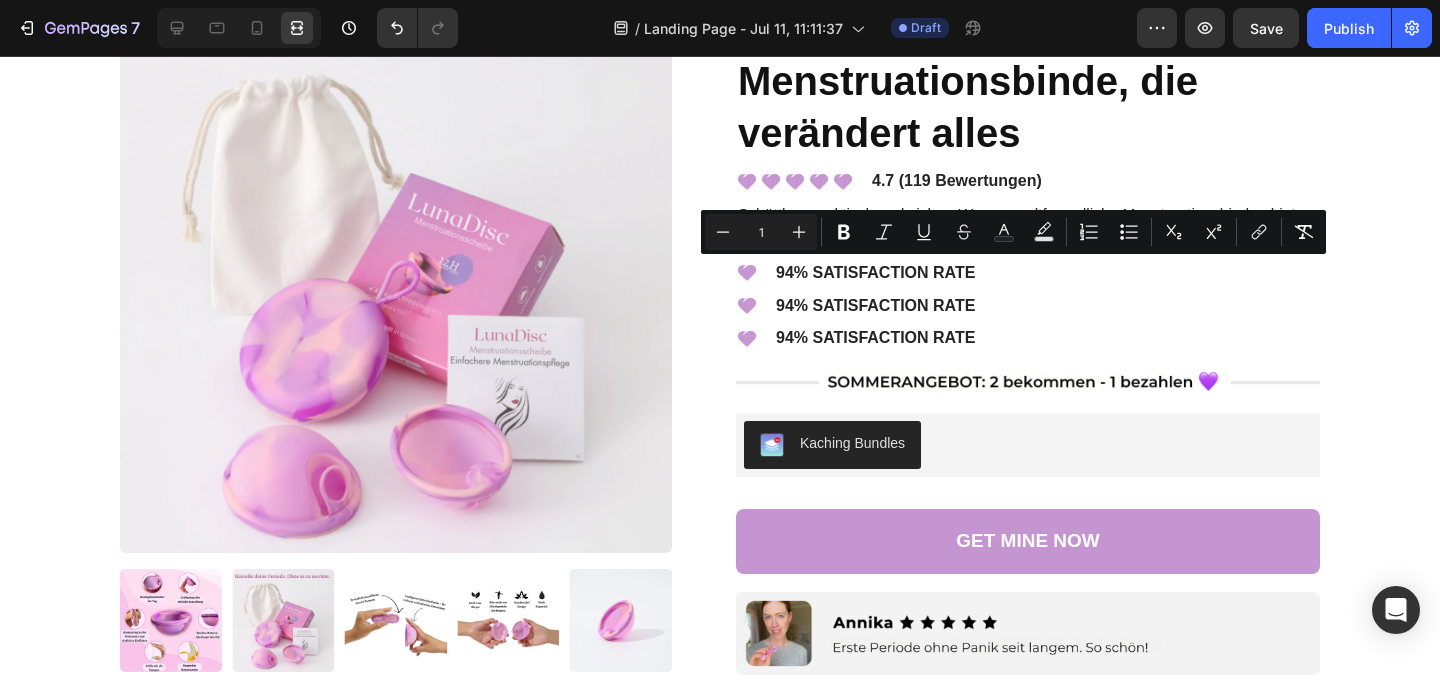 type on "1" 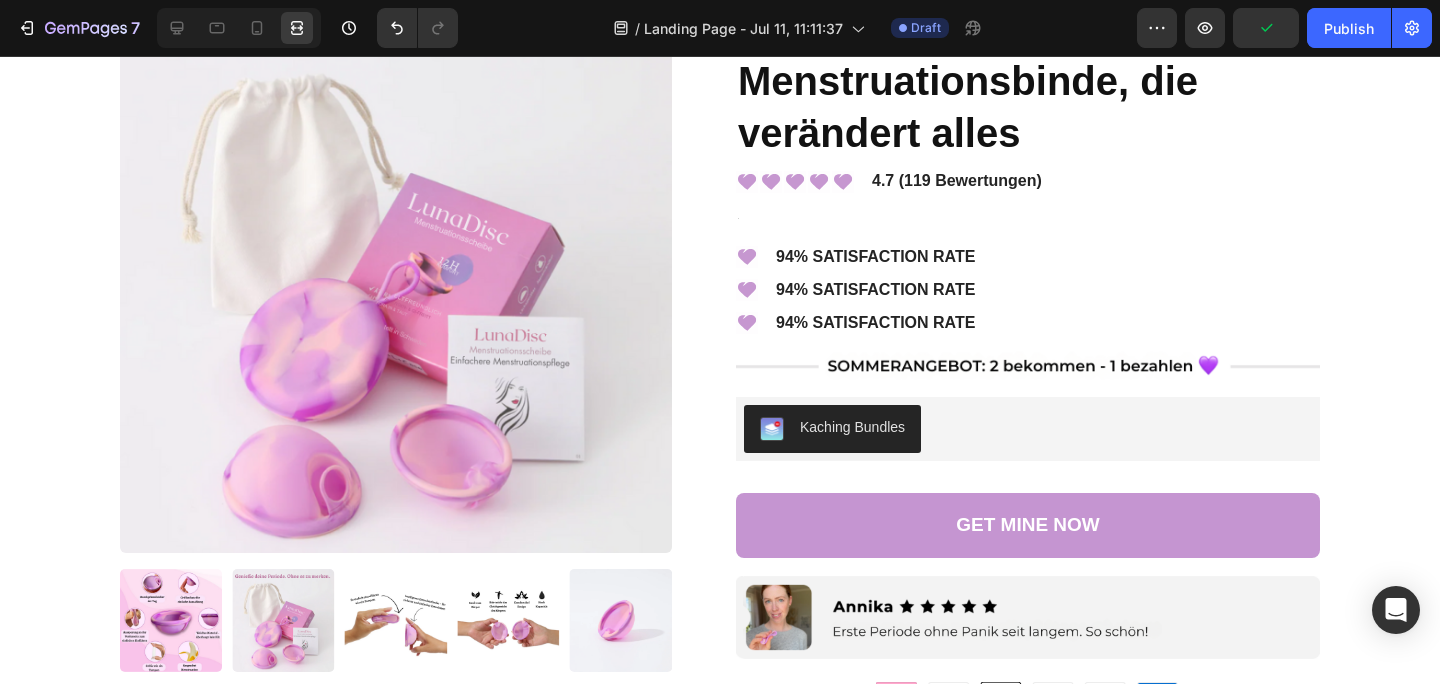 click on "6" at bounding box center [1028, 217] 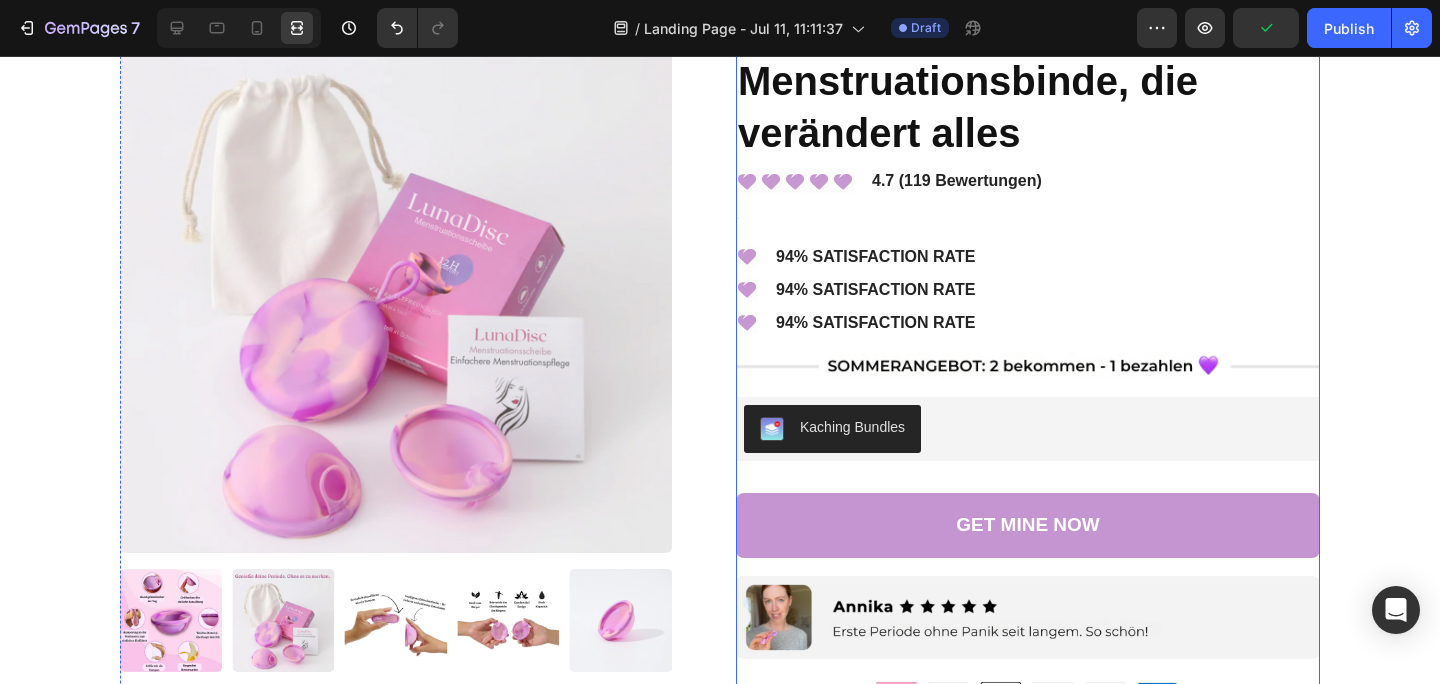 click on "LunaDisc - Die kleine Menstruationsbinde, die verändert alles Product Title
Icon
Icon
Icon
Icon
Icon Icon List 4.7 (119 Bewertungen) Text Block Row 6 Text Block
Icon Icon List 94% SATISFACTION RATE Text Block Row
Icon Icon List 94% SATISFACTION RATE Text Block Row
Icon Icon List 94% SATISFACTION RATE Text Block Row Image Kaching Bundles Kaching Bundles GET MINE NOW Add to Cart Image Image umweltfreundlich   & essbar Text Block sanft & komfortabel Text Block läckagesäker design Text Block Row Die Menstruation sollte Sie nicht einschränken. Es gibt einen besseren Weg. Sie erkennen das Gefühl. Sie sind auf dem Weg zur Arbeit, zur Schule oder zum Fitnessstudio – und müssen anhalten. Habe ich meinen Tampon gewechselt? Werde ich auslaufen? Wie lange hält der Schutz an? Jedes Mal die gleiche Sorge. Der gleiche Stress. Dieselben Einschränkungen. Und Sie haben alles versucht:  Tampons, Binden, Menstruationstassen. Text Block Image angepasst. Text Block Image" at bounding box center (1028, 1504) 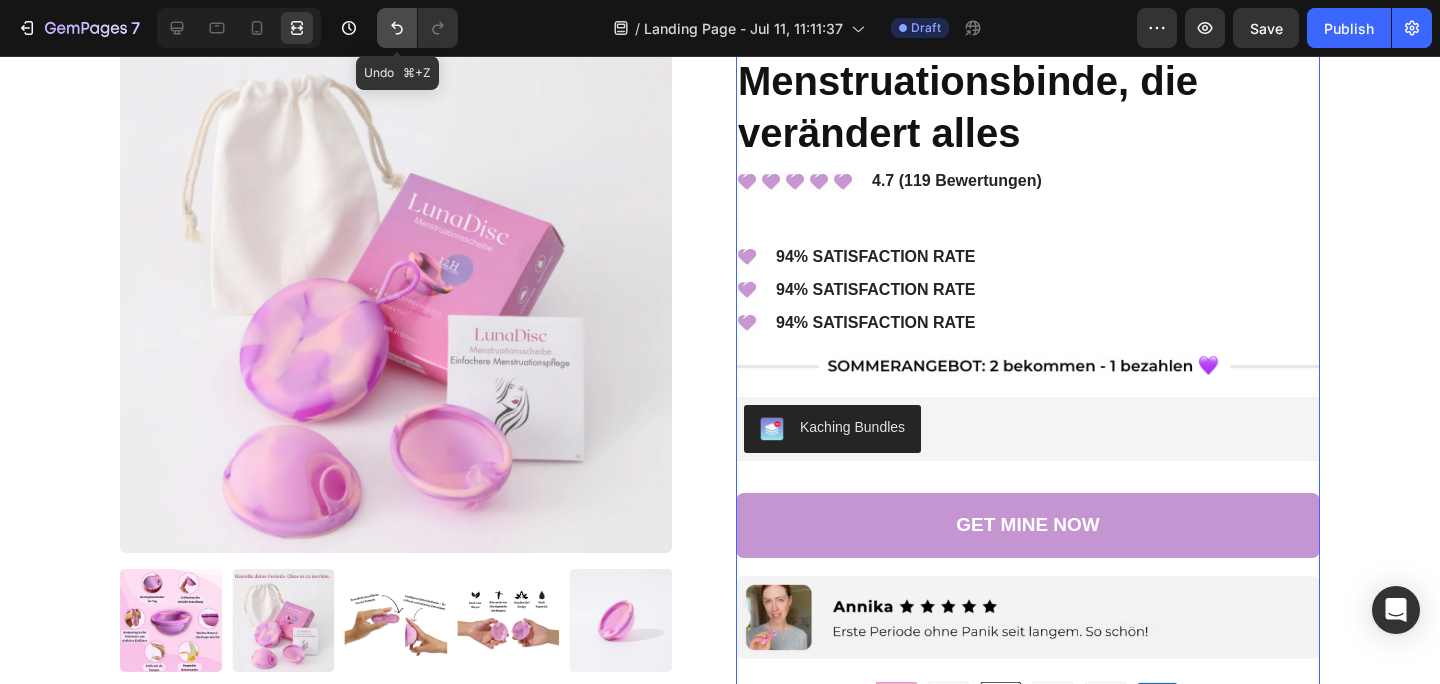 click 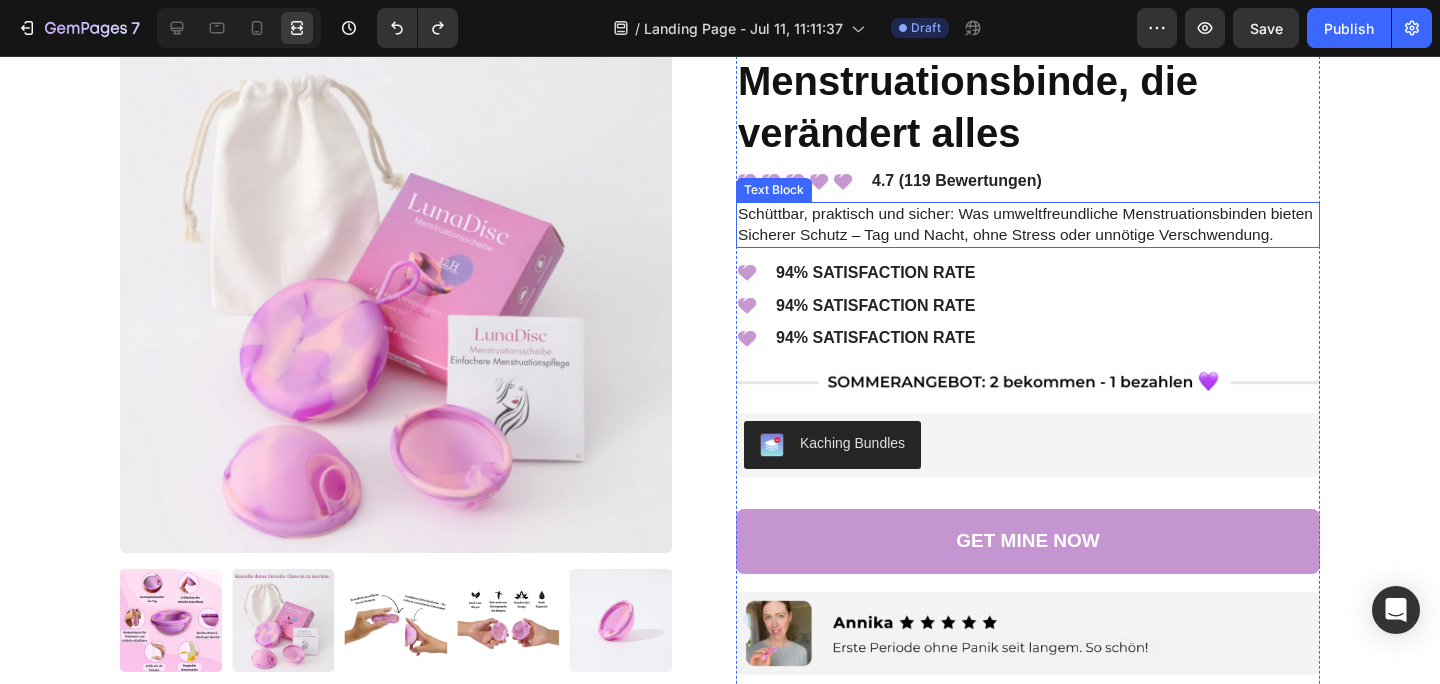click on "Schüttbar, praktisch und sicher: Was umweltfreundliche Menstruationsbinden bieten" at bounding box center (1025, 213) 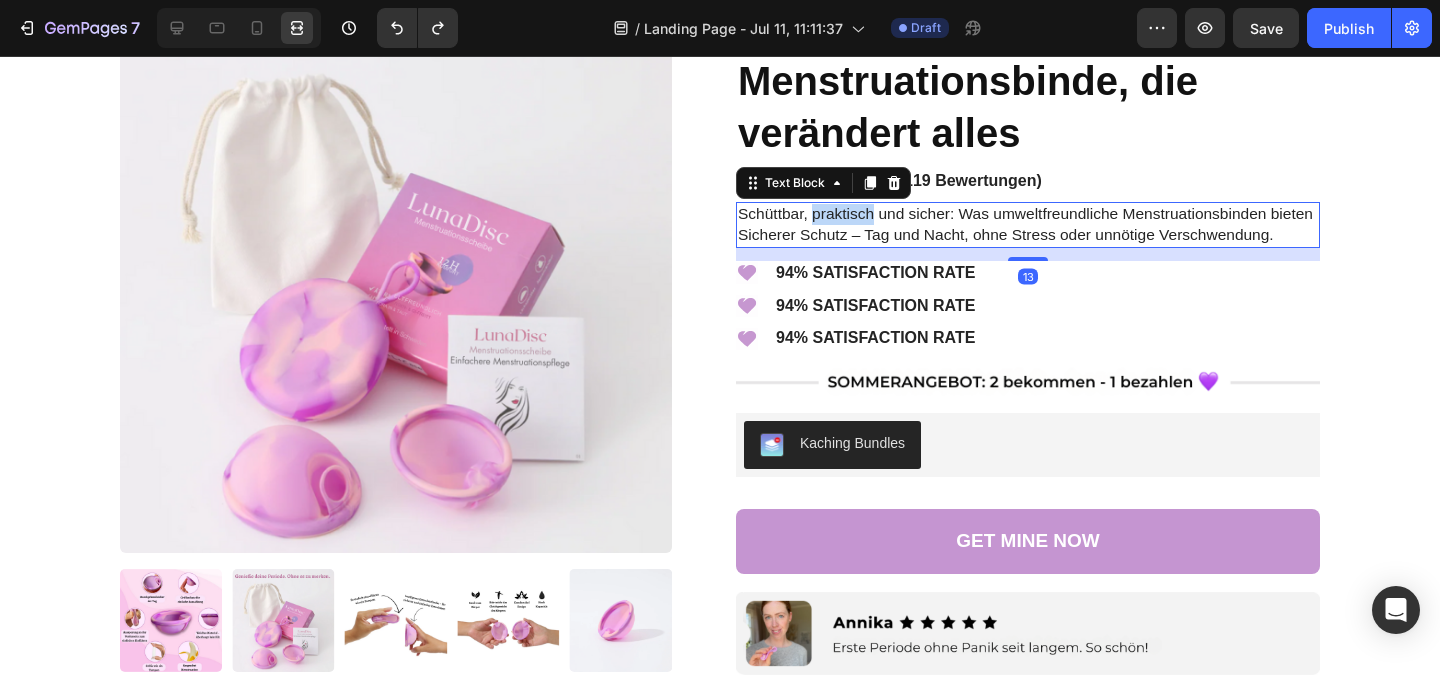 click on "Schüttbar, praktisch und sicher: Was umweltfreundliche Menstruationsbinden bieten" at bounding box center (1025, 213) 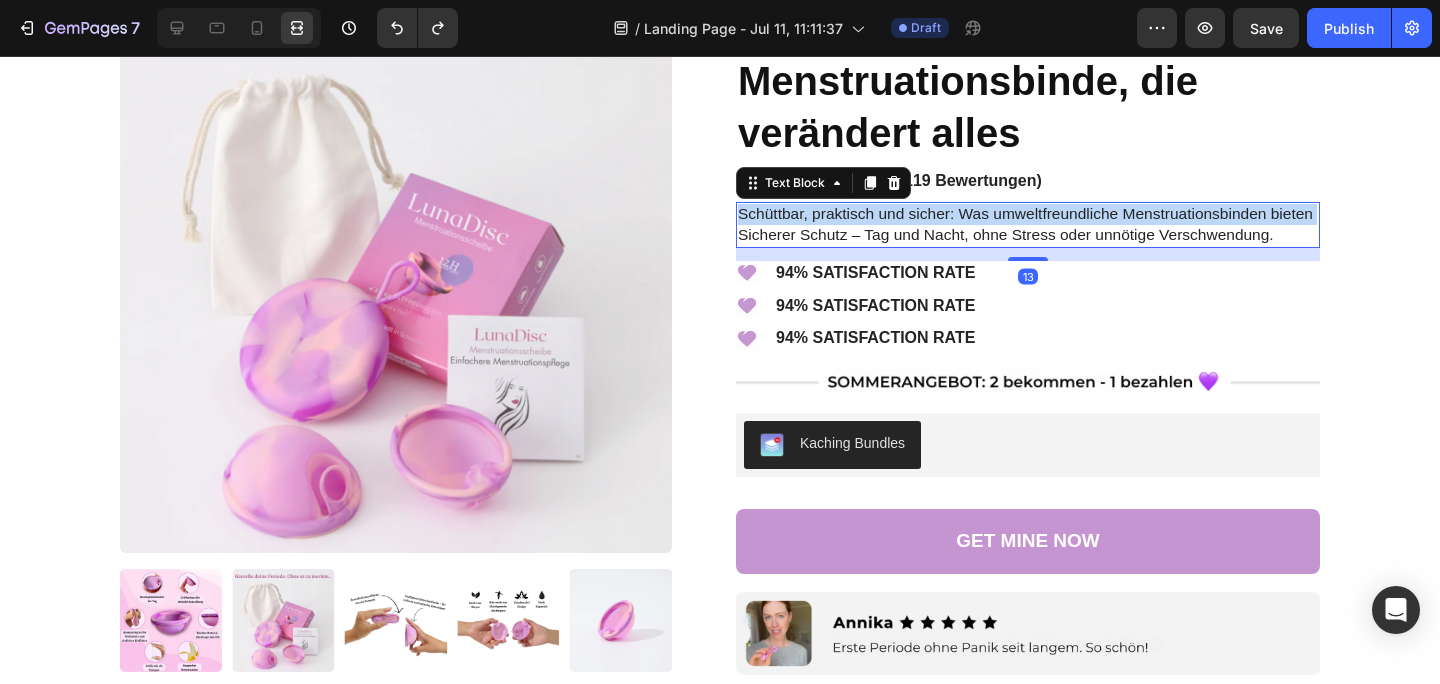 click on "Schüttbar, praktisch und sicher: Was umweltfreundliche Menstruationsbinden bieten" at bounding box center [1025, 213] 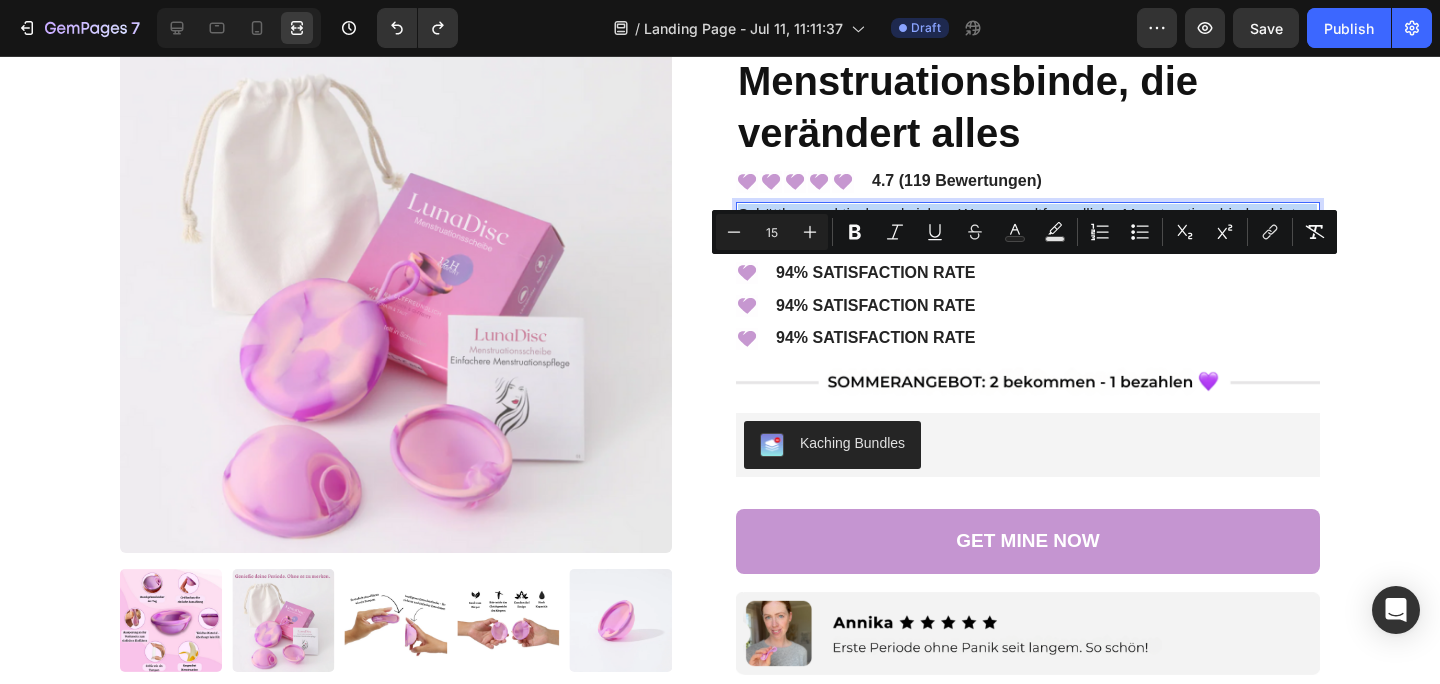 click on "Schüttbar, praktisch und sicher: Was umweltfreundliche Menstruationsbinden bieten" at bounding box center [1025, 213] 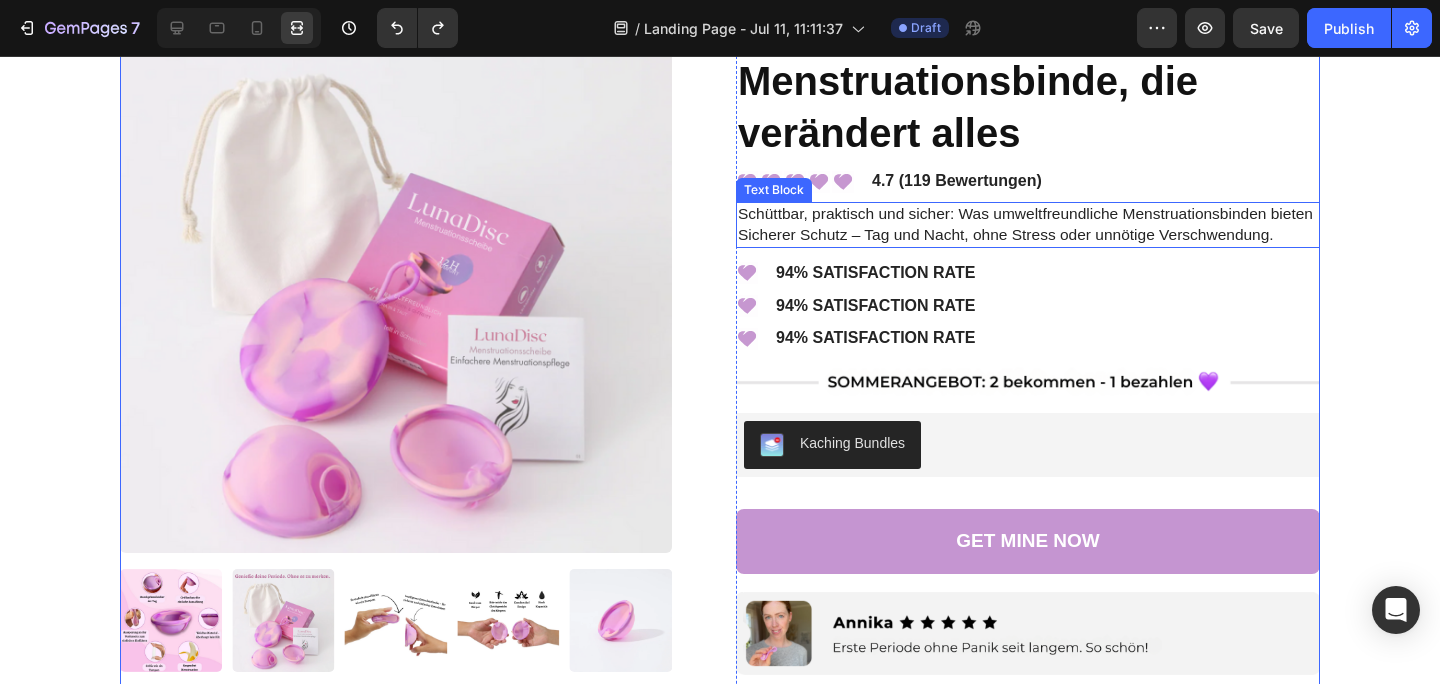 click on "Schüttbar, praktisch und sicher: Was umweltfreundliche Menstruationsbinden bieten" at bounding box center [1025, 213] 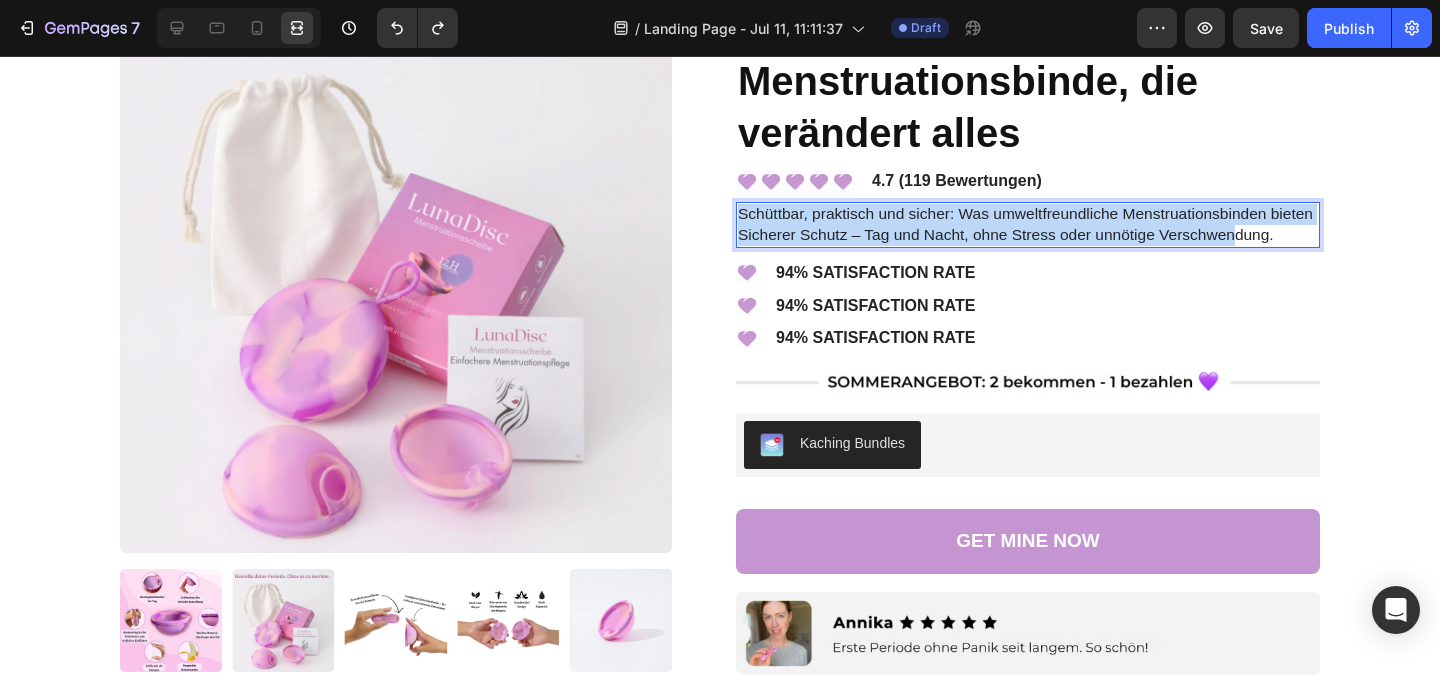 drag, startPoint x: 738, startPoint y: 269, endPoint x: 1232, endPoint y: 301, distance: 495.03534 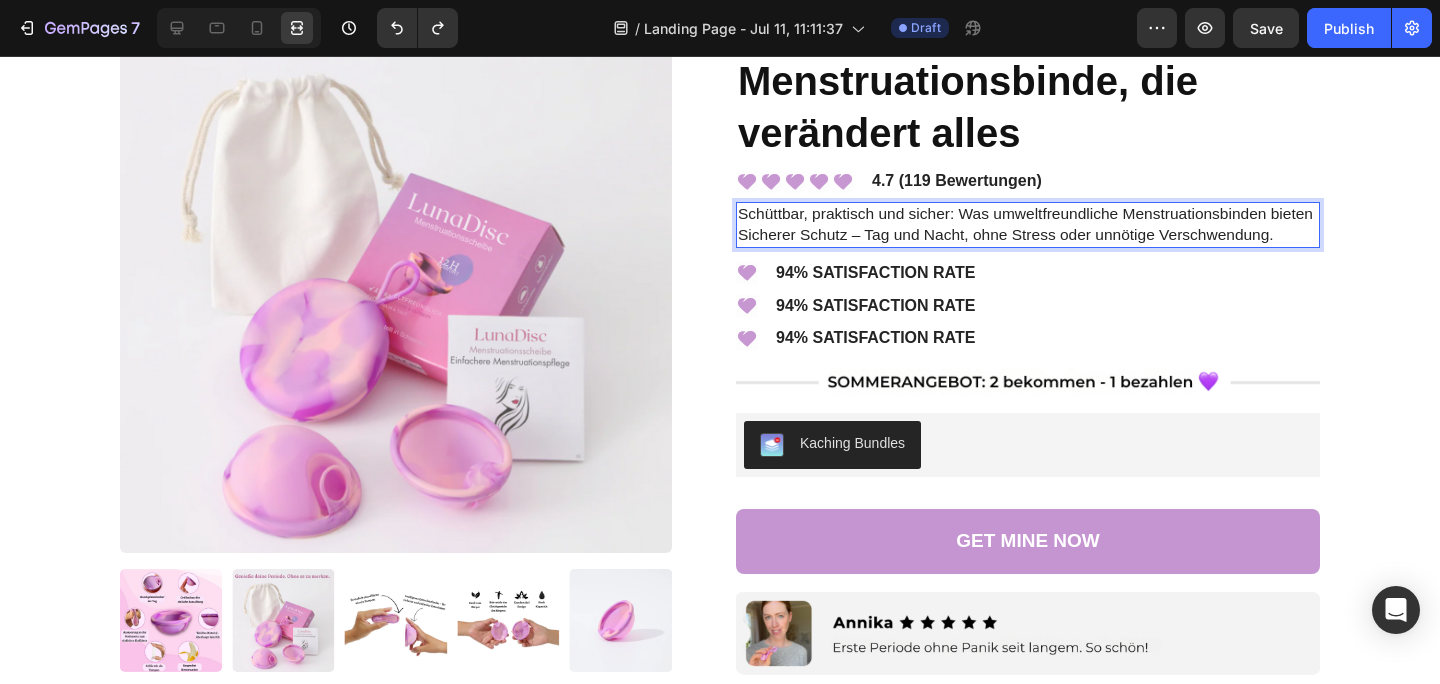 click on "Schüttbar, praktisch und sicher: Was umweltfreundliche Menstruationsbinden bieten Sicherer Schutz – Tag und Nacht, ohne Stress oder unnötige Verschwendung." at bounding box center [1028, 225] 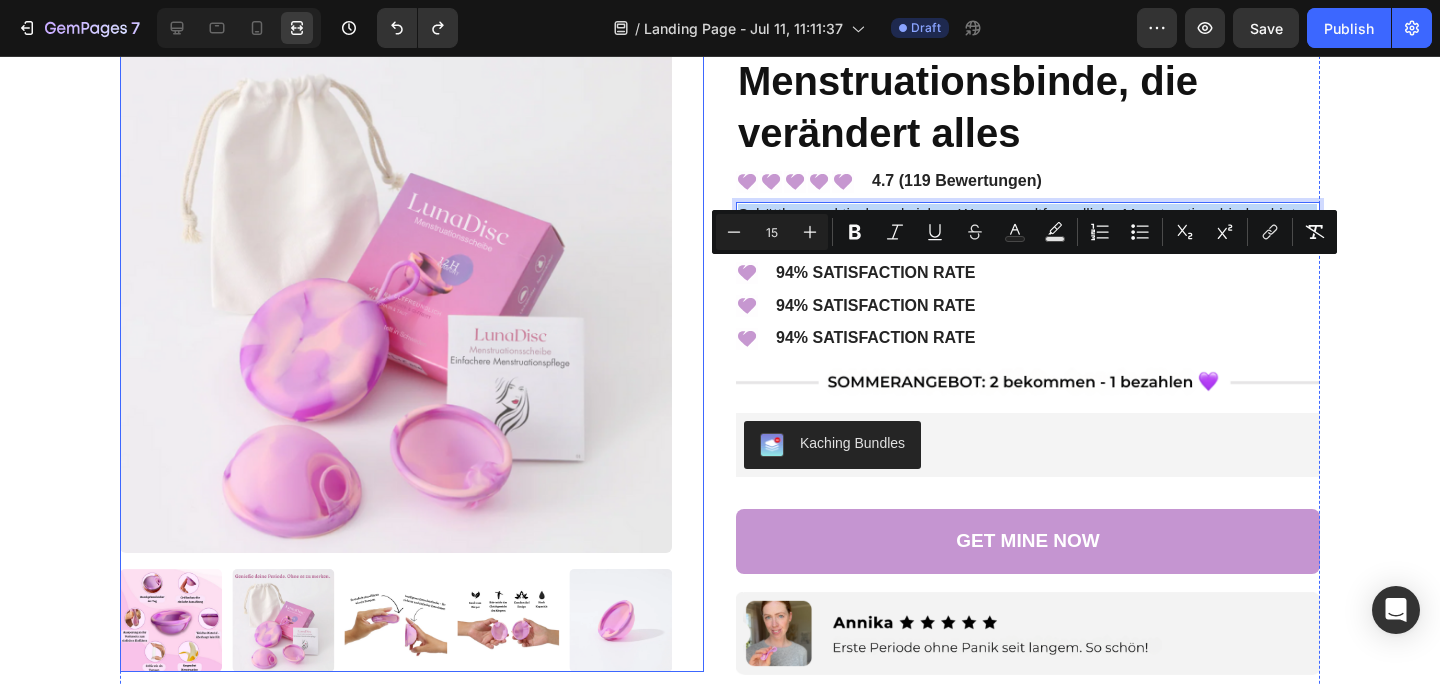 drag, startPoint x: 1287, startPoint y: 294, endPoint x: 693, endPoint y: 272, distance: 594.4073 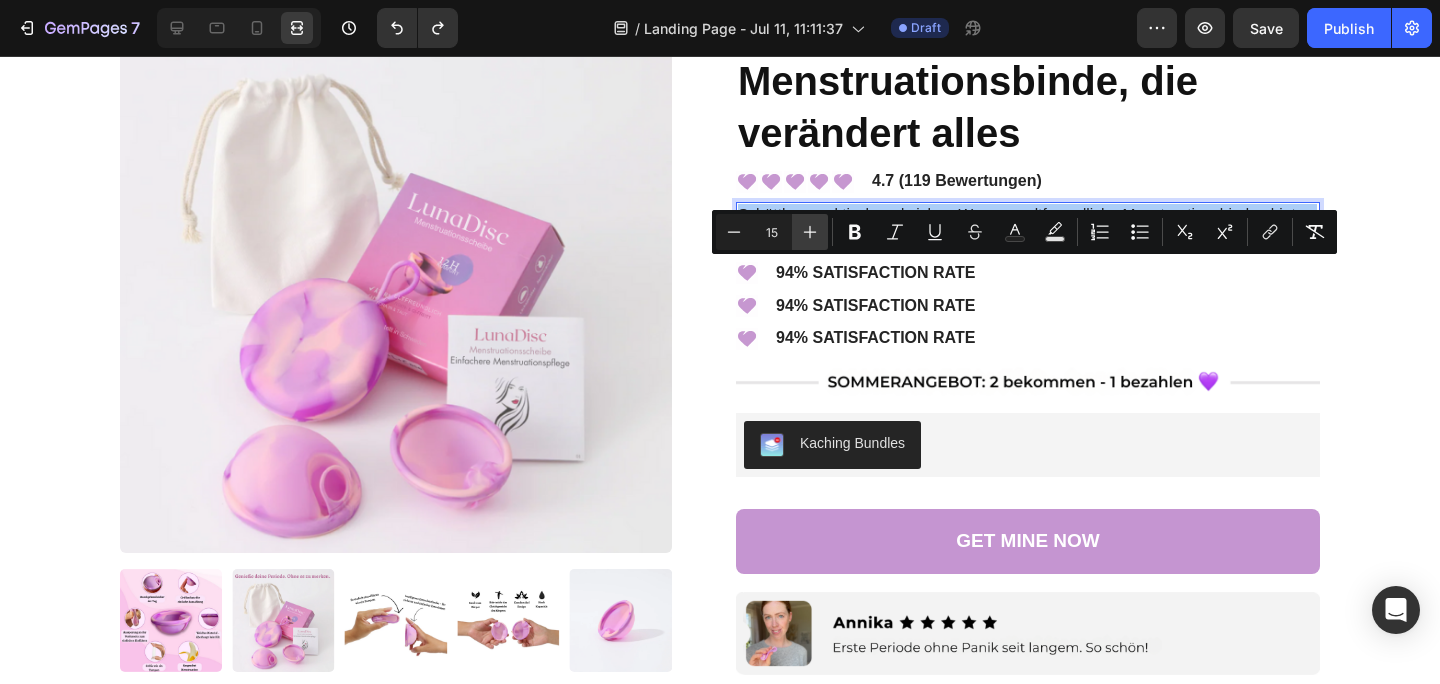 click 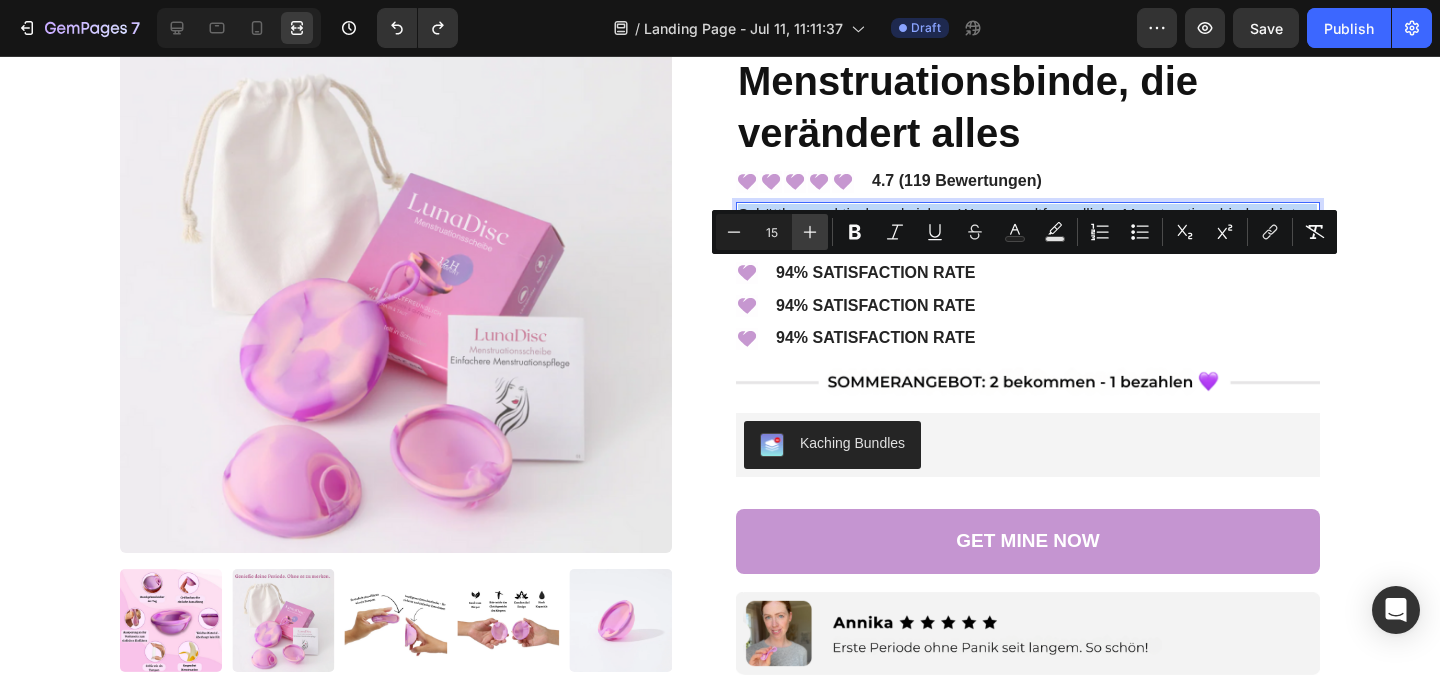 type on "16" 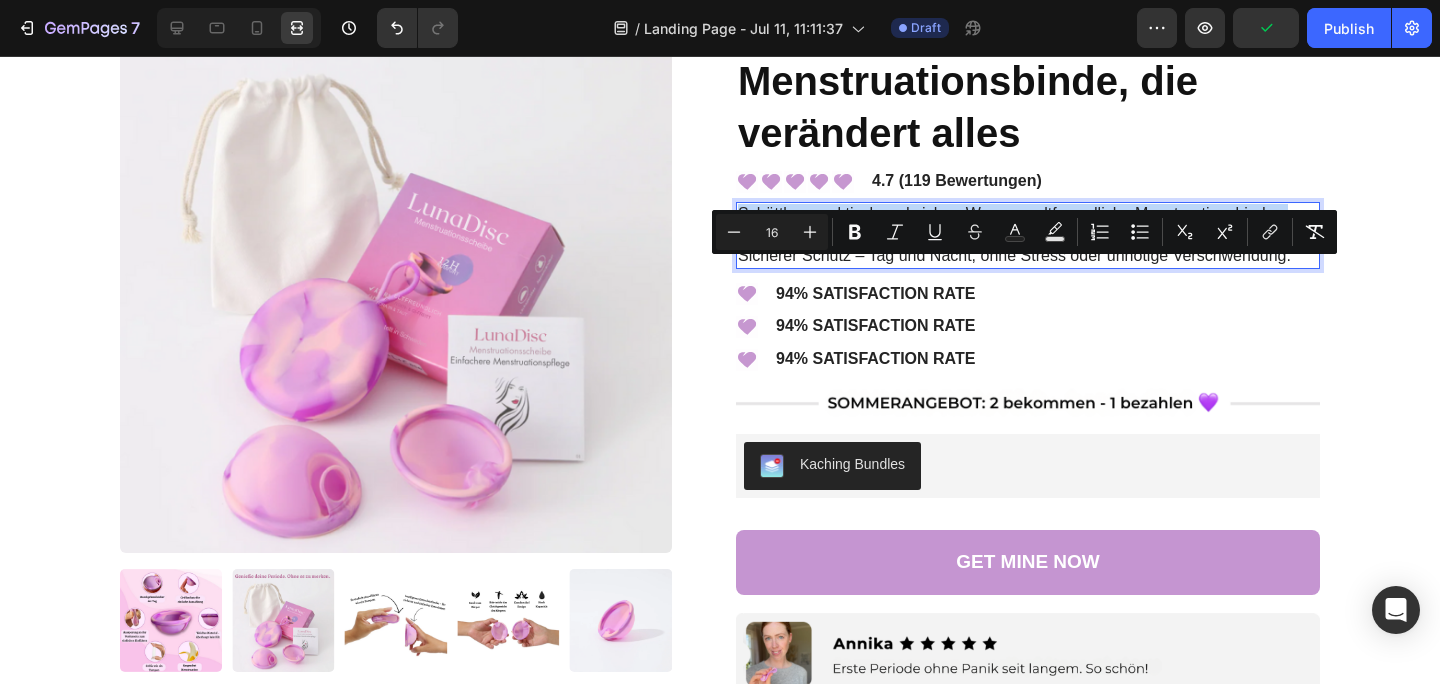 click on "Schüttbar, praktisch und sicher: Was umweltfreundliche Menstruationsbinden bieten Sicherer Schutz – Tag und Nacht, ohne Stress oder unnötige Verschwendung." at bounding box center [1028, 235] 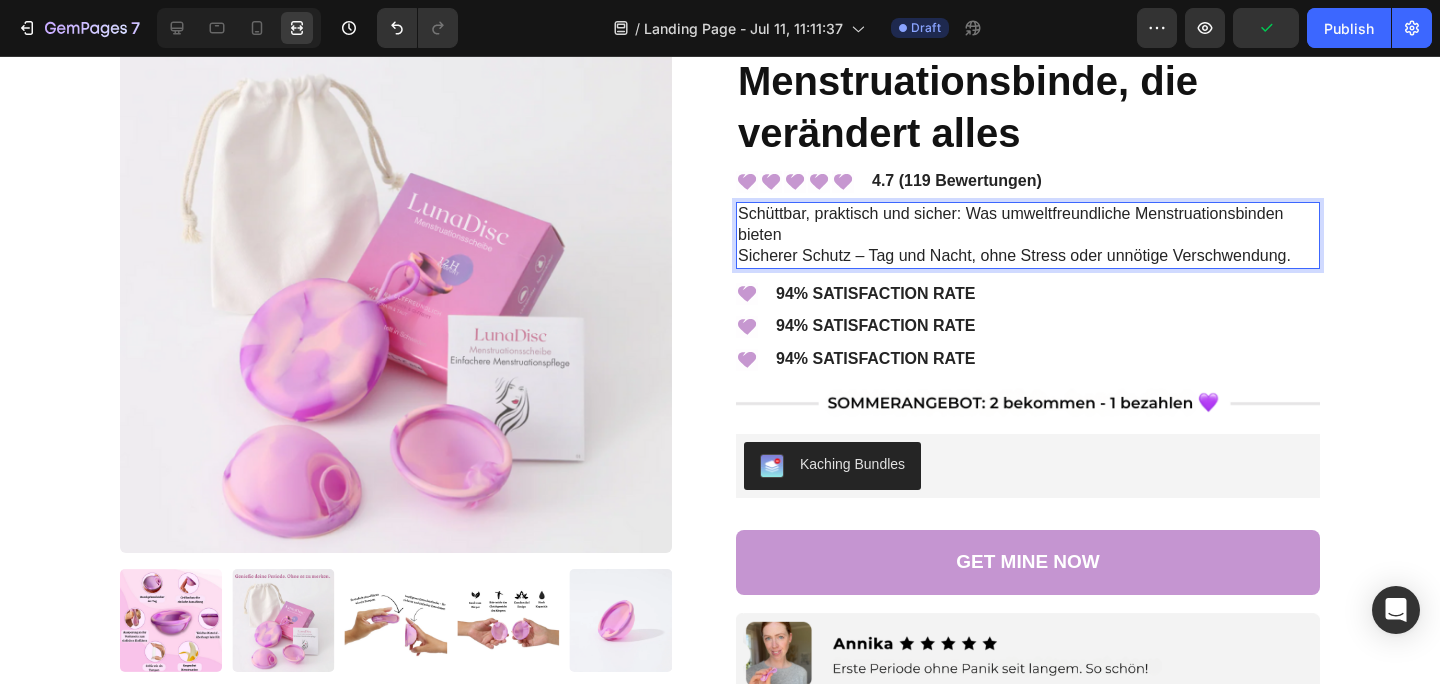 click on "Schüttbar, praktisch und sicher: Was umweltfreundliche Menstruationsbinden bieten Sicherer Schutz – Tag und Nacht, ohne Stress oder unnötige Verschwendung." at bounding box center [1028, 235] 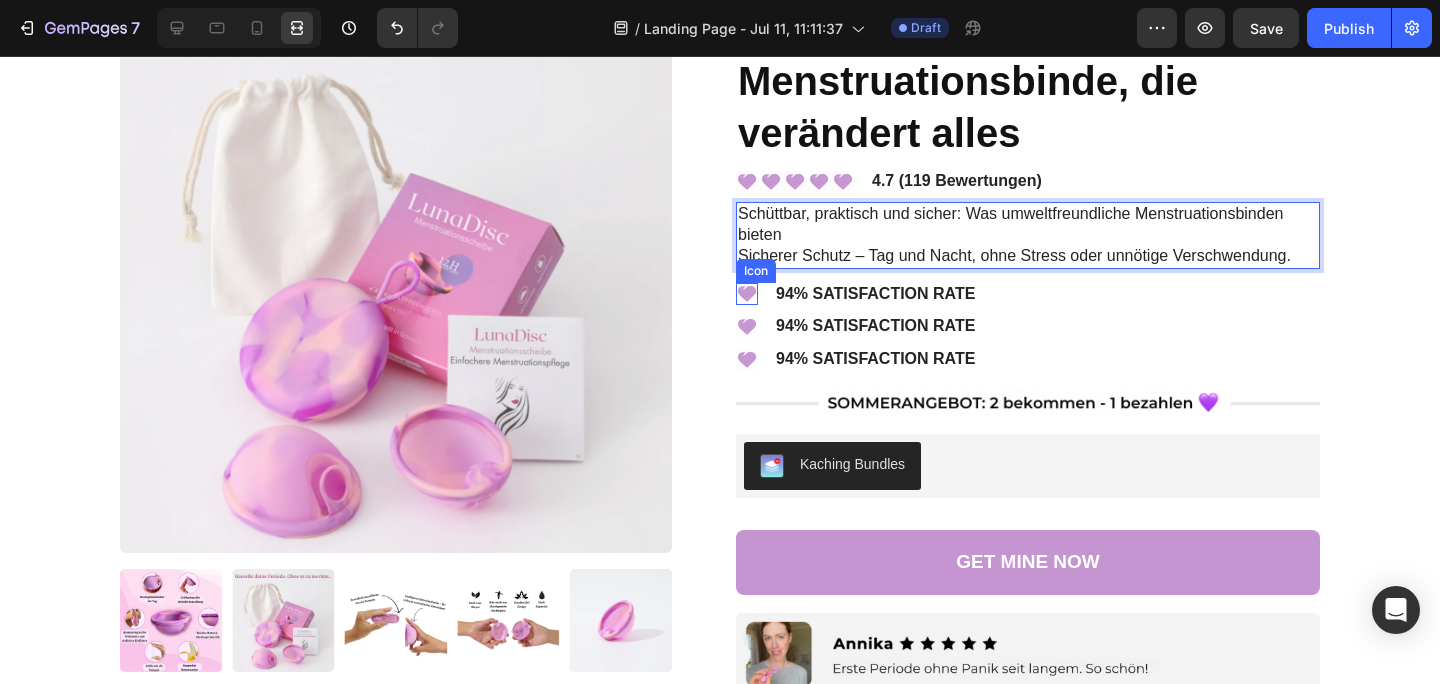 click 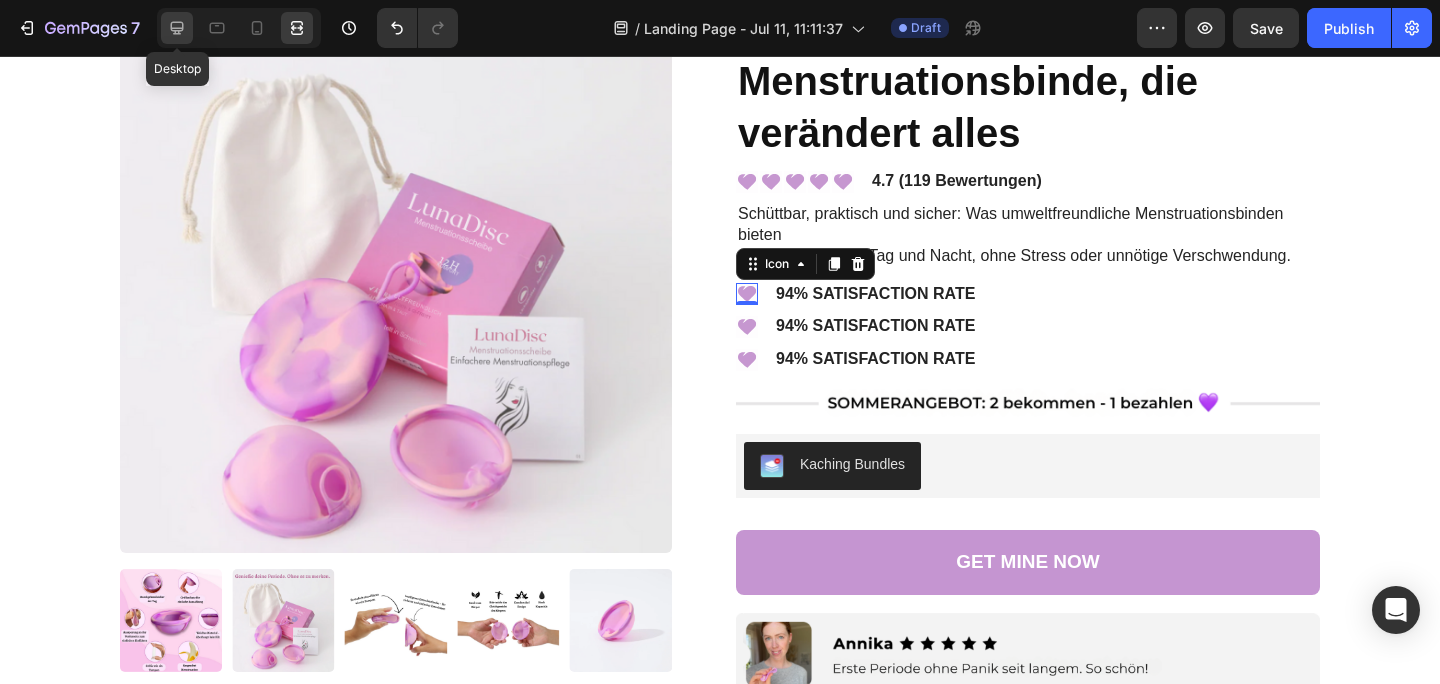 click 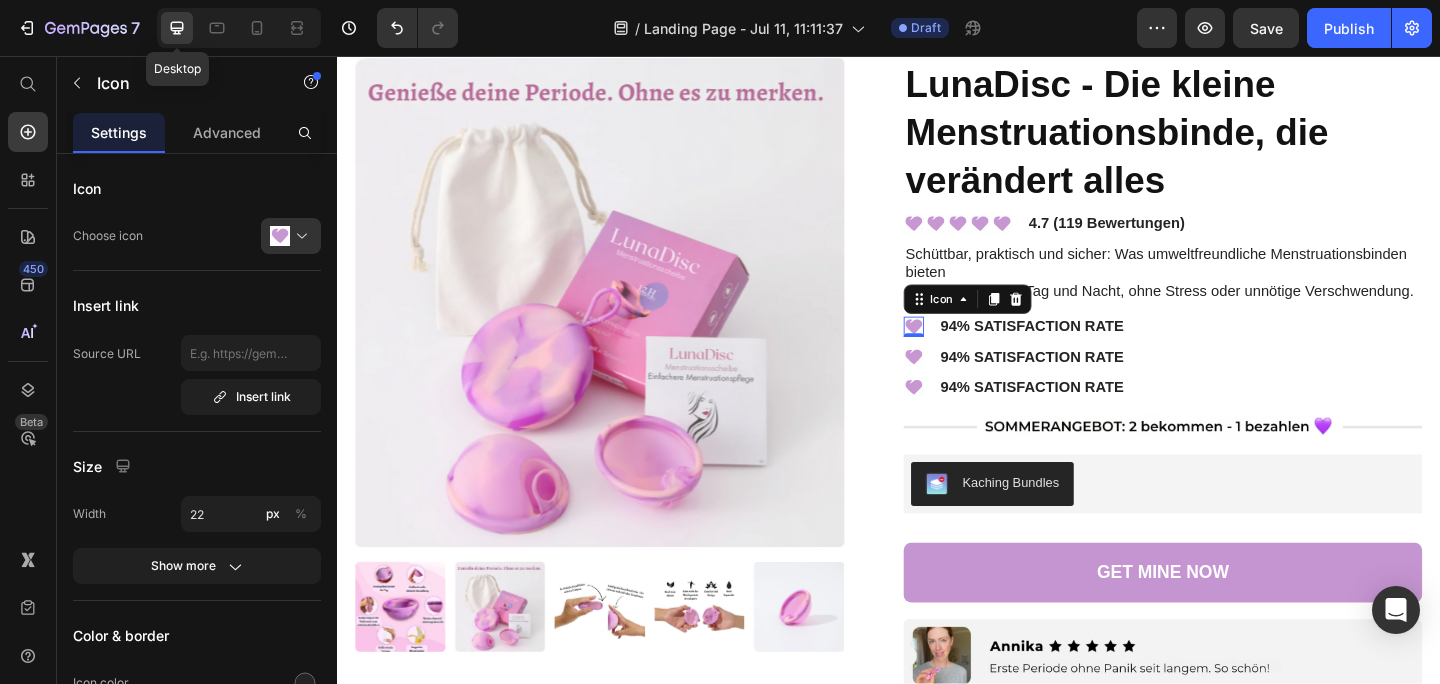 scroll, scrollTop: 7356, scrollLeft: 0, axis: vertical 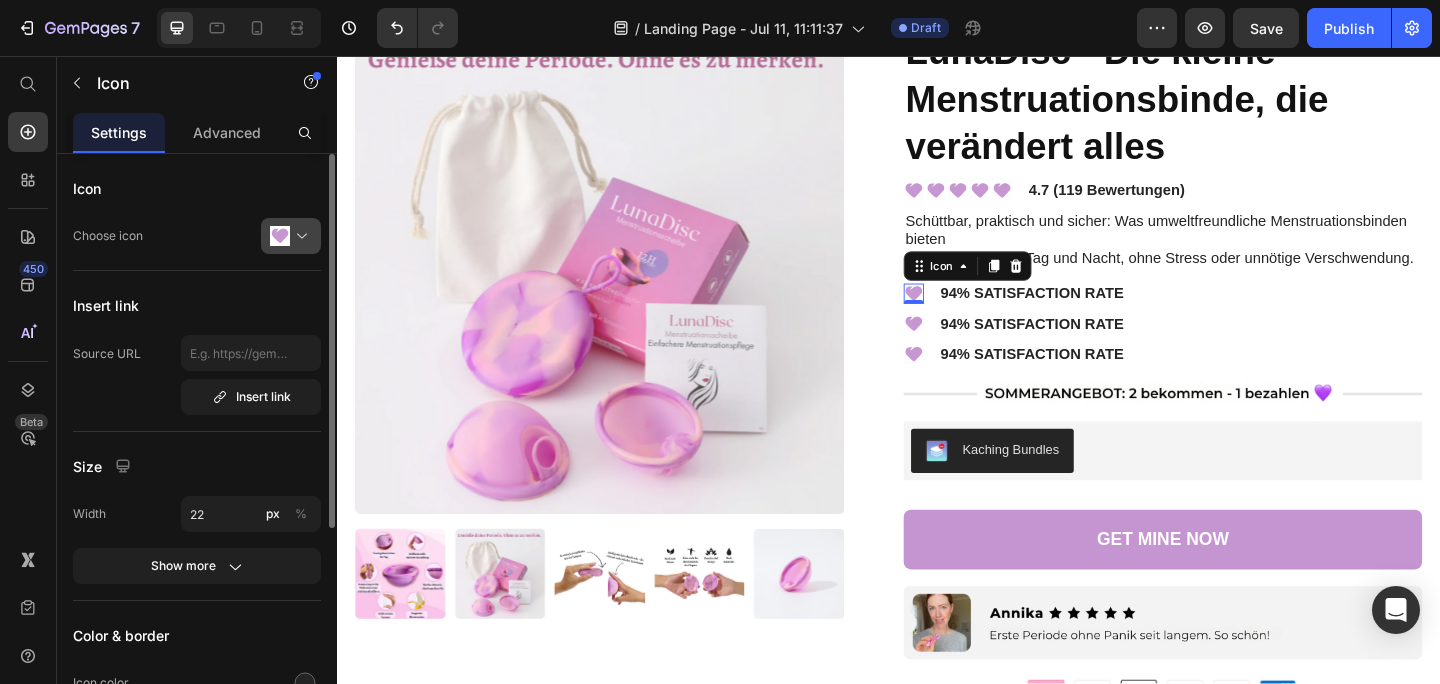 click at bounding box center (299, 236) 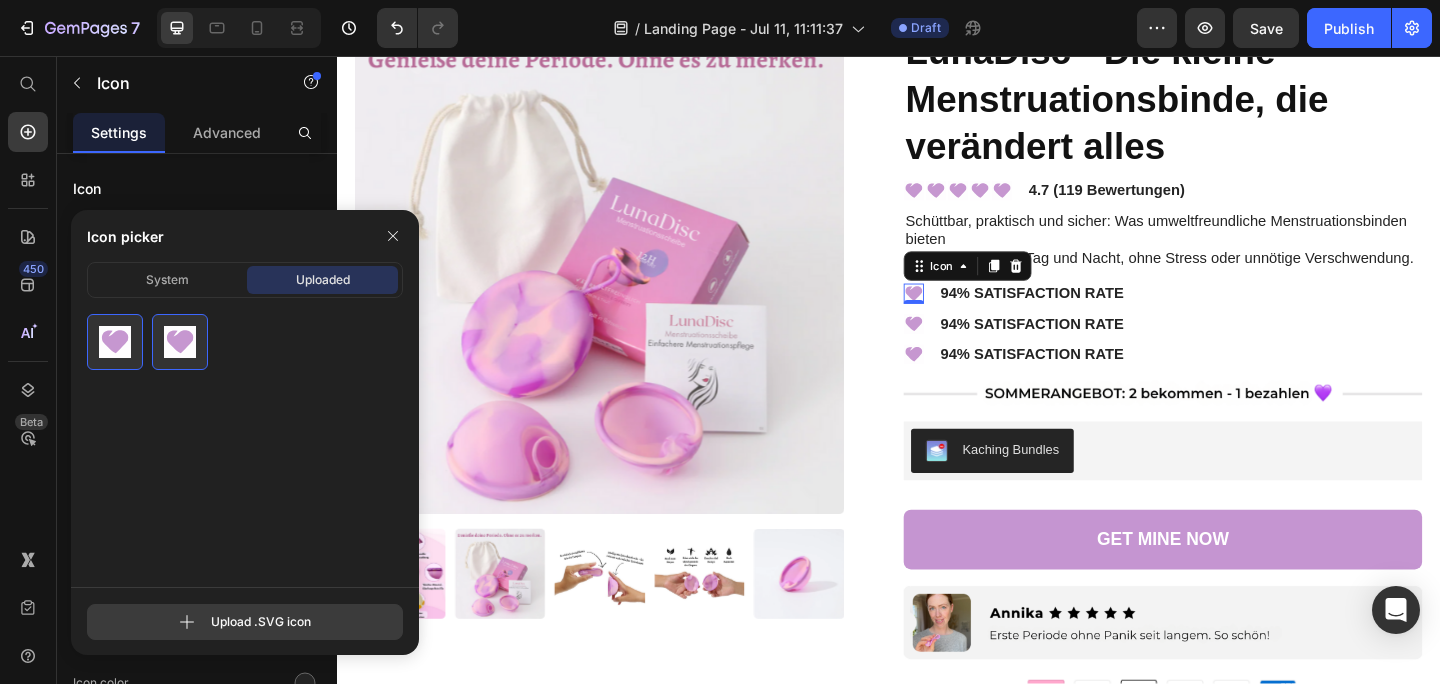 click 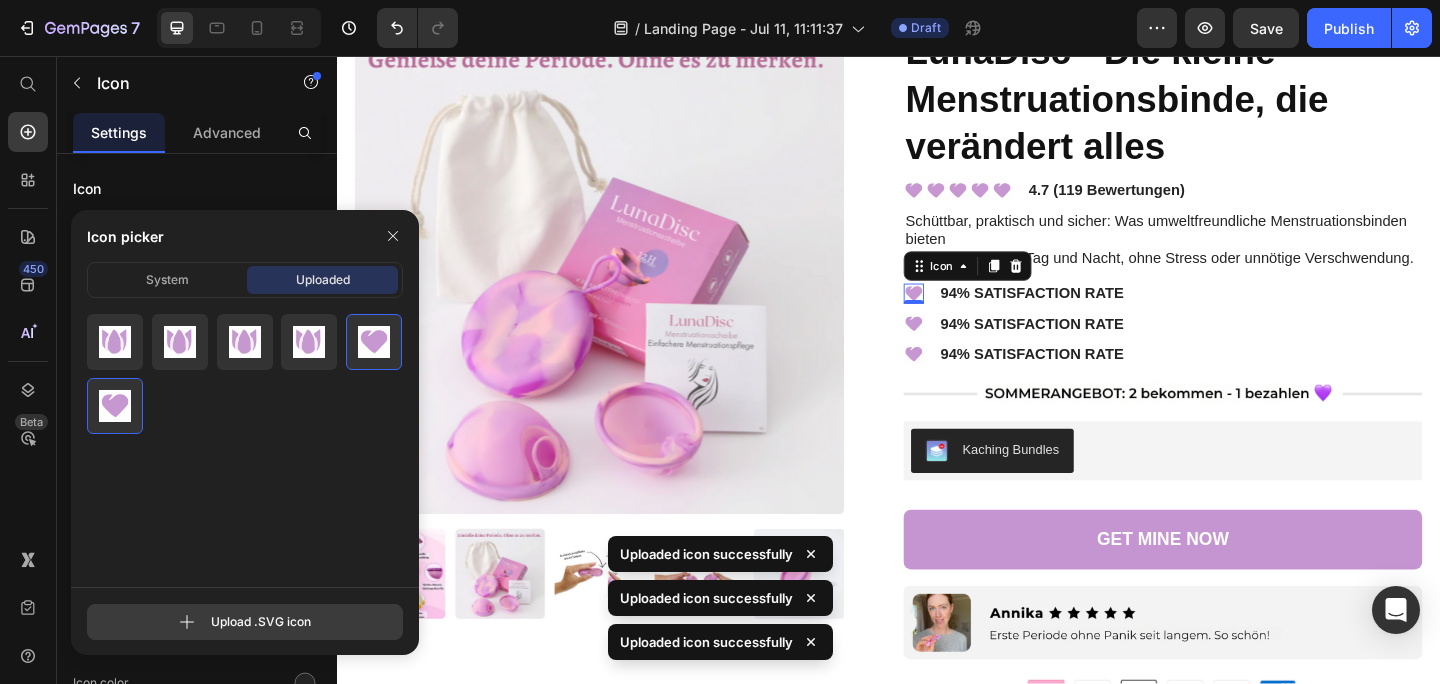 click 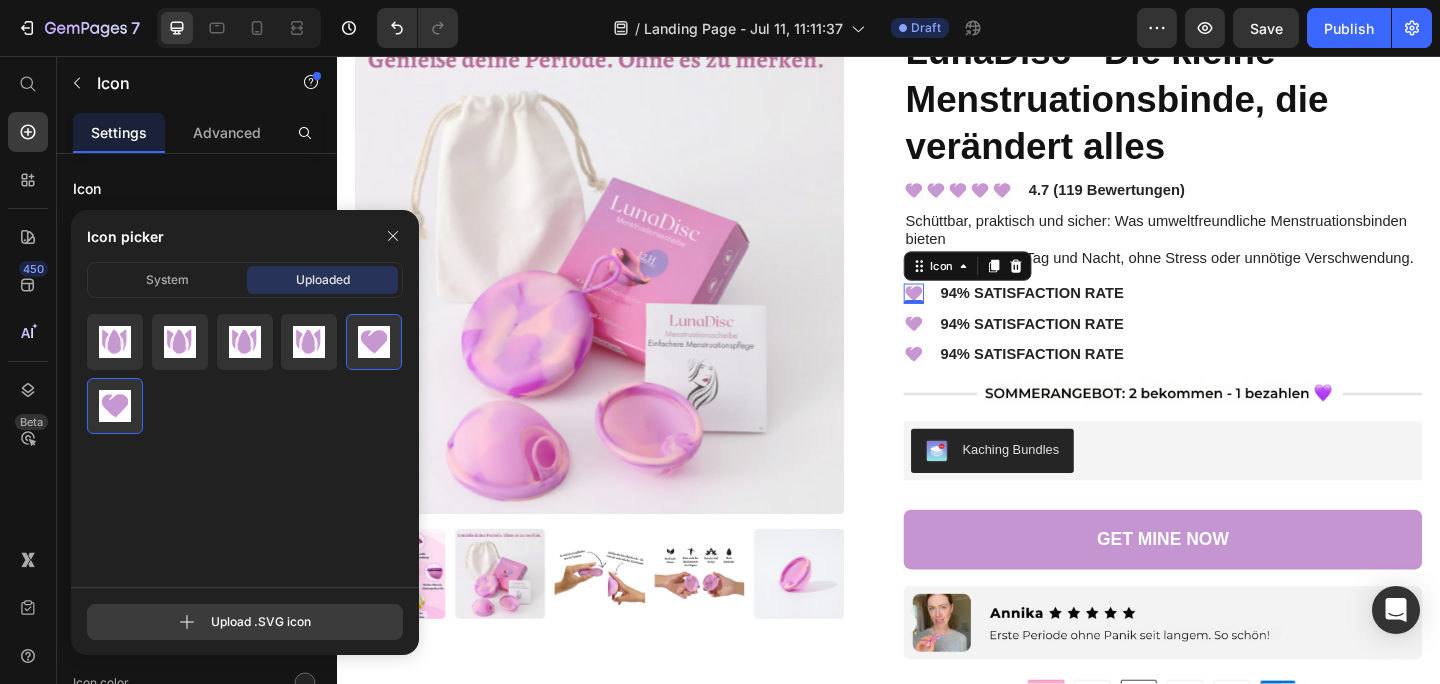 type on "C:\fakepath\Screenshot 2025-07-11 at 5.30.52 PM.svg" 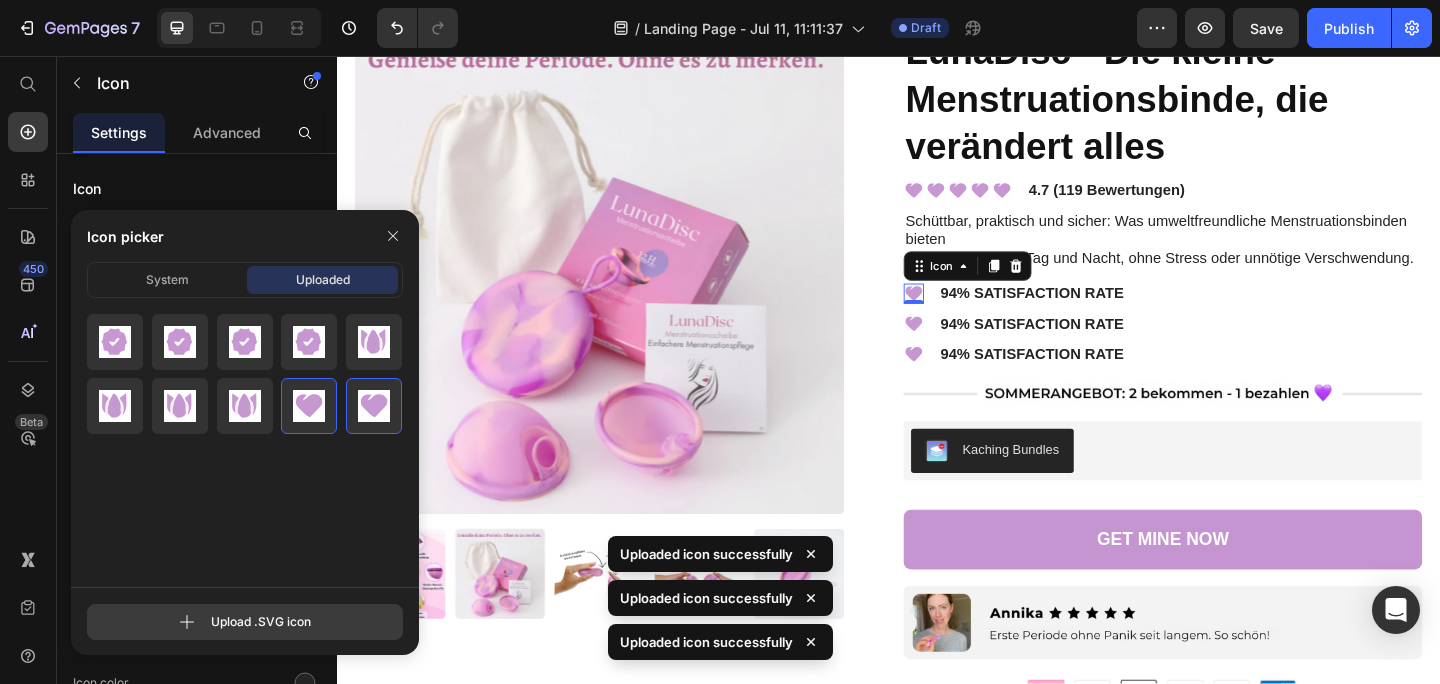 click 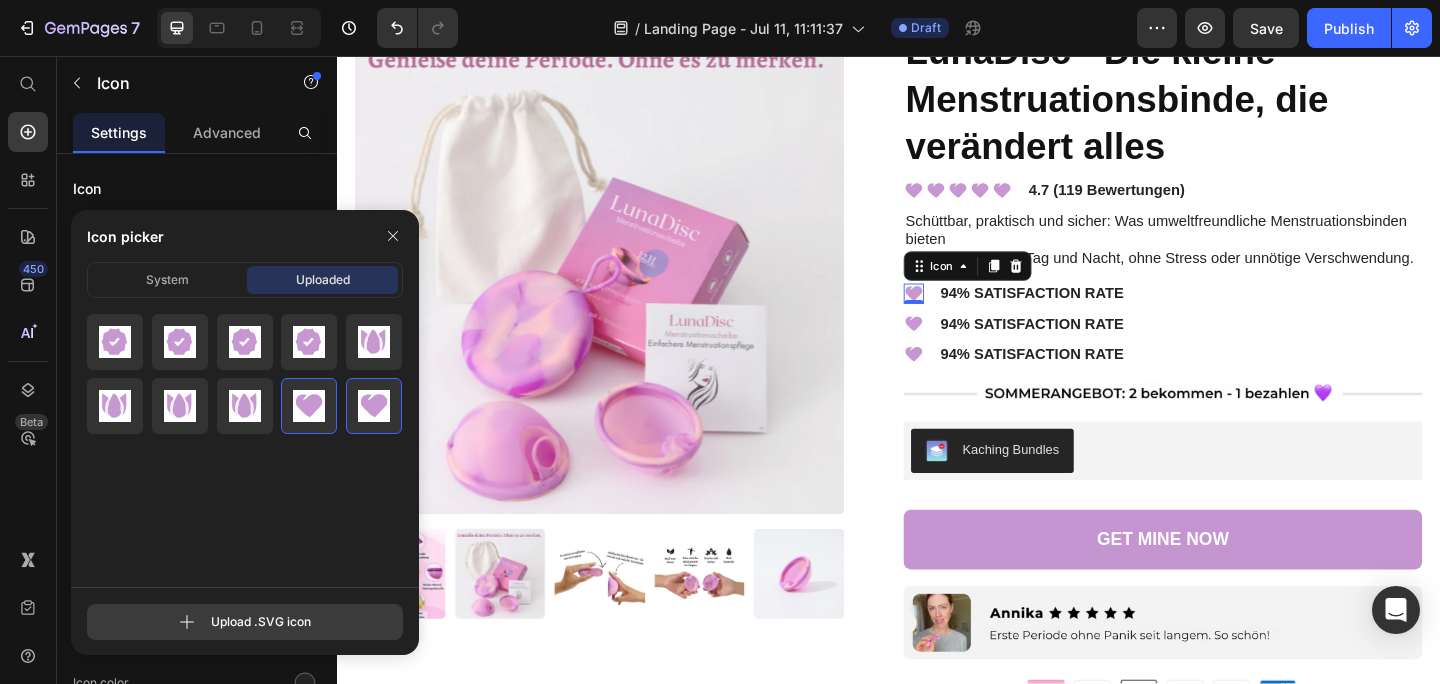 type on "C:\fakepath\Screenshot 2025-07-11 at 5.31.01 PM.svg" 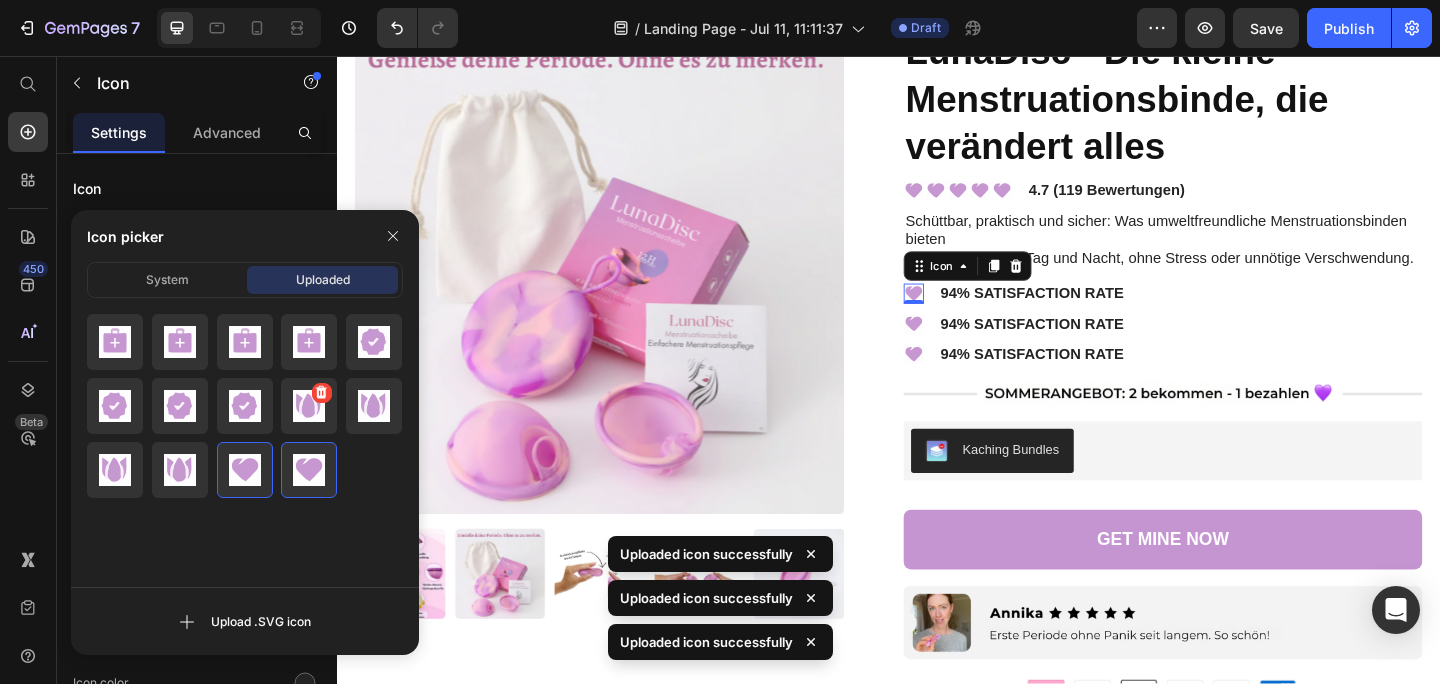 click at bounding box center (309, 406) 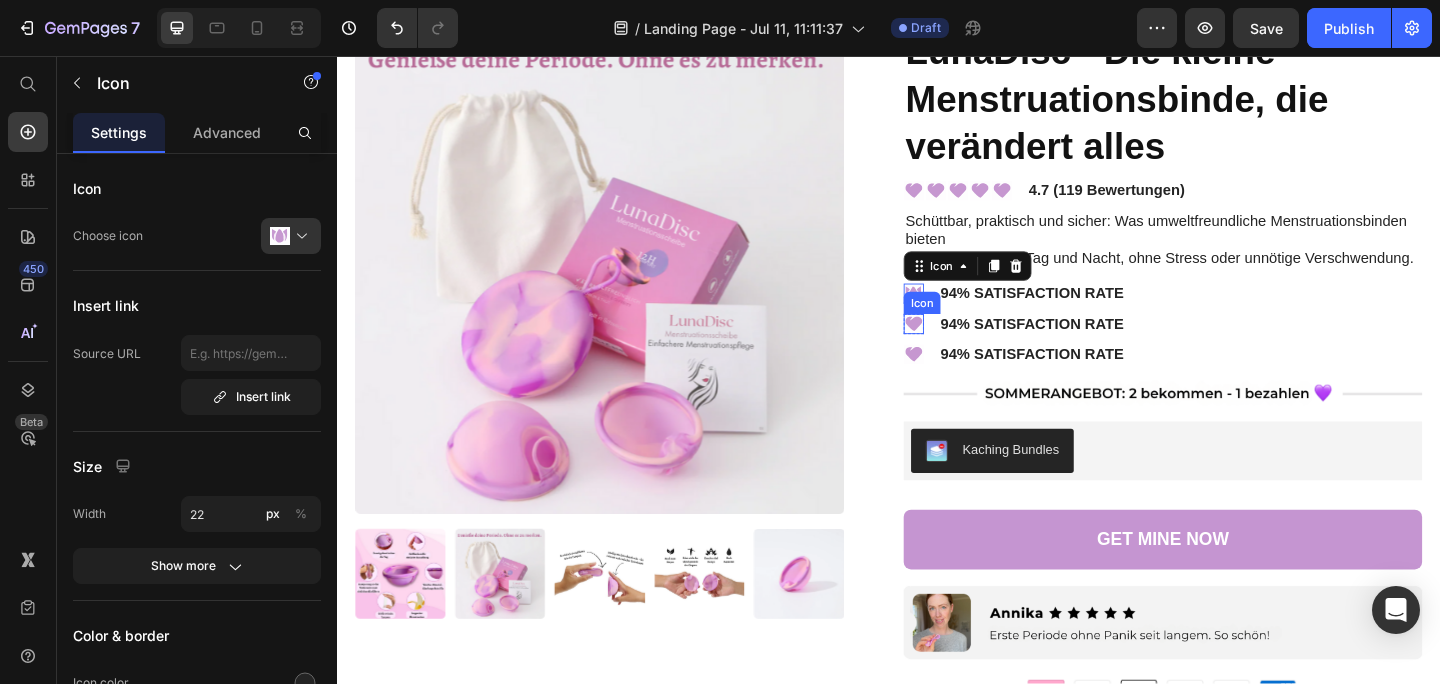 click 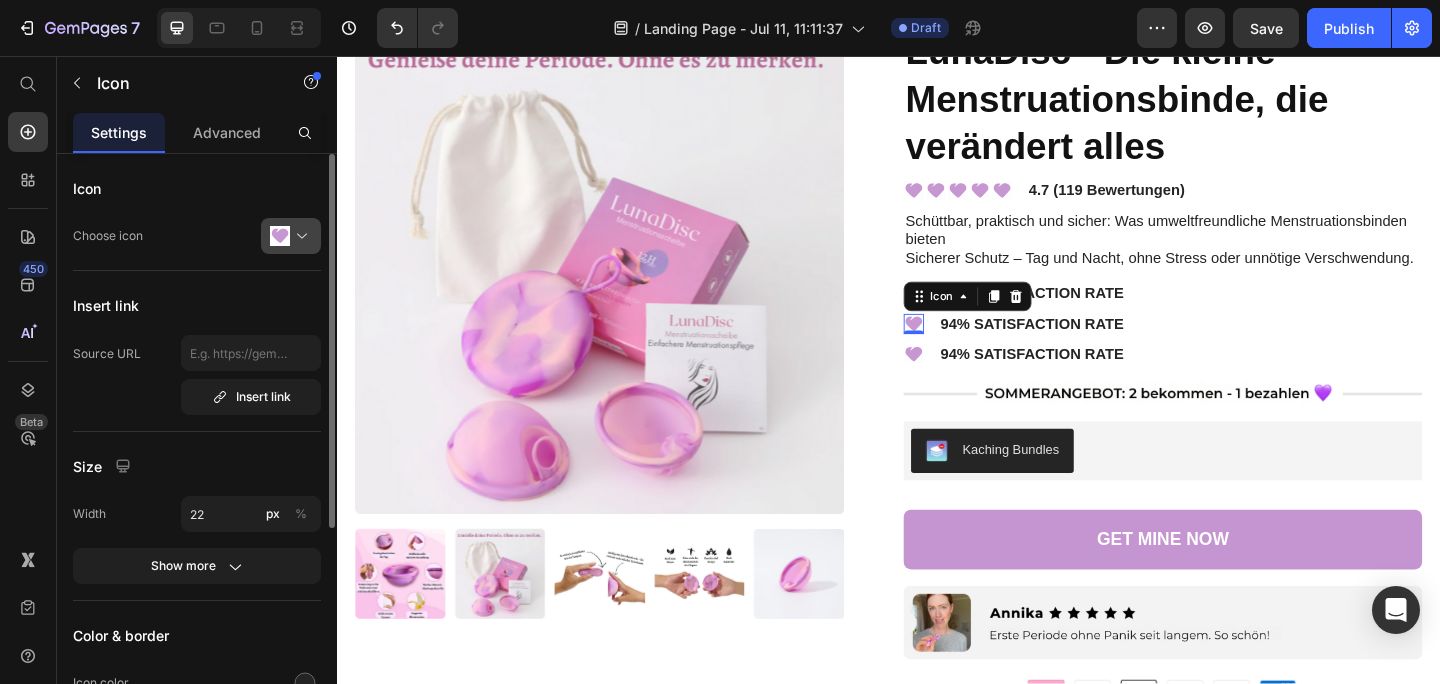 click at bounding box center [299, 236] 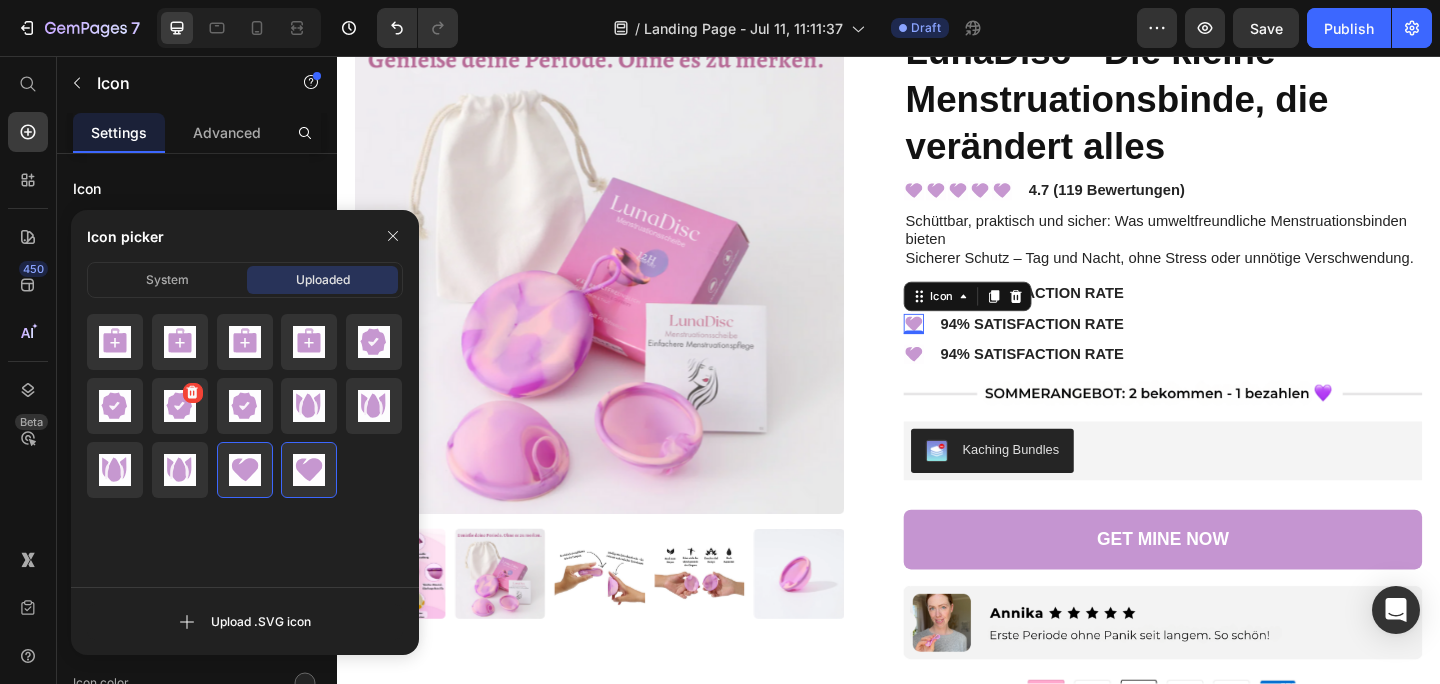 click at bounding box center (180, 406) 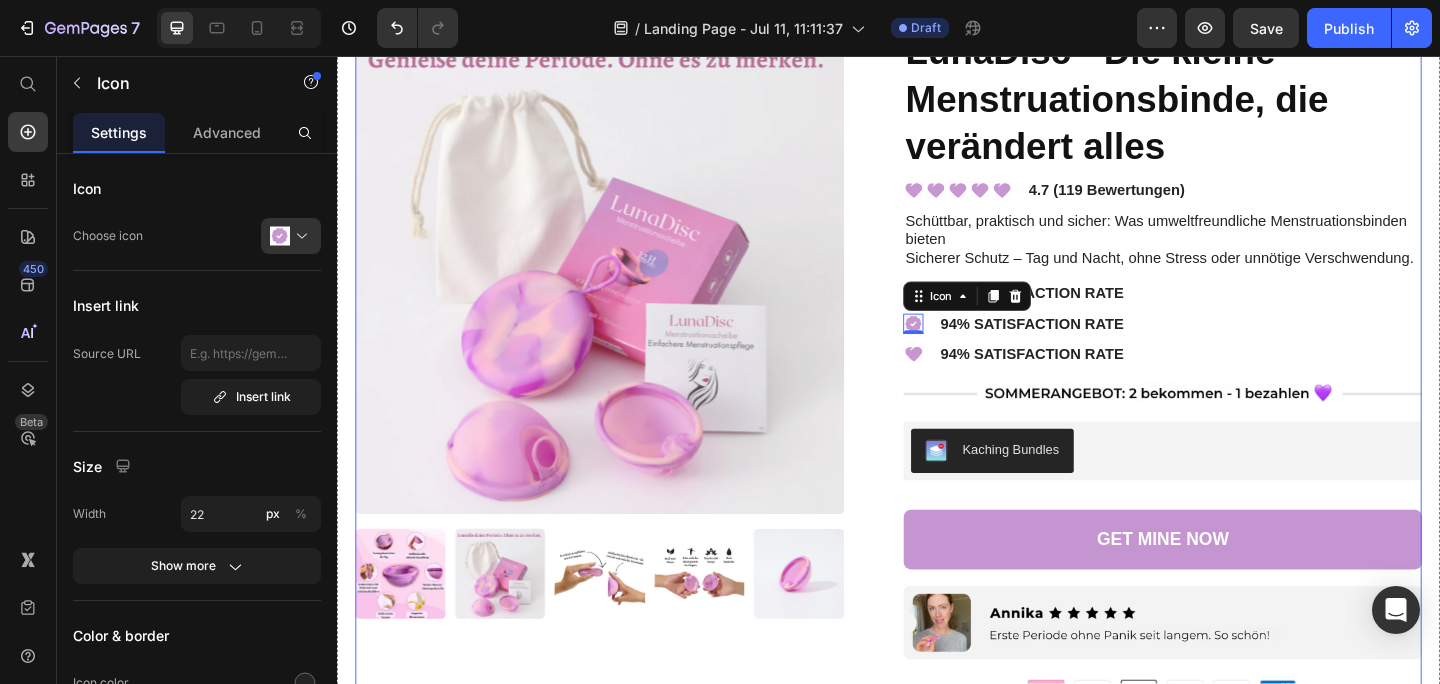 click 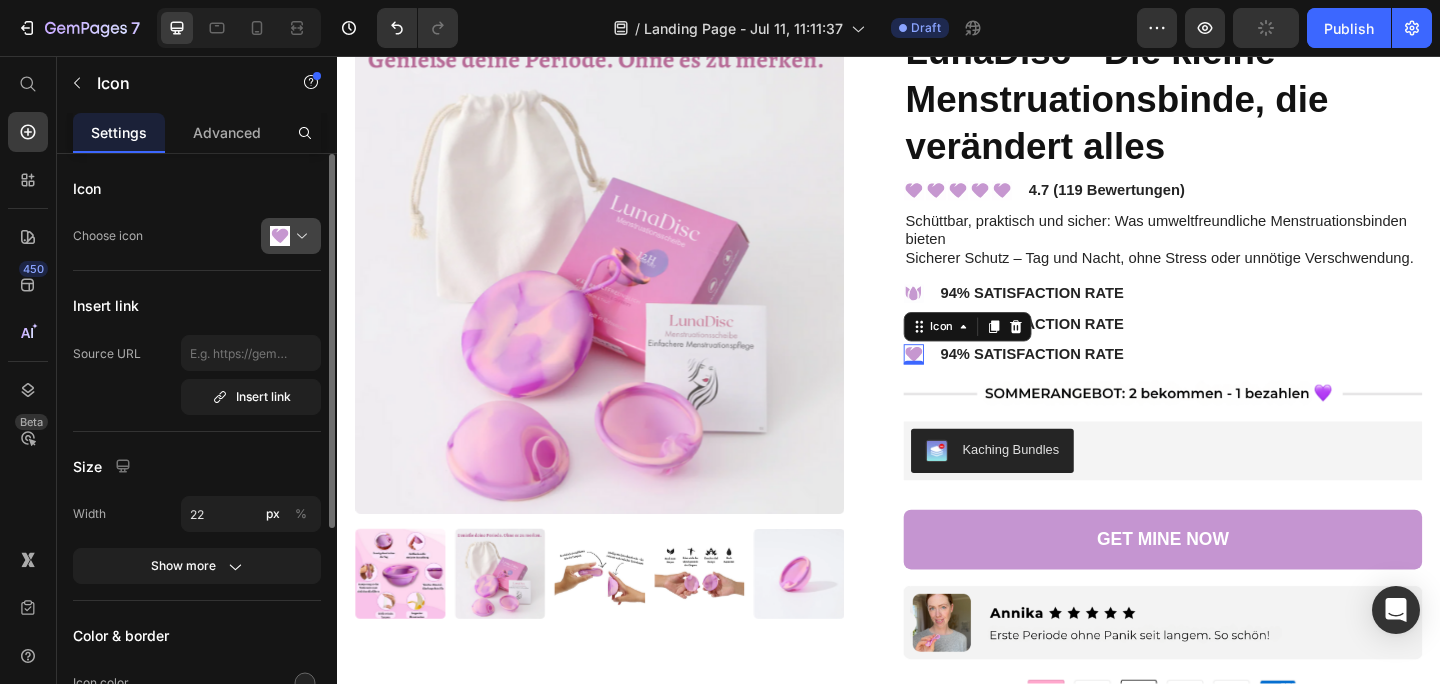 click at bounding box center (299, 236) 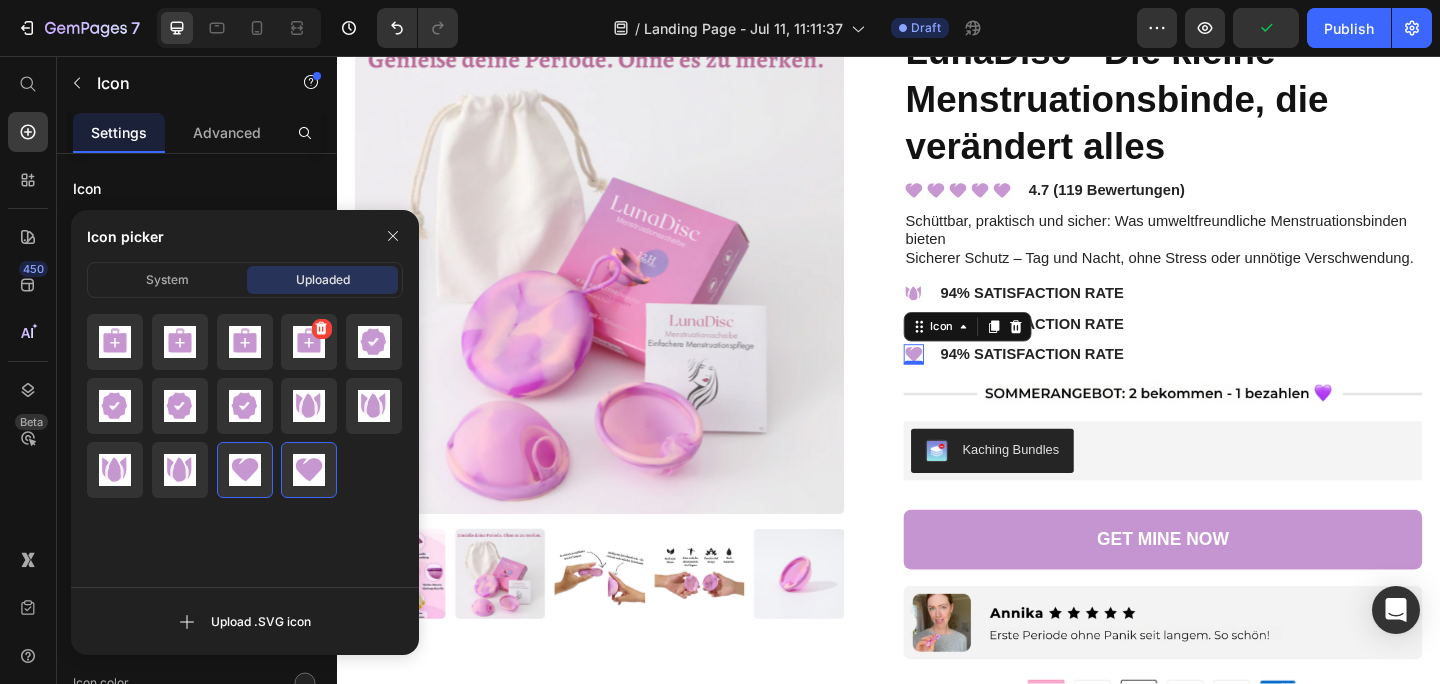 click at bounding box center [309, 342] 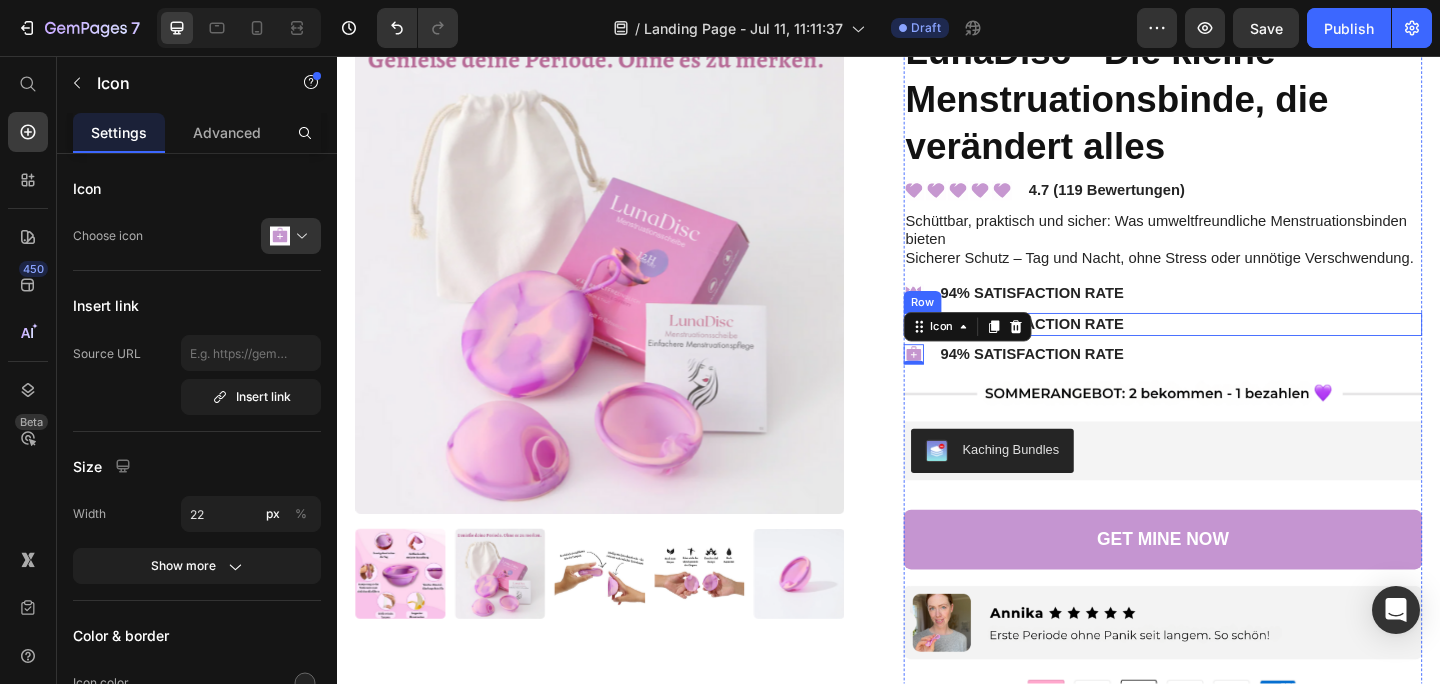 click on "Icon Icon List 94% SATISFACTION RATE Text Block Row" at bounding box center [1235, 348] 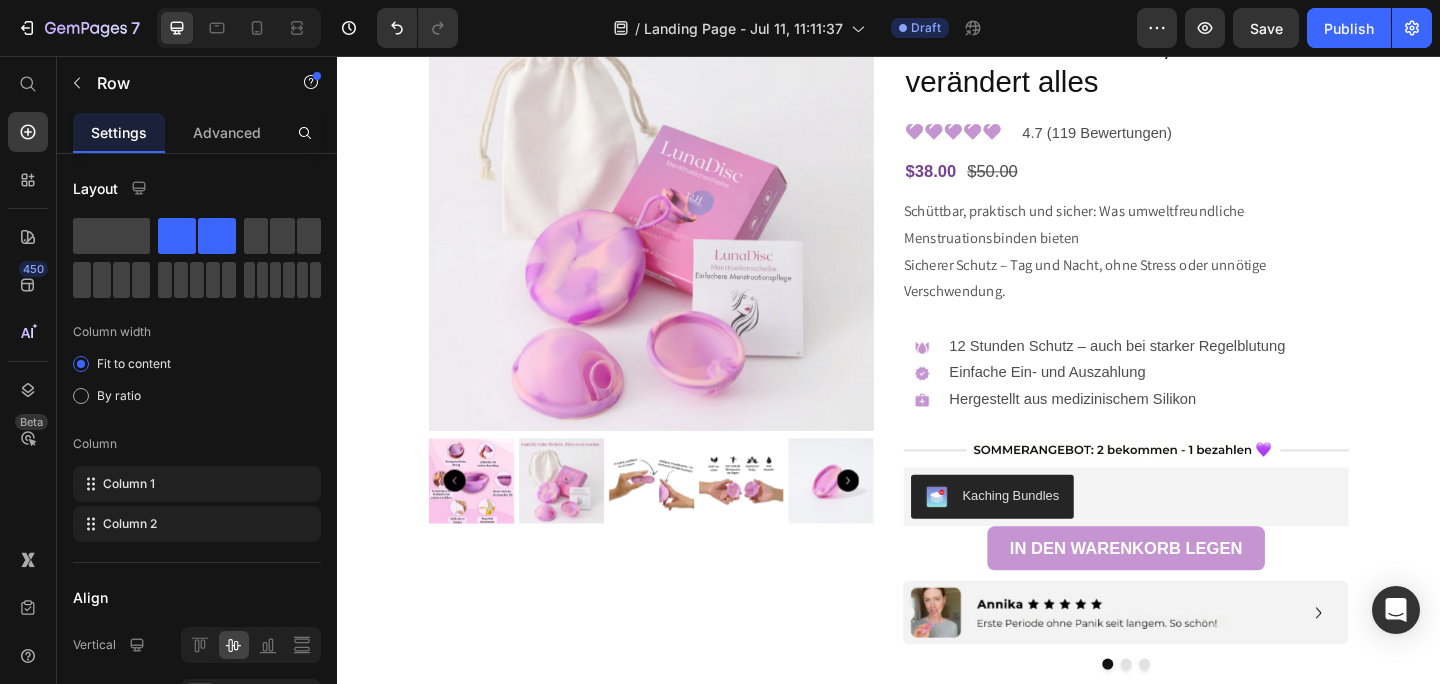 scroll, scrollTop: 155, scrollLeft: 0, axis: vertical 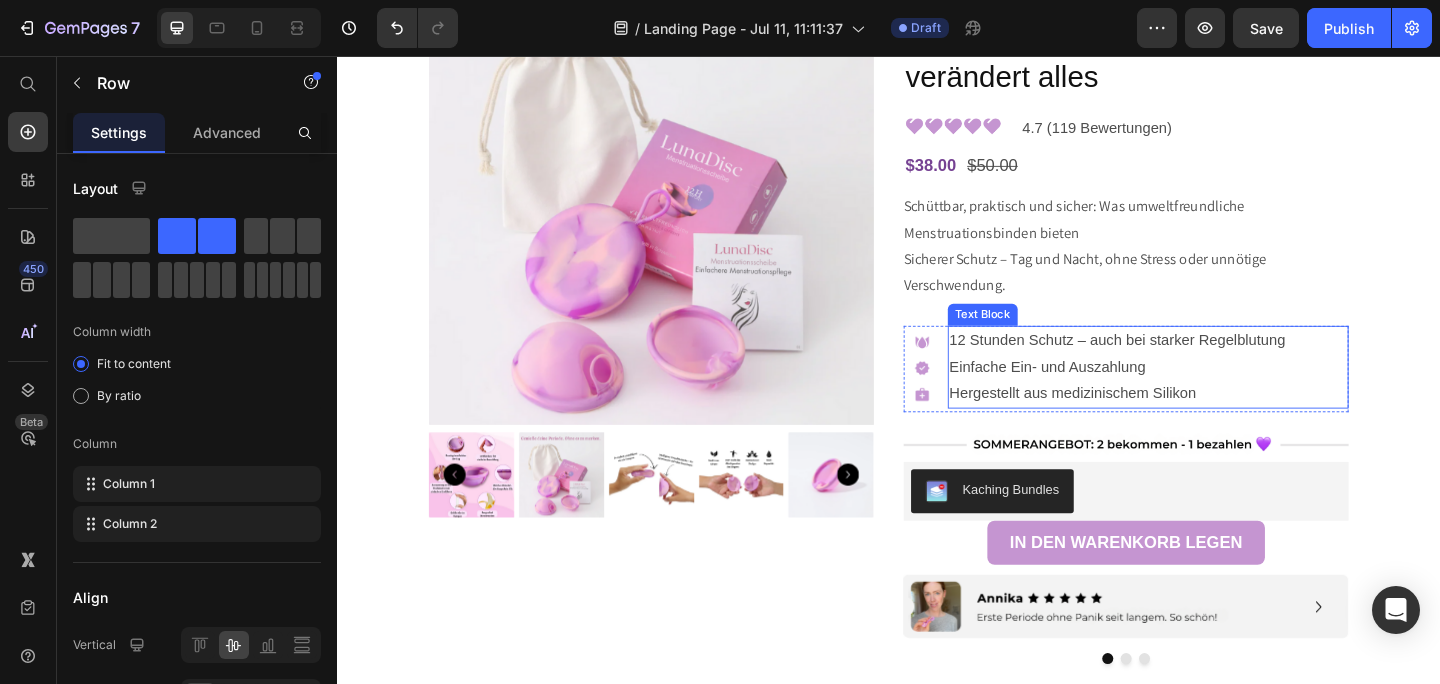 click on "12 Stunden Schutz – auch bei starker Regelblutung" at bounding box center [1219, 366] 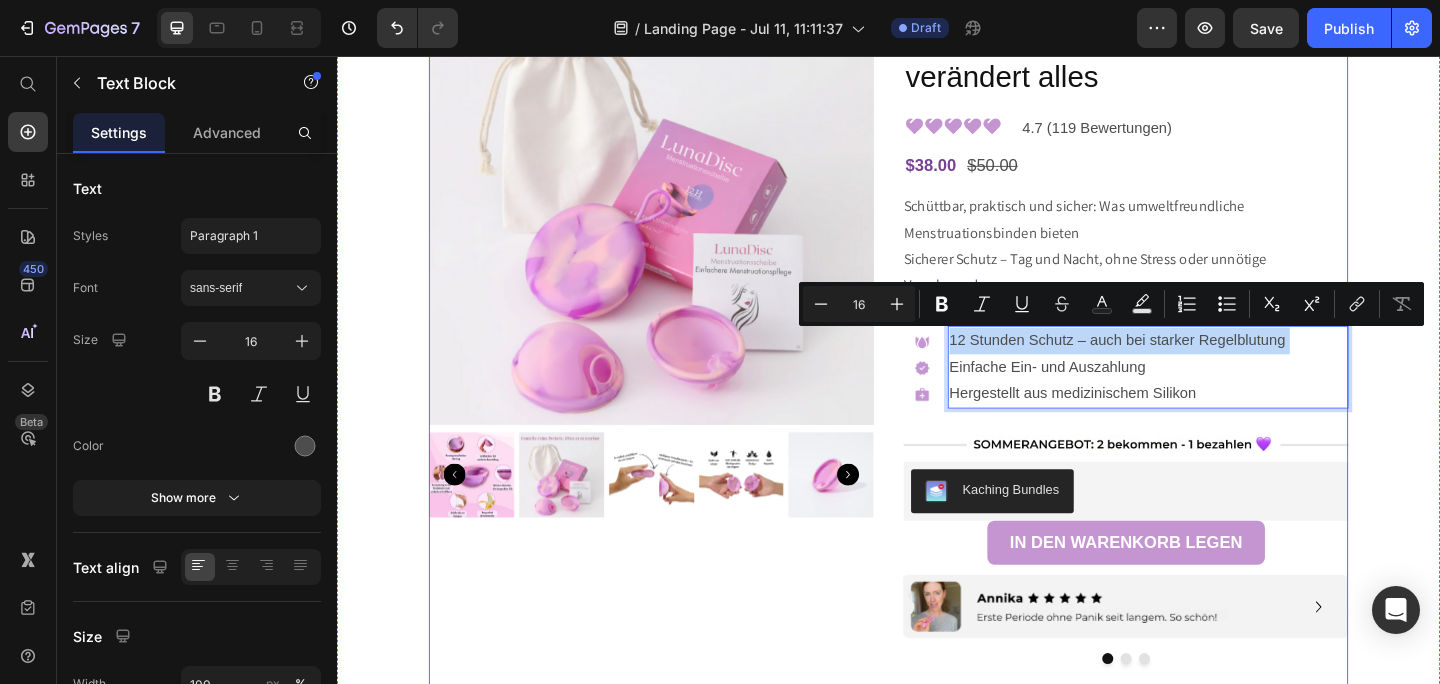 click on "Product Images LunaDisc - Die kleine Menstruationsbinde, die verändert alles Product Title Image 4.7 (119 Bewertungen) Text Block Row $38.00 Product Price $50.00 Product Price Row Schüttbar, praktisch und sicher: Was umweltfreundliche Menstruationsbinden bieten Sicherer Schutz – Tag und Nacht, ohne Stress oder unnötige Verschwendung. Product Description Image 12 Stunden Schutz – auch bei starker Regelblutung Einfache Ein- und Auszahlung Hergestellt aus medizinischem Silikon Text Block   0 Row Image Kaching Bundles Kaching Bundles IN DEN WARENKORB LEGEN Add to Cart
Image Image Image
Carousel Image umweltfreundlich   & essbar Text Block sanft & komfortabel Text Block läckagesäker design Text Block Row Die Menstruation sollte Sie nicht einschränken. Es gibt einen besseren Weg. Habe ich meinen Tampon gewechselt? Werde ich auslaufen? Wie lange hält der Schutz an? Text Block Image" at bounding box center [937, 1607] 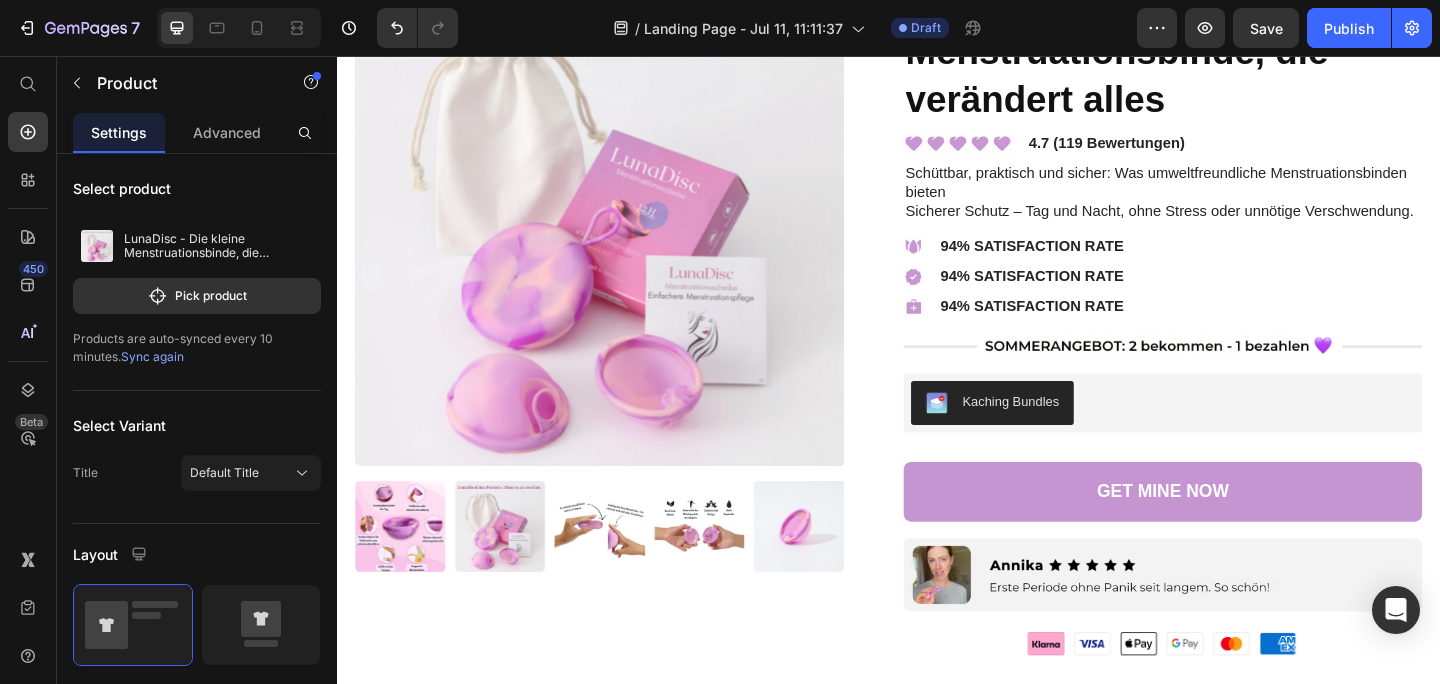 scroll, scrollTop: 7181, scrollLeft: 0, axis: vertical 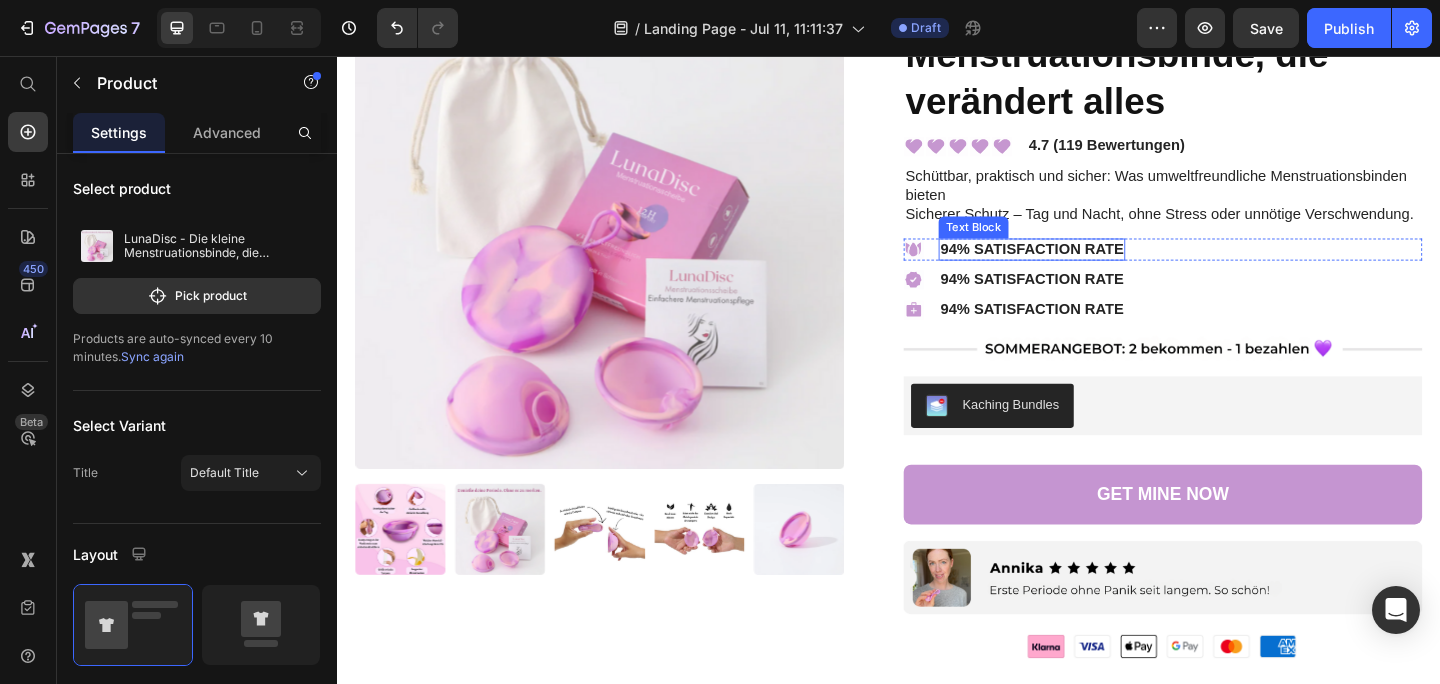 click on "94% SATISFACTION RATE" at bounding box center [1092, 267] 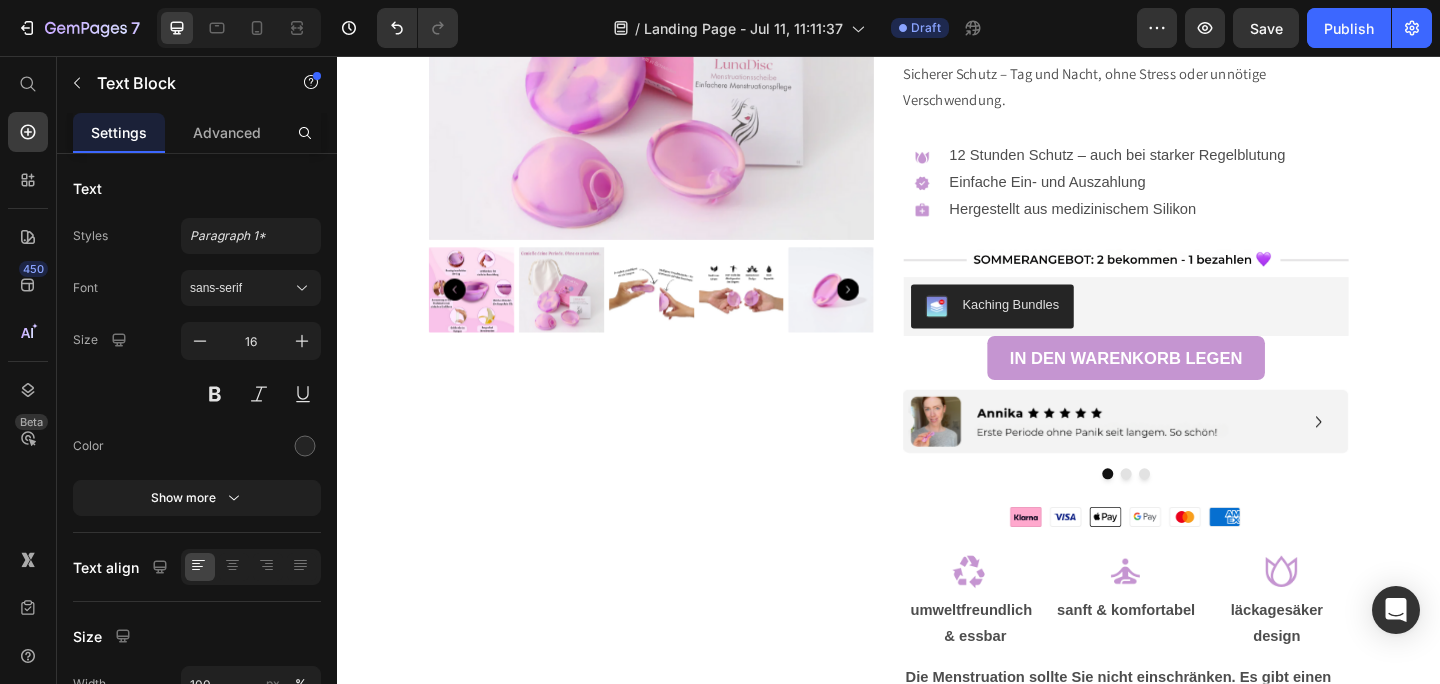 scroll, scrollTop: 202, scrollLeft: 0, axis: vertical 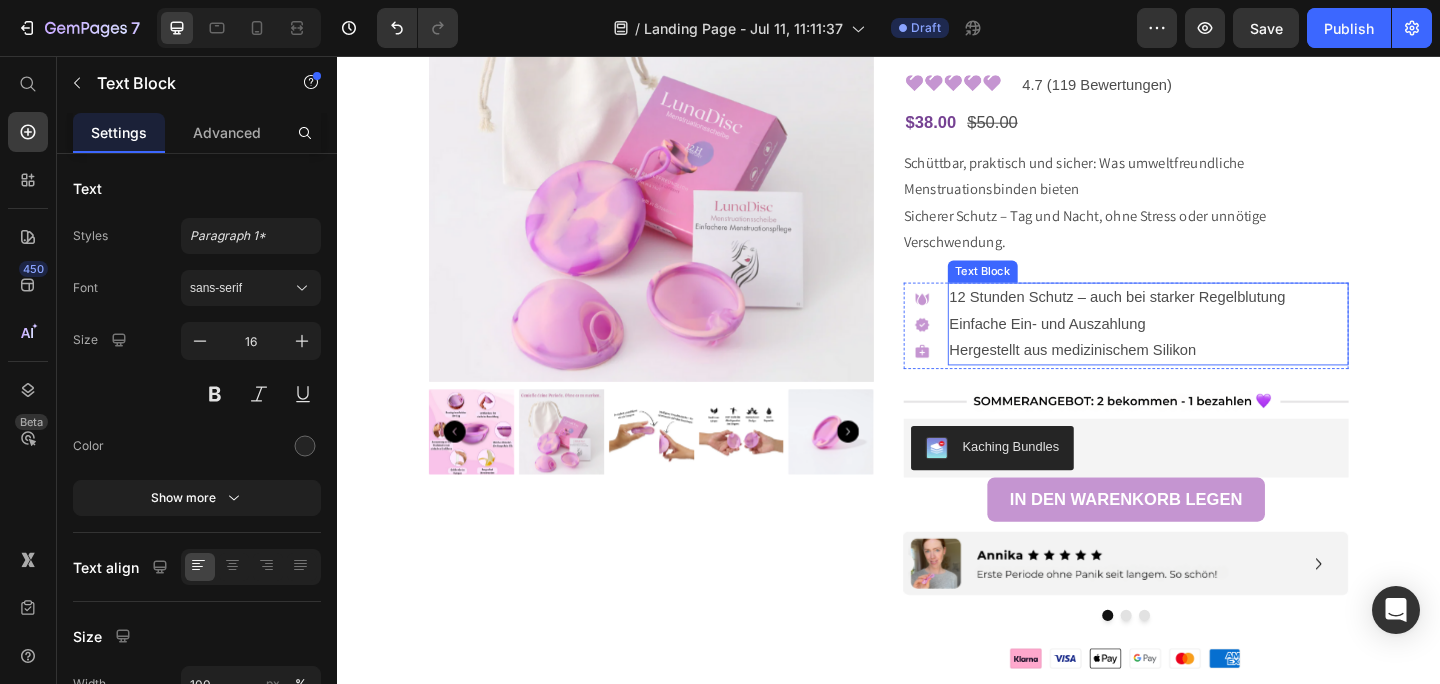 click on "Einfache Ein- und Auszahlung" at bounding box center [1219, 348] 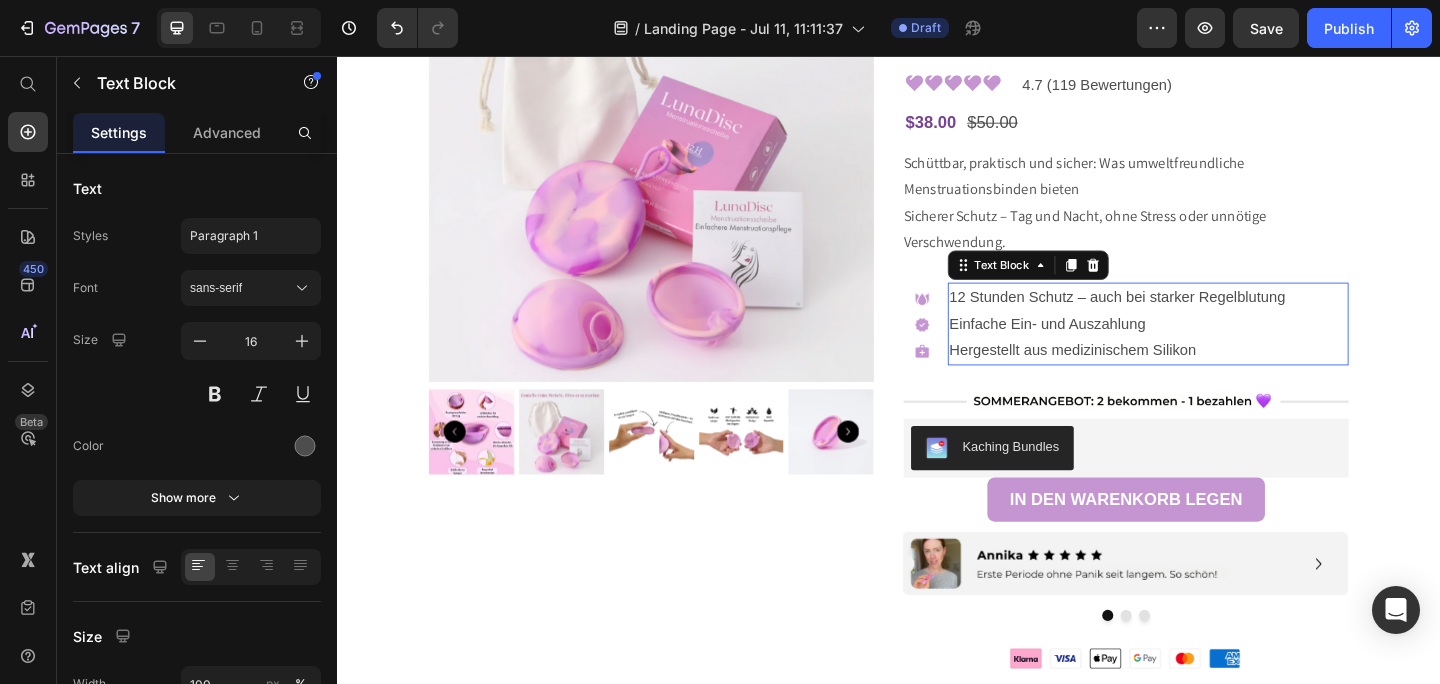 click on "Einfache Ein- und Auszahlung" at bounding box center [1219, 348] 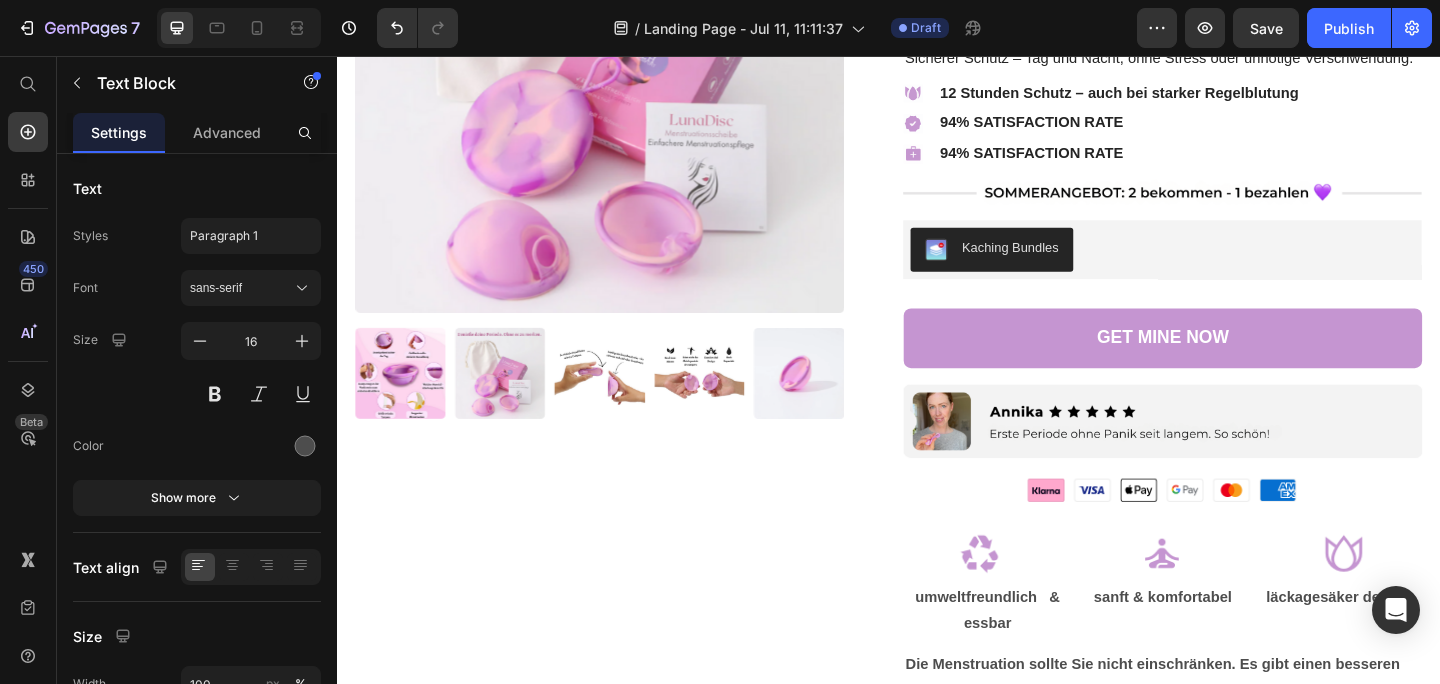 scroll, scrollTop: 7270, scrollLeft: 0, axis: vertical 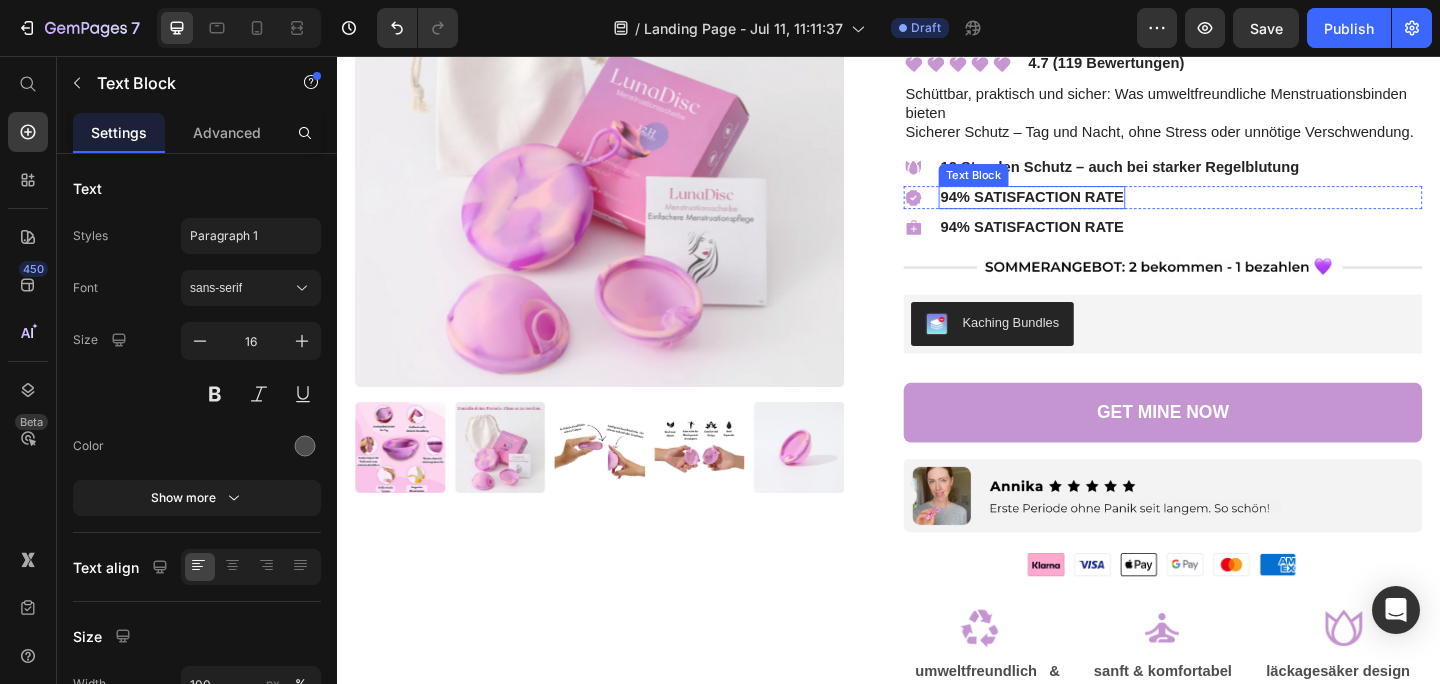 click on "94% SATISFACTION RATE" at bounding box center (1092, 210) 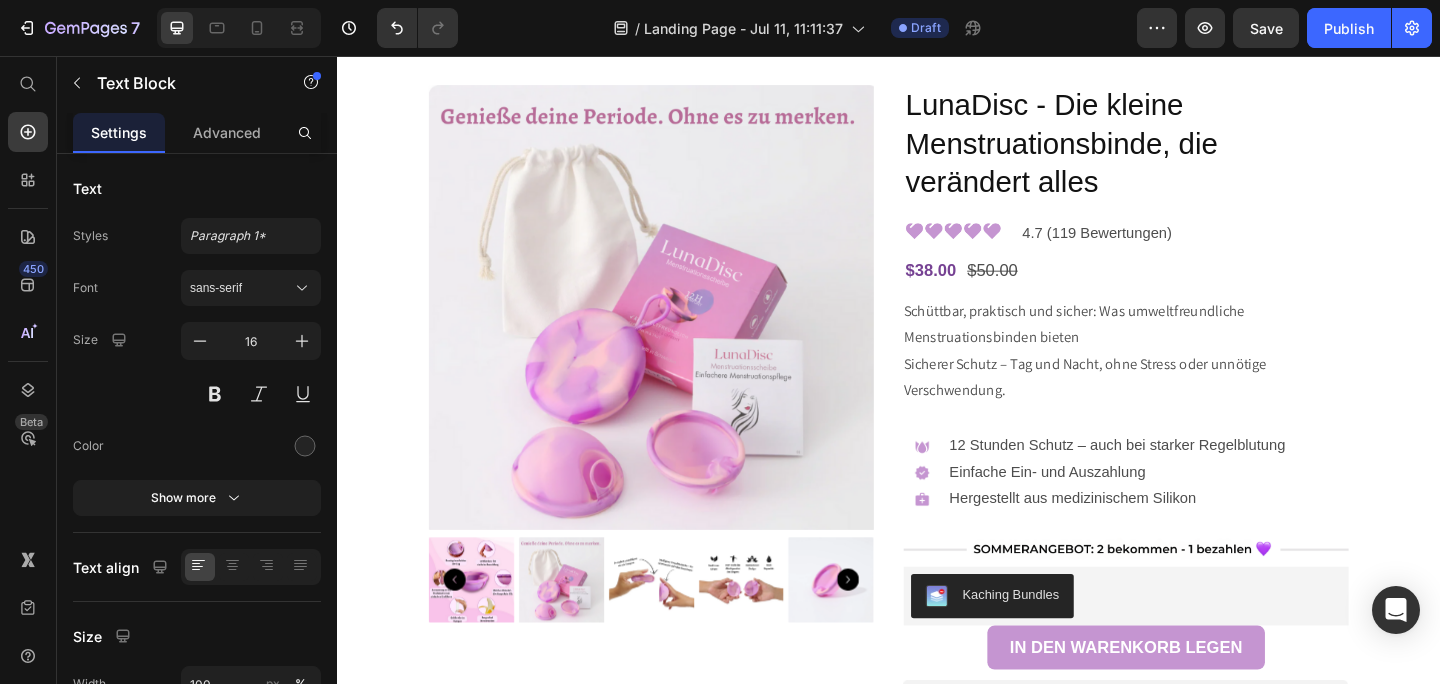 scroll, scrollTop: 186, scrollLeft: 0, axis: vertical 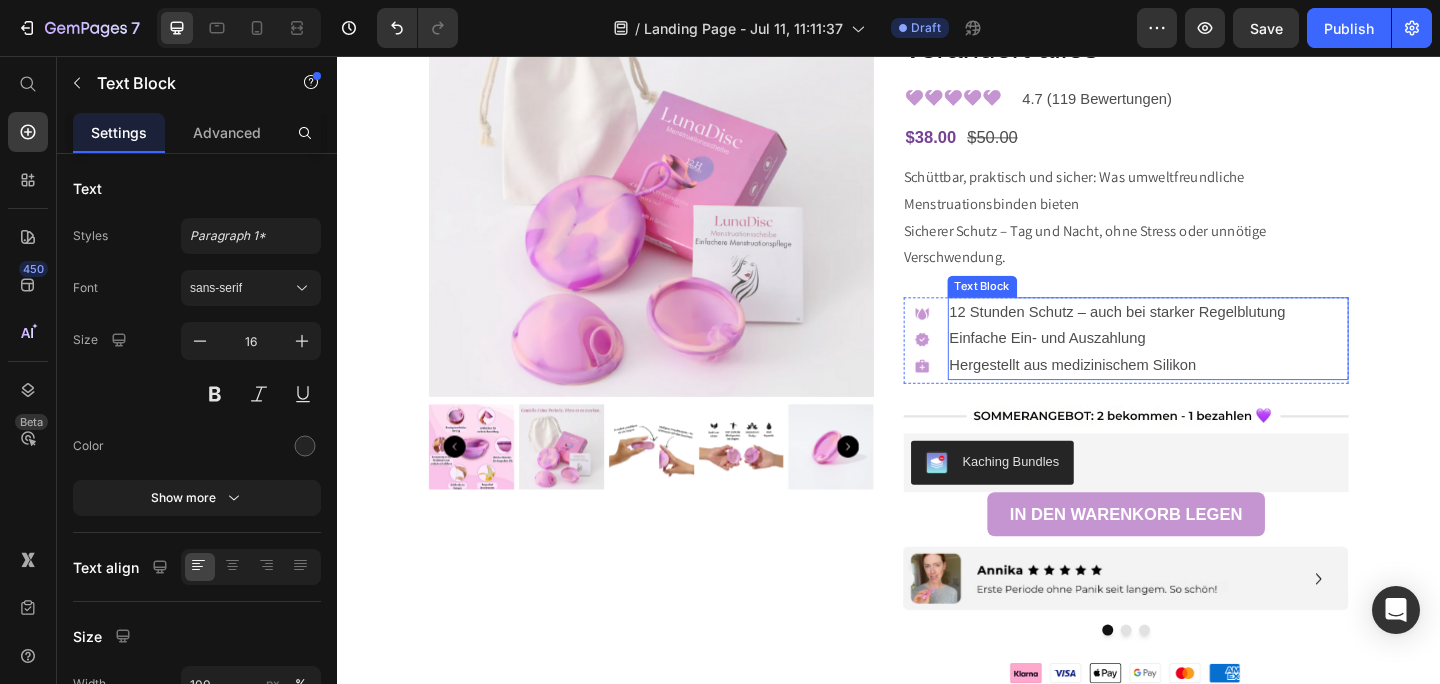 click on "Hergestellt aus medizinischem Silikon" at bounding box center (1219, 393) 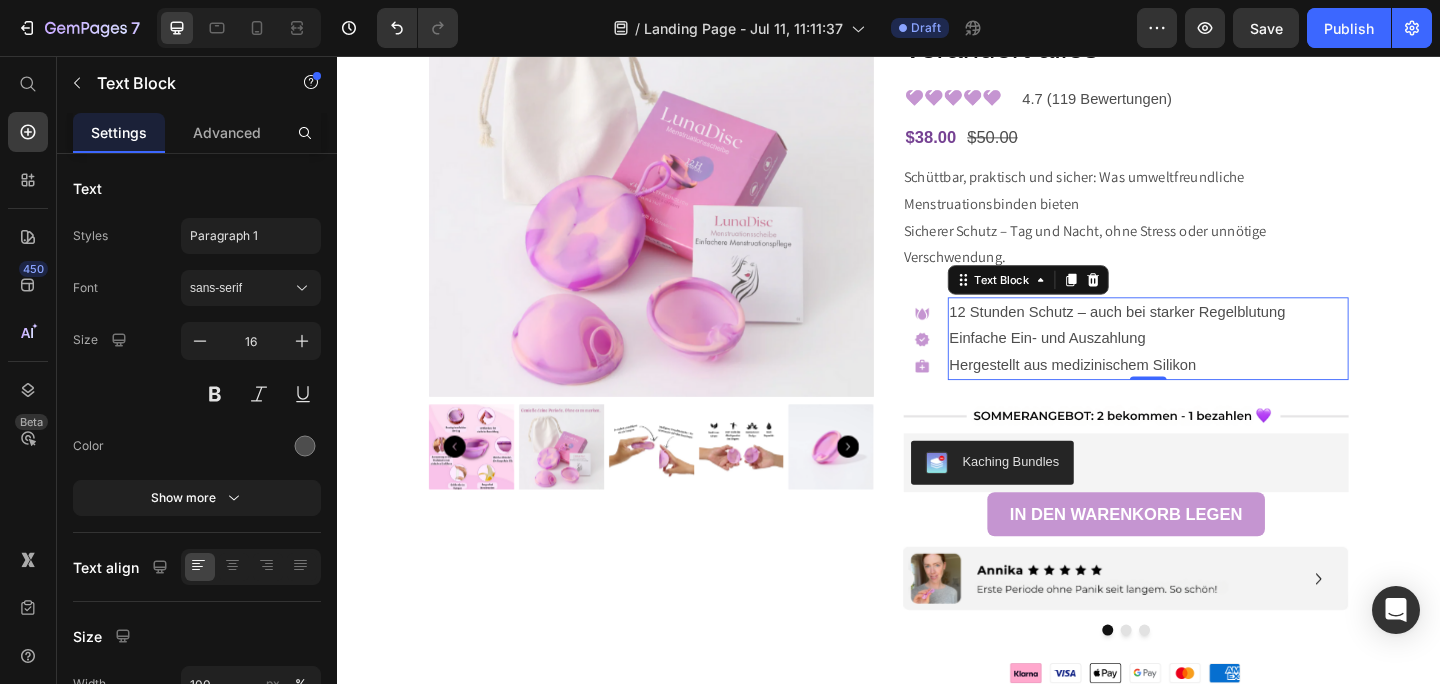 click on "Hergestellt aus medizinischem Silikon" at bounding box center (1219, 393) 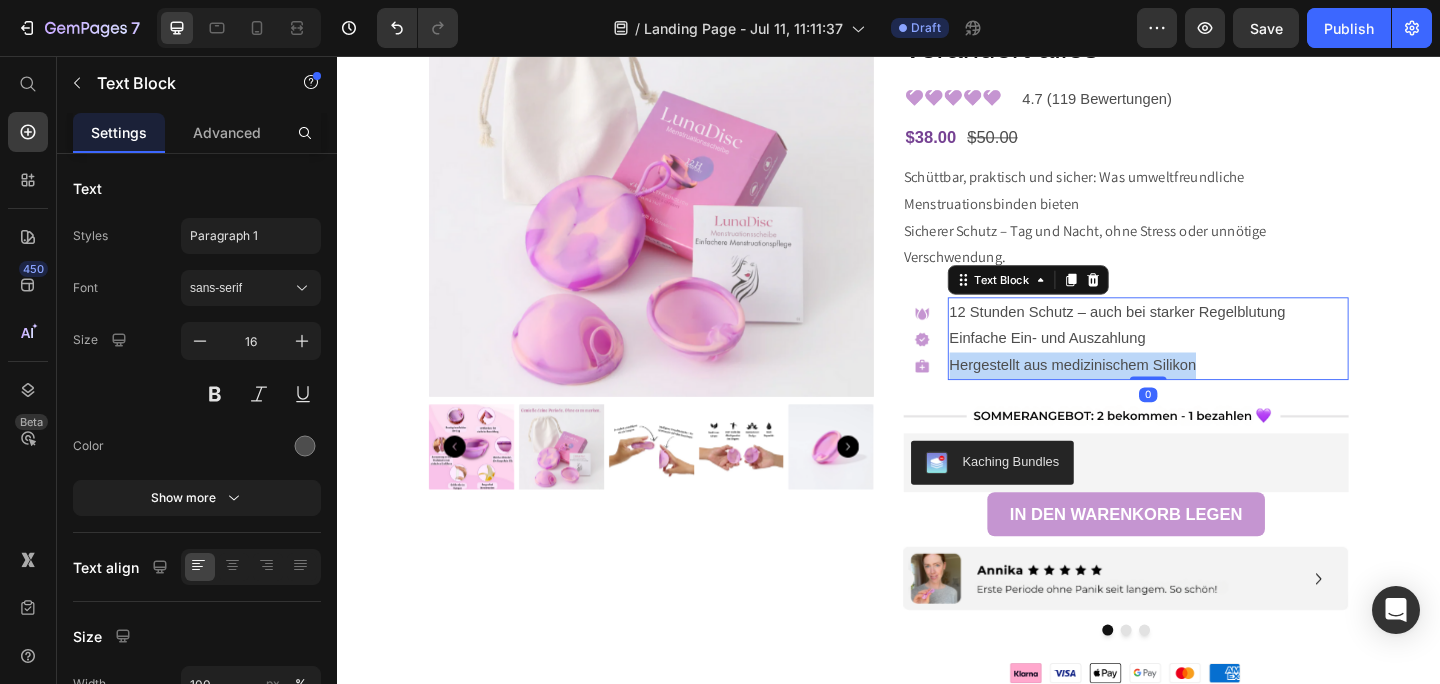 click on "Hergestellt aus medizinischem Silikon" at bounding box center (1219, 393) 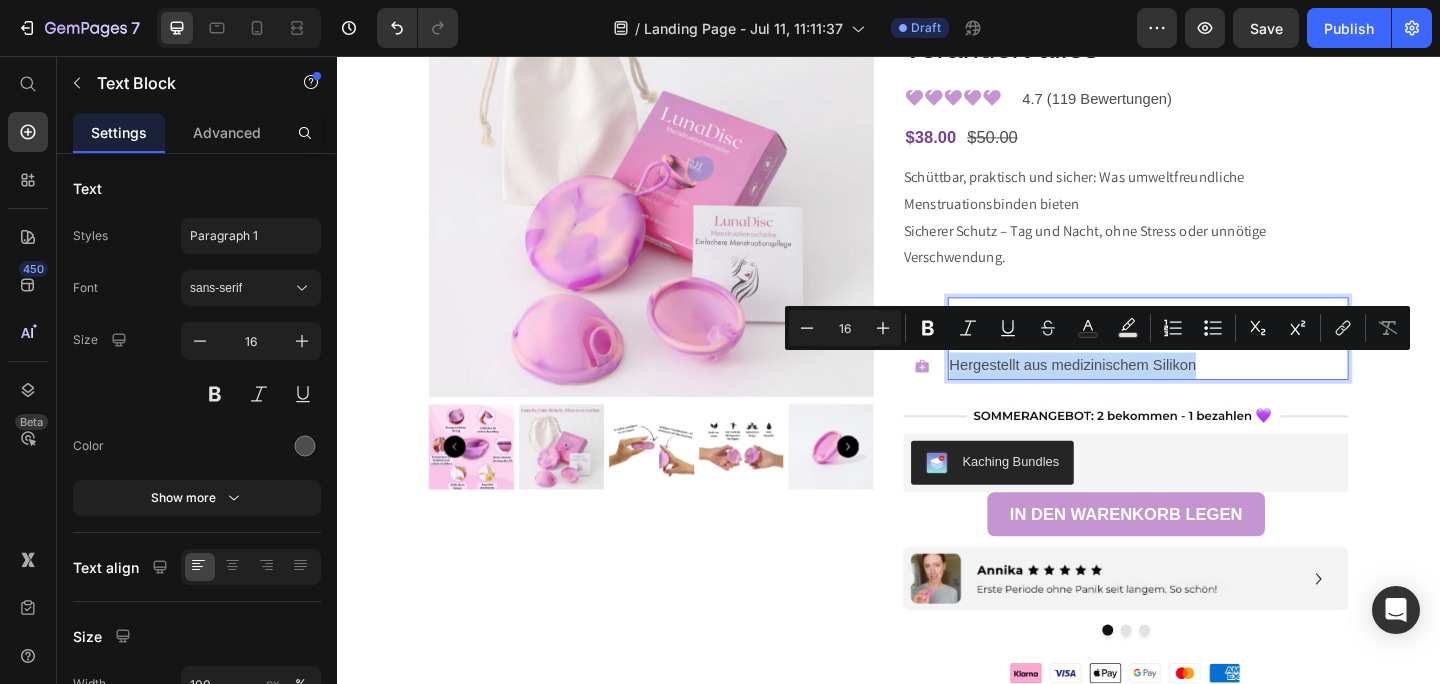 copy on "Hergestellt aus medizinischem Silikon" 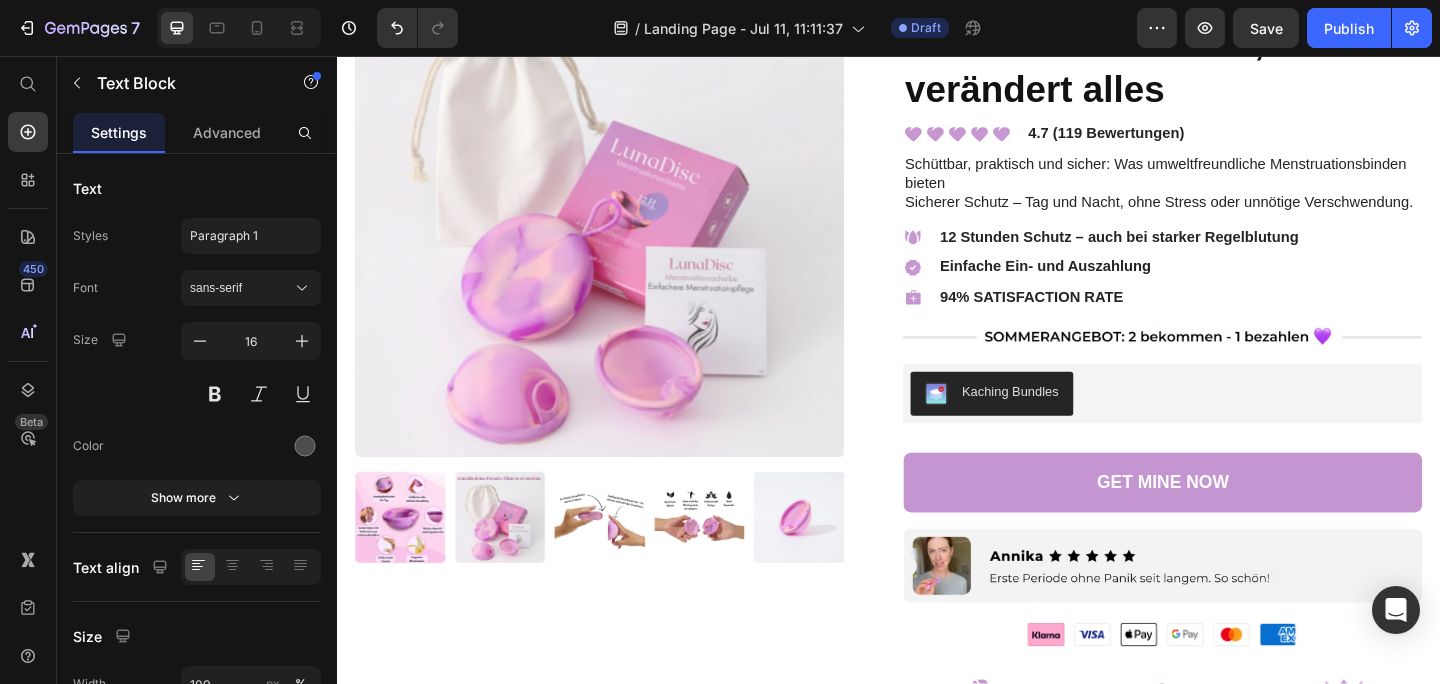 scroll, scrollTop: 7168, scrollLeft: 0, axis: vertical 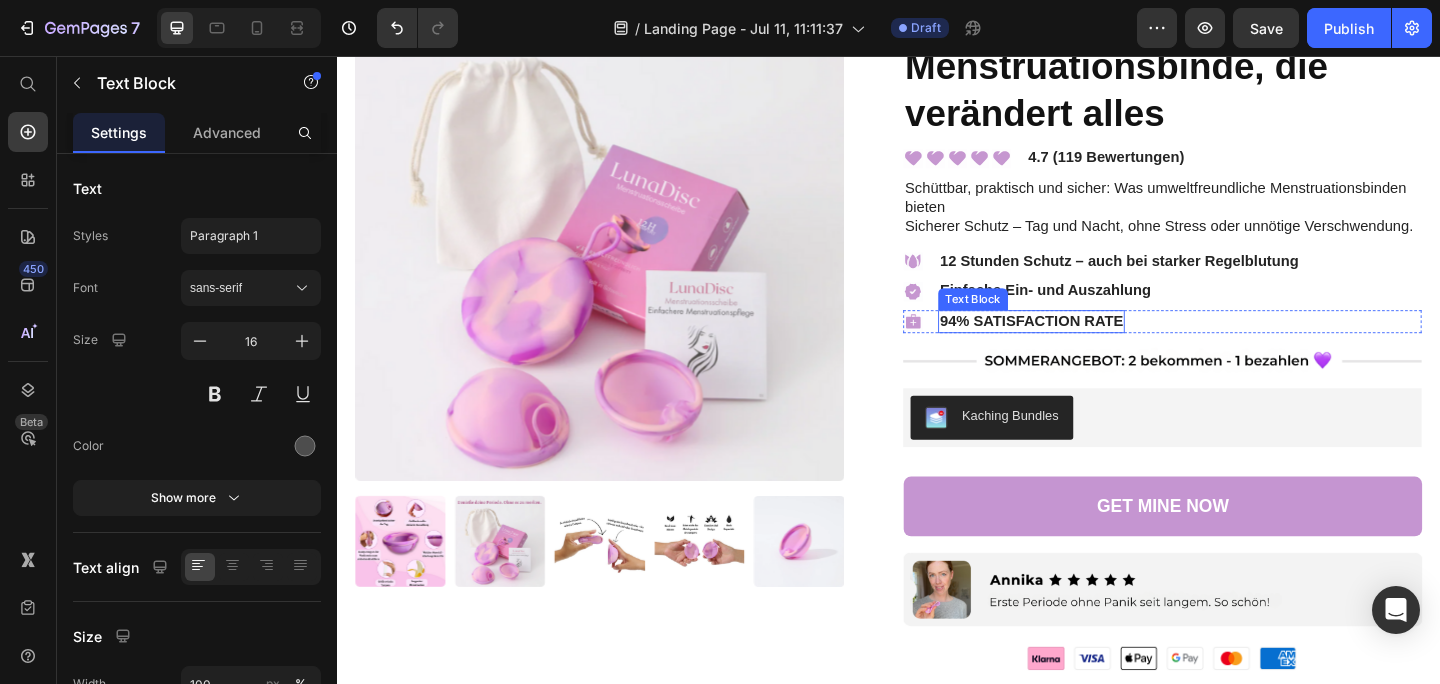 click on "94% SATISFACTION RATE" at bounding box center (1092, 345) 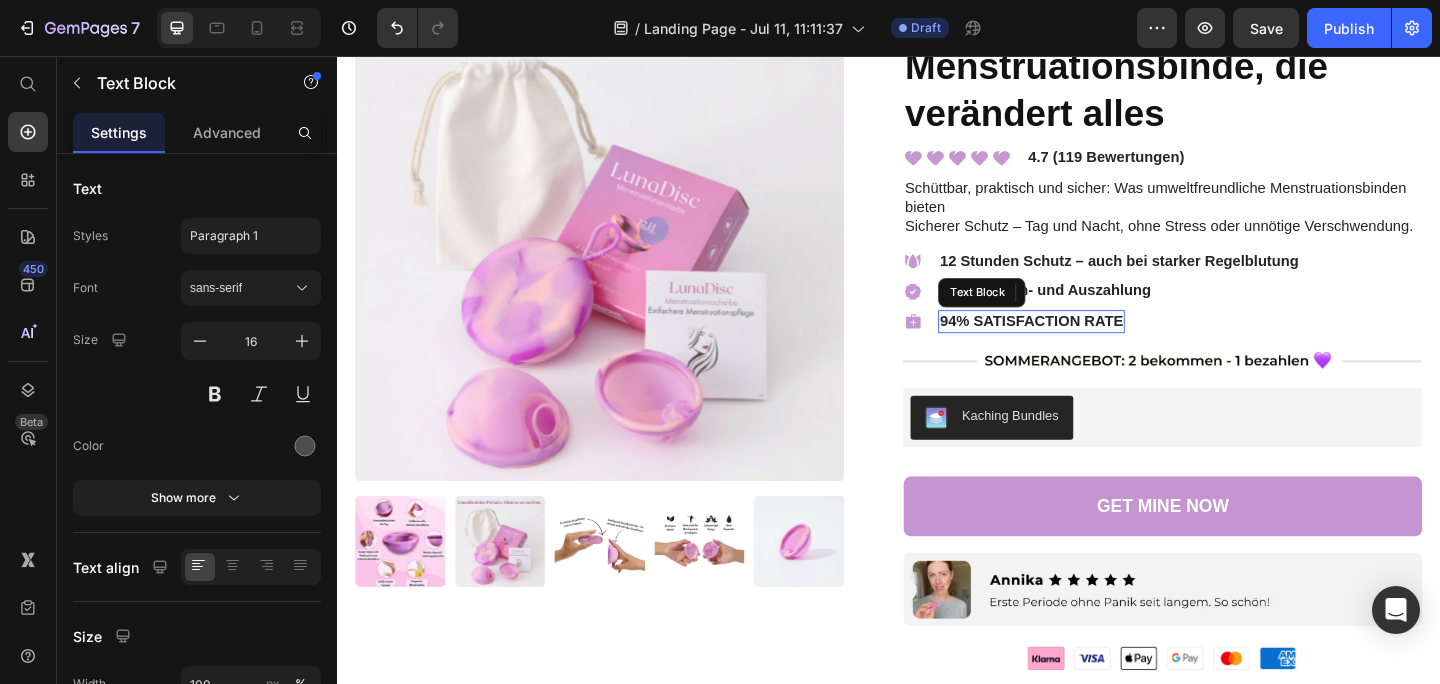click on "94% SATISFACTION RATE" at bounding box center (1092, 345) 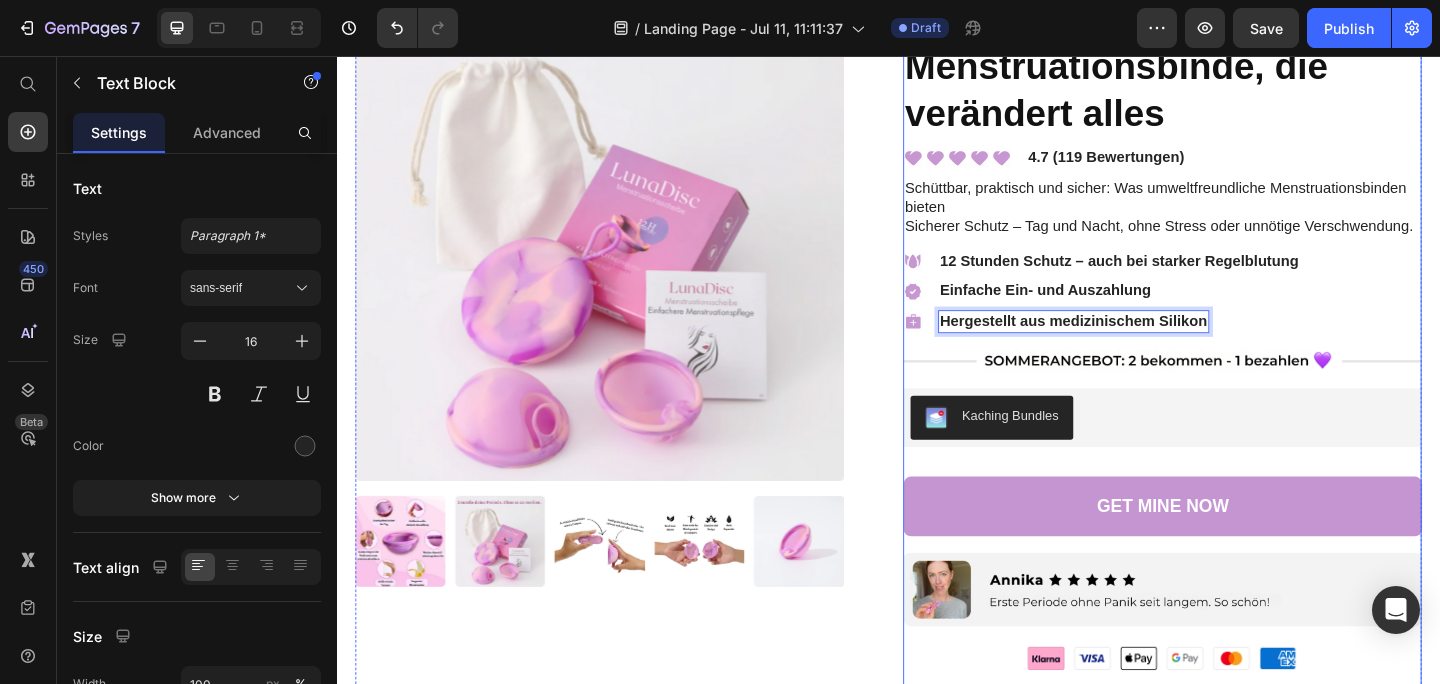 click on "12 Stunden Schutz – auch bei starker Regelblutung" at bounding box center (1188, 280) 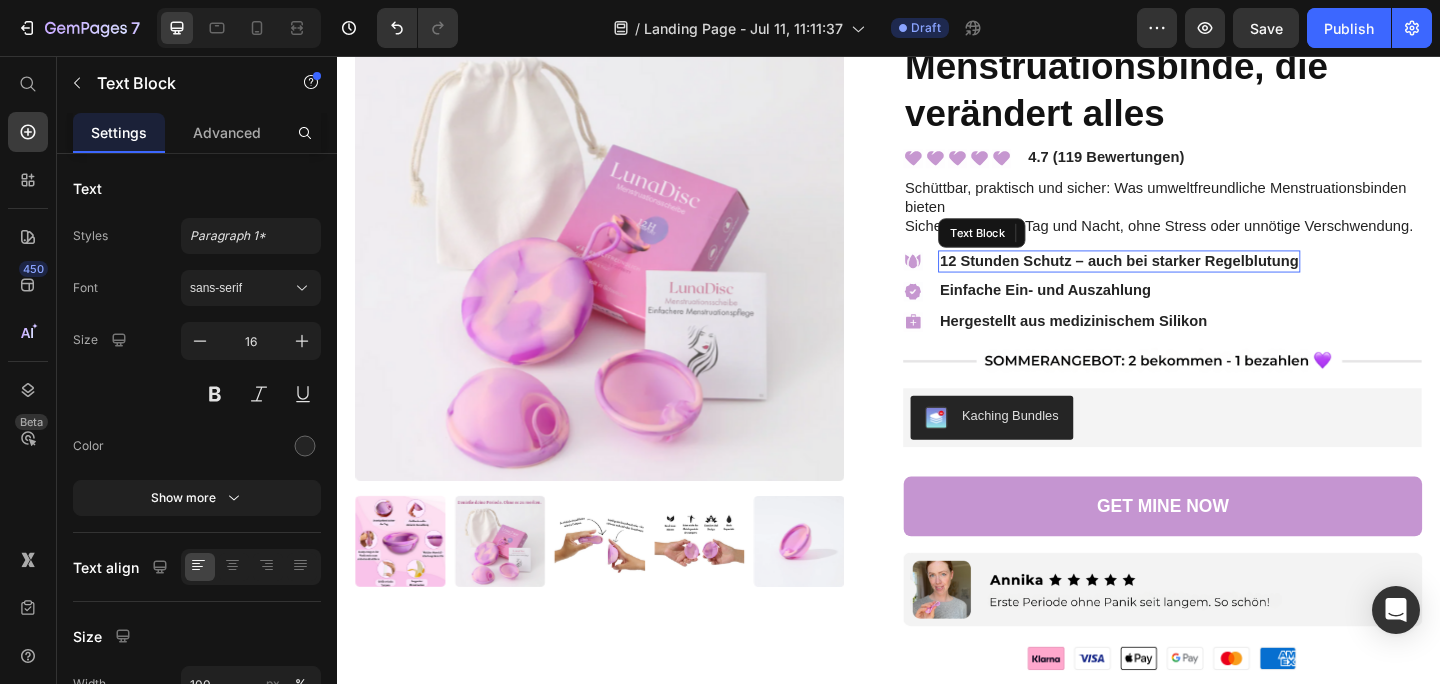 click on "12 Stunden Schutz – auch bei starker Regelblutung" at bounding box center [1188, 280] 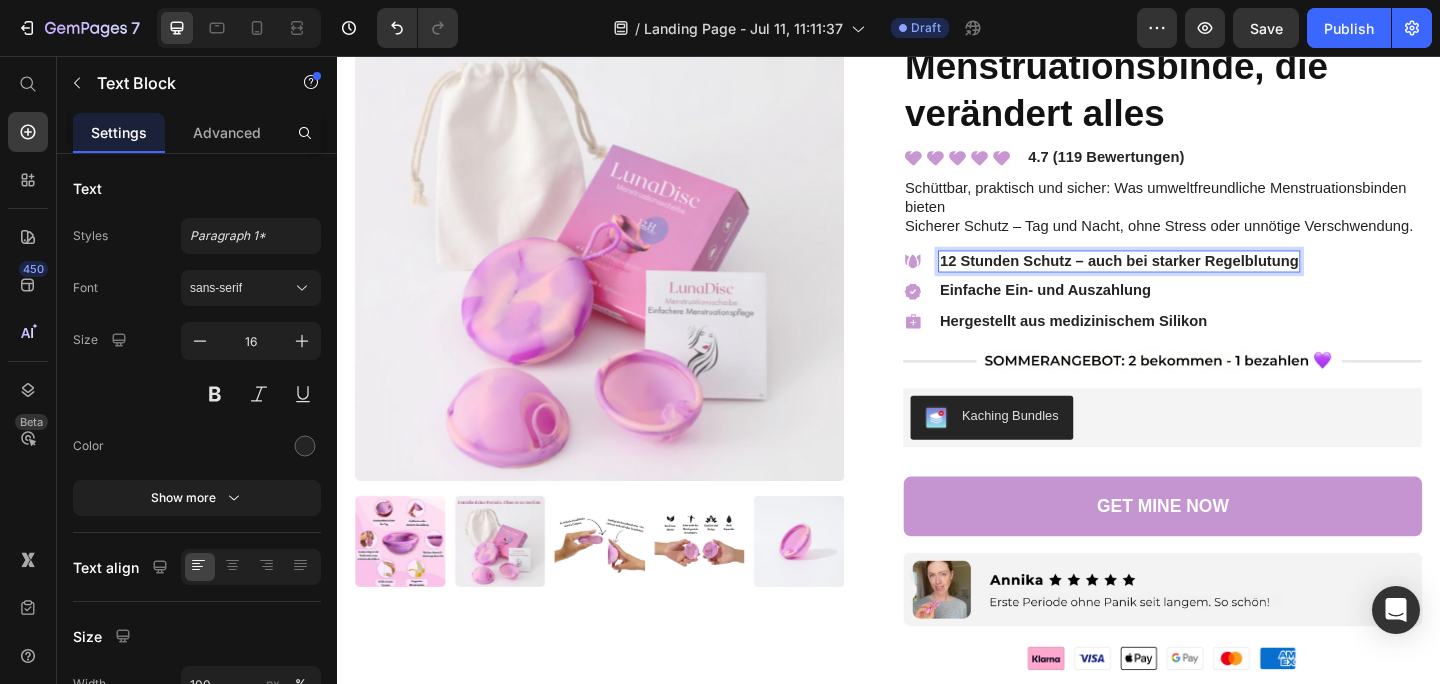 click on "12 Stunden Schutz – auch bei starker Regelblutung" at bounding box center (1188, 280) 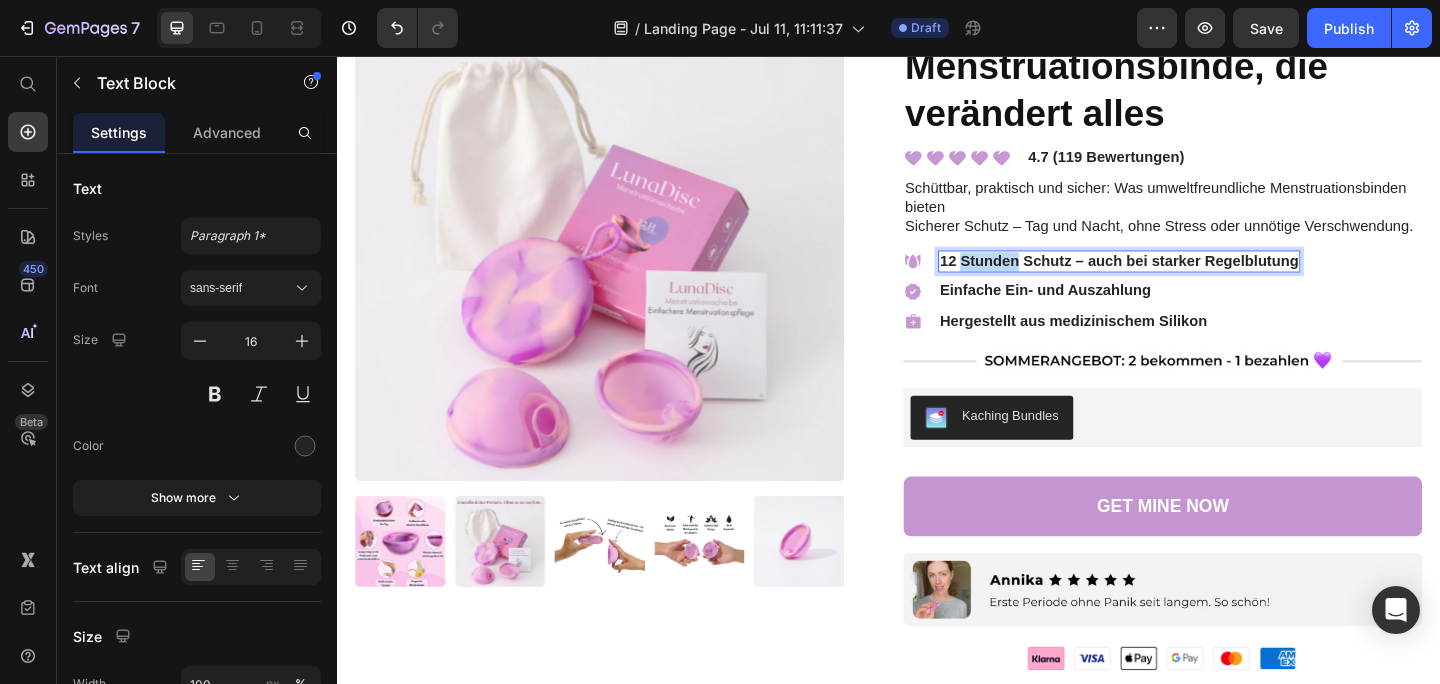 click on "12 Stunden Schutz – auch bei starker Regelblutung" at bounding box center (1188, 280) 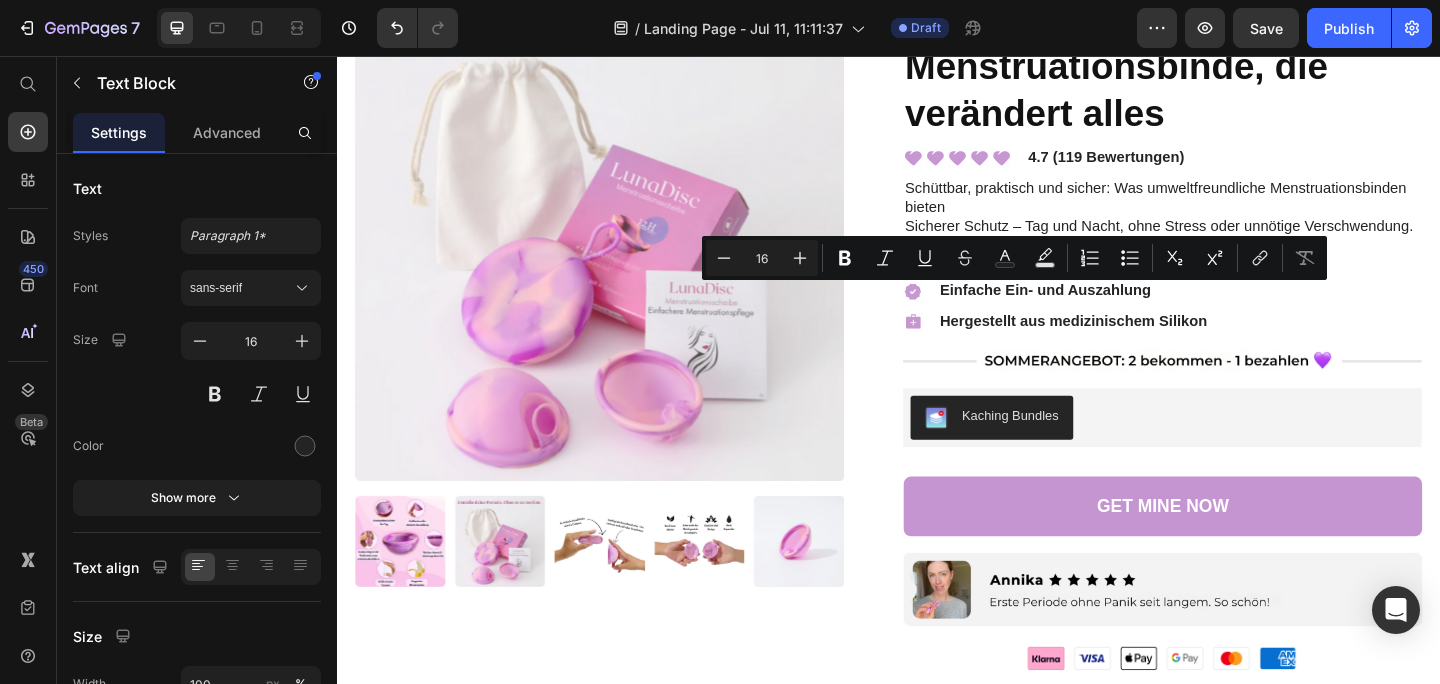 click on "12 Stunden Schutz – auch bei starker Regelblutung" at bounding box center [1188, 280] 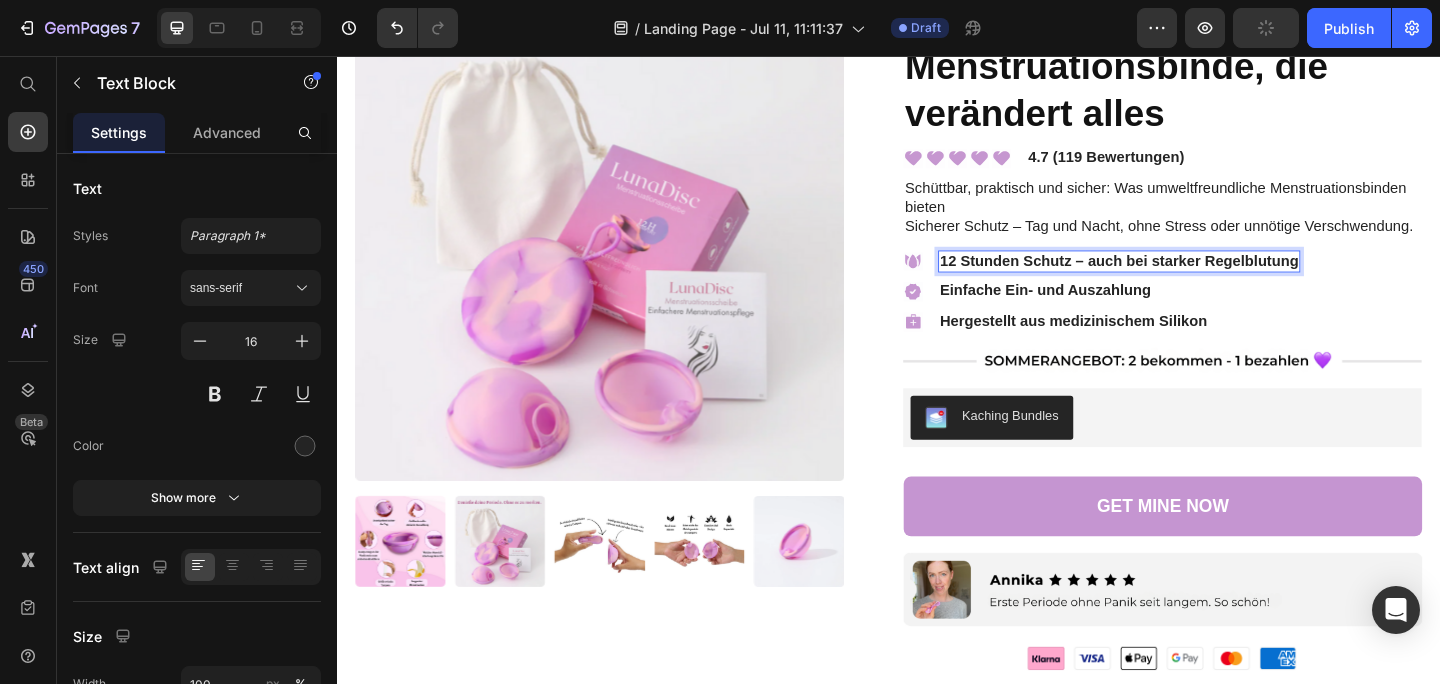 click on "12 Stunden Schutz – auch bei starker Regelblutung" at bounding box center (1188, 280) 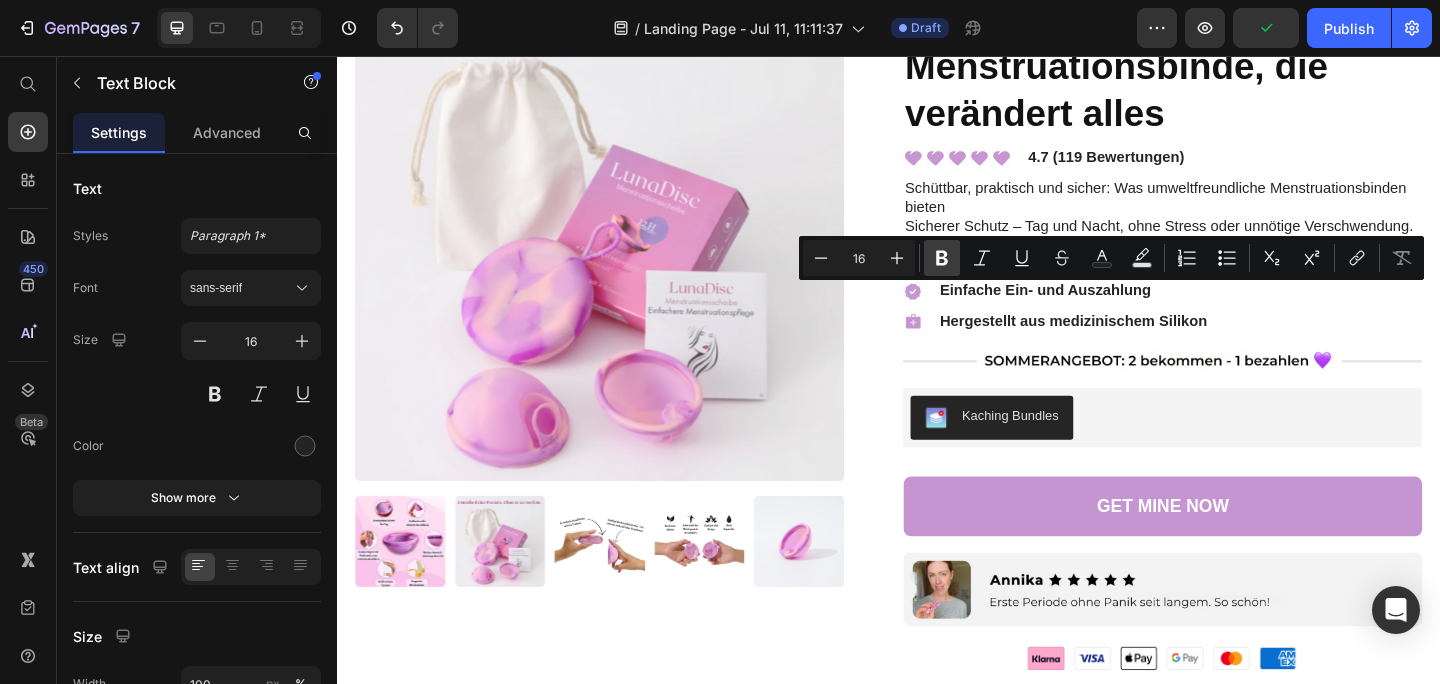 click 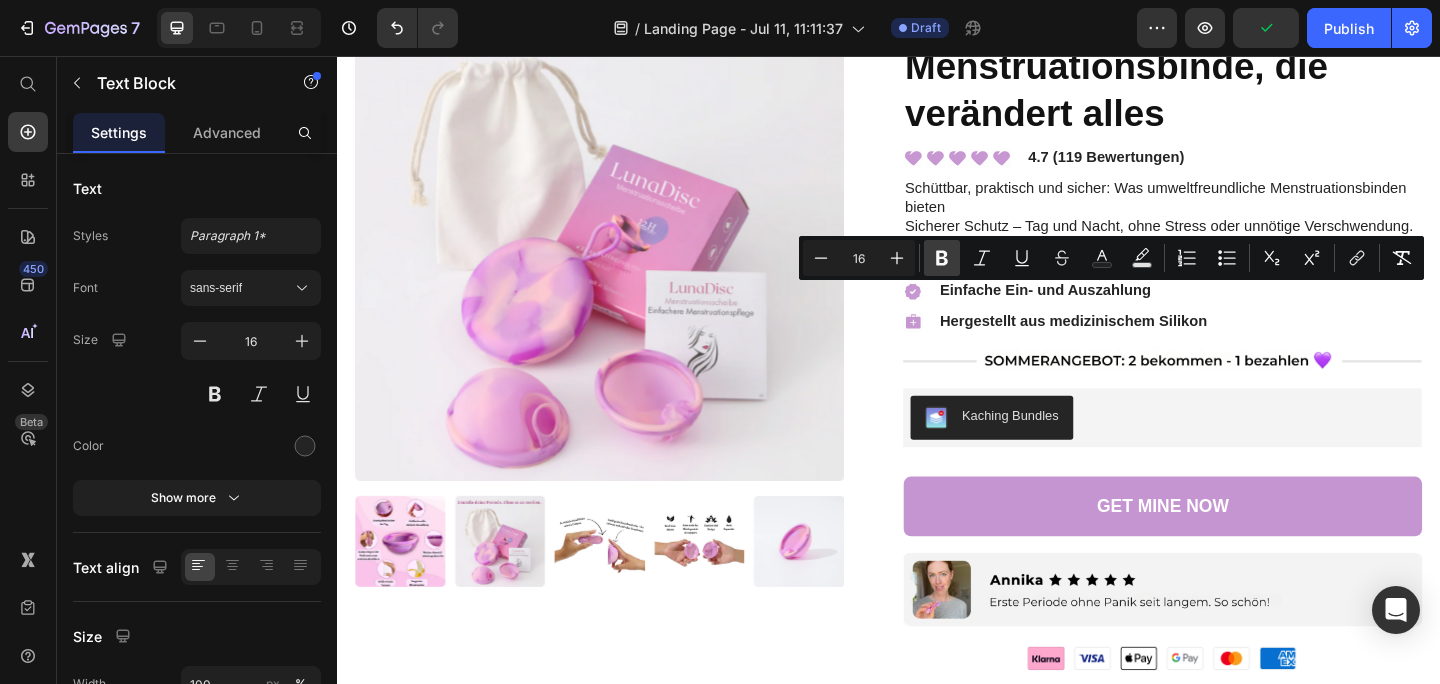click 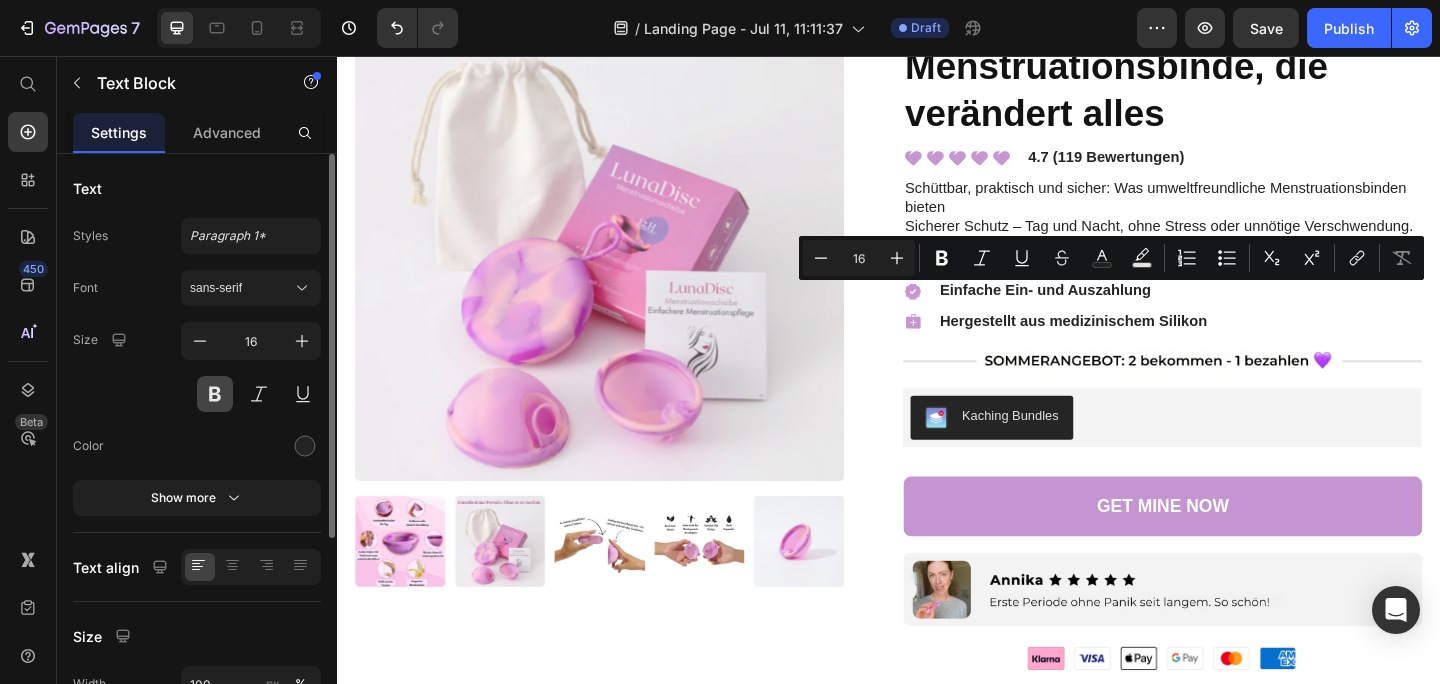 click at bounding box center [215, 394] 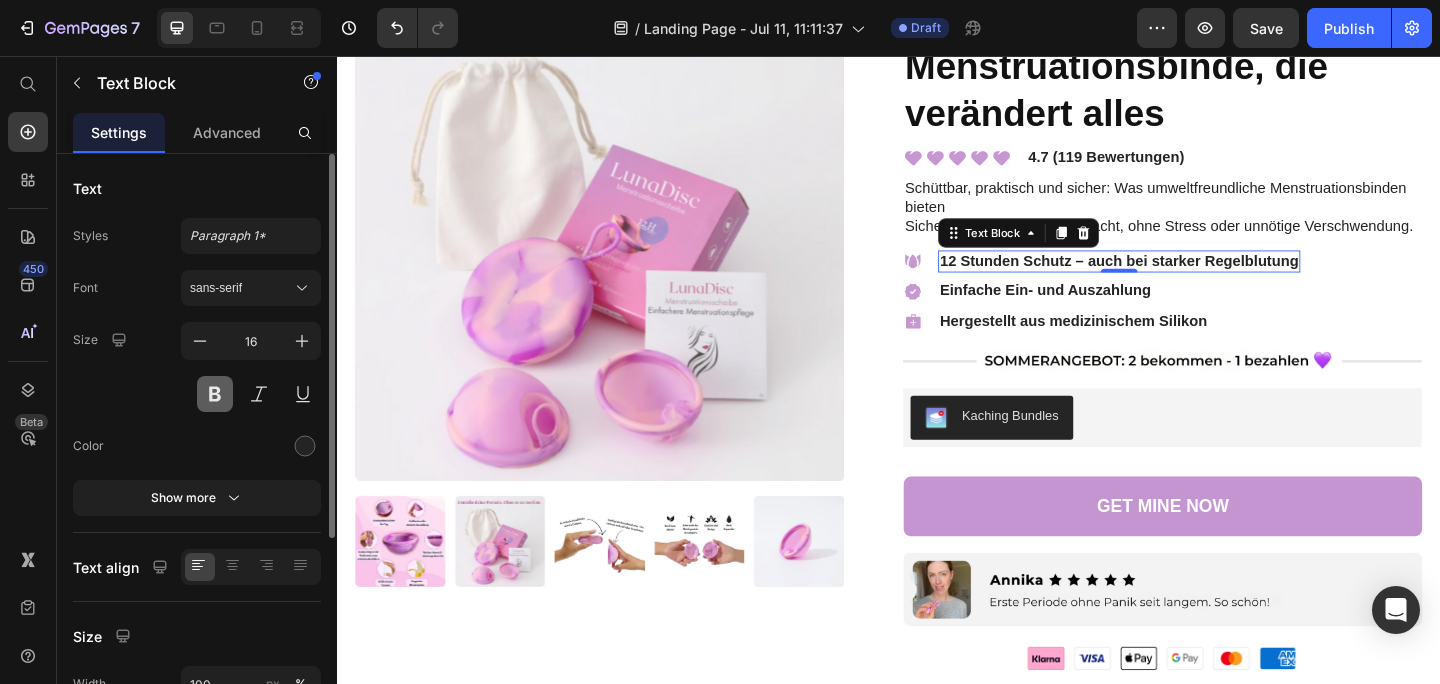click at bounding box center [215, 394] 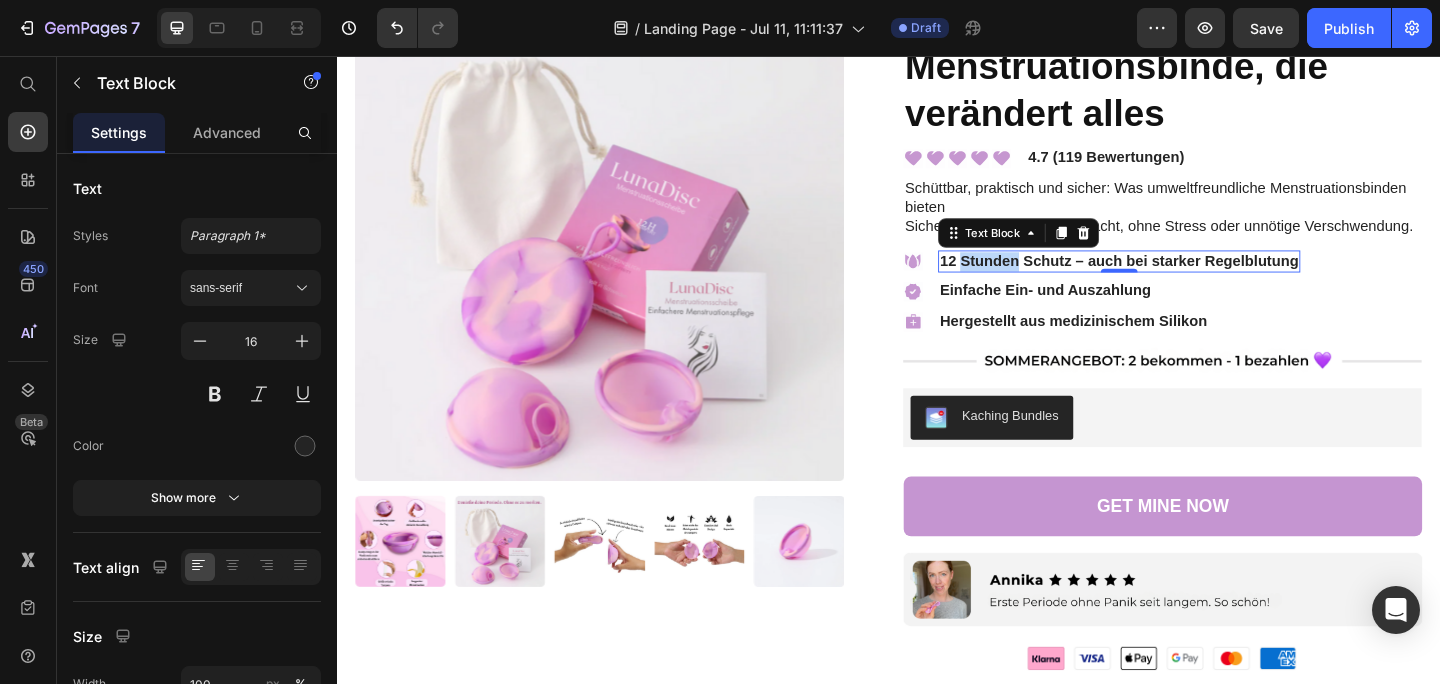 click on "12 Stunden Schutz – auch bei starker Regelblutung" at bounding box center [1188, 280] 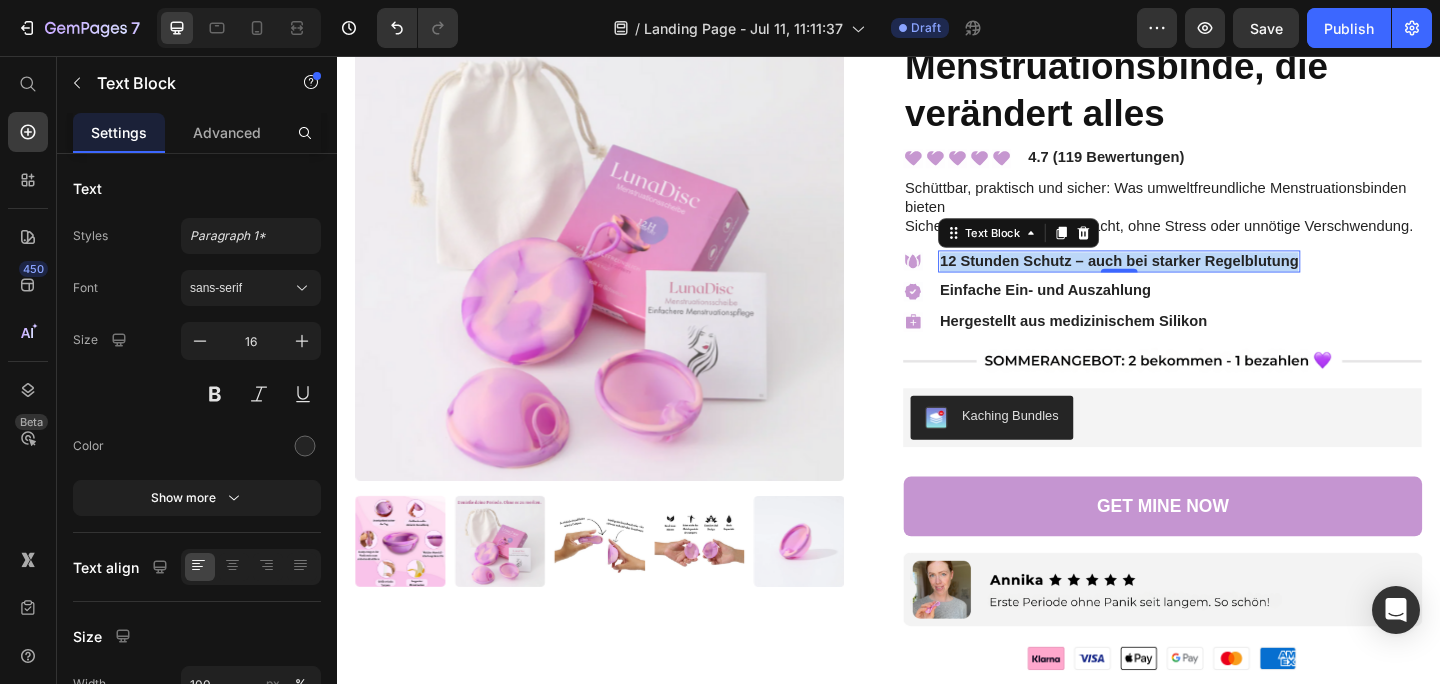 click on "12 Stunden Schutz – auch bei starker Regelblutung" at bounding box center [1188, 280] 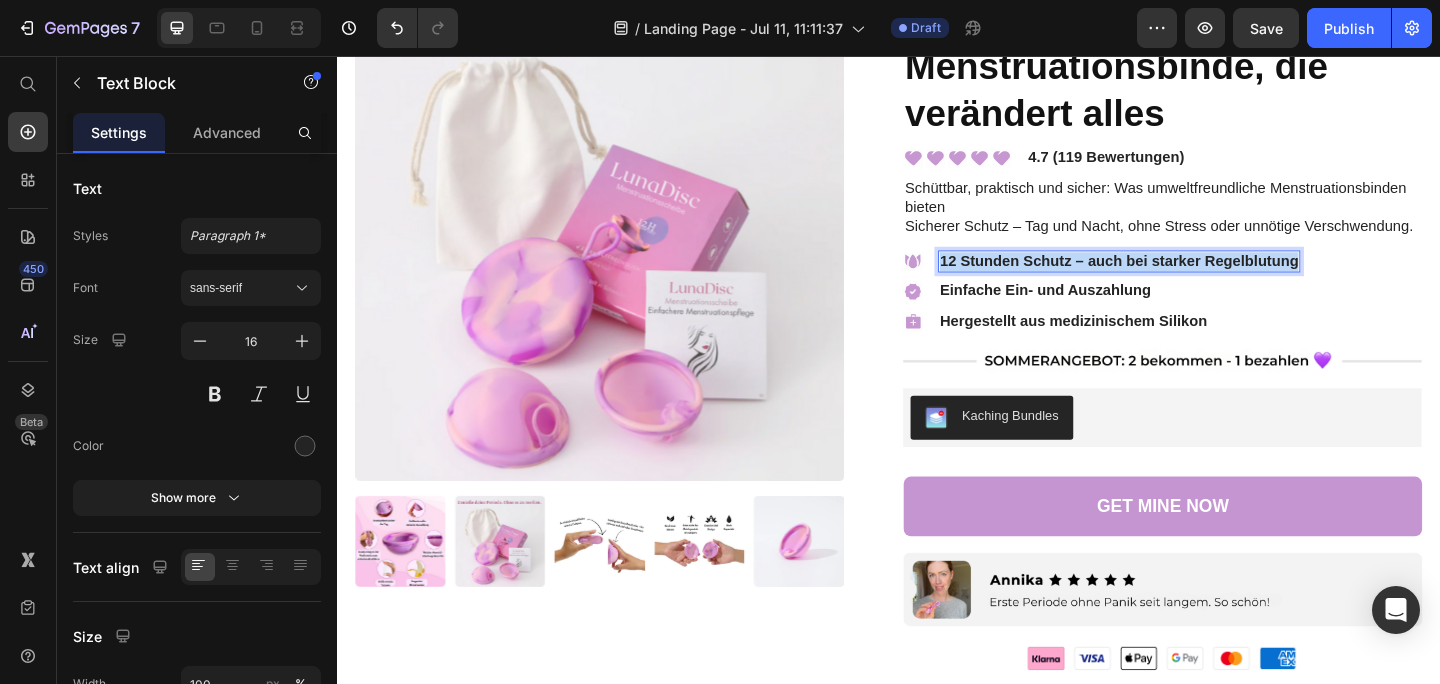click on "12 Stunden Schutz – auch bei starker Regelblutung" at bounding box center (1188, 280) 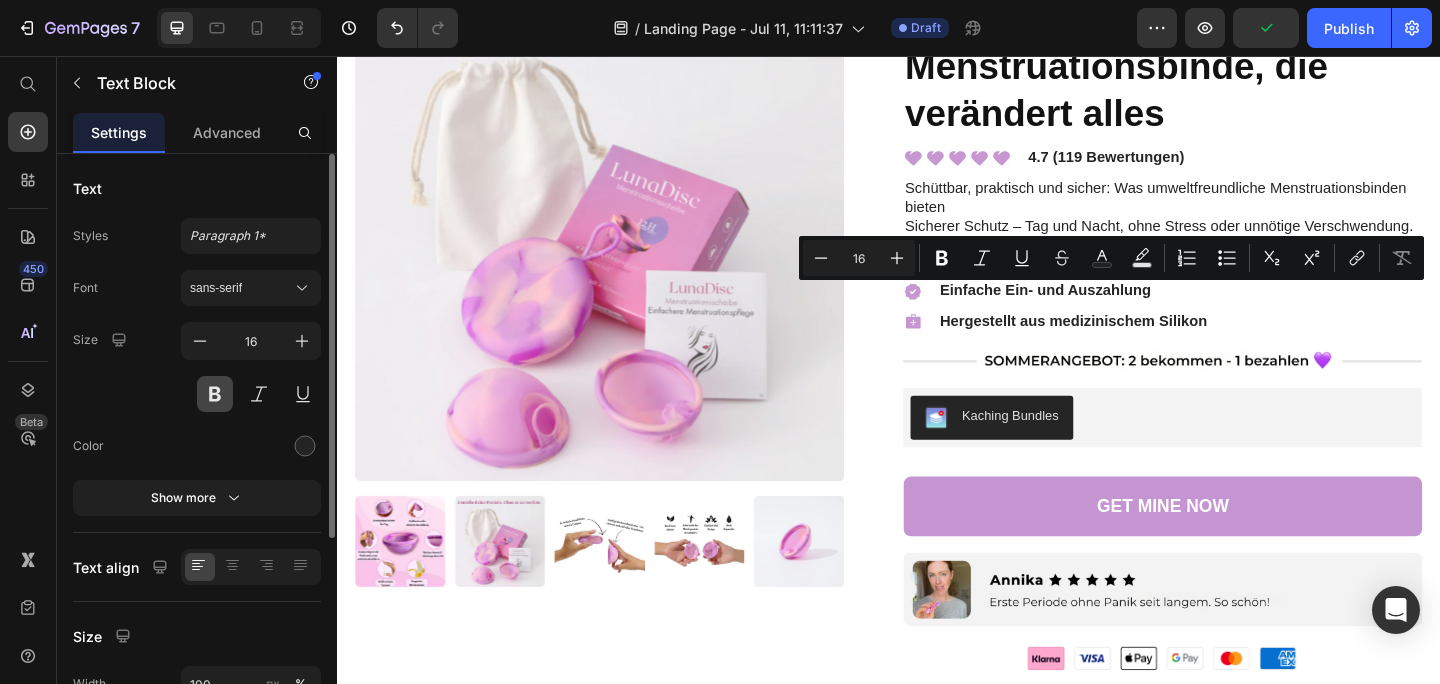 click at bounding box center (215, 394) 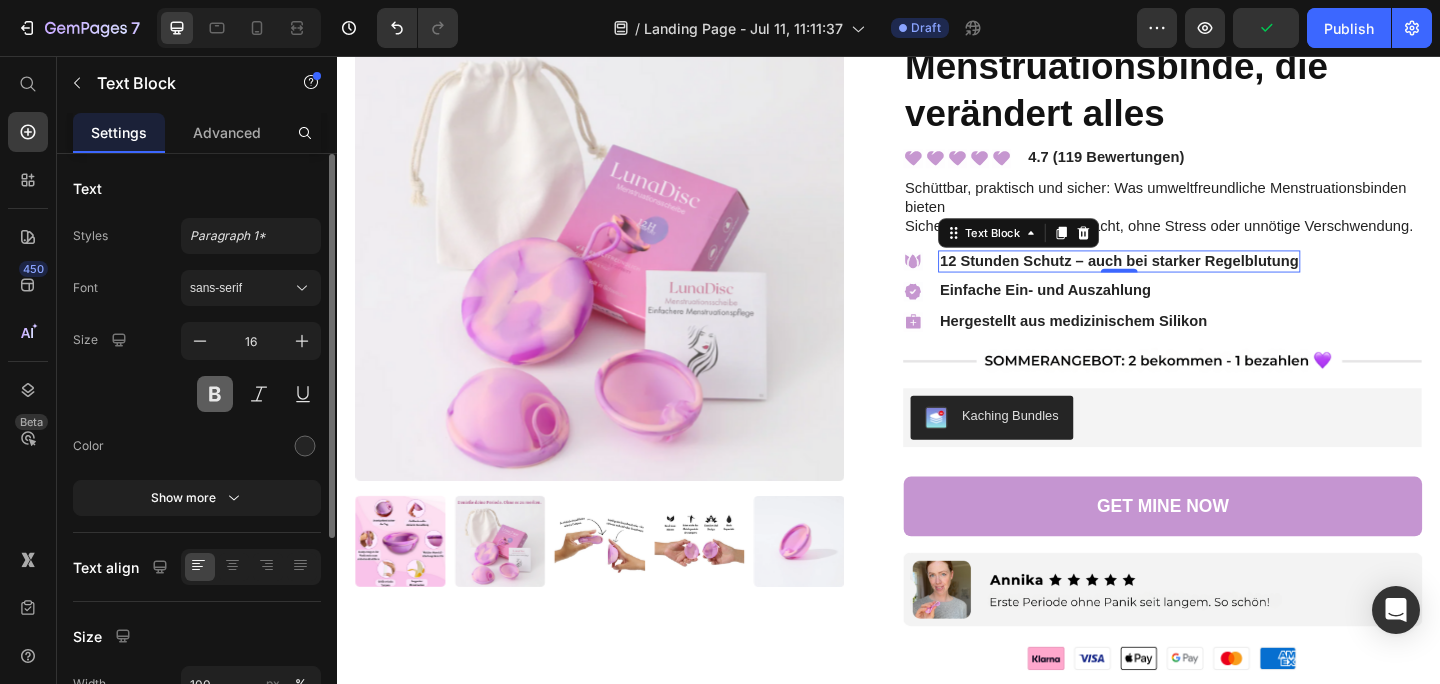 click at bounding box center (215, 394) 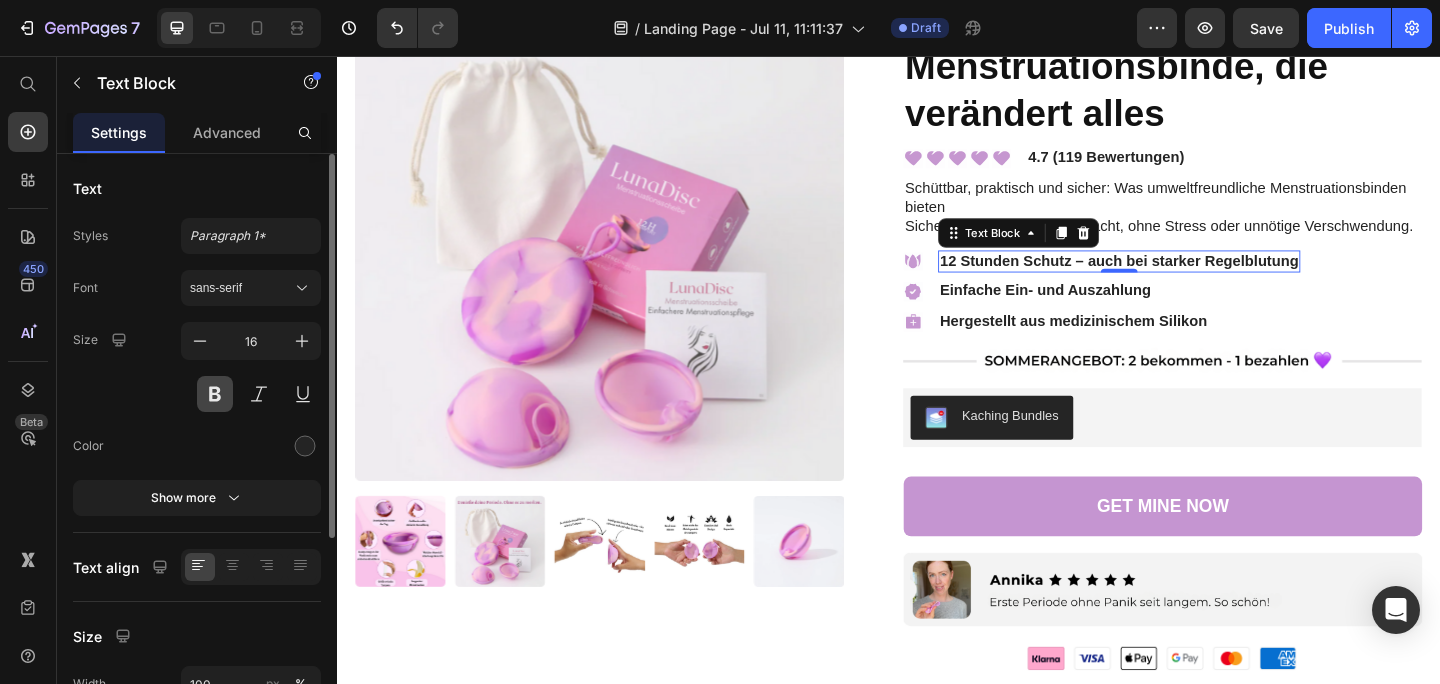 click at bounding box center (215, 394) 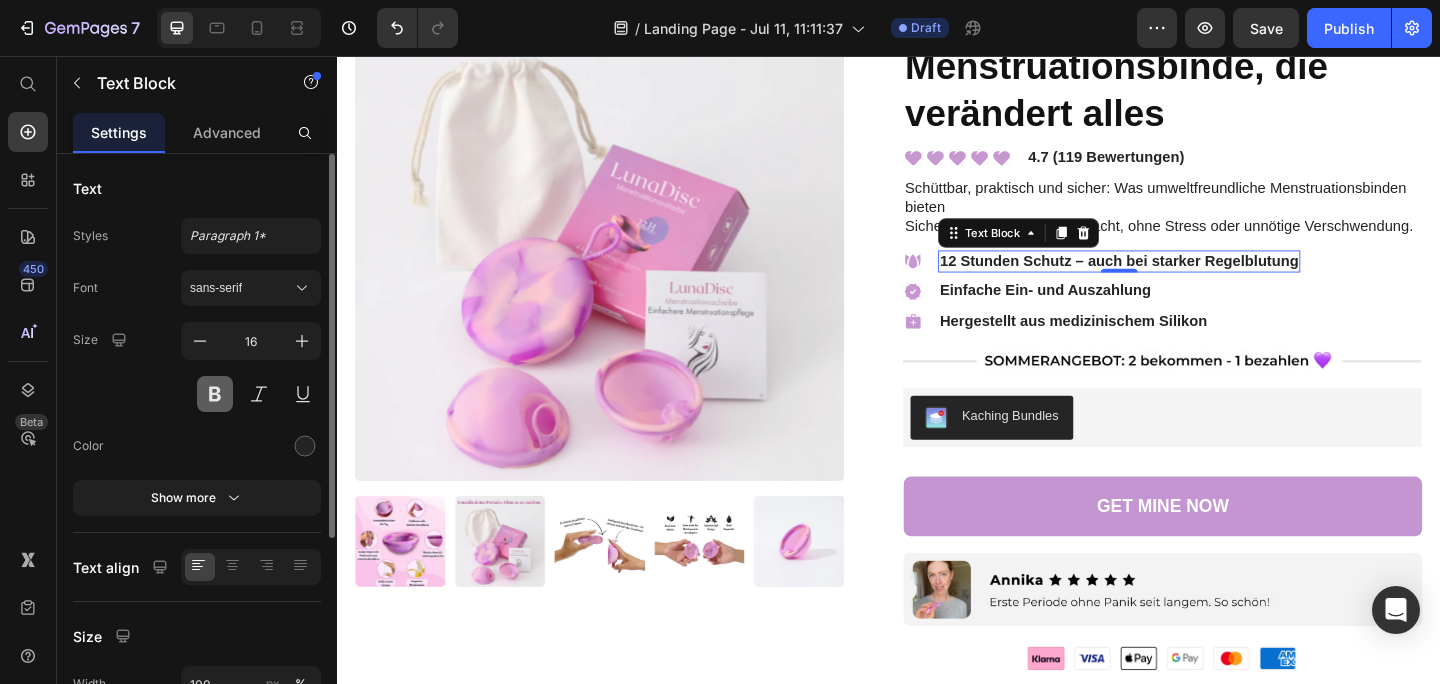 click at bounding box center (215, 394) 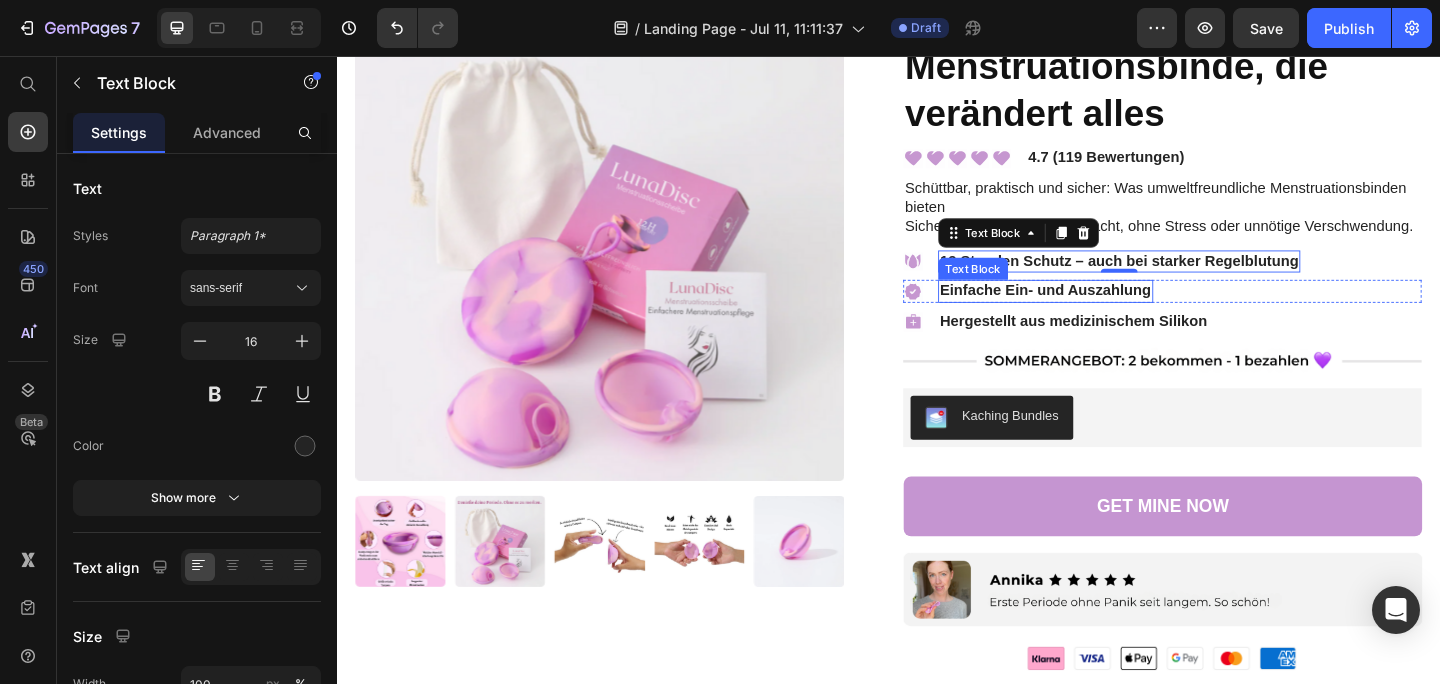 click on "Text Block" at bounding box center [1029, 288] 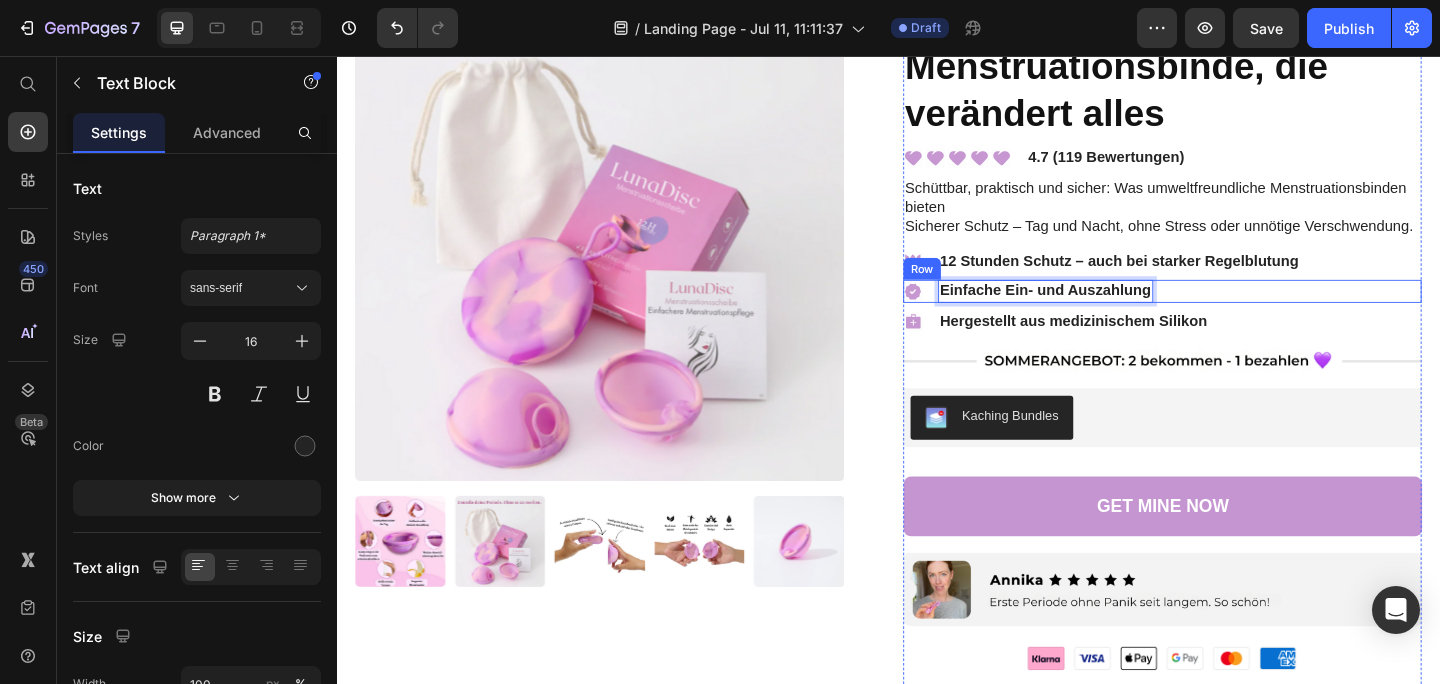 click on "Icon Icon List Einfache Ein- und Auszahlung Text Block   0 Row" at bounding box center [1235, 312] 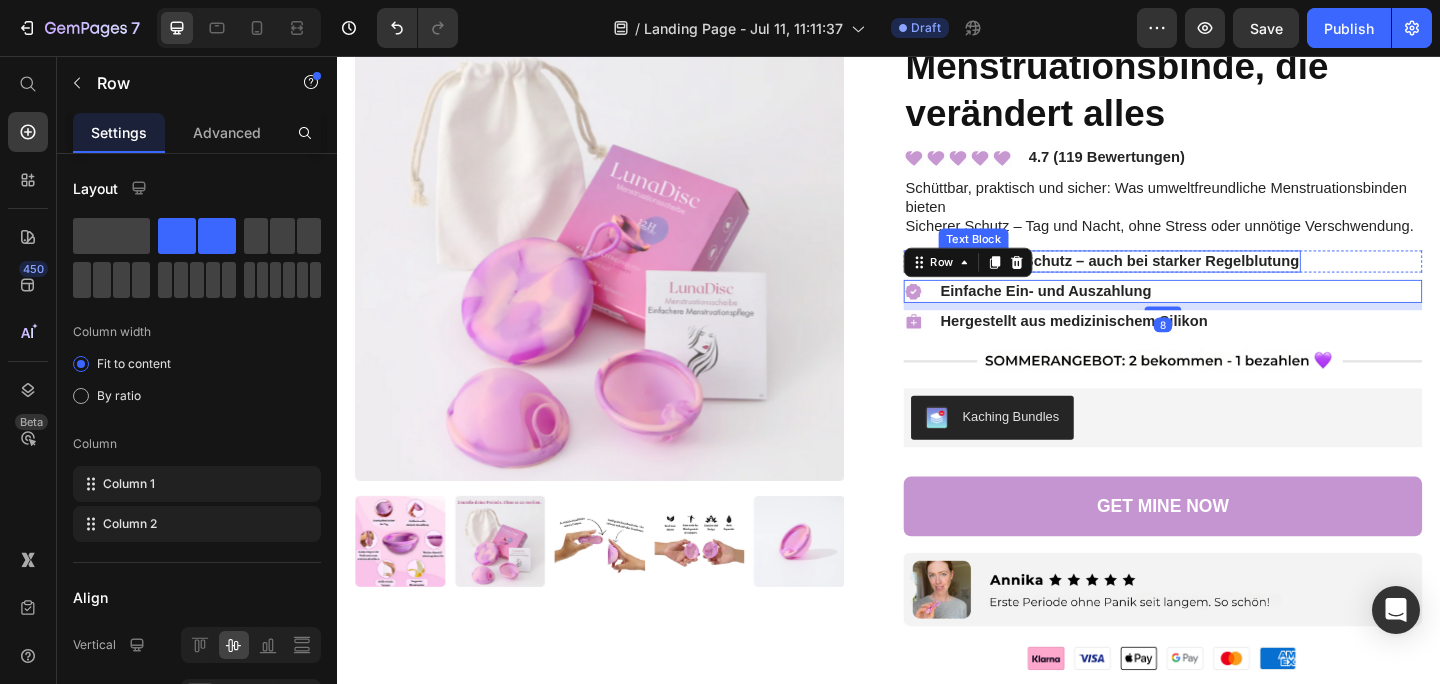 click on "12 Stunden Schutz – auch bei starker Regelblutung" at bounding box center (1188, 280) 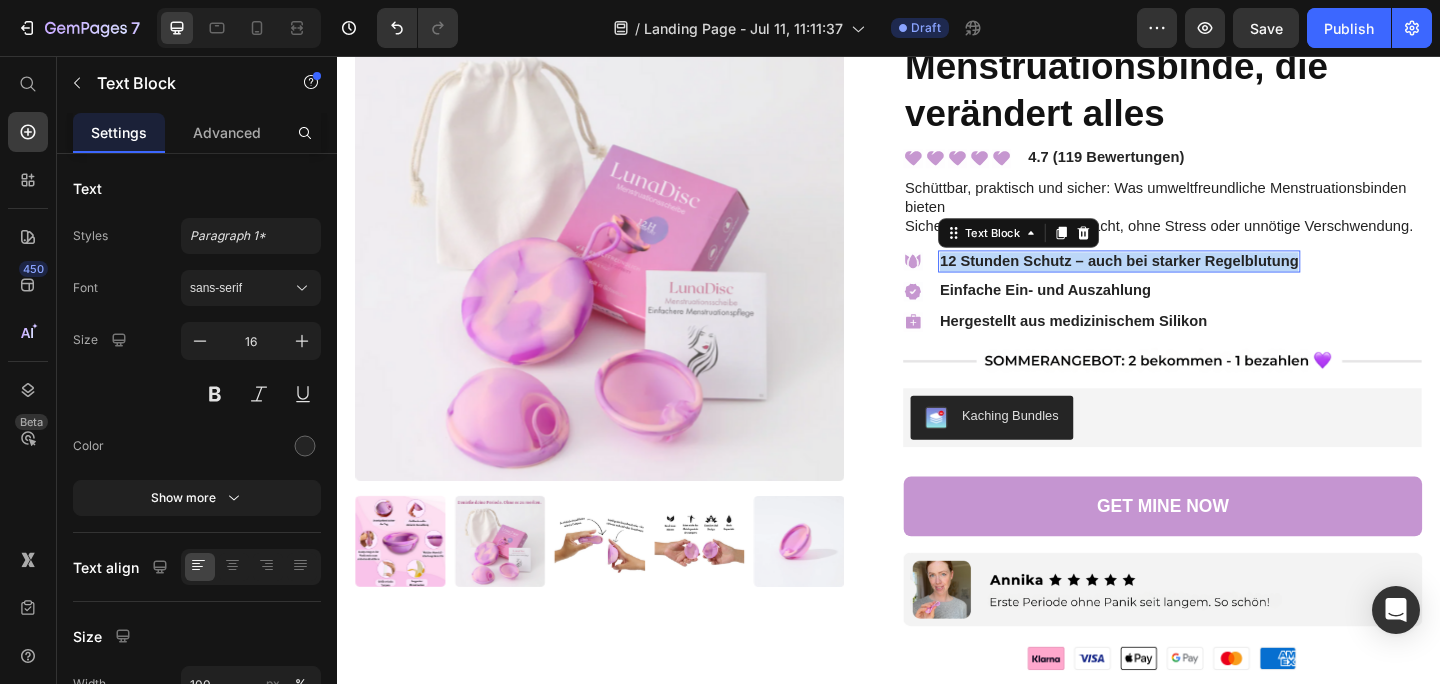 click on "12 Stunden Schutz – auch bei starker Regelblutung" at bounding box center [1188, 280] 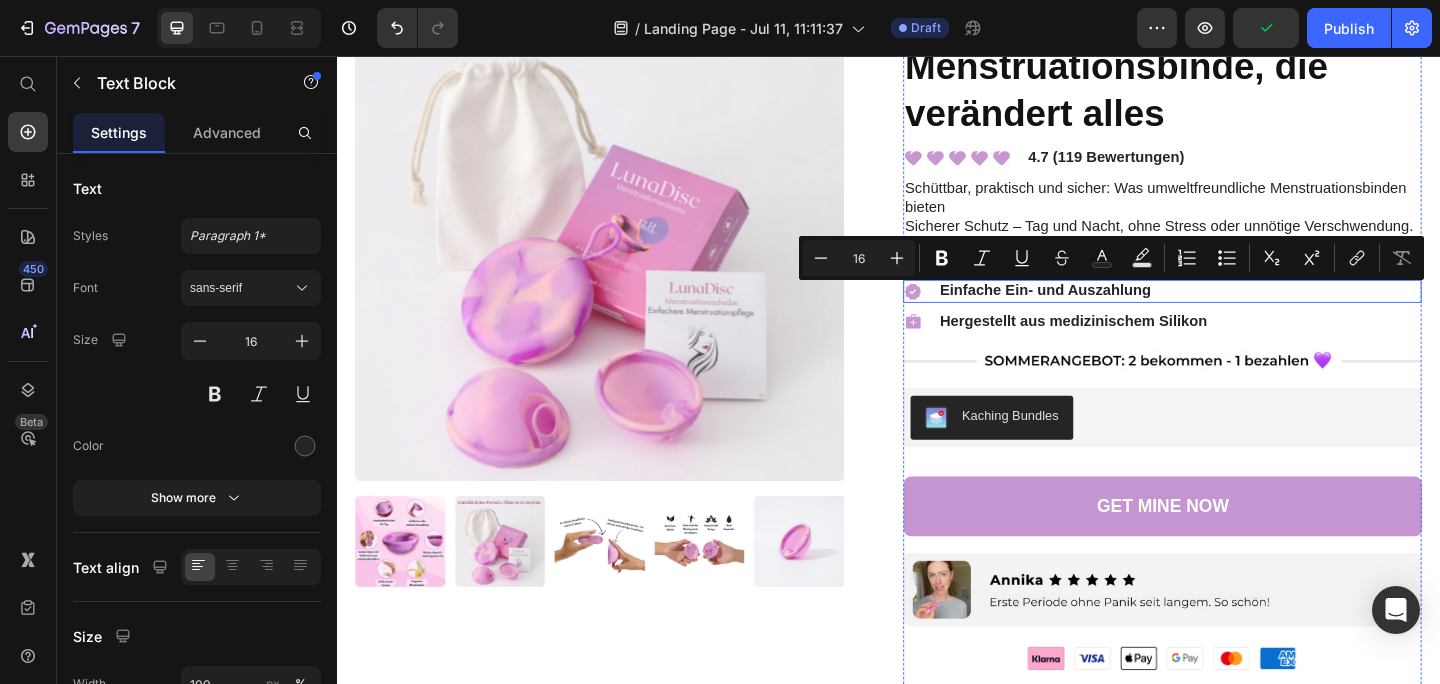 click on "LunaDisc - Die kleine Menstruationsbinde, die verändert alles Product Title
Icon
Icon
Icon
Icon
Icon Icon List 4.7 (119 Bewertungen) Text Block Row Schüttbar, praktisch und sicher: Was umweltfreundliche Menstruationsbinden bieten Sicherer Schutz – Tag und Nacht, ohne Stress oder unnötige Verschwendung. Text Block
Icon Icon List 12 Stunden Schutz – auch bei starker Regelblutung Text Block   0 Row
Icon Icon List Einfache Ein- und Auszahlung Text Block Row
Icon Icon List Hergestellt aus medizinischem Silikon Text Block Row Image Kaching Bundles Kaching Bundles GET MINE NOW Add to Cart Image Image umweltfreundlich   & essbar Text Block sanft & komfortabel Text Block läckagesäker design Text Block Row Die Menstruation sollte Sie nicht einschränken. Es gibt einen besseren Weg. Sie erkennen das Gefühl. Sie sind auf dem Weg zur Arbeit, zur Schule oder zum Fitnessstudio – und müssen anhalten. Und Sie haben alles versucht:  Text Block Image" at bounding box center [1235, 1508] 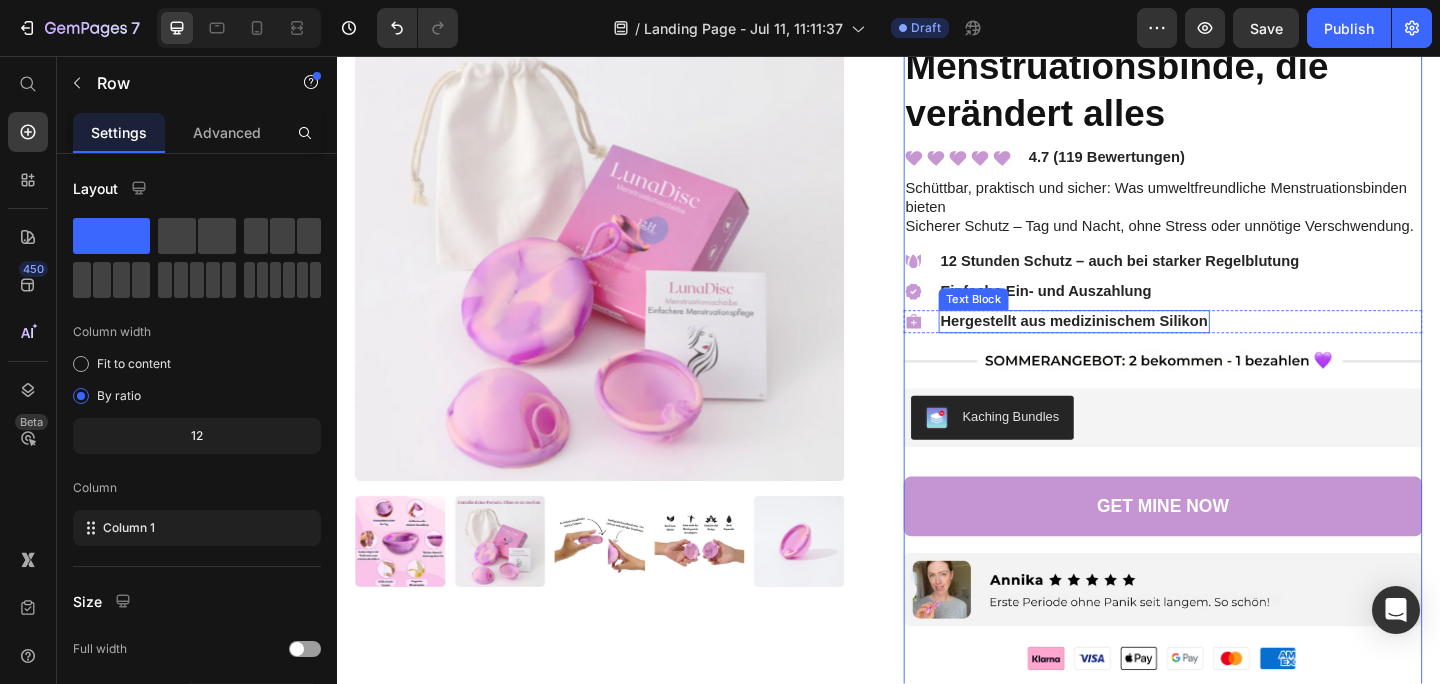 click on "Hergestellt aus medizinischem Silikon" at bounding box center (1138, 345) 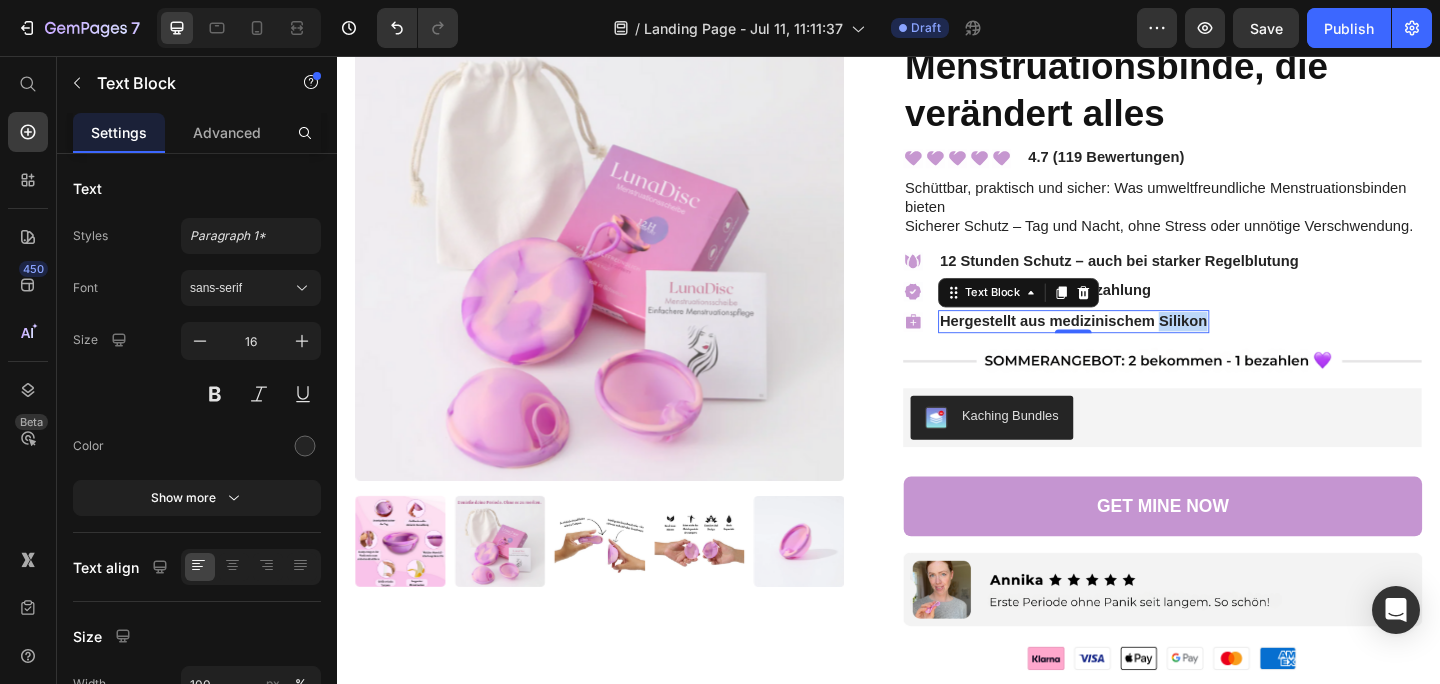 click on "Hergestellt aus medizinischem Silikon" at bounding box center [1138, 345] 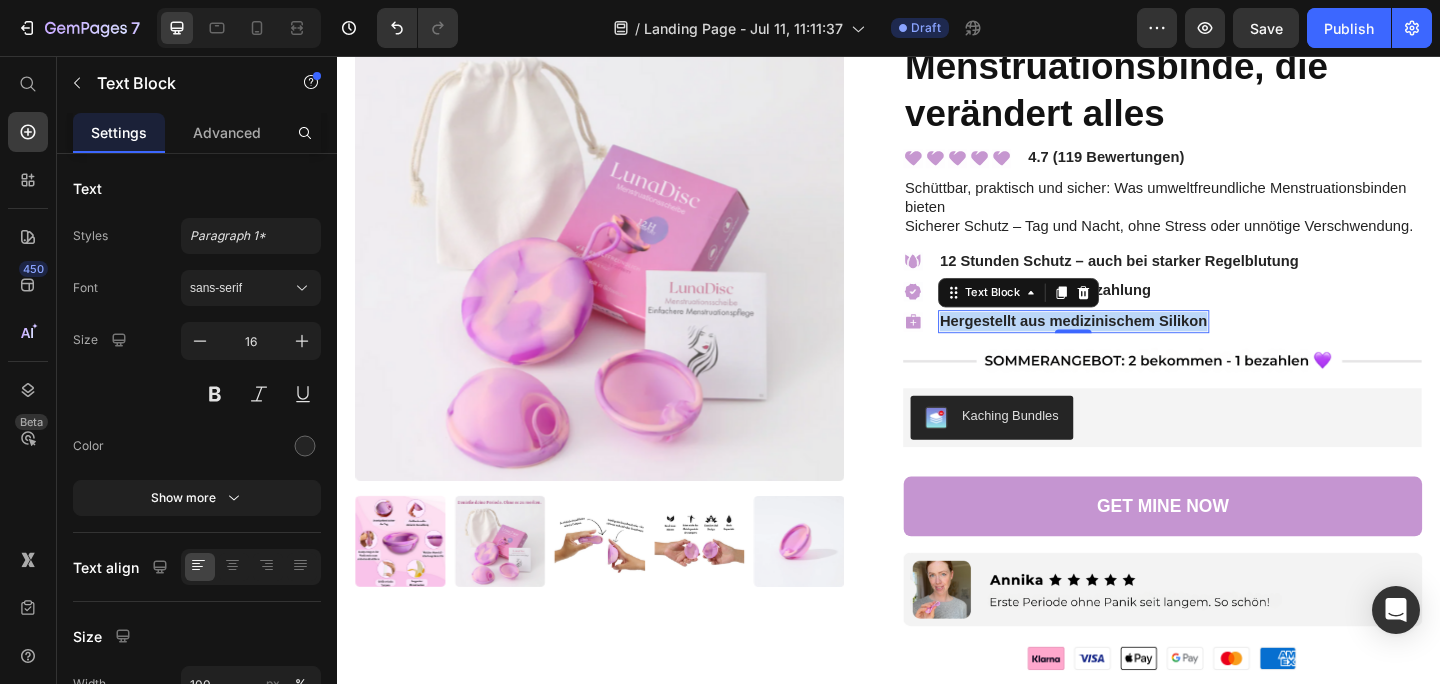 click on "Hergestellt aus medizinischem Silikon" at bounding box center [1138, 345] 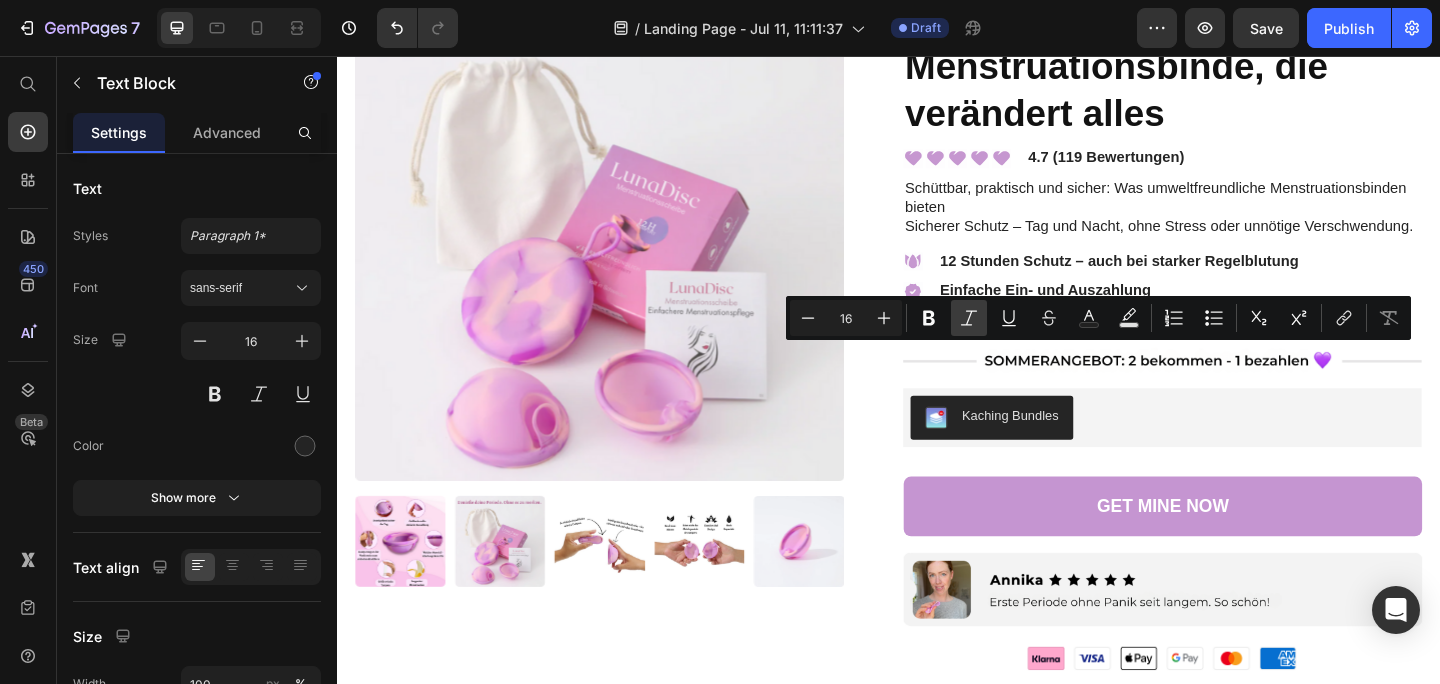 click 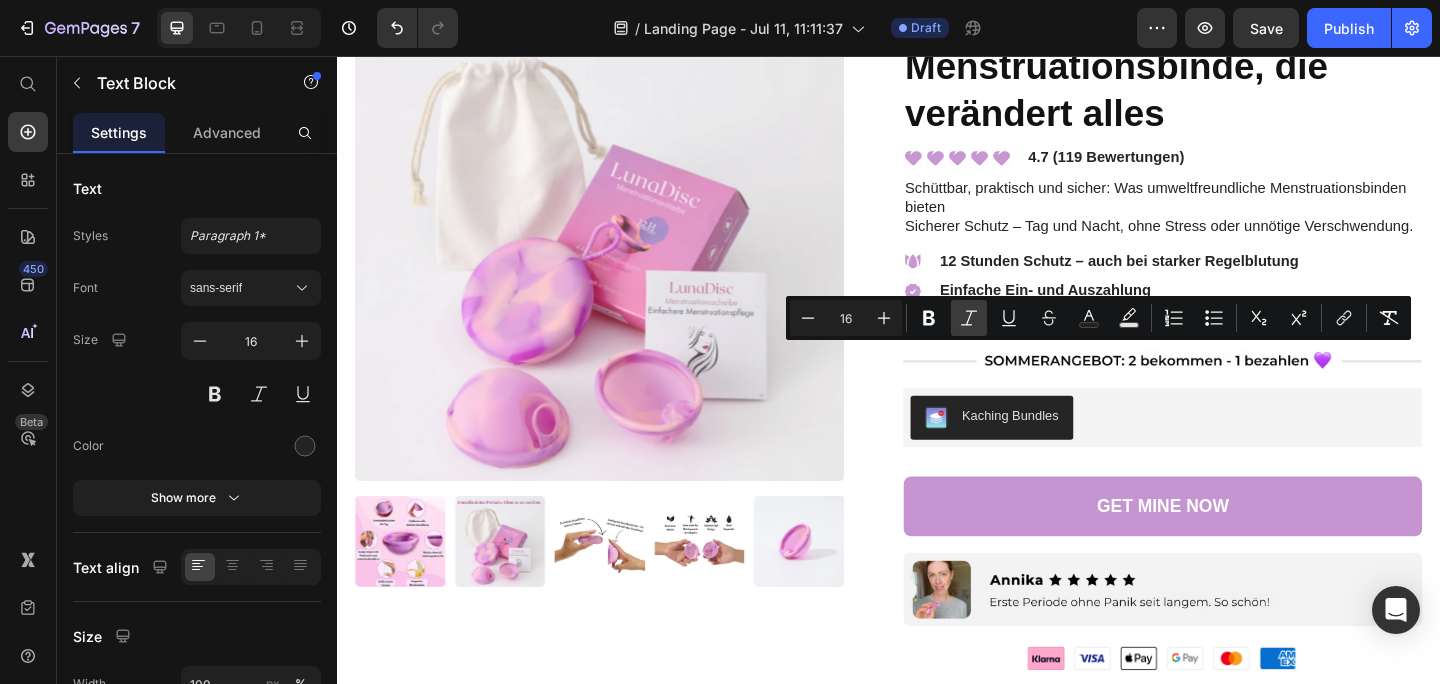 click 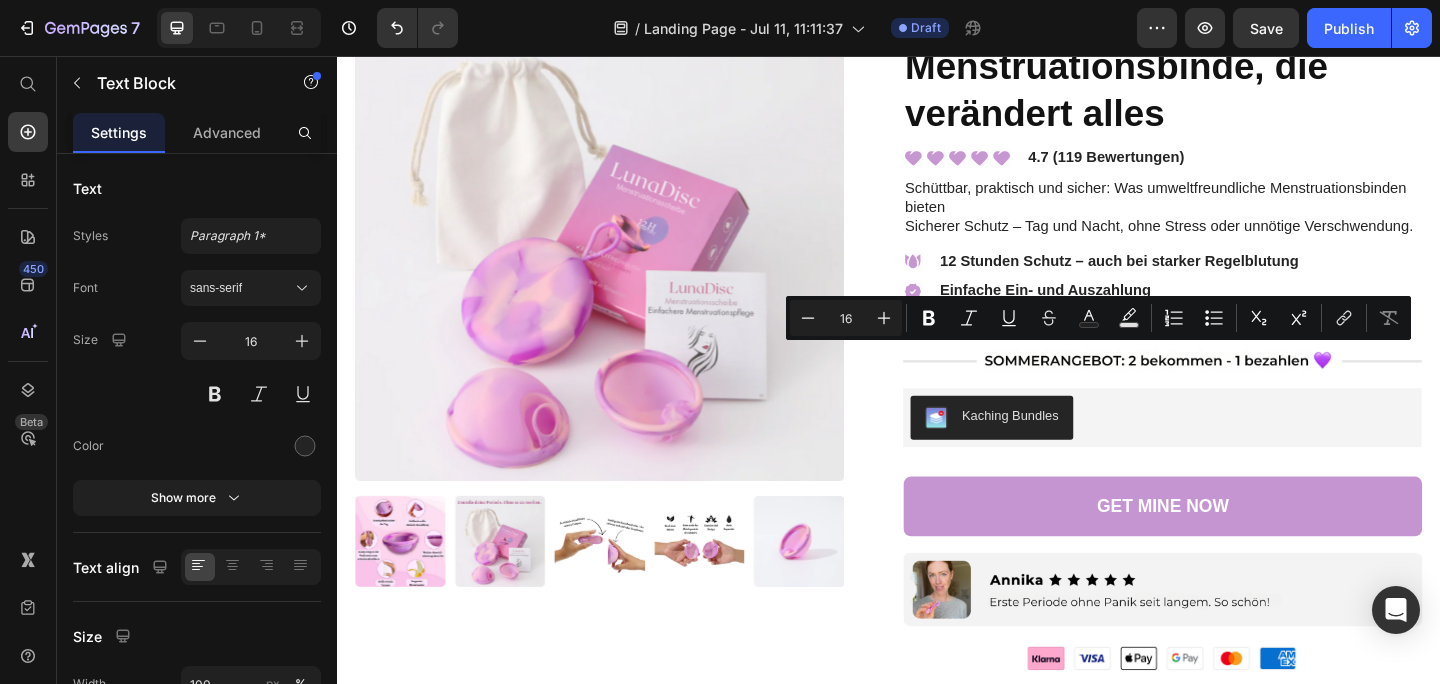 click on "Hergestellt aus medizinischem Silikon" at bounding box center [1138, 345] 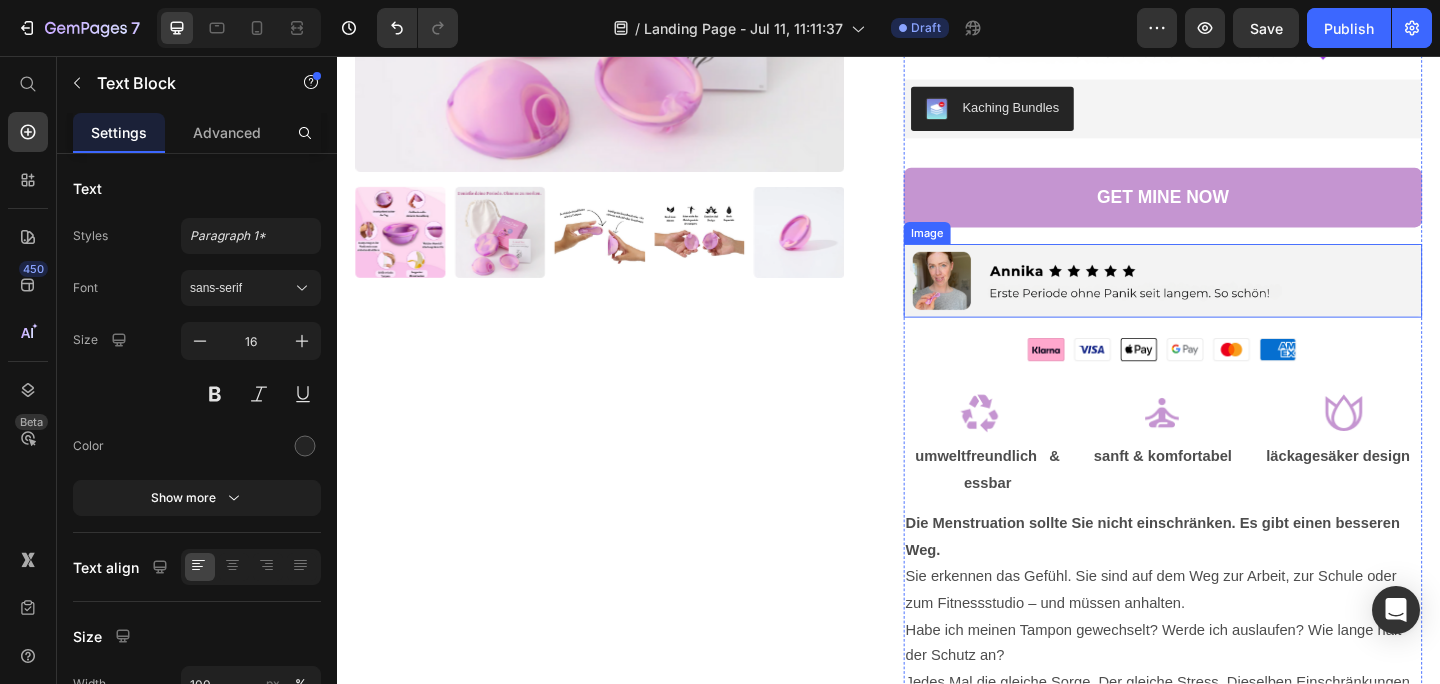scroll, scrollTop: 7510, scrollLeft: 0, axis: vertical 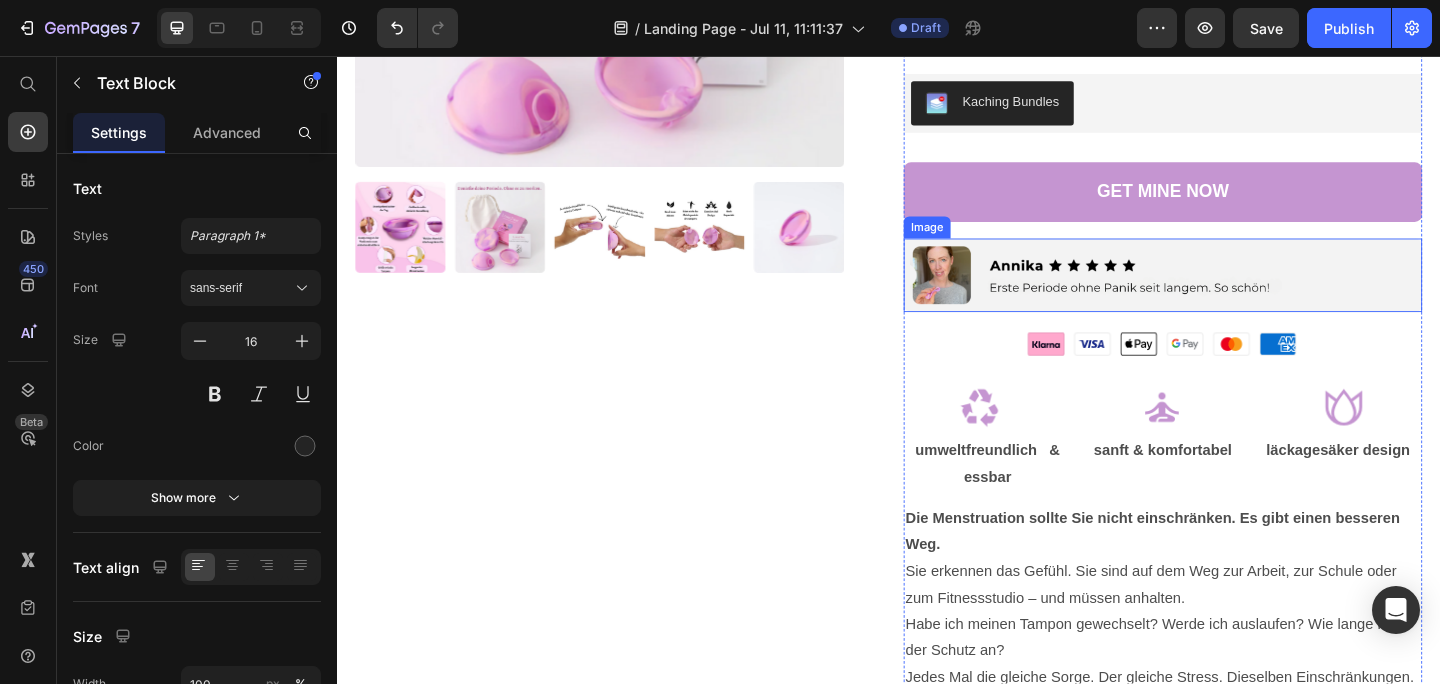 click at bounding box center [1235, 295] 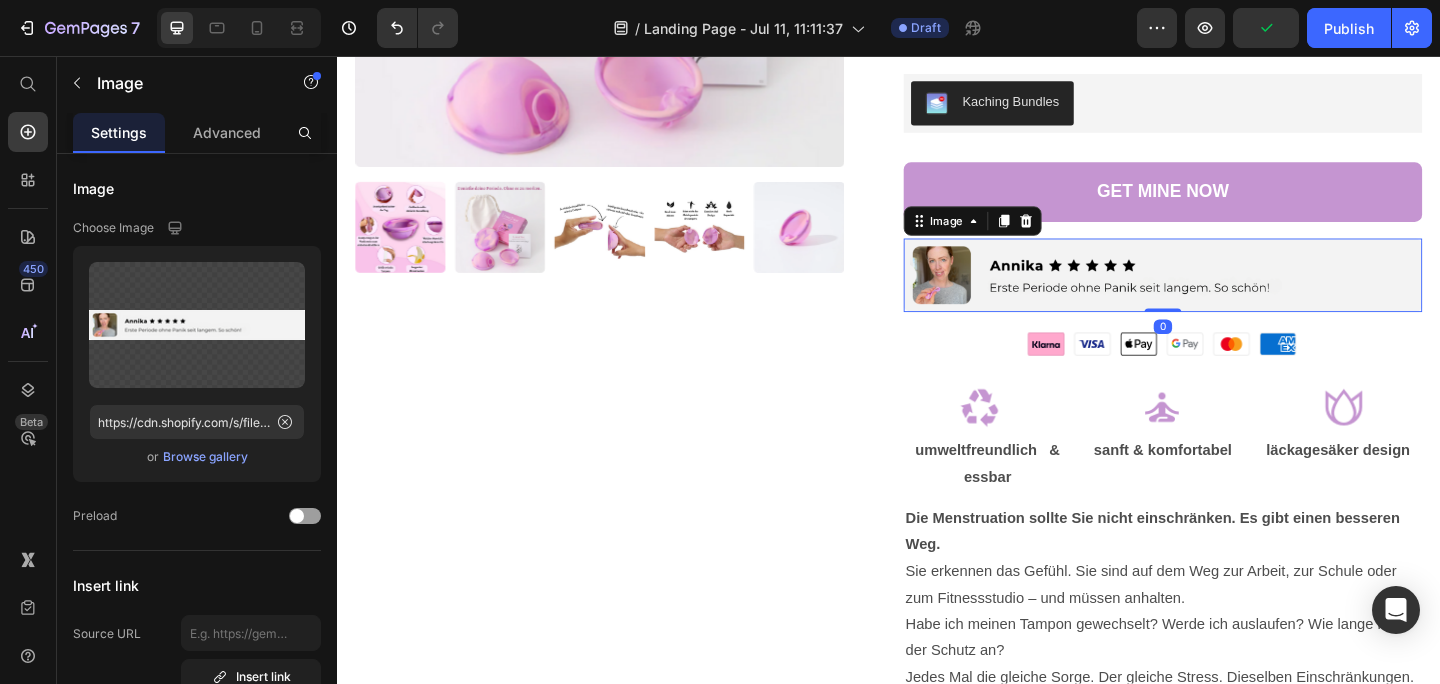 click at bounding box center (1235, 295) 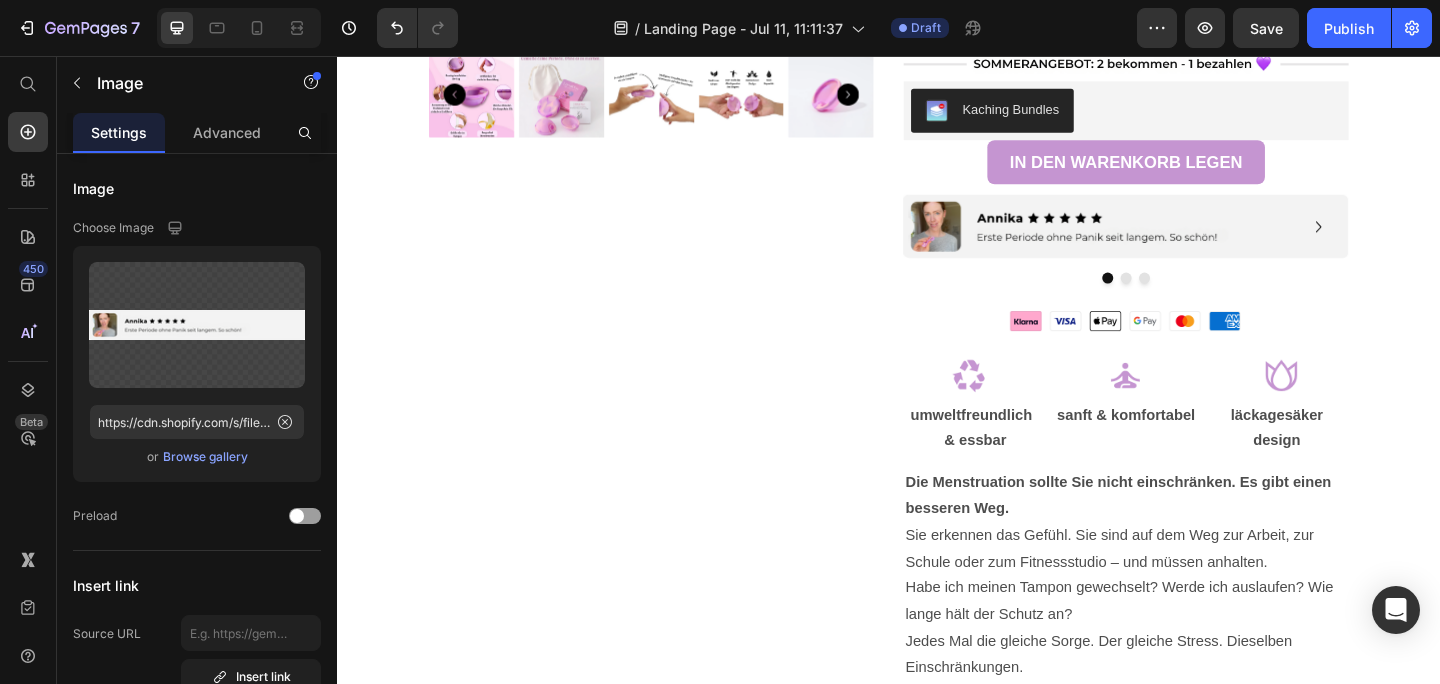 scroll, scrollTop: 621, scrollLeft: 0, axis: vertical 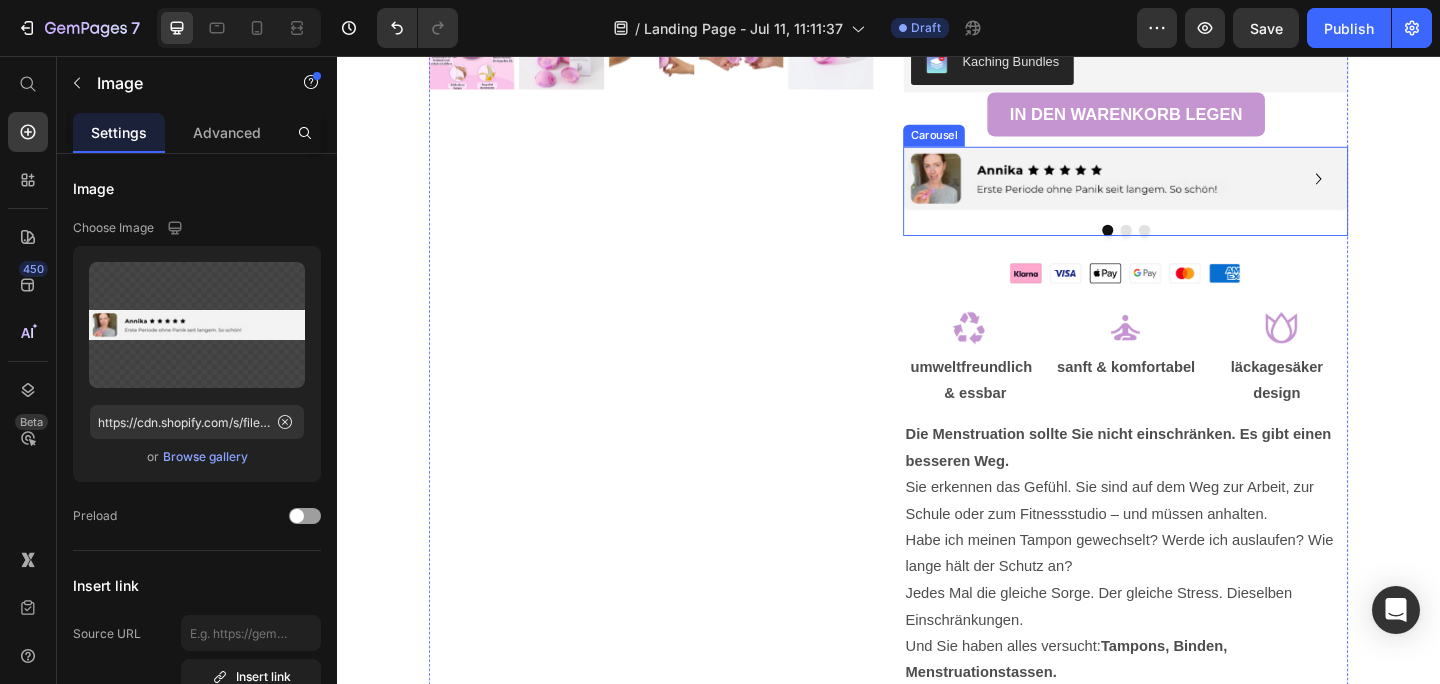 click at bounding box center [1195, 246] 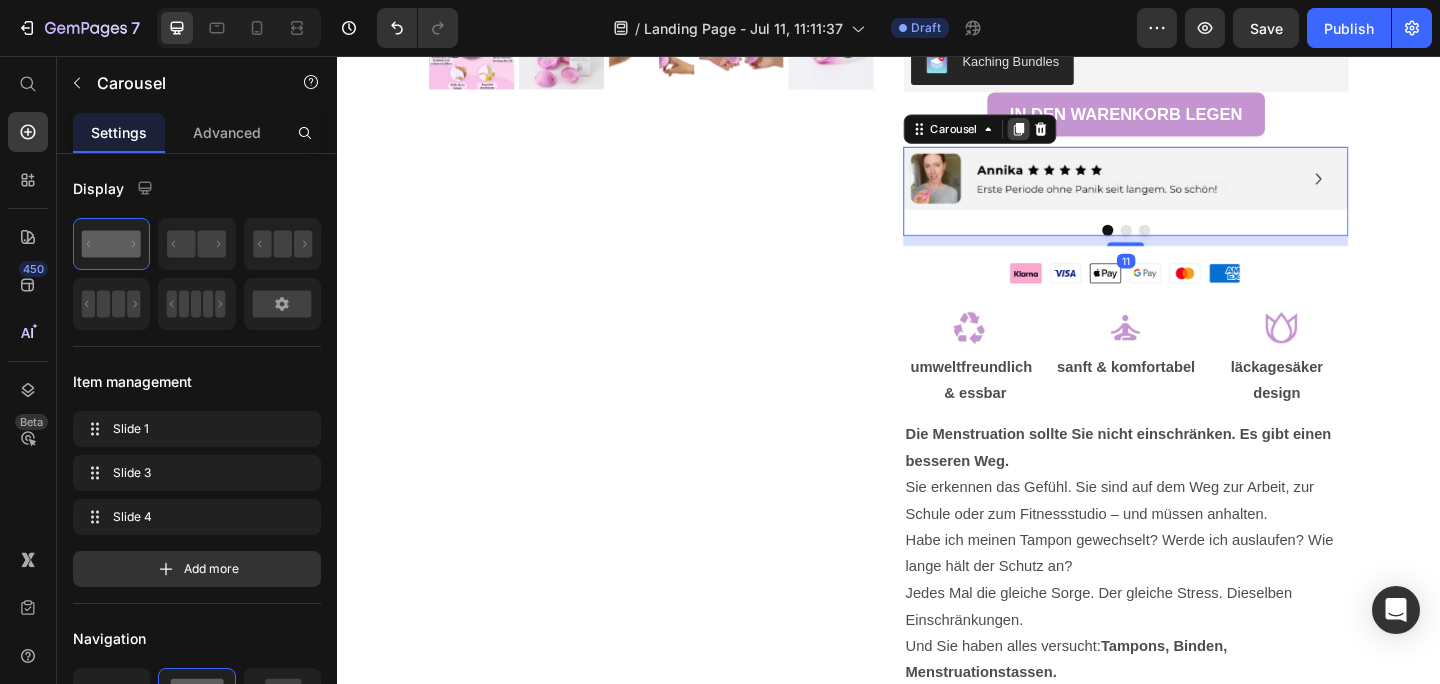 click 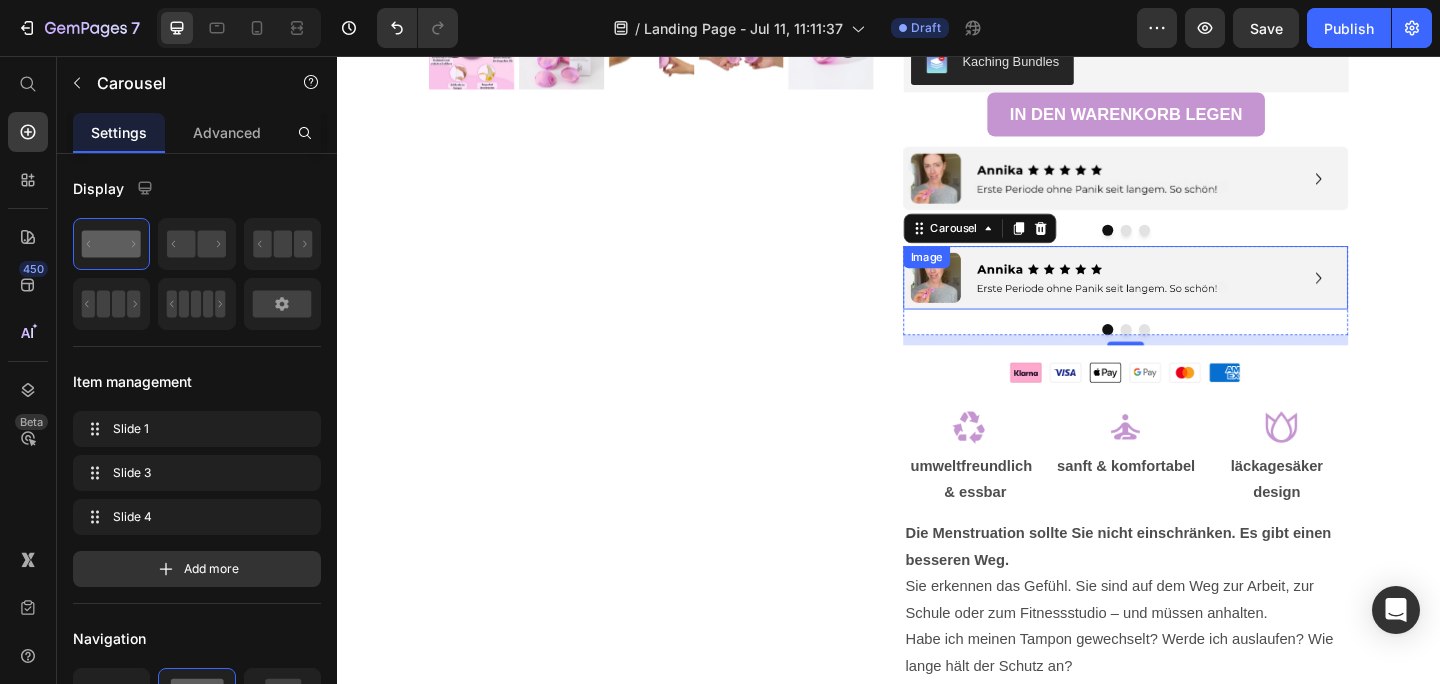 drag, startPoint x: 1080, startPoint y: 244, endPoint x: 1286, endPoint y: 298, distance: 212.96008 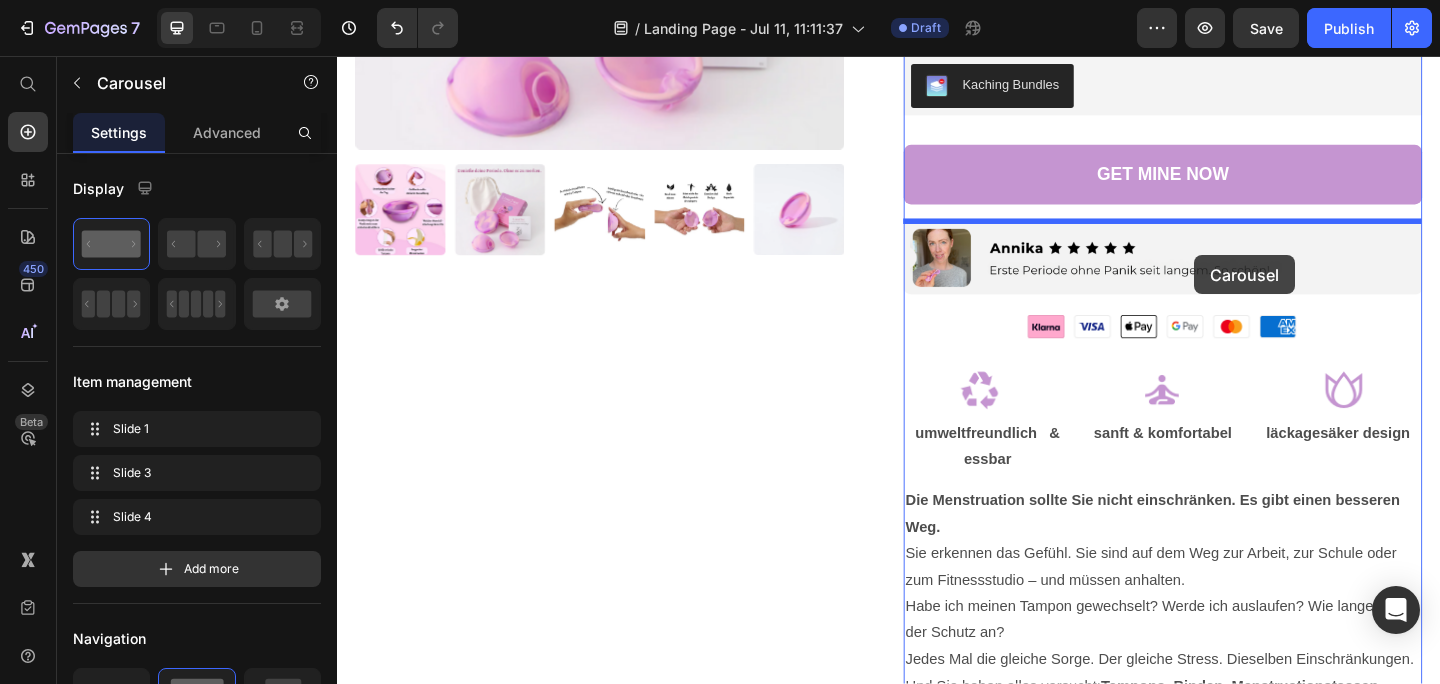 scroll, scrollTop: 7668, scrollLeft: 0, axis: vertical 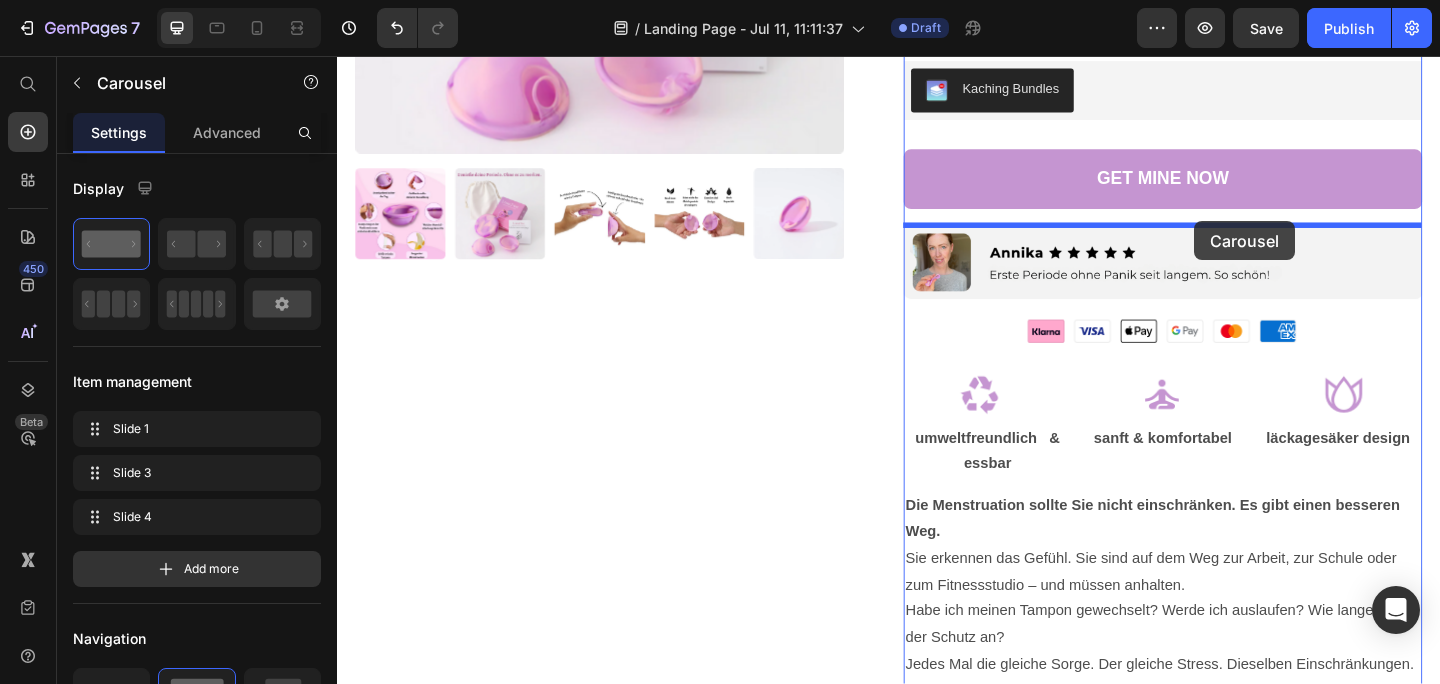 drag, startPoint x: 1287, startPoint y: 337, endPoint x: 1269, endPoint y: 236, distance: 102.59142 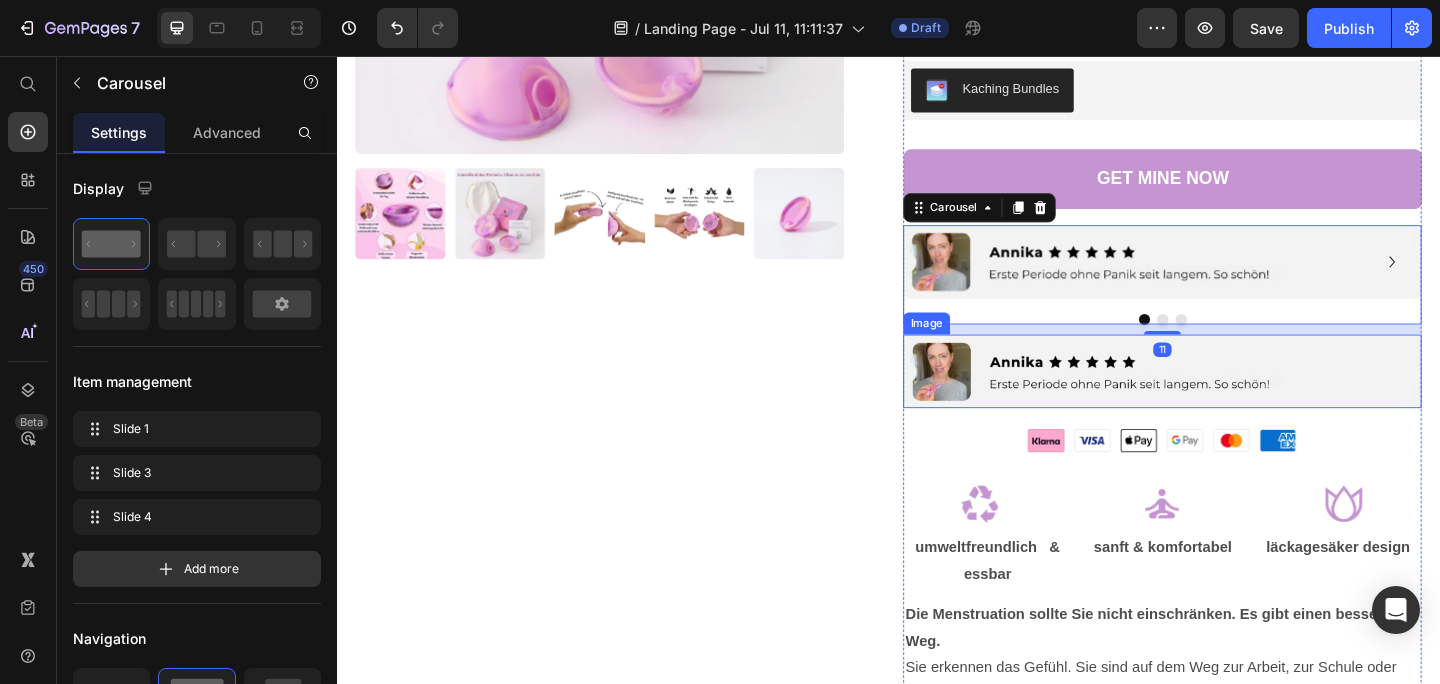 click at bounding box center [1235, 400] 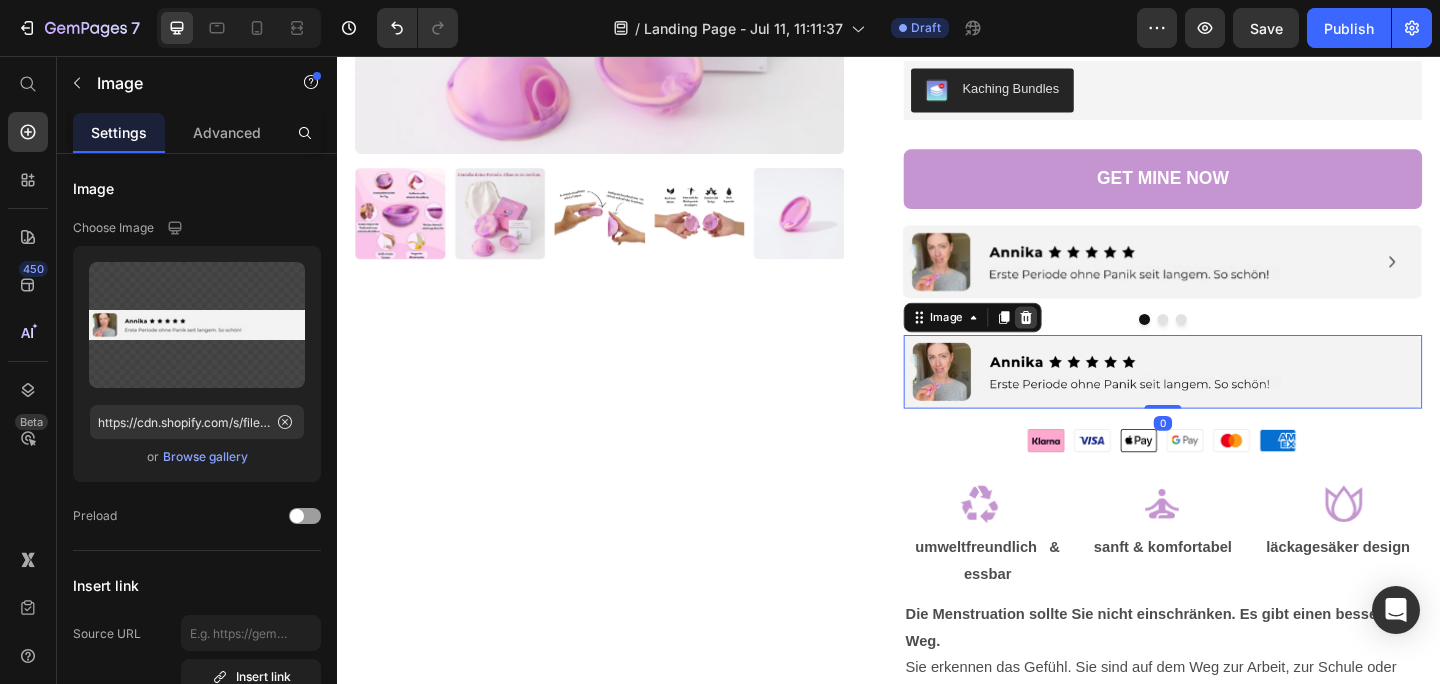 click 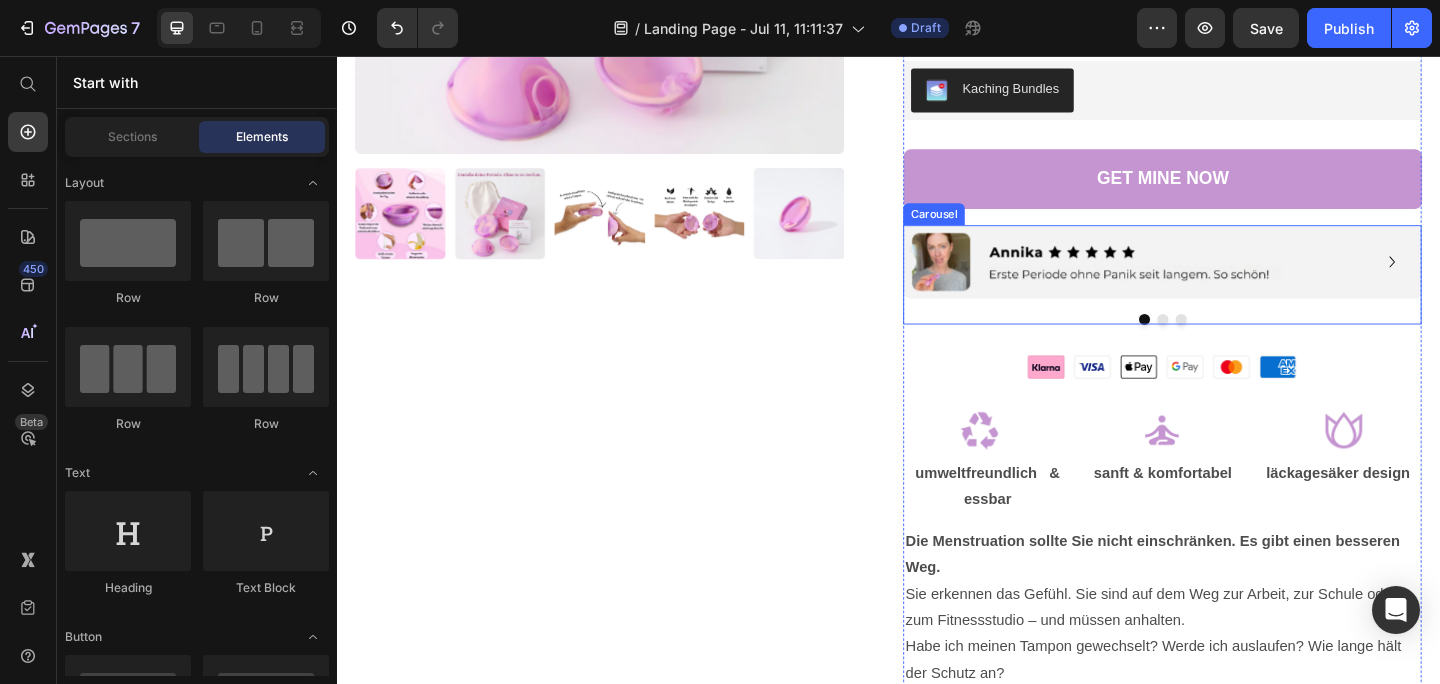 click on "Image Image Image" at bounding box center [1235, 295] 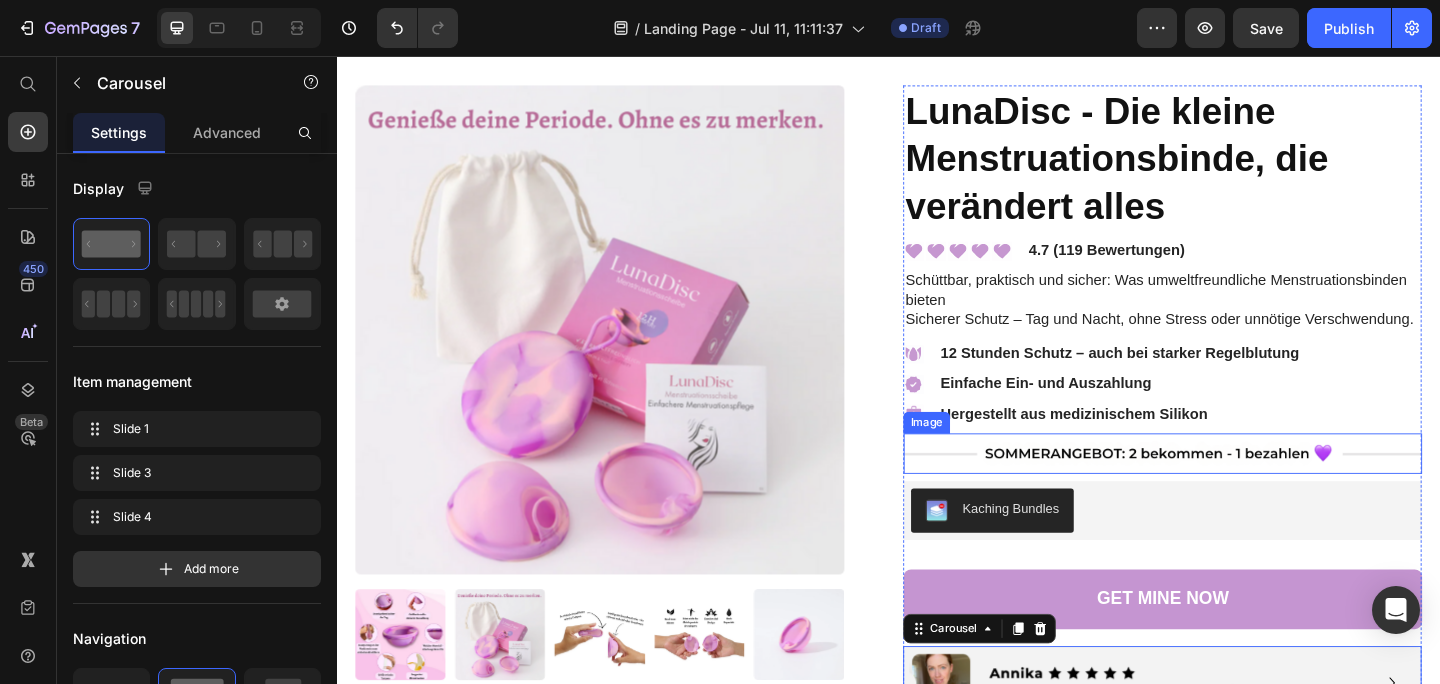 scroll, scrollTop: 7098, scrollLeft: 0, axis: vertical 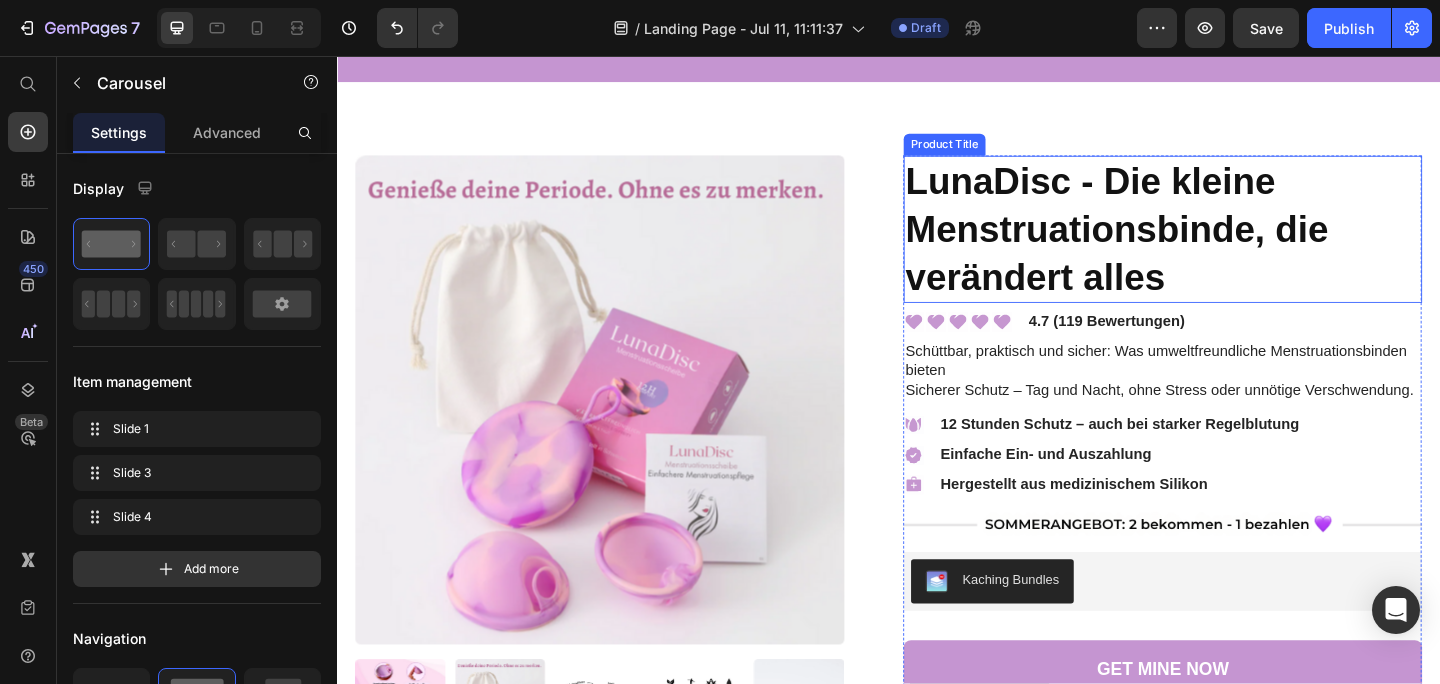 click on "LunaDisc - Die kleine Menstruationsbinde, die verändert alles" at bounding box center [1235, 245] 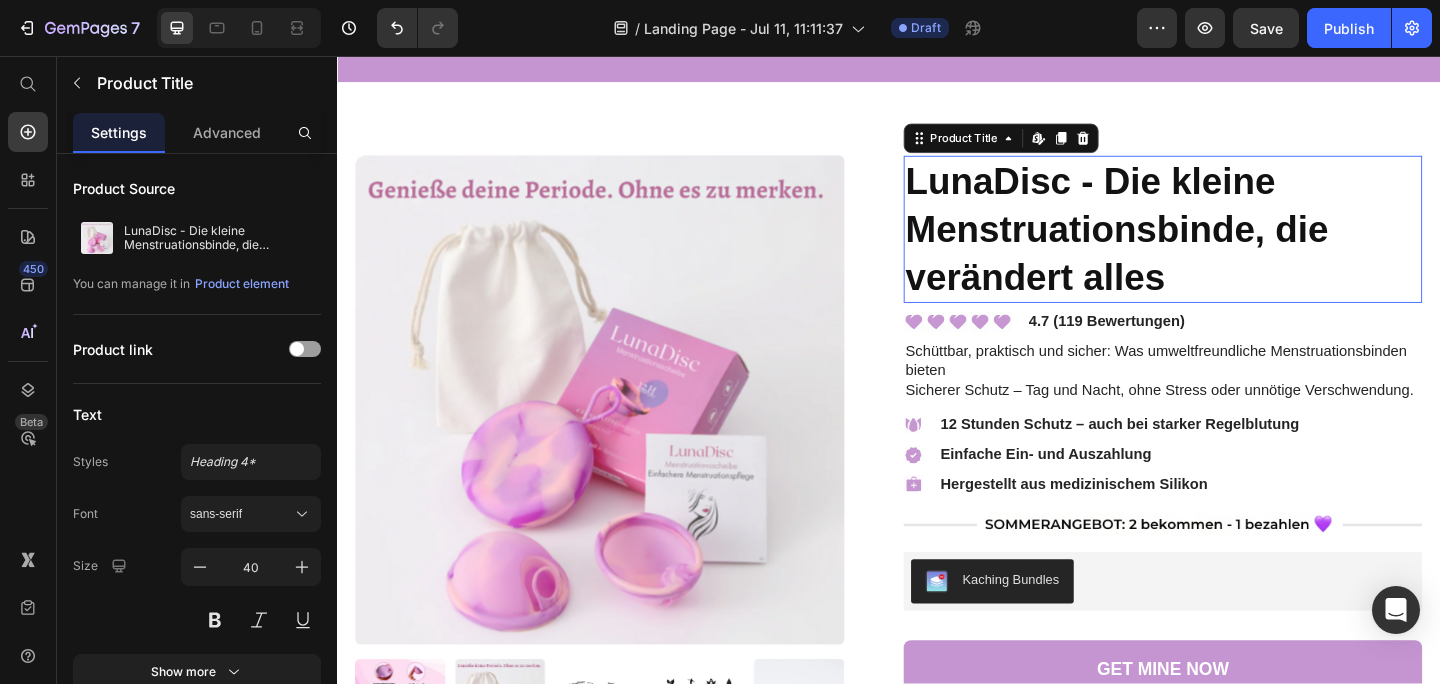 click on "LunaDisc - Die kleine Menstruationsbinde, die verändert alles" at bounding box center (1235, 245) 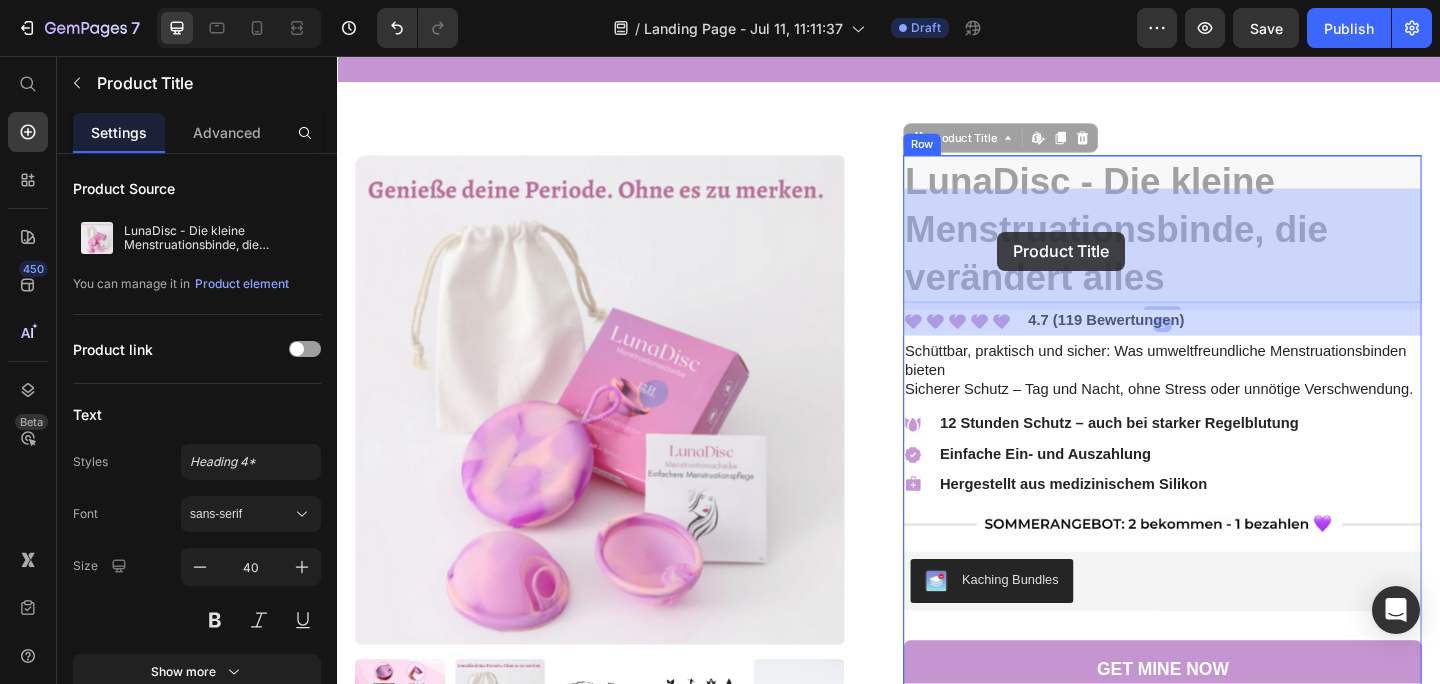 drag, startPoint x: 1245, startPoint y: 343, endPoint x: 1057, endPoint y: 249, distance: 210.19038 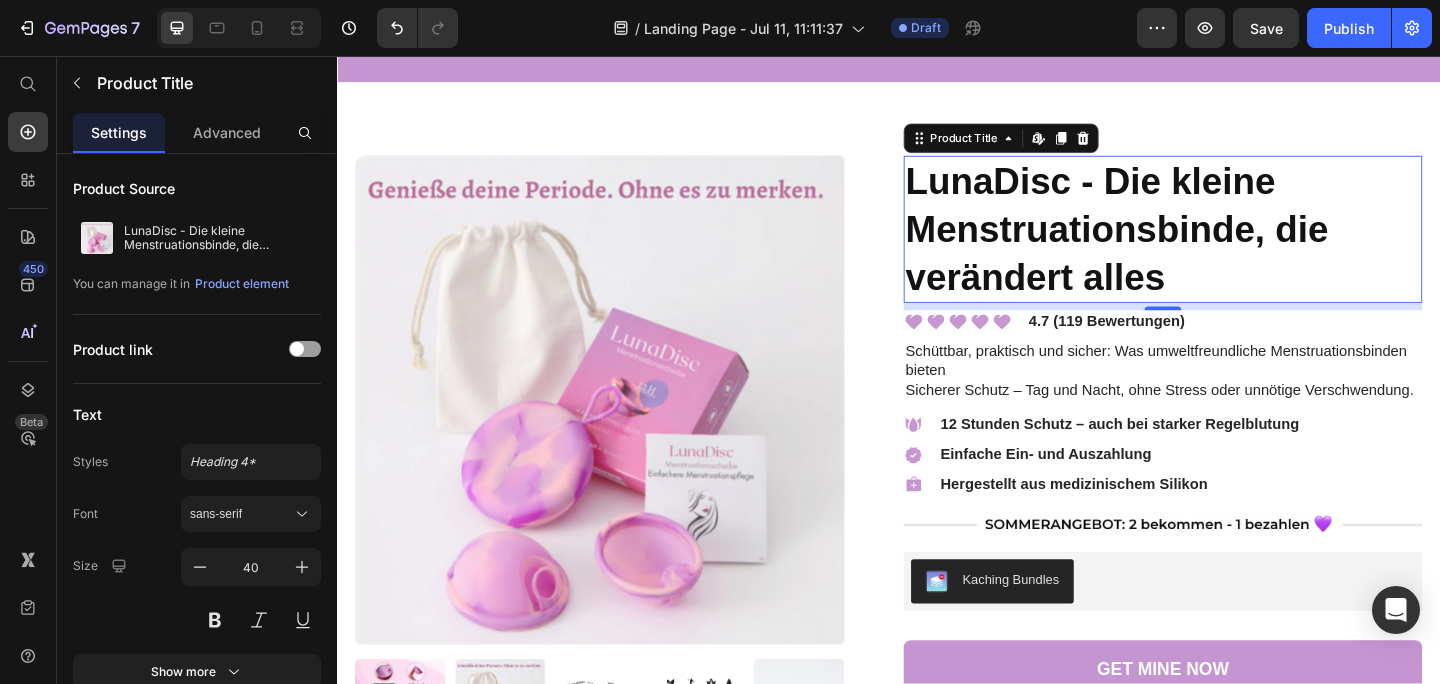 click on "LunaDisc - Die kleine Menstruationsbinde, die verändert alles" at bounding box center [1235, 245] 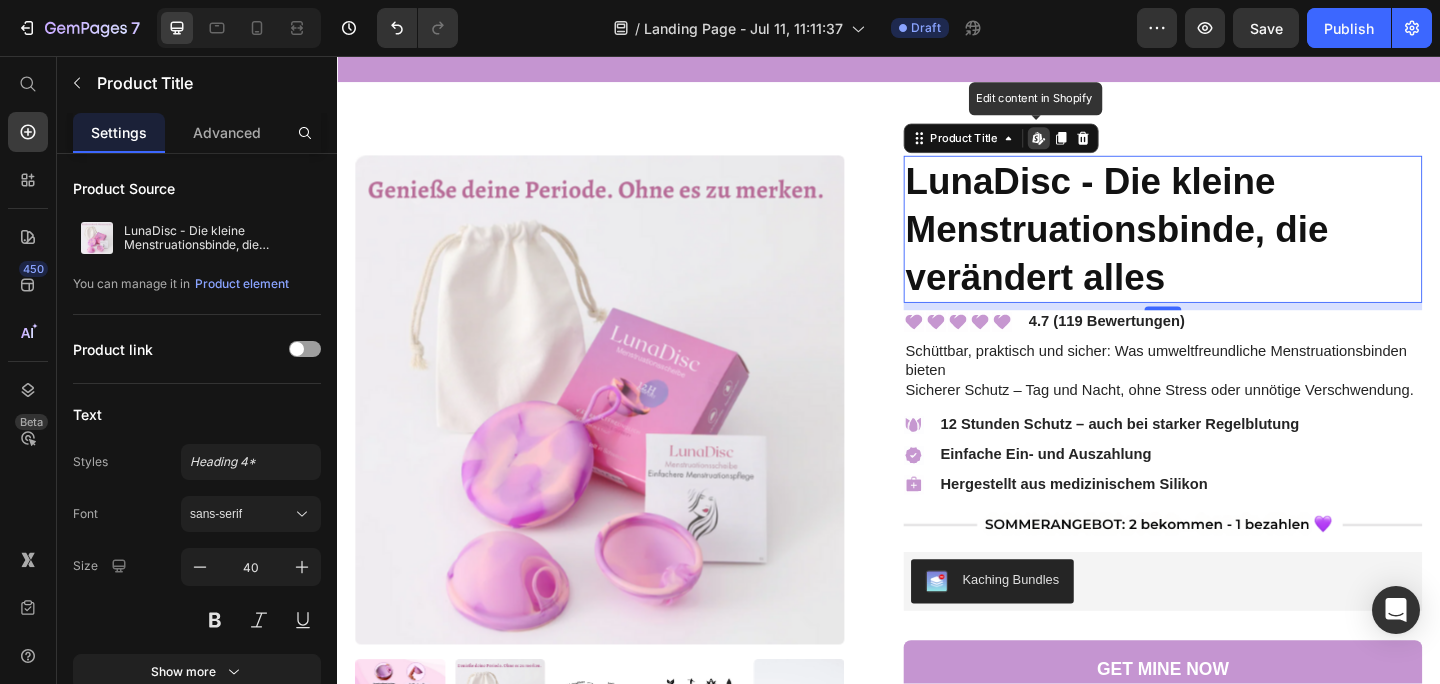click on "LunaDisc - Die kleine Menstruationsbinde, die verändert alles" at bounding box center (1235, 245) 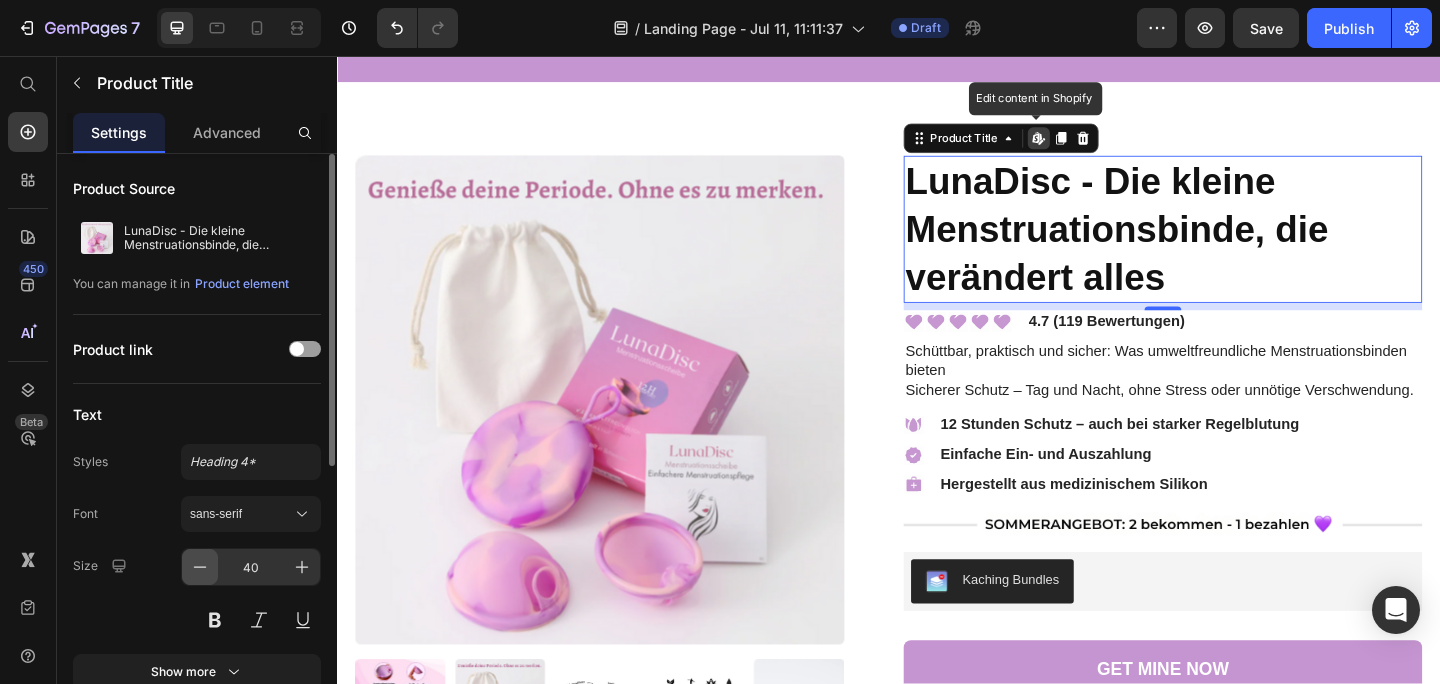 click 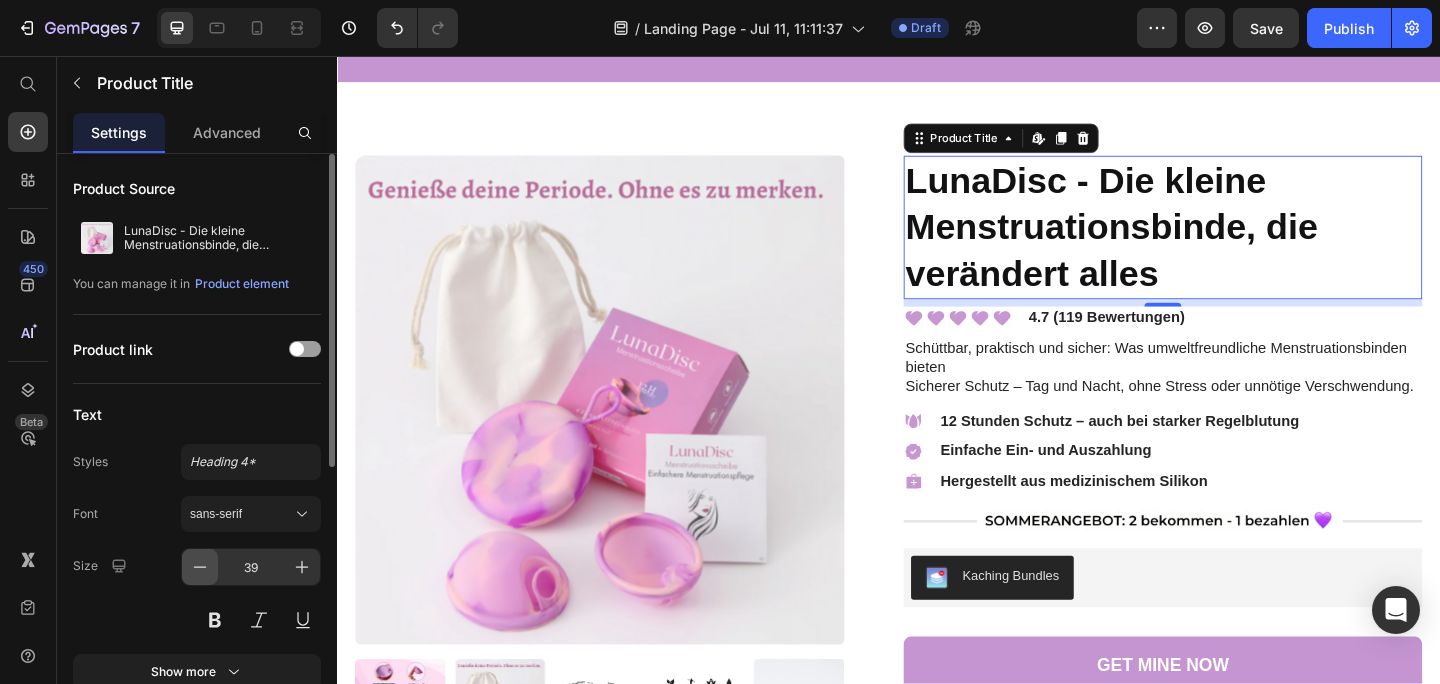 click 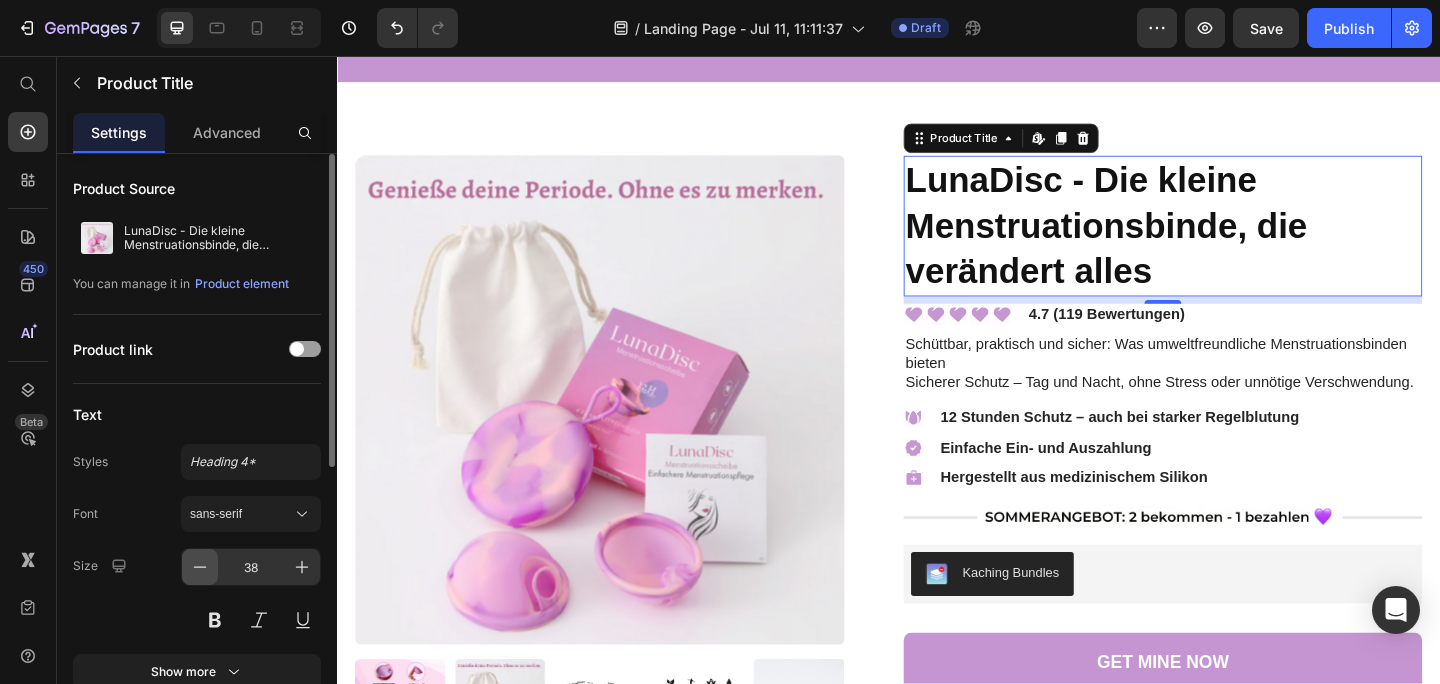 click 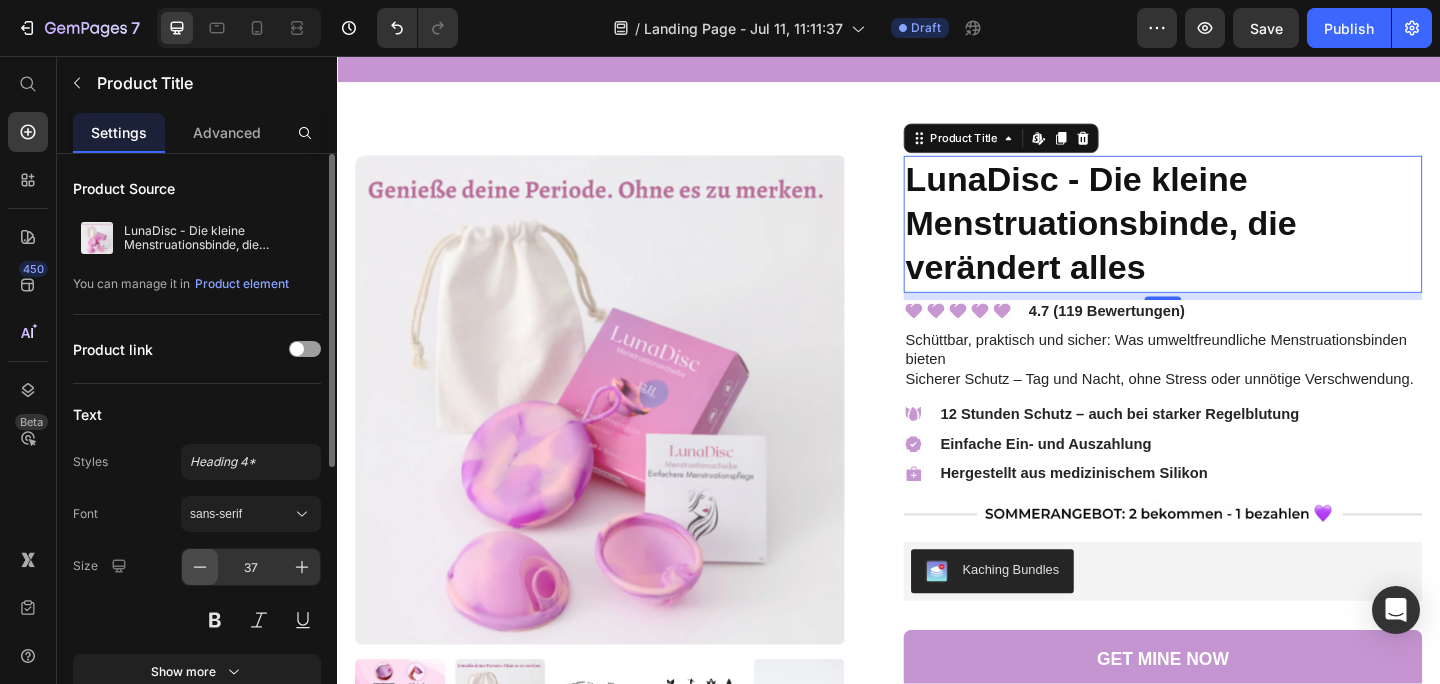 click 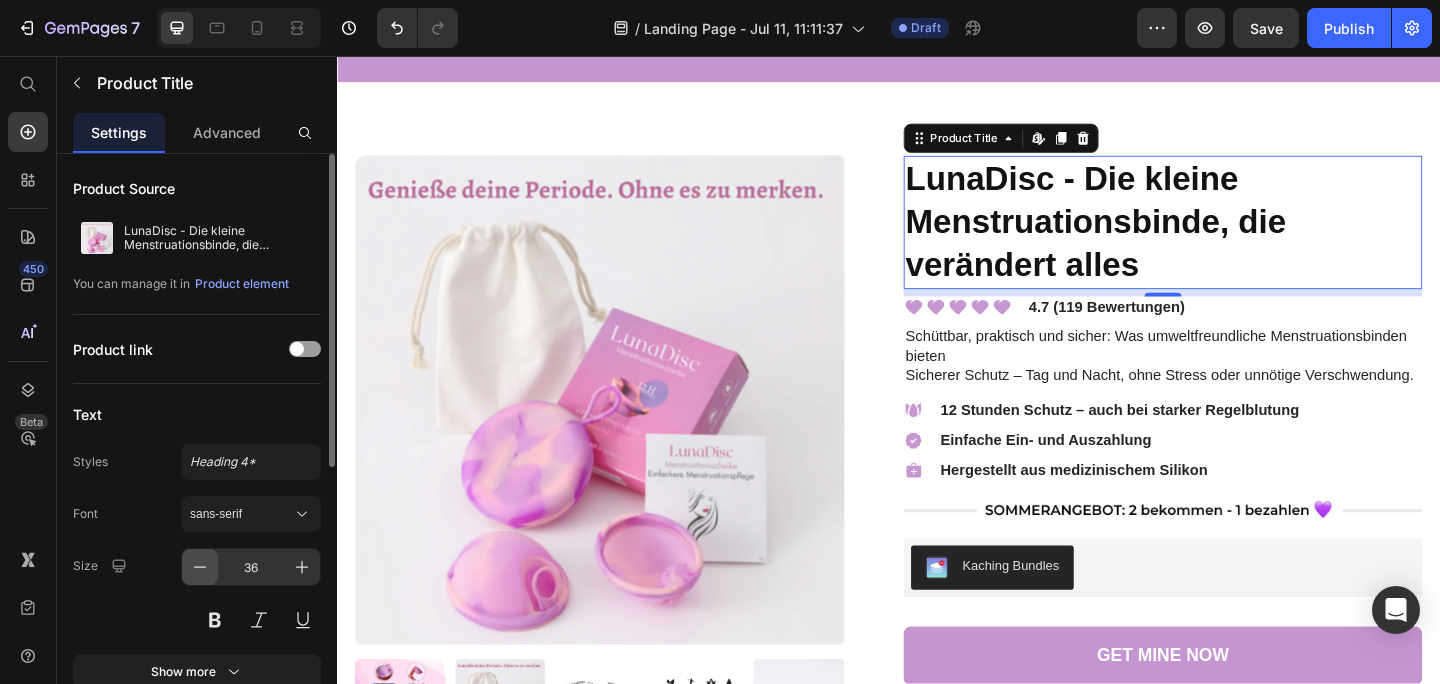 click 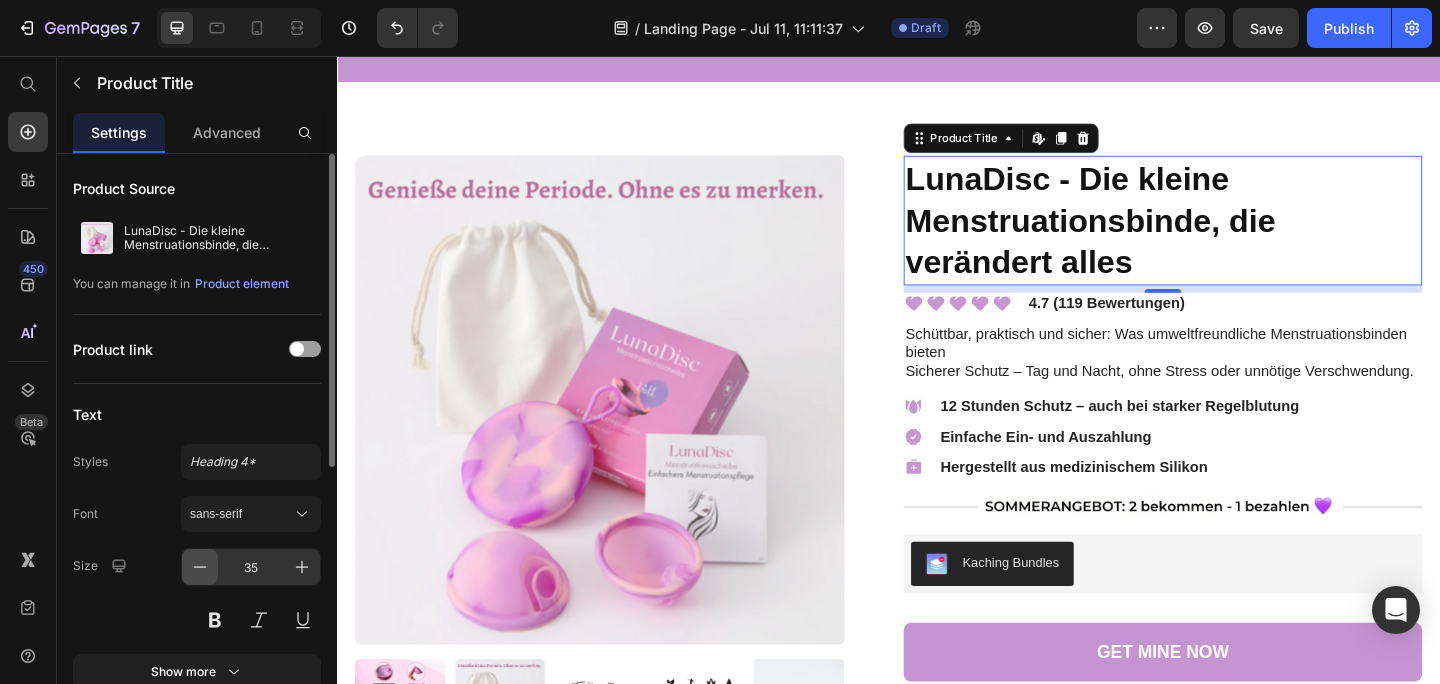 click 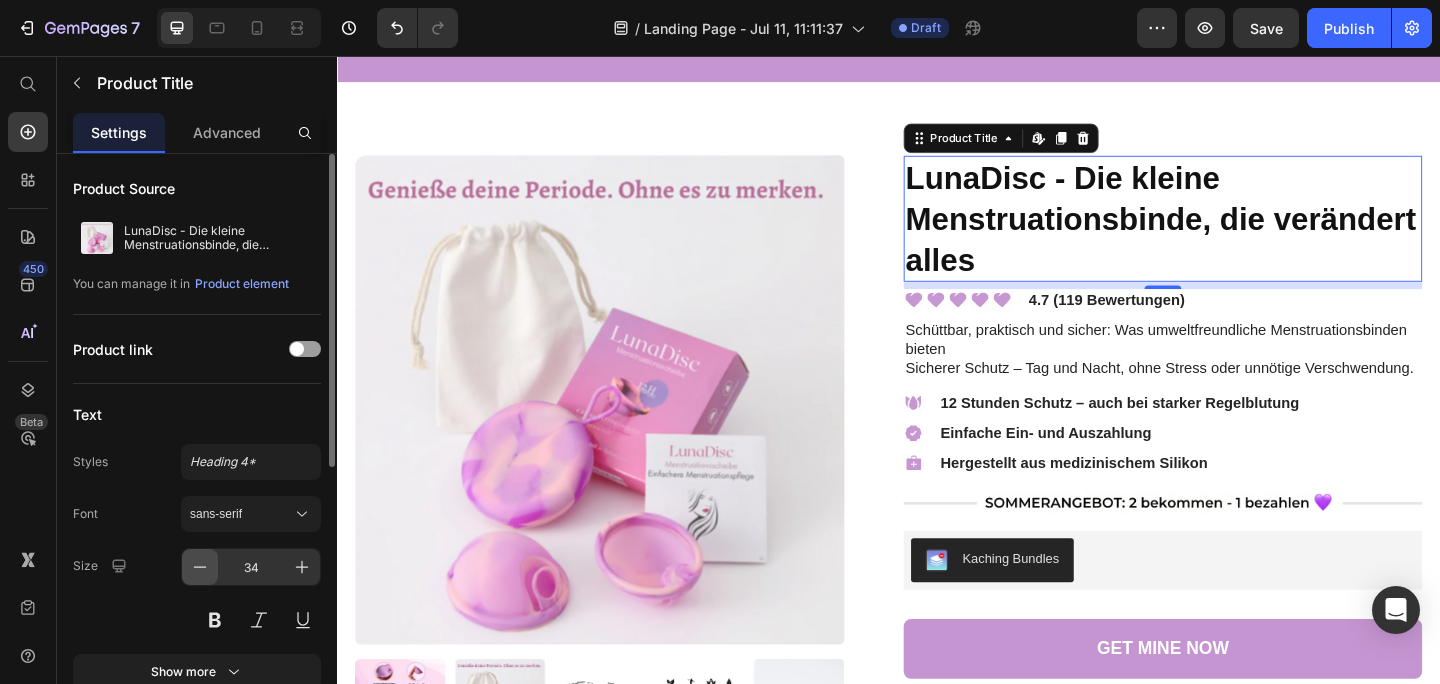 click 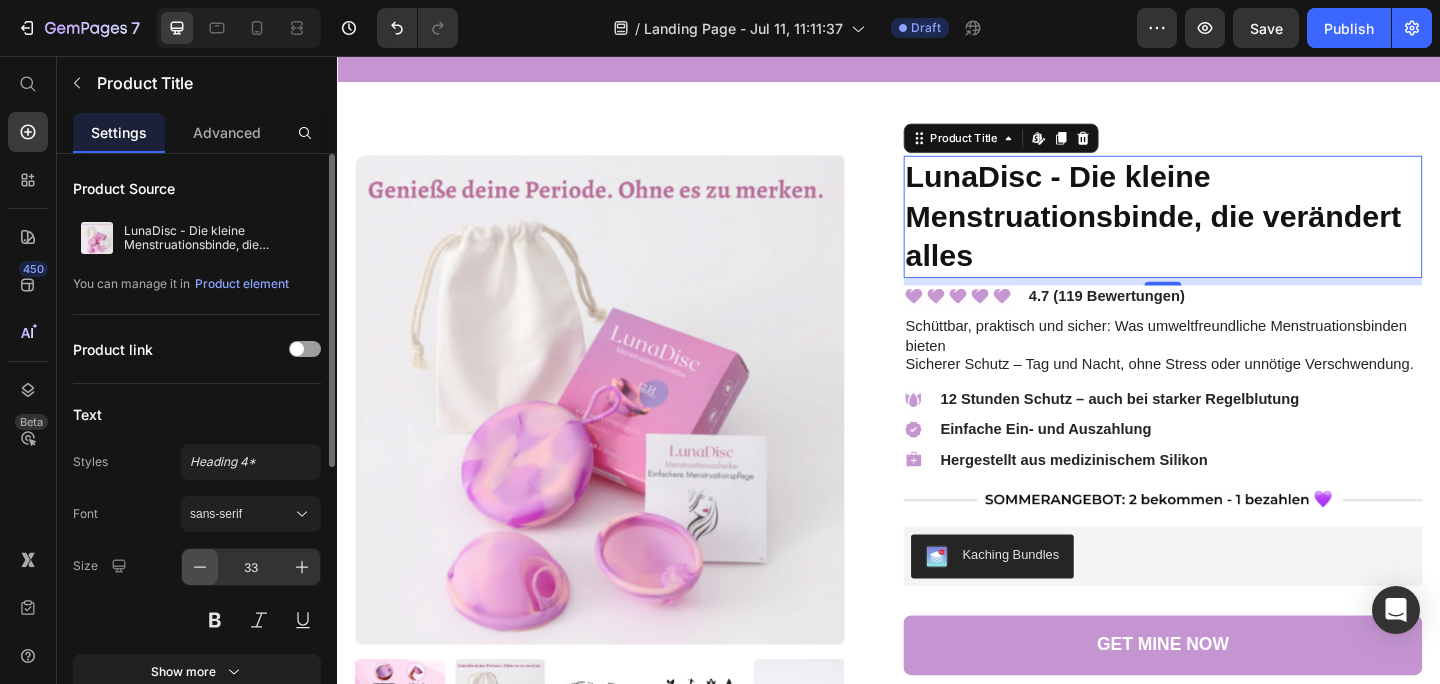 click 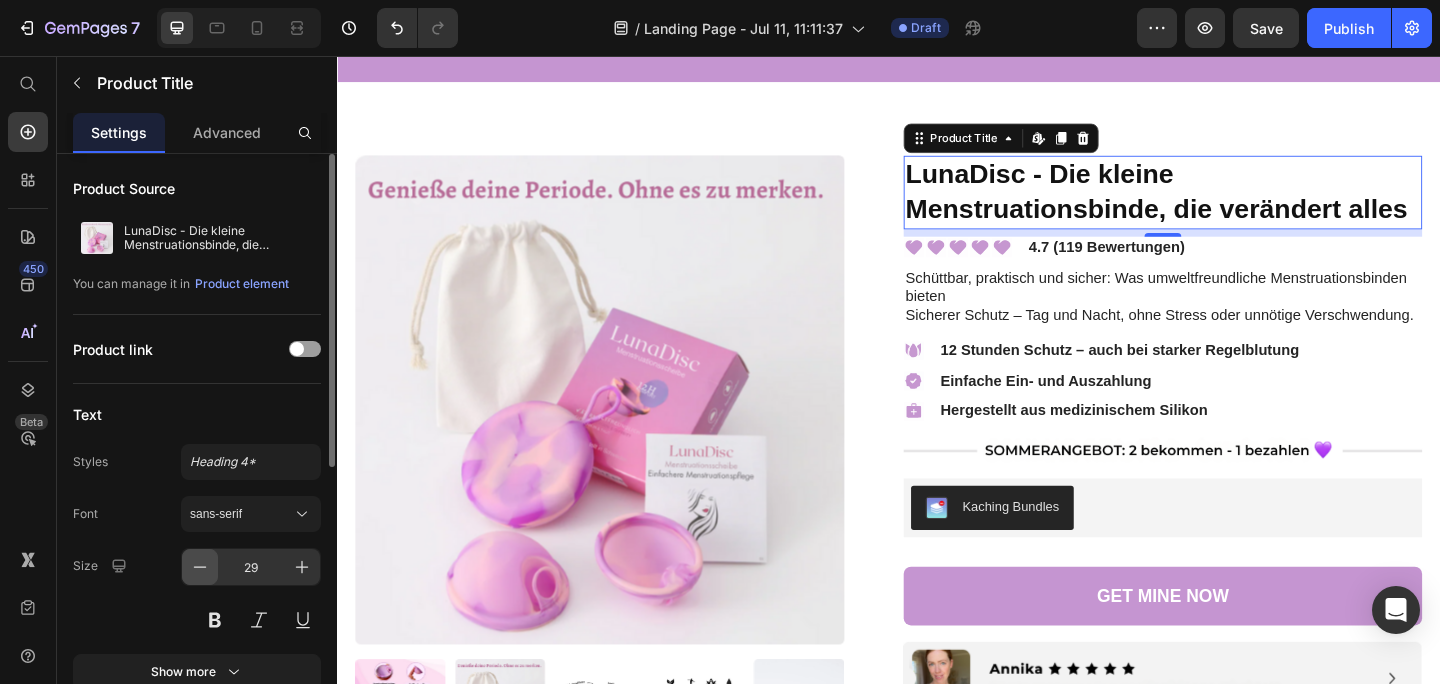 click 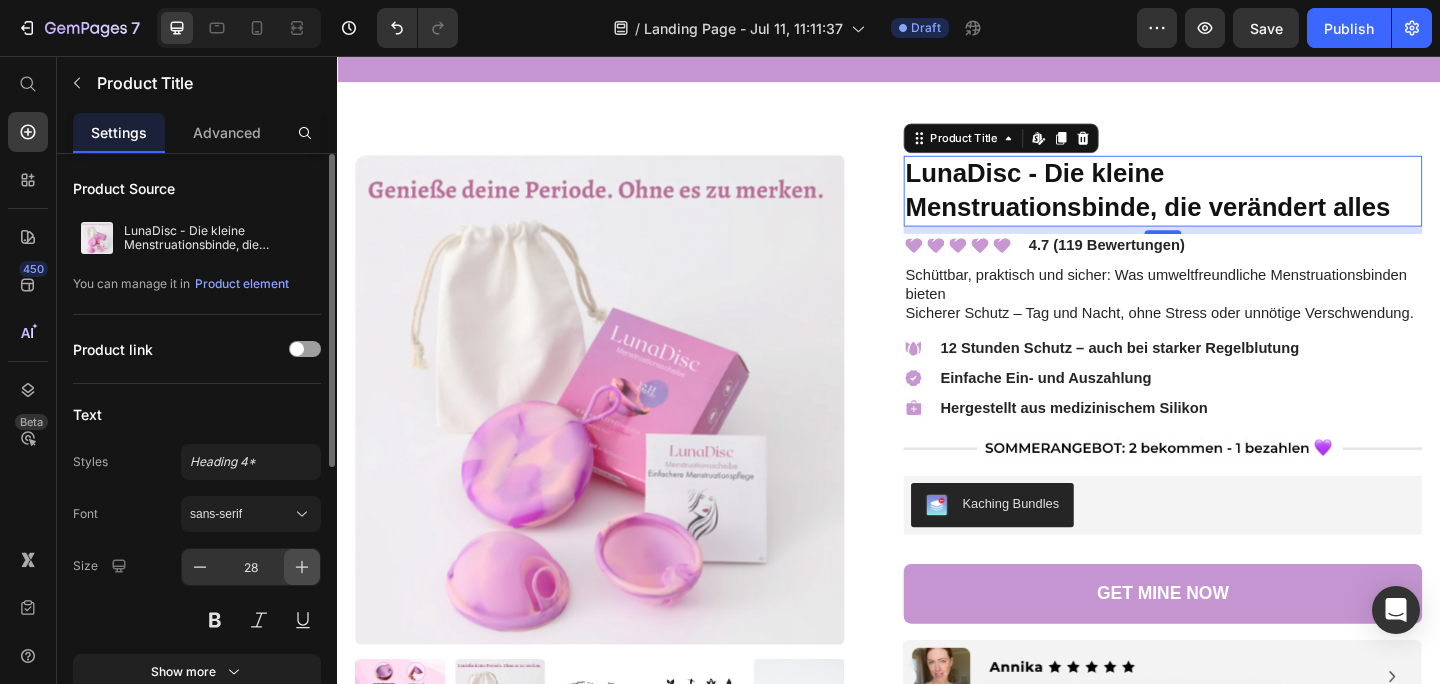 click 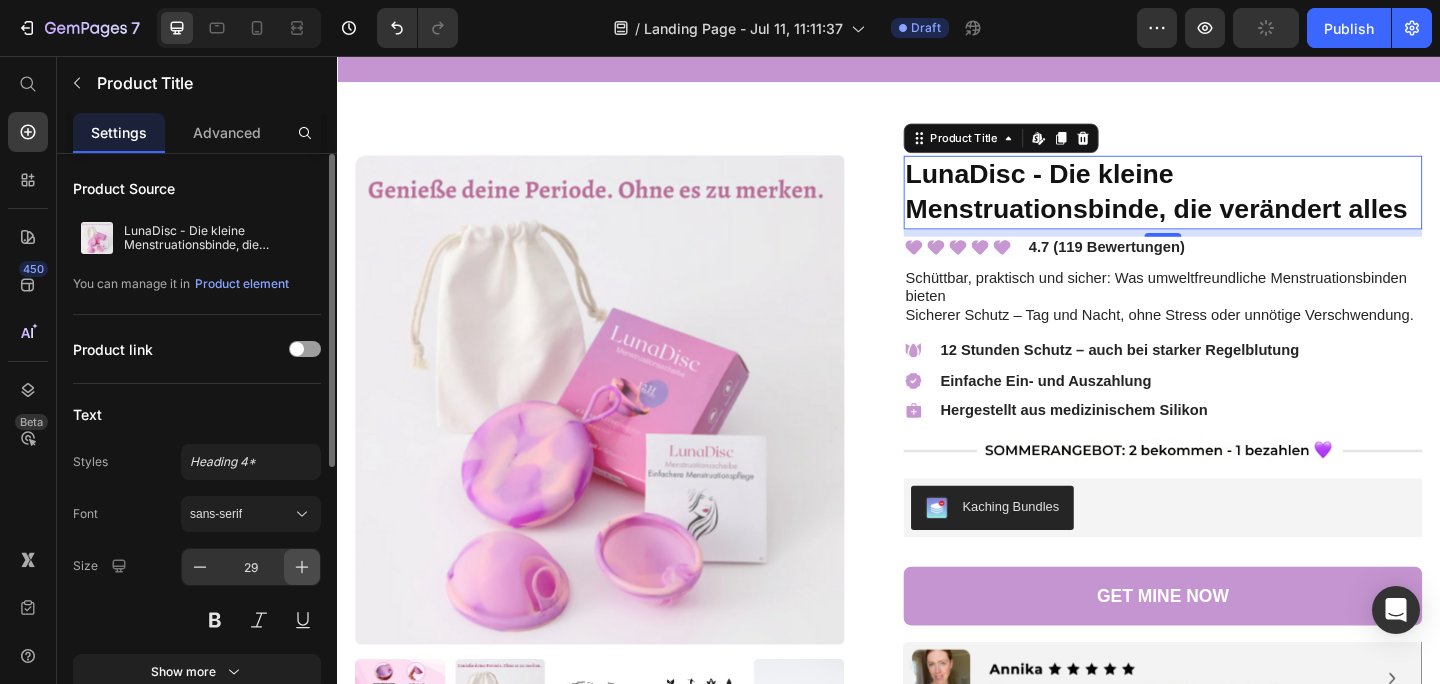 click 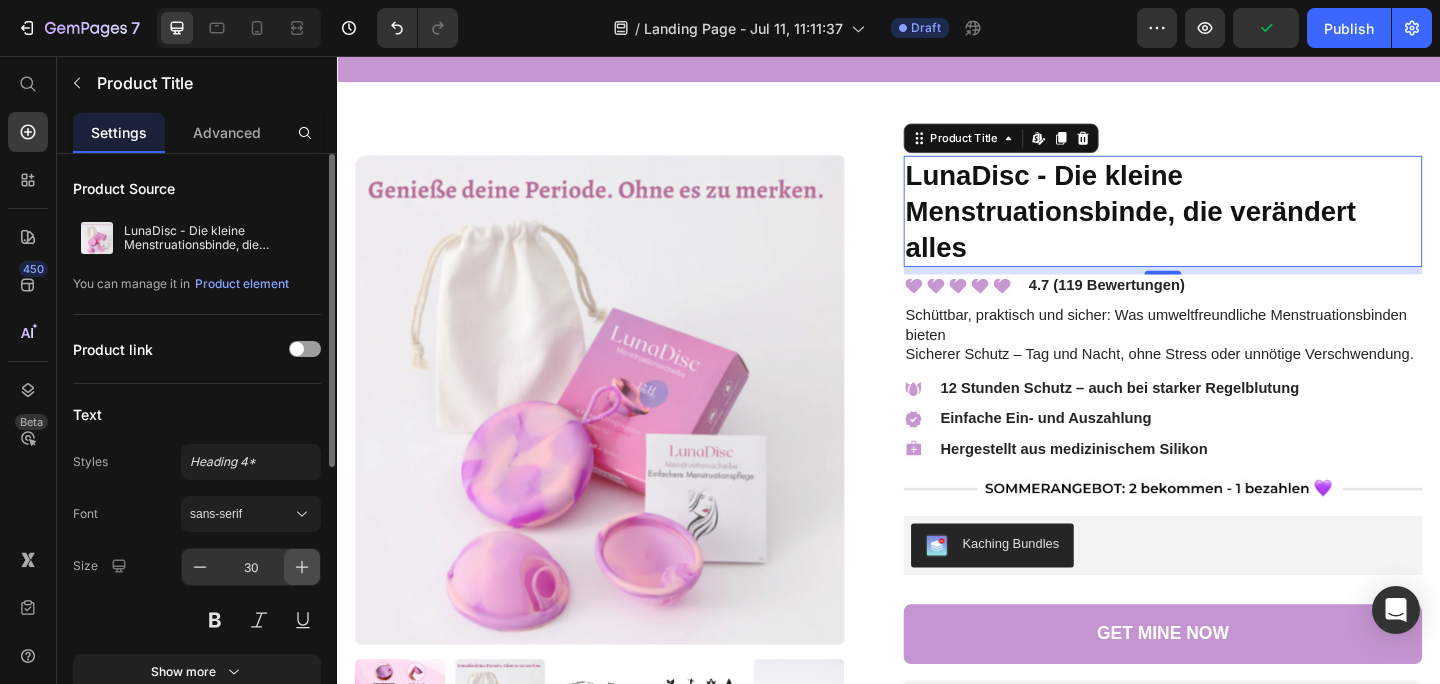 click 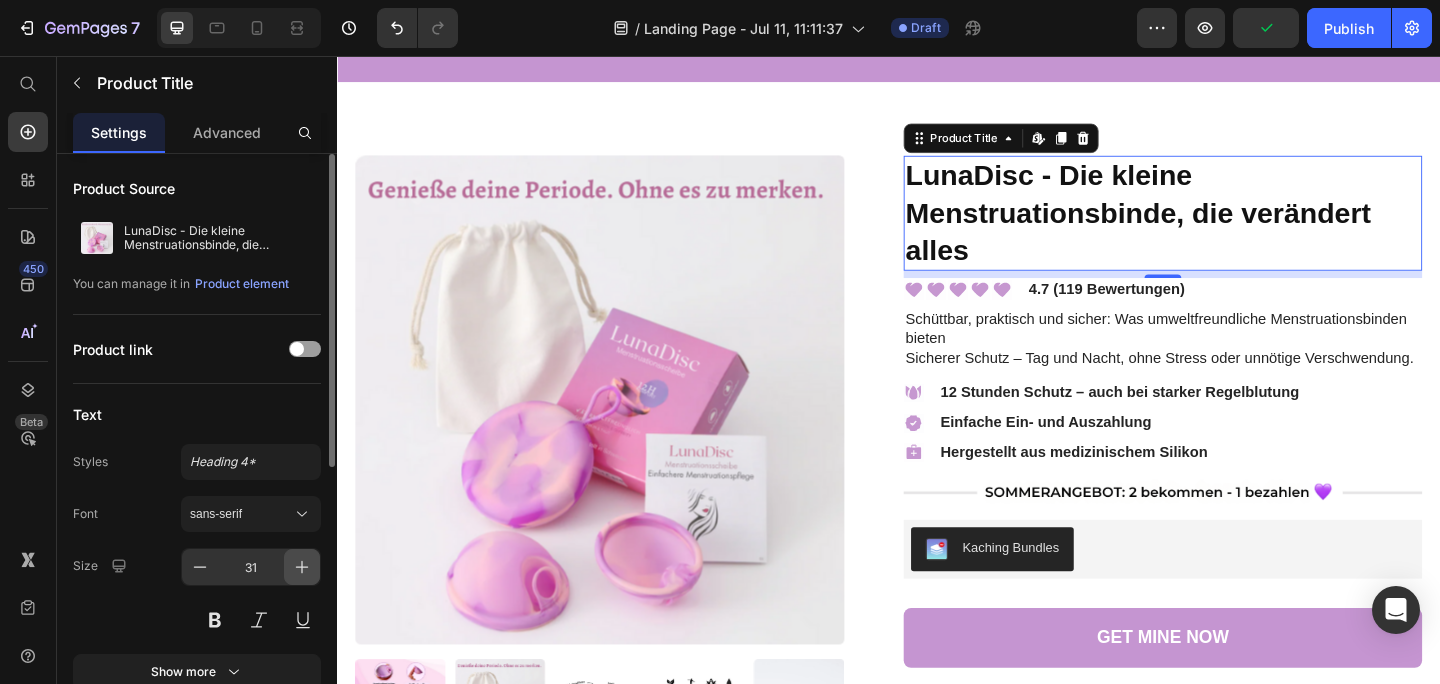 click 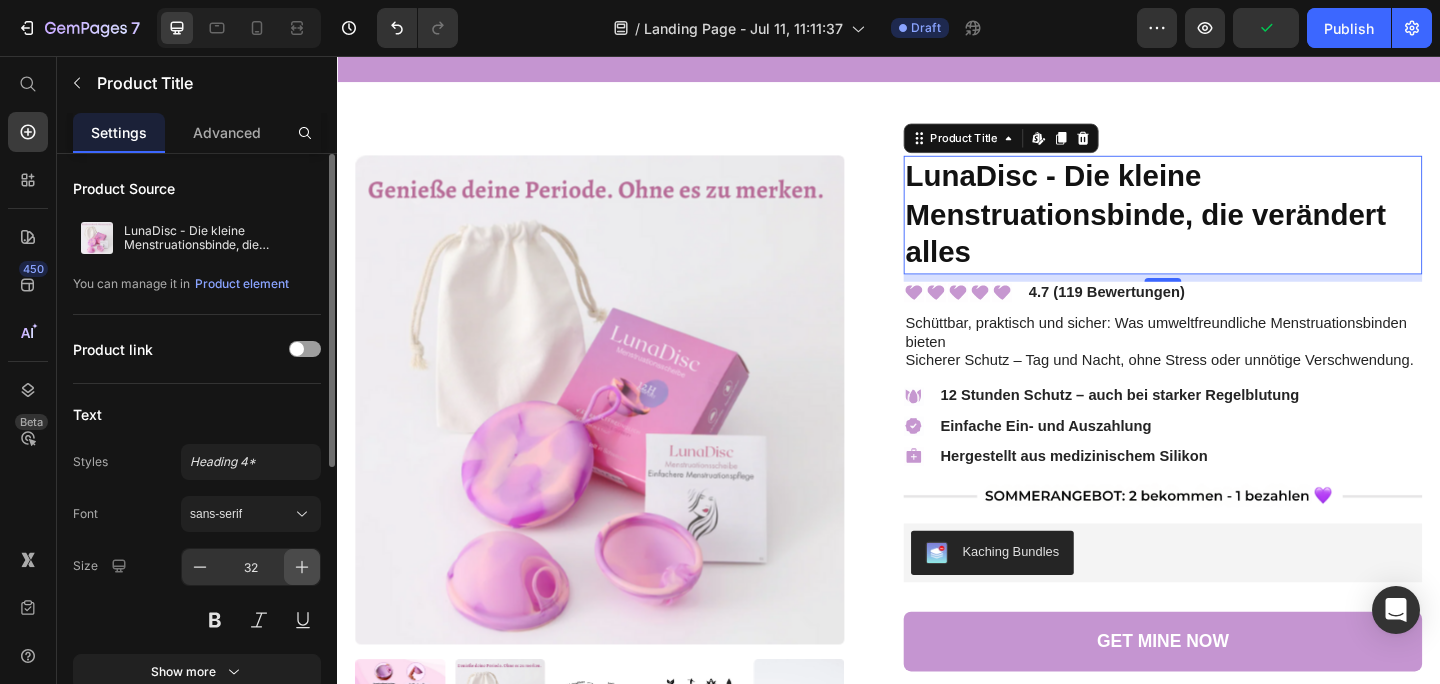 click 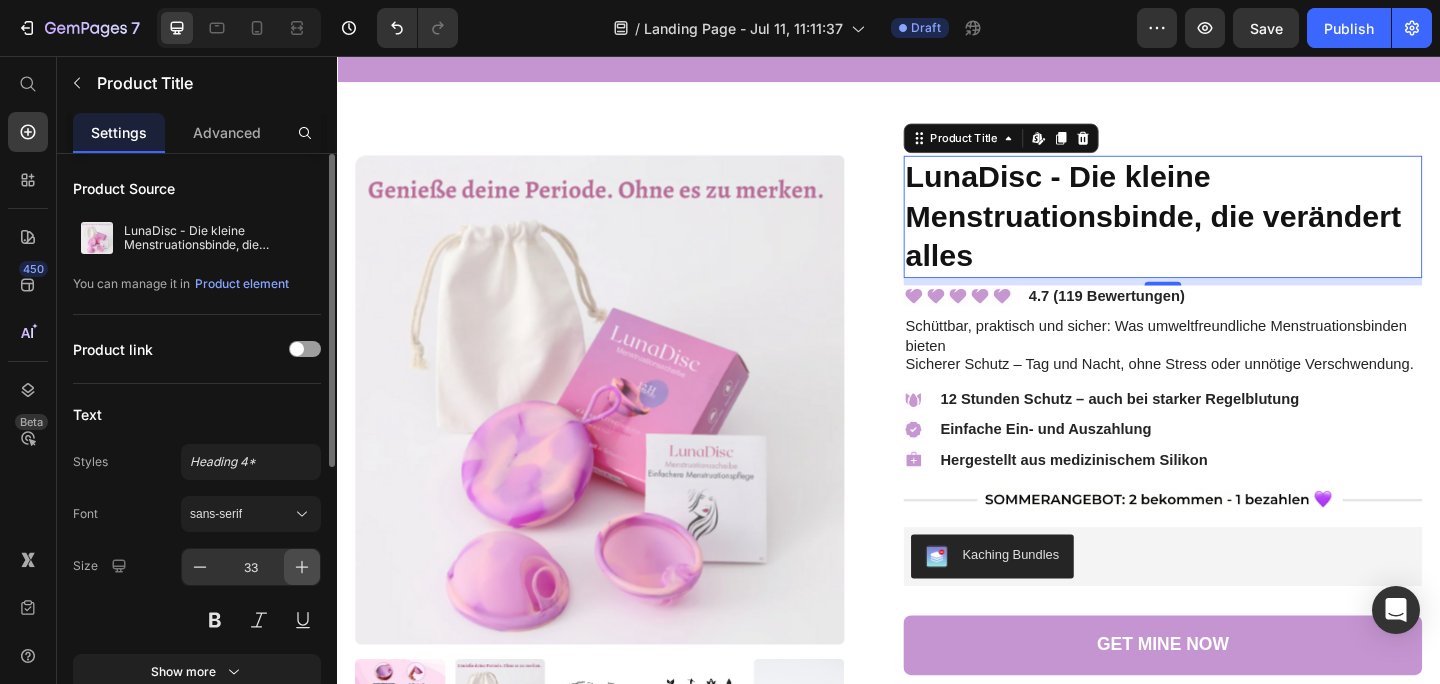 click 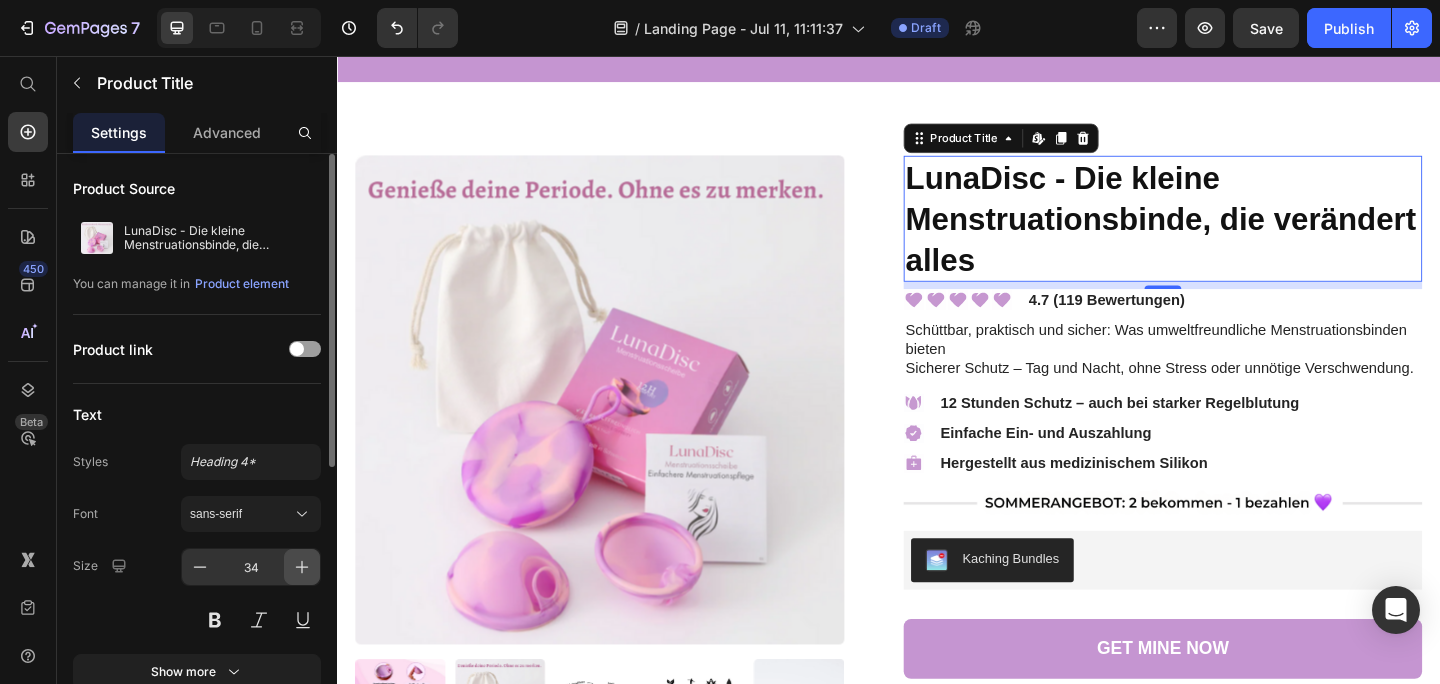 click 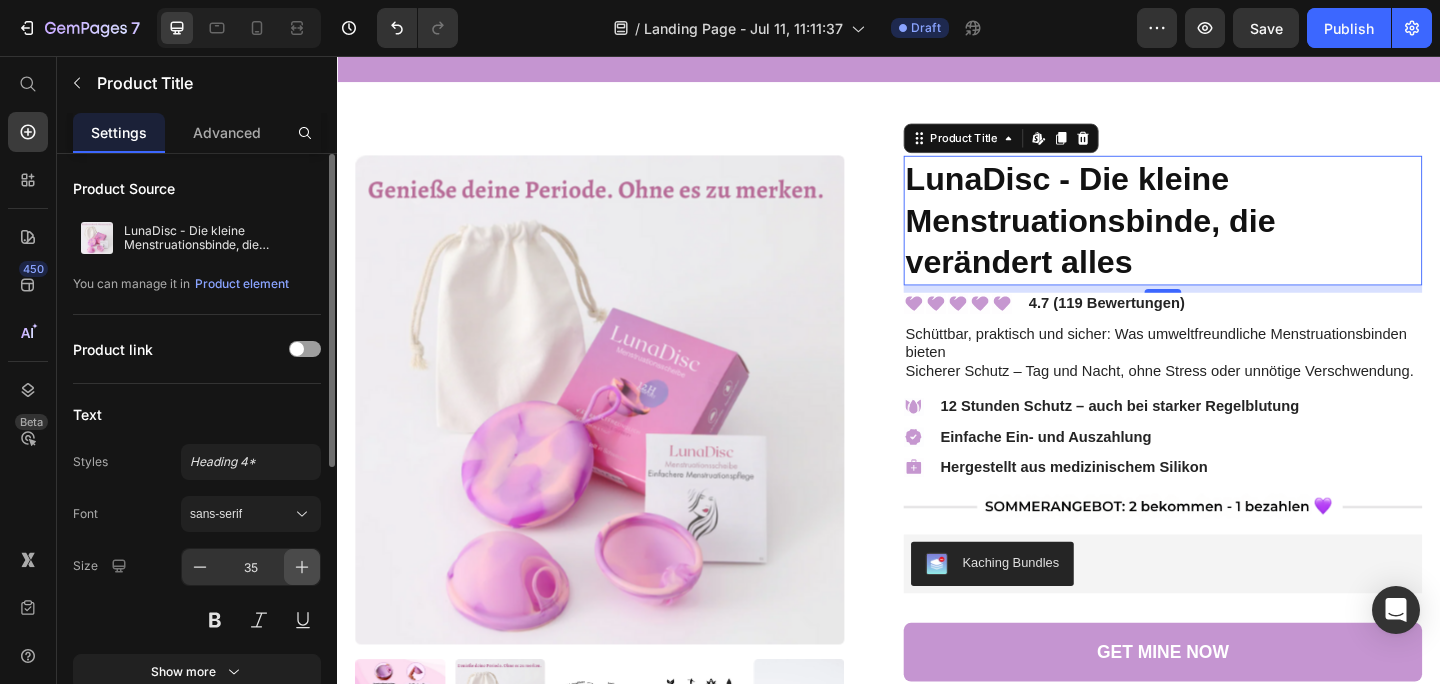 click 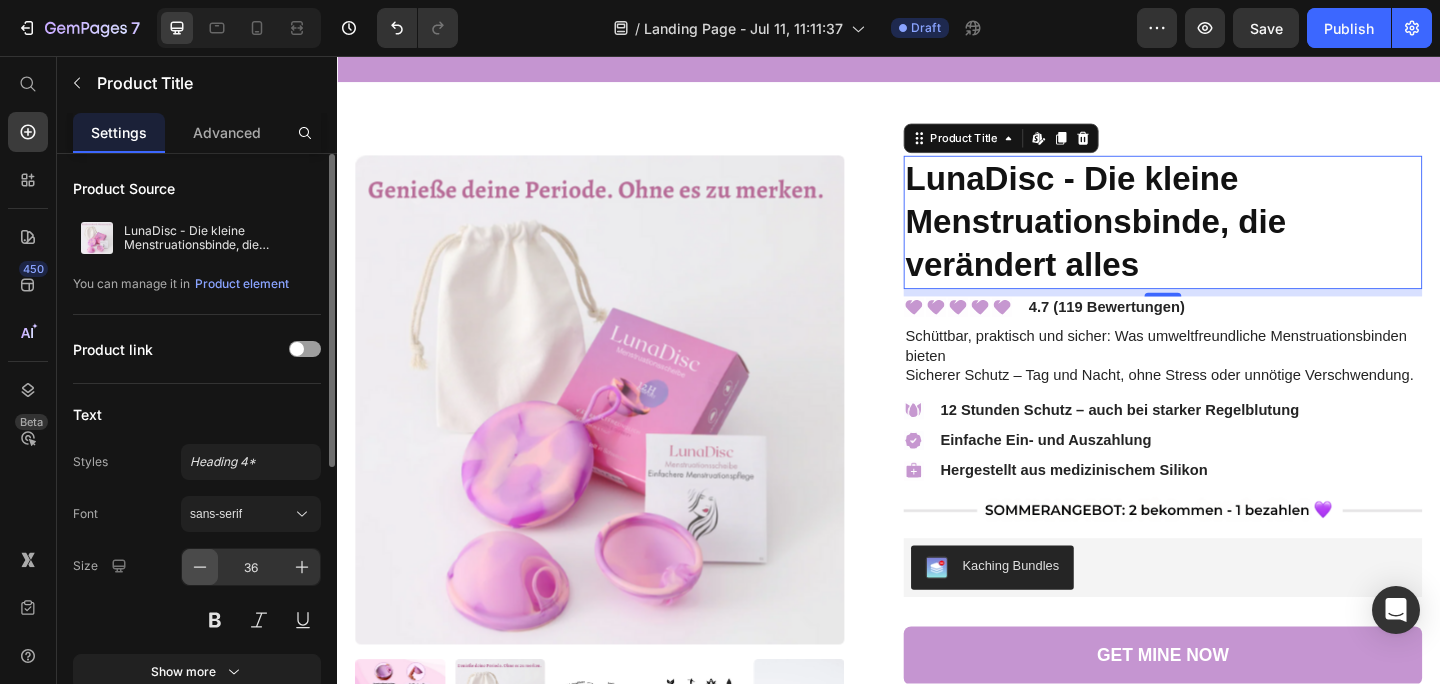 click 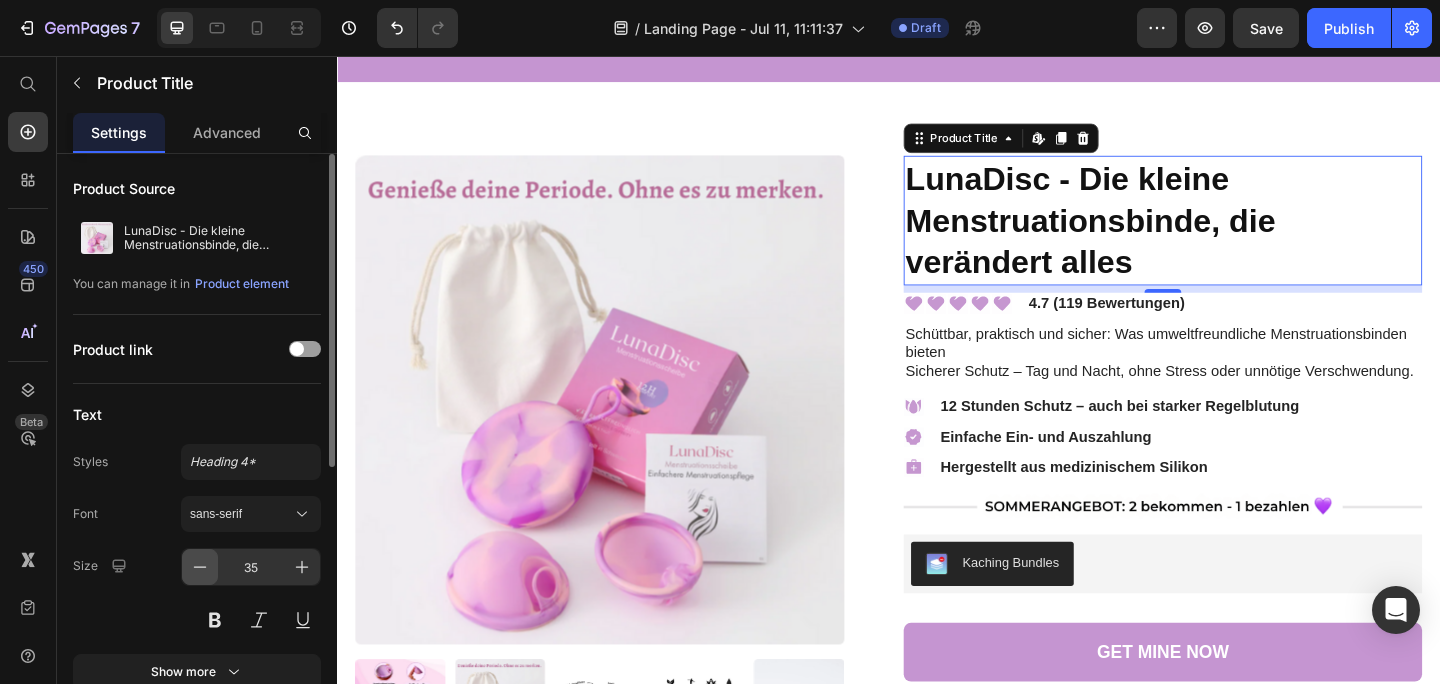 click 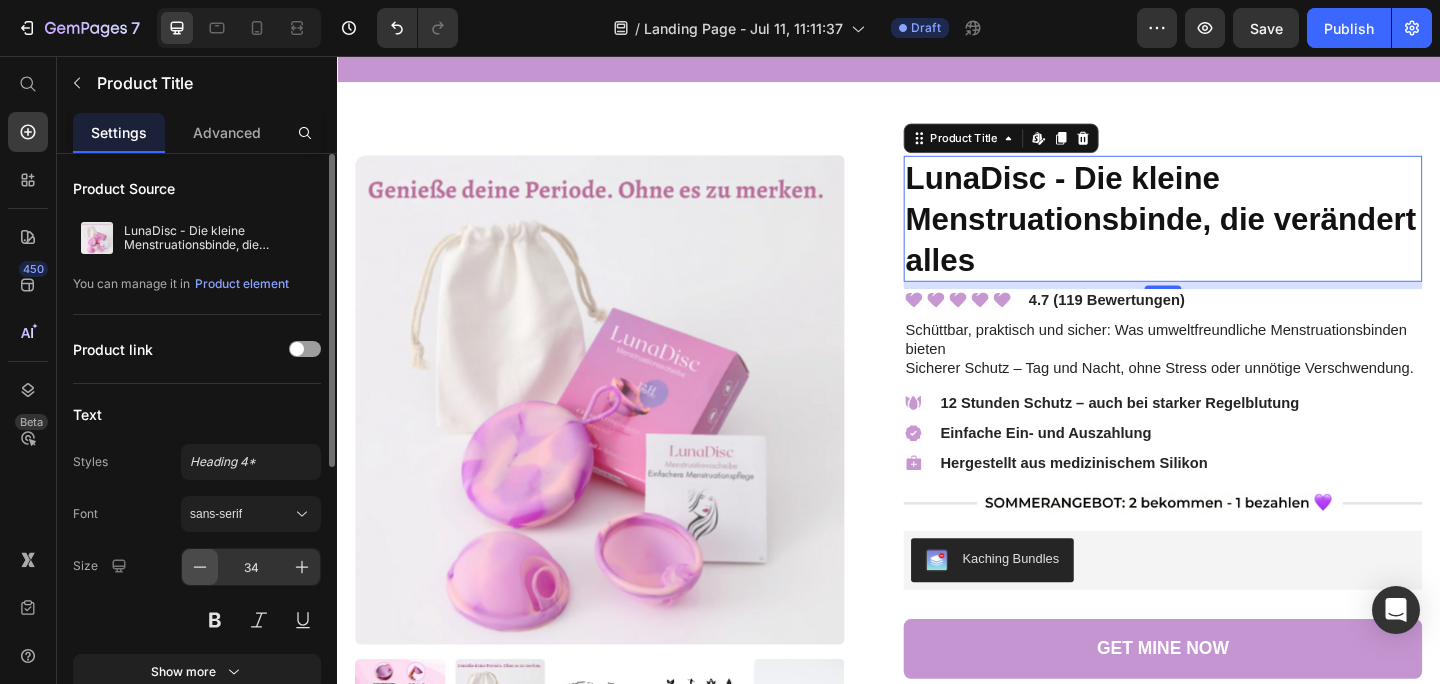 click 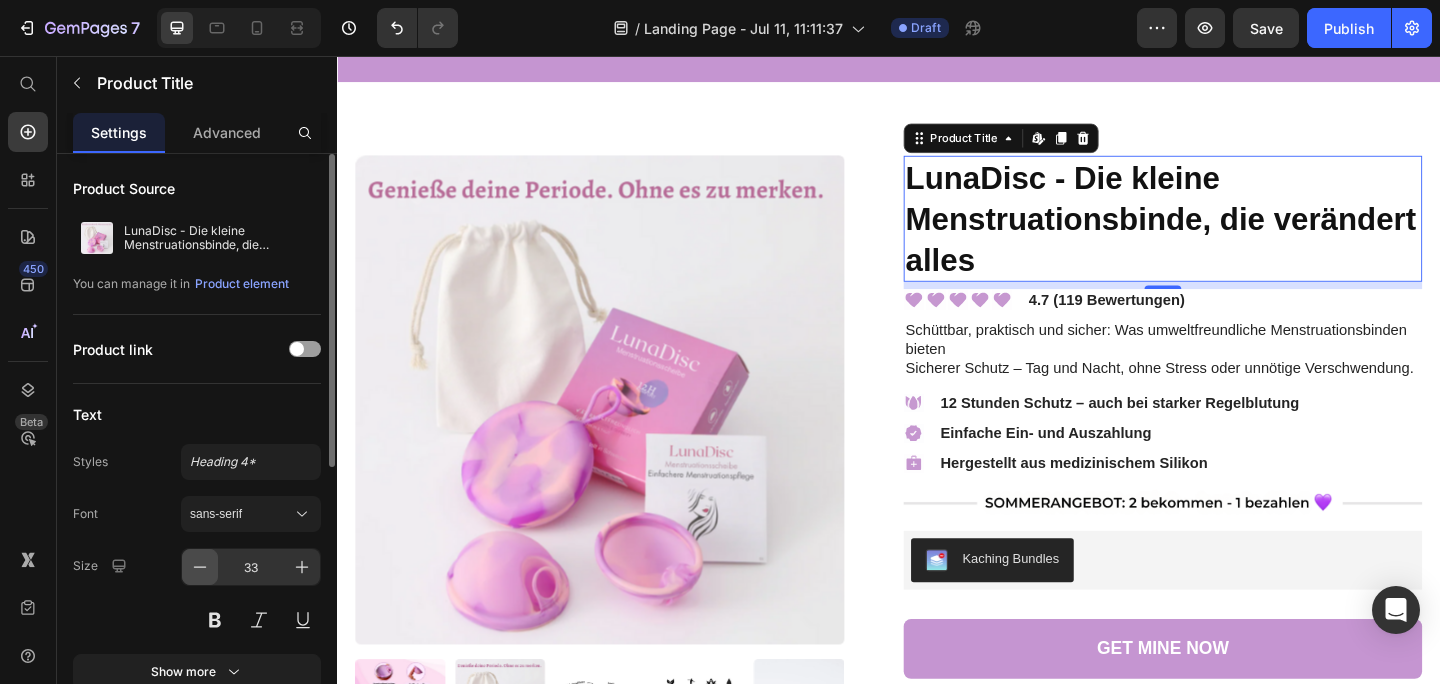 click 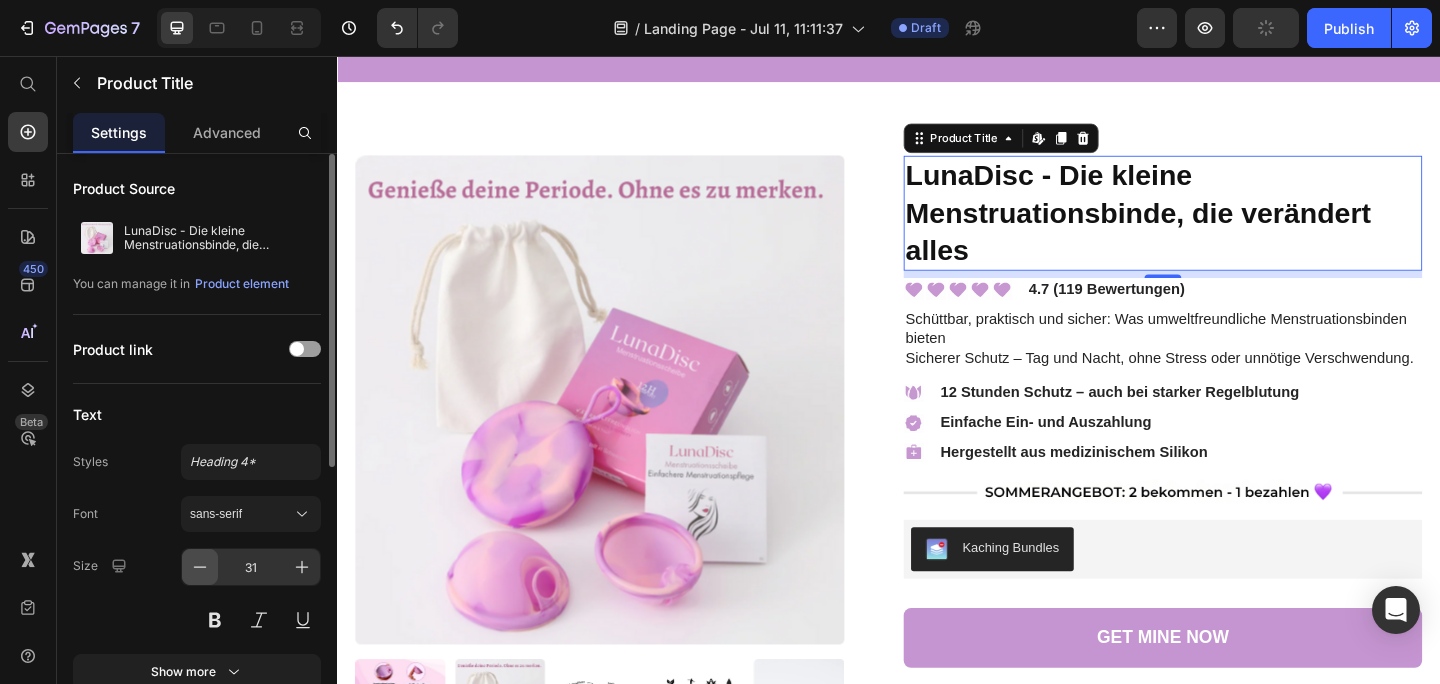 click 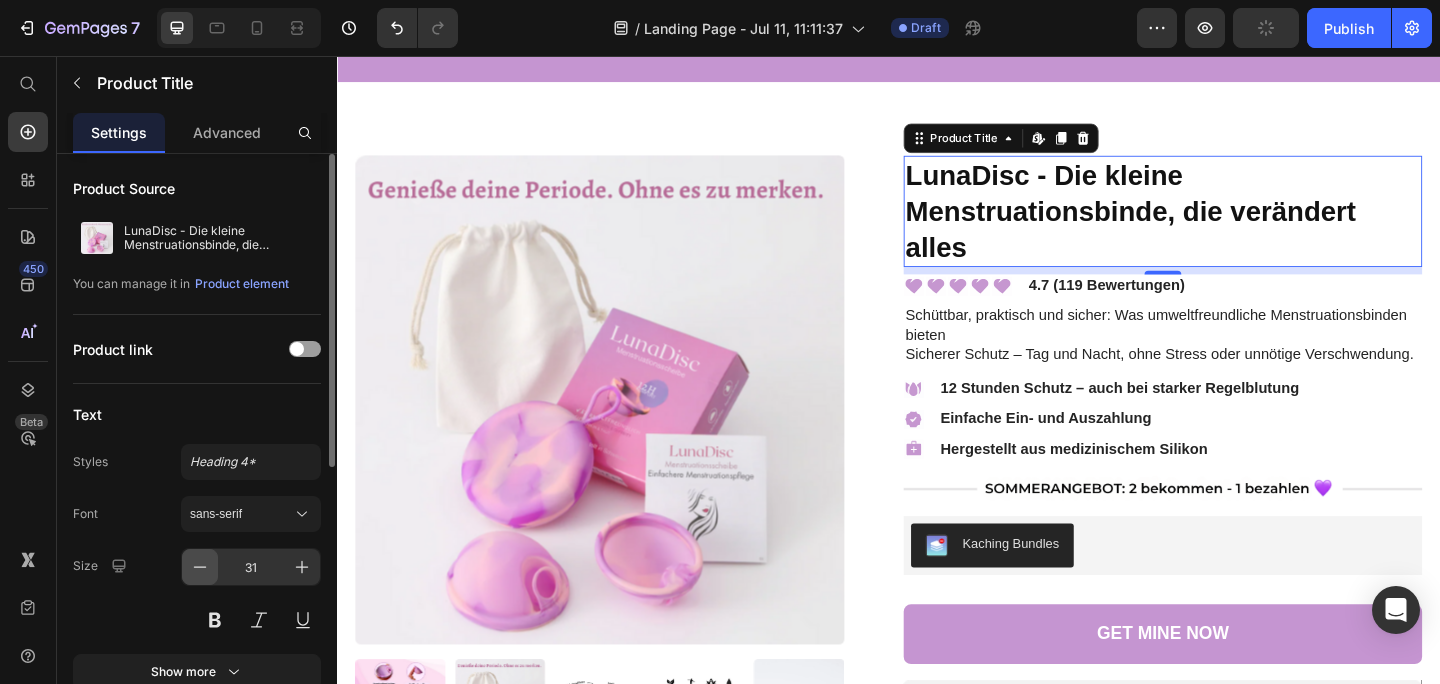 type on "30" 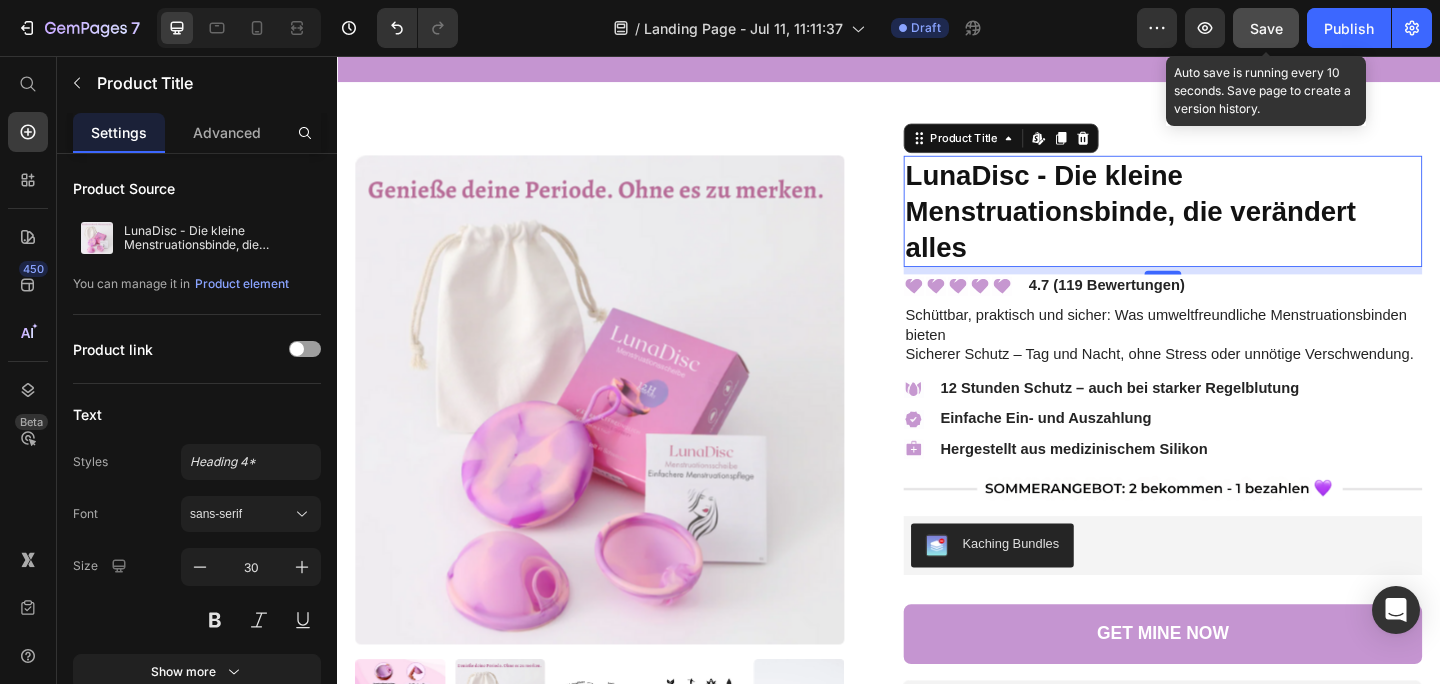 click on "Save" at bounding box center [1266, 28] 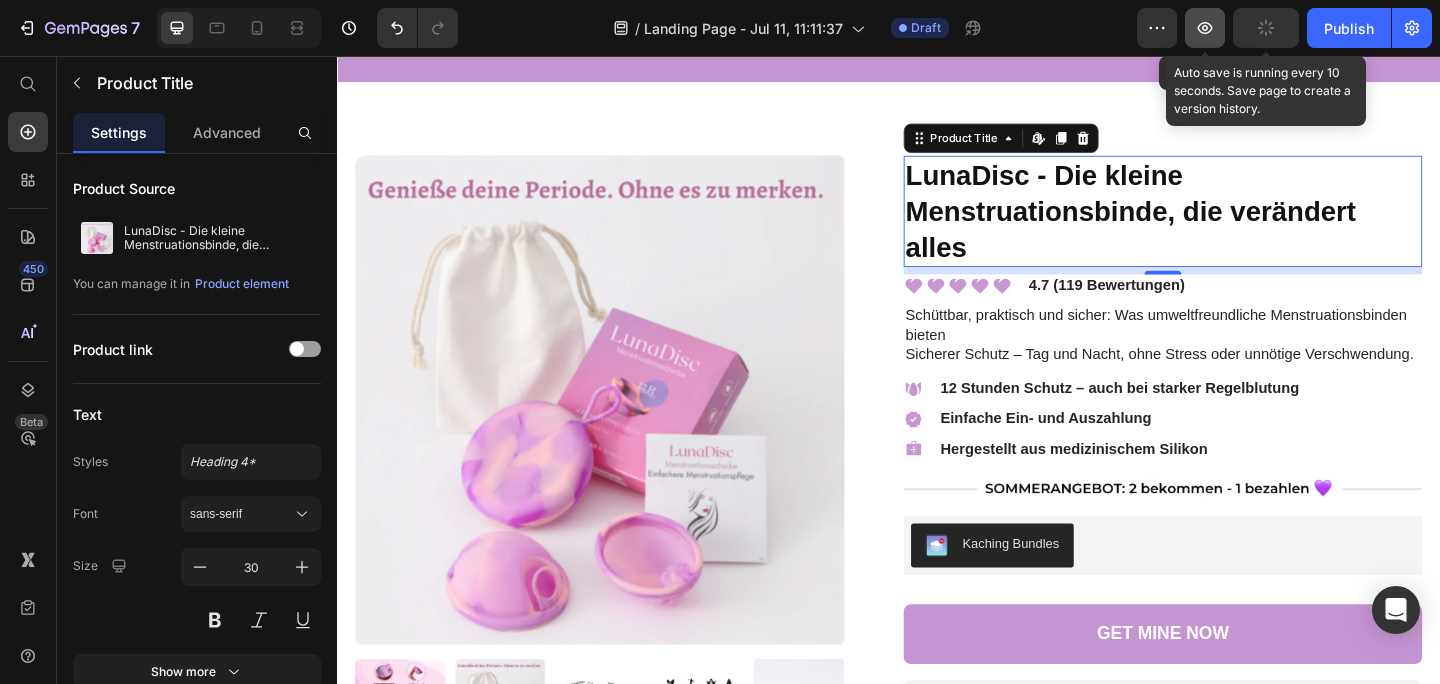 click 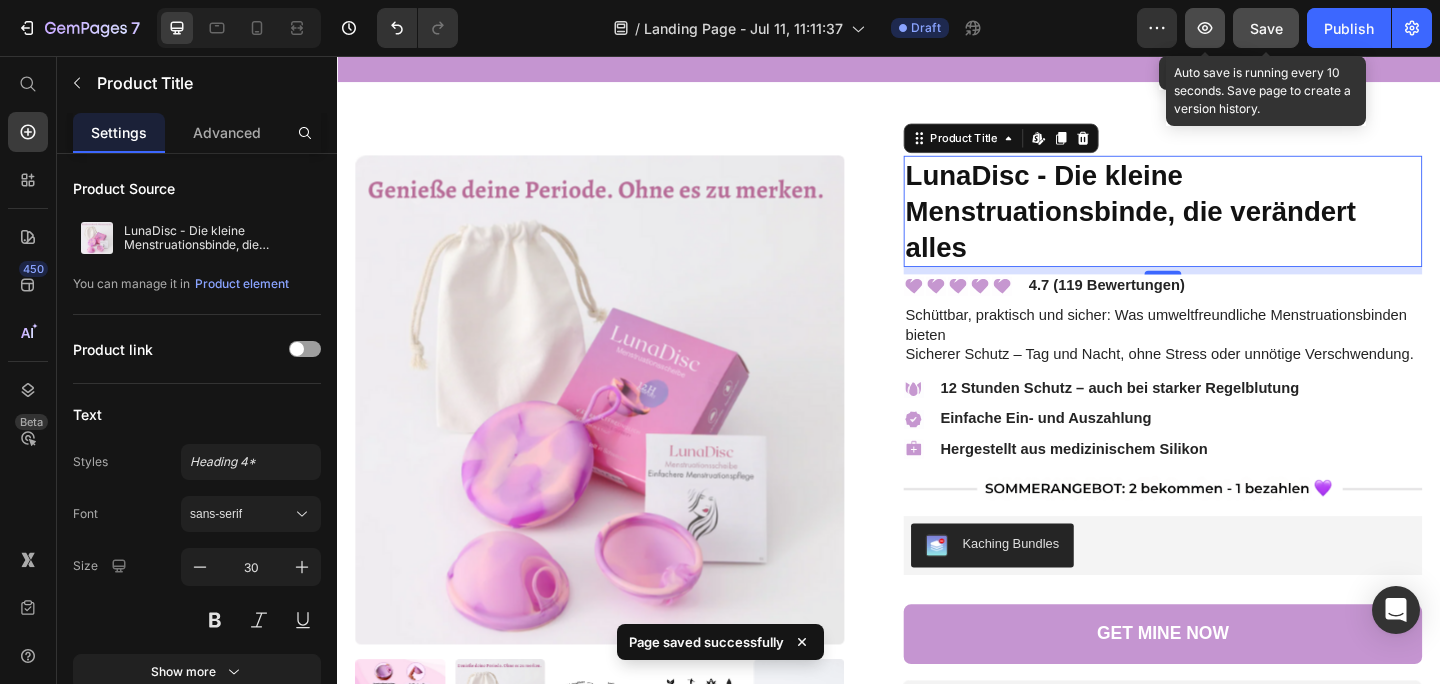 click 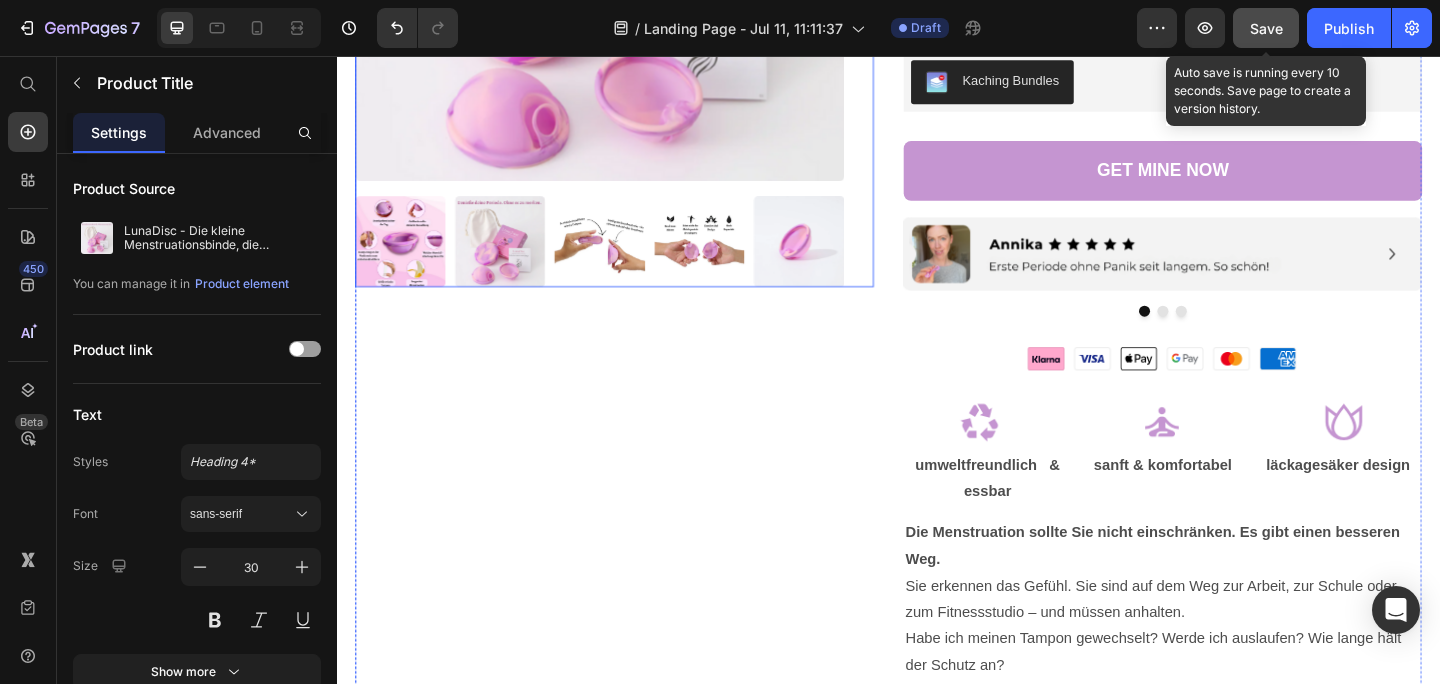 scroll, scrollTop: 7661, scrollLeft: 0, axis: vertical 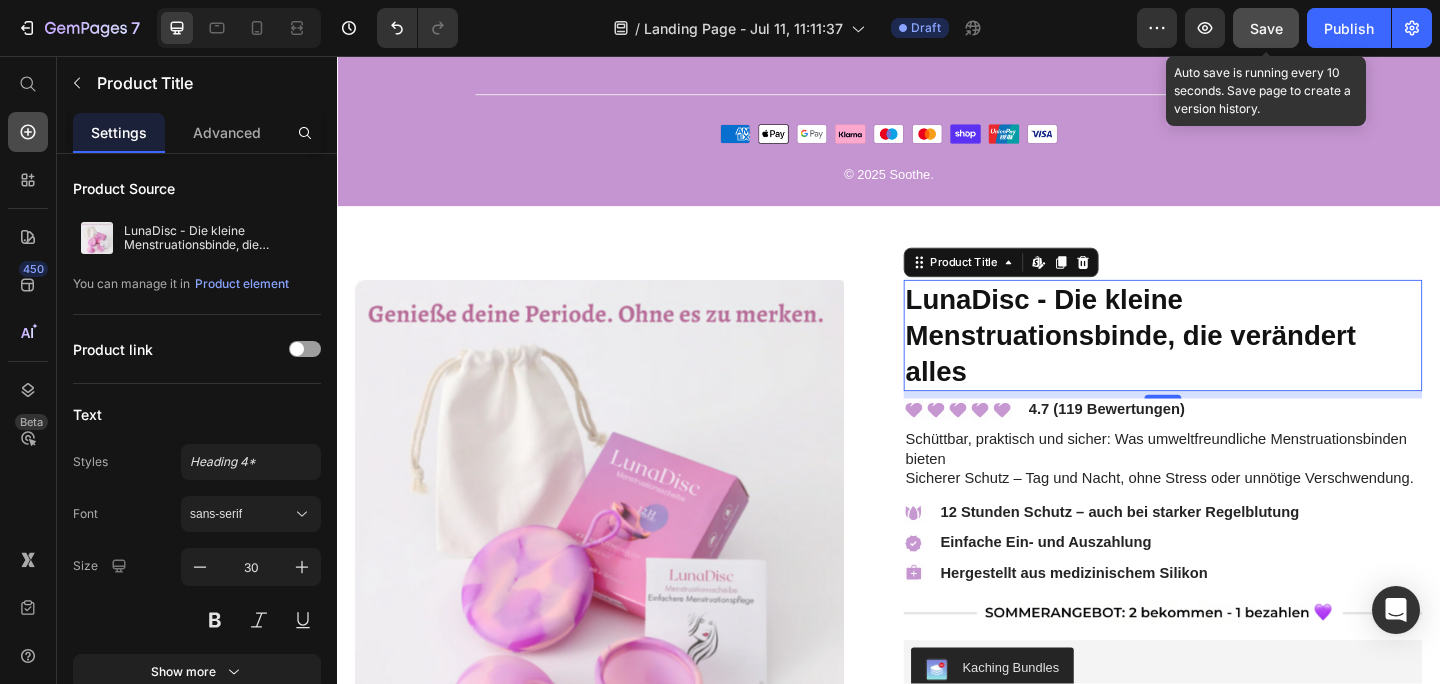 click 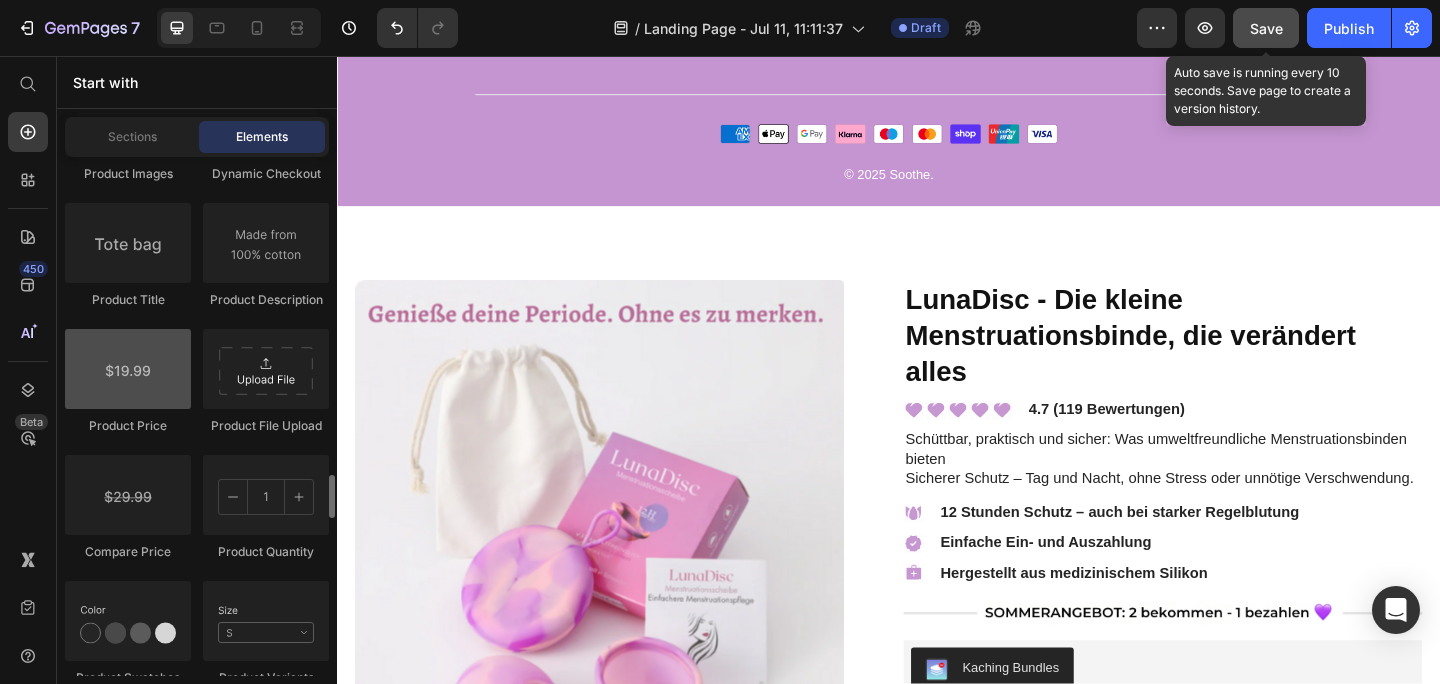 scroll, scrollTop: 3353, scrollLeft: 0, axis: vertical 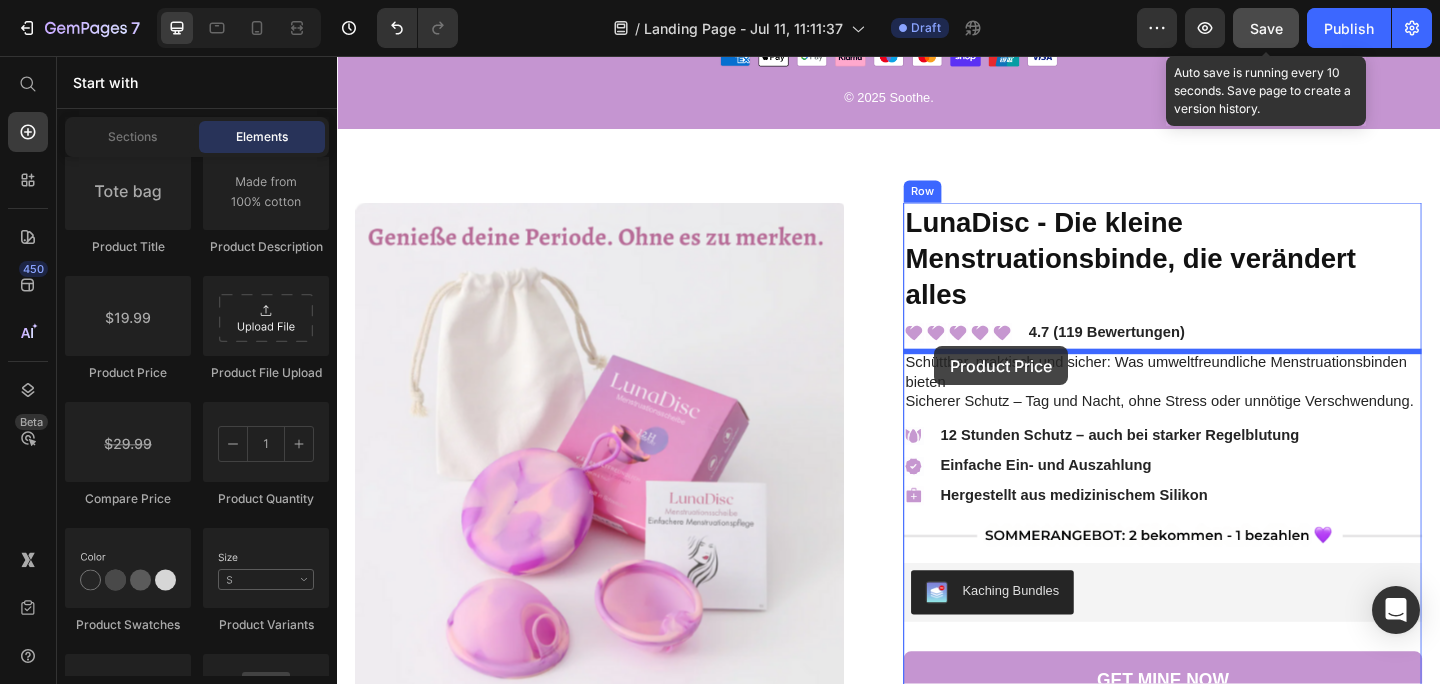 drag, startPoint x: 464, startPoint y: 377, endPoint x: 986, endPoint y: 372, distance: 522.0239 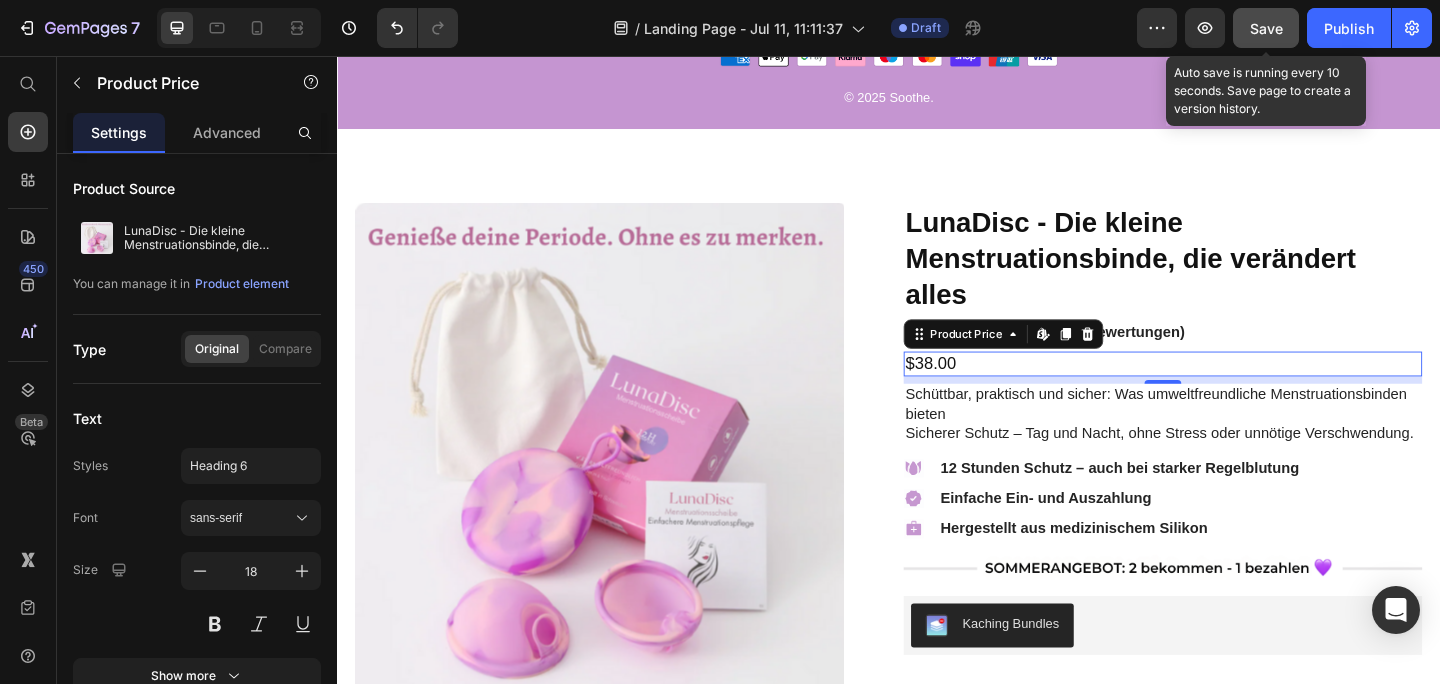 click on "$38.00" at bounding box center (1235, 391) 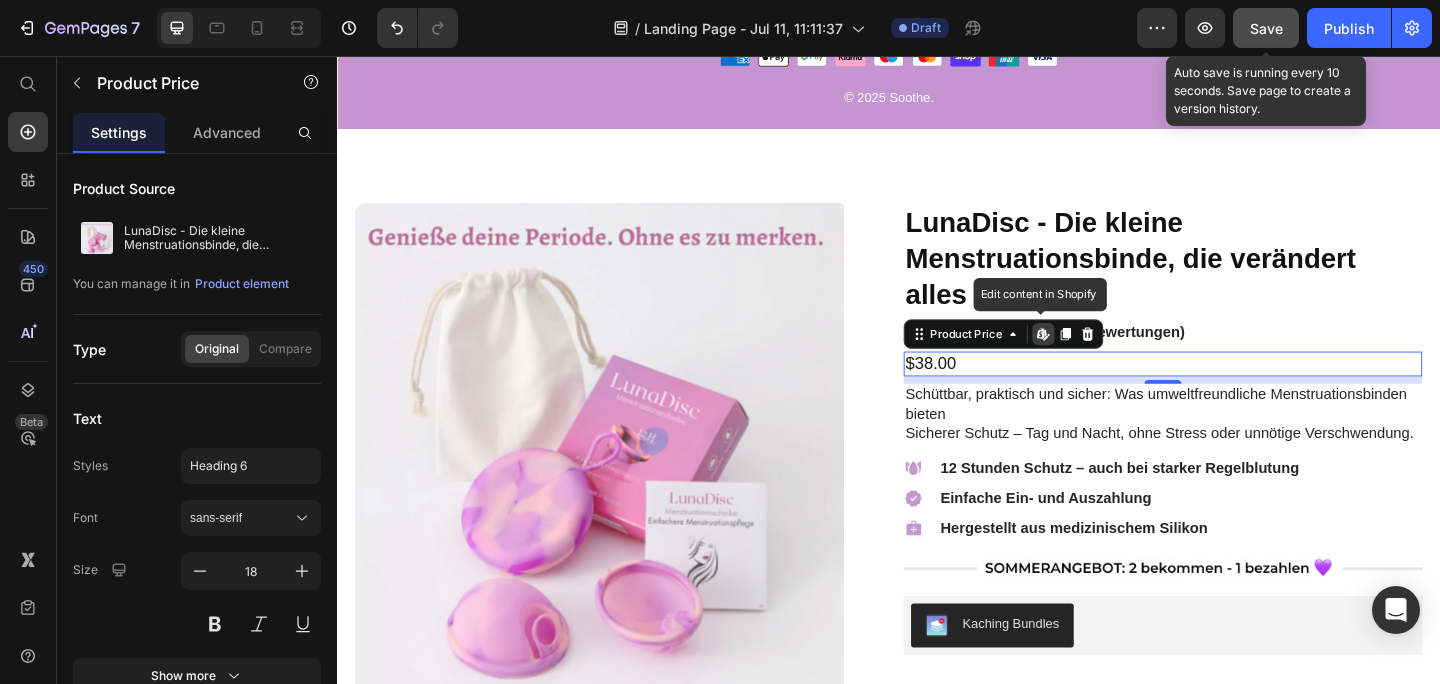 click on "$38.00" at bounding box center (1235, 391) 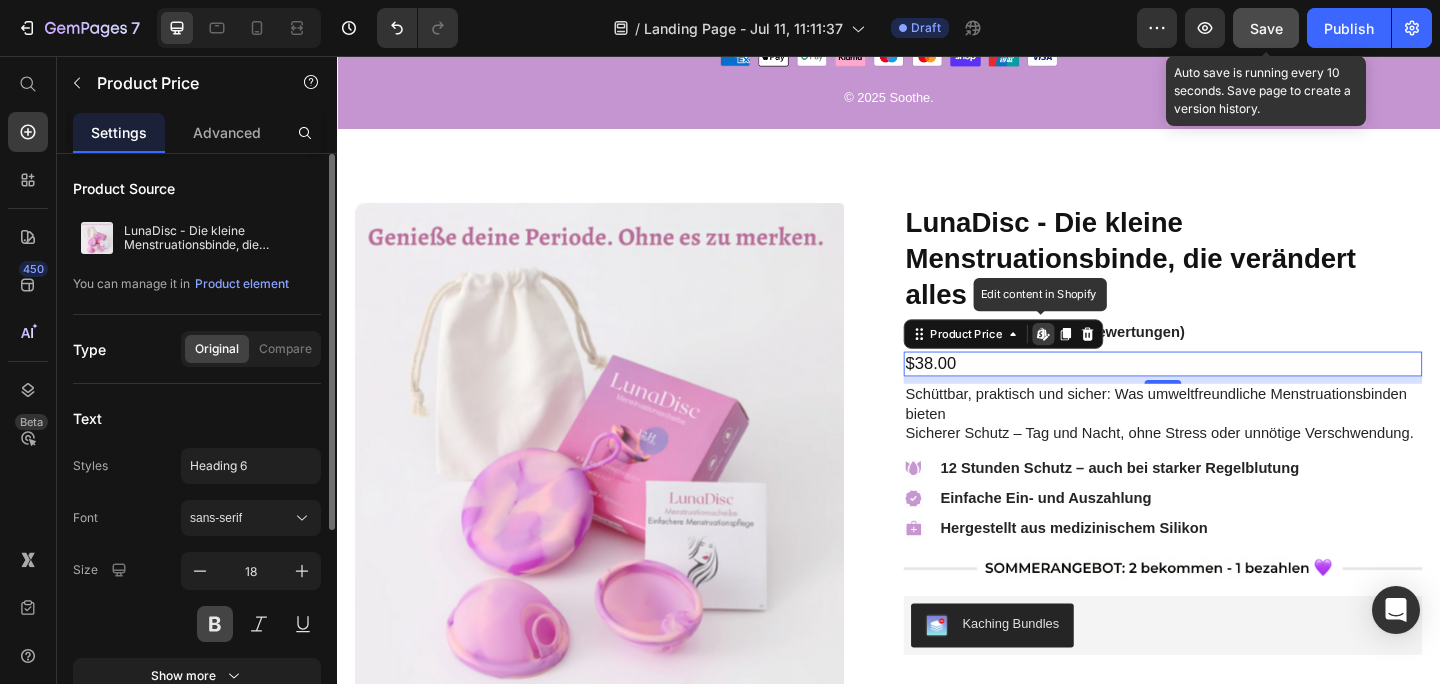 click at bounding box center (215, 624) 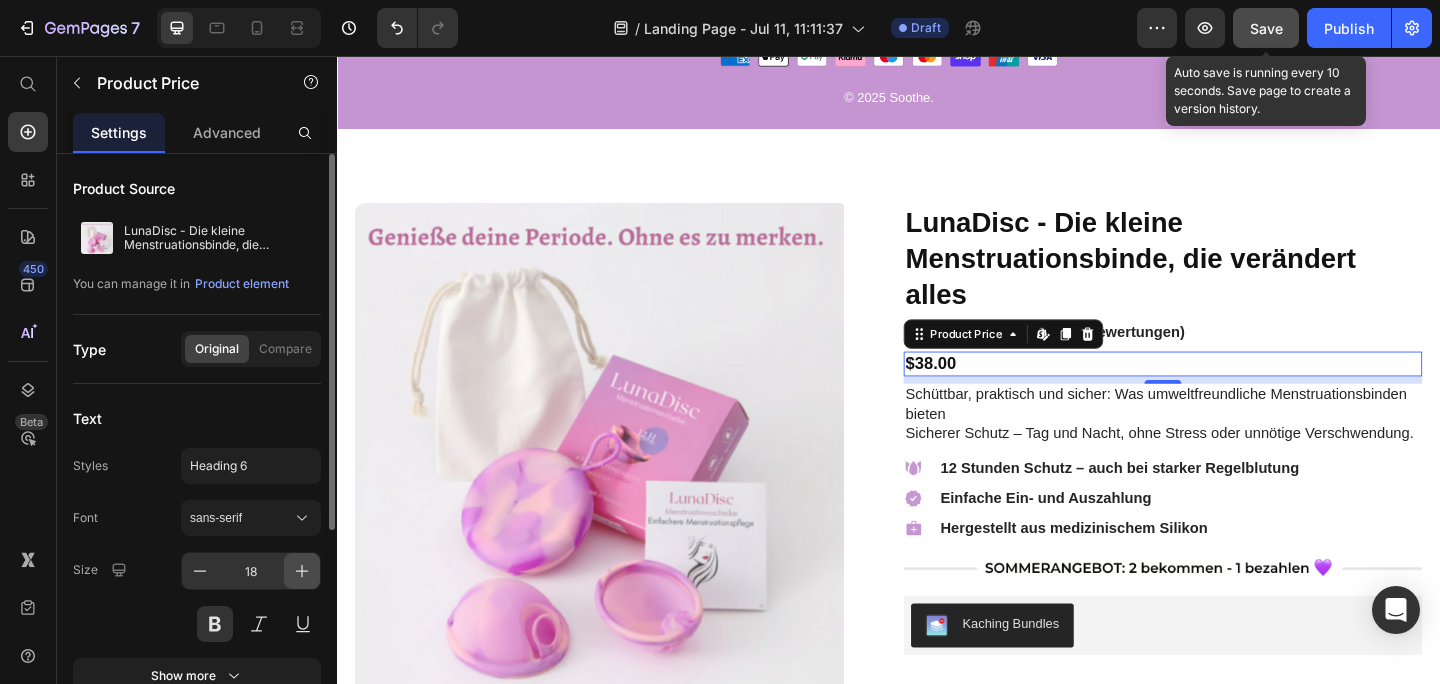 click 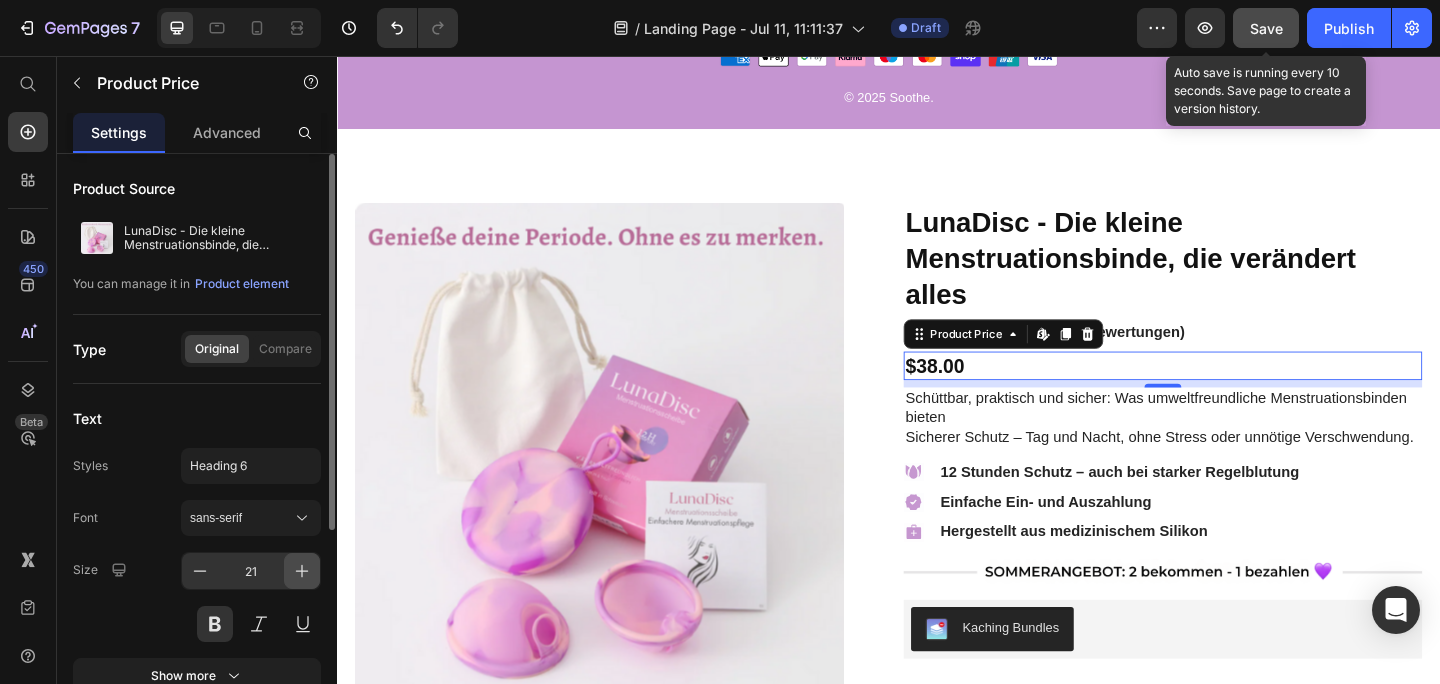 click 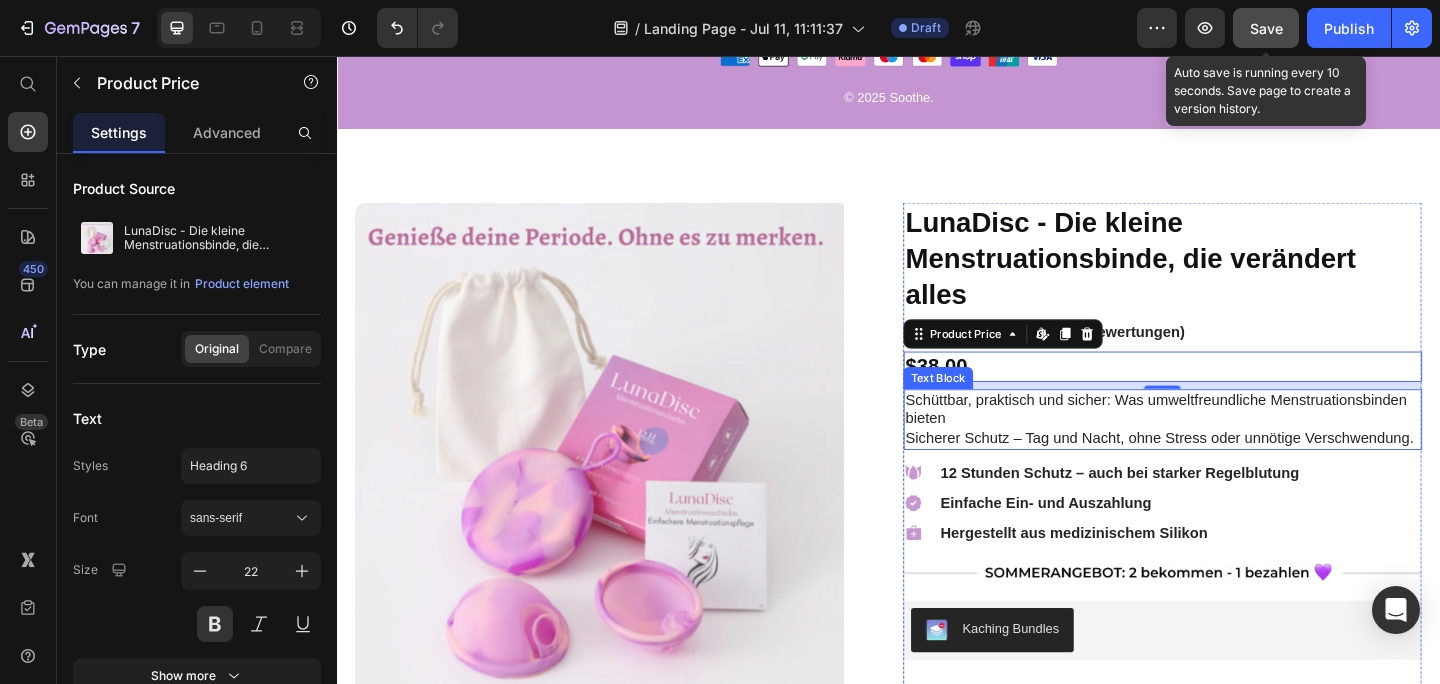 click on "Text Block" at bounding box center (991, 407) 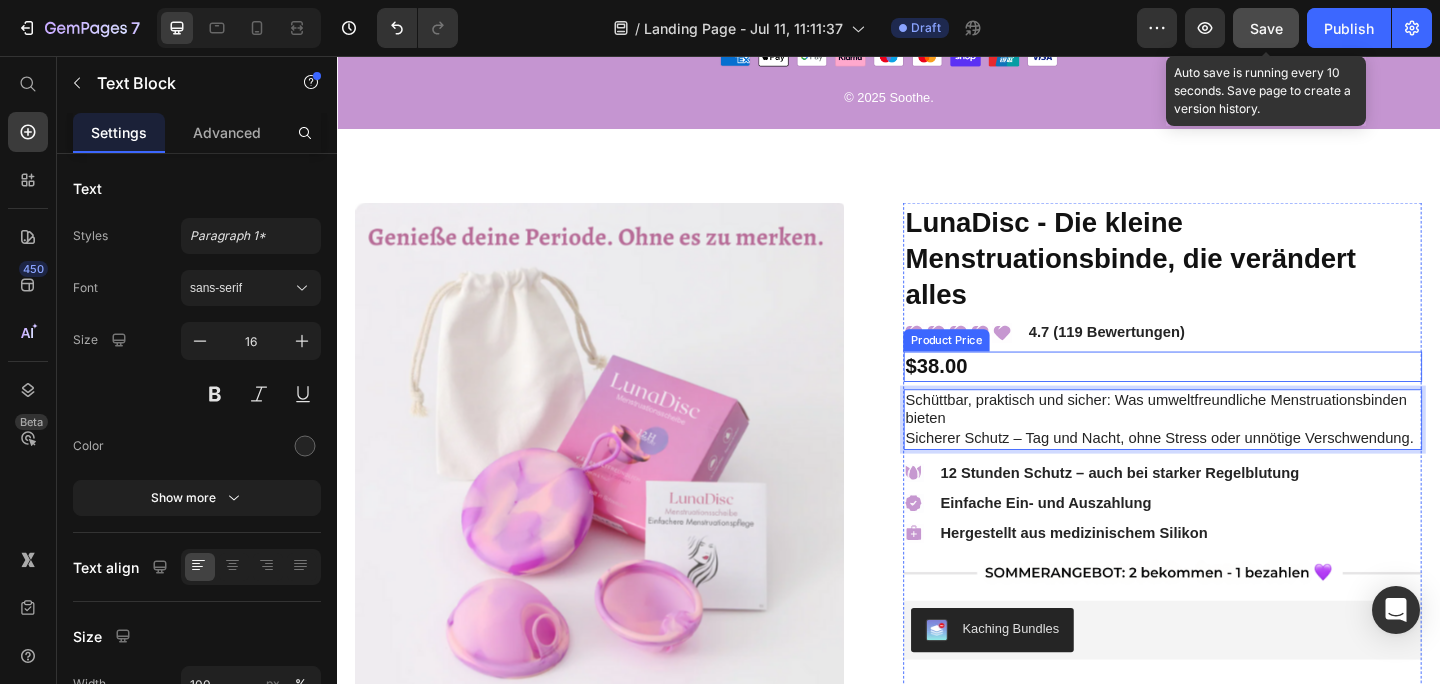 click on "$38.00" at bounding box center (1235, 394) 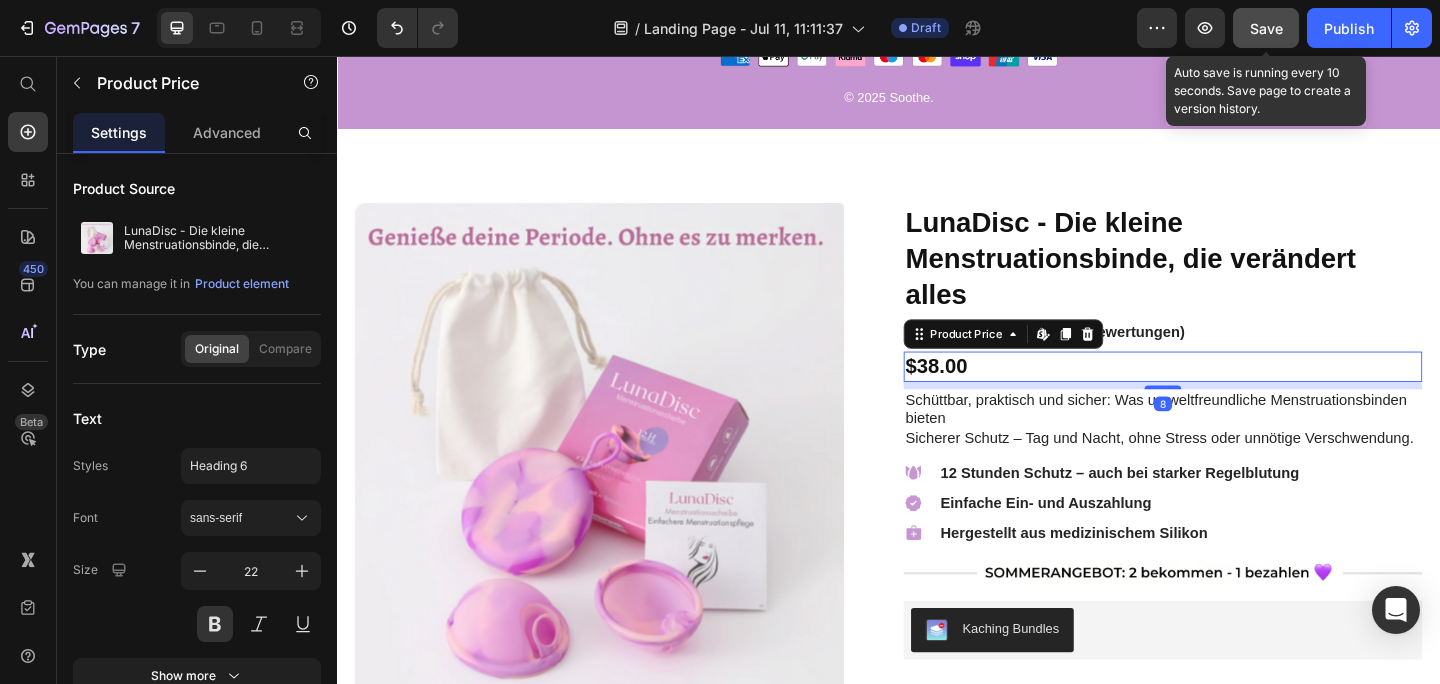 click on "$38.00" at bounding box center [1235, 394] 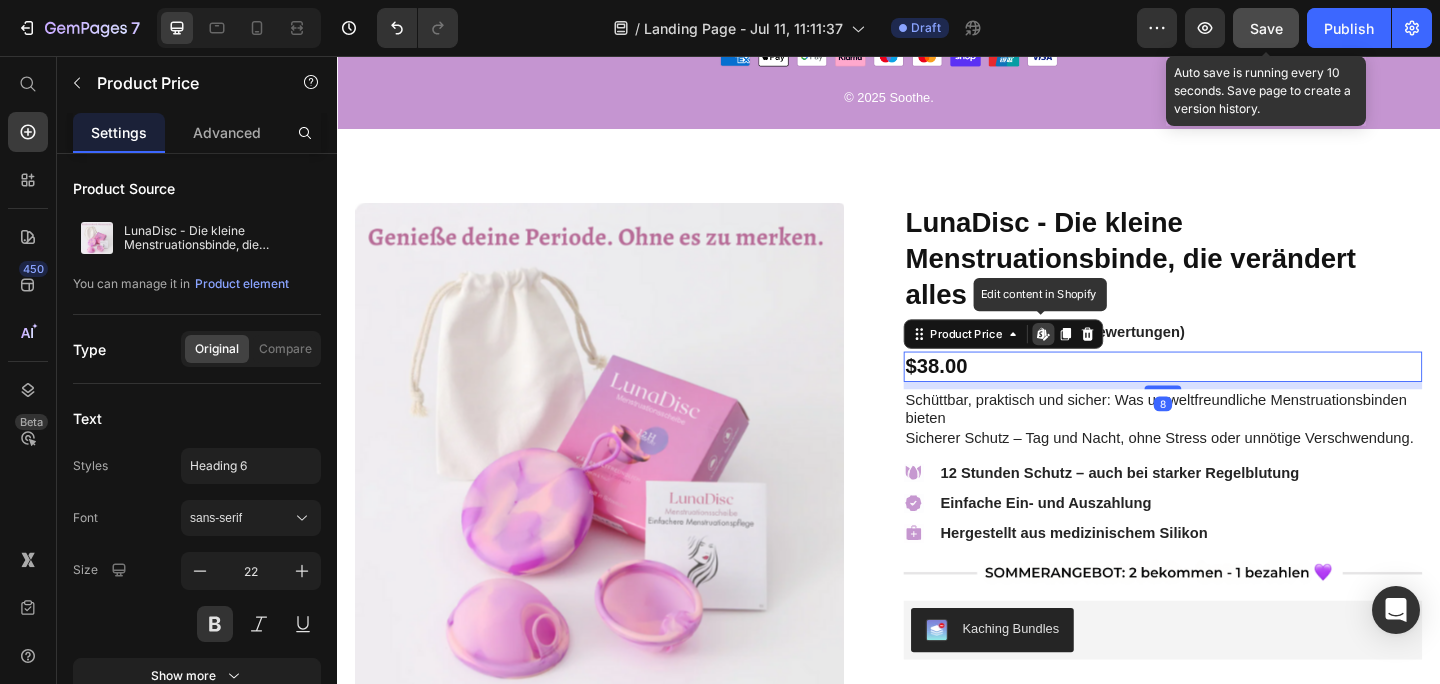 click on "$38.00" at bounding box center [1235, 394] 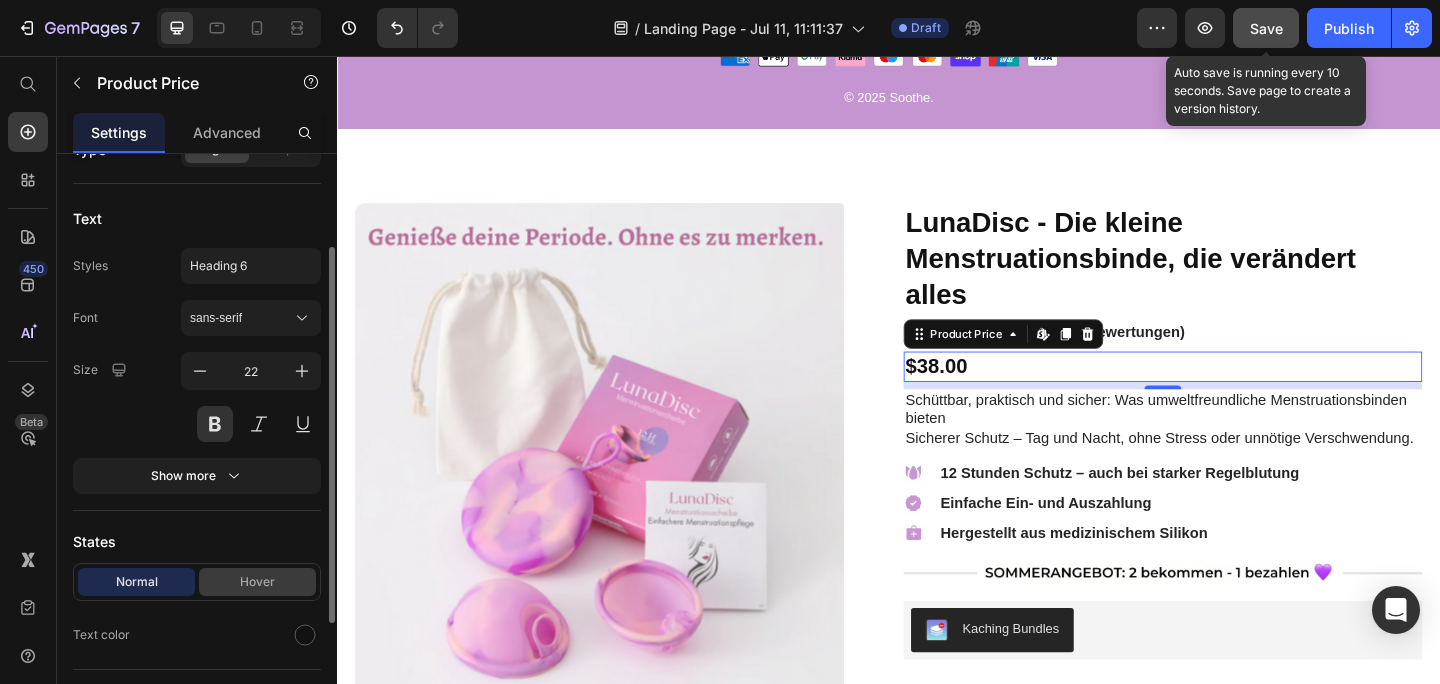 scroll, scrollTop: 205, scrollLeft: 0, axis: vertical 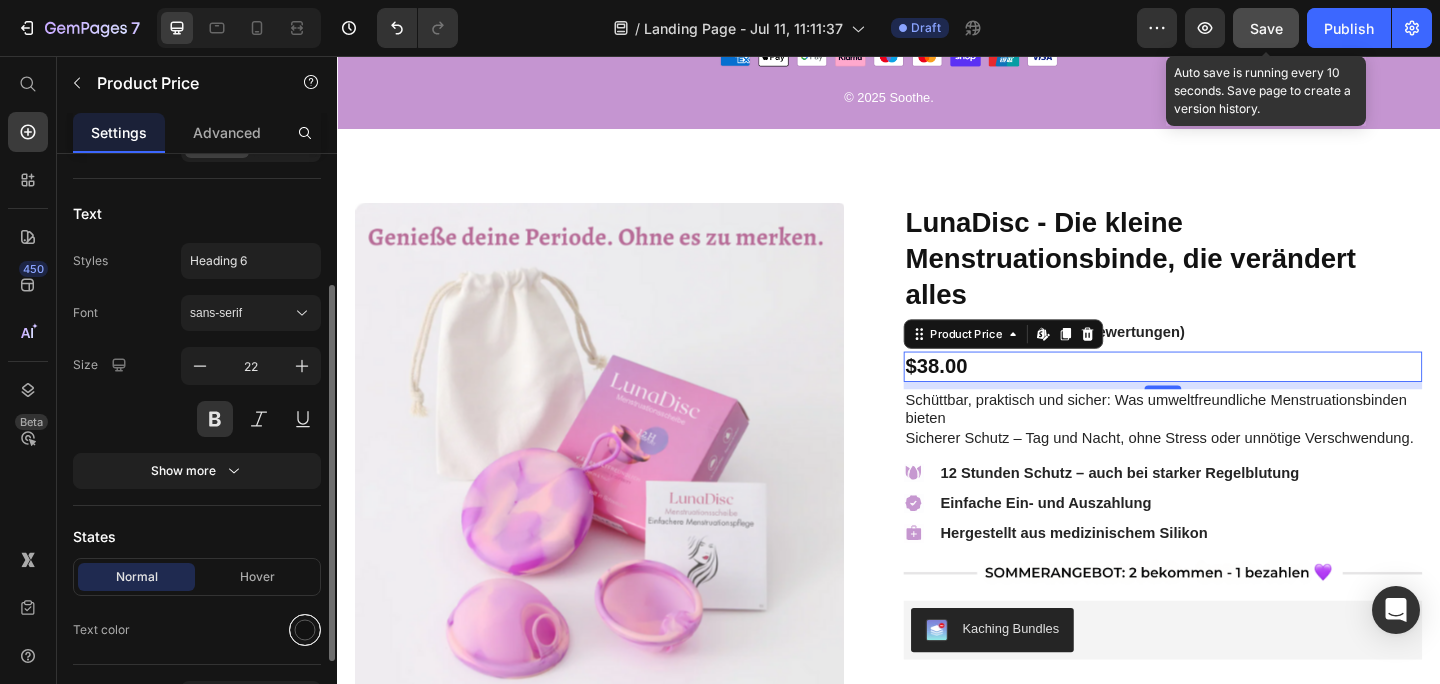 click at bounding box center (305, 630) 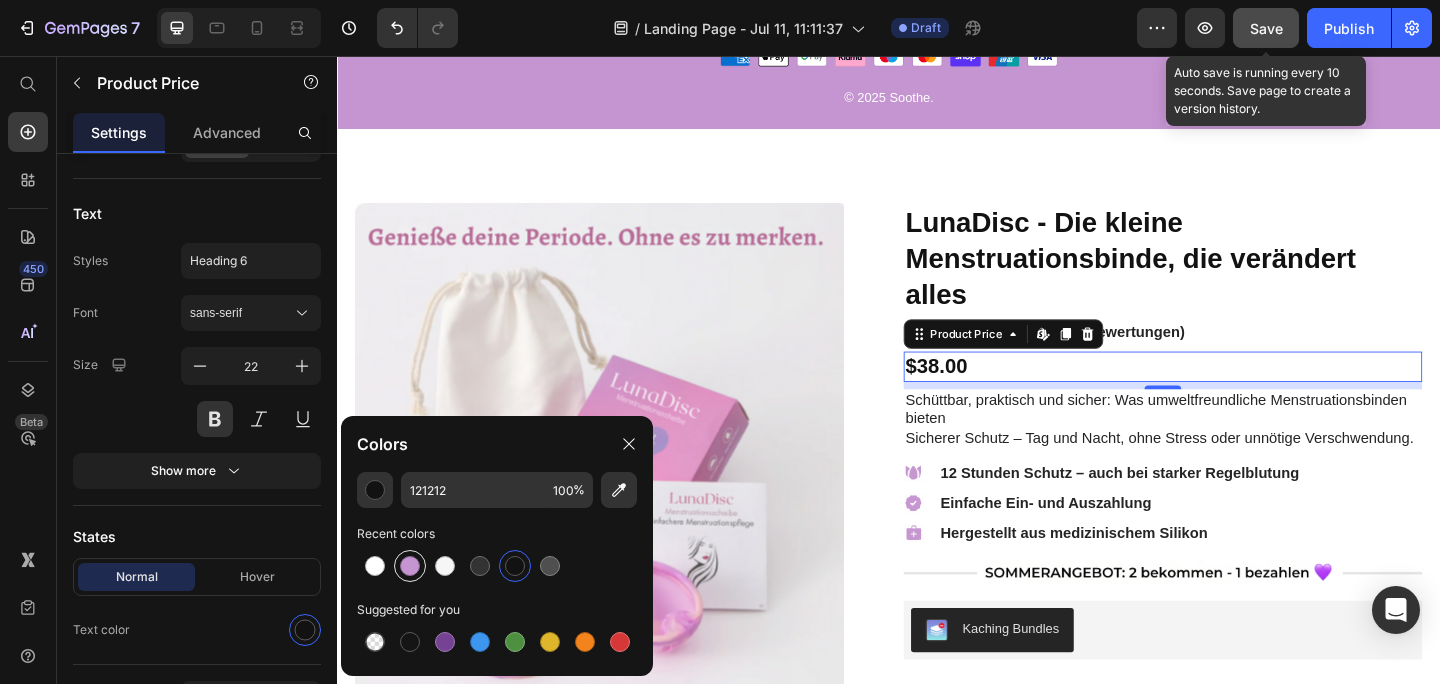 click at bounding box center [410, 566] 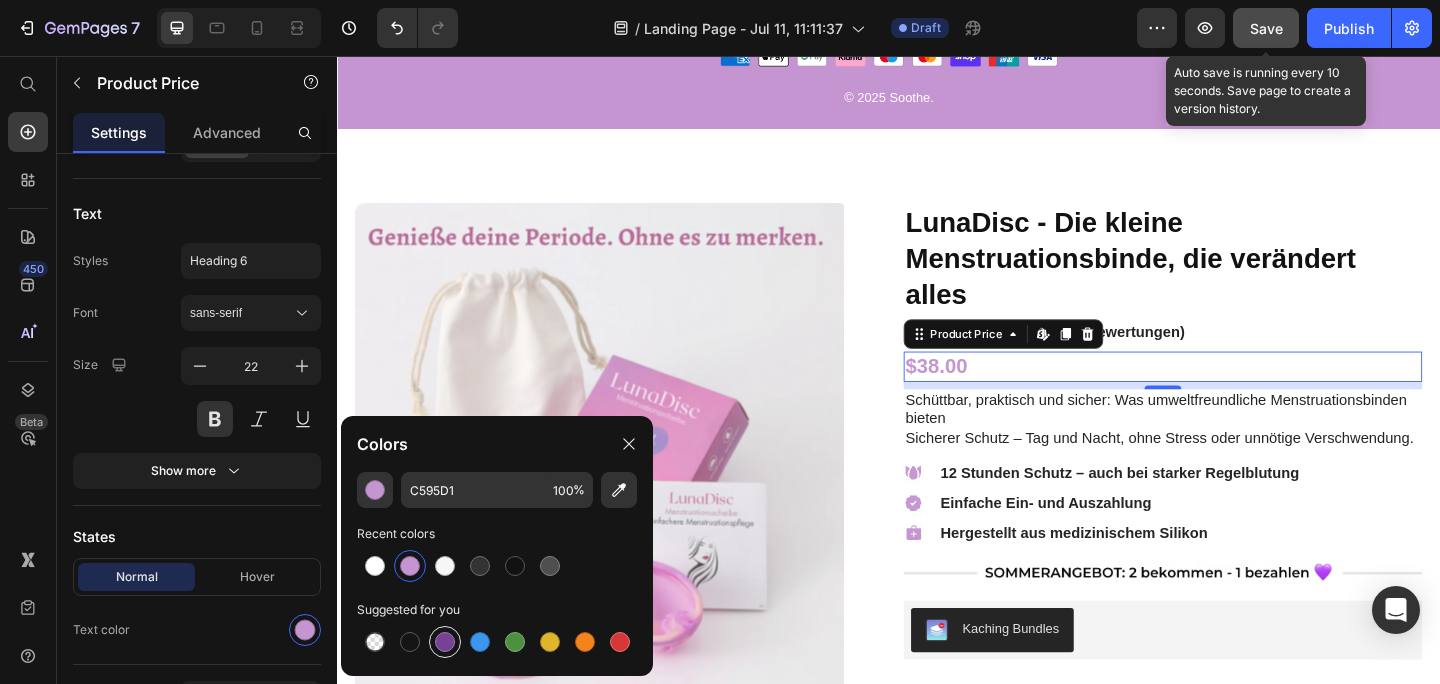 click at bounding box center (445, 642) 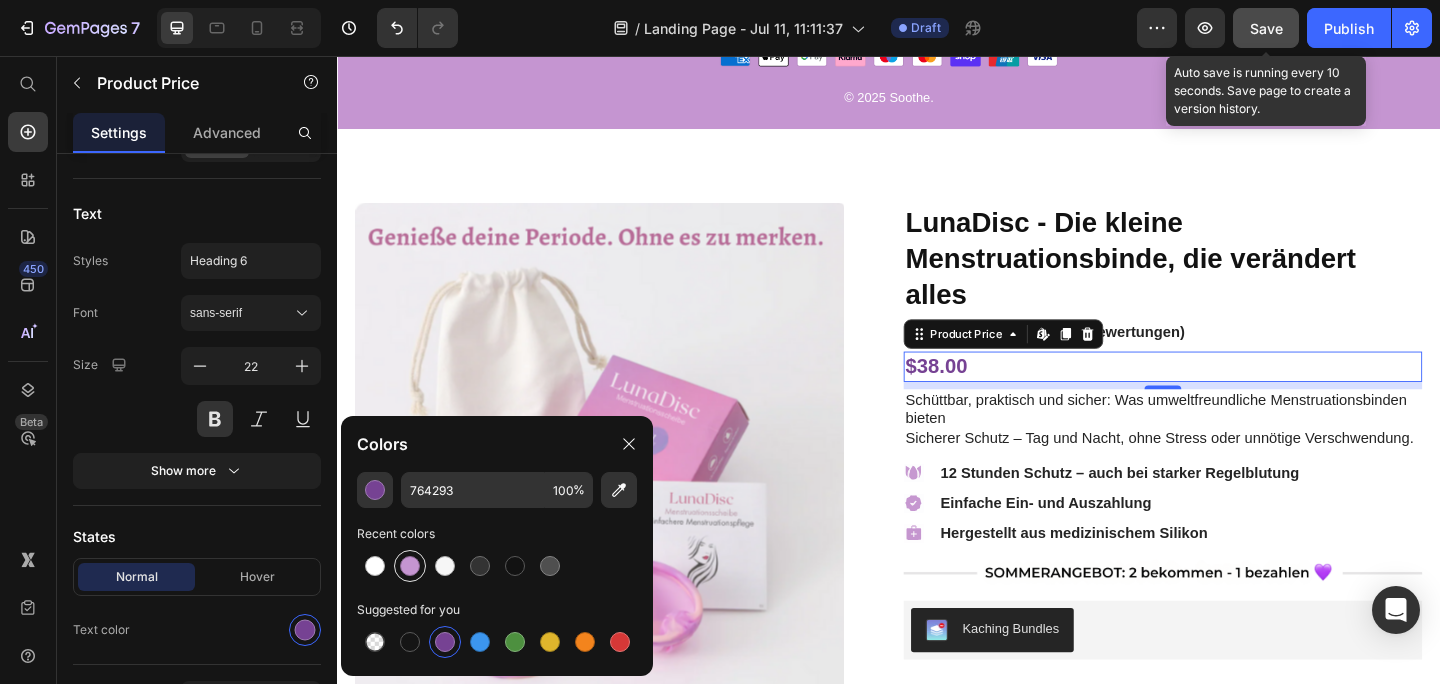 click at bounding box center [410, 566] 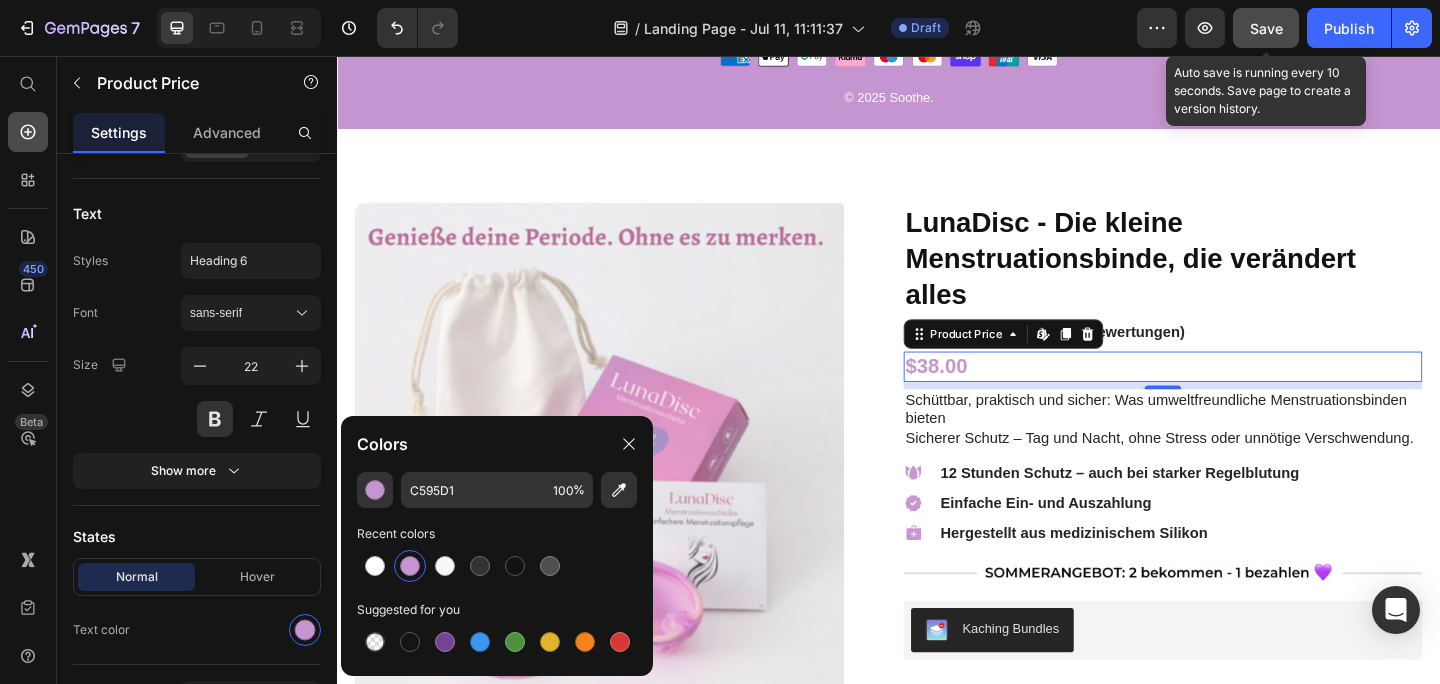 click 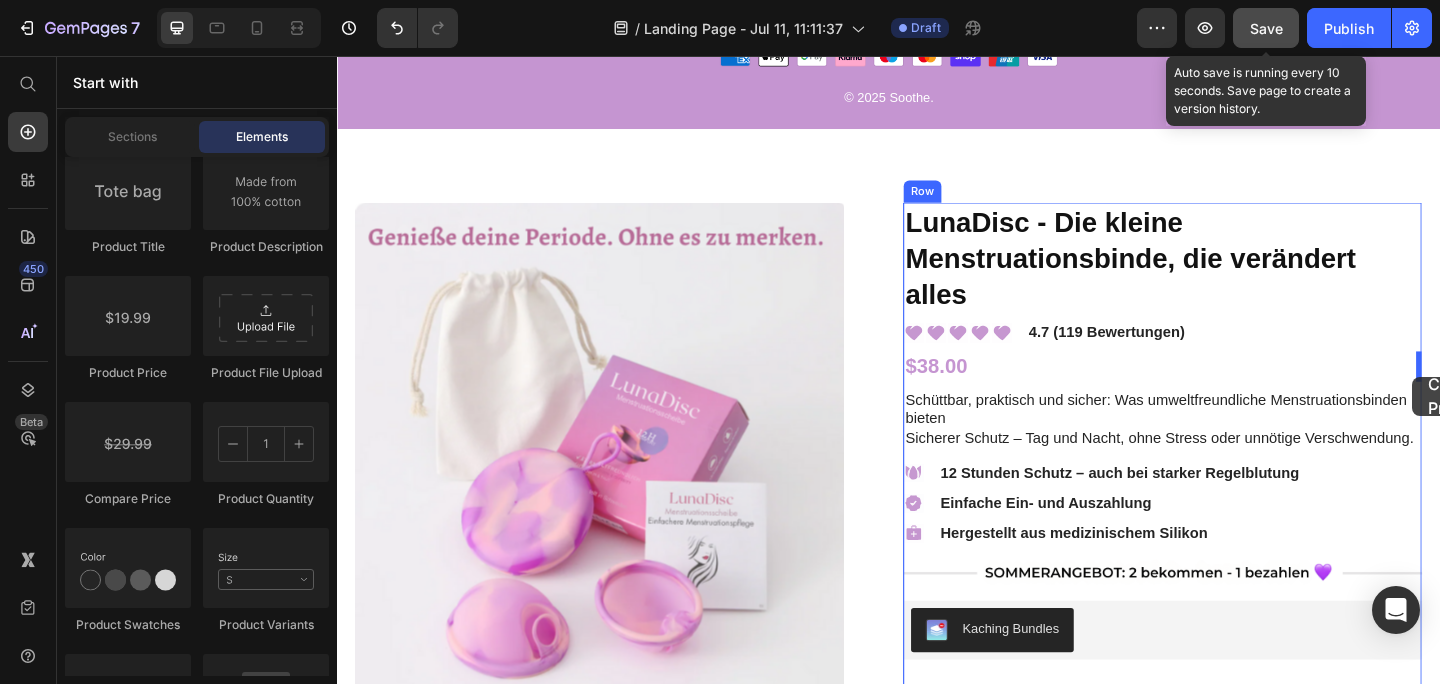 drag, startPoint x: 467, startPoint y: 506, endPoint x: 1506, endPoint y: 405, distance: 1043.8975 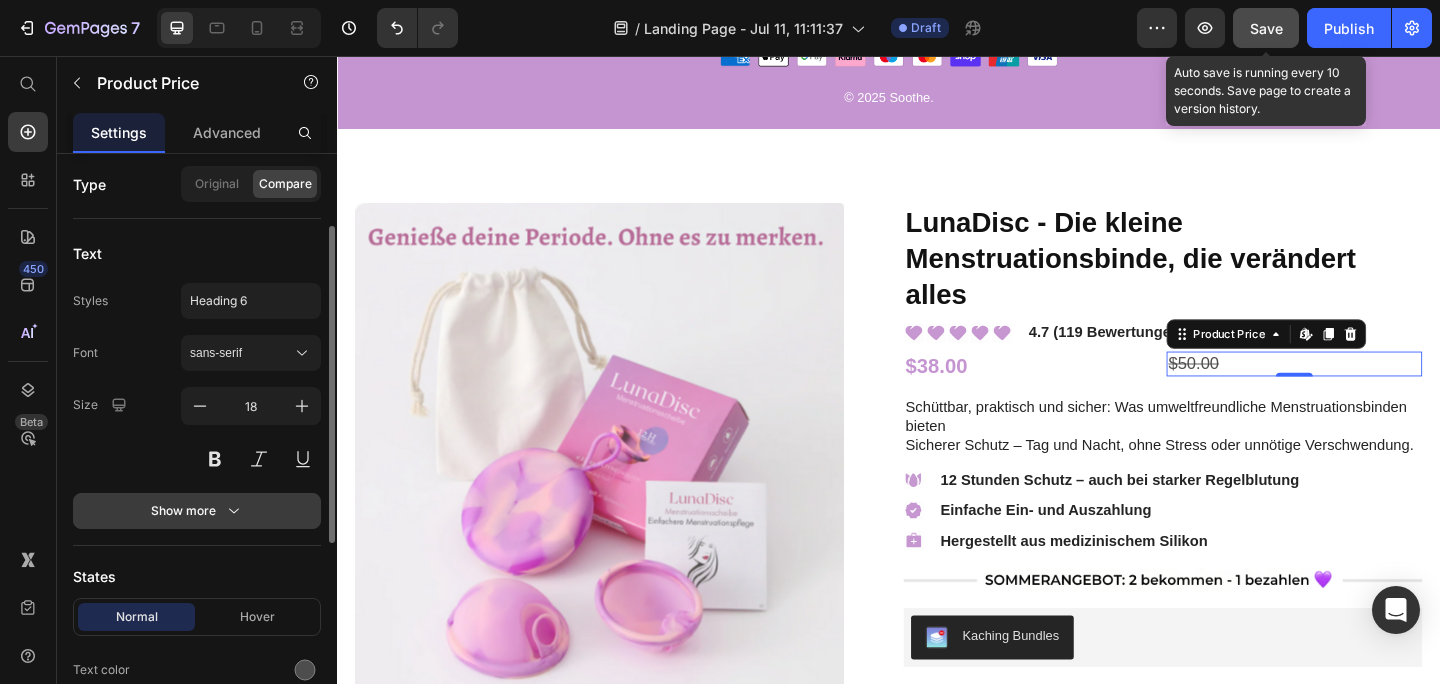 scroll, scrollTop: 0, scrollLeft: 0, axis: both 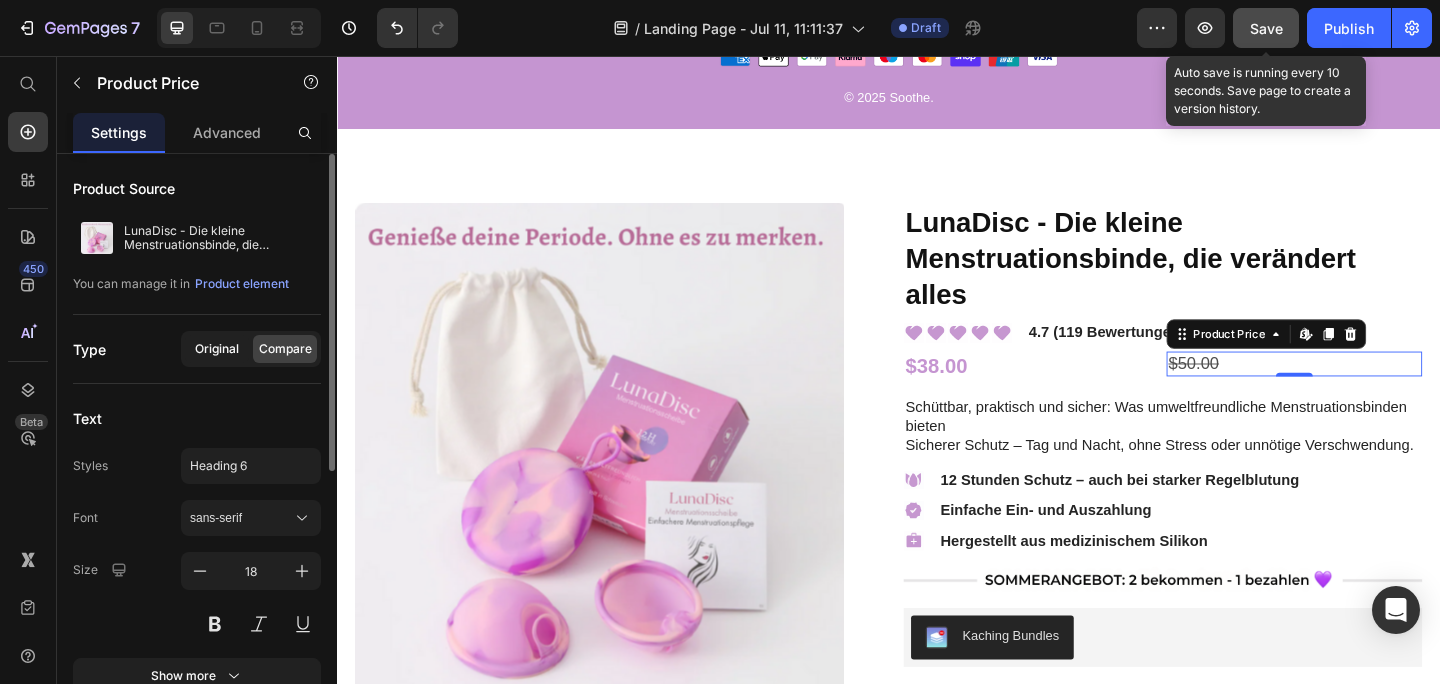 click on "Original" 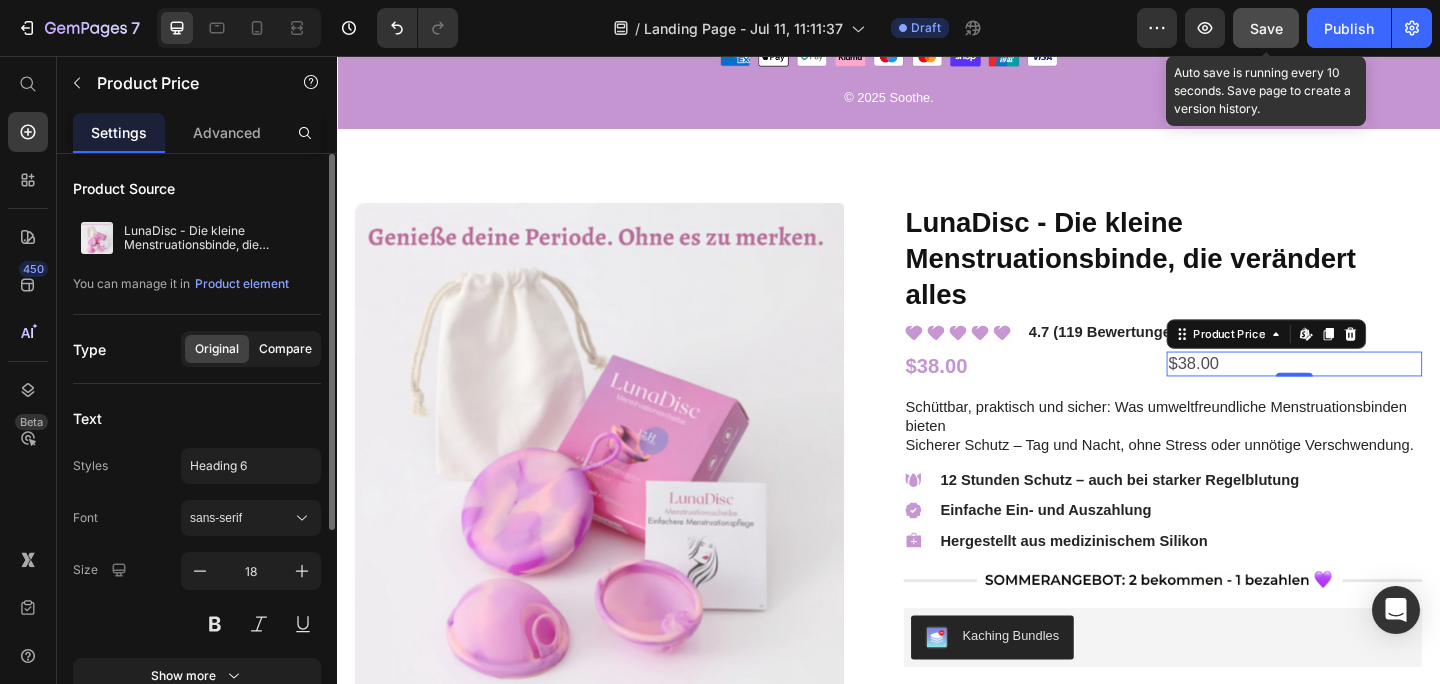 click on "Compare" 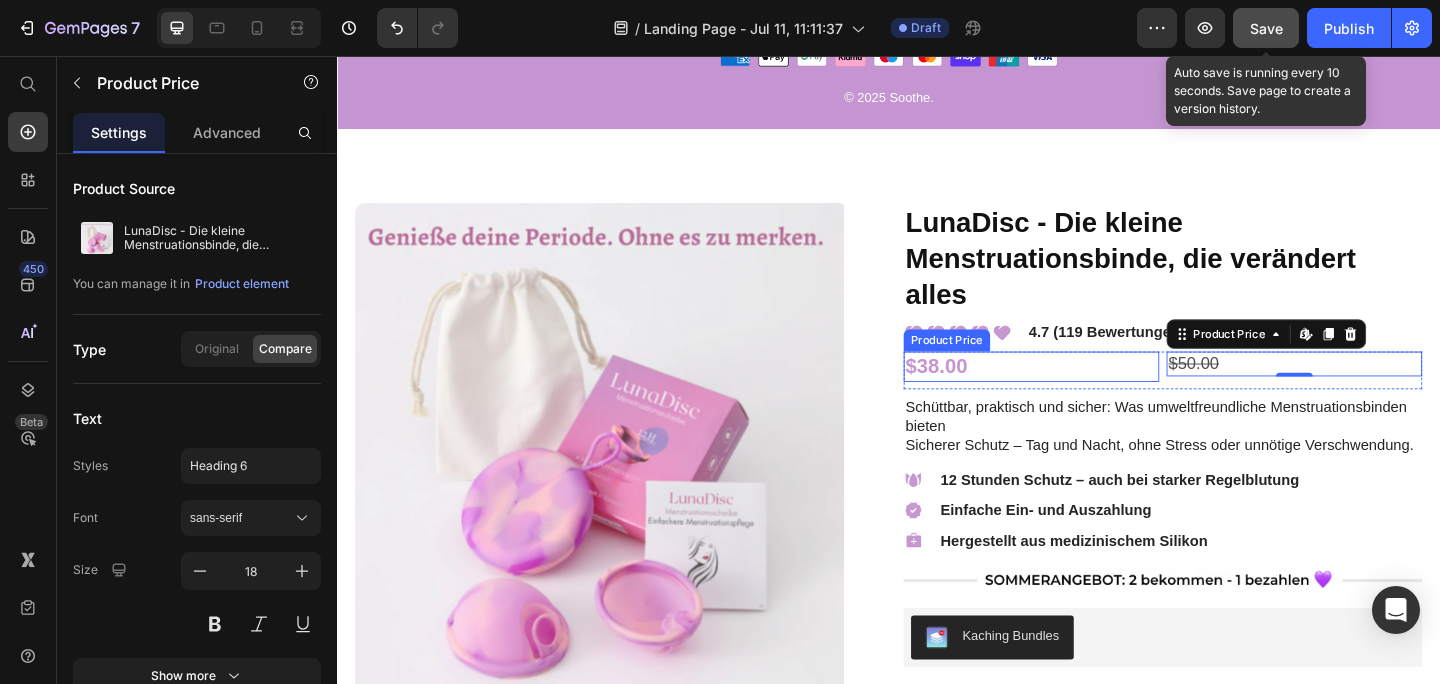 click on "$38.00" at bounding box center [1092, 394] 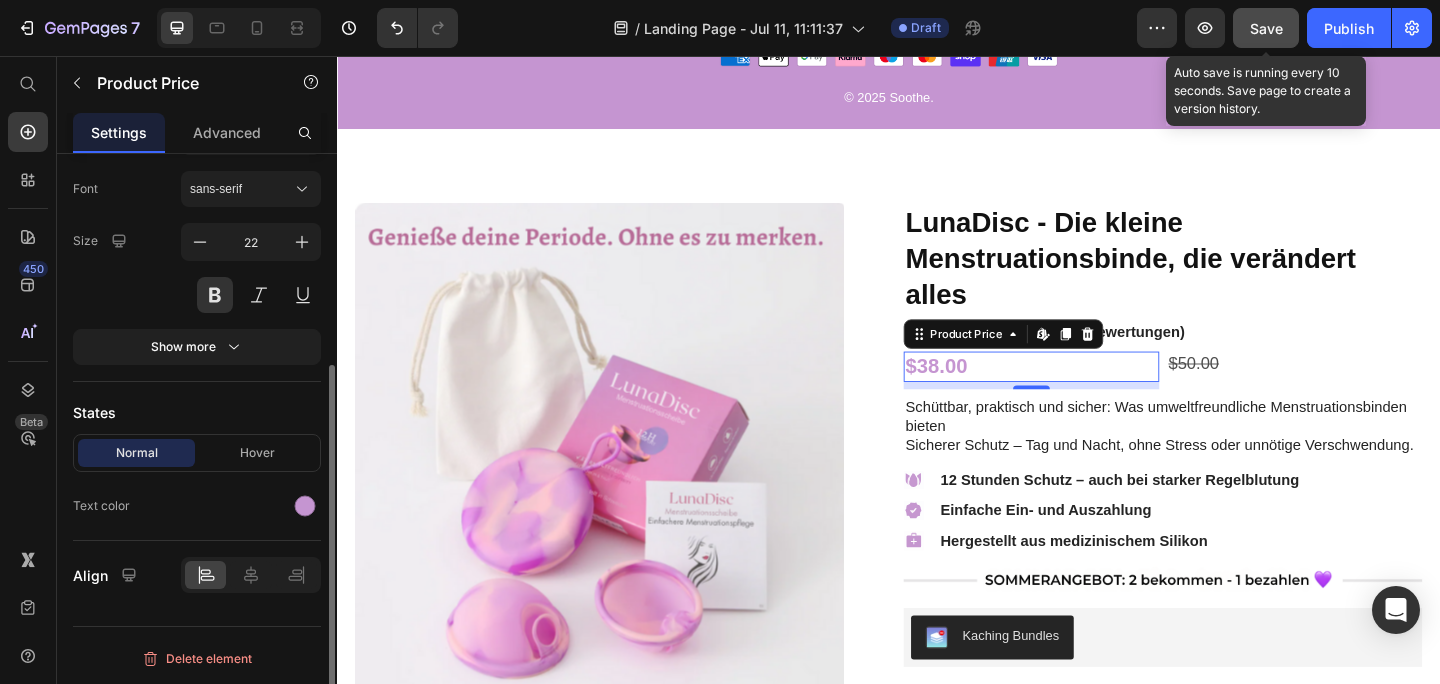 scroll, scrollTop: 0, scrollLeft: 0, axis: both 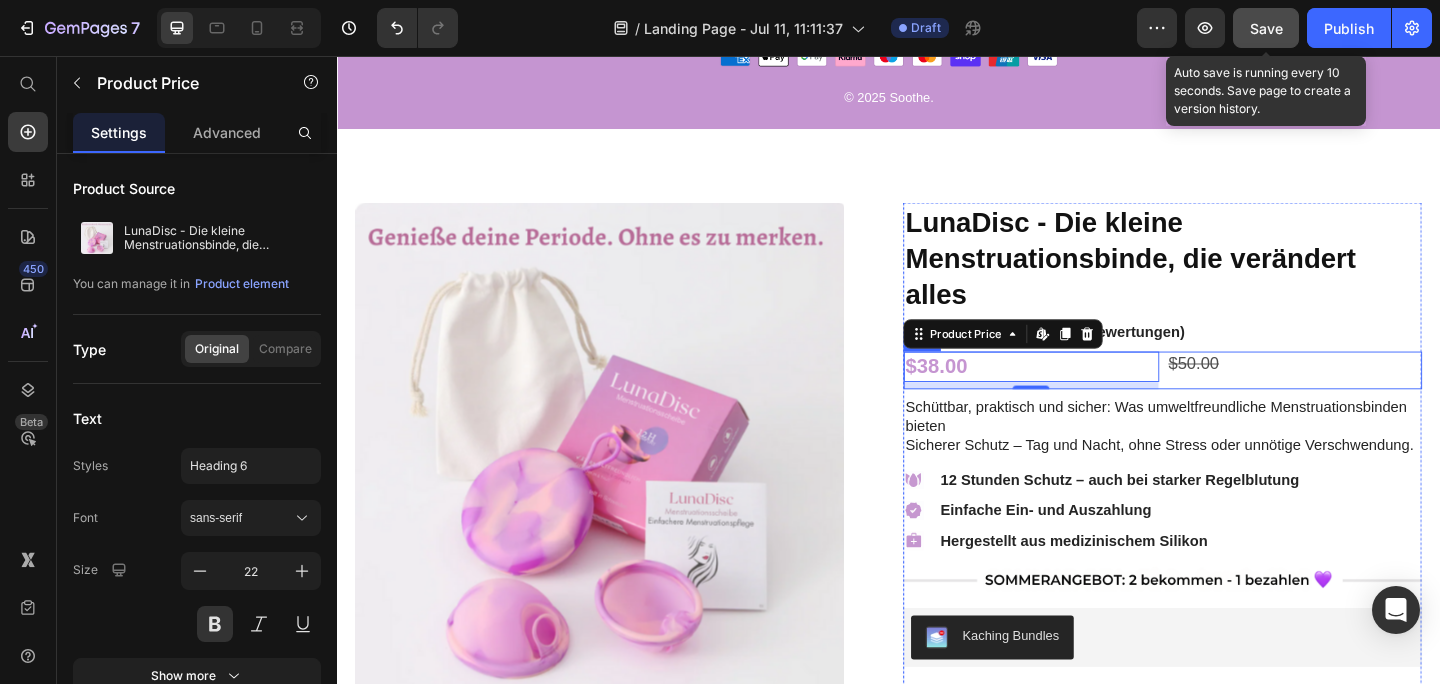 click on "$38.00 Product Price   Edit content in Shopify 8 $50.00 Product Price Row" at bounding box center [1235, 398] 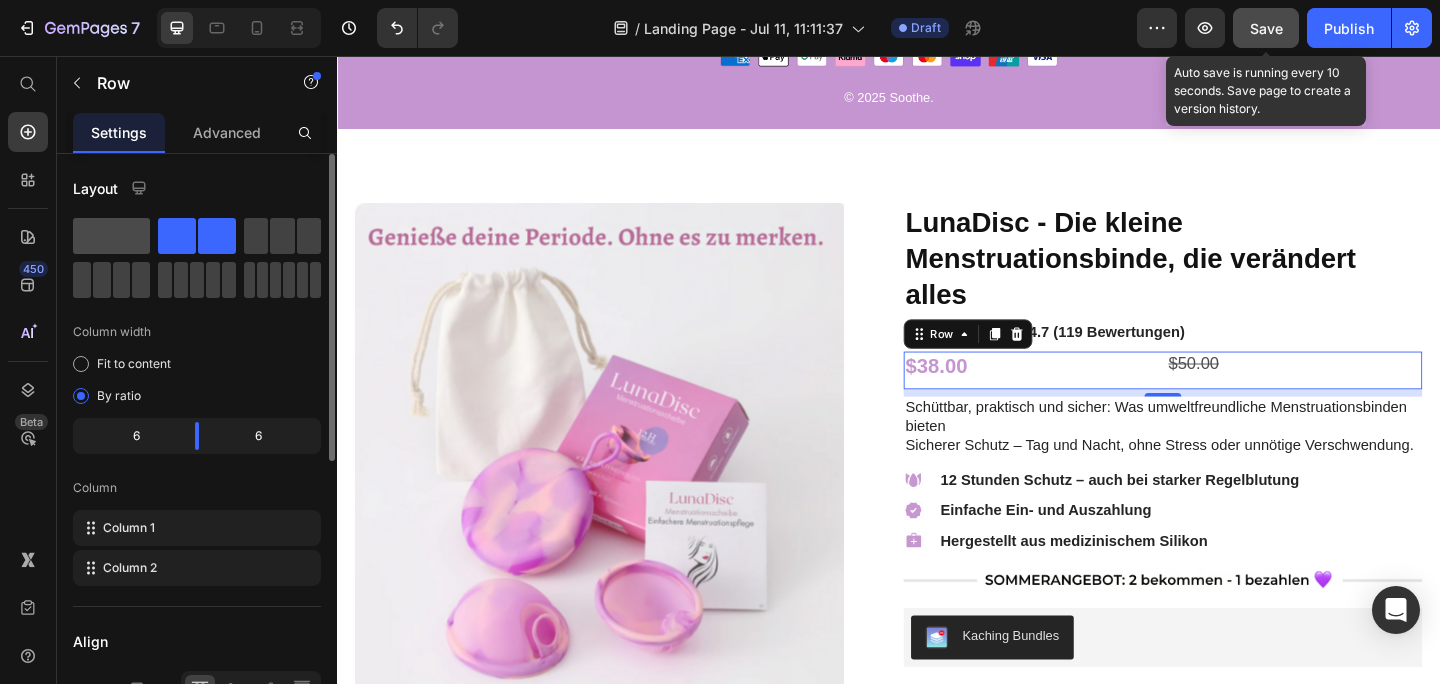 click 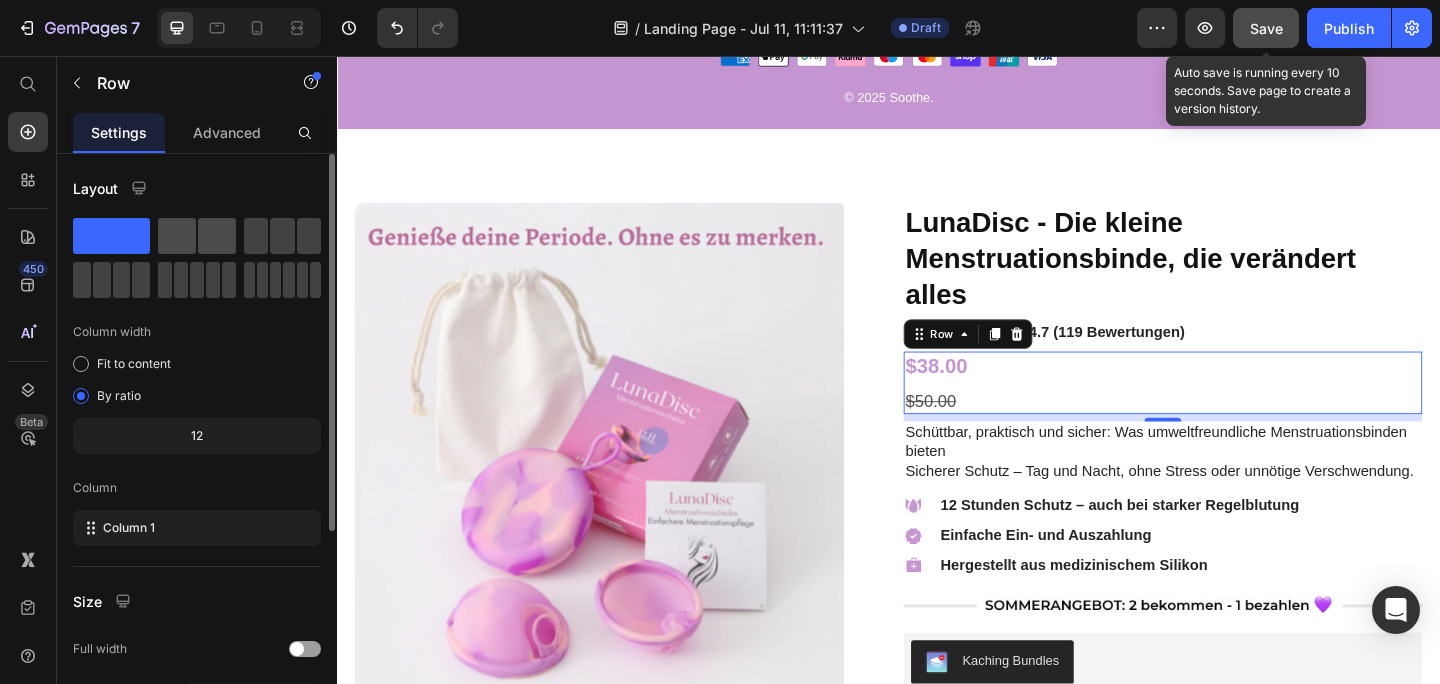 click 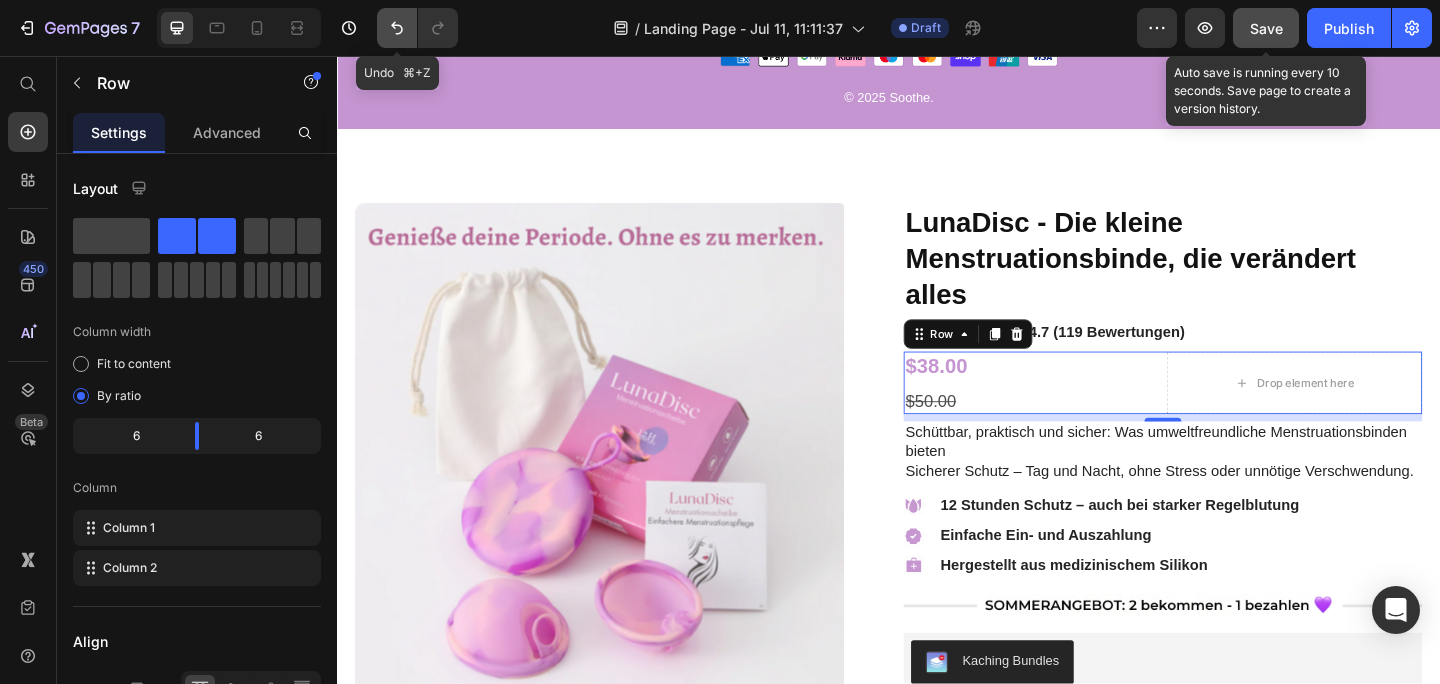 click 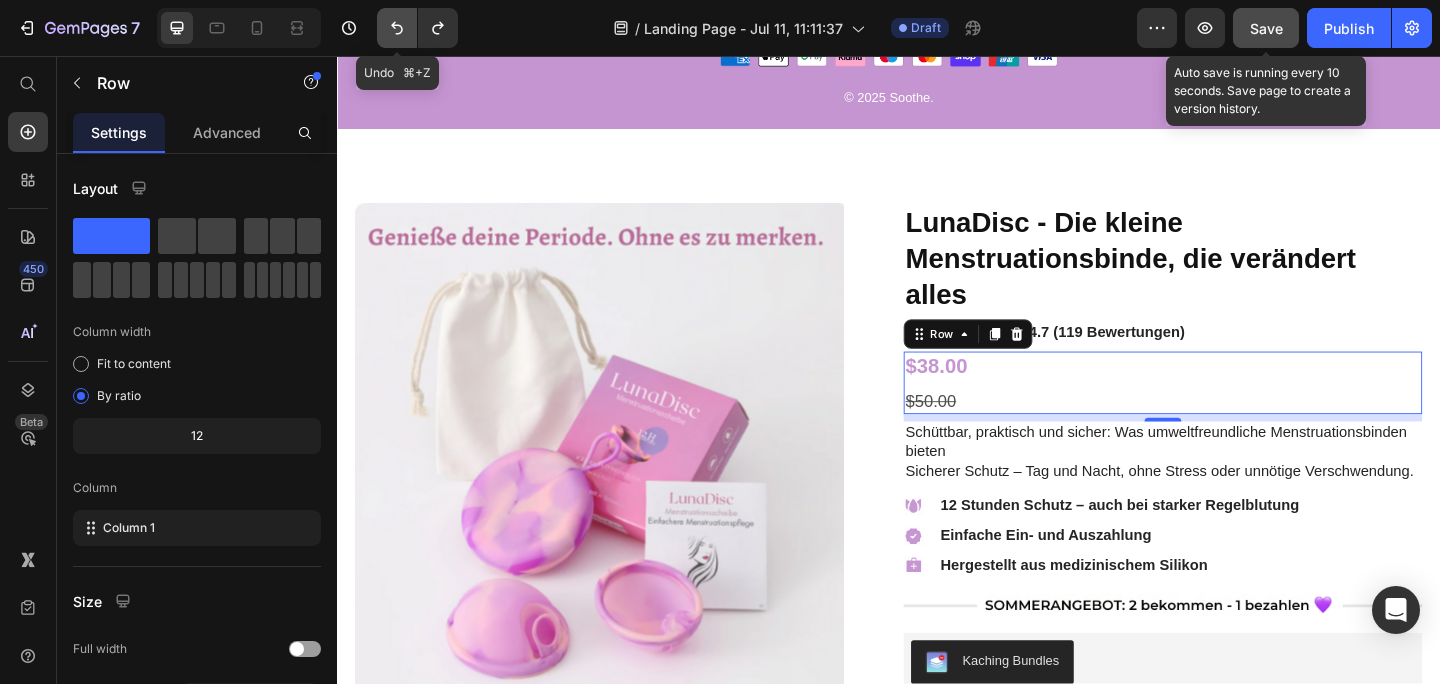 click 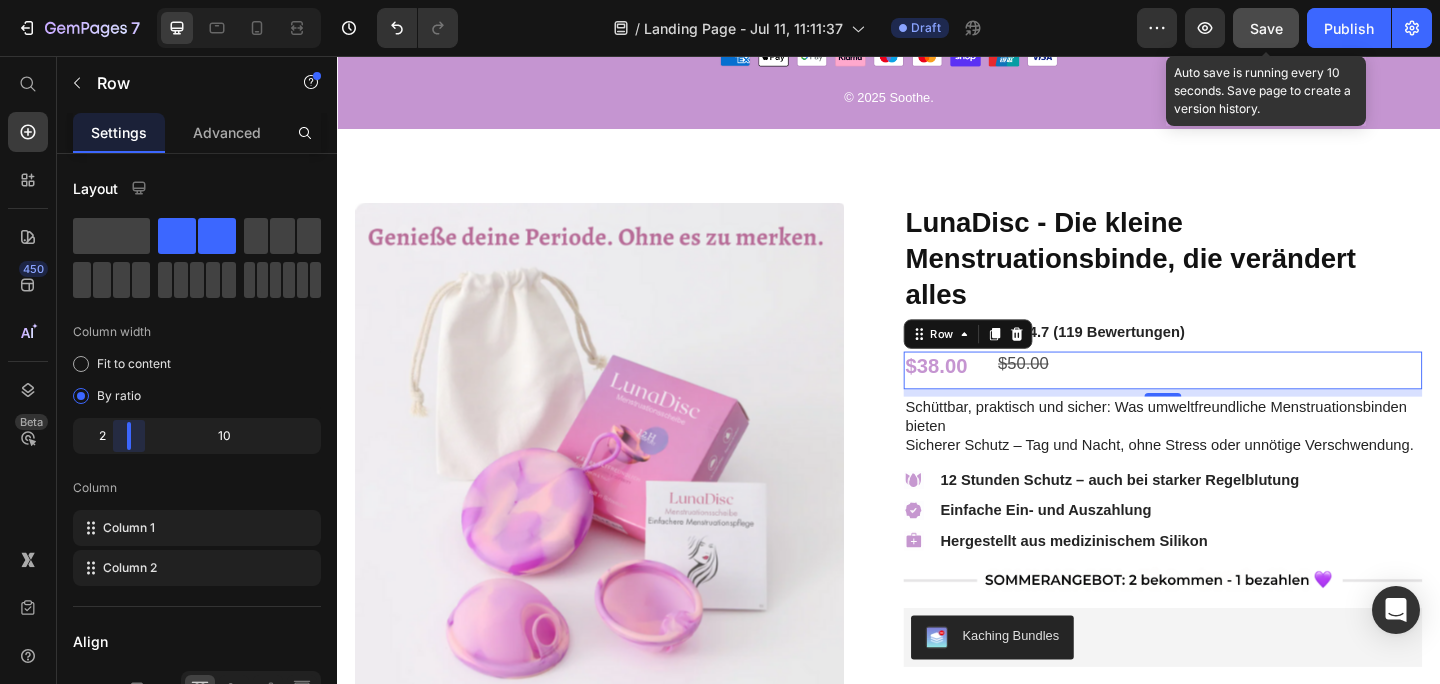 drag, startPoint x: 193, startPoint y: 447, endPoint x: 116, endPoint y: 430, distance: 78.854294 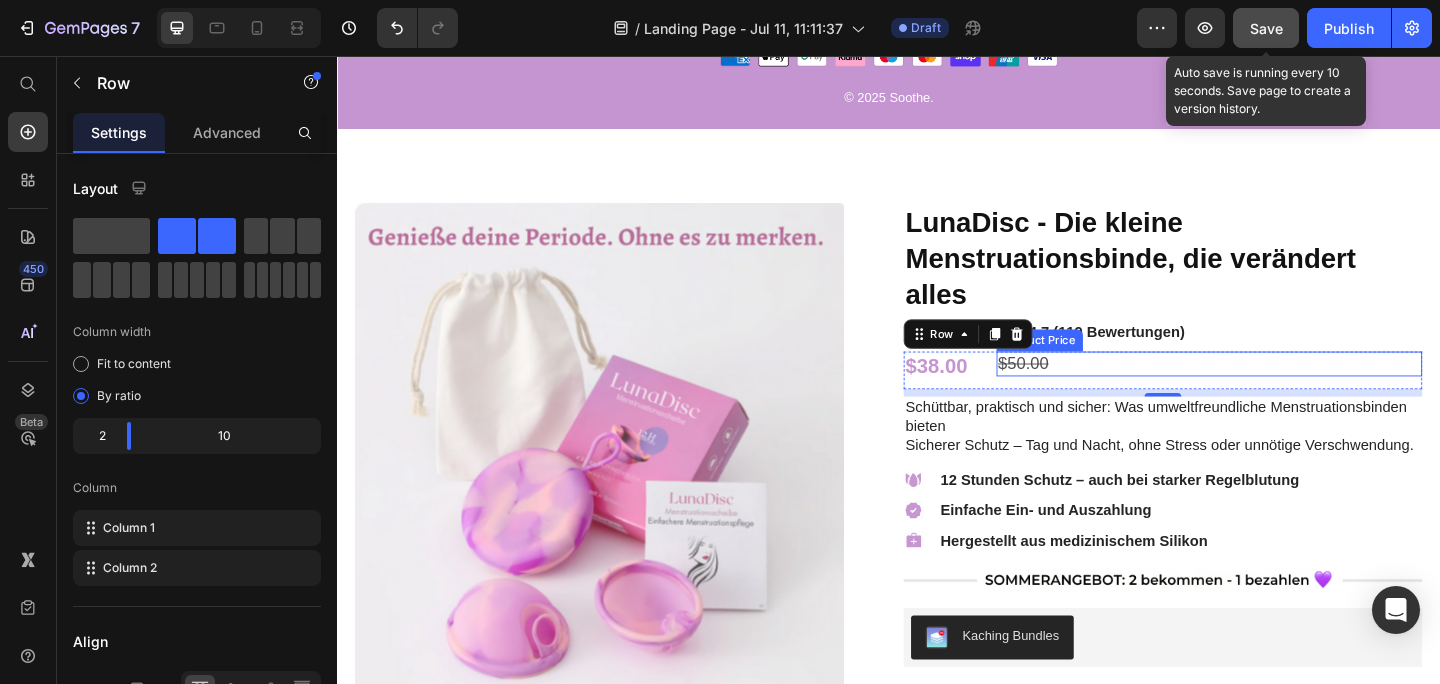 click on "$50.00" at bounding box center [1285, 391] 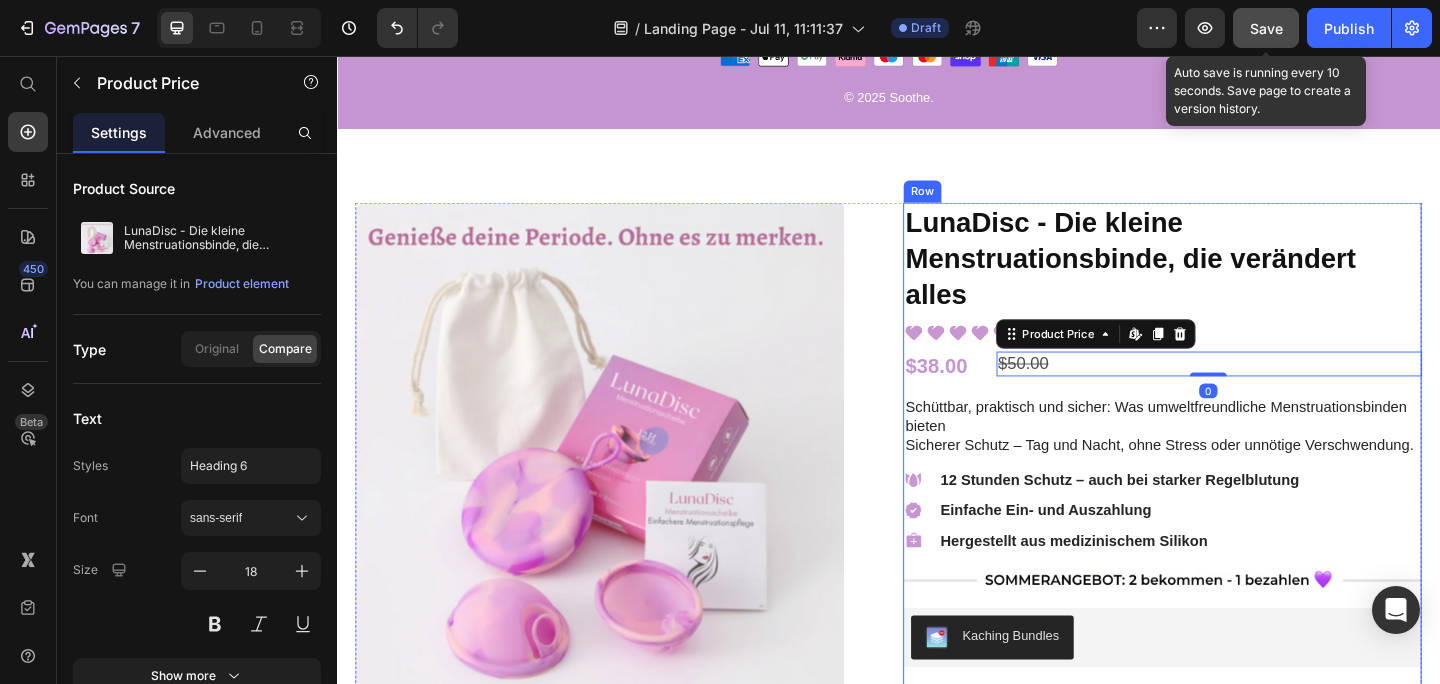click on "$50.00 Product Price   Edit content in Shopify 0" at bounding box center (1285, 398) 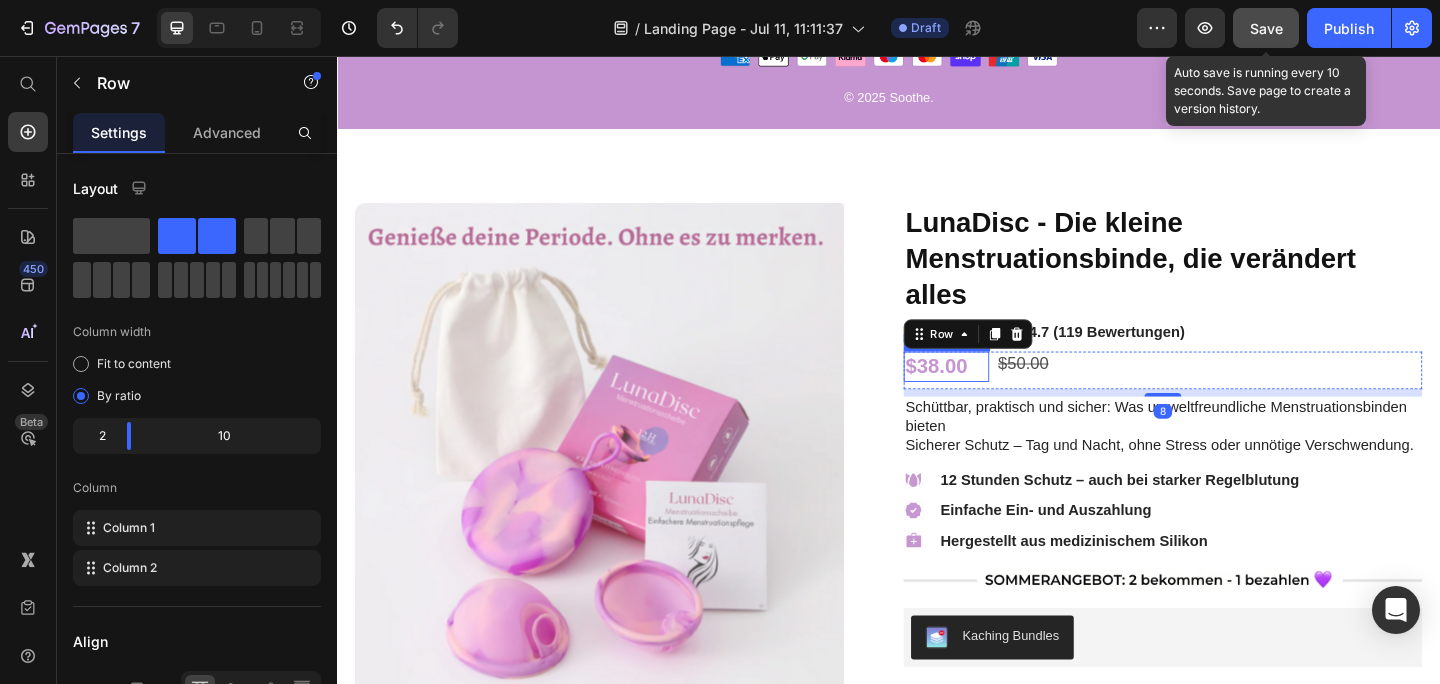 click on "$38.00" at bounding box center (999, 394) 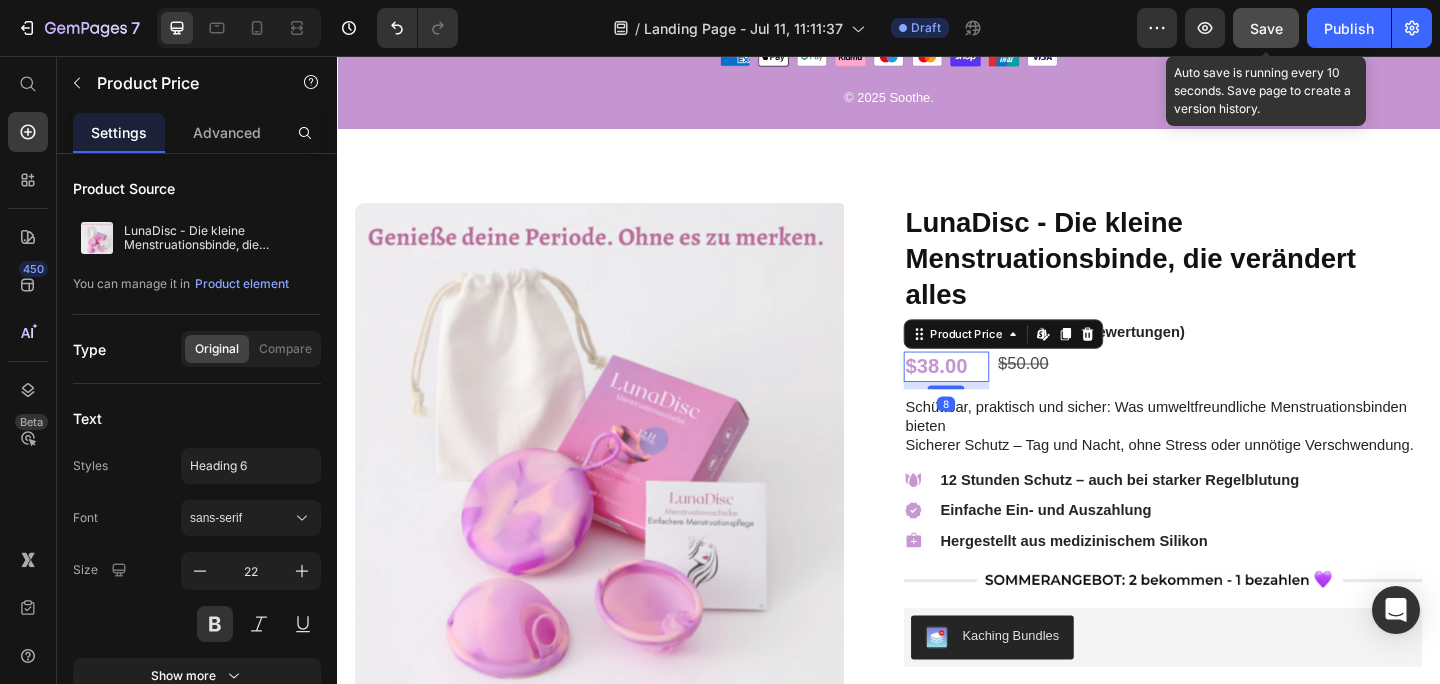 click on "$50.00" at bounding box center [1285, 391] 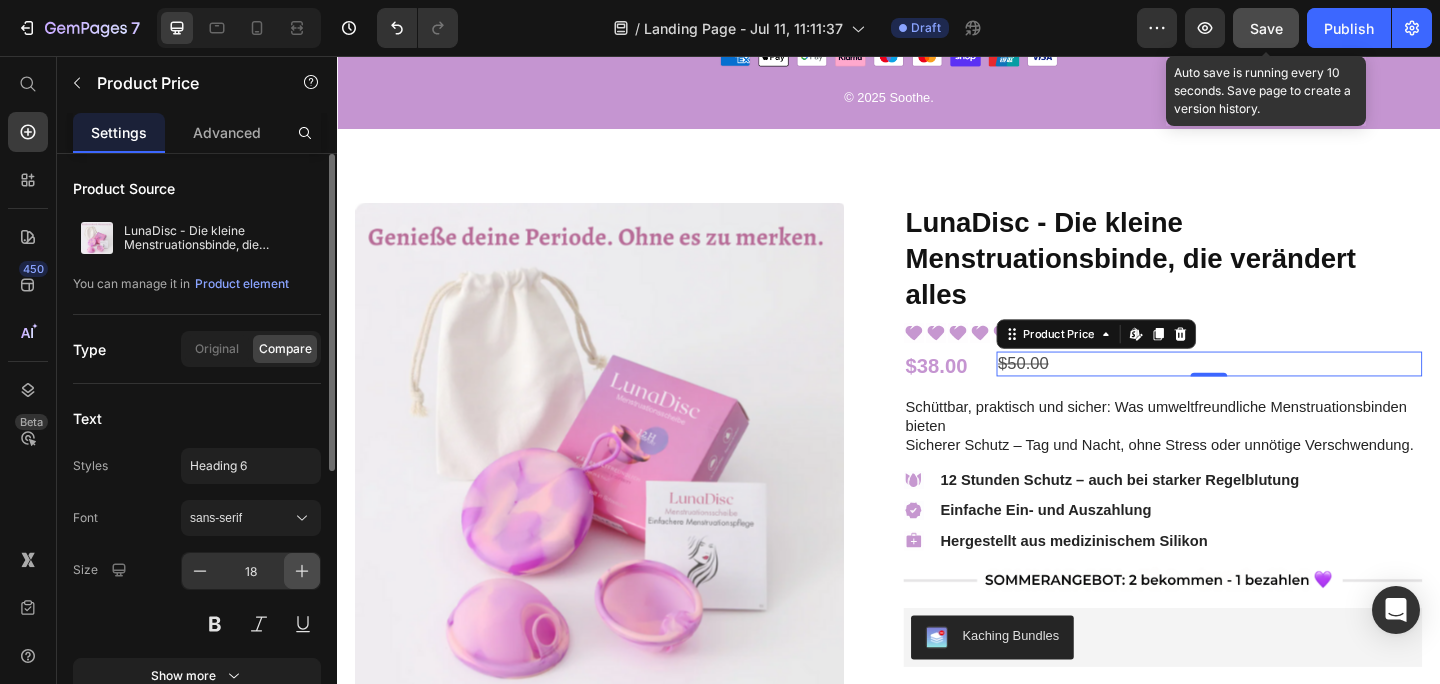 click 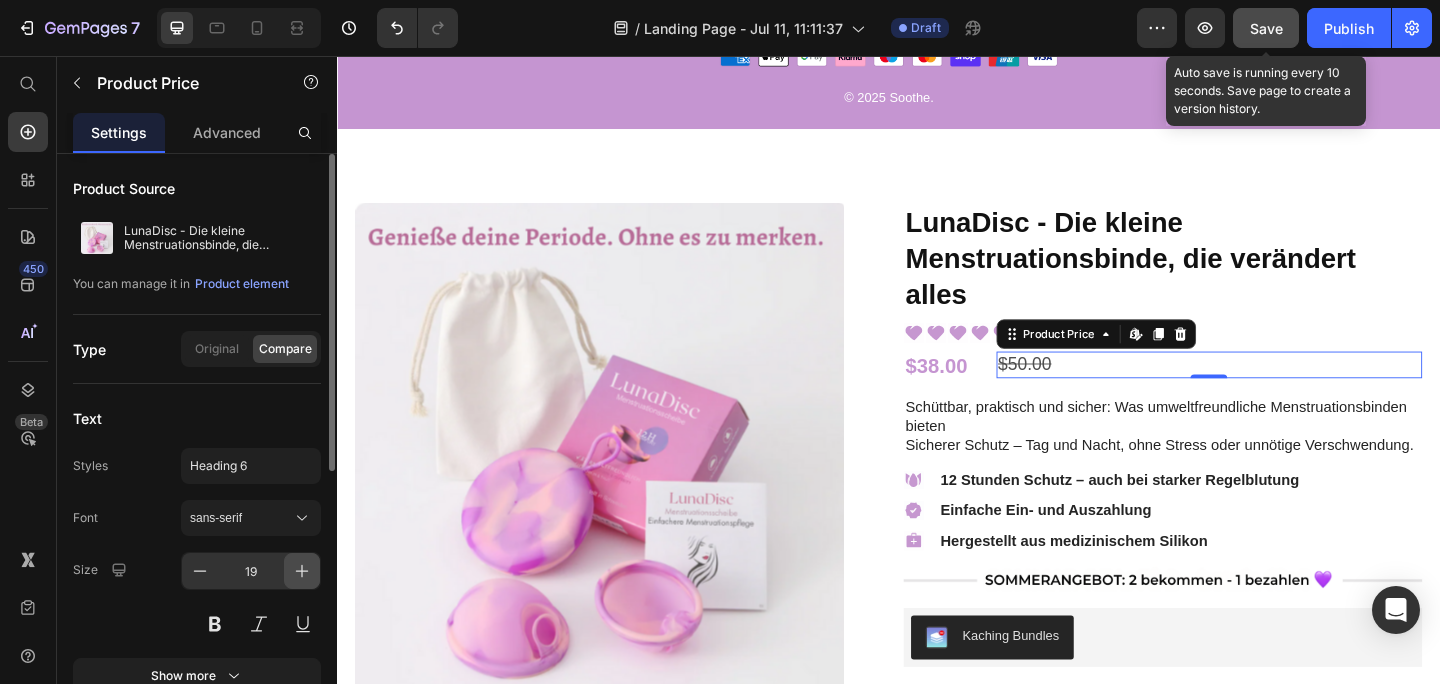 click 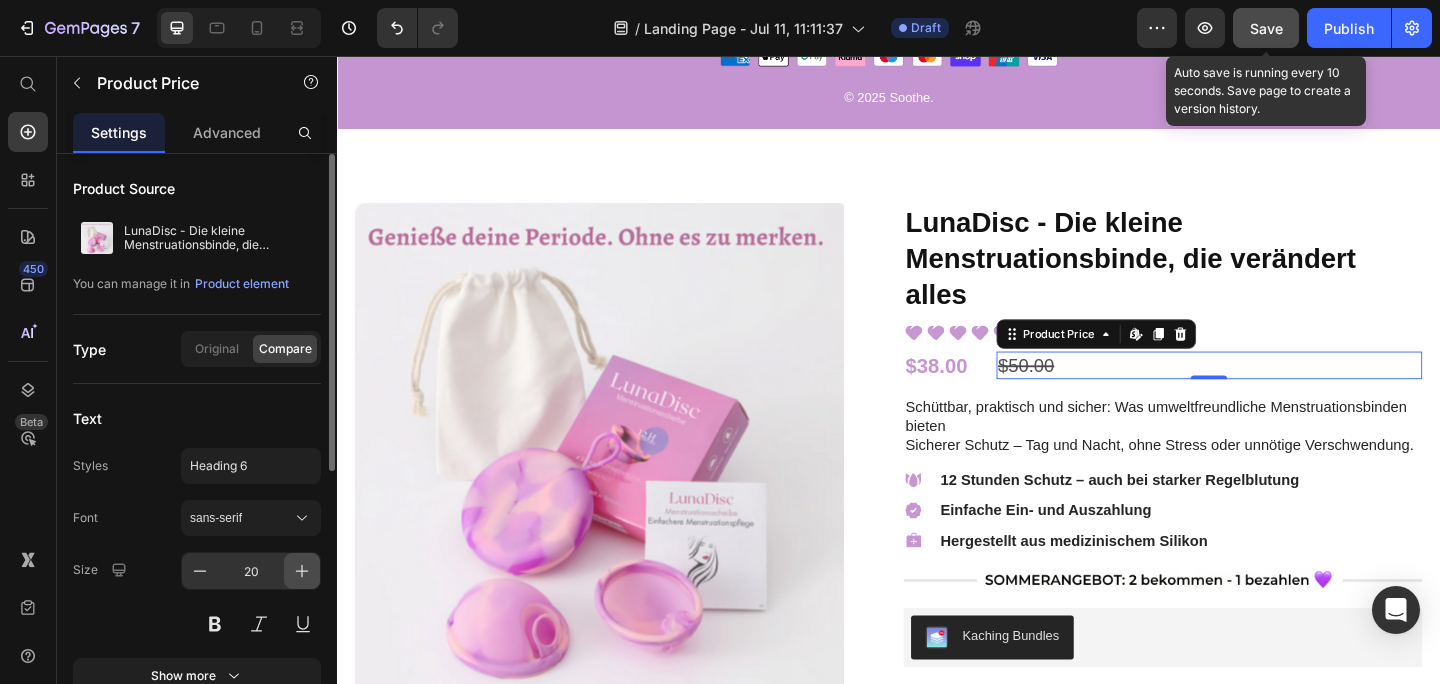 click 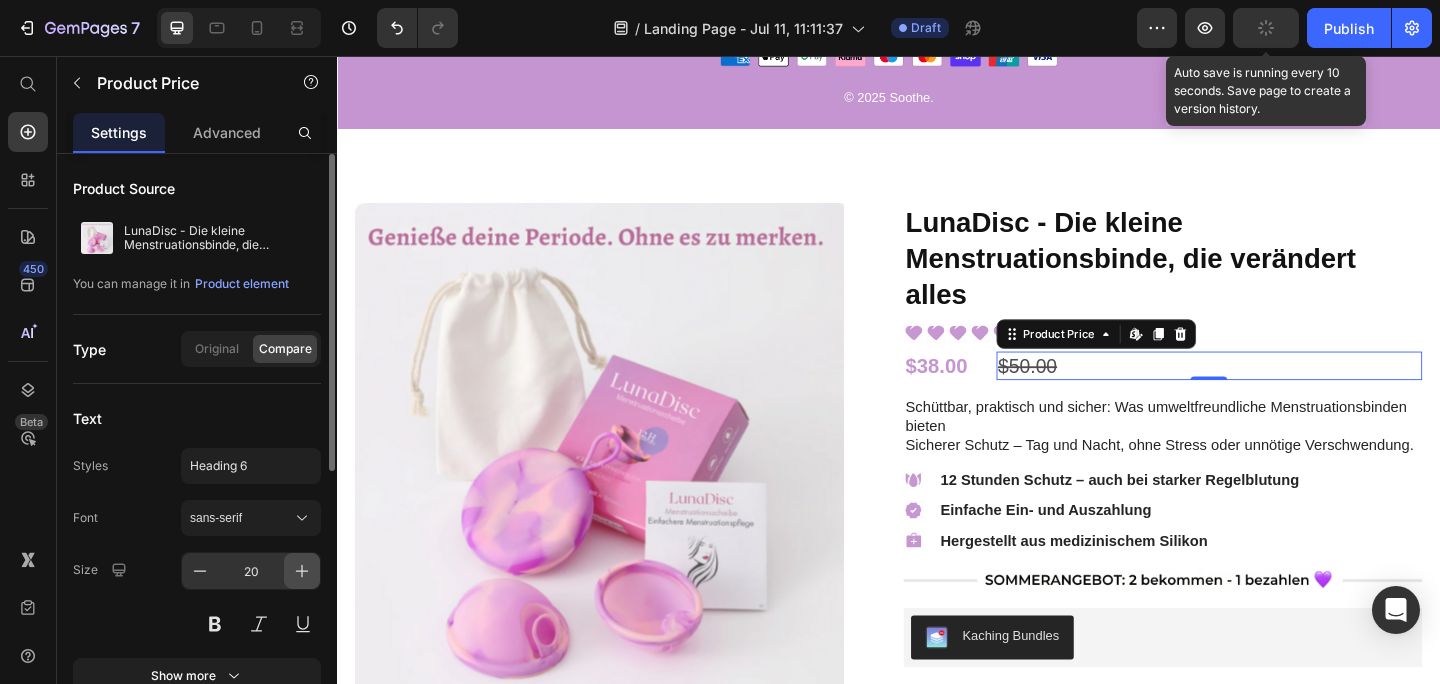 type on "21" 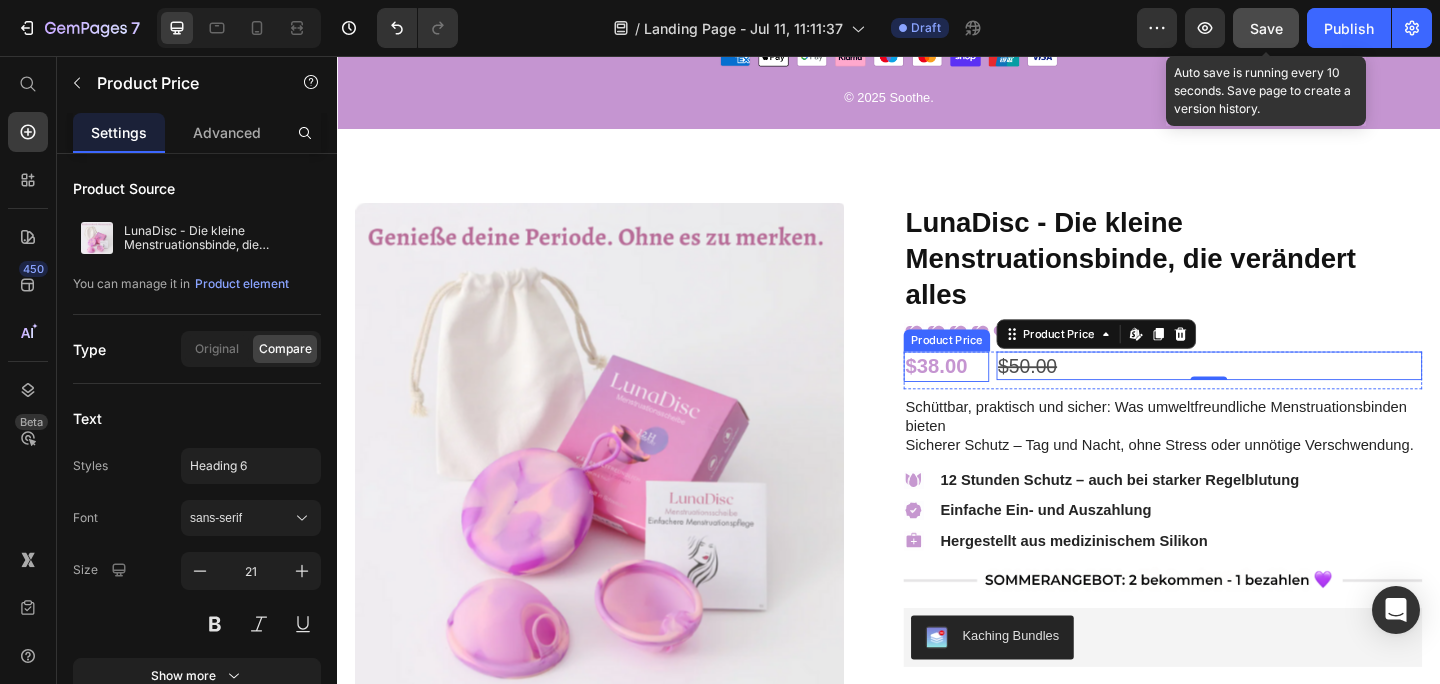 click on "$38.00" at bounding box center [999, 394] 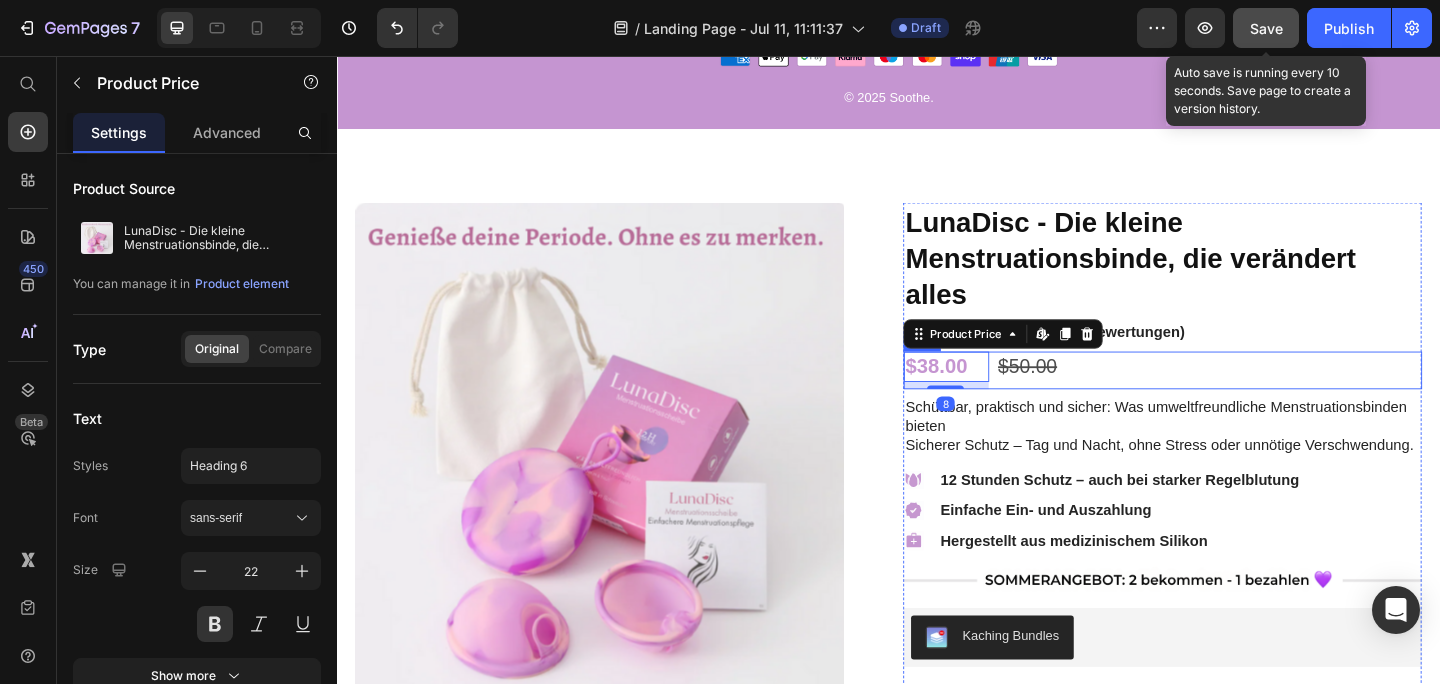 click on "$50.00" at bounding box center (1285, 393) 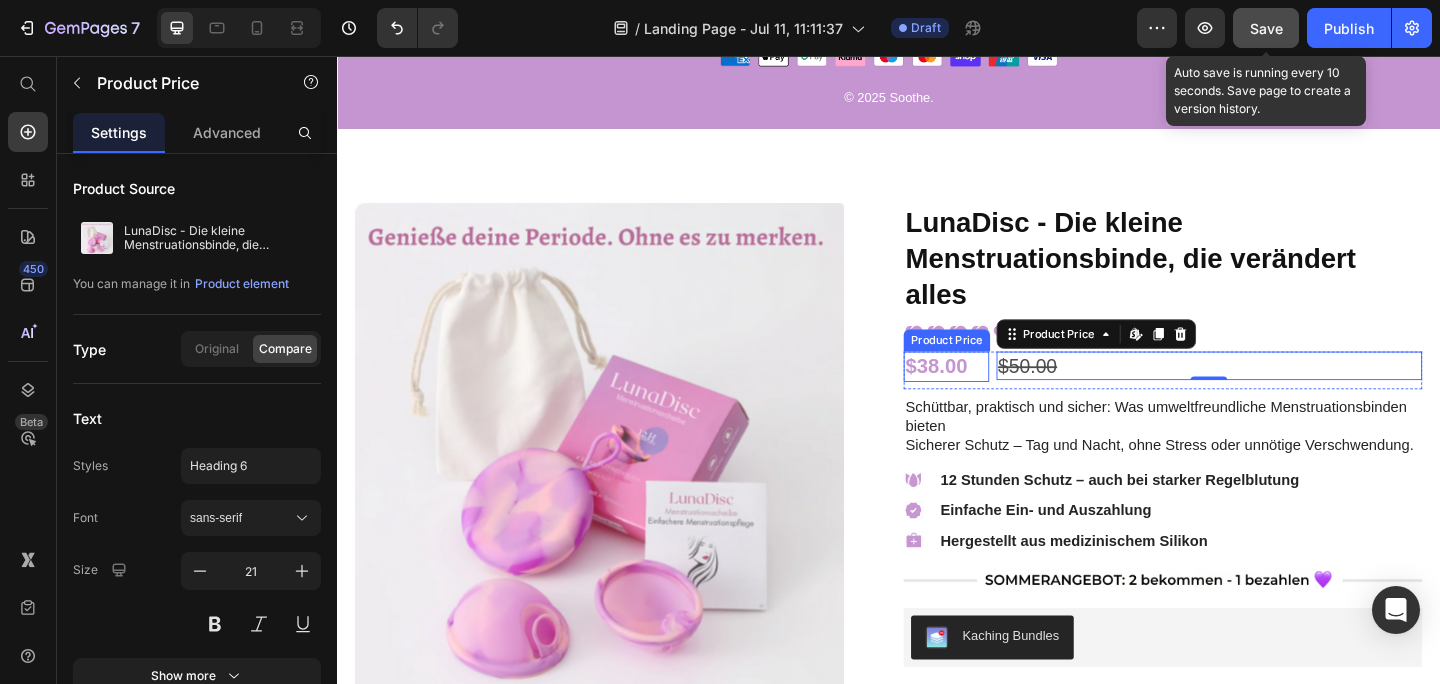 click on "$38.00" at bounding box center [999, 394] 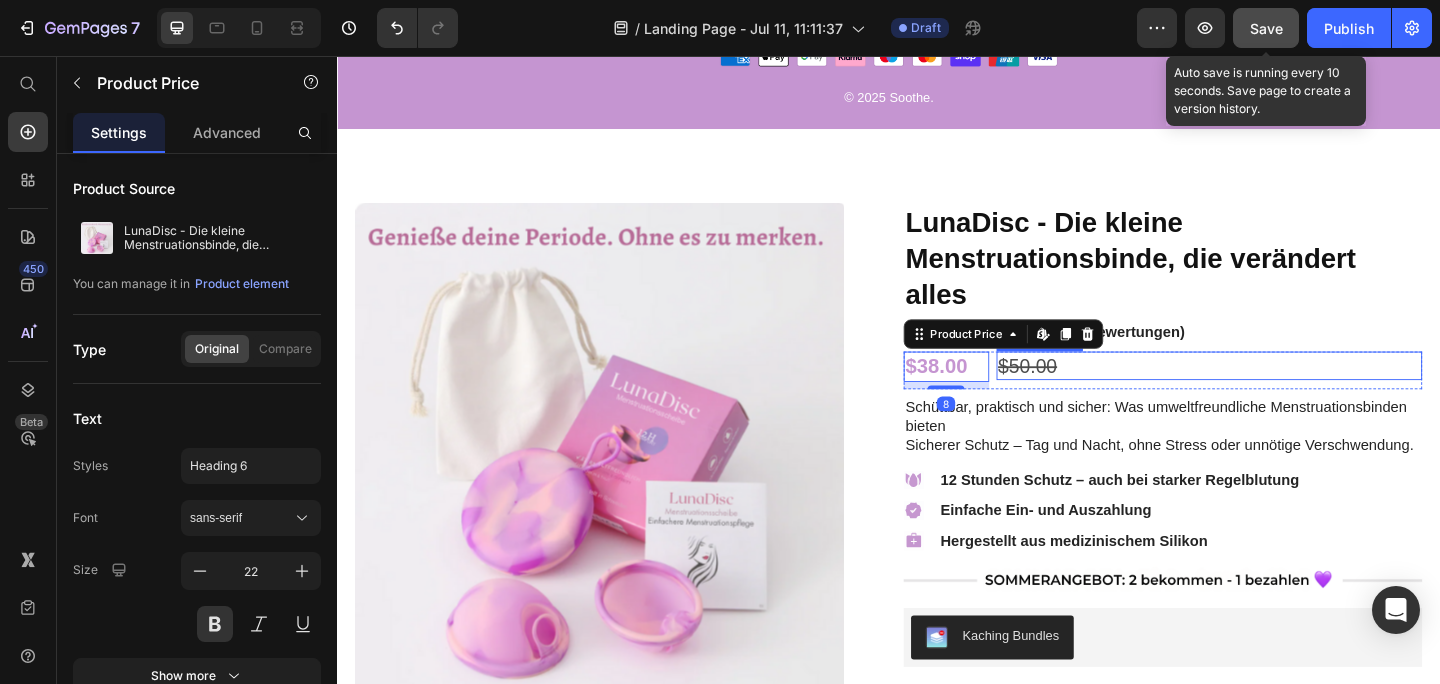 click on "$50.00" at bounding box center [1285, 393] 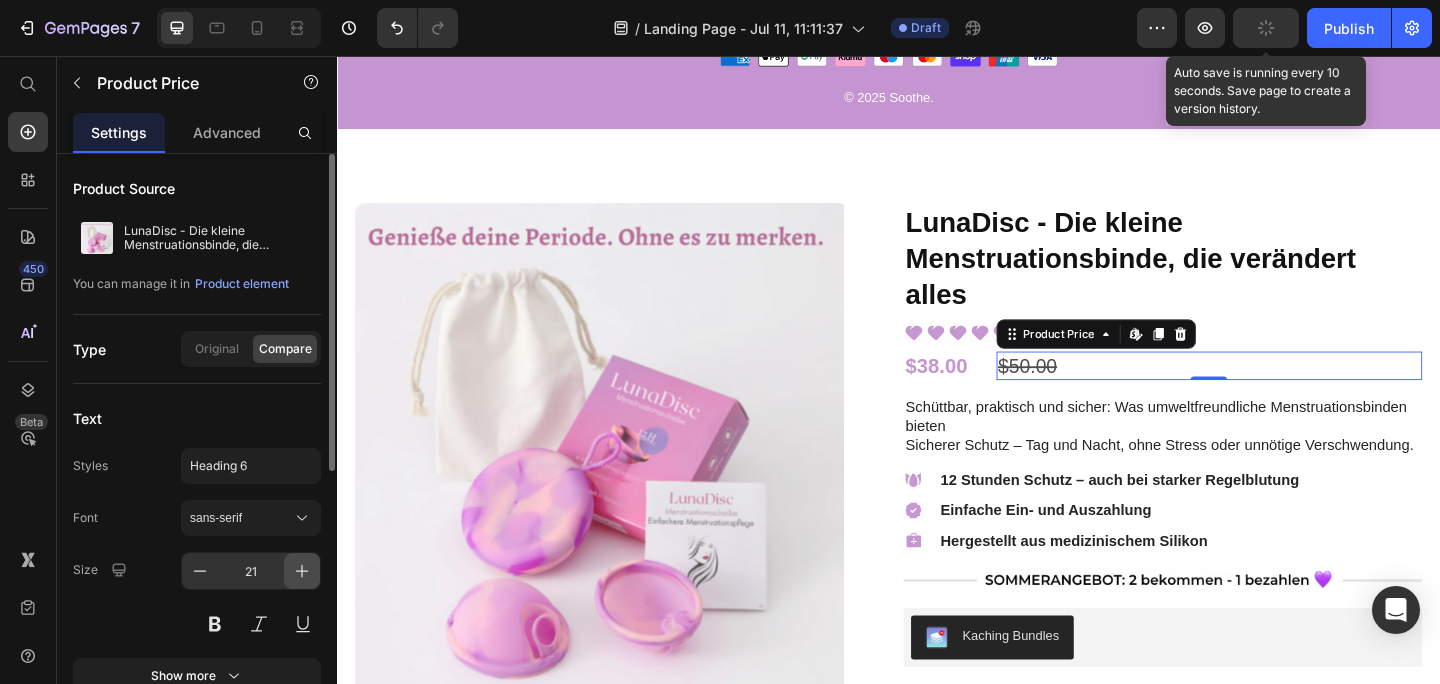 click 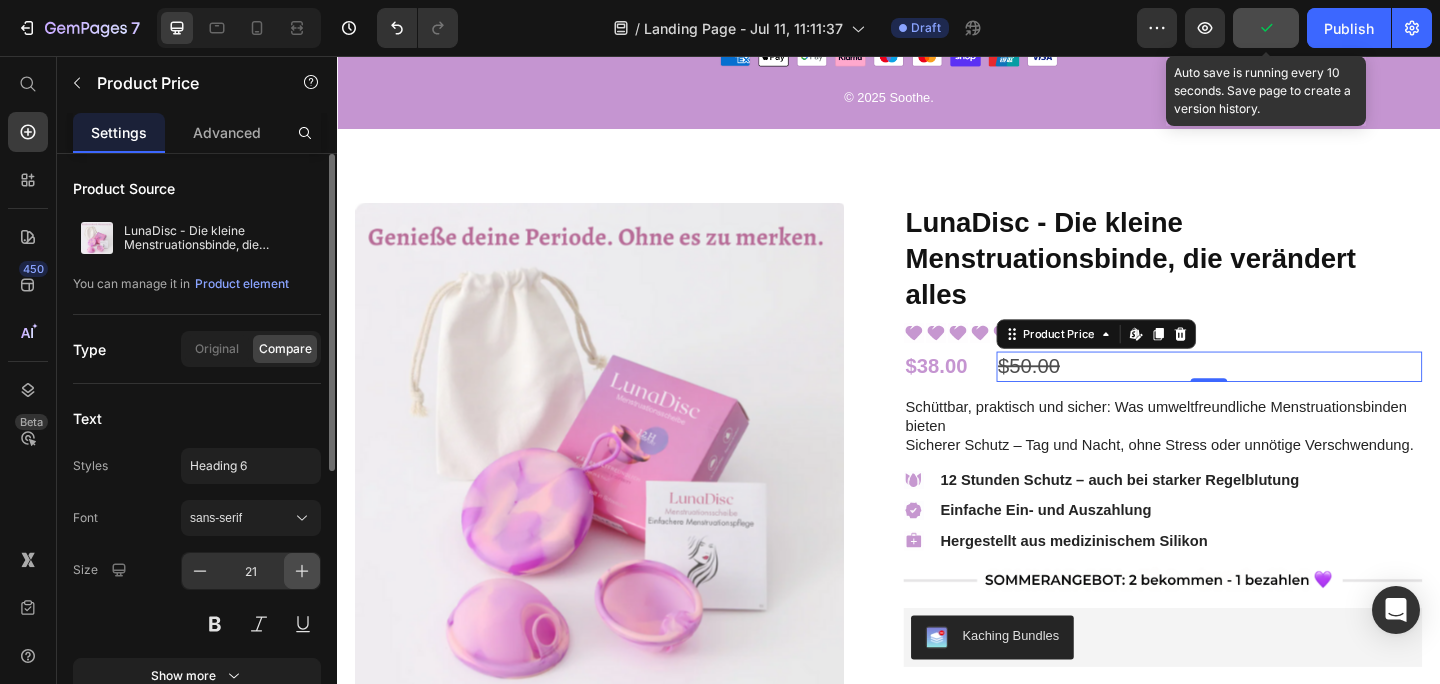 type on "22" 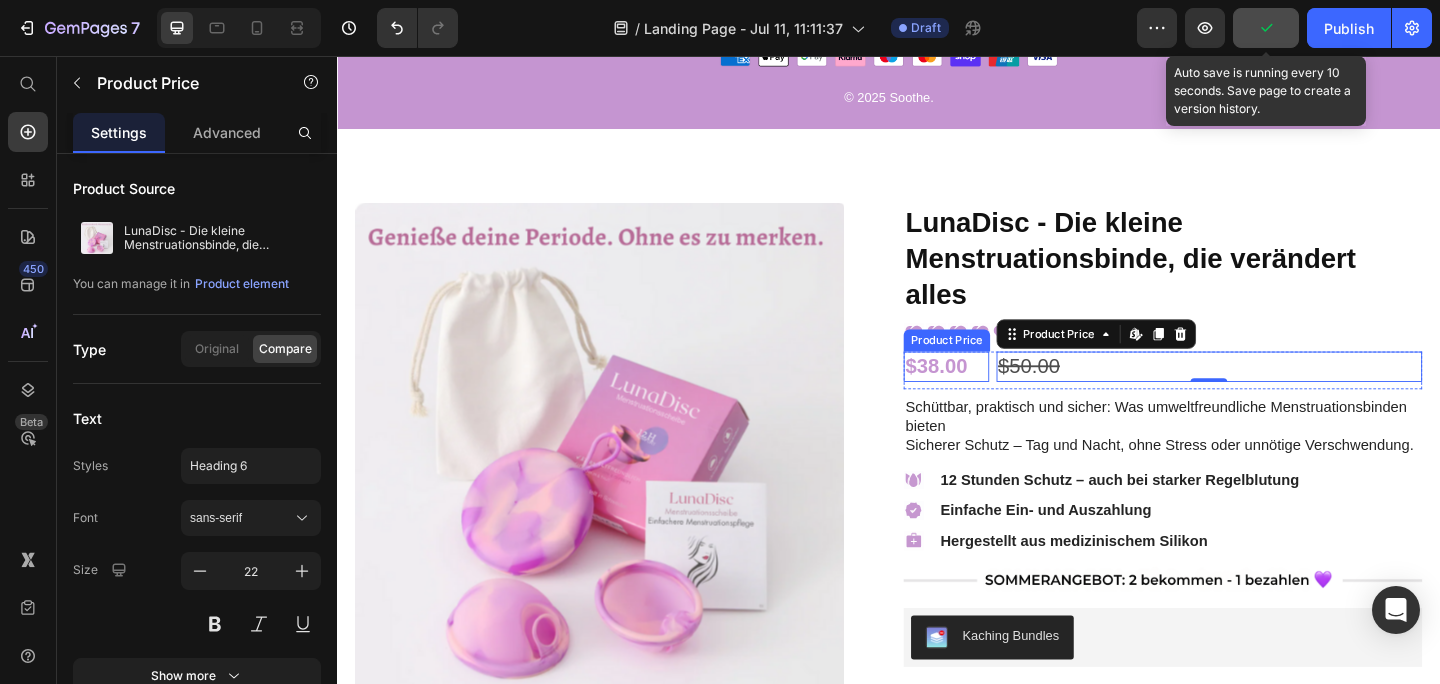 click on "$38.00" at bounding box center [999, 394] 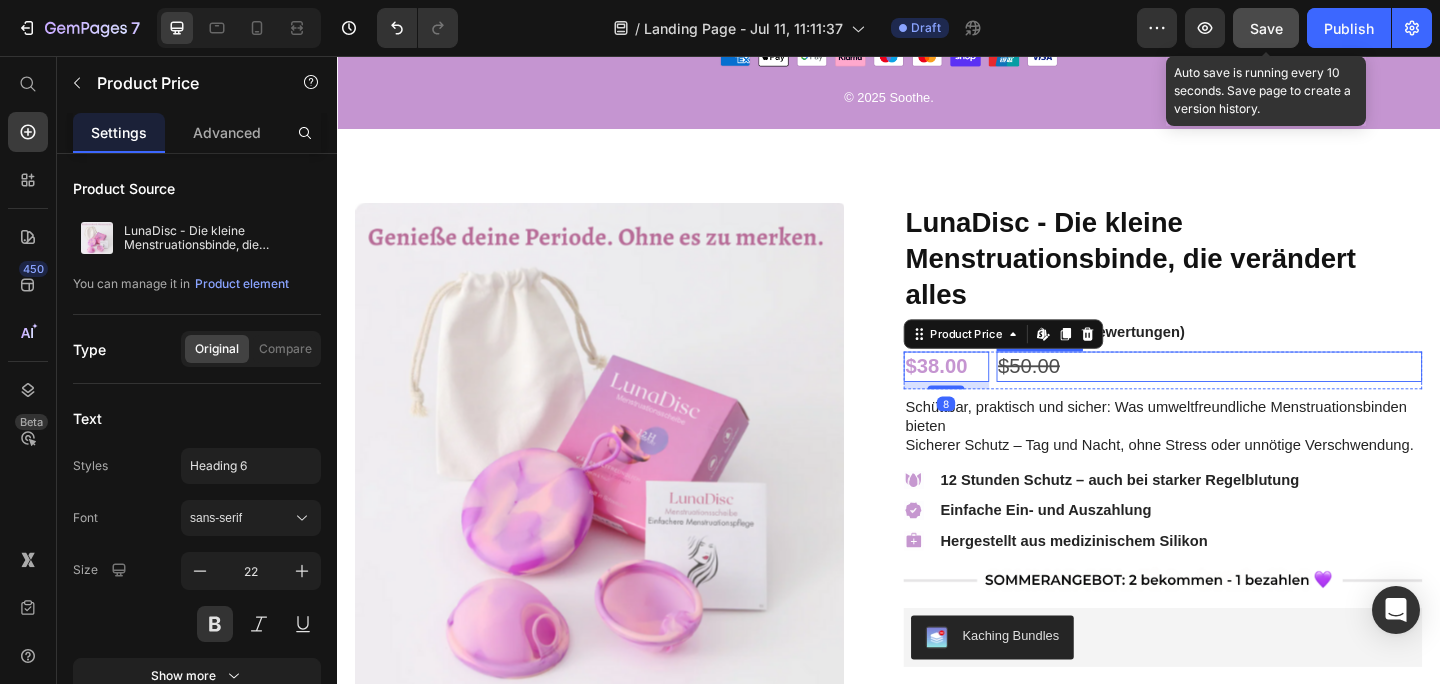 click on "$50.00" at bounding box center (1285, 394) 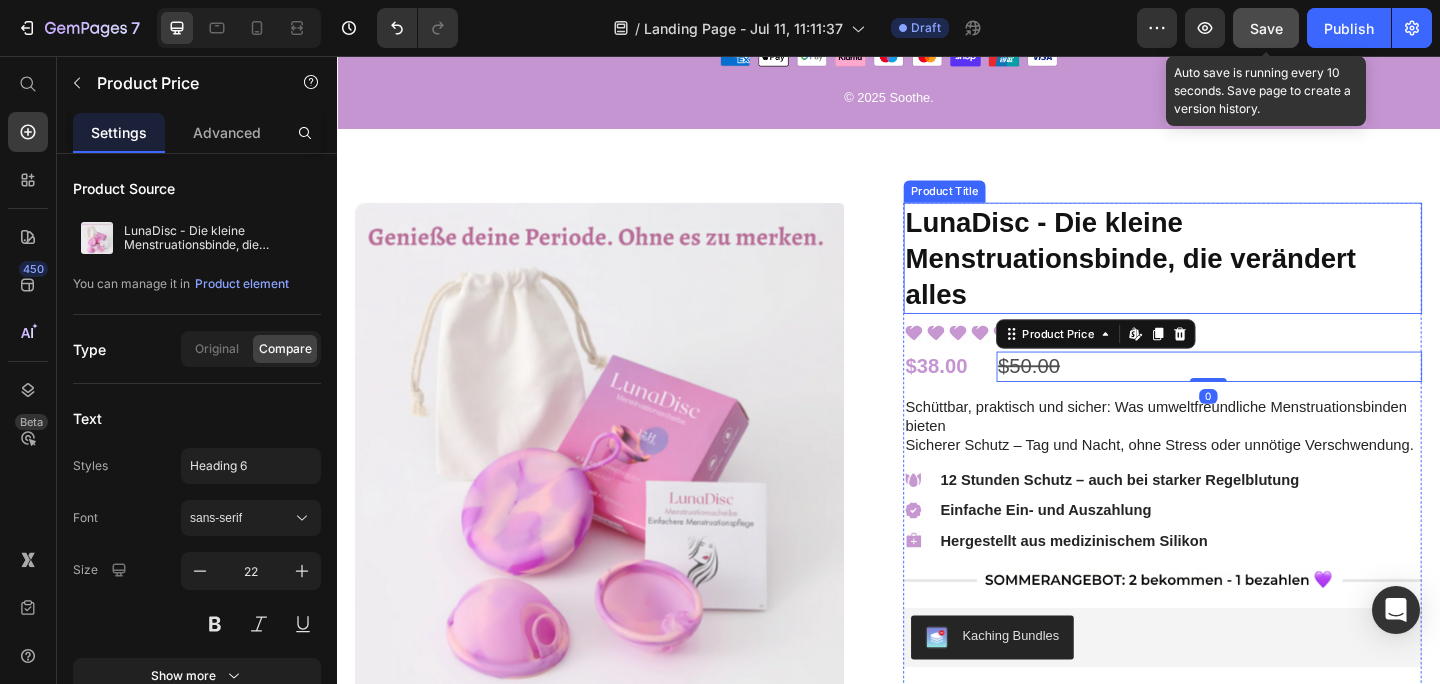 click on "LunaDisc - Die kleine Menstruationsbinde, die verändert alles" at bounding box center (1235, 276) 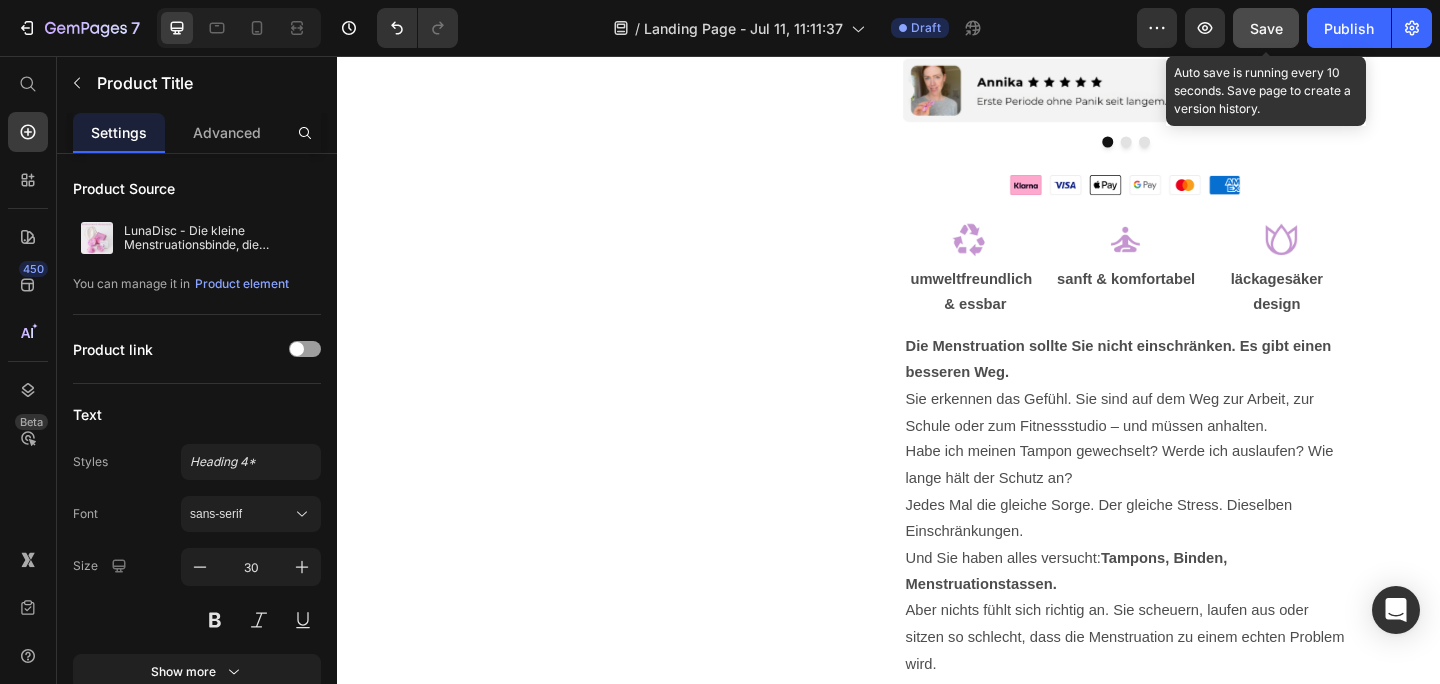 scroll, scrollTop: 0, scrollLeft: 0, axis: both 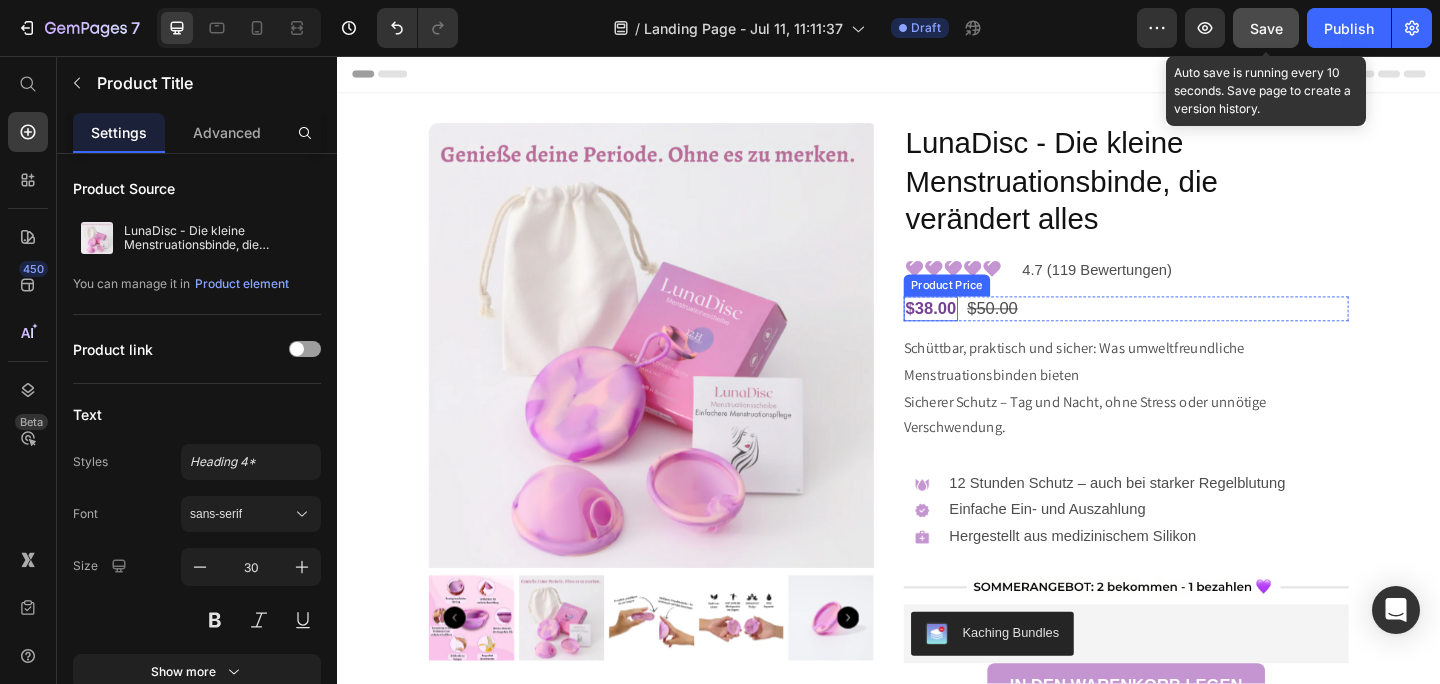 click on "Product Price" at bounding box center [1000, 306] 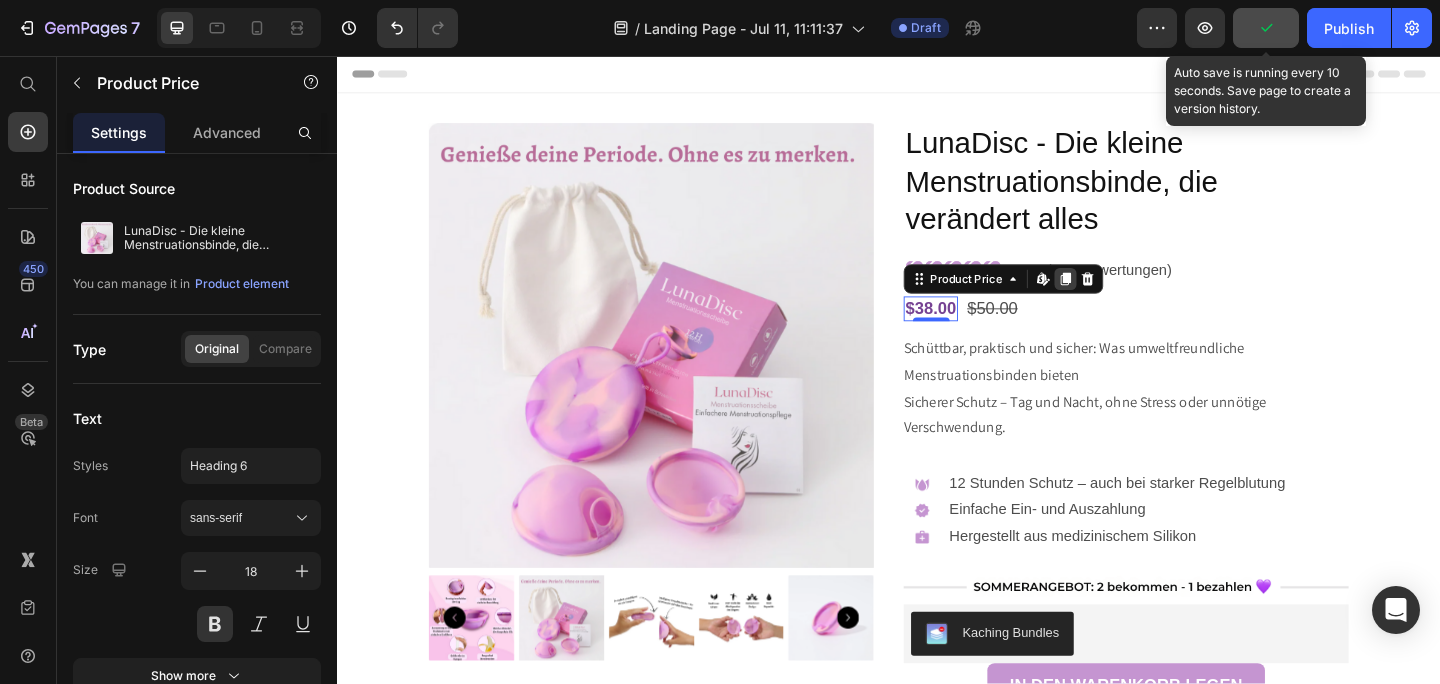 click 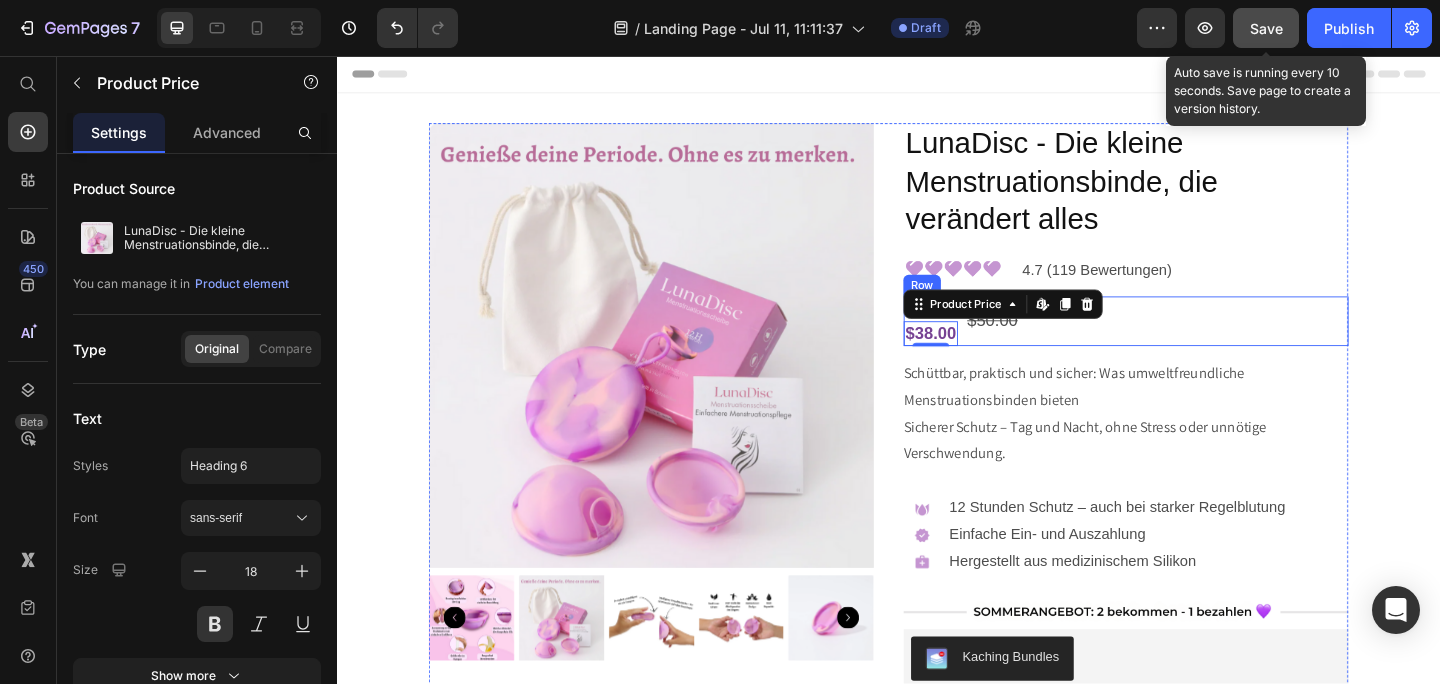 click on "$38.00 Product Price $38.00 Product Price   Edit content in Shopify 0 $50.00 Product Price Row" at bounding box center [1195, 345] 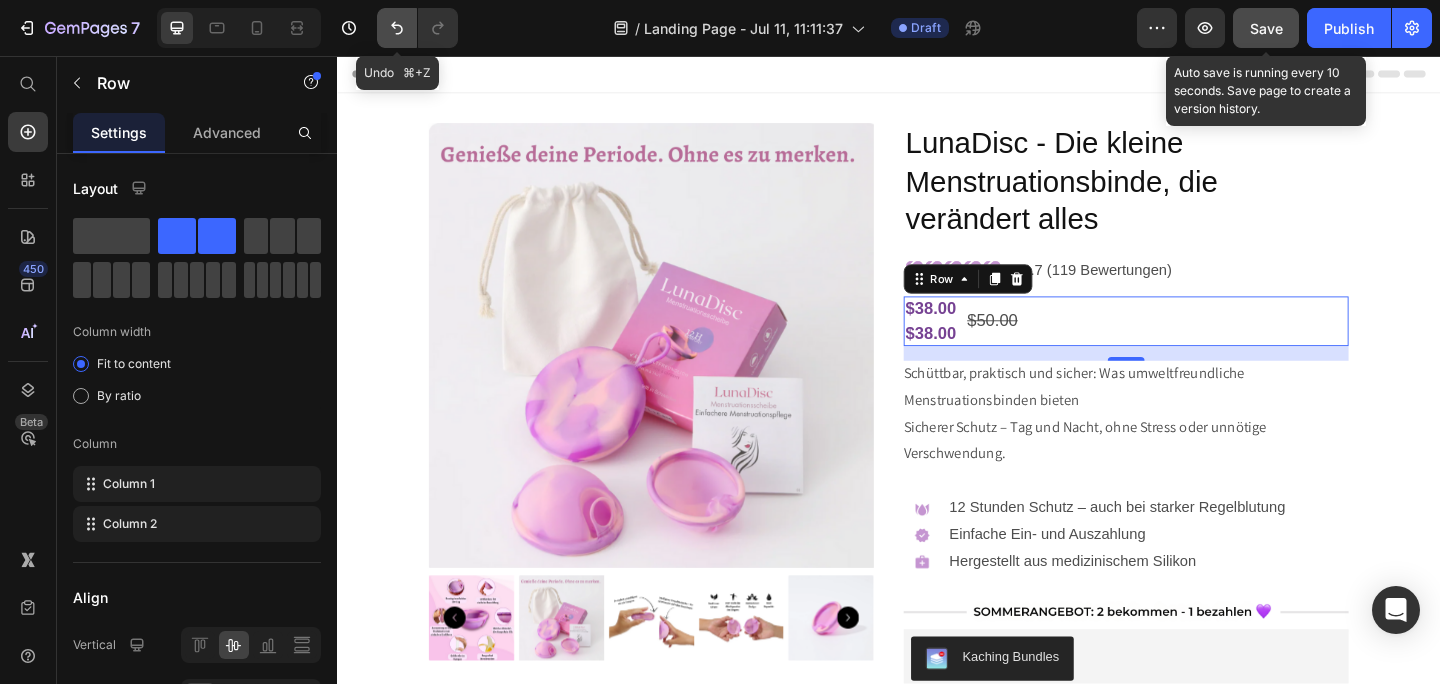 click 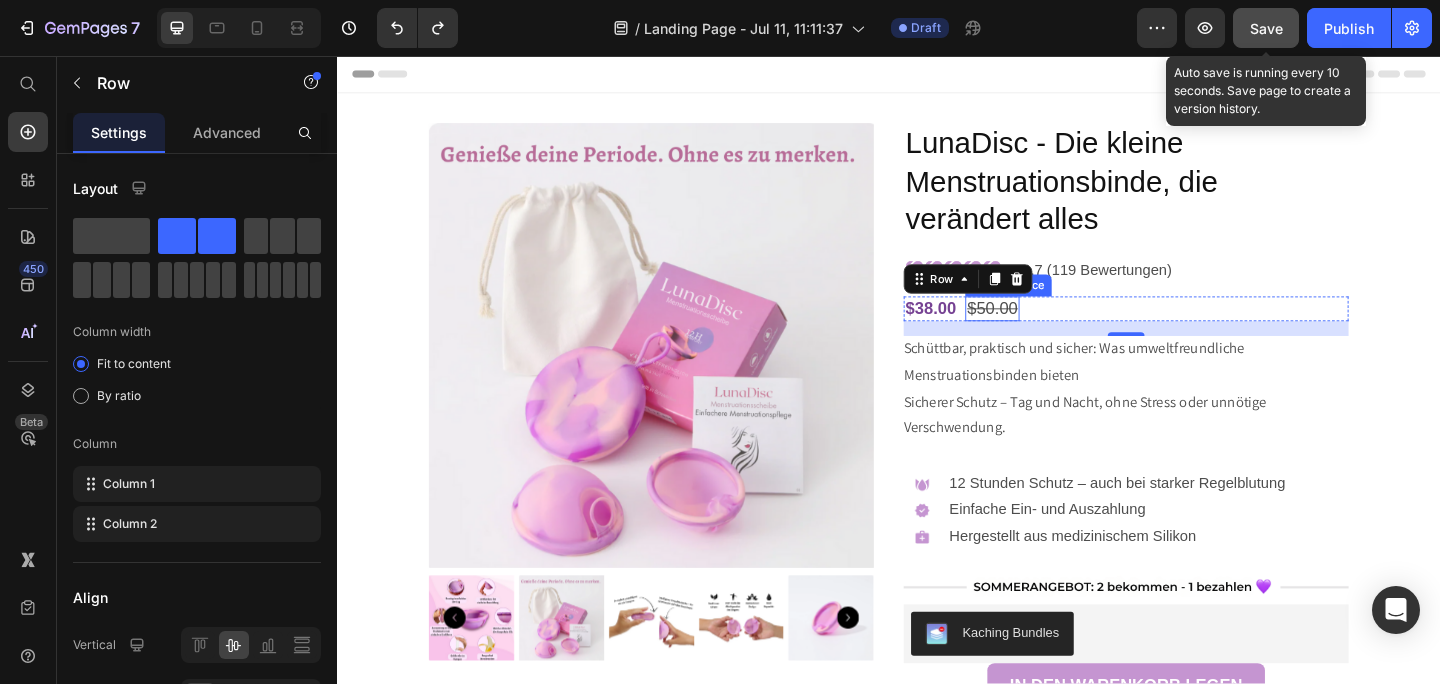 click on "$50.00" at bounding box center [1049, 331] 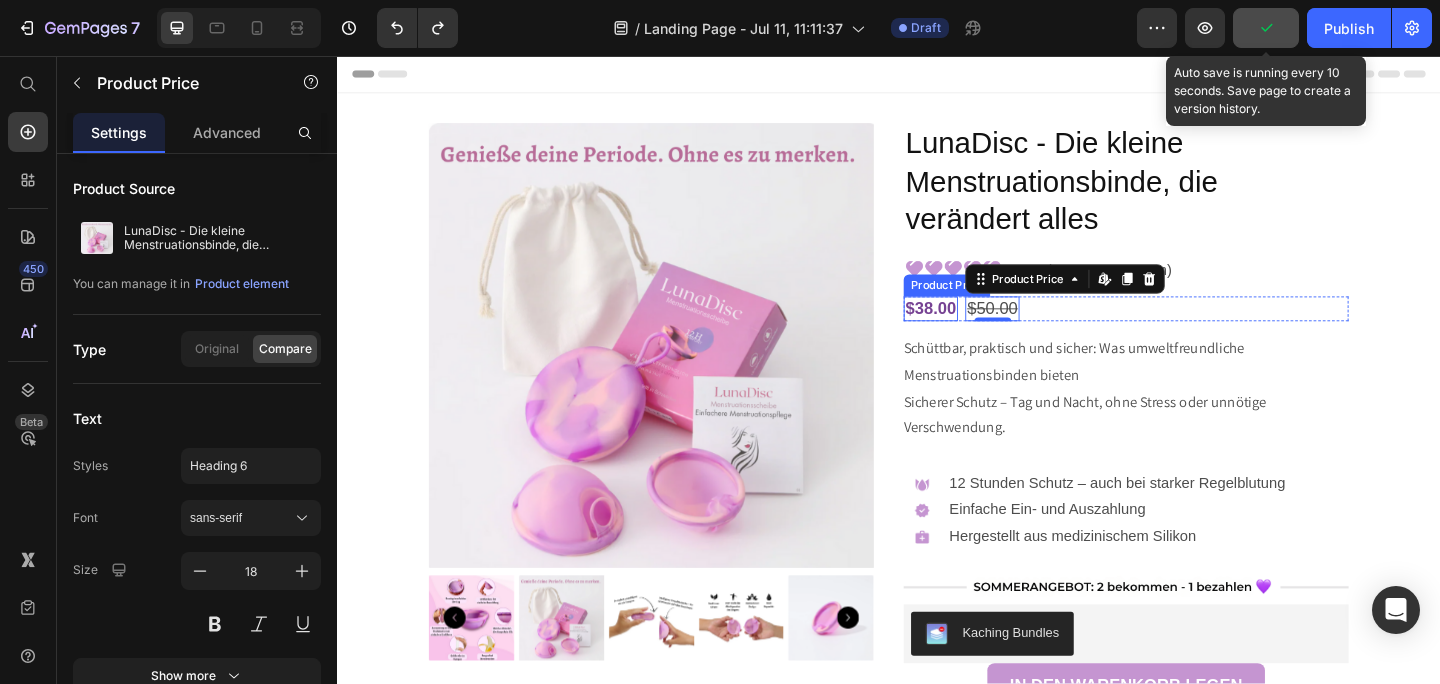 click on "Product Price" at bounding box center [1000, 306] 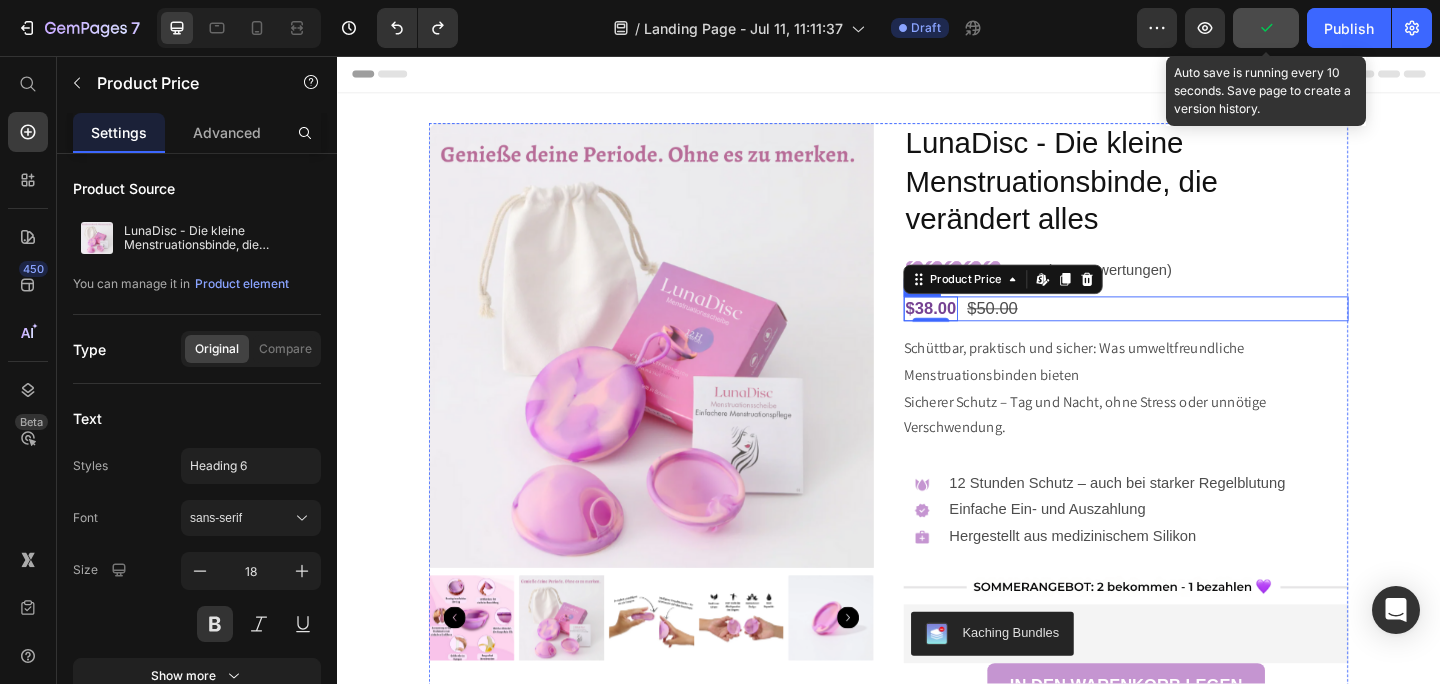 click on "$38.00 Product Price   Edit content in Shopify 0 $50.00 Product Price Row" at bounding box center (1195, 331) 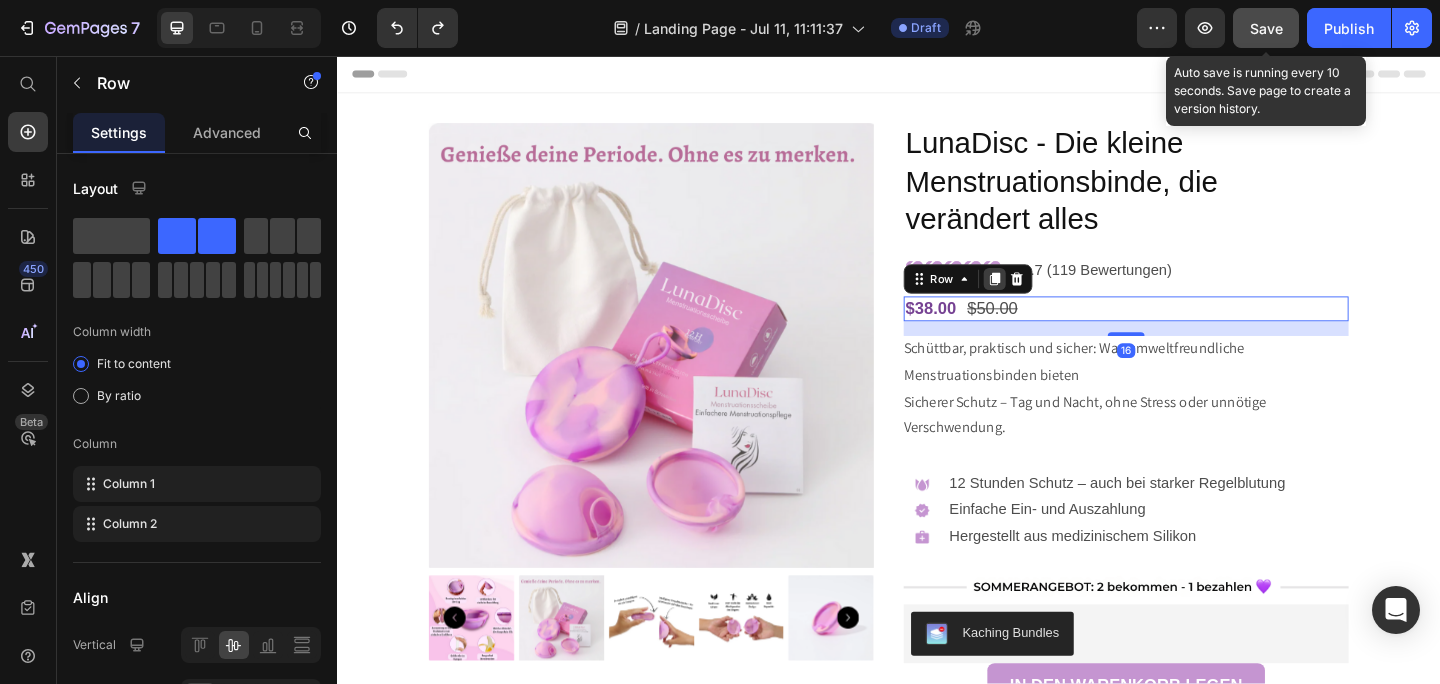 click 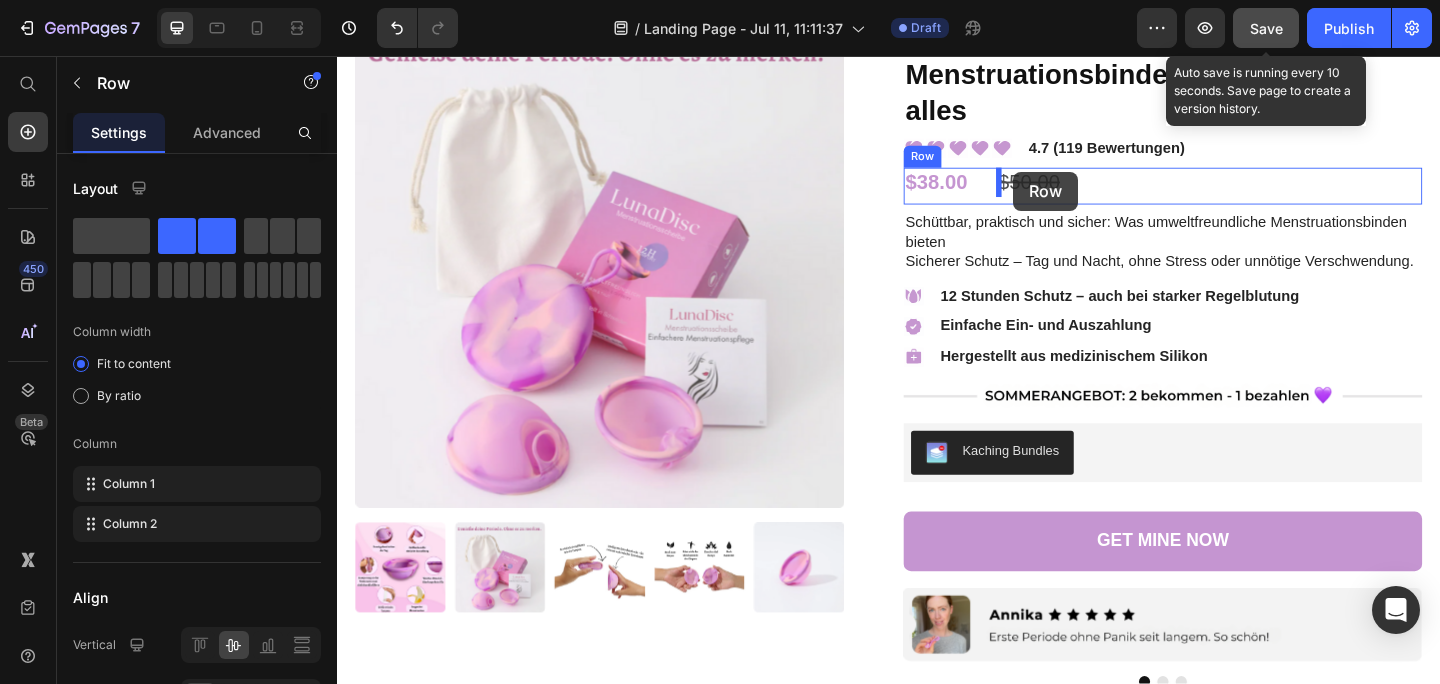 scroll, scrollTop: 7216, scrollLeft: 0, axis: vertical 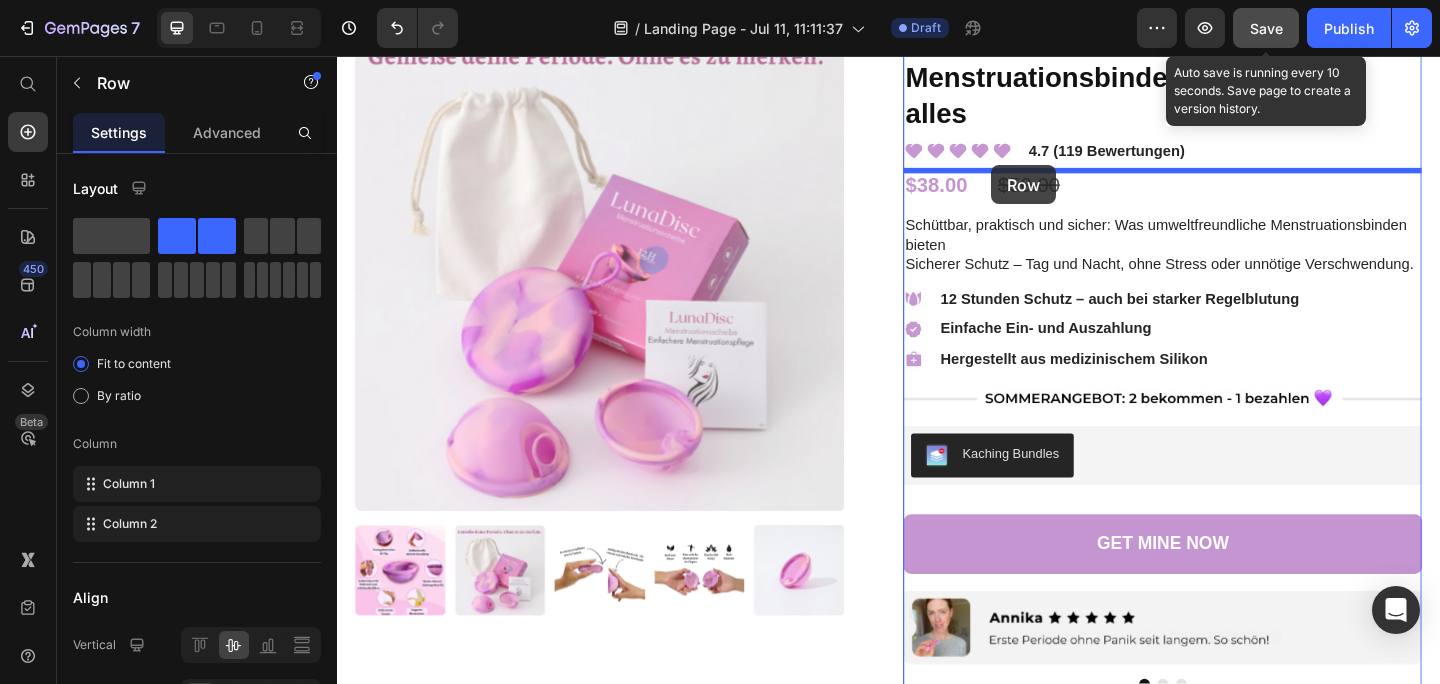 drag, startPoint x: 1128, startPoint y: 372, endPoint x: 1049, endPoint y: 175, distance: 212.24985 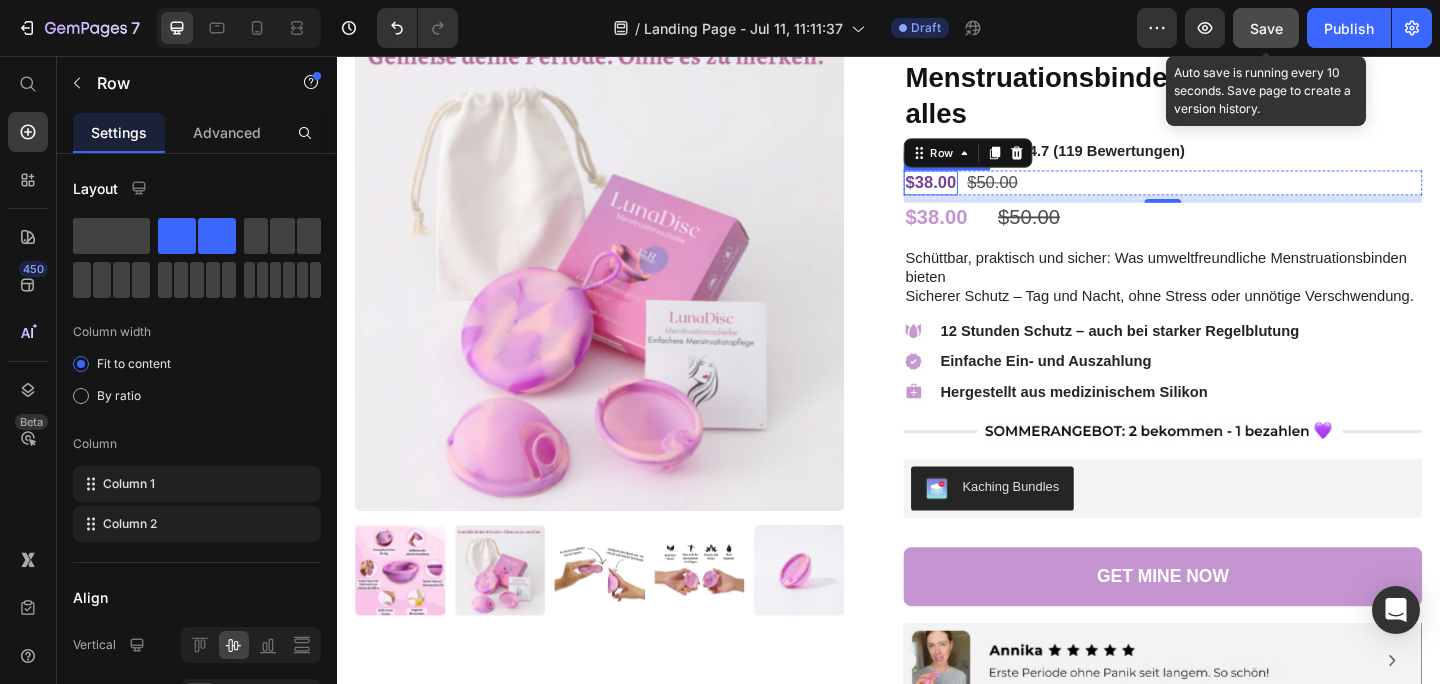 click on "$38.00" at bounding box center (982, 194) 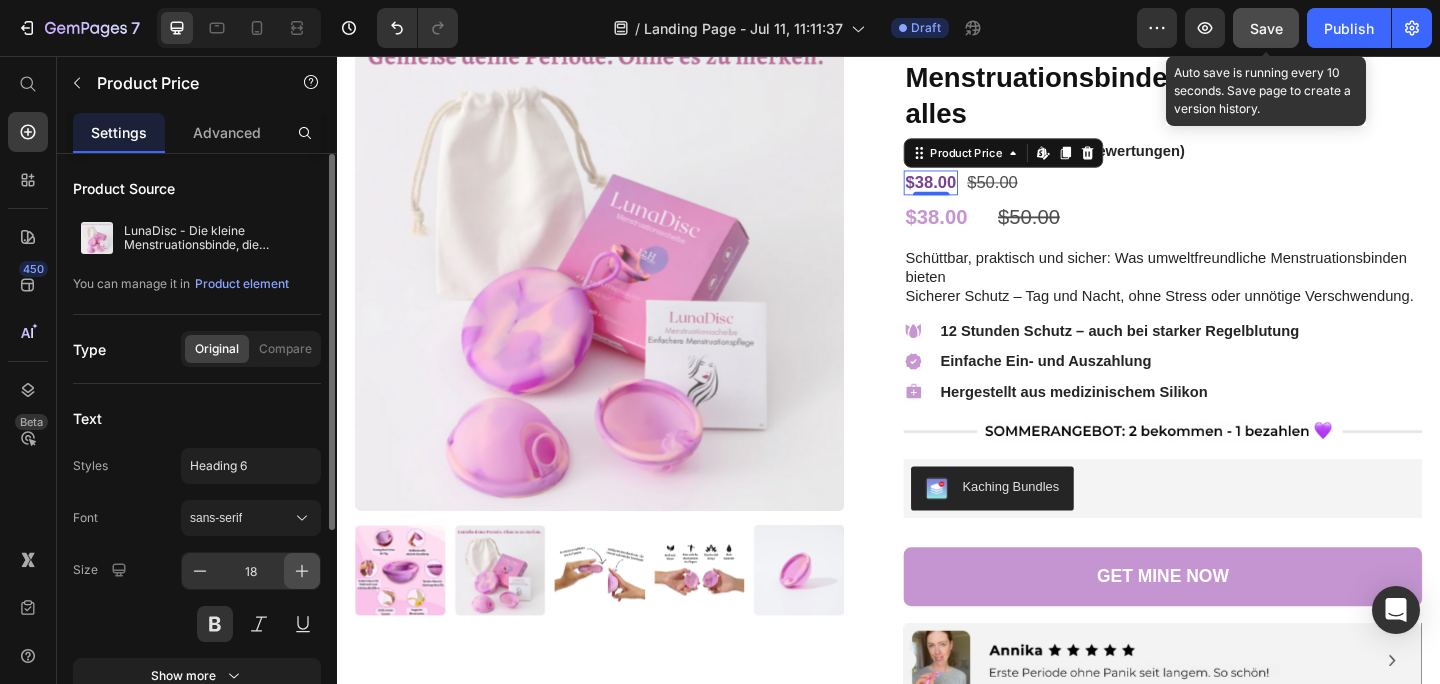 click 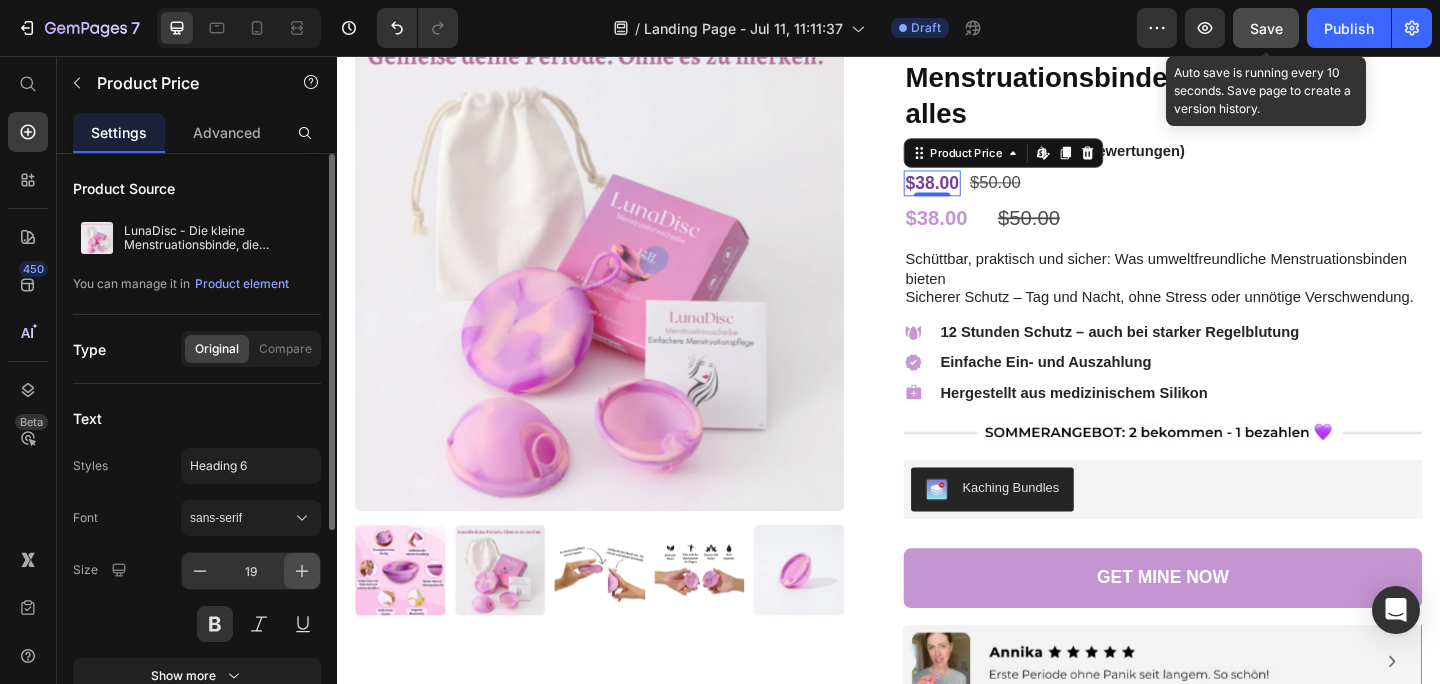 click 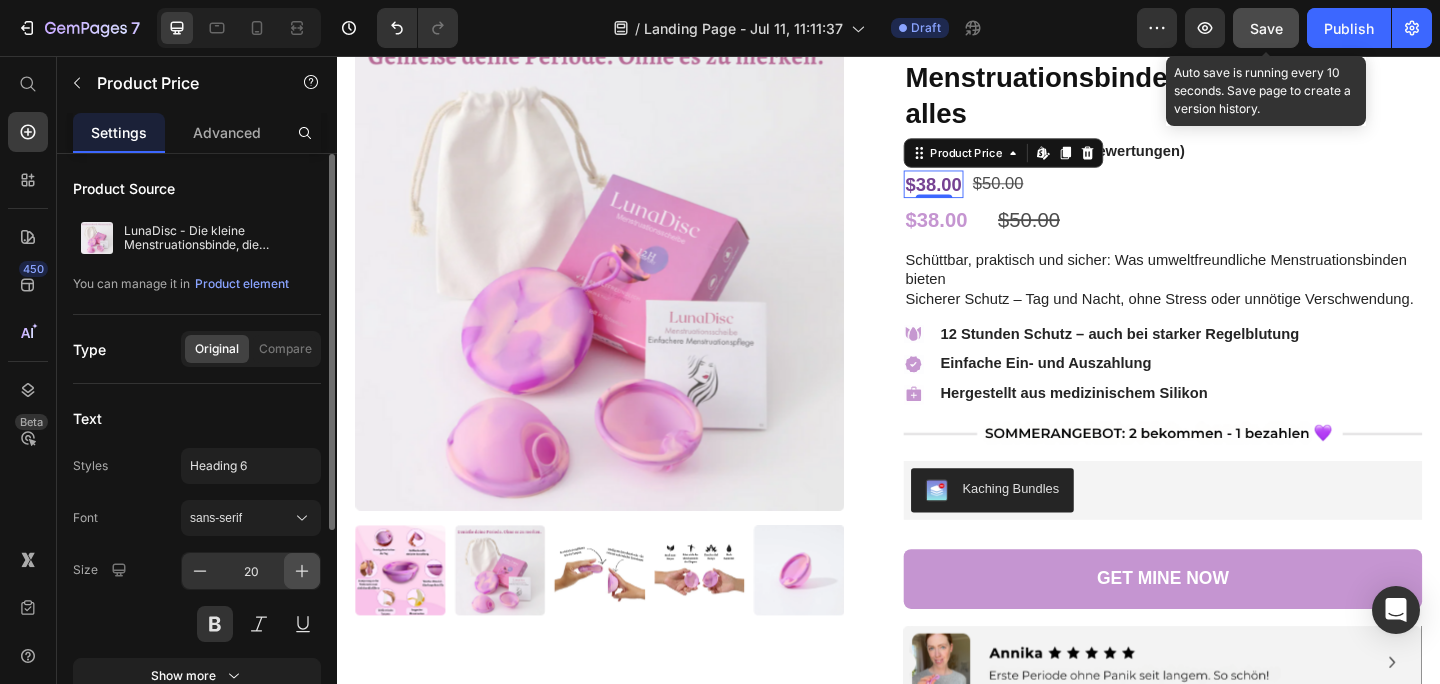 click 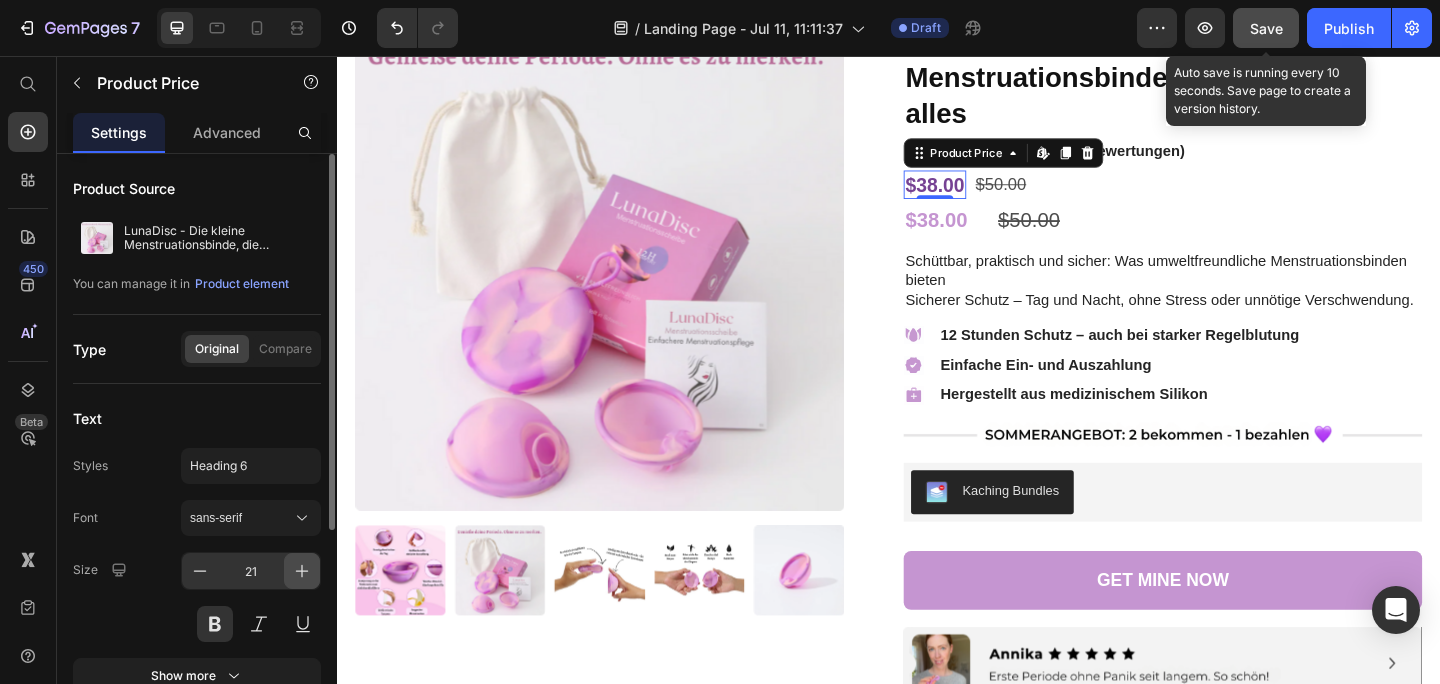 click 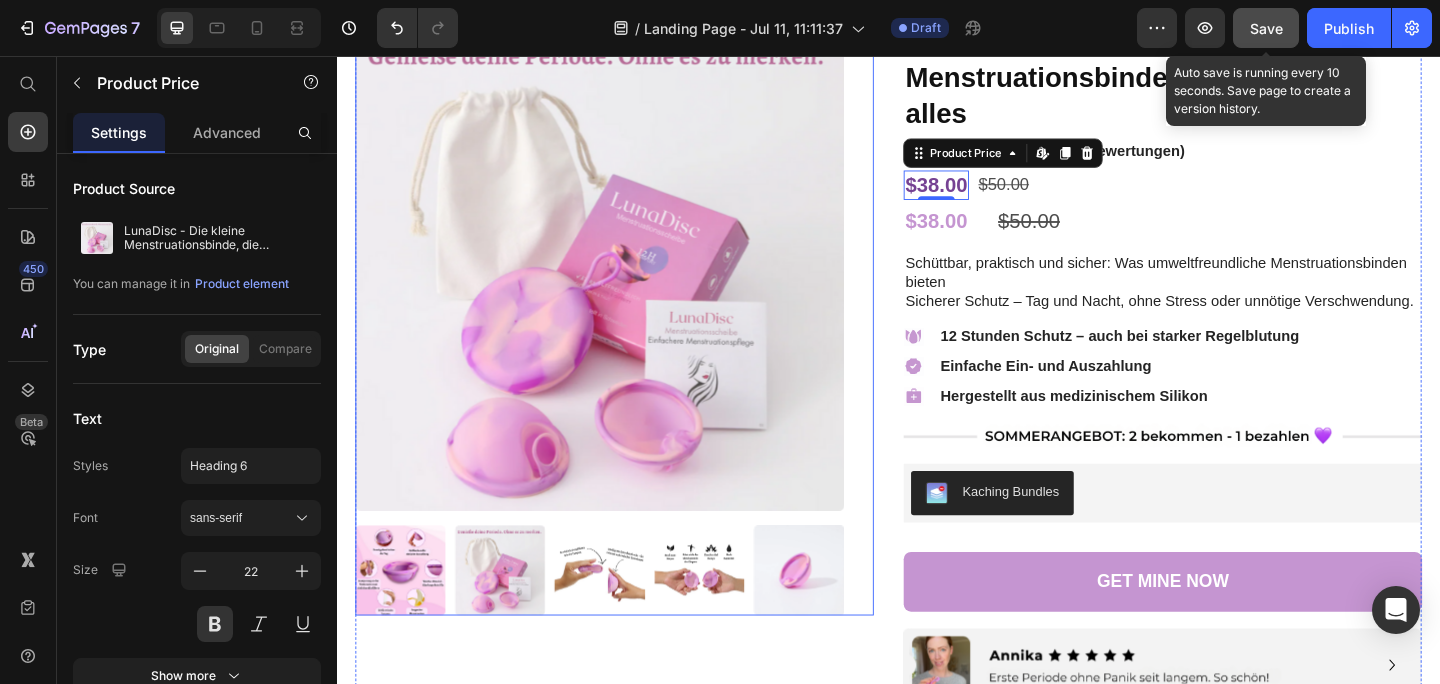 click on "$50.00" at bounding box center [1061, 196] 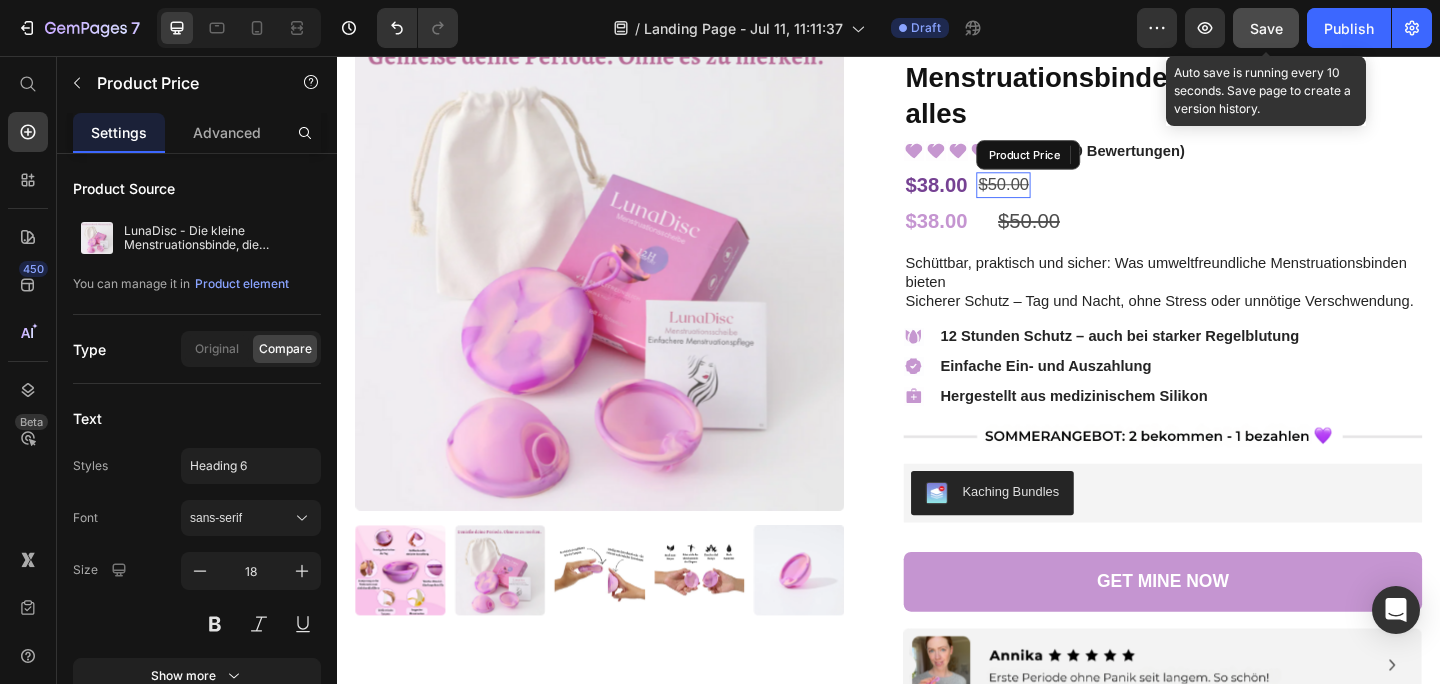 click on "$50.00" at bounding box center [1061, 196] 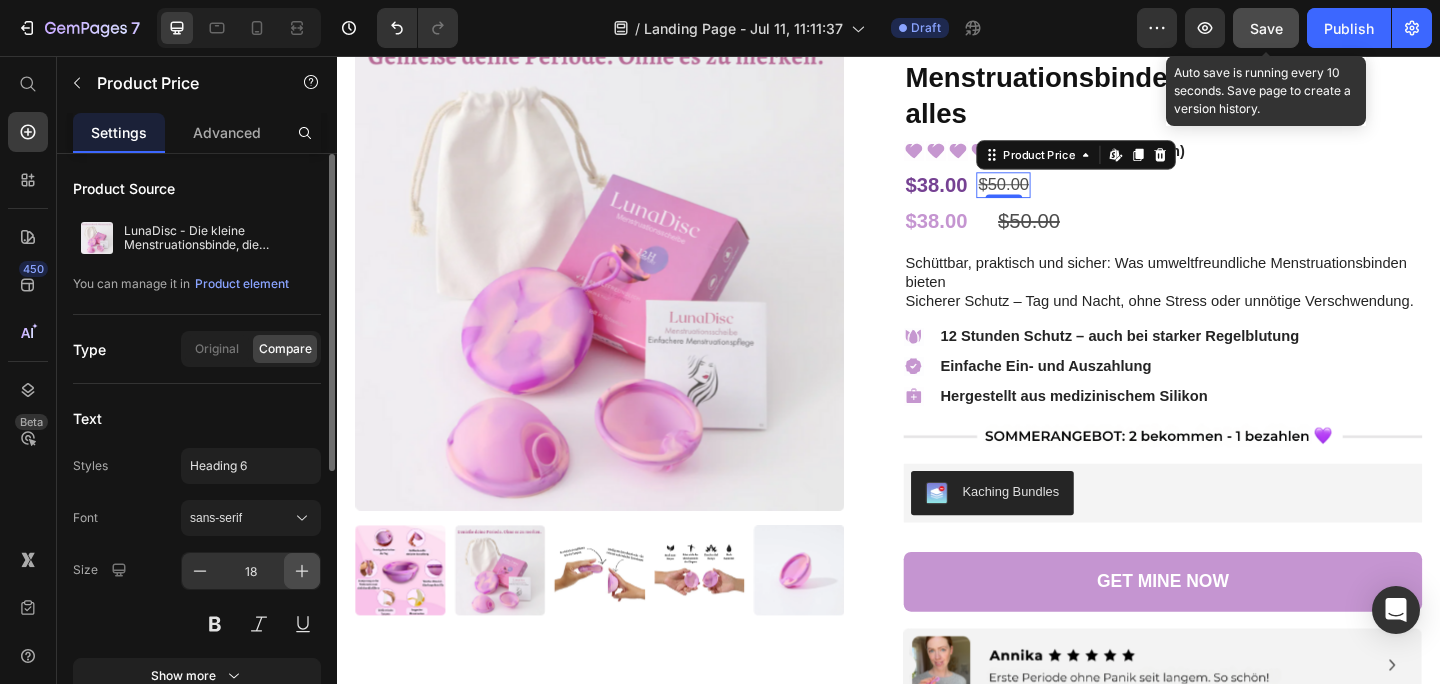 click 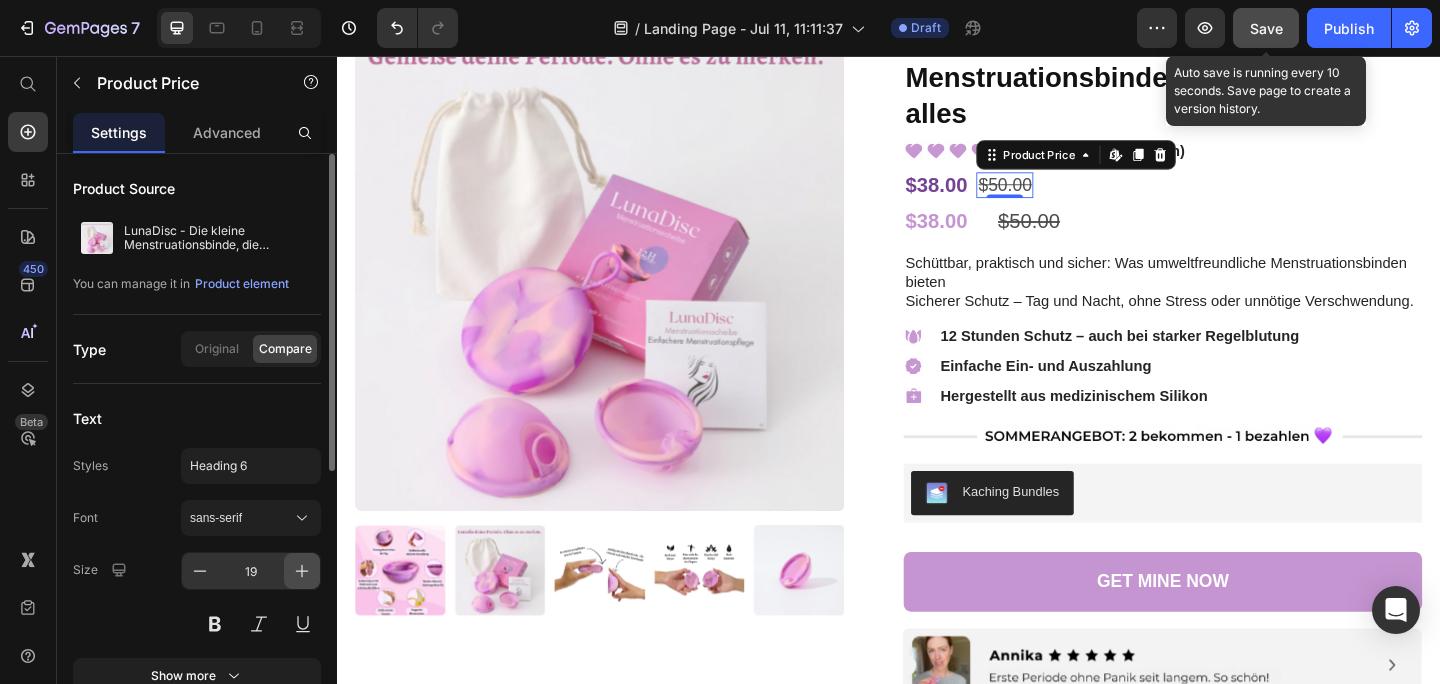click 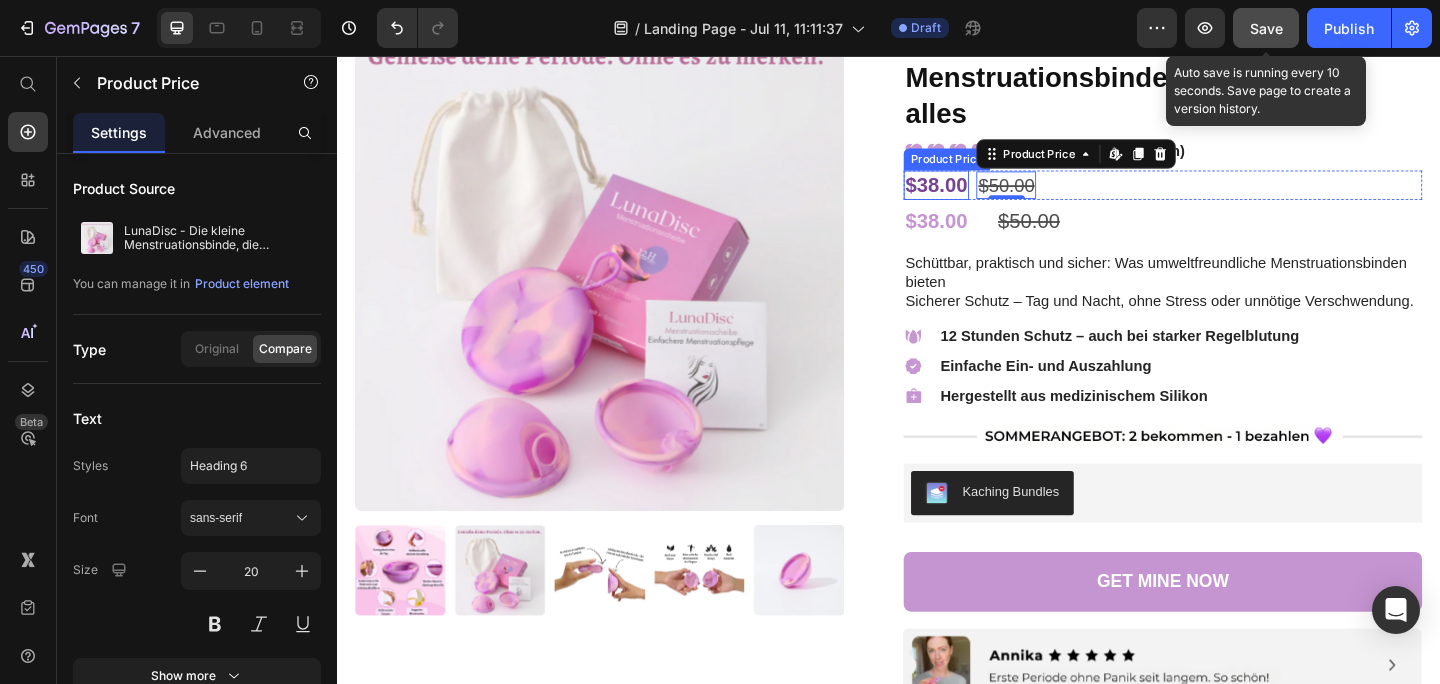 click on "$38.00" at bounding box center [988, 197] 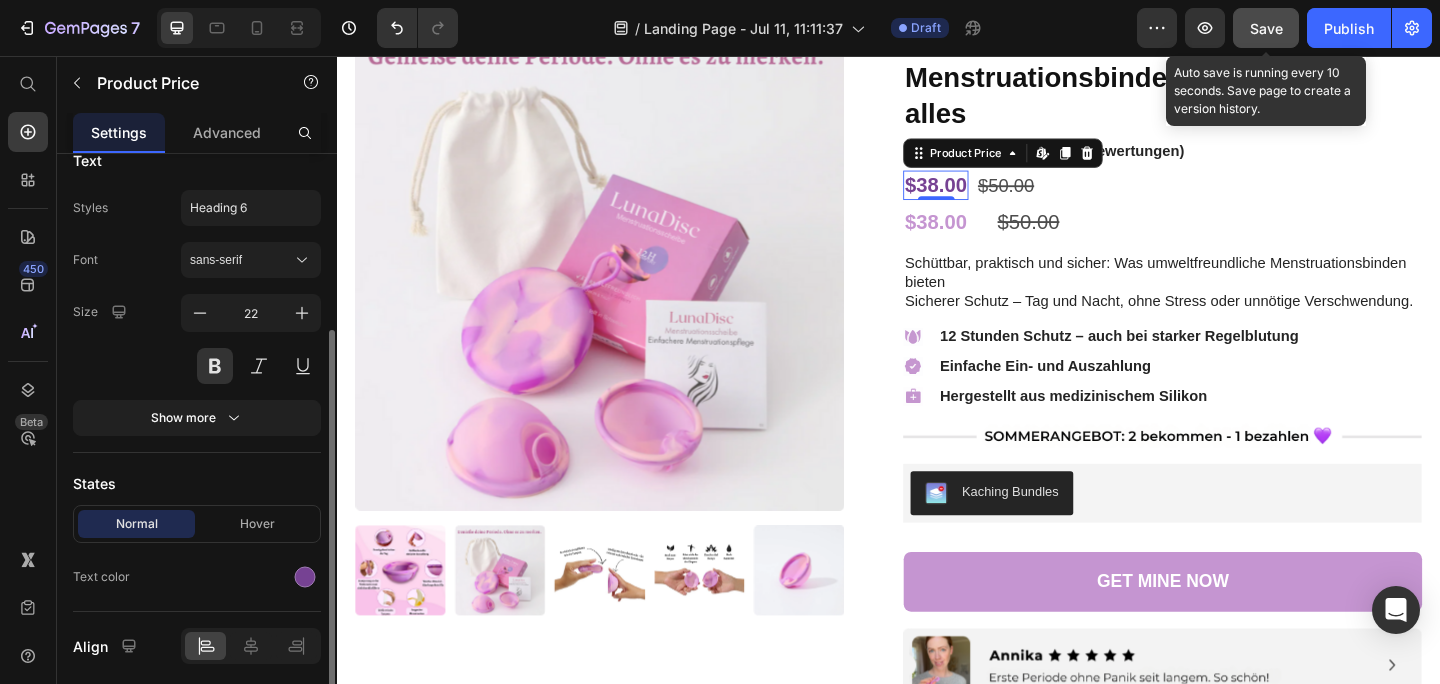 scroll, scrollTop: 299, scrollLeft: 0, axis: vertical 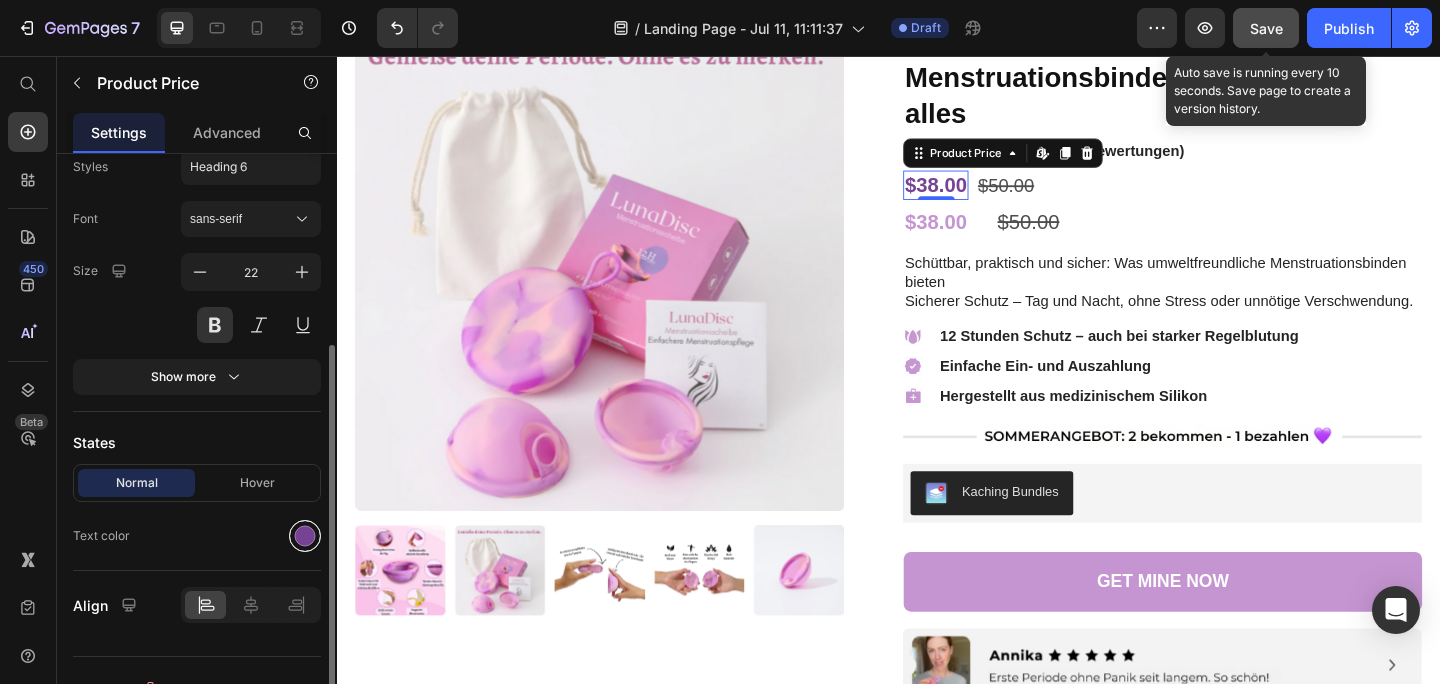click at bounding box center [305, 536] 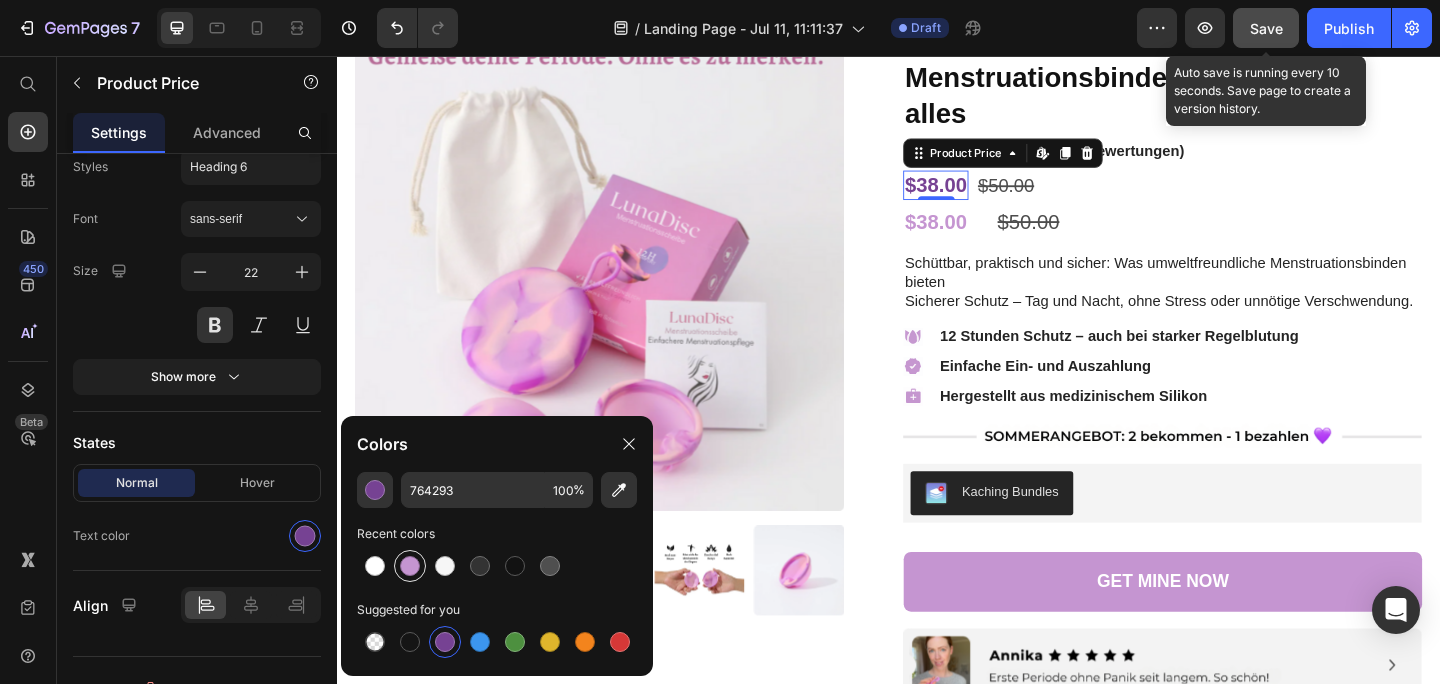 click at bounding box center [410, 566] 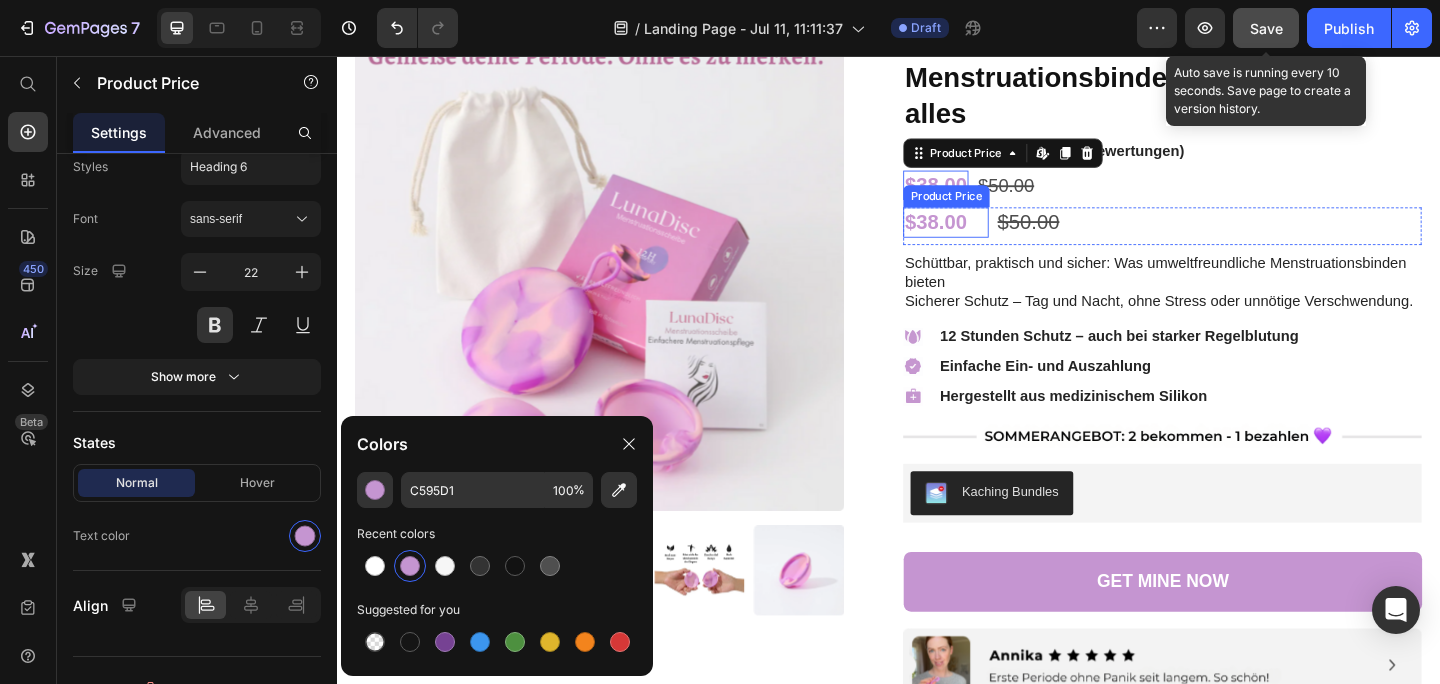 click on "Product Price" at bounding box center [1000, 209] 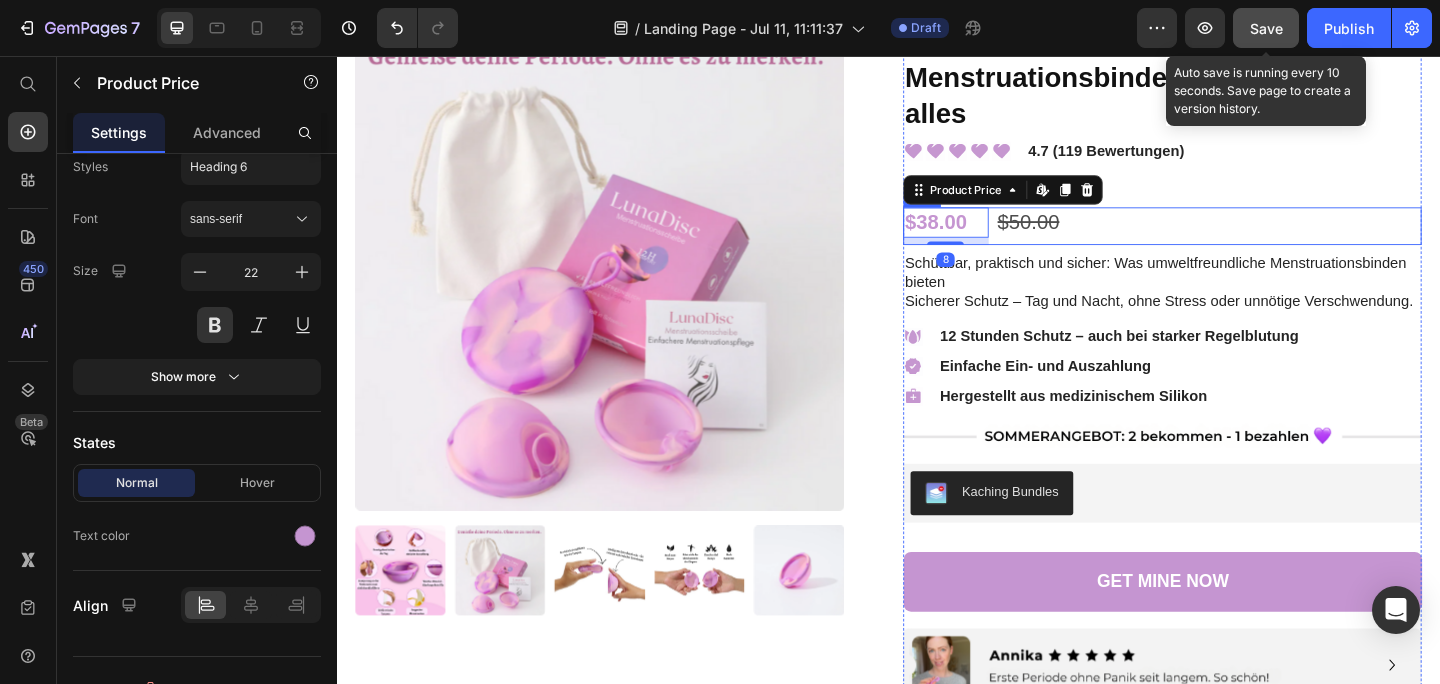 click on "$38.00 Product Price   Edit content in Shopify 8 $50.00 Product Price Row" at bounding box center (1235, 241) 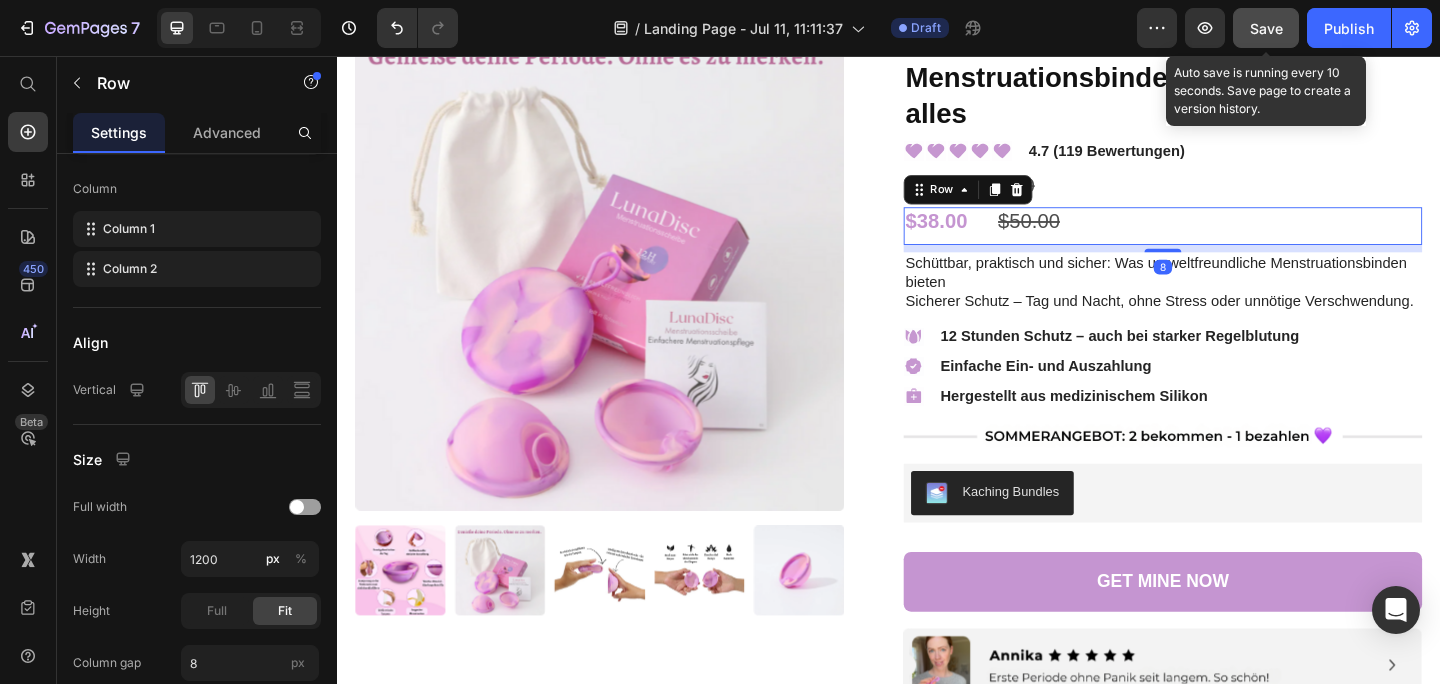 scroll, scrollTop: 0, scrollLeft: 0, axis: both 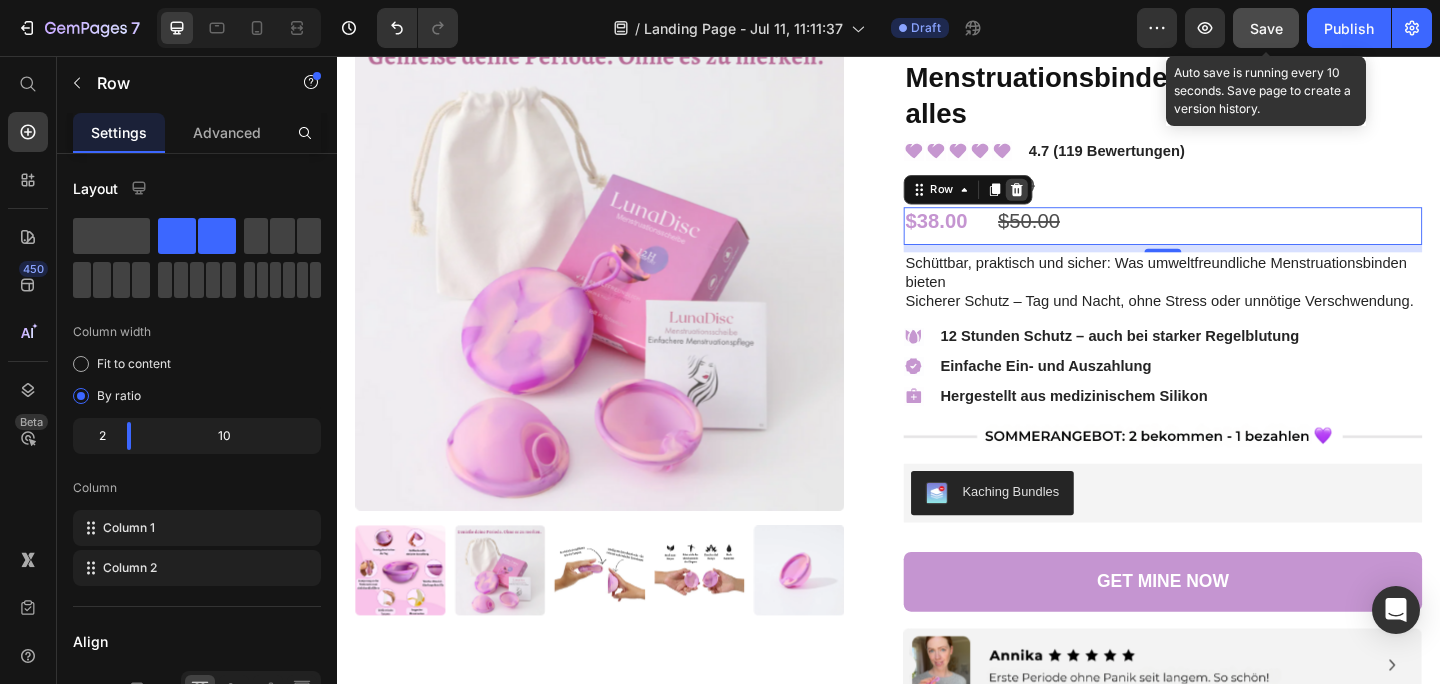 click at bounding box center [1076, 202] 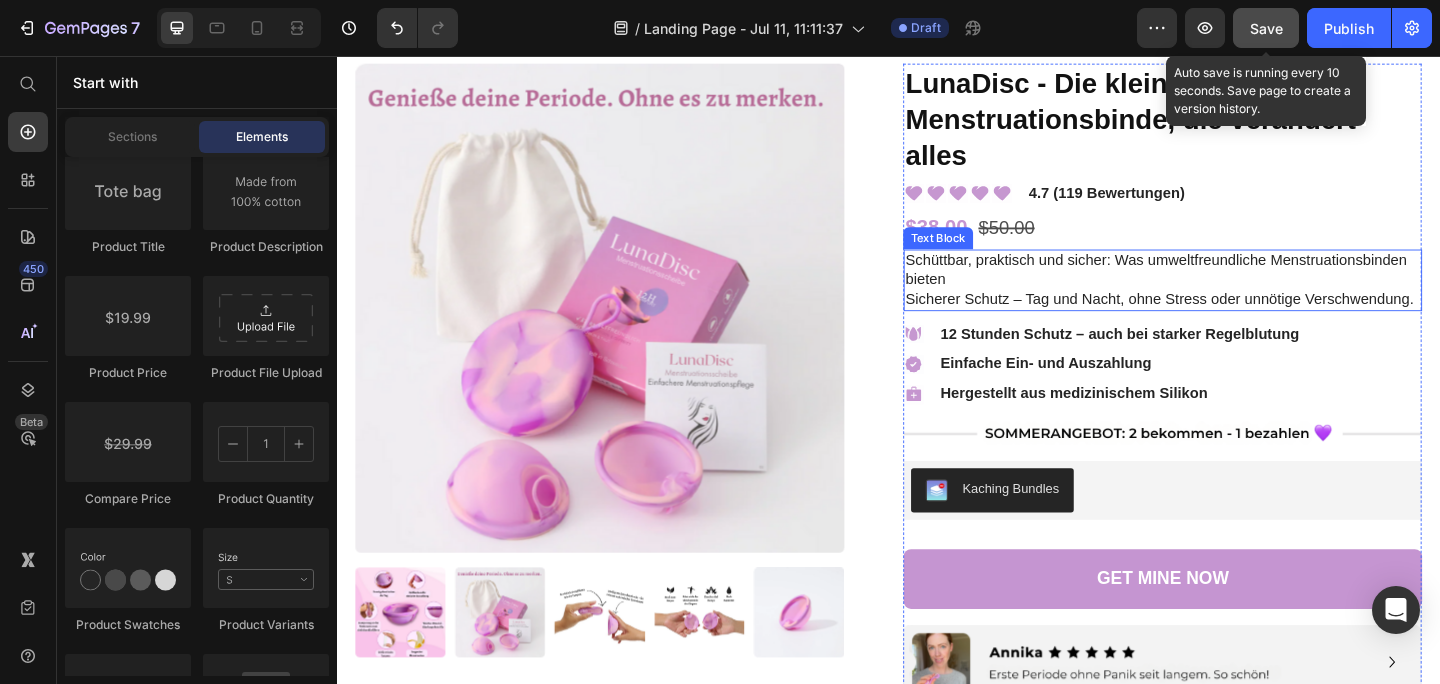 scroll, scrollTop: 7169, scrollLeft: 0, axis: vertical 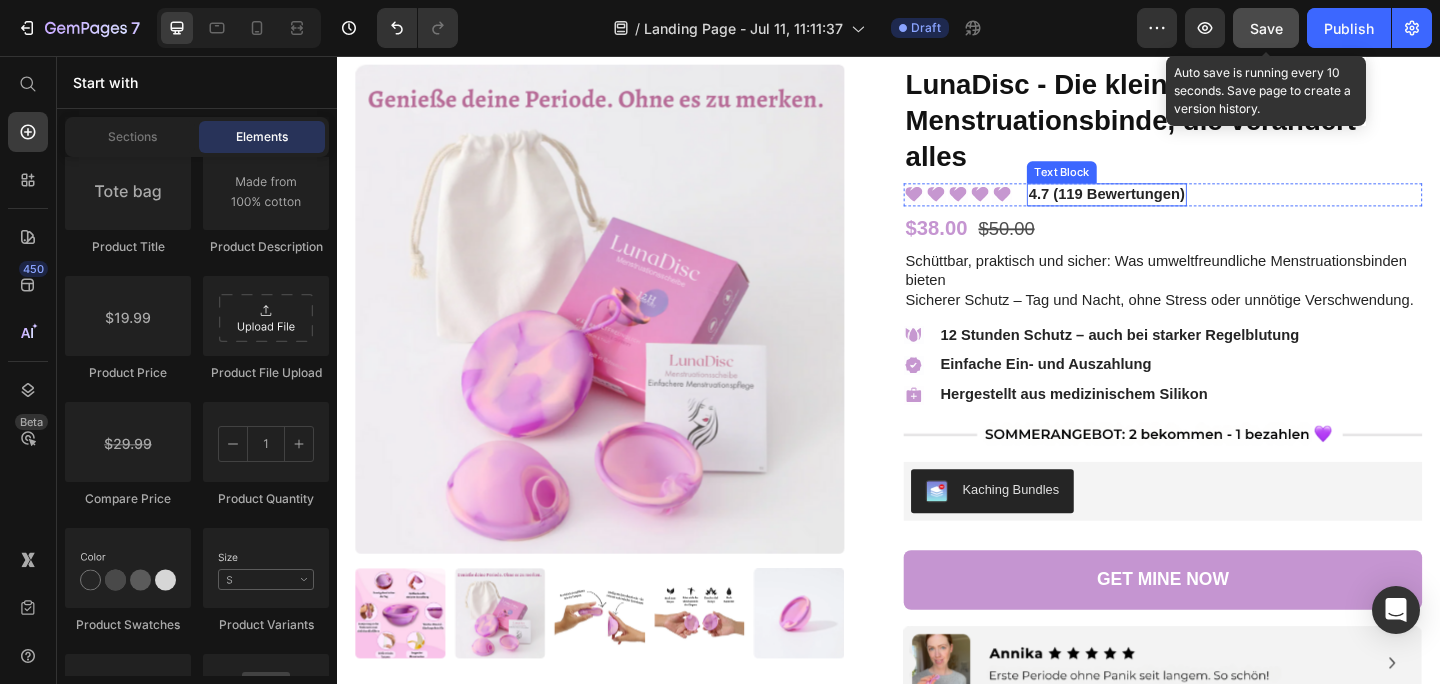 click on "4.7 (119 Bewertungen)" at bounding box center [1174, 207] 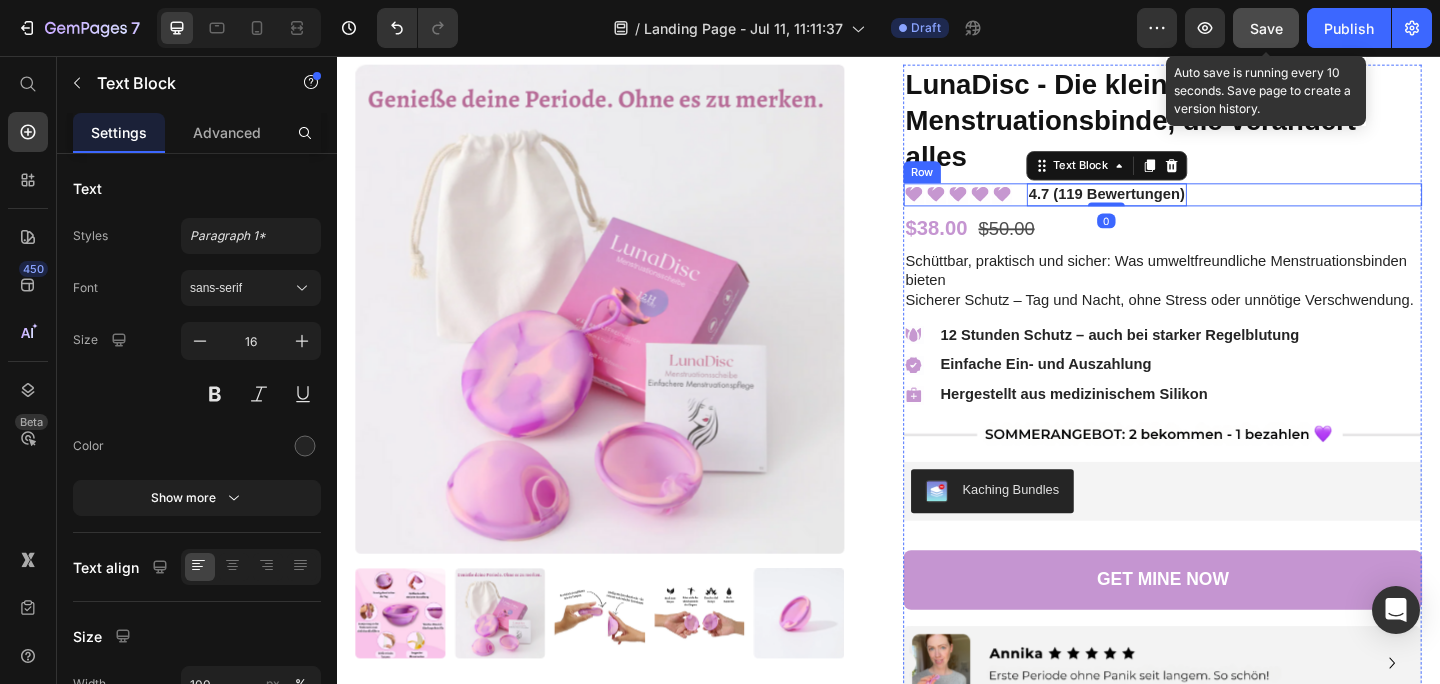 click on "Icon
Icon
Icon
Icon
Icon Icon List 4.7 (119 Bewertungen) Text Block   0 Row" at bounding box center [1235, 207] 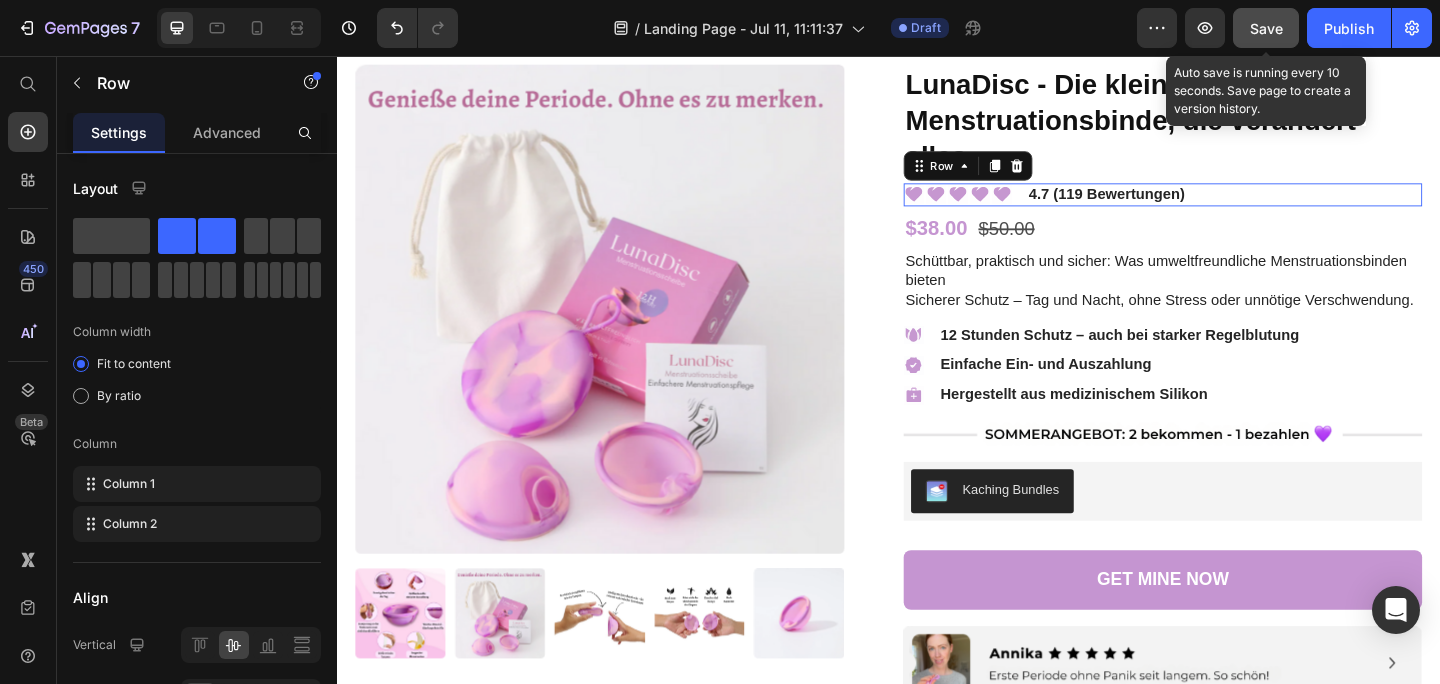 click on "Icon
Icon
Icon
Icon
Icon Icon List 4.7 (119 Bewertungen) Text Block Row   0" at bounding box center (1235, 207) 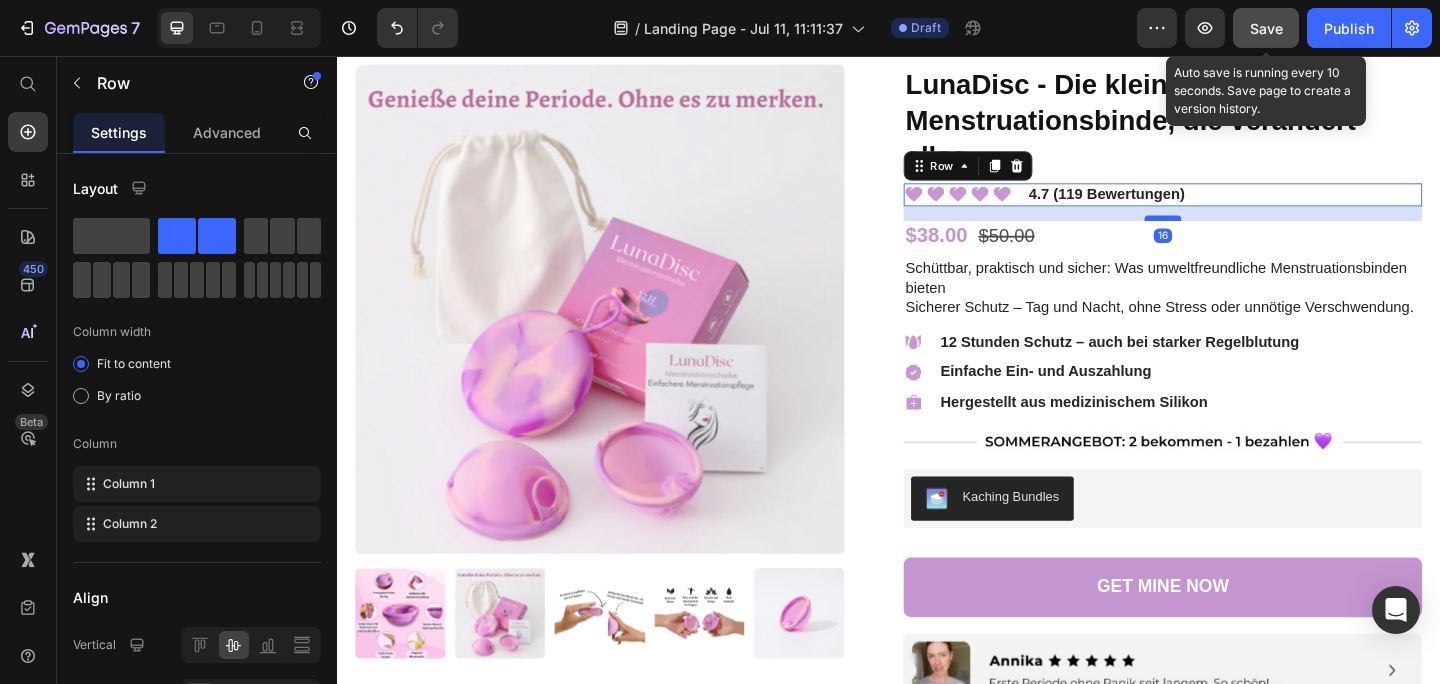 click at bounding box center [1235, 233] 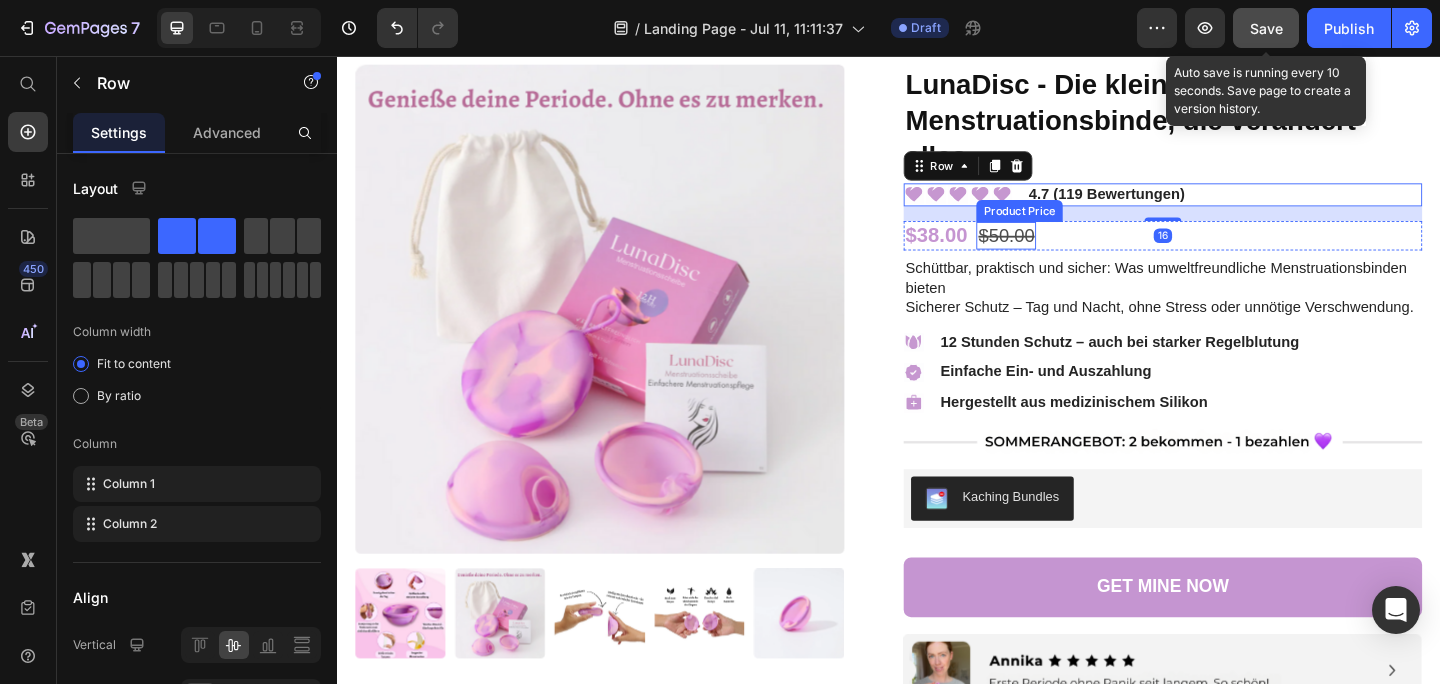click on "$50.00" at bounding box center [1064, 252] 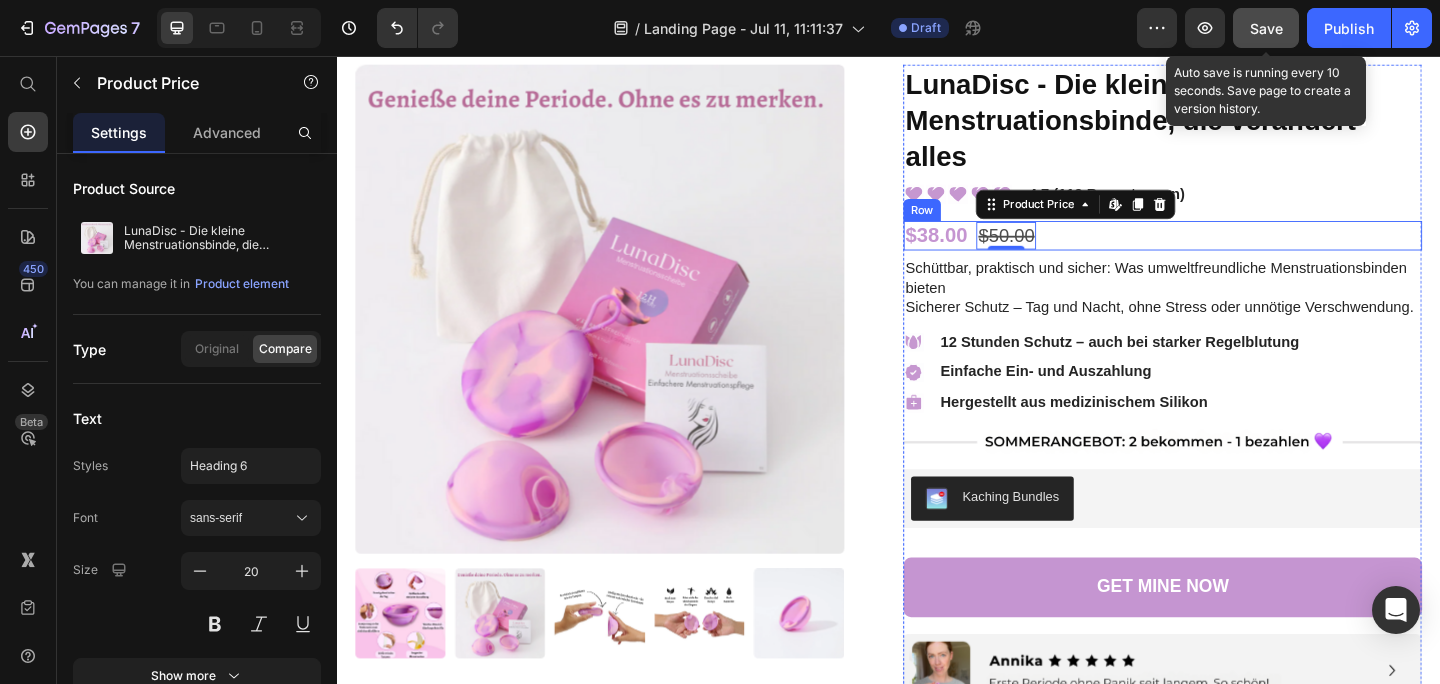 click on "$38.00 Product Price $50.00 Product Price   Edit content in Shopify 0 Row" at bounding box center [1235, 252] 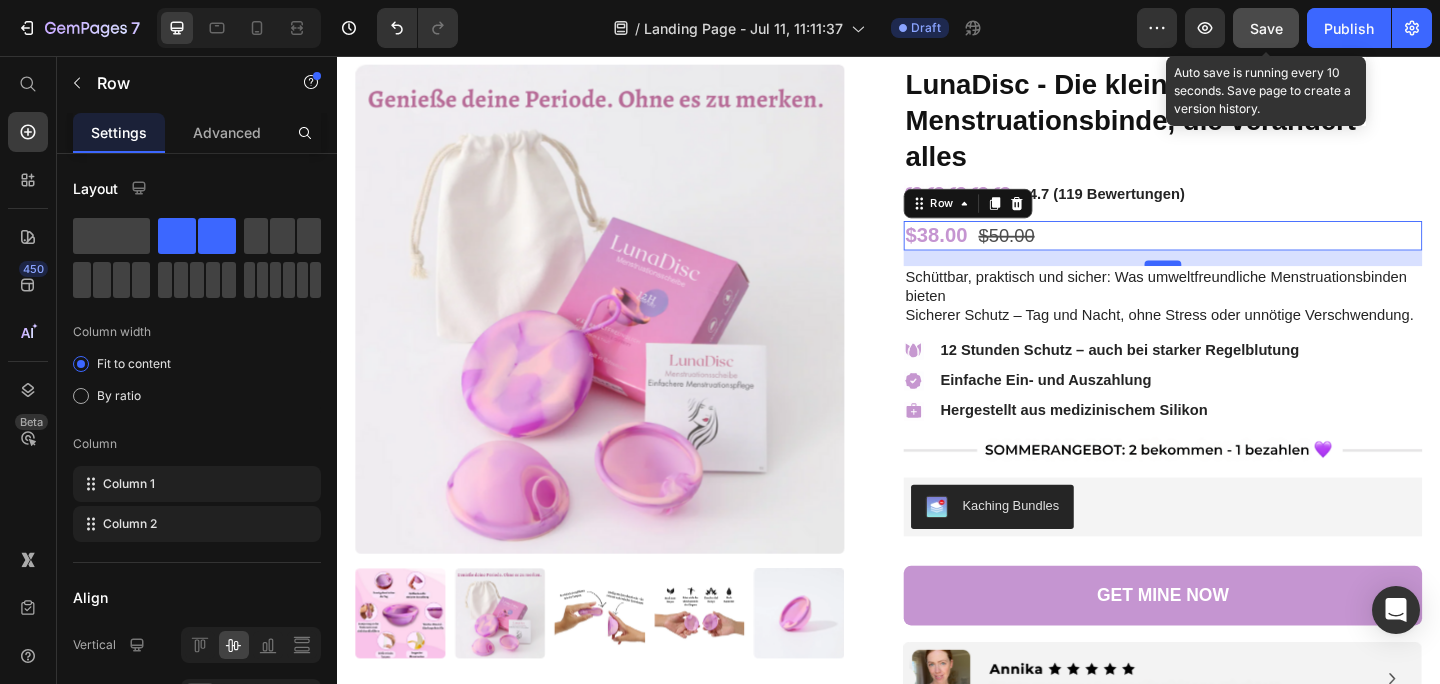click at bounding box center [1235, 282] 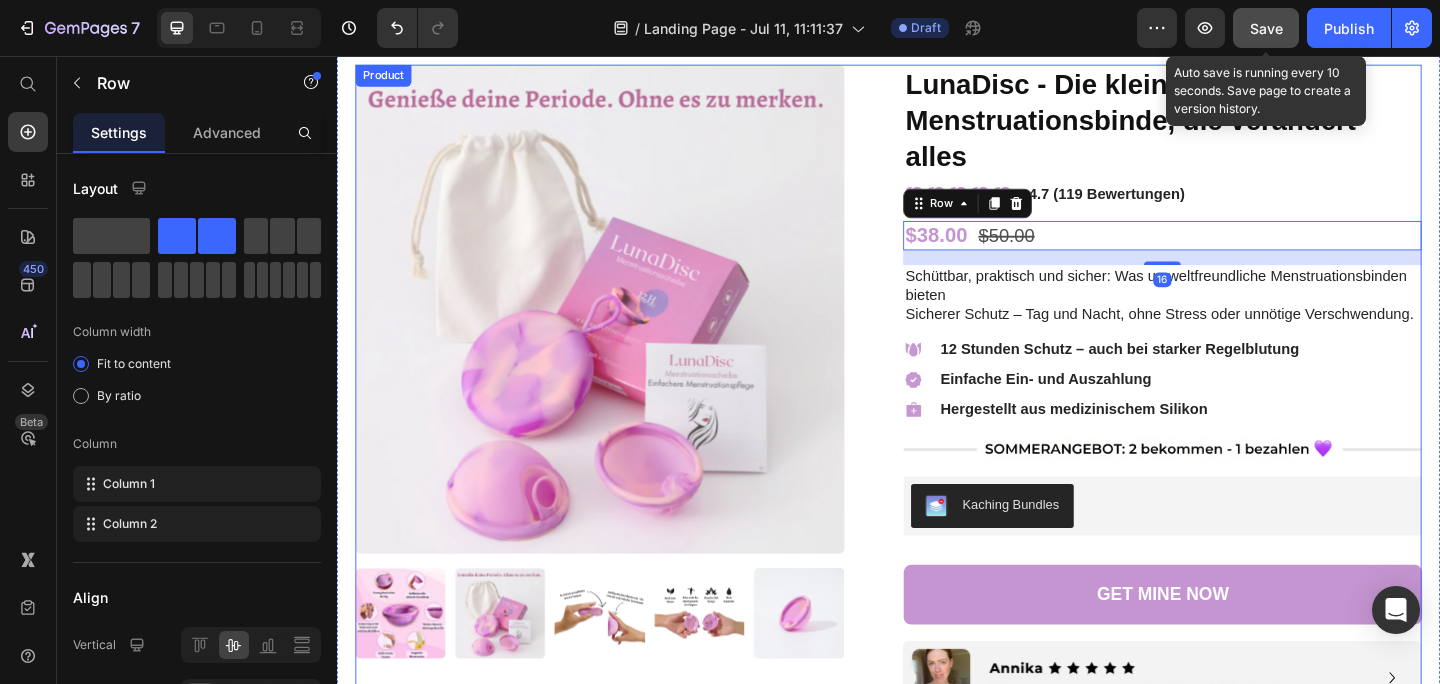 click on "Product Images LunaDisc - Die kleine Menstruationsbinde, die verändert alles Product Title
Icon
Icon
Icon
Icon
Icon Icon List 4.7 (119 Bewertungen) Text Block Row $38.00 Product Price $50.00 Product Price Row   16 Schüttbar, praktisch und sicher: Was umweltfreundliche Menstruationsbinden bieten Sicherer Schutz – Tag und Nacht, ohne Stress oder unnötige Verschwendung. Text Block
Icon Icon List 12 Stunden Schutz – auch bei starker Regelblutung Text Block Row
Icon Icon List Einfache Ein- und Auszahlung Text Block Row
Icon Icon List Hergestellt aus medizinischem Silikon Text Block Row Image Kaching Bundles Kaching Bundles GET MINE NOW Add to Cart
Image Image Image
Carousel Image umweltfreundlich   & essbar Text Block sanft & komfortabel Text Block läckagesäker design Text Block Row Und Sie haben alles versucht:  Text Block Image angepasst. Image" at bounding box center (937, 1615) 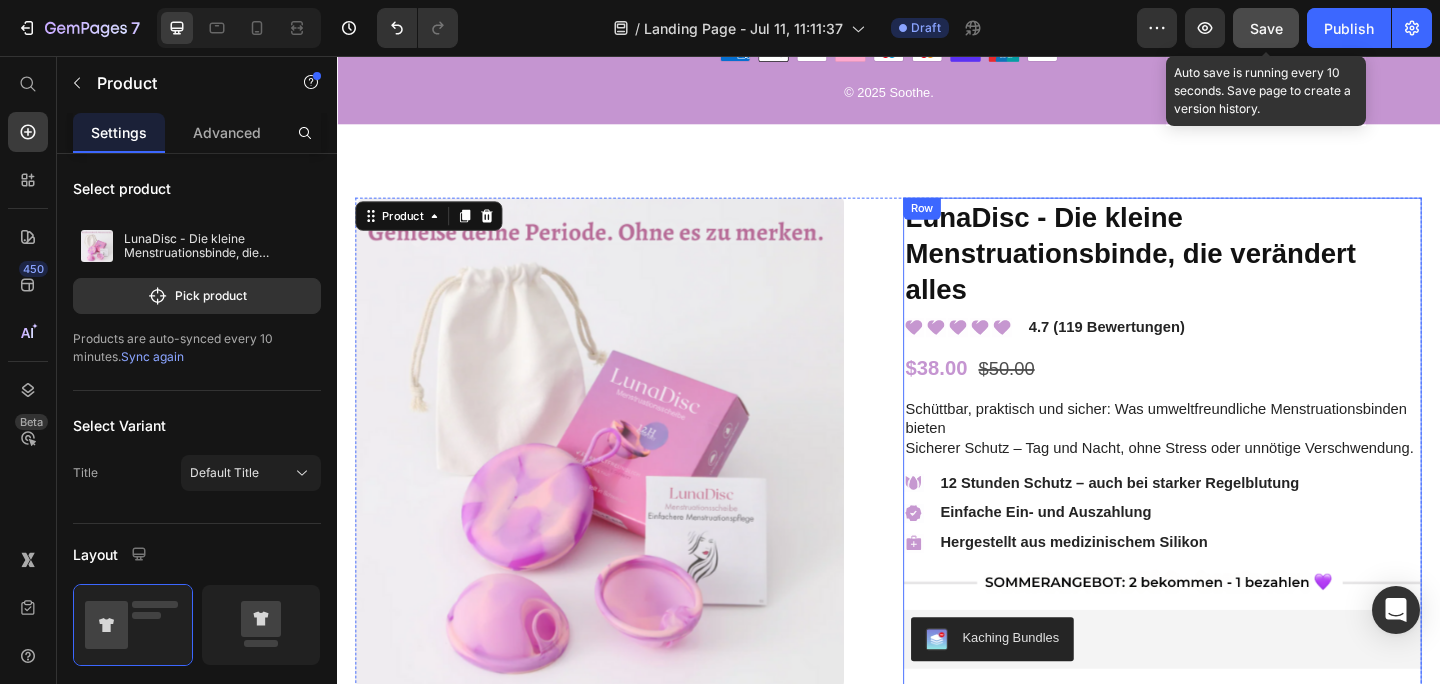 scroll, scrollTop: 7027, scrollLeft: 0, axis: vertical 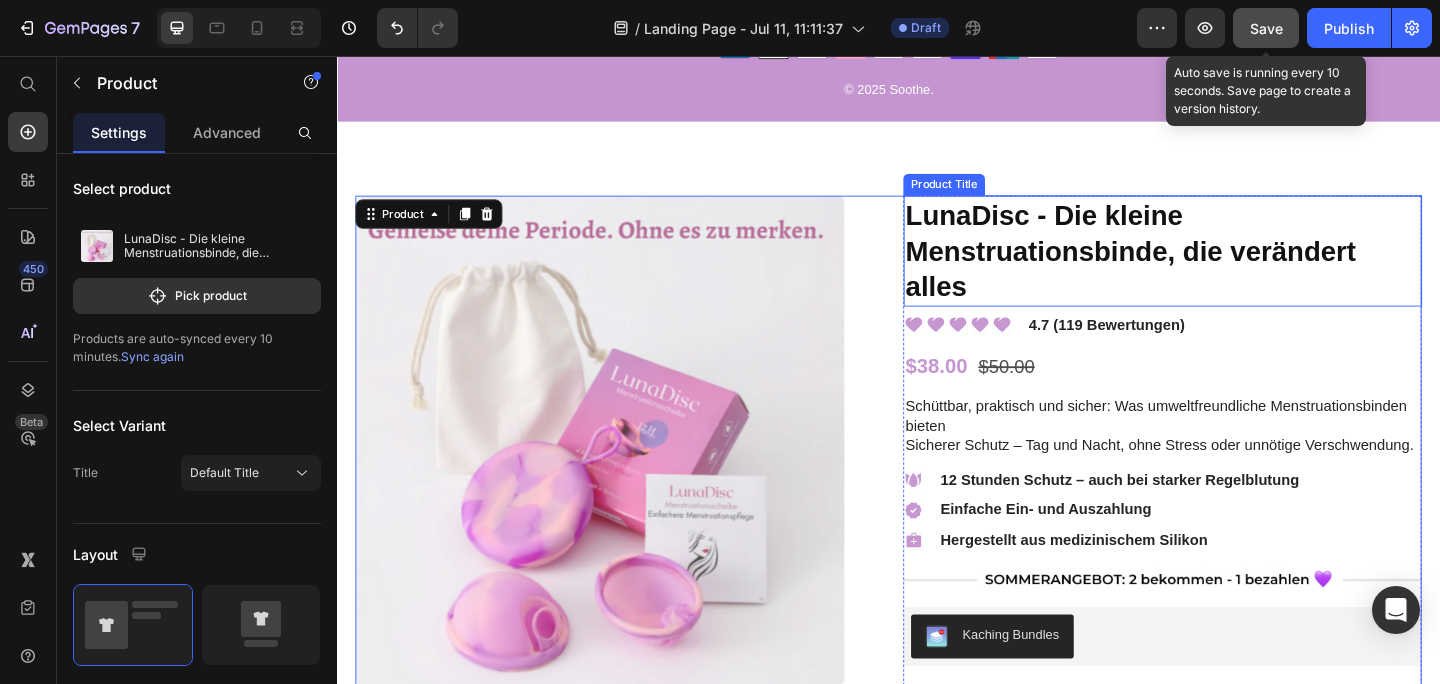 click on "LunaDisc - Die kleine Menstruationsbinde, die verändert alles" at bounding box center (1235, 268) 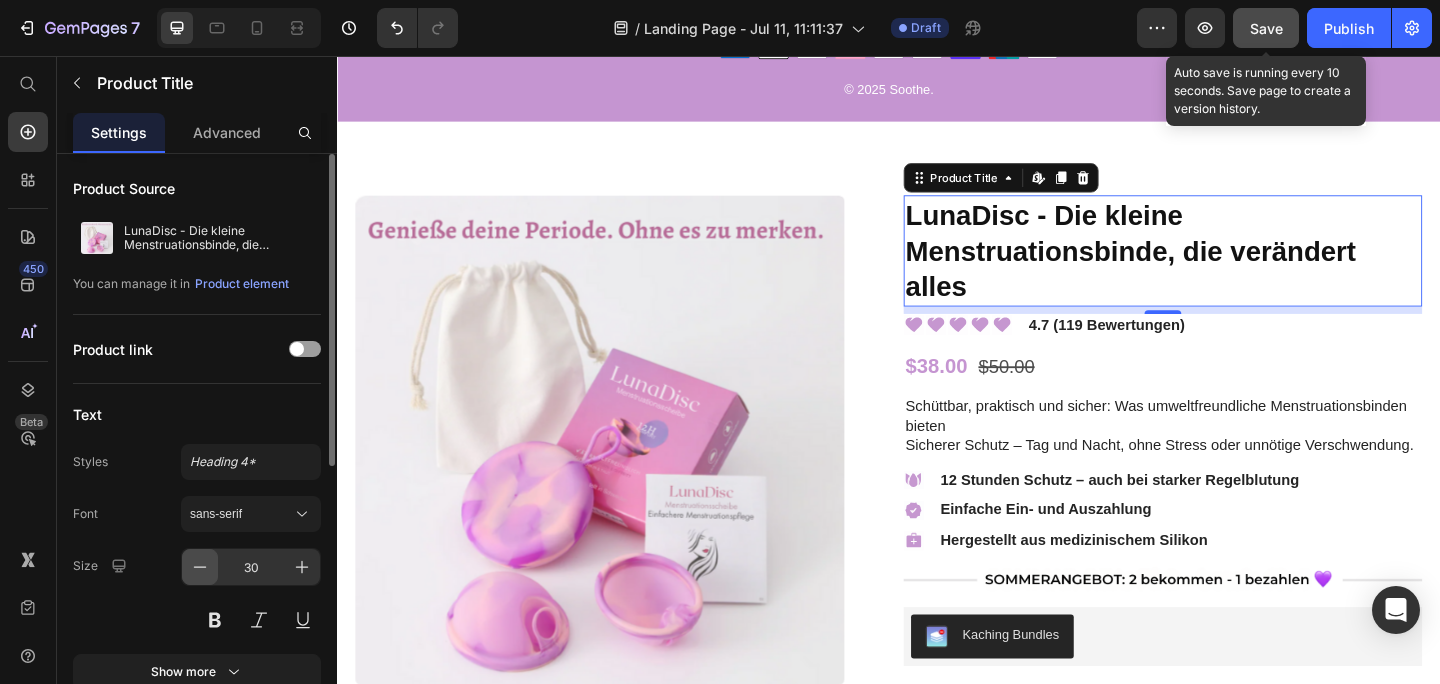 click 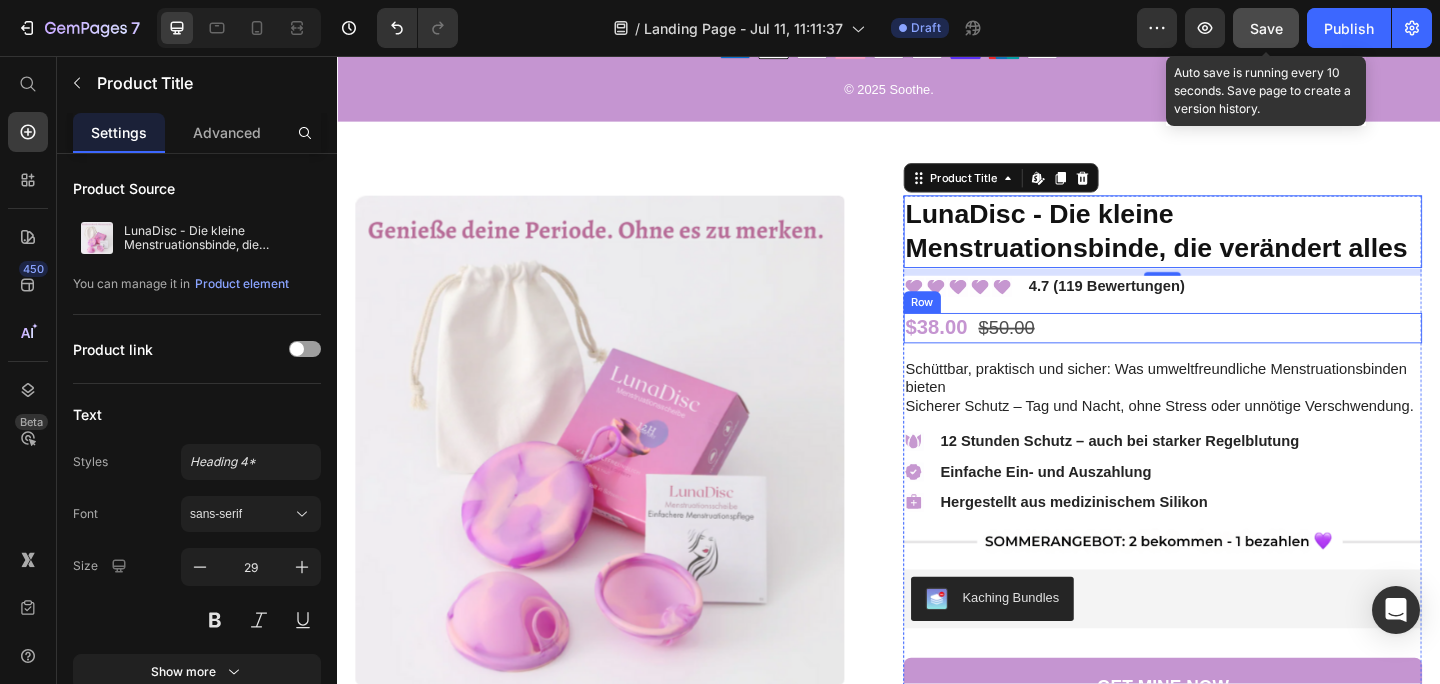 click on "$38.00 Product Price $50.00 Product Price Row" at bounding box center (1235, 352) 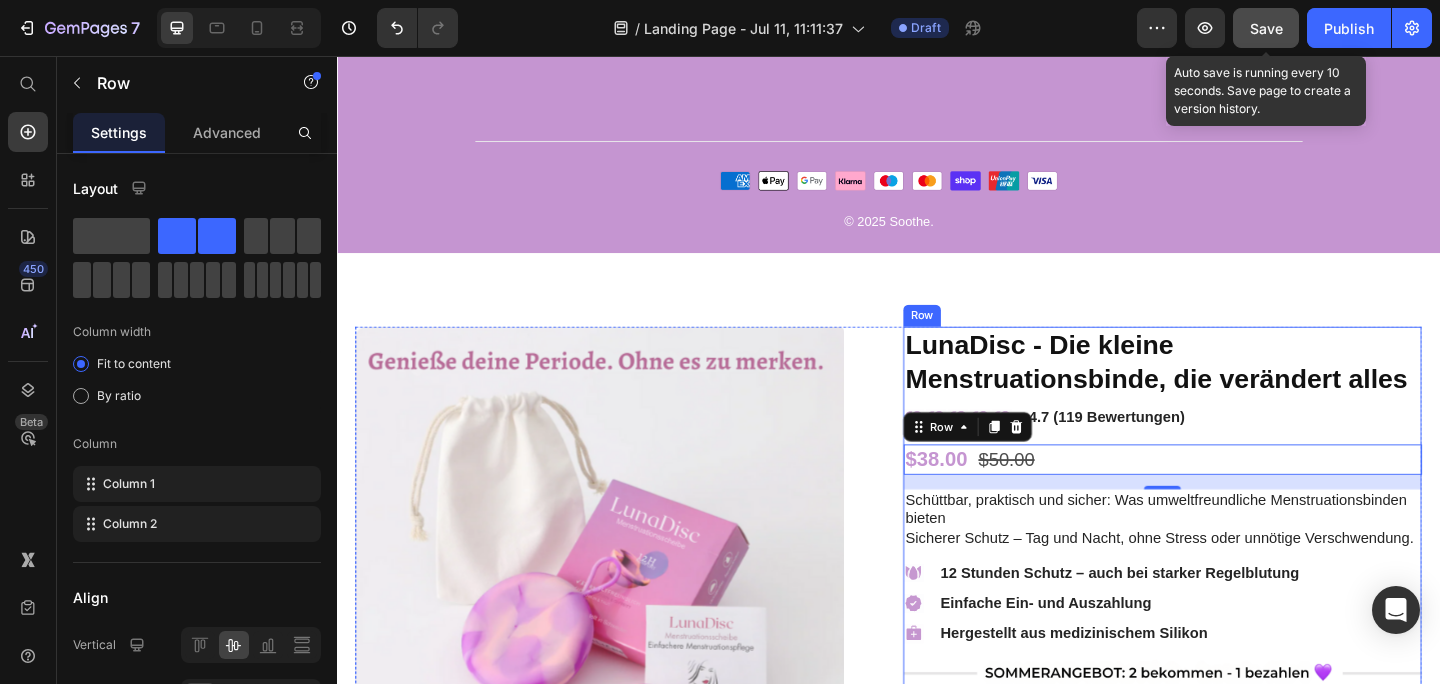 scroll, scrollTop: 6804, scrollLeft: 0, axis: vertical 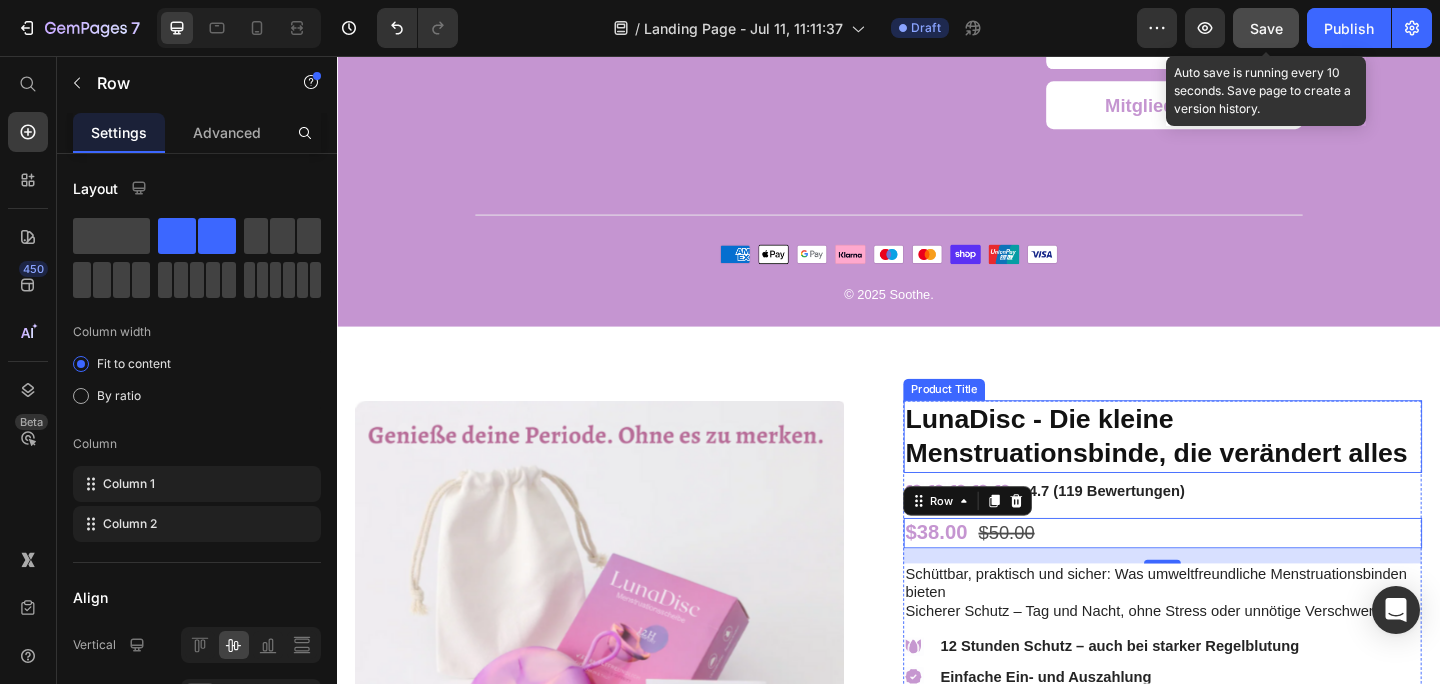 click on "Product Images LunaDisc - Die kleine Menstruationsbinde, die verändert alles Product Title
Icon
Icon
Icon
Icon
Icon Icon List 4.7 (119 Bewertungen) Text Block Row $38.00 Product Price $50.00 Product Price Row   16 Schüttbar, praktisch und sicher: Was umweltfreundliche Menstruationsbinden bieten Sicherer Schutz – Tag und Nacht, ohne Stress oder unnötige Verschwendung. Text Block
Icon Icon List 12 Stunden Schutz – auch bei starker Regelblutung Text Block Row
Icon Icon List Einfache Ein- und Auszahlung Text Block Row
Icon Icon List Hergestellt aus medizinischem Silikon Text Block Row Image Kaching Bundles Kaching Bundles GET MINE NOW Add to Cart
Image Image Image
Carousel Image umweltfreundlich   & essbar Text Block sanft & komfortabel Text Block läckagesäker design Text Block Row Und Sie haben alles versucht:  Text Block Image angepasst. Image" at bounding box center [937, 1959] 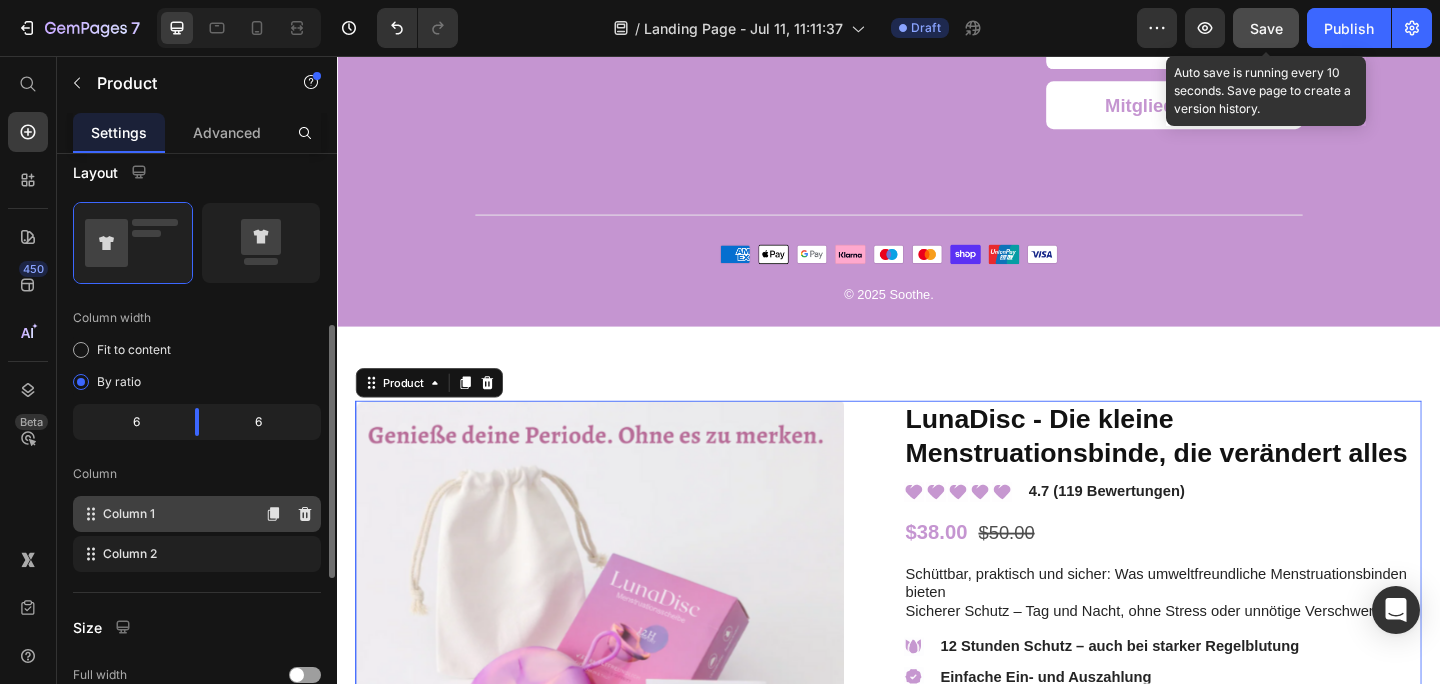 scroll, scrollTop: 386, scrollLeft: 0, axis: vertical 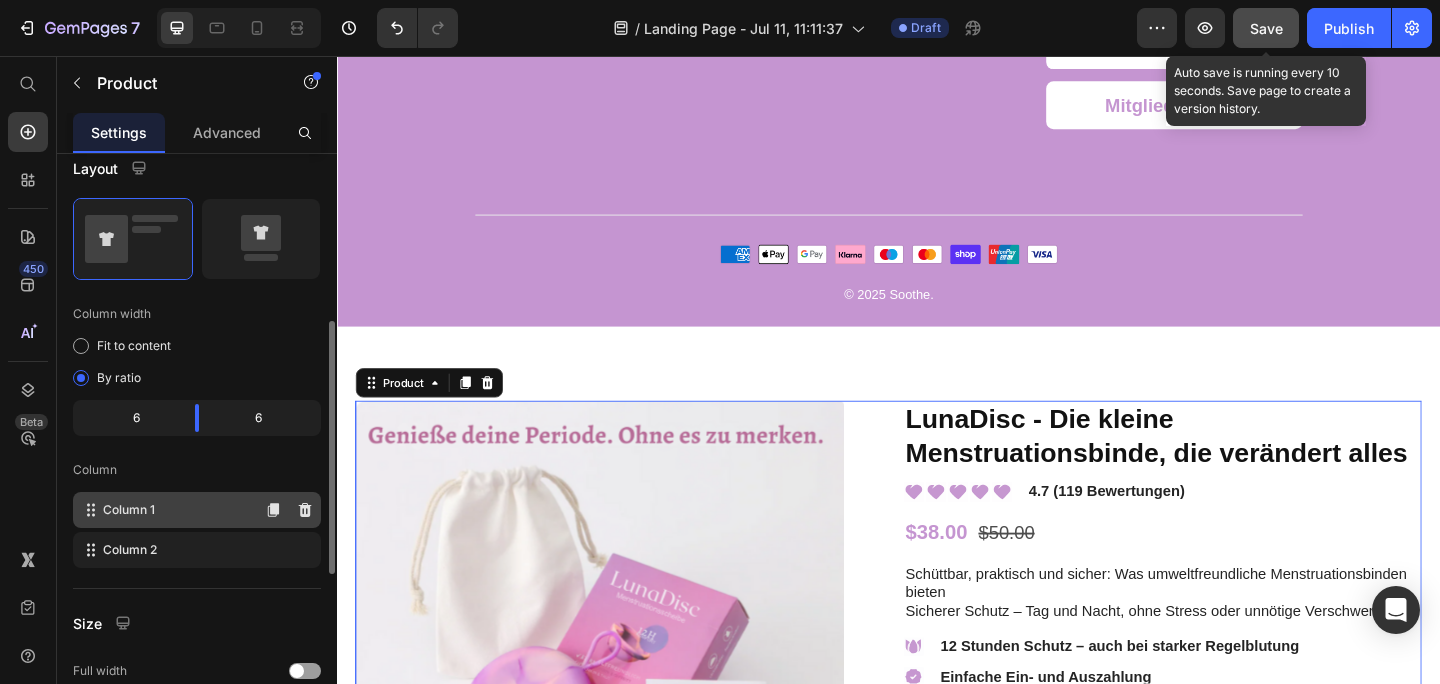 click on "Column 1" 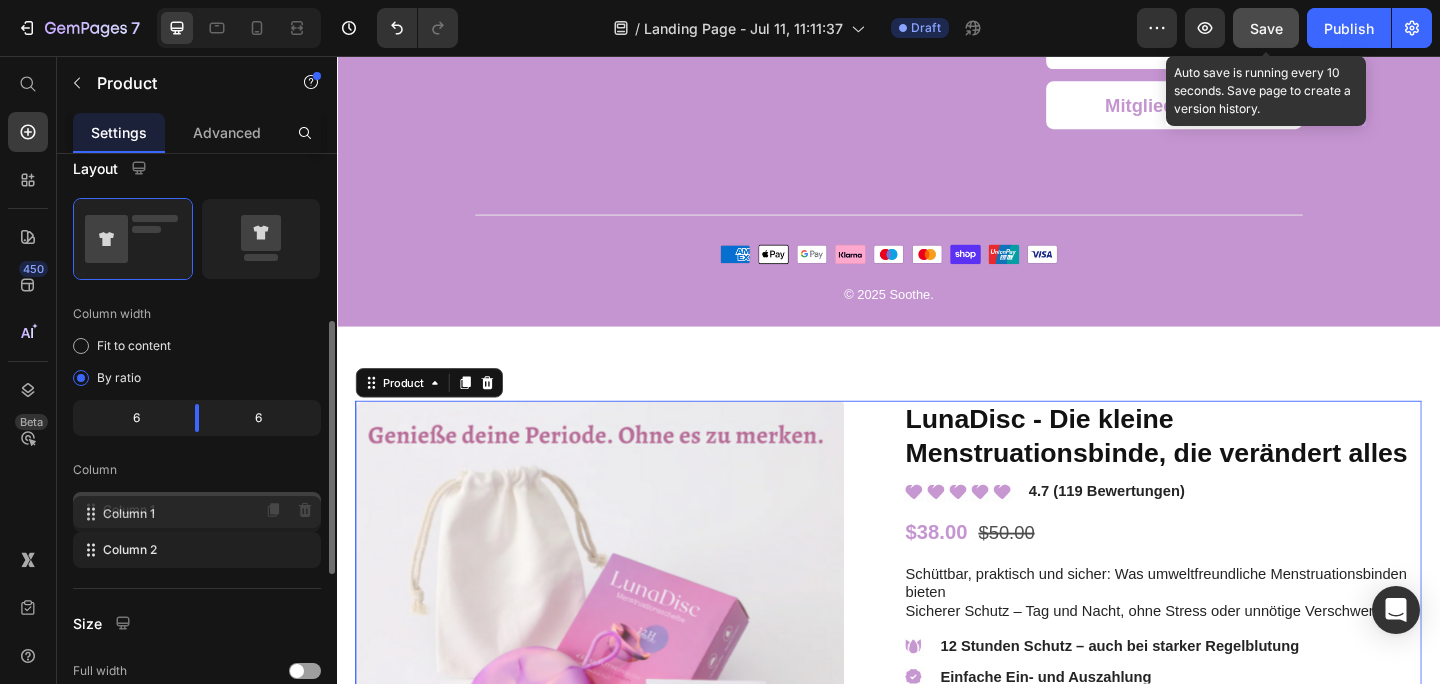 click 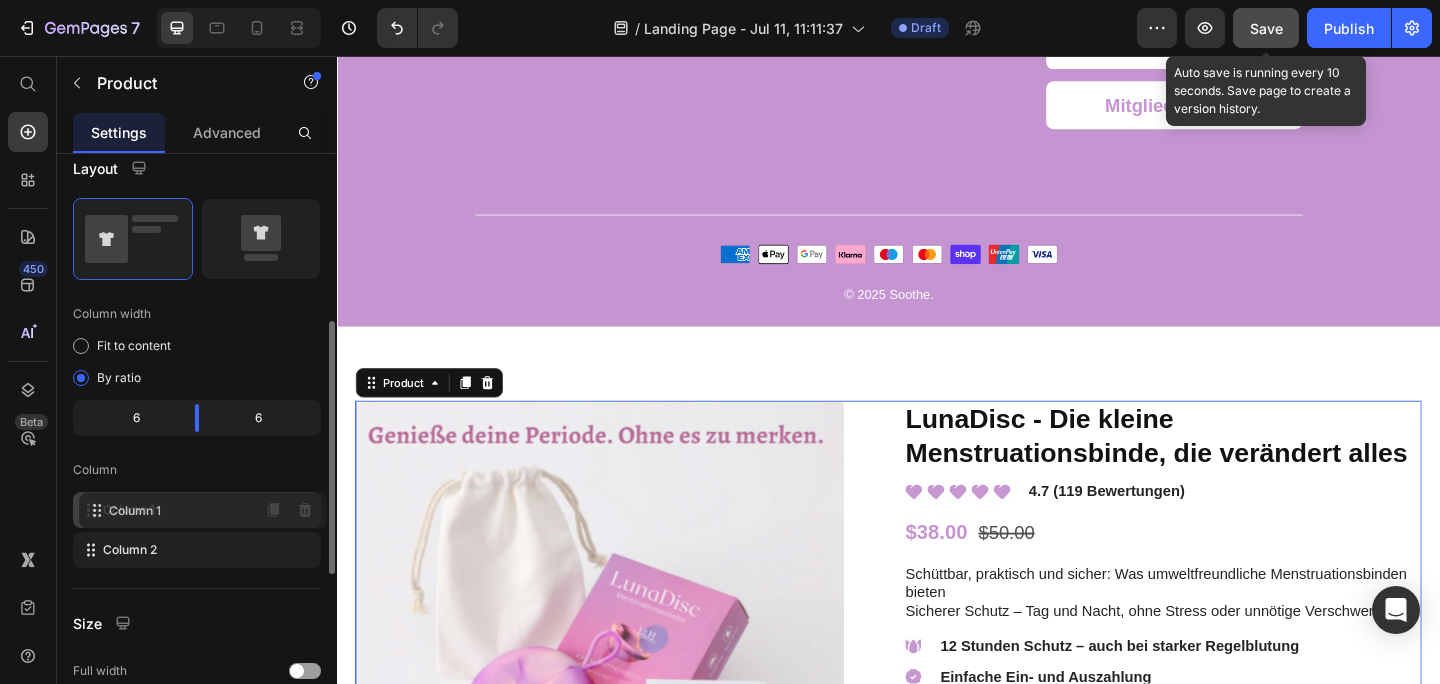 click on "Column 1" 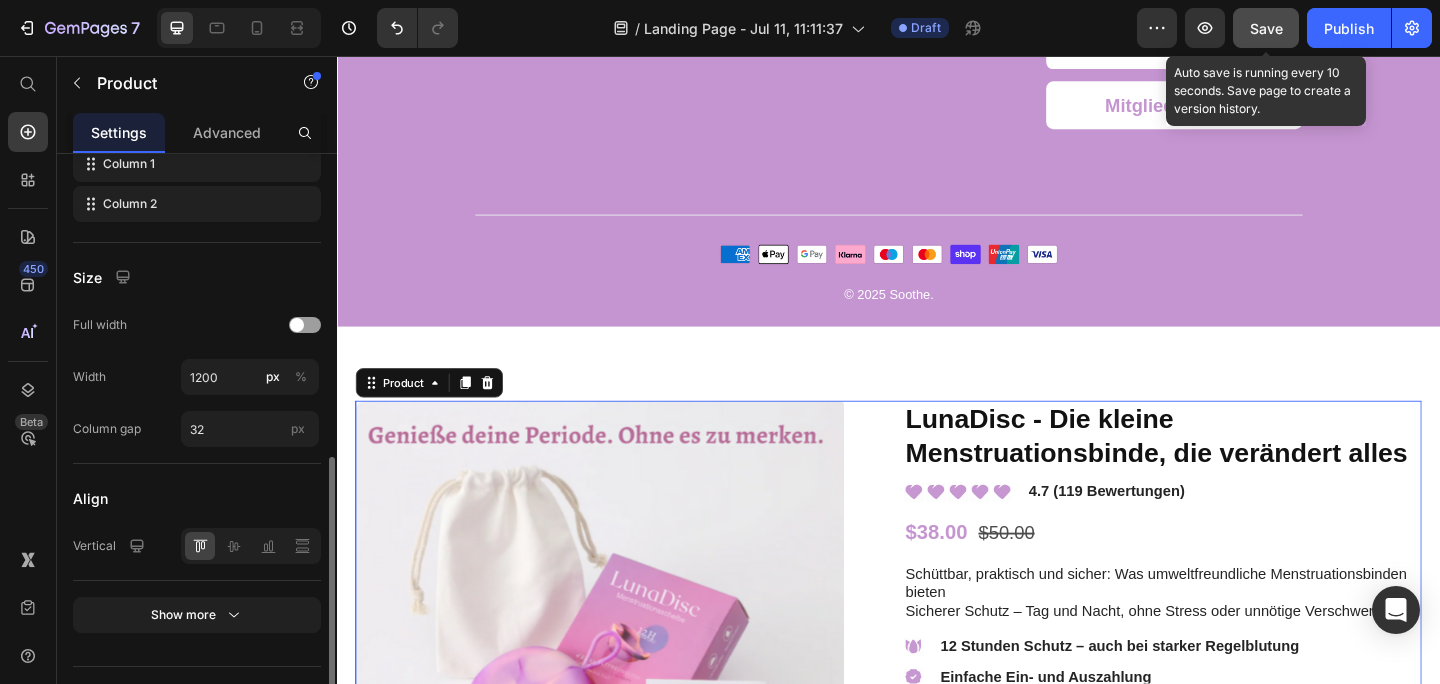 scroll, scrollTop: 746, scrollLeft: 0, axis: vertical 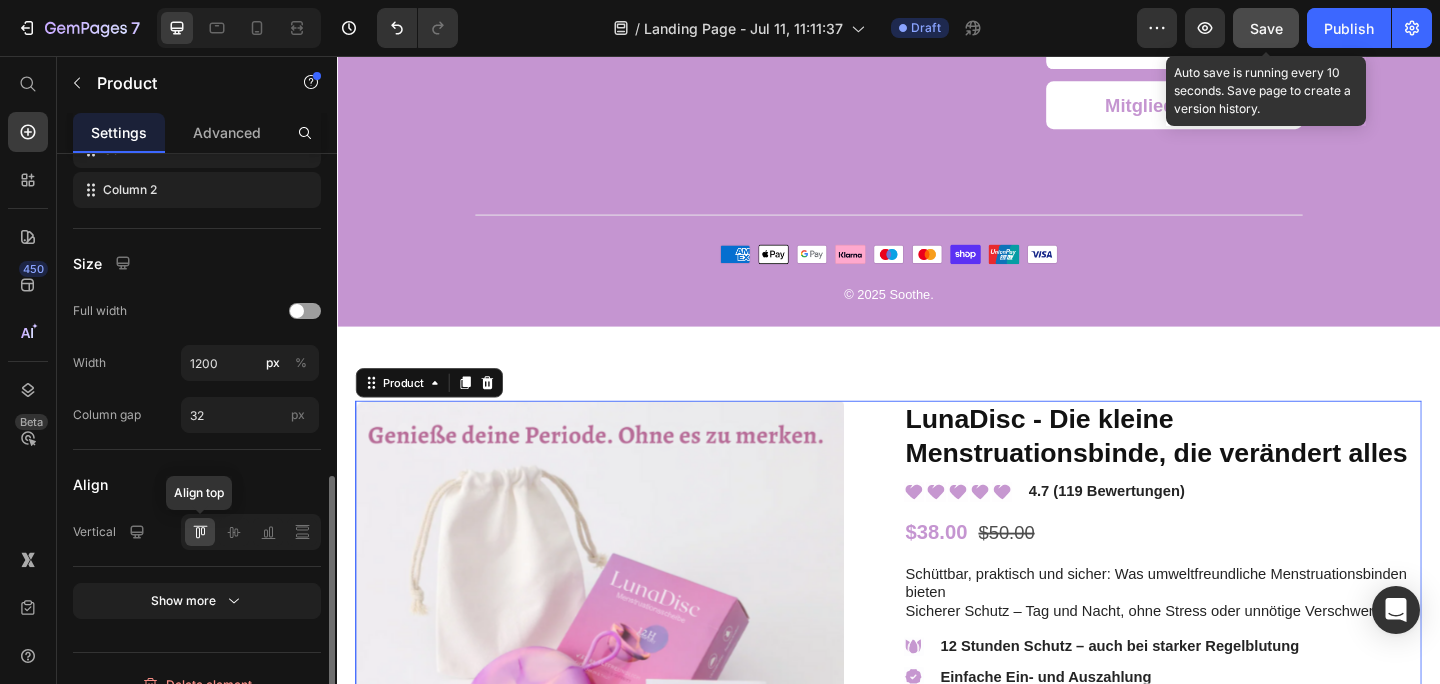 click 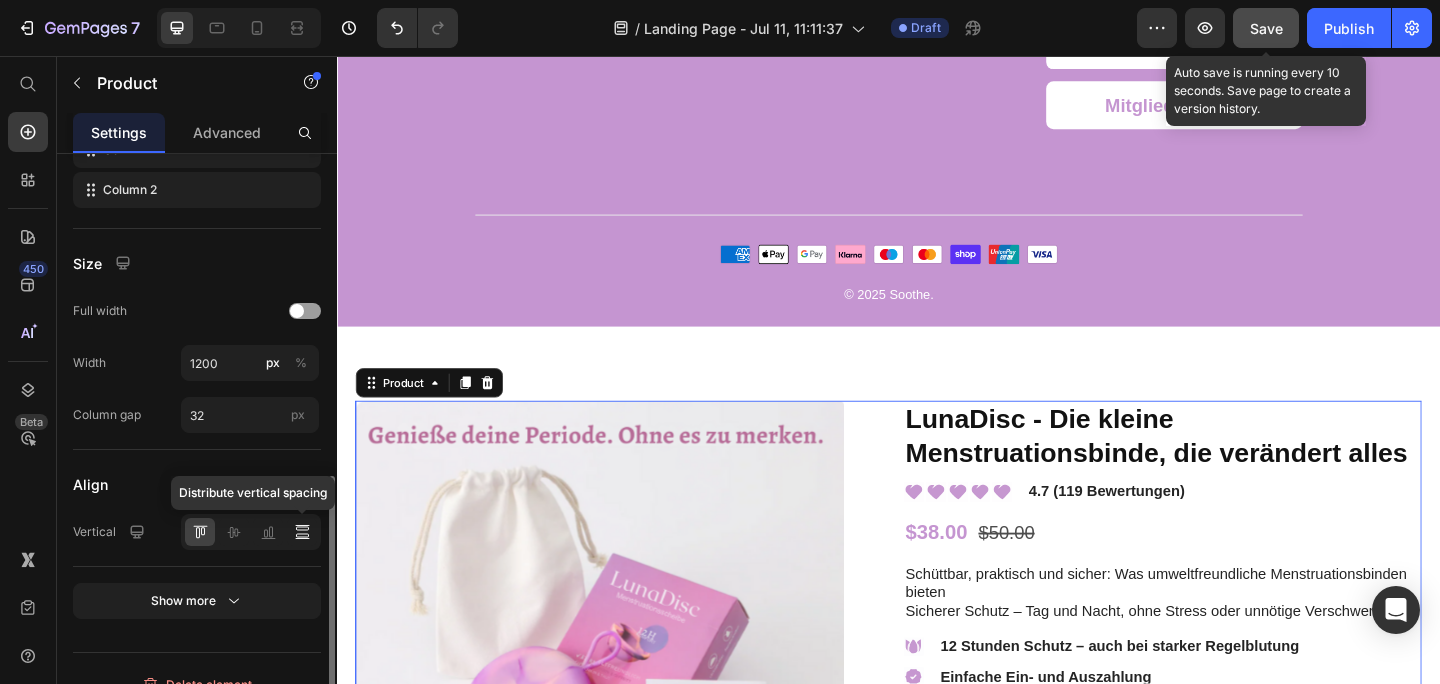 click 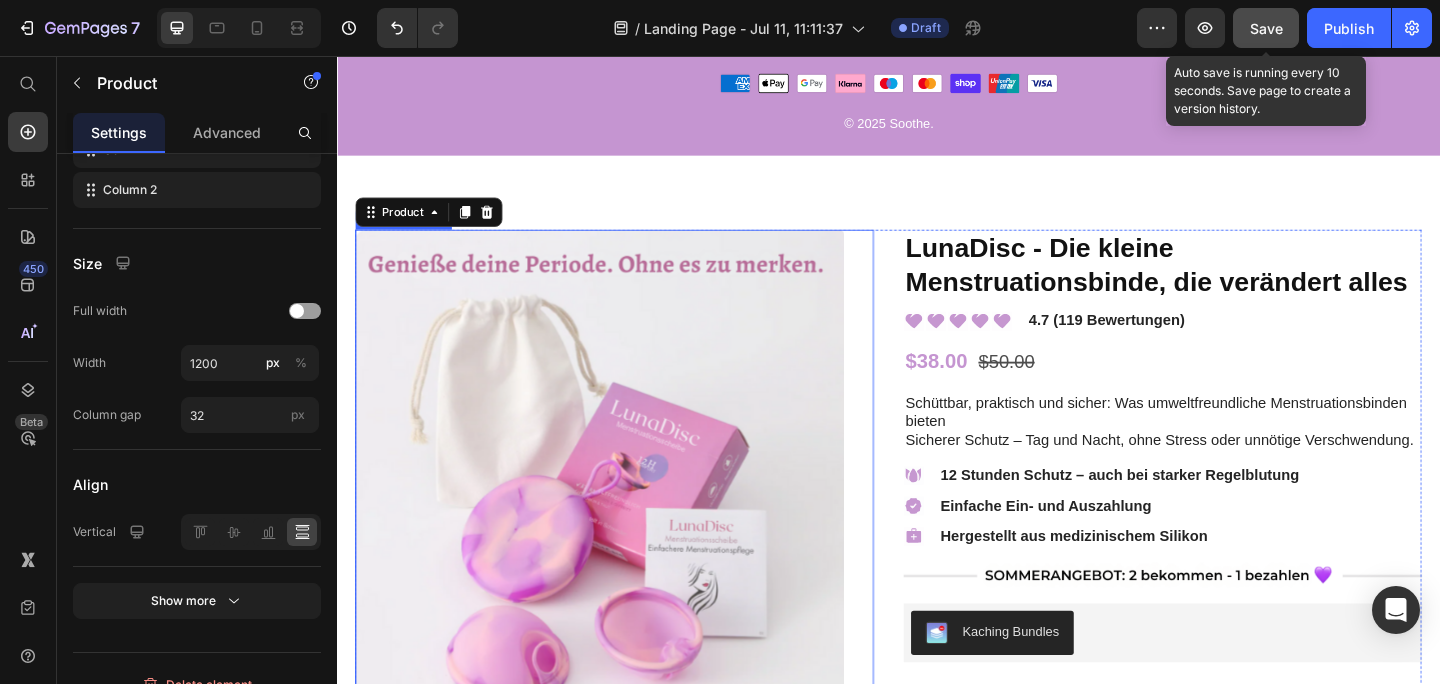 scroll, scrollTop: 6960, scrollLeft: 0, axis: vertical 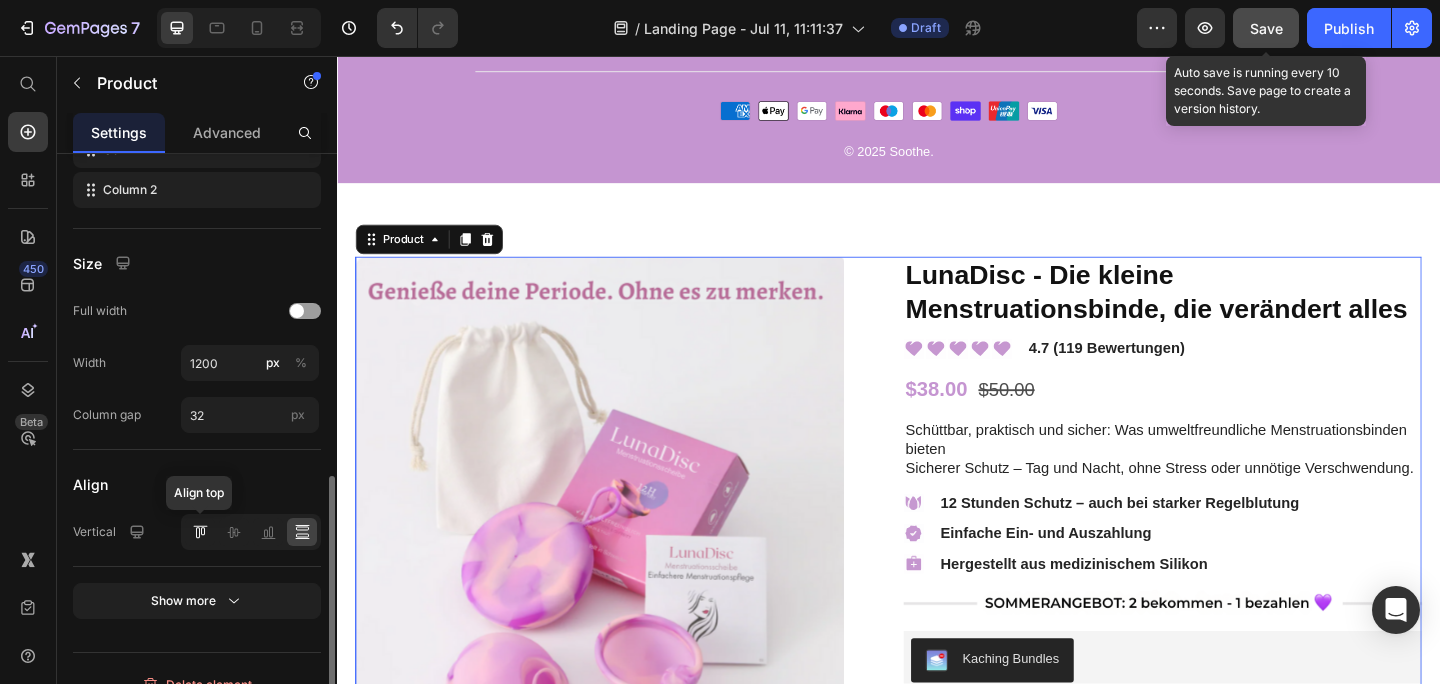 click 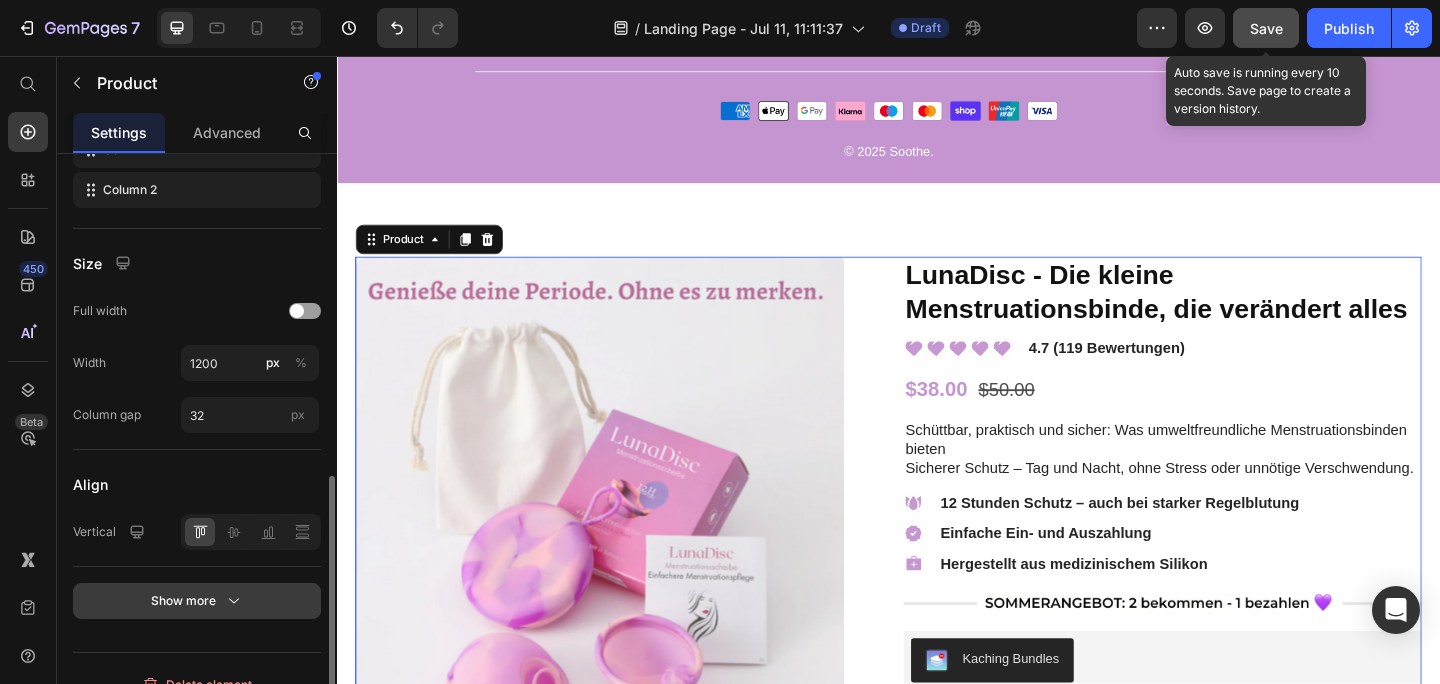 click on "Show more" at bounding box center (197, 601) 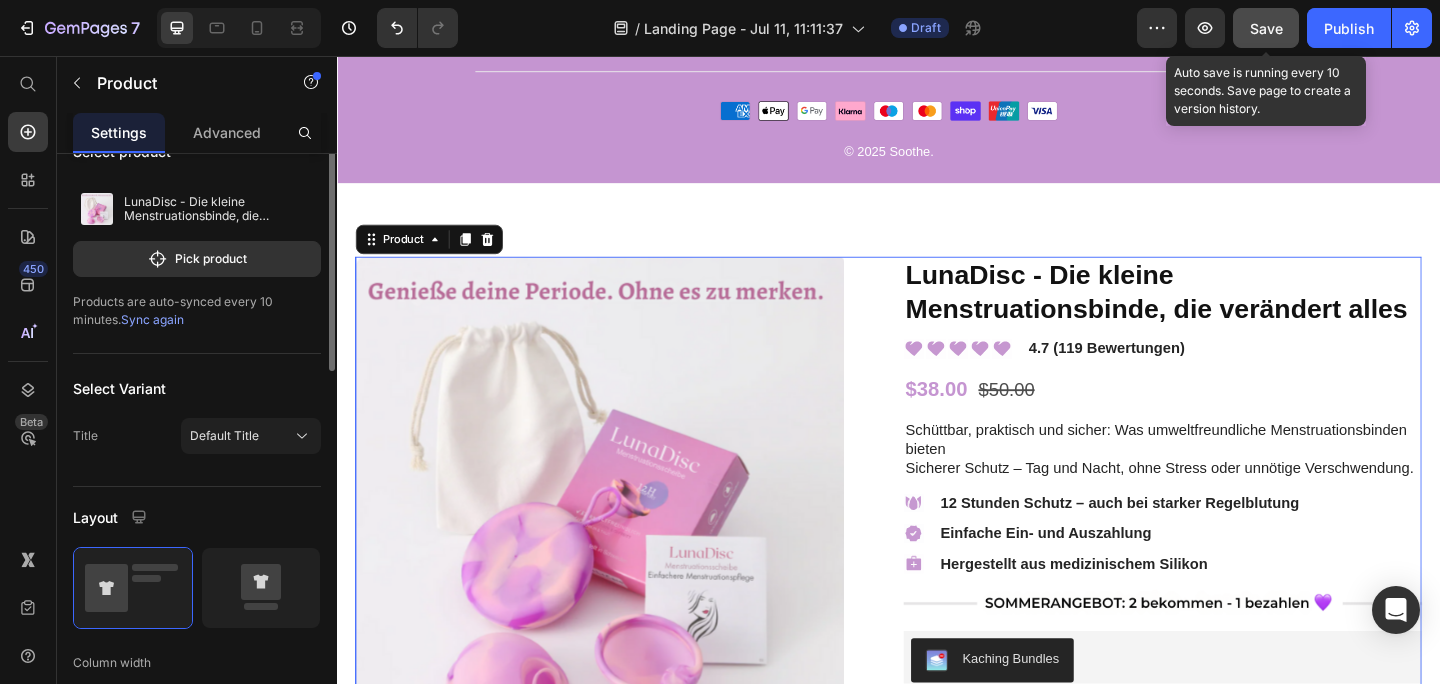 scroll, scrollTop: 0, scrollLeft: 0, axis: both 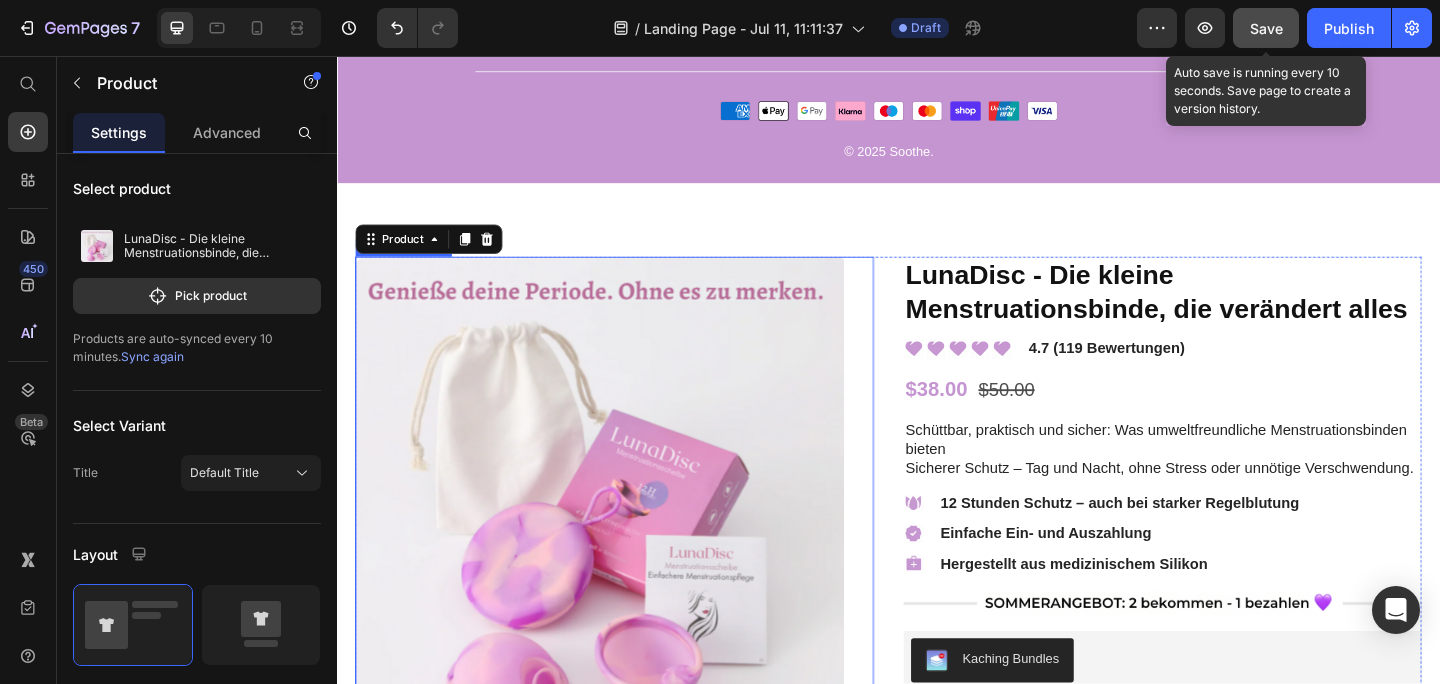 click at bounding box center [623, 541] 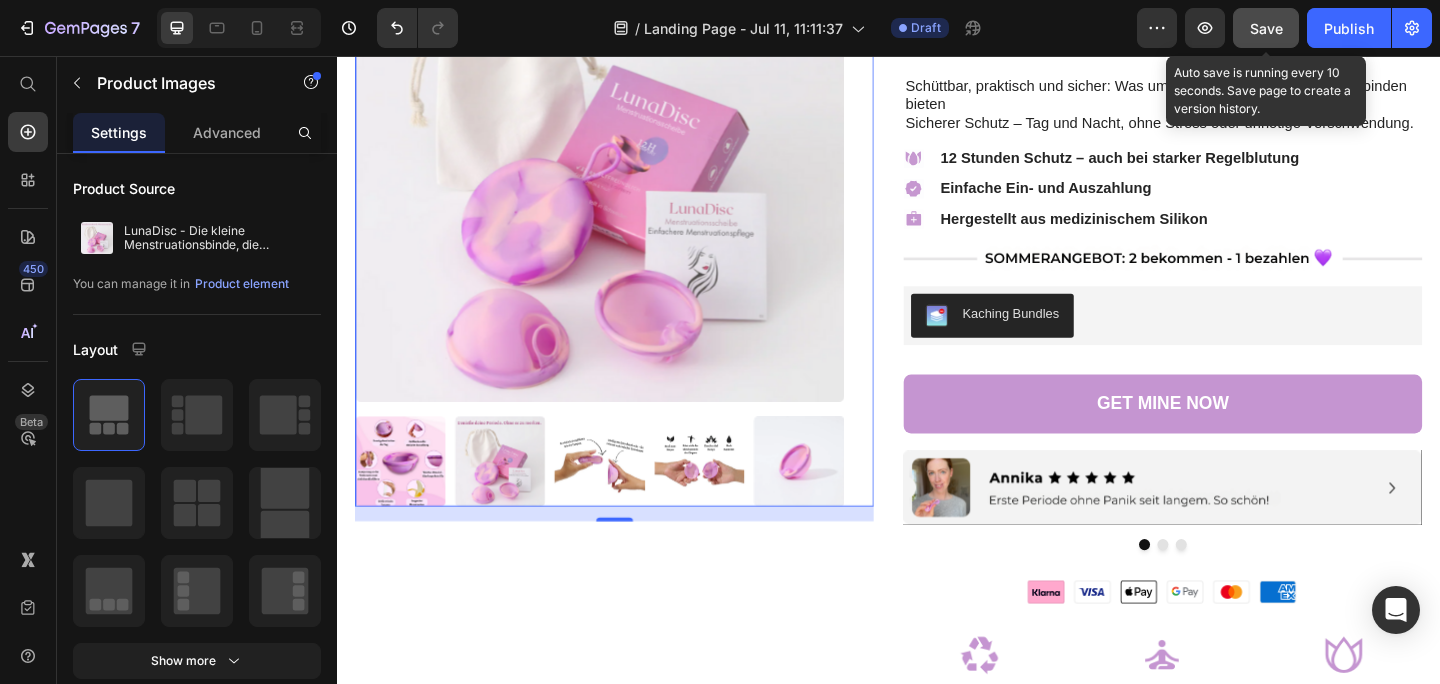 scroll, scrollTop: 7349, scrollLeft: 0, axis: vertical 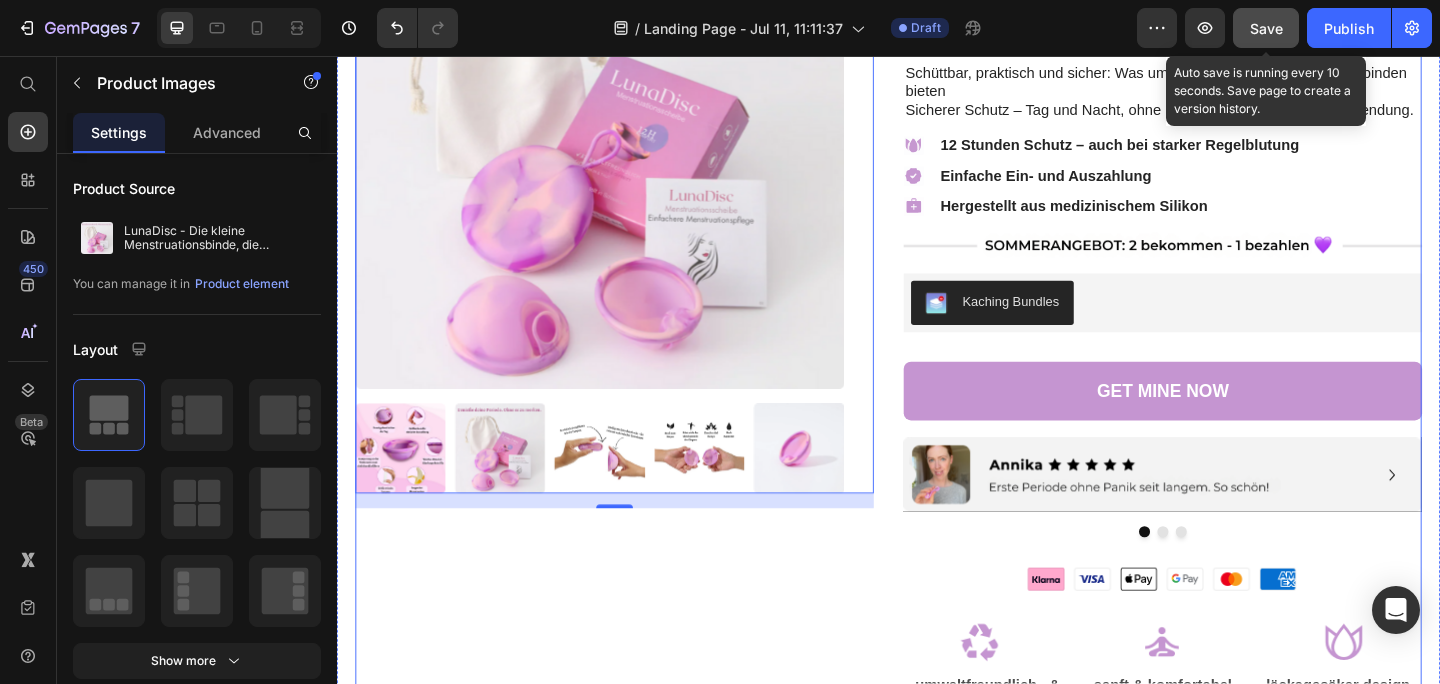 click on "Product Images   16 LunaDisc - Die kleine Menstruationsbinde, die verändert alles Product Title
Icon
Icon
Icon
Icon
Icon Icon List 4.7 (119 Bewertungen) Text Block Row $38.00 Product Price $50.00 Product Price Row Schüttbar, praktisch und sicher: Was umweltfreundliche Menstruationsbinden bieten Sicherer Schutz – Tag und Nacht, ohne Stress oder unnötige Verschwendung. Text Block
Icon Icon List 12 Stunden Schutz – auch bei starker Regelblutung Text Block Row
Icon Icon List Einfache Ein- und Auszahlung Text Block Row
Icon Icon List Hergestellt aus medizinischem Silikon Text Block Row Image Kaching Bundles Kaching Bundles GET MINE NOW Add to Cart
Image Image Image
Carousel Image umweltfreundlich   & essbar Text Block sanft & komfortabel Text Block läckagesäker design Text Block Row Und Sie haben alles versucht:  Text Block Image angepasst. Image" at bounding box center [937, 1414] 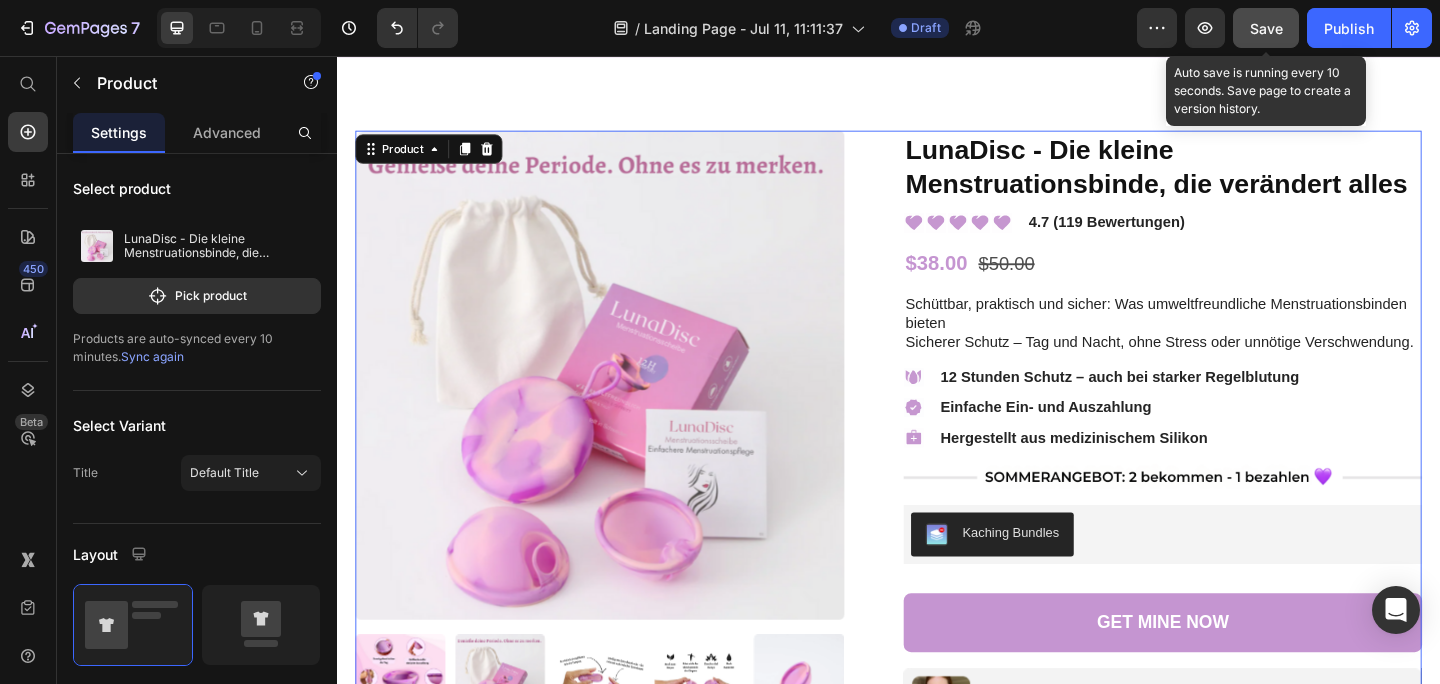 scroll, scrollTop: 7063, scrollLeft: 0, axis: vertical 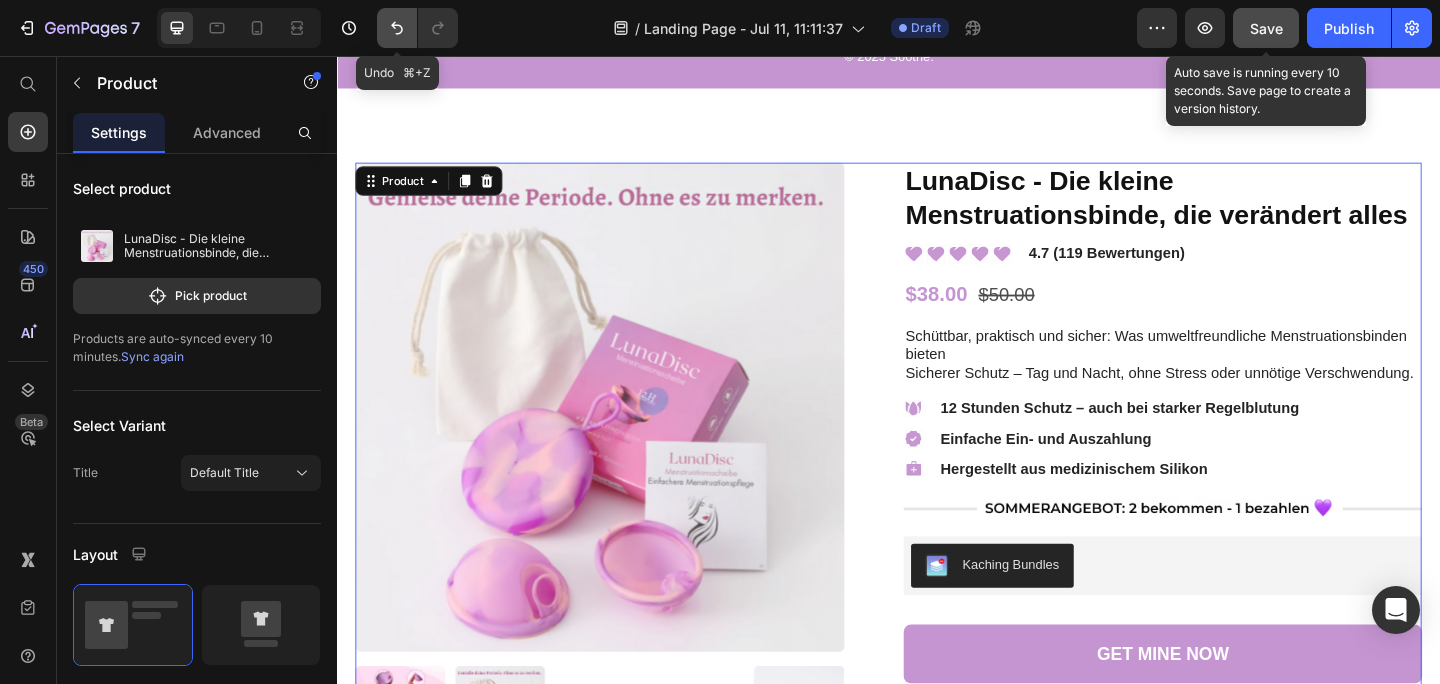 click 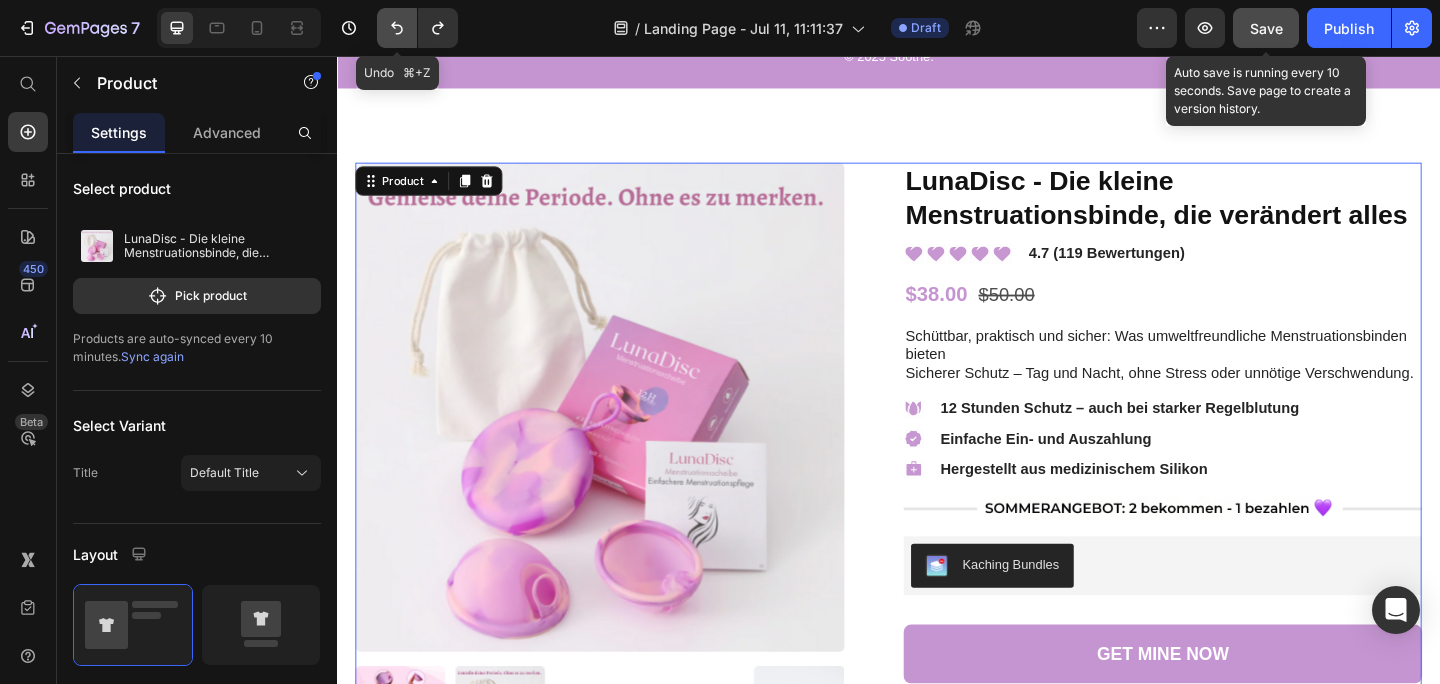 click 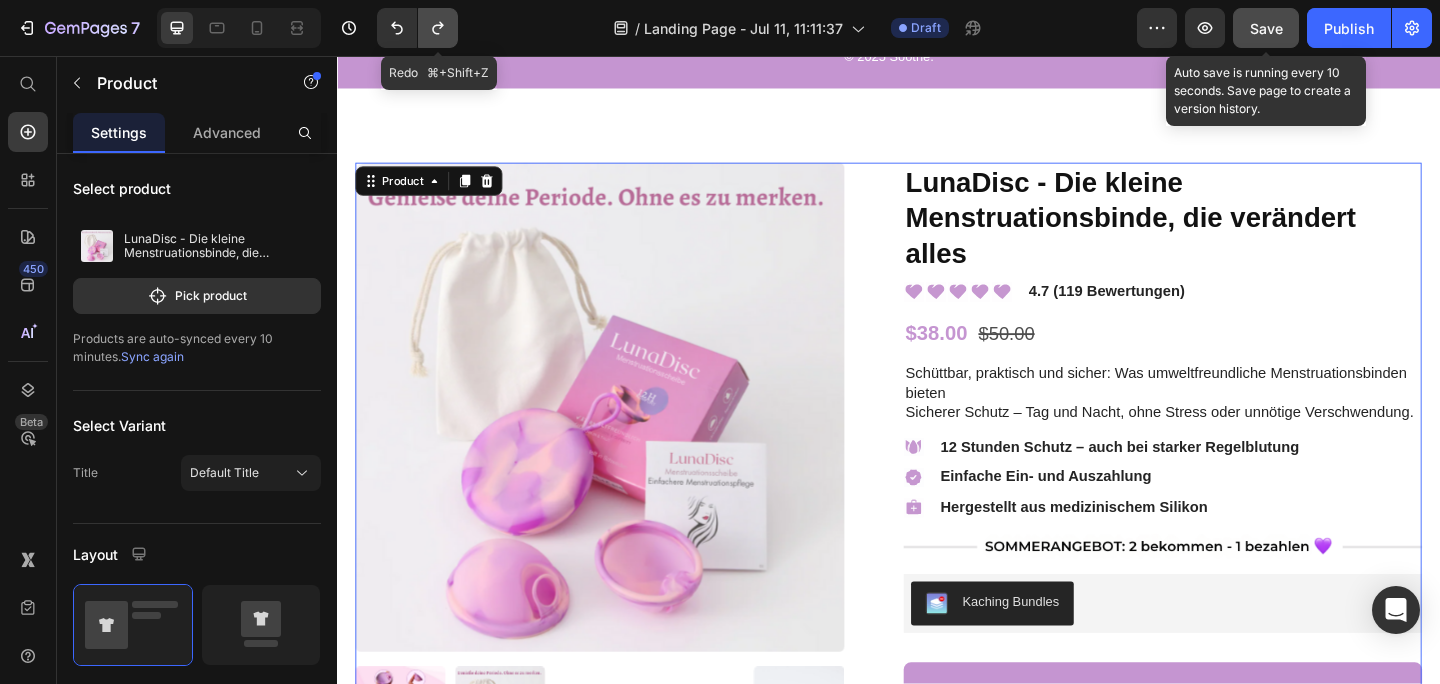 click 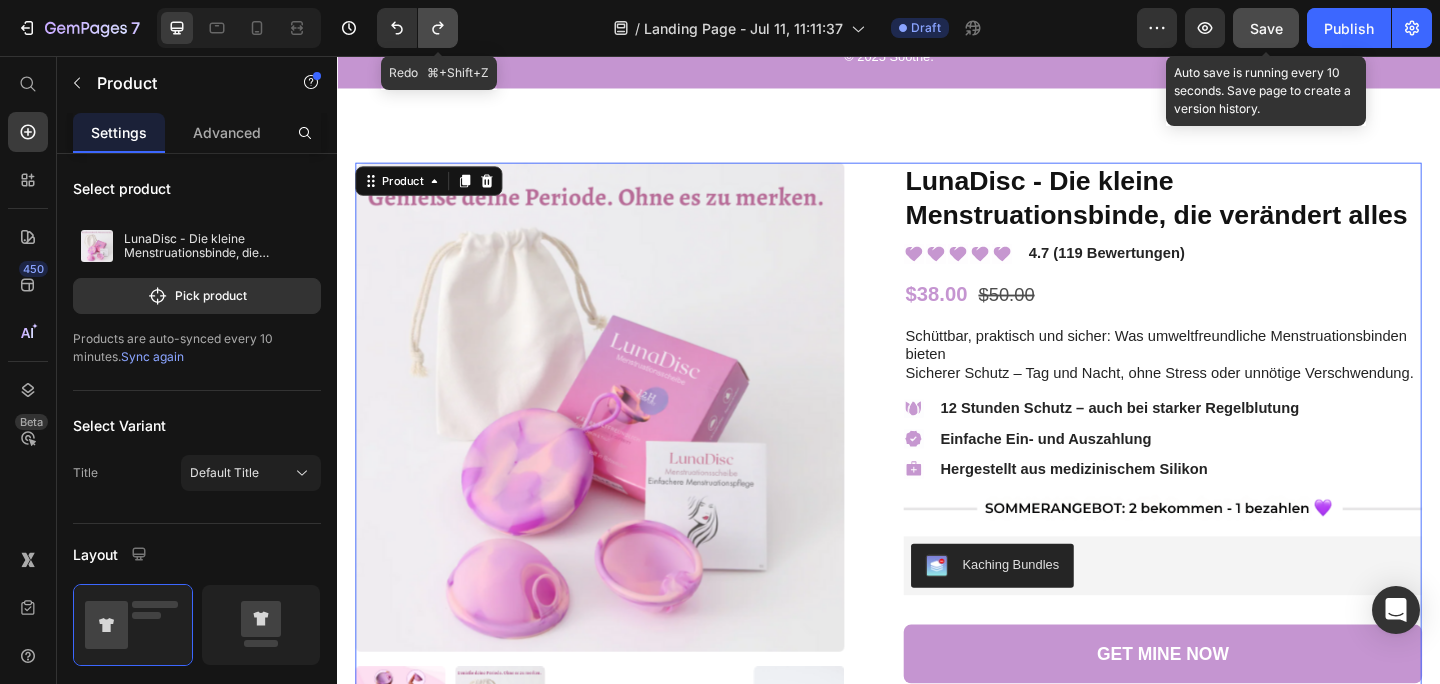 click 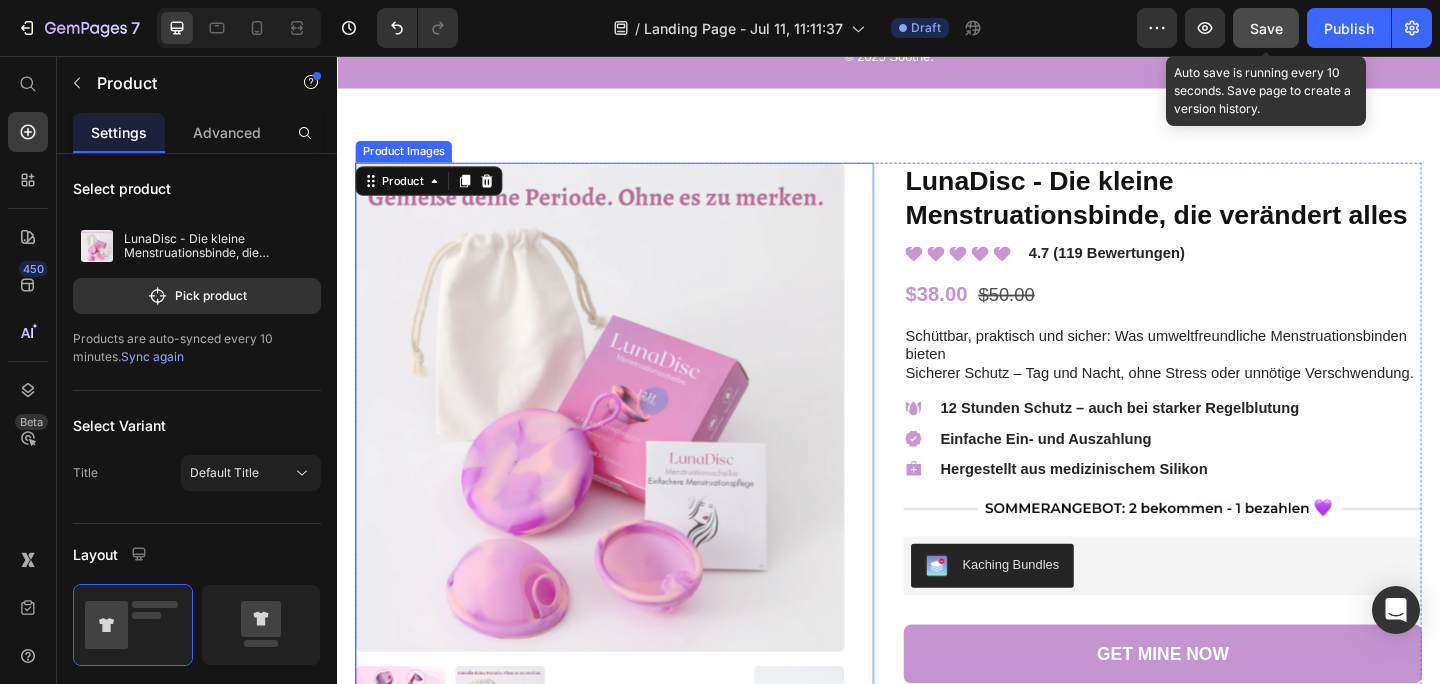 scroll, scrollTop: 7361, scrollLeft: 0, axis: vertical 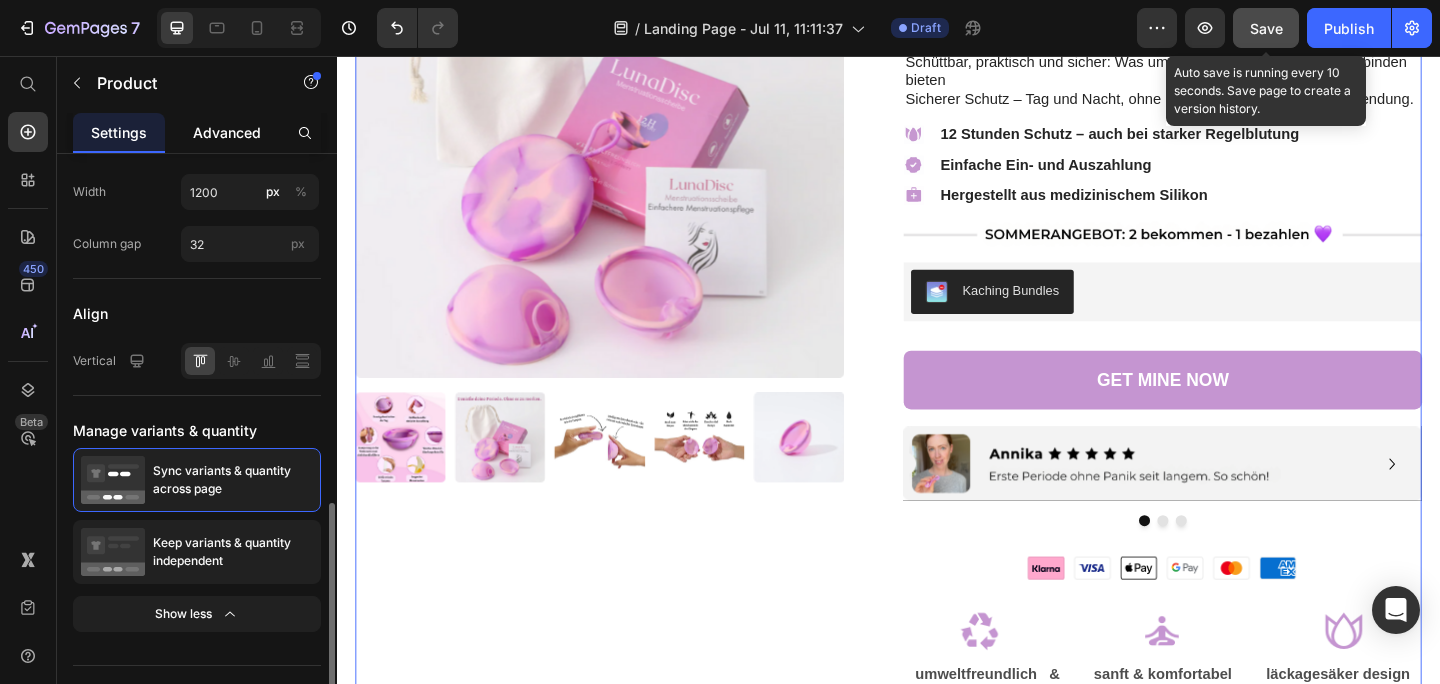 click on "Advanced" at bounding box center (227, 132) 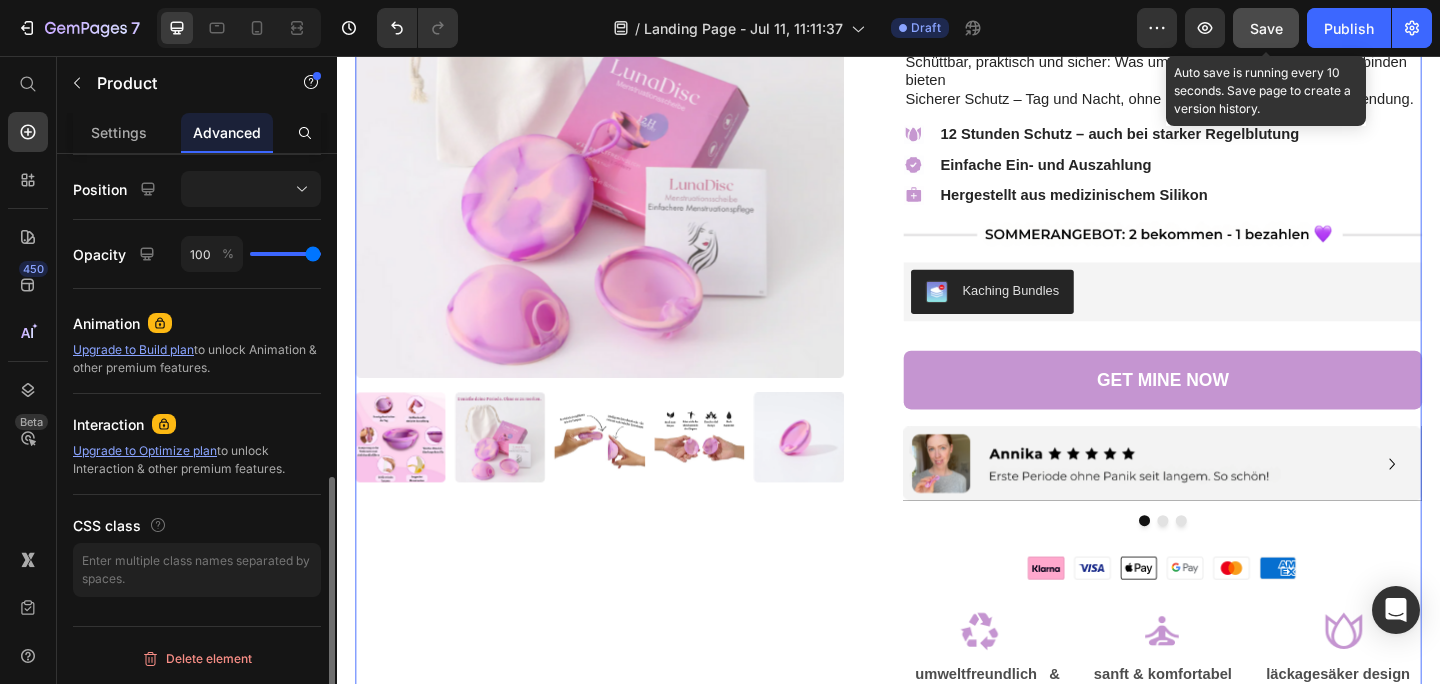 scroll, scrollTop: 0, scrollLeft: 0, axis: both 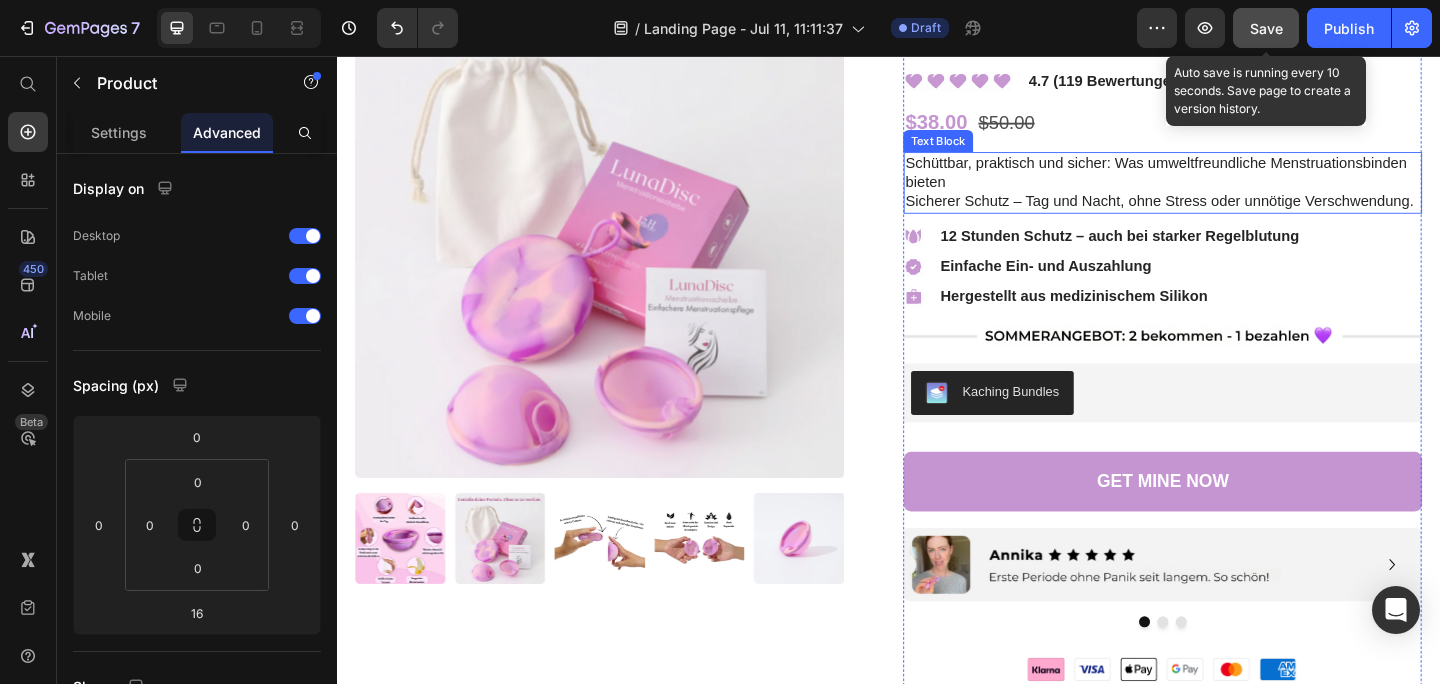 click on "Sicherer Schutz – Tag und Nacht, ohne Stress oder unnötige Verschwendung." at bounding box center [1231, 214] 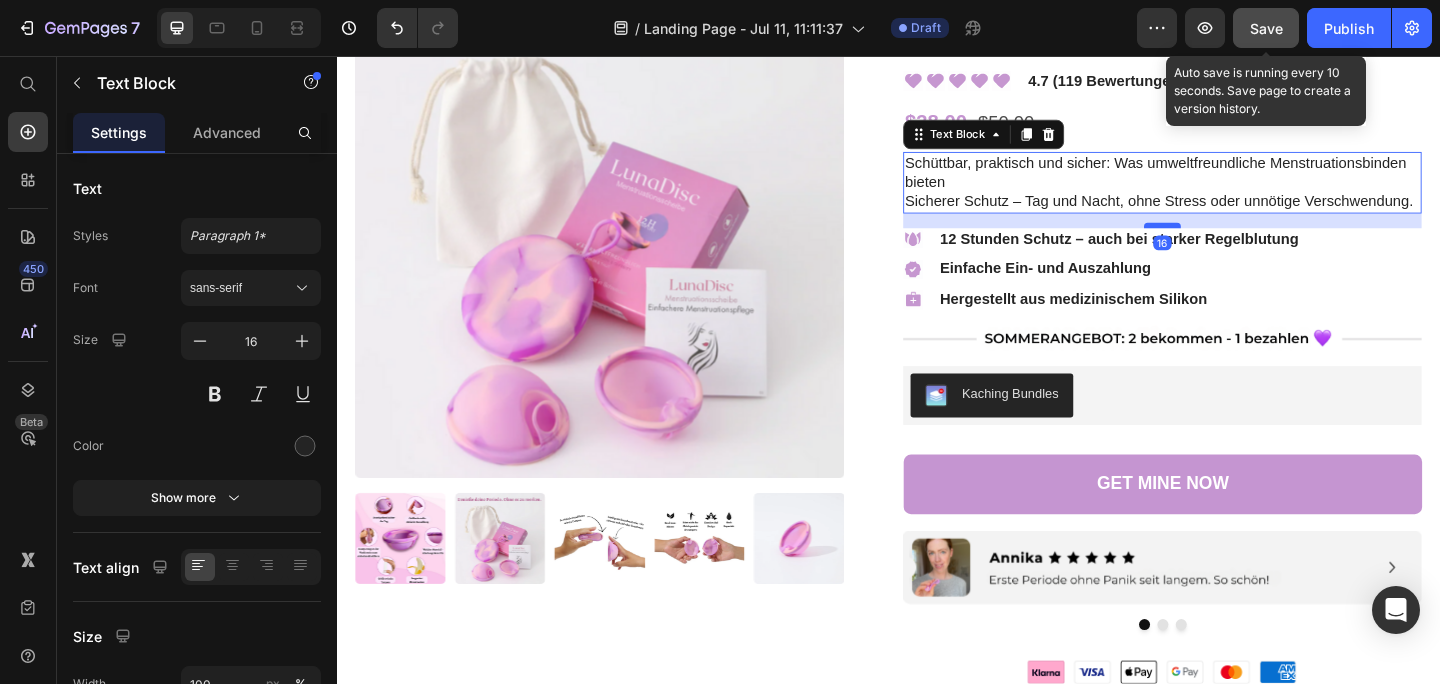 click at bounding box center [1235, 241] 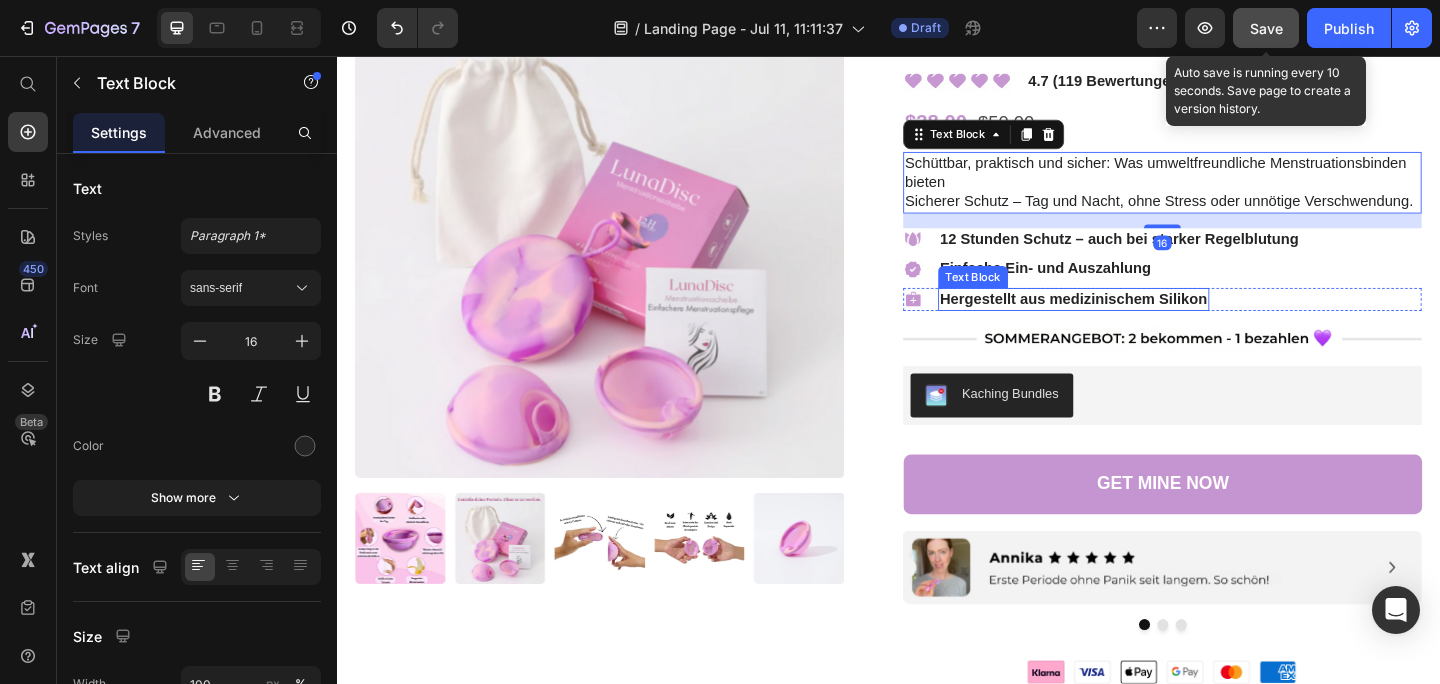 click on "Hergestellt aus medizinischem Silikon" at bounding box center (1138, 321) 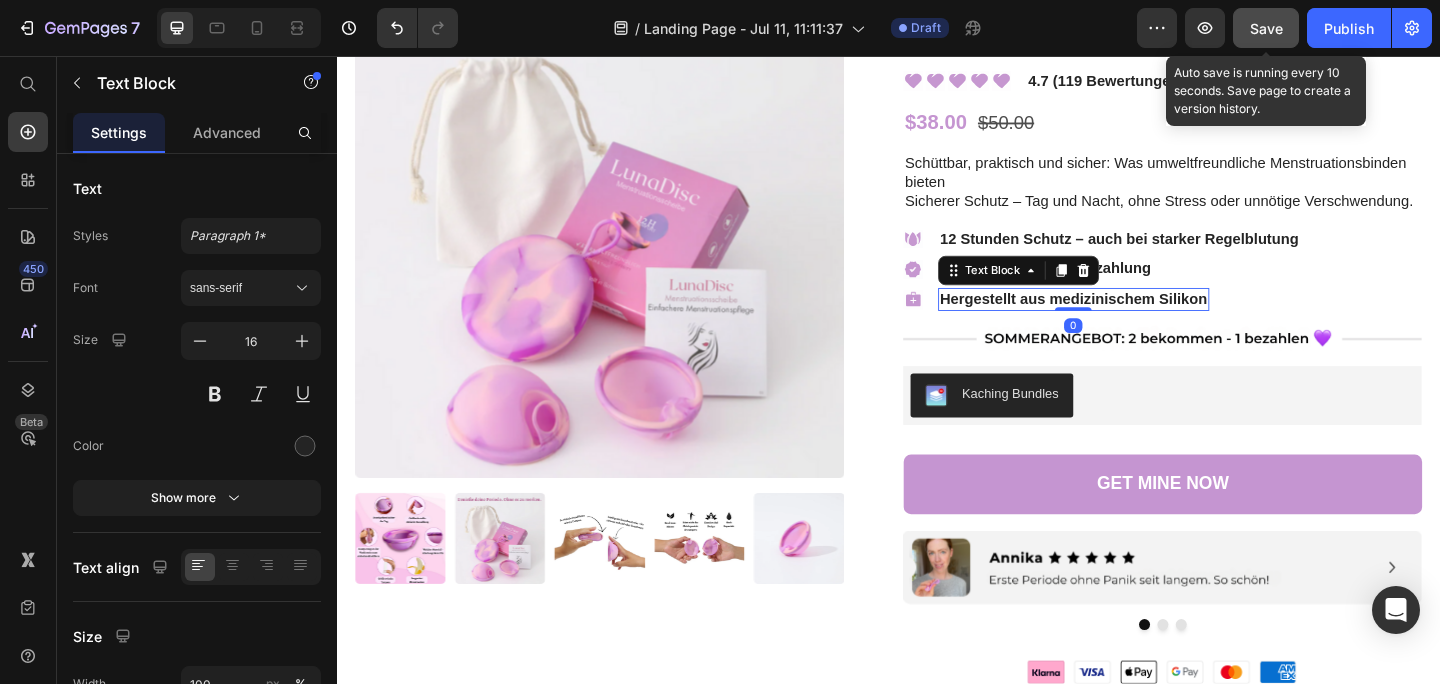 click on "Icon Icon List Hergestellt aus medizinischem Silikon Text Block   0 Row" at bounding box center [1235, 321] 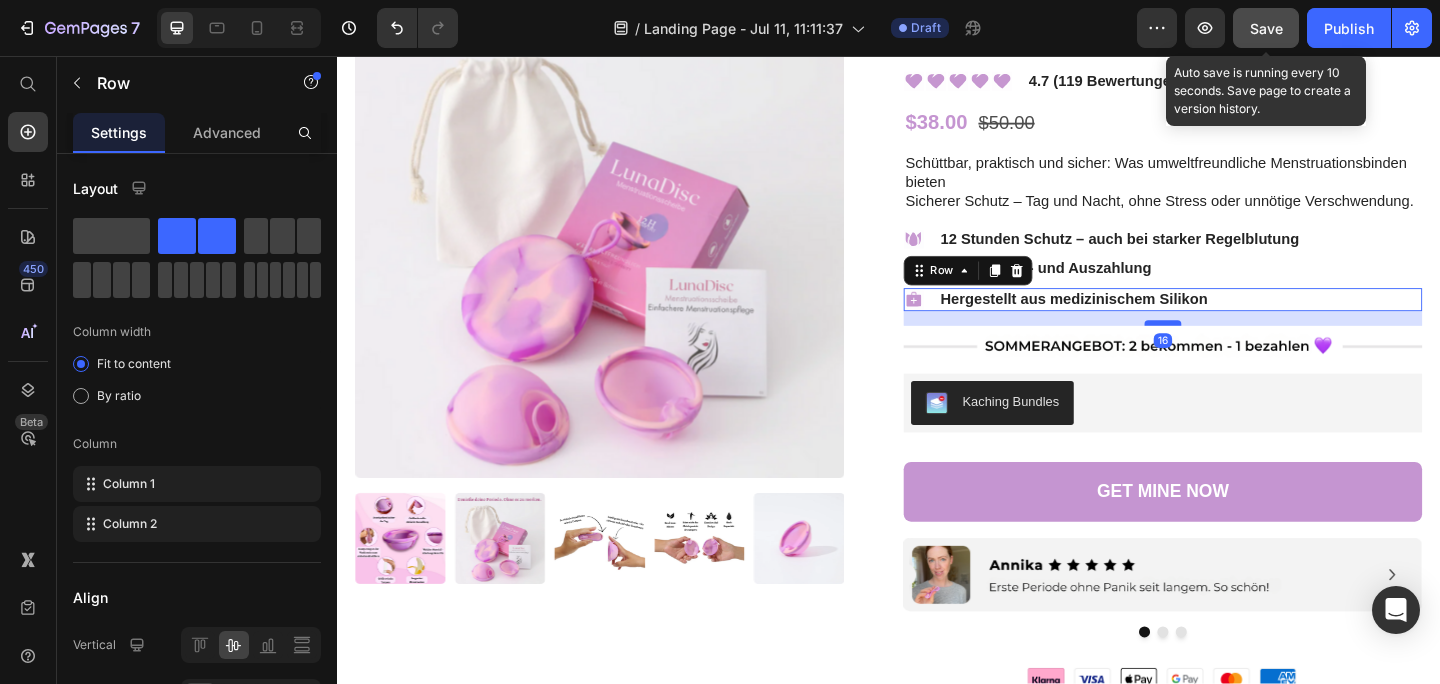 click at bounding box center (1235, 347) 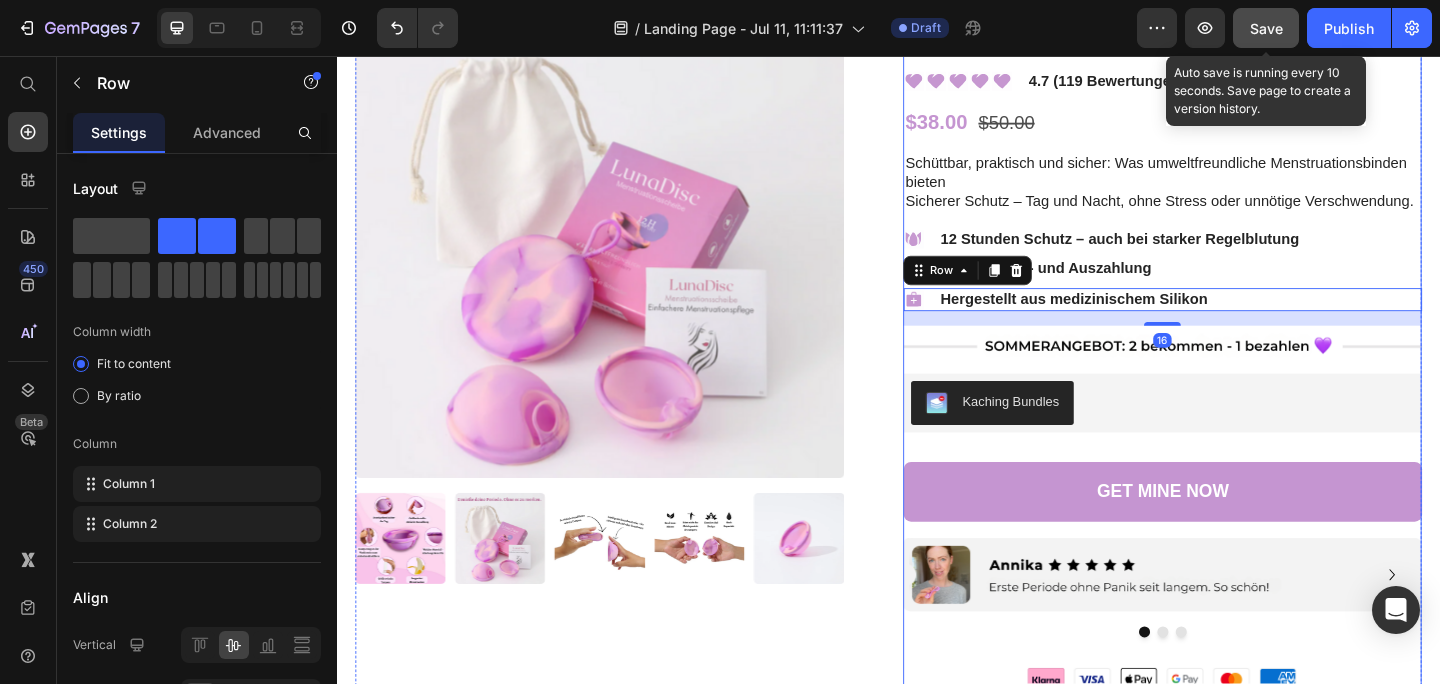 click on "LunaDisc - Die kleine Menstruationsbinde, die verändert alles Product Title
Icon
Icon
Icon
Icon
Icon Icon List 4.7 (119 Bewertungen) Text Block Row $38.00 Product Price $50.00 Product Price Row Schüttbar, praktisch und sicher: Was umweltfreundliche Menstruationsbinden bieten Sicherer Schutz – Tag und Nacht, ohne Stress oder unnötige Verschwendung. Text Block
Icon Icon List 12 Stunden Schutz – auch bei starker Regelblutung Text Block Row
Icon Icon List Einfache Ein- und Auszahlung Text Block Row
Icon Icon List Hergestellt aus medizinischem Silikon Text Block Row   16 Image Kaching Bundles Kaching Bundles GET MINE NOW Add to Cart
Image Image Image
Carousel Image umweltfreundlich   & essbar Text Block sanft & komfortabel Text Block läckagesäker design Text Block Row Die Menstruation sollte Sie nicht einschränken. Es gibt einen besseren Weg." at bounding box center (1235, 1518) 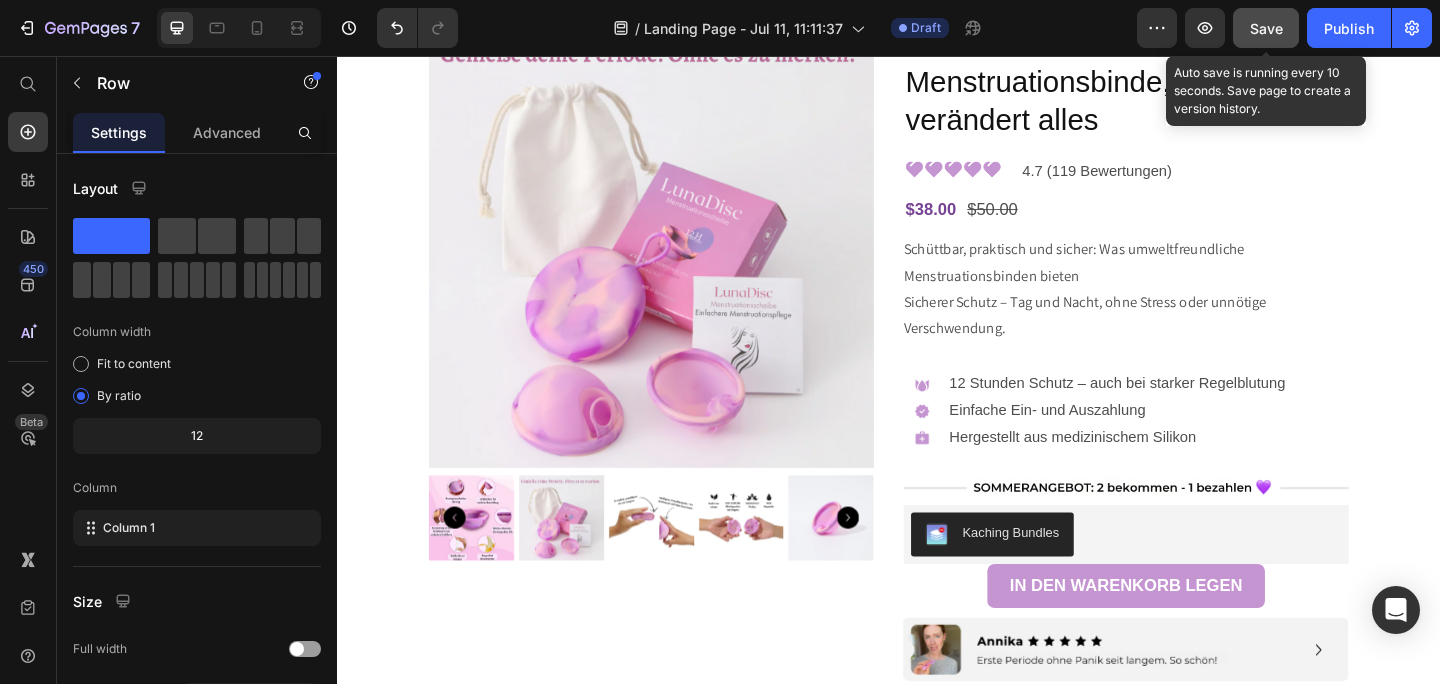 scroll, scrollTop: 0, scrollLeft: 0, axis: both 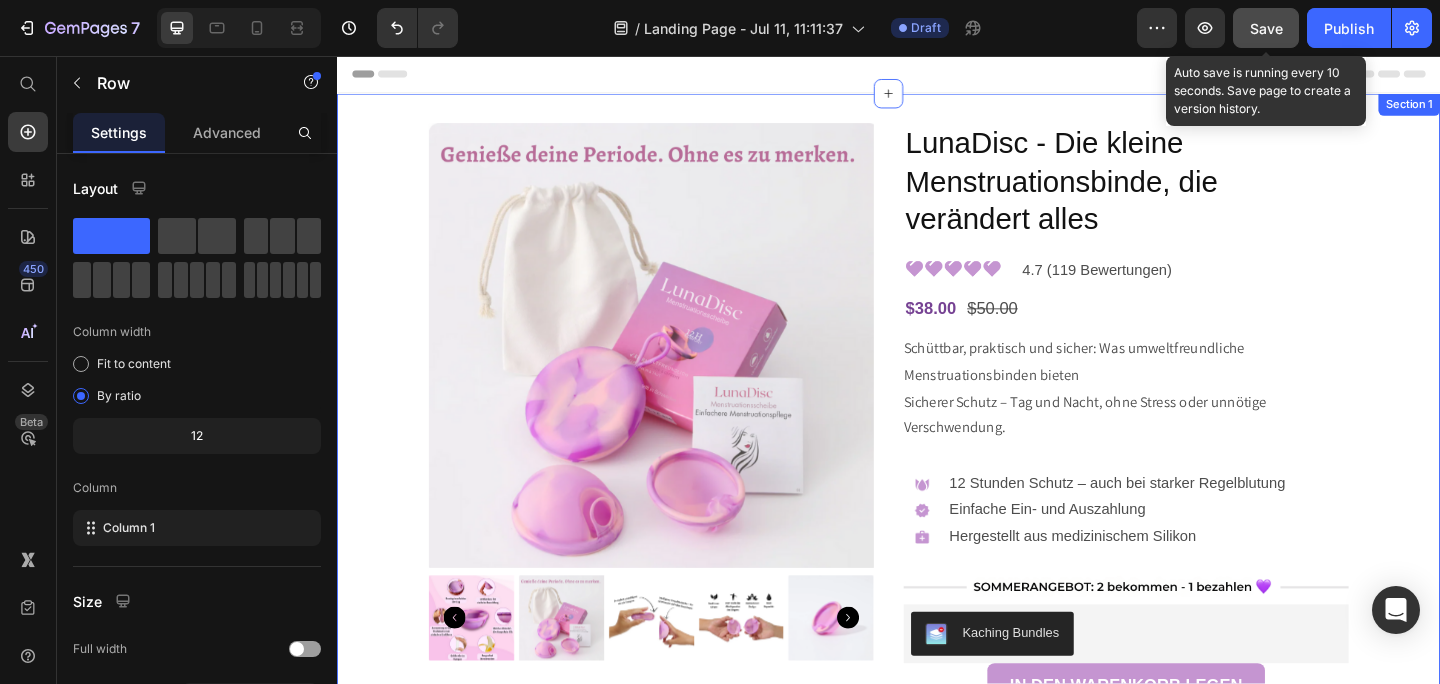 click on "Product Images LunaDisc - Die kleine Menstruationsbinde, die verändert alles Product Title Image 4.7 (119 Bewertungen) Text Block Row $38.00 Product Price $50.00 Product Price Row Schüttbar, praktisch und sicher: Was umweltfreundliche Menstruationsbinden bieten Sicherer Schutz – Tag und Nacht, ohne Stress oder unnötige Verschwendung. Product Description Image 12 Stunden Schutz – auch bei starker Regelblutung Einfache Ein- und Auszahlung Hergestellt aus medizinischem Silikon Text Block Row Image Kaching Bundles Kaching Bundles IN DEN WARENKORB LEGEN Add to Cart
Image Image Image
Carousel Image umweltfreundlich   & essbar Text Block sanft & komfortabel Text Block läckagesäker design Text Block Row Die Menstruation sollte Sie nicht einschränken. Es gibt einen besseren Weg. Habe ich meinen Tampon gewechselt? Werde ich auslaufen? Wie lange hält der Schutz an? Text Block Image Image" at bounding box center (937, 1762) 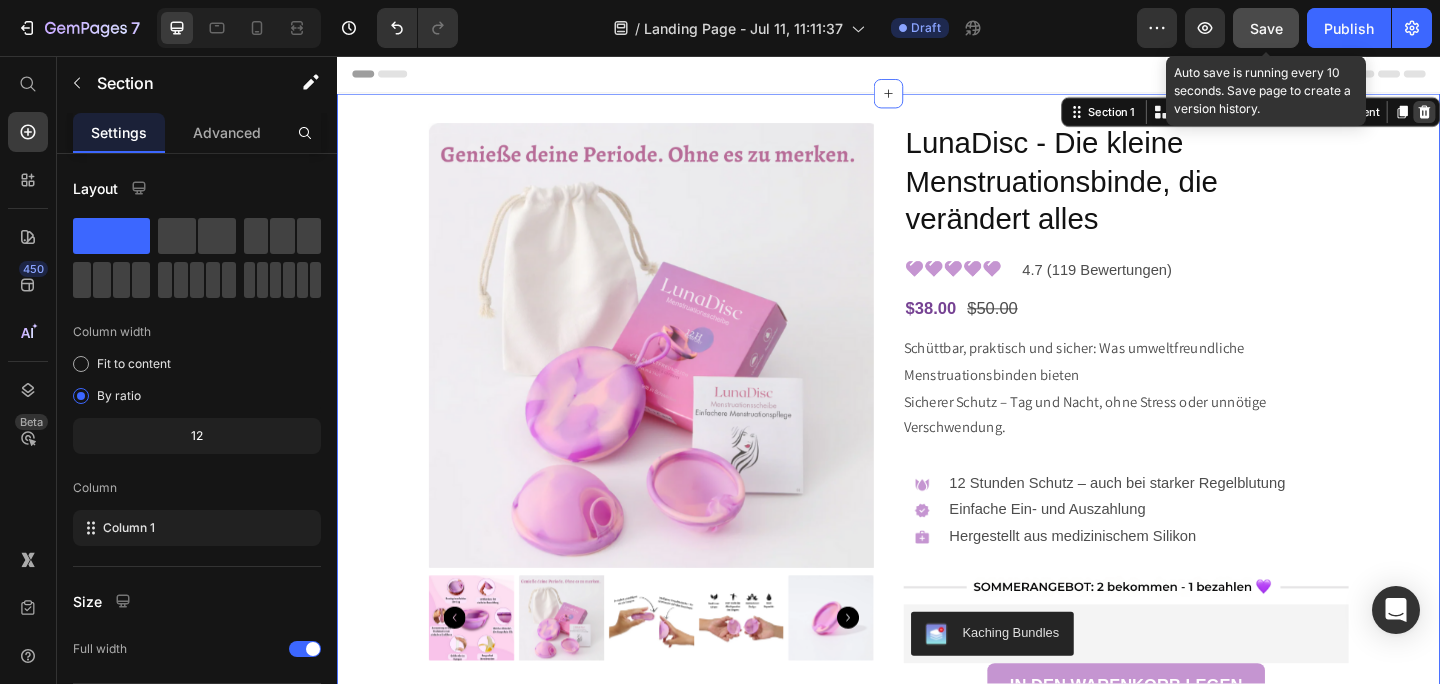 click 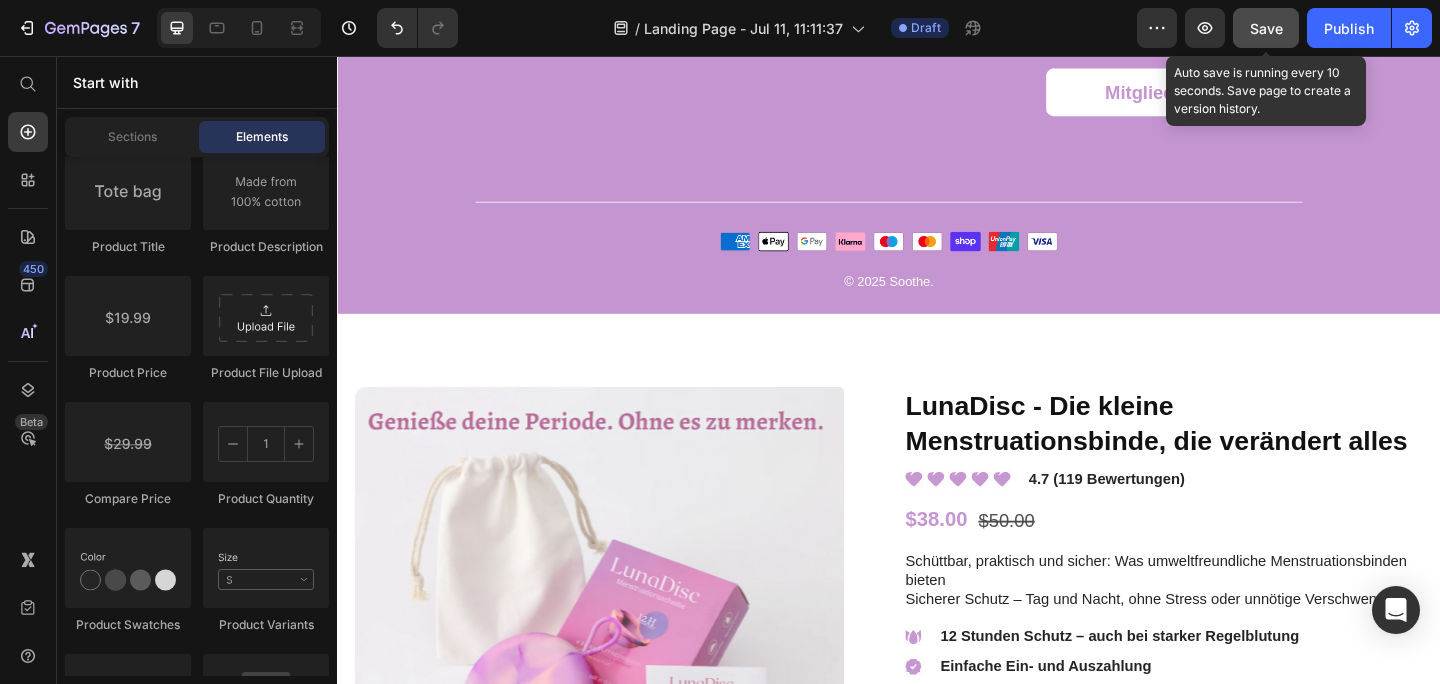 scroll, scrollTop: 1356, scrollLeft: 0, axis: vertical 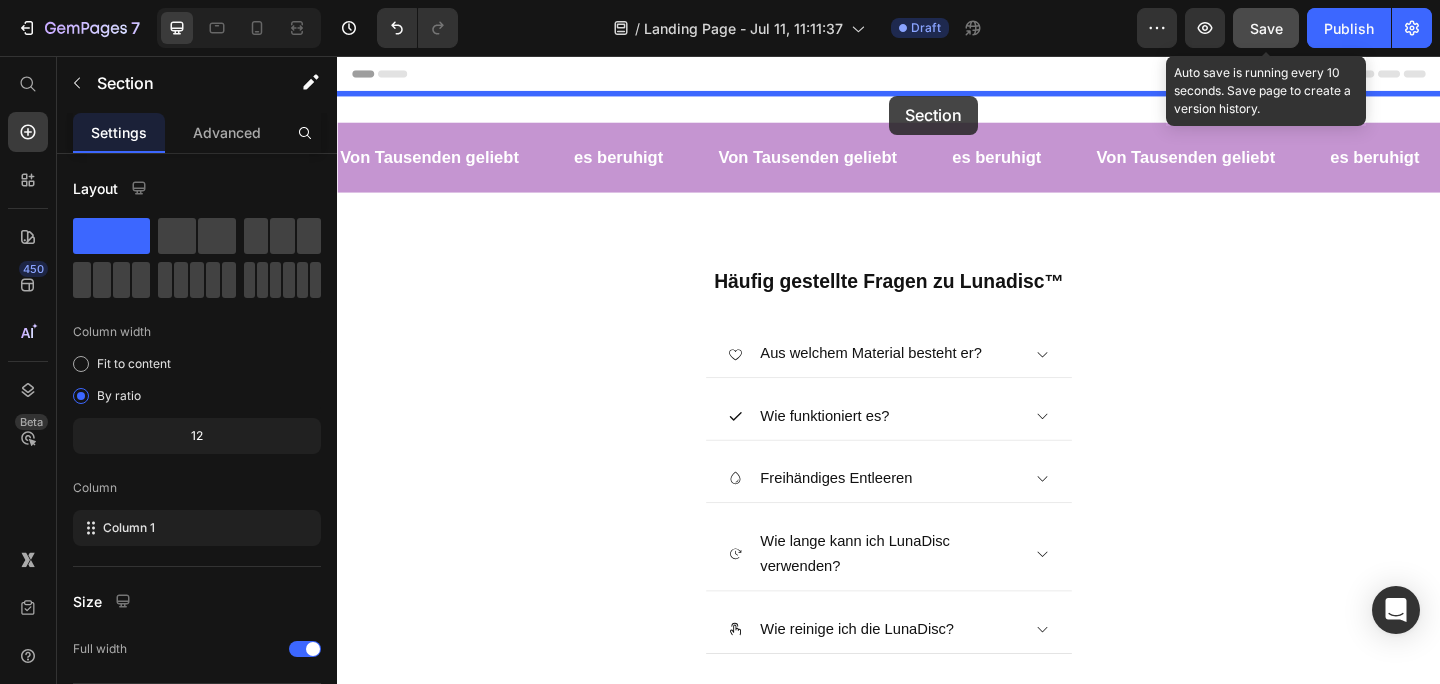 drag, startPoint x: 1125, startPoint y: 390, endPoint x: 938, endPoint y: 99, distance: 345.9046 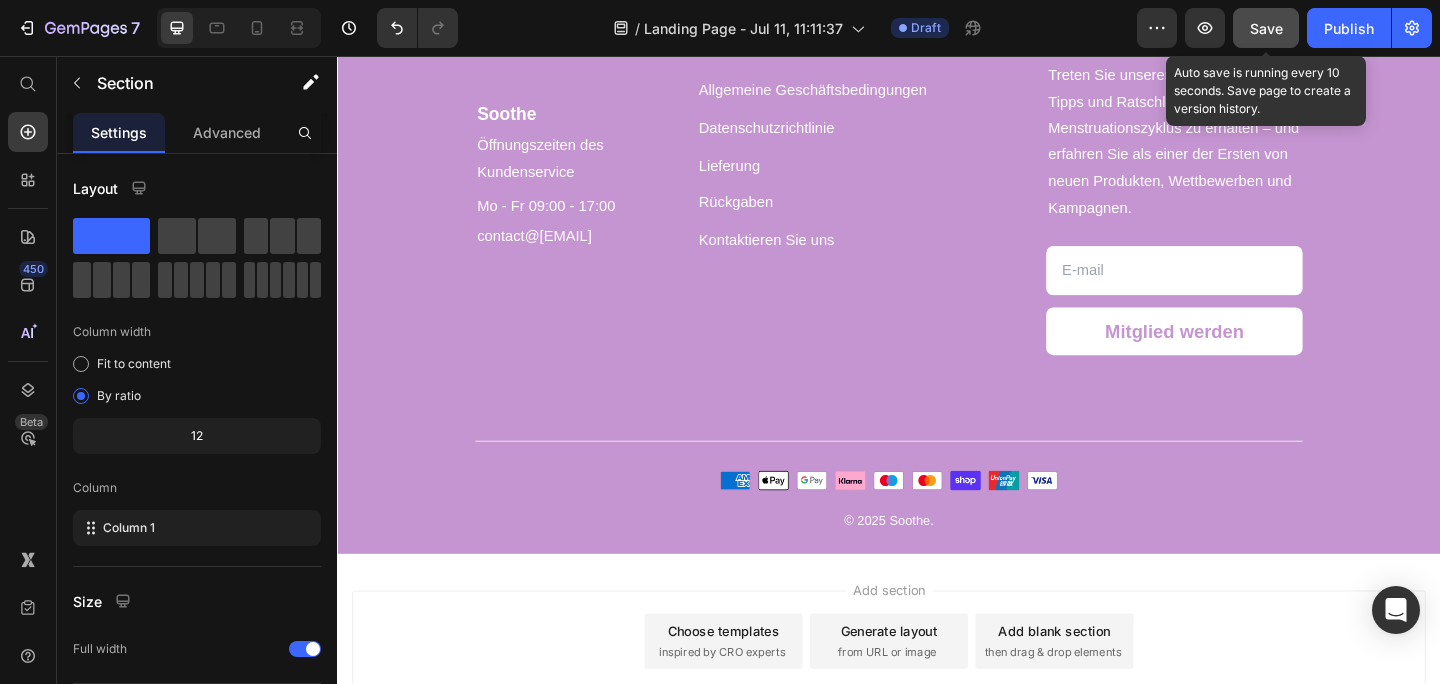 scroll, scrollTop: 6852, scrollLeft: 0, axis: vertical 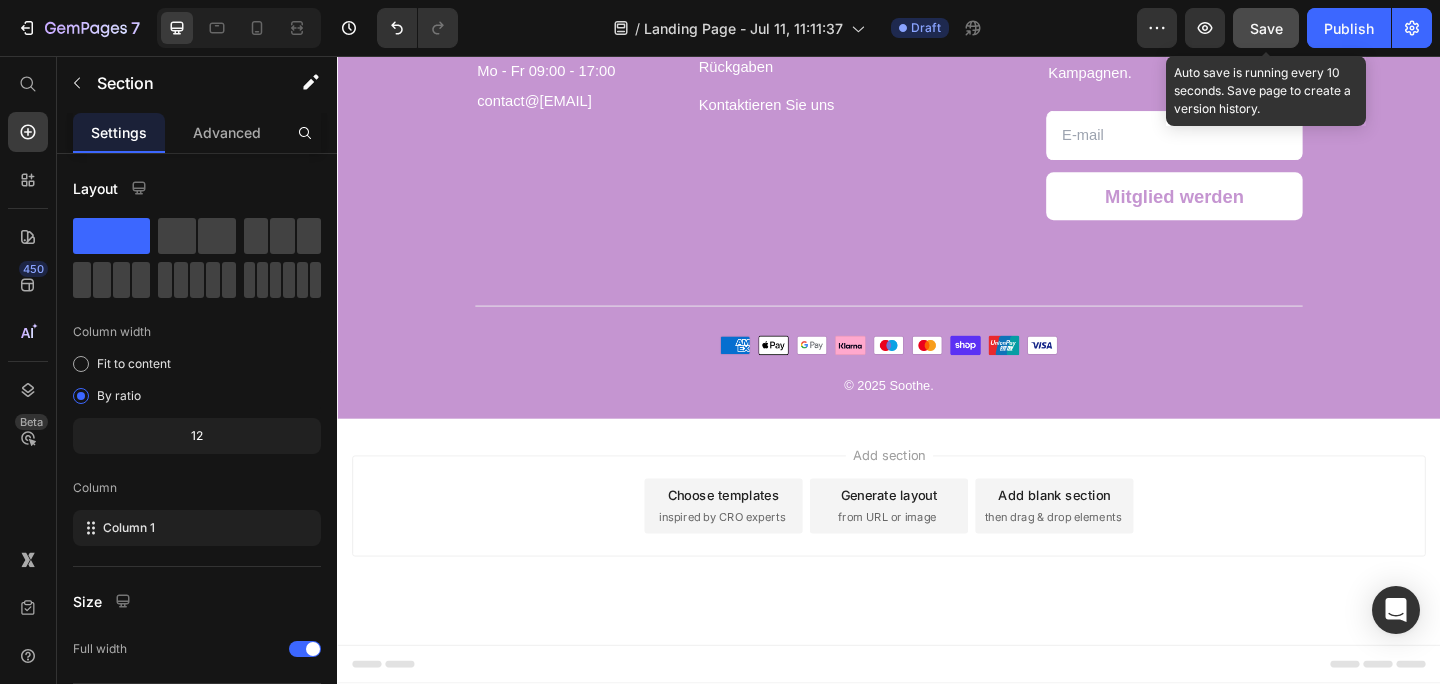 click on "then drag & drop elements" at bounding box center (1115, 558) 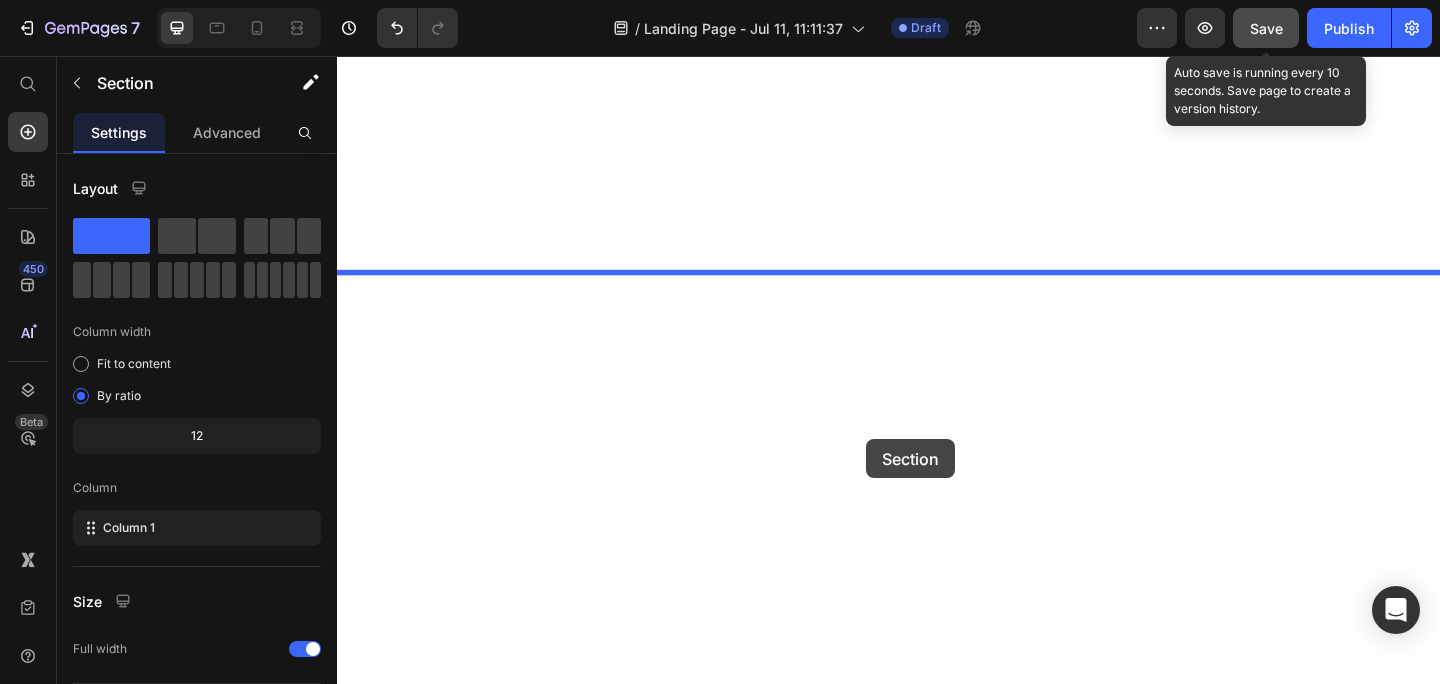 scroll, scrollTop: 6082, scrollLeft: 0, axis: vertical 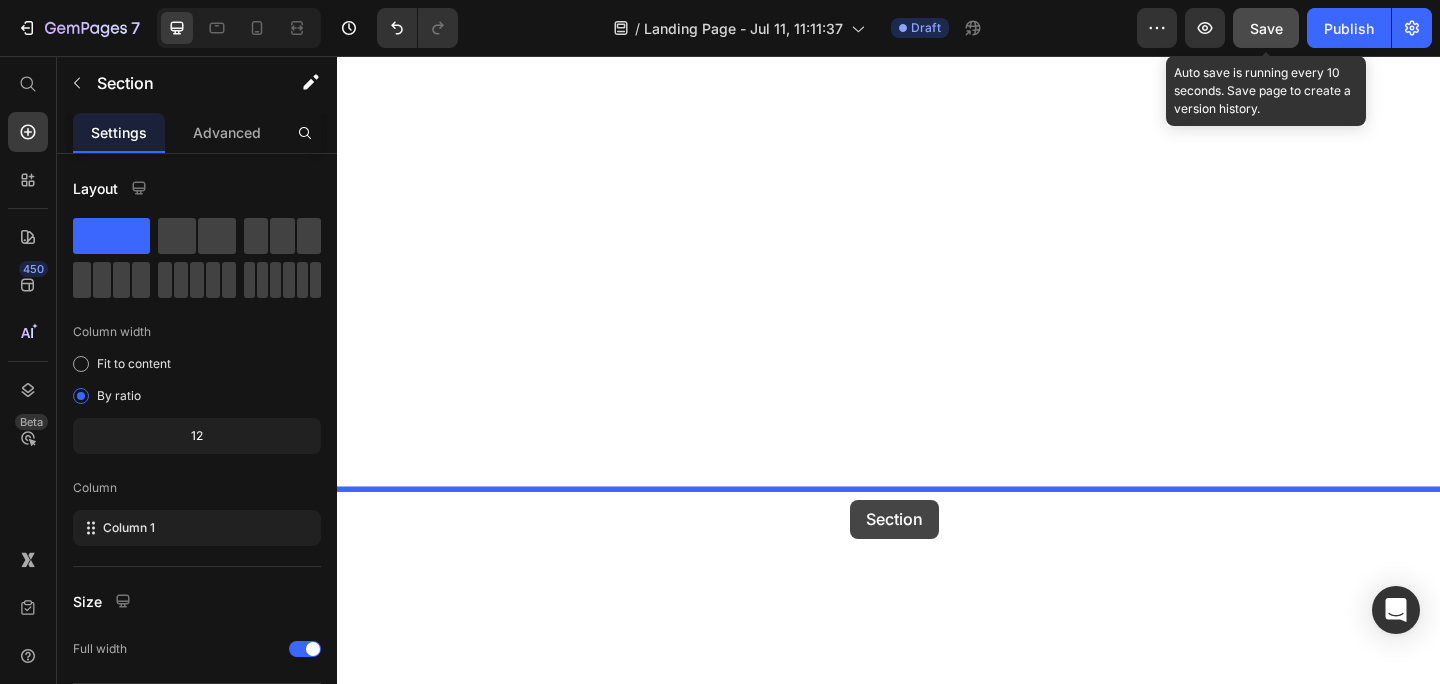 drag, startPoint x: 1008, startPoint y: 473, endPoint x: 895, endPoint y: 538, distance: 130.36104 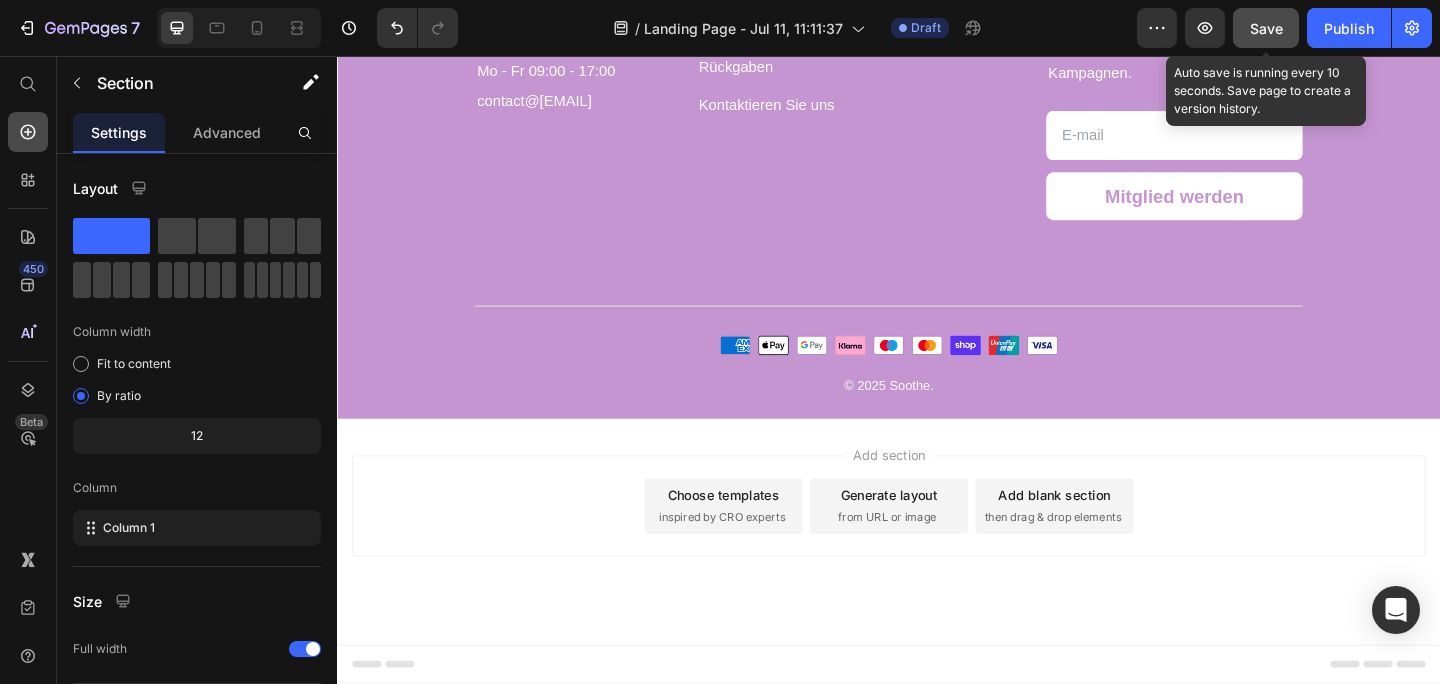 click 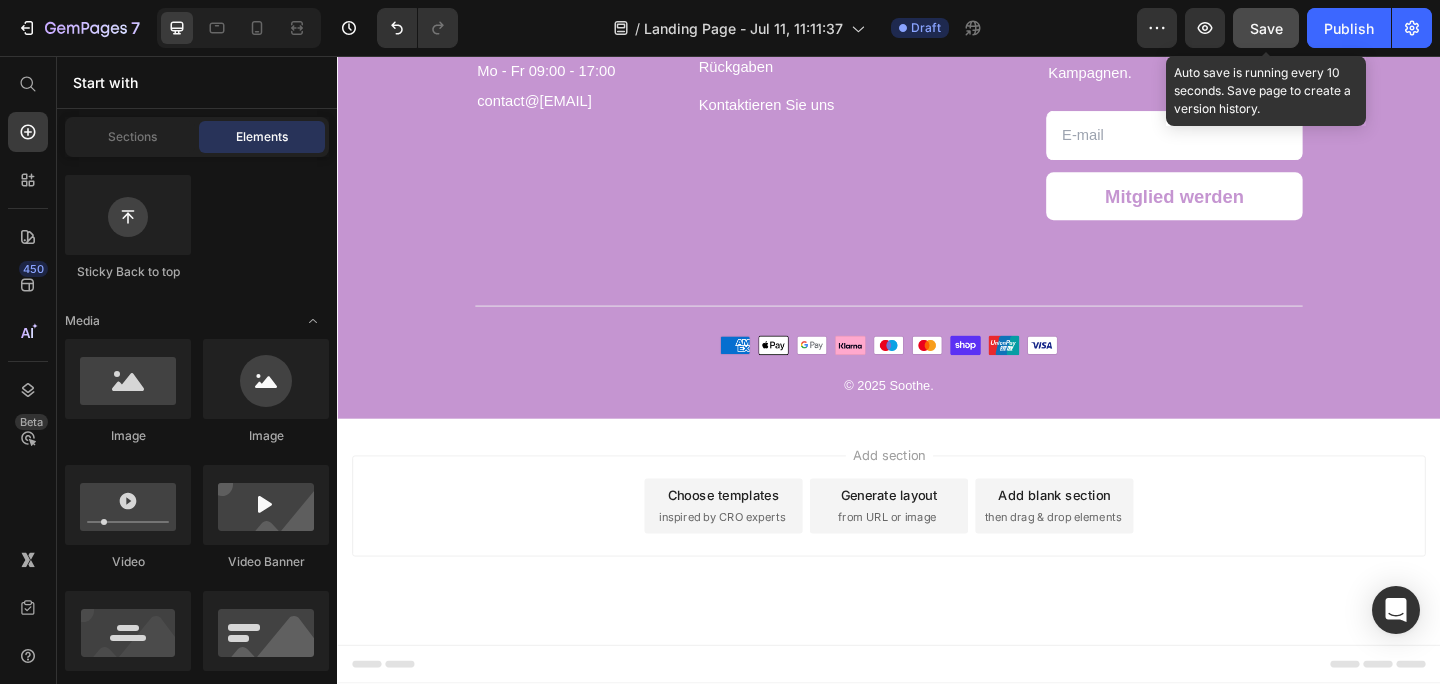 scroll, scrollTop: 0, scrollLeft: 0, axis: both 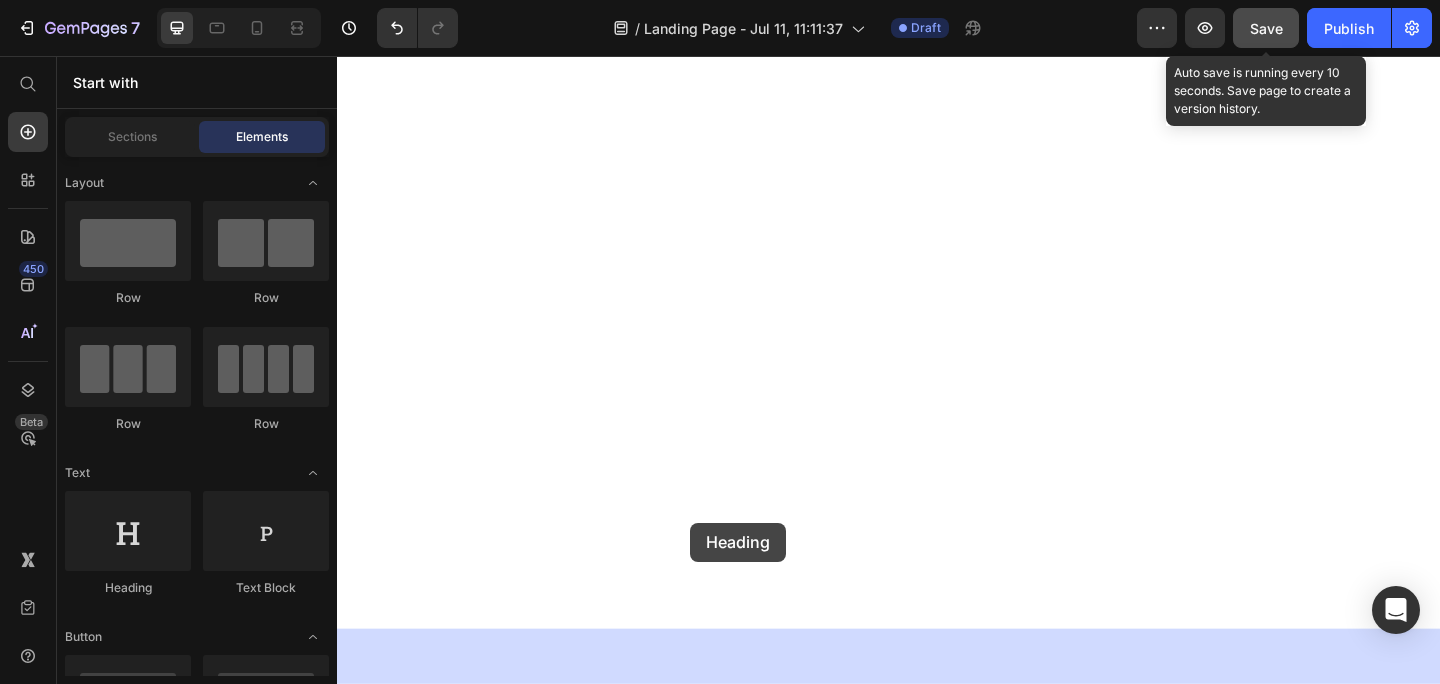 drag, startPoint x: 420, startPoint y: 568, endPoint x: 721, endPoint y: 564, distance: 301.02658 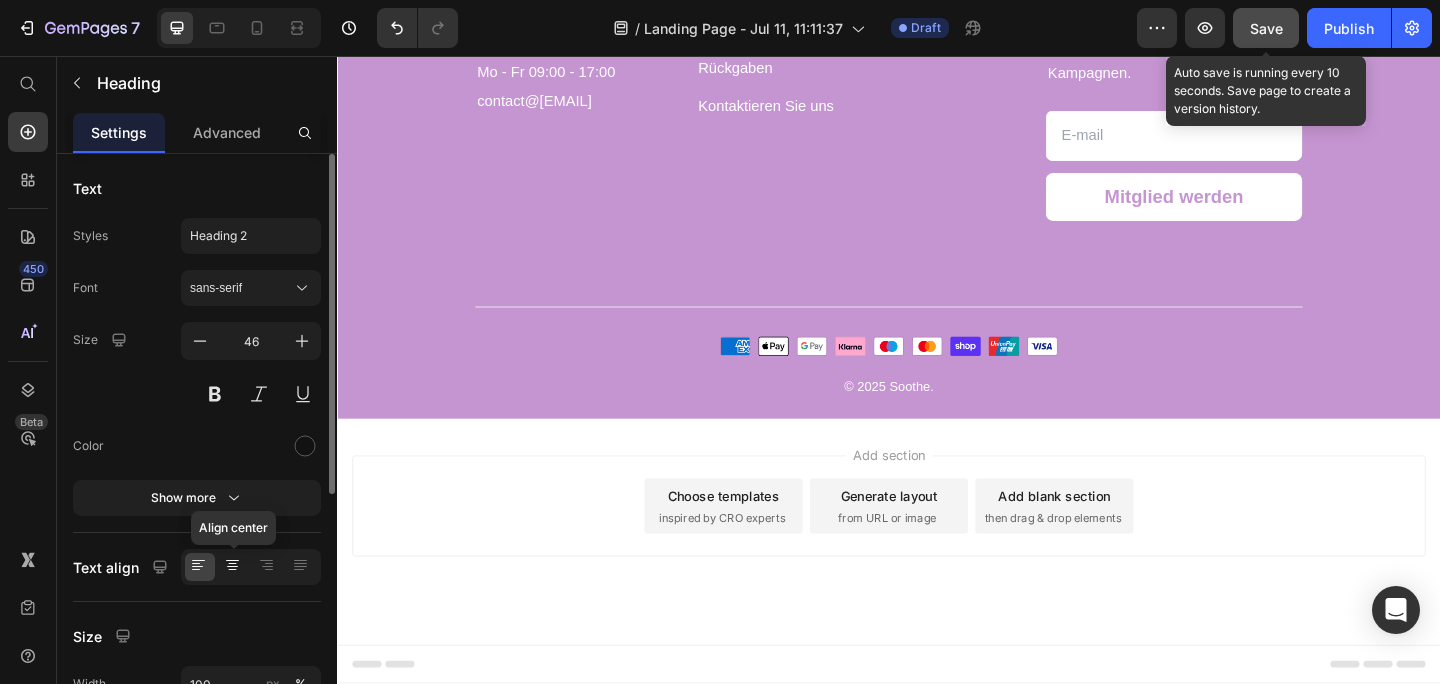 click 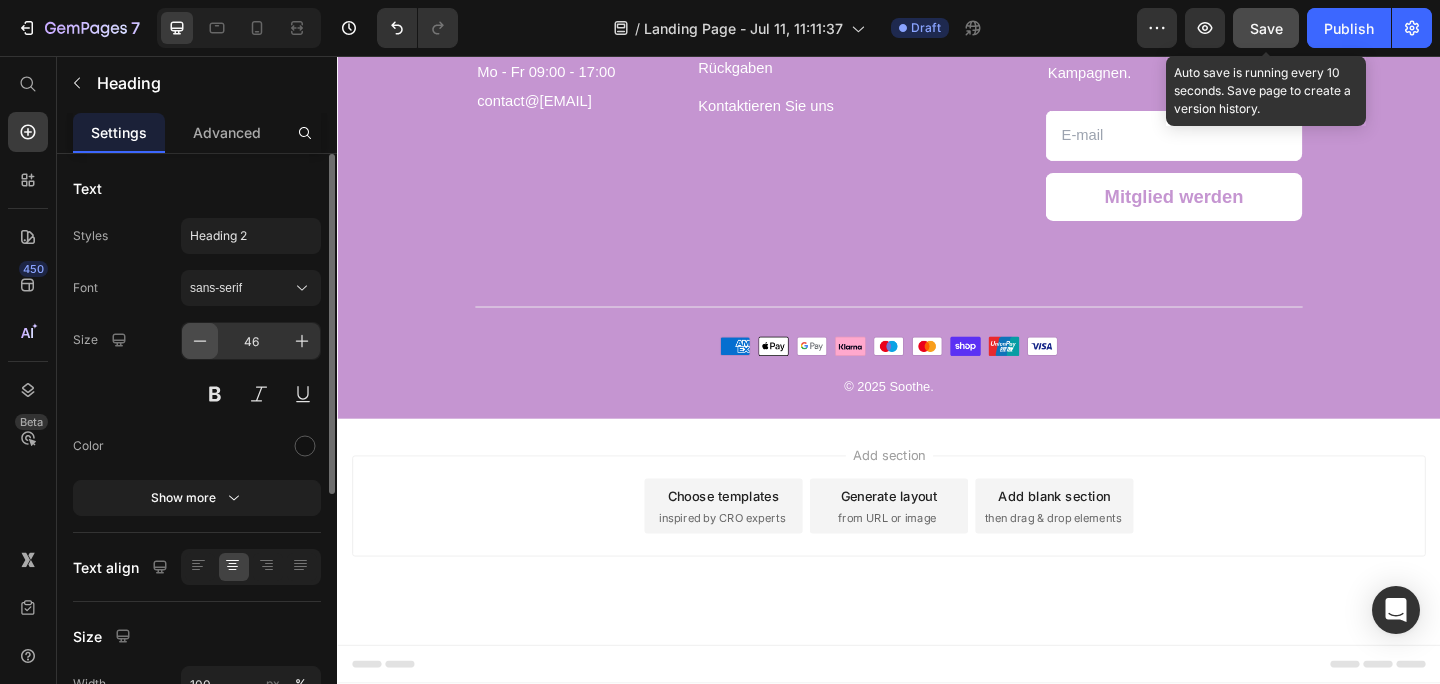 click 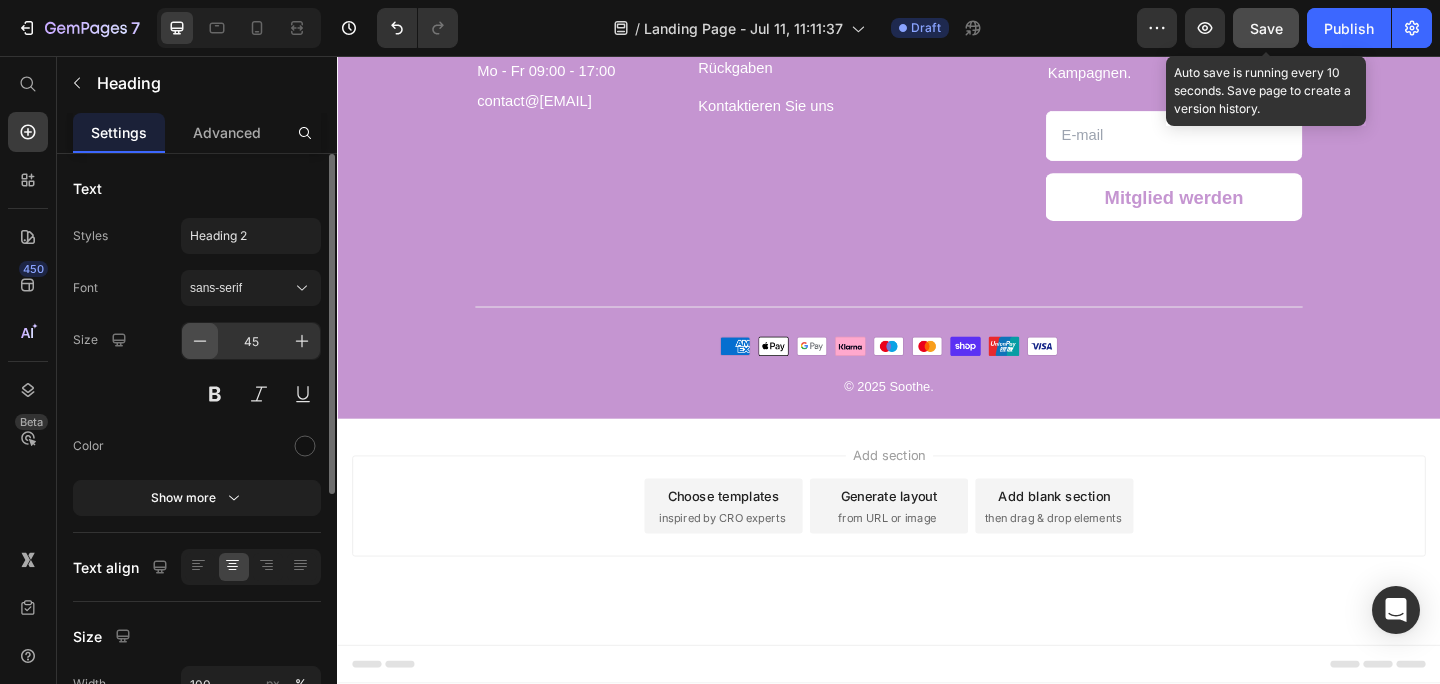 click 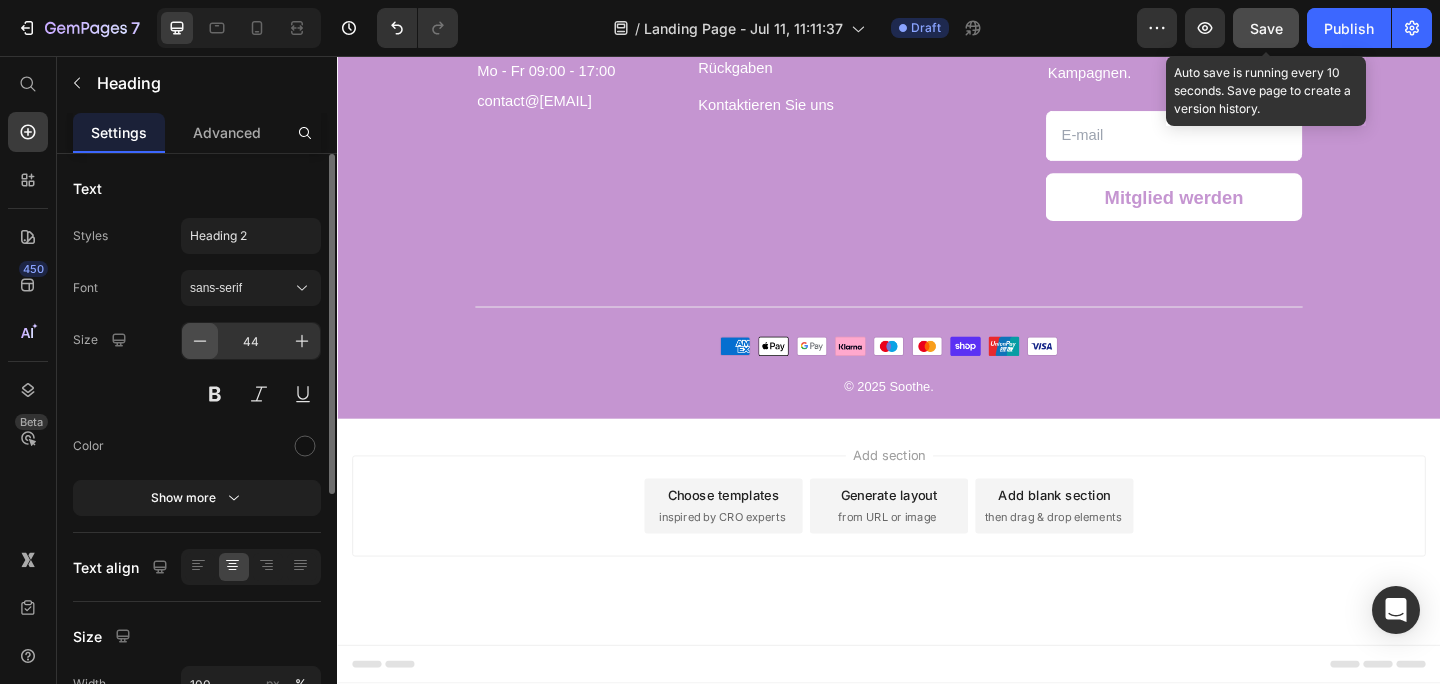click 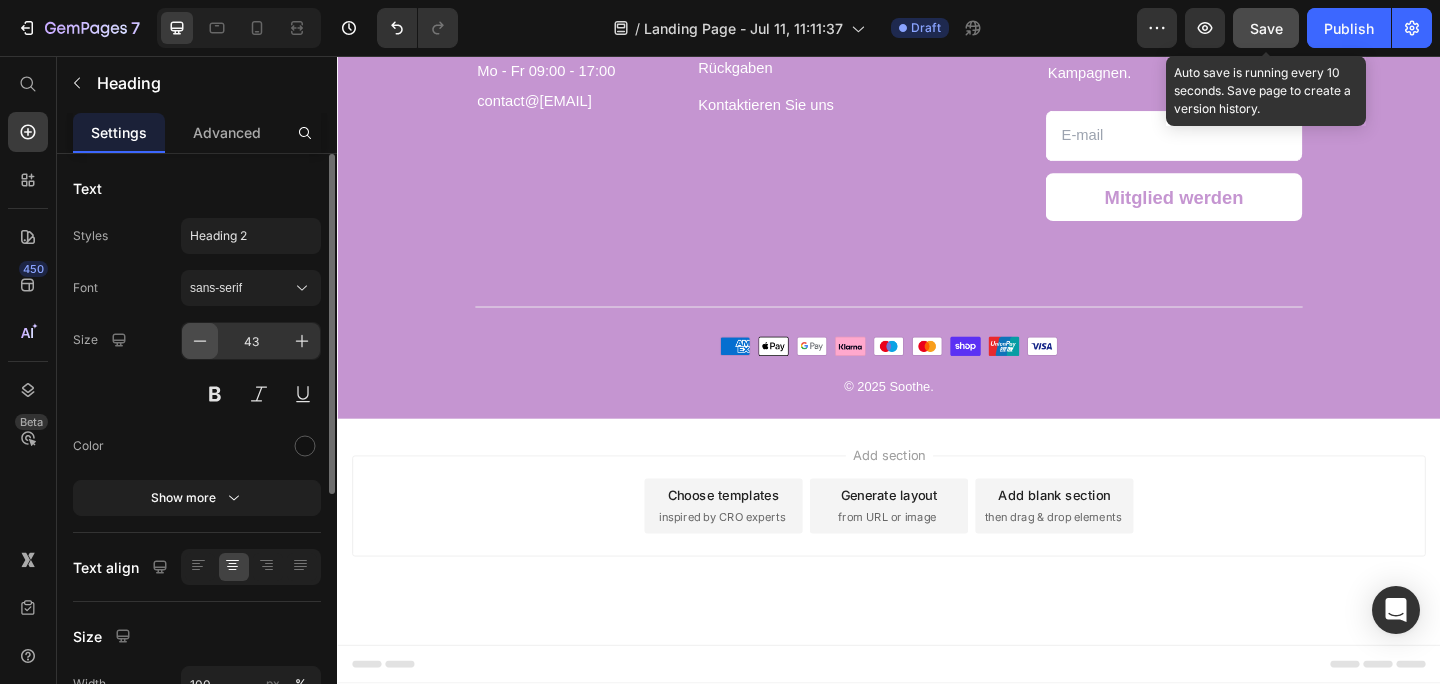 click 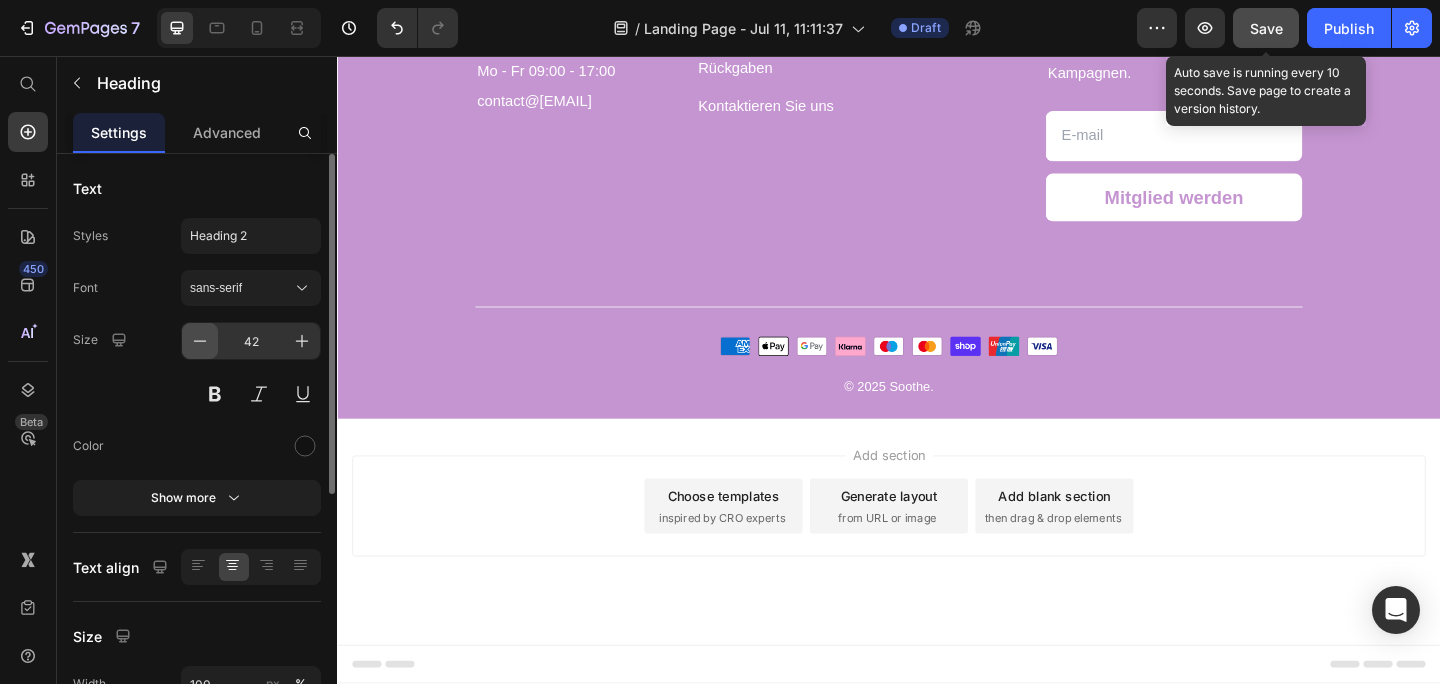 click 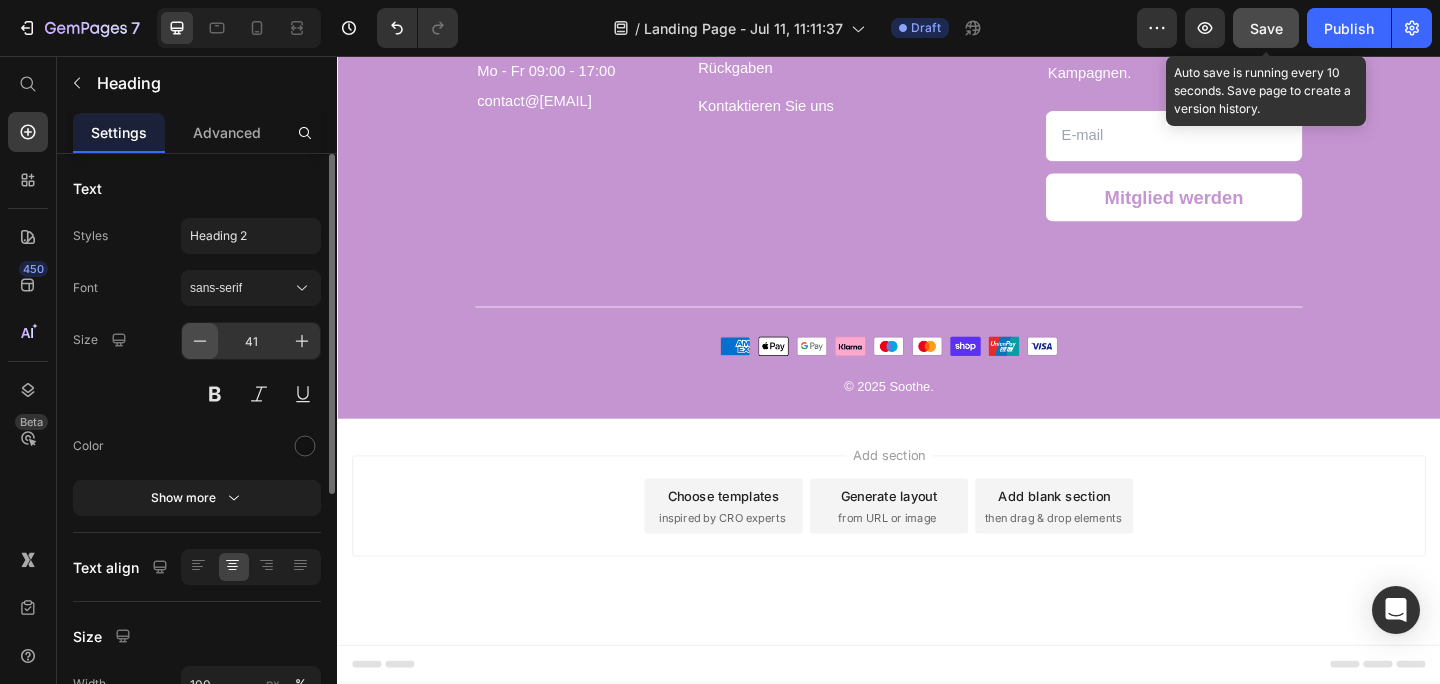 click 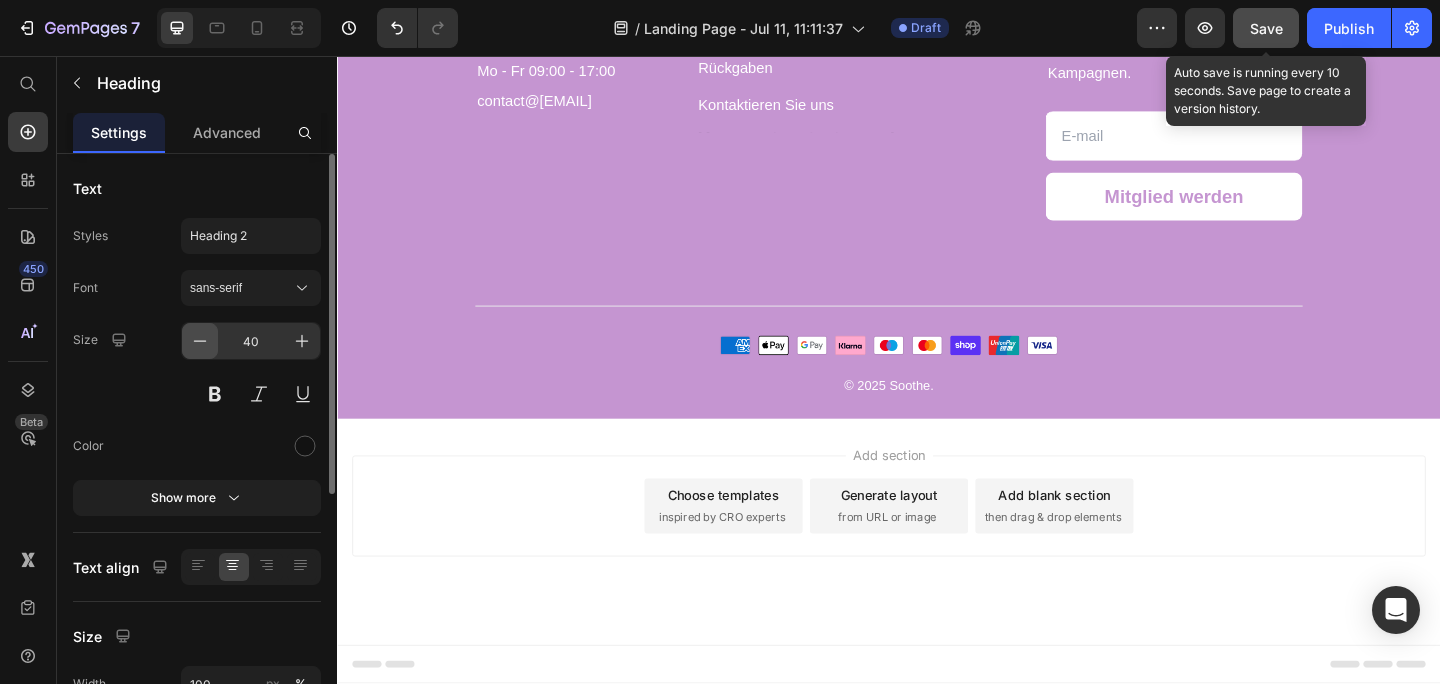 click 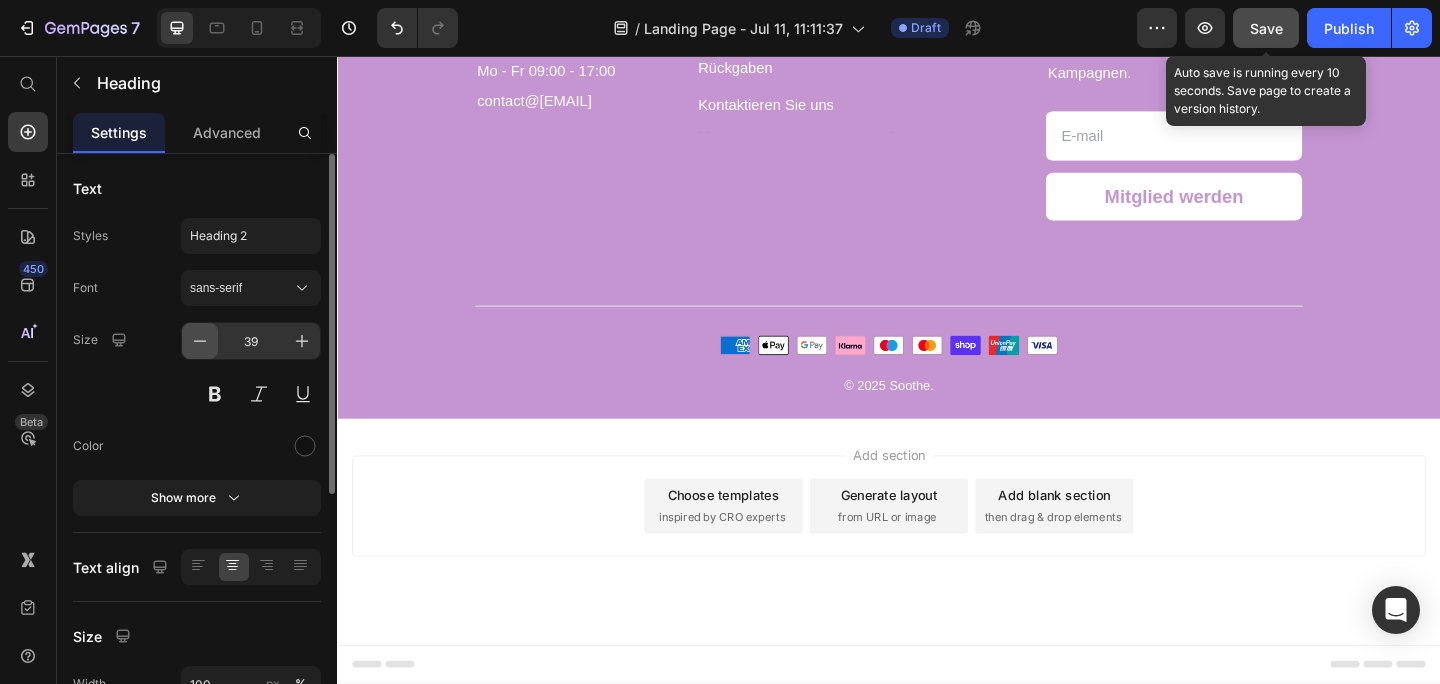 click 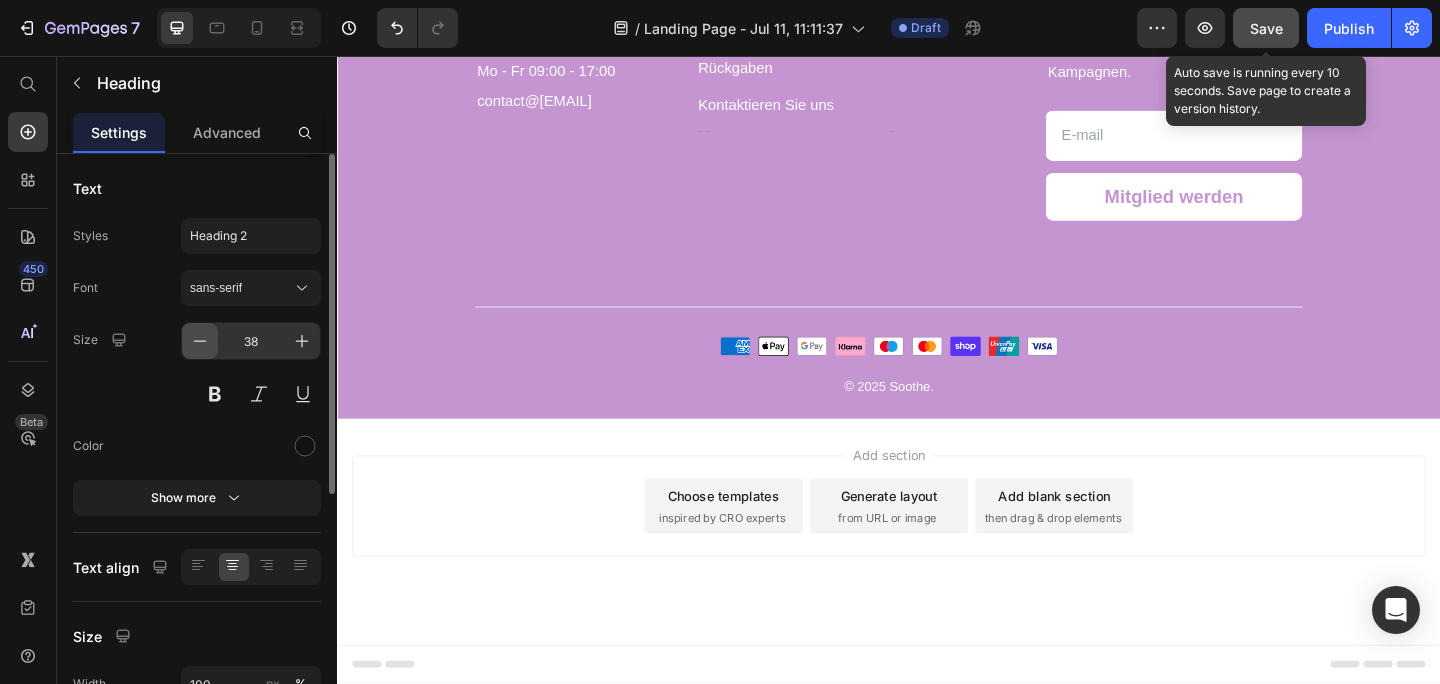 click 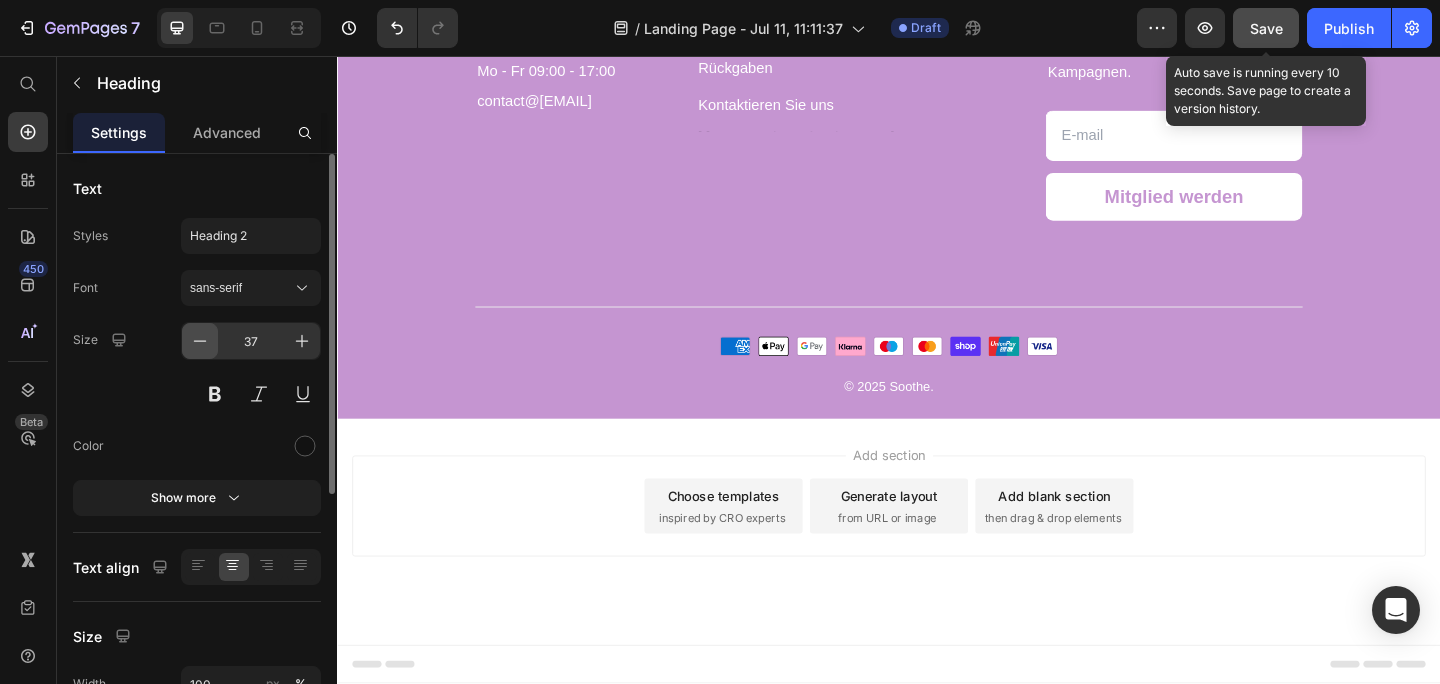 click 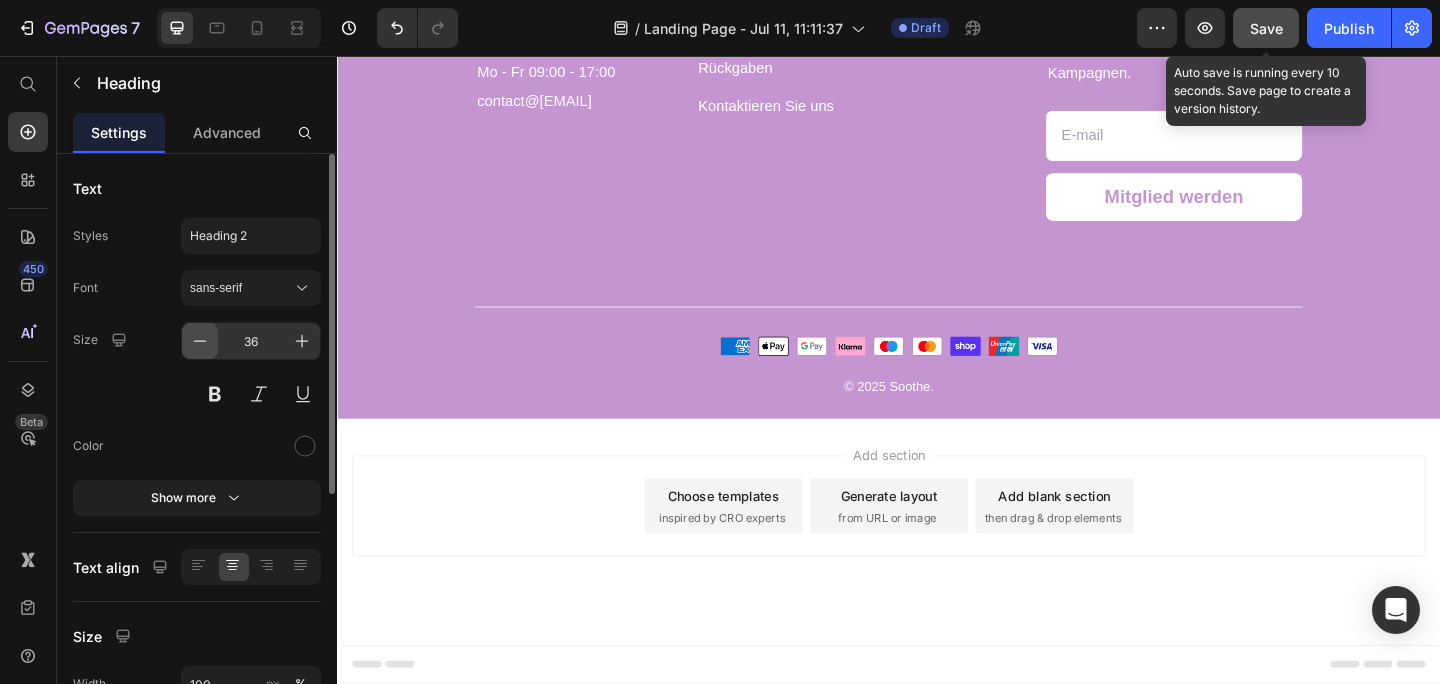 click 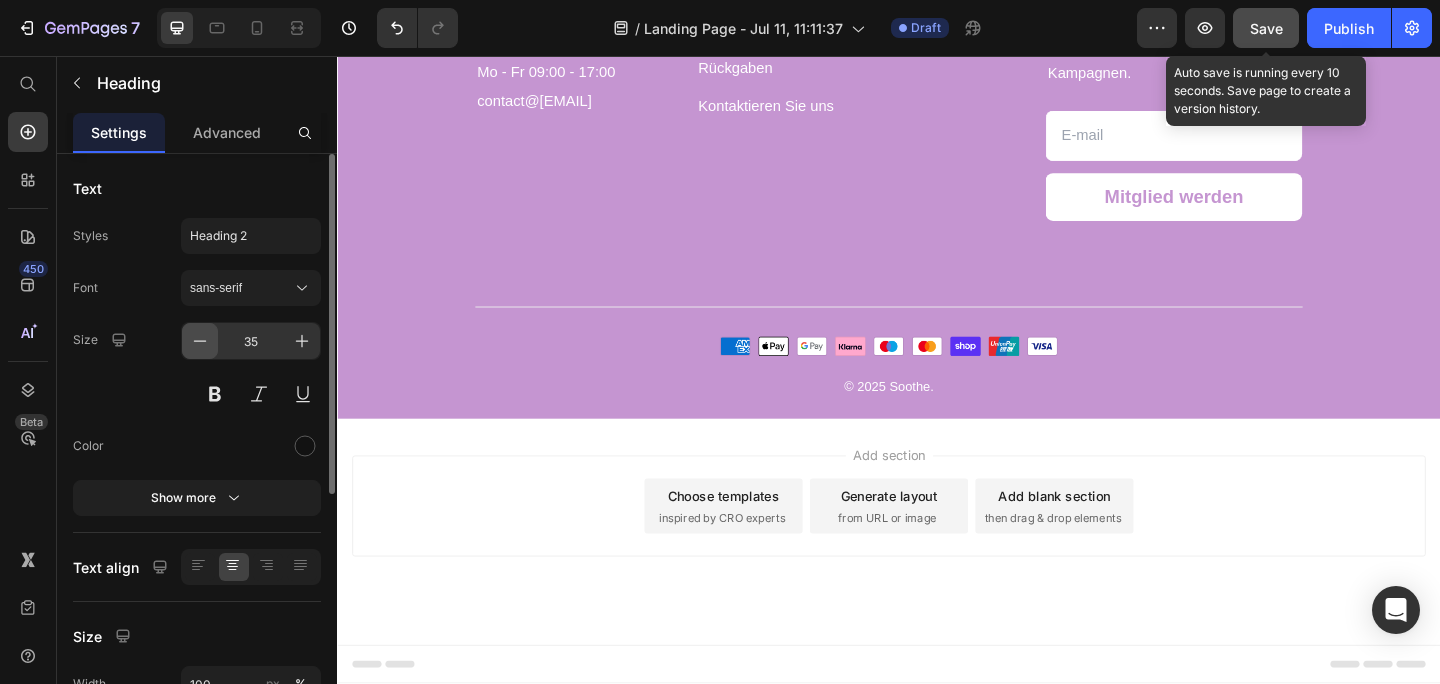 click 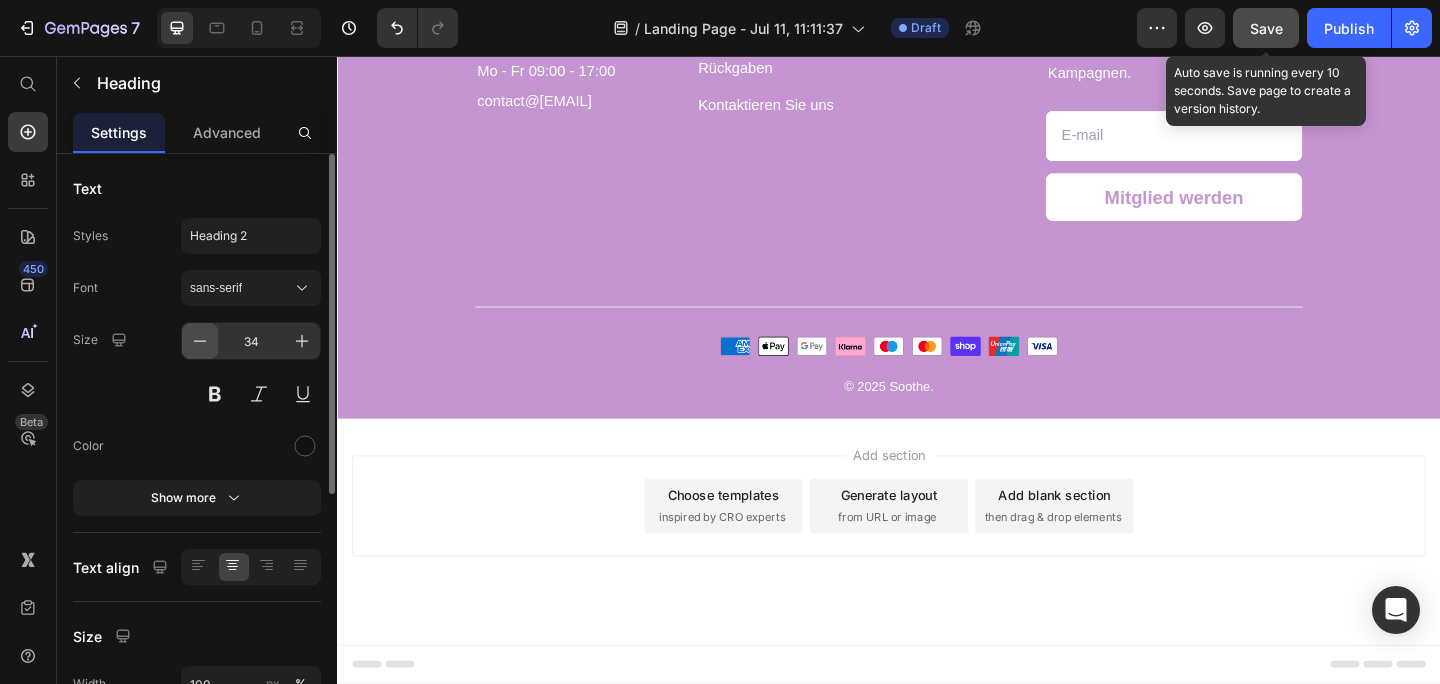 click 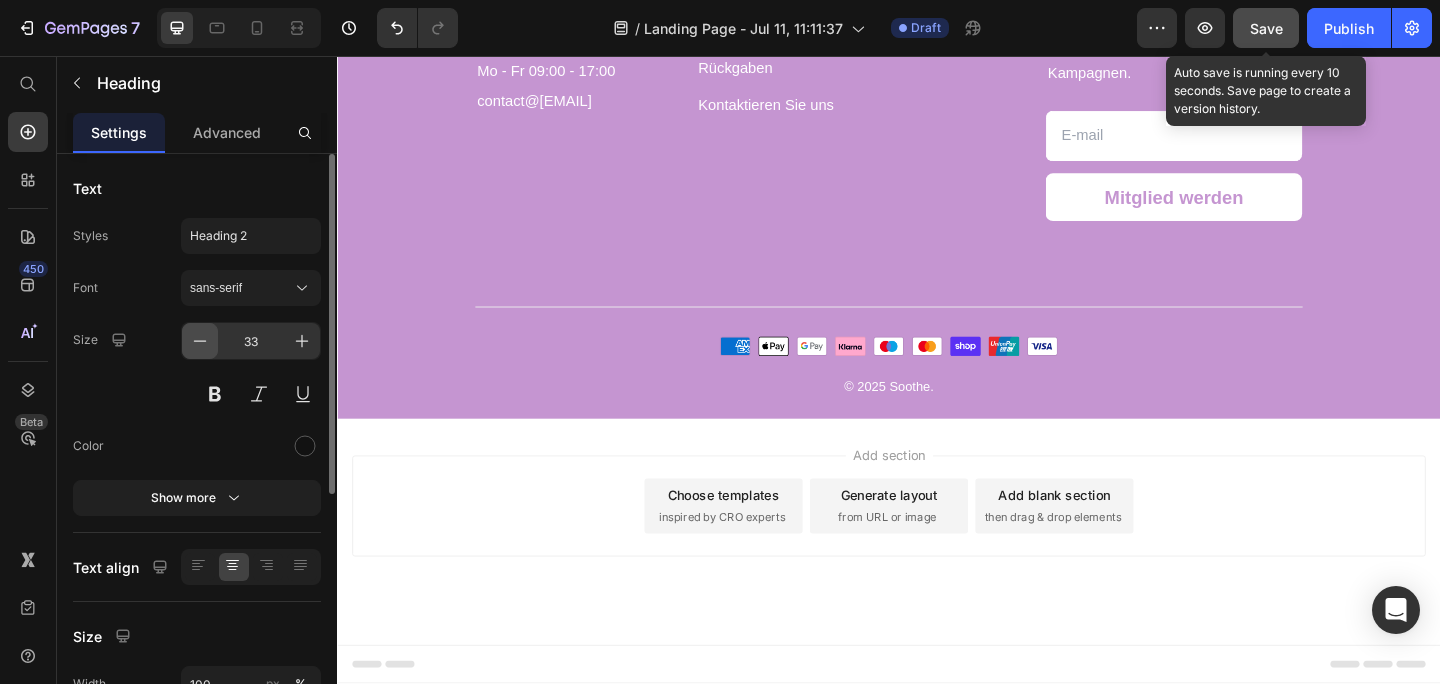 click 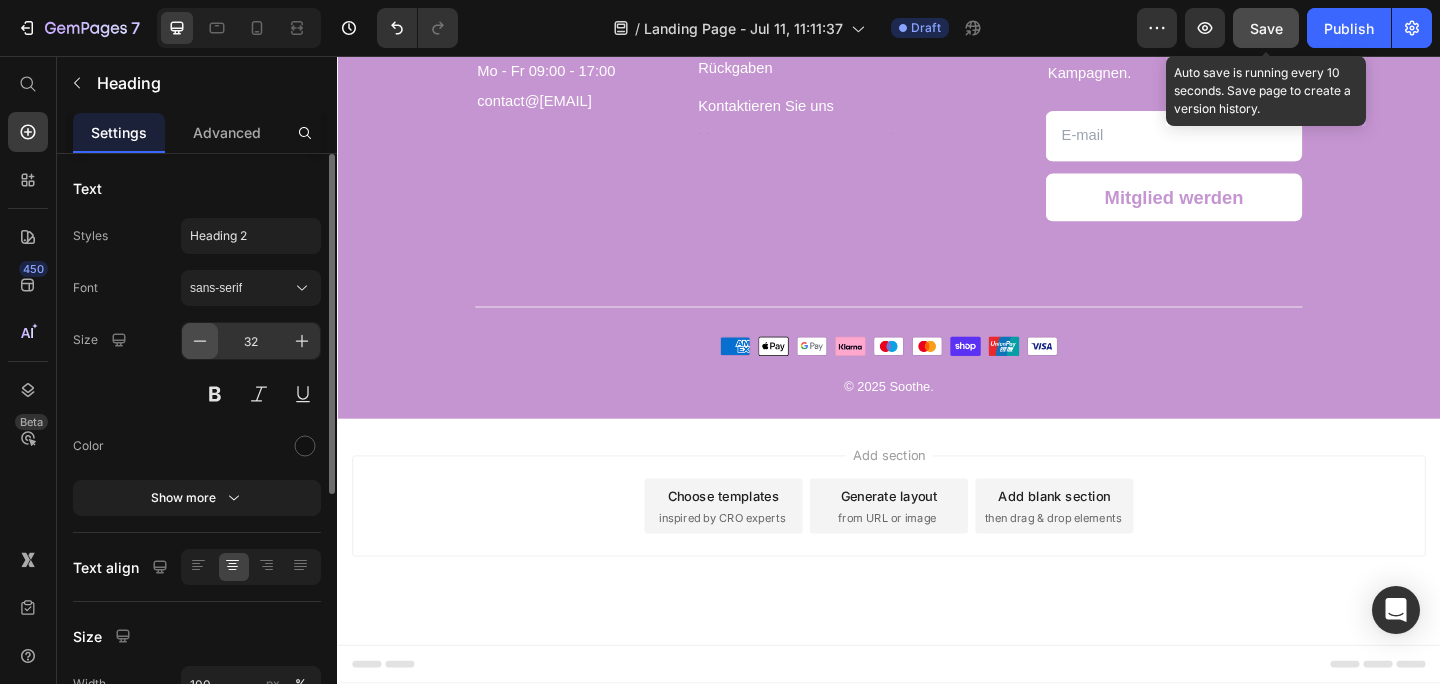 click 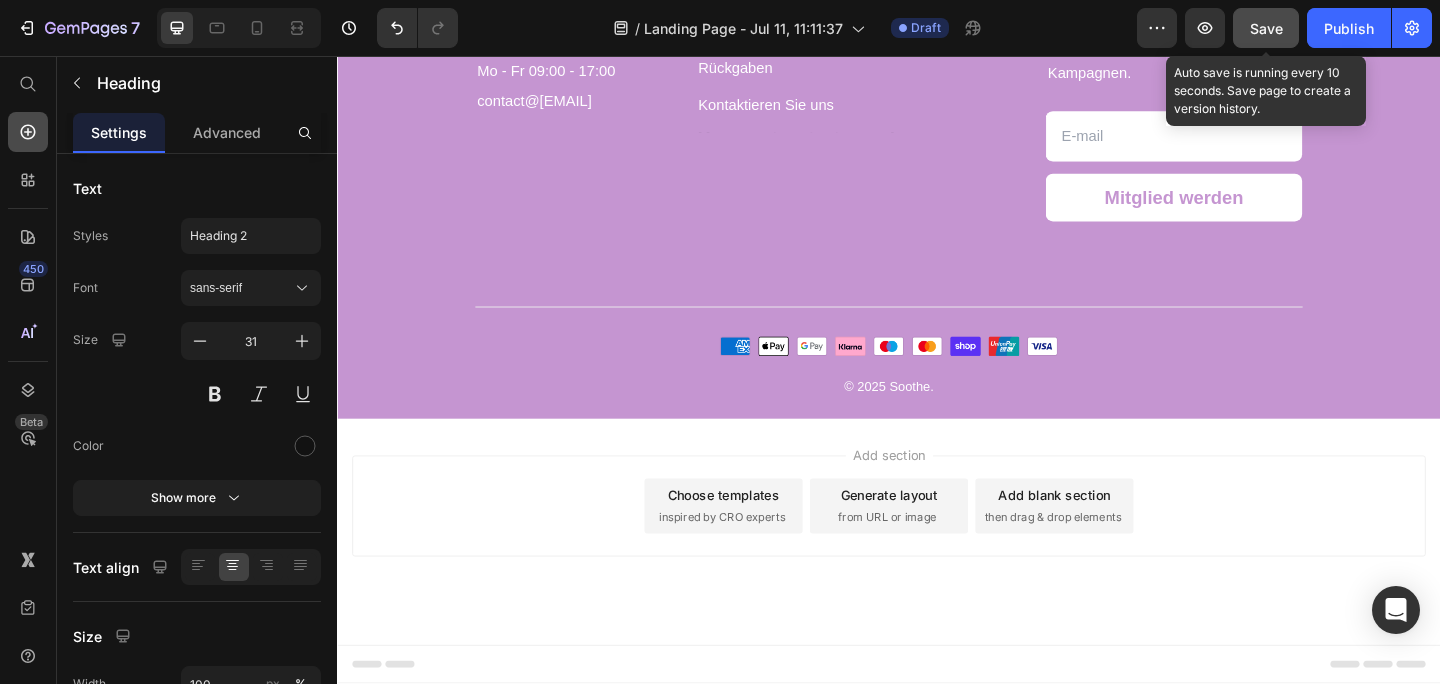 click 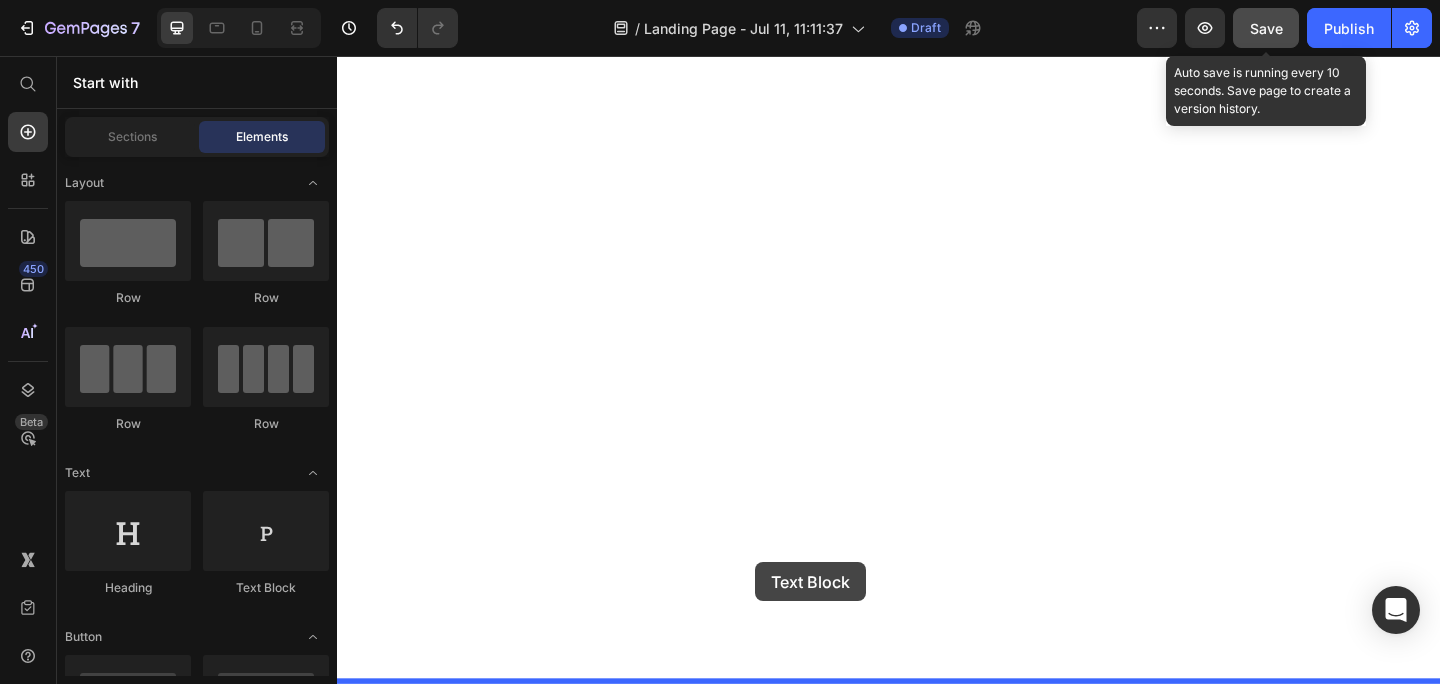 scroll, scrollTop: 6121, scrollLeft: 0, axis: vertical 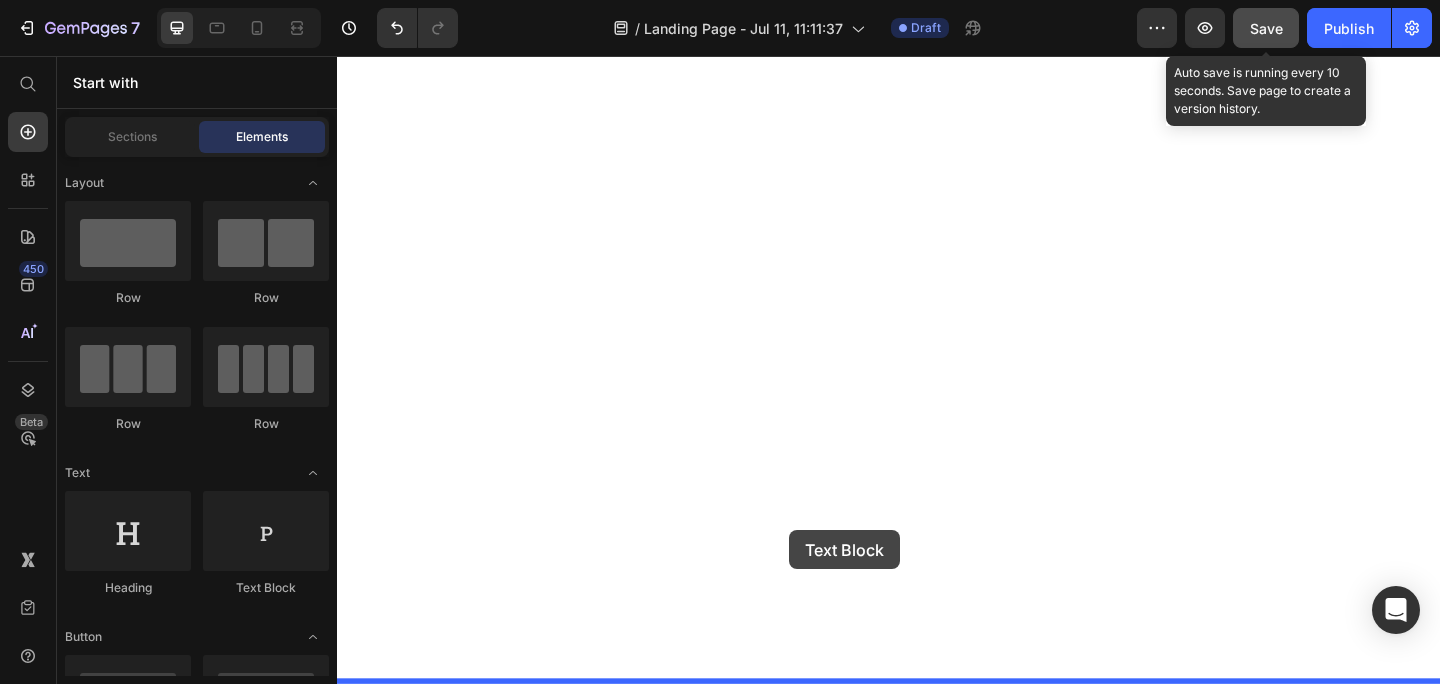 drag, startPoint x: 608, startPoint y: 603, endPoint x: 829, endPoint y: 572, distance: 223.16362 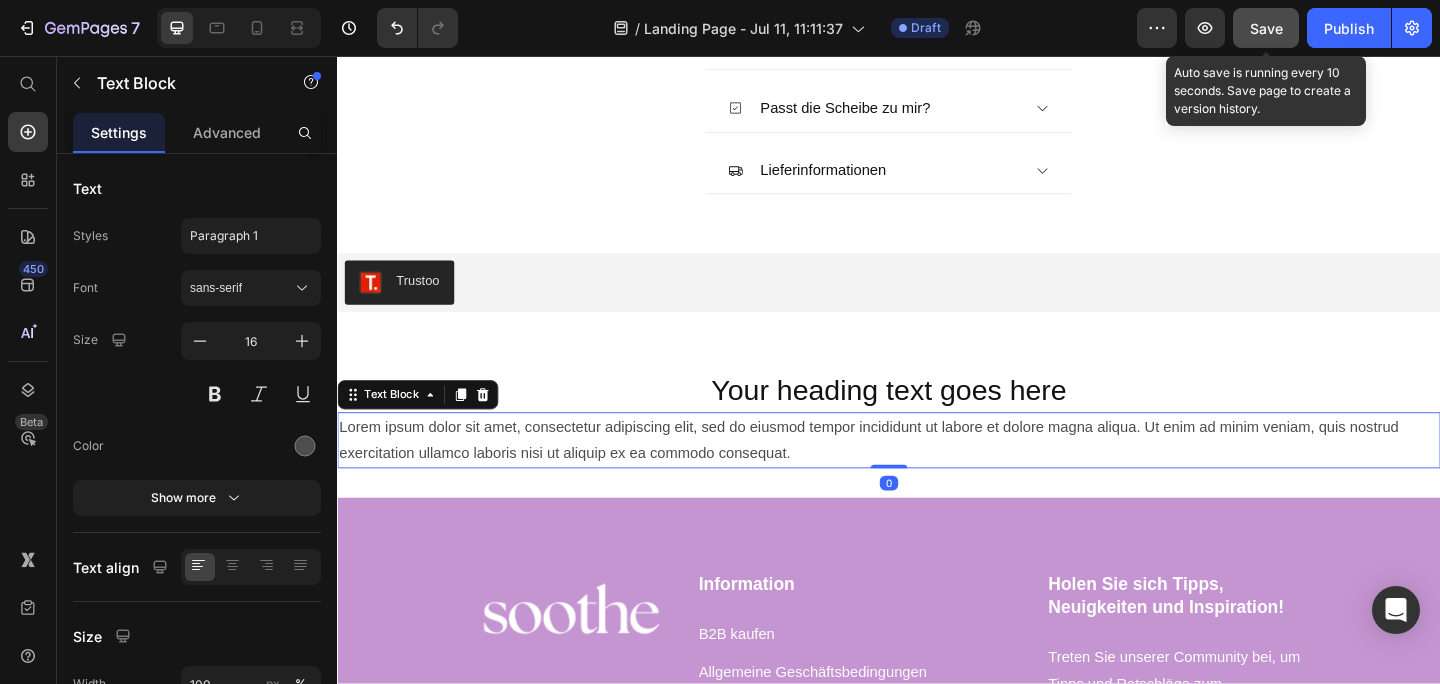 scroll, scrollTop: 6253, scrollLeft: 0, axis: vertical 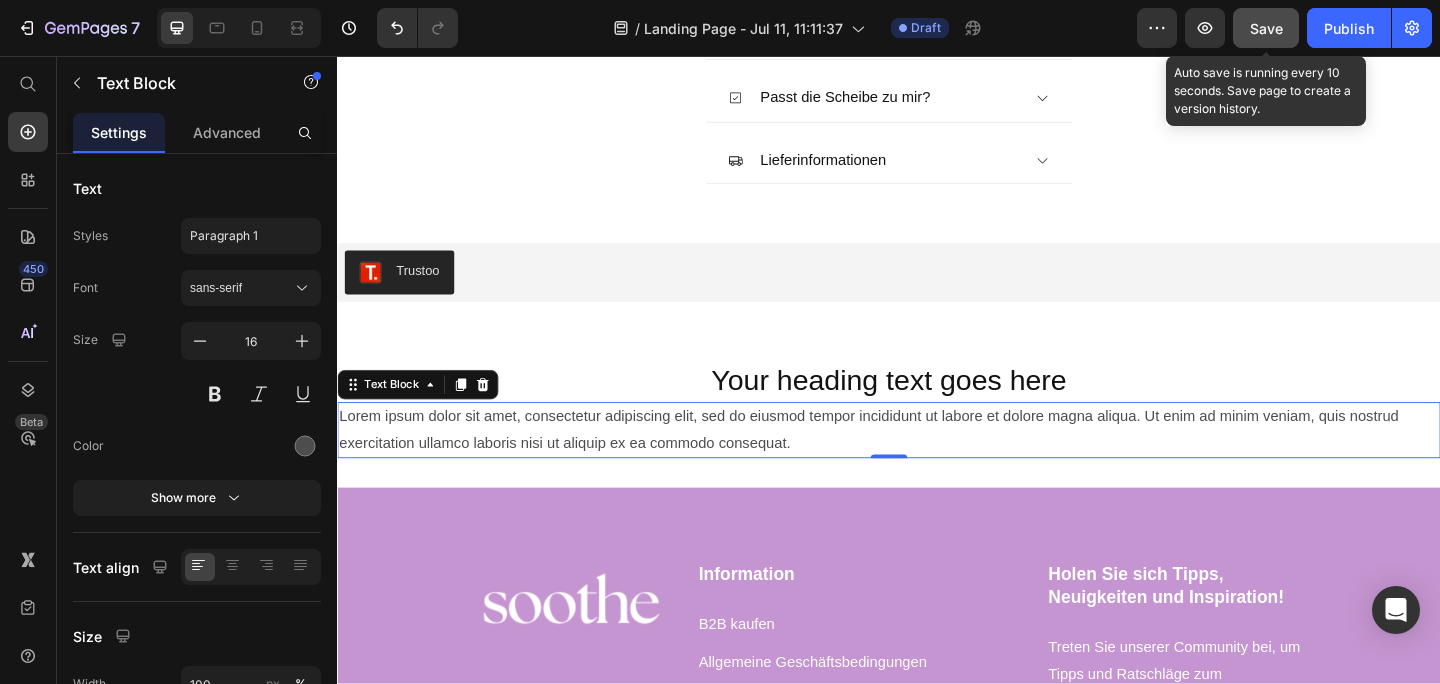 click on "Lorem ipsum dolor sit amet, consectetur adipiscing elit, sed do eiusmod tempor incididunt ut labore et dolore magna aliqua. Ut enim ad minim veniam, quis nostrud exercitation ullamco laboris nisi ut aliquip ex ea commodo consequat." at bounding box center (937, 464) 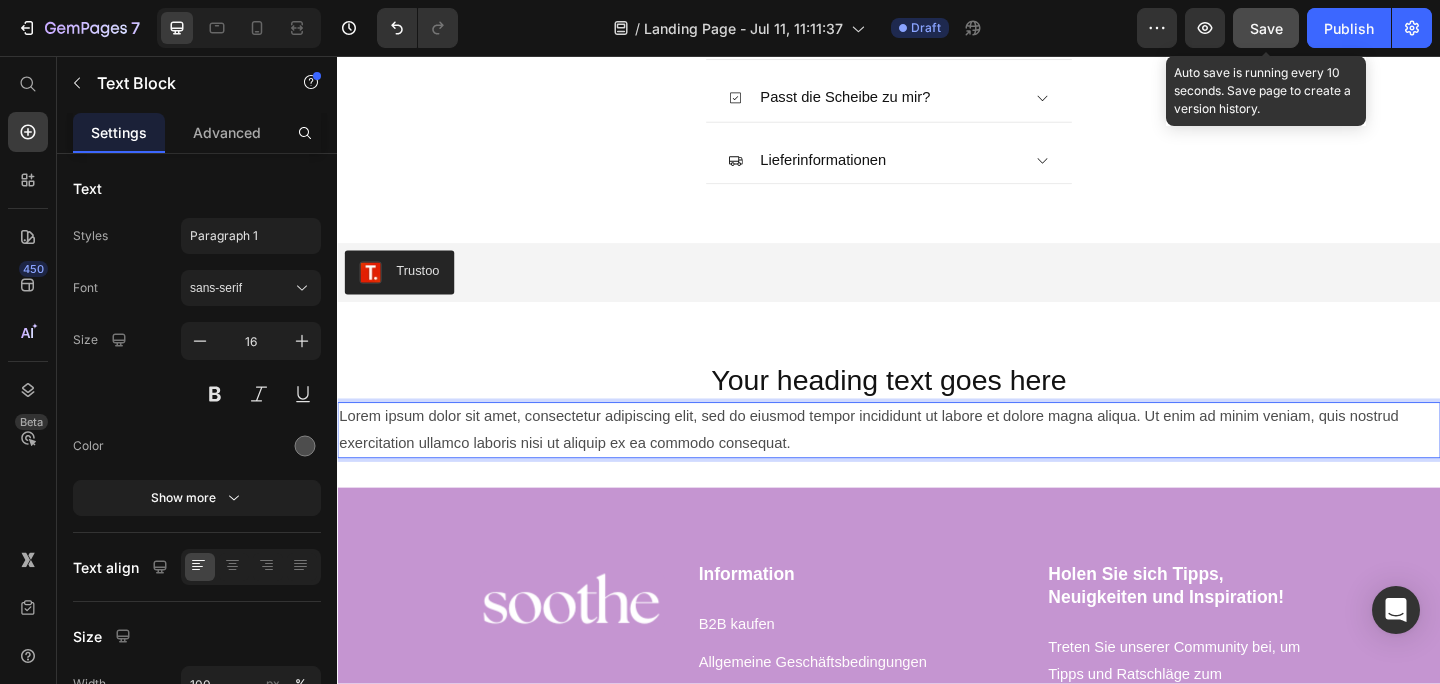 click on "Lorem ipsum dolor sit amet, consectetur adipiscing elit, sed do eiusmod tempor incididunt ut labore et dolore magna aliqua. Ut enim ad minim veniam, quis nostrud exercitation ullamco laboris nisi ut aliquip ex ea commodo consequat." at bounding box center (937, 464) 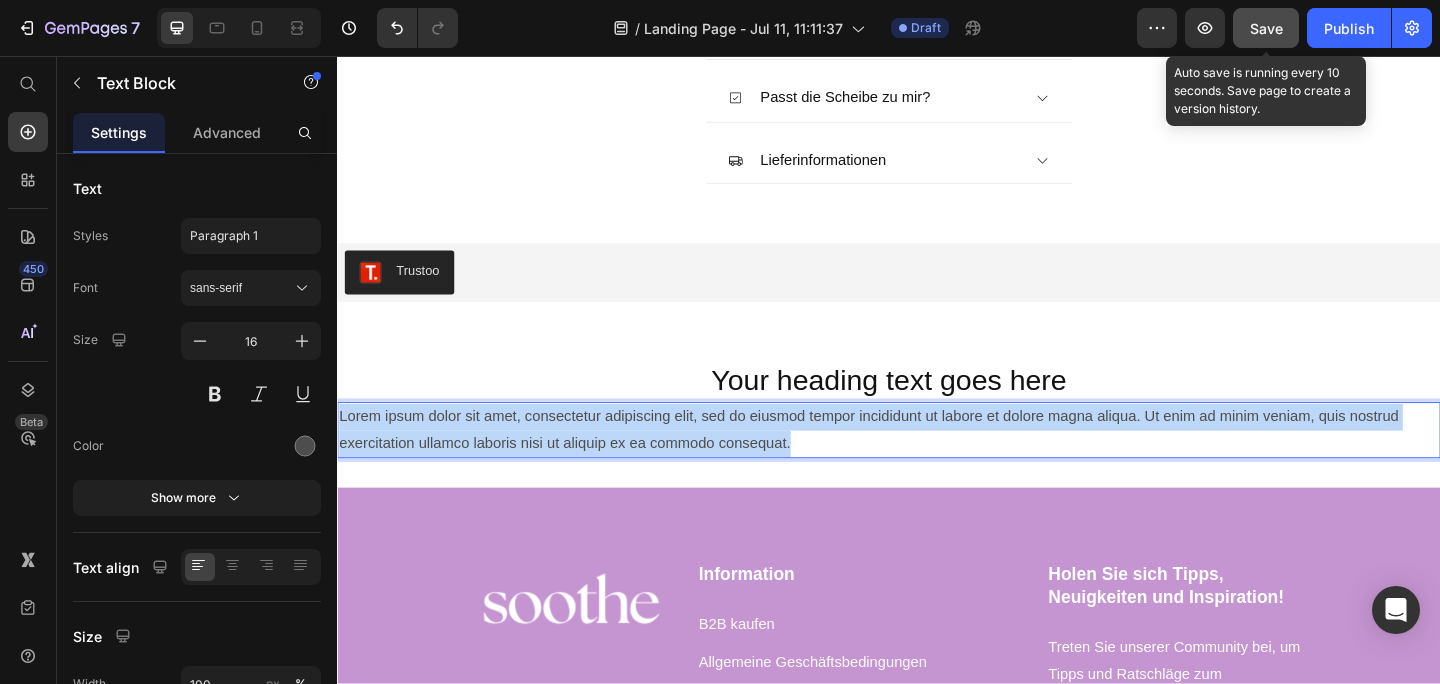click on "Lorem ipsum dolor sit amet, consectetur adipiscing elit, sed do eiusmod tempor incididunt ut labore et dolore magna aliqua. Ut enim ad minim veniam, quis nostrud exercitation ullamco laboris nisi ut aliquip ex ea commodo consequat." at bounding box center [937, 464] 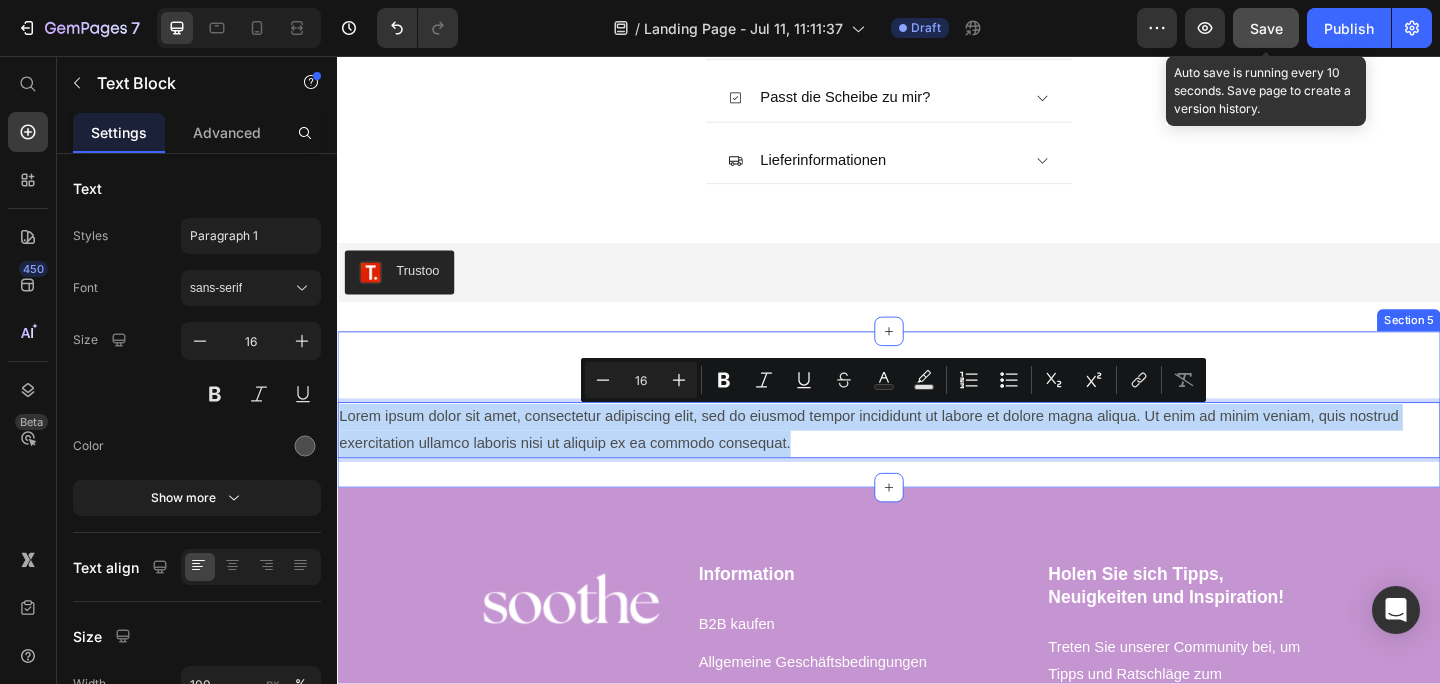 click on "Your heading text goes here Heading Lorem ipsum dolor sit amet, consectetur adipiscing elit, sed do eiusmod tempor incididunt ut labore et dolore magna aliqua. Ut enim ad minim veniam, quis nostrud exercitation ullamco laboris nisi ut aliquip ex ea commodo consequat. Text Block   0 Section 5" at bounding box center (937, 441) 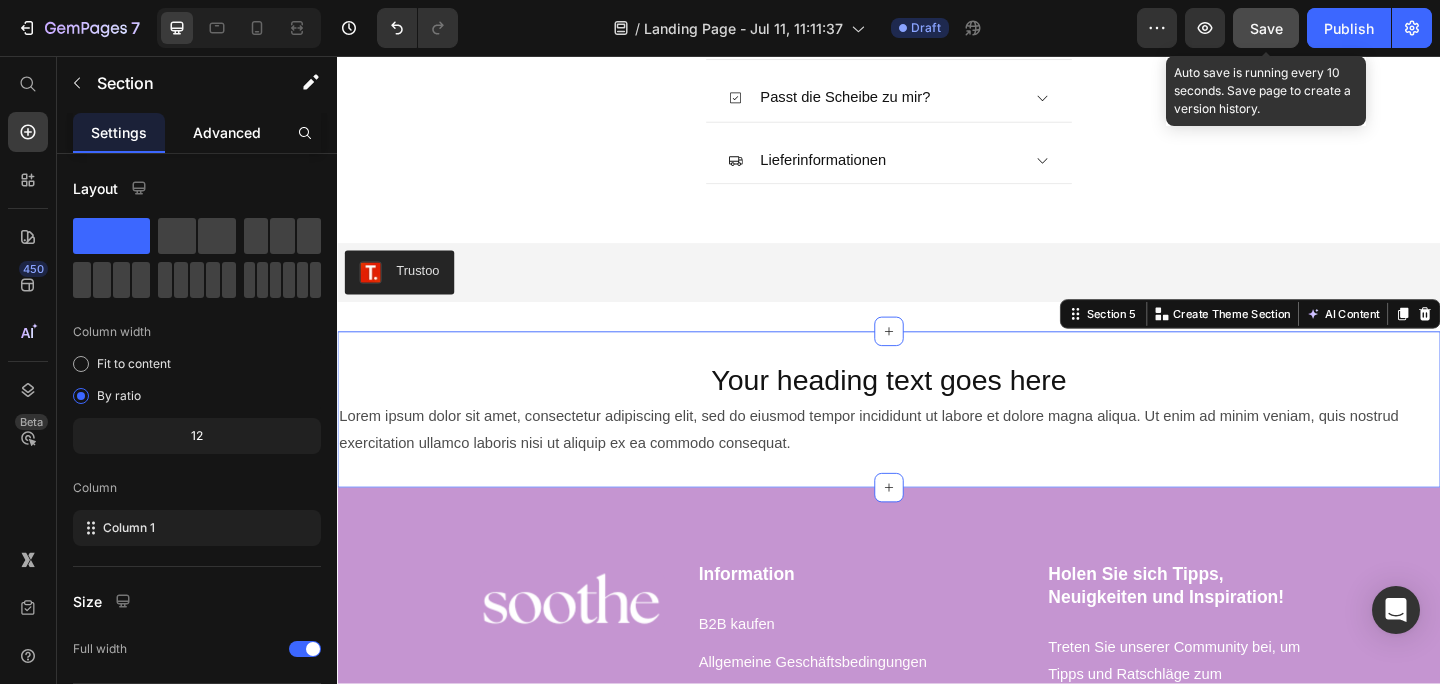 click on "Advanced" at bounding box center [227, 132] 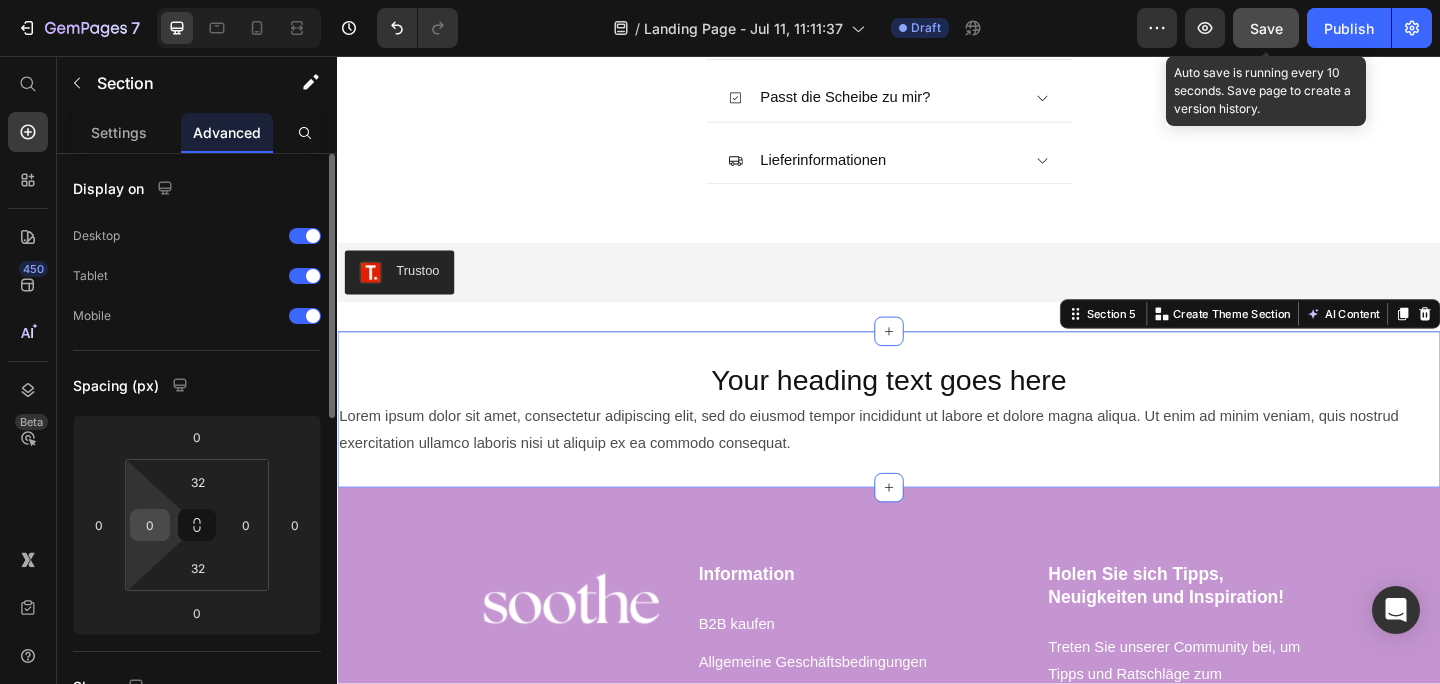 click on "0" at bounding box center (150, 525) 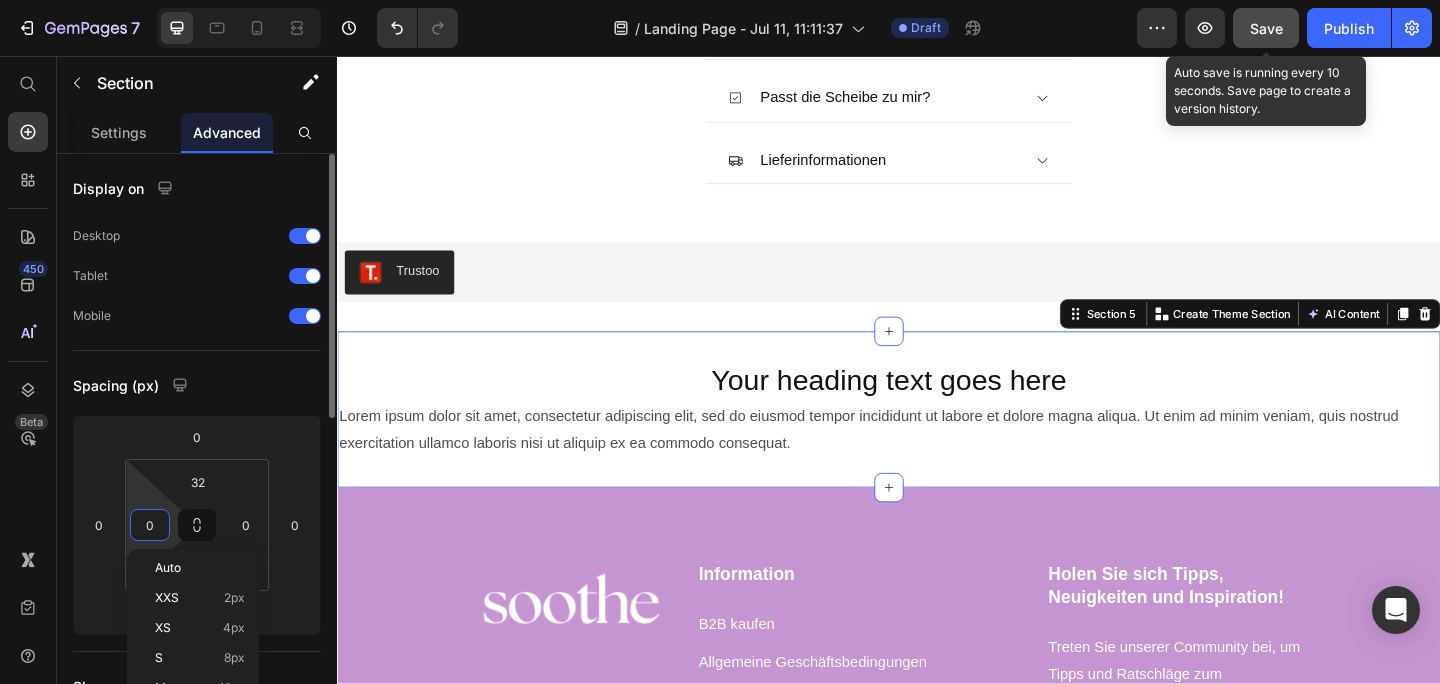 type 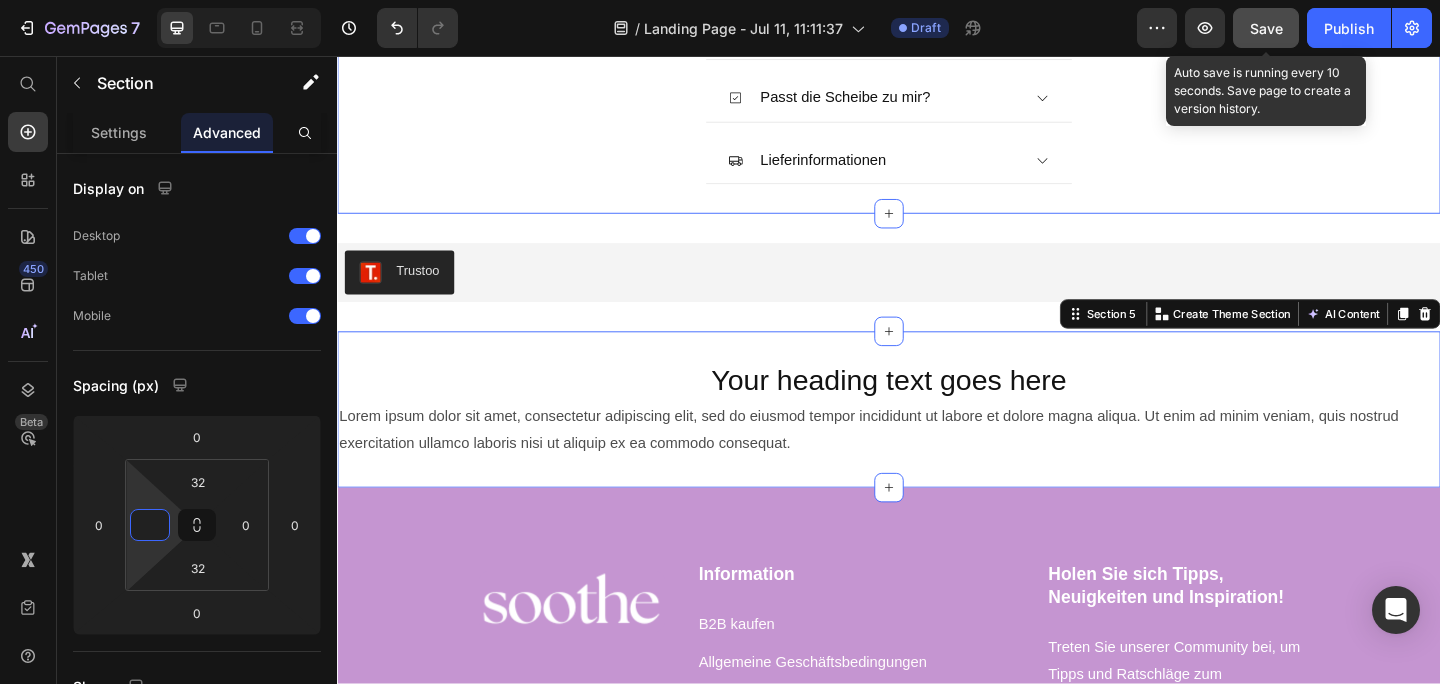 click on "Häufig gestellte Fragen zu Lunadisc™ Heading
Aus welchem ​​Material besteht er?
Wie funktioniert es?
Freihändiges Entleeren
Wie lange kann ich LunaDisc verwenden?
Wie reinige ich die LunaDisc?
Passt die Scheibe zu mir?
Lieferinformationen Accordion Section 3" at bounding box center (937, -91) 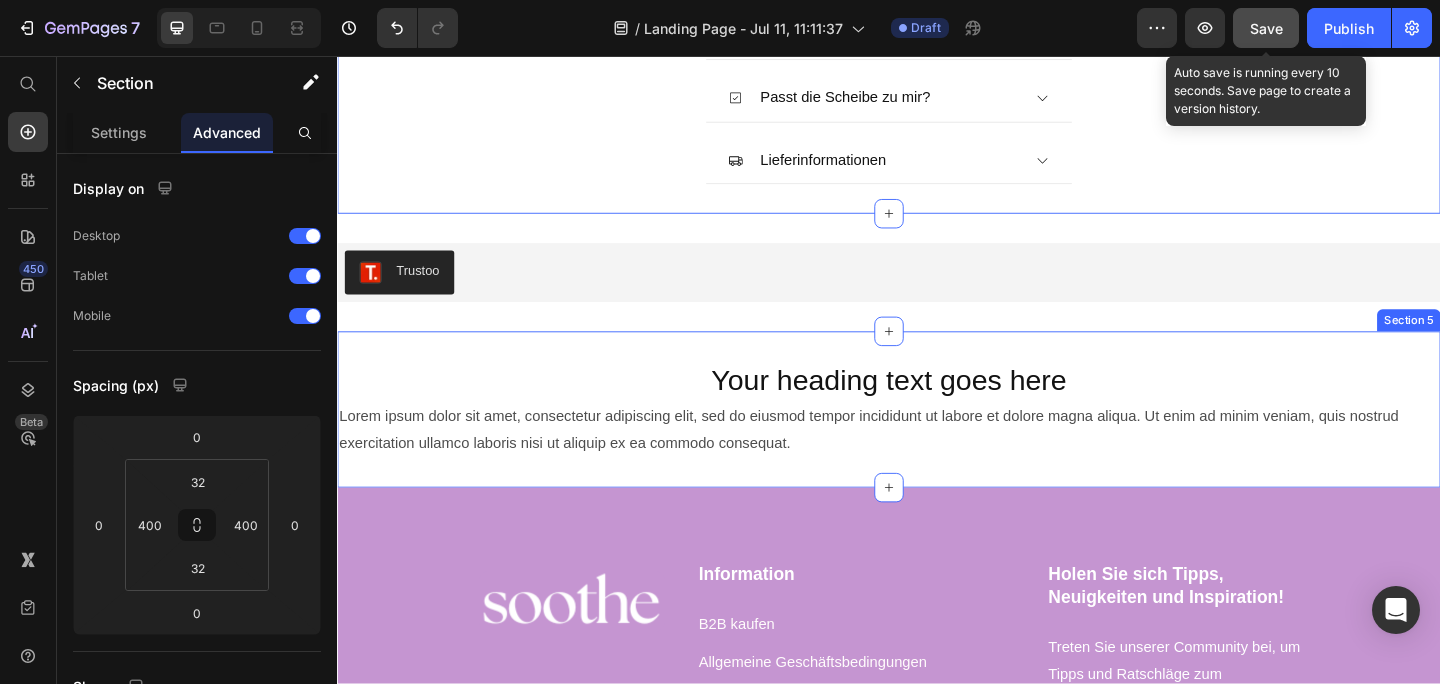 click on "Your heading text goes here Heading Lorem ipsum dolor sit amet, consectetur adipiscing elit, sed do eiusmod tempor incididunt ut labore et dolore magna aliqua. Ut enim ad minim veniam, quis nostrud exercitation ullamco laboris nisi ut aliquip ex ea commodo consequat. Text Block Section 5" at bounding box center (937, 441) 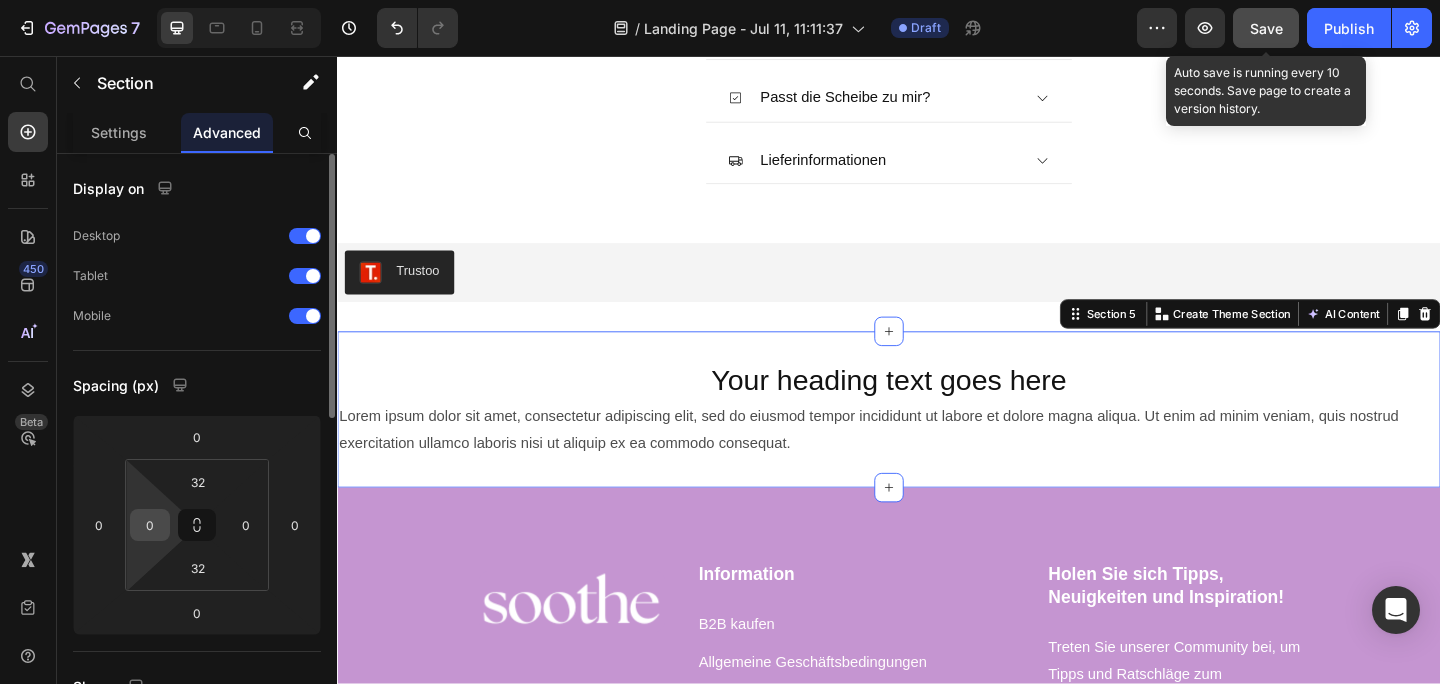 click on "0" at bounding box center (150, 525) 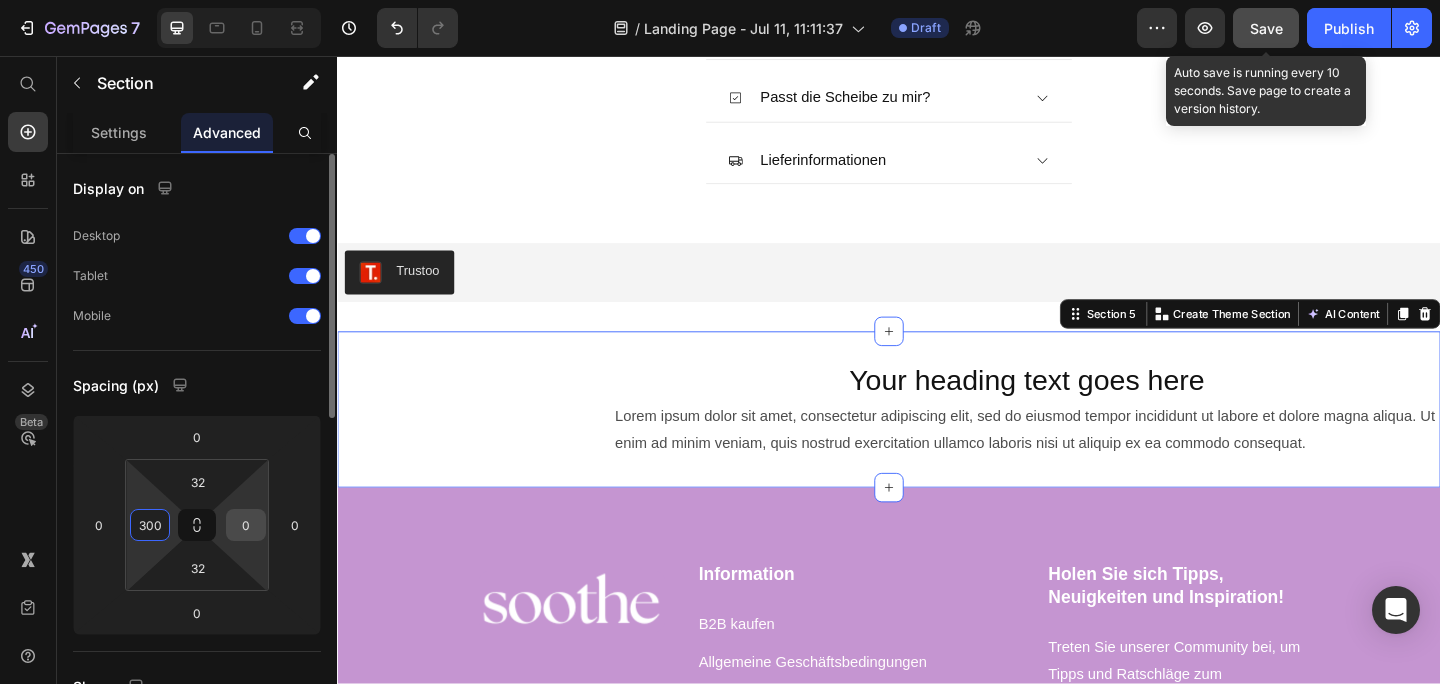 type on "300" 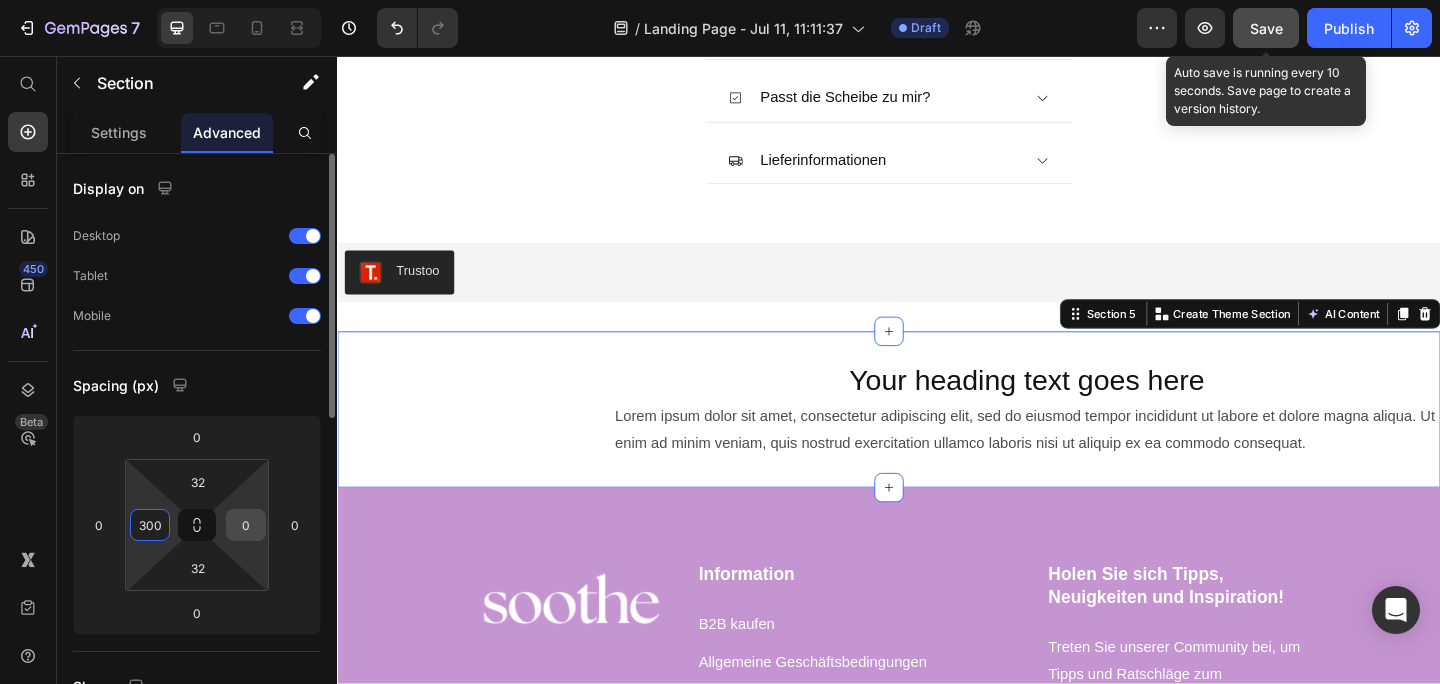click on "0" at bounding box center (246, 525) 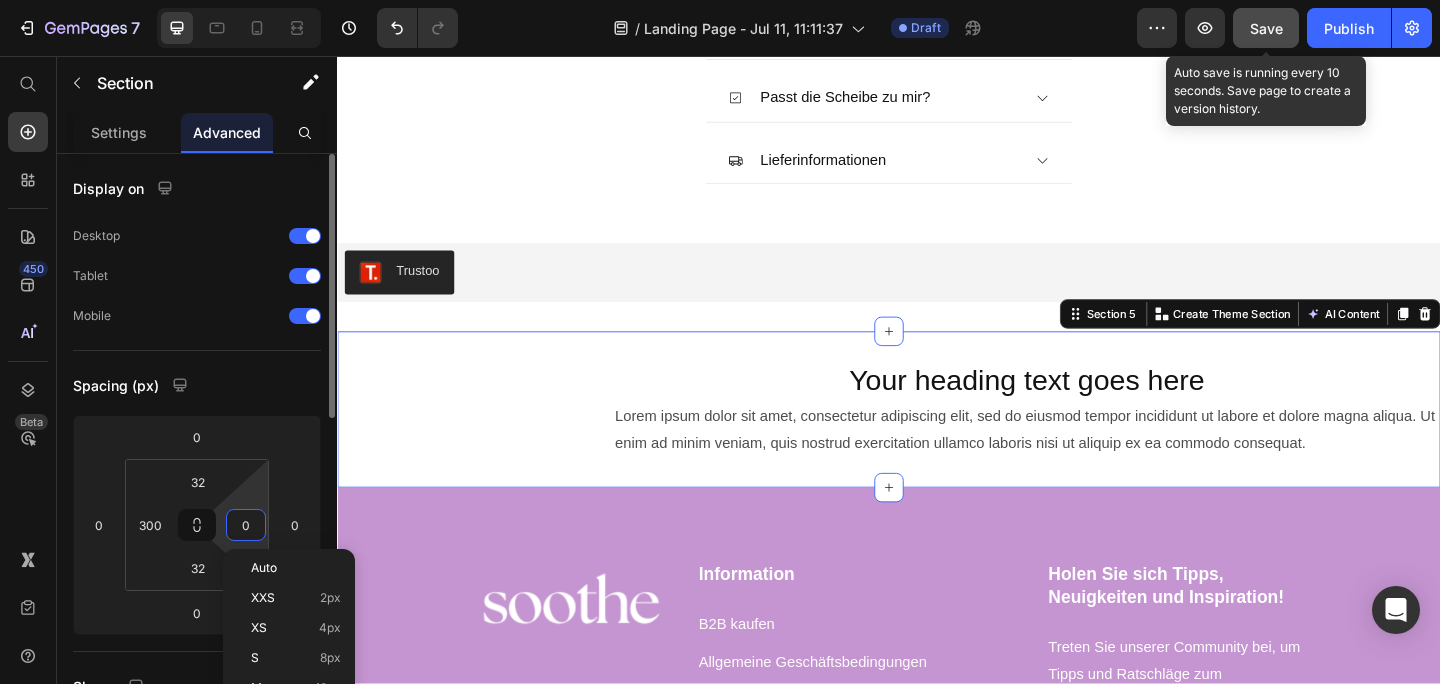 type on "3" 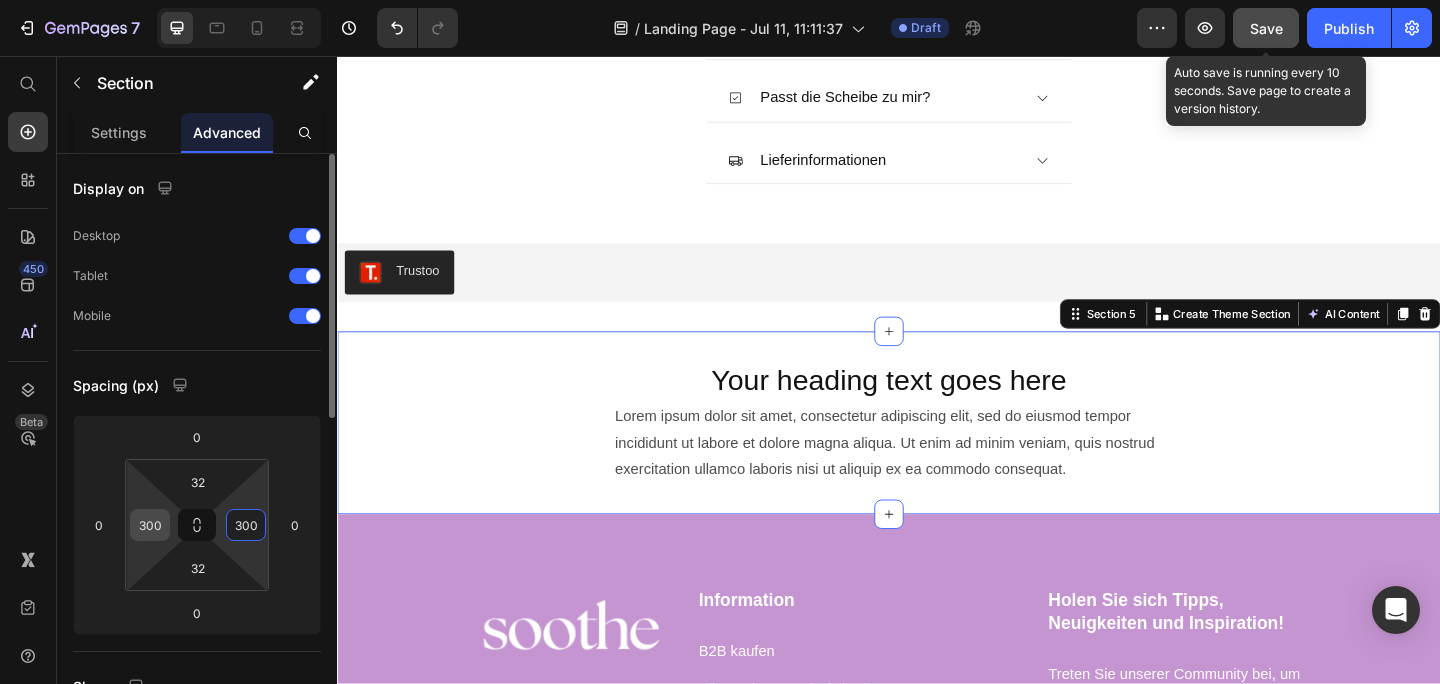 type on "300" 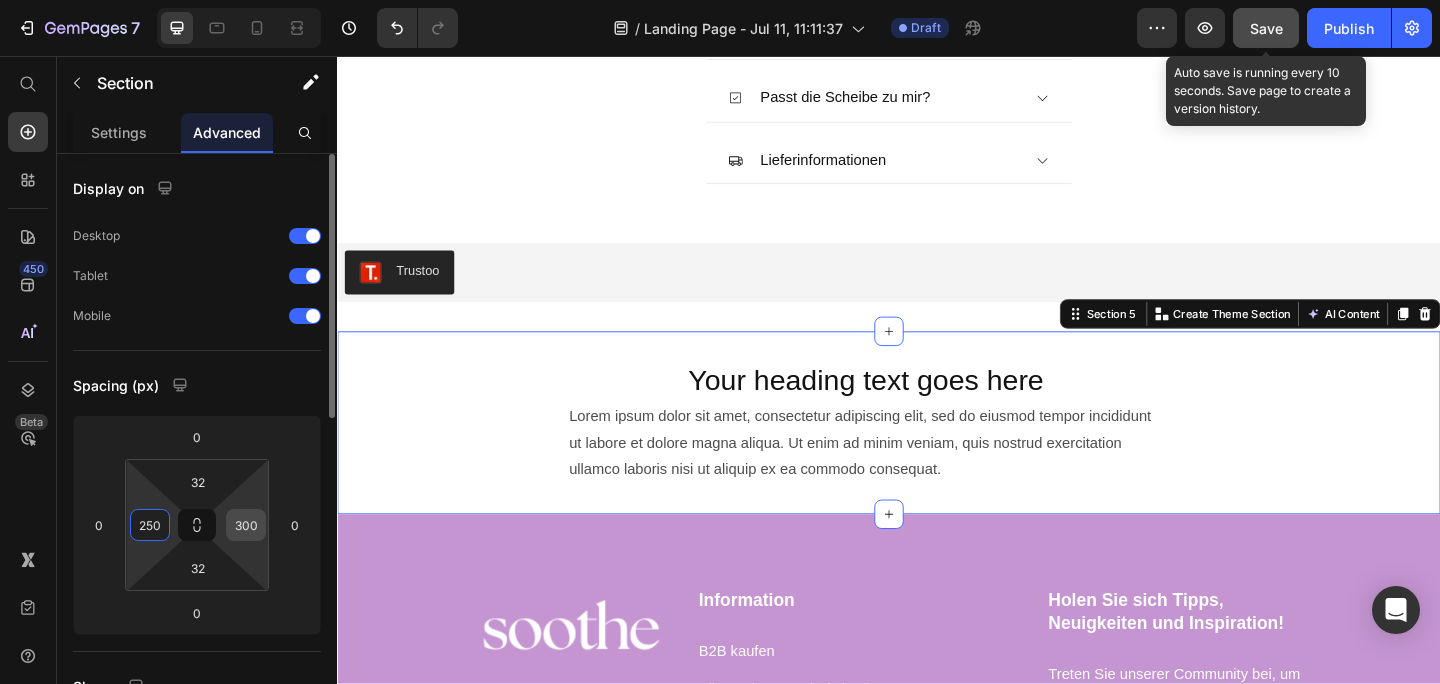 type on "250" 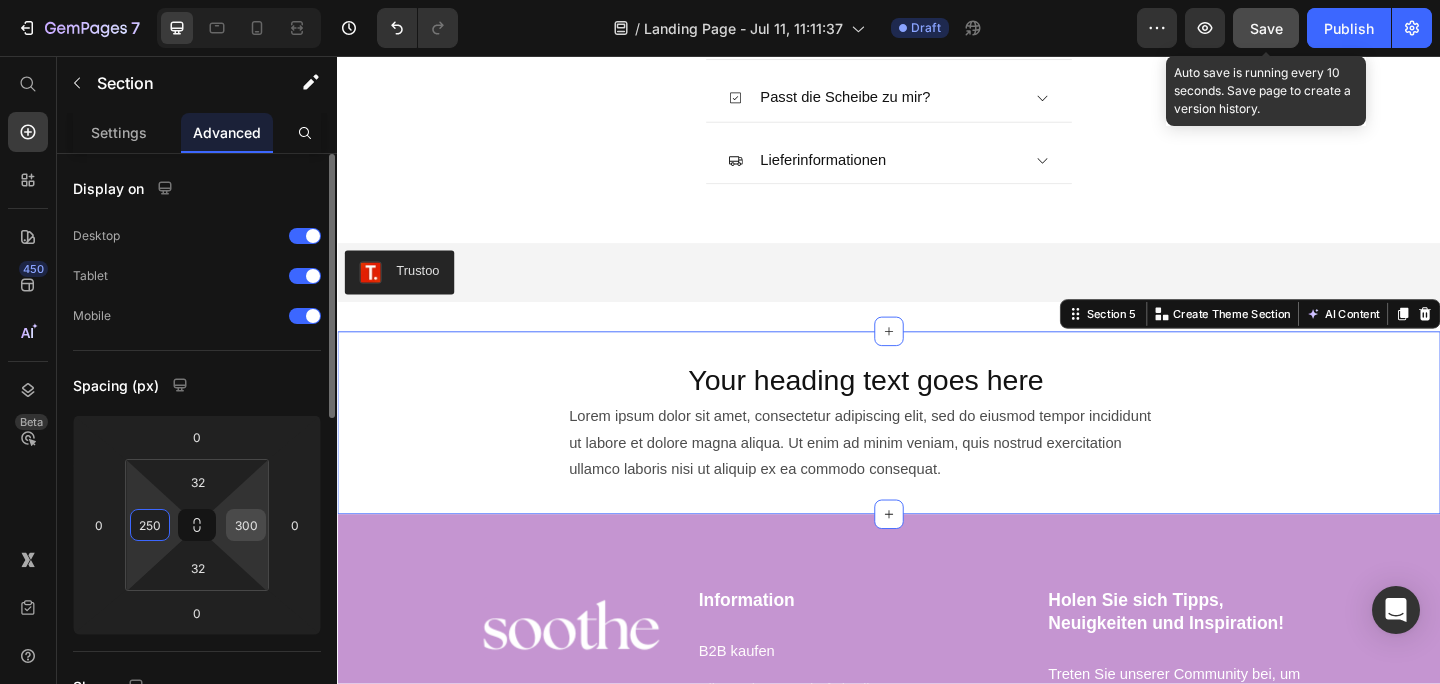 click on "300" at bounding box center [246, 525] 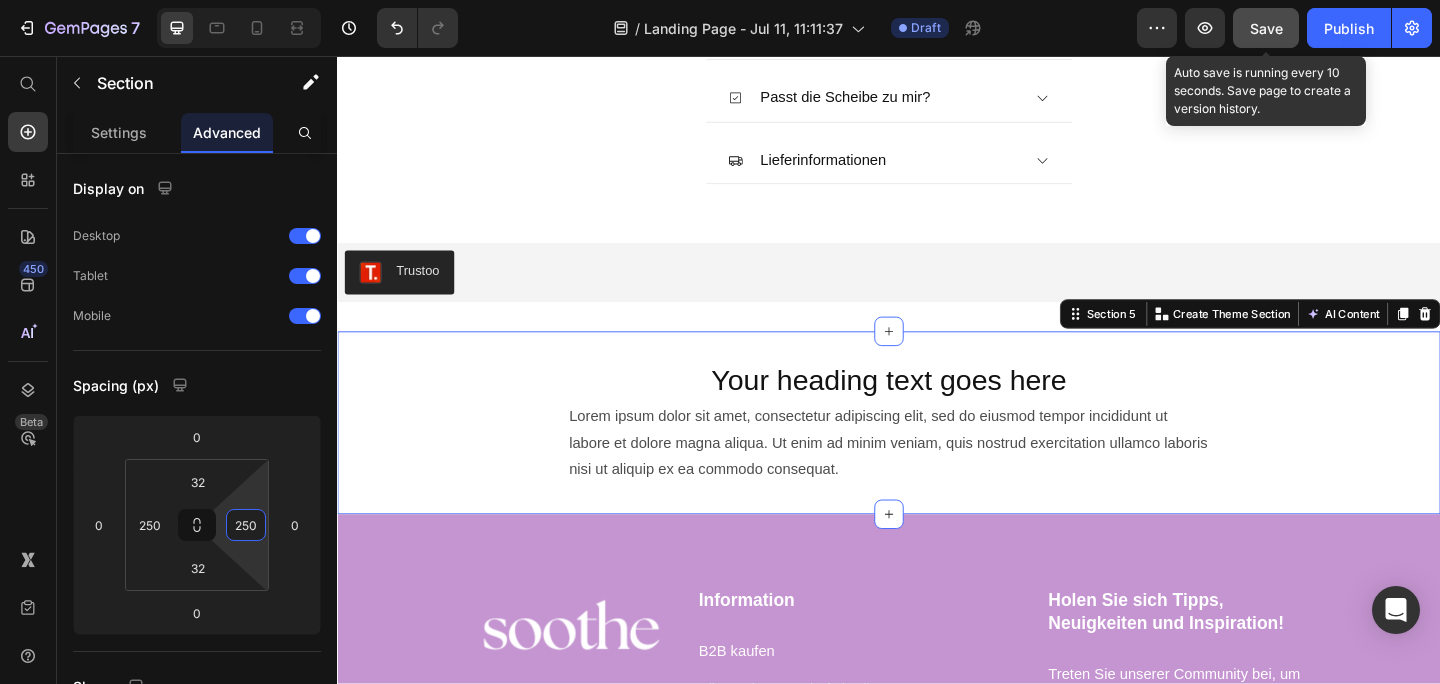 type on "250" 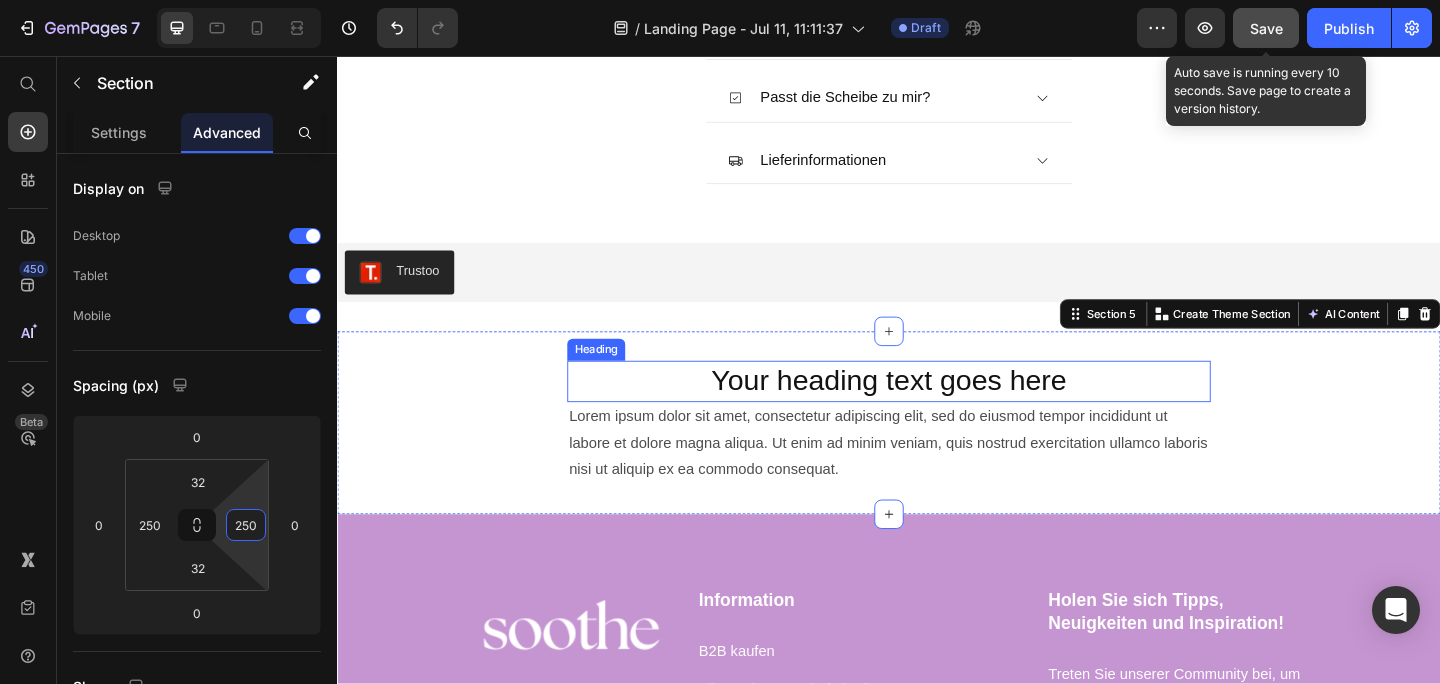 click on "Your heading text goes here" at bounding box center [937, 410] 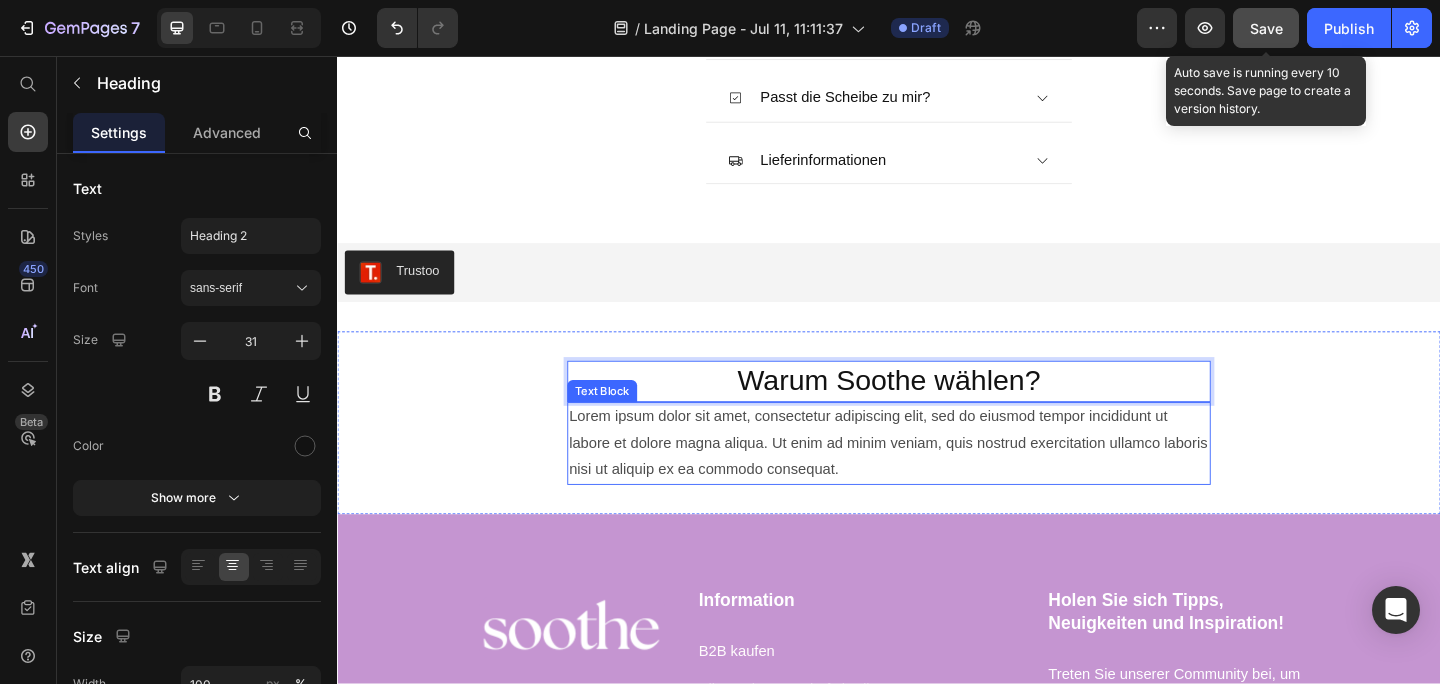 click on "Lorem ipsum dolor sit amet, consectetur adipiscing elit, sed do eiusmod tempor incididunt ut labore et dolore magna aliqua. Ut enim ad minim veniam, quis nostrud exercitation ullamco laboris nisi ut aliquip ex ea commodo consequat." at bounding box center [937, 478] 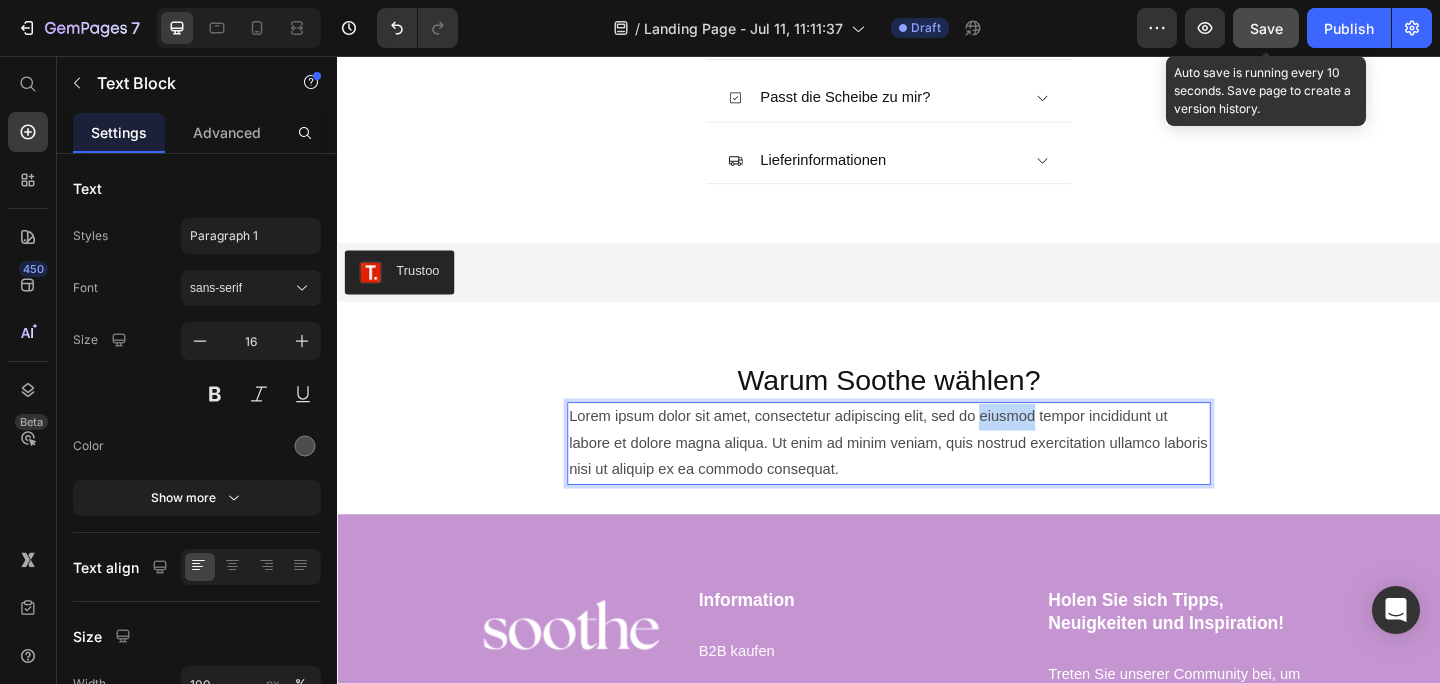click on "Lorem ipsum dolor sit amet, consectetur adipiscing elit, sed do eiusmod tempor incididunt ut labore et dolore magna aliqua. Ut enim ad minim veniam, quis nostrud exercitation ullamco laboris nisi ut aliquip ex ea commodo consequat." at bounding box center [937, 478] 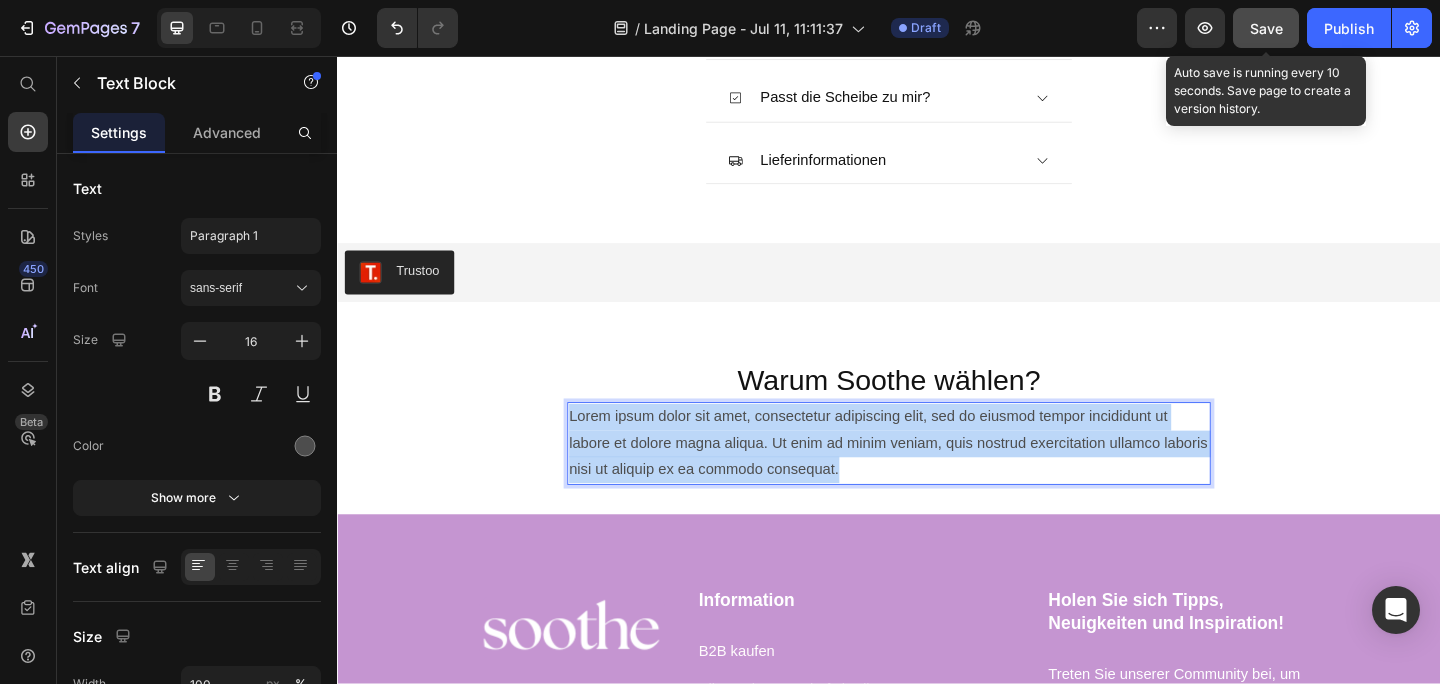 click on "Lorem ipsum dolor sit amet, consectetur adipiscing elit, sed do eiusmod tempor incididunt ut labore et dolore magna aliqua. Ut enim ad minim veniam, quis nostrud exercitation ullamco laboris nisi ut aliquip ex ea commodo consequat." at bounding box center (937, 478) 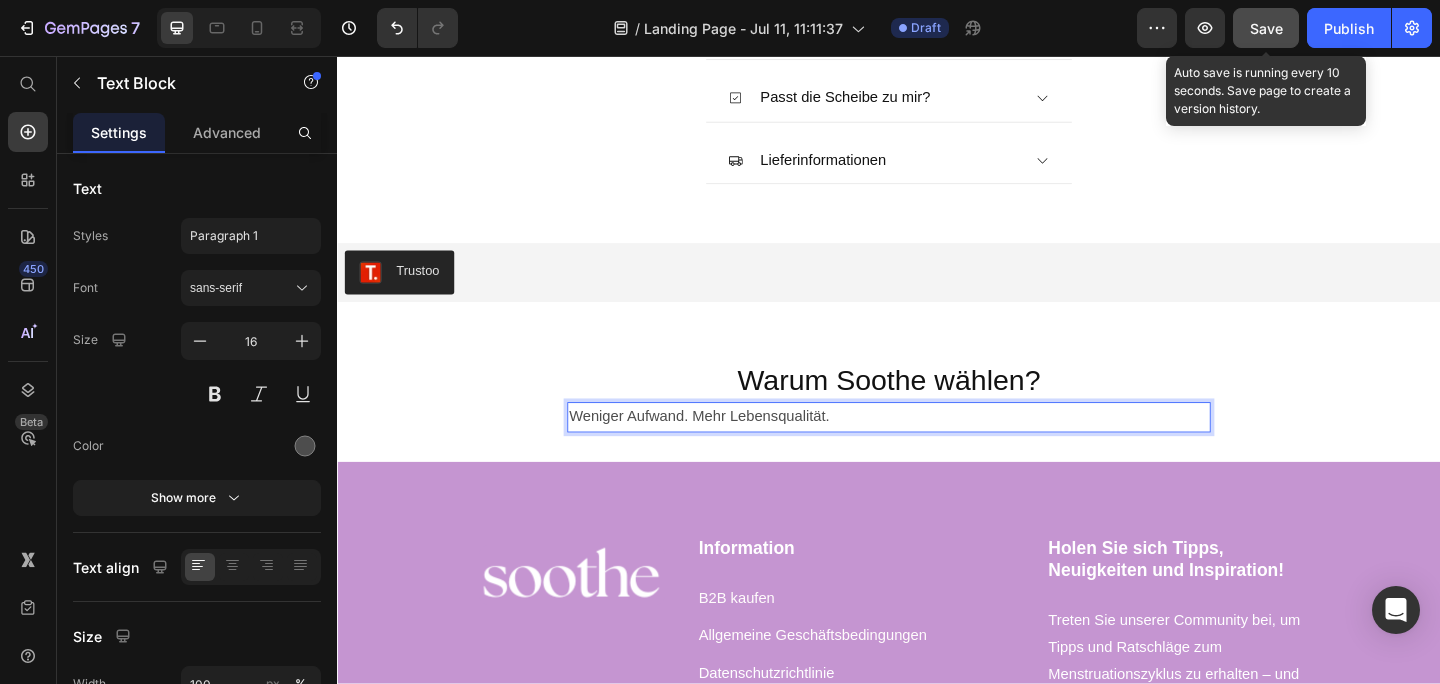 click on "Weniger Aufwand. Mehr Lebensqualität." at bounding box center [937, 449] 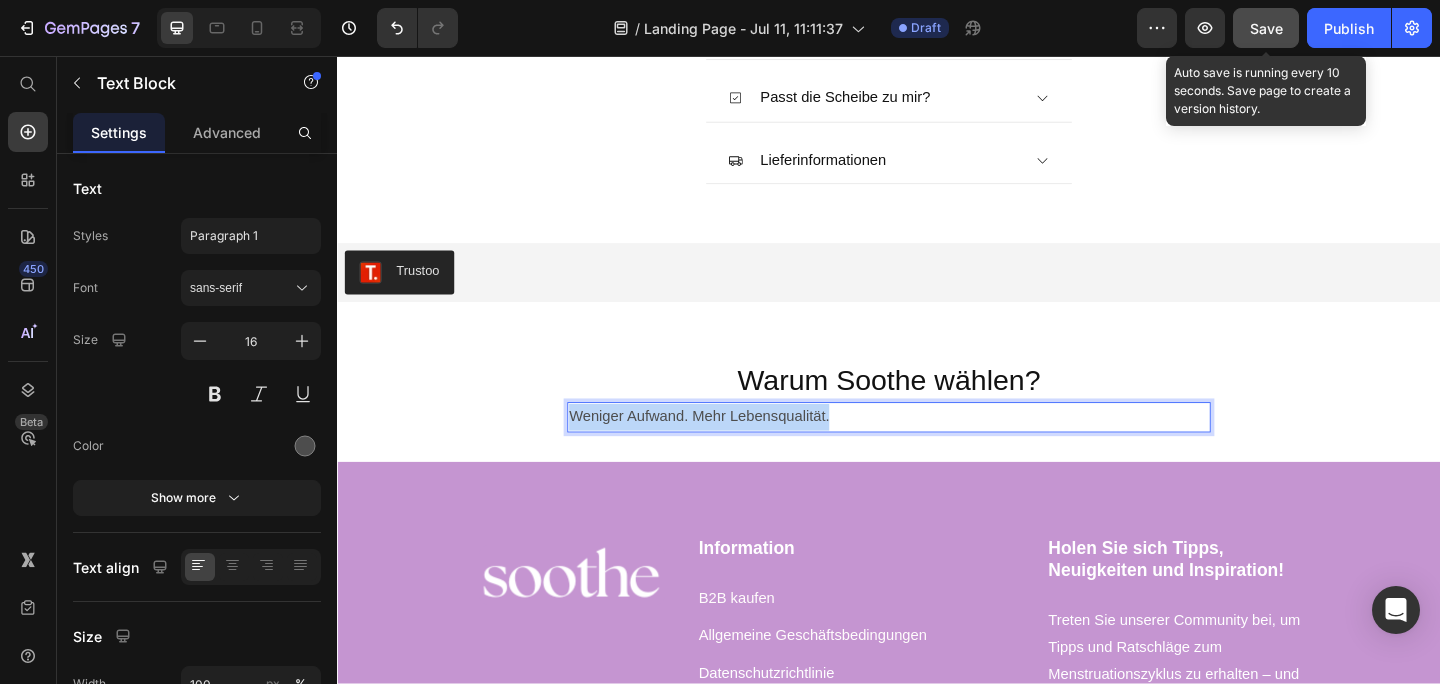 click on "Weniger Aufwand. Mehr Lebensqualität." at bounding box center [937, 449] 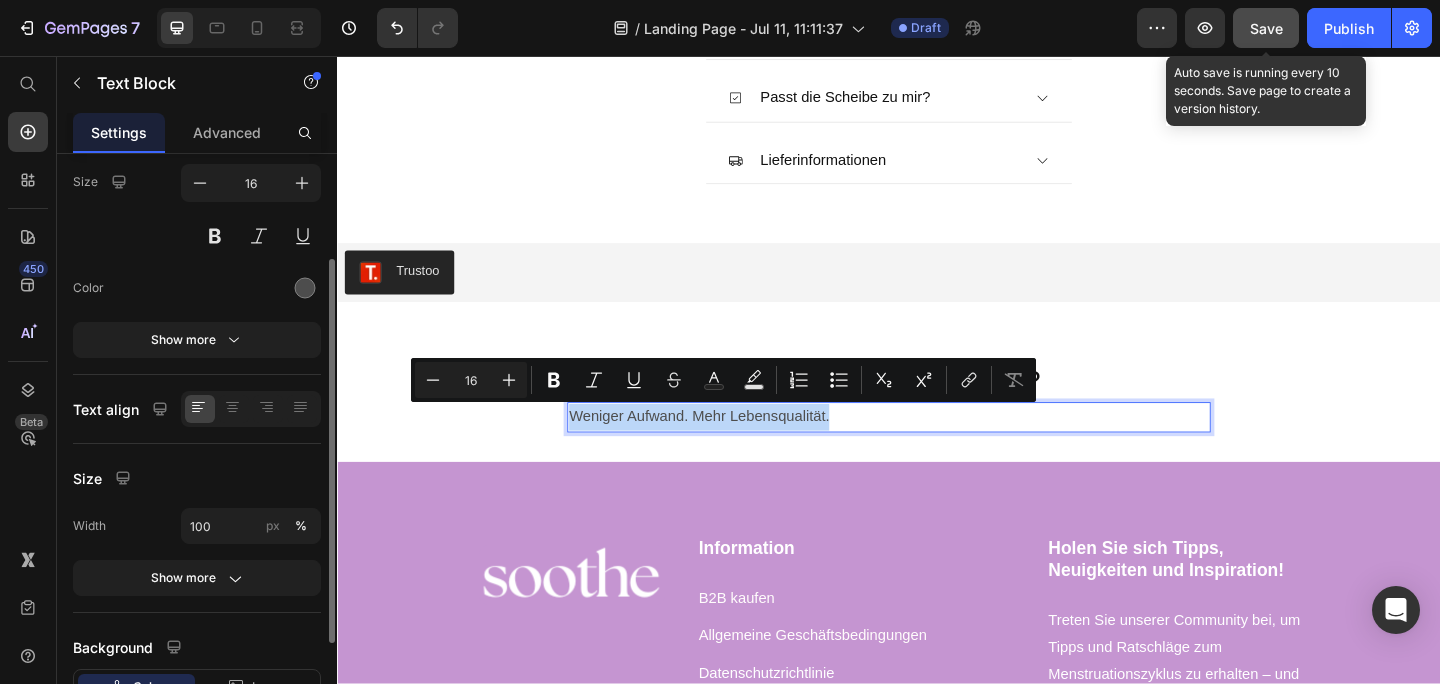 scroll, scrollTop: 160, scrollLeft: 0, axis: vertical 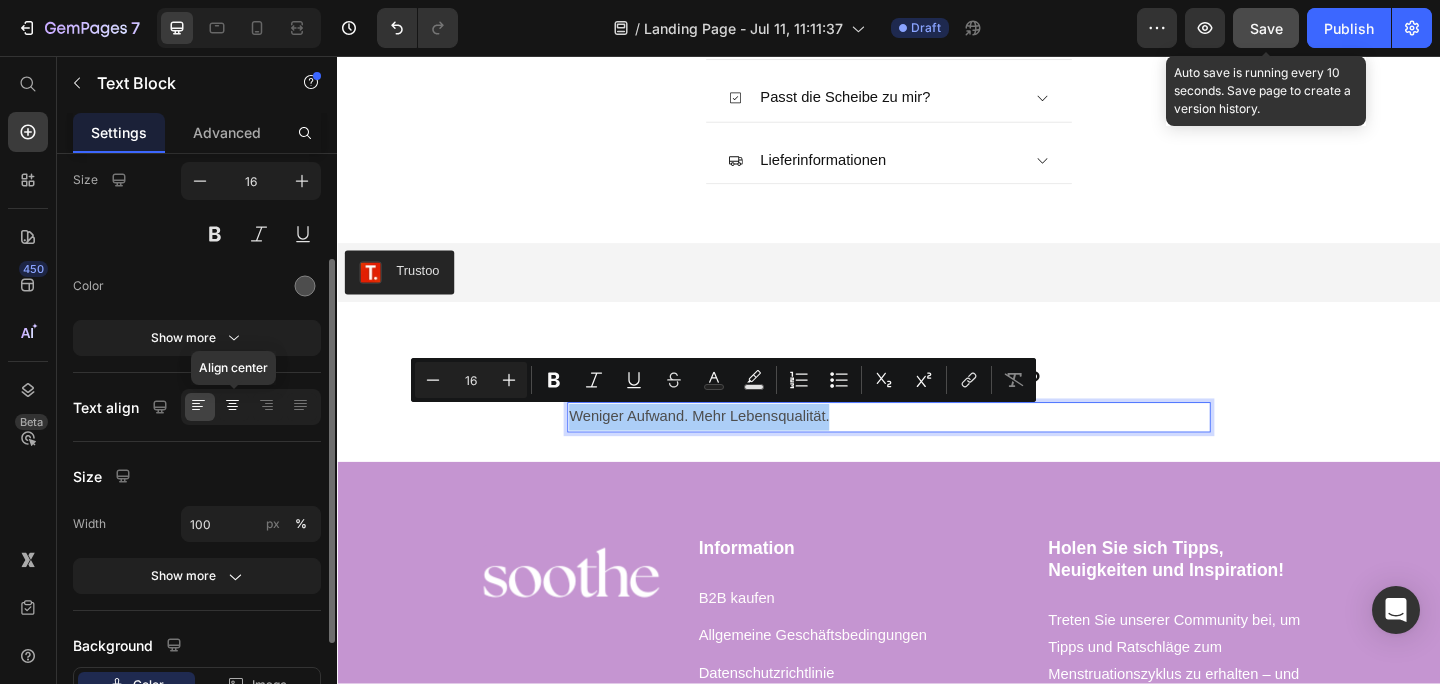 click 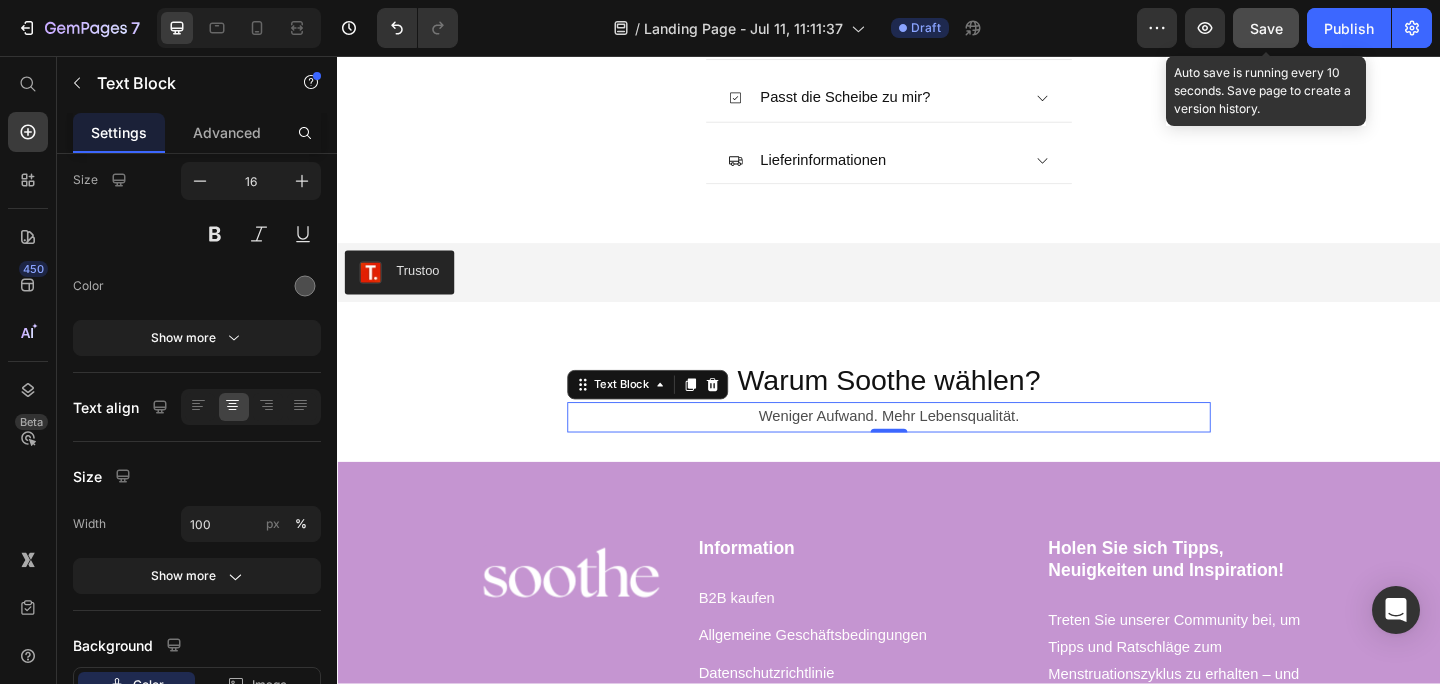 click on "Weniger Aufwand. Mehr Lebensqualität." at bounding box center [937, 449] 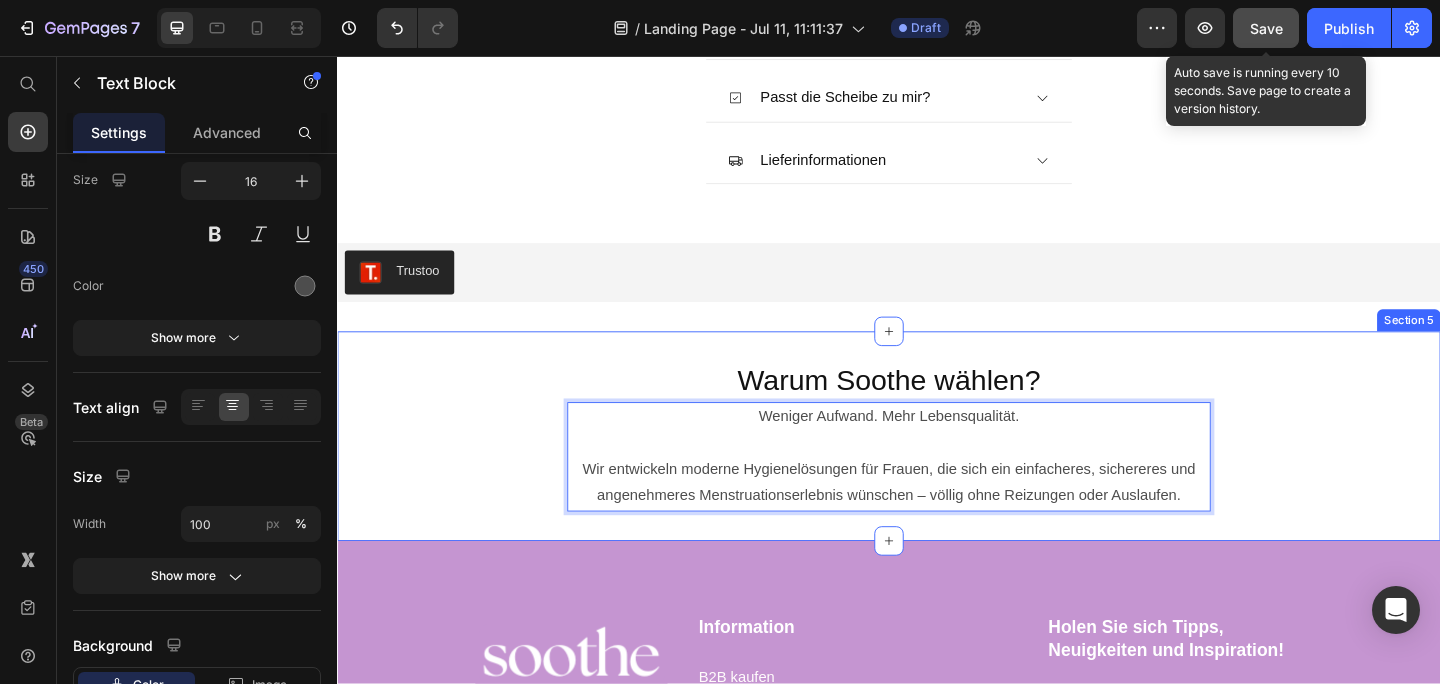 click on "Warum Soothe wählen? Heading Weniger Aufwand. Mehr Lebensqualität. Wir entwickeln moderne Hygienelösungen für Frauen, die sich ein einfacheres, sichereres und angenehmeres Menstruationserlebnis wünschen – völlig ohne Reizungen oder Auslaufen. Text Block   0 Section 5" at bounding box center [937, 469] 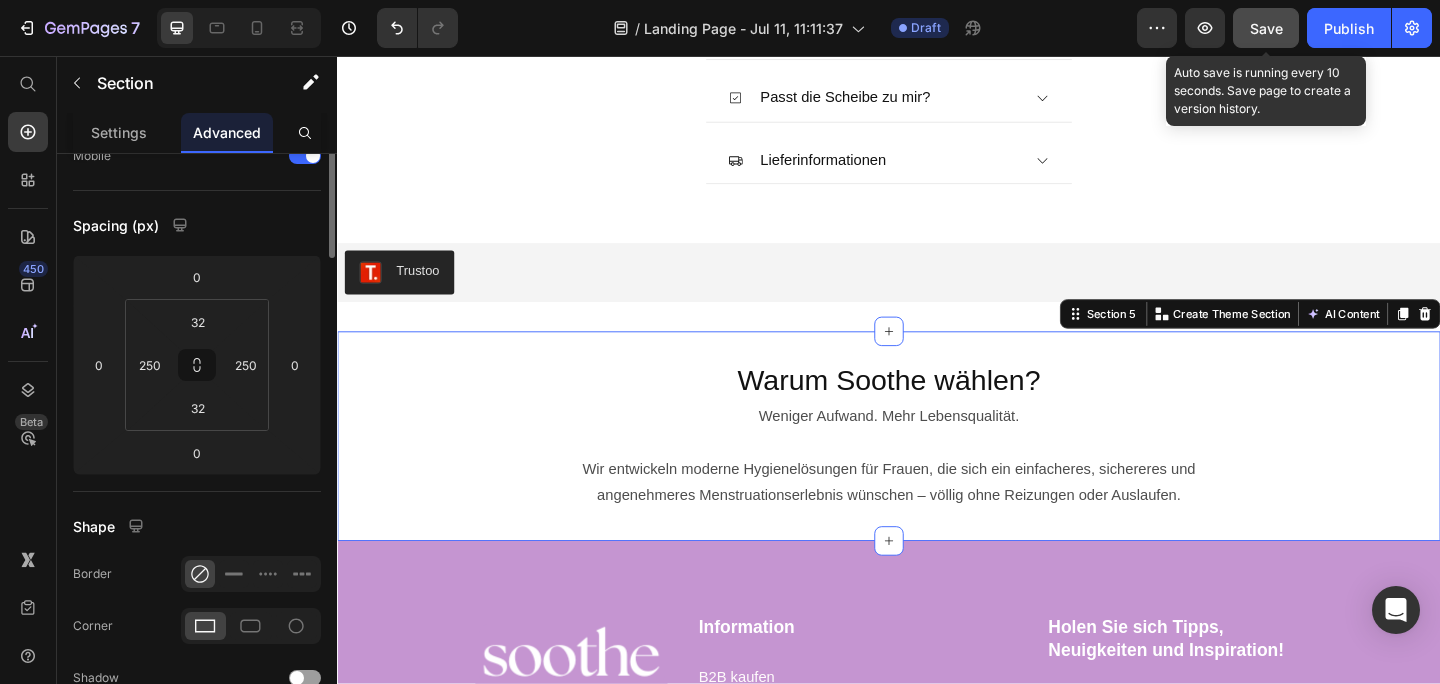 scroll, scrollTop: 0, scrollLeft: 0, axis: both 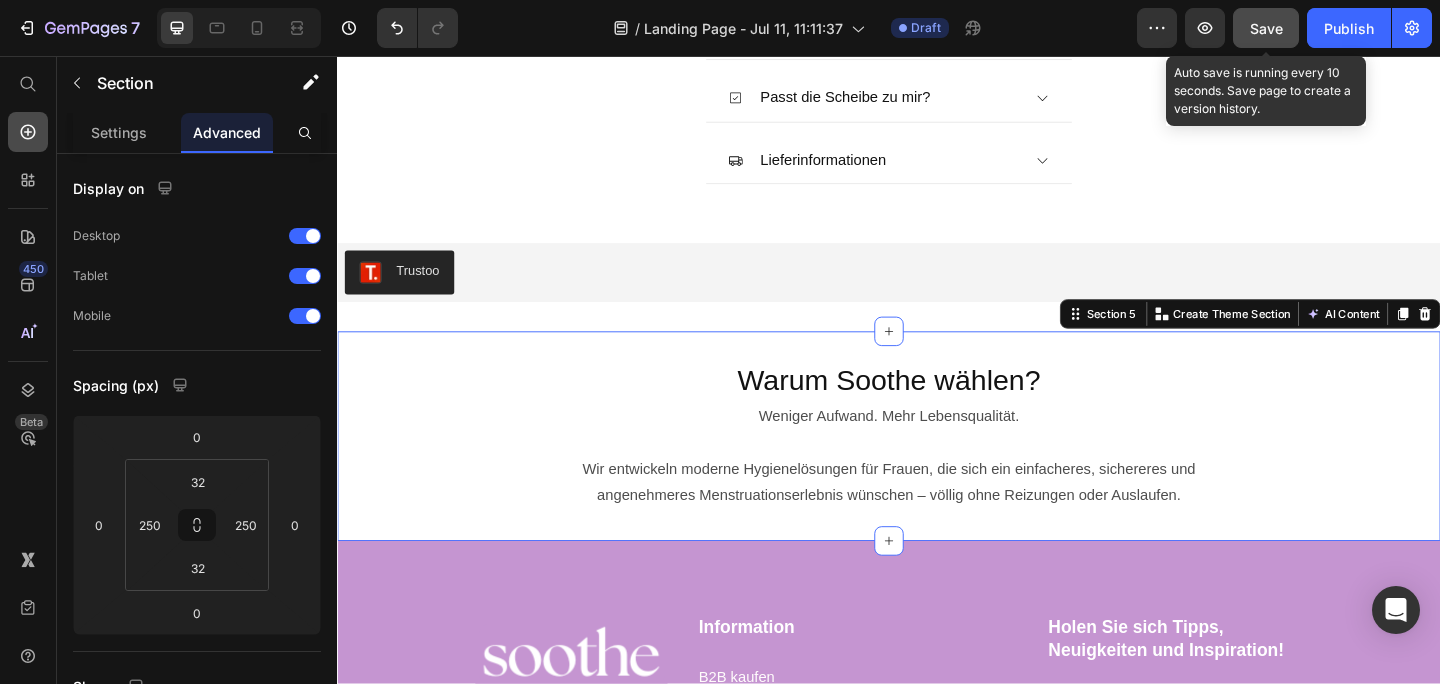 click 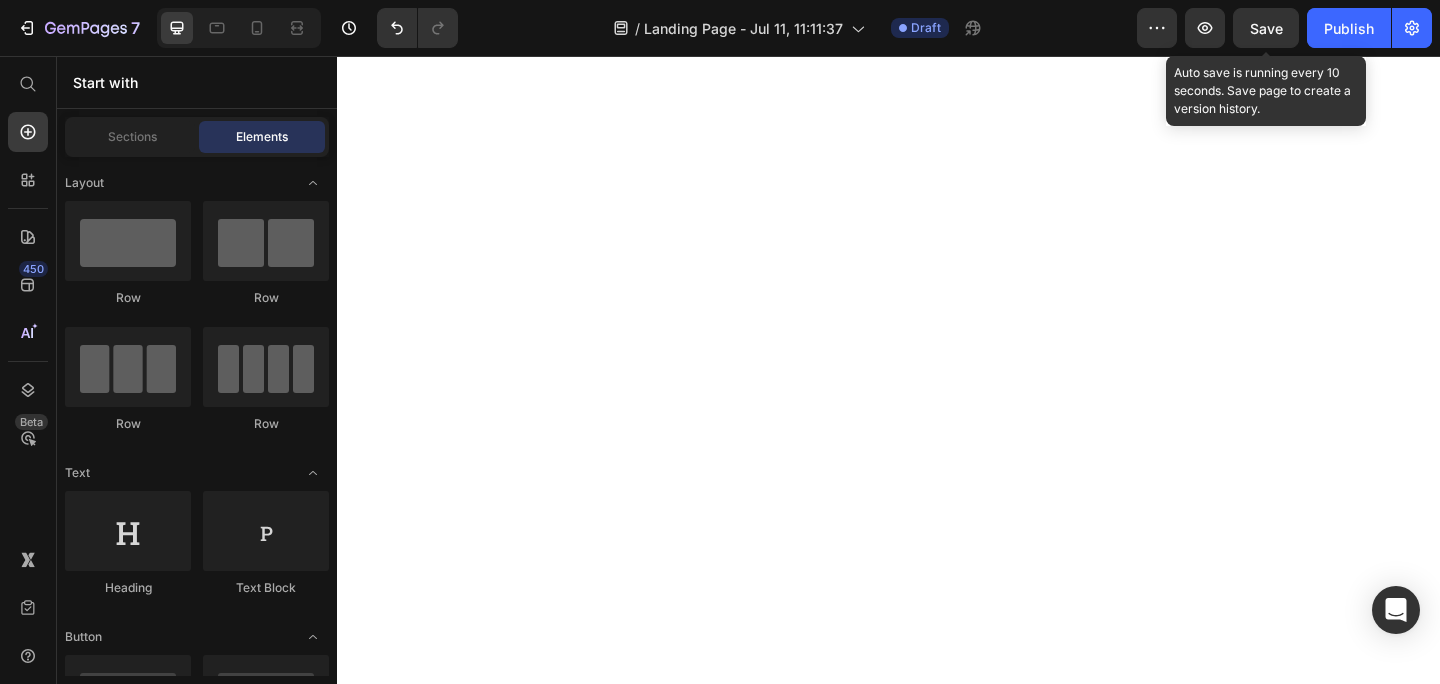 scroll, scrollTop: 0, scrollLeft: 0, axis: both 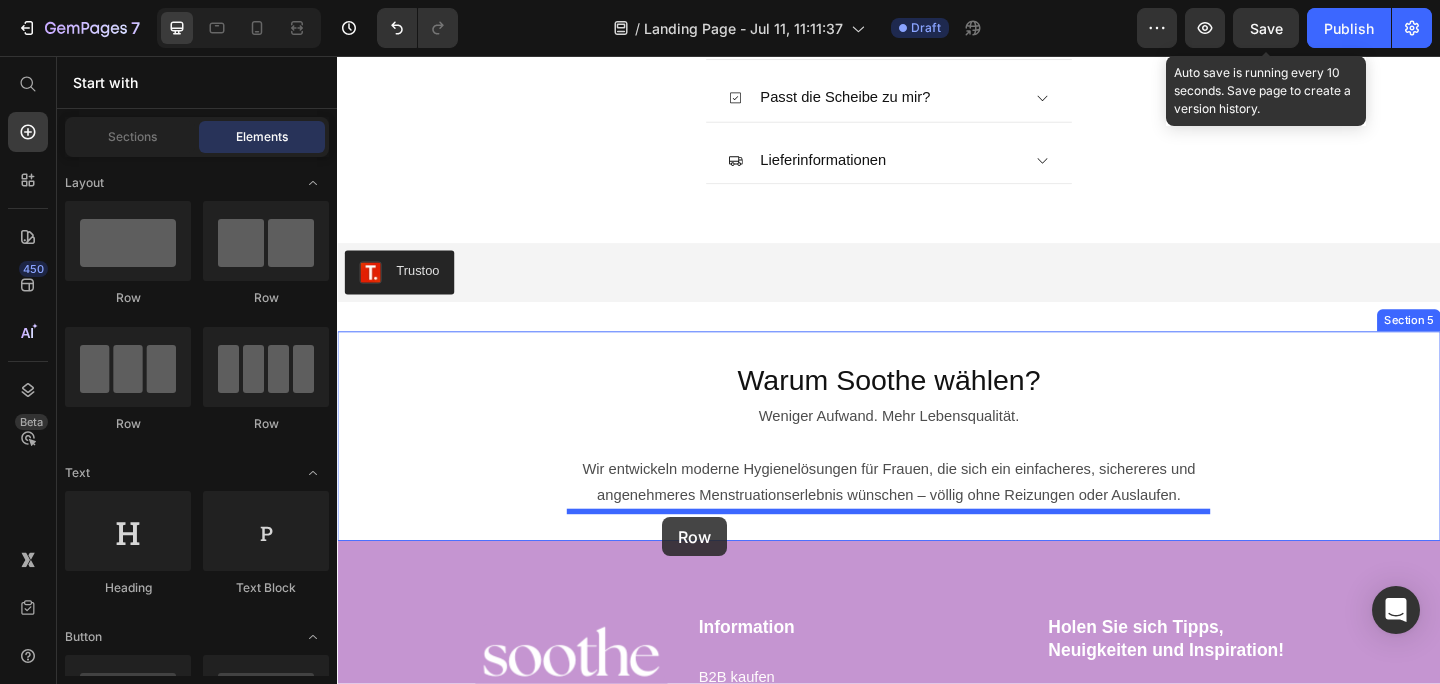 drag, startPoint x: 337, startPoint y: 56, endPoint x: 691, endPoint y: 558, distance: 614.2638 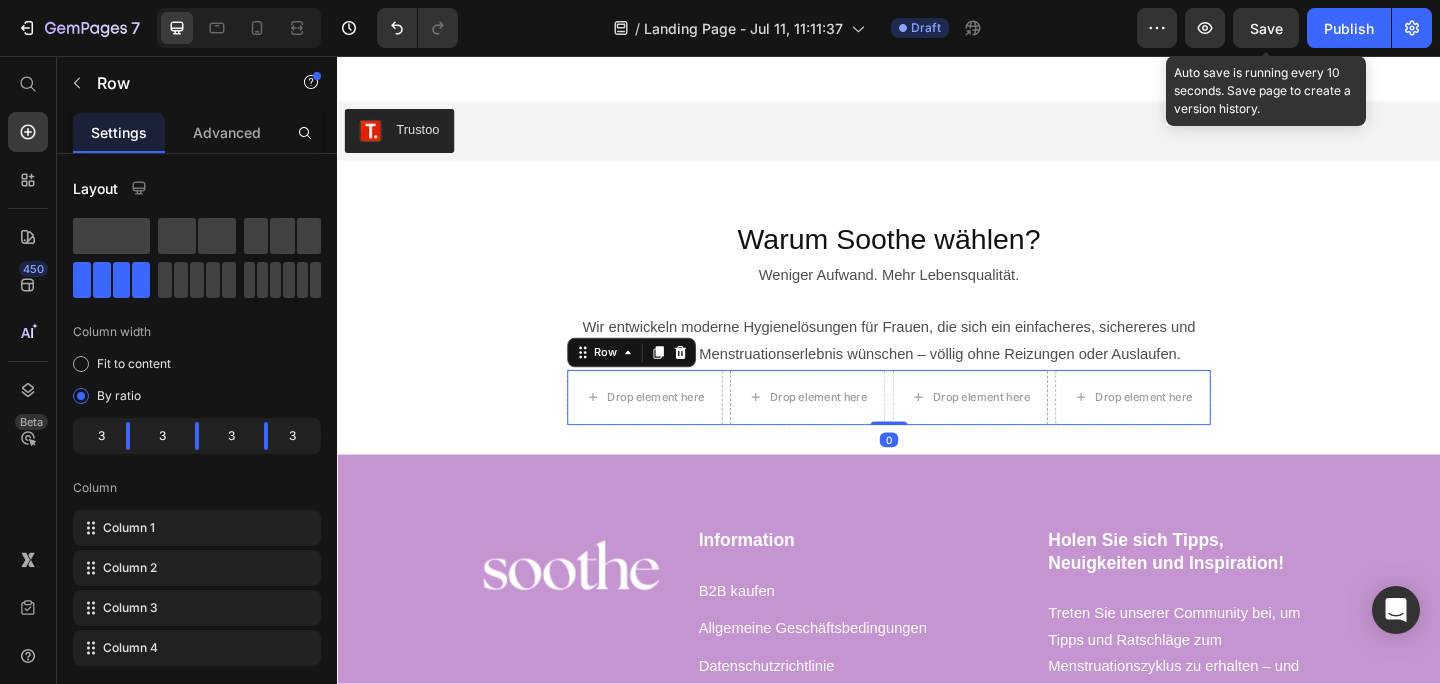 scroll, scrollTop: 6414, scrollLeft: 0, axis: vertical 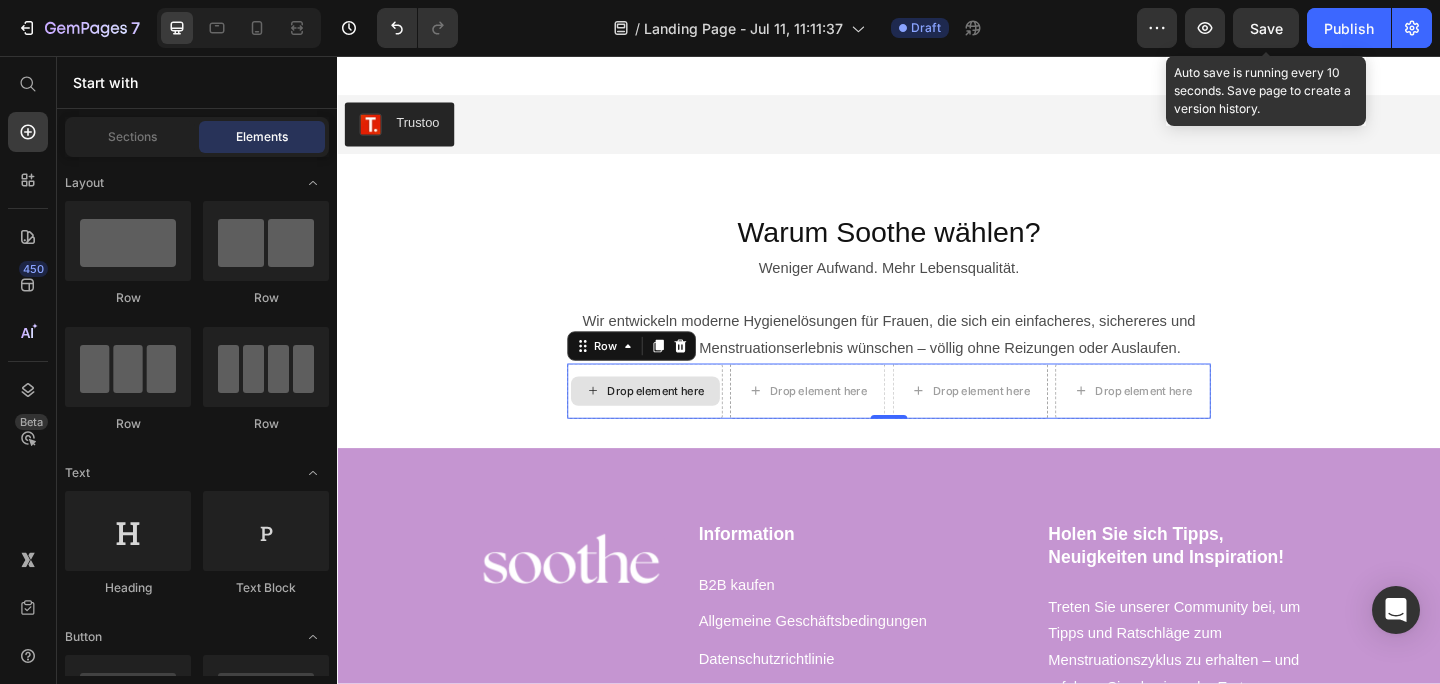 click on "Drop element here" at bounding box center [672, 421] 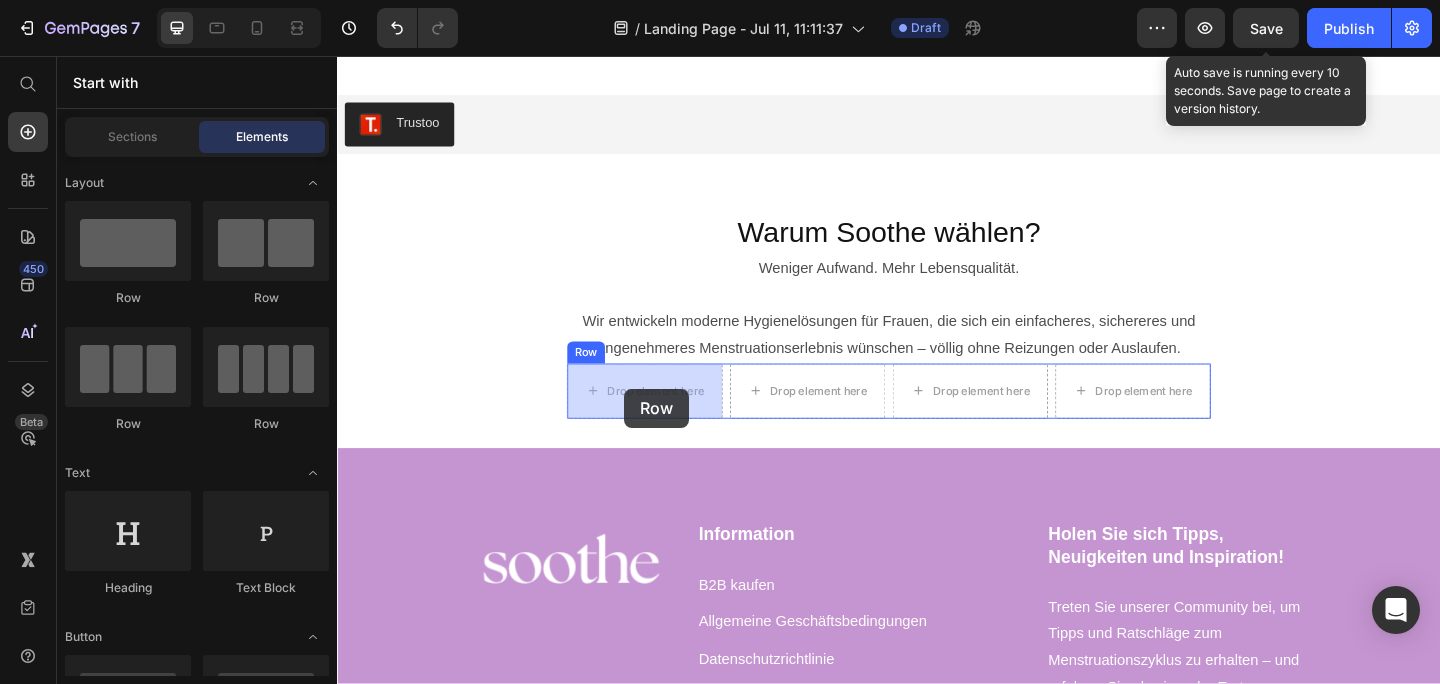 drag, startPoint x: 595, startPoint y: 315, endPoint x: 649, endPoint y: 418, distance: 116.297035 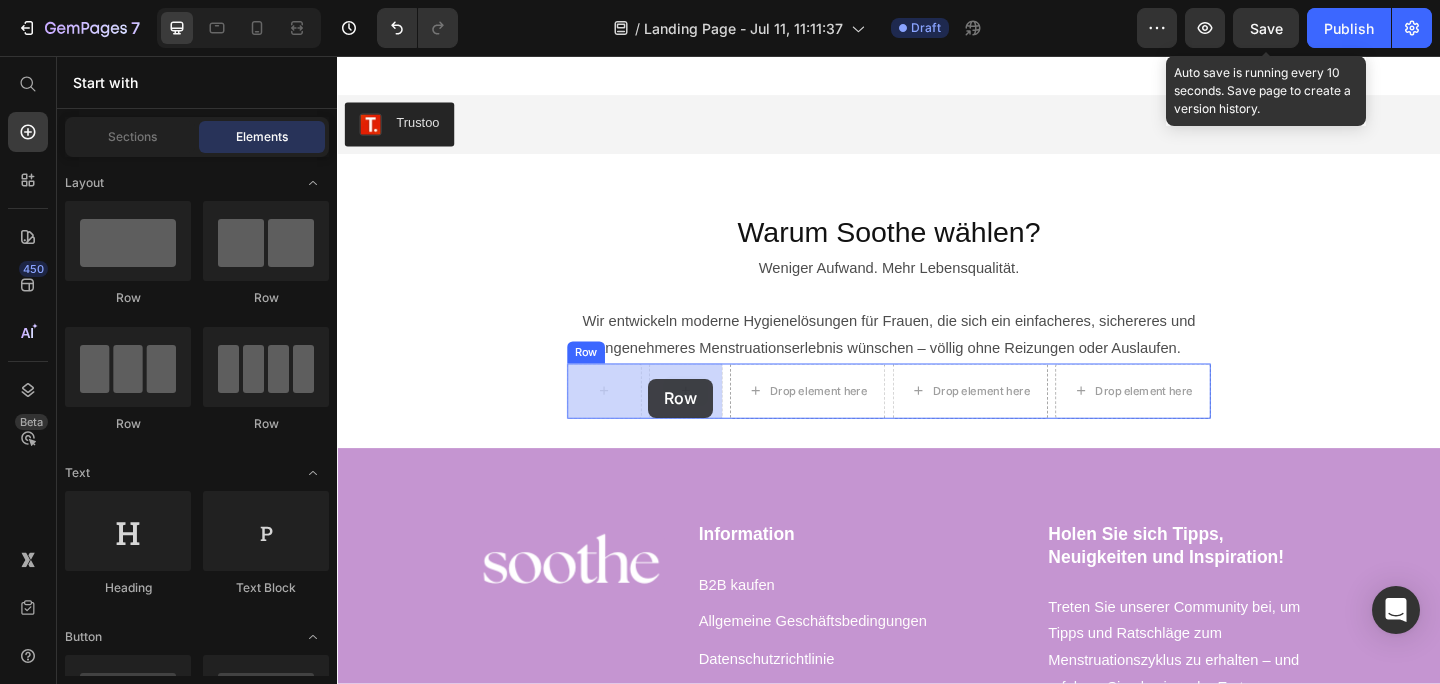 drag, startPoint x: 698, startPoint y: 411, endPoint x: 683, endPoint y: 402, distance: 17.492855 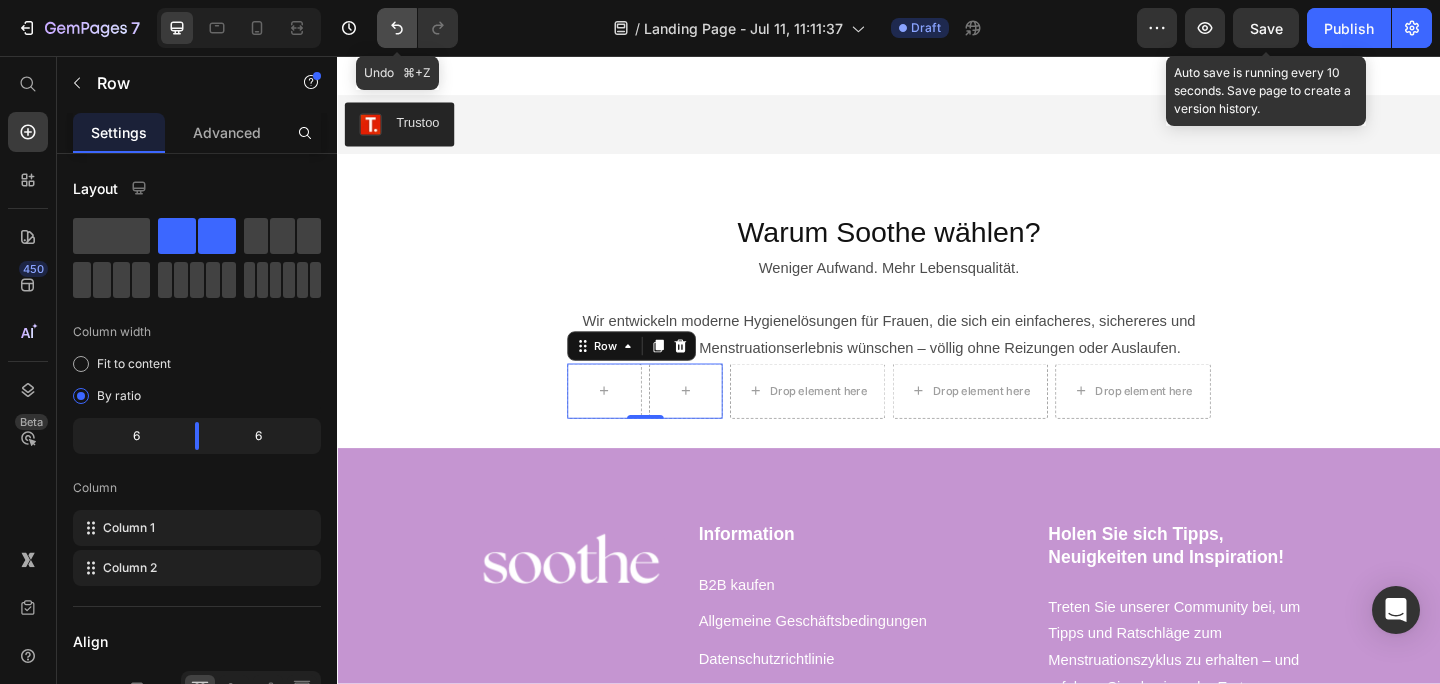 click 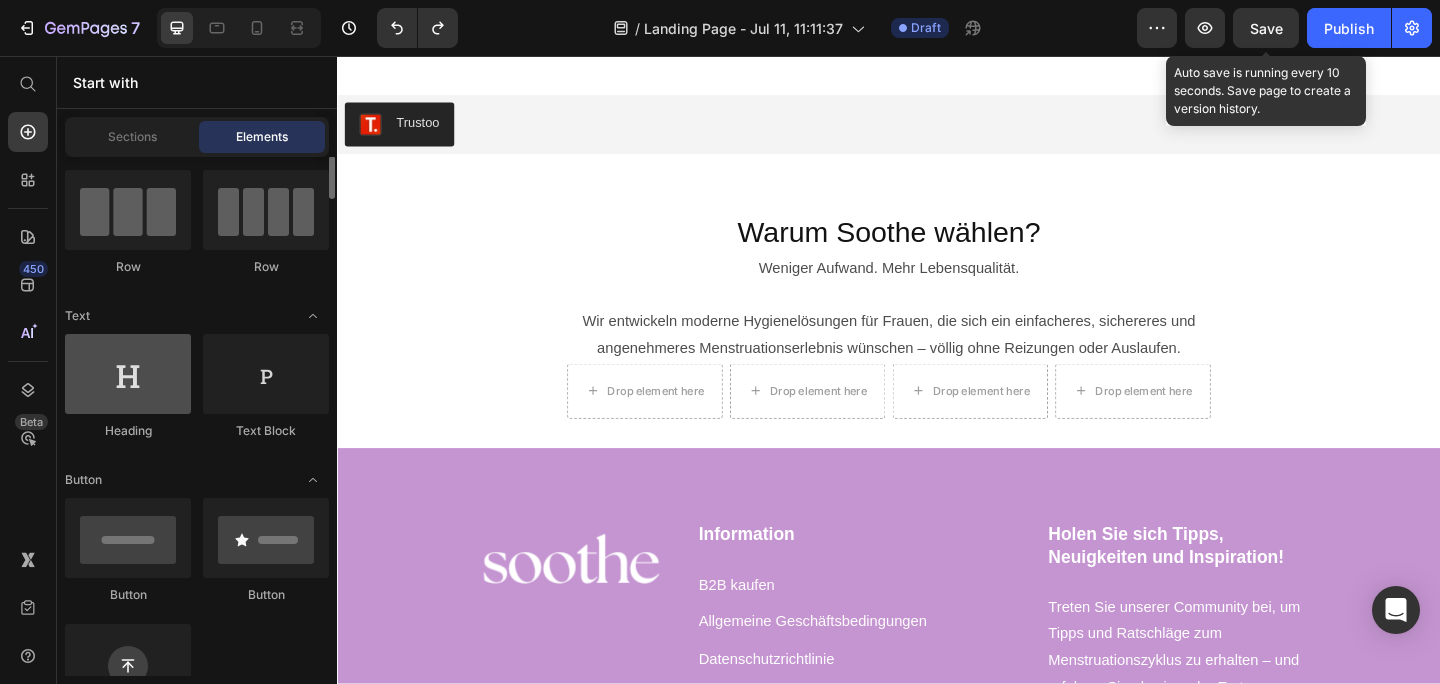 scroll, scrollTop: 162, scrollLeft: 0, axis: vertical 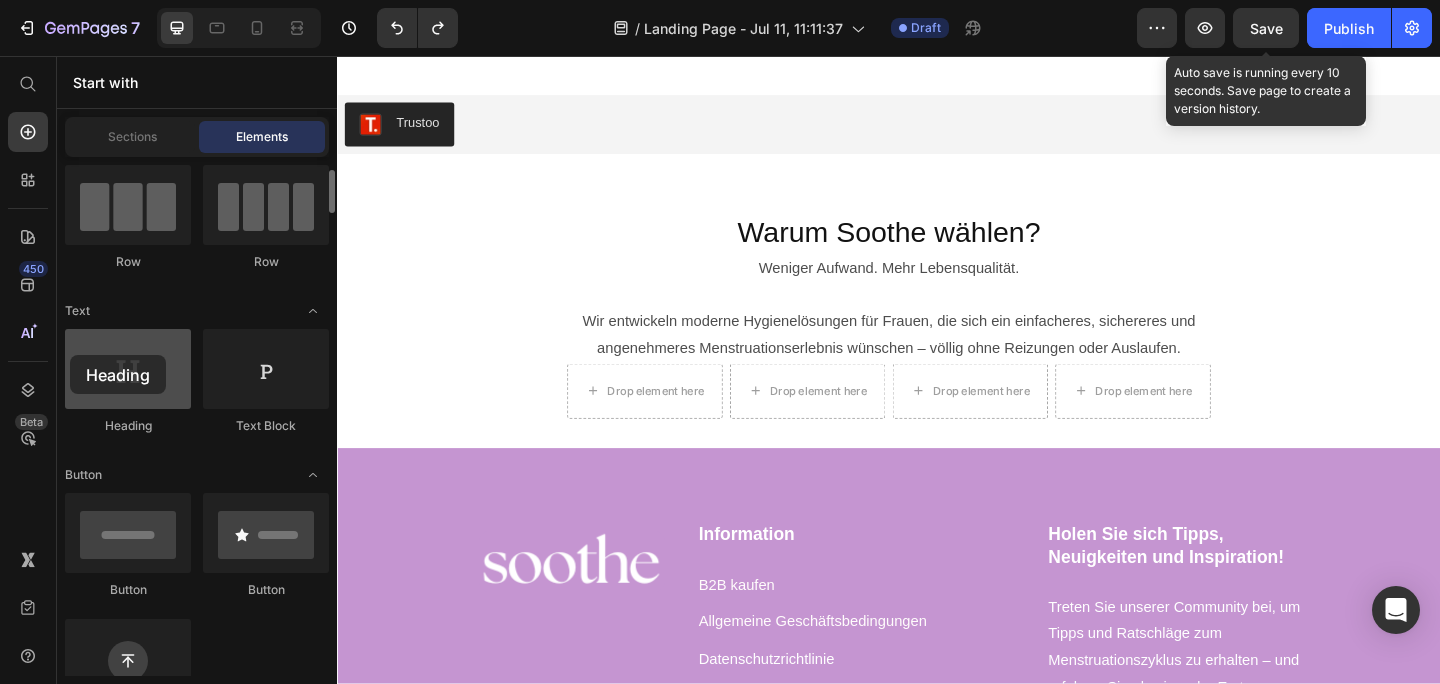 drag, startPoint x: 122, startPoint y: 388, endPoint x: 80, endPoint y: 362, distance: 49.396355 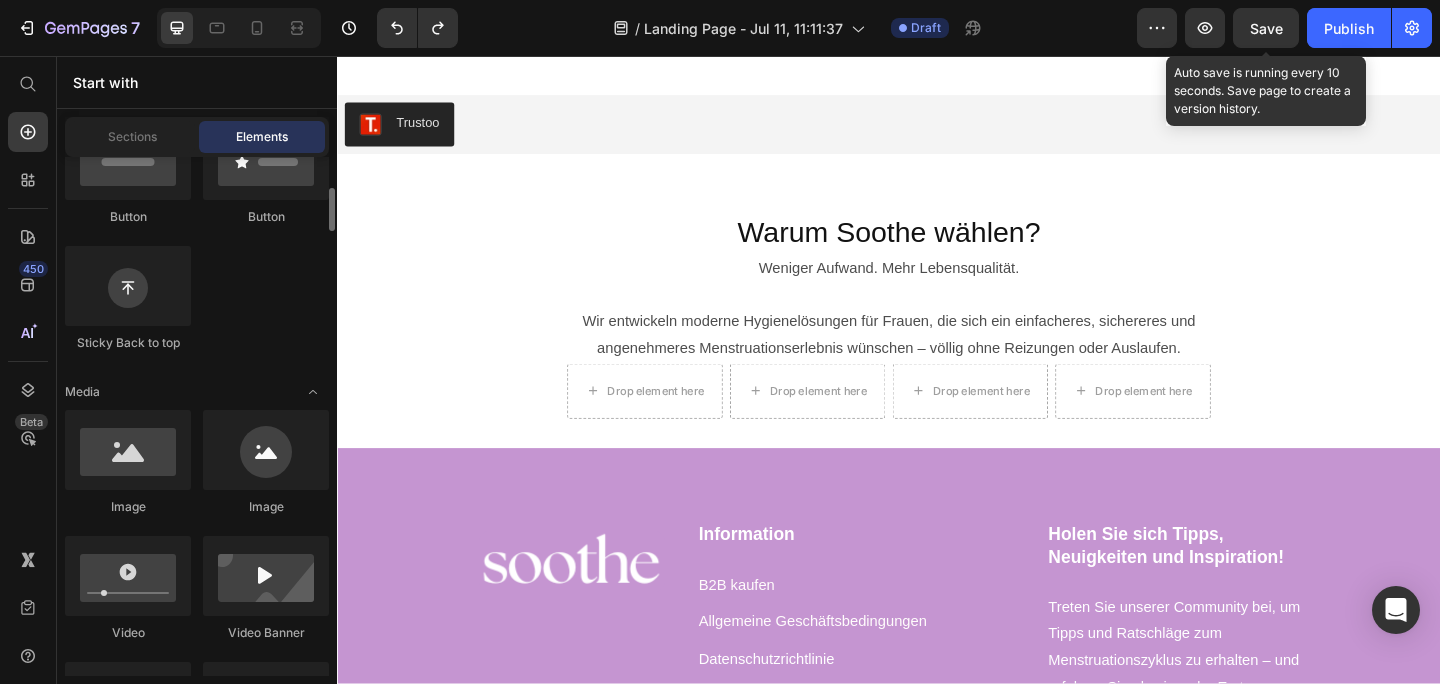 scroll, scrollTop: 543, scrollLeft: 0, axis: vertical 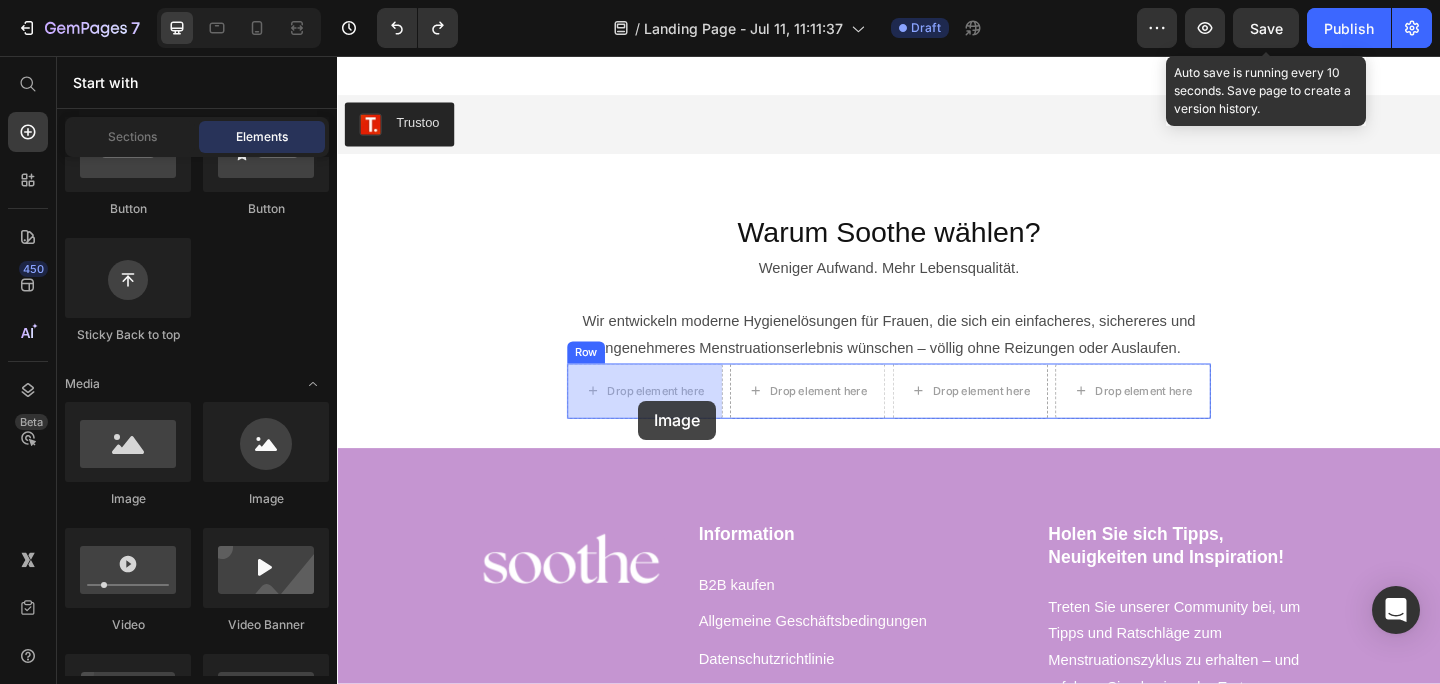 drag, startPoint x: 463, startPoint y: 498, endPoint x: 660, endPoint y: 426, distance: 209.74509 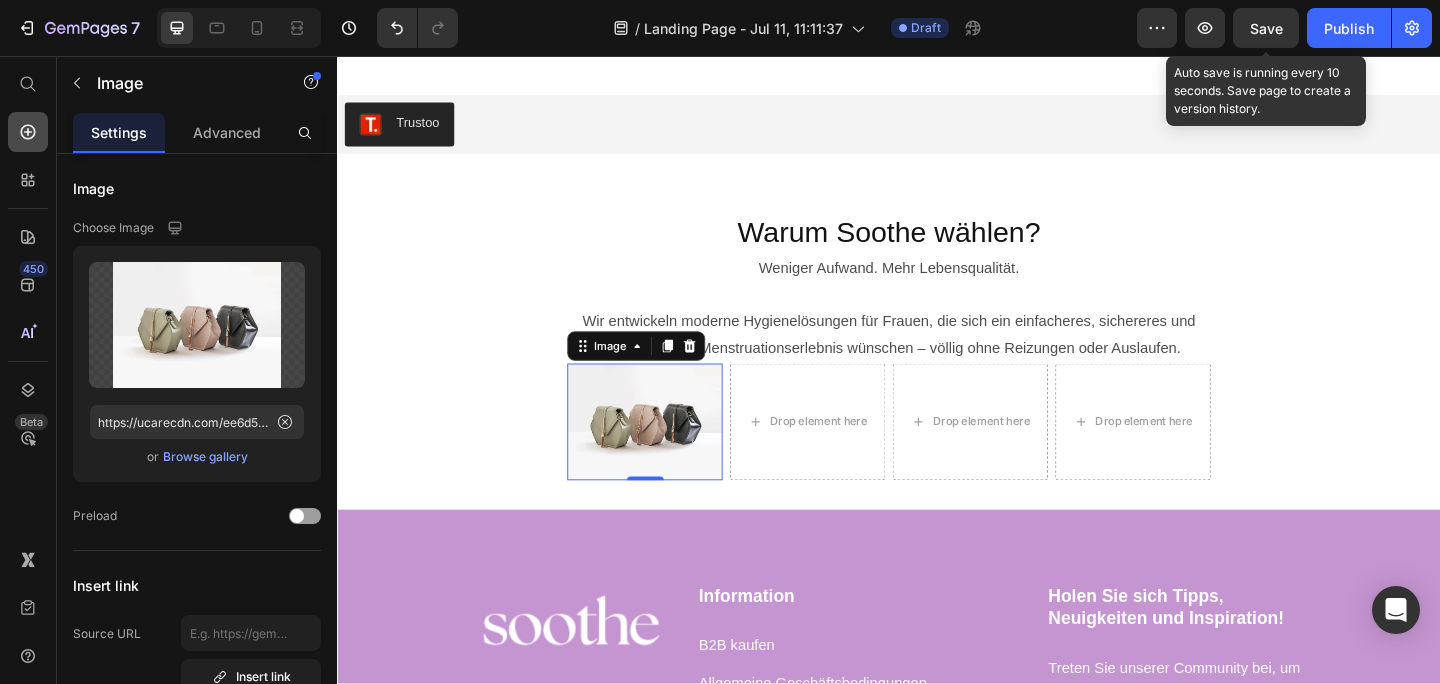 click 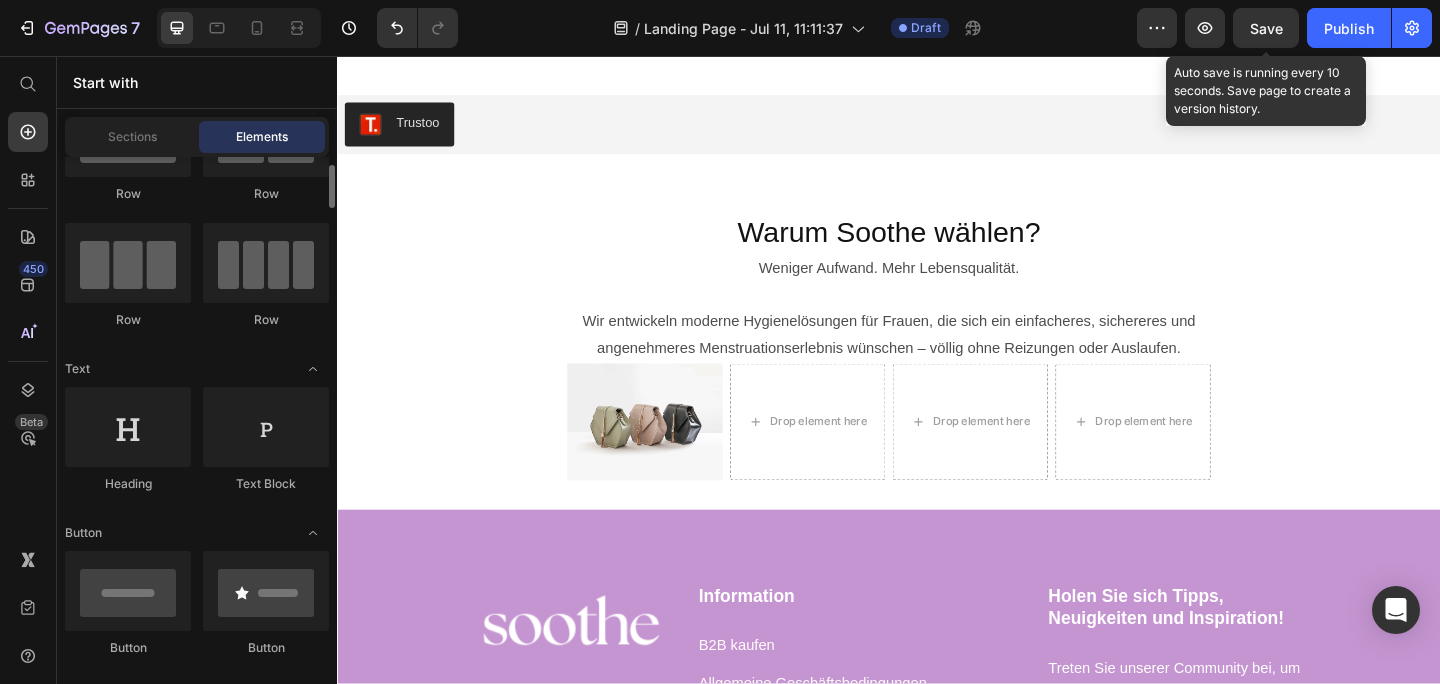 scroll, scrollTop: 105, scrollLeft: 0, axis: vertical 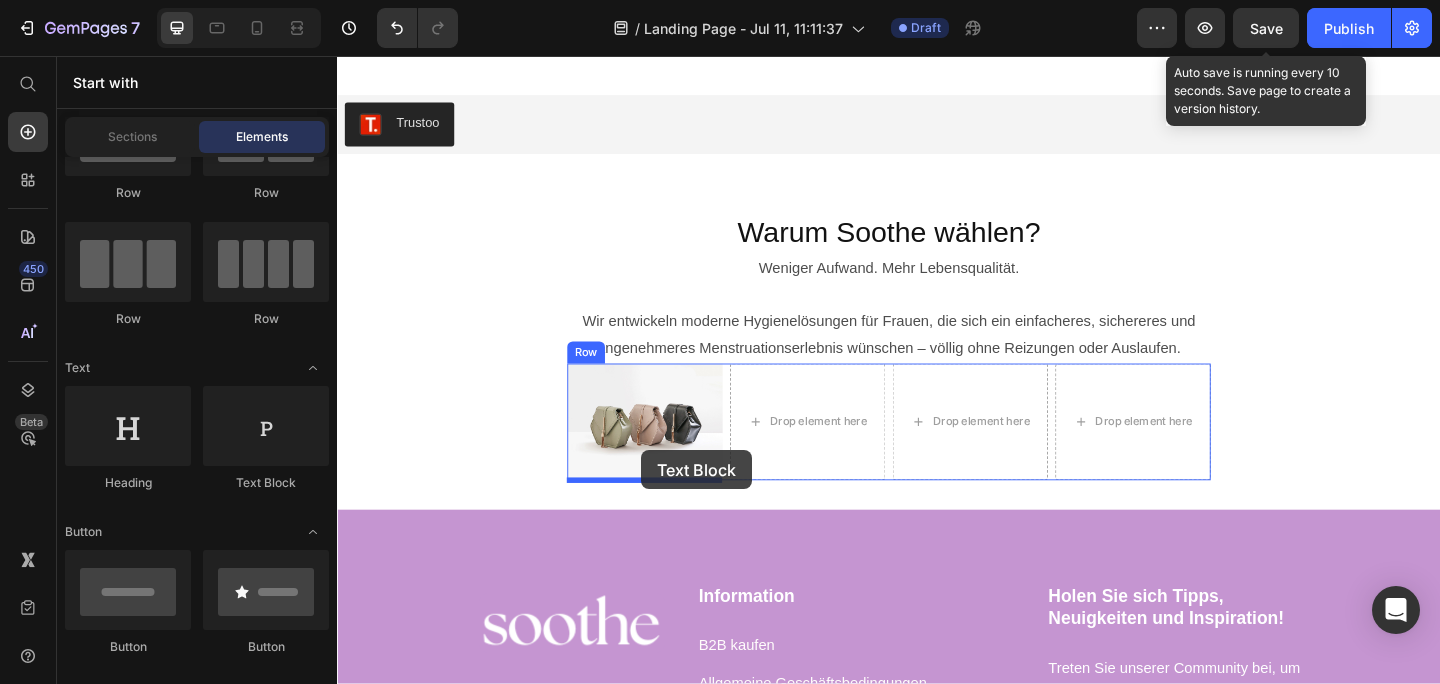 drag, startPoint x: 604, startPoint y: 500, endPoint x: 667, endPoint y: 482, distance: 65.52099 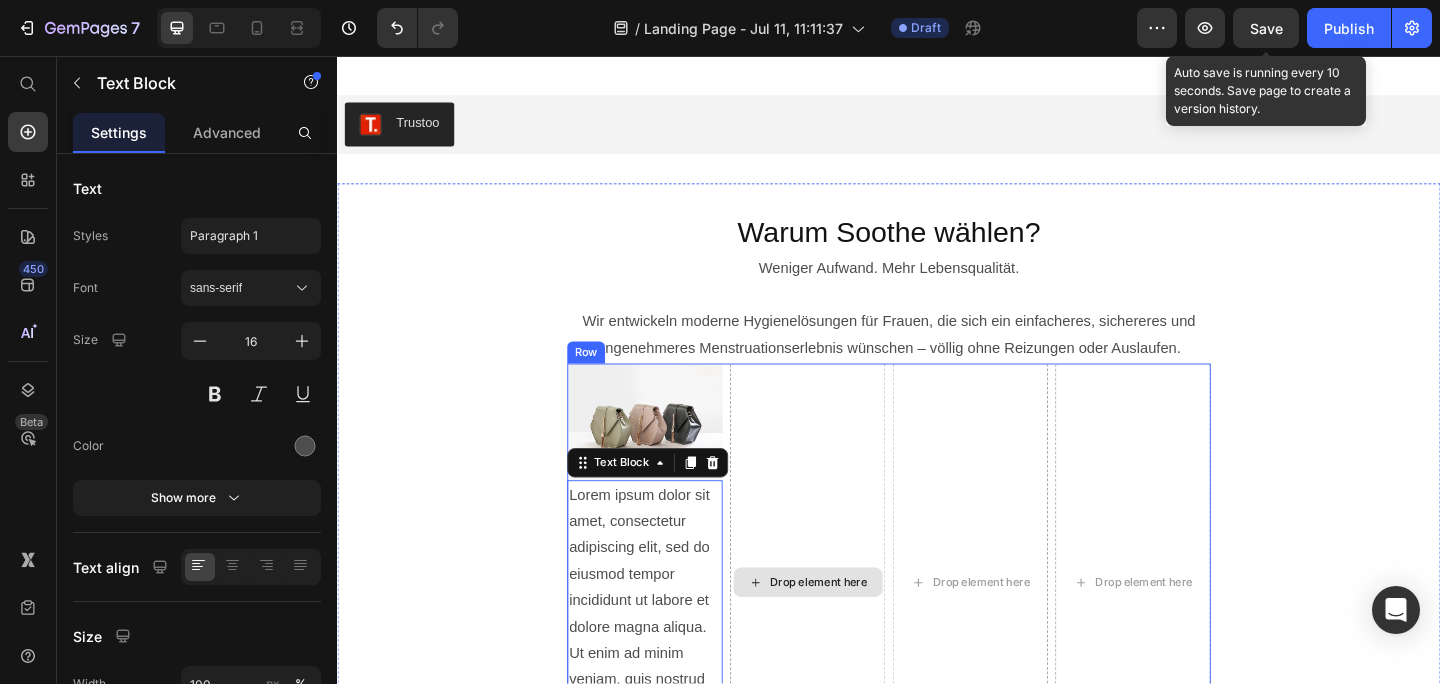 click on "Drop element here" at bounding box center (848, 629) 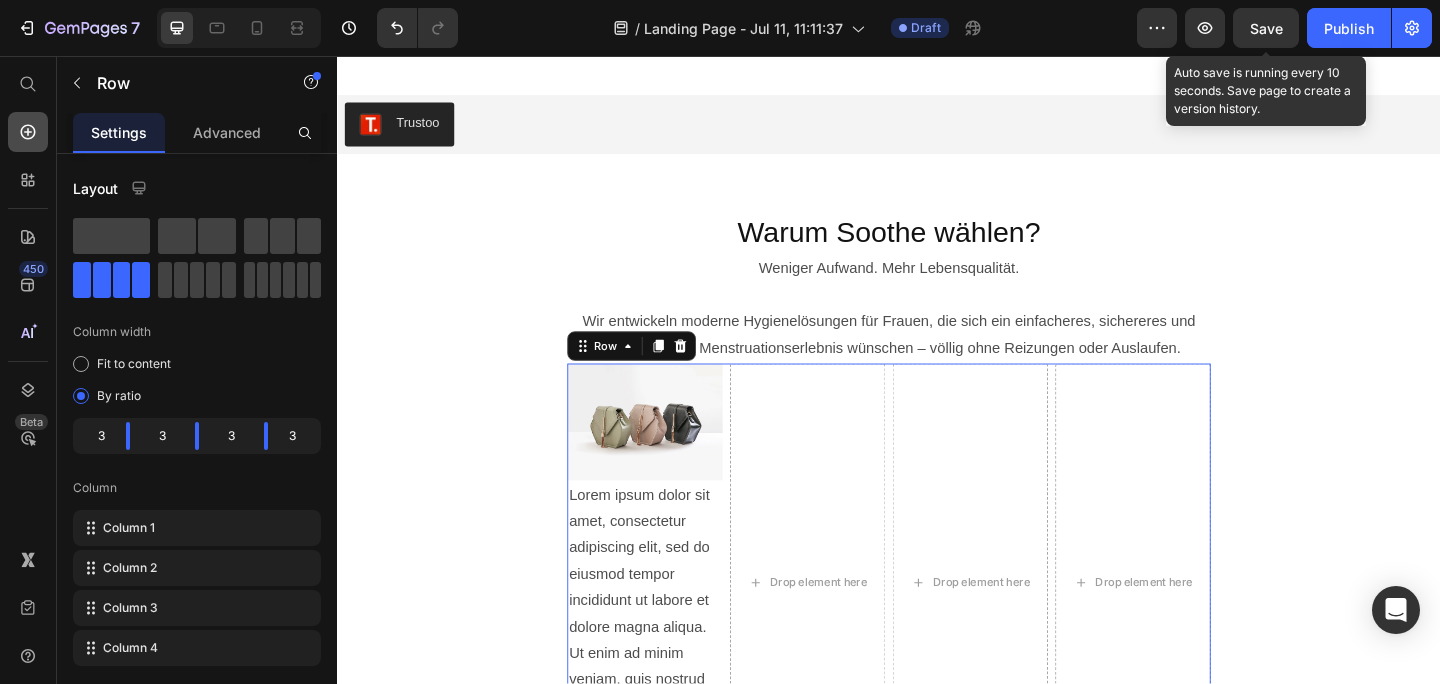 click 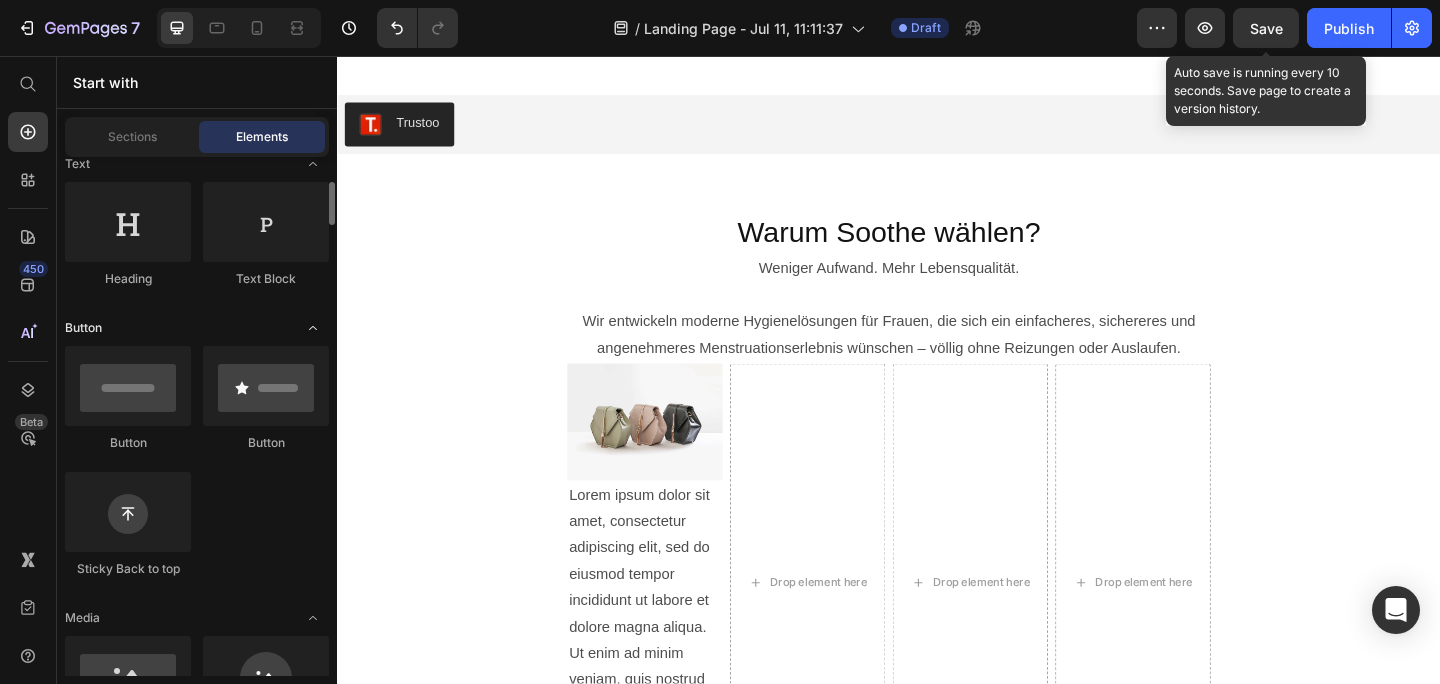 scroll, scrollTop: 332, scrollLeft: 0, axis: vertical 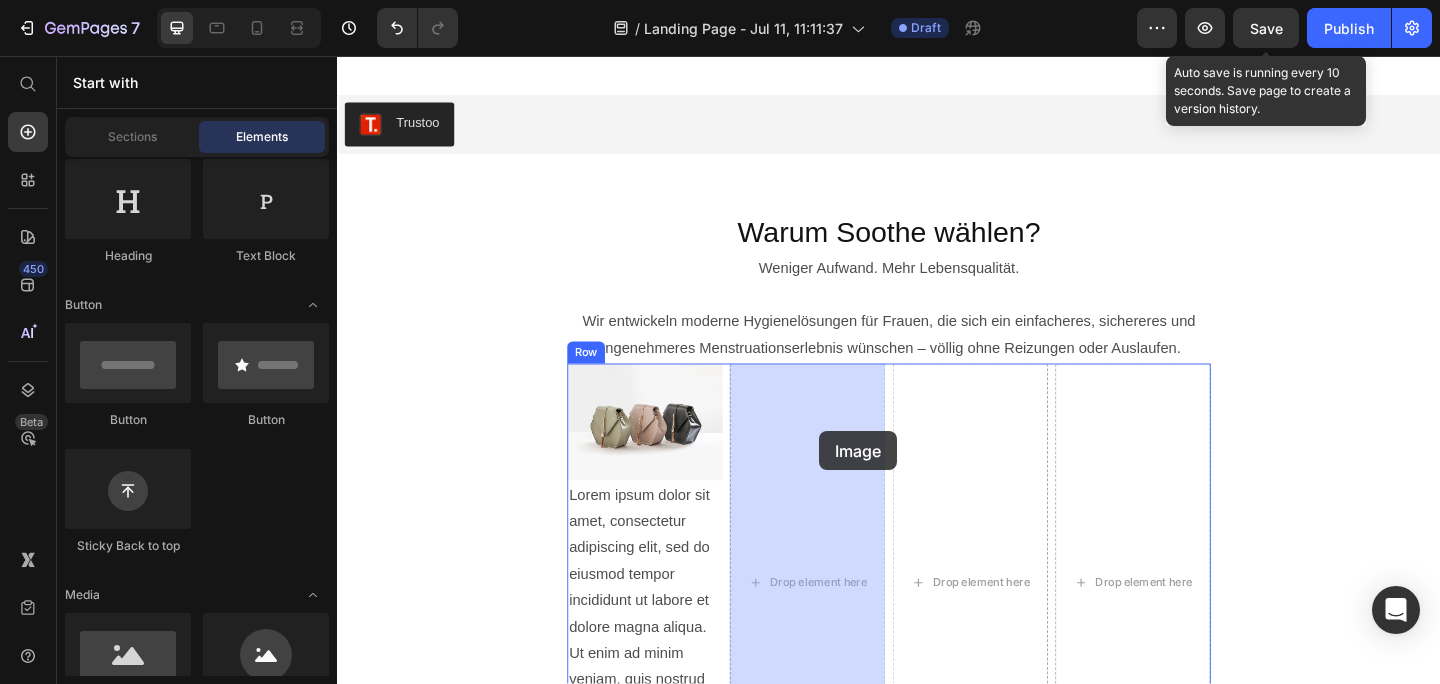 drag, startPoint x: 451, startPoint y: 695, endPoint x: 860, endPoint y: 461, distance: 471.208 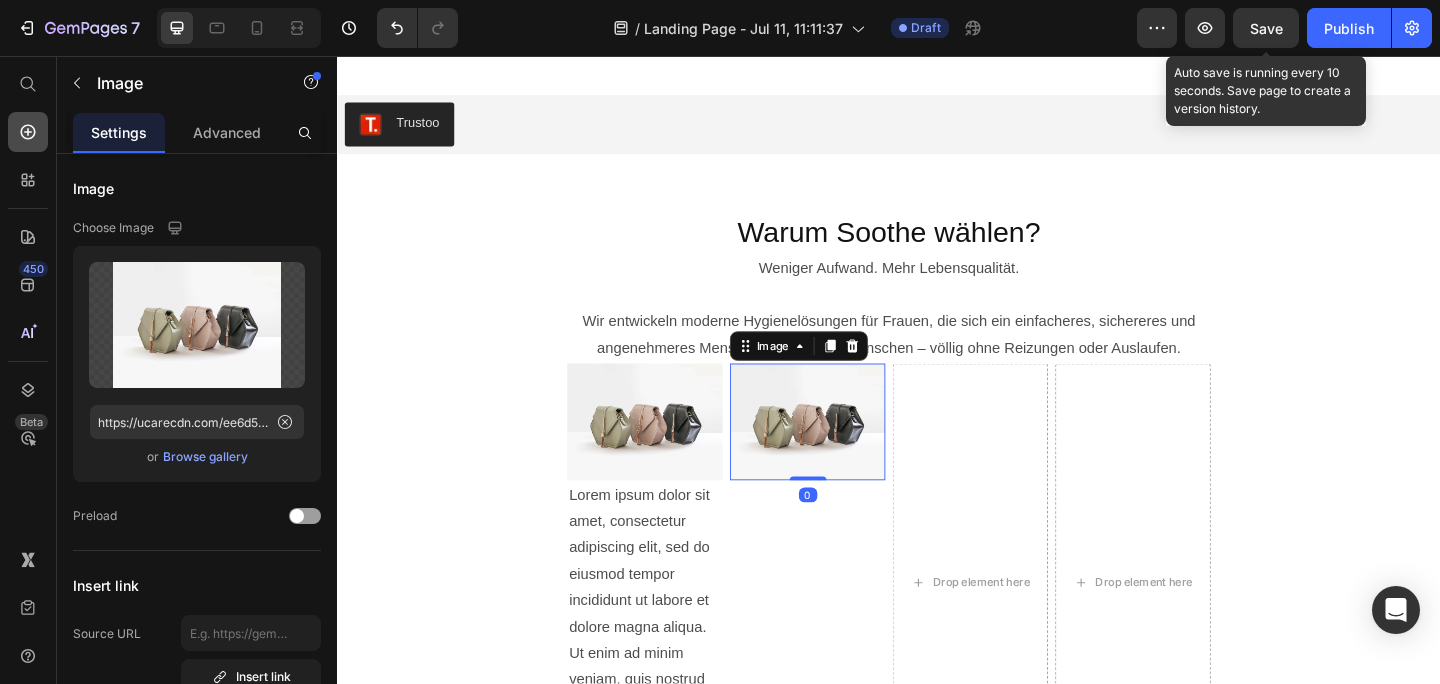click 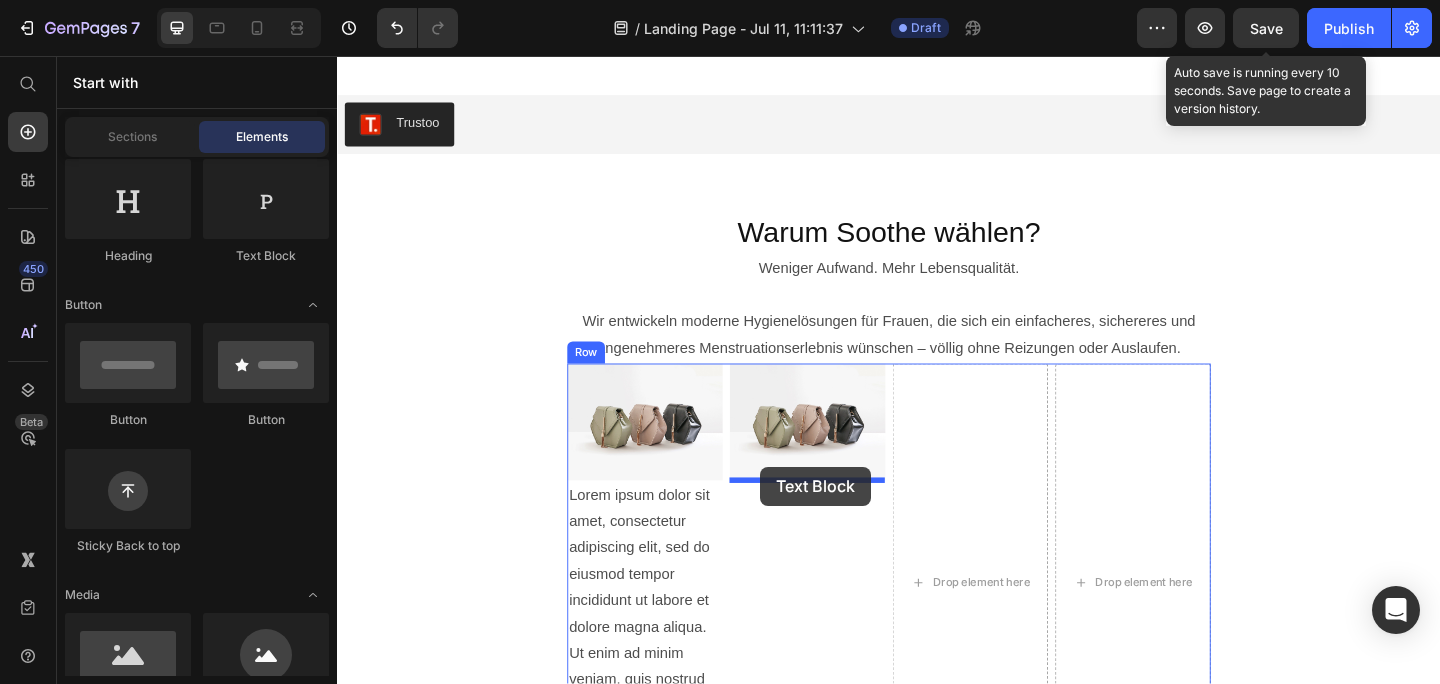 drag, startPoint x: 606, startPoint y: 288, endPoint x: 797, endPoint y: 503, distance: 287.58652 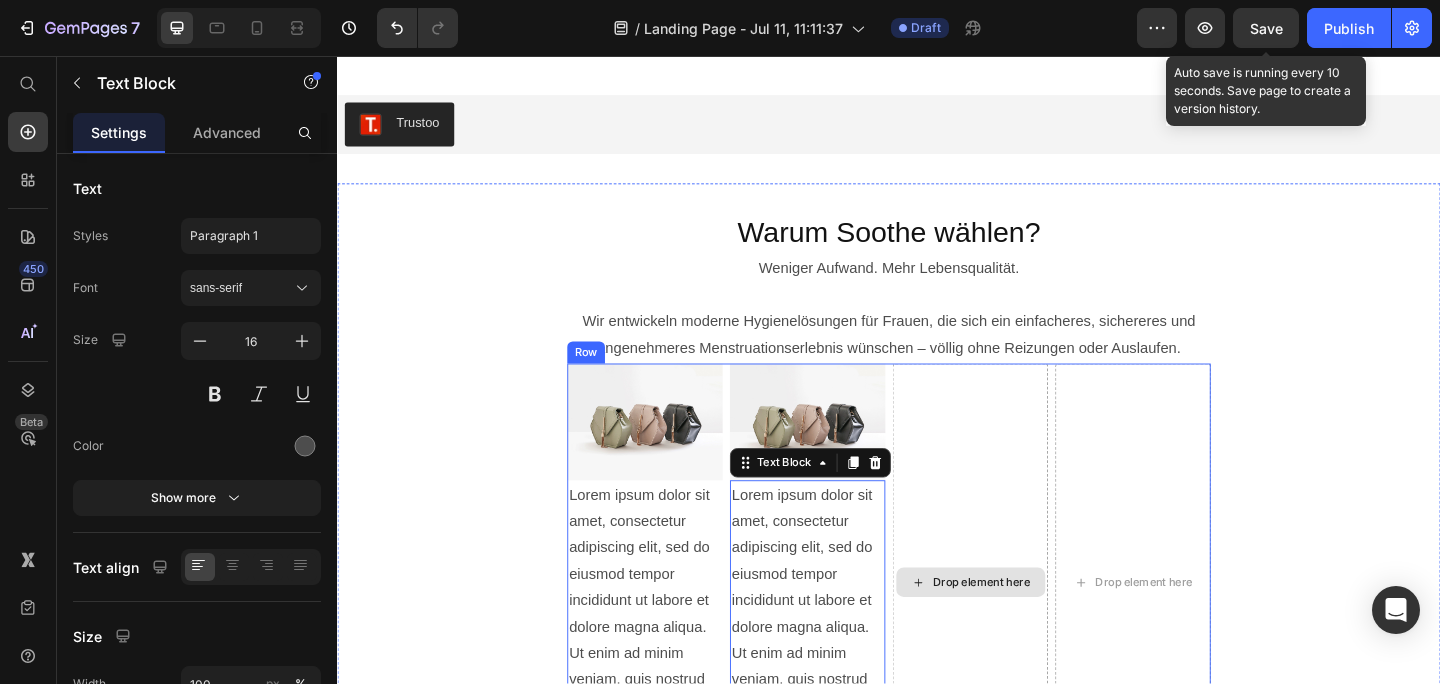 click on "Drop element here" at bounding box center (1025, 629) 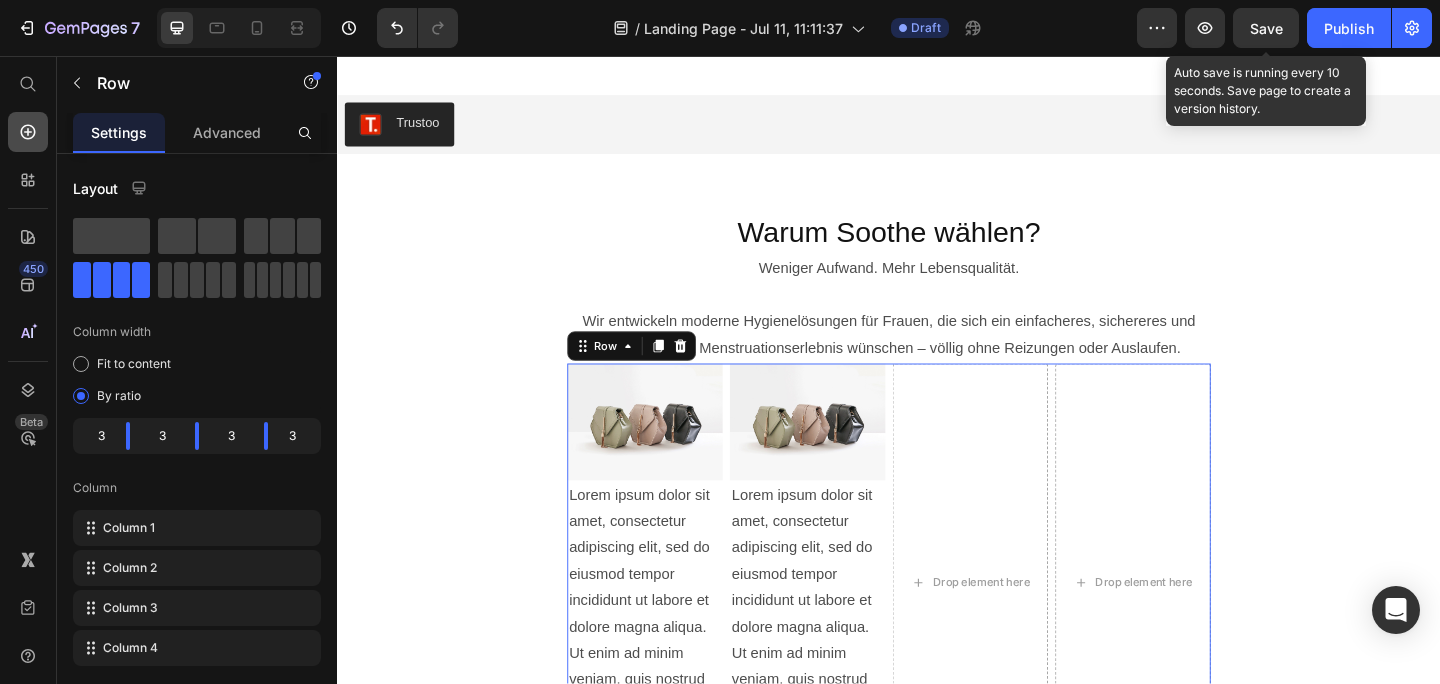 click 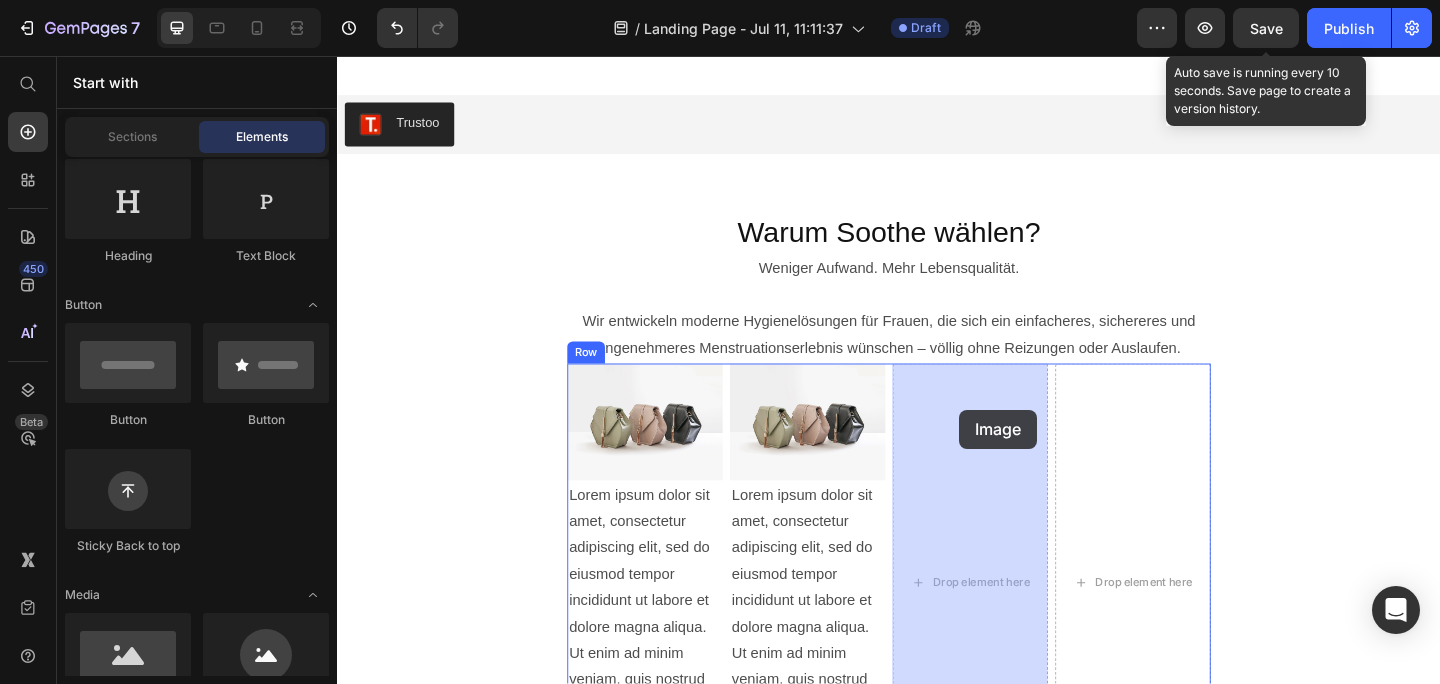 drag, startPoint x: 648, startPoint y: 620, endPoint x: 1014, endPoint y: 441, distance: 407.4273 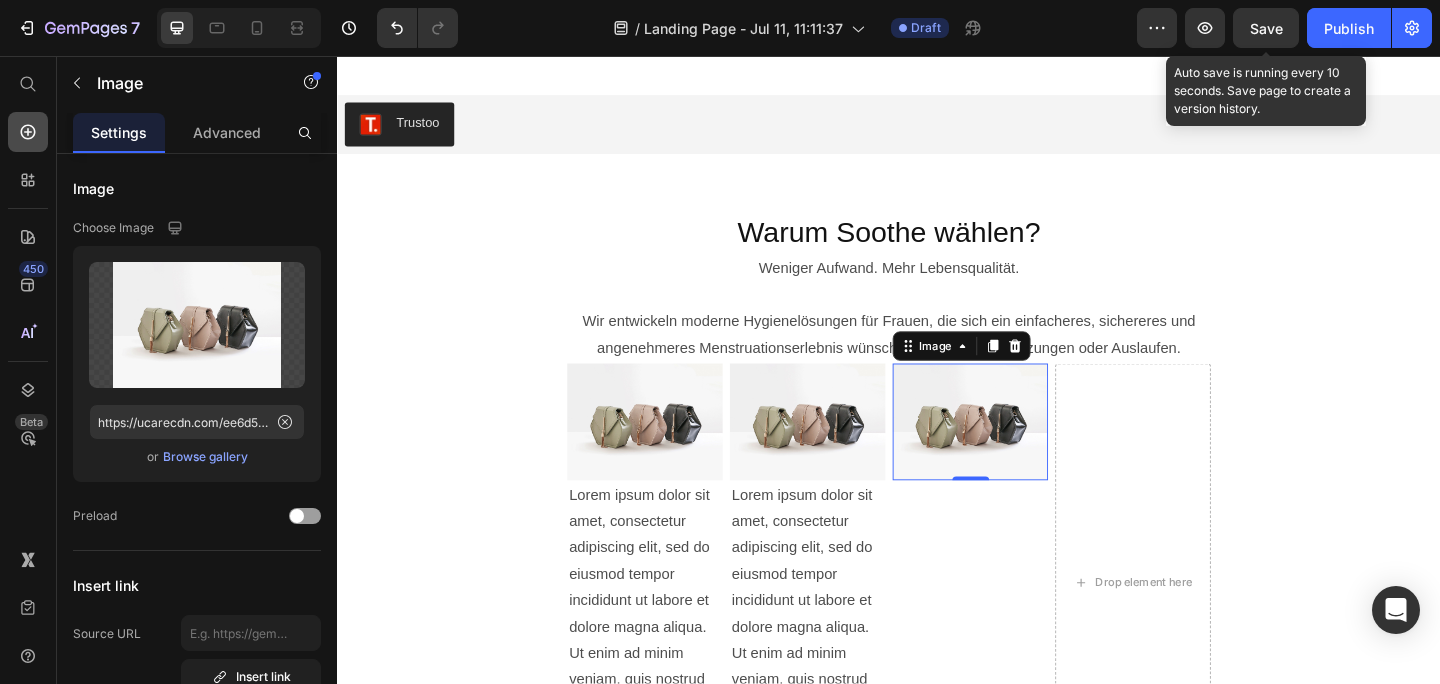 click 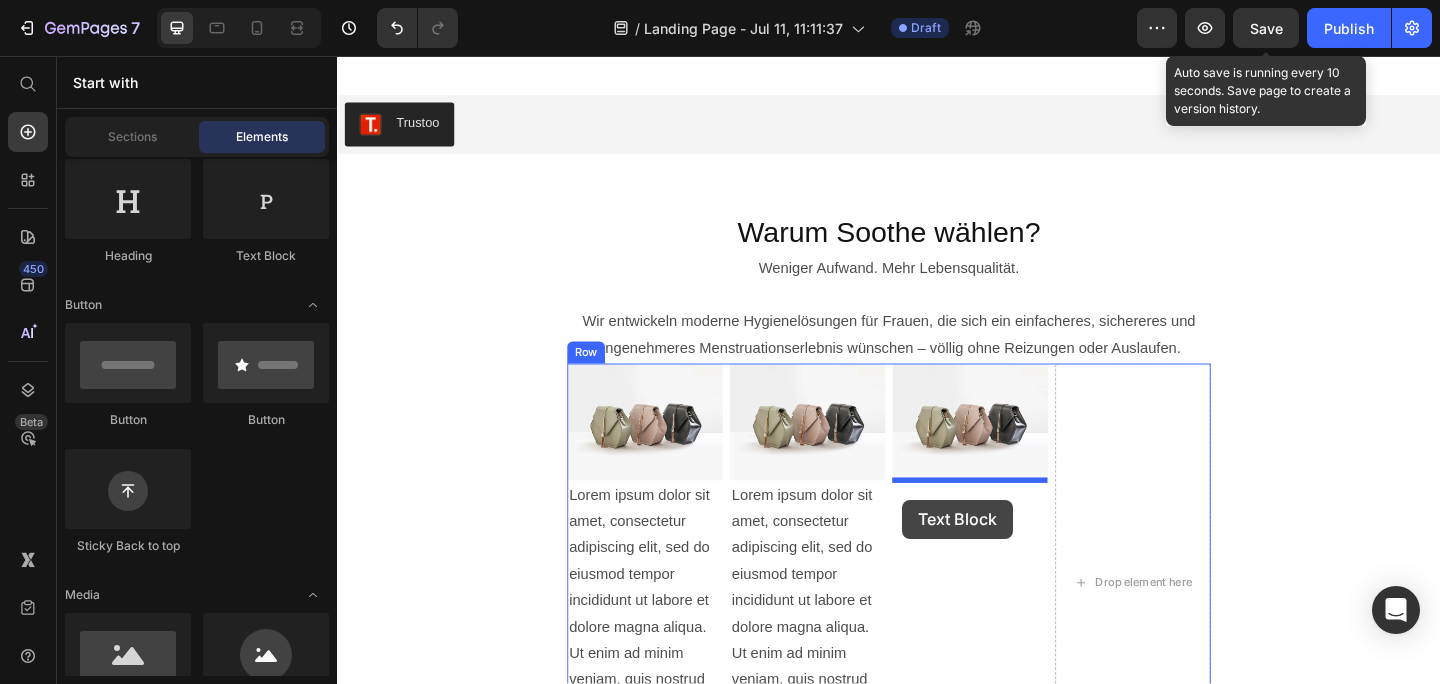 drag, startPoint x: 603, startPoint y: 286, endPoint x: 952, endPoint y: 539, distance: 431.05685 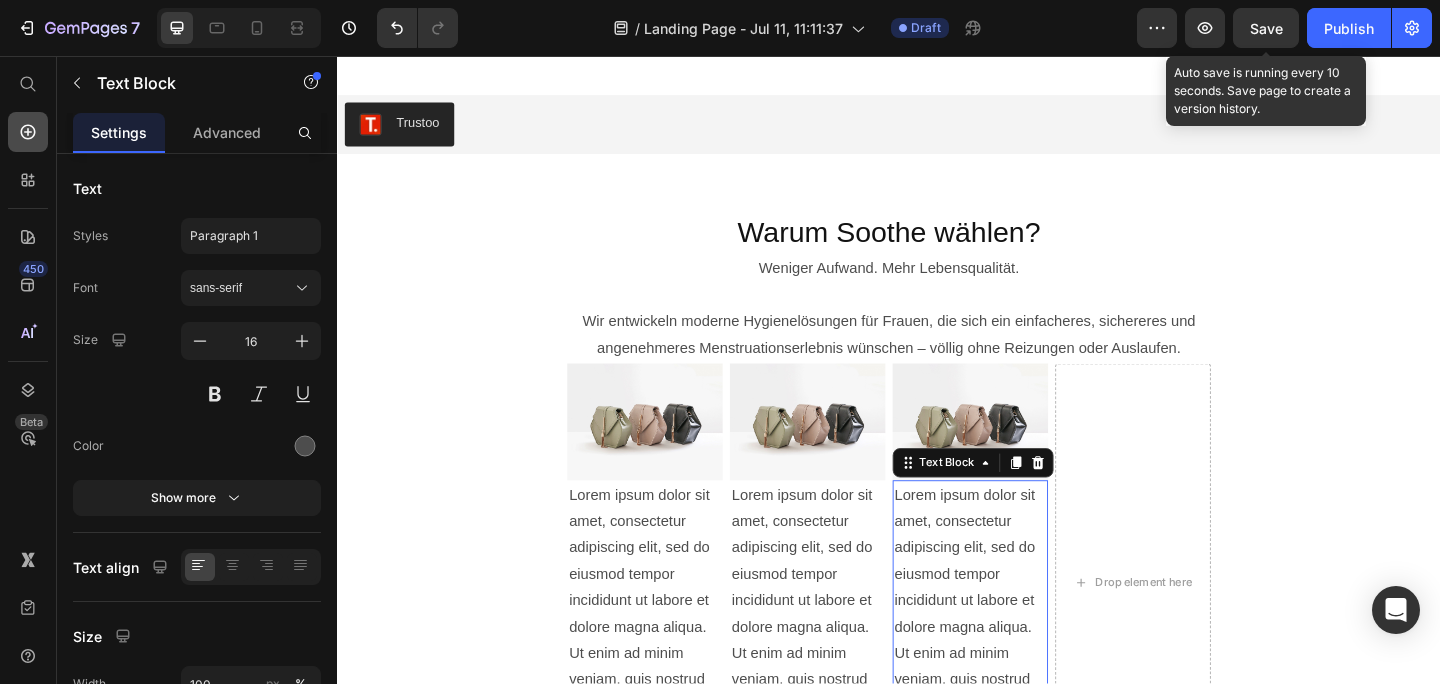 click 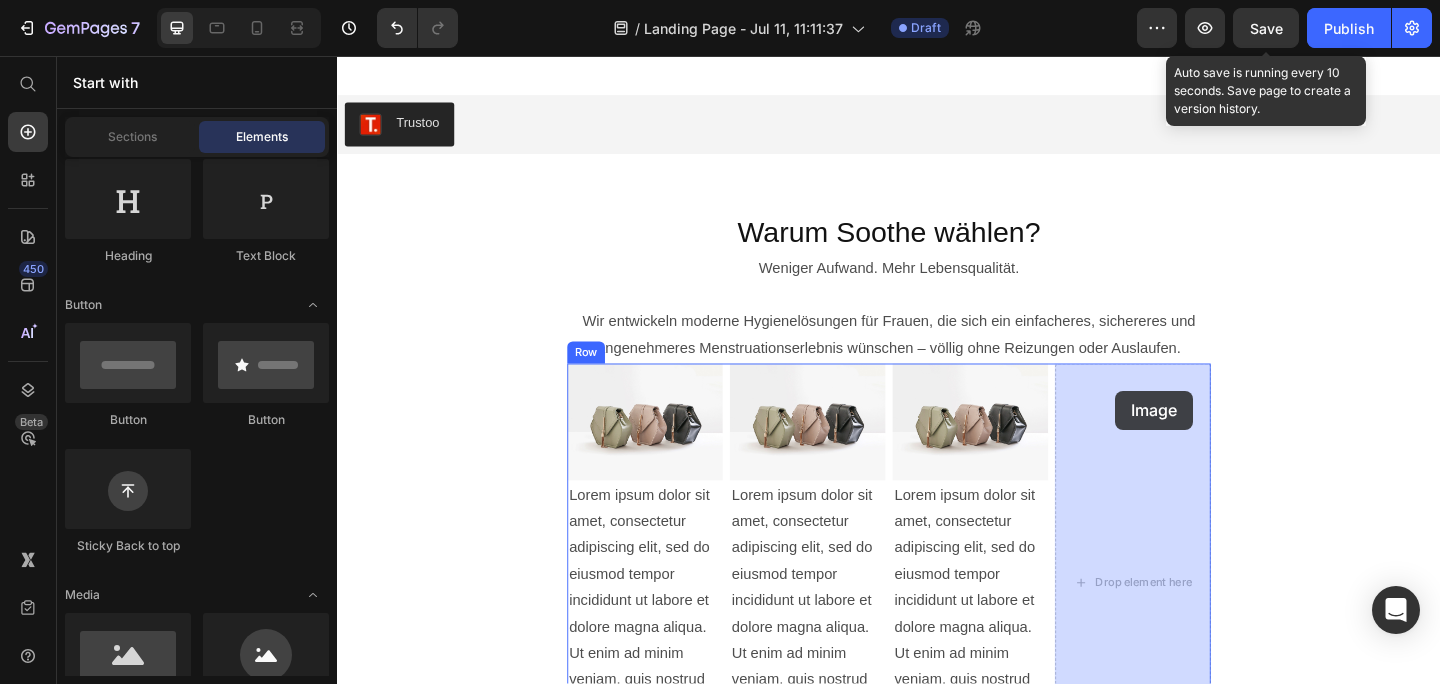 drag, startPoint x: 431, startPoint y: 706, endPoint x: 1183, endPoint y: 420, distance: 804.54956 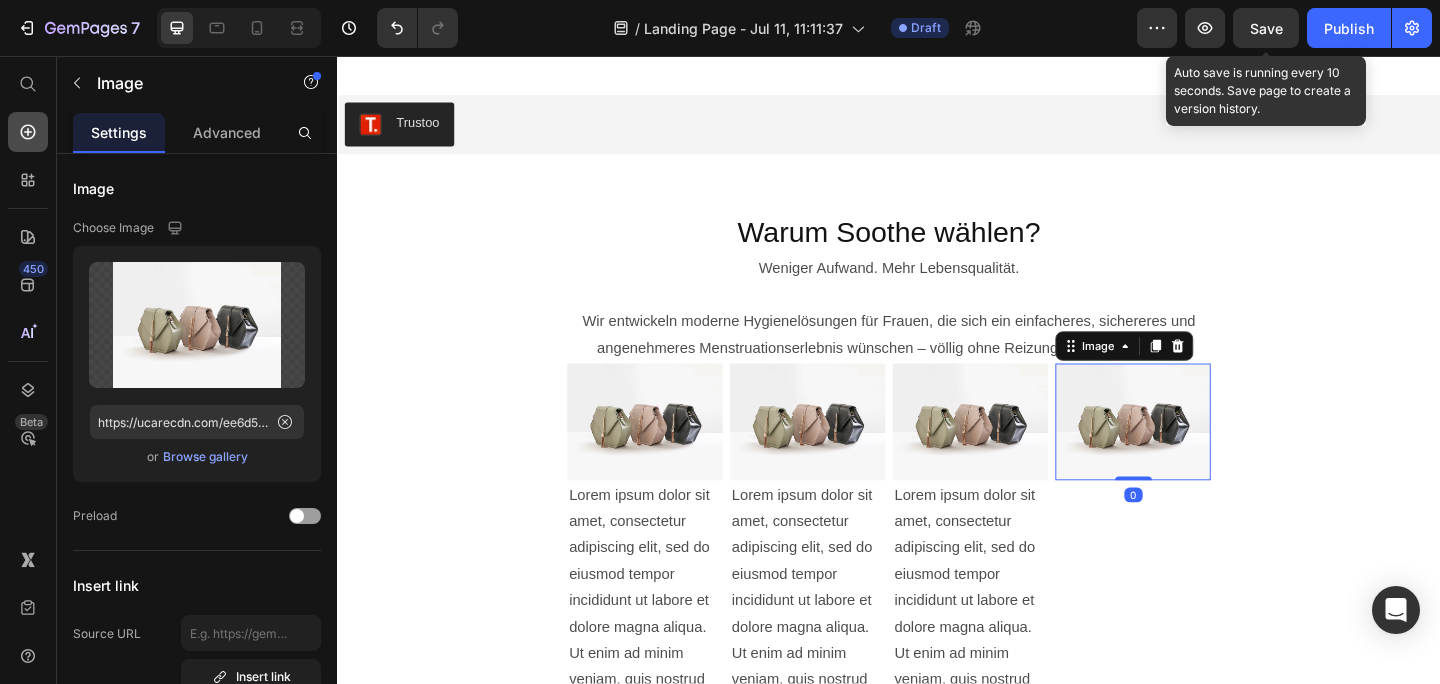 click 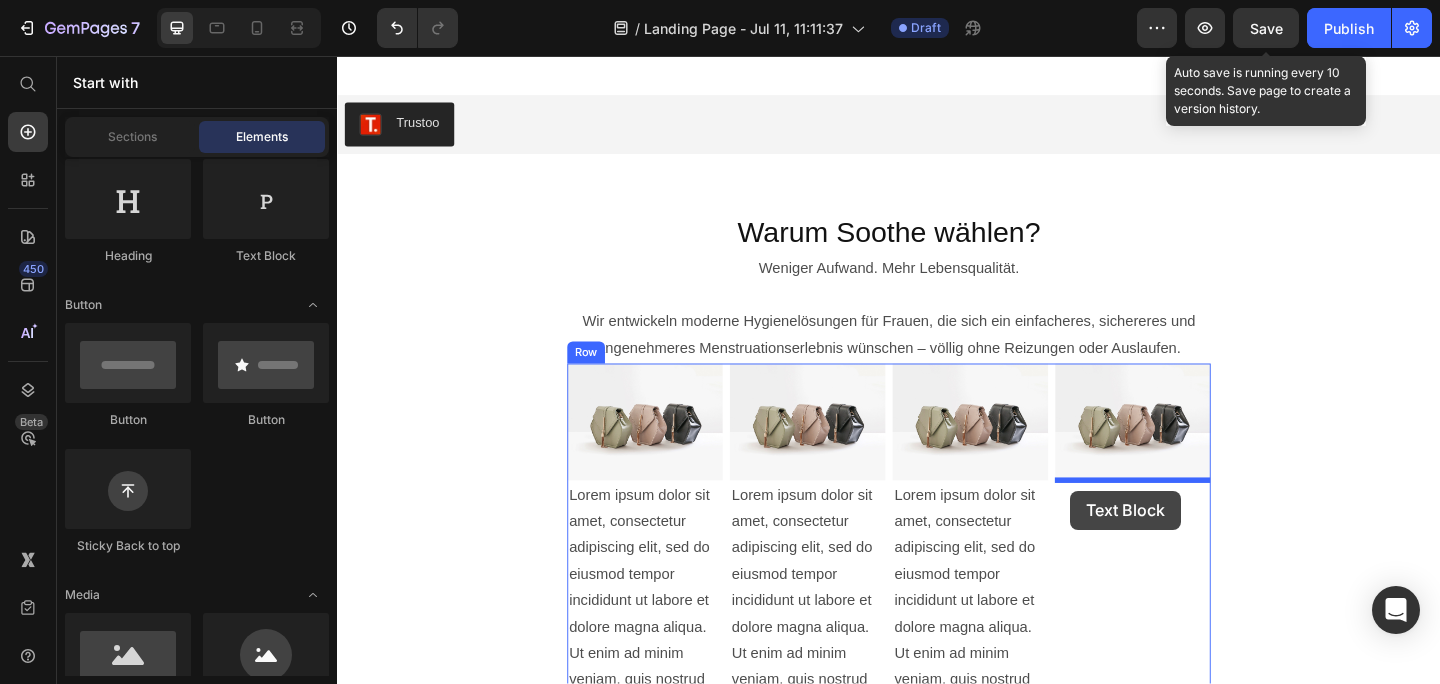 drag, startPoint x: 599, startPoint y: 250, endPoint x: 1134, endPoint y: 529, distance: 603.37885 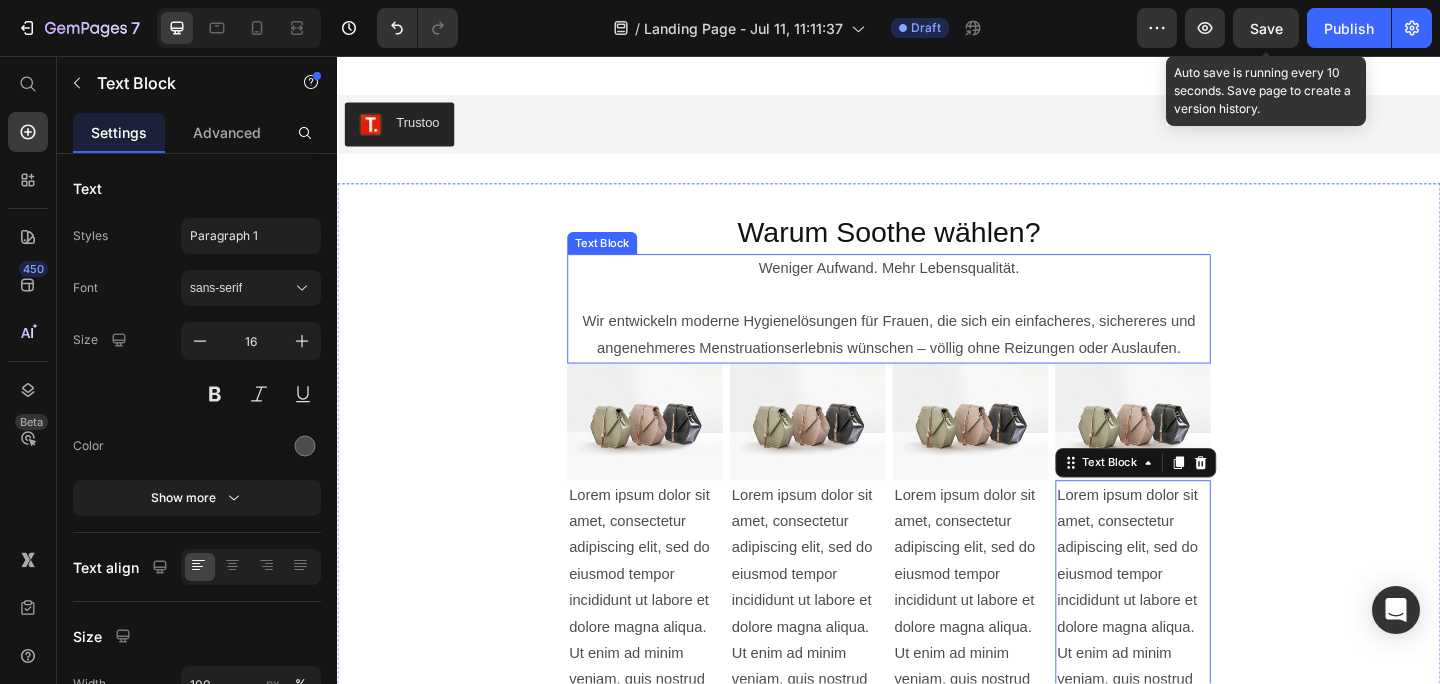 click on "Weniger Aufwand. Mehr Lebensqualität." at bounding box center (937, 288) 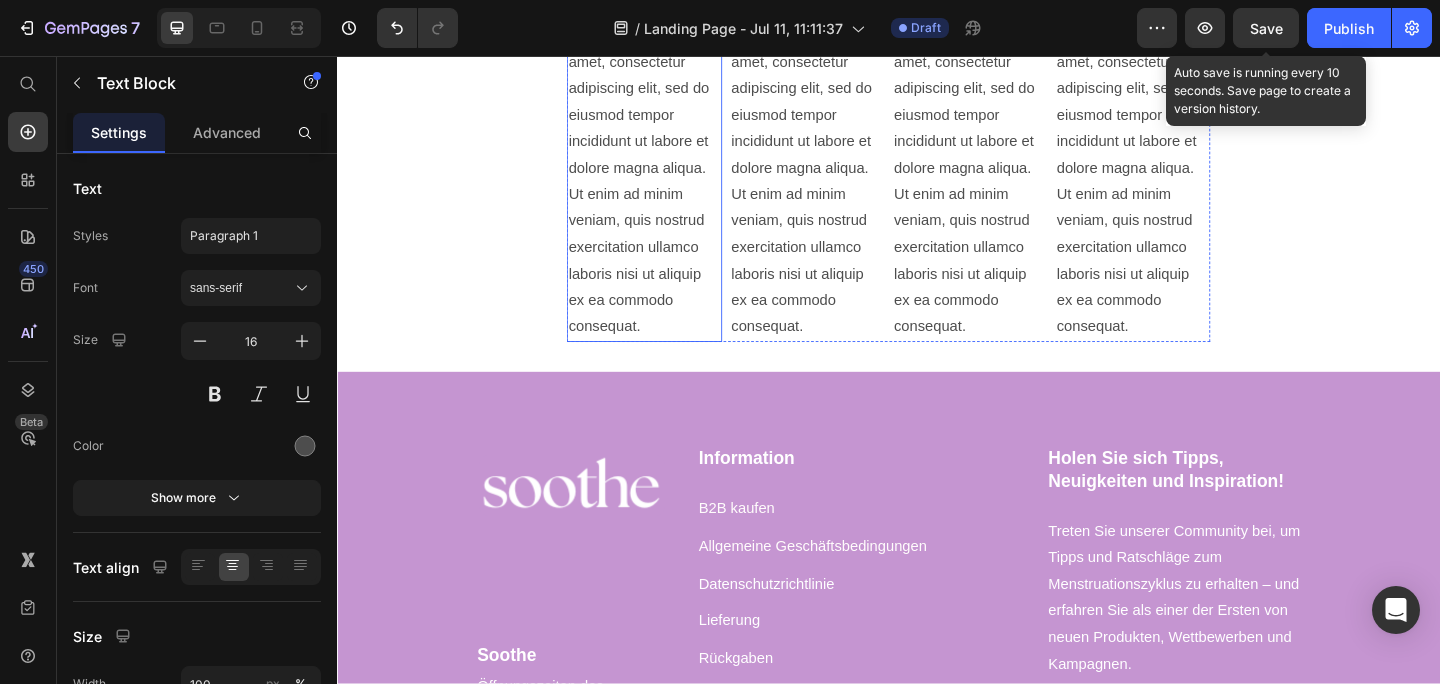 scroll, scrollTop: 6844, scrollLeft: 0, axis: vertical 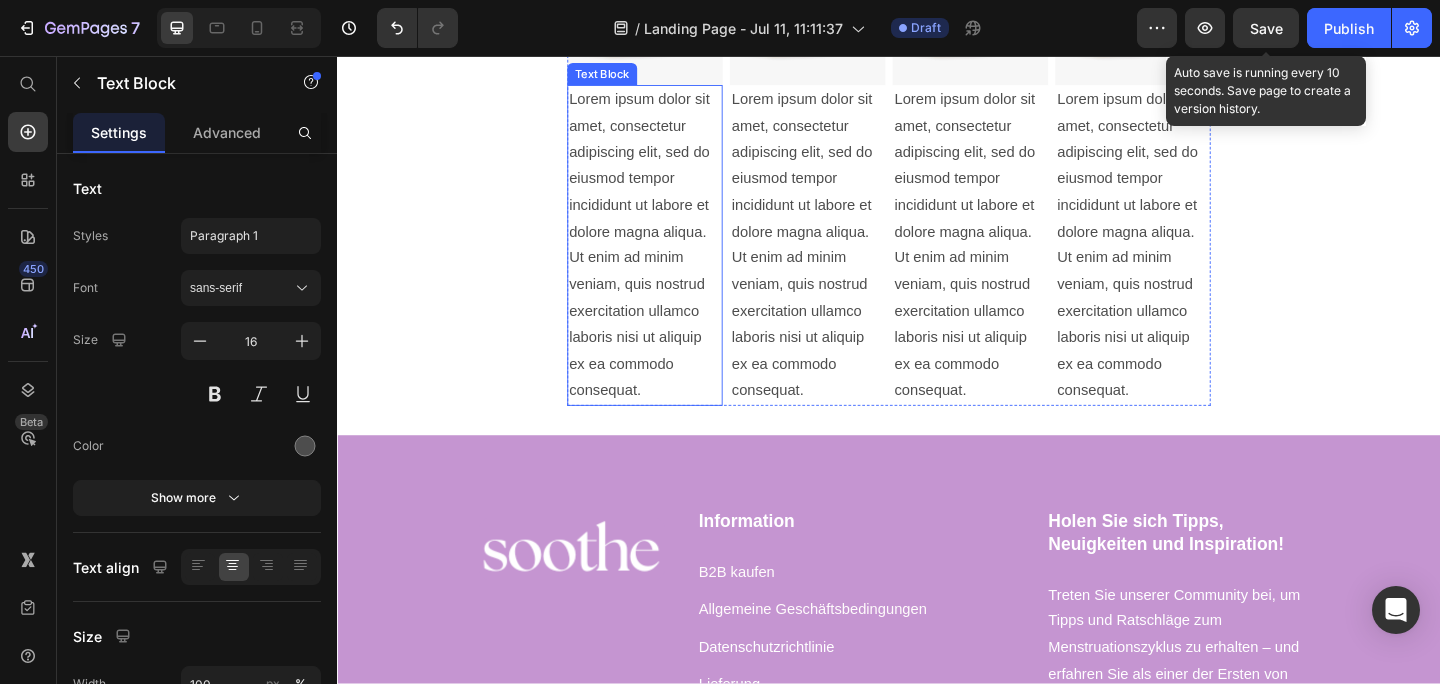 click on "Lorem ipsum dolor sit amet, consectetur adipiscing elit, sed do eiusmod tempor incididunt ut labore et dolore magna aliqua. Ut enim ad minim veniam, quis nostrud exercitation ullamco laboris nisi ut aliquip ex ea commodo consequat." at bounding box center (671, 263) 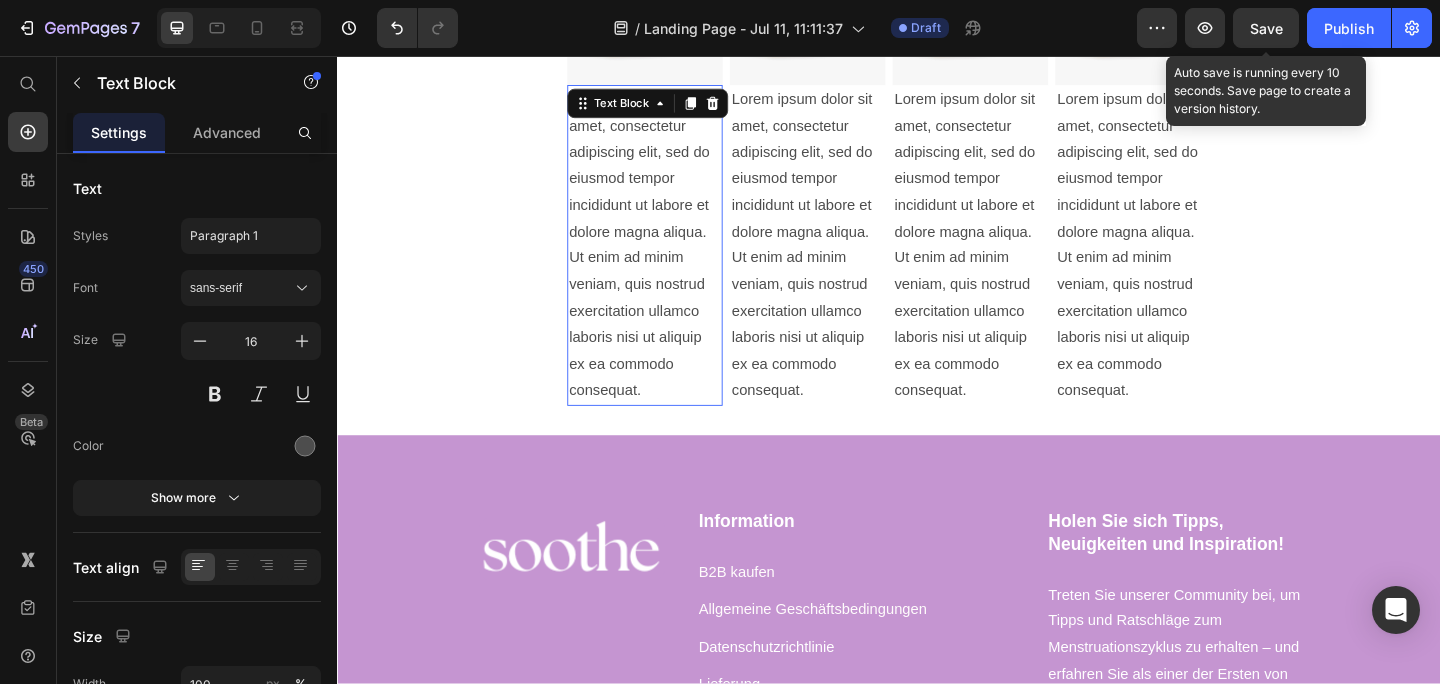 click on "Lorem ipsum dolor sit amet, consectetur adipiscing elit, sed do eiusmod tempor incididunt ut labore et dolore magna aliqua. Ut enim ad minim veniam, quis nostrud exercitation ullamco laboris nisi ut aliquip ex ea commodo consequat." at bounding box center [671, 263] 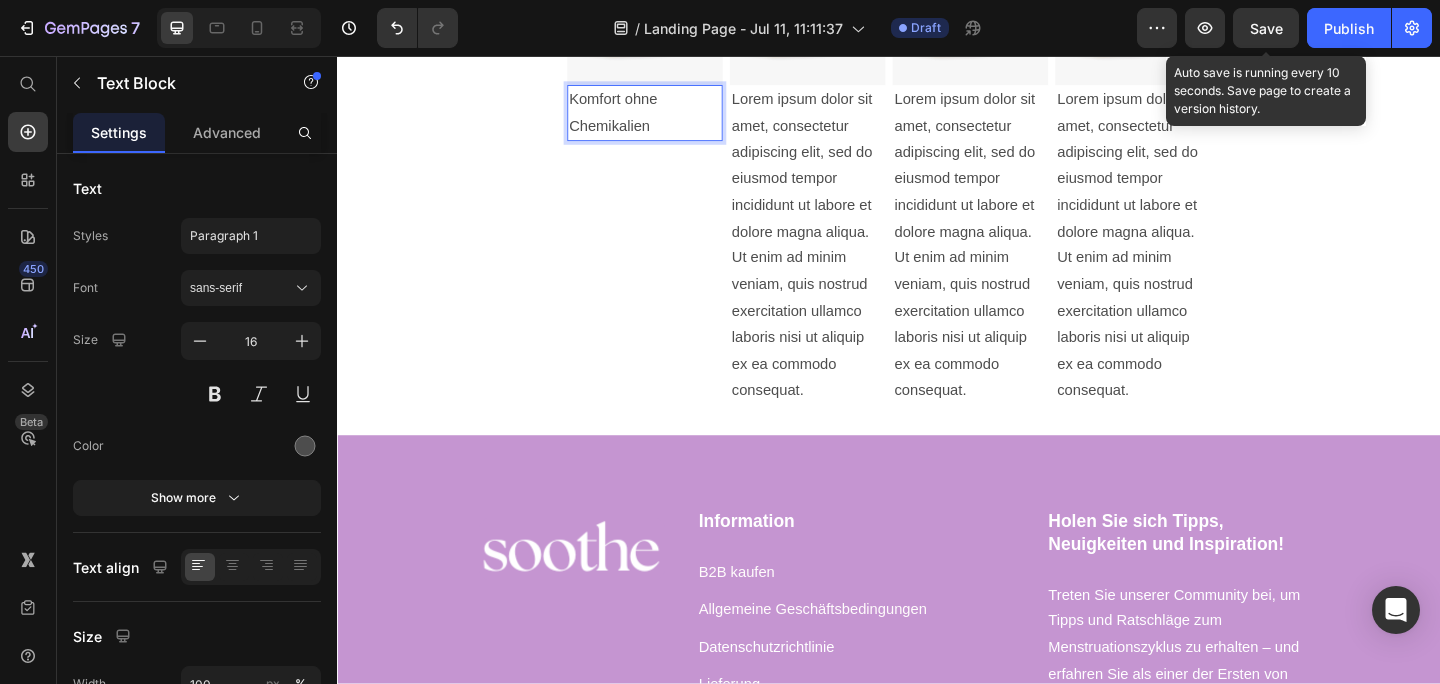 click on "Komfort ohne Chemikalien" at bounding box center [671, 119] 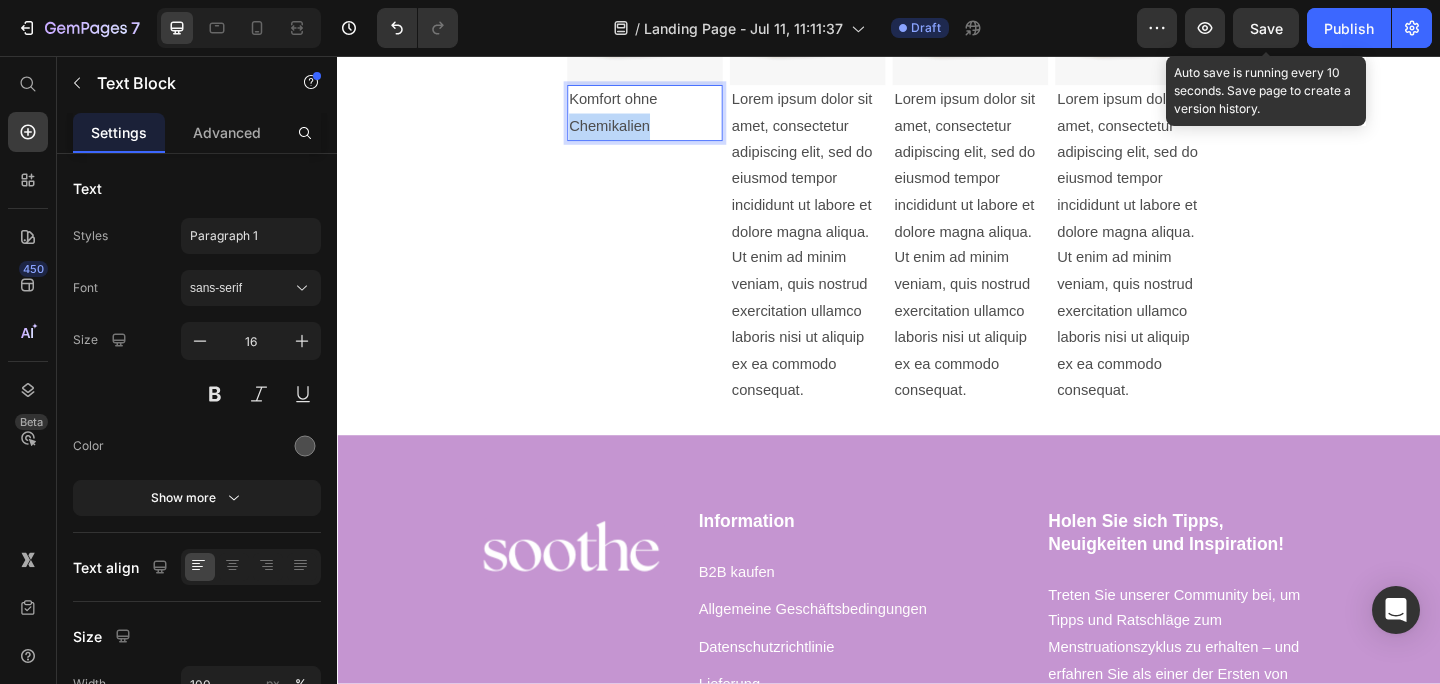 click on "Komfort ohne Chemikalien" at bounding box center (671, 119) 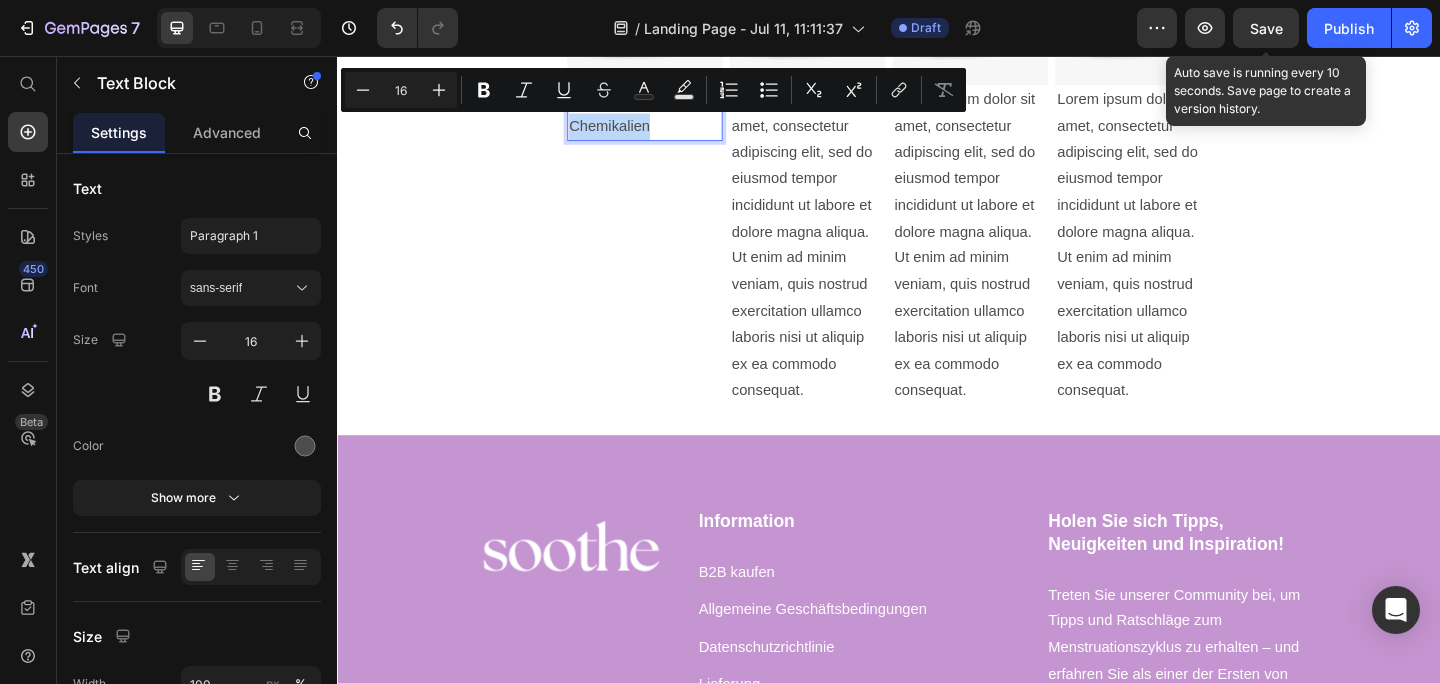 click on "Komfort ohne Chemikalien" at bounding box center [671, 119] 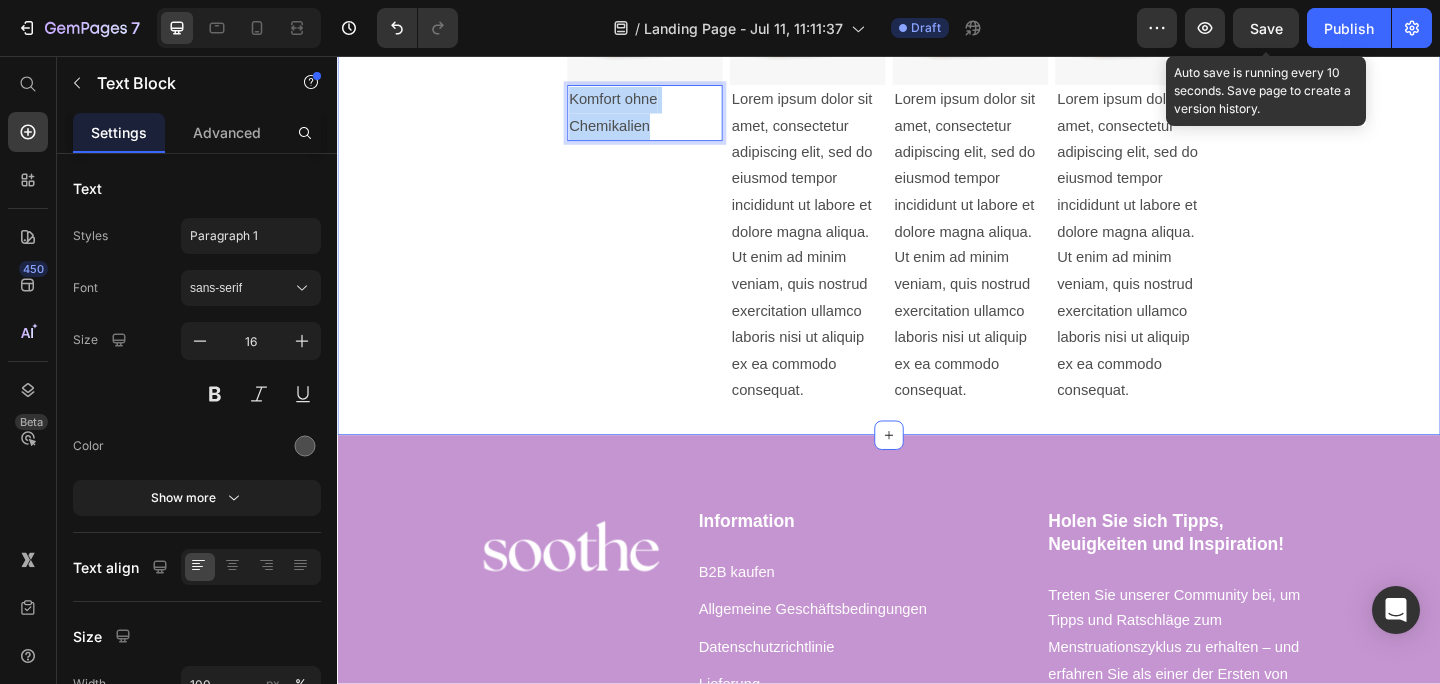 drag, startPoint x: 685, startPoint y: 138, endPoint x: 586, endPoint y: 84, distance: 112.76968 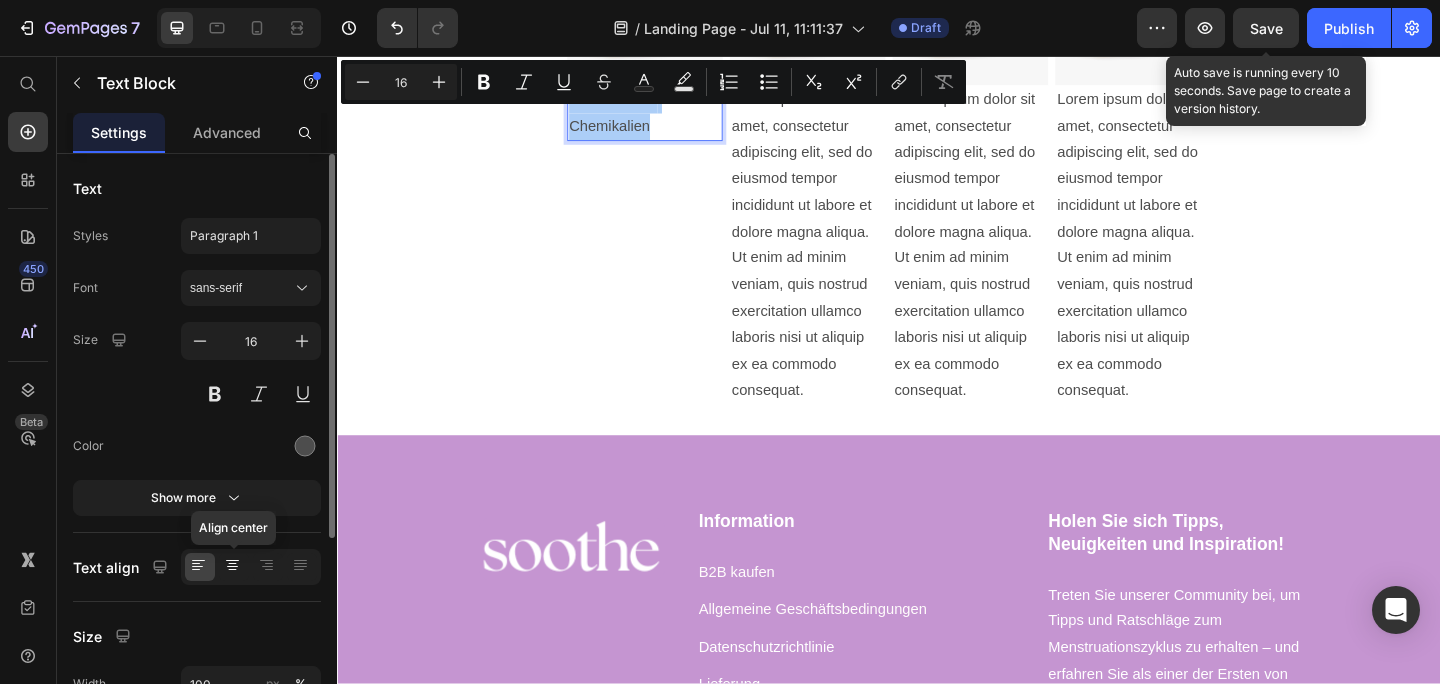 click 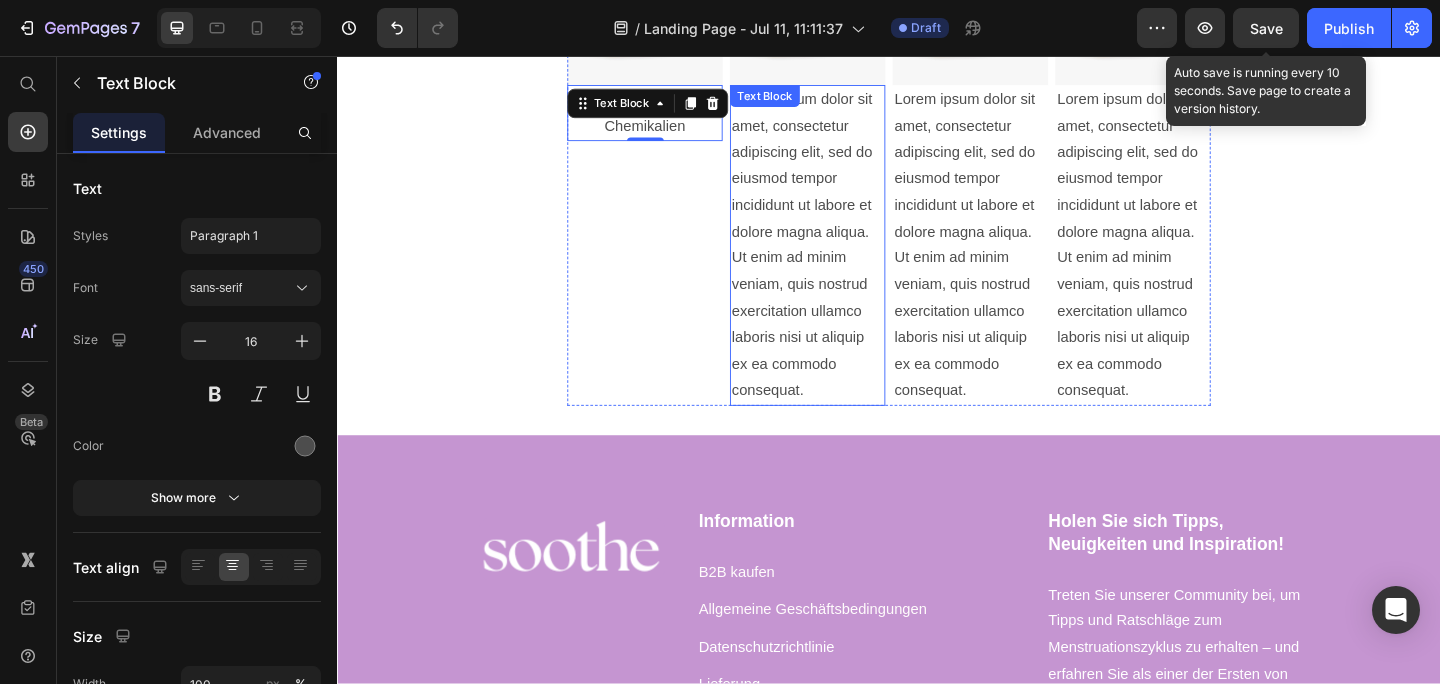 click on "Lorem ipsum dolor sit amet, consectetur adipiscing elit, sed do eiusmod tempor incididunt ut labore et dolore magna aliqua. Ut enim ad minim veniam, quis nostrud exercitation ullamco laboris nisi ut aliquip ex ea commodo consequat." at bounding box center [848, 263] 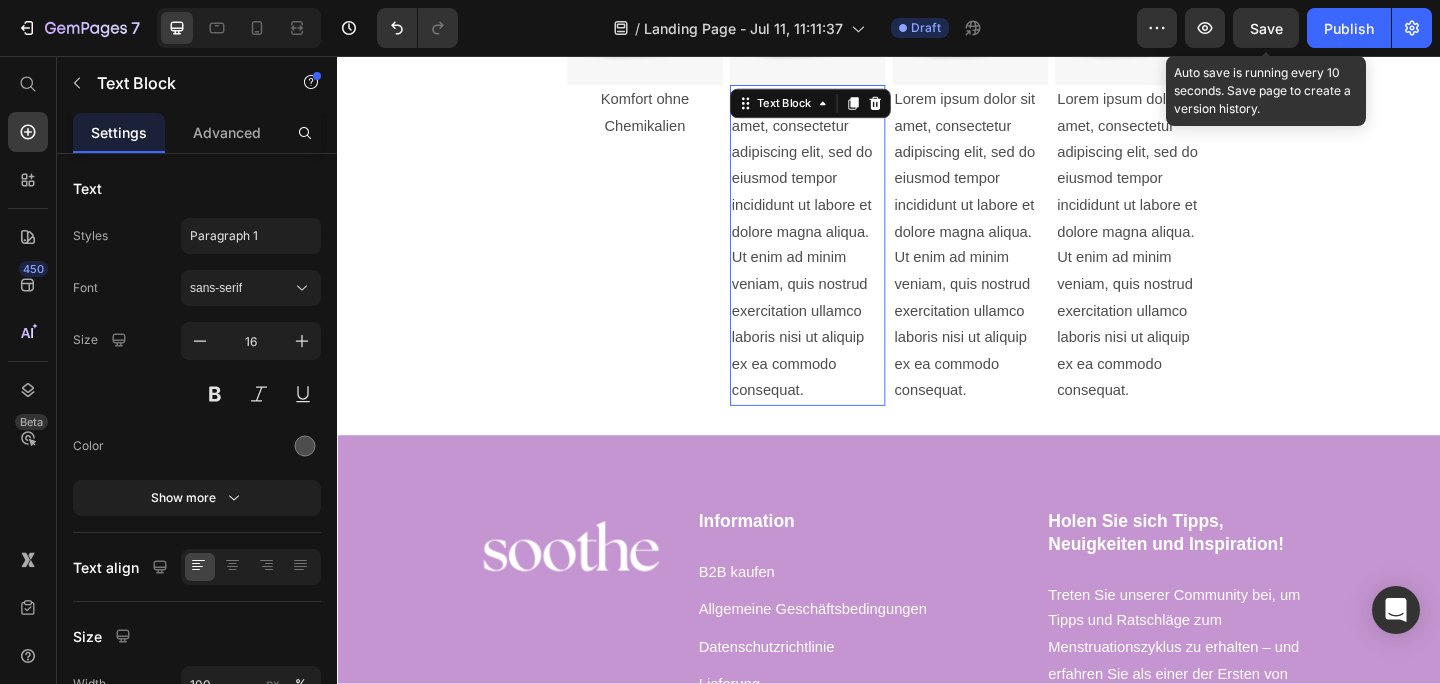 click on "Lorem ipsum dolor sit amet, consectetur adipiscing elit, sed do eiusmod tempor incididunt ut labore et dolore magna aliqua. Ut enim ad minim veniam, quis nostrud exercitation ullamco laboris nisi ut aliquip ex ea commodo consequat." at bounding box center (848, 263) 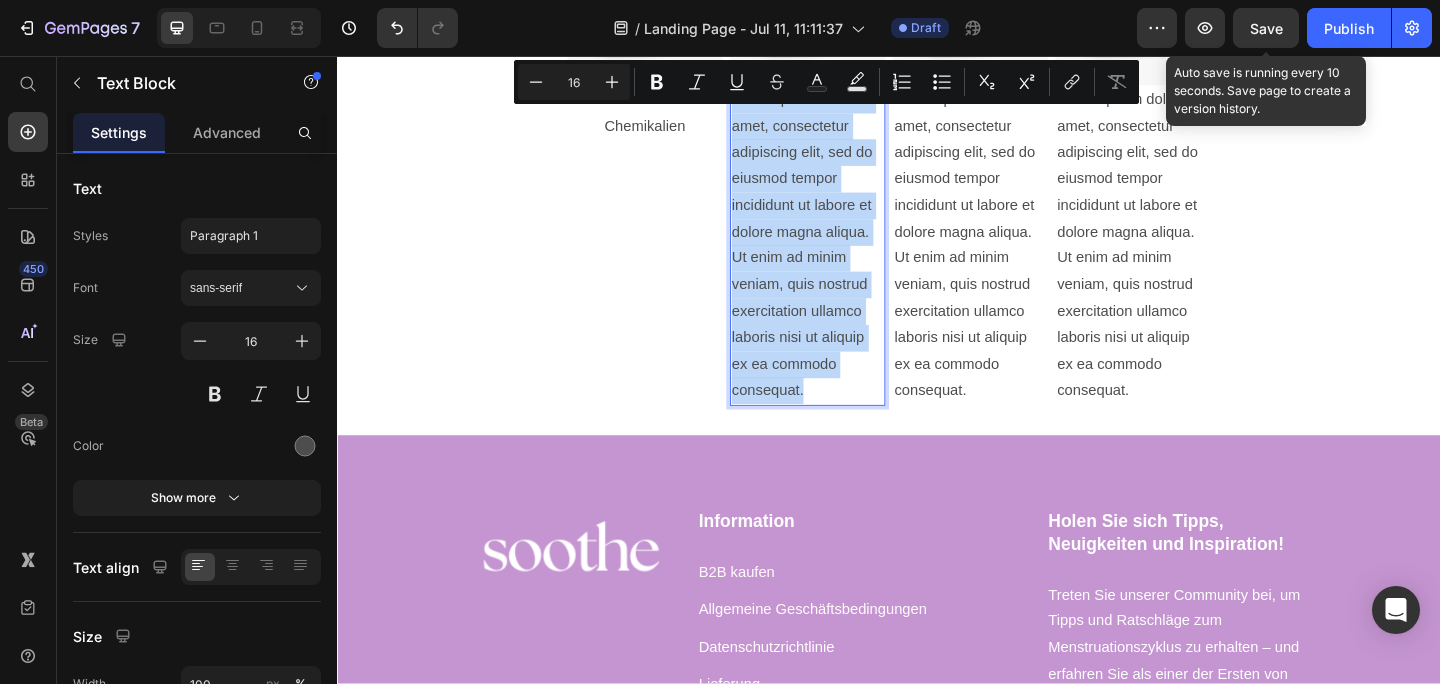 click on "Lorem ipsum dolor sit amet, consectetur adipiscing elit, sed do eiusmod tempor incididunt ut labore et dolore magna aliqua. Ut enim ad minim veniam, quis nostrud exercitation ullamco laboris nisi ut aliquip ex ea commodo consequat." at bounding box center [848, 263] 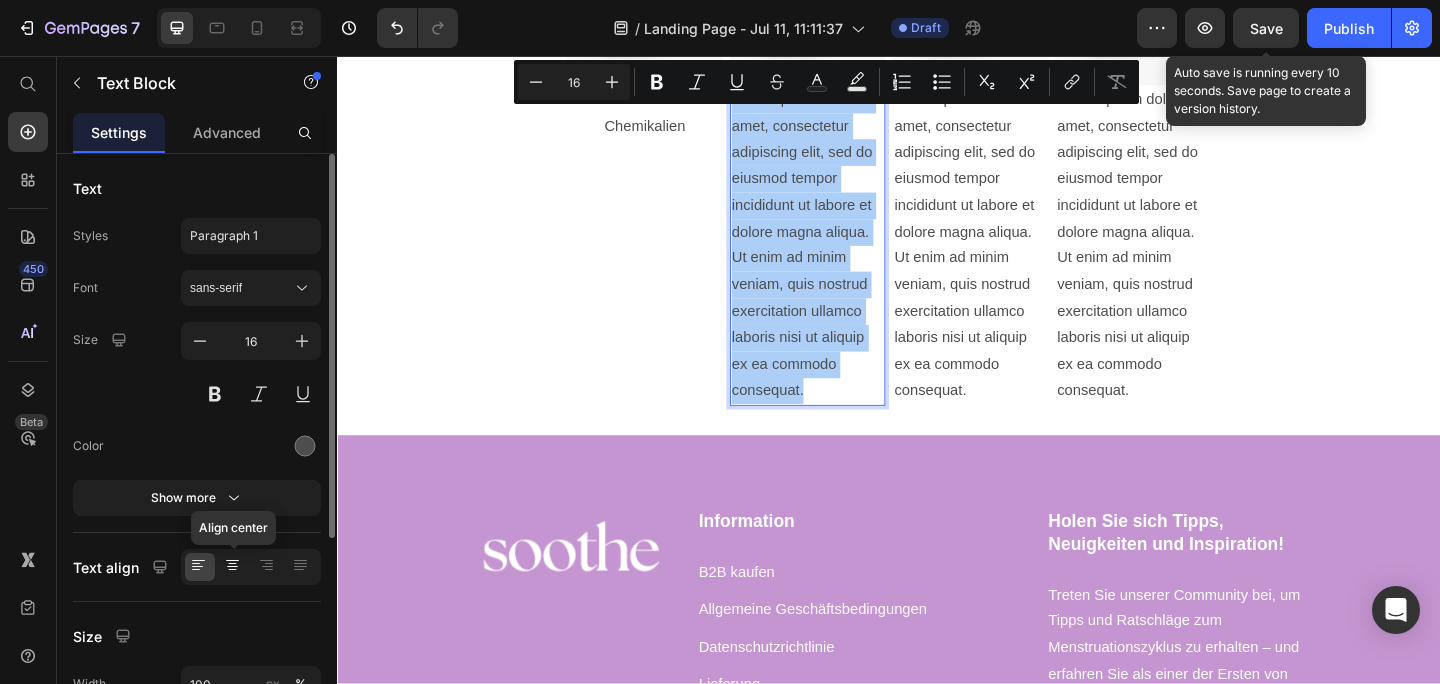 click 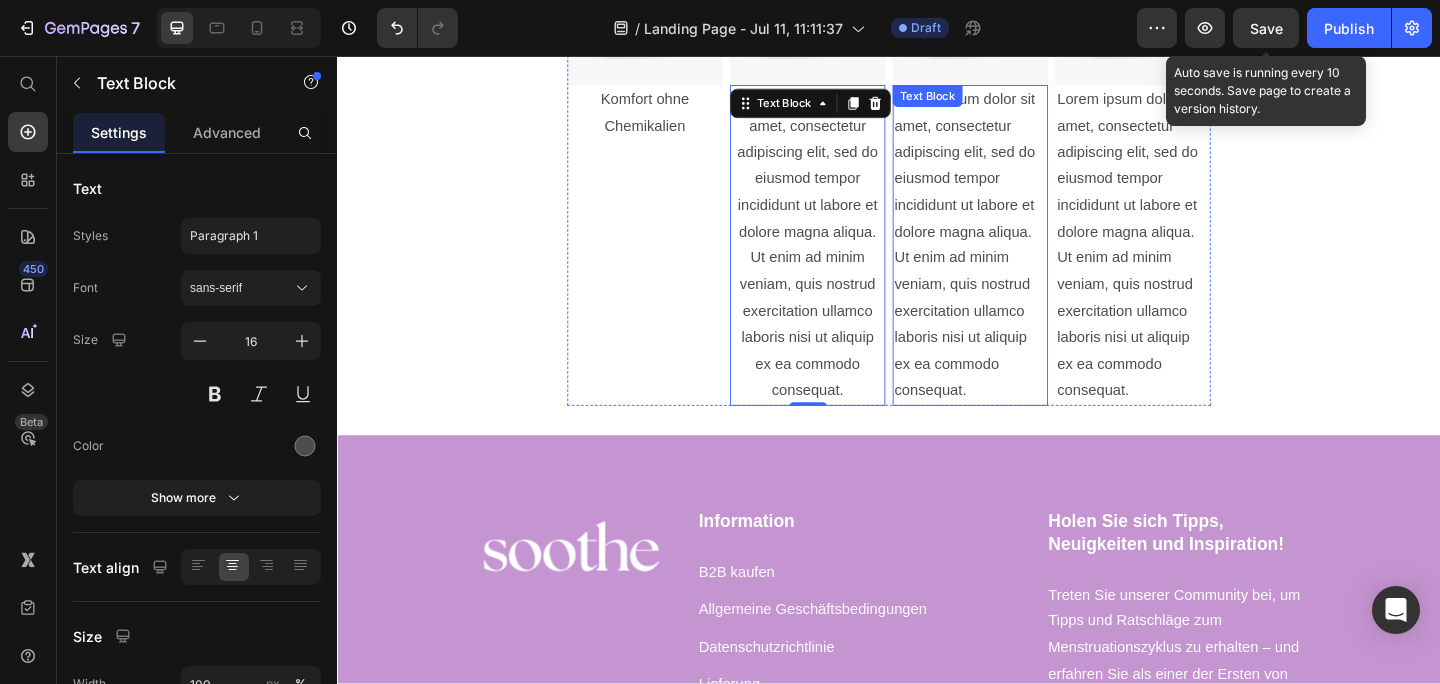 click on "Lorem ipsum dolor sit amet, consectetur adipiscing elit, sed do eiusmod tempor incididunt ut labore et dolore magna aliqua. Ut enim ad minim veniam, quis nostrud exercitation ullamco laboris nisi ut aliquip ex ea commodo consequat." at bounding box center (1025, 263) 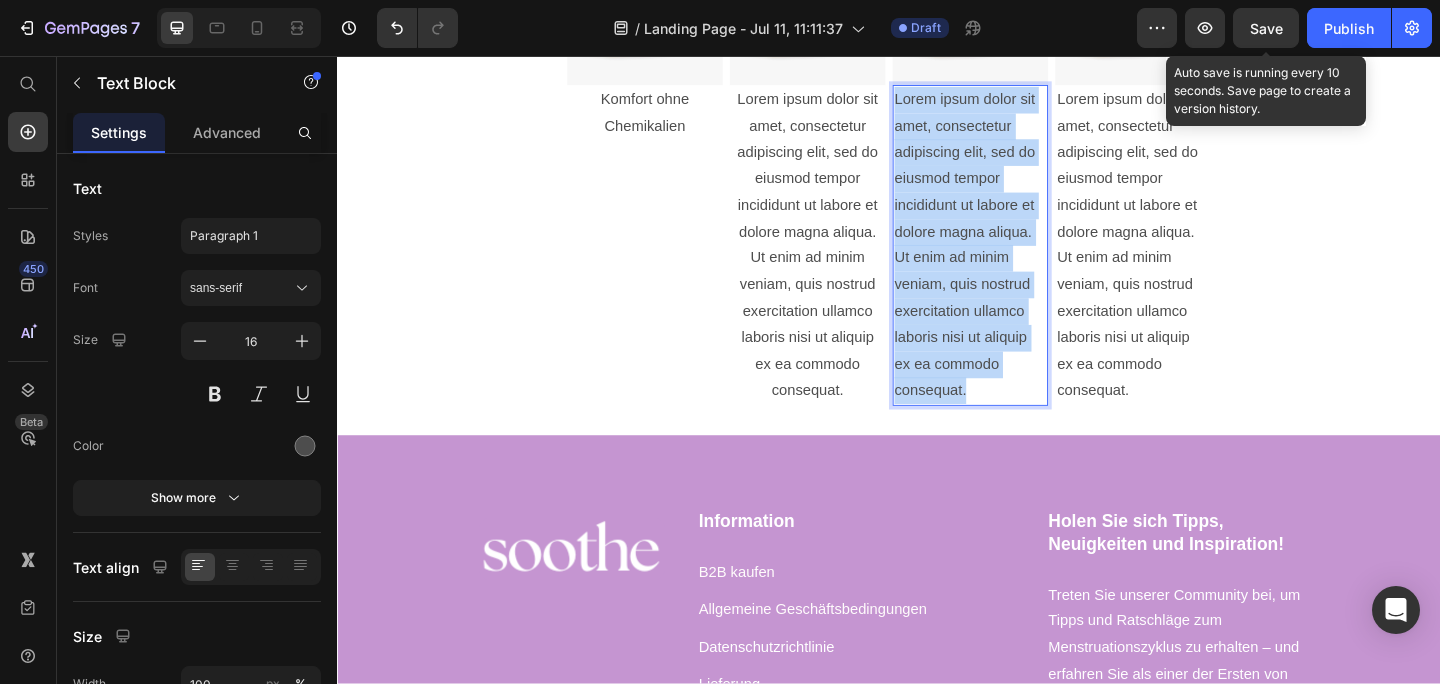click on "Lorem ipsum dolor sit amet, consectetur adipiscing elit, sed do eiusmod tempor incididunt ut labore et dolore magna aliqua. Ut enim ad minim veniam, quis nostrud exercitation ullamco laboris nisi ut aliquip ex ea commodo consequat." at bounding box center (1025, 263) 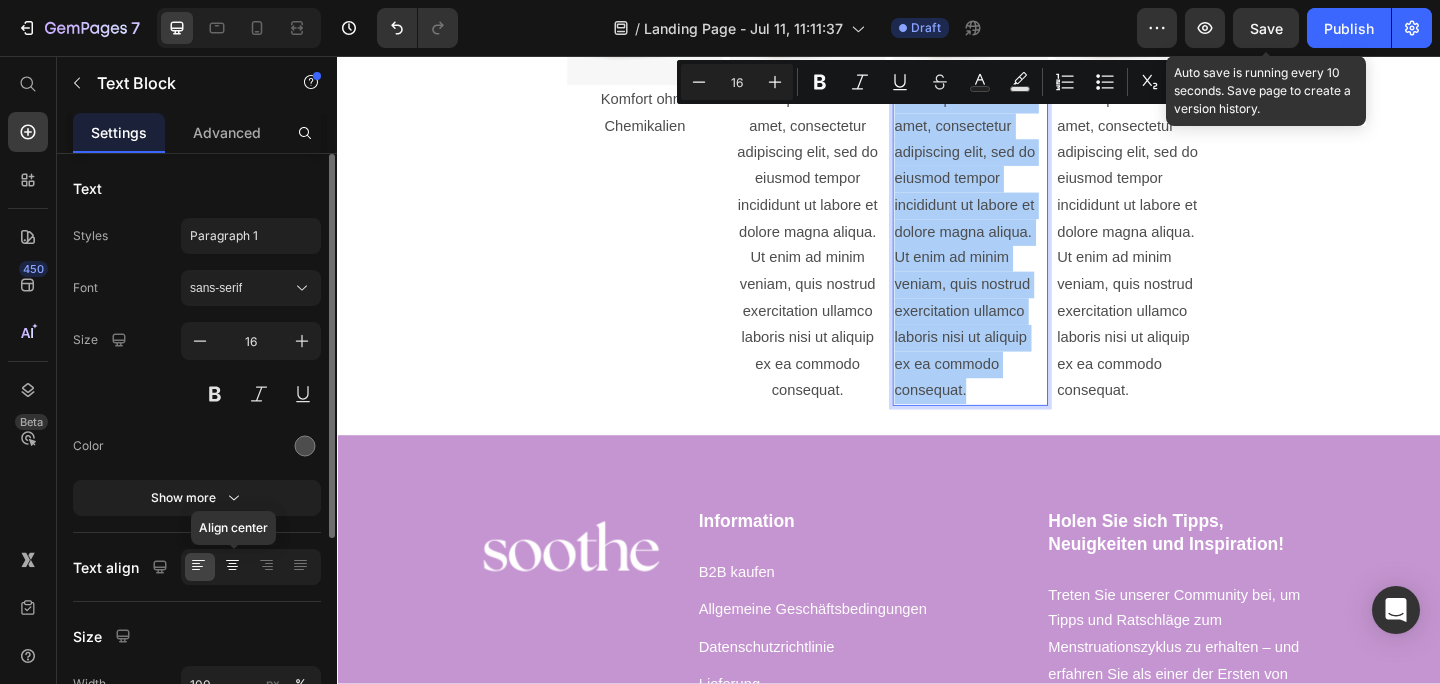 click 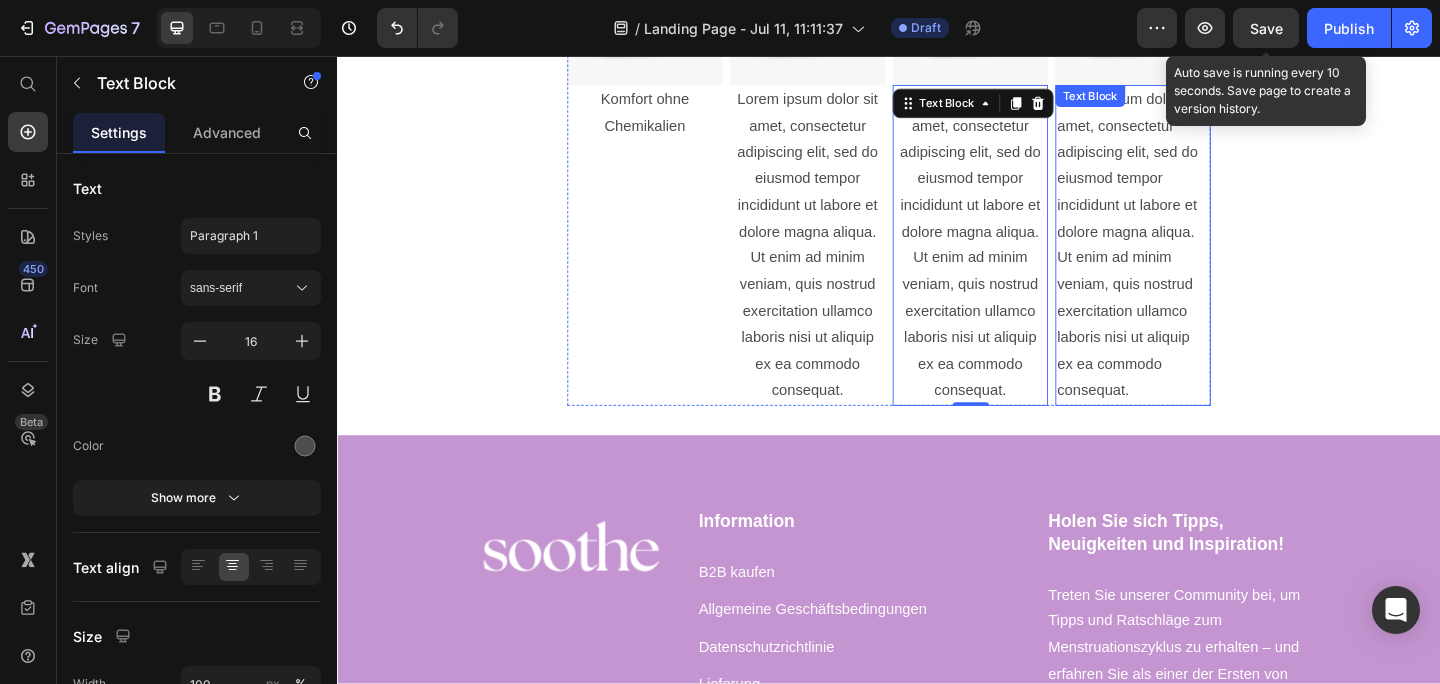 click on "Lorem ipsum dolor sit amet, consectetur adipiscing elit, sed do eiusmod tempor incididunt ut labore et dolore magna aliqua. Ut enim ad minim veniam, quis nostrud exercitation ullamco laboris nisi ut aliquip ex ea commodo consequat." at bounding box center (1202, 263) 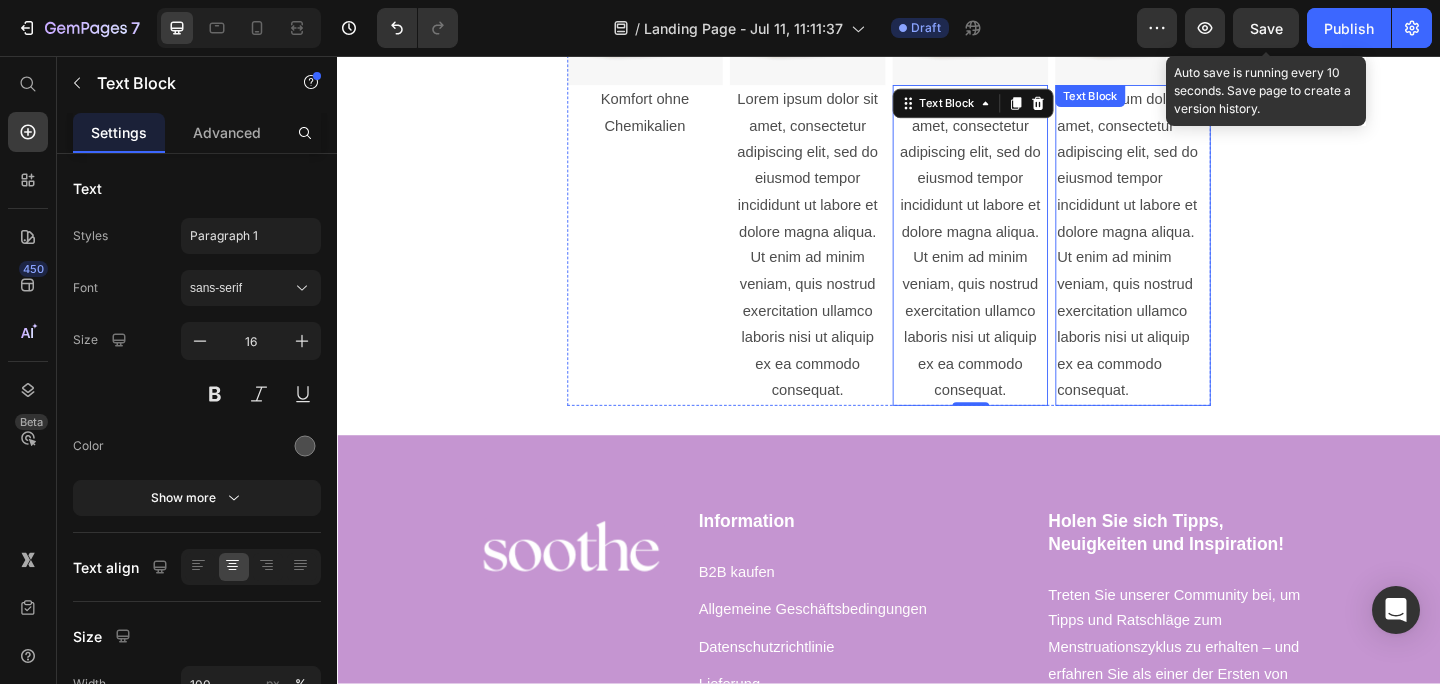 click on "Lorem ipsum dolor sit amet, consectetur adipiscing elit, sed do eiusmod tempor incididunt ut labore et dolore magna aliqua. Ut enim ad minim veniam, quis nostrud exercitation ullamco laboris nisi ut aliquip ex ea commodo consequat." at bounding box center (1202, 263) 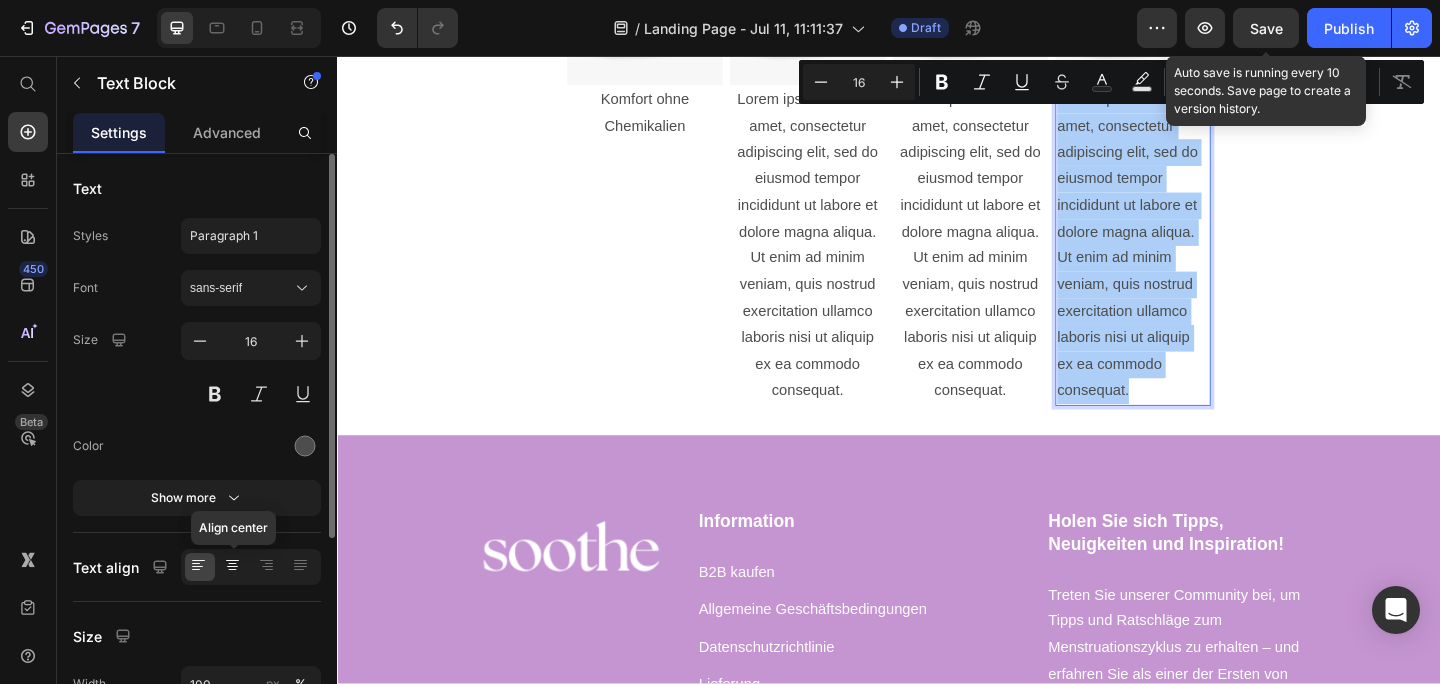 click 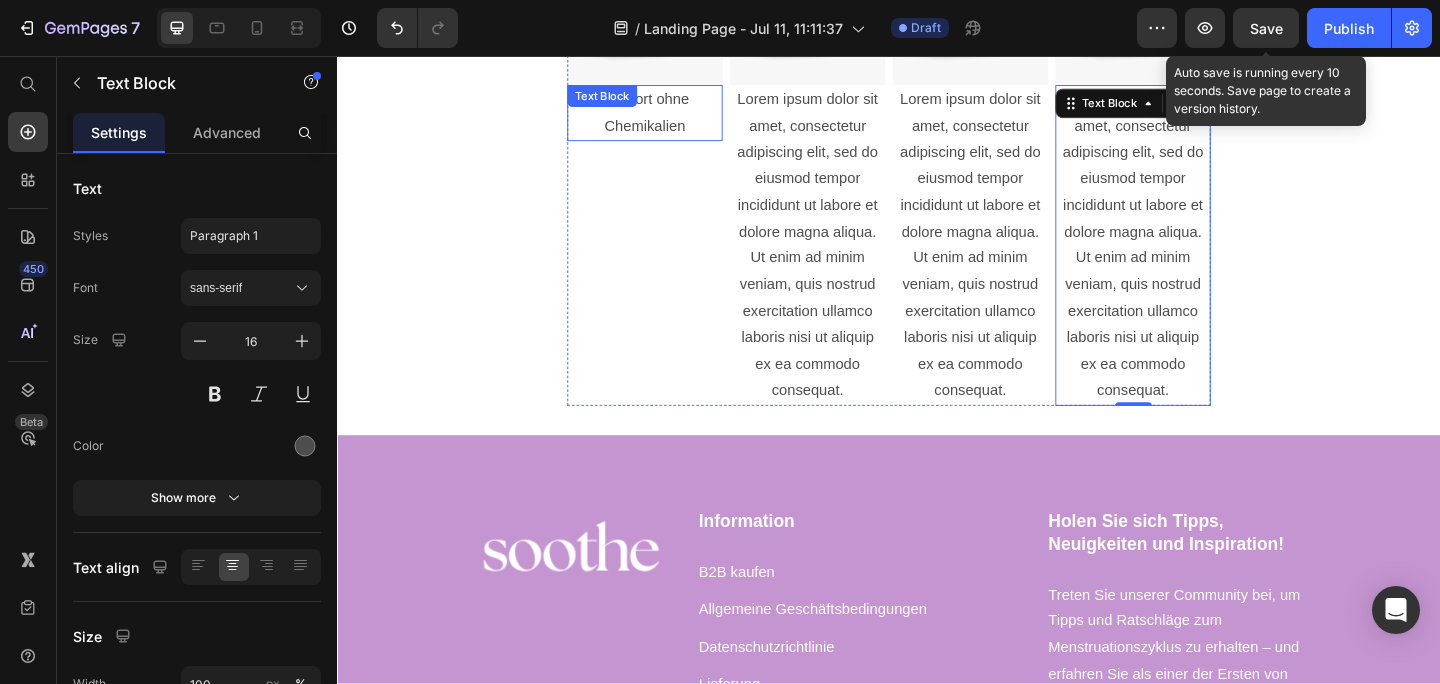 click on "Komfort ohne Chemikalien" at bounding box center (671, 119) 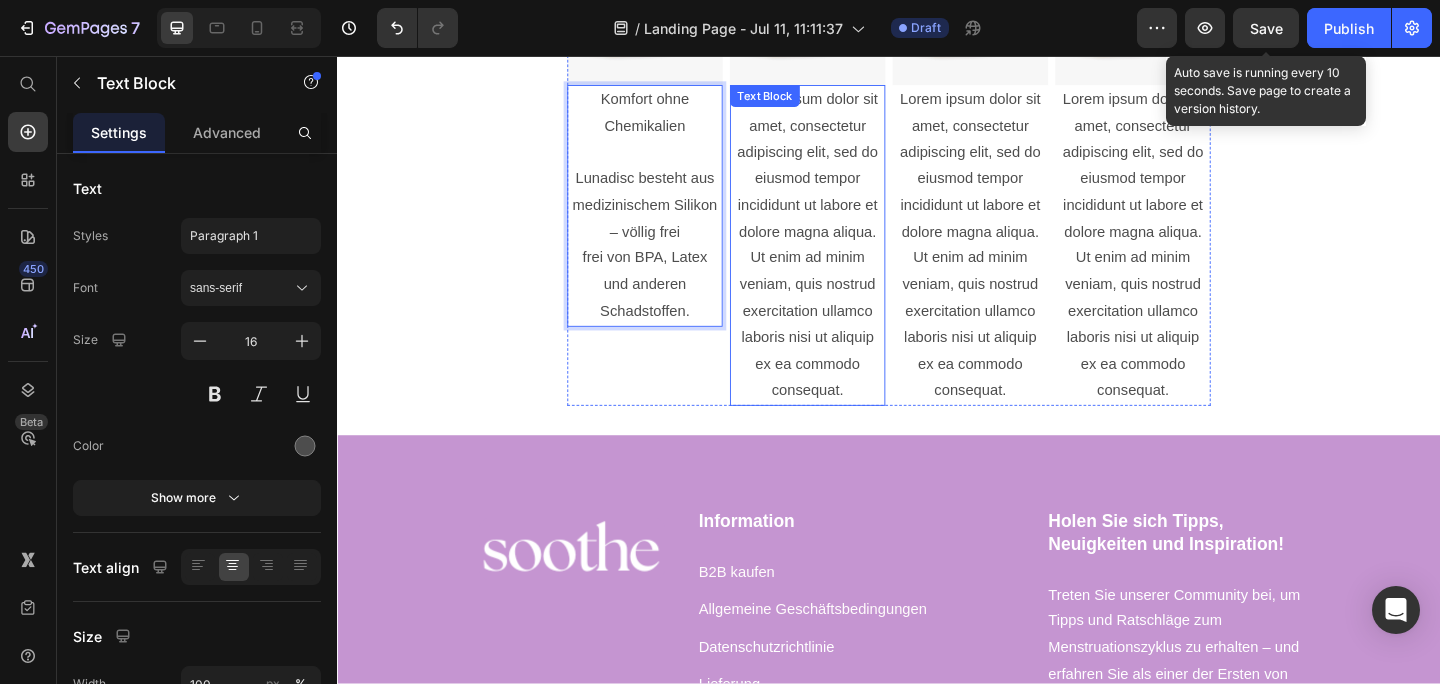 click on "Lorem ipsum dolor sit amet, consectetur adipiscing elit, sed do eiusmod tempor incididunt ut labore et dolore magna aliqua. Ut enim ad minim veniam, quis nostrud exercitation ullamco laboris nisi ut aliquip ex ea commodo consequat." at bounding box center [848, 263] 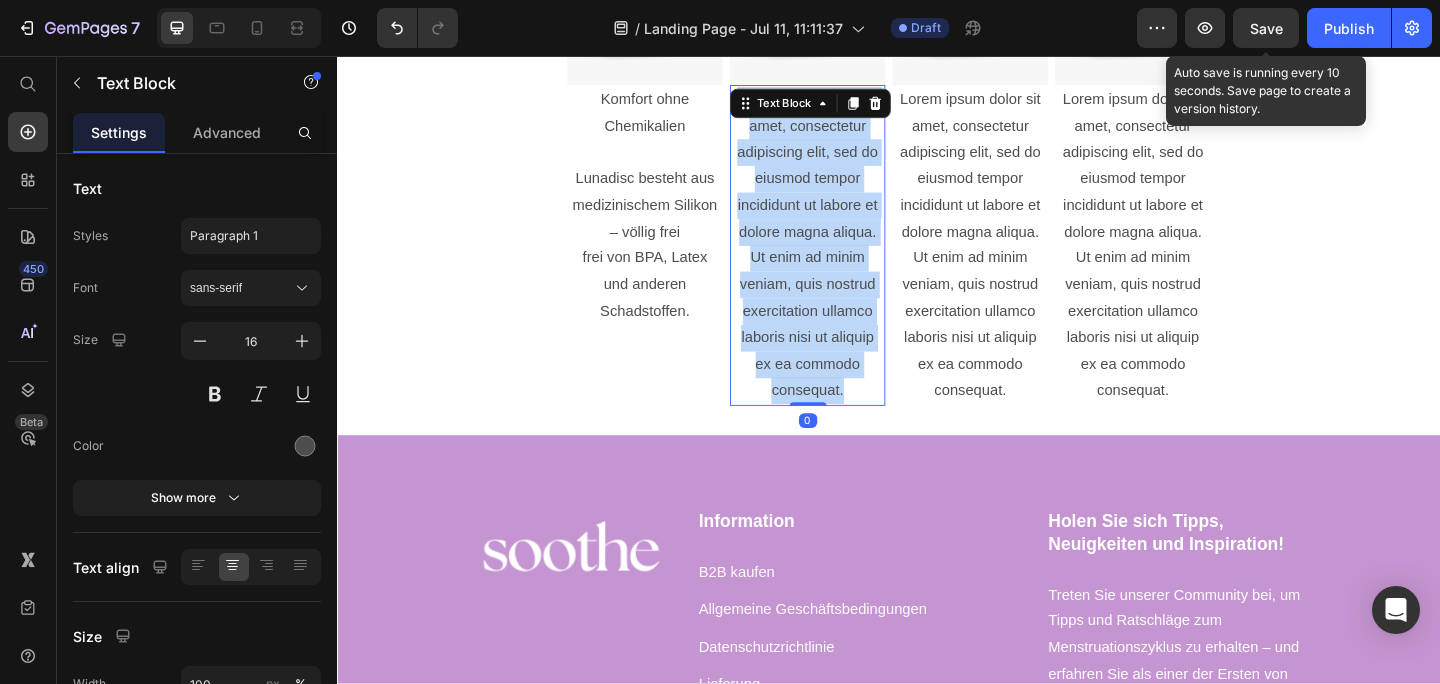 click on "Lorem ipsum dolor sit amet, consectetur adipiscing elit, sed do eiusmod tempor incididunt ut labore et dolore magna aliqua. Ut enim ad minim veniam, quis nostrud exercitation ullamco laboris nisi ut aliquip ex ea commodo consequat." at bounding box center [848, 263] 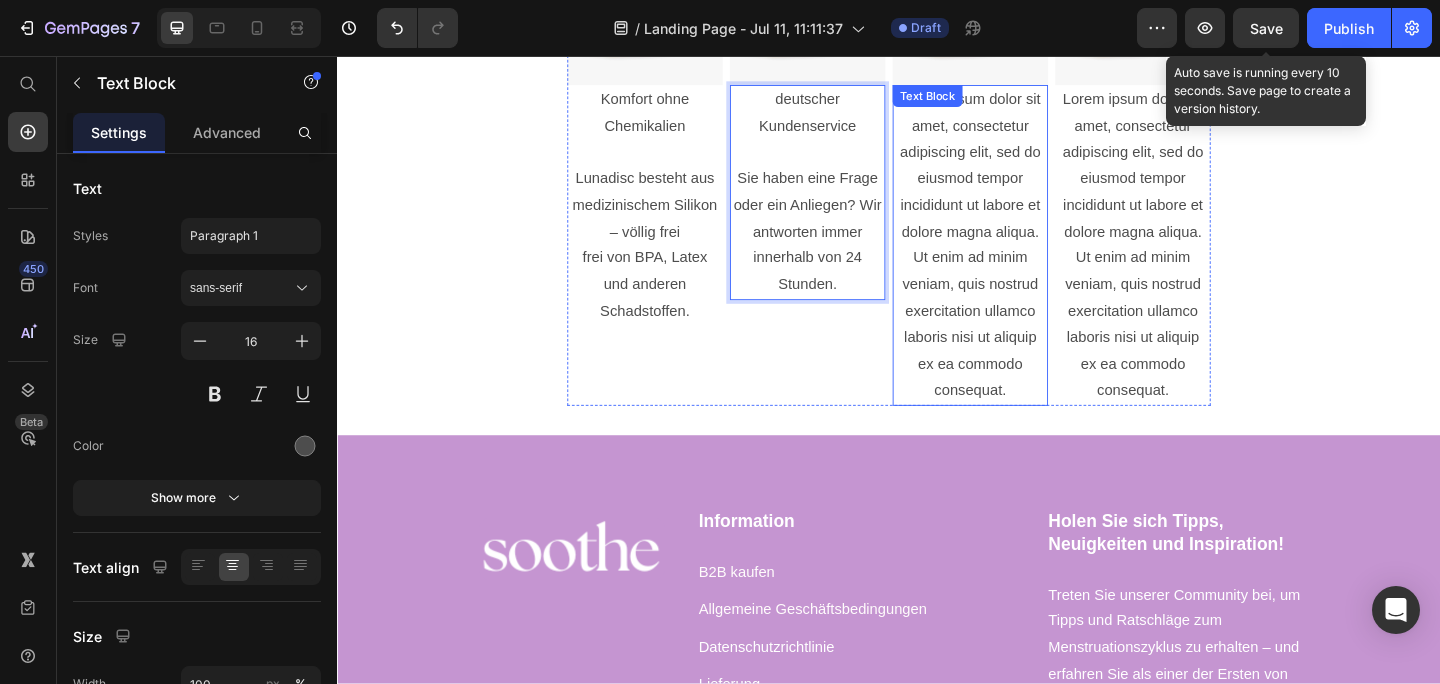 click on "Lorem ipsum dolor sit amet, consectetur adipiscing elit, sed do eiusmod tempor incididunt ut labore et dolore magna aliqua. Ut enim ad minim veniam, quis nostrud exercitation ullamco laboris nisi ut aliquip ex ea commodo consequat." at bounding box center [1025, 263] 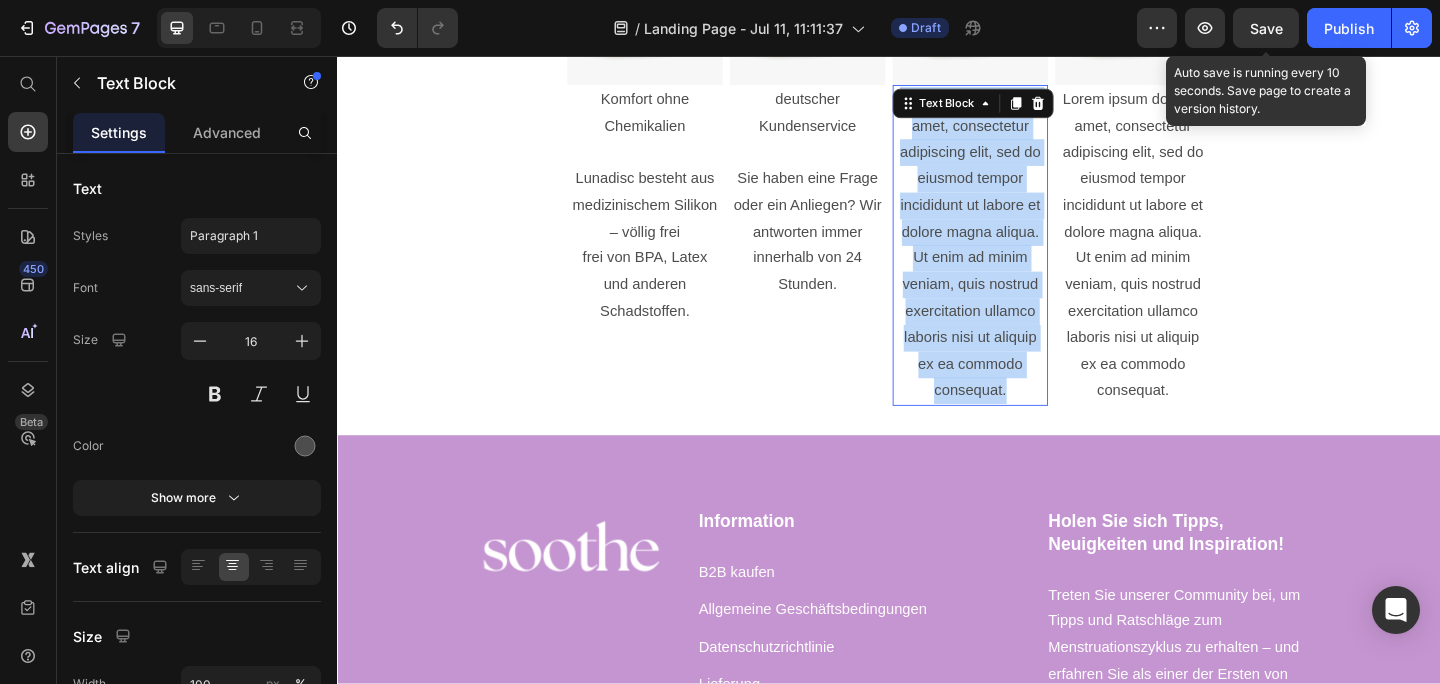 click on "Lorem ipsum dolor sit amet, consectetur adipiscing elit, sed do eiusmod tempor incididunt ut labore et dolore magna aliqua. Ut enim ad minim veniam, quis nostrud exercitation ullamco laboris nisi ut aliquip ex ea commodo consequat." at bounding box center [1025, 263] 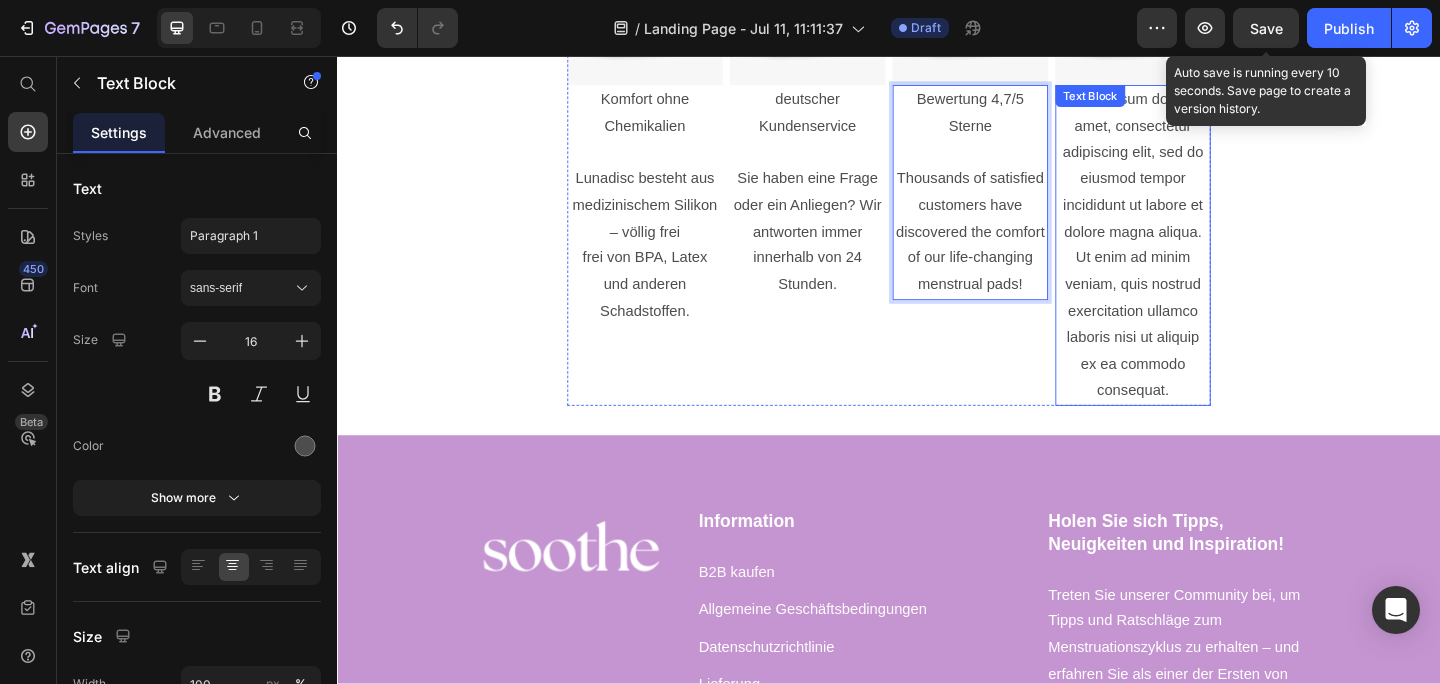 click on "Lorem ipsum dolor sit amet, consectetur adipiscing elit, sed do eiusmod tempor incididunt ut labore et dolore magna aliqua. Ut enim ad minim veniam, quis nostrud exercitation ullamco laboris nisi ut aliquip ex ea commodo consequat. Text Block" at bounding box center (1202, 263) 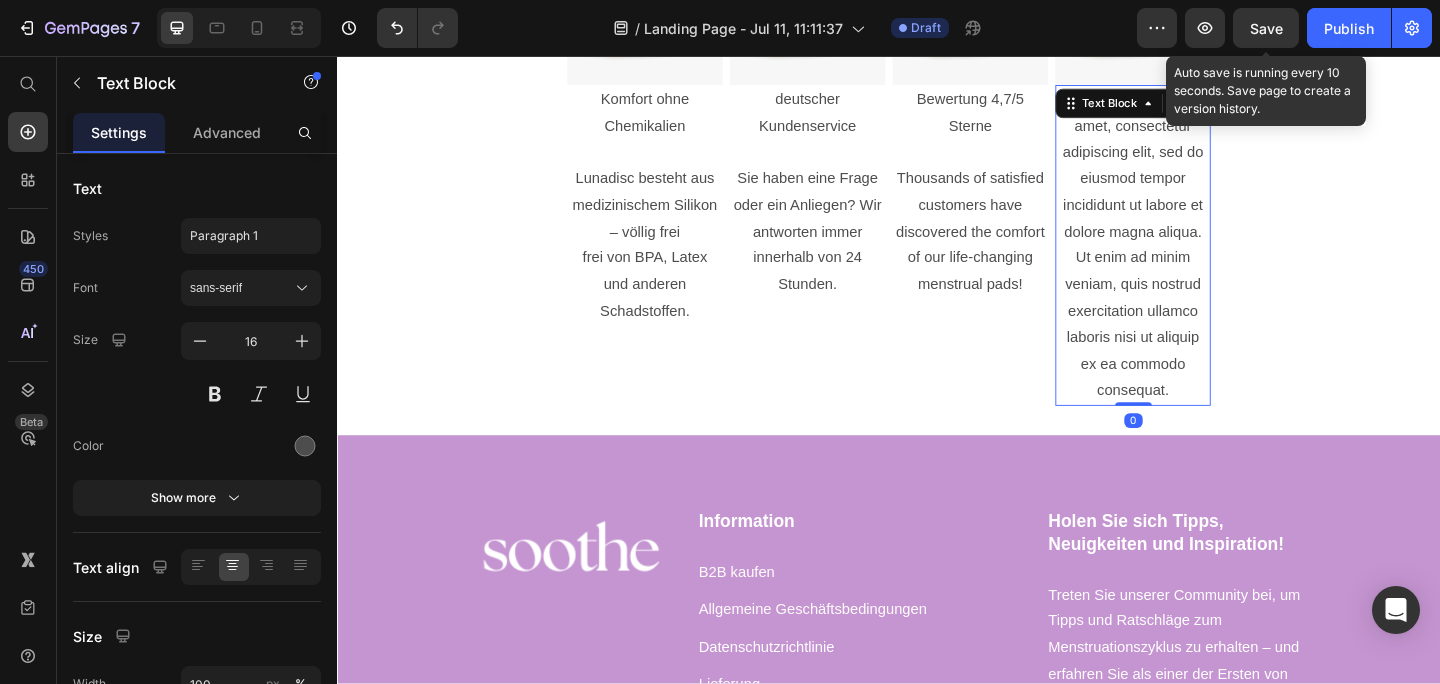 click on "Text Block" at bounding box center (1177, 108) 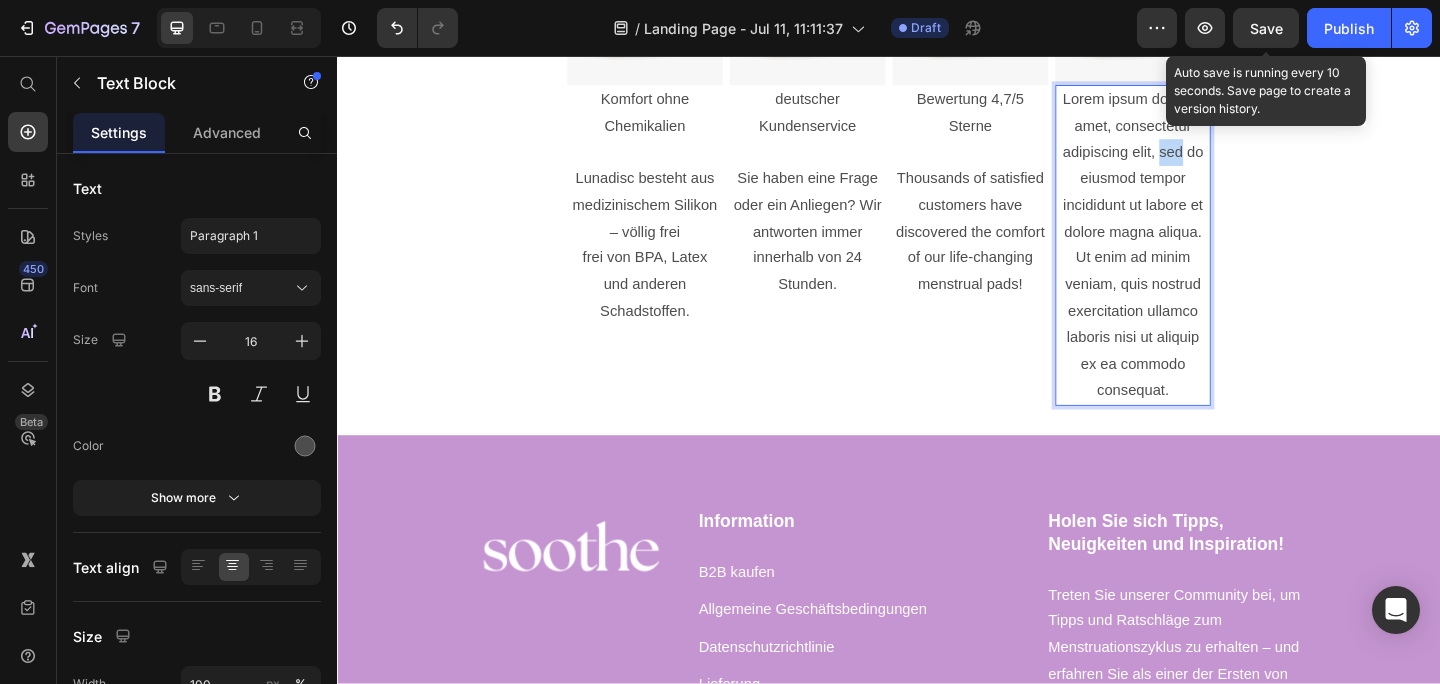 click on "Lorem ipsum dolor sit amet, consectetur adipiscing elit, sed do eiusmod tempor incididunt ut labore et dolore magna aliqua. Ut enim ad minim veniam, quis nostrud exercitation ullamco laboris nisi ut aliquip ex ea commodo consequat." at bounding box center (1202, 263) 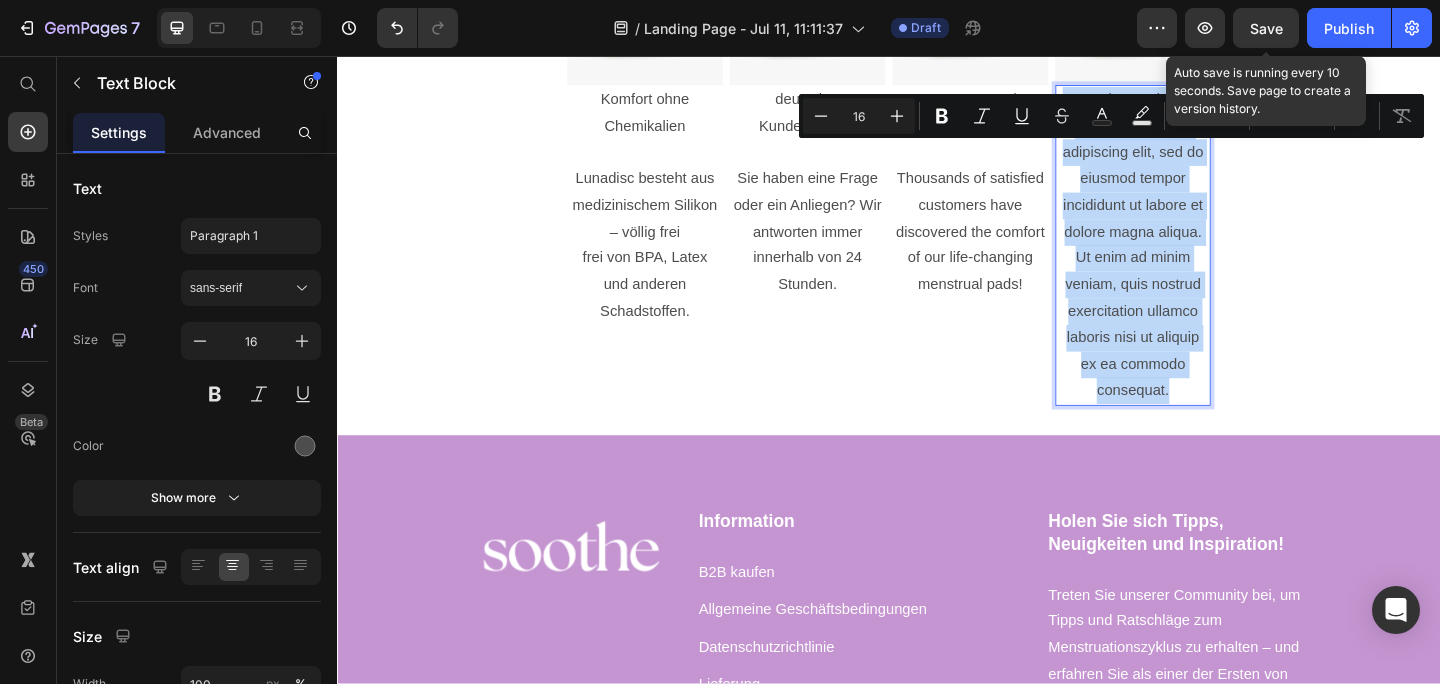 click on "Lorem ipsum dolor sit amet, consectetur adipiscing elit, sed do eiusmod tempor incididunt ut labore et dolore magna aliqua. Ut enim ad minim veniam, quis nostrud exercitation ullamco laboris nisi ut aliquip ex ea commodo consequat." at bounding box center (1202, 263) 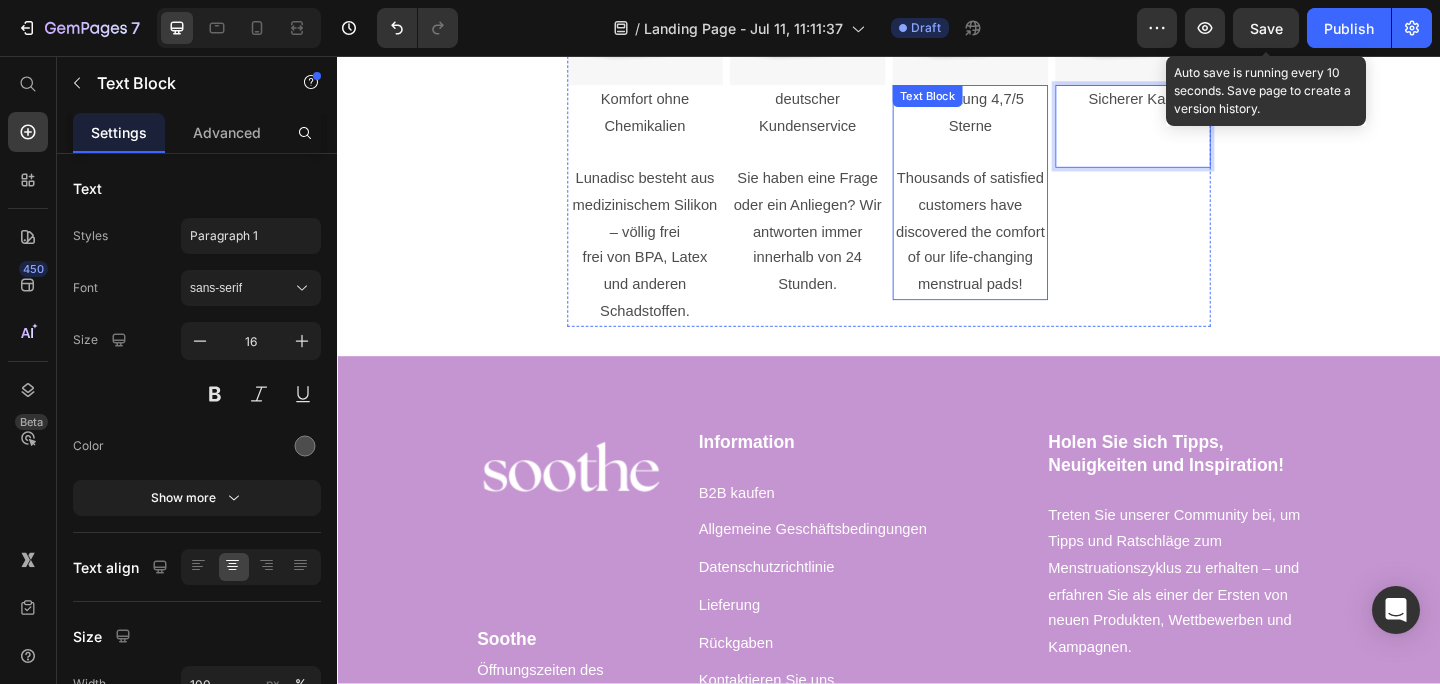 click on "Thousands of satisfied customers have discovered the comfort of our life-changing menstrual pads!" at bounding box center (1025, 248) 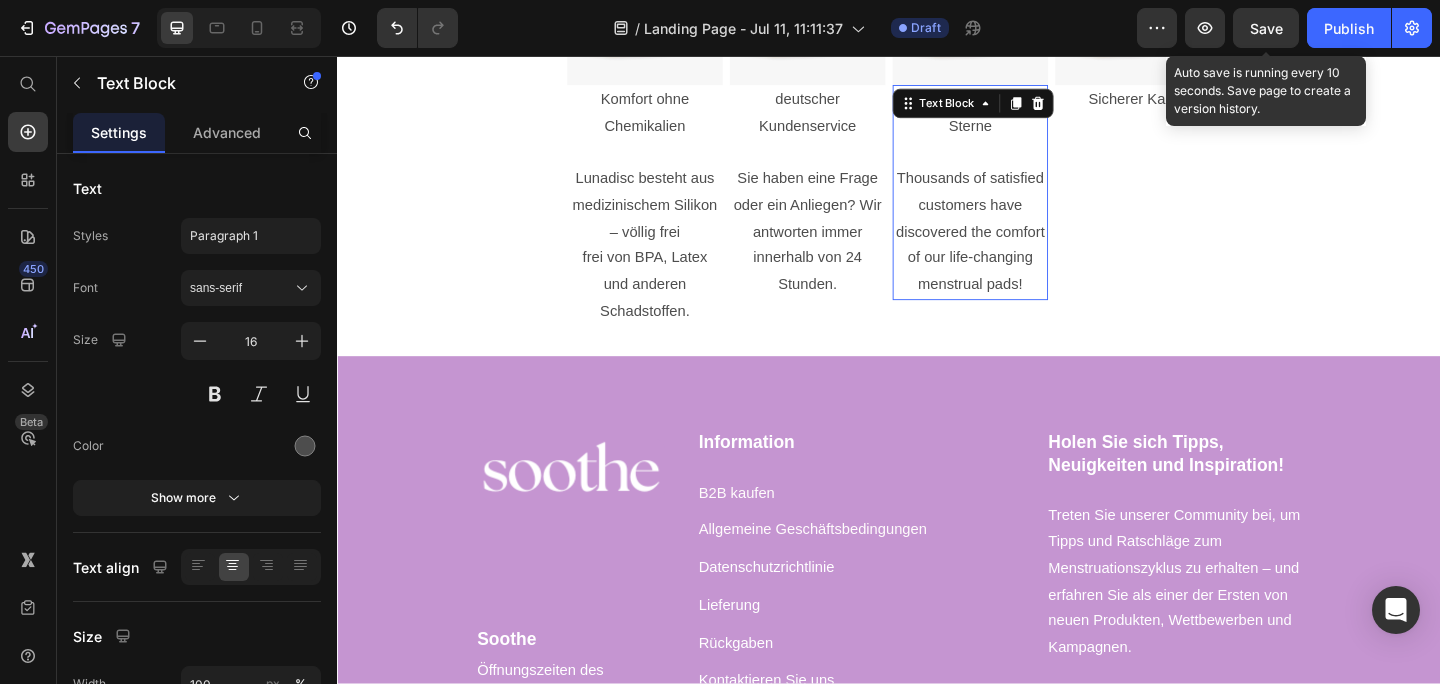 click on "Thousands of satisfied customers have discovered the comfort of our life-changing menstrual pads!" at bounding box center (1025, 248) 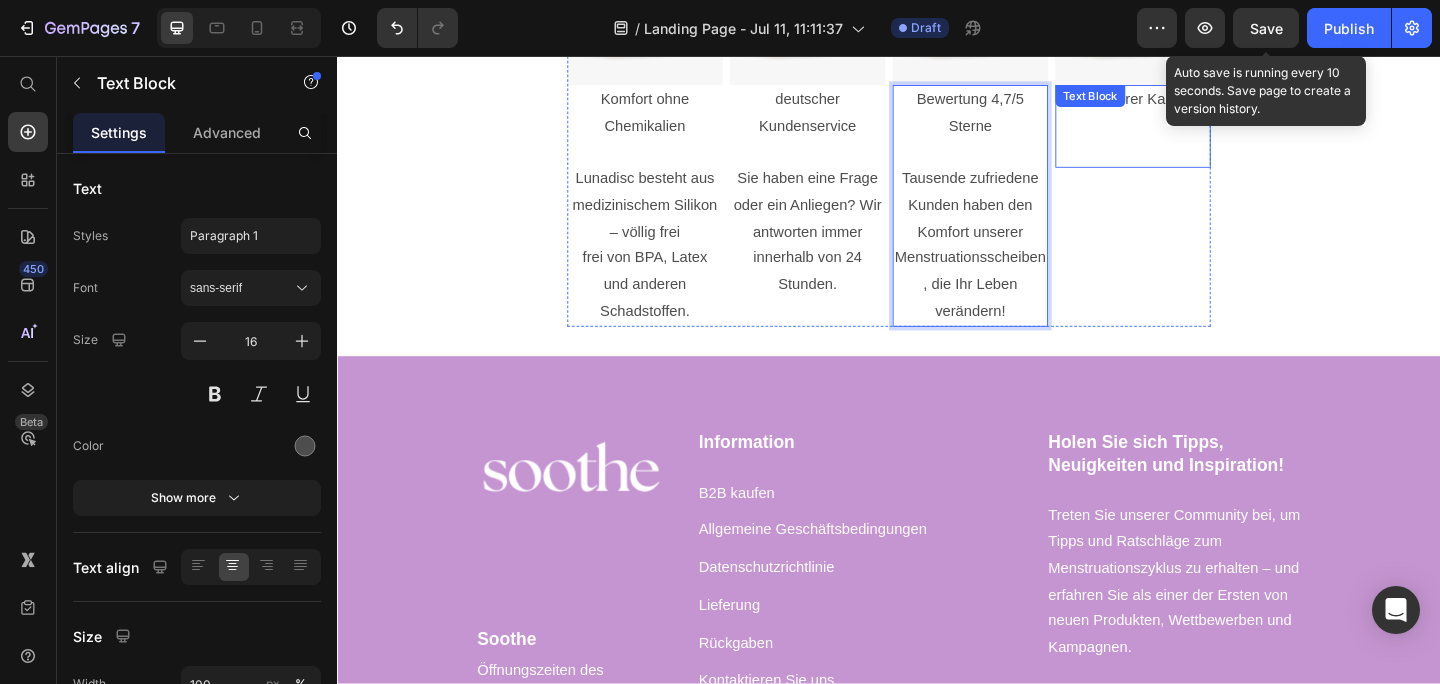 click at bounding box center [1202, 133] 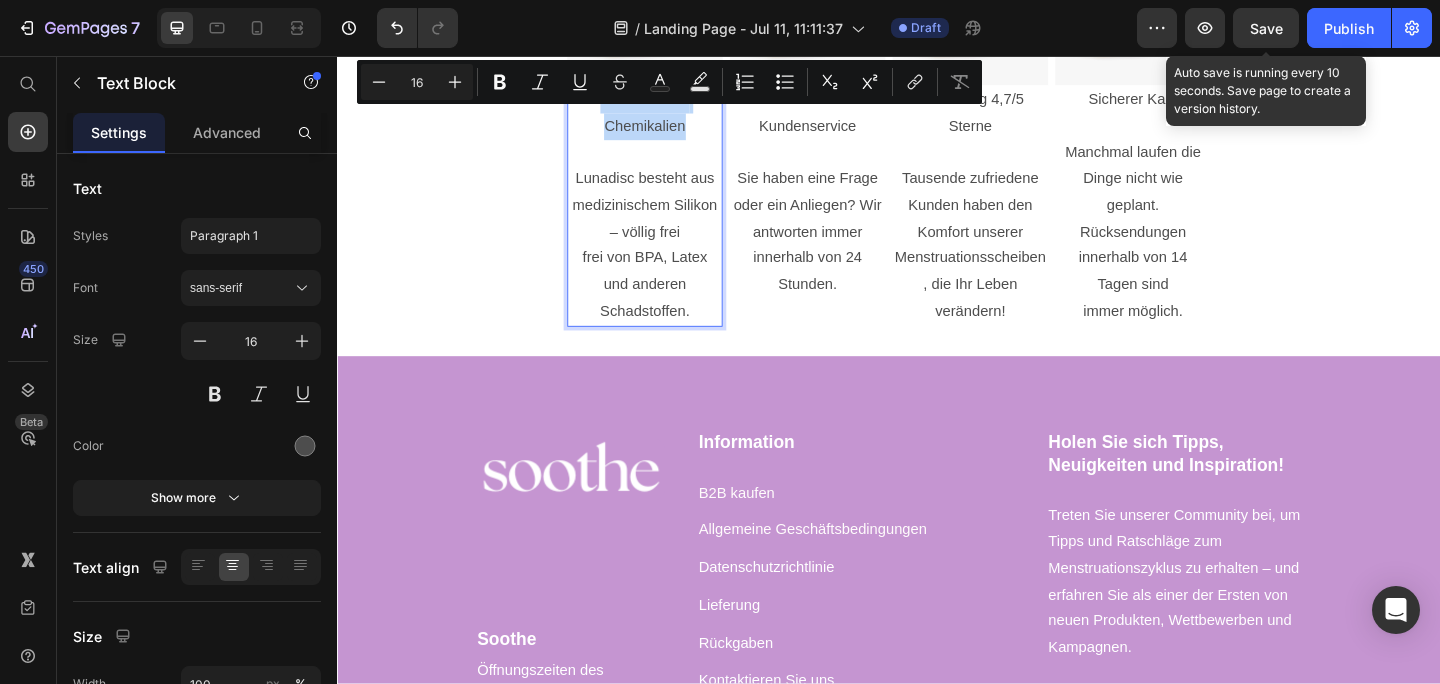 drag, startPoint x: 623, startPoint y: 103, endPoint x: 718, endPoint y: 137, distance: 100.90094 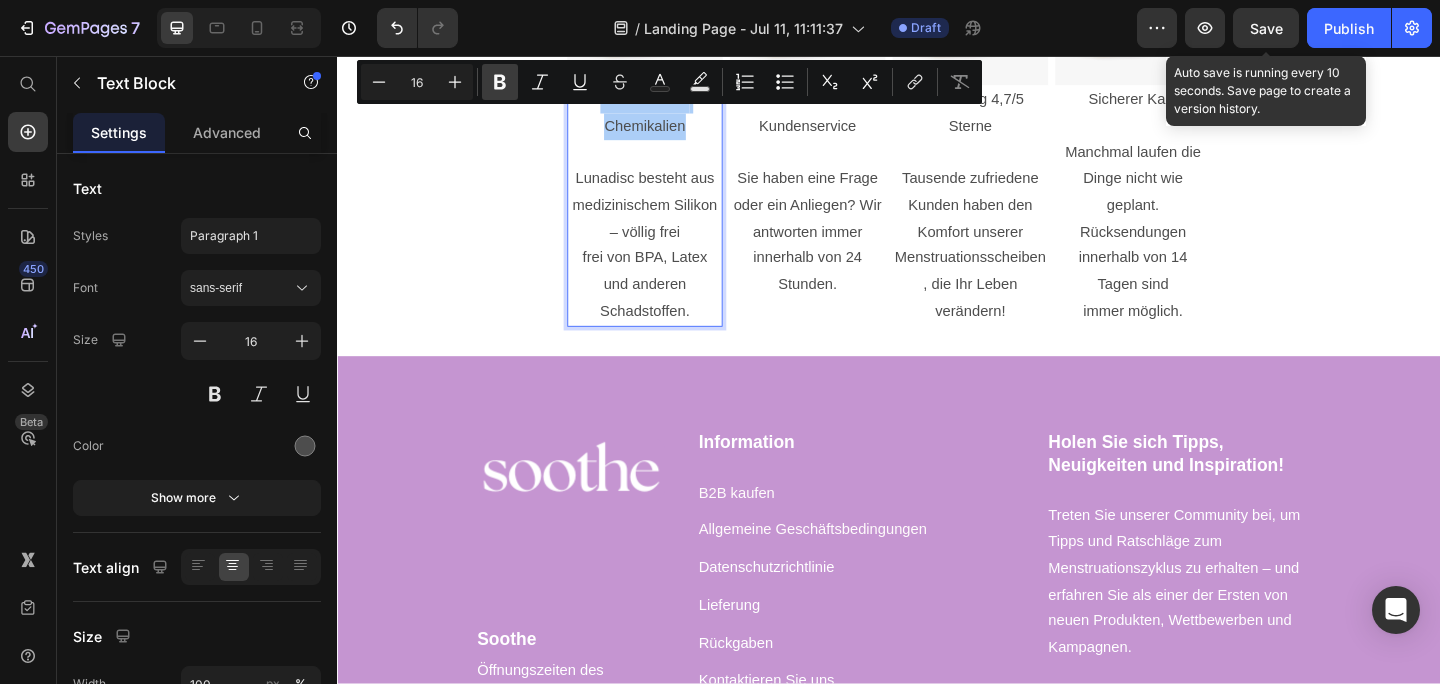 click 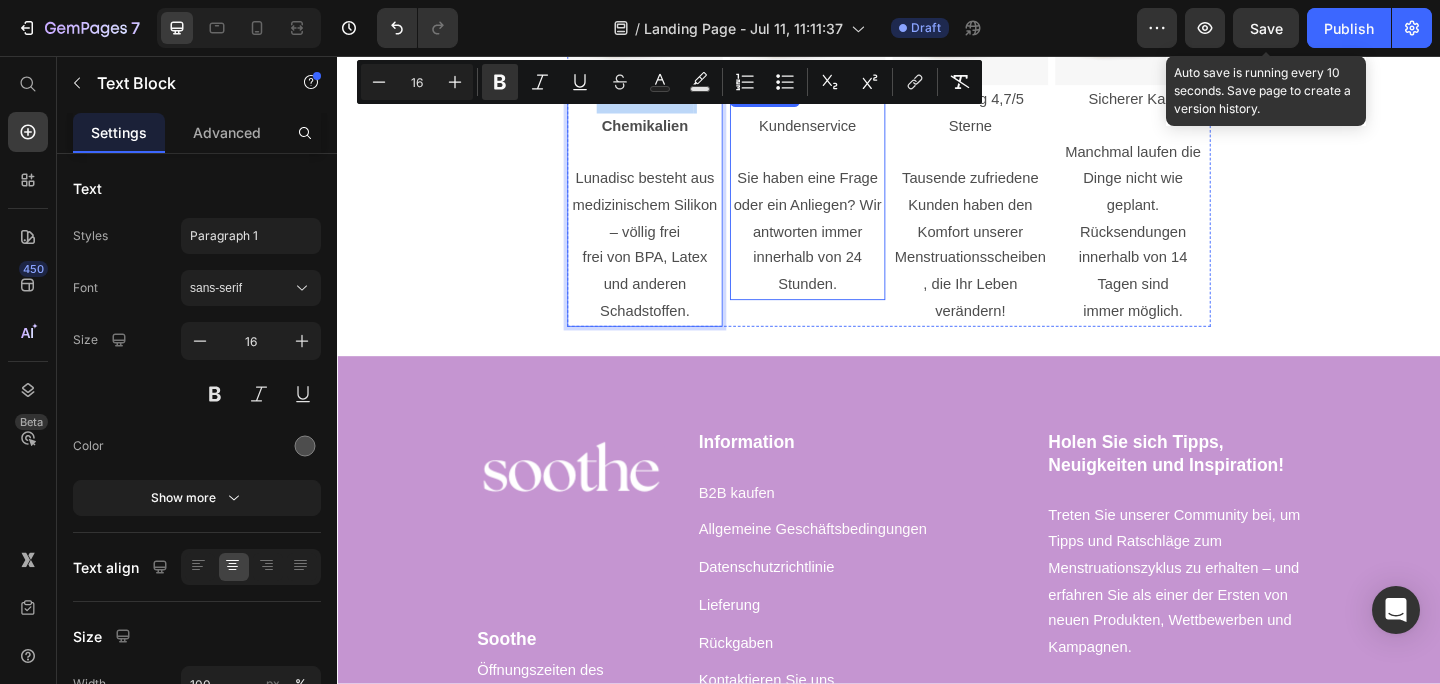 click on "deutscher Kundenservice" at bounding box center [848, 119] 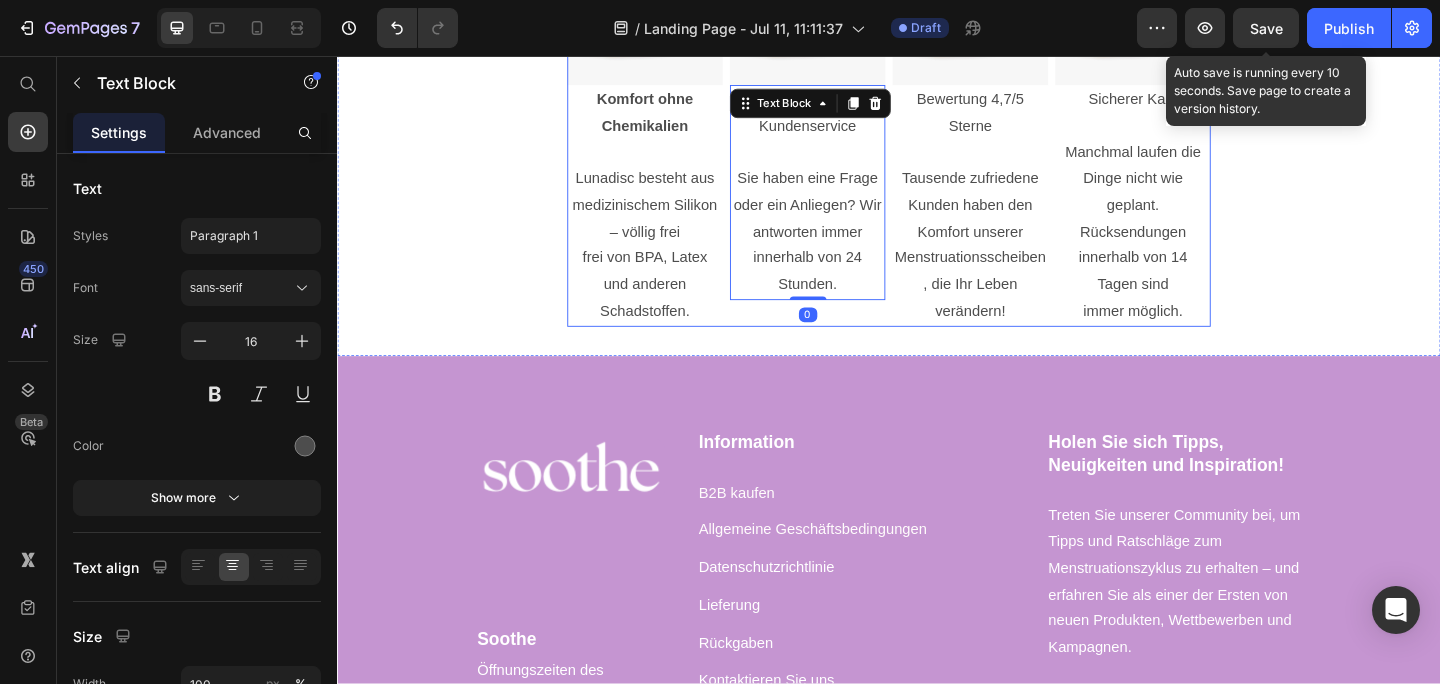 click on "Image Komfort ohne Chemikalien Lunadisc besteht aus medizinischem Silikon – völlig frei frei von BPA, Latex und anderen Schadstoffen. Text Block Image deutscher Kundenservice Sie haben eine Frage oder ein Anliegen? Wir antworten immer innerhalb von 24 Stunden. Text Block   0 Image Bewertung 4,7/5 Sterne Tausende zufriedene Kunden haben den Komfort unserer Menstruationsscheiben, die Ihr Leben verändern! Text Block Image Sicherer Kauf Manchmal laufen die Dinge nicht wie geplant. Rücksendungen innerhalb von 14 Tagen sind immer möglich. Text Block Row" at bounding box center [937, 156] 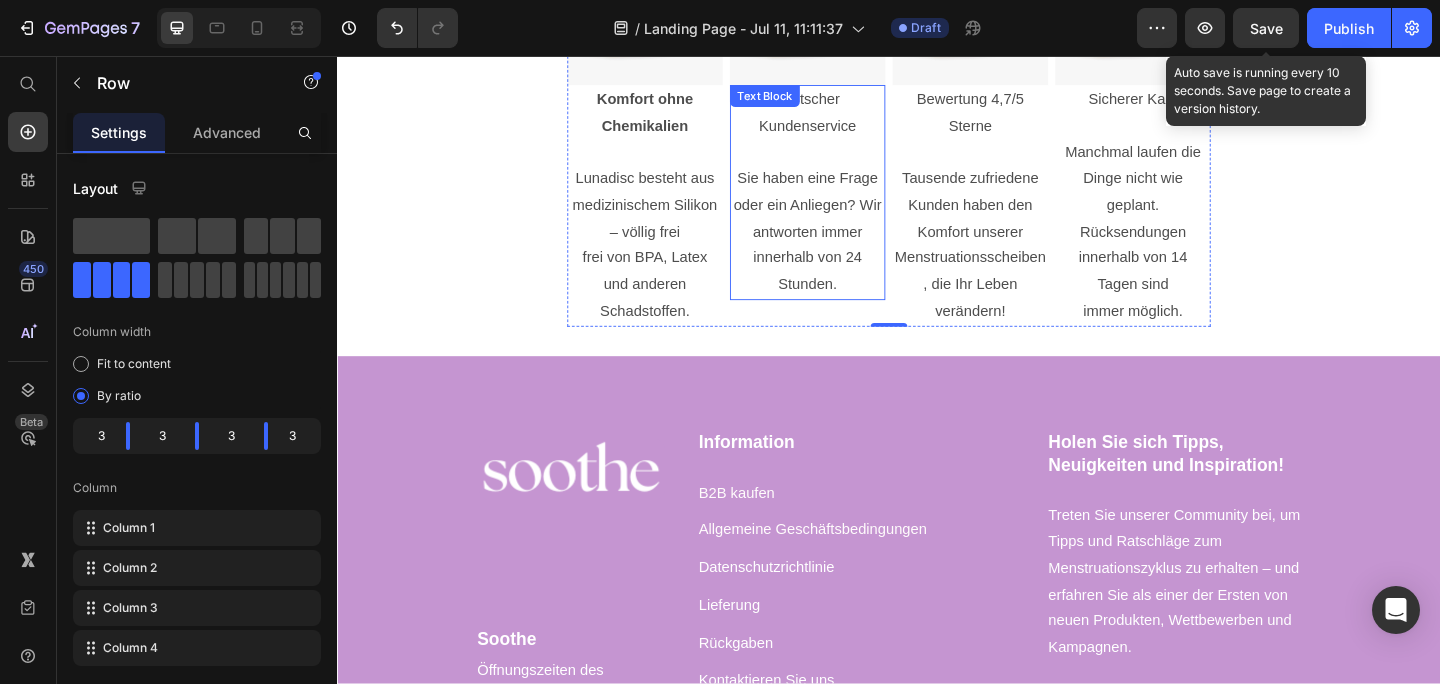 click on "deutscher Kundenservice Sie haben eine Frage oder ein Anliegen? Wir antworten immer innerhalb von 24 Stunden. Text Block" at bounding box center (848, 205) 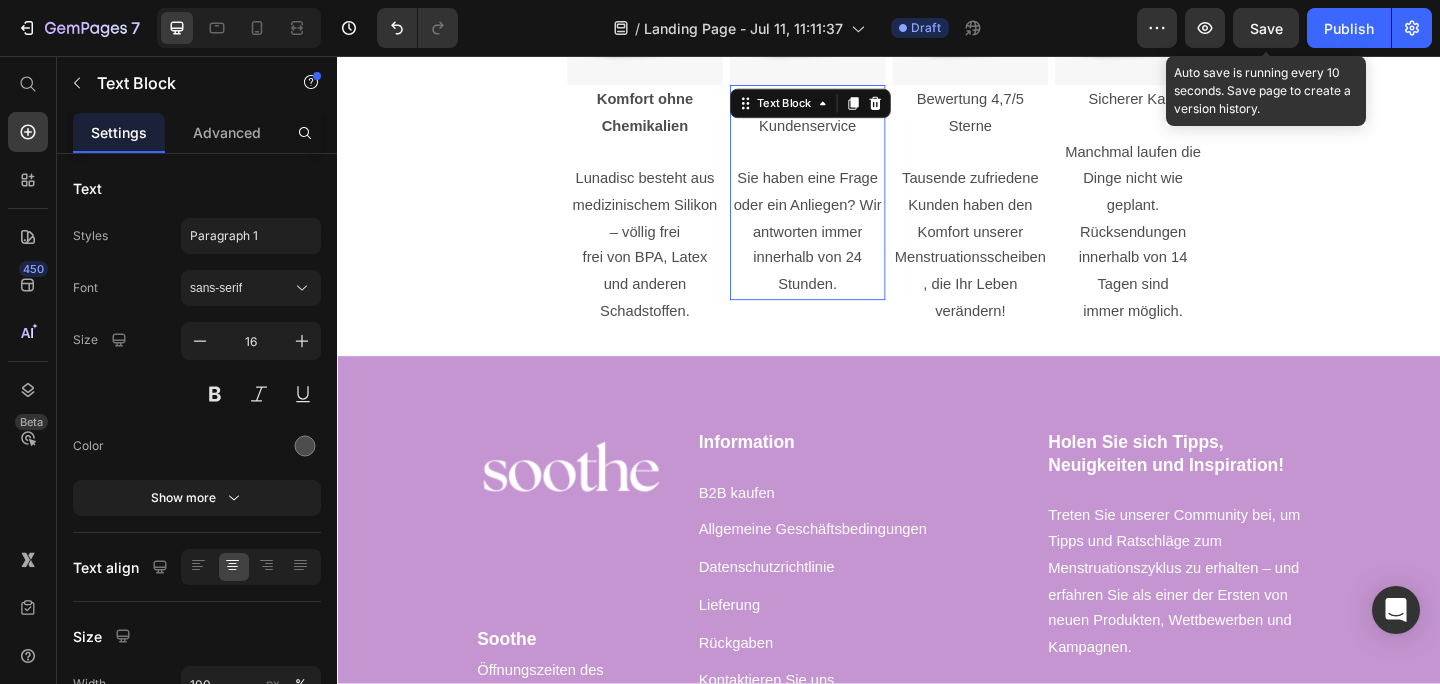click on "Text Block" at bounding box center [823, 108] 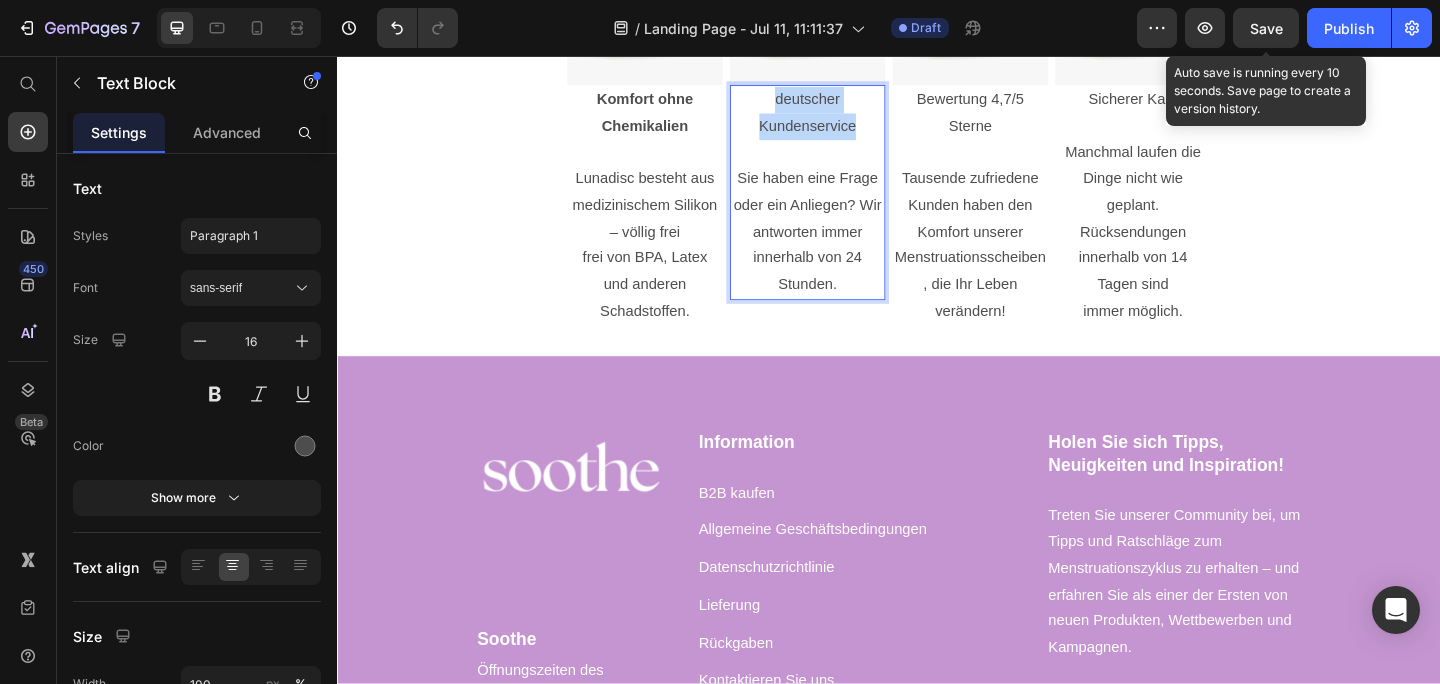 drag, startPoint x: 815, startPoint y: 107, endPoint x: 906, endPoint y: 137, distance: 95.817535 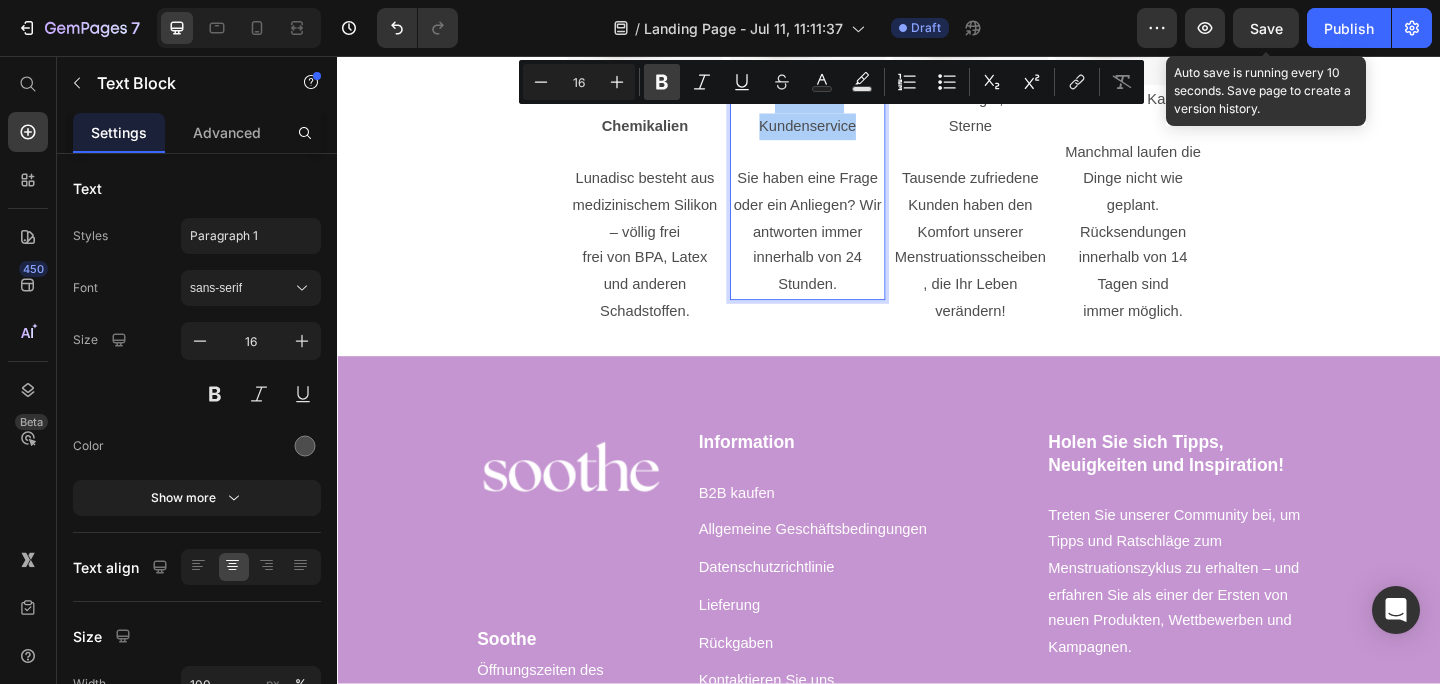click 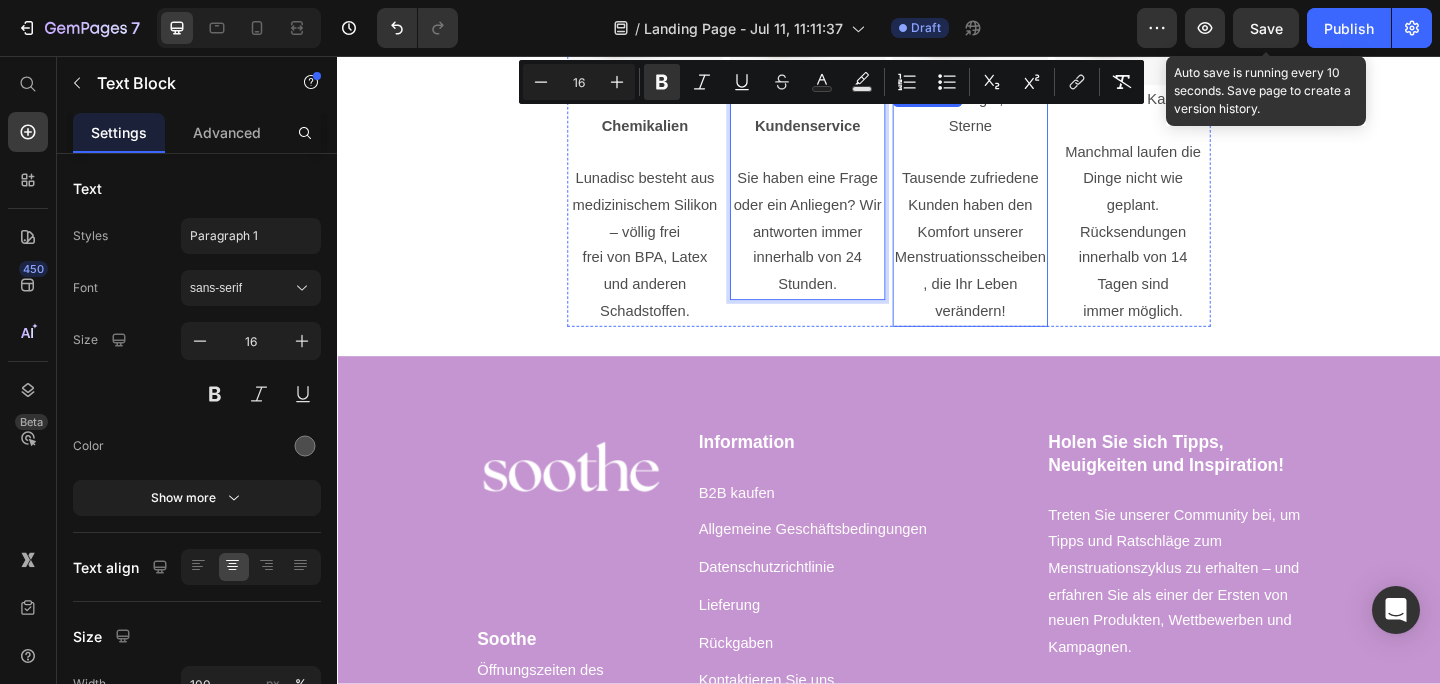 click on "Bewertung 4,7/5 Sterne" at bounding box center [1025, 119] 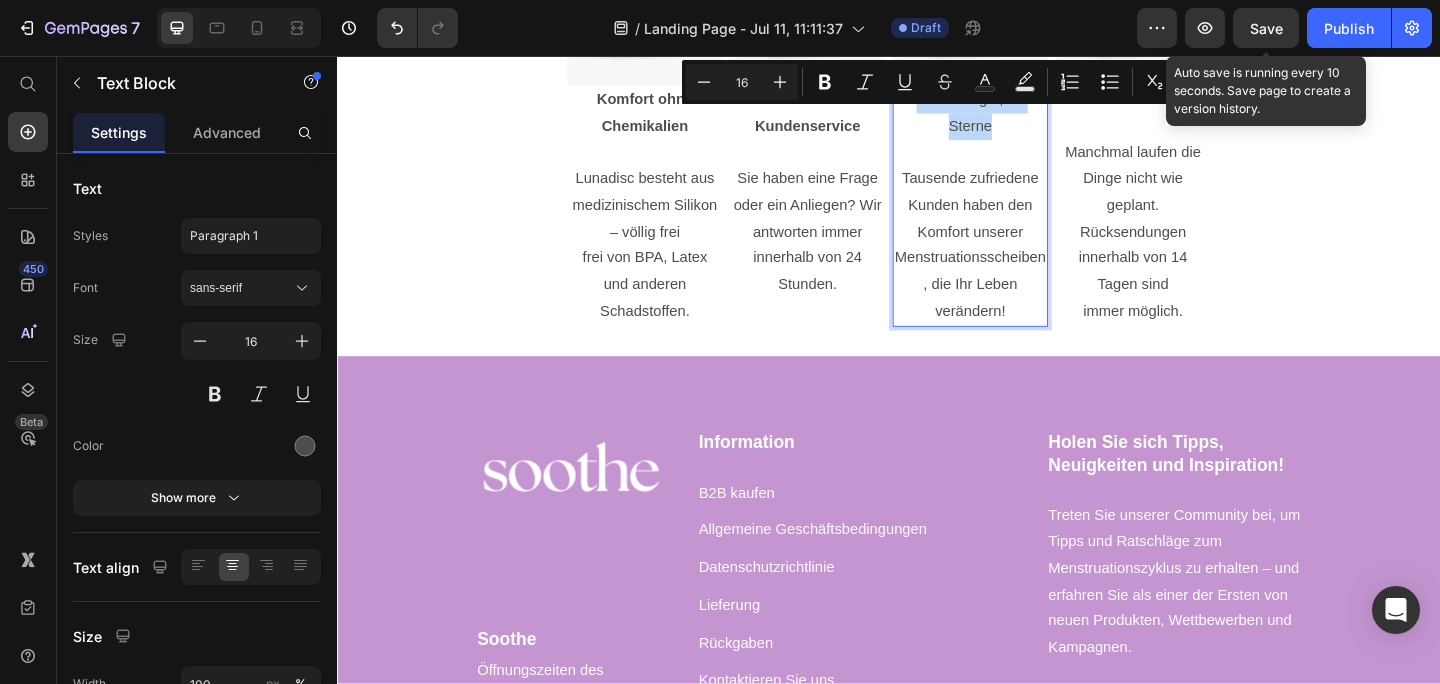 drag, startPoint x: 969, startPoint y: 104, endPoint x: 1084, endPoint y: 138, distance: 119.92081 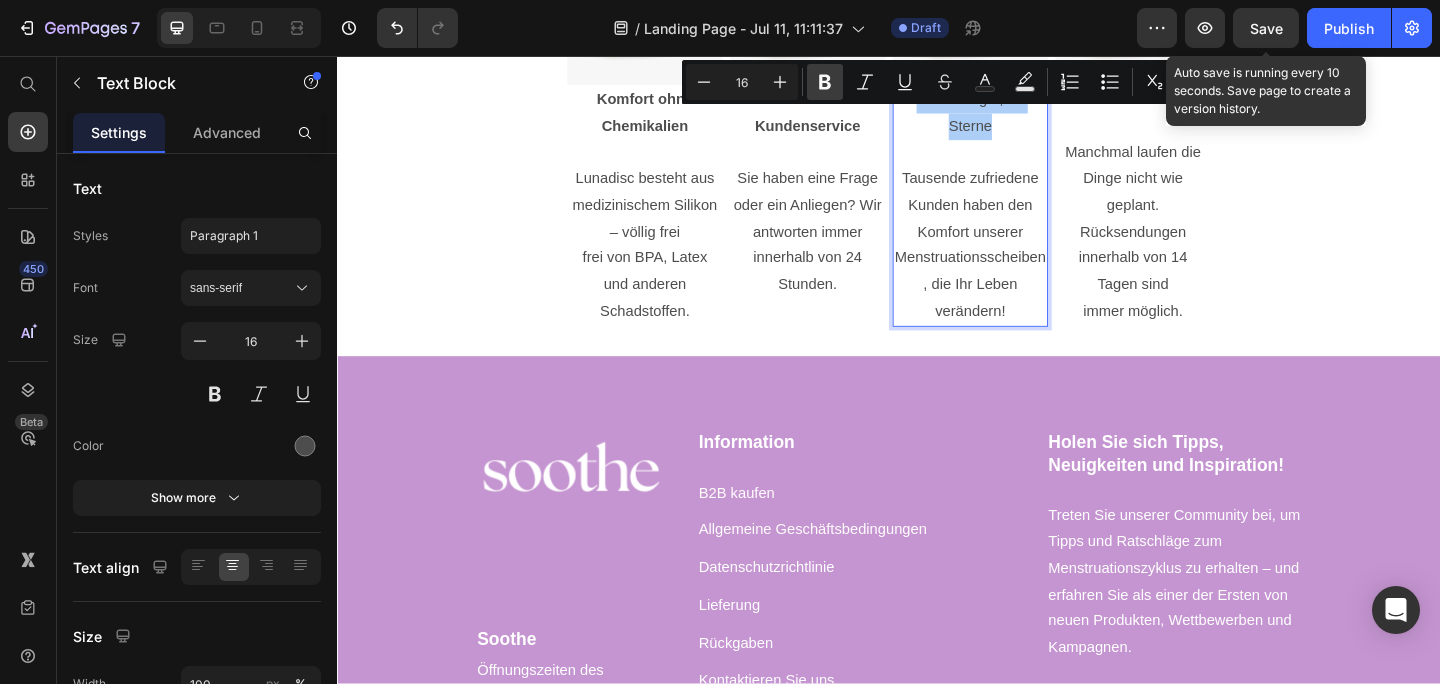 click 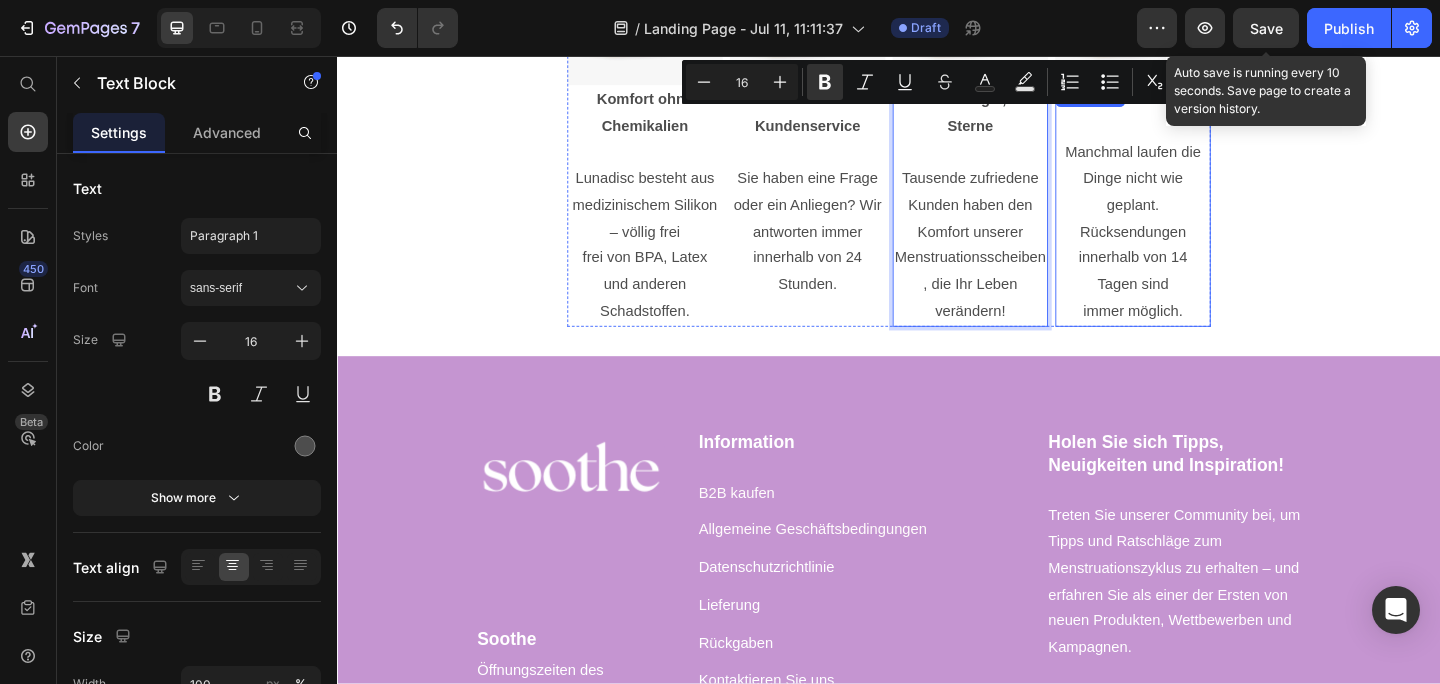 click on "Manchmal laufen die Dinge nicht wie geplant. Rücksendungen innerhalb von 14 Tagen sind immer möglich." at bounding box center (1202, 248) 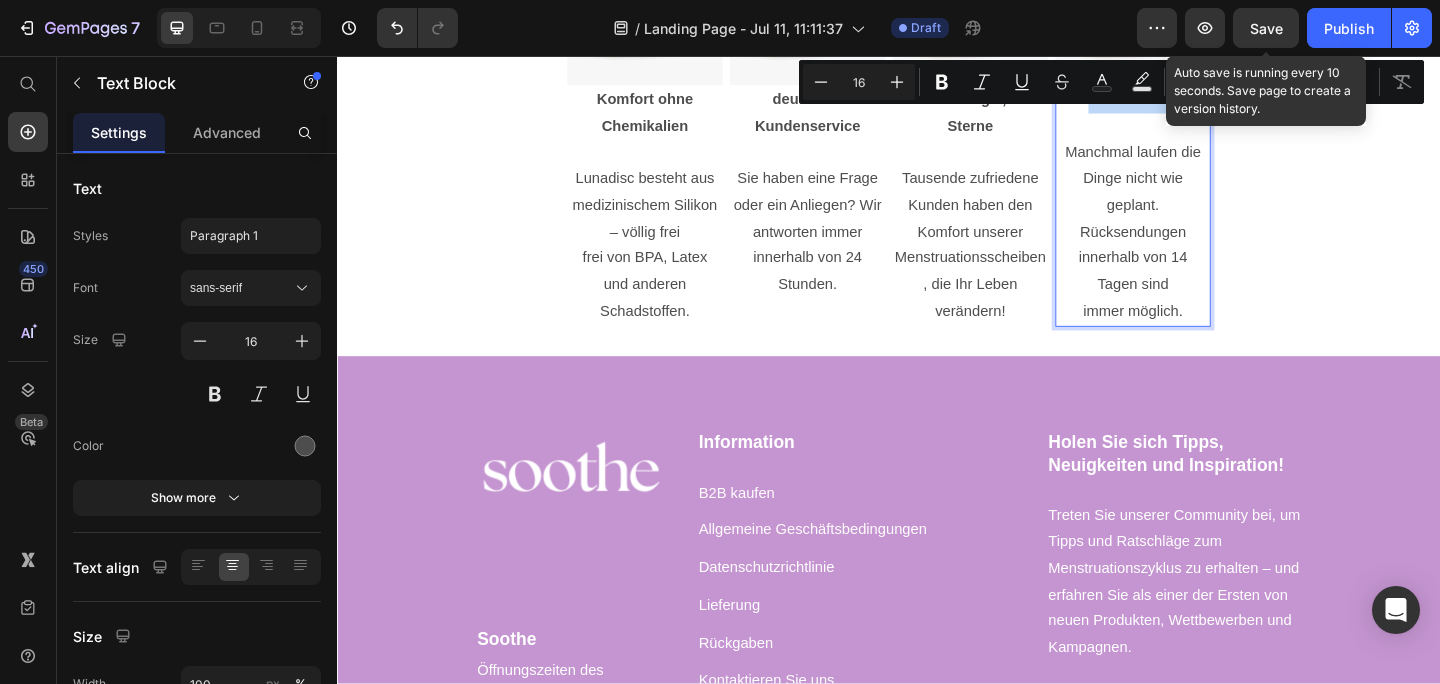 drag, startPoint x: 1155, startPoint y: 100, endPoint x: 1267, endPoint y: 107, distance: 112.21854 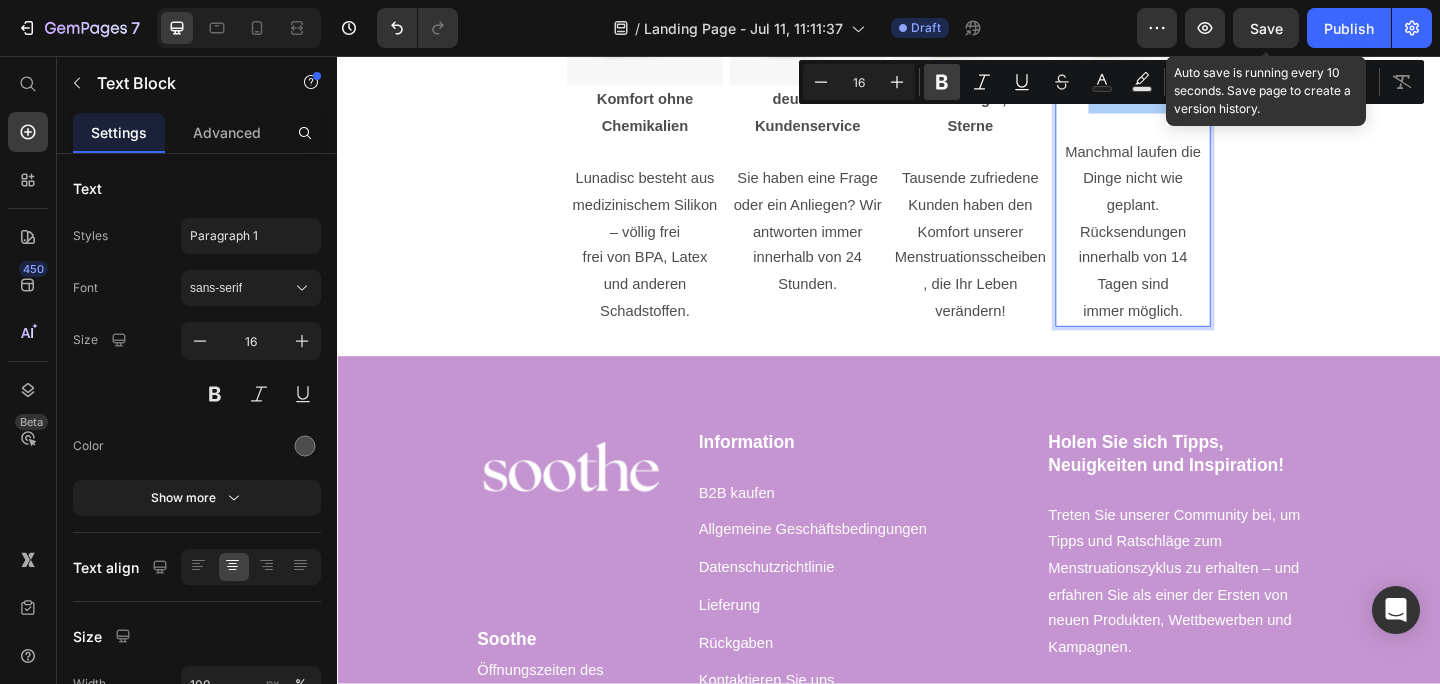 click 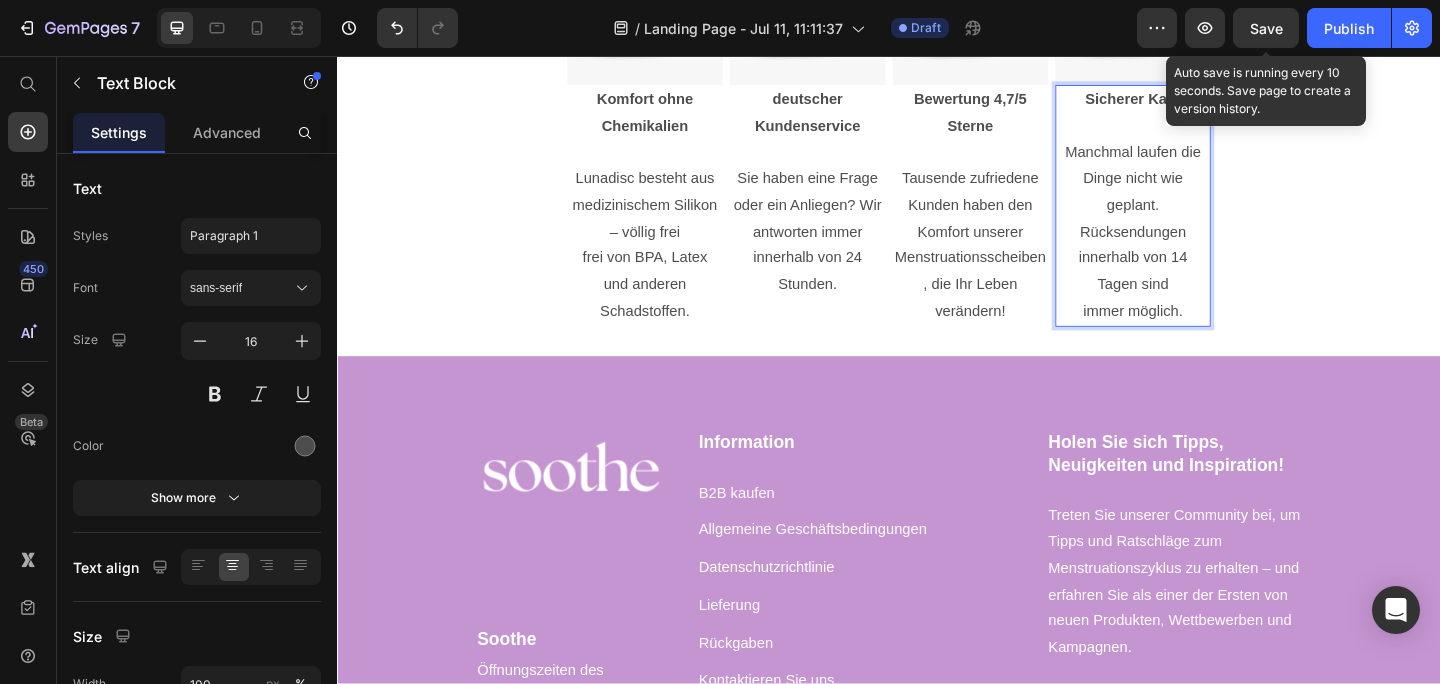click on "Manchmal laufen die Dinge nicht wie geplant. Rücksendungen innerhalb von 14 Tagen sind immer möglich." at bounding box center (1202, 248) 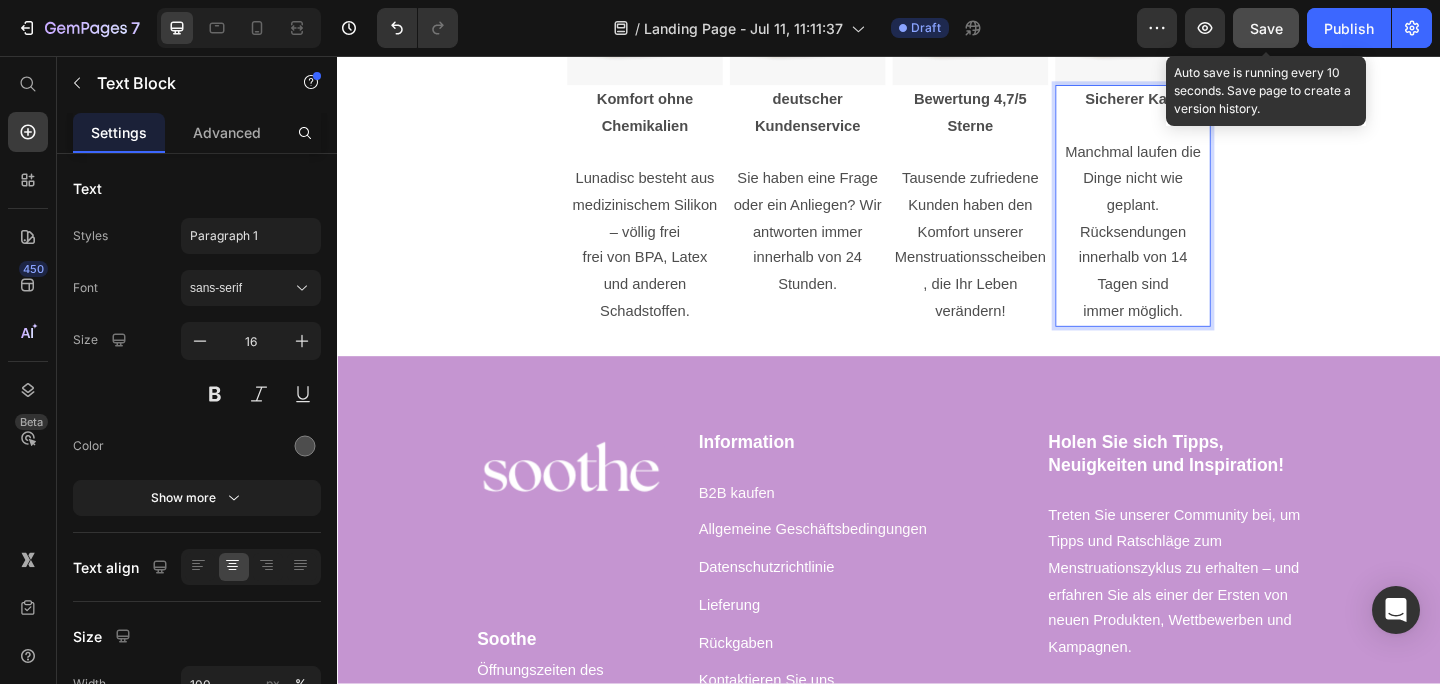 click on "Save" at bounding box center (1266, 28) 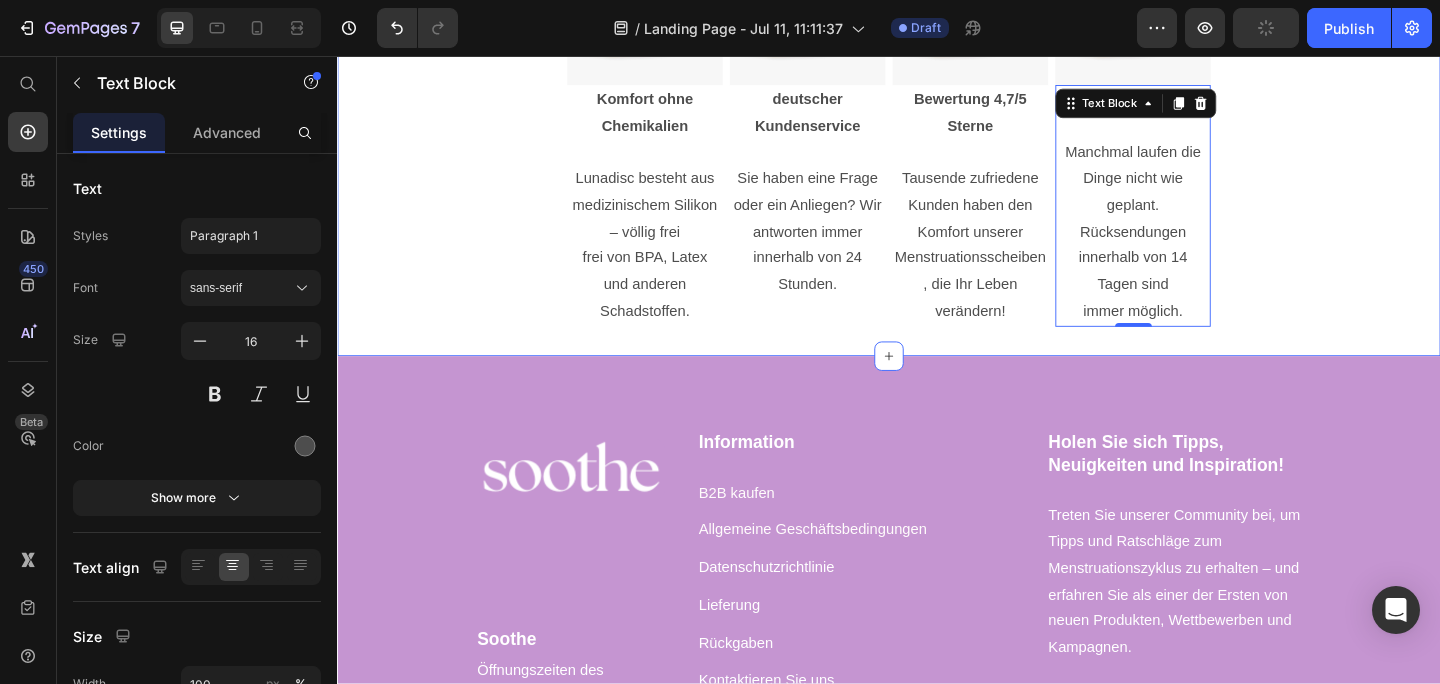 click on "Warum Soothe wählen? Heading Weniger Aufwand. Mehr Lebensqualität. Wir entwickeln moderne Hygienelösungen für Frauen, die sich ein einfacheres, sichereres und angenehmeres Menstruationserlebnis wünschen – völlig ohne Reizungen oder Auslaufen. Text Block Image Komfort ohne Chemikalien Lunadisc besteht aus medizinischem Silikon – völlig frei frei von BPA, Latex und anderen Schadstoffen. Text Block Image deutscher Kundenservice Sie haben eine Frage oder ein Anliegen? Wir antworten immer innerhalb von 24 Stunden. Text Block Image Bewertung 4,7/5 Sterne Tausende zufriedene Kunden haben den Komfort unserer Menstruationsscheiben, die Ihr Leben verändern! Text Block Image Sicherer Kauf Manchmal laufen die Dinge nicht wie geplant. Rücksendungen innerhalb von 14 Tagen sind immer möglich. Text Block   0 Row Section 5" at bounding box center [937, 73] 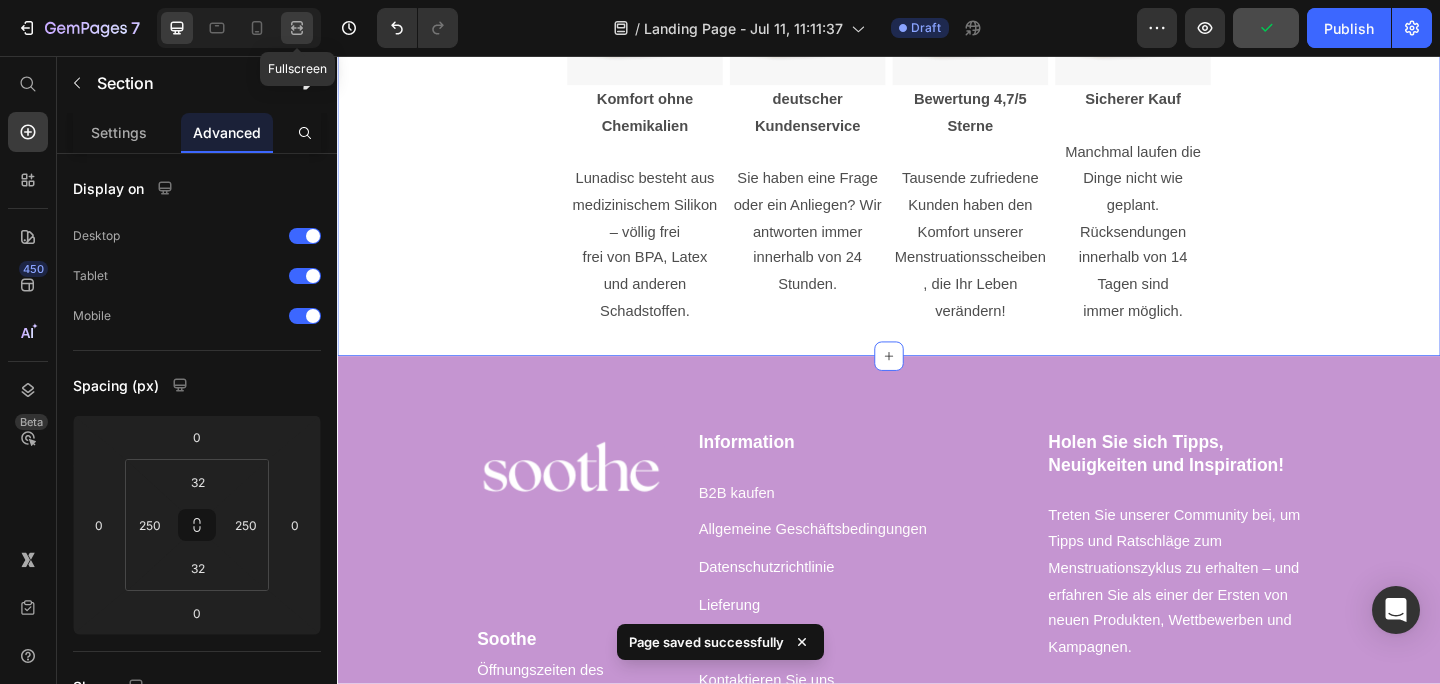 click 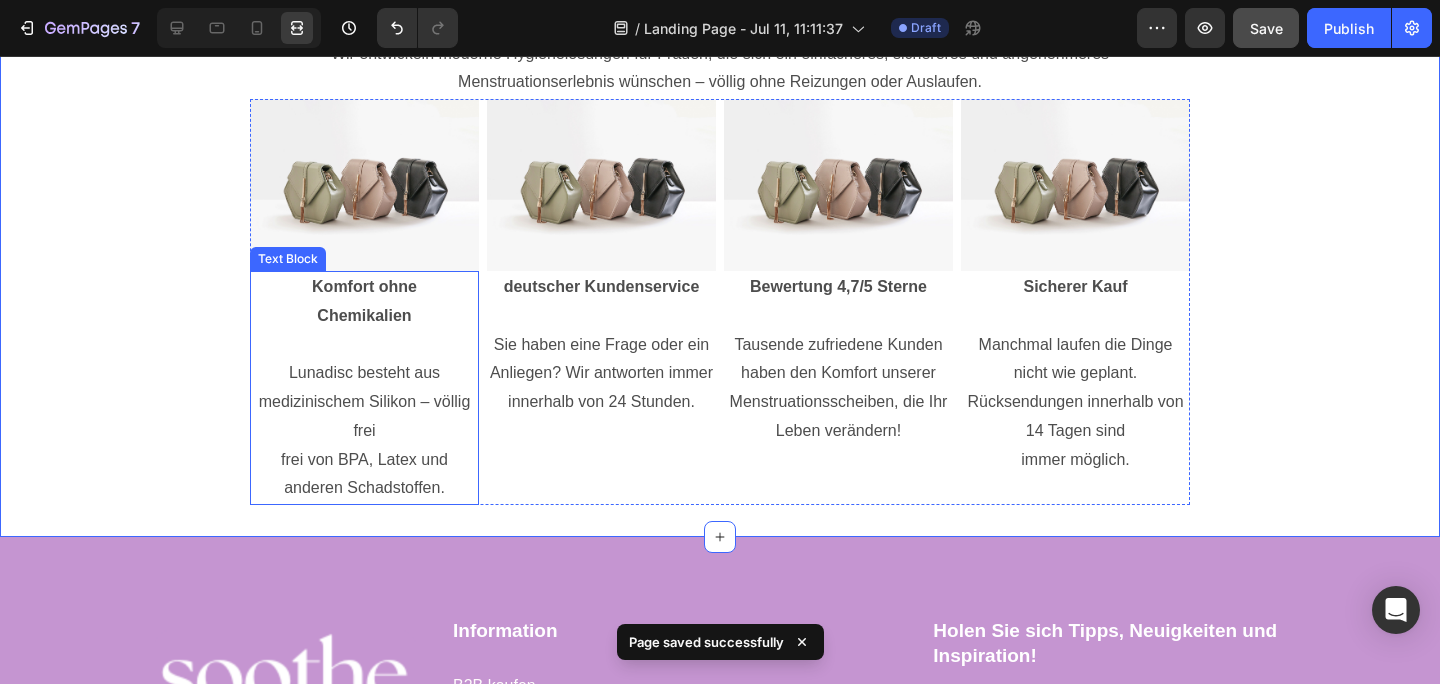 scroll, scrollTop: 6670, scrollLeft: 0, axis: vertical 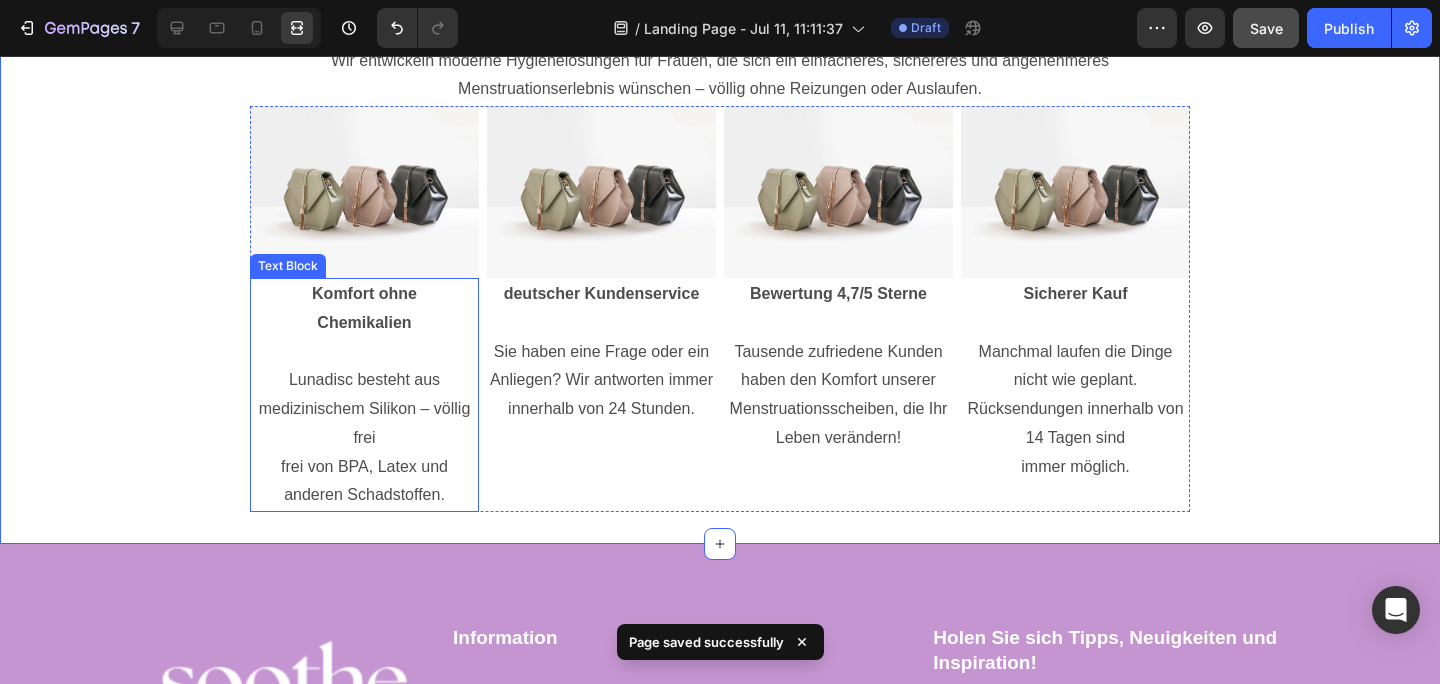 click at bounding box center (364, 352) 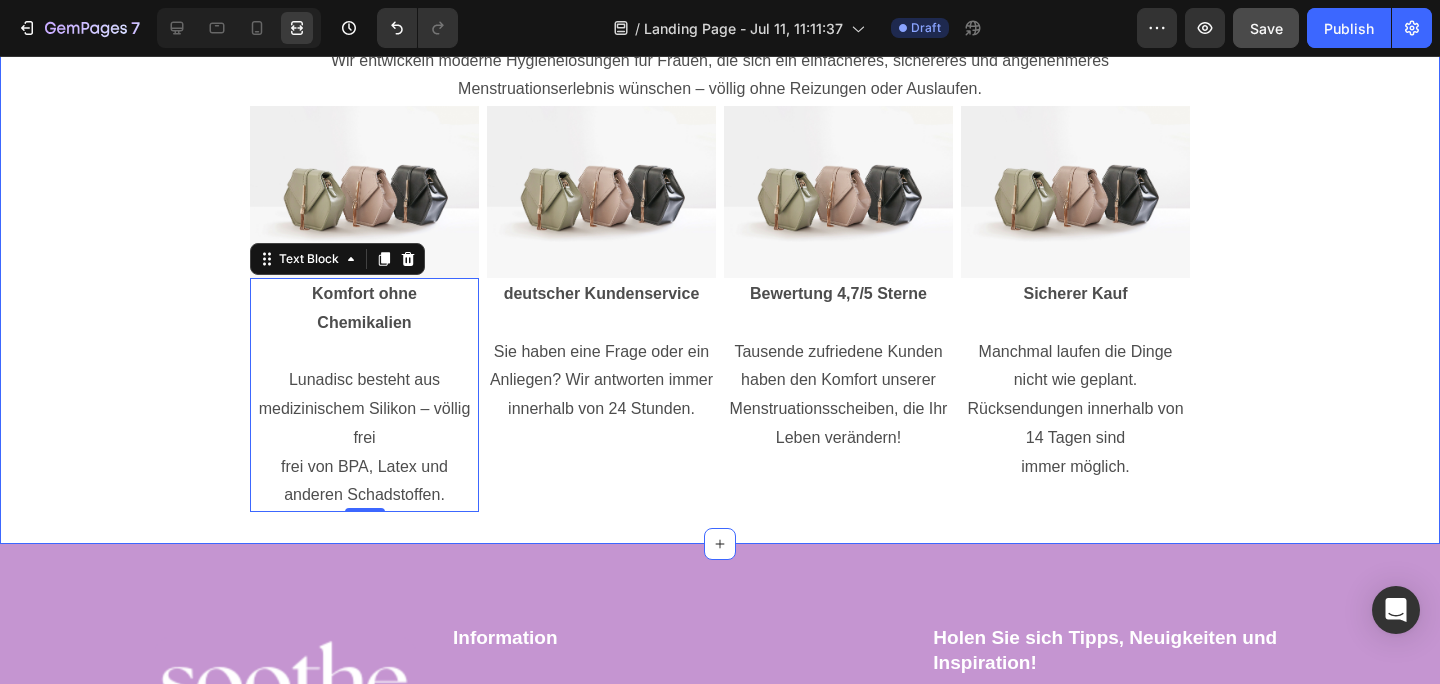 click on "Warum Soothe wählen? Heading Weniger Aufwand. Mehr Lebensqualität. Wir entwickeln moderne Hygienelösungen für Frauen, die sich ein einfacheres, sichereres und angenehmeres Menstruationserlebnis wünschen – völlig ohne Reizungen oder Auslaufen. Text Block Image Komfort ohne Chemikalien Lunadisc besteht aus medizinischem Silikon – völlig frei frei von BPA, Latex und anderen Schadstoffen. Text Block   0 Image deutscher Kundenservice Sie haben eine Frage oder ein Anliegen? Wir antworten immer innerhalb von 24 Stunden. Text Block Image Bewertung 4,7/5 Sterne Tausende zufriedene Kunden haben den Komfort unserer Menstruationsscheiben, die Ihr Leben verändern! Text Block Image Sicherer Kauf Manchmal laufen die Dinge nicht wie geplant. Rücksendungen innerhalb von 14 Tagen sind immer möglich. Text Block Row Section 5" at bounding box center (720, 228) 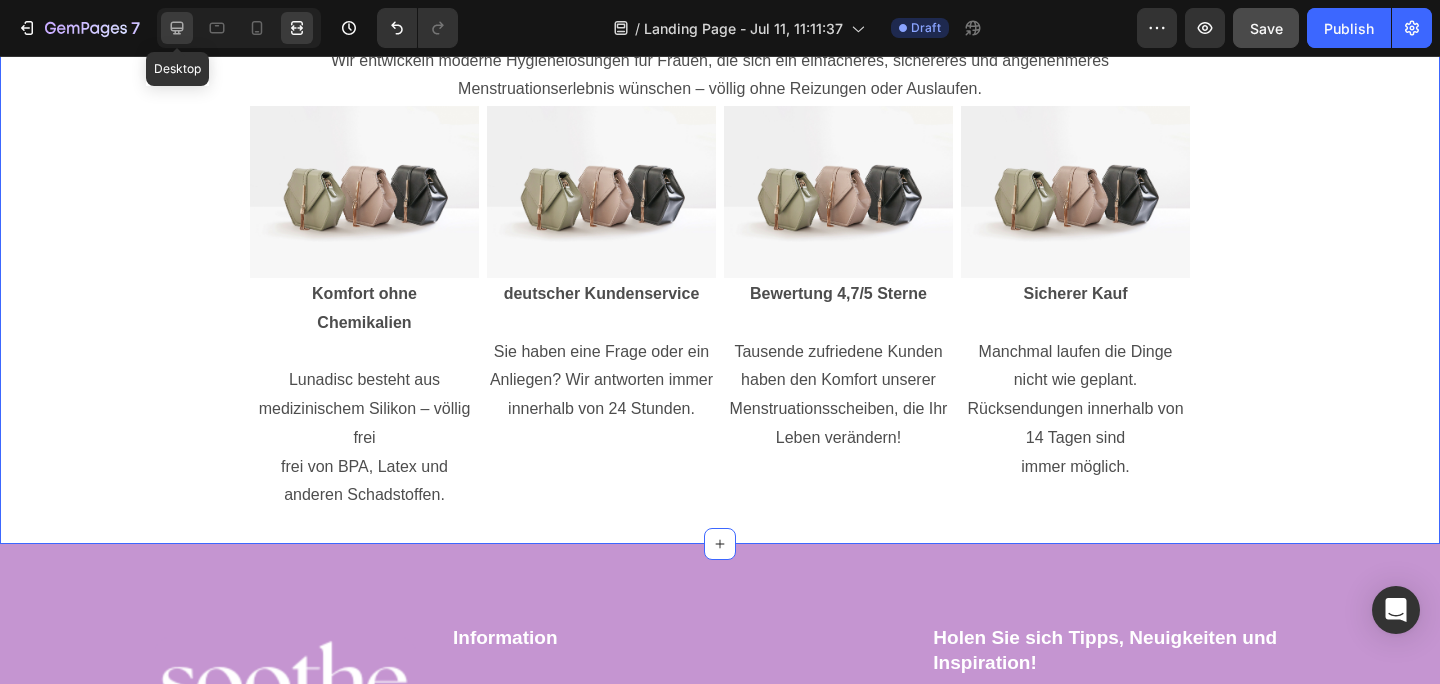 click 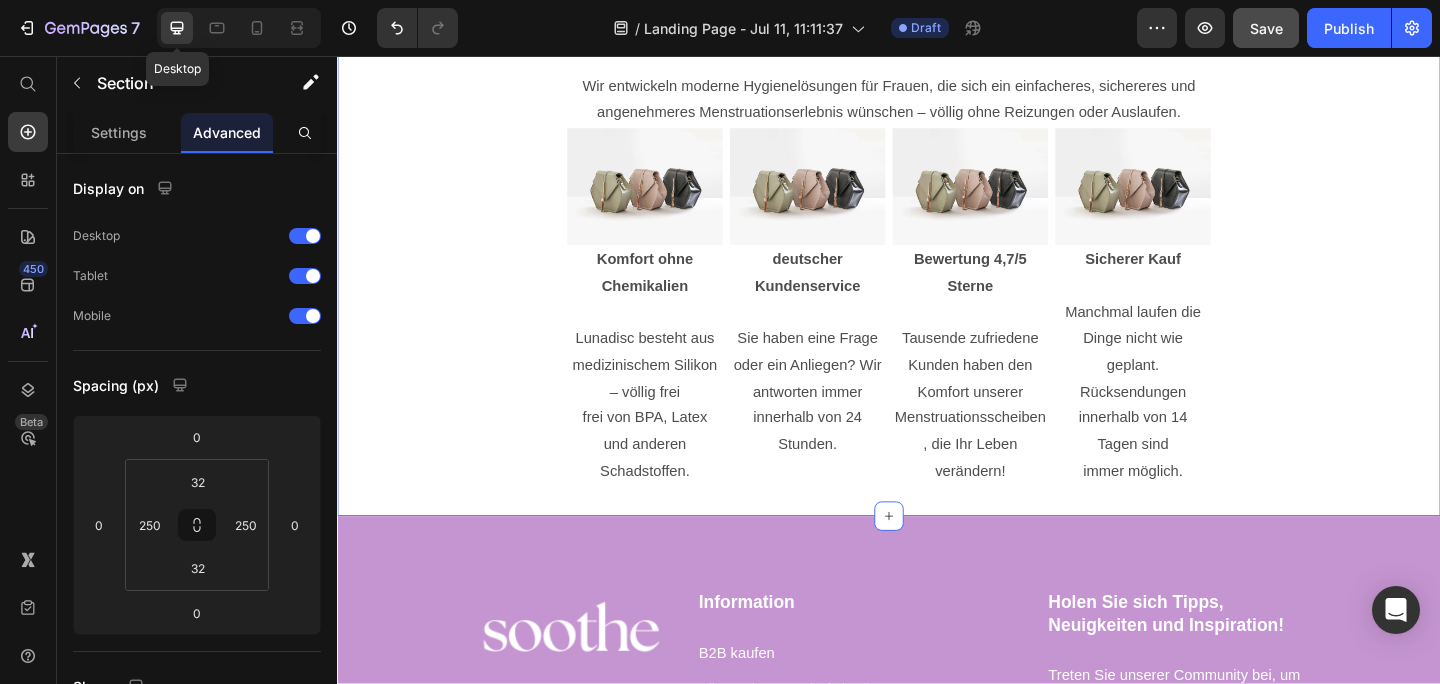 scroll, scrollTop: 6699, scrollLeft: 0, axis: vertical 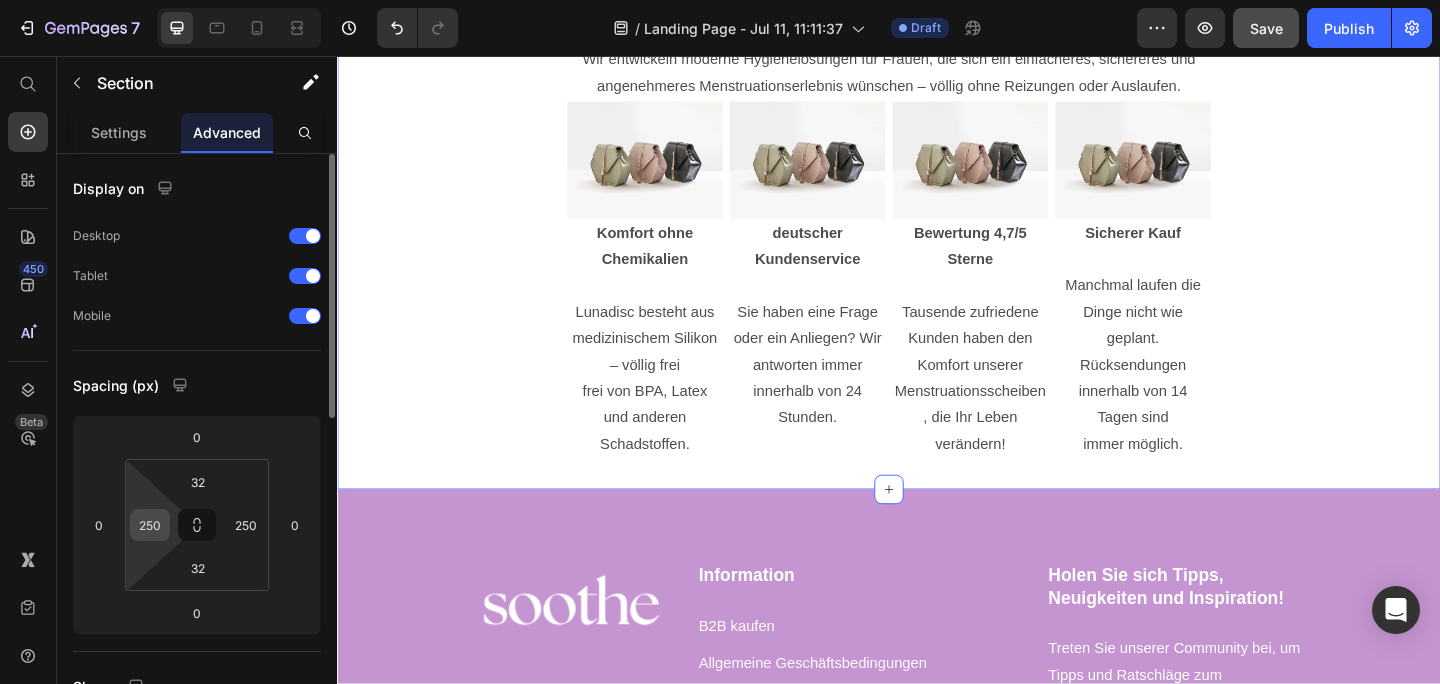 click on "250" at bounding box center [150, 525] 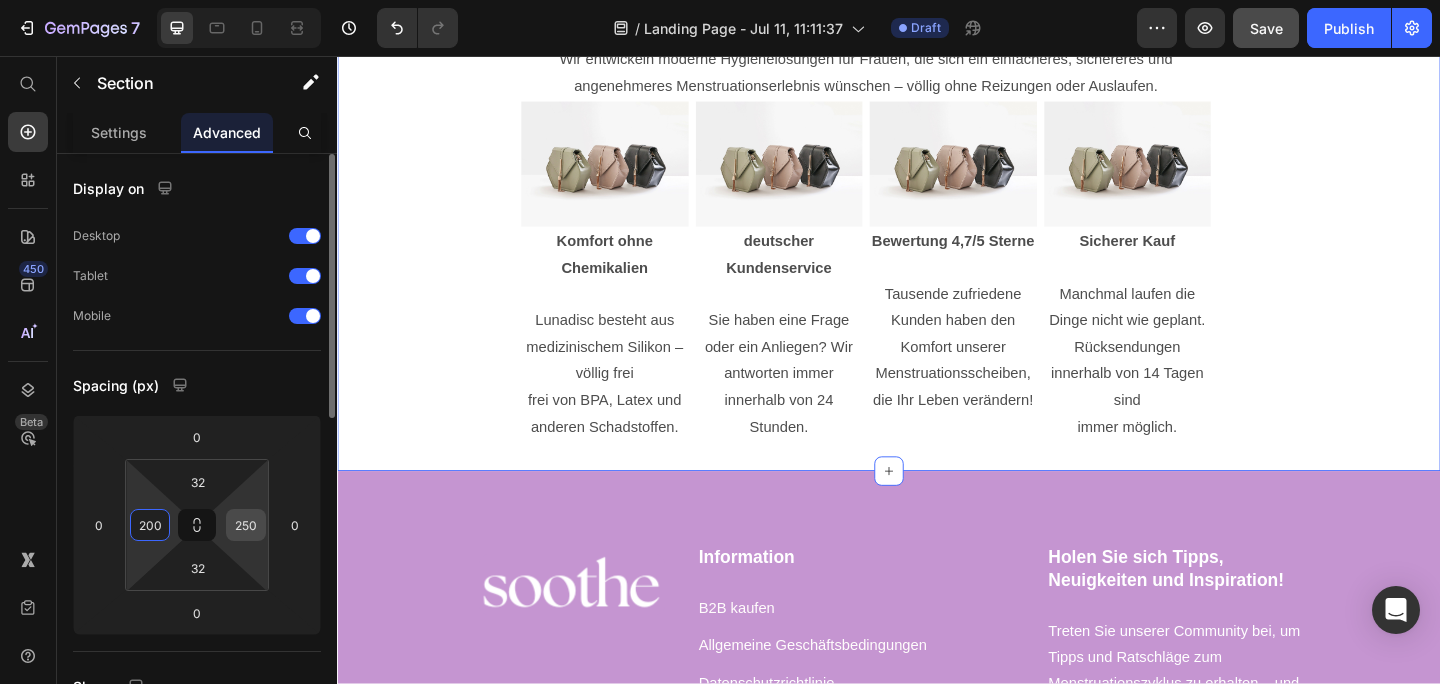 type on "200" 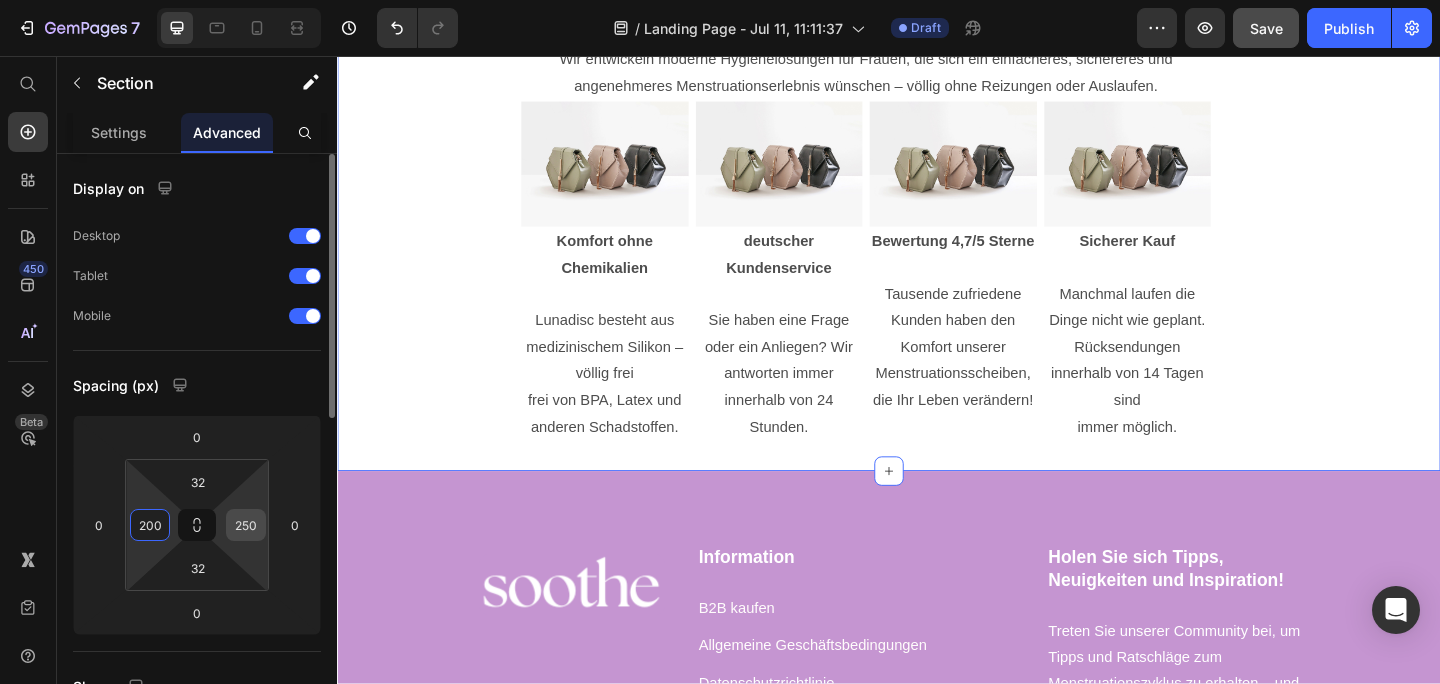 click on "250" at bounding box center [246, 525] 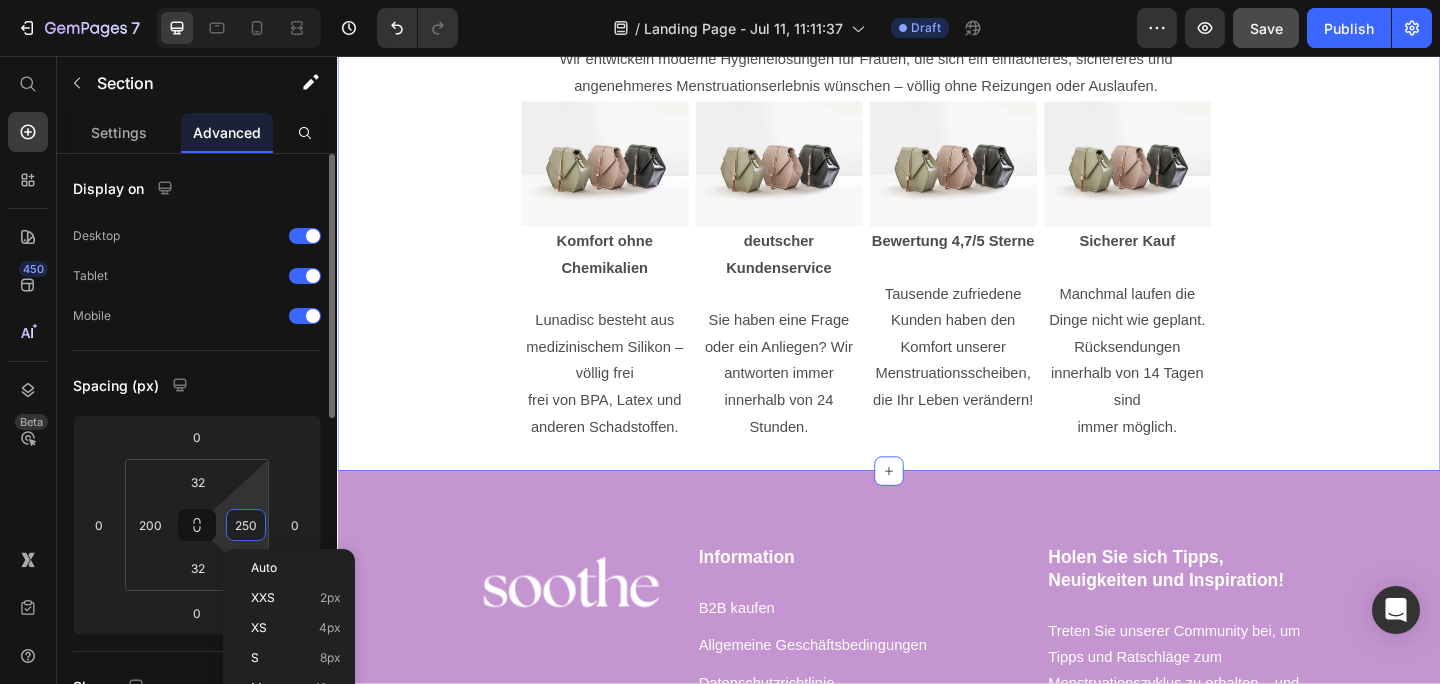 click on "250" at bounding box center [246, 525] 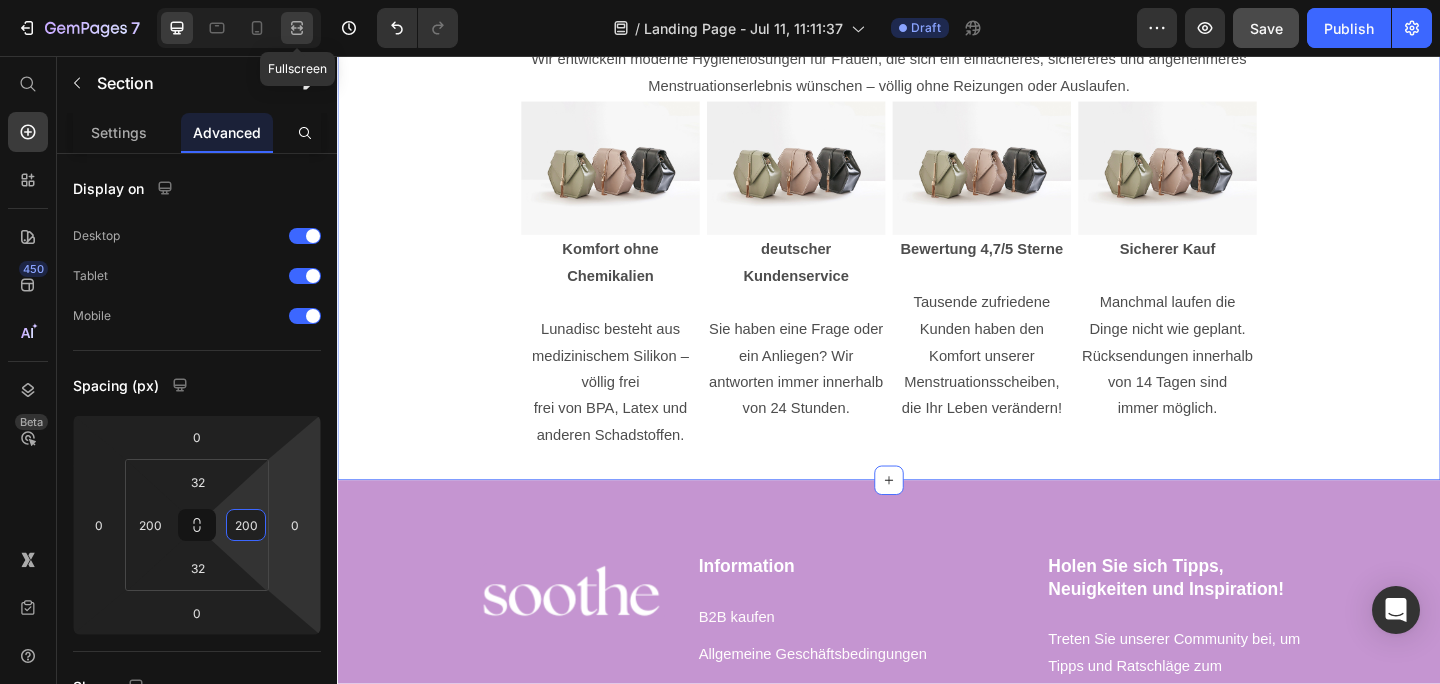 type on "200" 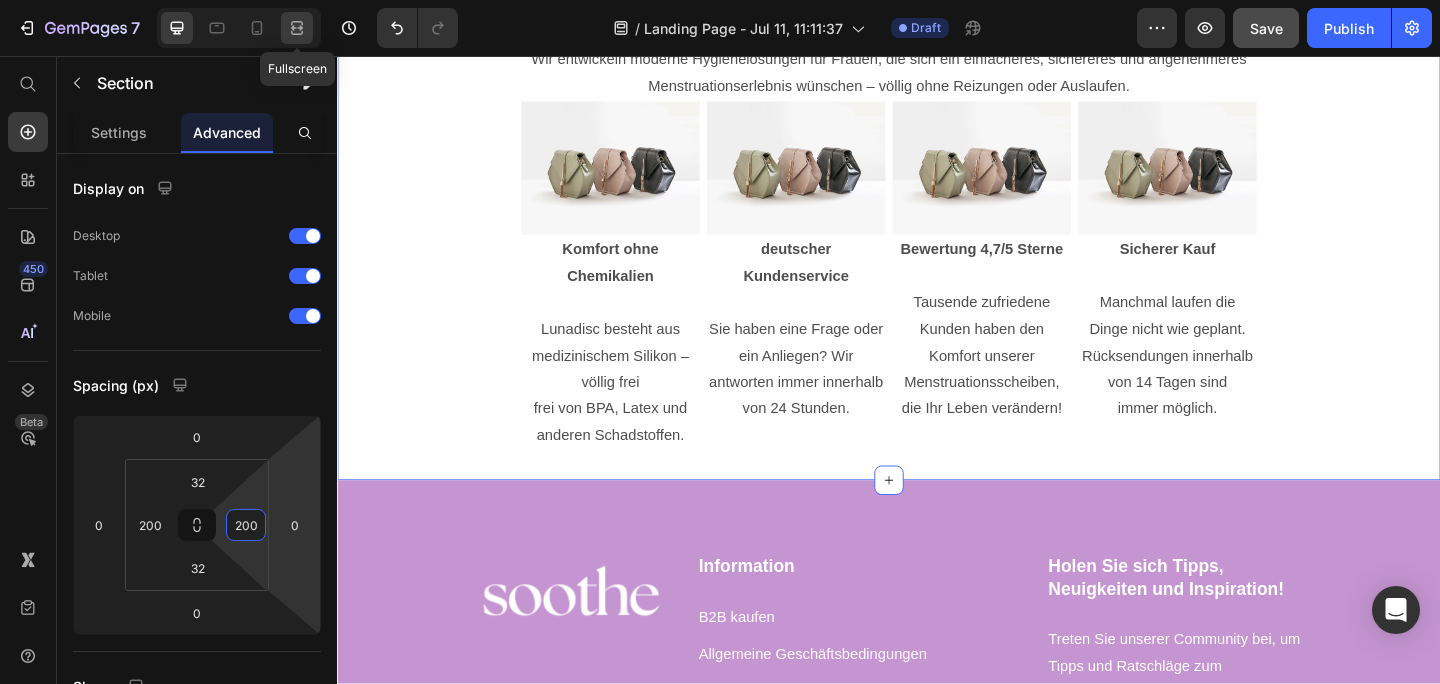 click 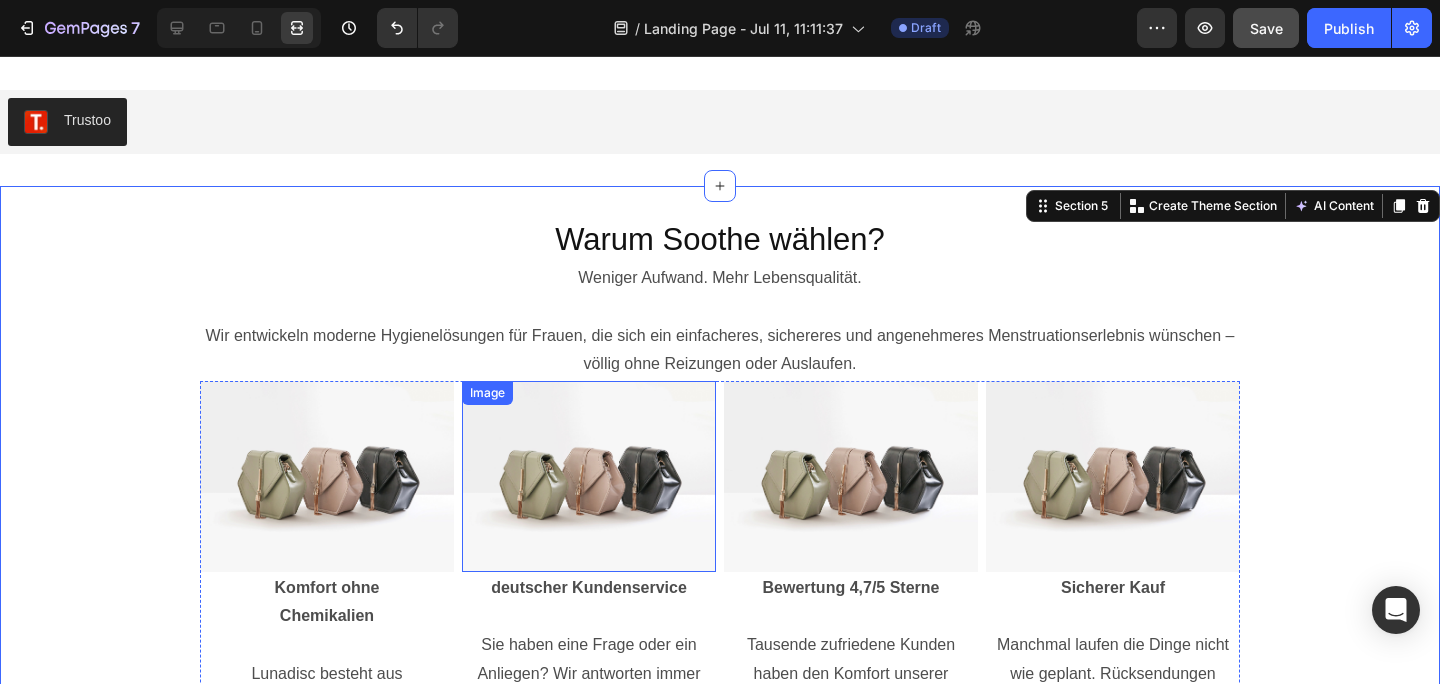 scroll, scrollTop: 6438, scrollLeft: 0, axis: vertical 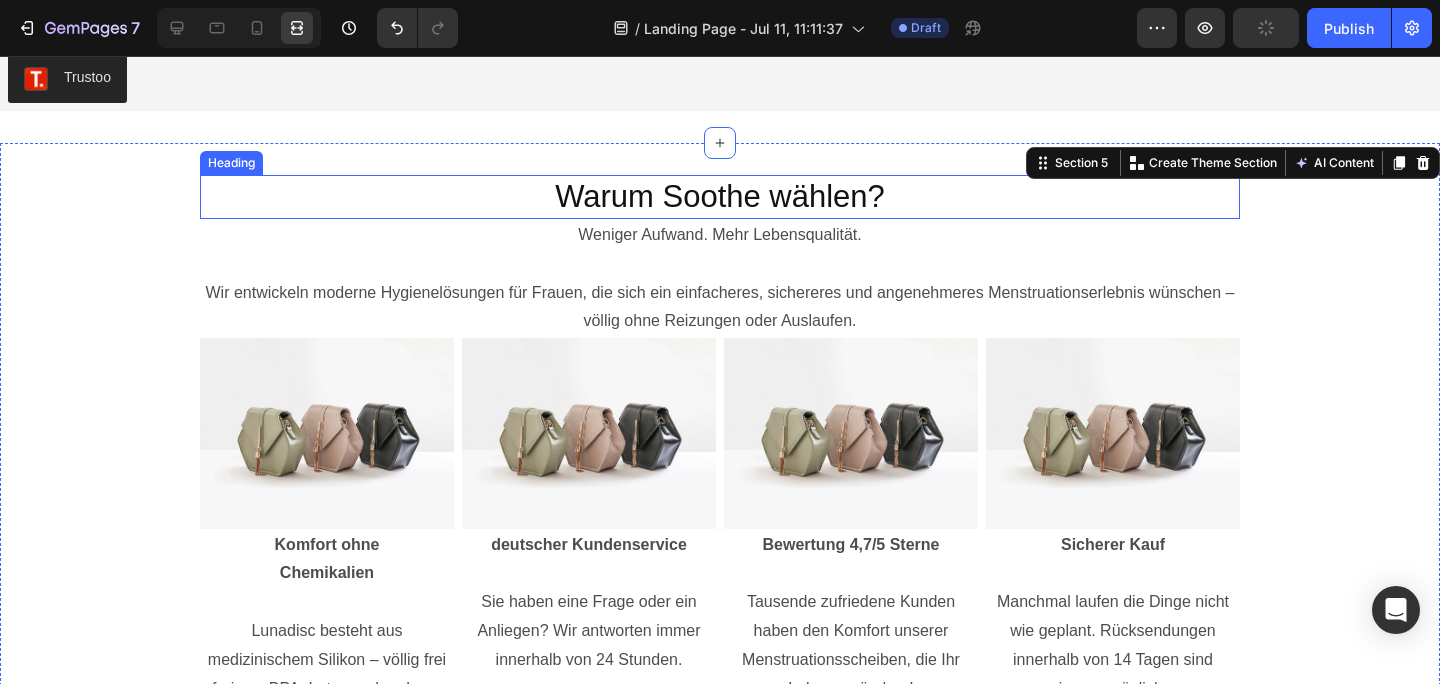 click on "Warum Soothe wählen?" at bounding box center (720, 197) 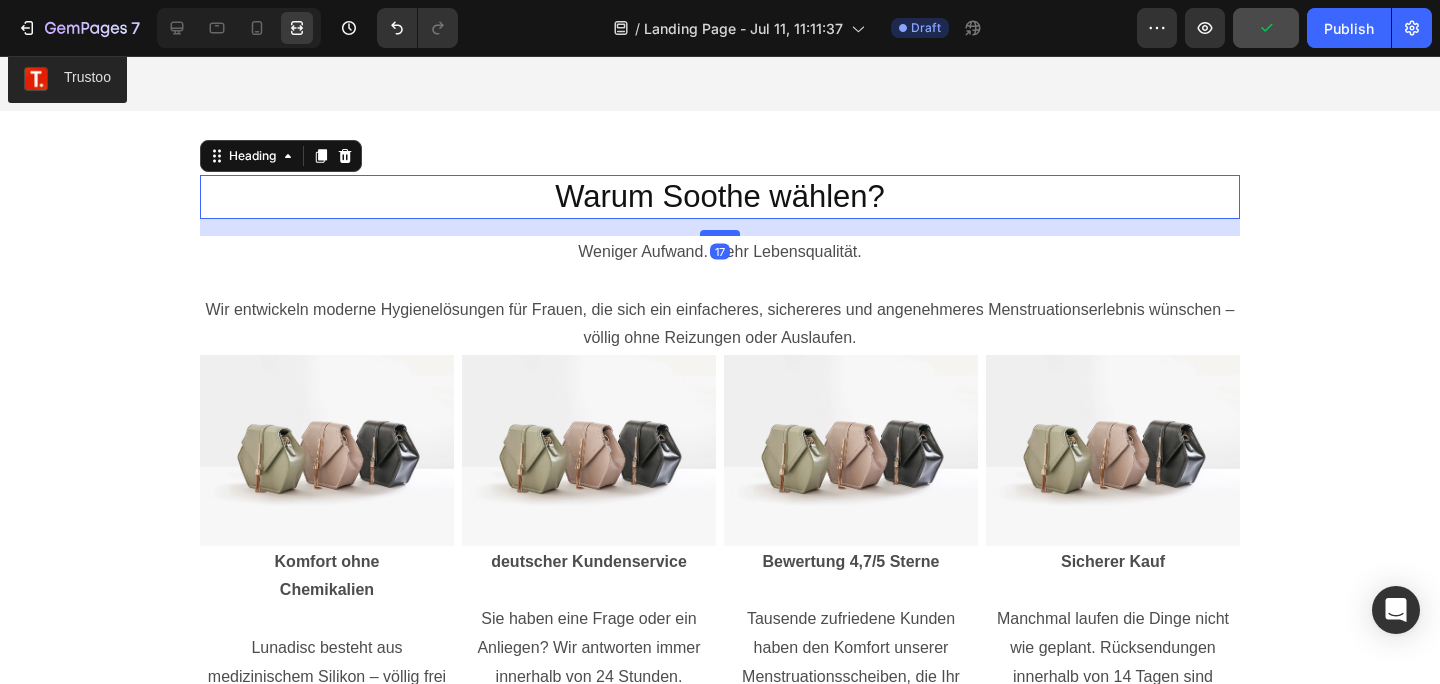 drag, startPoint x: 707, startPoint y: 212, endPoint x: 713, endPoint y: 234, distance: 22.803509 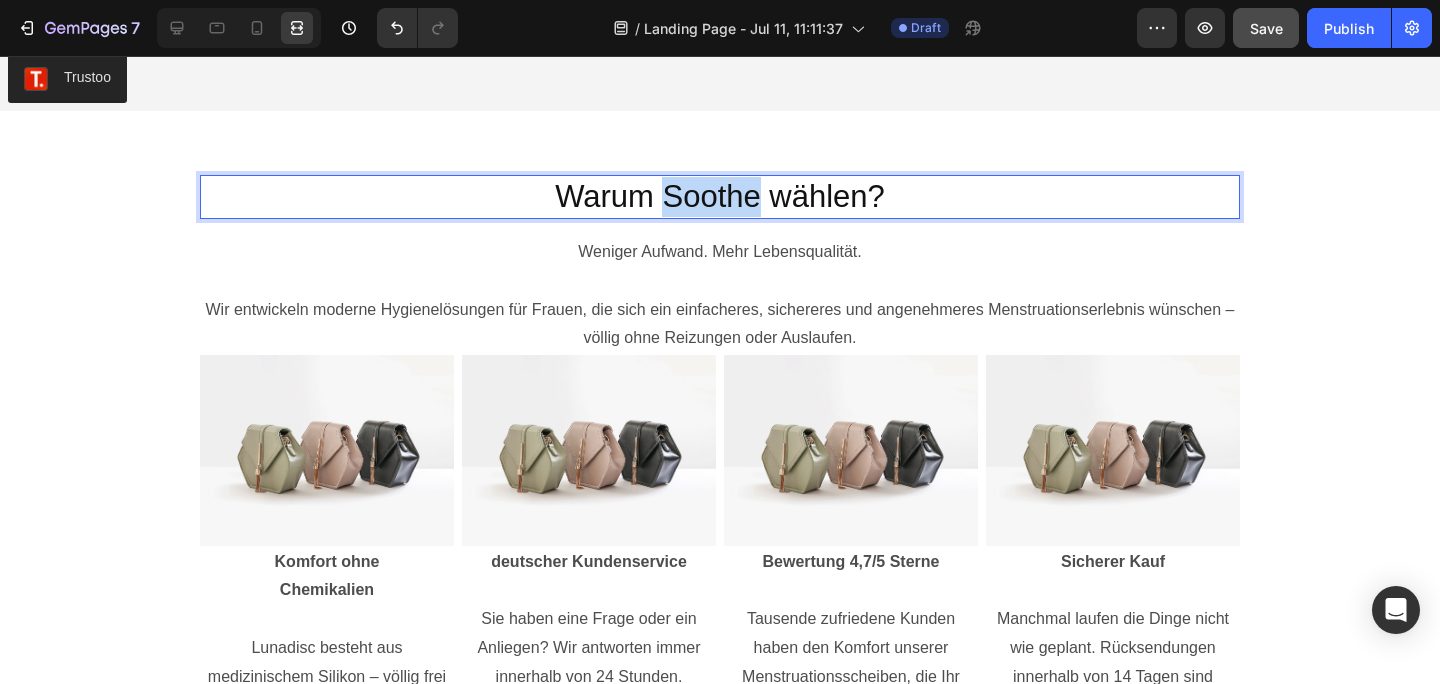 click on "Warum Soothe wählen?" at bounding box center (720, 197) 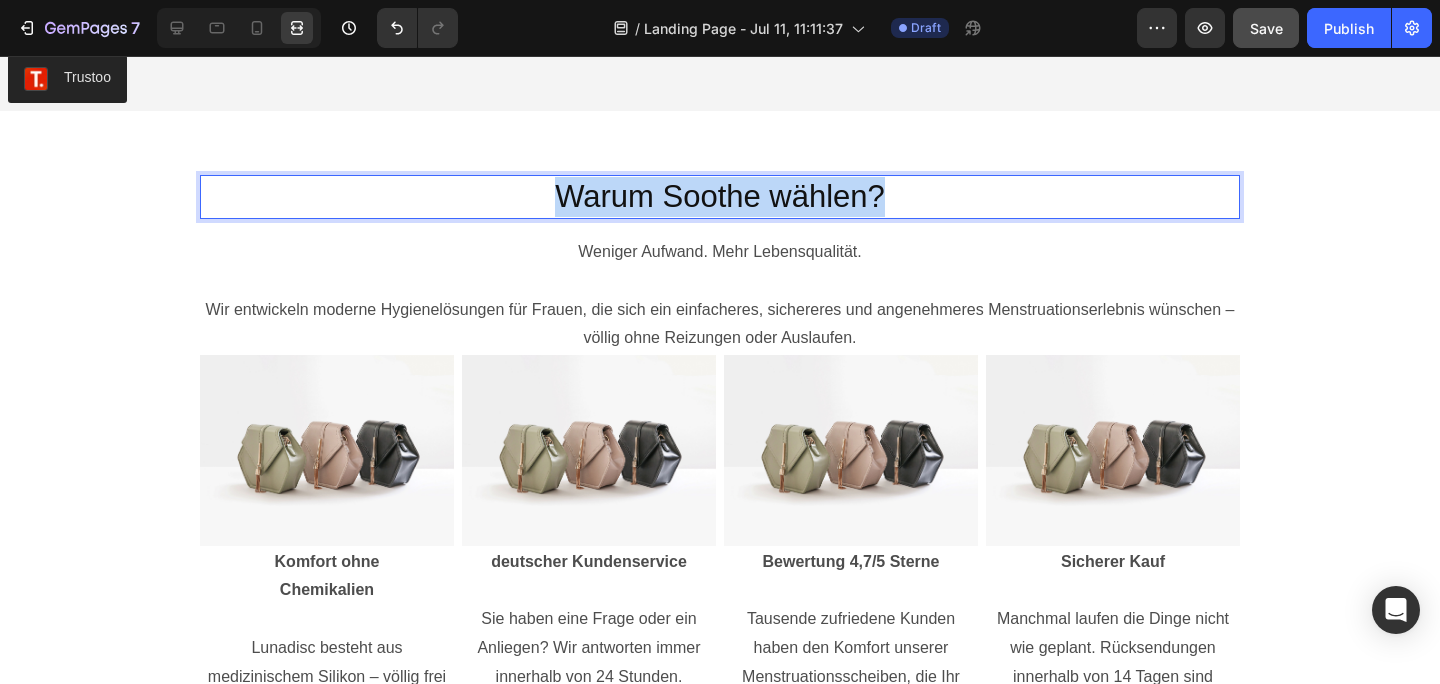 click on "Warum Soothe wählen?" at bounding box center (720, 197) 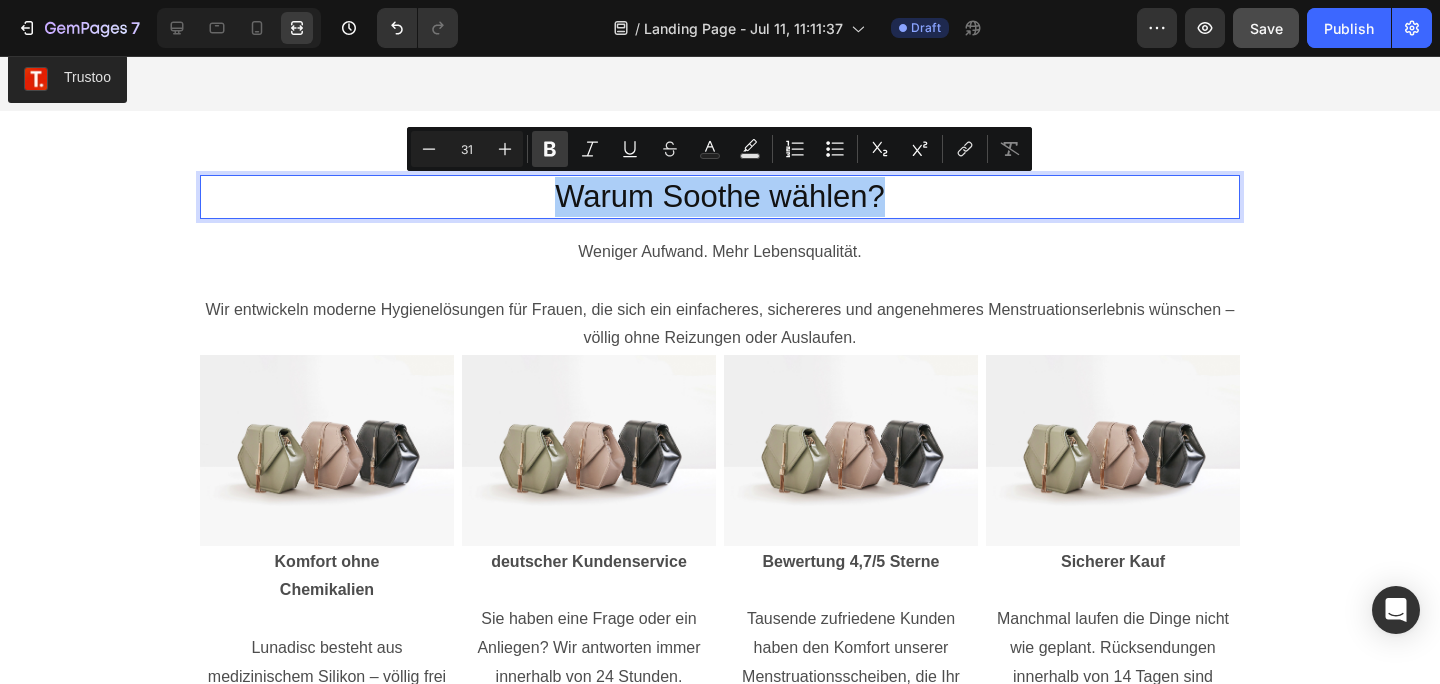 click 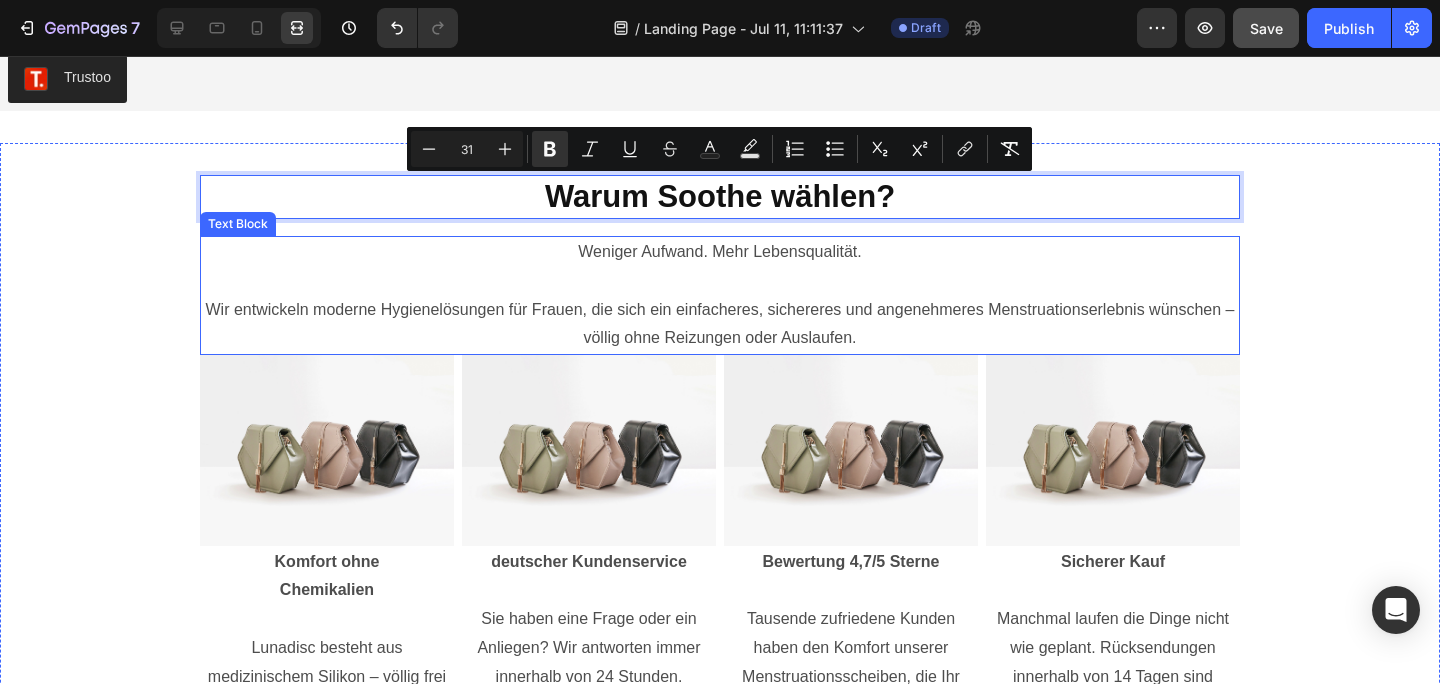 click on "Weniger Aufwand. Mehr Lebensqualität." at bounding box center [720, 252] 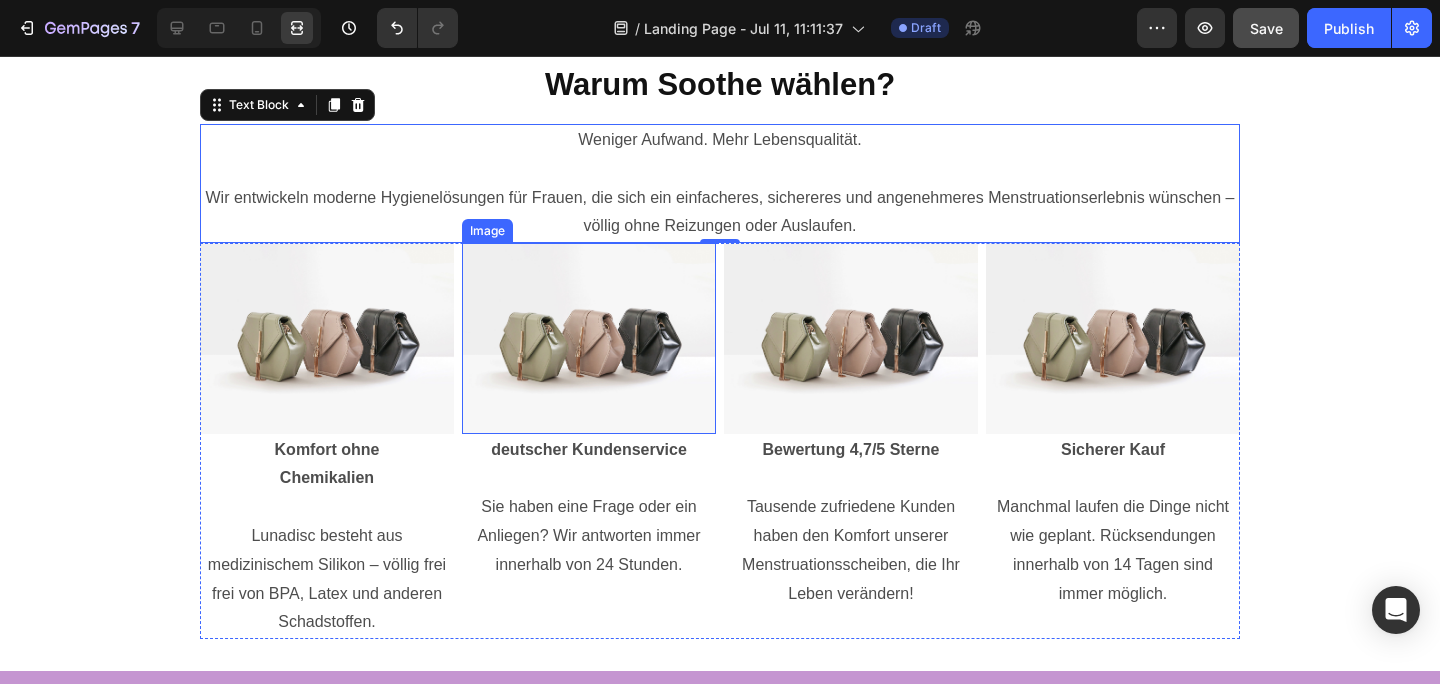 scroll, scrollTop: 6560, scrollLeft: 0, axis: vertical 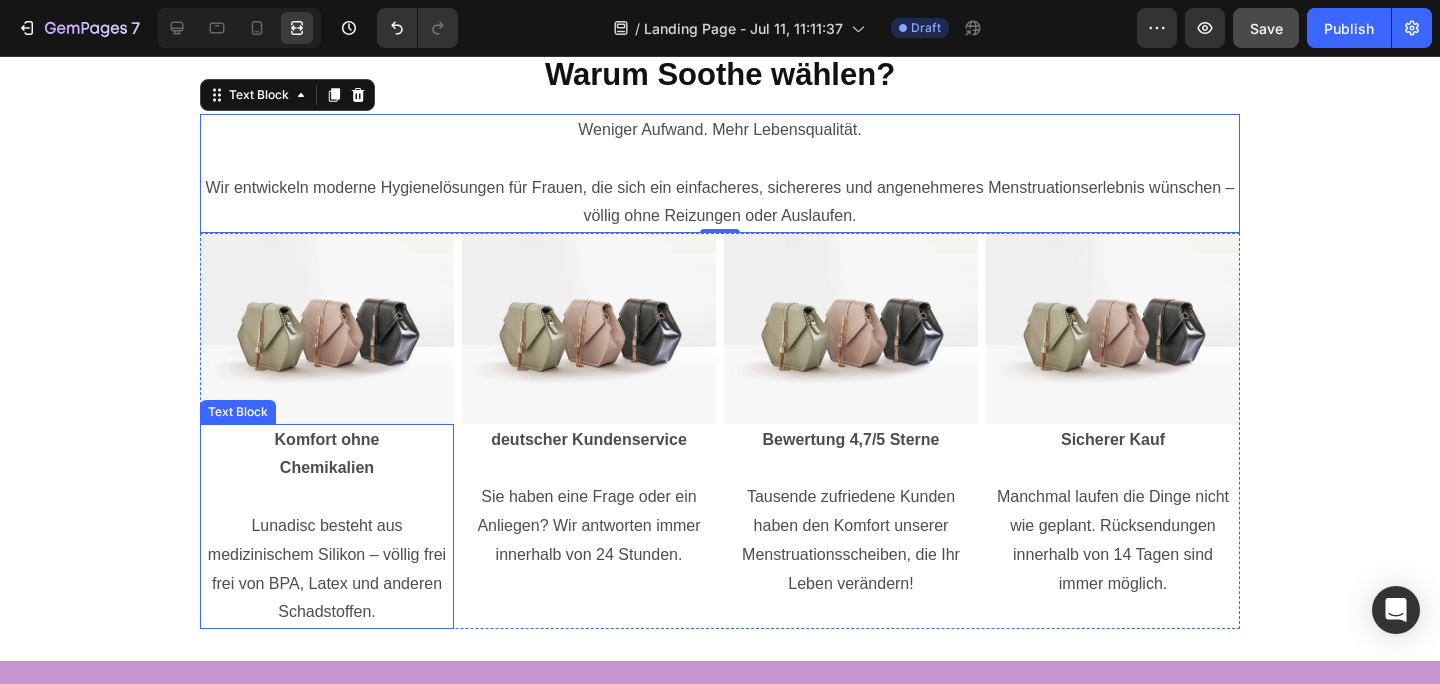 click at bounding box center [327, 497] 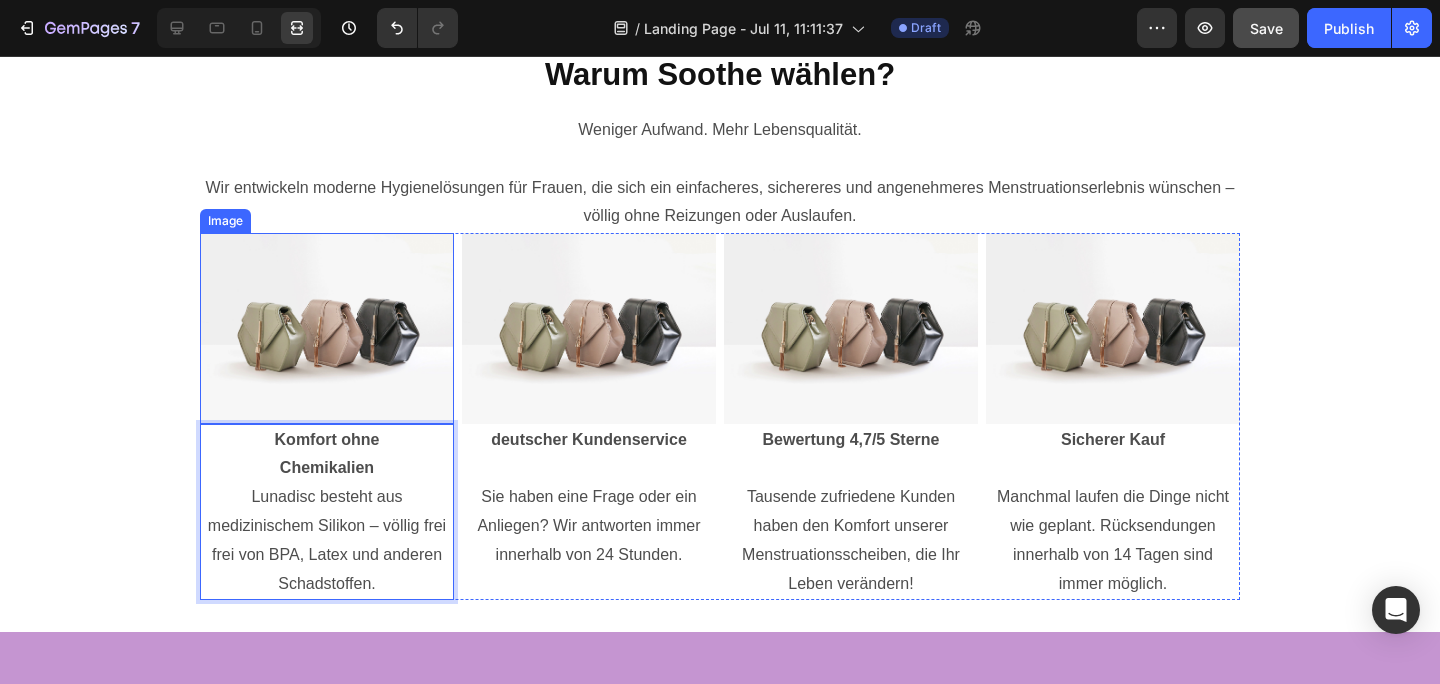 click at bounding box center [327, 328] 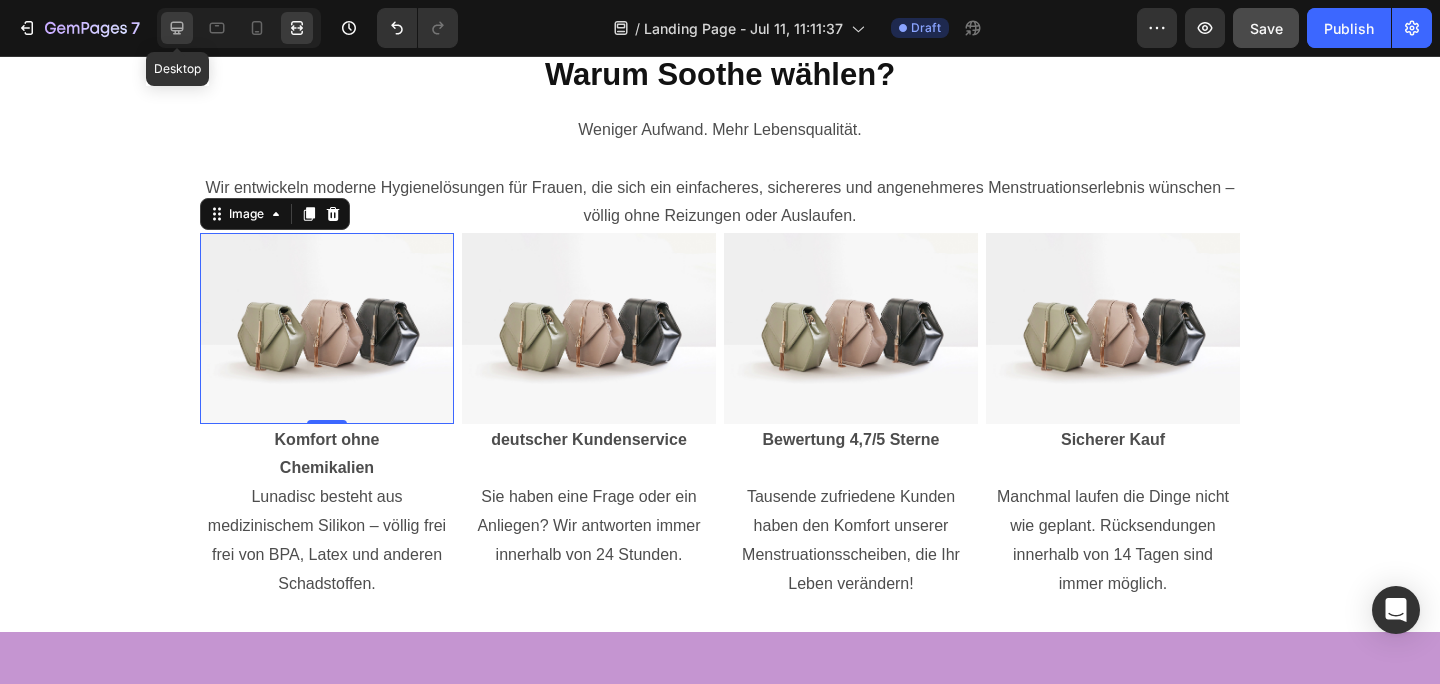 click 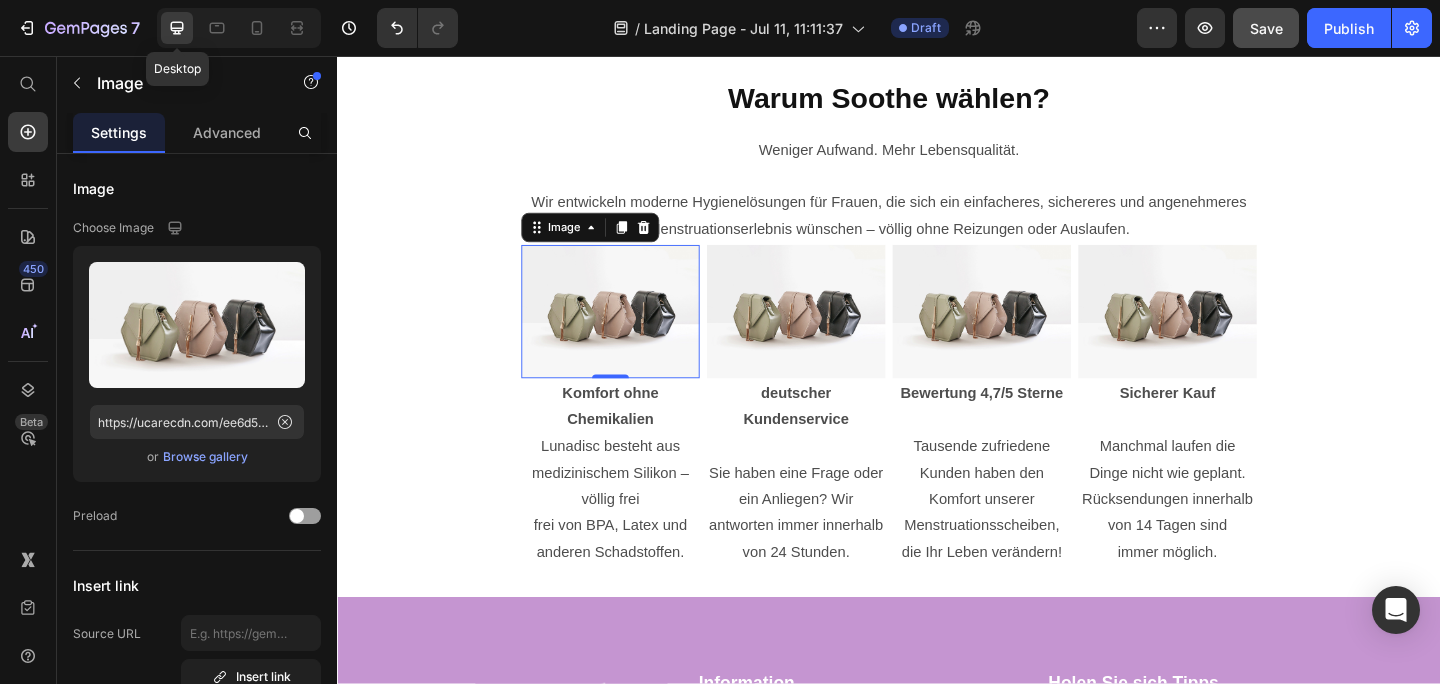 scroll, scrollTop: 6589, scrollLeft: 0, axis: vertical 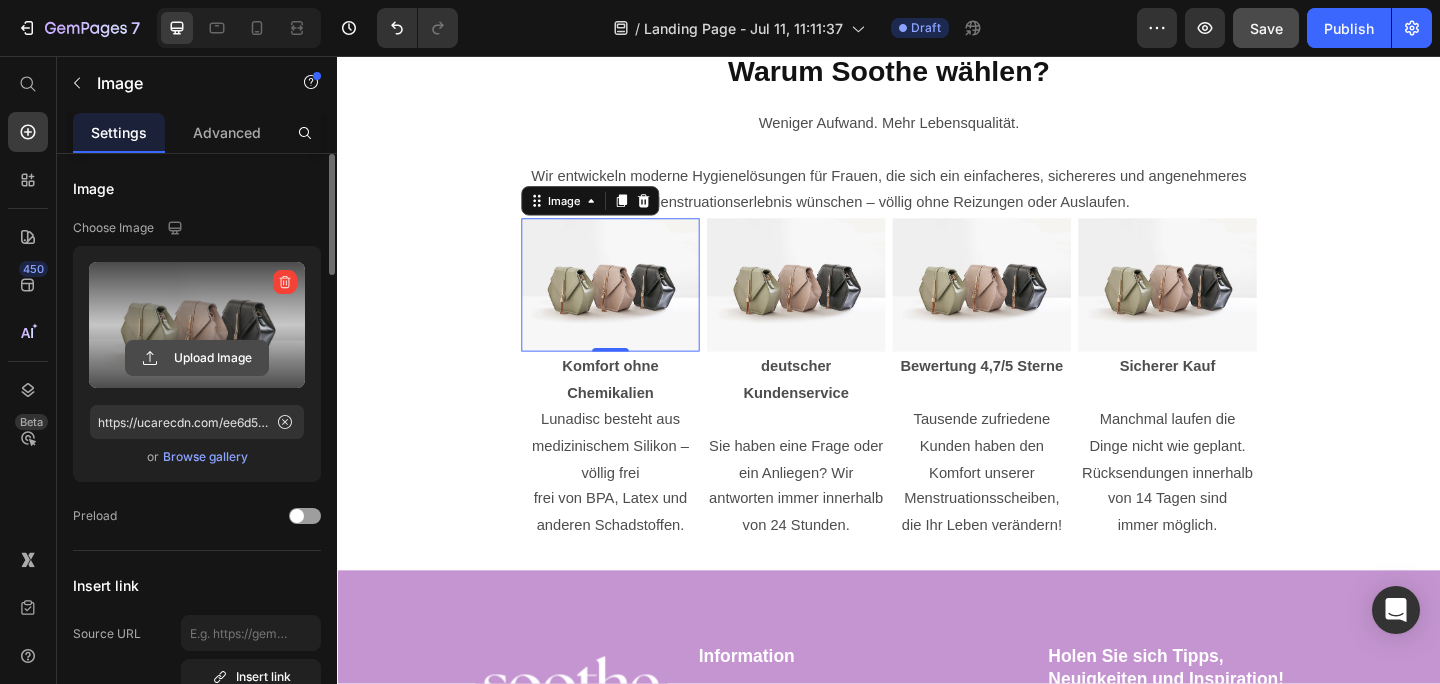 click 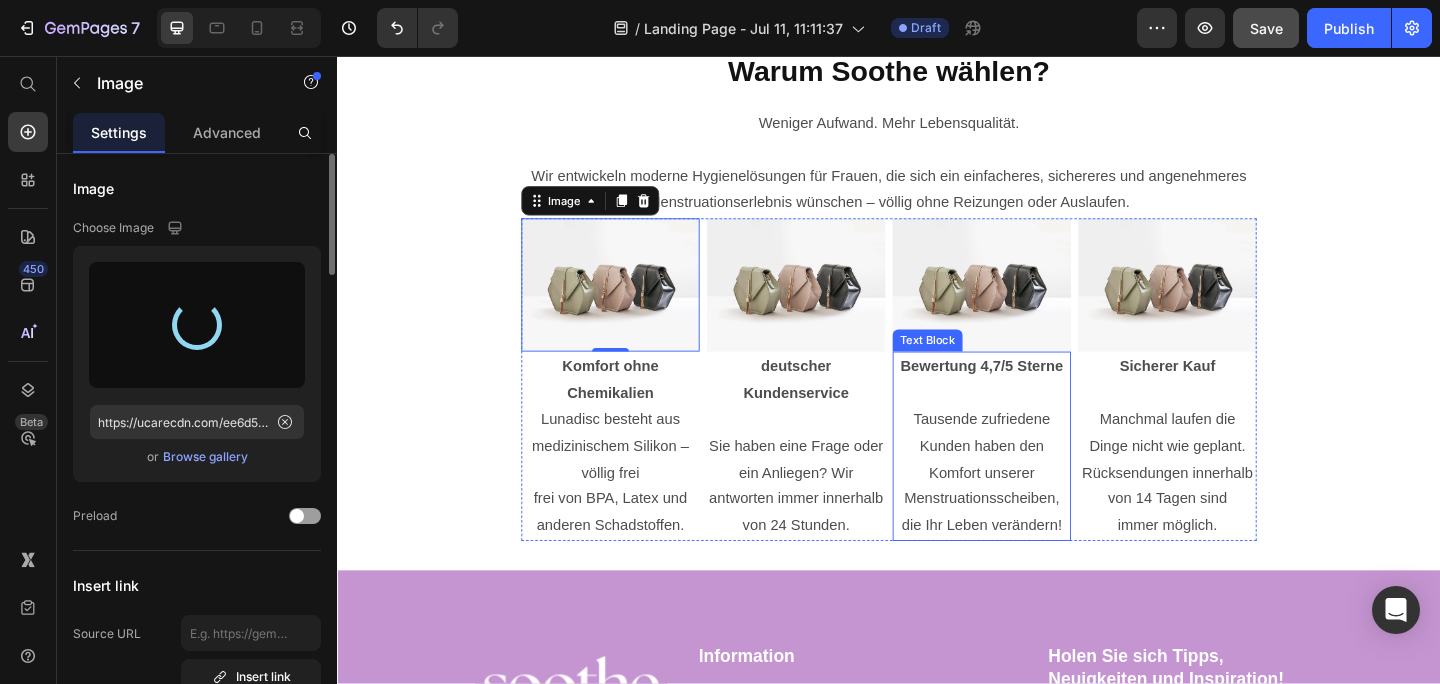 type on "https://cdn.shopify.com/s/files/1/0648/9433/7103/files/gempages_574828240988799775-ab6fec6a-a7c3-434a-ba64-b2dc9f336261.png" 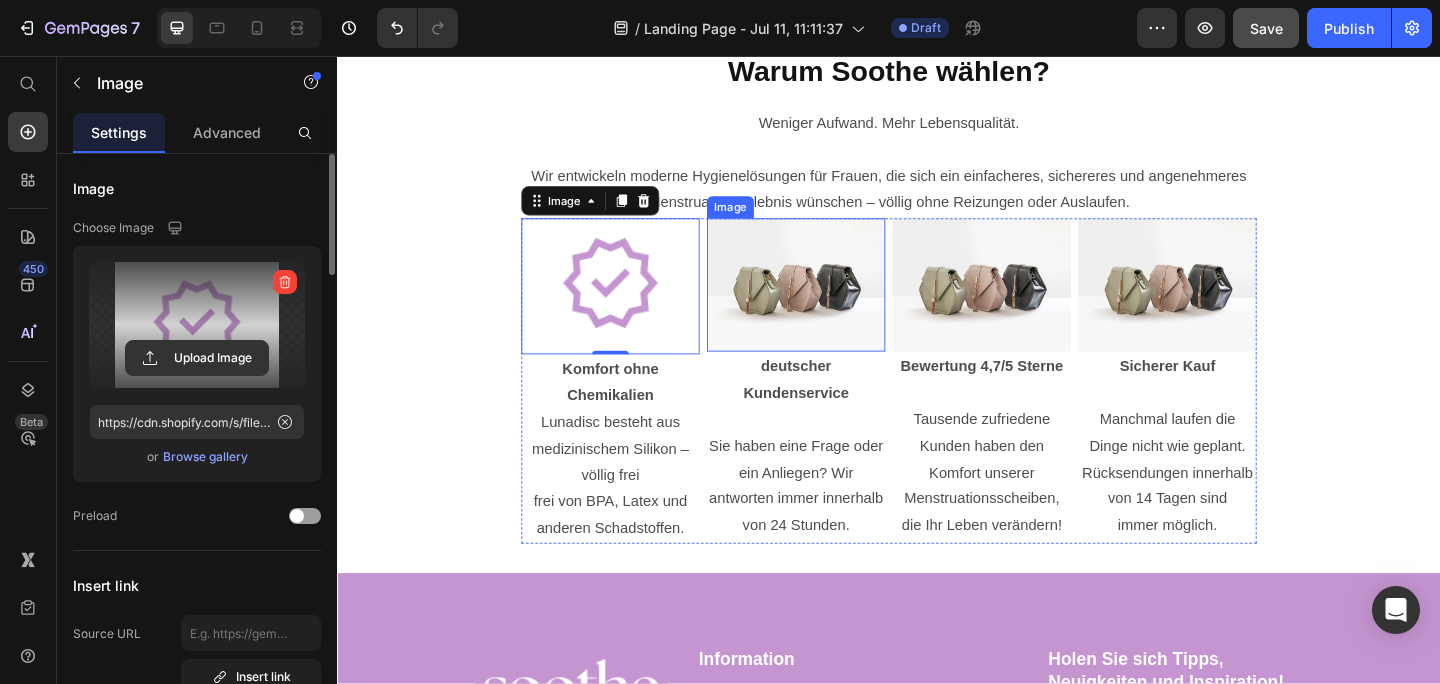 click at bounding box center [836, 306] 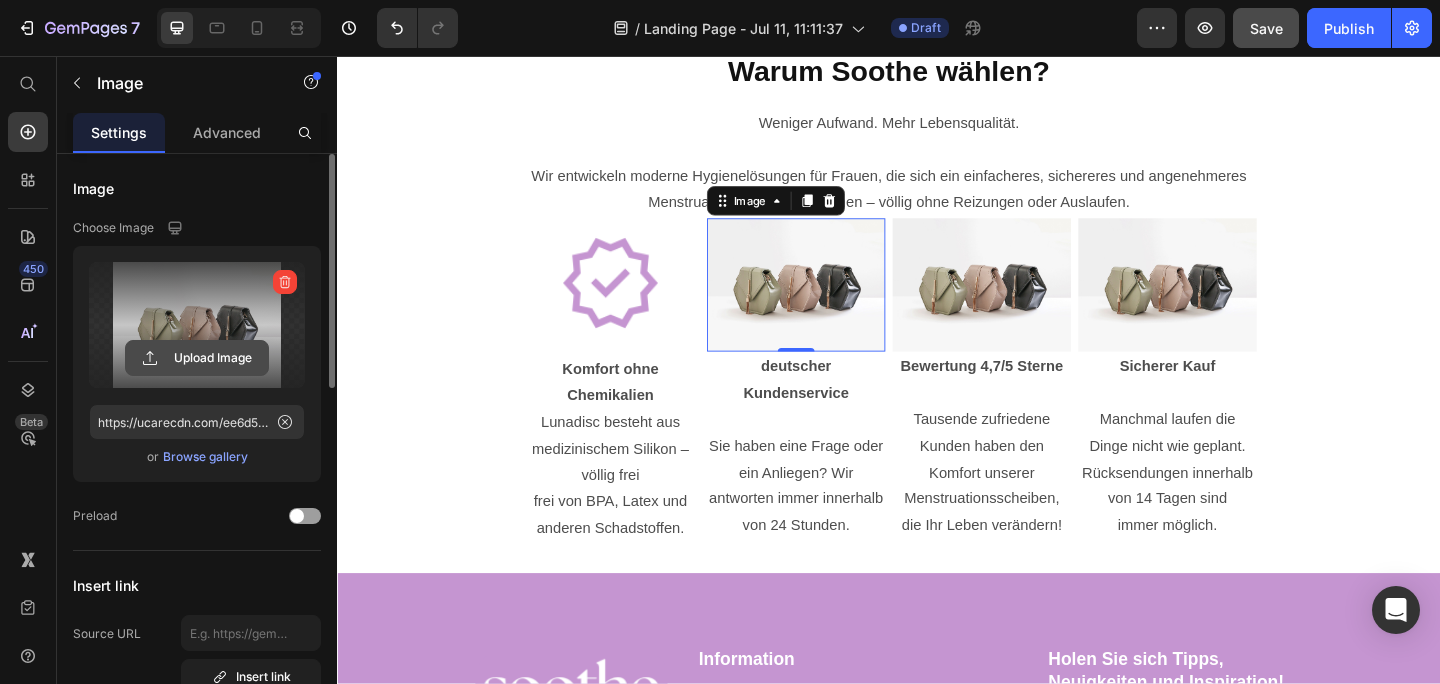 click 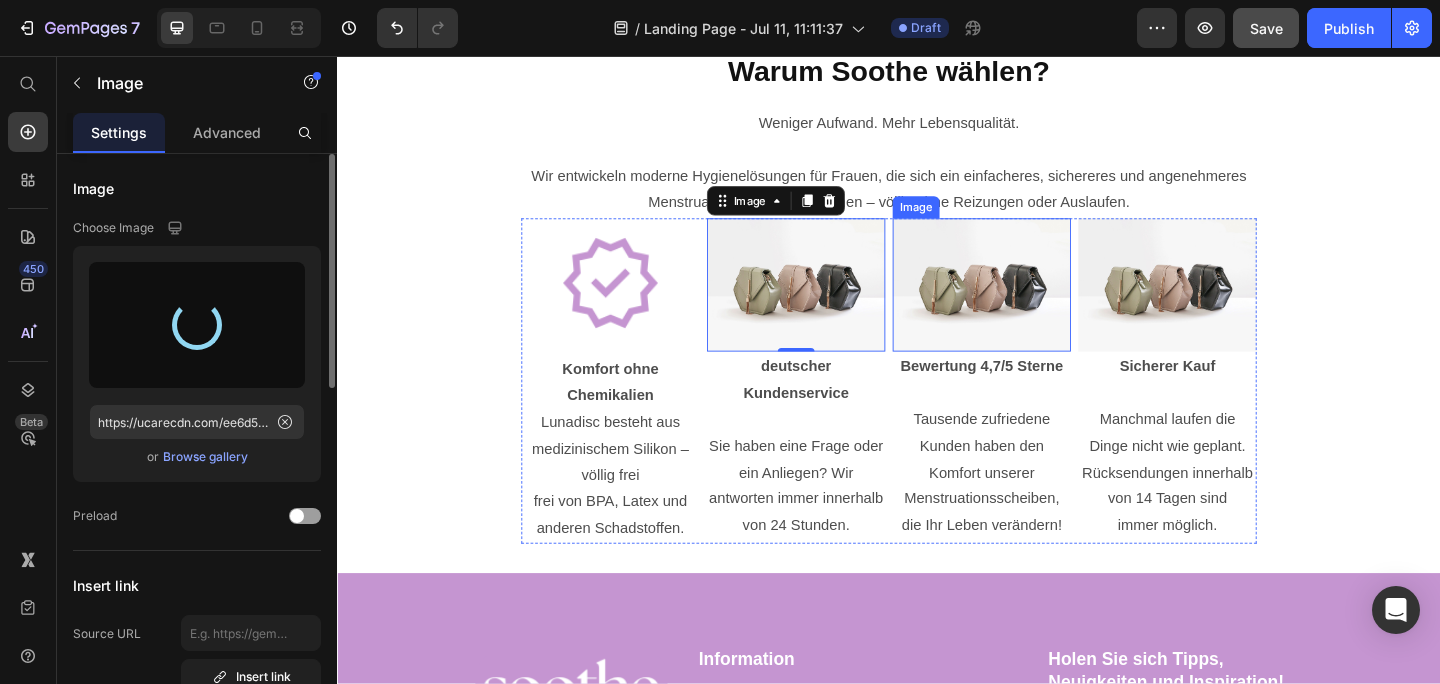 type on "https://cdn.shopify.com/s/files/1/0648/9433/7103/files/gempages_574828240988799775-27c43c08-bcd9-4118-9e24-f8dabacb811b.png" 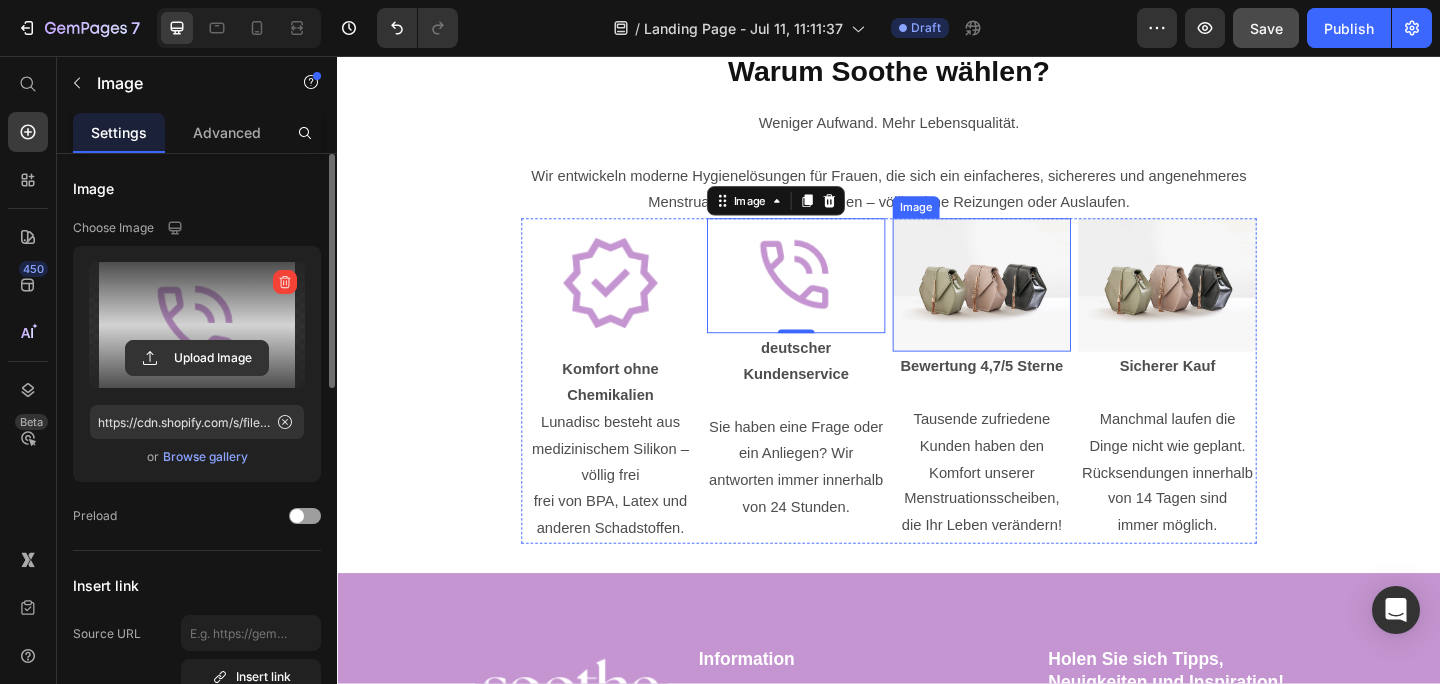 click at bounding box center (1038, 306) 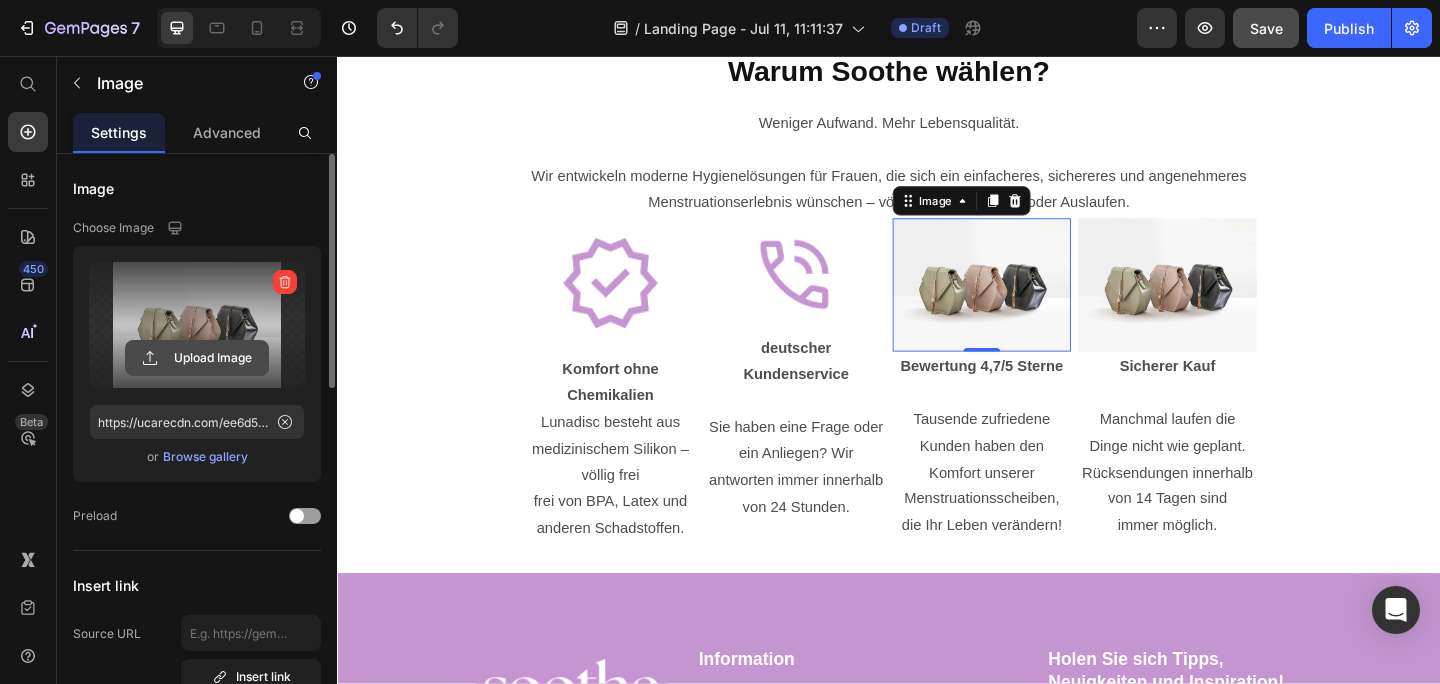 click 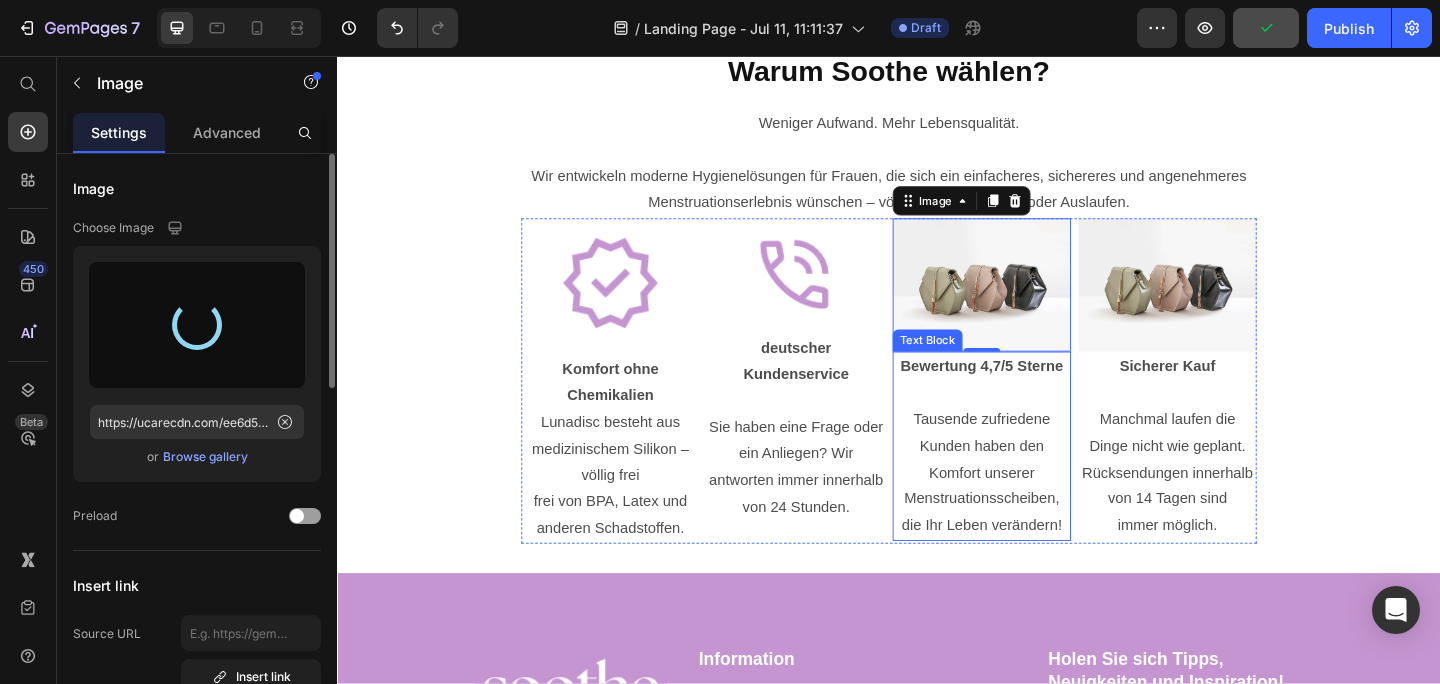 type on "https://cdn.shopify.com/s/files/1/0648/9433/7103/files/gempages_574828240988799775-b111e537-d1af-46f1-a379-0ac370e54714.png" 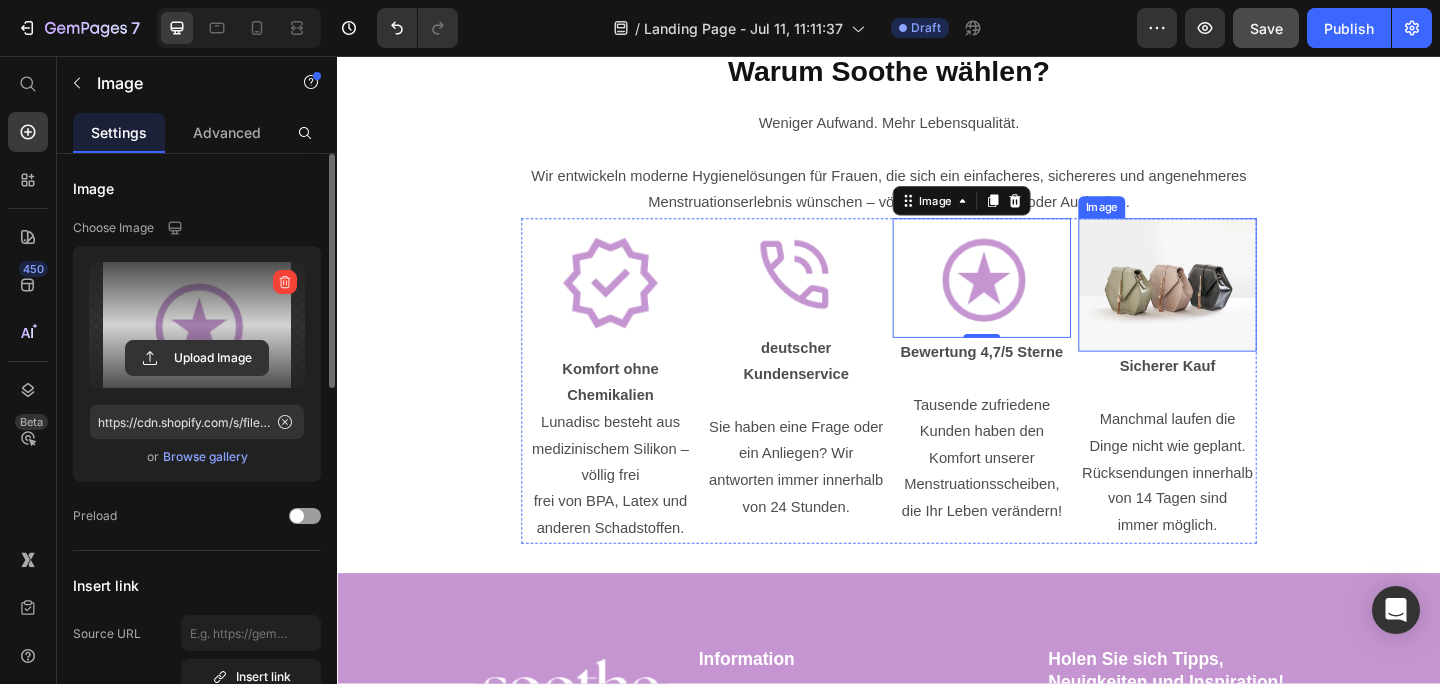 click at bounding box center [1240, 306] 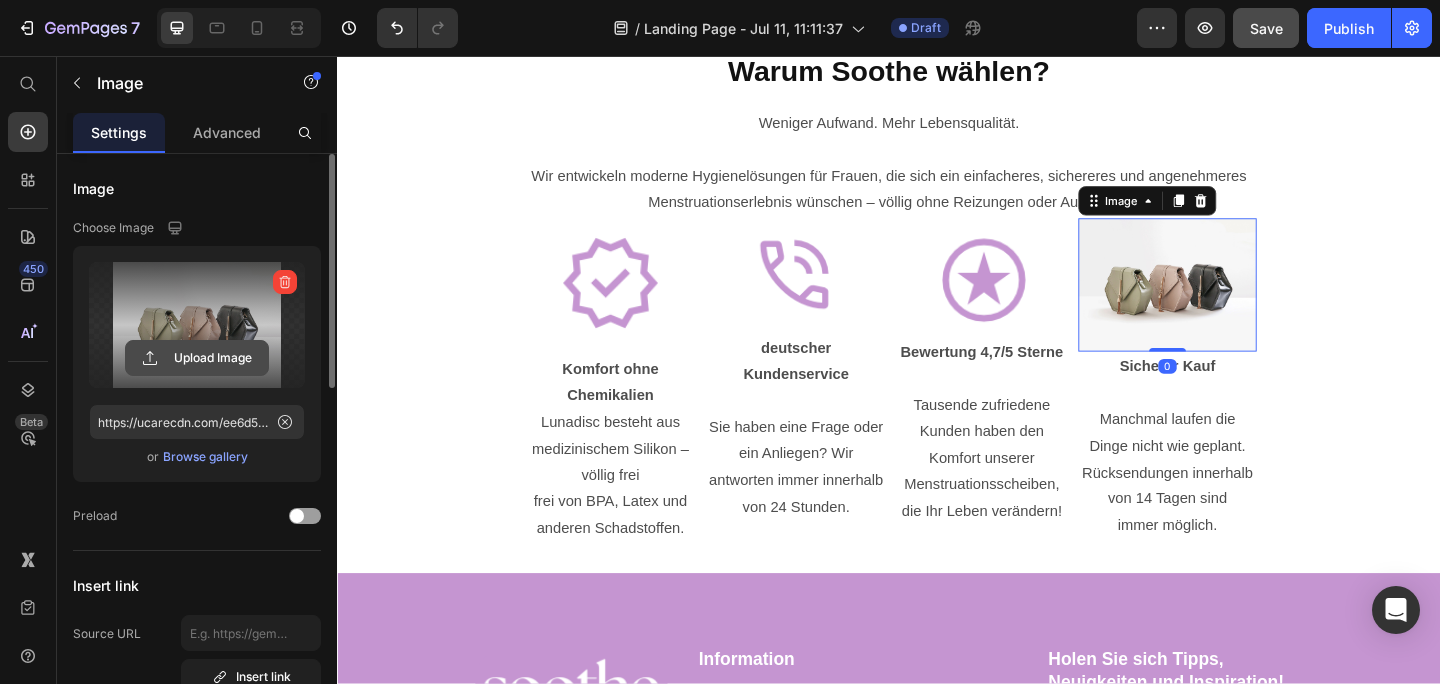 click 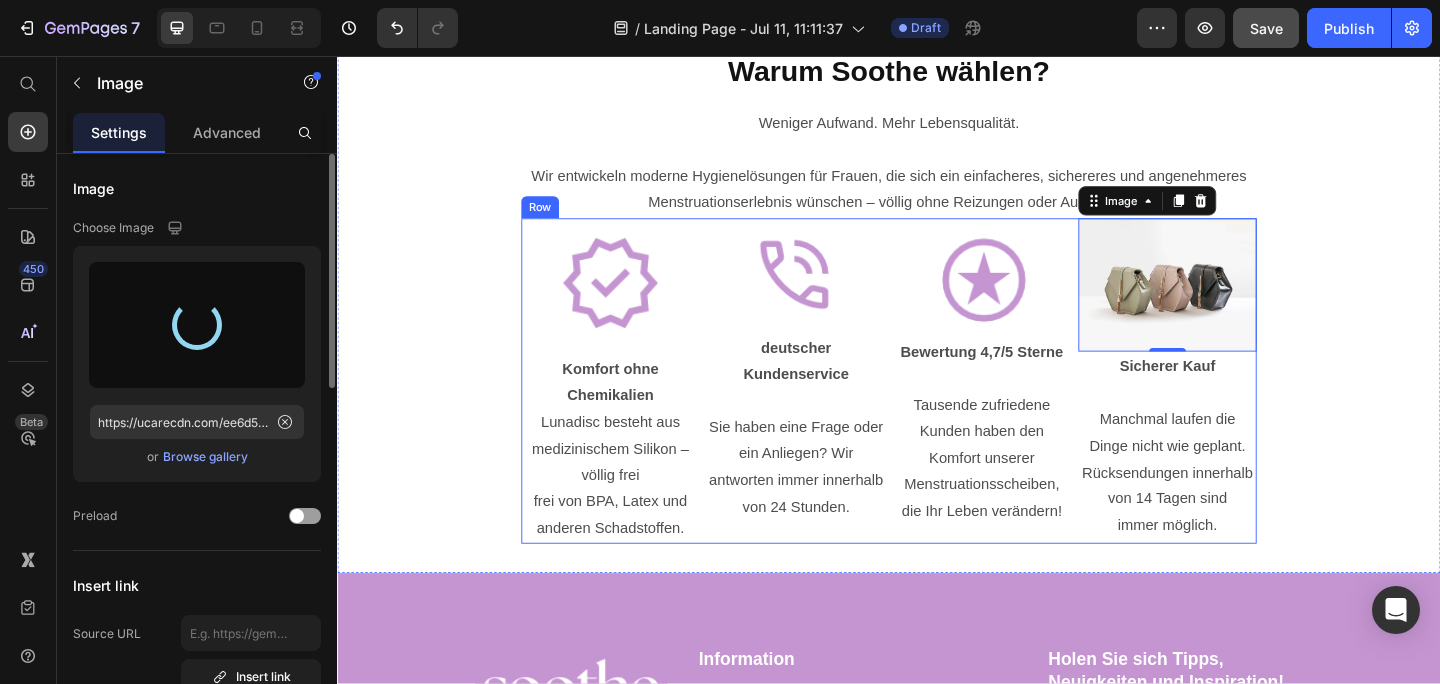 type on "https://cdn.shopify.com/s/files/1/0648/9433/7103/files/gempages_574828240988799775-05ad67f6-5d94-43dc-9f4f-459433171266.png" 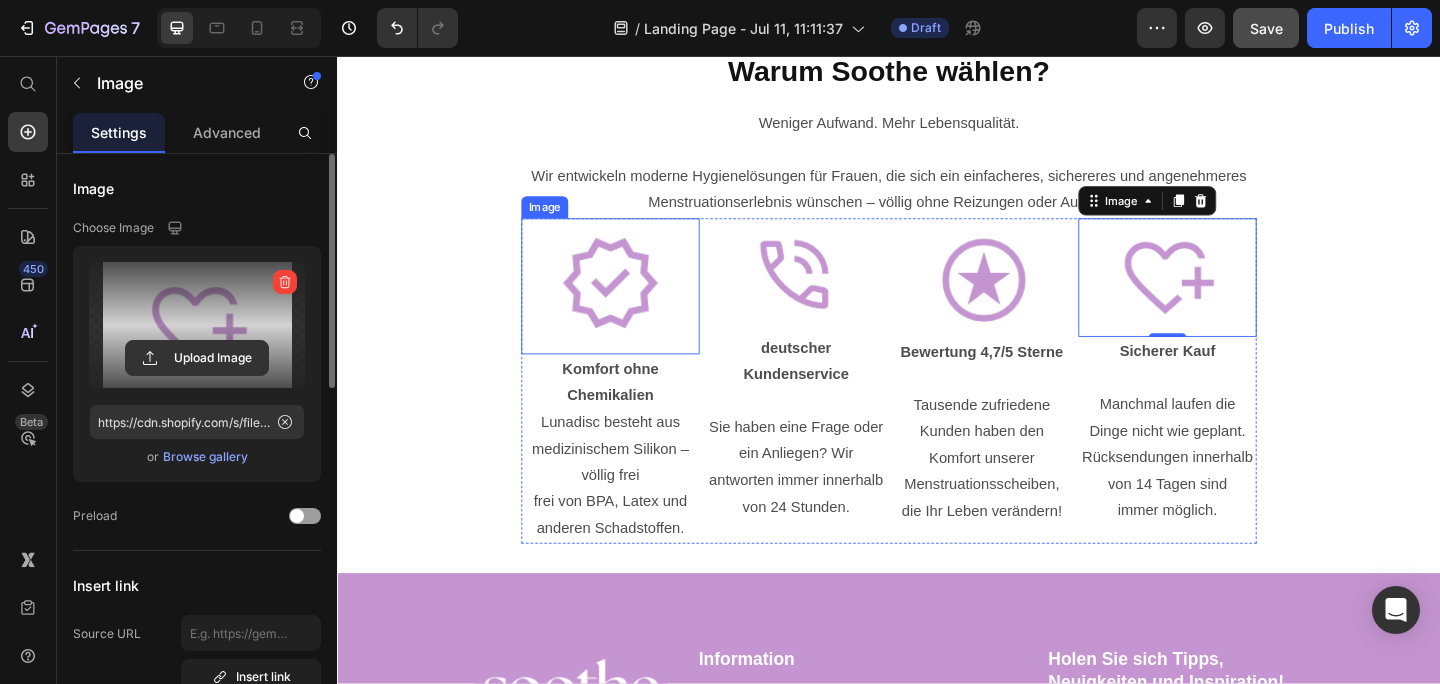 click at bounding box center [634, 307] 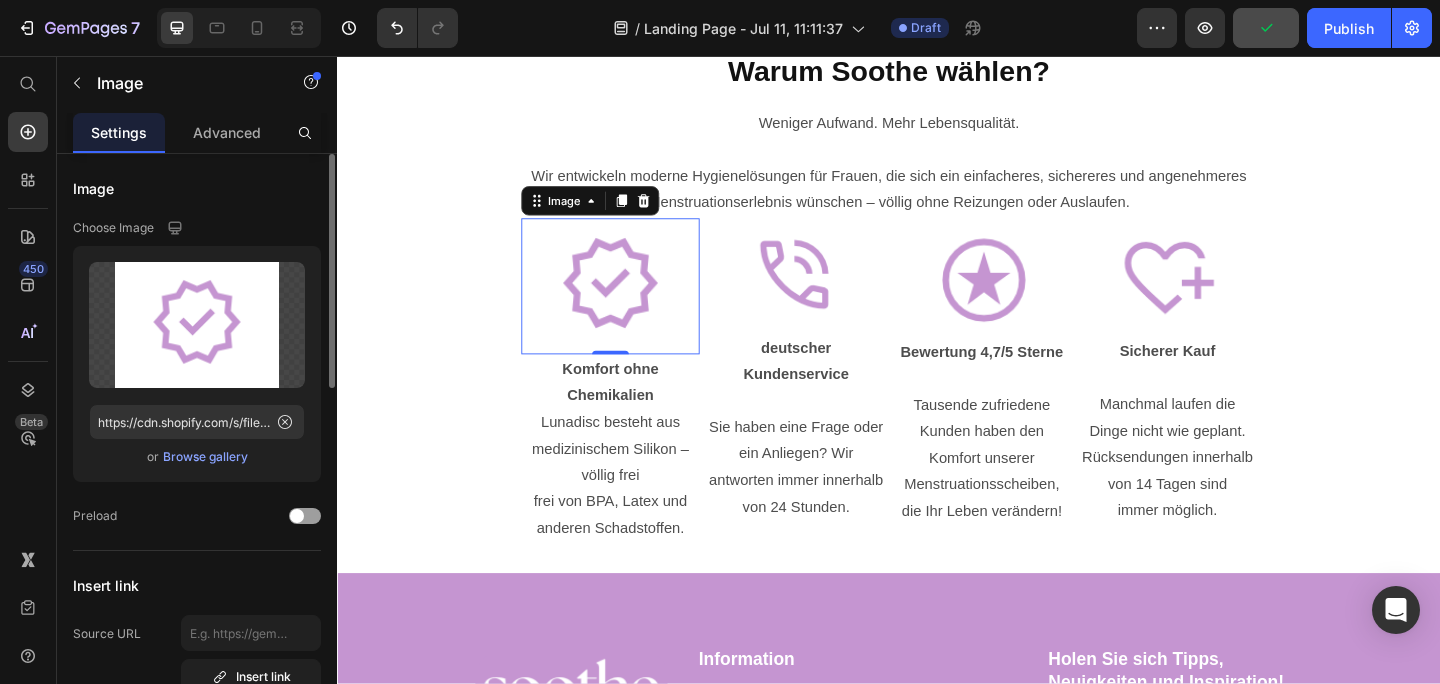 click at bounding box center [634, 307] 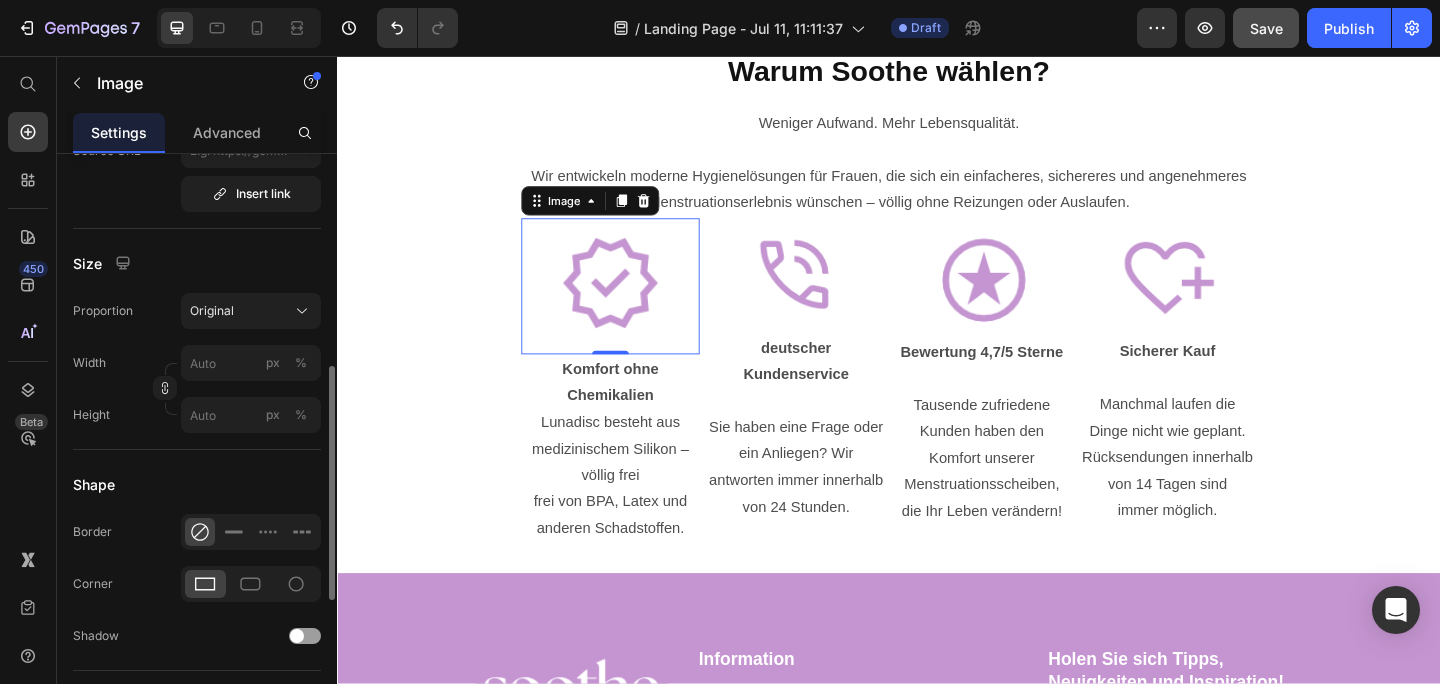 scroll, scrollTop: 497, scrollLeft: 0, axis: vertical 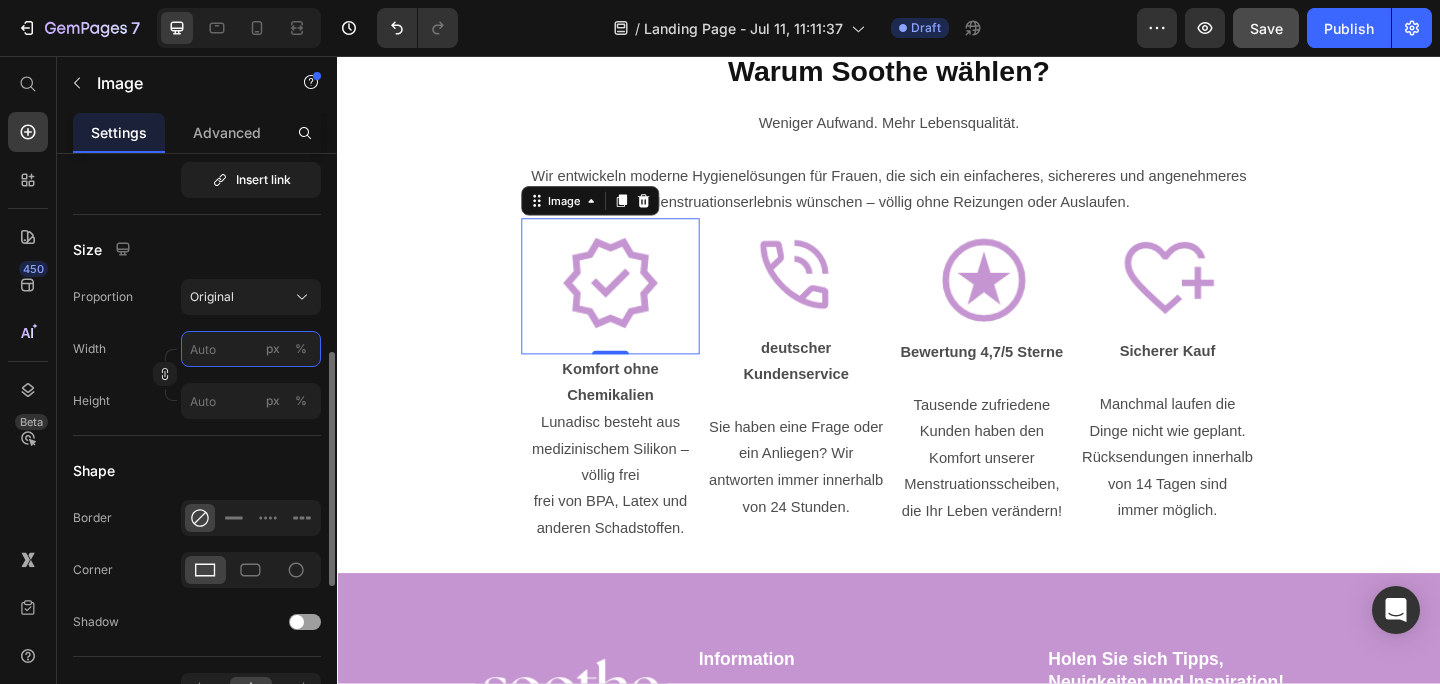 click on "px %" at bounding box center [251, 349] 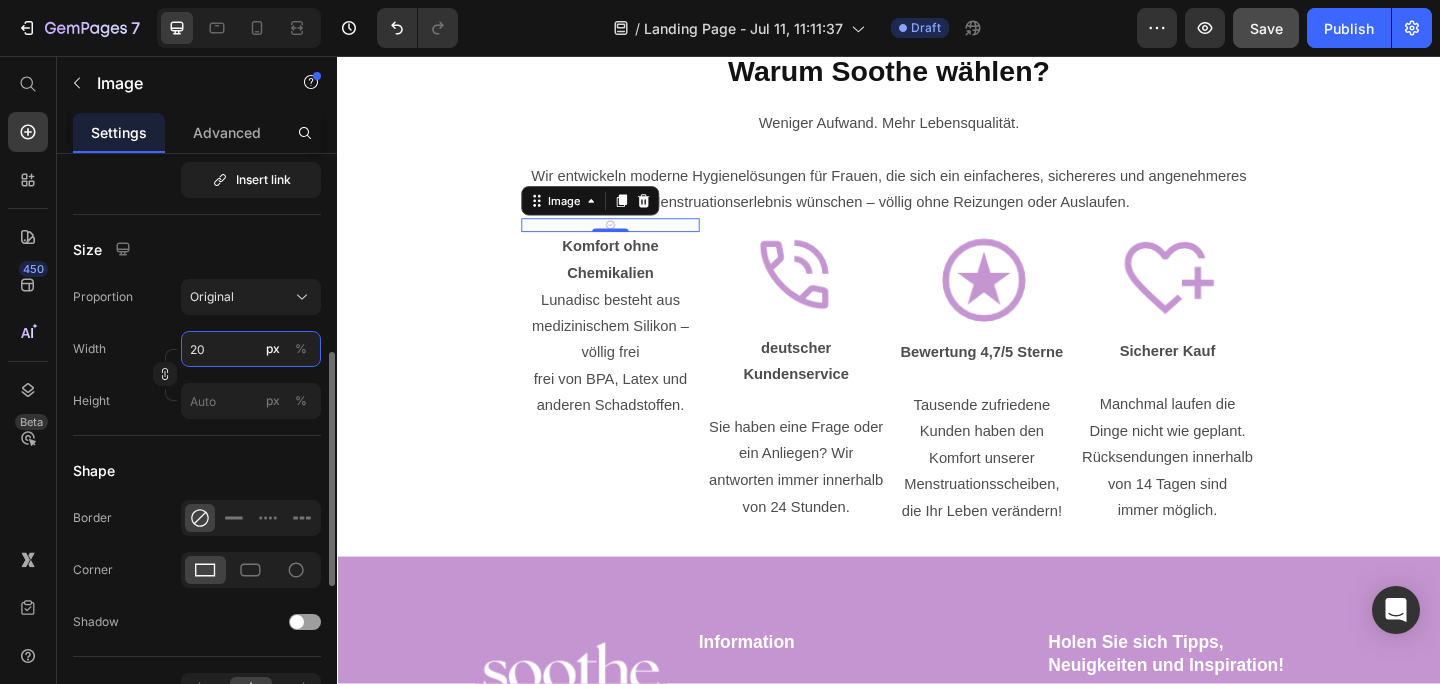 type on "2" 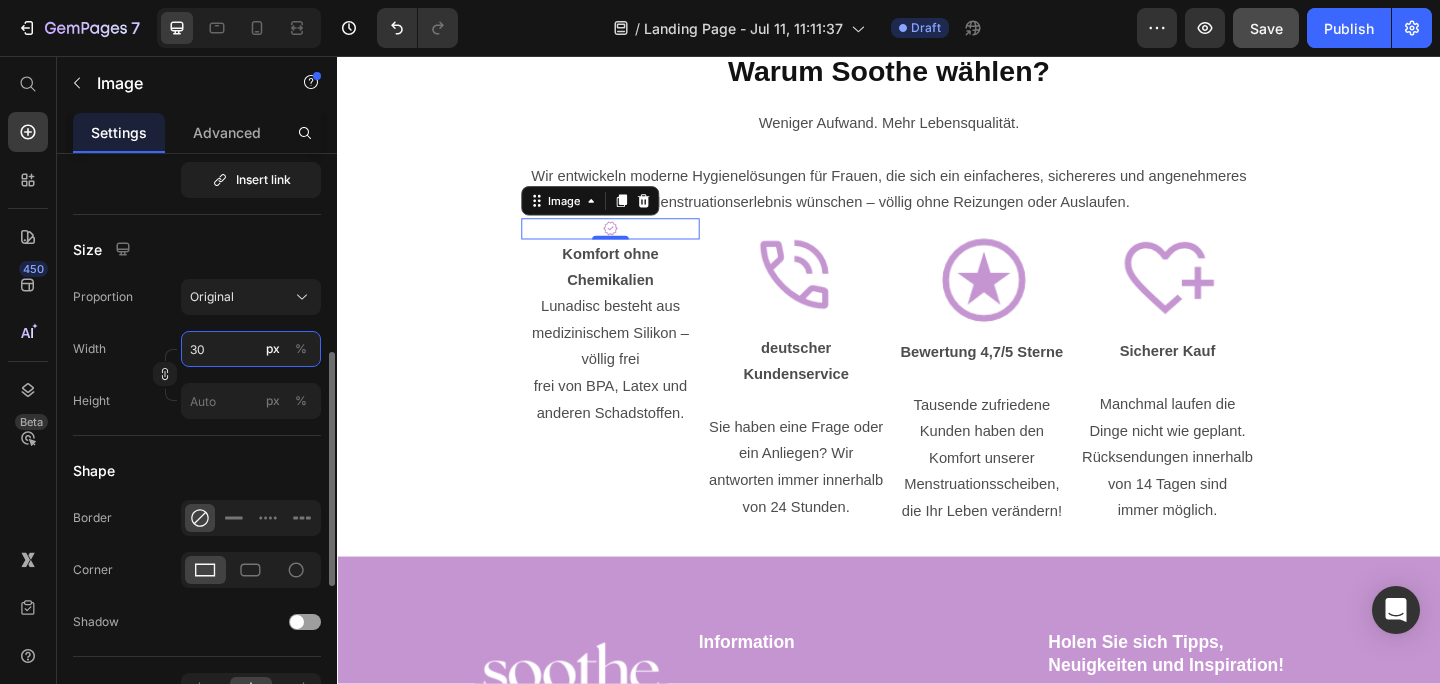 type on "3" 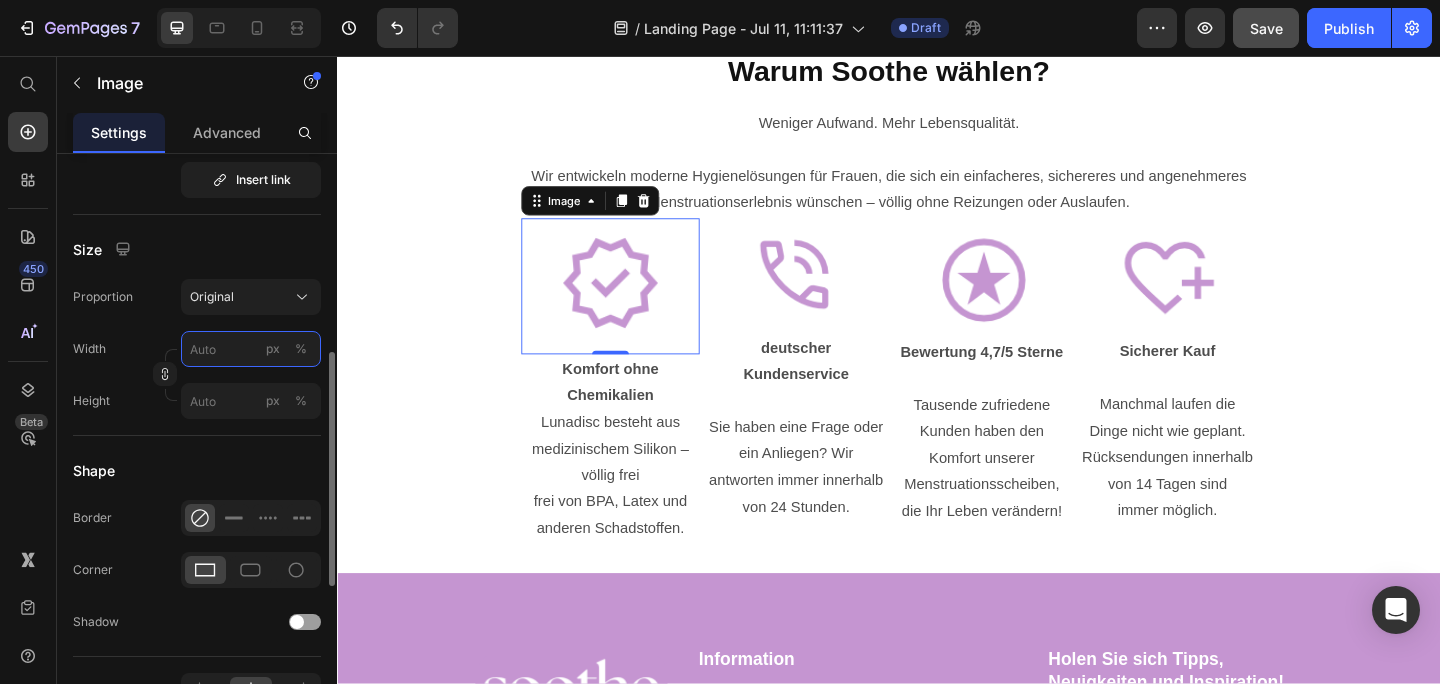 type on "3" 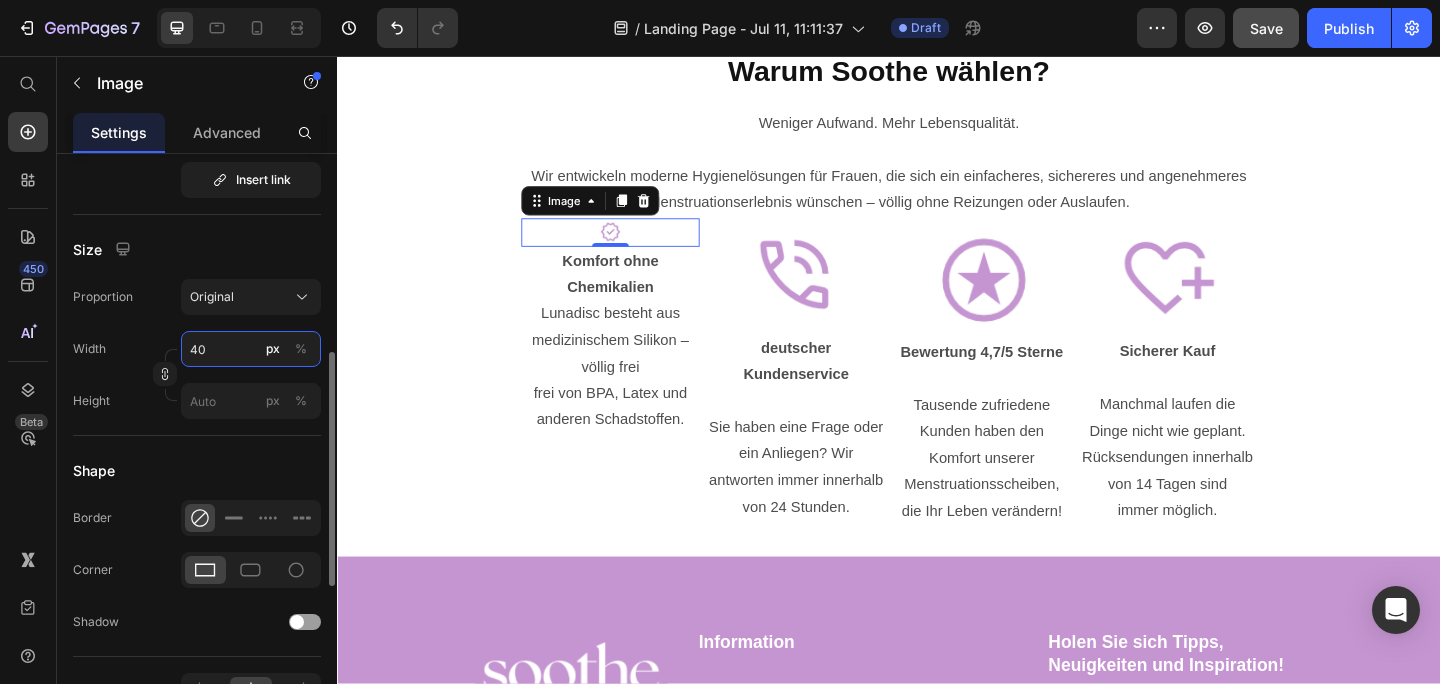 type on "4" 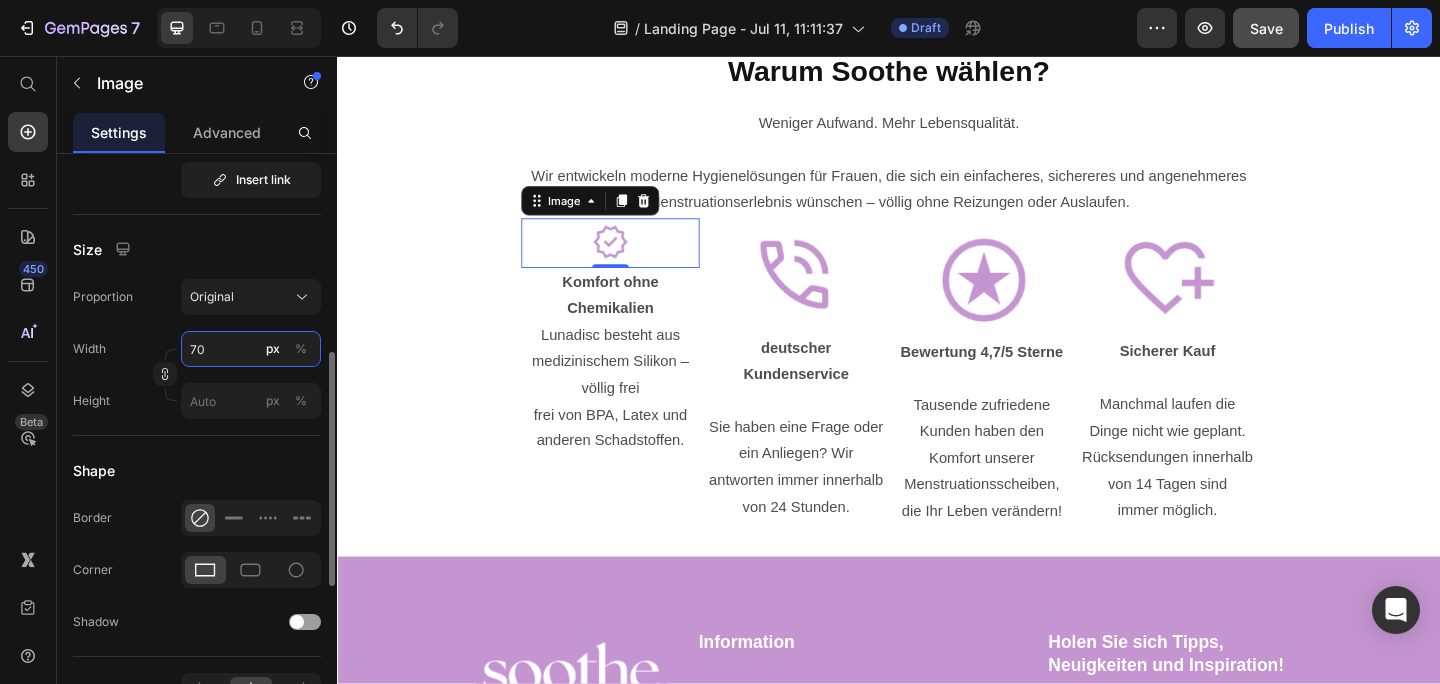 type on "7" 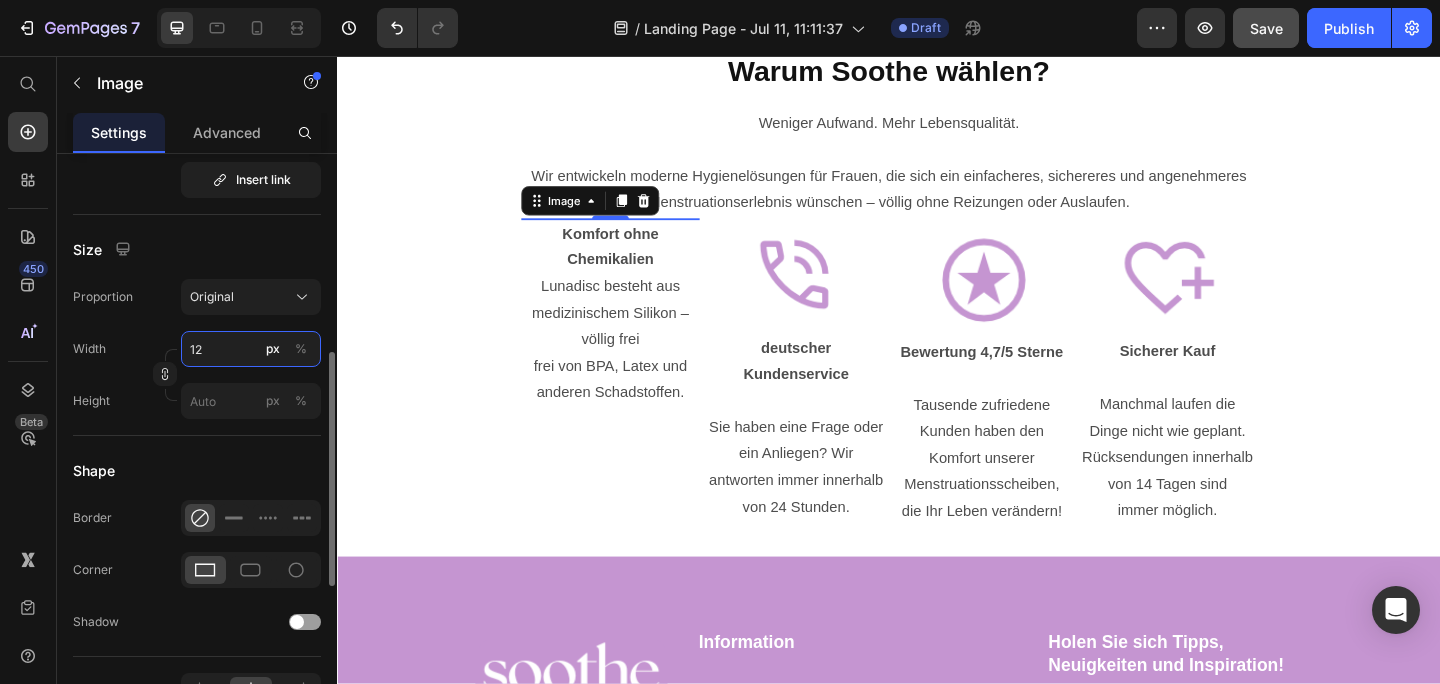 type on "120" 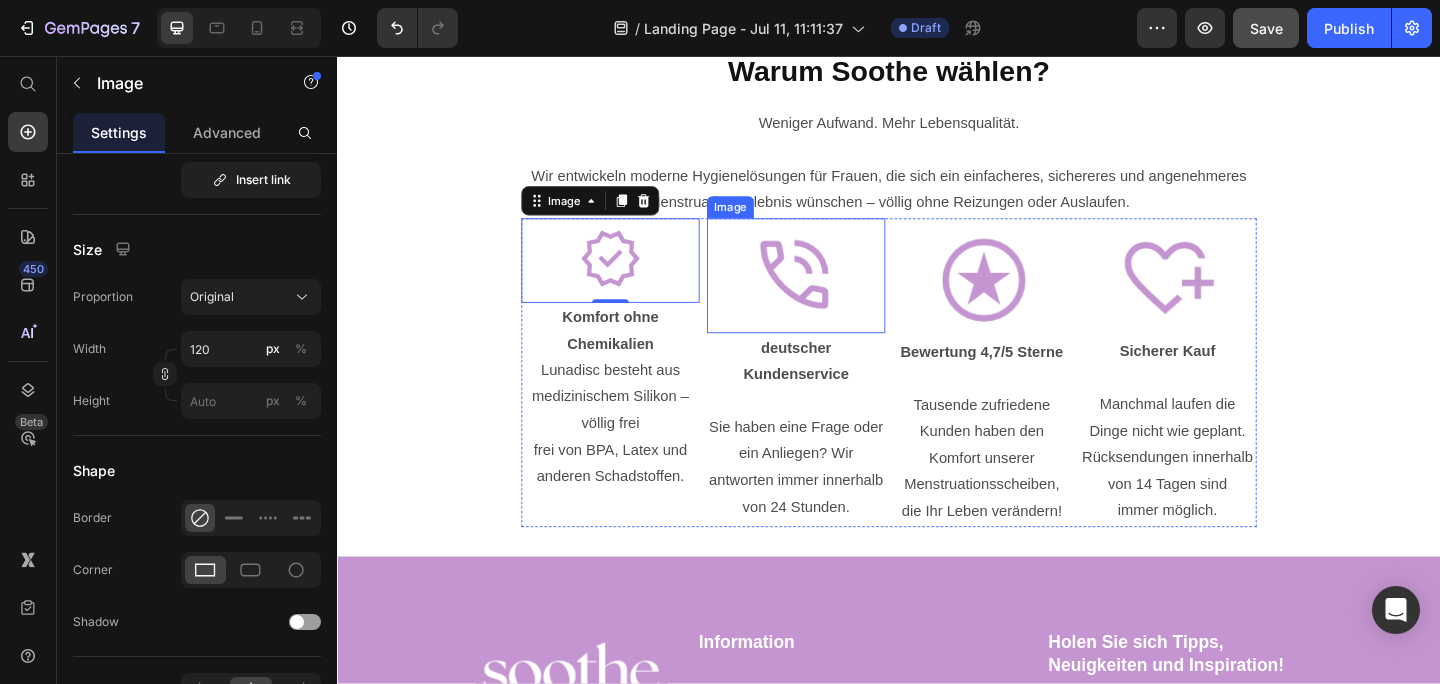 click at bounding box center [836, 295] 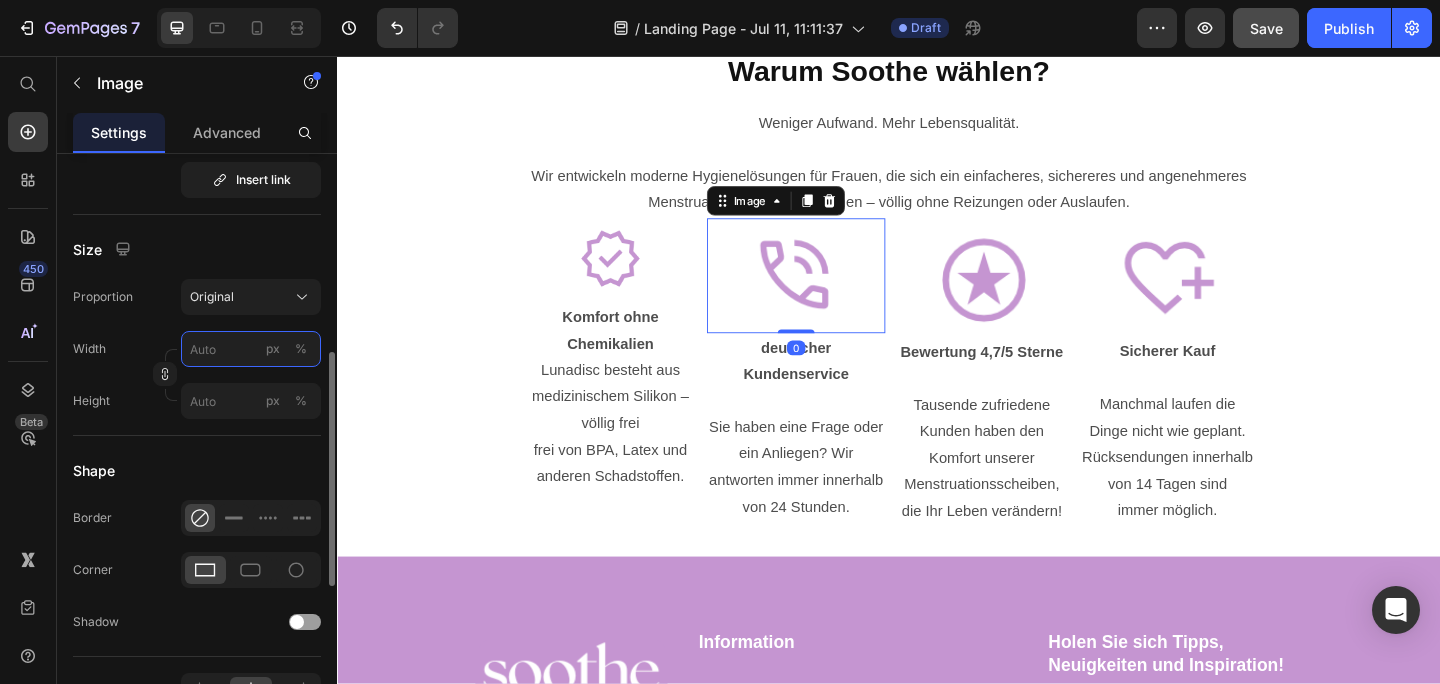 click on "px %" at bounding box center [251, 349] 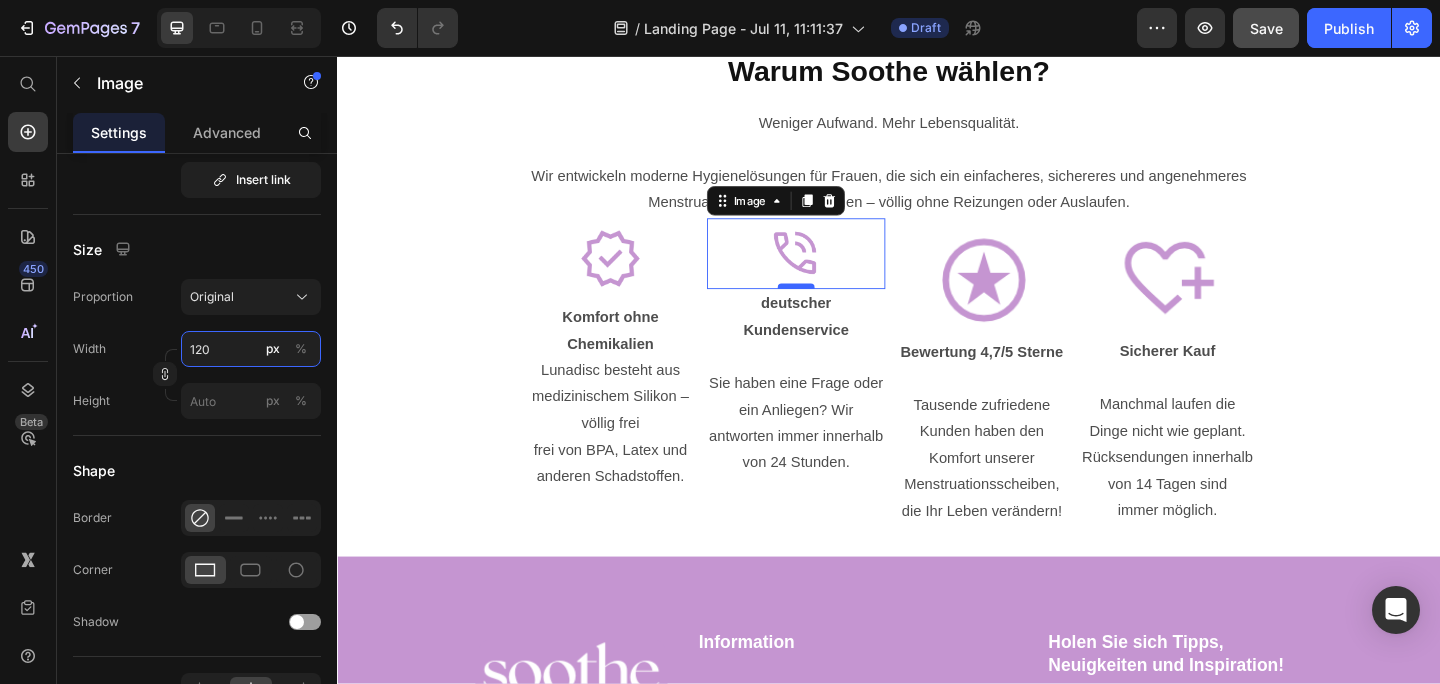 type on "120" 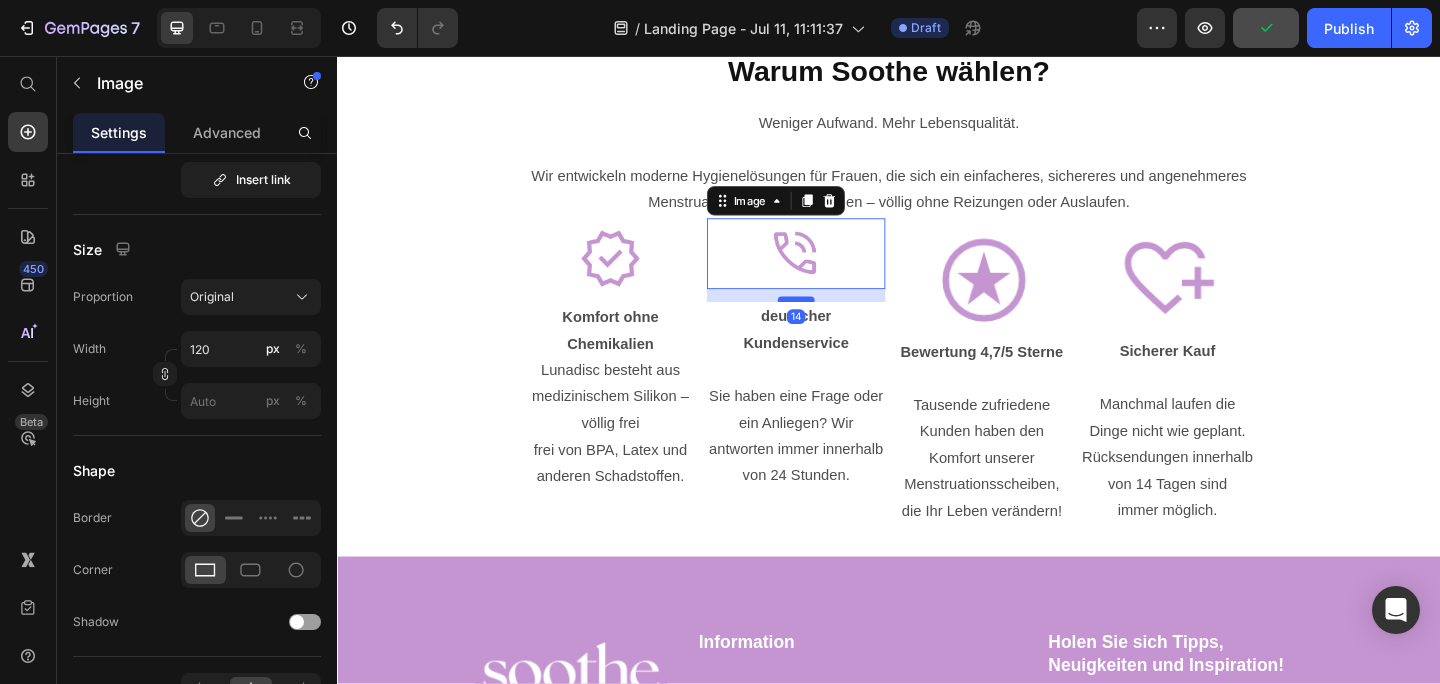 drag, startPoint x: 842, startPoint y: 307, endPoint x: 842, endPoint y: 321, distance: 14 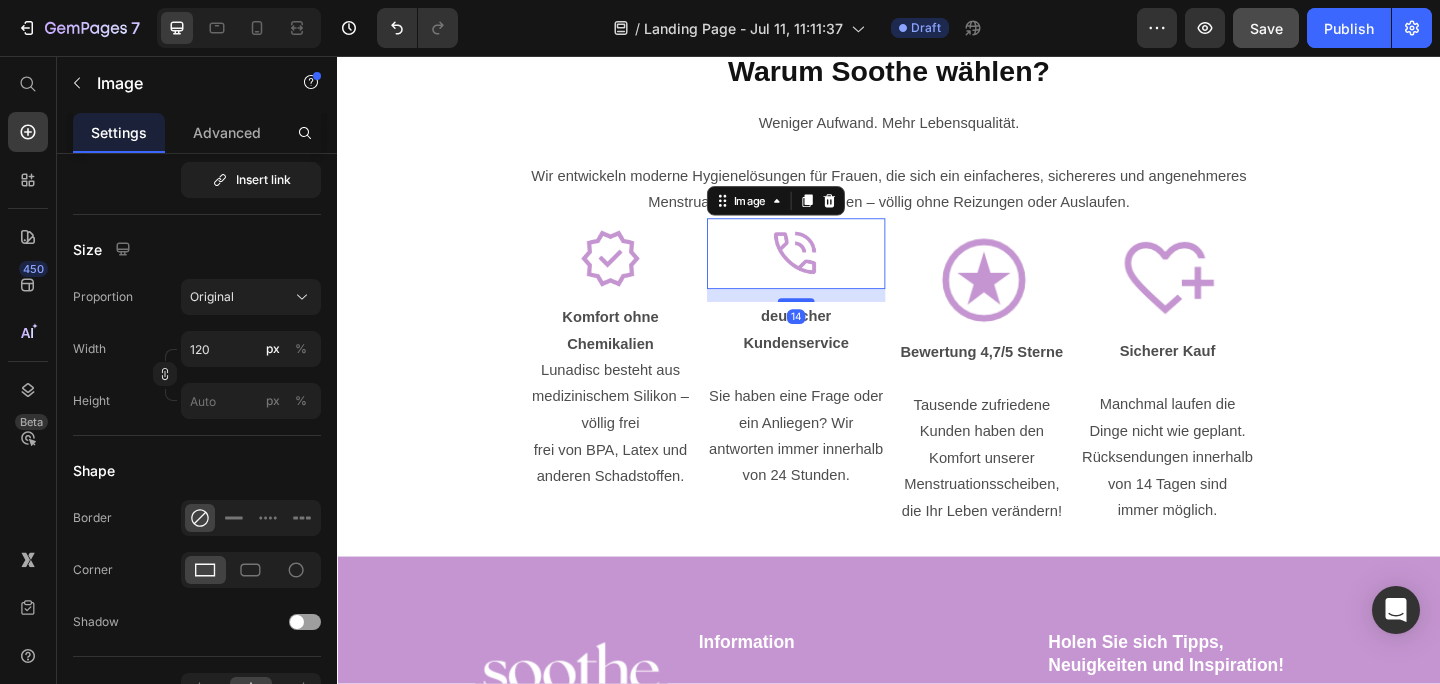 click at bounding box center [836, 271] 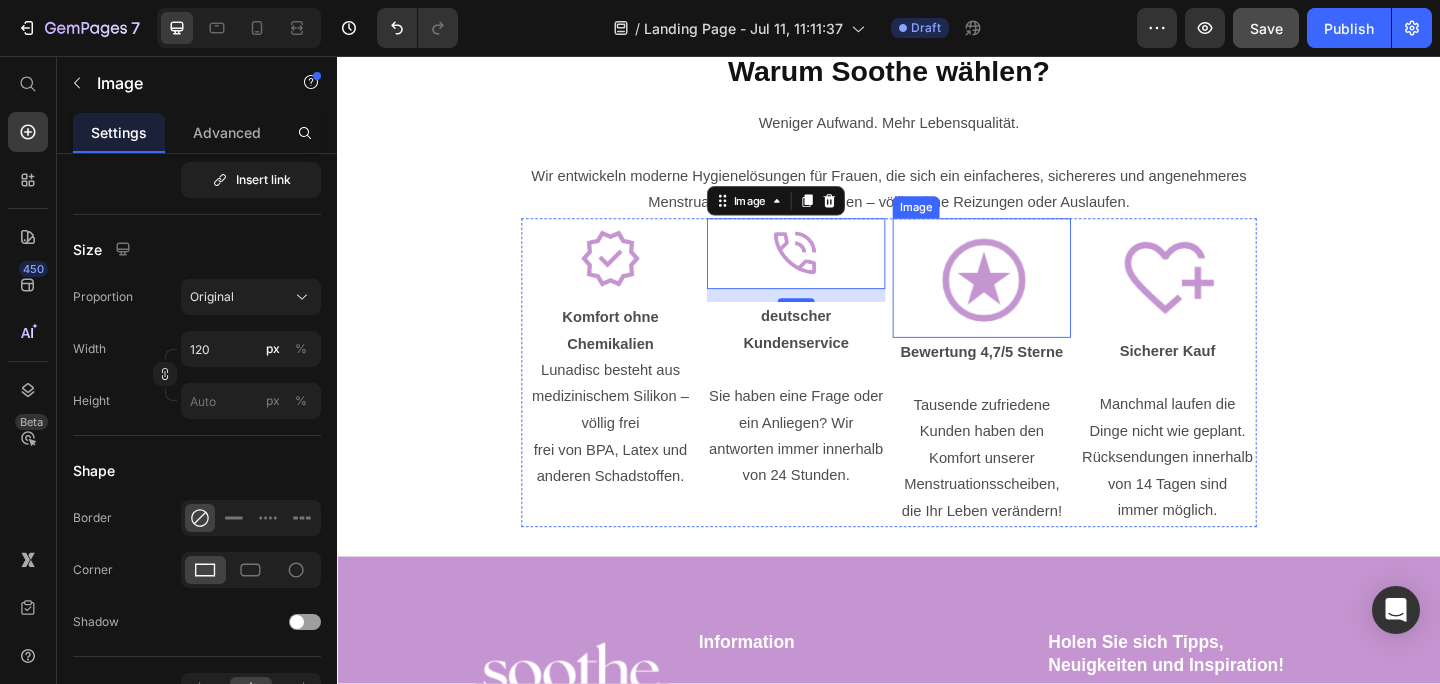 click at bounding box center [1038, 298] 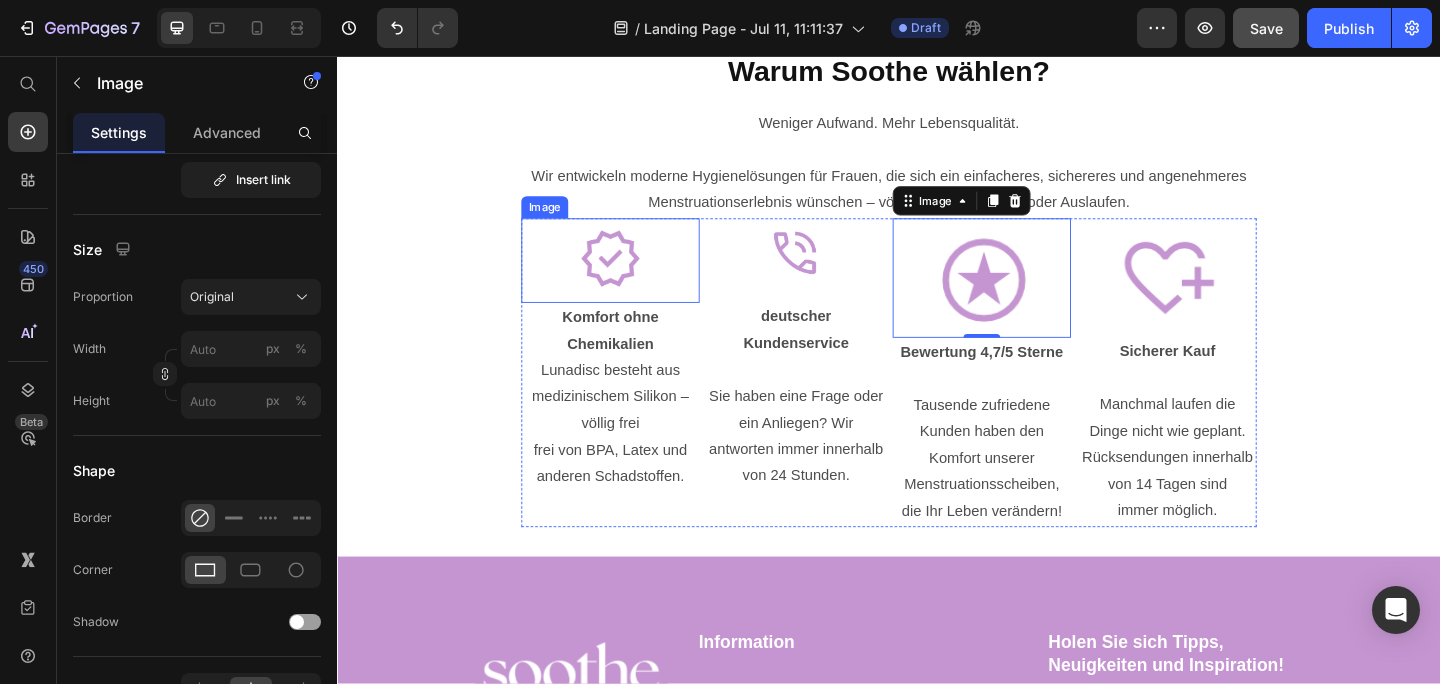 click at bounding box center (634, 279) 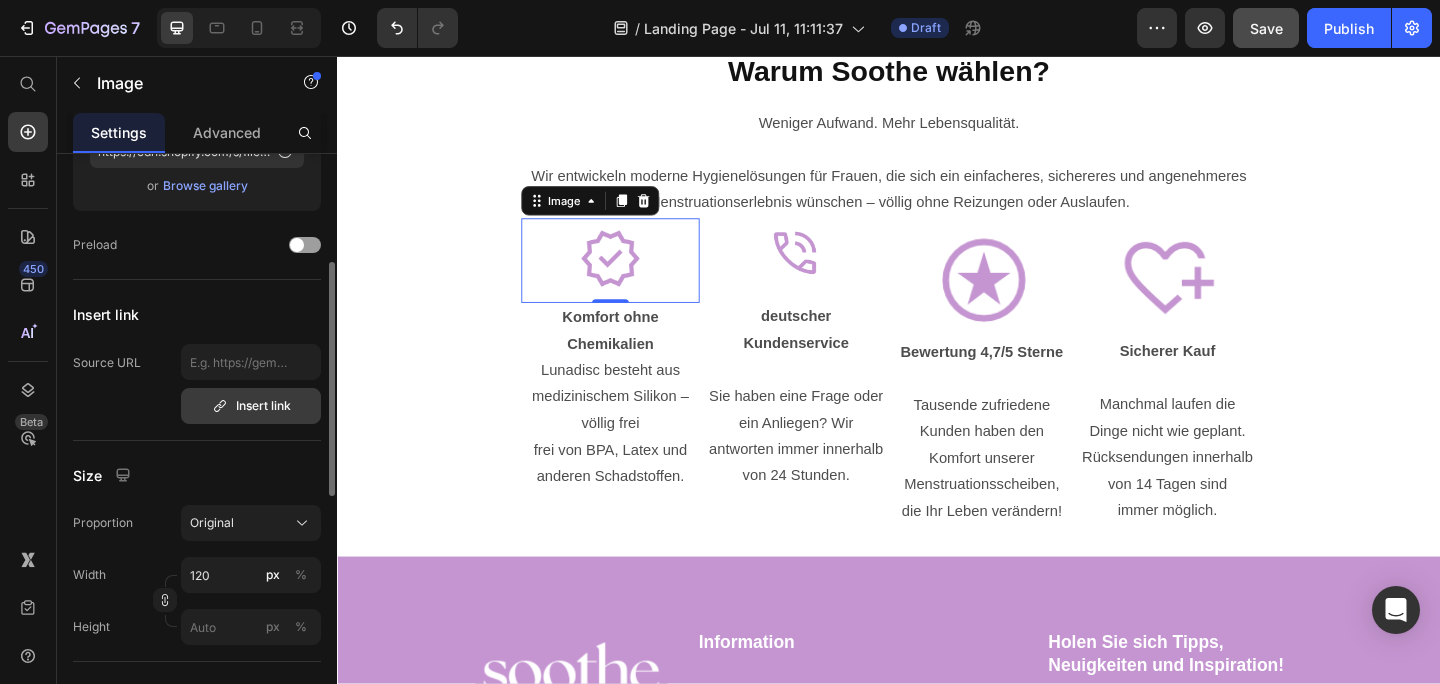 scroll, scrollTop: 0, scrollLeft: 0, axis: both 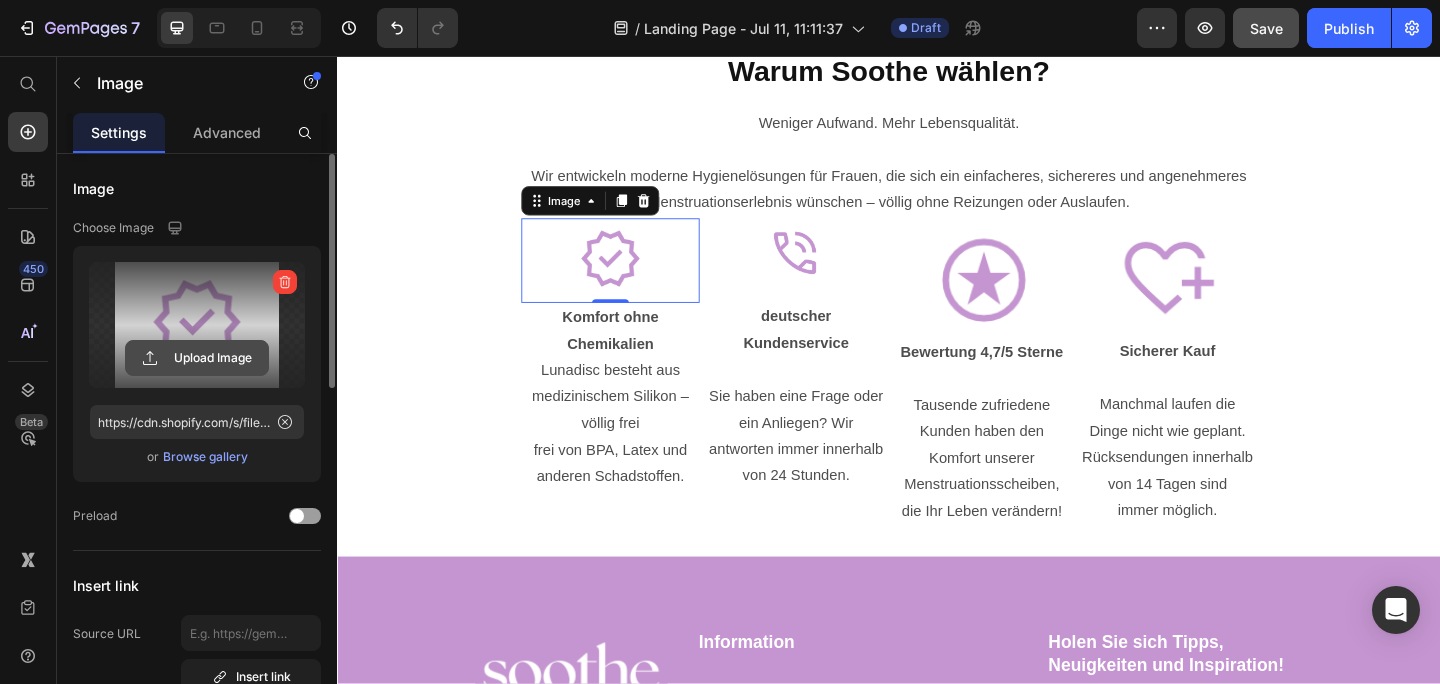 click 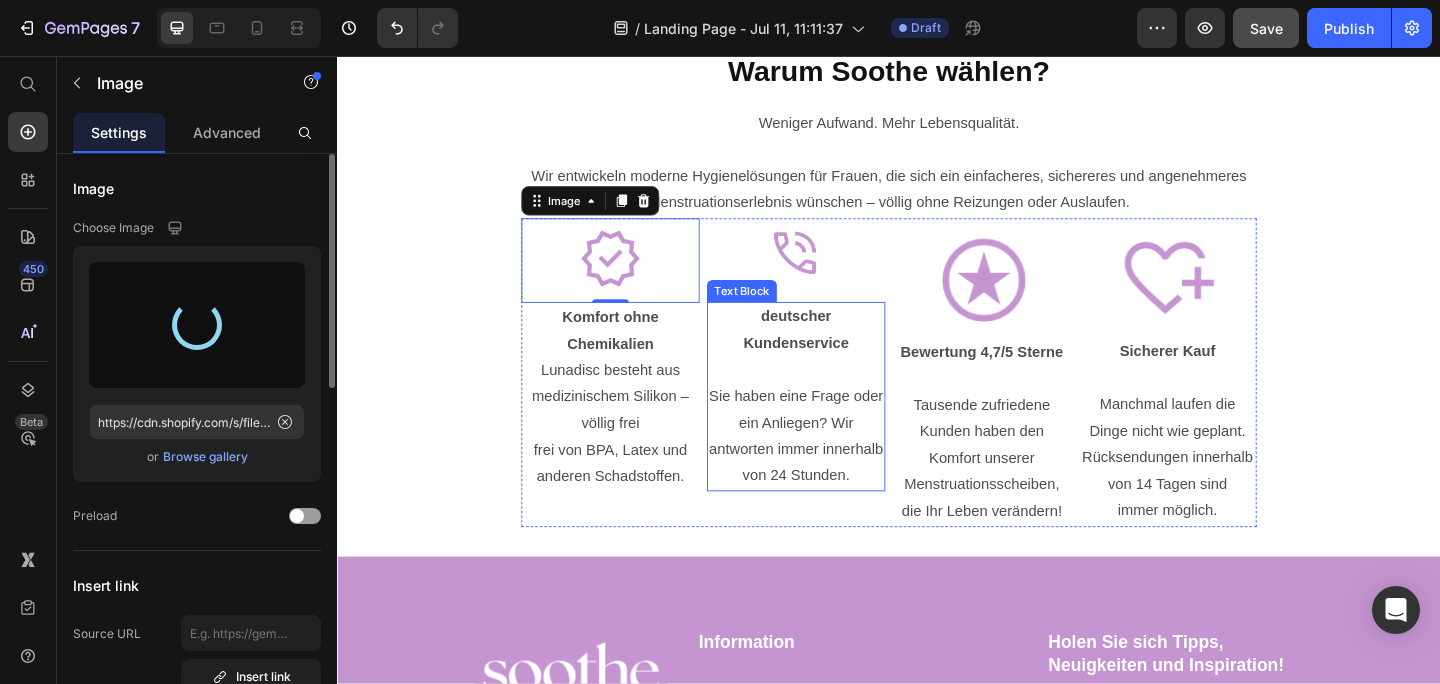 type on "https://cdn.shopify.com/s/files/1/0648/9433/7103/files/gempages_574828240988799775-500891b2-541e-4c69-b69a-e72a44d20331.png" 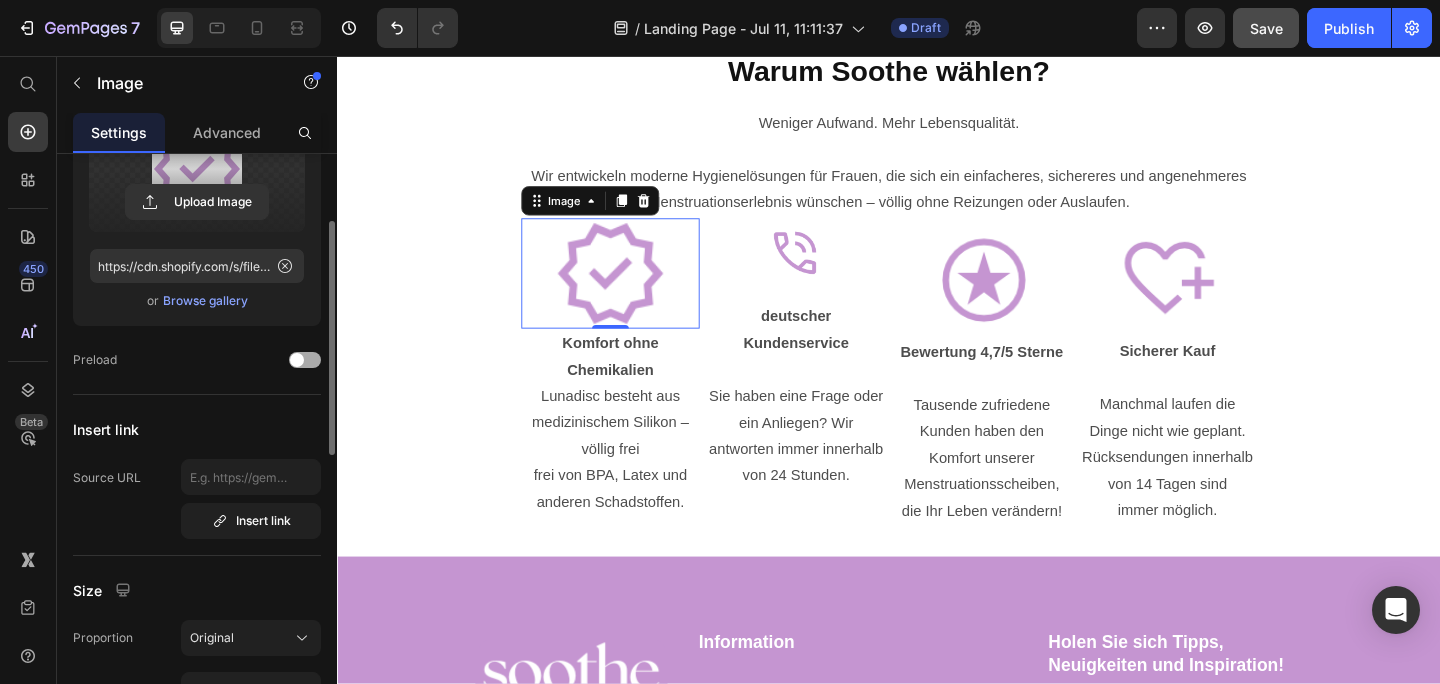 scroll, scrollTop: 210, scrollLeft: 0, axis: vertical 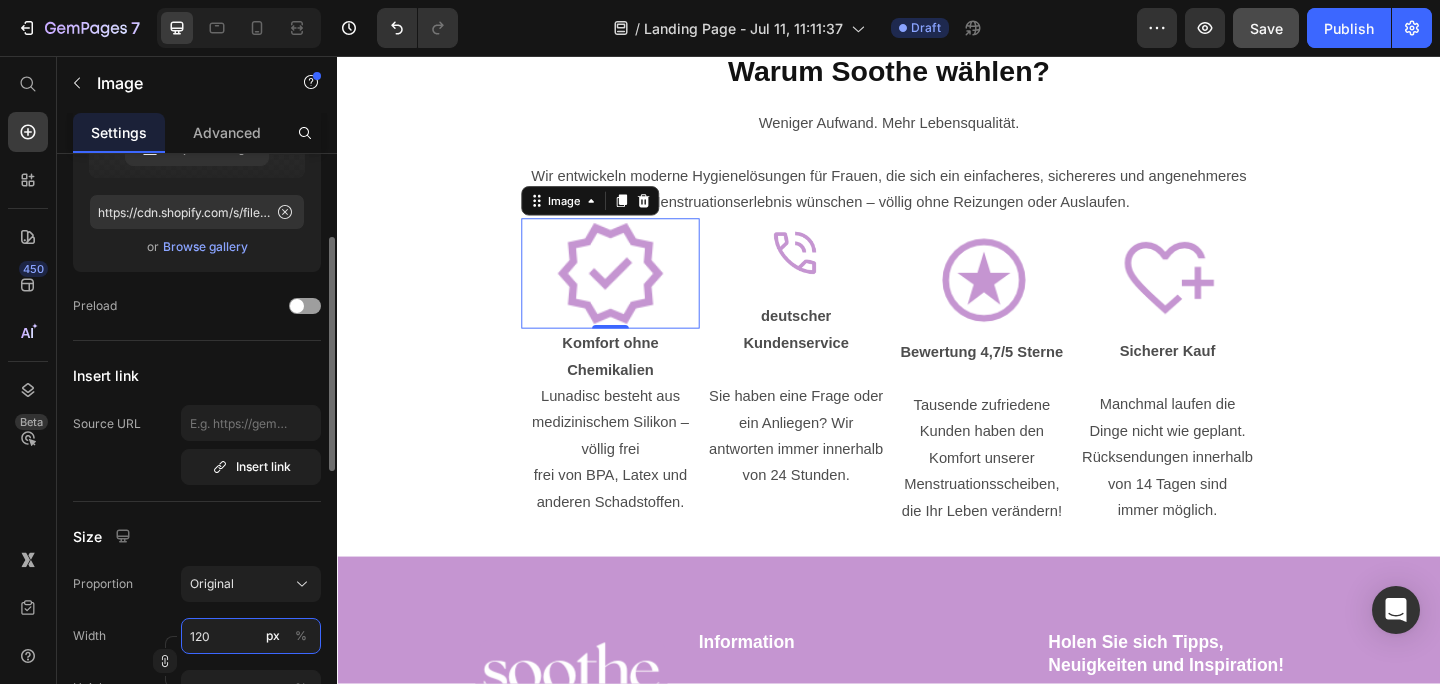 click on "120" at bounding box center (251, 636) 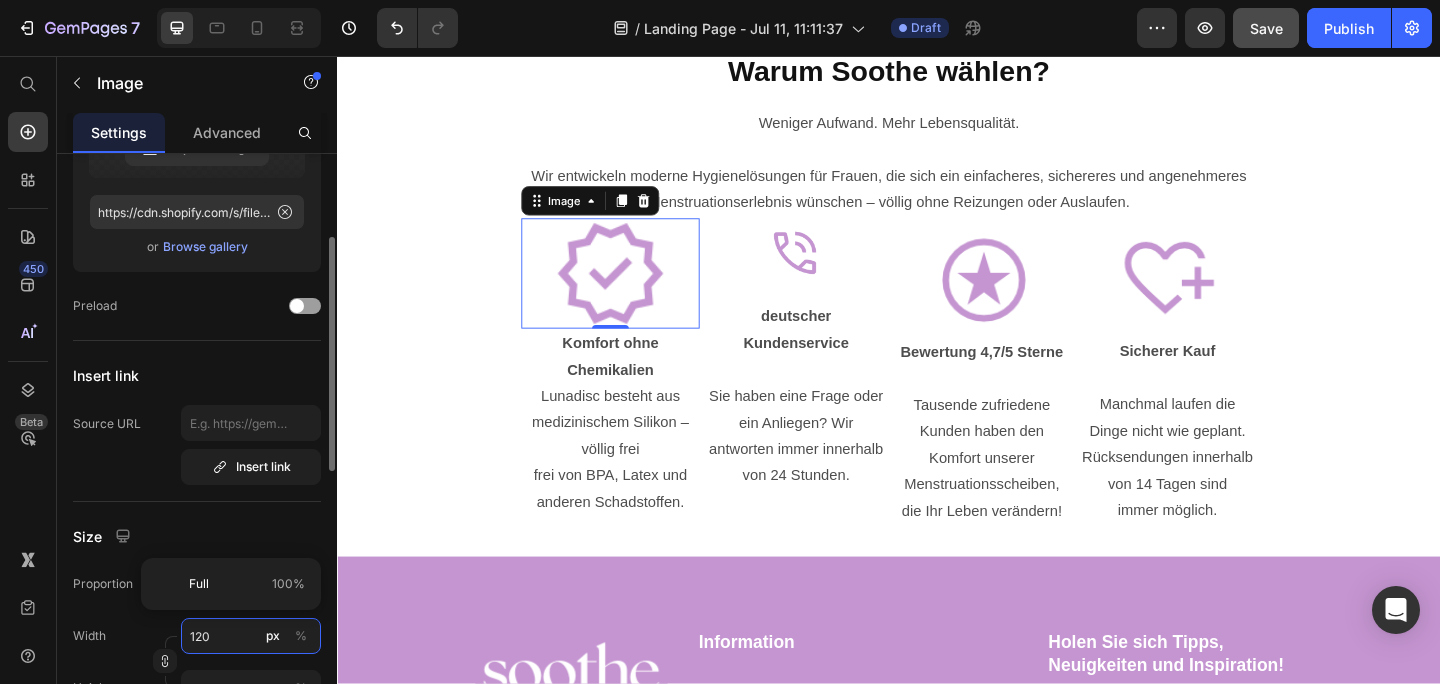 type 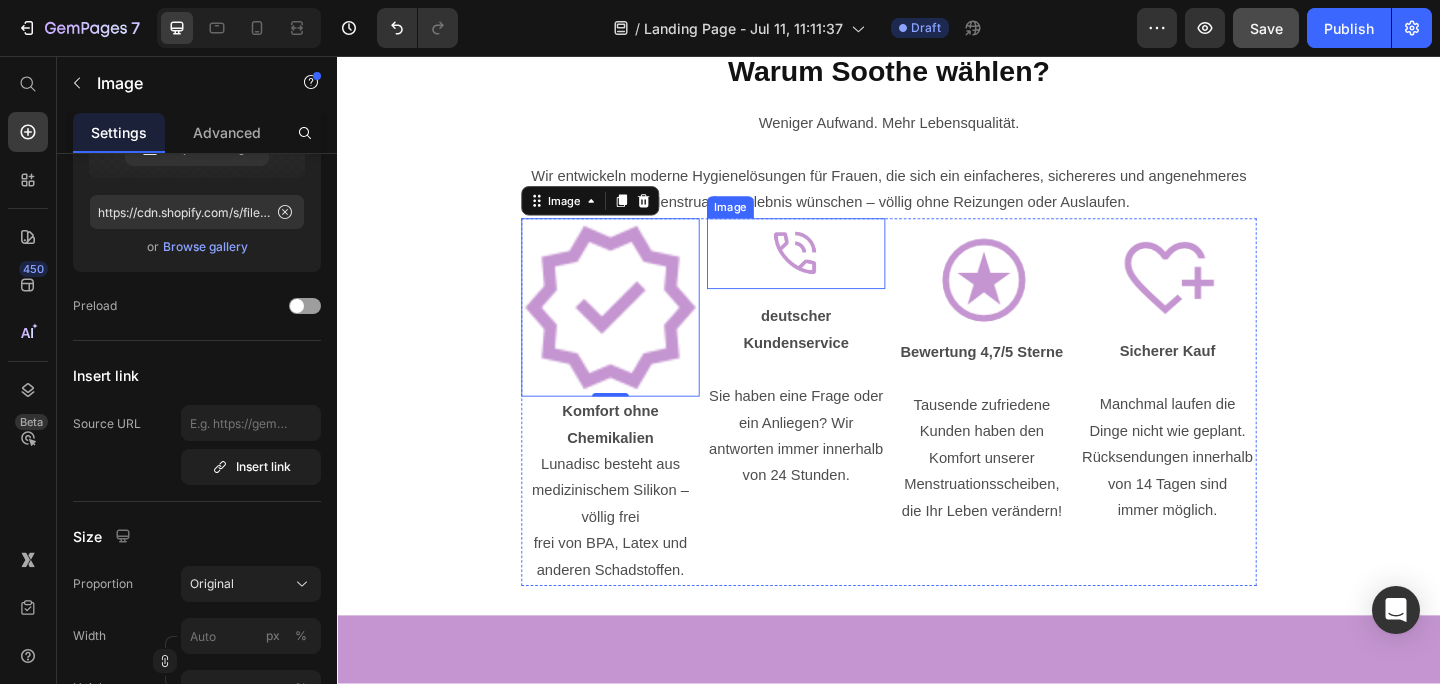 click at bounding box center (836, 271) 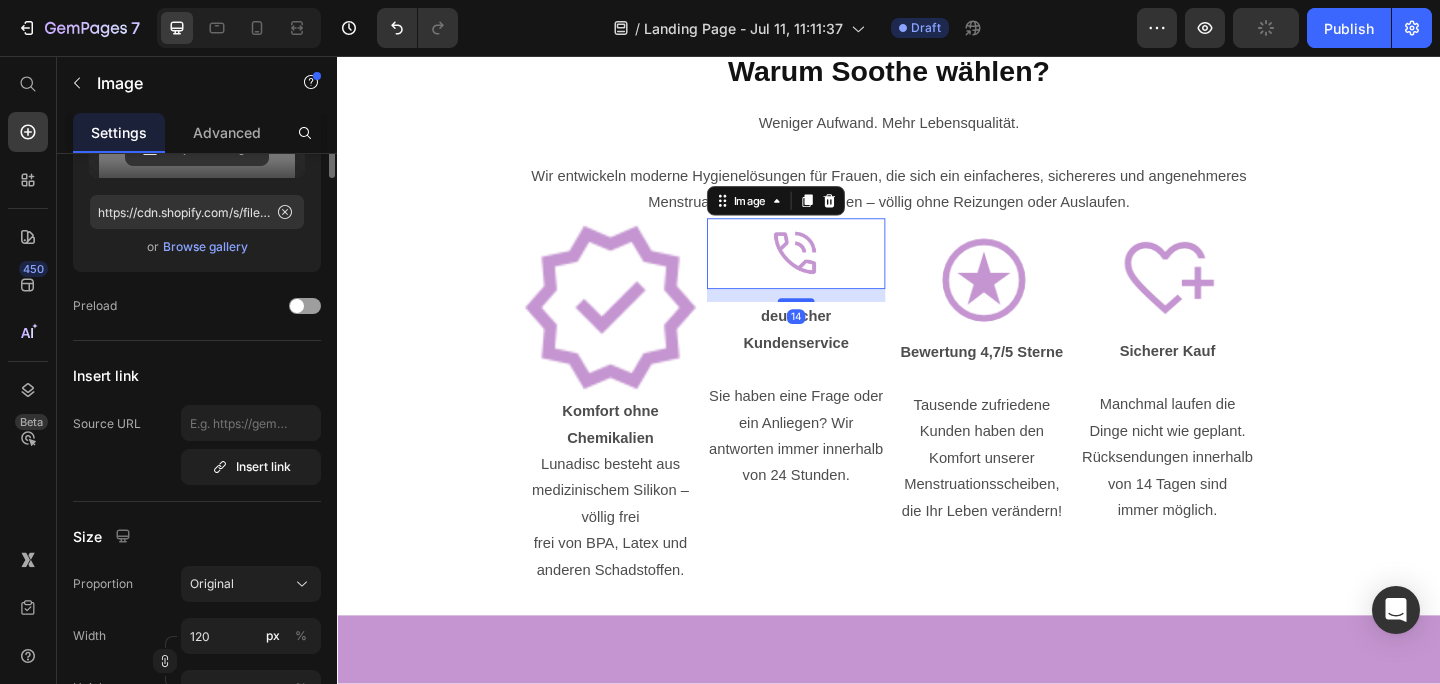 scroll, scrollTop: 0, scrollLeft: 0, axis: both 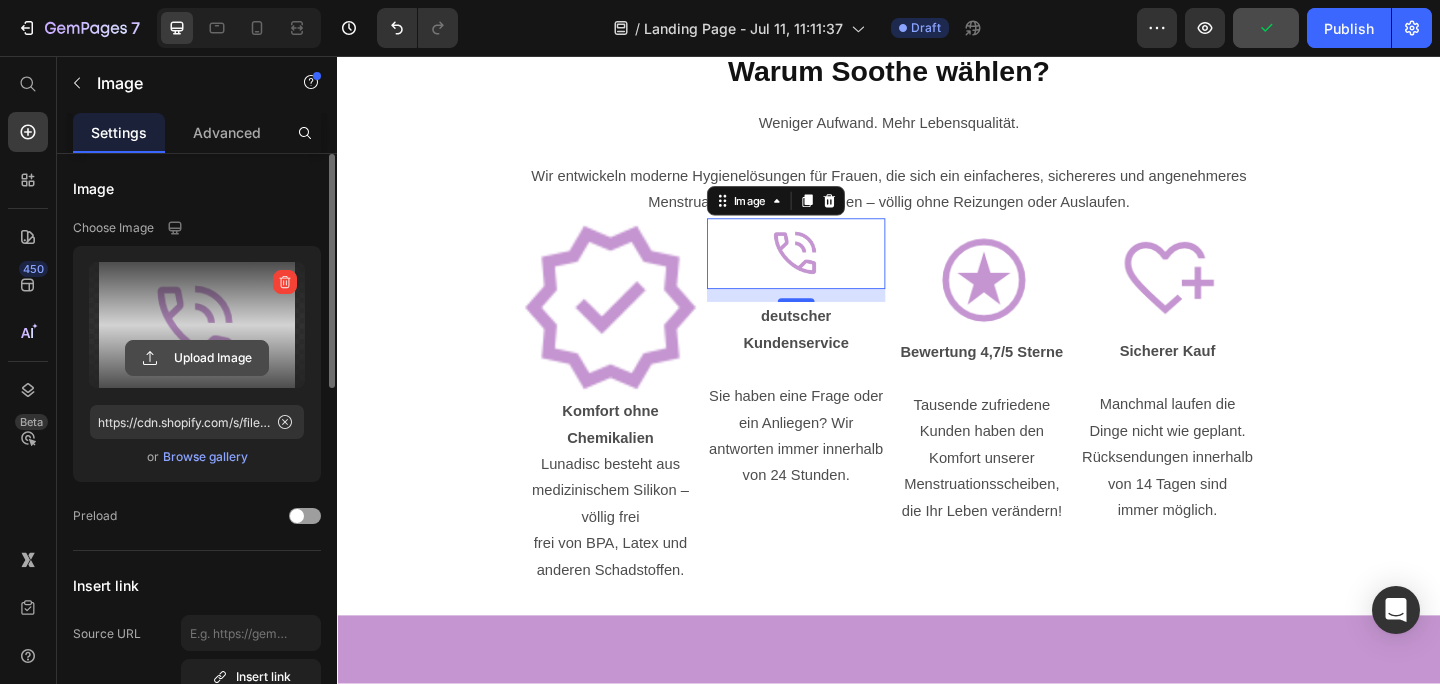 click 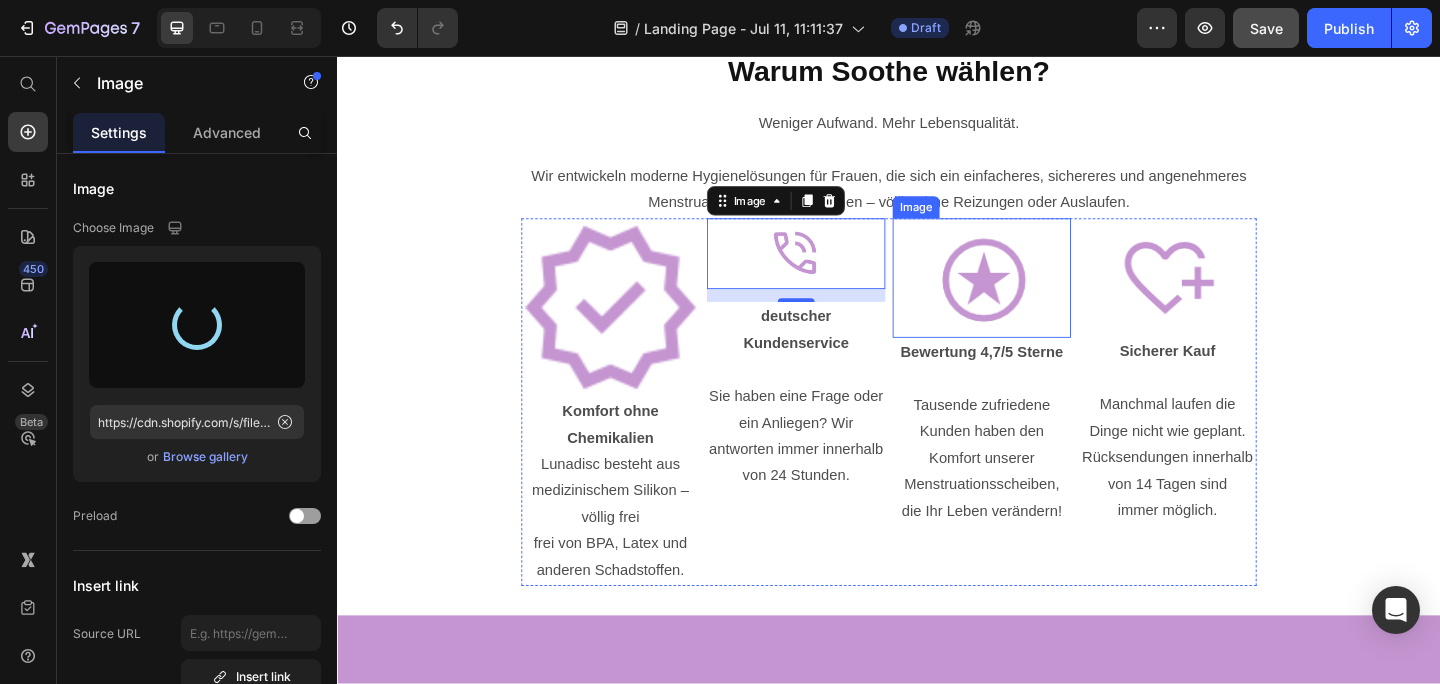 type on "https://cdn.shopify.com/s/files/1/0648/9433/7103/files/gempages_574828240988799775-5cda088d-2044-4127-a977-d817a44054de.png" 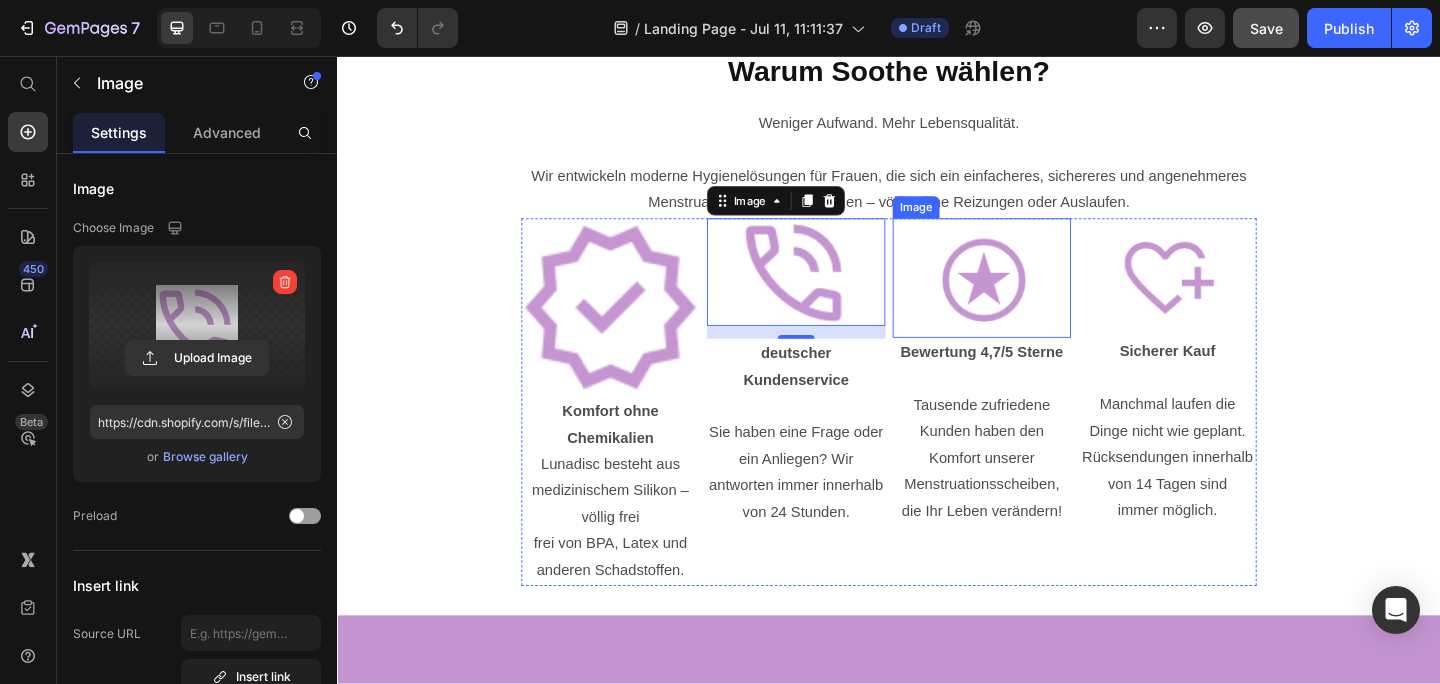 click at bounding box center [1038, 298] 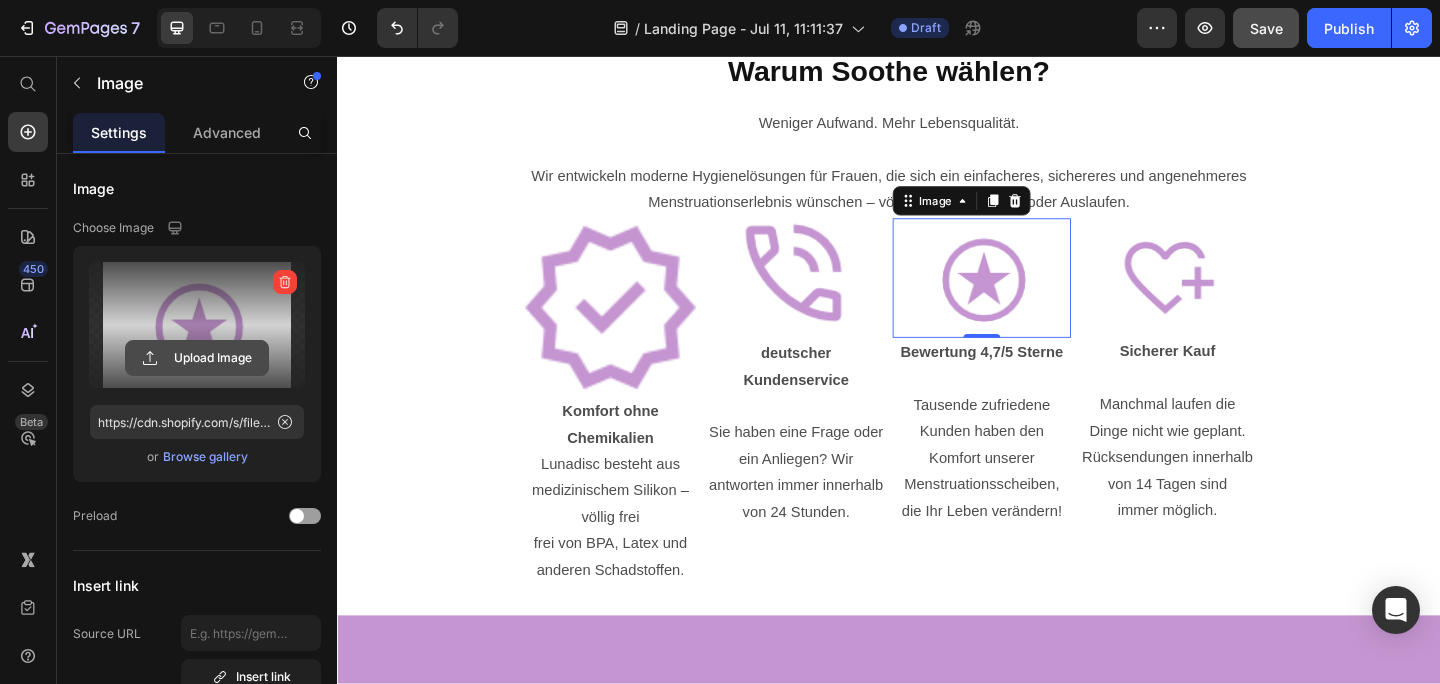click 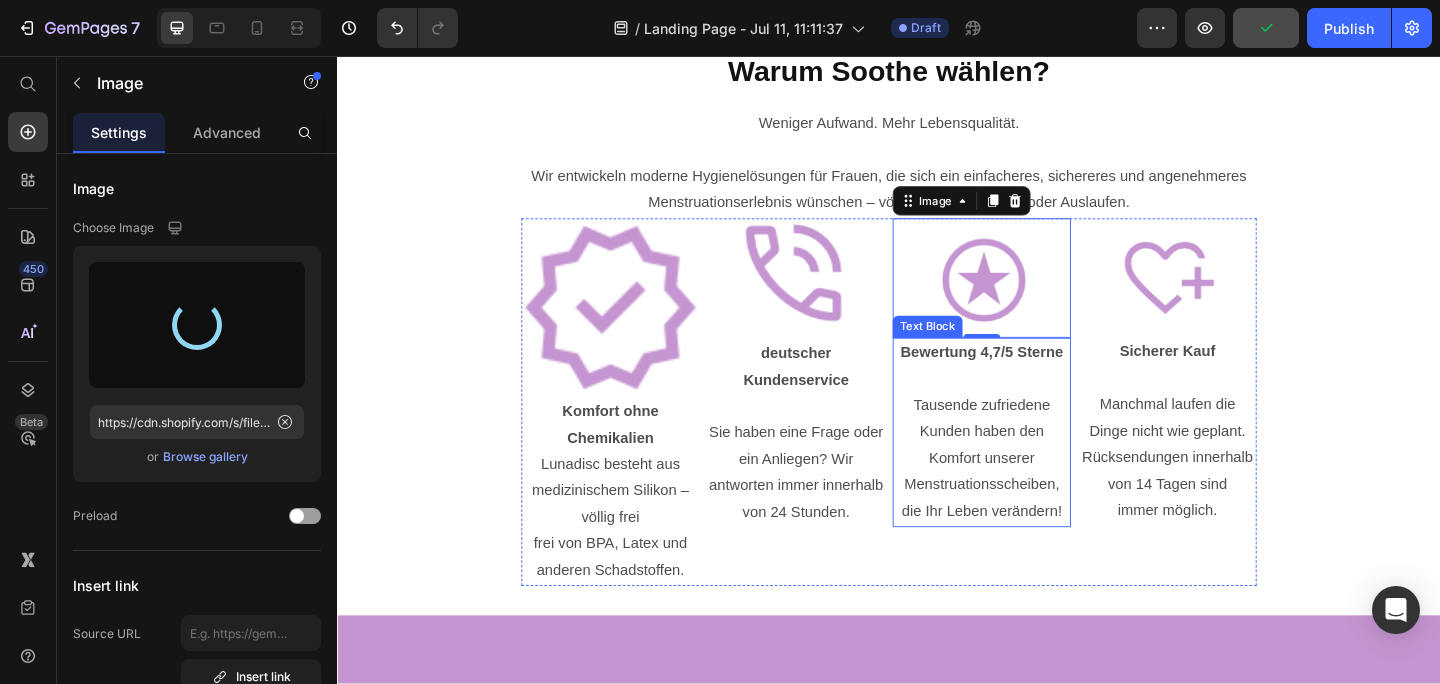 type on "https://cdn.shopify.com/s/files/1/0648/9433/7103/files/gempages_574828240988799775-76d3b450-63b0-44d2-9a83-b1b7fd733849.png" 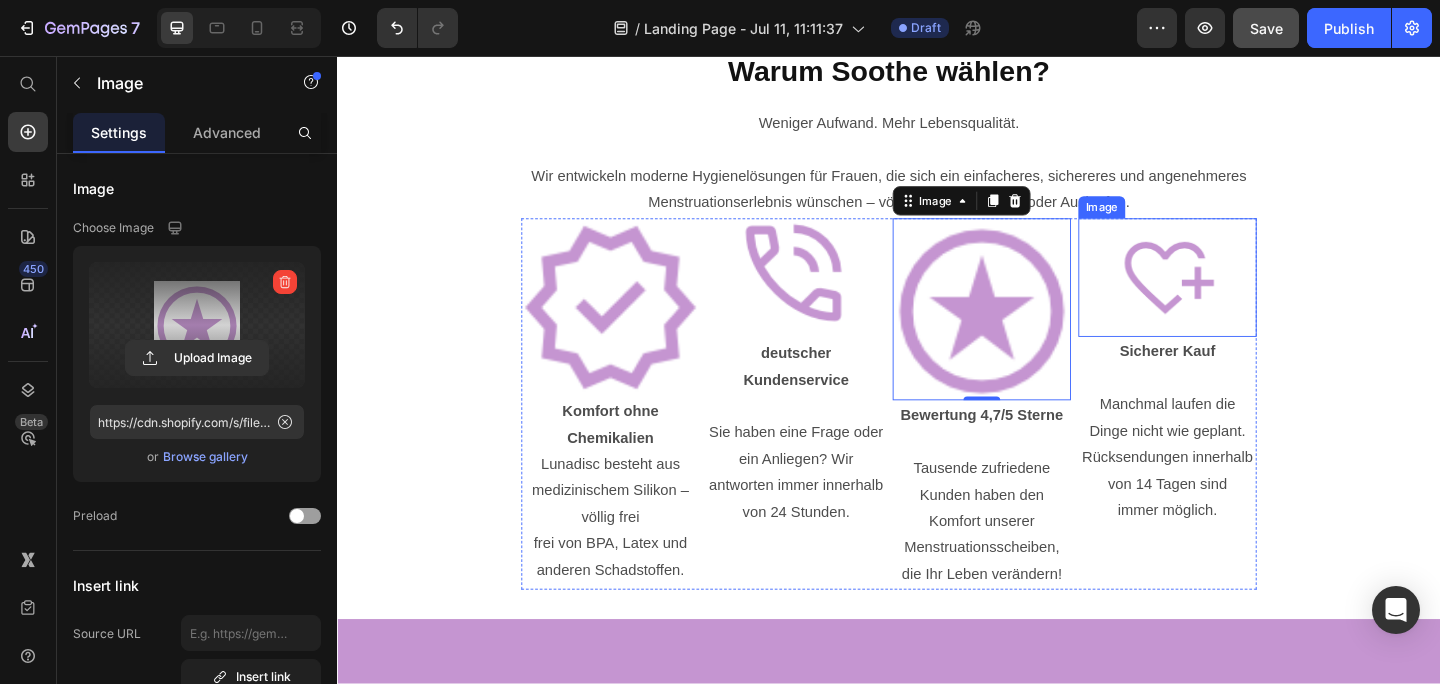 click at bounding box center (1240, 297) 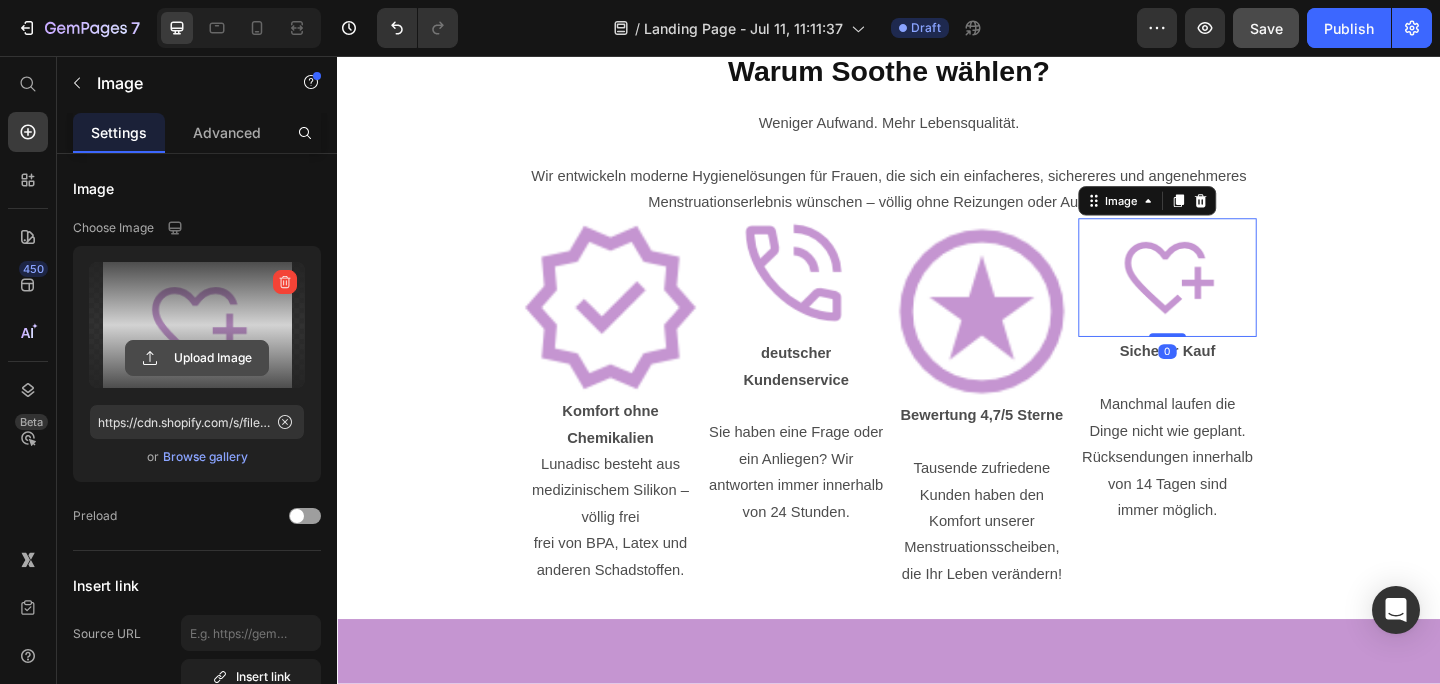 click 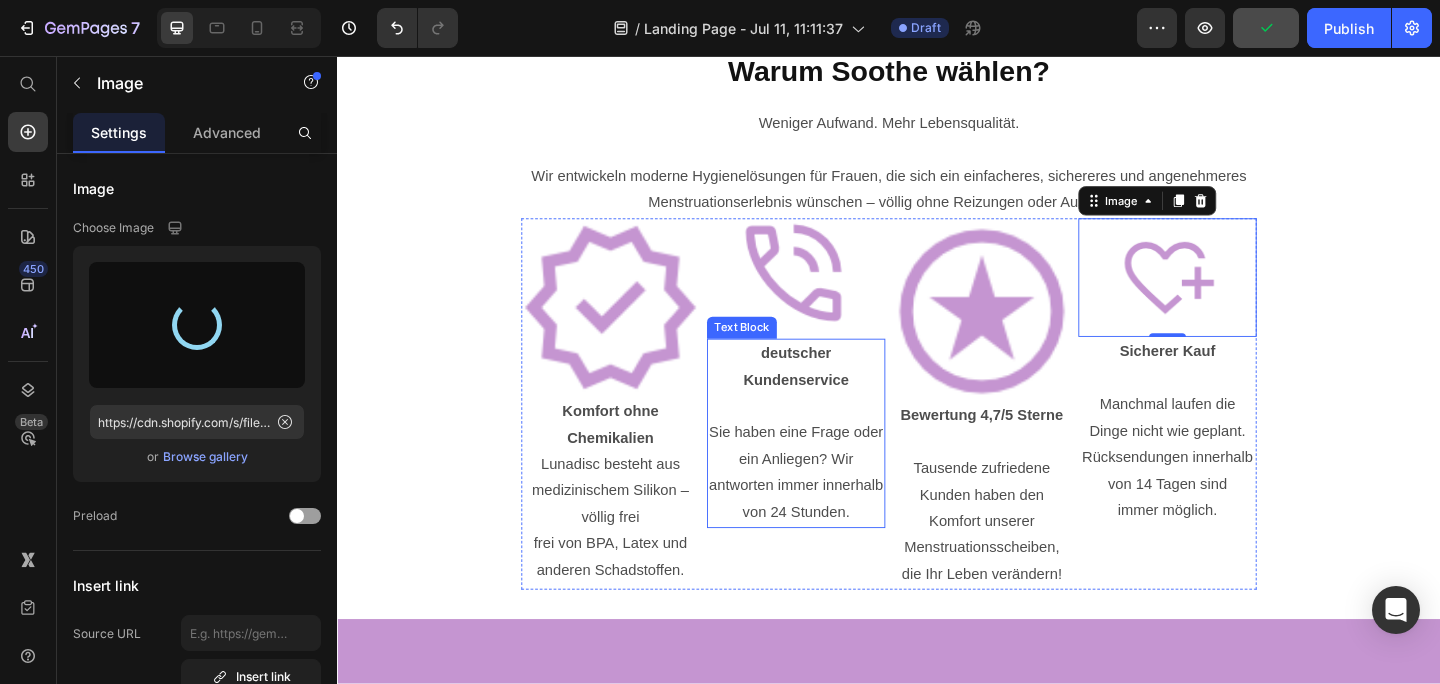 type on "https://cdn.shopify.com/s/files/1/0648/9433/7103/files/gempages_574828240988799775-40406554-ce1d-4c13-9cca-0ece65ef7940.png" 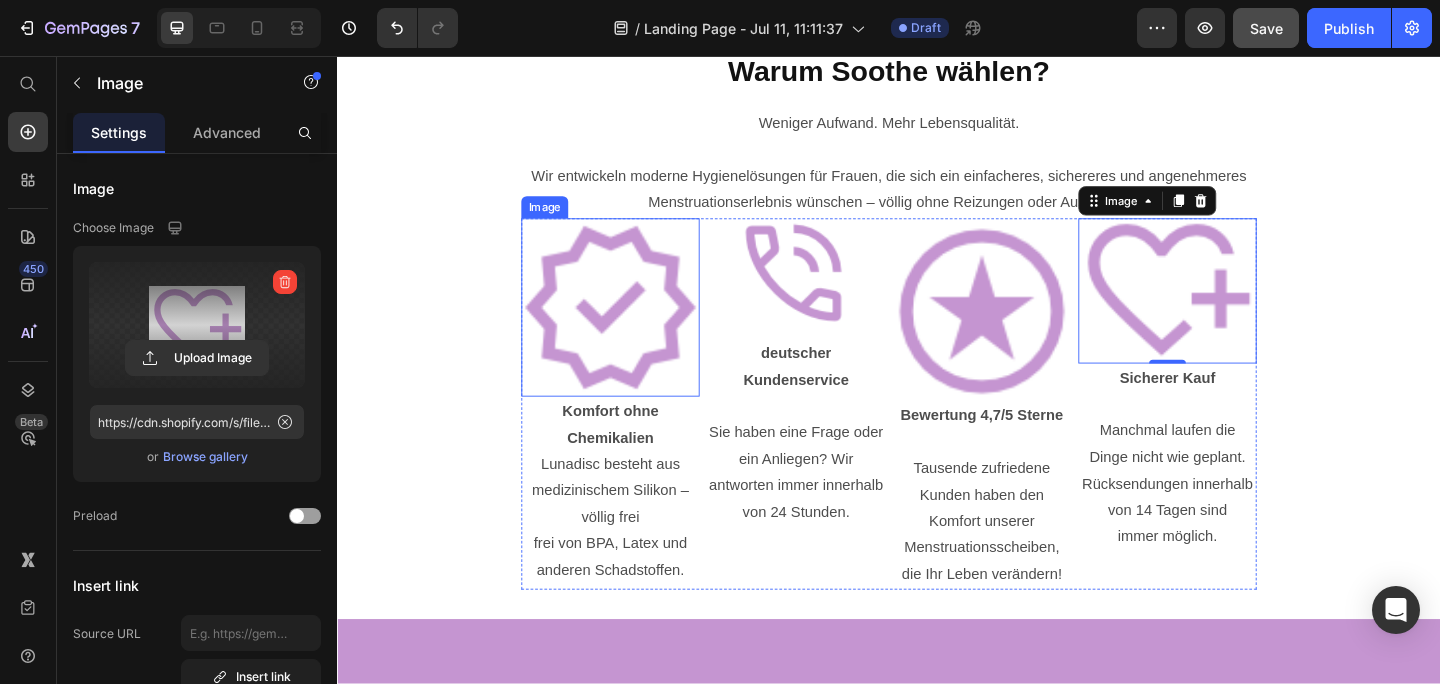click at bounding box center [634, 330] 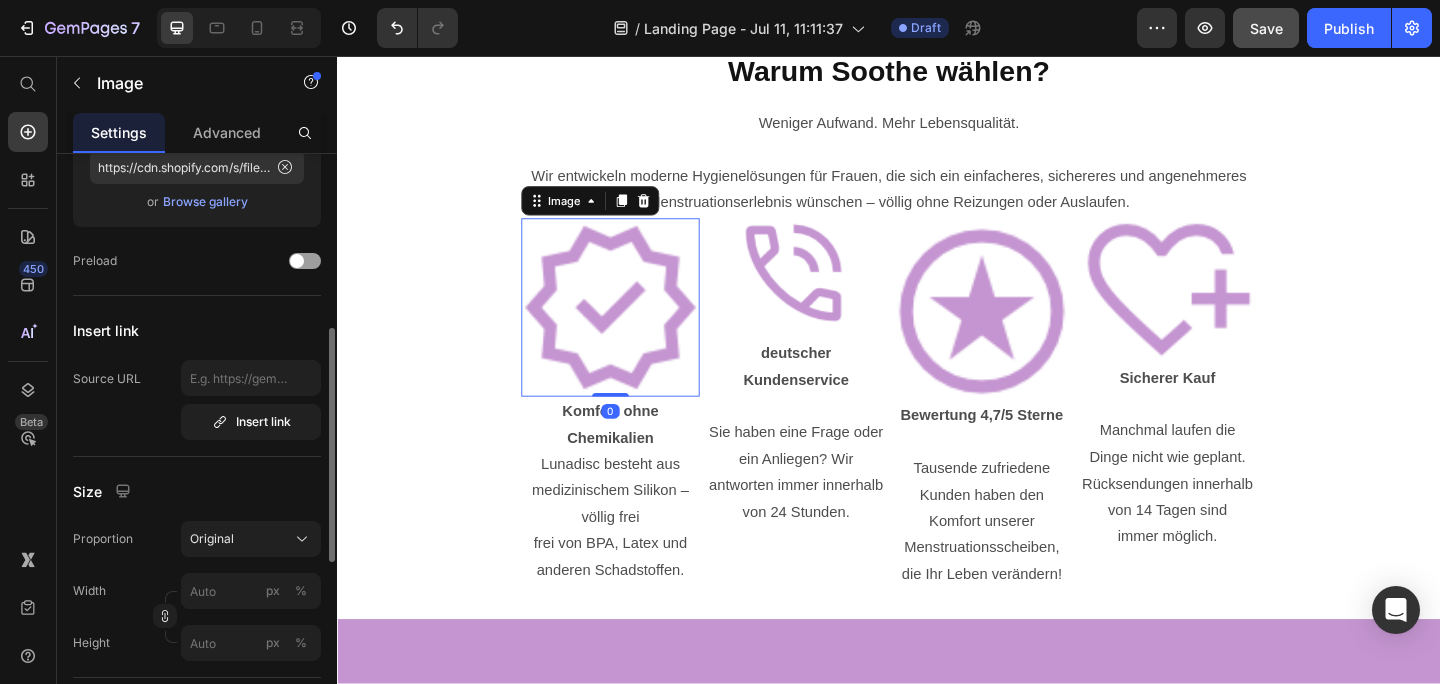 scroll, scrollTop: 323, scrollLeft: 0, axis: vertical 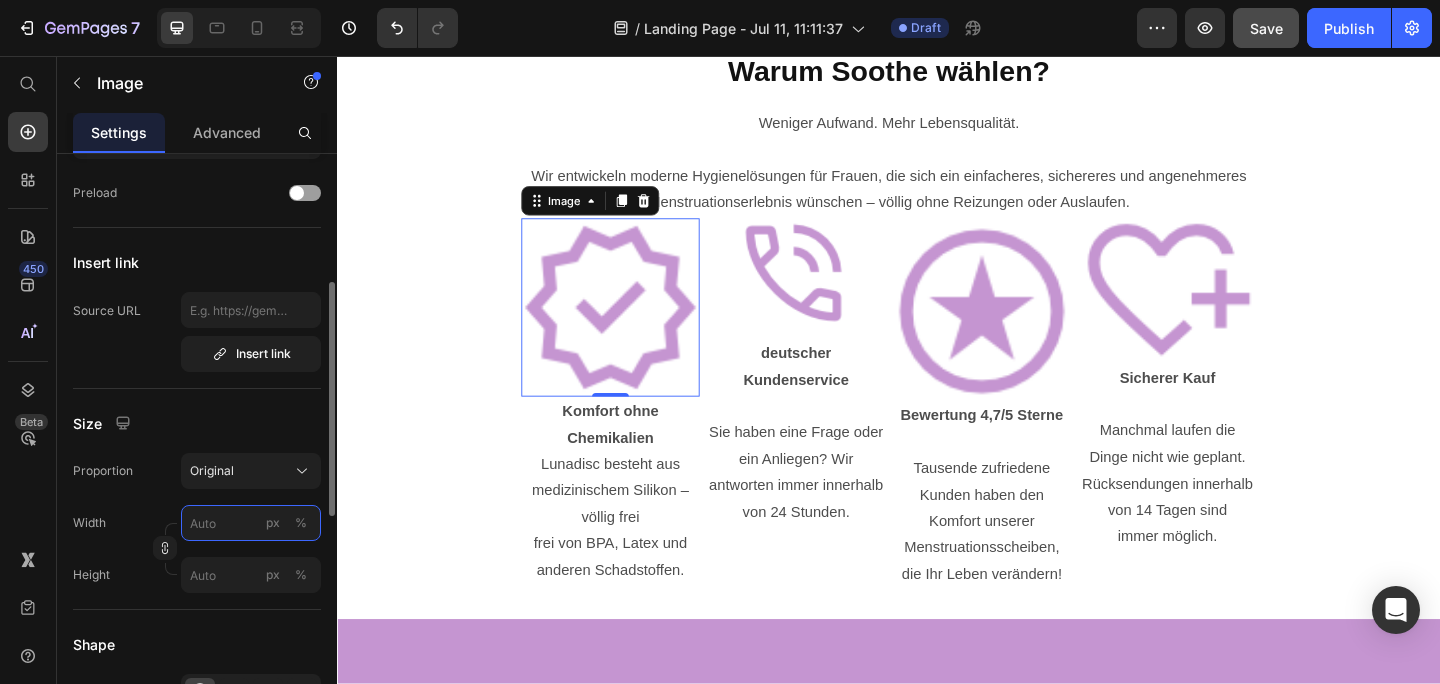 click on "px %" at bounding box center [251, 523] 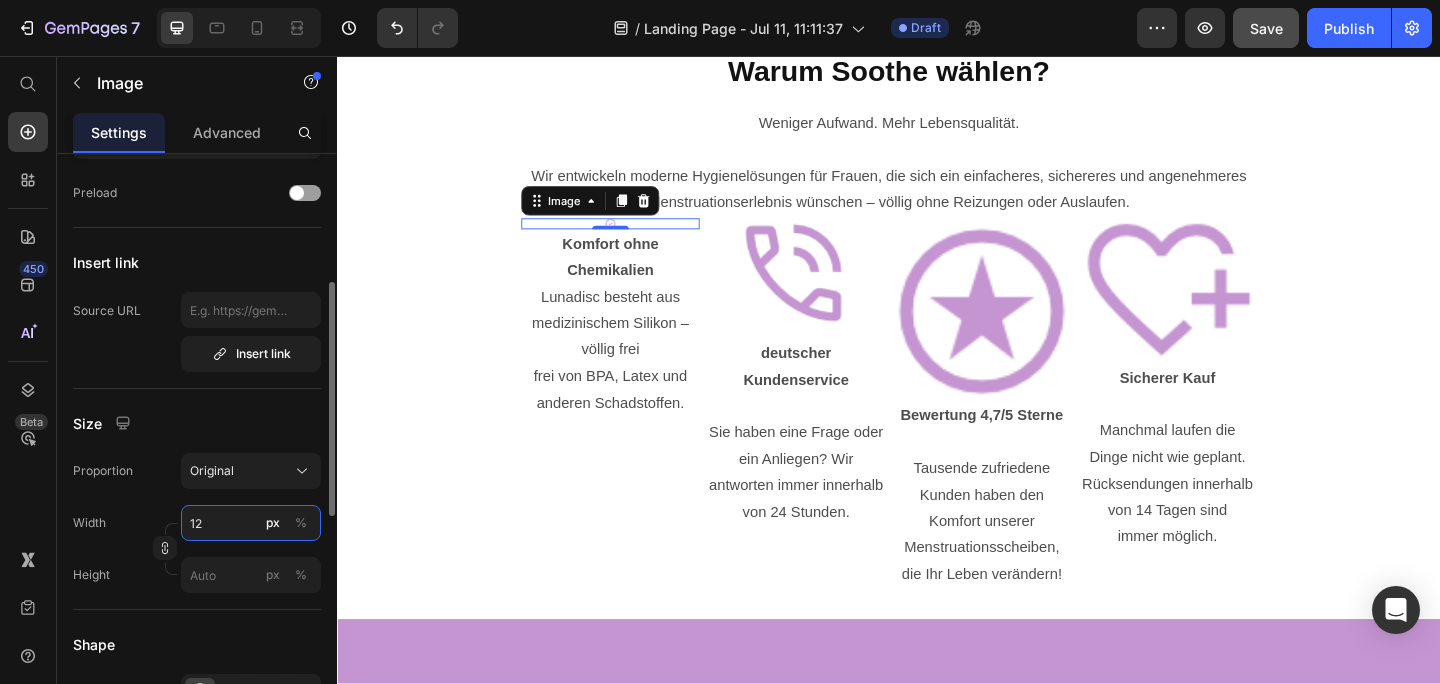 type on "1" 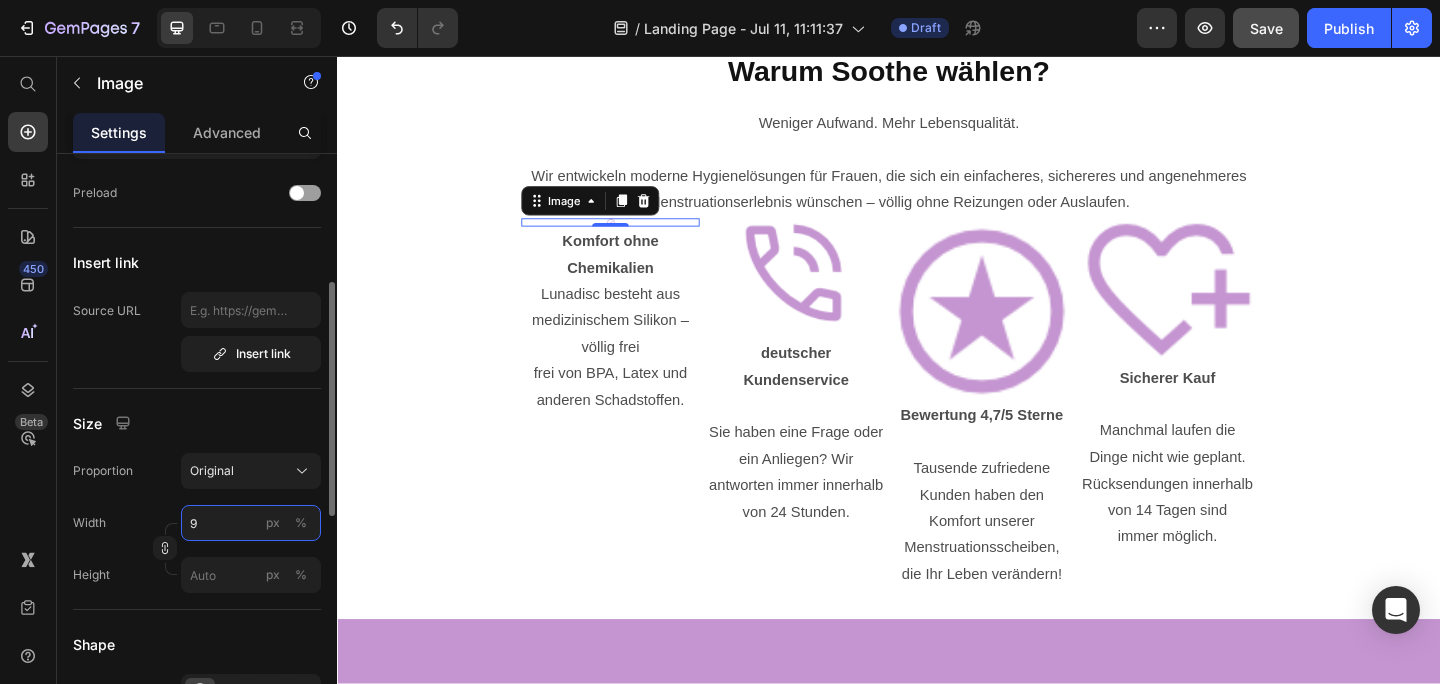 type on "90" 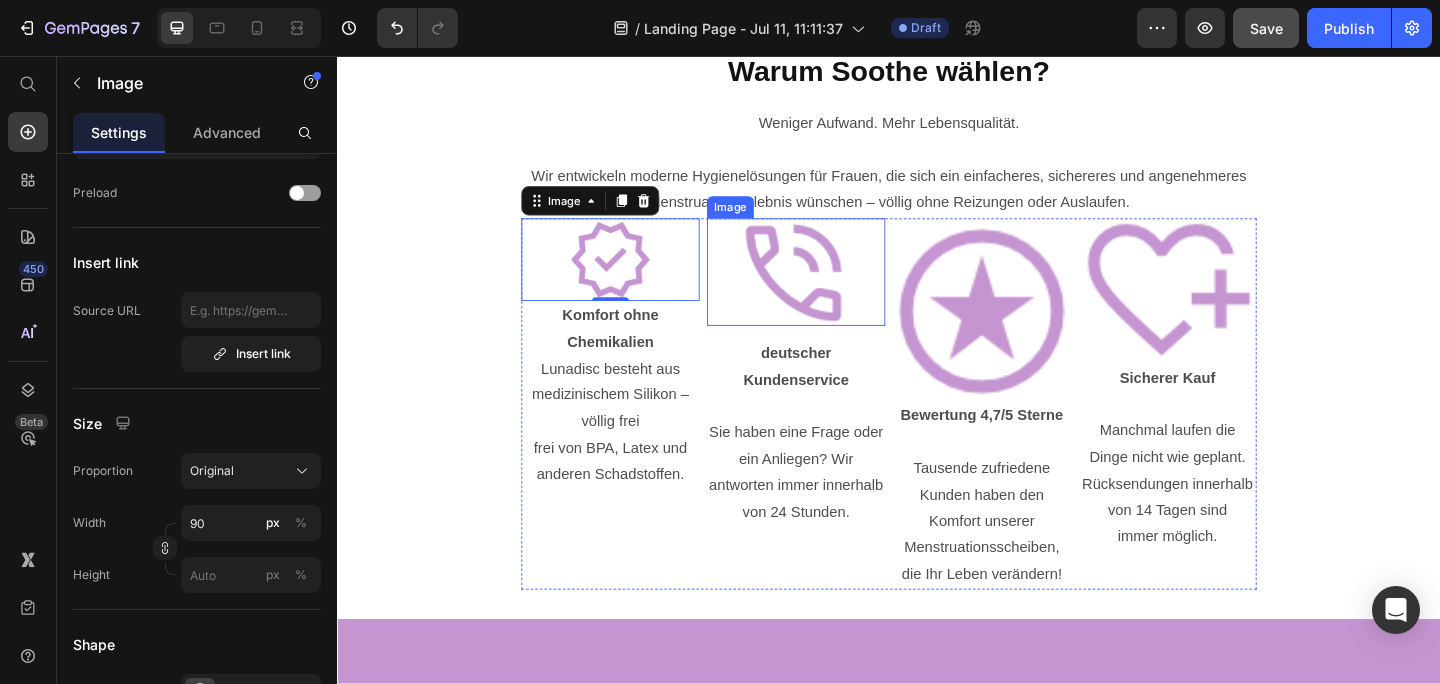 click at bounding box center (836, 291) 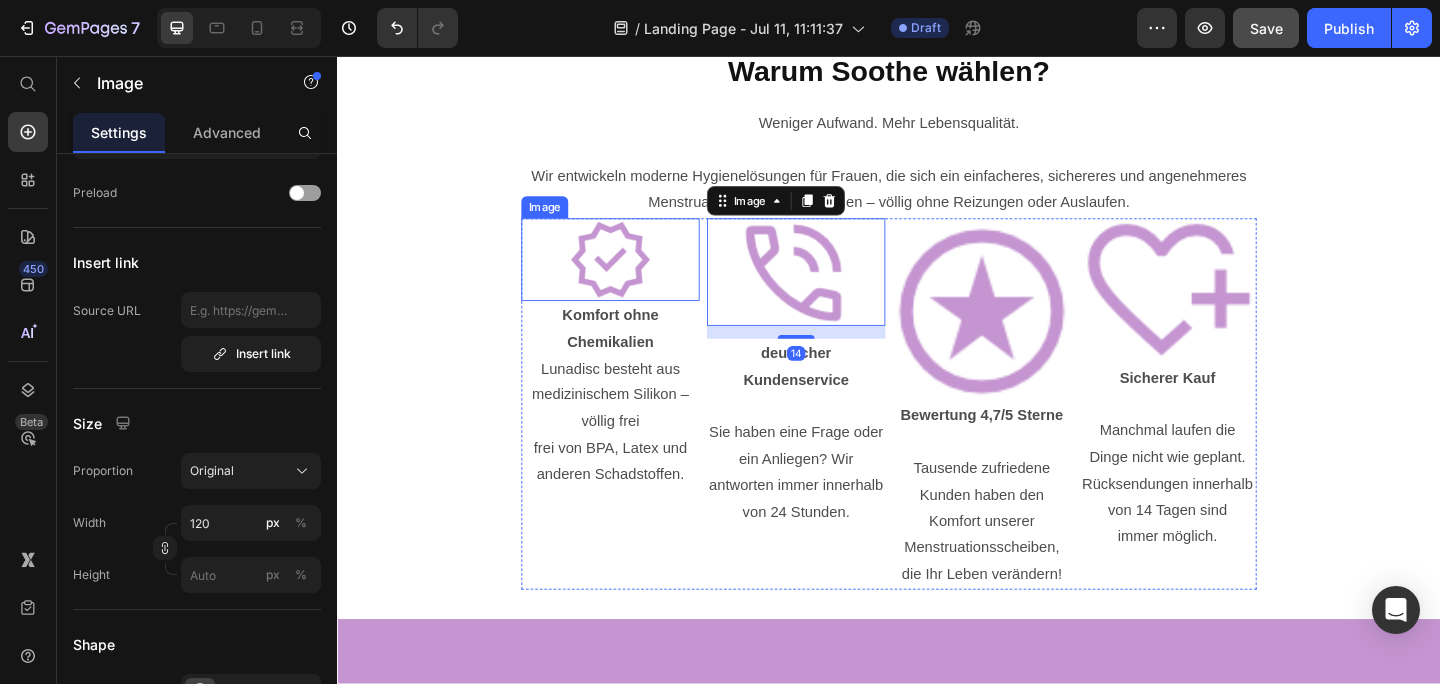 click at bounding box center (634, 278) 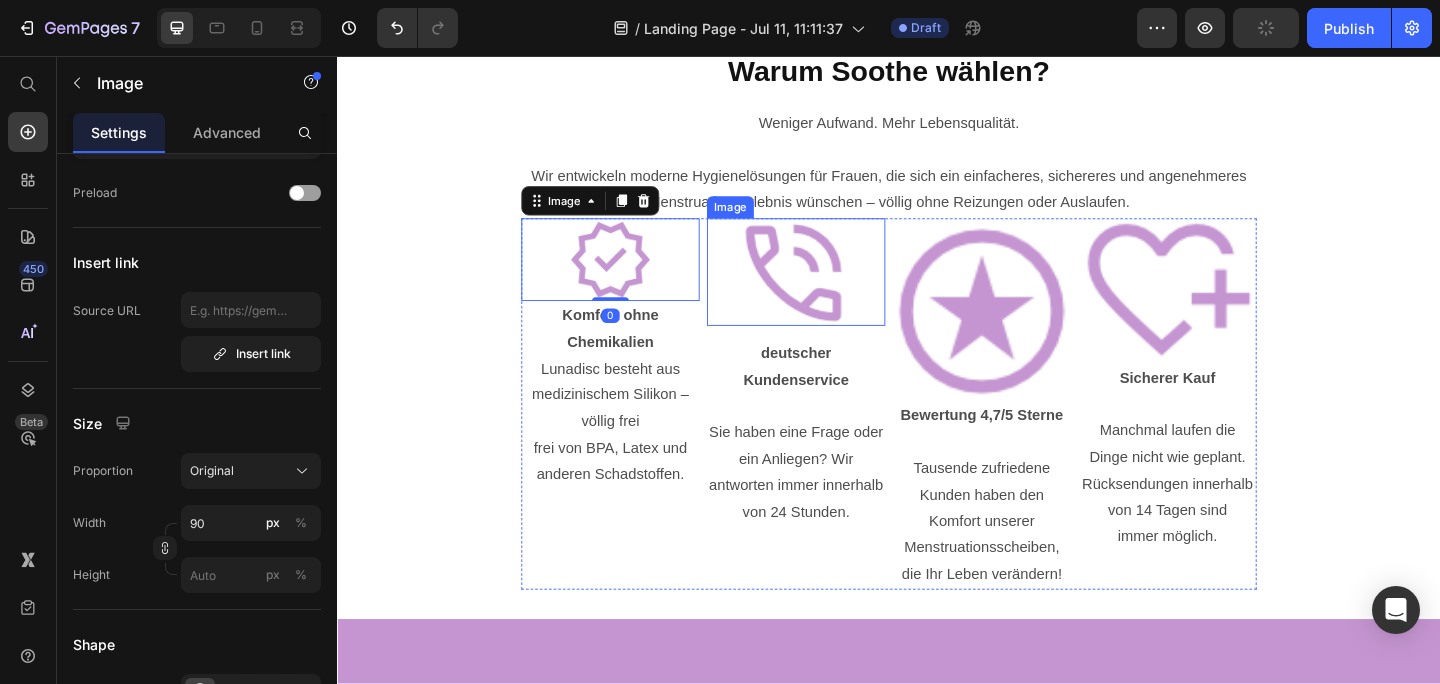 click at bounding box center (836, 291) 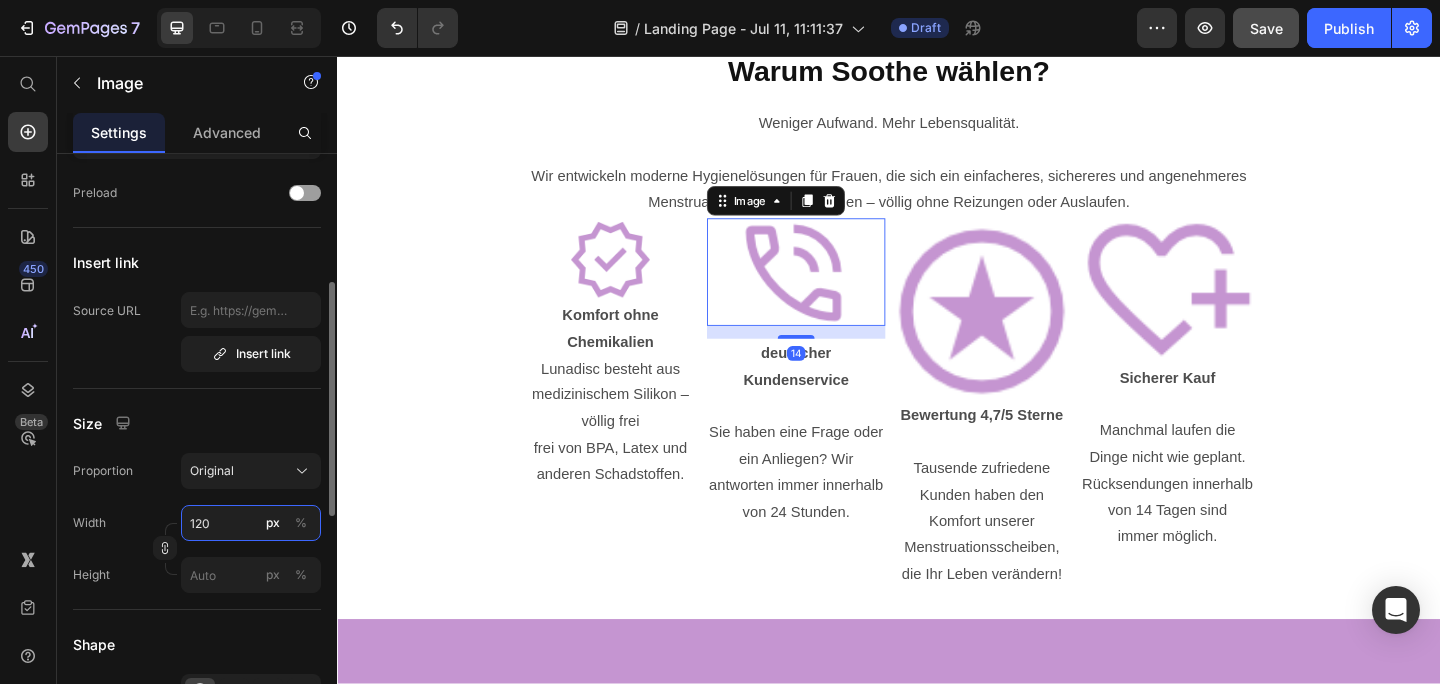 click on "120" at bounding box center [251, 523] 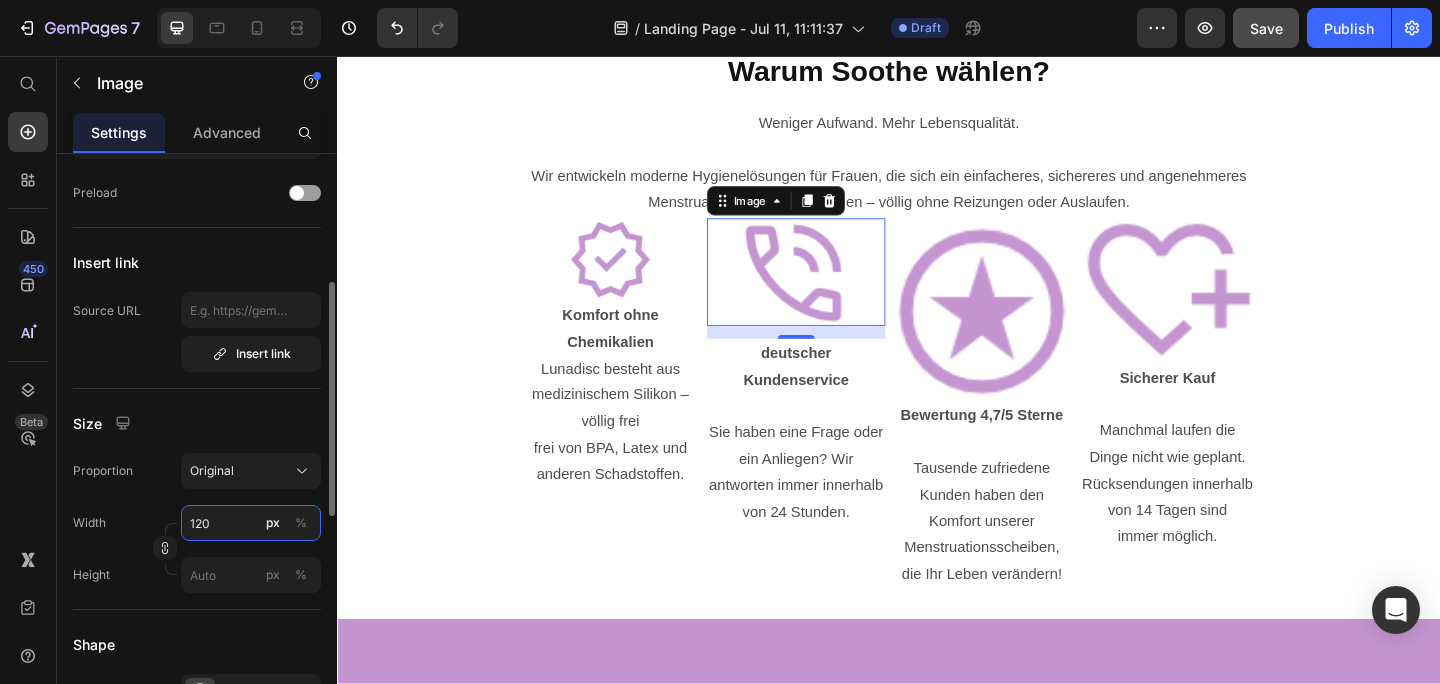 drag, startPoint x: 228, startPoint y: 527, endPoint x: 181, endPoint y: 527, distance: 47 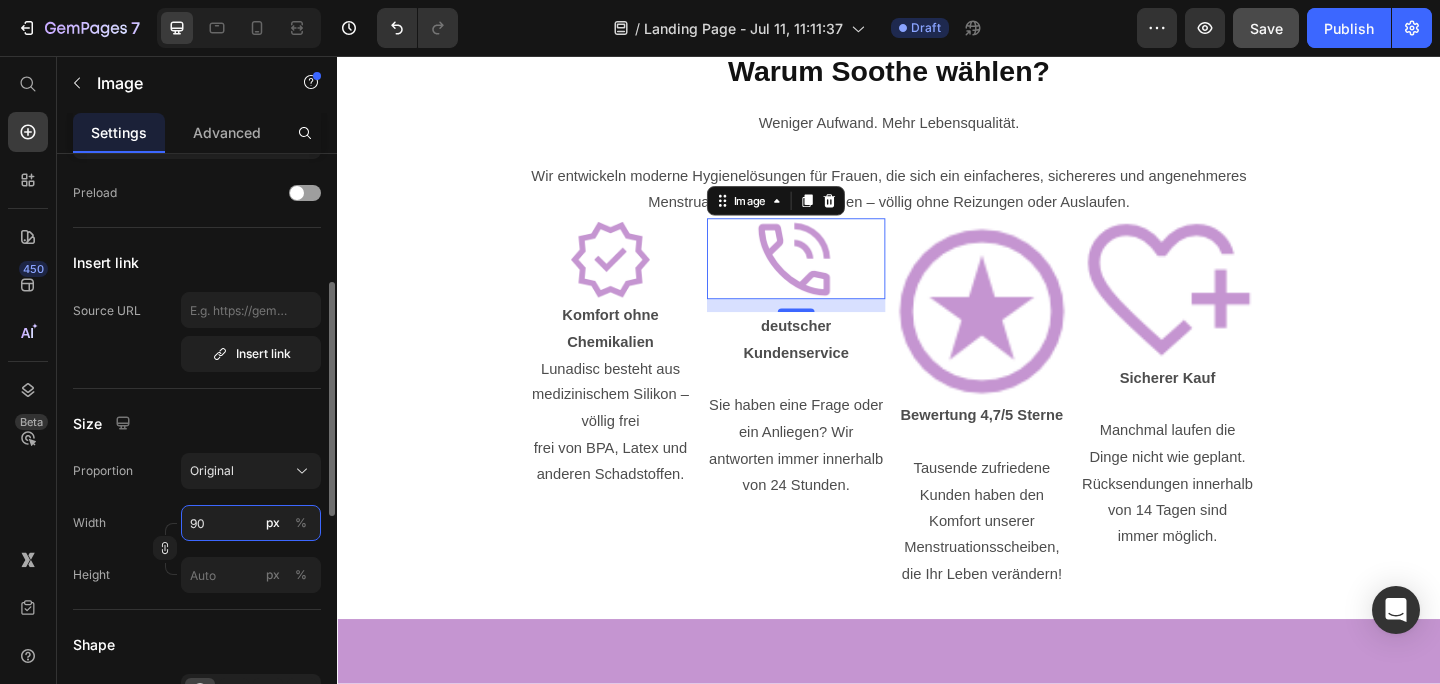 drag, startPoint x: 214, startPoint y: 524, endPoint x: 185, endPoint y: 524, distance: 29 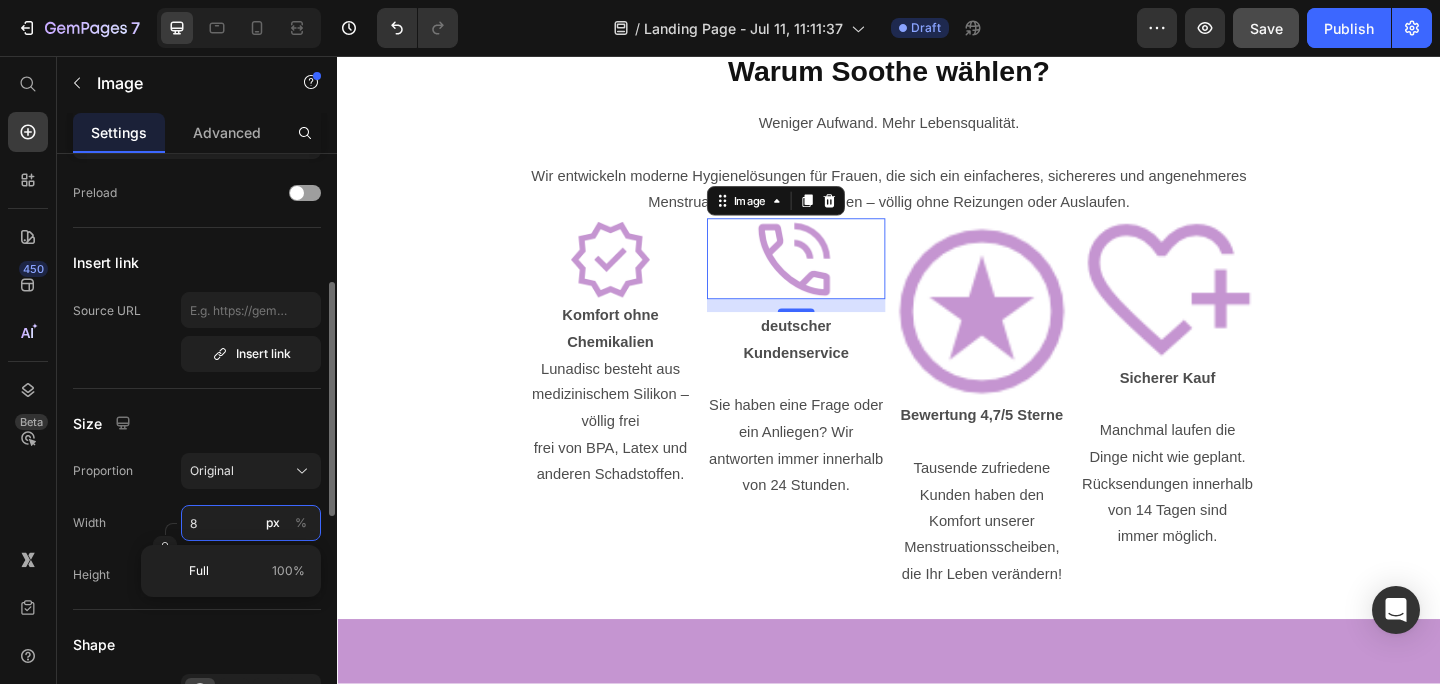 type on "80" 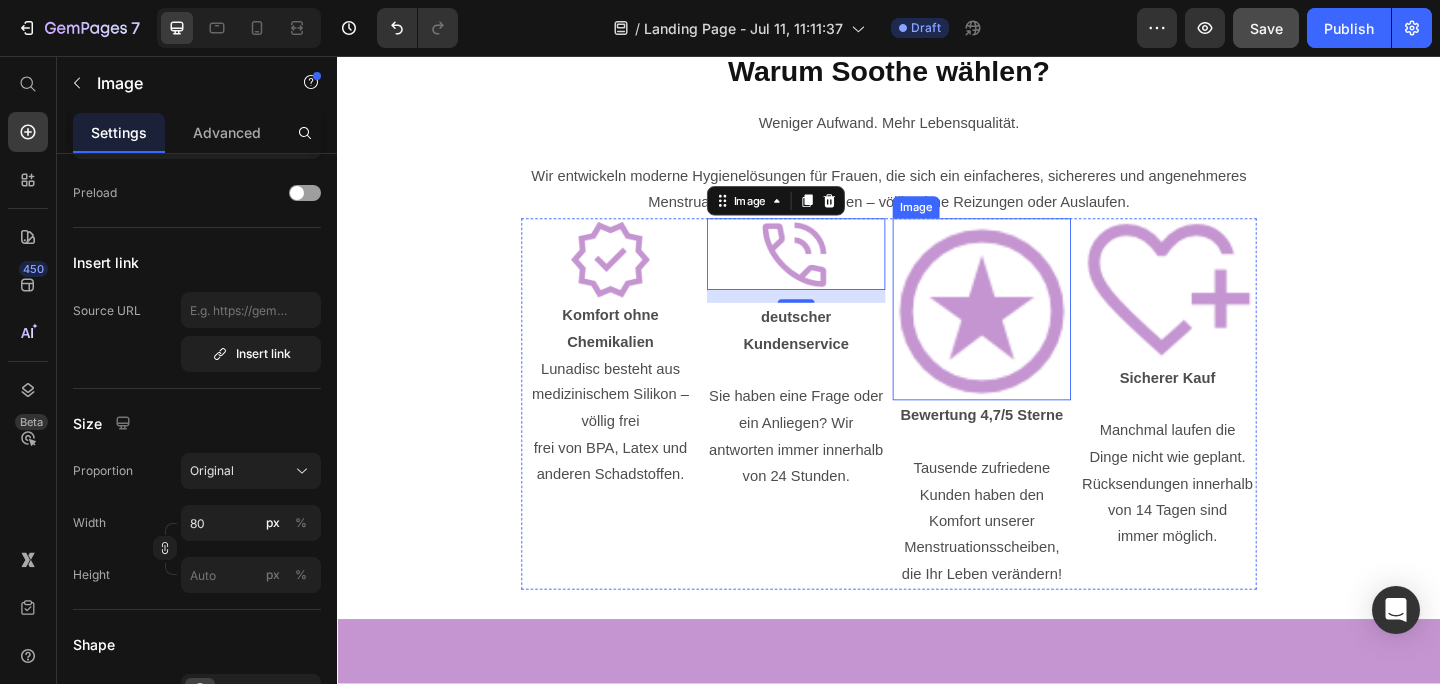 click at bounding box center [1038, 332] 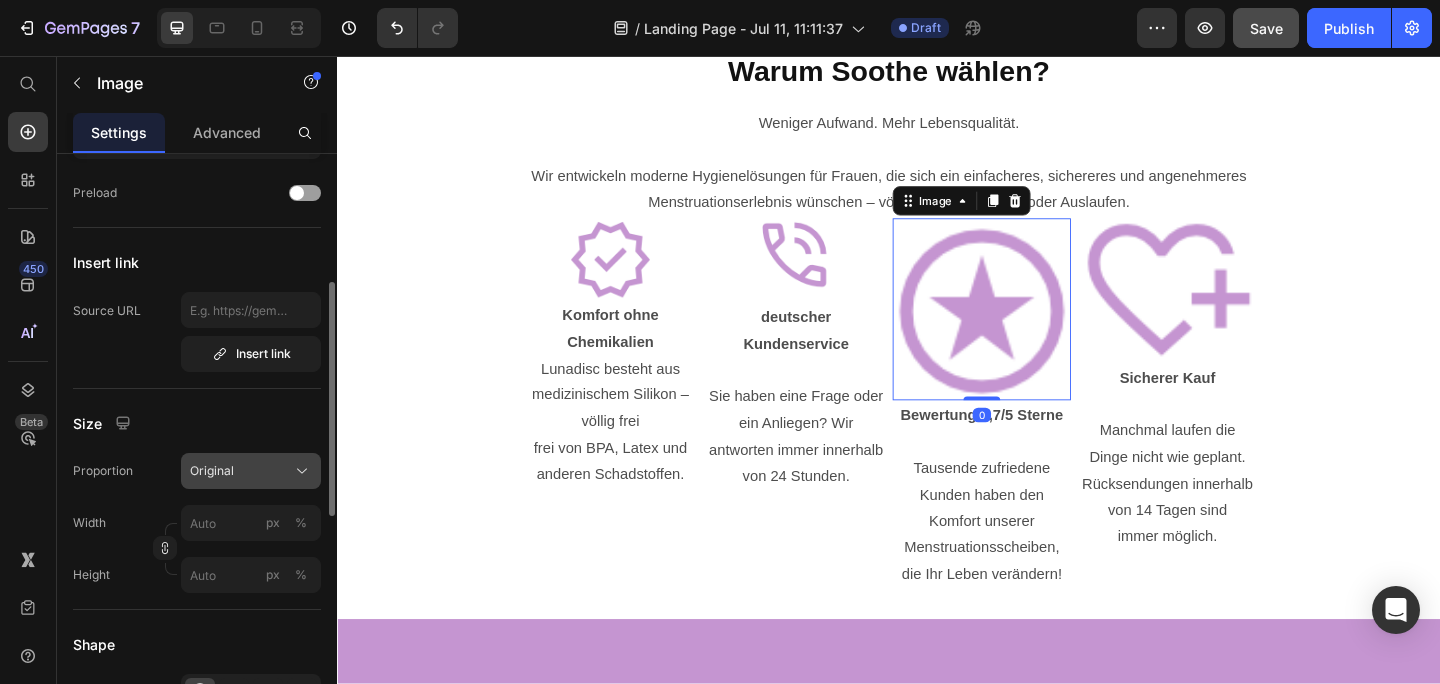 click on "Original" 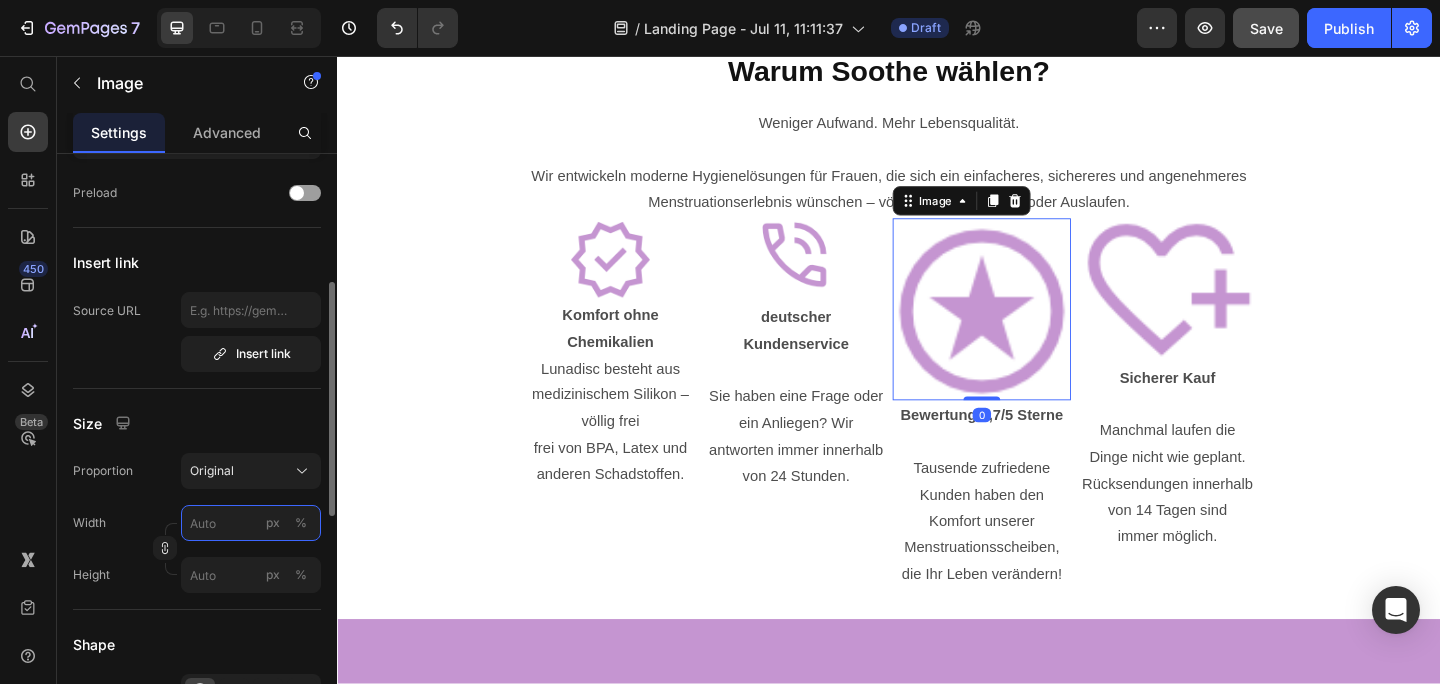 click on "px %" at bounding box center (251, 523) 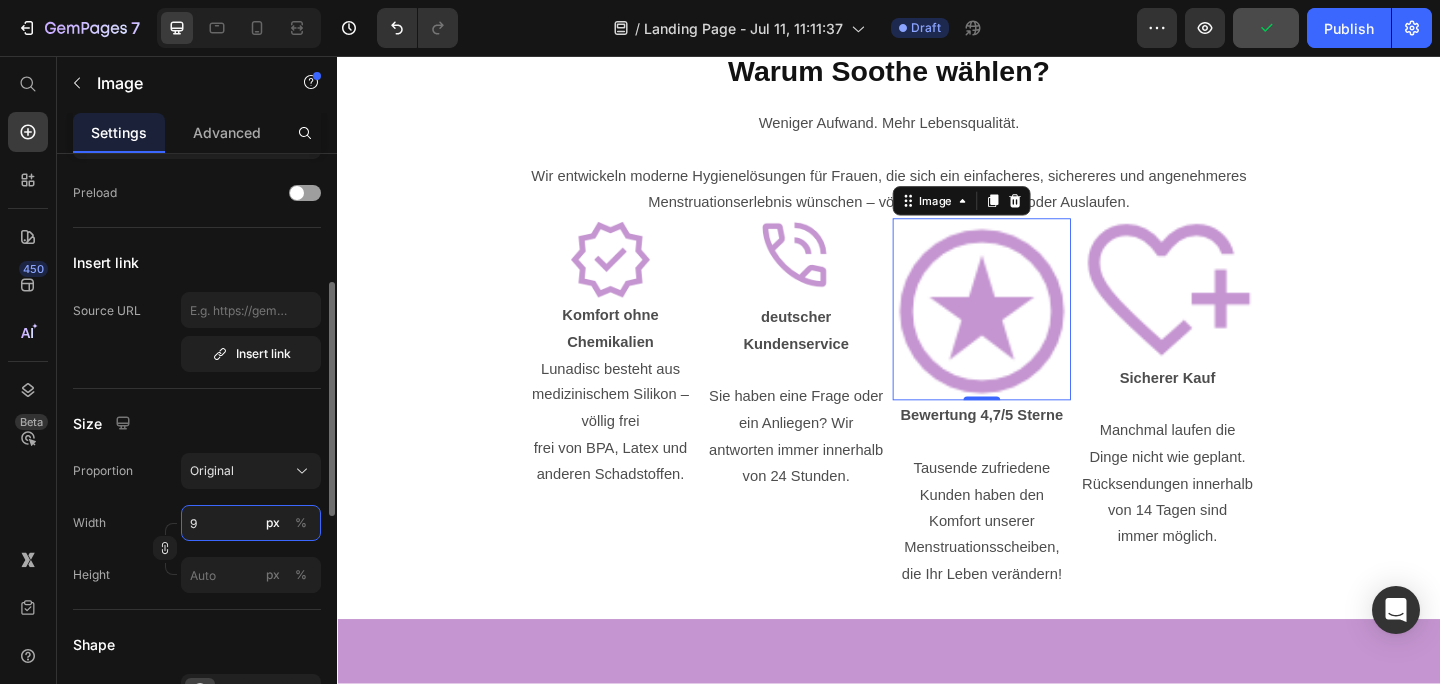 type on "90" 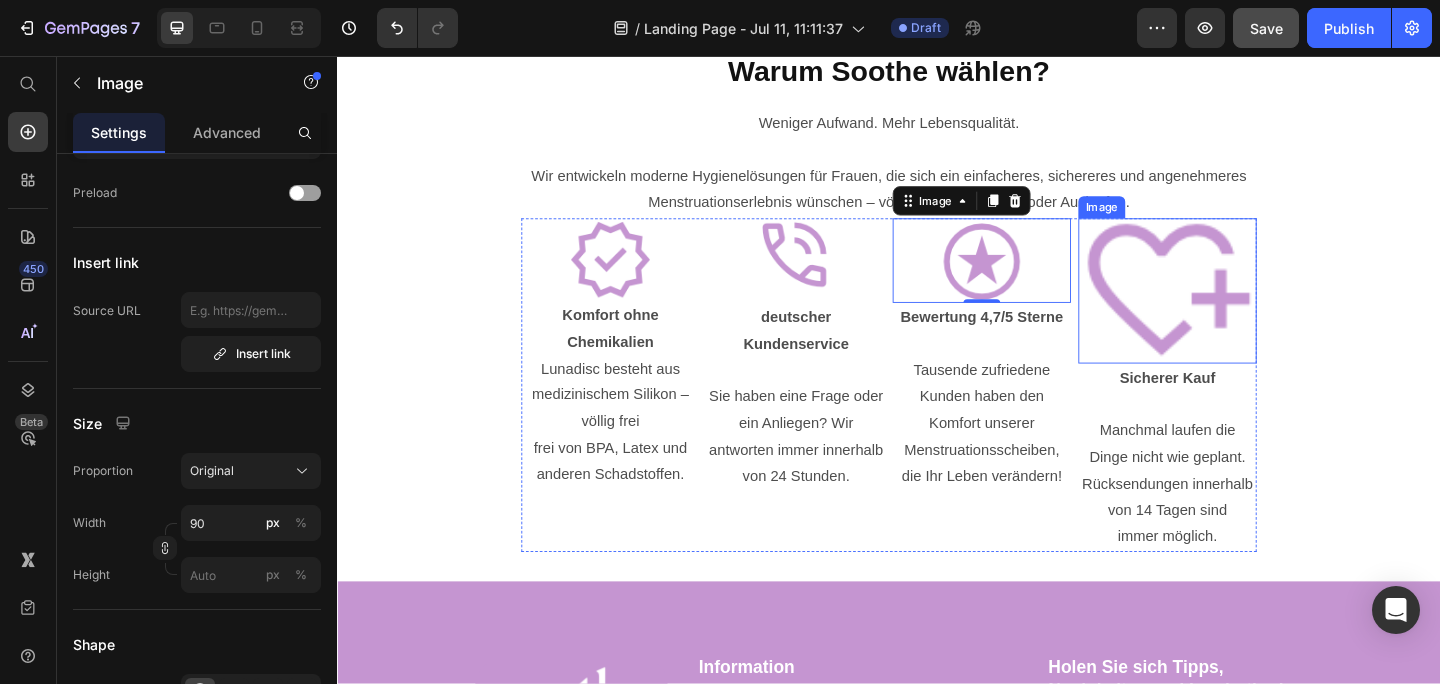 click at bounding box center (1240, 312) 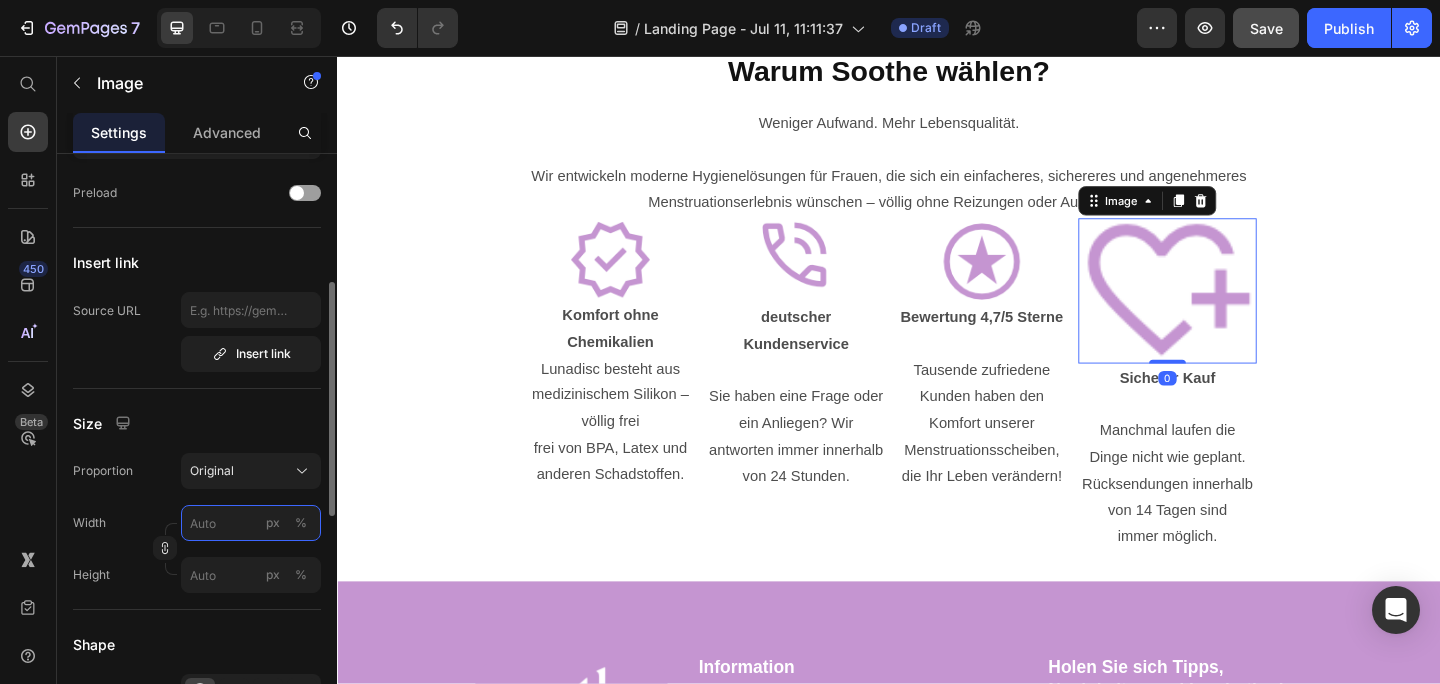 click on "px %" at bounding box center [251, 523] 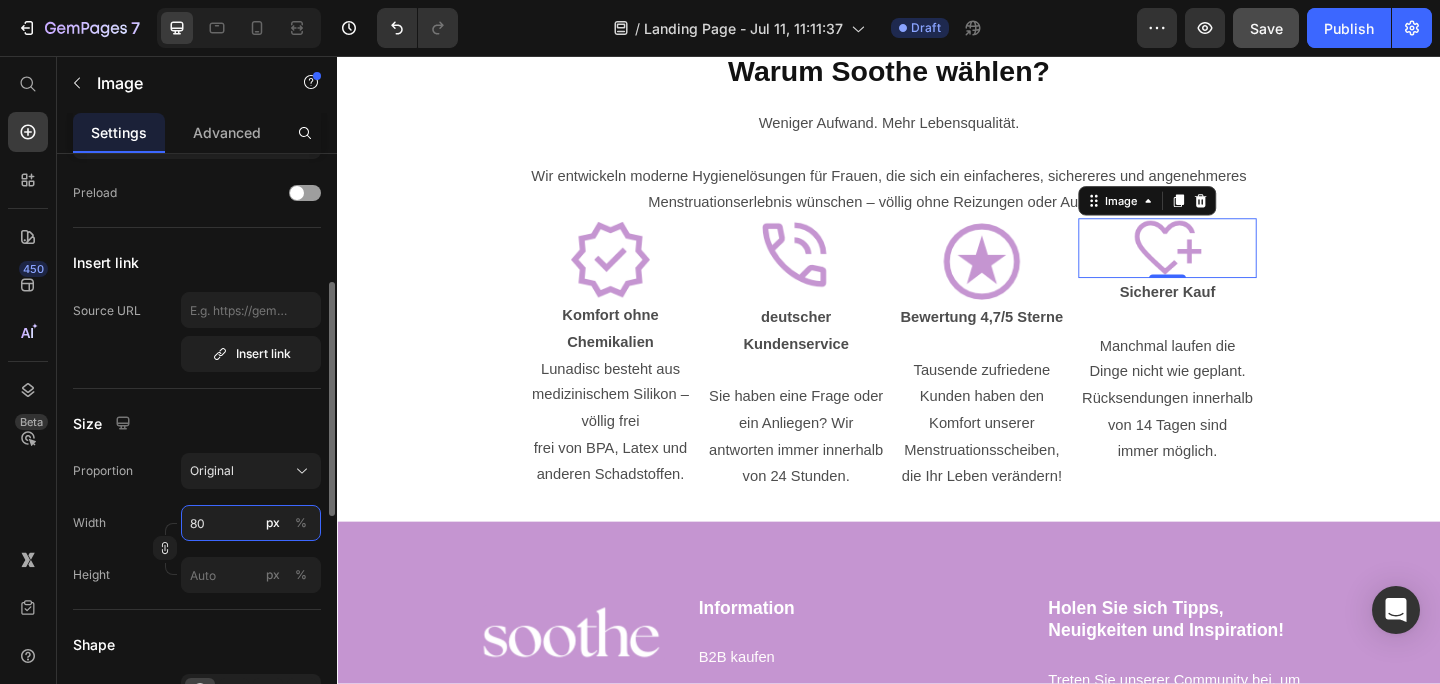 type on "8" 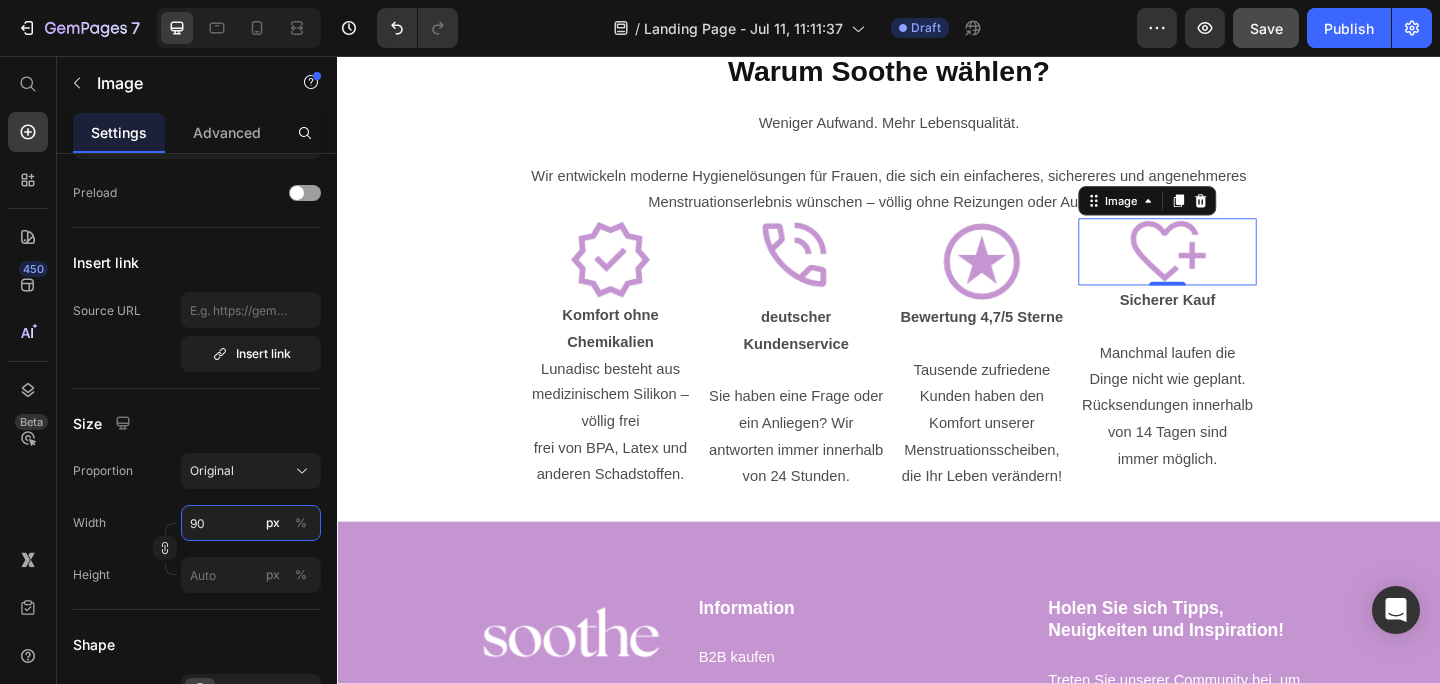 type on "90" 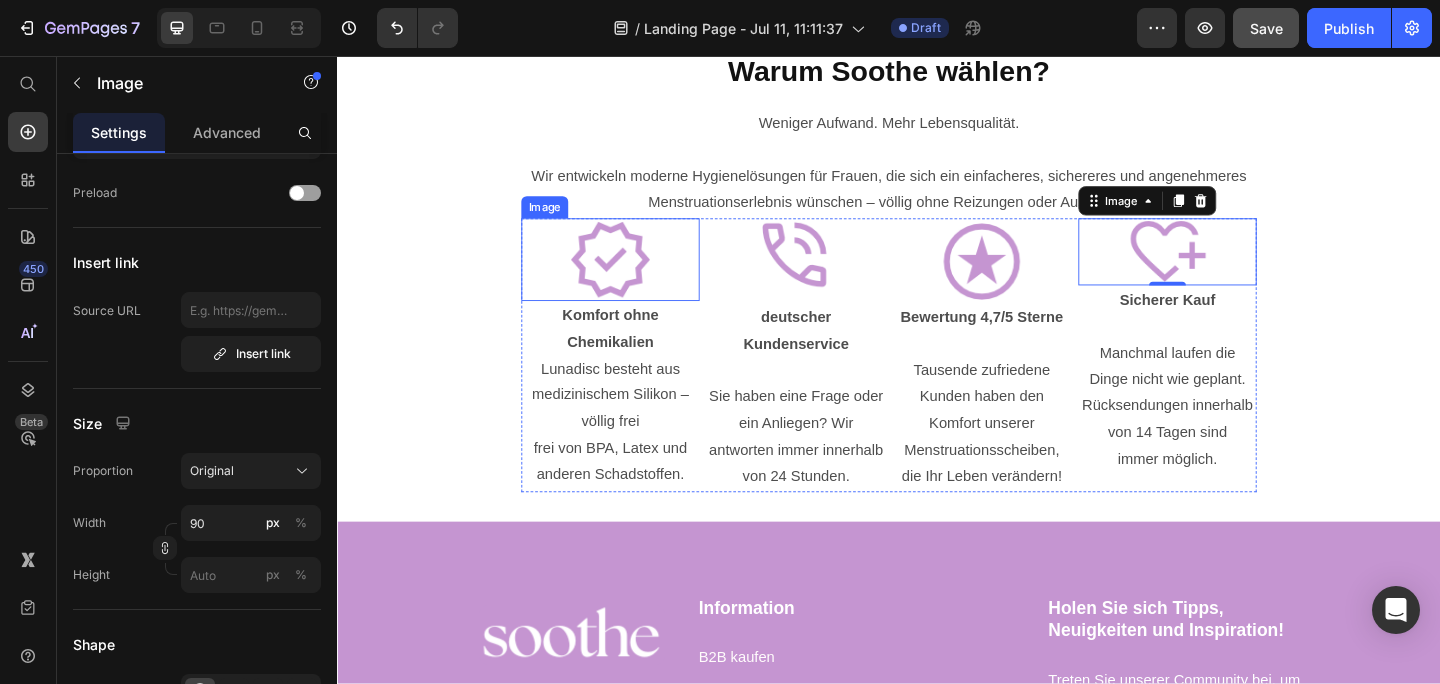 click at bounding box center [634, 278] 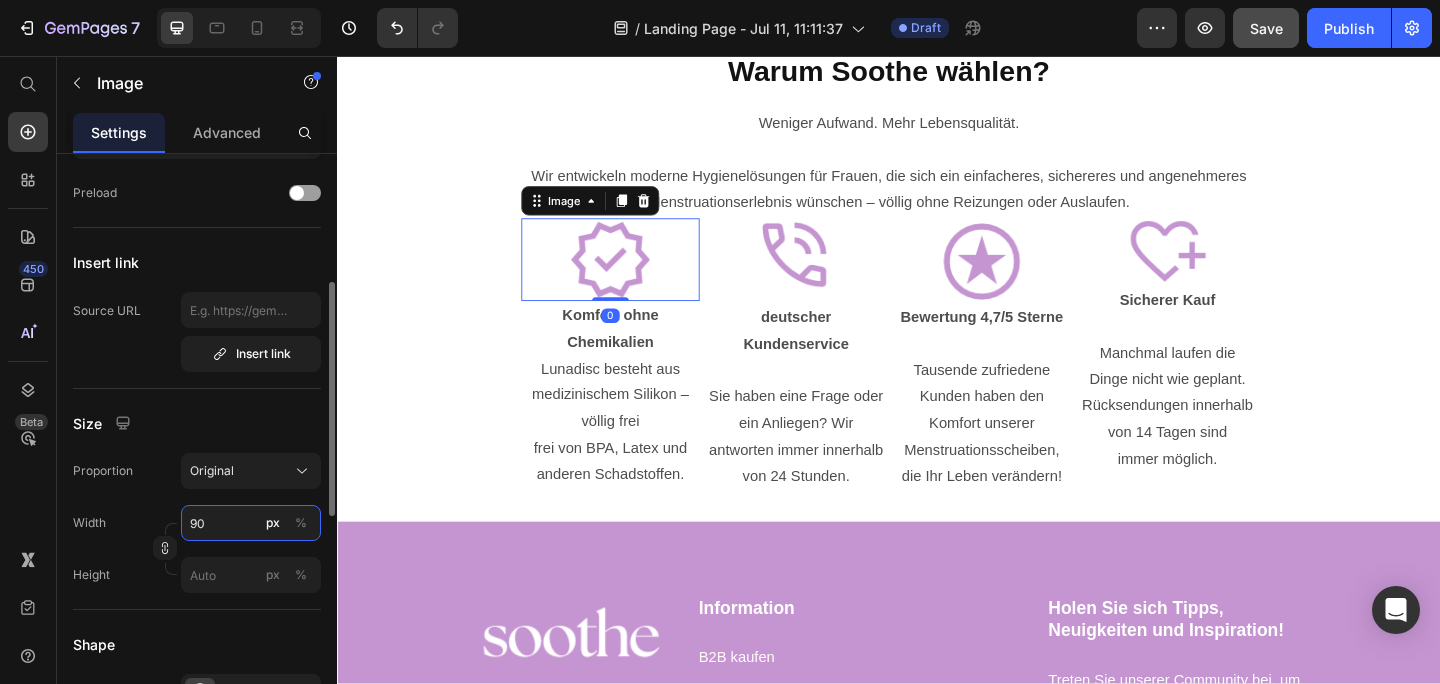 click on "90" at bounding box center (251, 523) 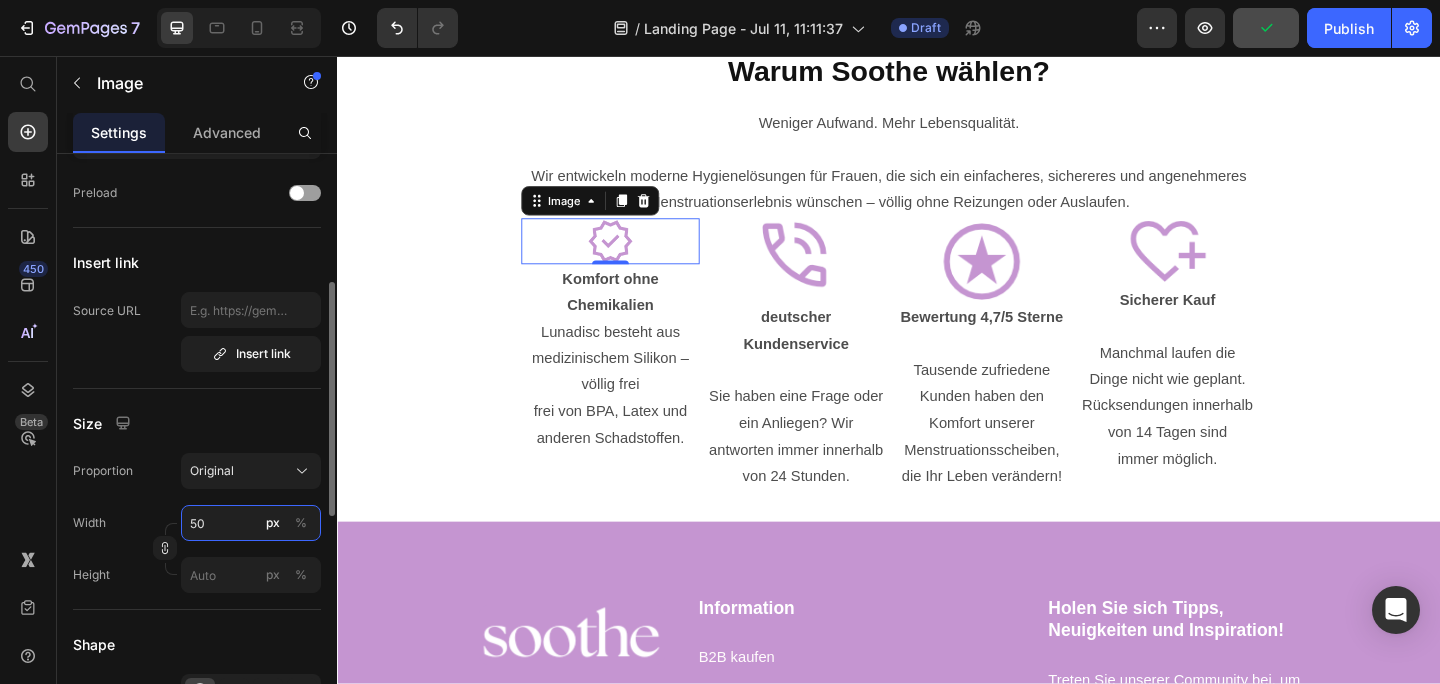 type on "5" 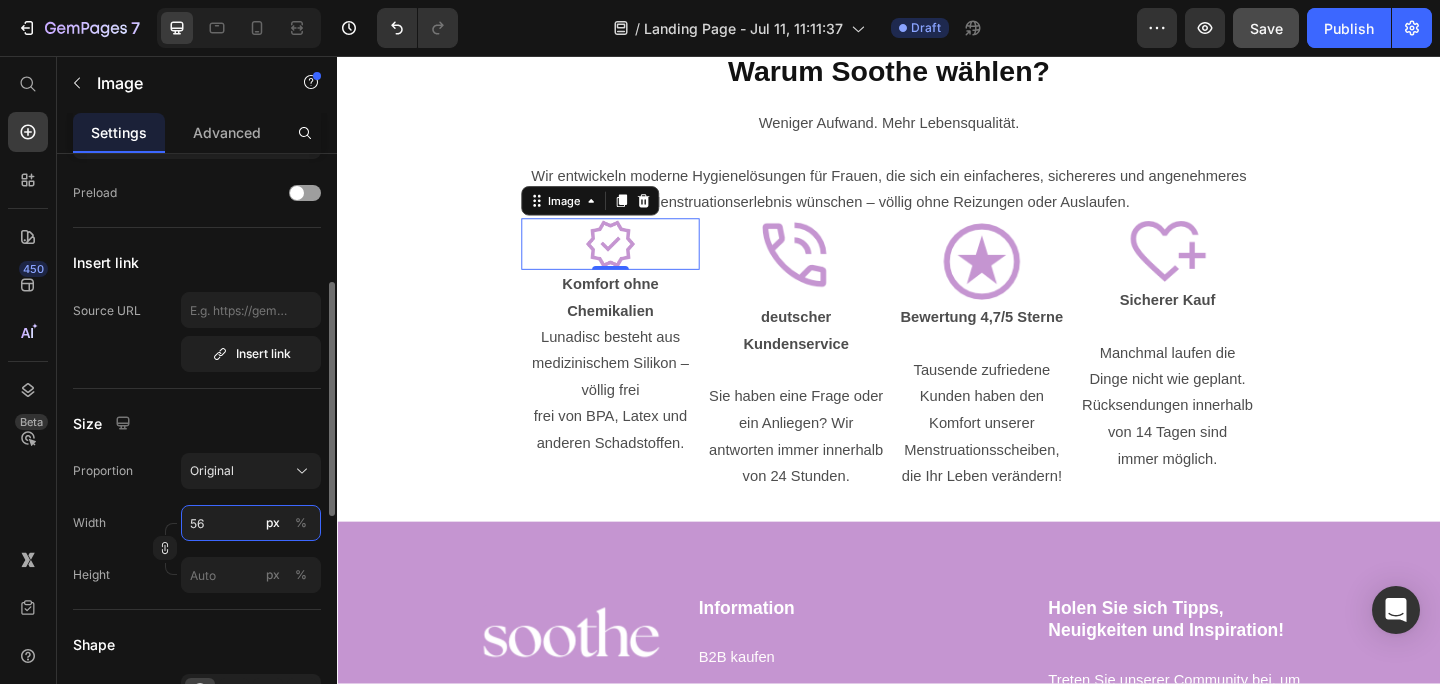 type on "5" 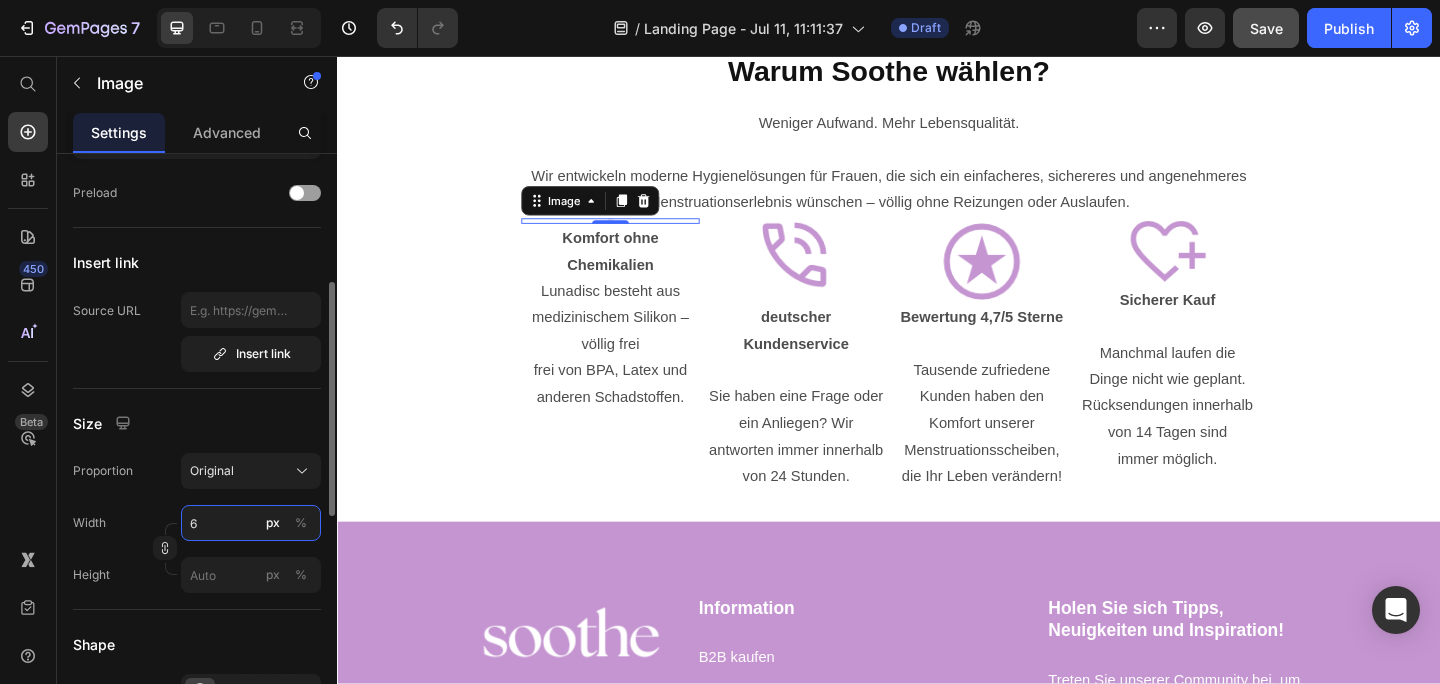 type on "60" 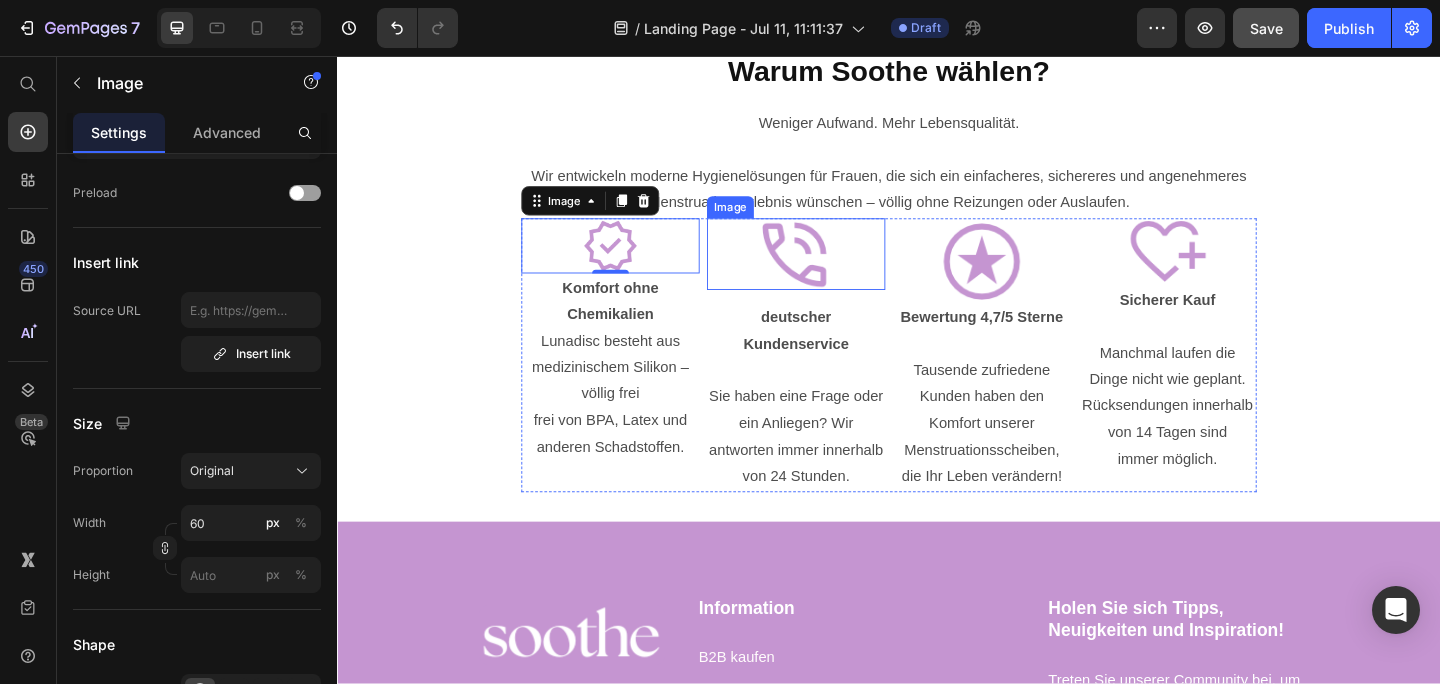 click at bounding box center [836, 272] 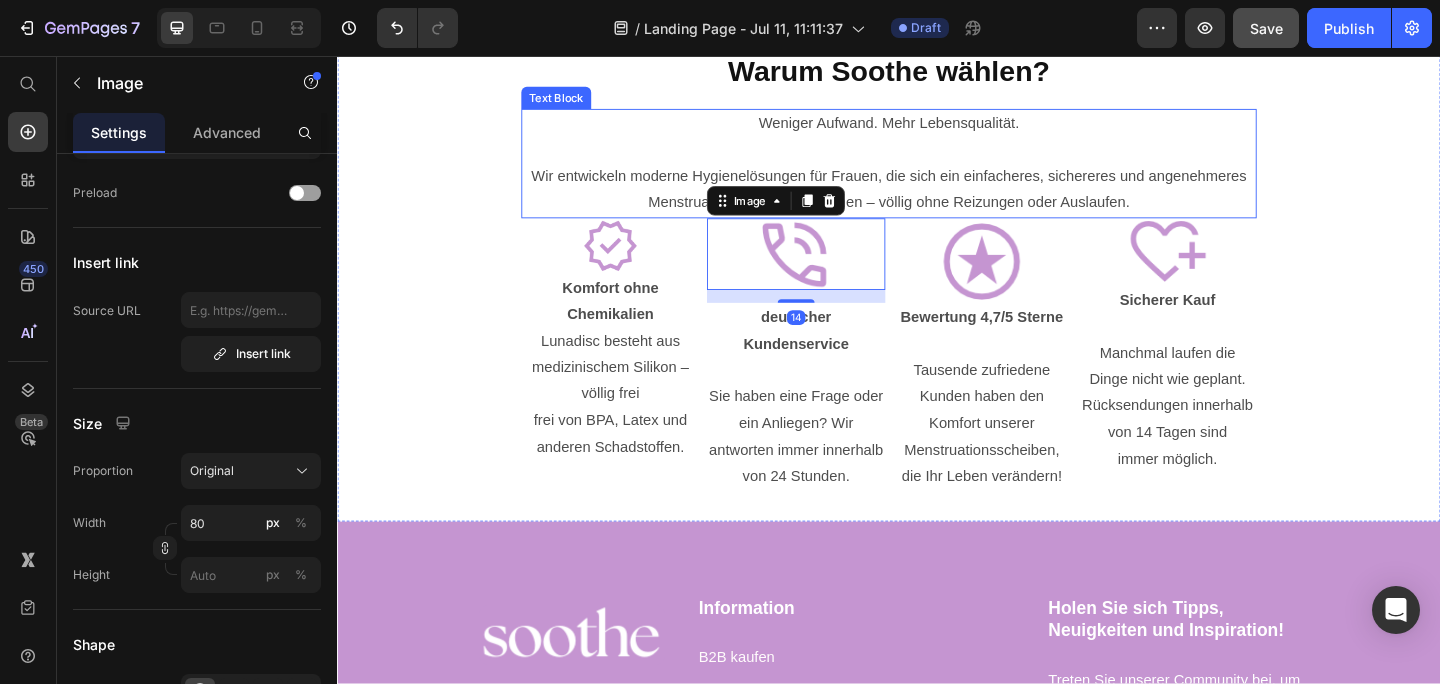 click on "Wir entwickeln moderne Hygienelösungen für Frauen, die sich ein einfacheres, sichereres und angenehmeres Menstruationserlebnis wünschen – völlig ohne Reizungen oder Auslaufen." at bounding box center (937, 202) 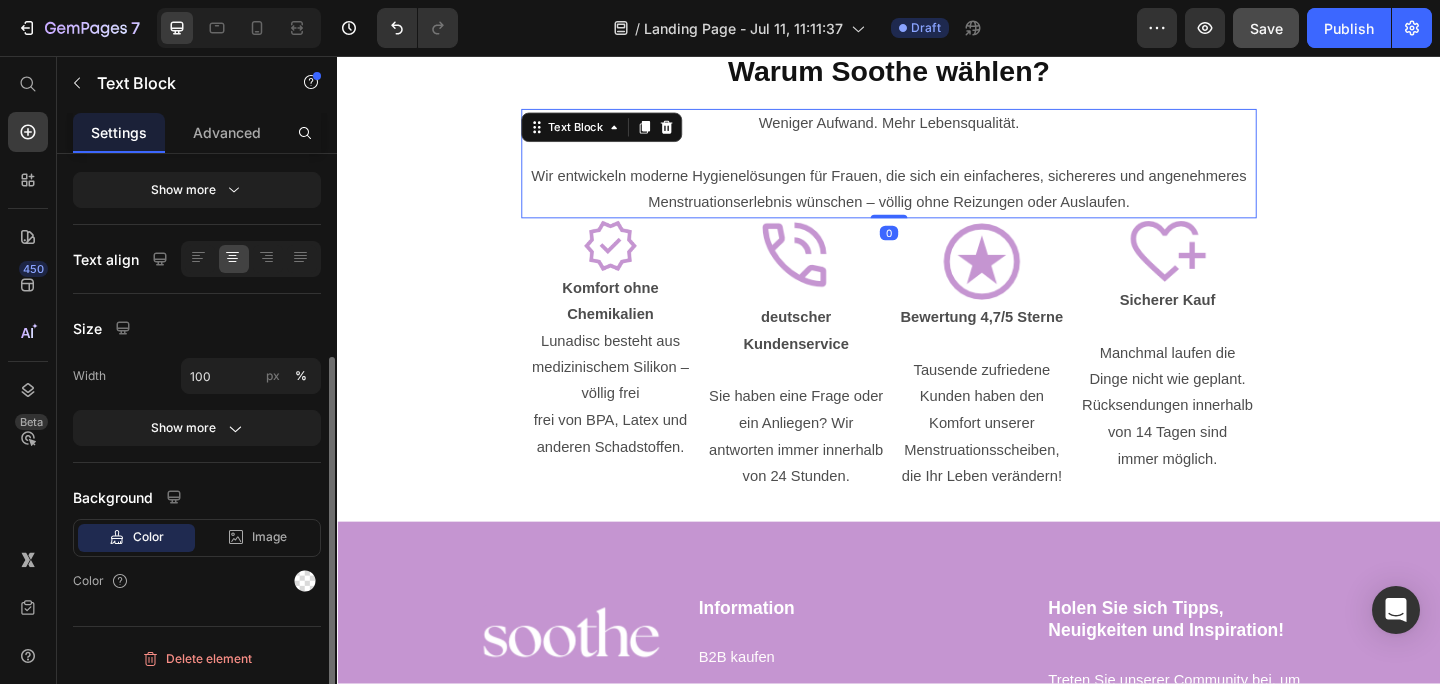 scroll, scrollTop: 0, scrollLeft: 0, axis: both 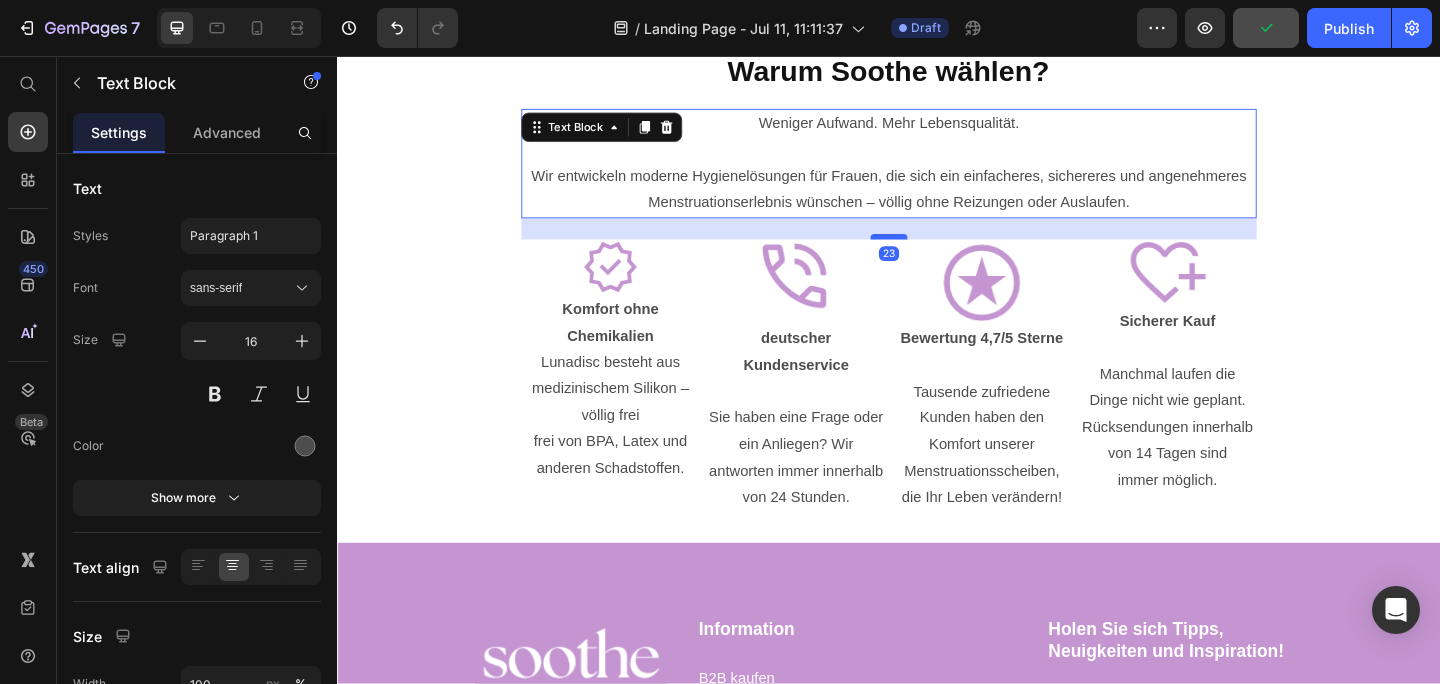 drag, startPoint x: 934, startPoint y: 231, endPoint x: 934, endPoint y: 254, distance: 23 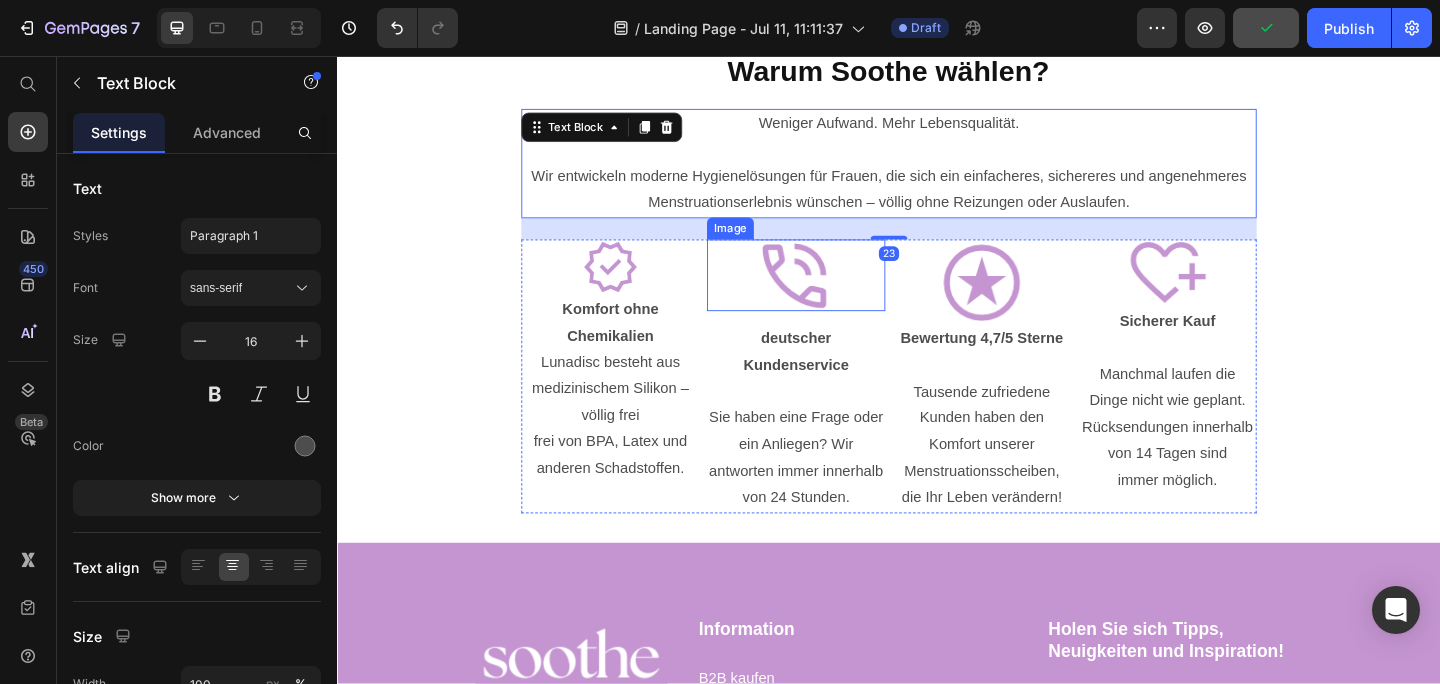 click at bounding box center (836, 295) 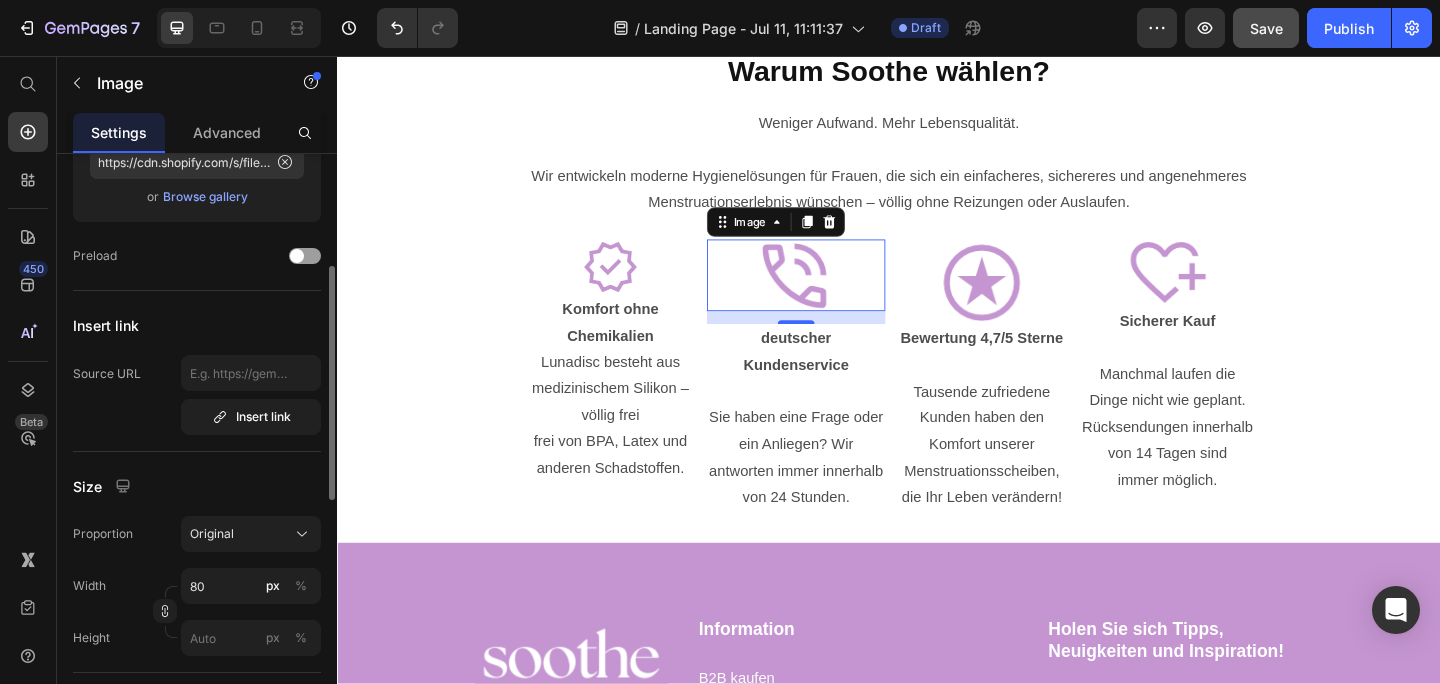 scroll, scrollTop: 267, scrollLeft: 0, axis: vertical 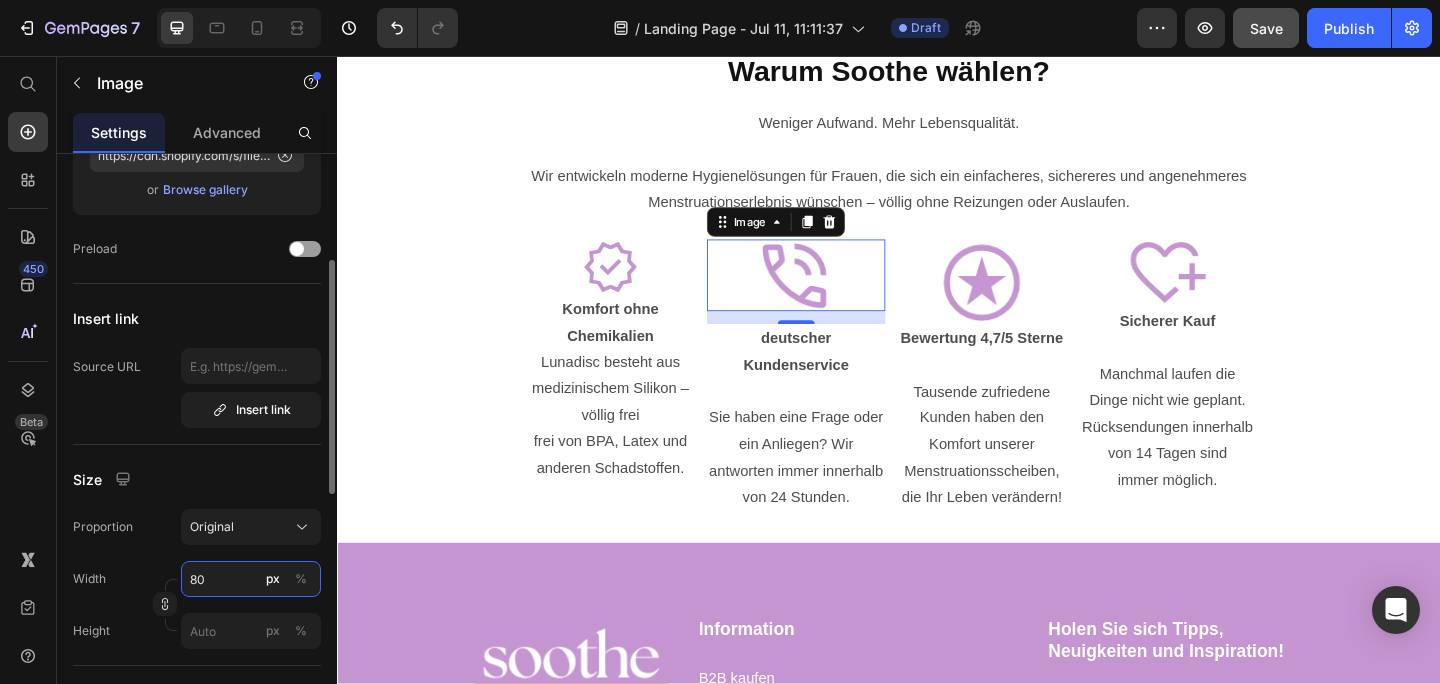 click on "80" at bounding box center (251, 579) 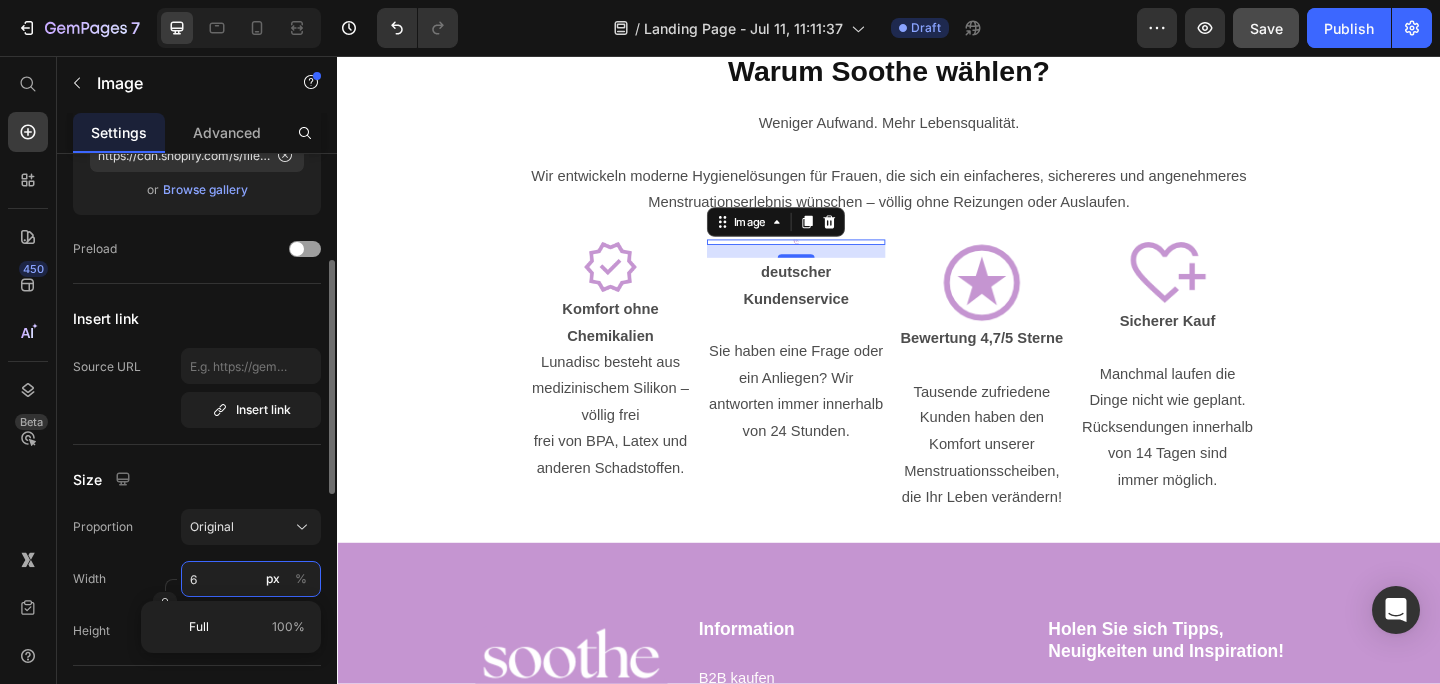 type on "60" 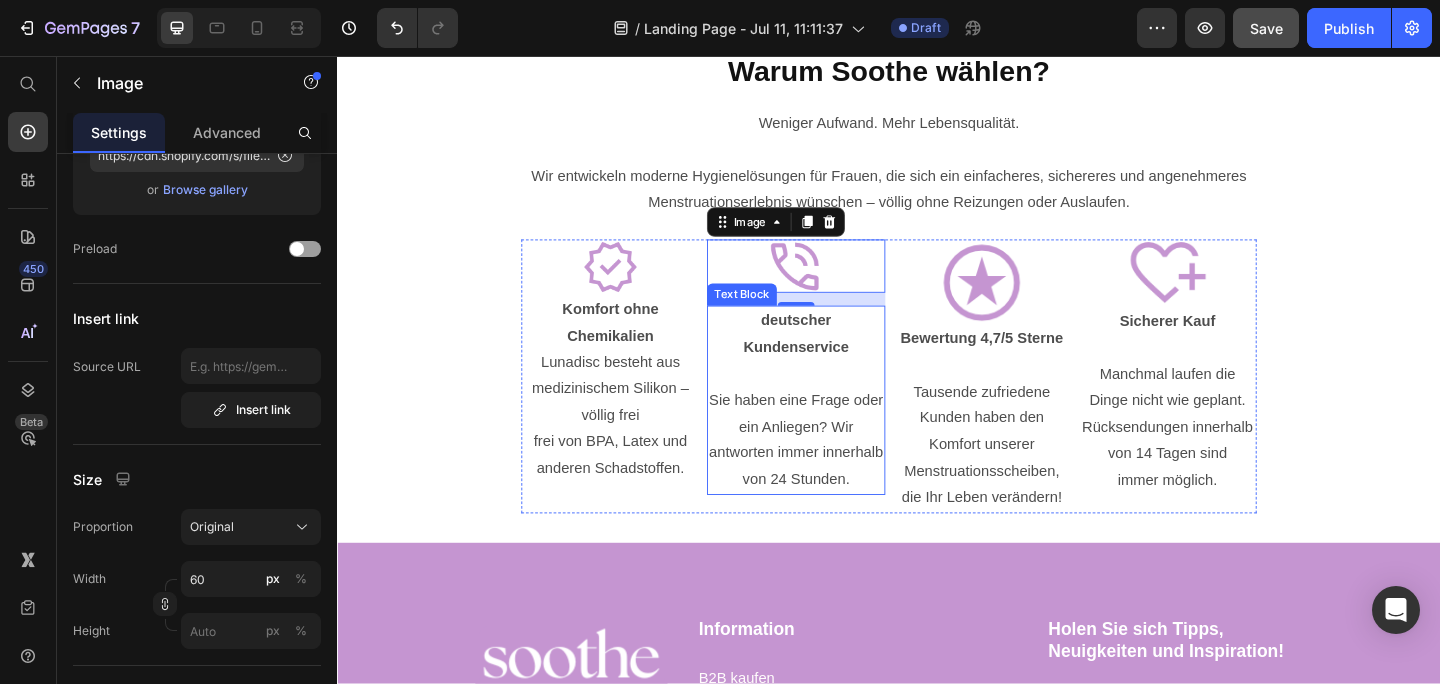 click on "Sie haben eine Frage oder ein Anliegen? Wir antworten immer innerhalb von 24 Stunden." at bounding box center (836, 474) 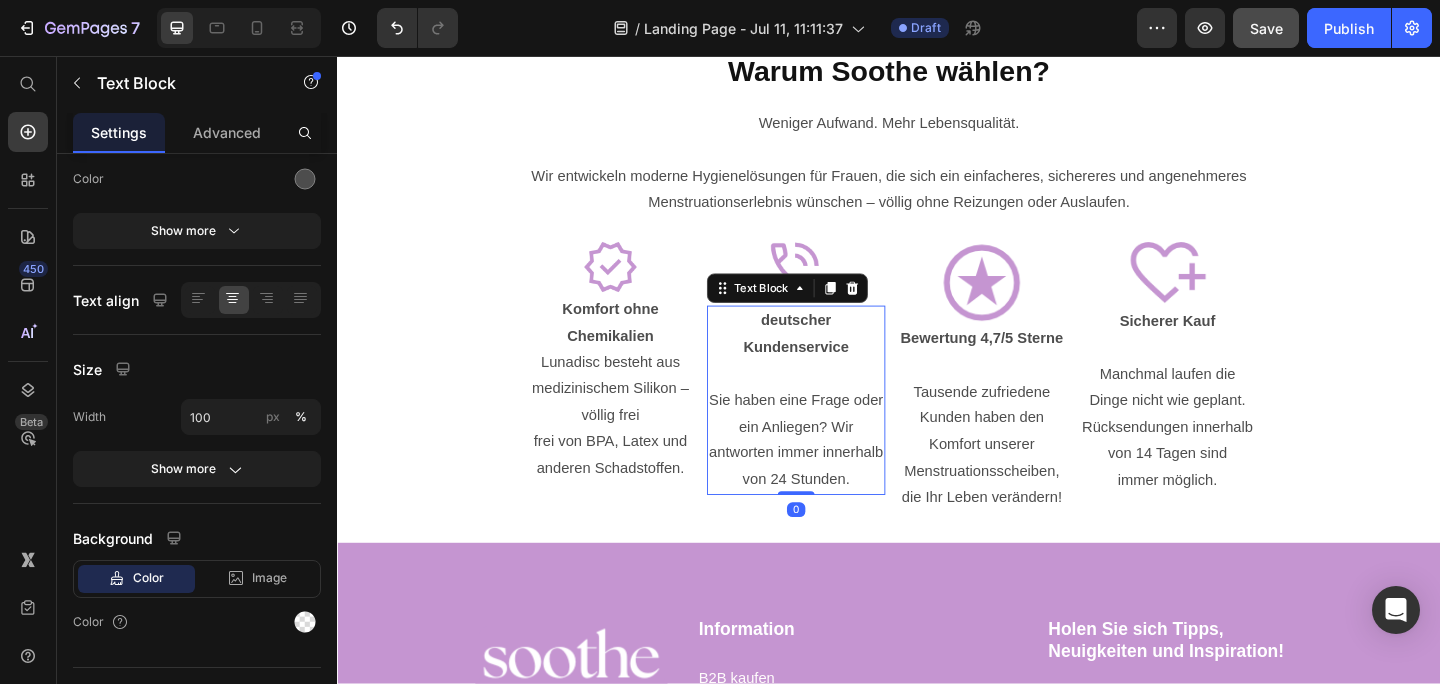 scroll, scrollTop: 0, scrollLeft: 0, axis: both 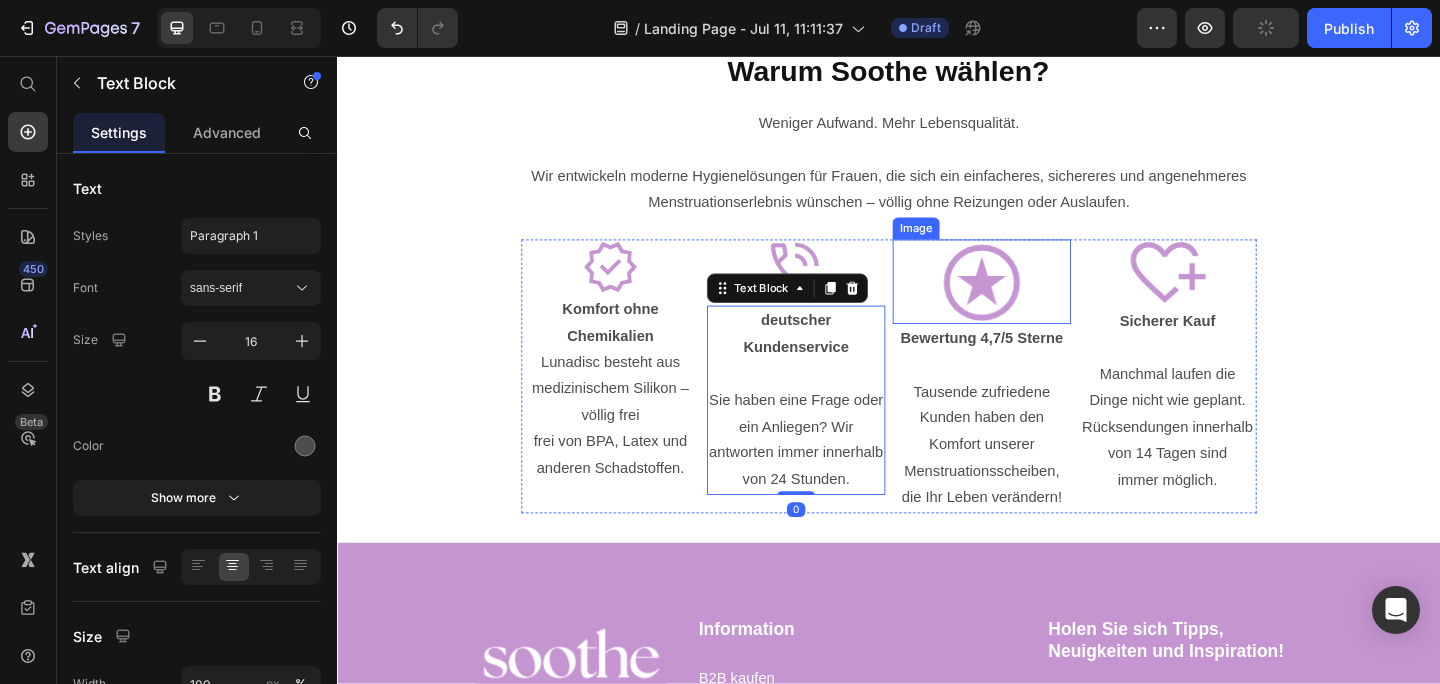 click at bounding box center [1038, 302] 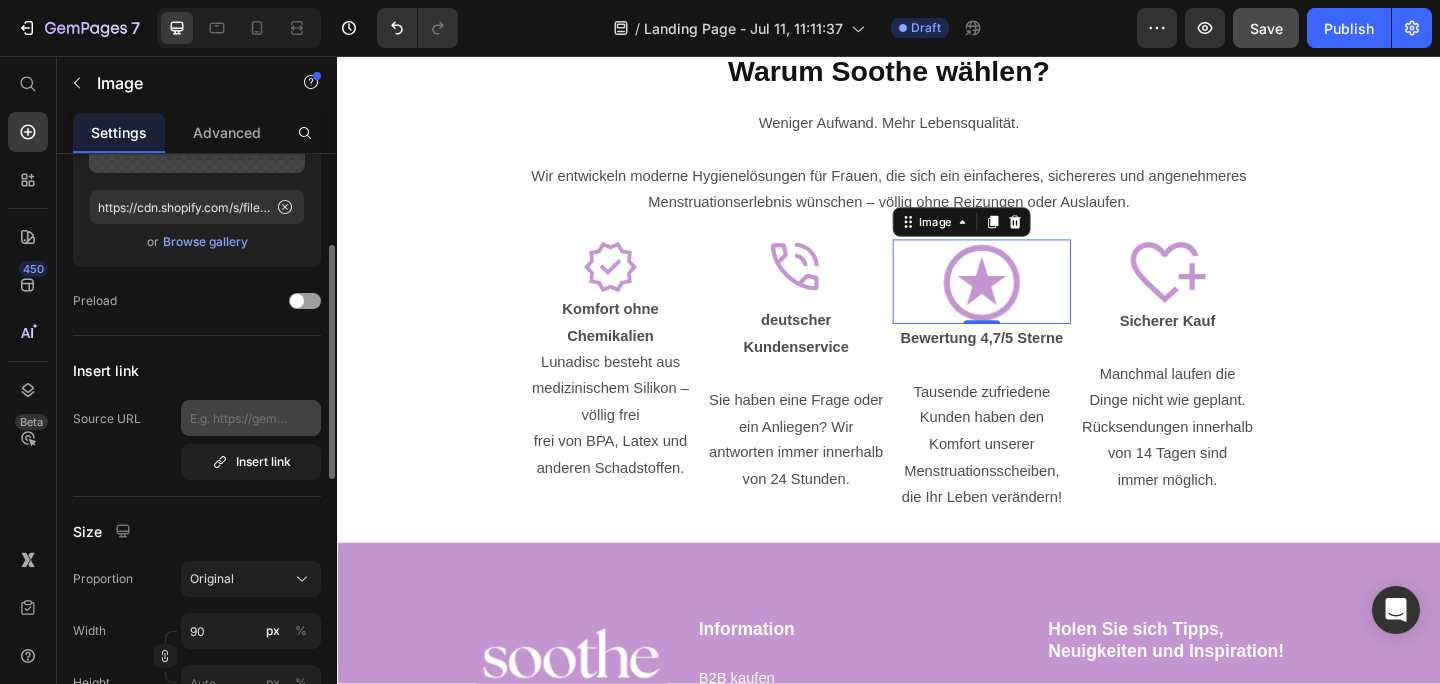 scroll, scrollTop: 219, scrollLeft: 0, axis: vertical 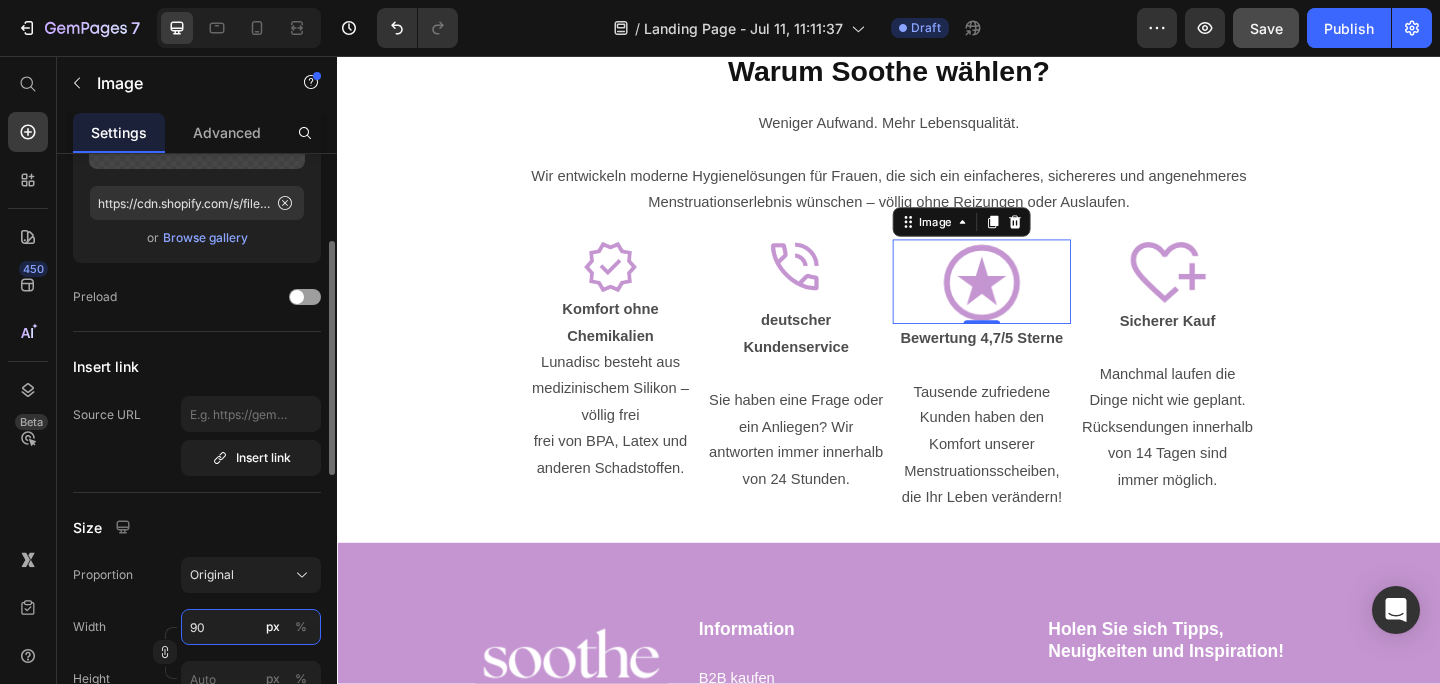 click on "90" at bounding box center (251, 627) 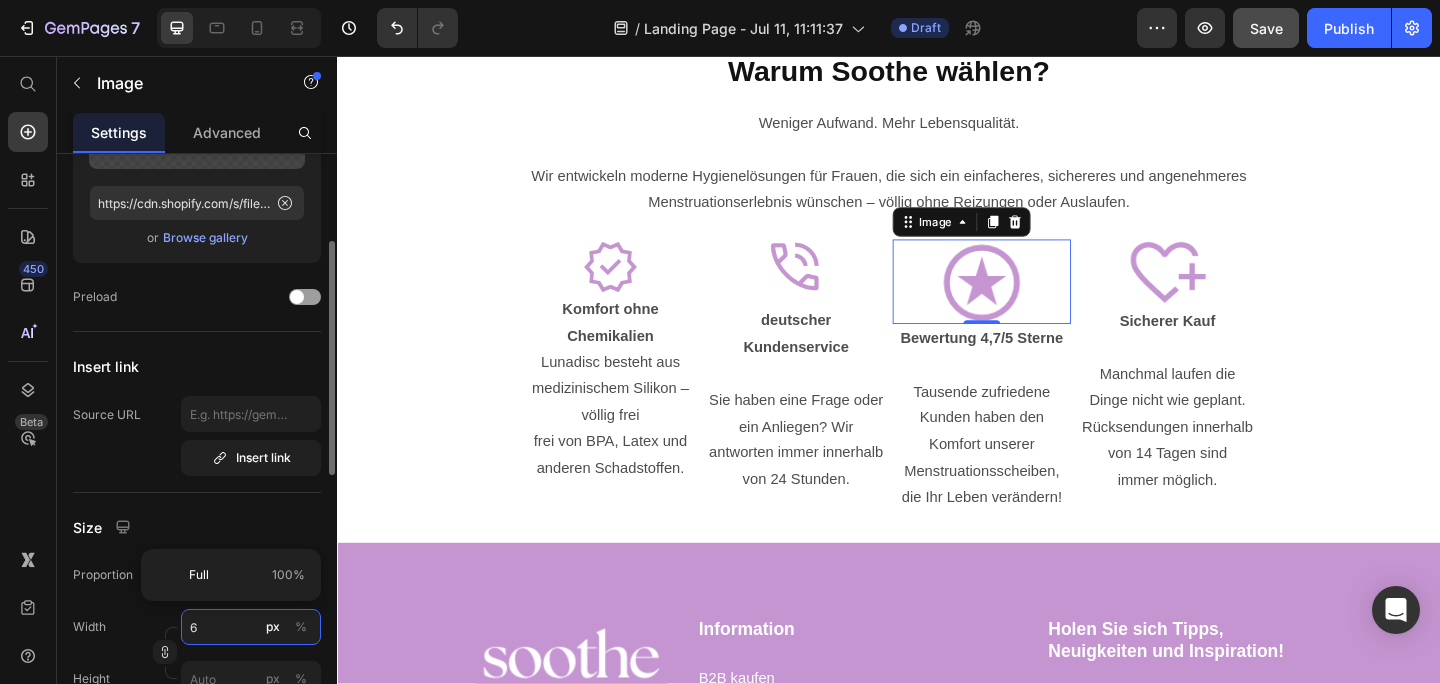 type on "60" 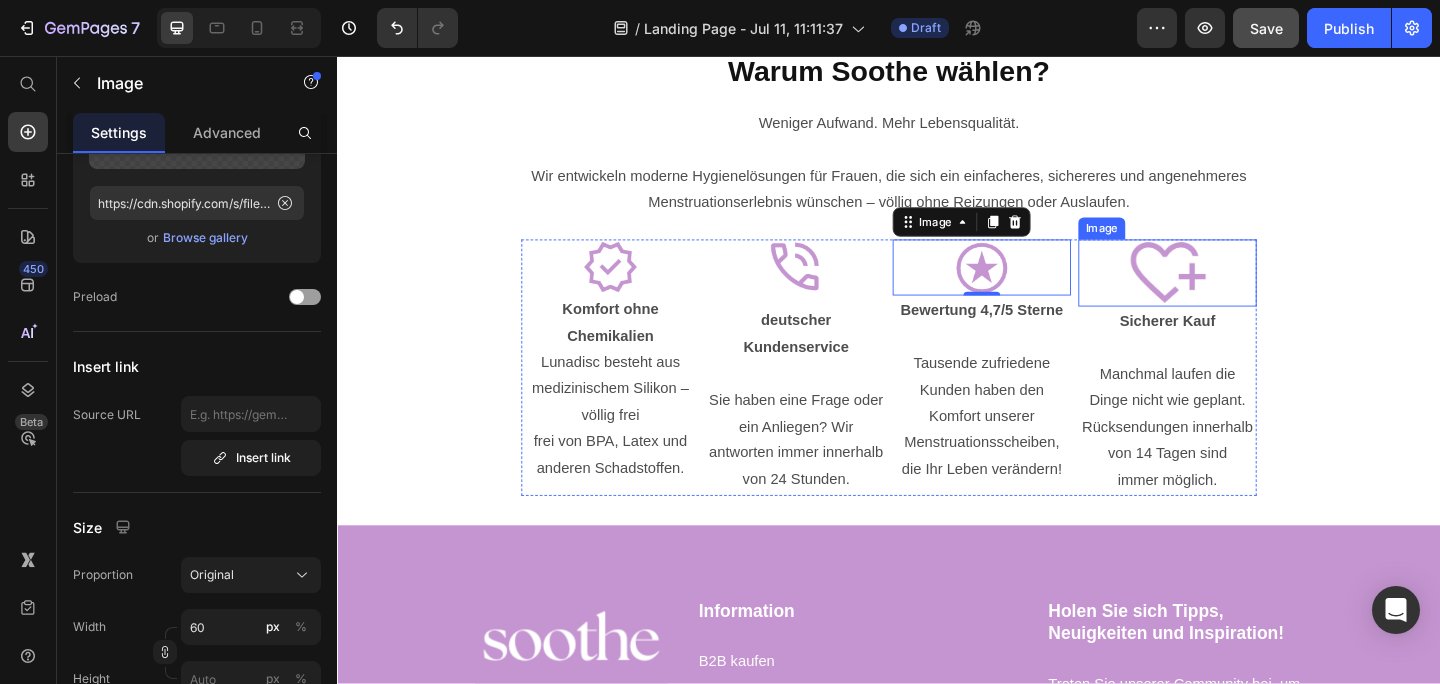 click at bounding box center (1240, 292) 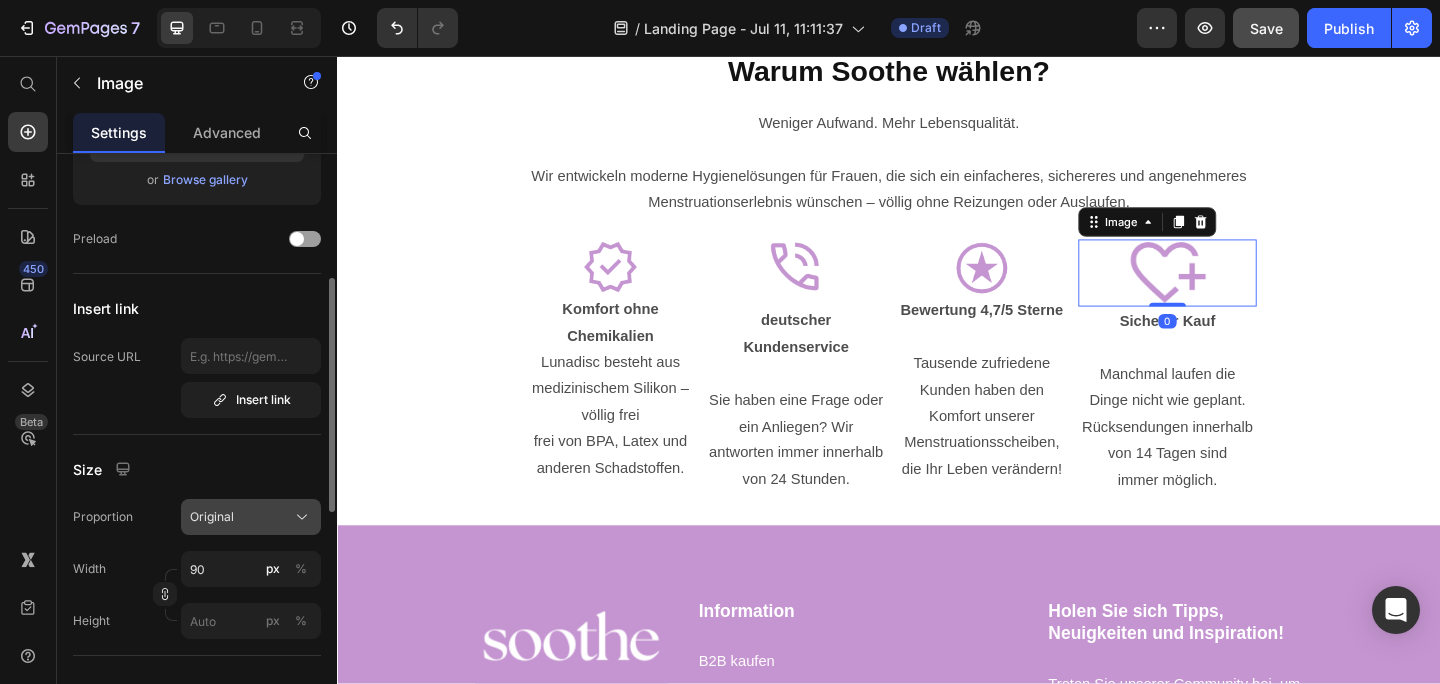 scroll, scrollTop: 305, scrollLeft: 0, axis: vertical 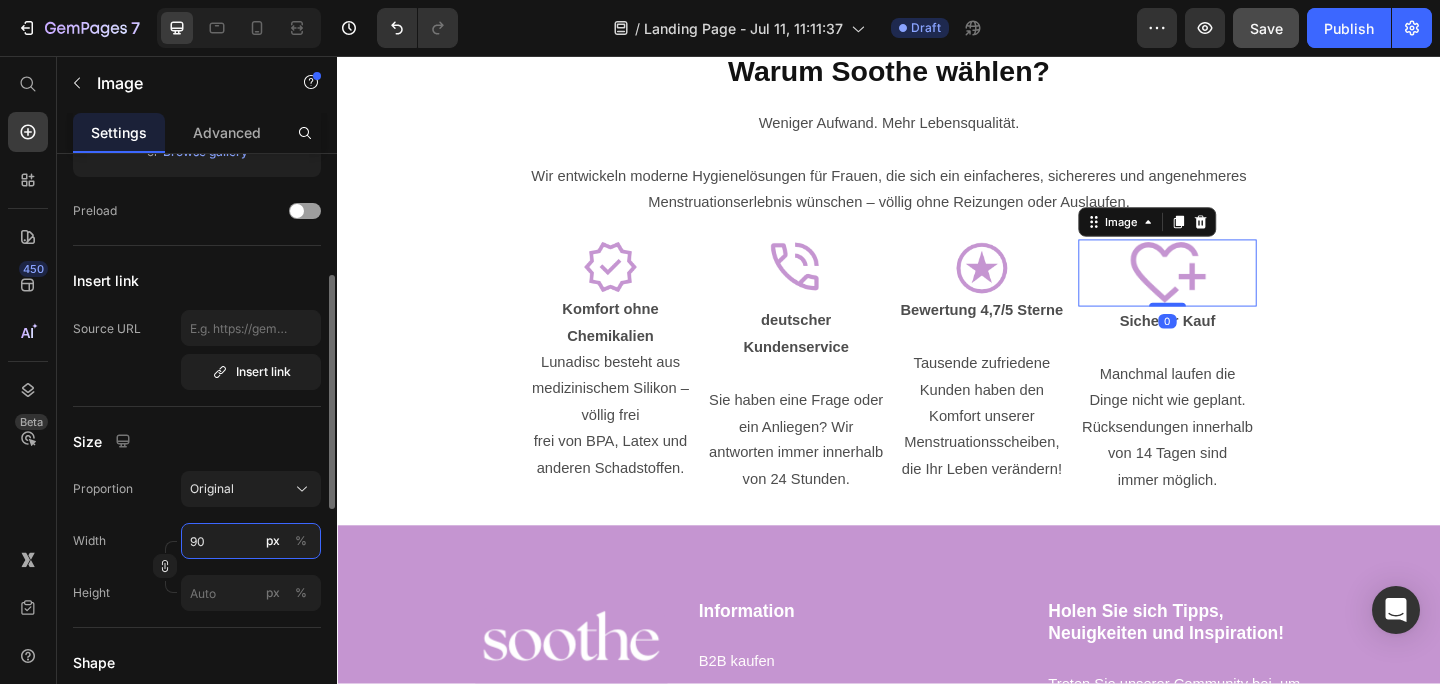 click on "90" at bounding box center [251, 541] 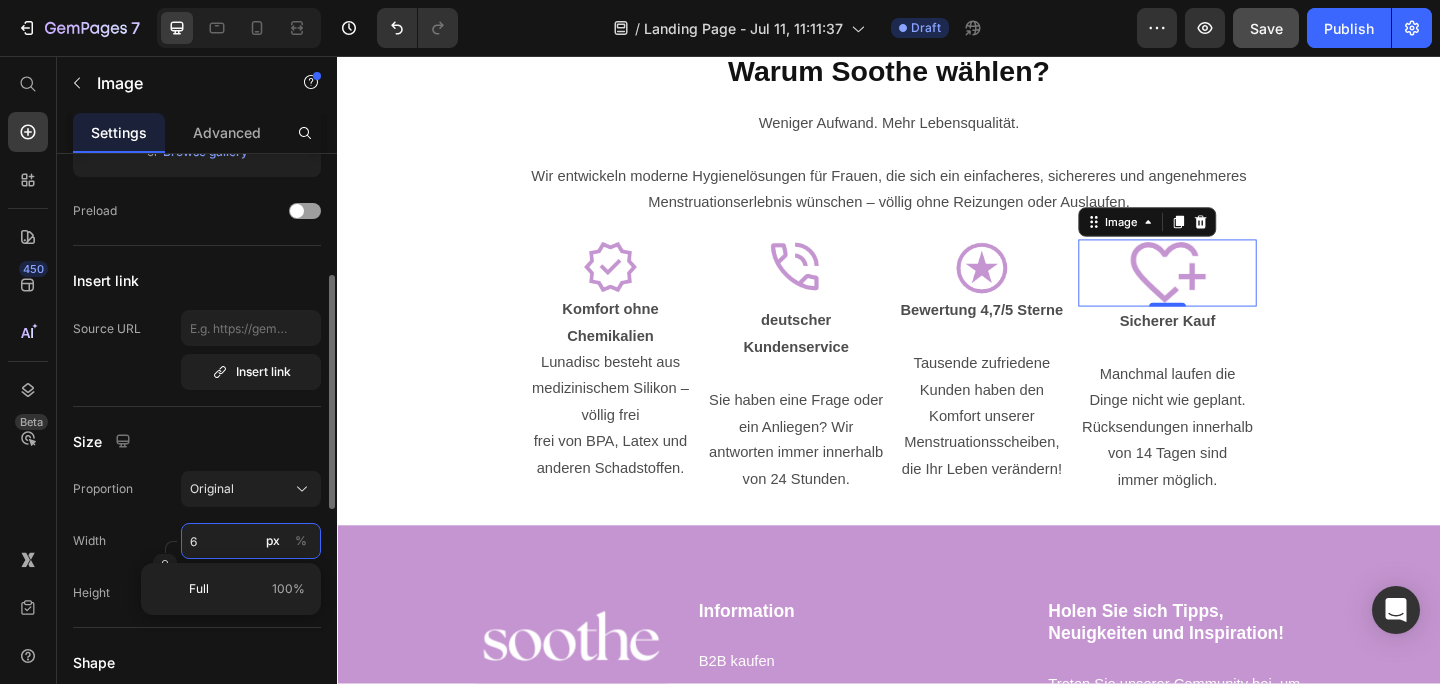 type on "60" 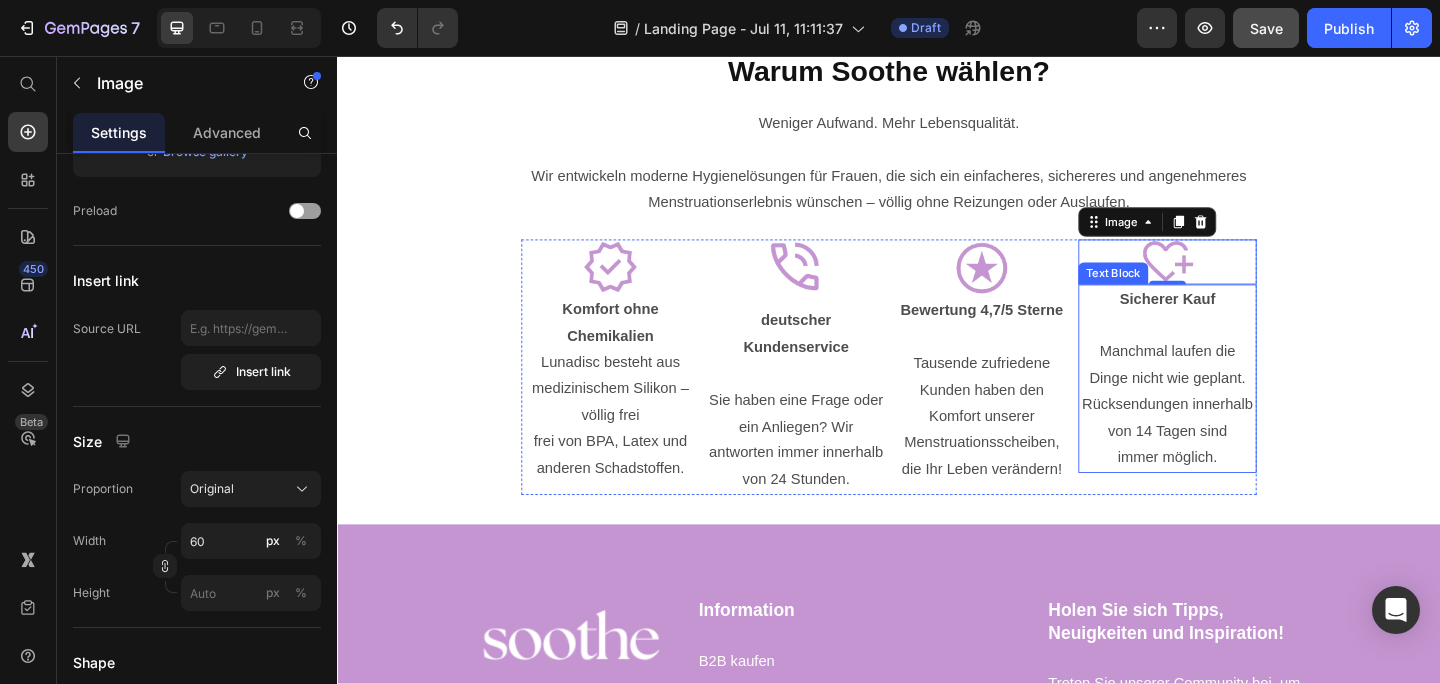 click at bounding box center [1240, 349] 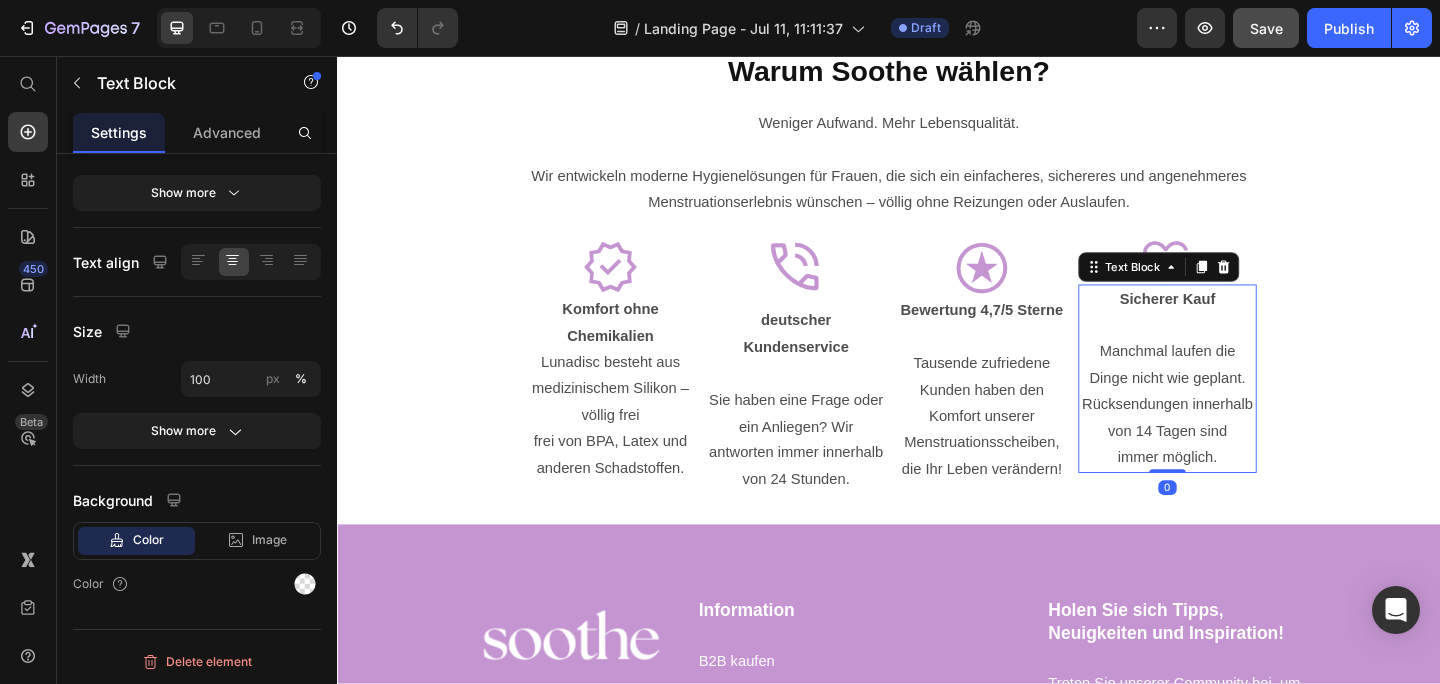 scroll, scrollTop: 0, scrollLeft: 0, axis: both 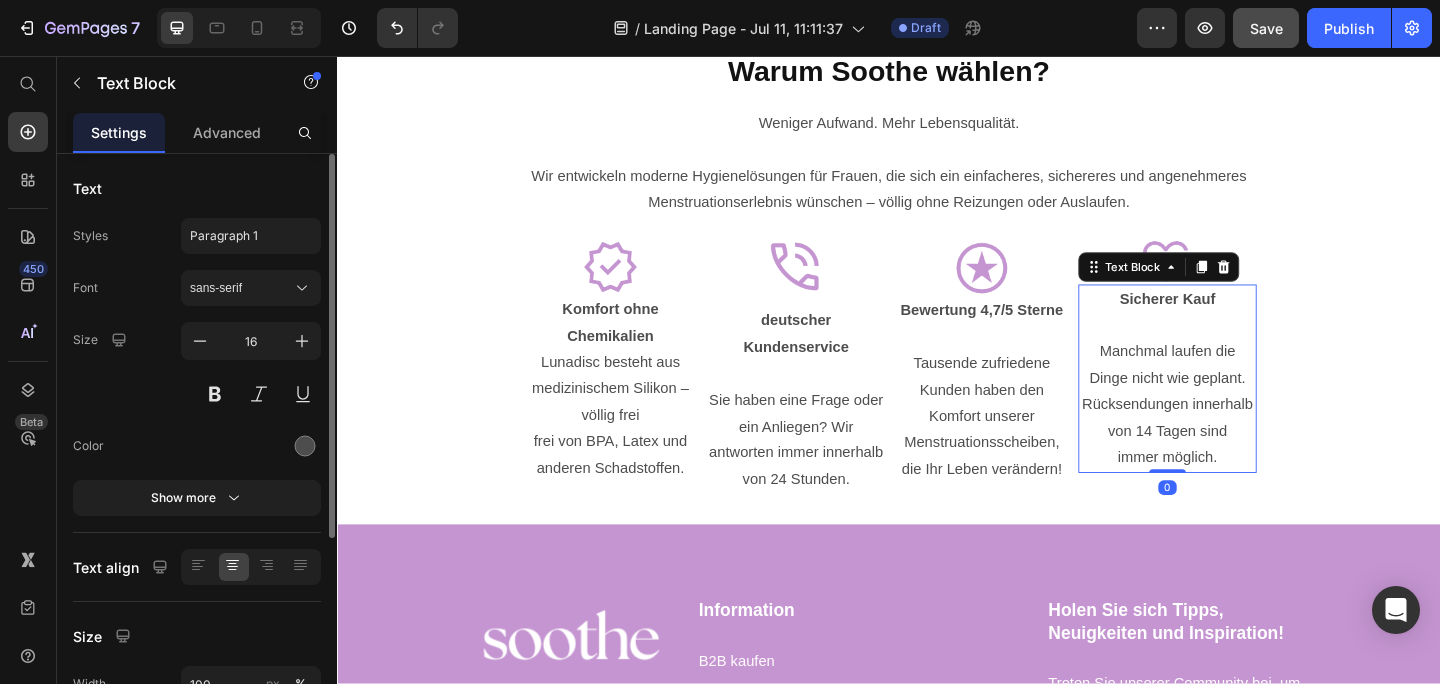 click on "⁠⁠⁠⁠⁠⁠⁠ Warum Soothe wählen? Heading Weniger Aufwand. Mehr Lebensqualität. Wir entwickeln moderne Hygienelösungen für Frauen, die sich ein einfacheres, sichereres und angenehmeres Menstruationserlebnis wünschen – völlig ohne Reizungen oder Auslaufen. Text Block Image Komfort ohne Chemikalien Lunadisc besteht aus medizinischem Silikon – völlig frei frei von BPA, Latex und anderen Schadstoffen. Text Block Image deutscher Kundenservice Sie haben eine Frage oder ein Anliegen? Wir antworten immer innerhalb von 24 Stunden. Text Block Image Bewertung 4,7/5 Sterne Tausende zufriedene Kunden haben den Komfort unserer Menstruationsscheiben, die Ihr Leben verändern! Text Block Image Sicherer Kauf Manchmal laufen die Dinge nicht wie geplant. Rücksendungen innerhalb von 14 Tagen sind immer möglich. Text Block   0 Row Section 5" at bounding box center [937, 293] 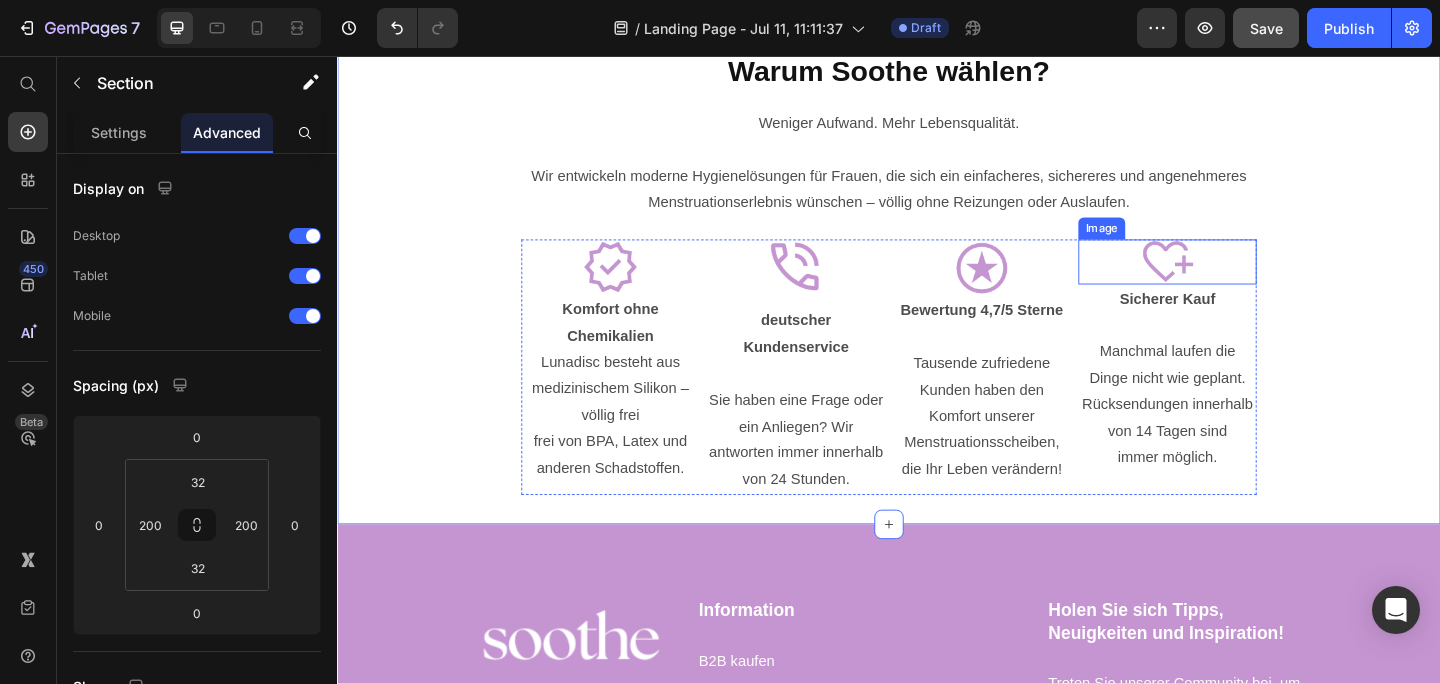 click at bounding box center [1240, 280] 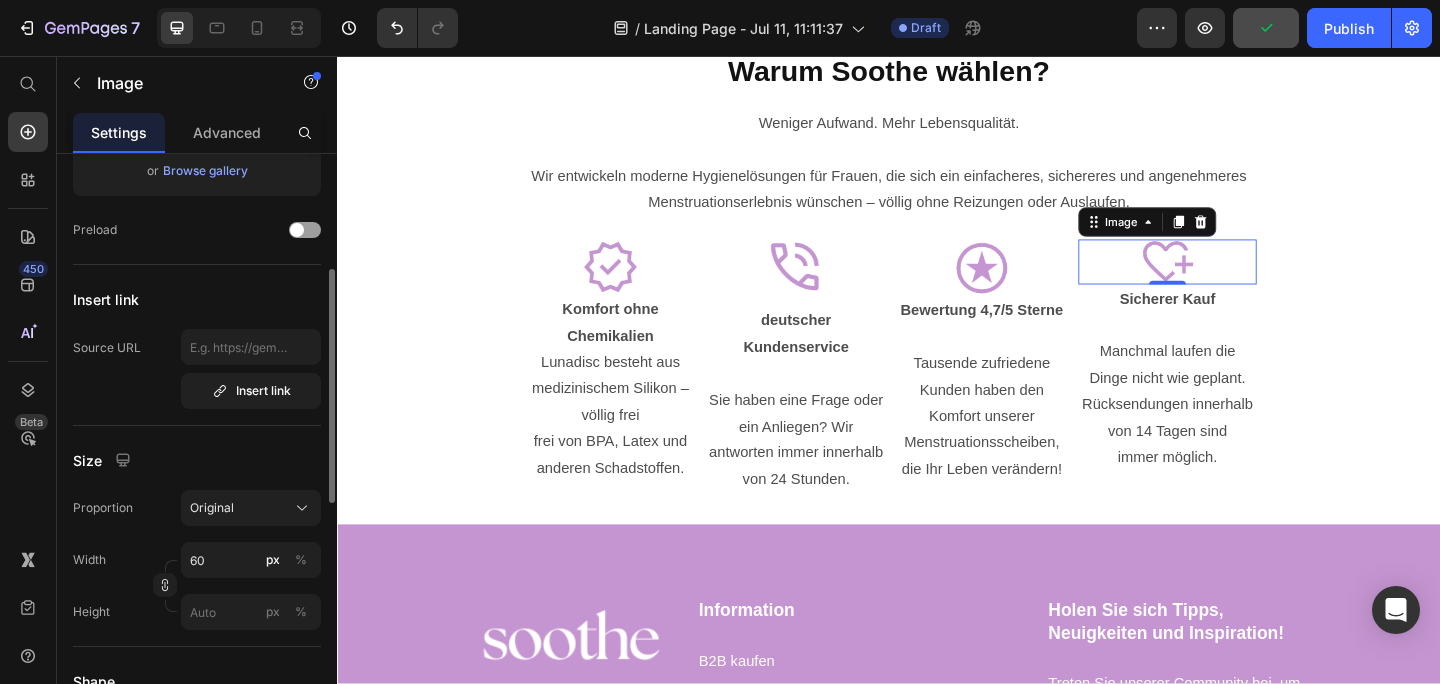 scroll, scrollTop: 302, scrollLeft: 0, axis: vertical 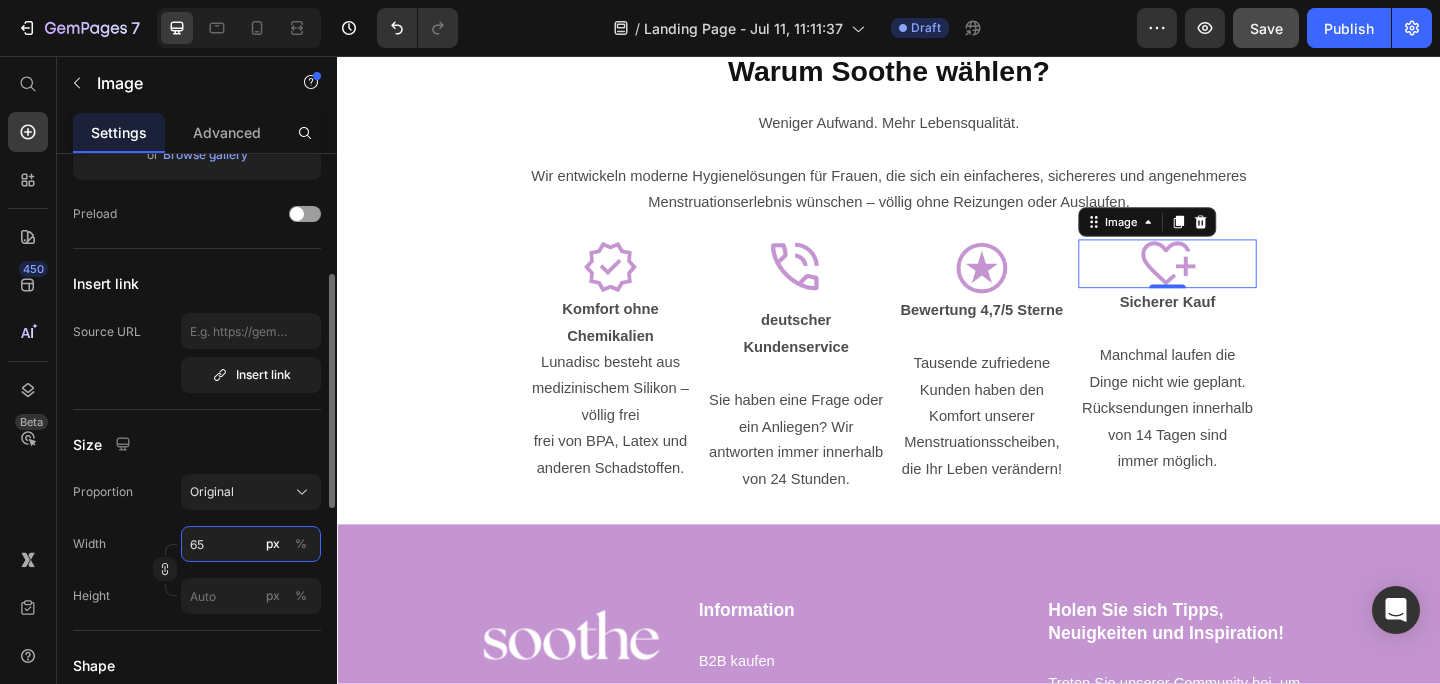 type on "6" 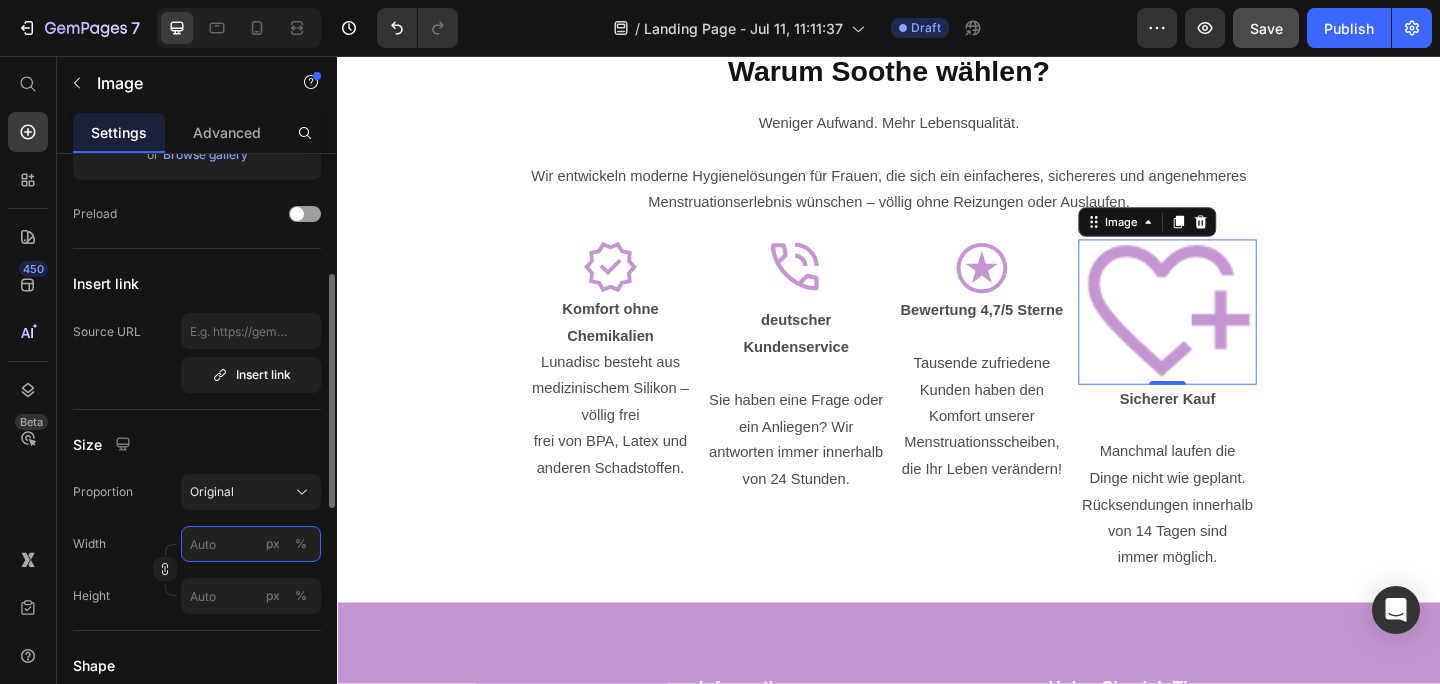 type on "6" 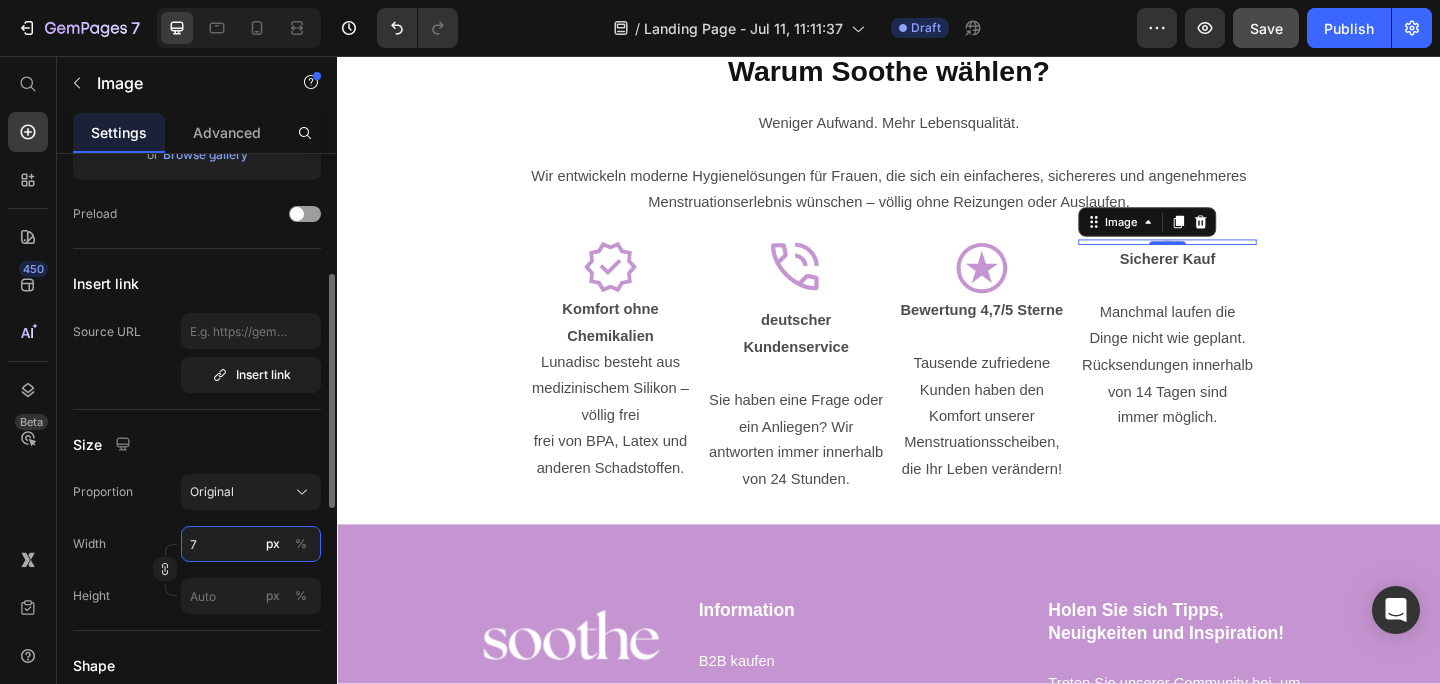 type on "70" 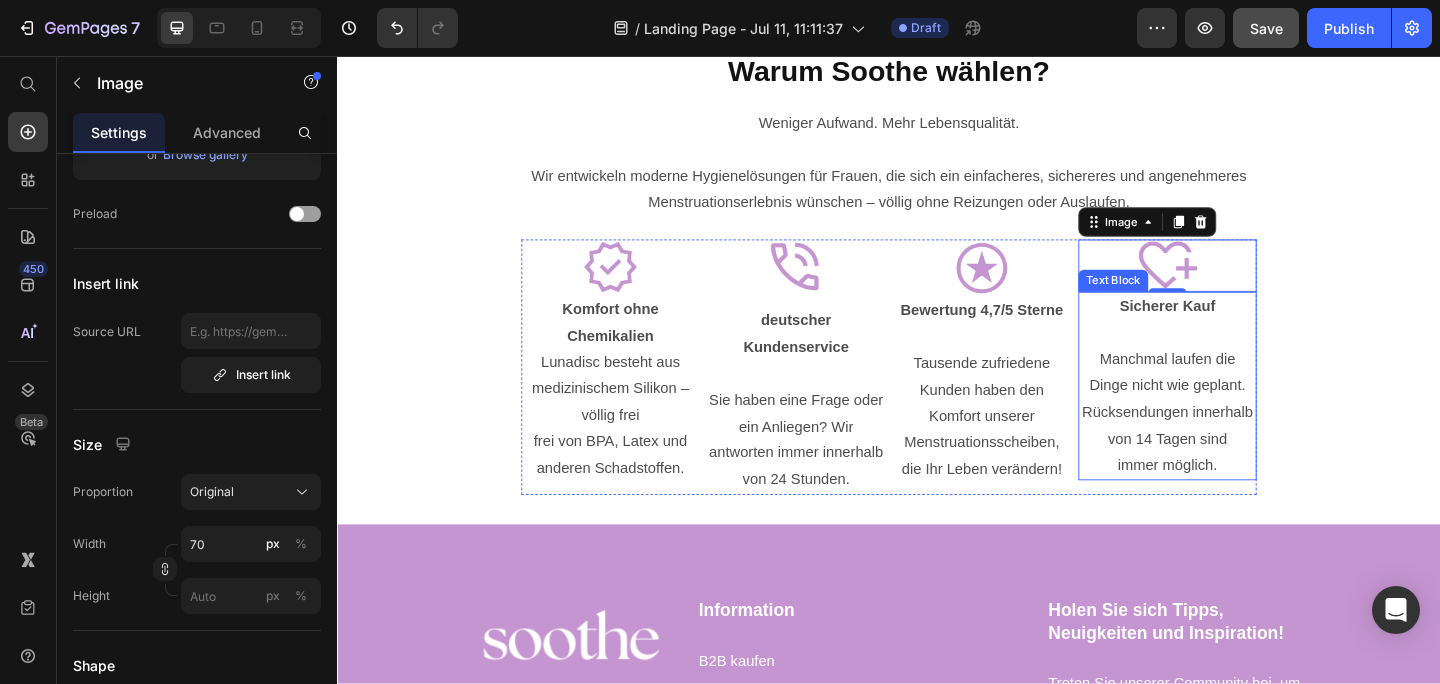 click on "⁠⁠⁠⁠⁠⁠⁠ Warum Soothe wählen? Heading Weniger Aufwand. Mehr Lebensqualität. Wir entwickeln moderne Hygienelösungen für Frauen, die sich ein einfacheres, sichereres und angenehmeres Menstruationserlebnis wünschen – völlig ohne Reizungen oder Auslaufen. Text Block Image Komfort ohne Chemikalien Lunadisc besteht aus medizinischem Silikon – völlig frei frei von BPA, Latex und anderen Schadstoffen. Text Block Image deutscher Kundenservice Sie haben eine Frage oder ein Anliegen? Wir antworten immer innerhalb von 24 Stunden. Text Block Image Bewertung 4,7/5 Sterne Tausende zufriedene Kunden haben den Komfort unserer Menstruationsscheiben, die Ihr Leben verändern! Text Block Image   0 Sicherer Kauf Manchmal laufen die Dinge nicht wie geplant. Rücksendungen innerhalb von 14 Tagen sind immer möglich. Text Block Row Section 5" at bounding box center (937, 293) 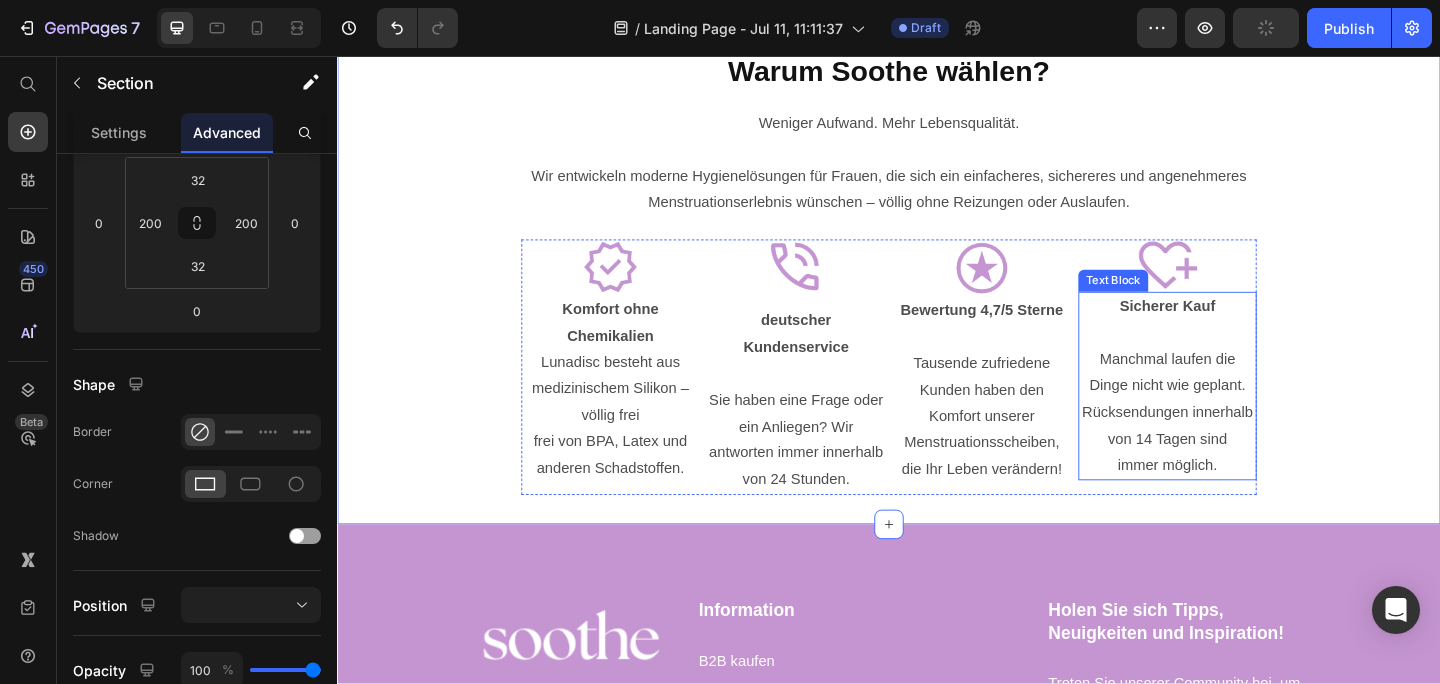 scroll, scrollTop: 0, scrollLeft: 0, axis: both 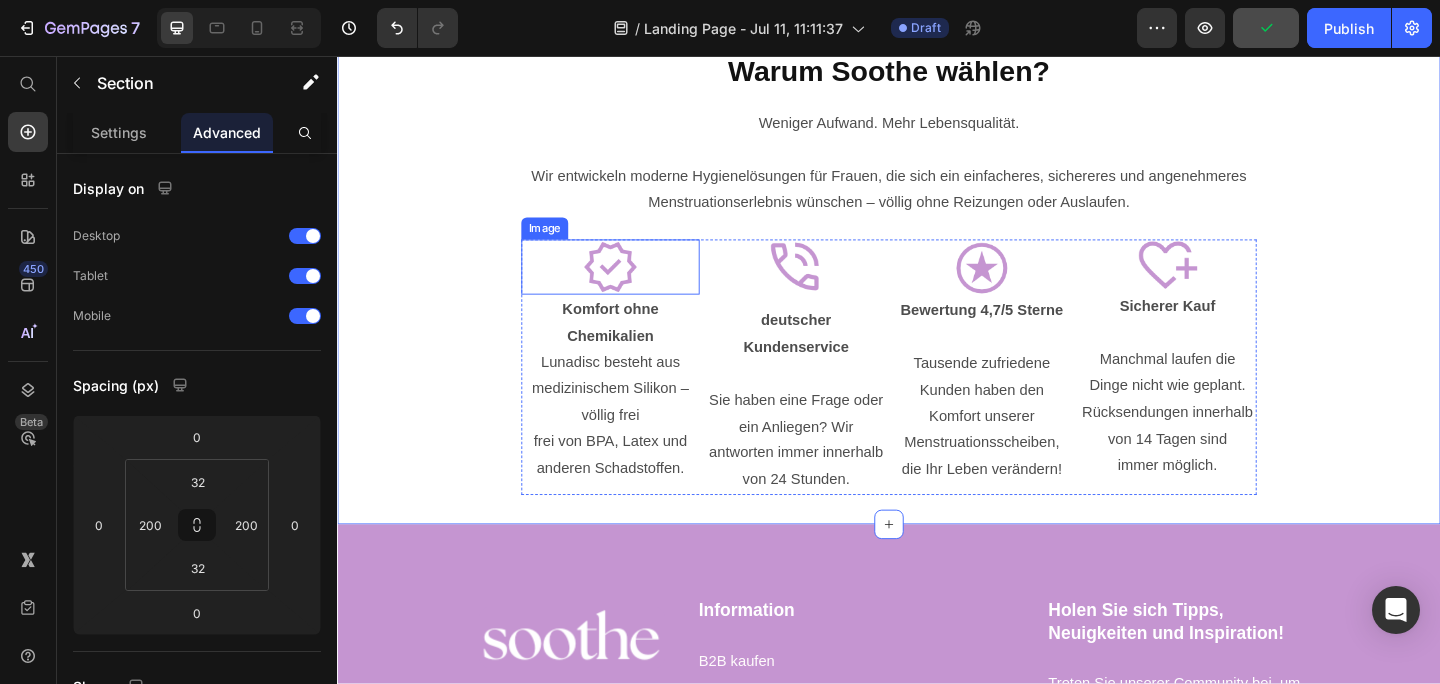 click at bounding box center (634, 286) 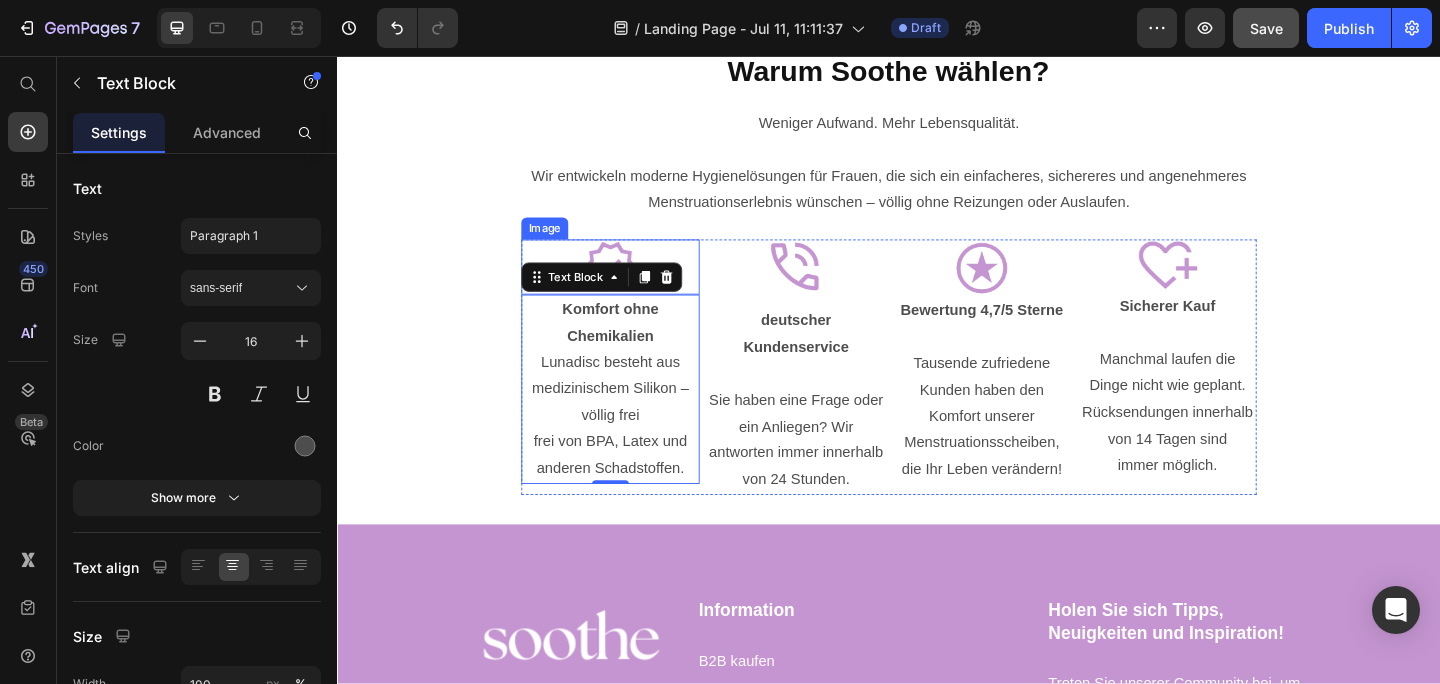 click at bounding box center [634, 286] 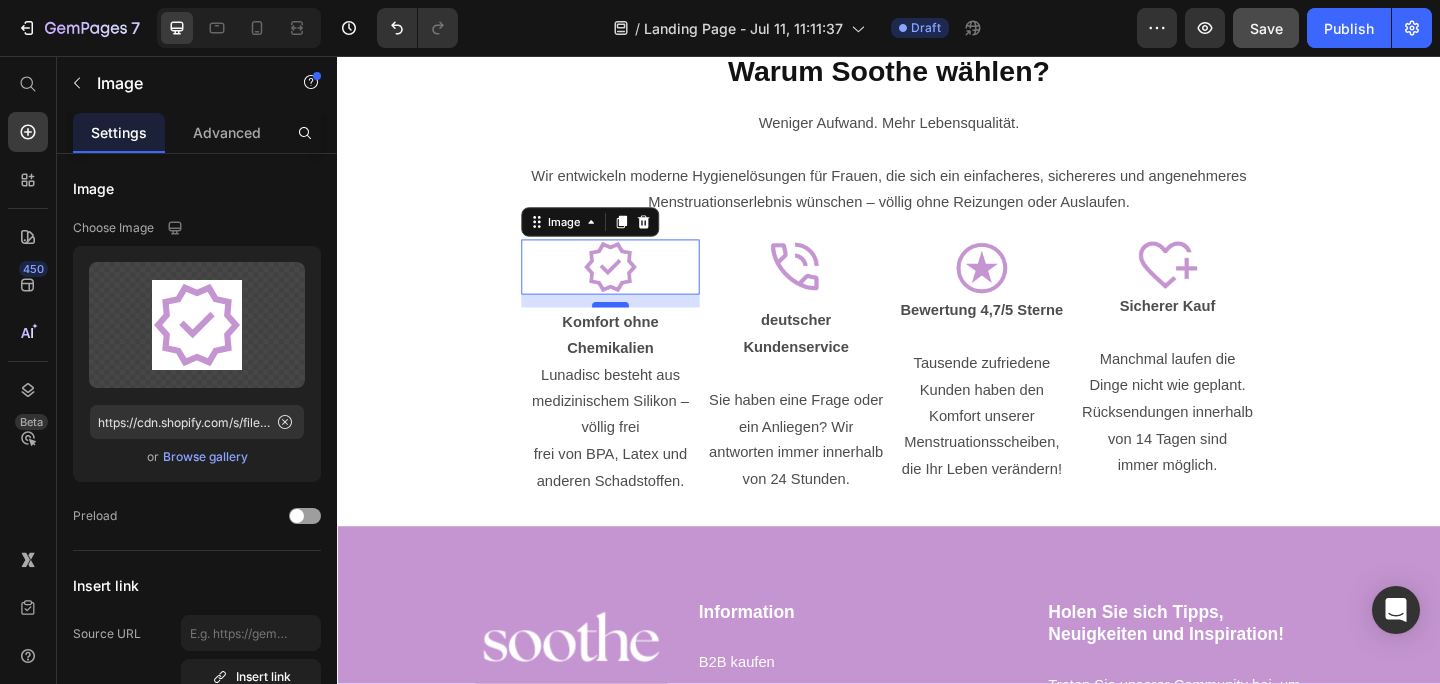 drag, startPoint x: 633, startPoint y: 314, endPoint x: 634, endPoint y: 328, distance: 14.035668 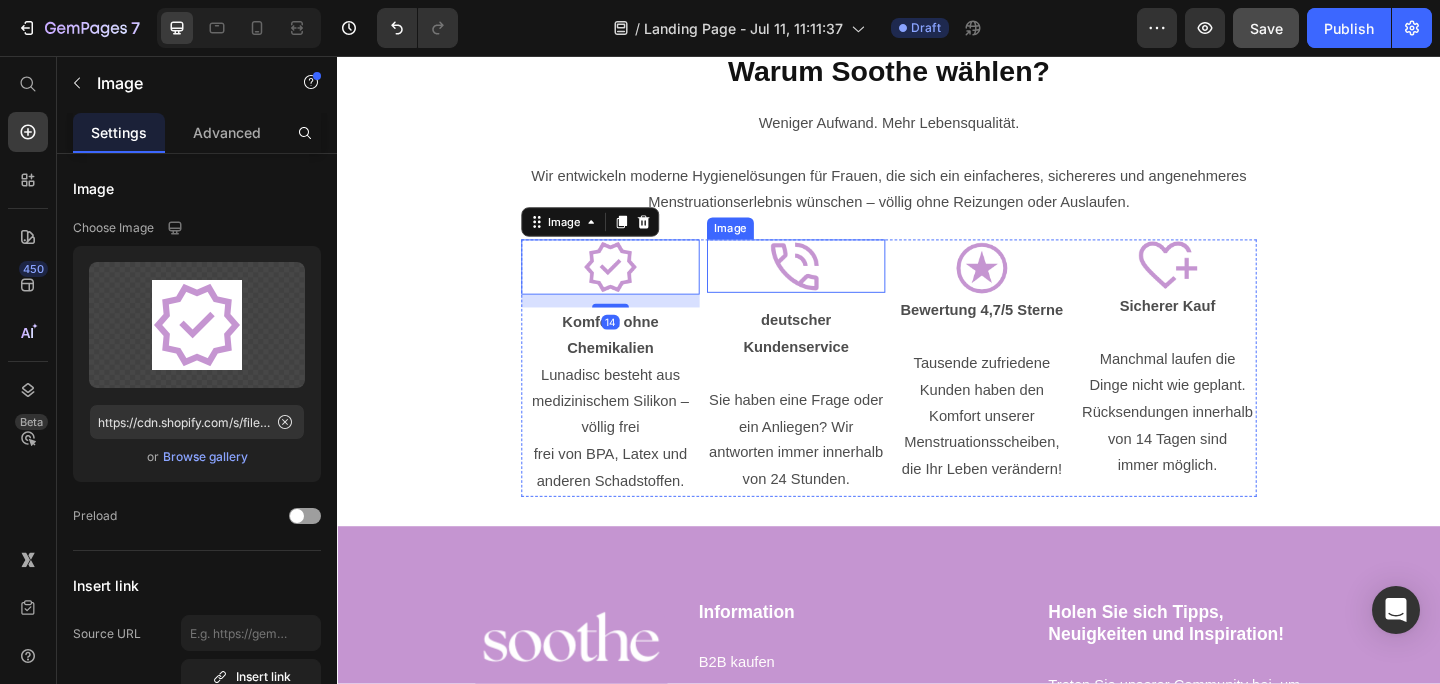 click at bounding box center (836, 285) 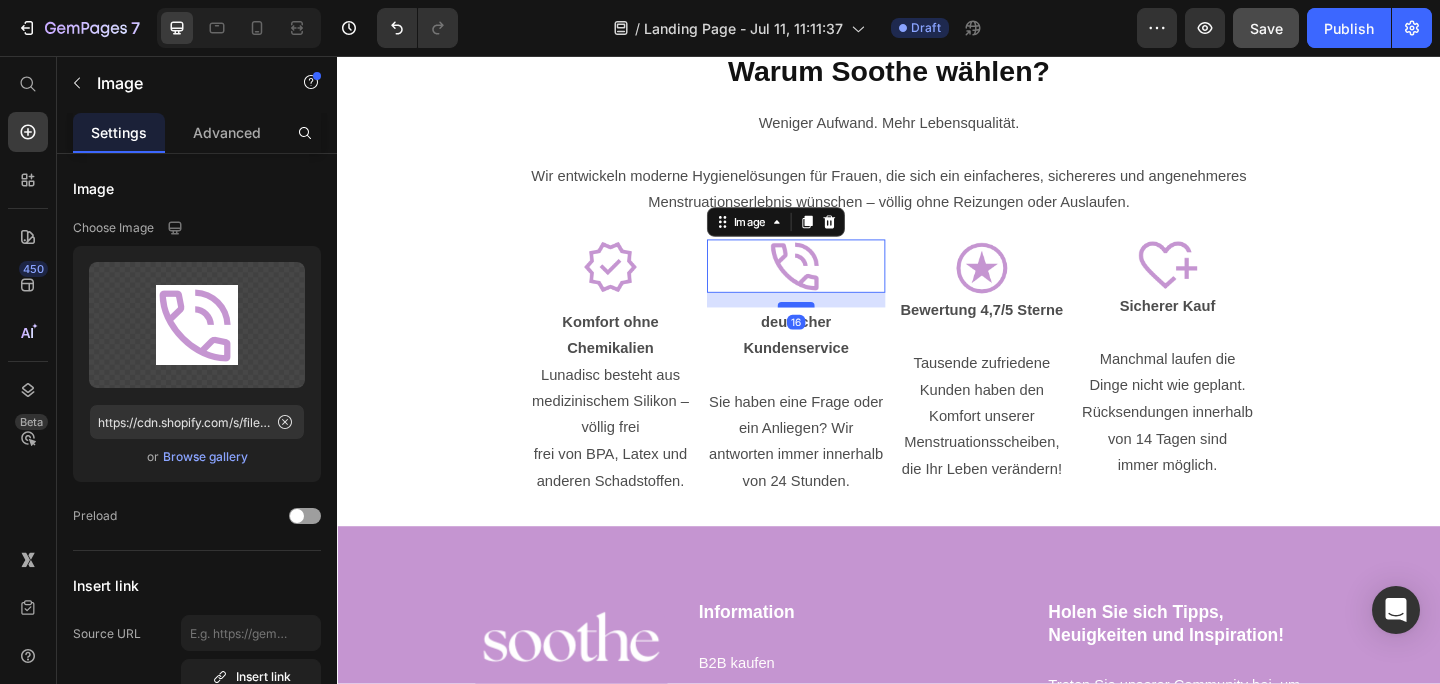 click at bounding box center [836, 327] 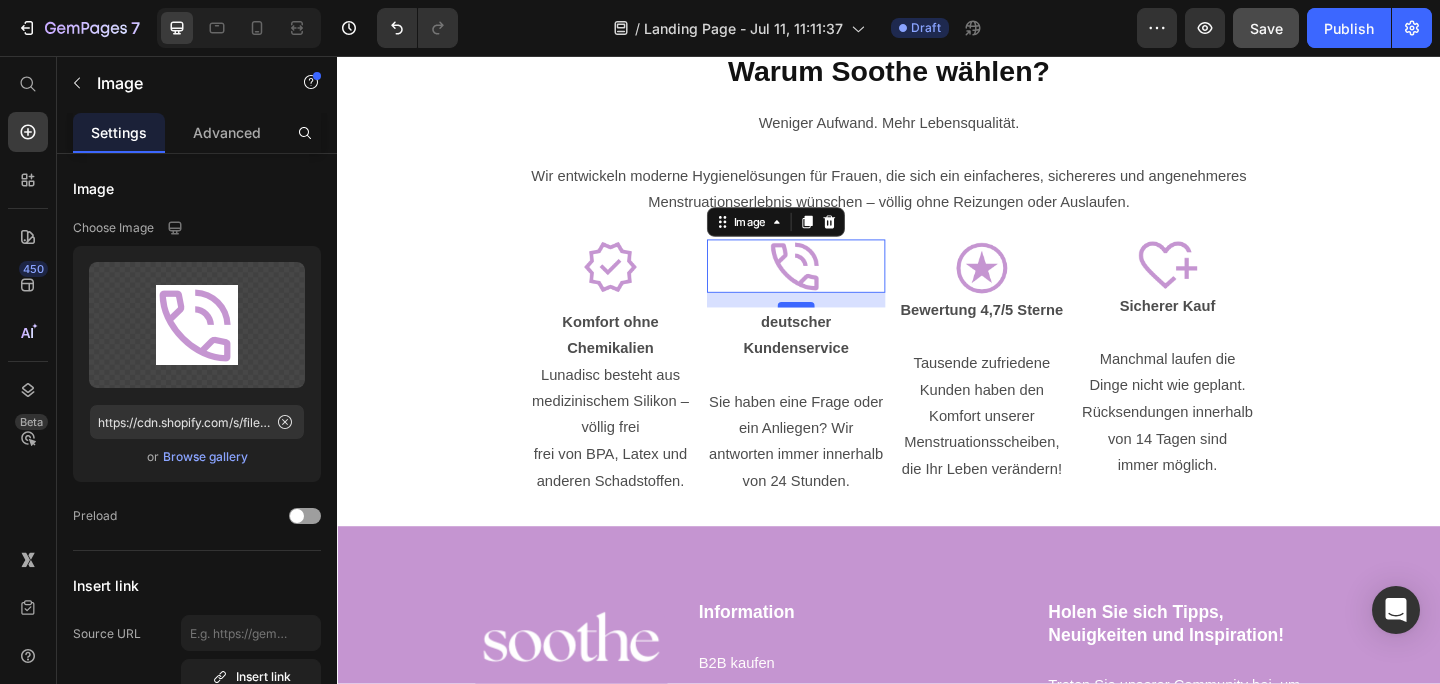 click at bounding box center [836, 327] 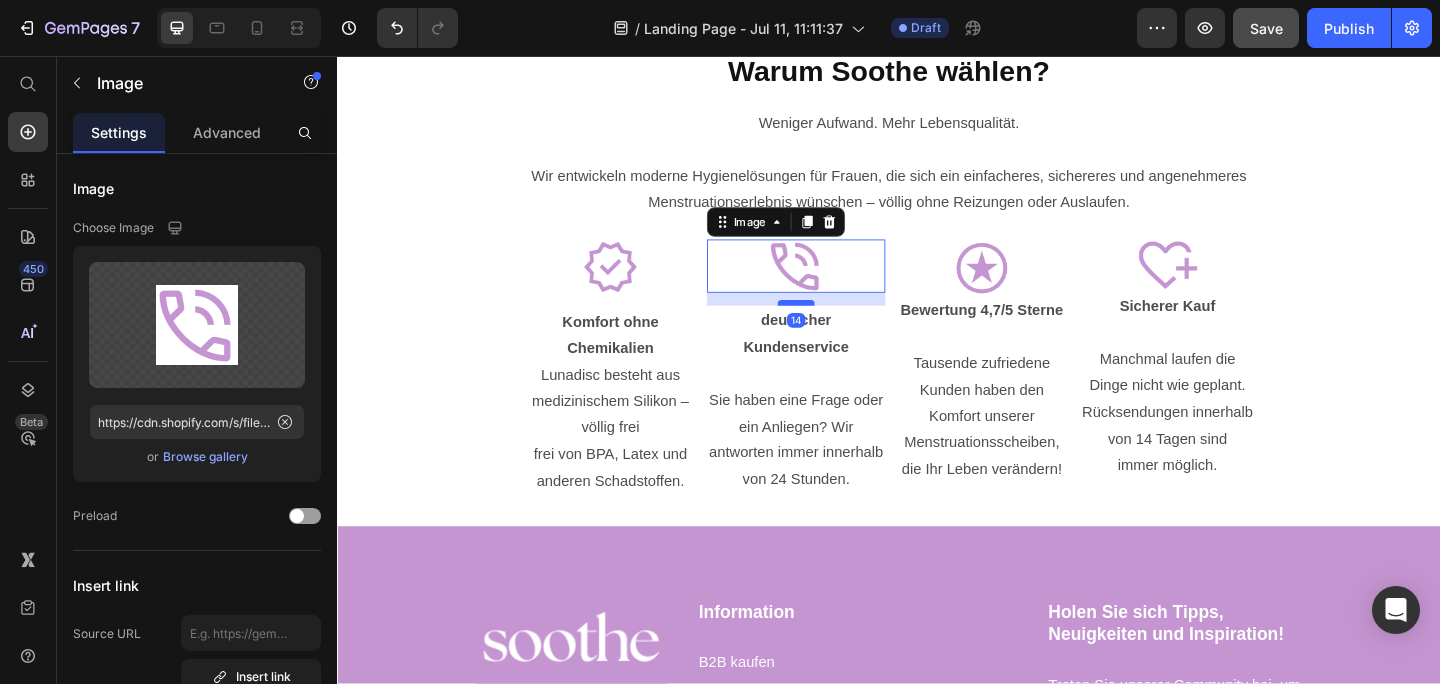 click at bounding box center (836, 325) 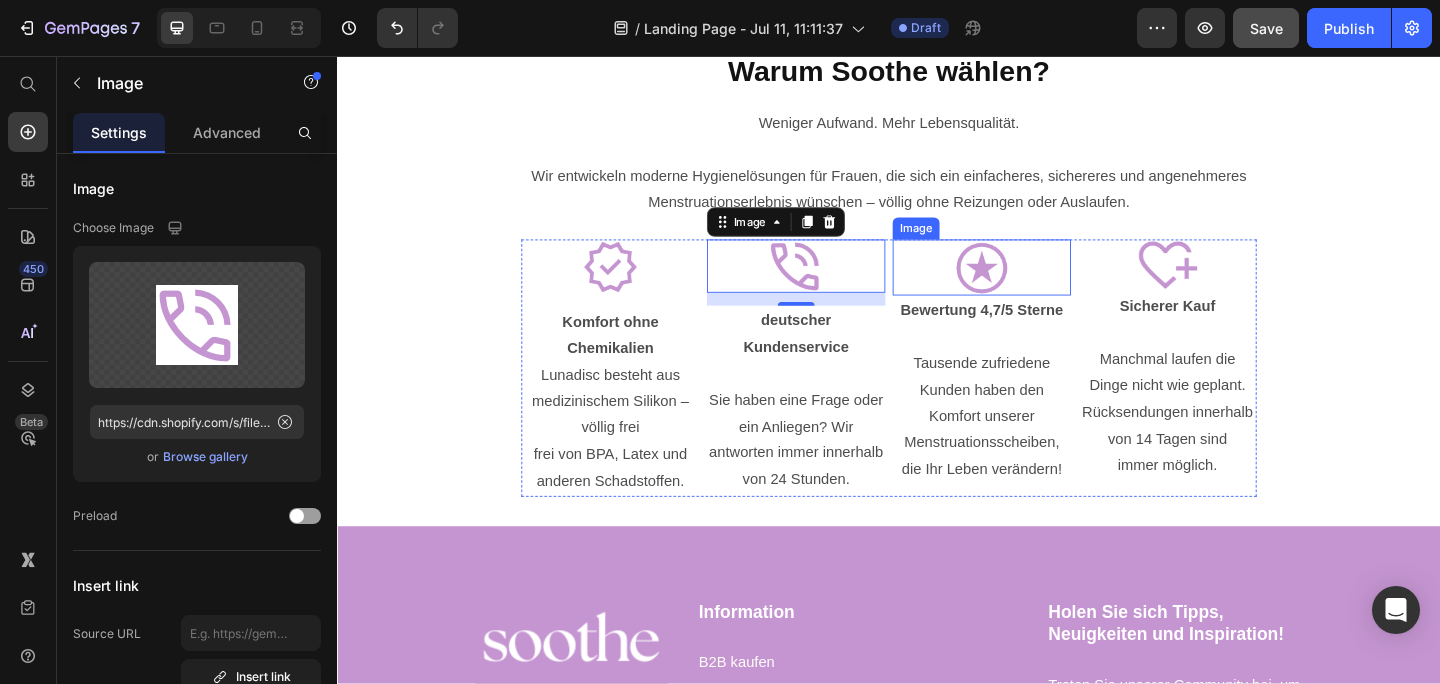click at bounding box center (1038, 286) 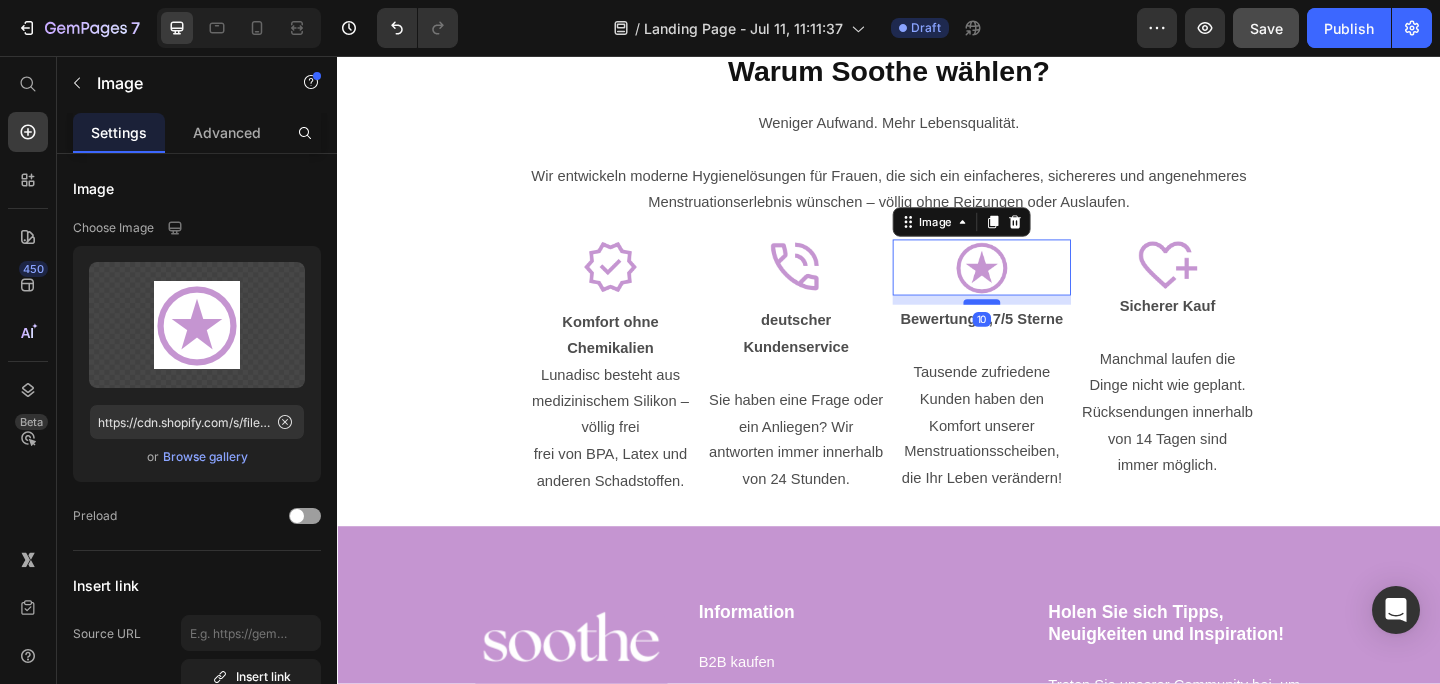 click at bounding box center [1038, 324] 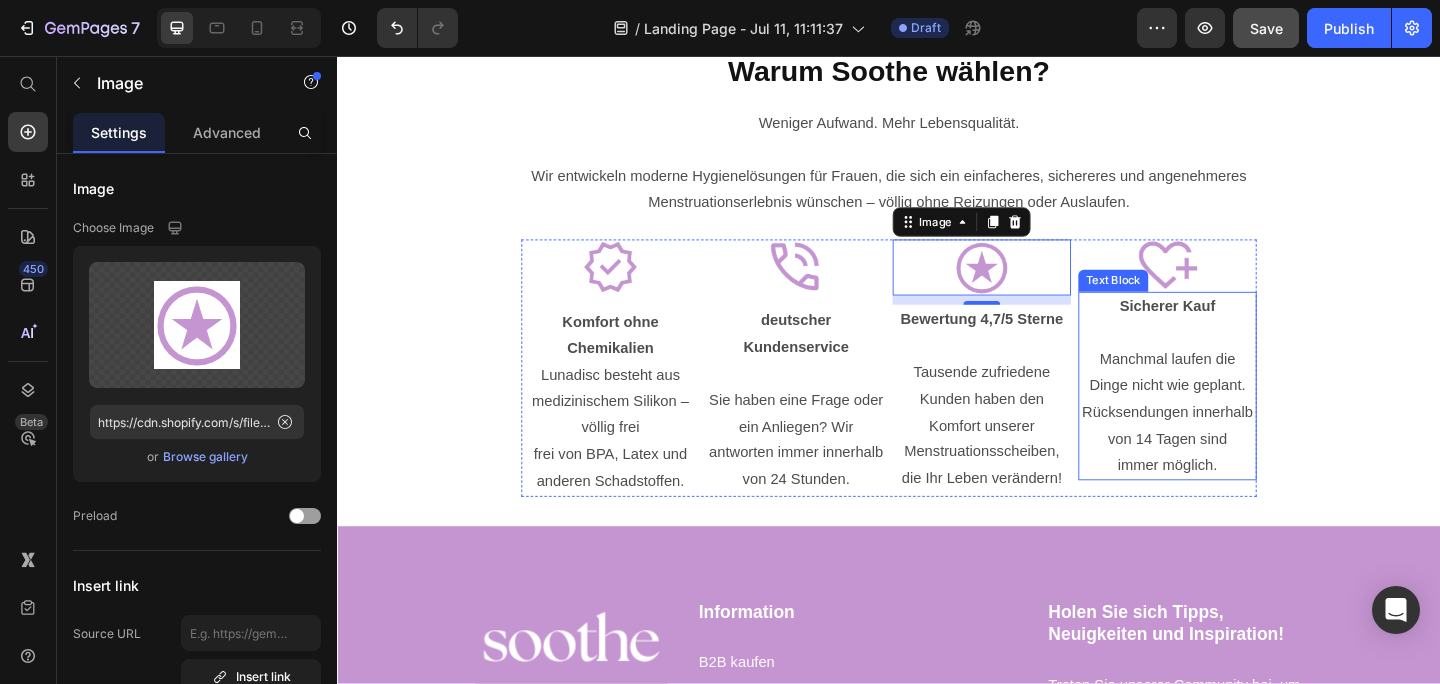 click on "Sicherer Kauf" at bounding box center [1240, 328] 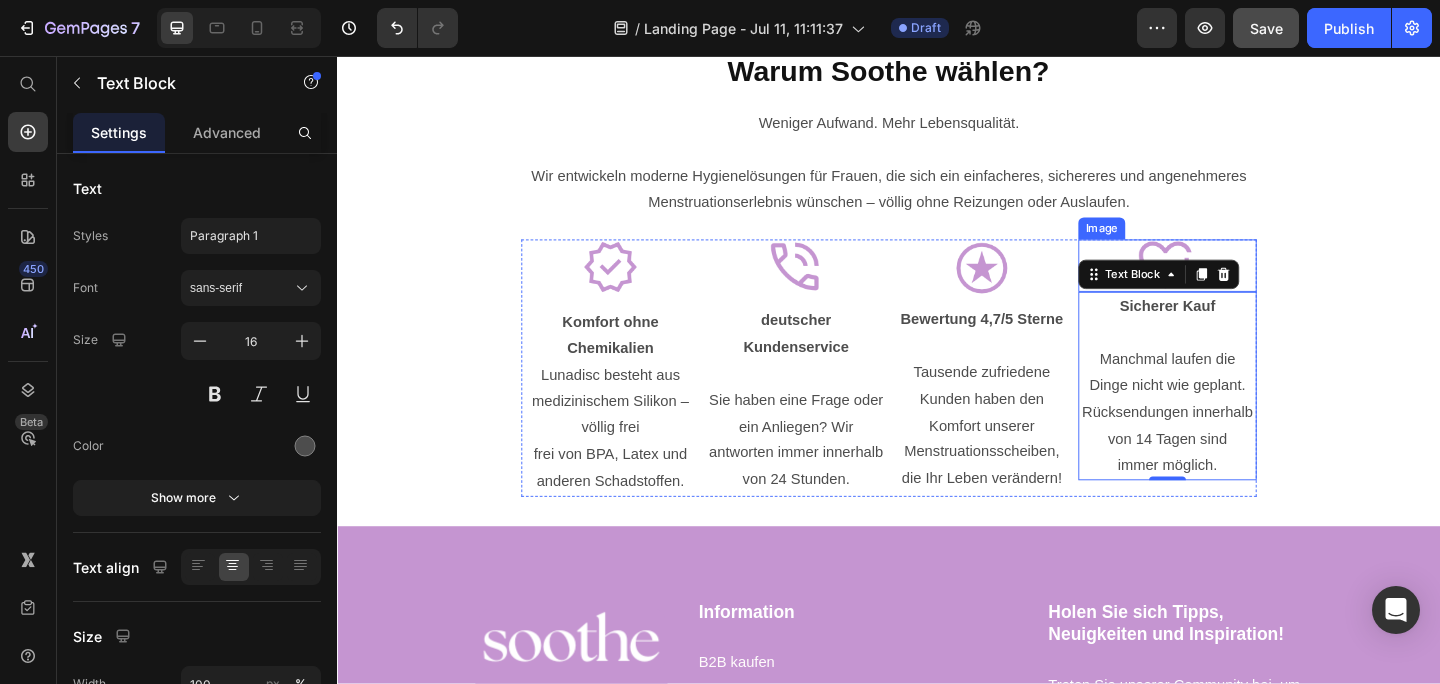 click at bounding box center (1240, 284) 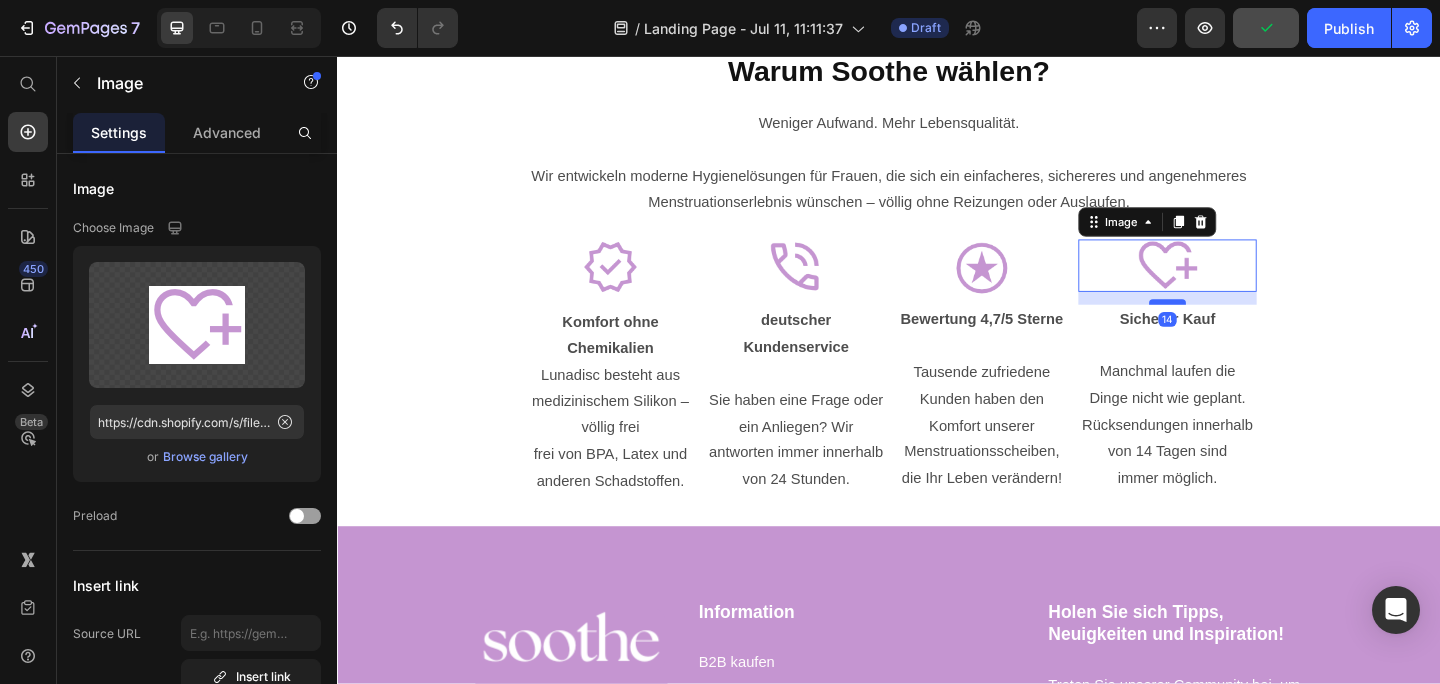 drag, startPoint x: 1247, startPoint y: 310, endPoint x: 1247, endPoint y: 324, distance: 14 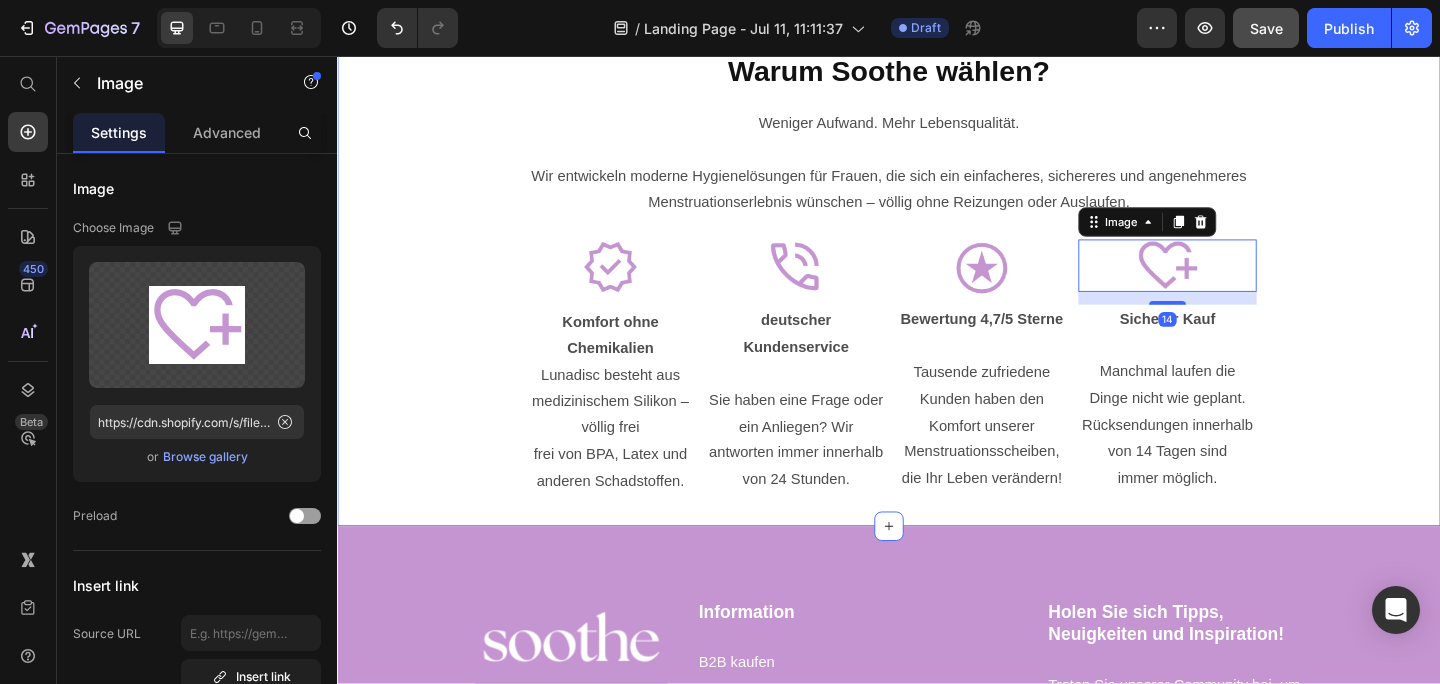 click on "⁠⁠⁠⁠⁠⁠⁠ Warum Soothe wählen? Heading Weniger Aufwand. Mehr Lebensqualität. Wir entwickeln moderne Hygienelösungen für Frauen, die sich ein einfacheres, sichereres und angenehmeres Menstruationserlebnis wünschen – völlig ohne Reizungen oder Auslaufen. Text Block Image Komfort ohne Chemikalien Lunadisc besteht aus medizinischem Silikon – völlig frei frei von BPA, Latex und anderen Schadstoffen. Text Block Image deutscher Kundenservice Sie haben eine Frage oder ein Anliegen? Wir antworten immer innerhalb von 24 Stunden. Text Block Image Bewertung 4,7/5 Sterne Tausende zufriedene Kunden haben den Komfort unserer Menstruationsscheiben, die Ihr Leben verändern! Text Block Image   14 Sicherer Kauf Manchmal laufen die Dinge nicht wie geplant. Rücksendungen innerhalb von 14 Tagen sind immer möglich. Text Block Row Section 5" at bounding box center [937, 293] 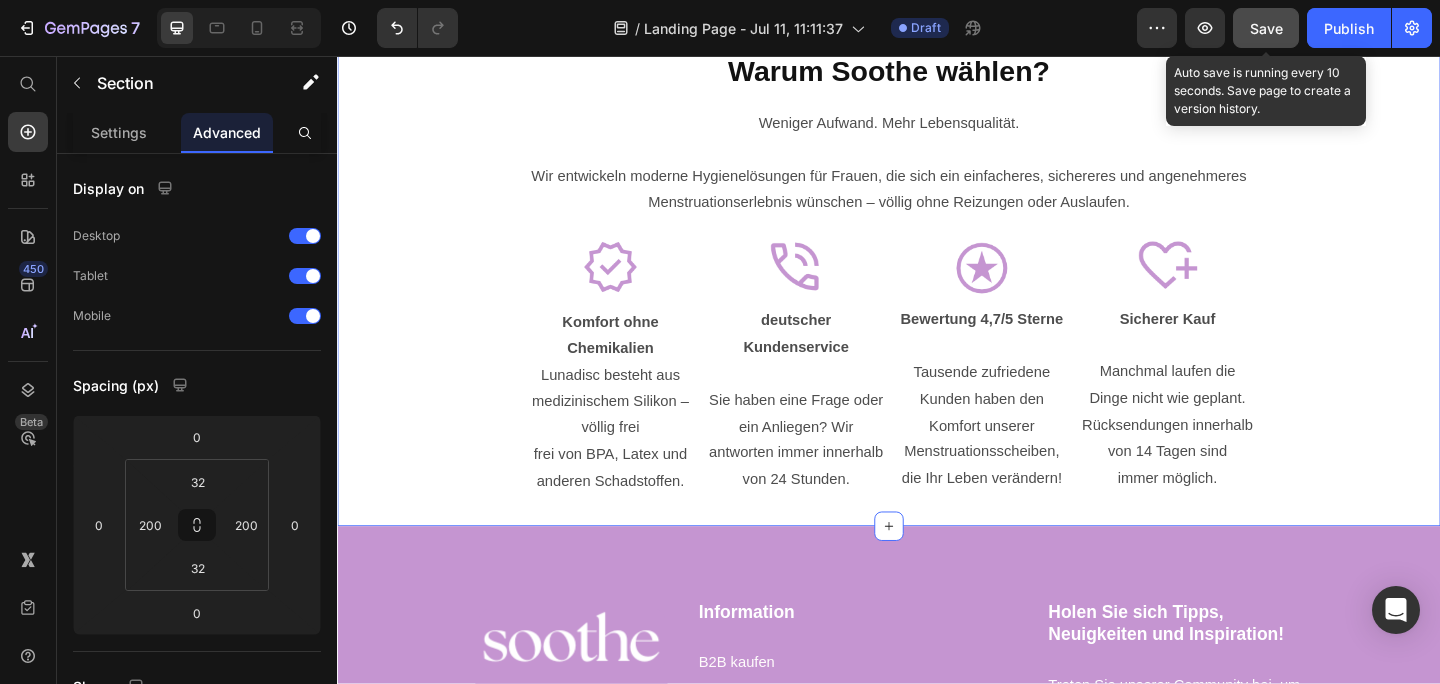click on "Save" 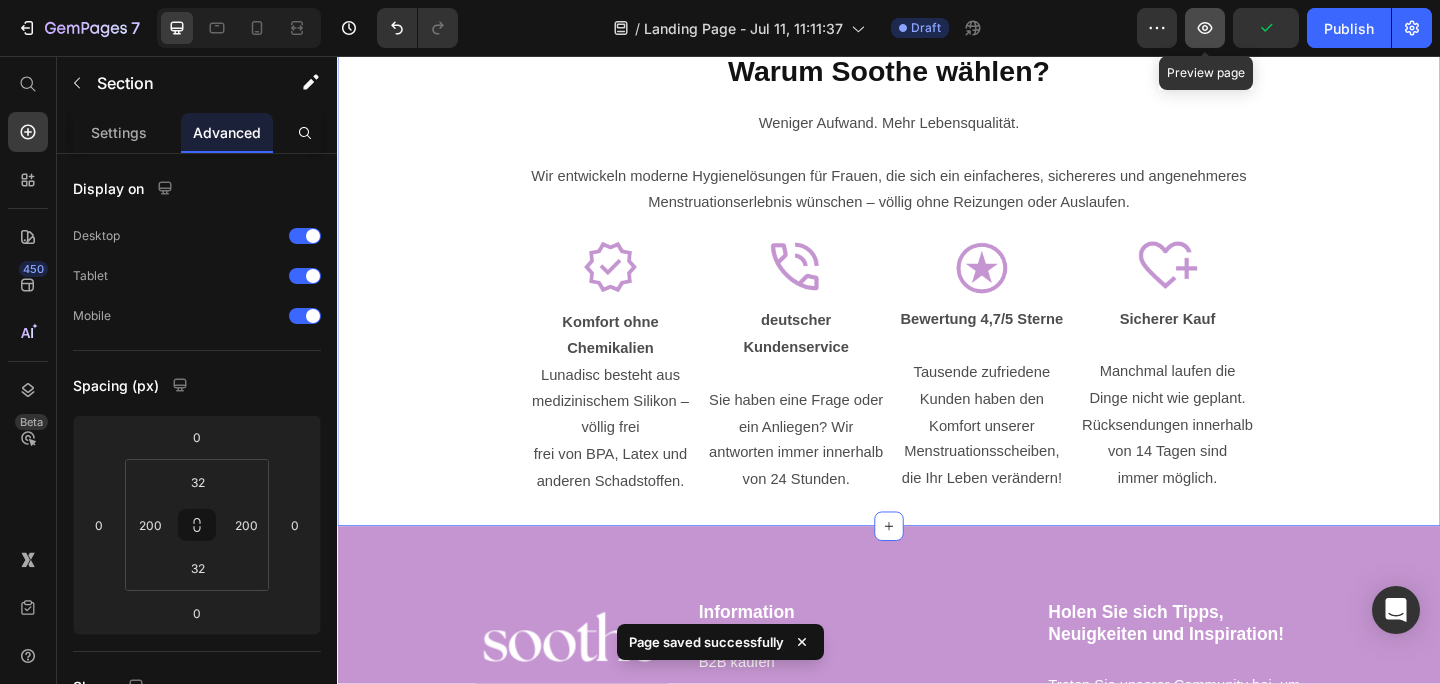 click 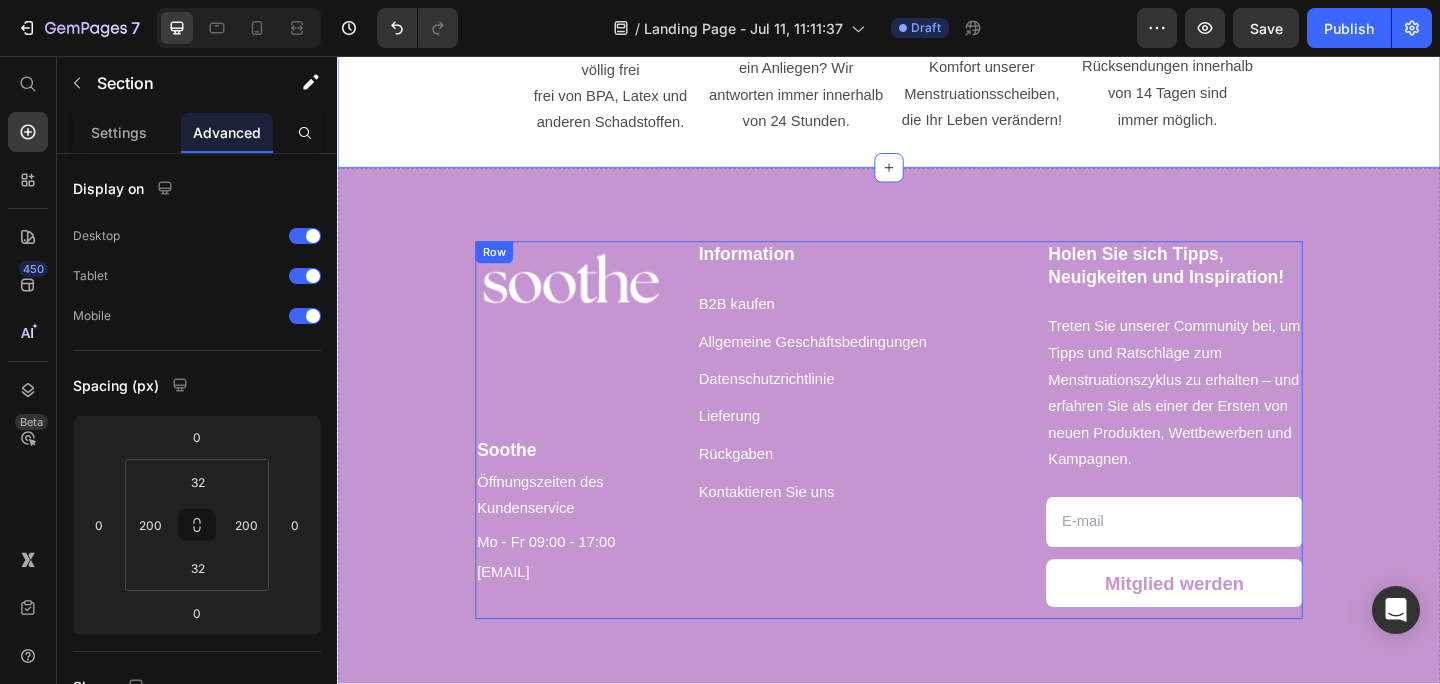 scroll, scrollTop: 6970, scrollLeft: 0, axis: vertical 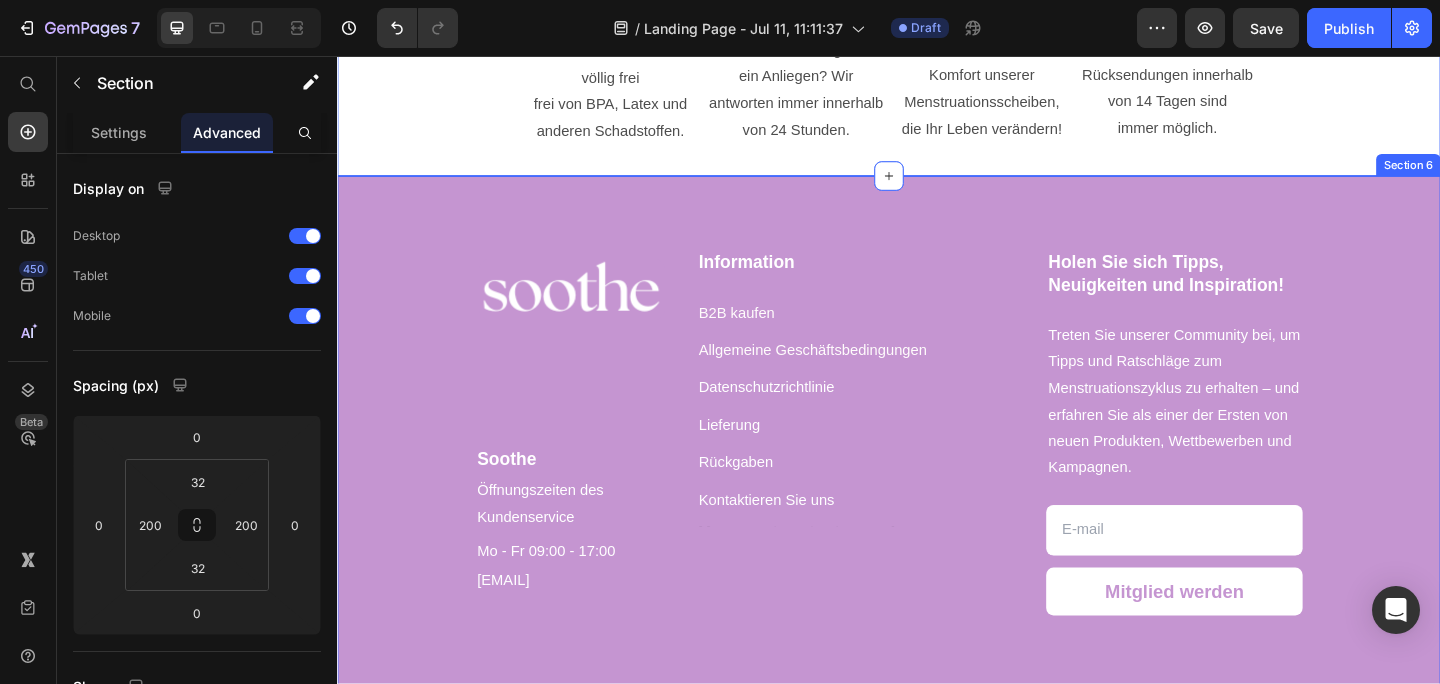 click on "Image Soothe Text block Öffnungszeiten des Kundenservice Text block Mo - Fr 09:00 - 17:00 Text block [EMAIL] Text block Information Heading B2B kaufen Text block Allgemeine Geschäftsbedingungen Text block Datenschutzrichtlinie Text block Lieferung   Text block Rückgaben  Text block Kontaktieren Sie uns Text block Heading Text block Text block Text block Row Holen Sie sich Tipps, Neuigkeiten und Inspiration! Heading Treten Sie unserer Community bei, um Tipps und Ratschläge zum Menstruationszyklus zu erhalten – und erfahren Sie als einer der Ersten von neuen Produkten, Wettbewerben und Kampagnen. Text block Email Field Mitglied werden Submit Button Row Newsletter Row Image © 2025 Soothe. Text block Image Row Section 6" at bounding box center [937, 515] 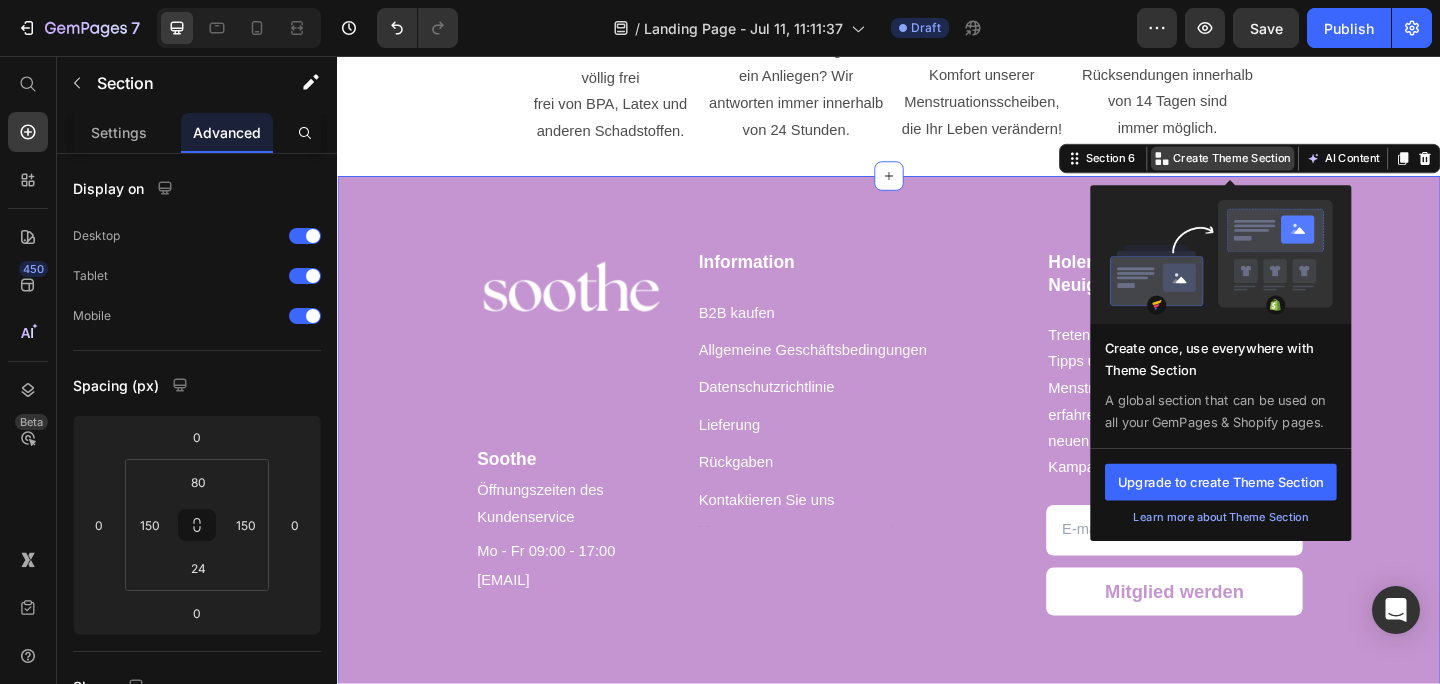 click on "Create Theme Section" at bounding box center (1310, 168) 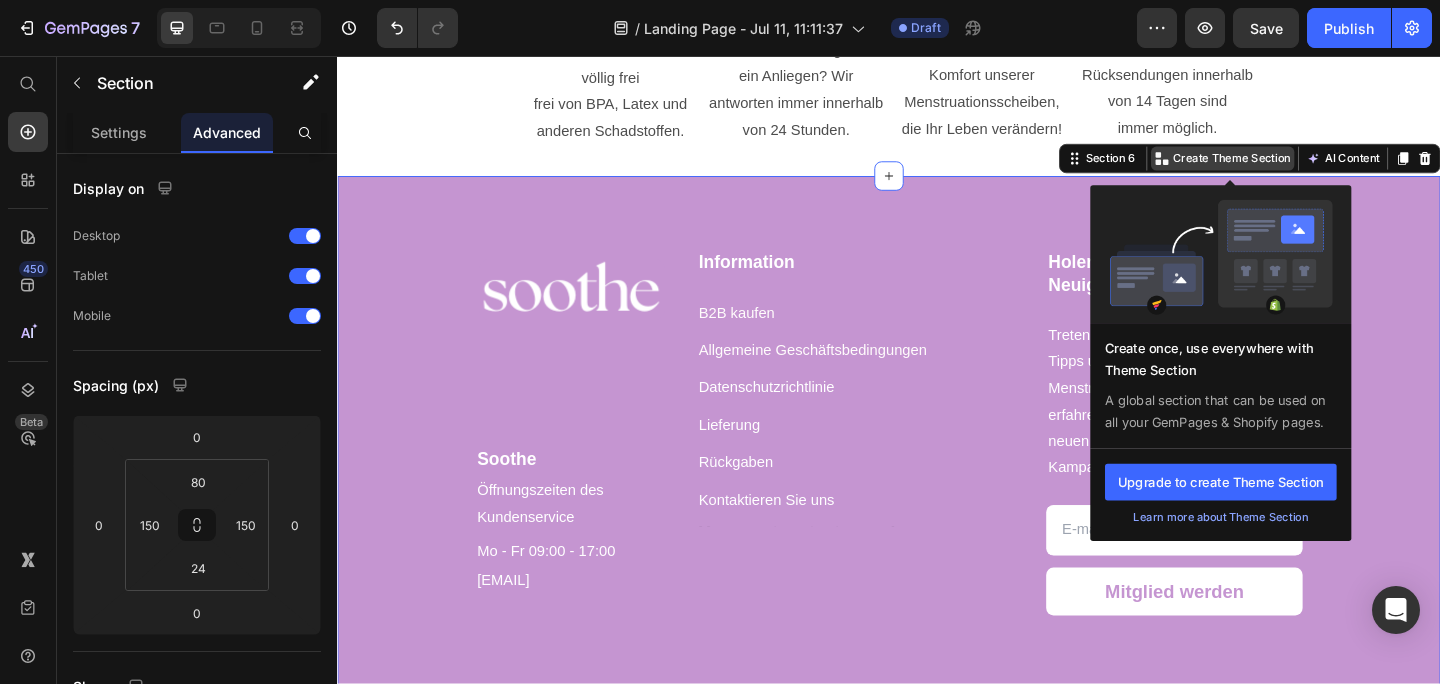 click on "Create Theme Section" at bounding box center (1310, 168) 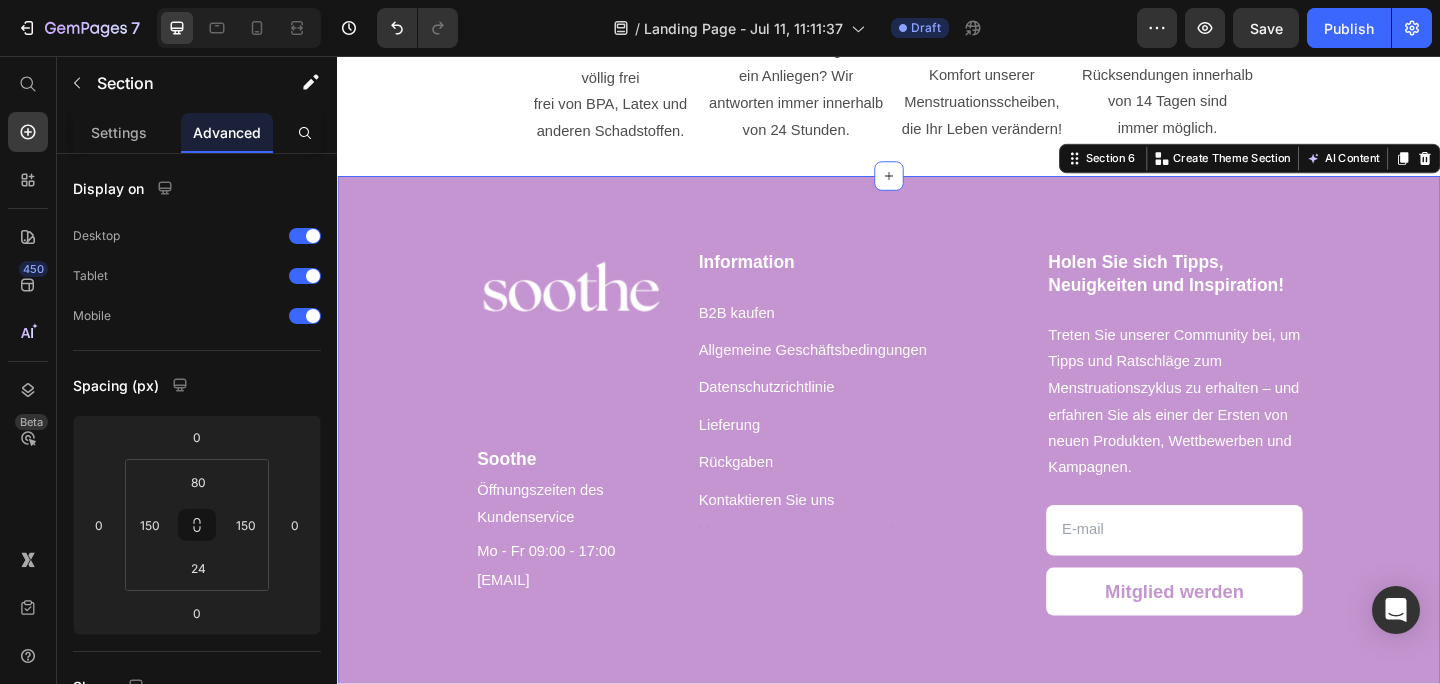 click on "Image Soothe Text block Öffnungszeiten des Kundenservice Text block Mo - Fr 09:00 - 17:00 Text block [EMAIL] Text block Information Heading B2B kaufen Text block Allgemeine Geschäftsbedingungen Text block Datenschutzrichtlinie Text block Lieferung   Text block Rückgaben  Text block Kontaktieren Sie uns Text block Heading Text block Text block Text block Row Holen Sie sich Tipps, Neuigkeiten und Inspiration! Heading Treten Sie unserer Community bei, um Tipps und Ratschläge zum Menstruationszyklus zu erhalten – und erfahren Sie als einer der Ersten von neuen Produkten, Wettbewerben und Kampagnen. Text block Email Field Mitglied werden Submit Button Row Newsletter Row Image © 2025 Soothe. Text block Image Row Section 6   You can create reusable sections Create Theme Section Create once, use everywhere with Theme Section A global section that can be used on all your GemPages & Shopify pages. Upgrade to create Theme Section Learn more about Theme Section AI Content Write with GemAI" at bounding box center [937, 515] 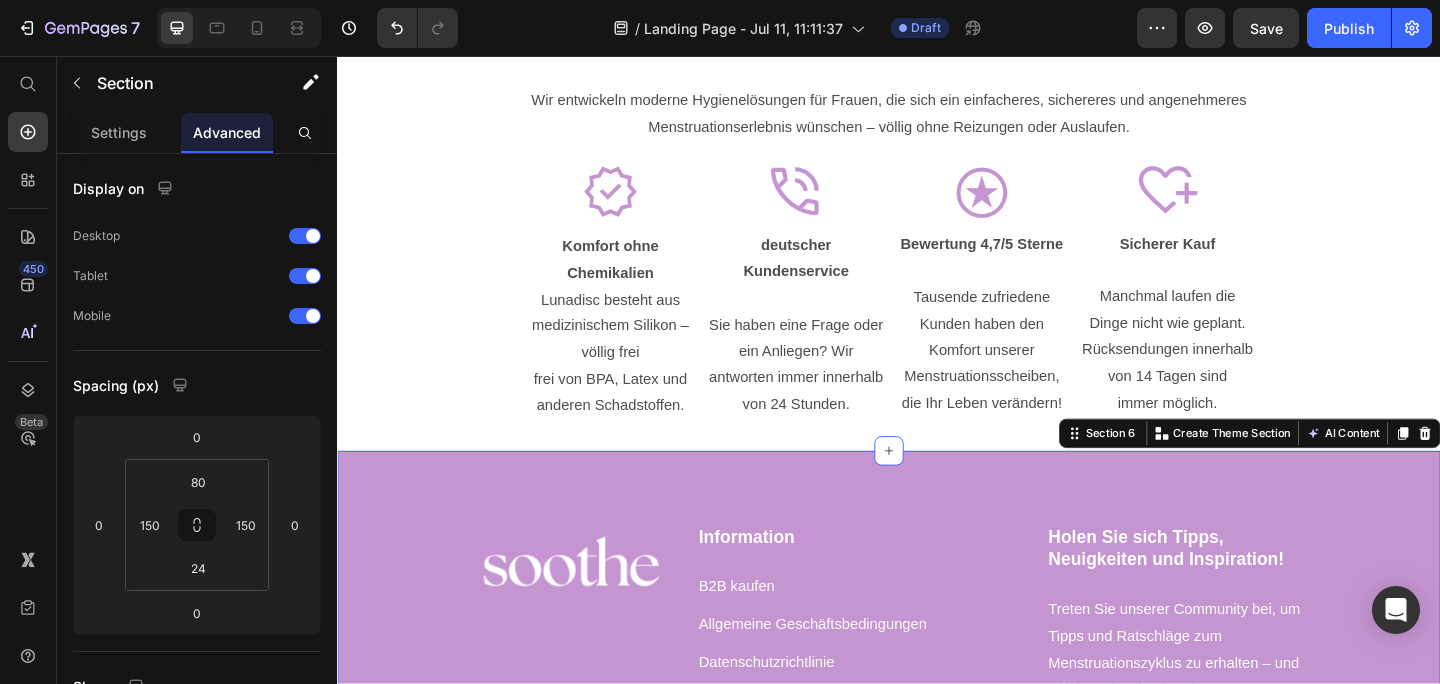 scroll, scrollTop: 6662, scrollLeft: 0, axis: vertical 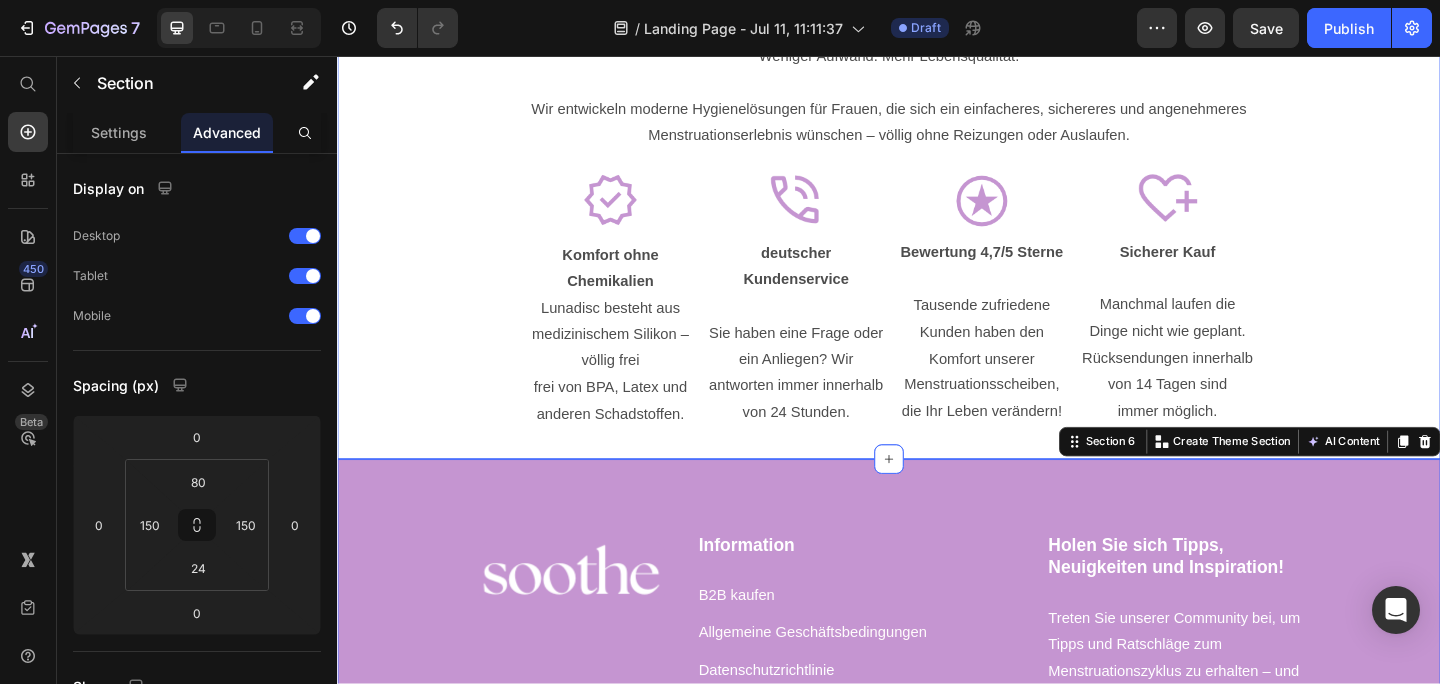 click on "⁠⁠⁠⁠⁠⁠⁠ Warum Soothe wählen? Heading Weniger Aufwand. Mehr Lebensqualität. Wir entwickeln moderne Hygienelösungen für Frauen, die sich ein einfacheres, sichereres und angenehmeres Menstruationserlebnis wünschen – völlig ohne Reizungen oder Auslaufen. Text Block Image Komfort ohne Chemikalien Lunadisc besteht aus medizinischem Silikon – völlig frei frei von BPA, Latex und anderen Schadstoffen. Text Block Image deutscher Kundenservice Sie haben eine Frage oder ein Anliegen? Wir antworten immer innerhalb von 24 Stunden. Text Block Image Bewertung 4,7/5 Sterne Tausende zufriedene Kunden haben den Komfort unserer Menstruationsscheiben, die Ihr Leben verändern! Text Block Image Sicherer Kauf Manchmal laufen die Dinge nicht wie geplant. Rücksendungen innerhalb von 14 Tagen sind immer möglich. Text Block Row Section 5" at bounding box center [937, 220] 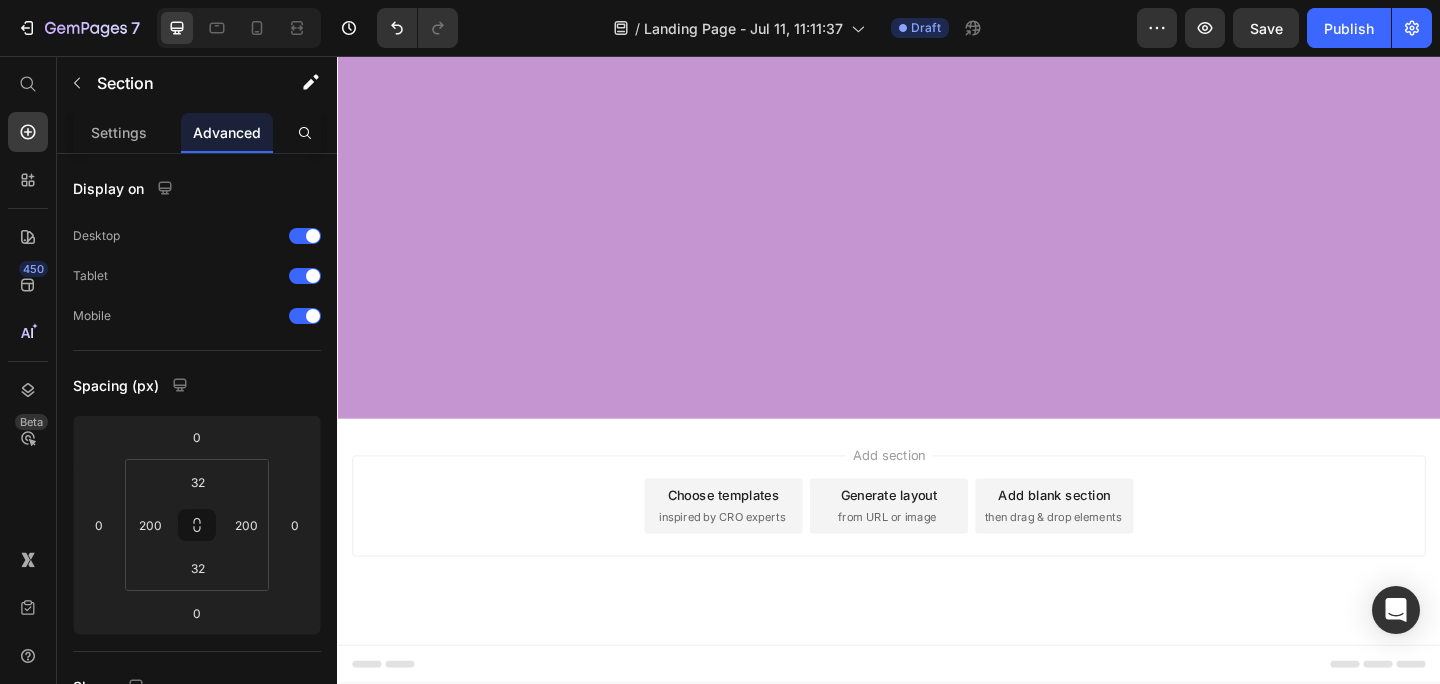scroll, scrollTop: 4633, scrollLeft: 0, axis: vertical 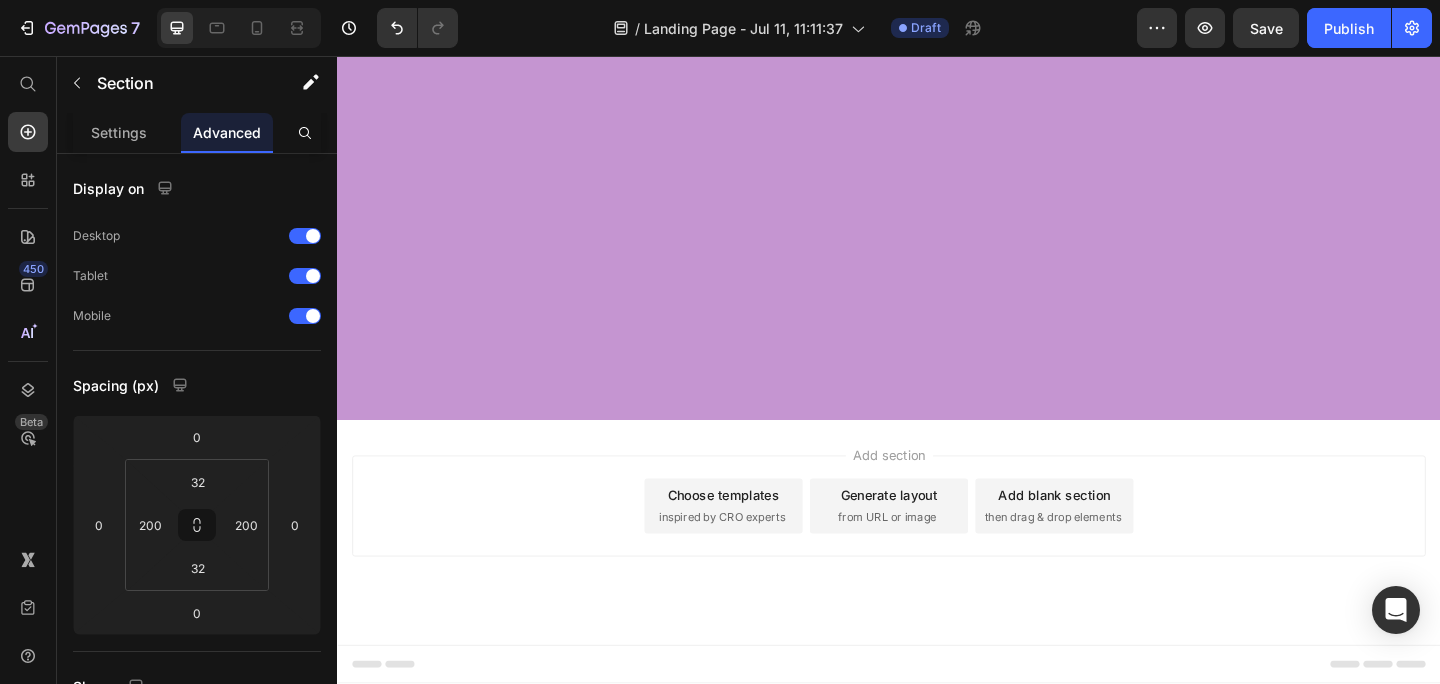click on "Product Images" at bounding box center [639, -2882] 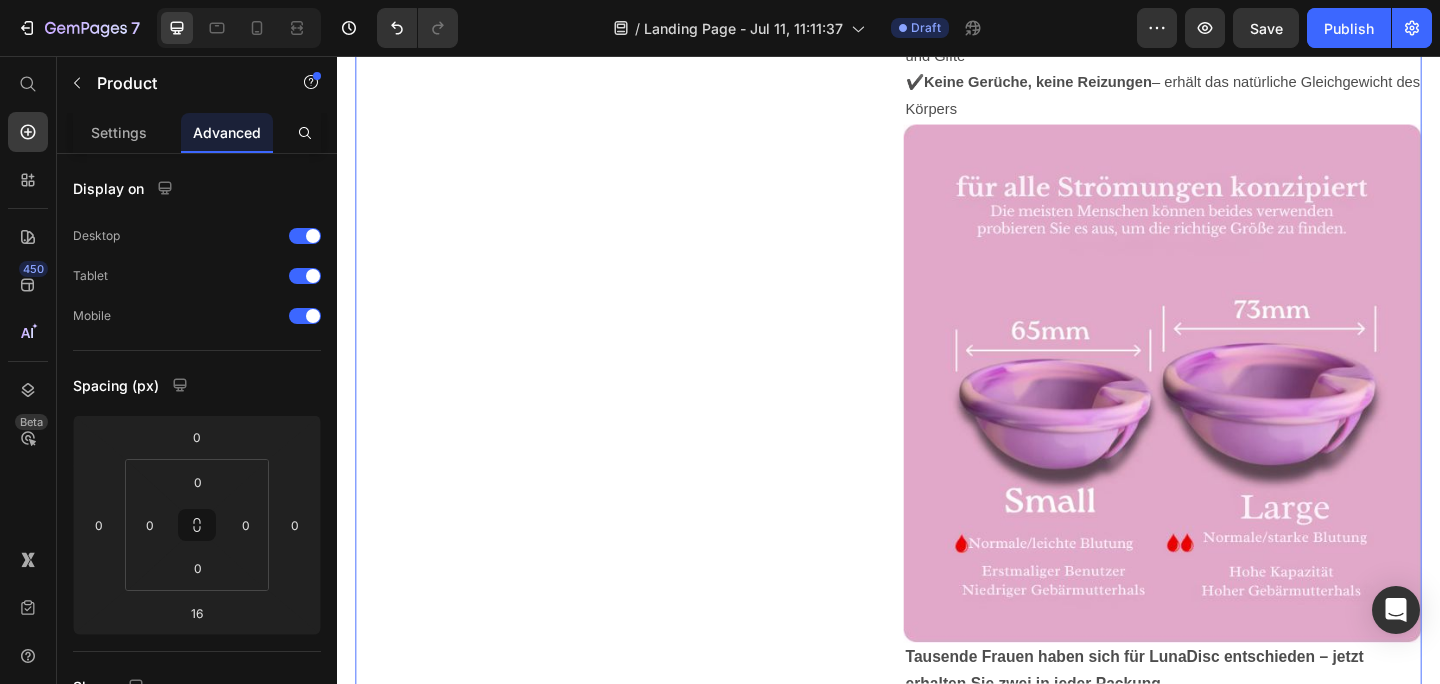 scroll, scrollTop: 1499, scrollLeft: 0, axis: vertical 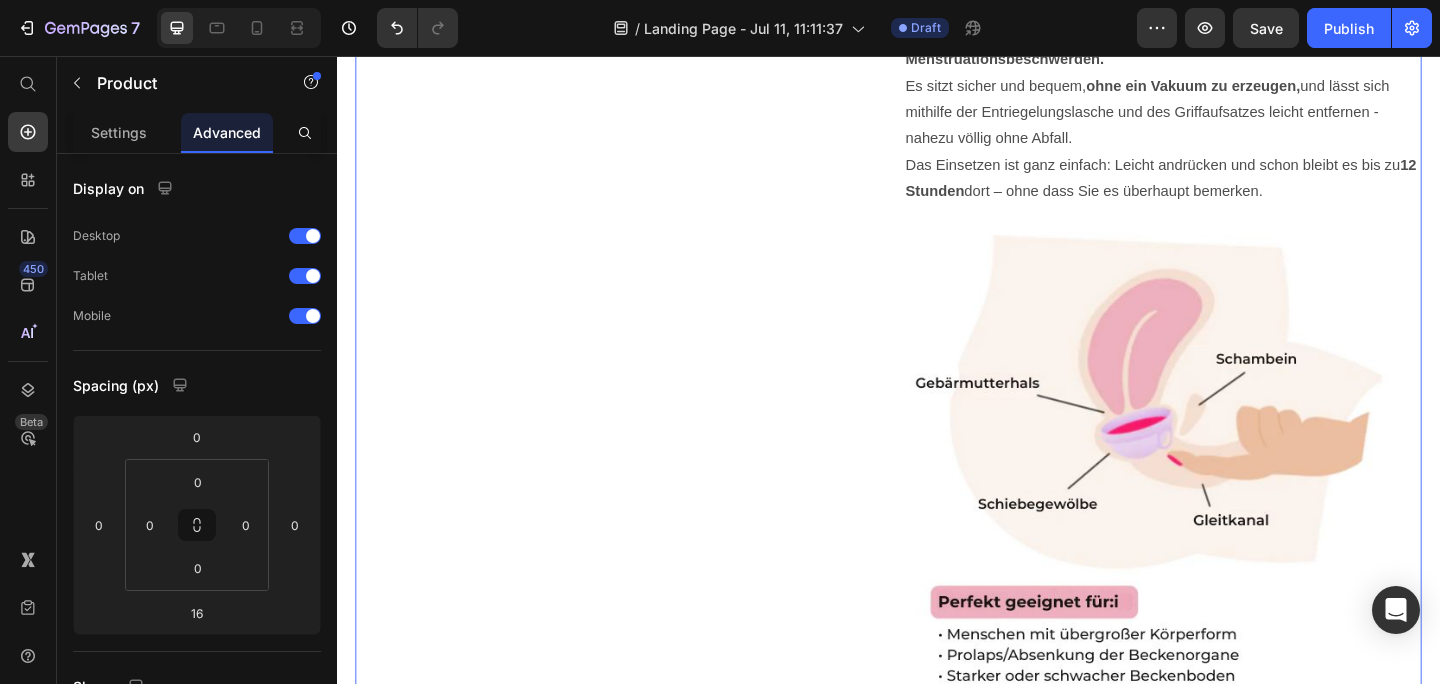 click on "Product Images" at bounding box center [639, 717] 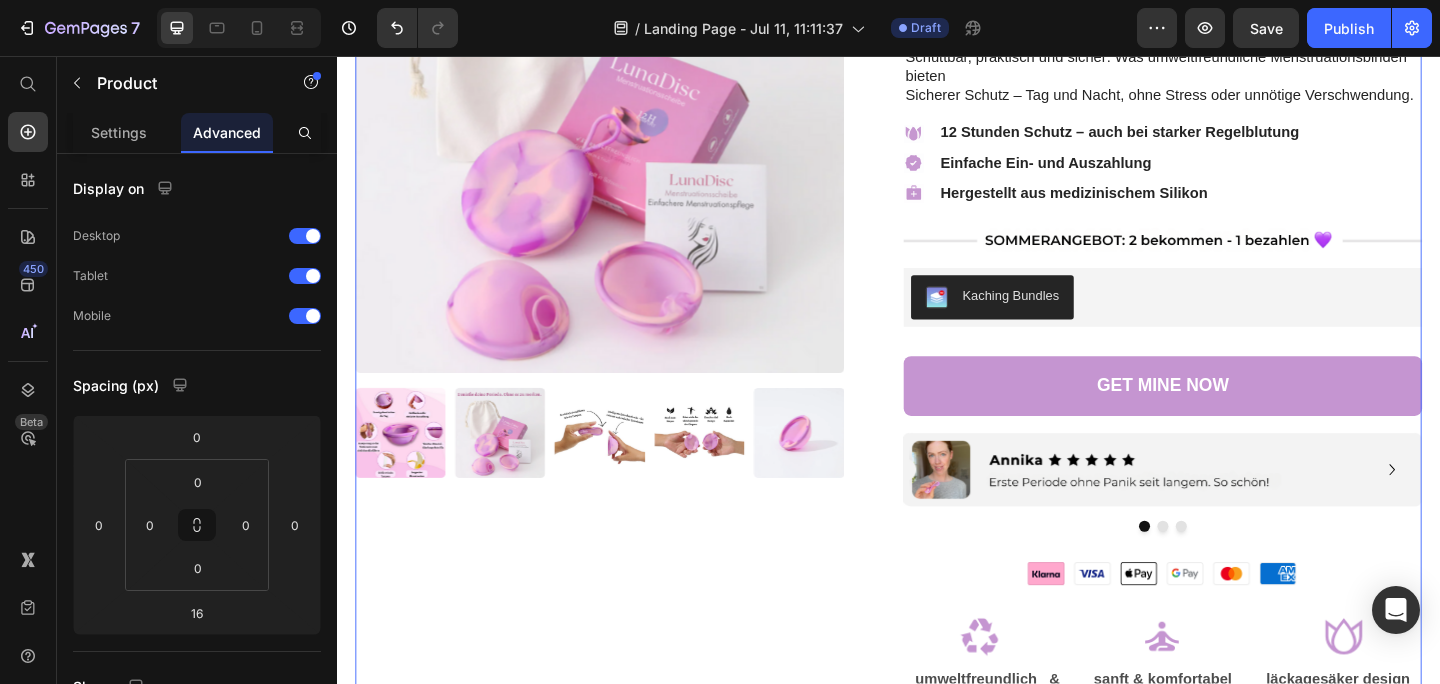 scroll, scrollTop: 1013, scrollLeft: 0, axis: vertical 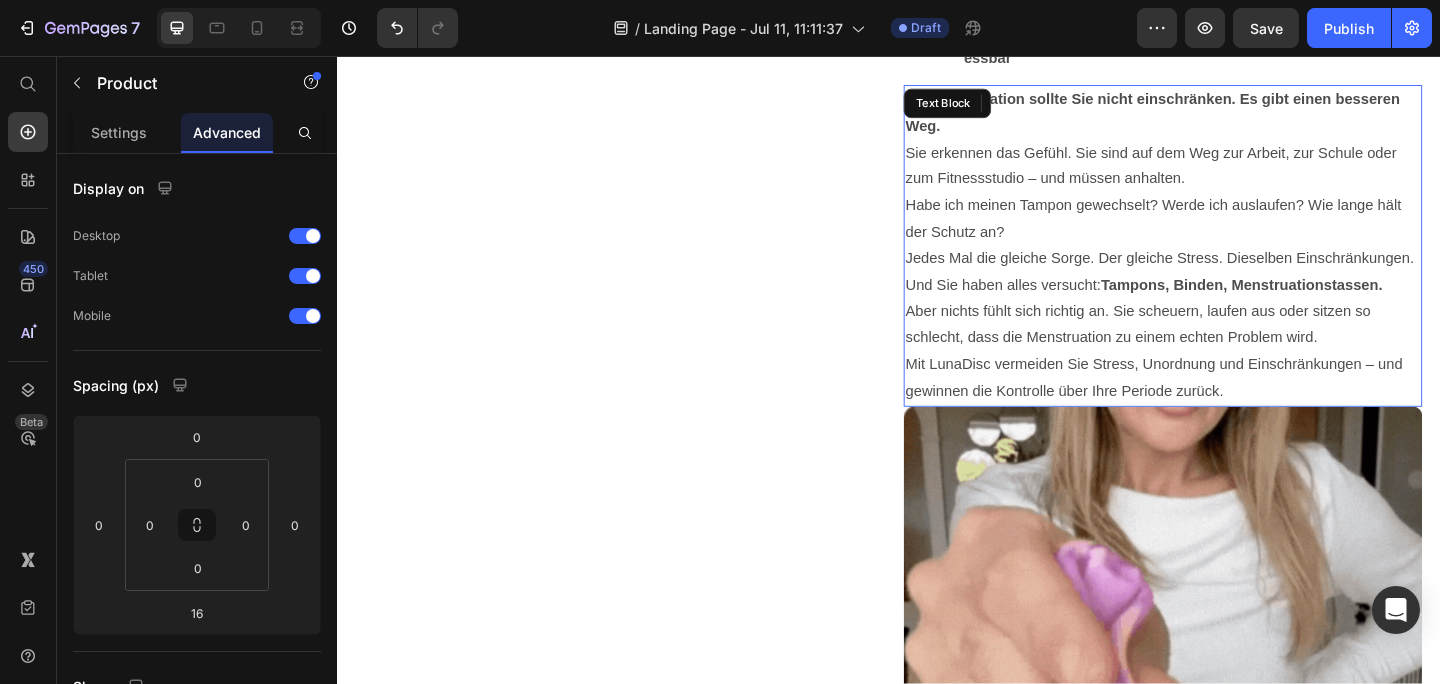 drag, startPoint x: 1099, startPoint y: 399, endPoint x: 1151, endPoint y: 424, distance: 57.697487 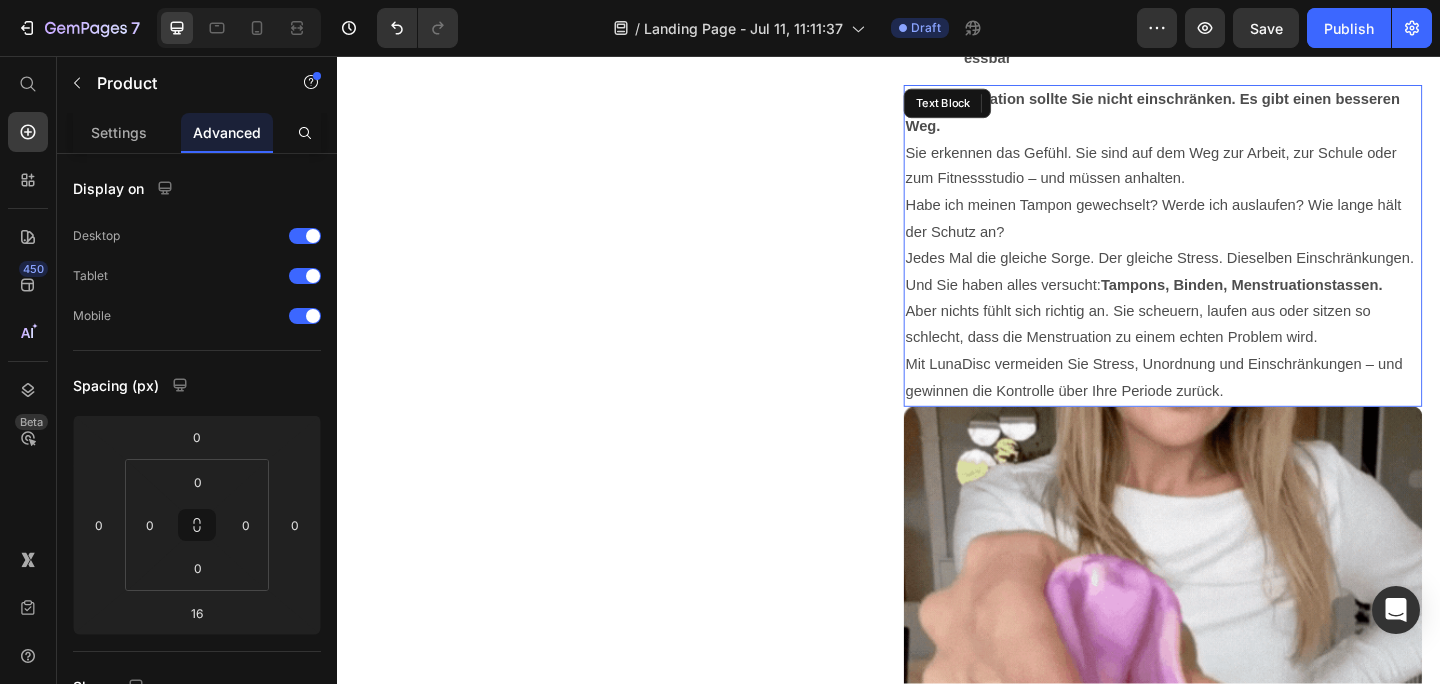 click on "Die Menstruation sollte Sie nicht einschränken. Es gibt einen besseren Weg. Sie erkennen das Gefühl. Sie sind auf dem Weg zur Arbeit, zur Schule oder zum Fitnessstudio – und müssen anhalten. Habe ich meinen Tampon gewechselt? Werde ich auslaufen? Wie lange hält der Schutz an? Jedes Mal die gleiche Sorge. Der gleiche Stress. Dieselben Einschränkungen. Und Sie haben alles versucht:  Tampons, Binden, Menstruationstassen. Aber nichts fühlt sich richtig an. Sie scheuern, laufen aus oder sitzen so schlecht, dass die Menstruation zu einem echten Problem wird. Mit LunaDisc vermeiden Sie Stress, Unordnung und Einschränkungen – und gewinnen die Kontrolle über Ihre Periode zurück." at bounding box center (1235, 263) 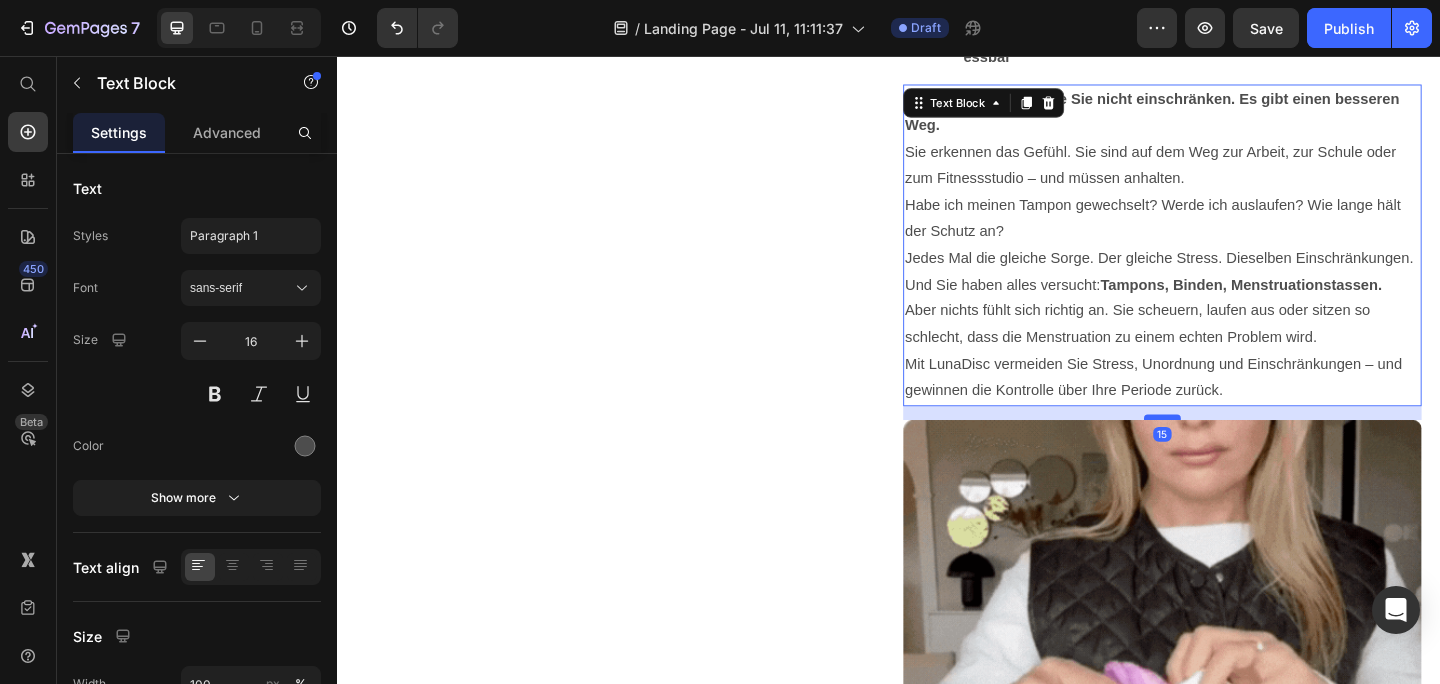 drag, startPoint x: 1224, startPoint y: 433, endPoint x: 1224, endPoint y: 448, distance: 15 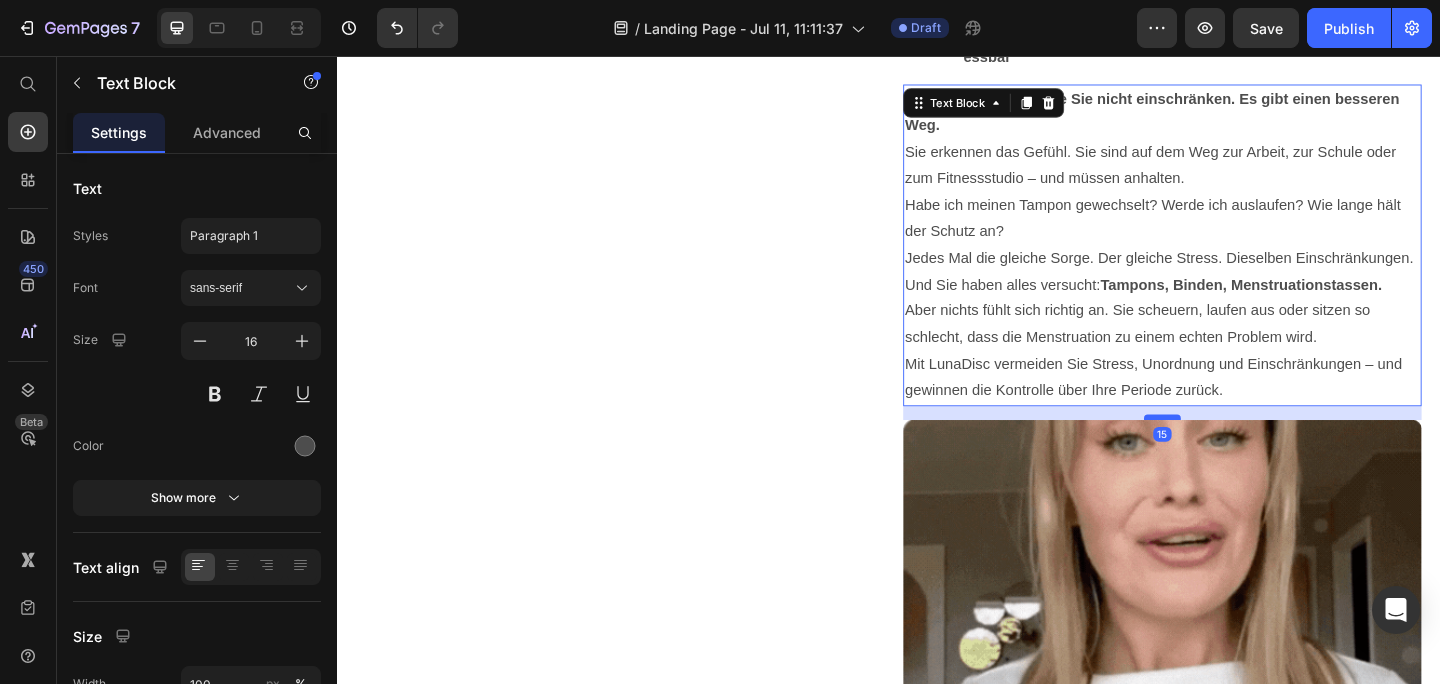 click at bounding box center [1235, 450] 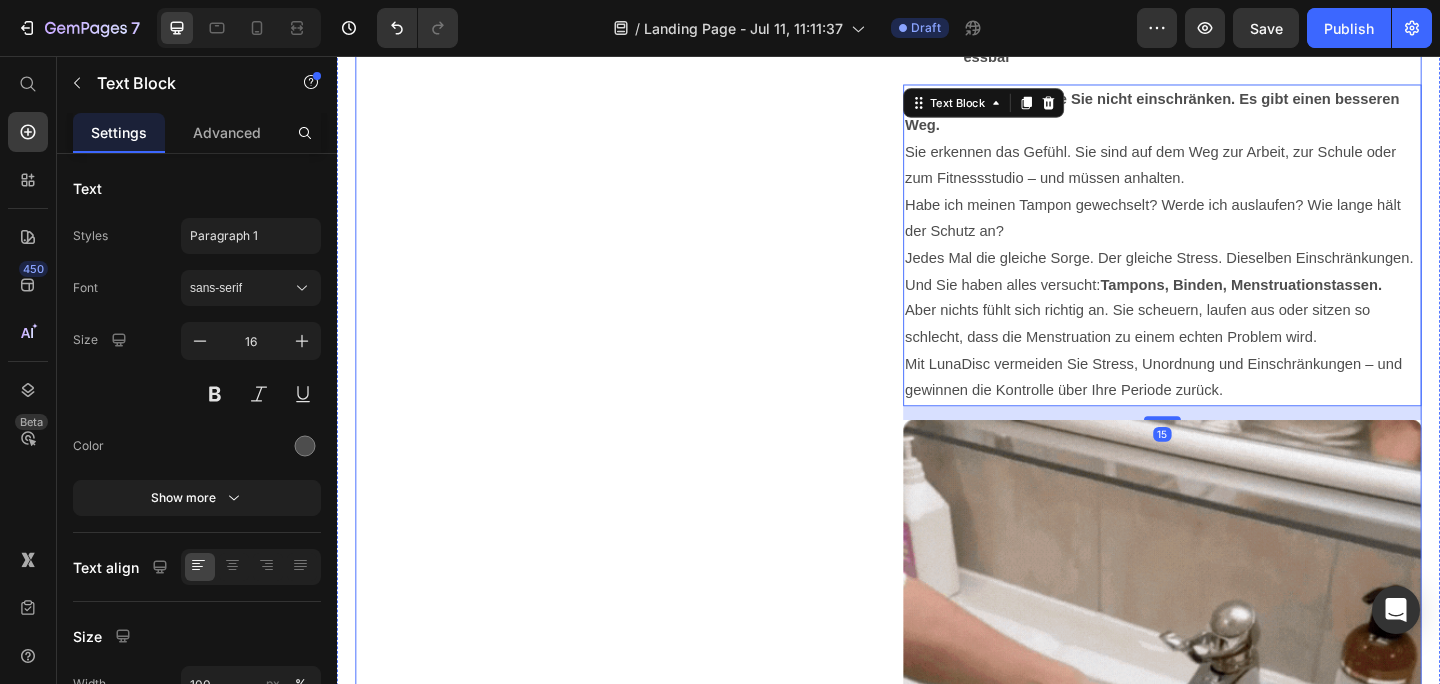 click on "Product Images" at bounding box center (639, 1904) 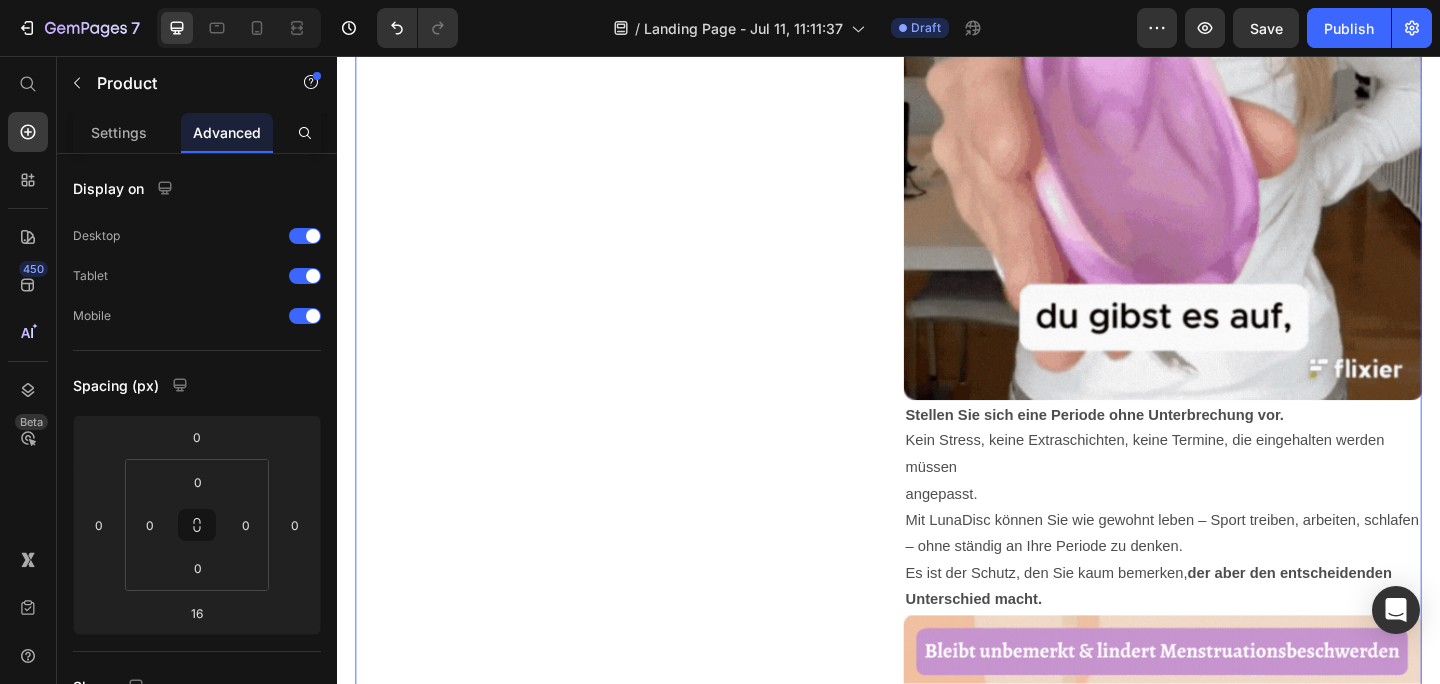 scroll, scrollTop: 1655, scrollLeft: 0, axis: vertical 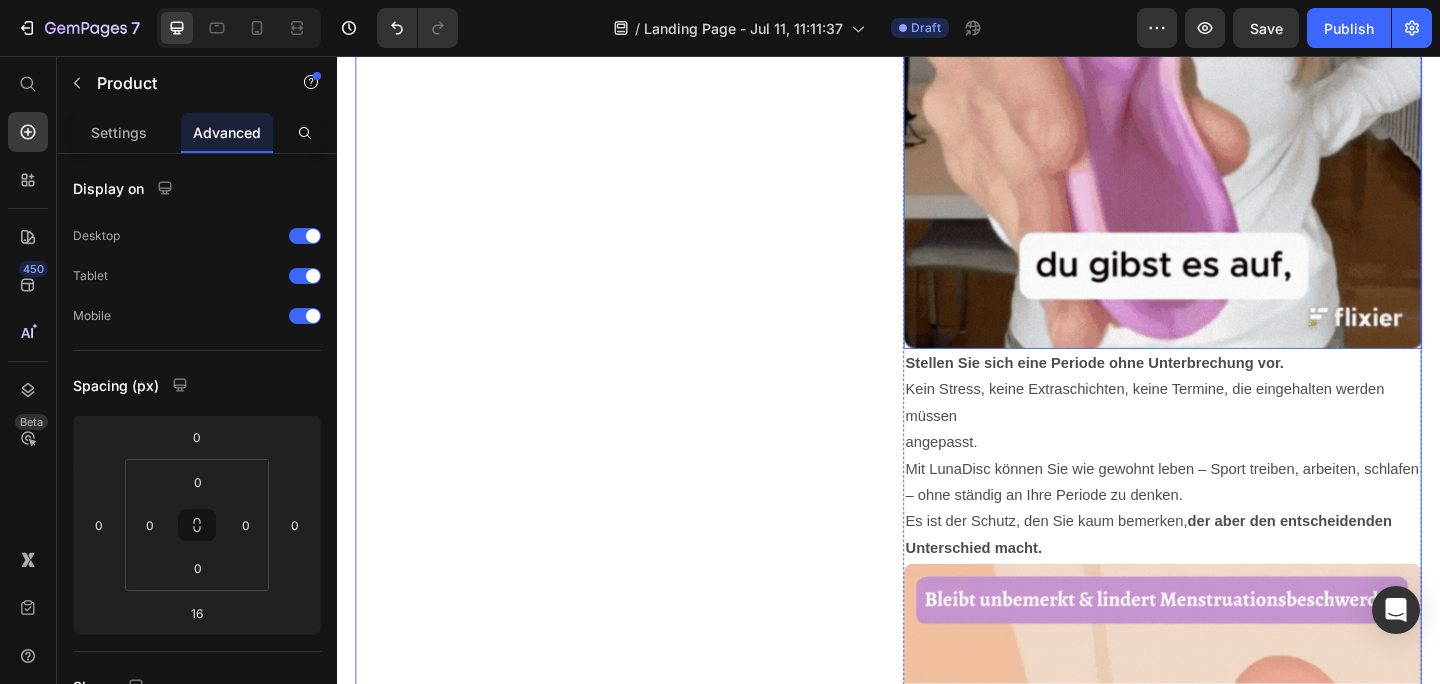 click at bounding box center (1235, 93) 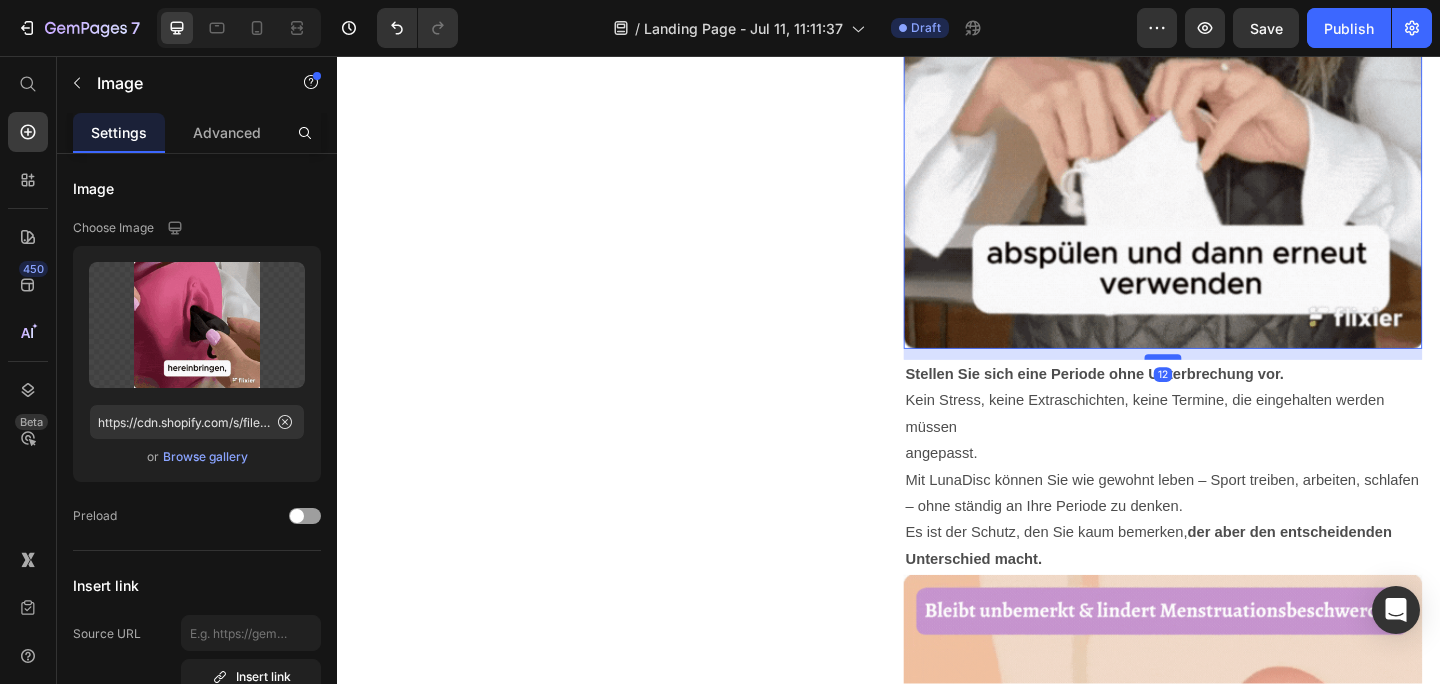 drag, startPoint x: 1229, startPoint y: 371, endPoint x: 1231, endPoint y: 383, distance: 12.165525 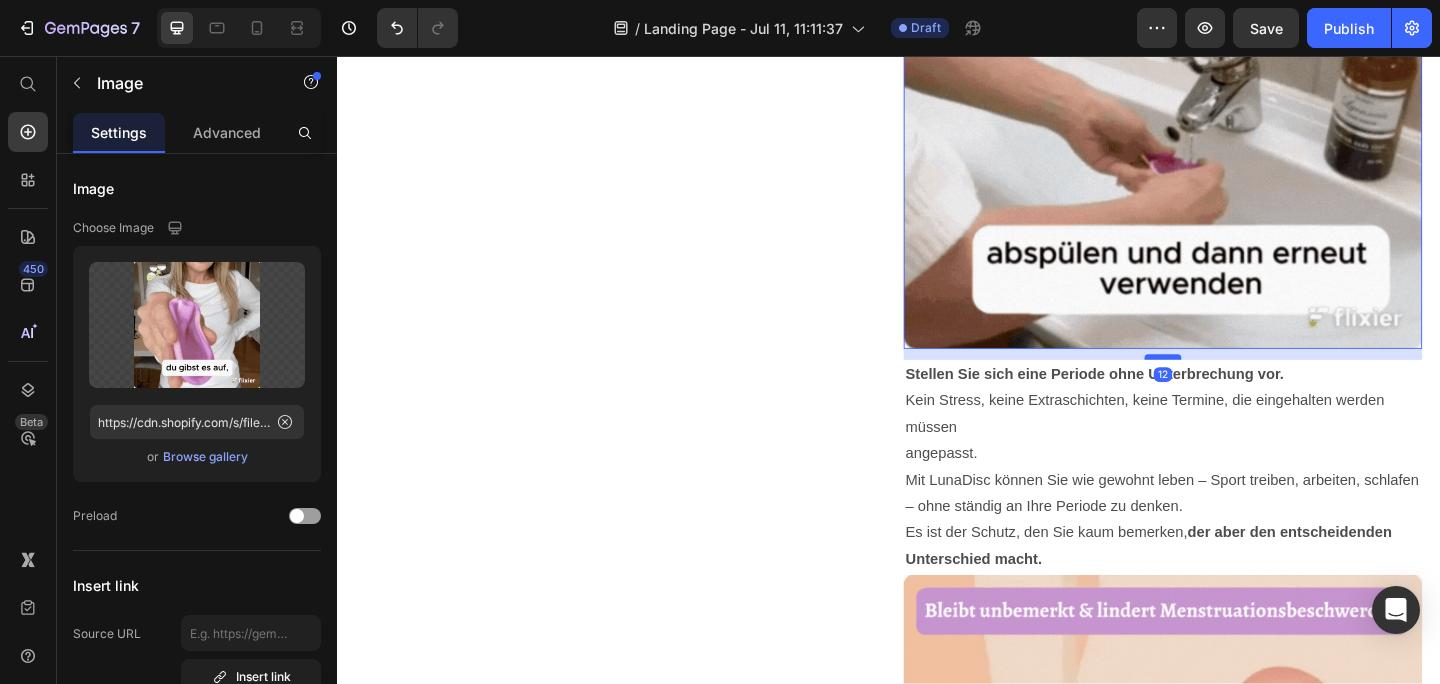 click at bounding box center (1235, 384) 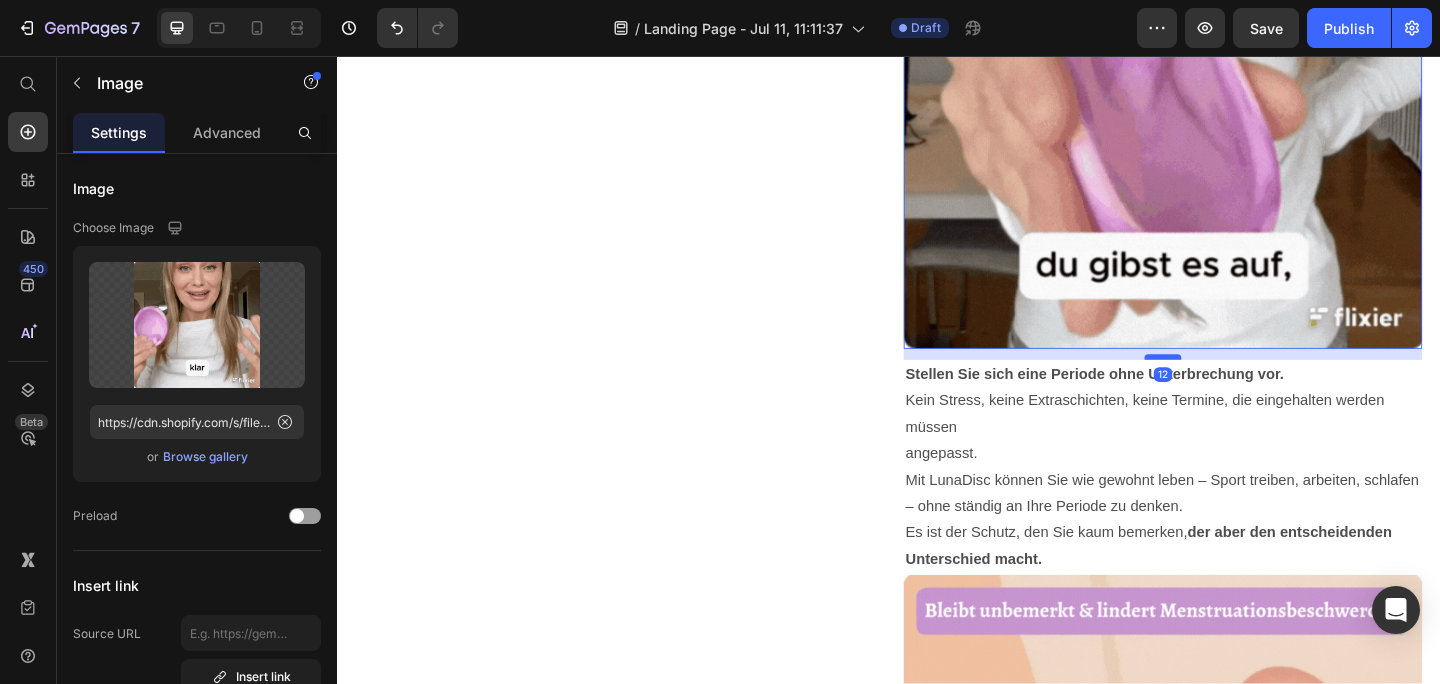 scroll, scrollTop: 1540, scrollLeft: 0, axis: vertical 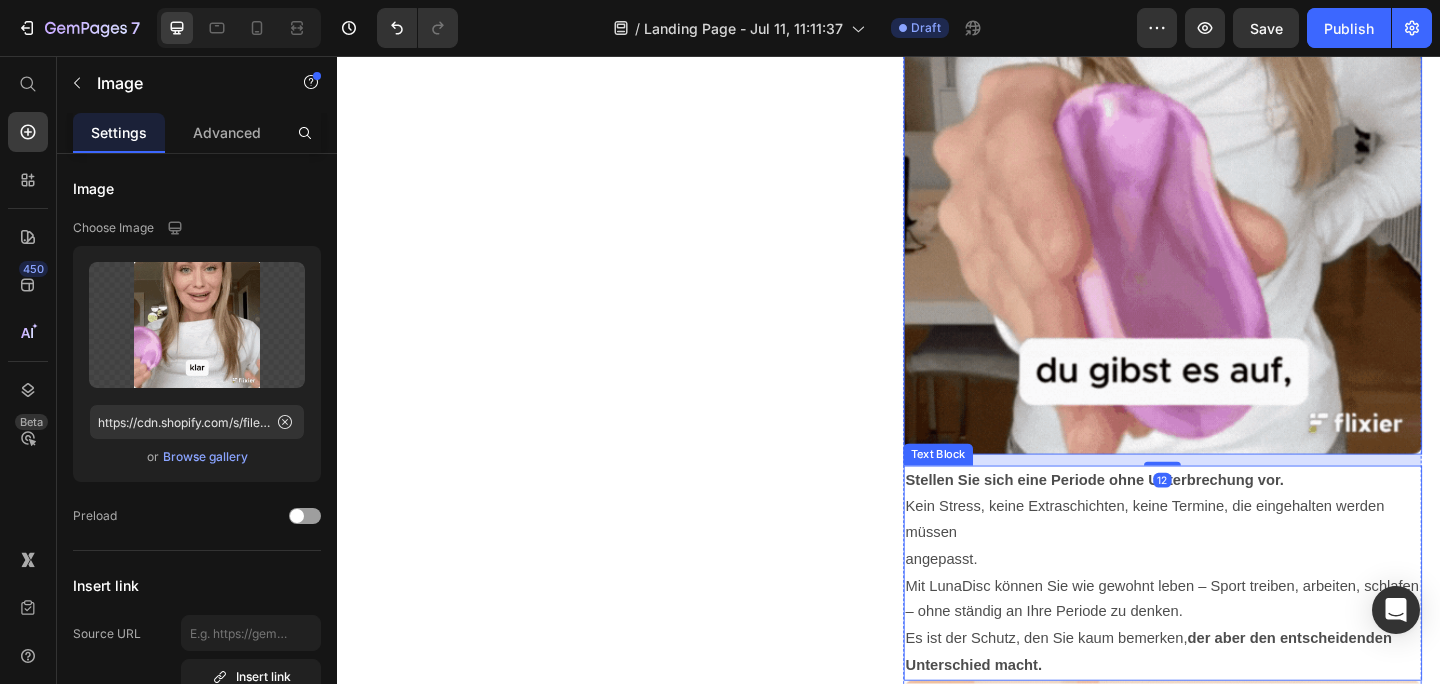 click on "Product Images LunaDisc - Die kleine Menstruationsbinde, die verändert alles Product Title
Icon
Icon
Icon
Icon
Icon Icon List 4.7 (119 Bewertungen) Text Block Row $38.00 Product Price $50.00 Product Price Row Schüttbar, praktisch und sicher: Was umweltfreundliche Menstruationsbinden bieten Sicherer Schutz – Tag und Nacht, ohne Stress oder unnötige Verschwendung. Text Block
Icon Icon List 12 Stunden Schutz – auch bei starker Regelblutung Text Block Row
Icon Icon List Einfache Ein- und Auszahlung Text Block Row
Icon Icon List Hergestellt aus medizinischem Silikon Text Block Row Image Kaching Bundles Kaching Bundles GET MINE NOW Add to Cart
Image Image Image
Carousel Image umweltfreundlich     essbar Text Block sanft   komfortabel Text Block läckagesäker design Text Block Row Und Sie haben alles versucht:  Tampons, Binden, Menstruationstassen." at bounding box center [937, 1383] 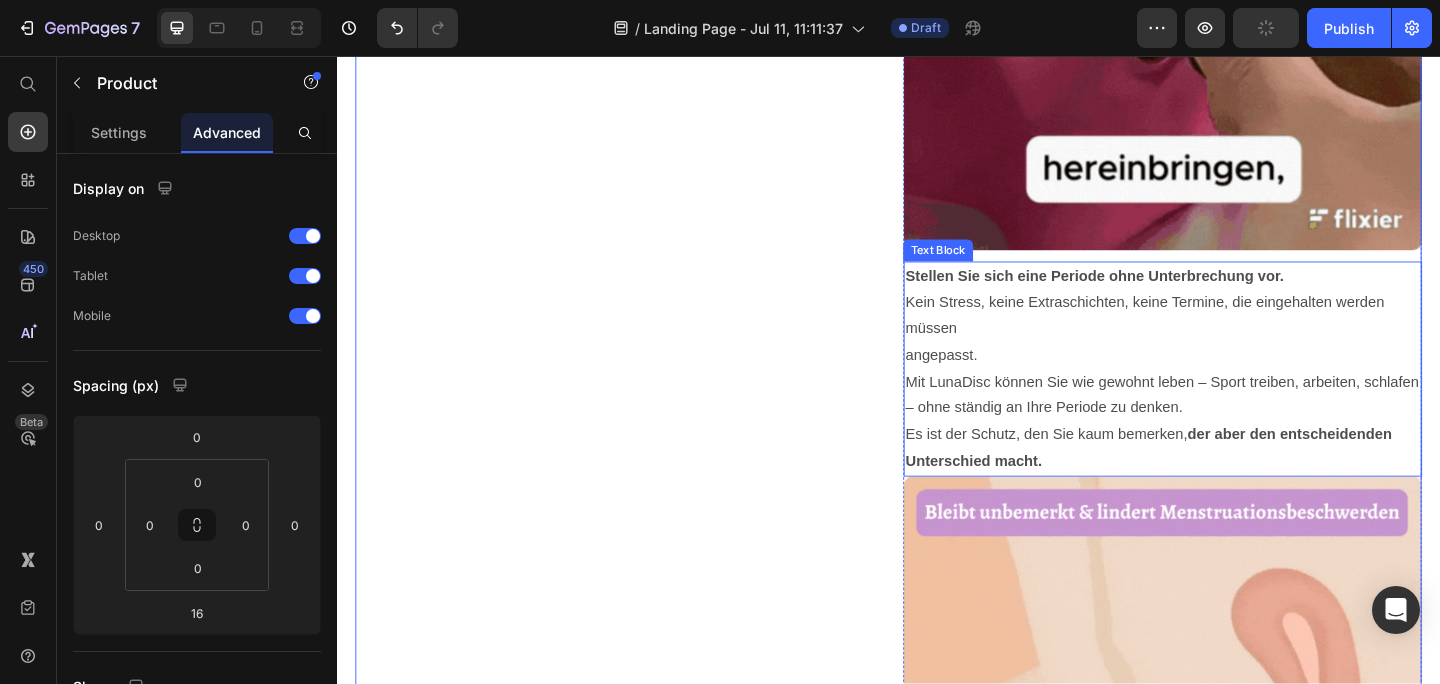 scroll, scrollTop: 1772, scrollLeft: 0, axis: vertical 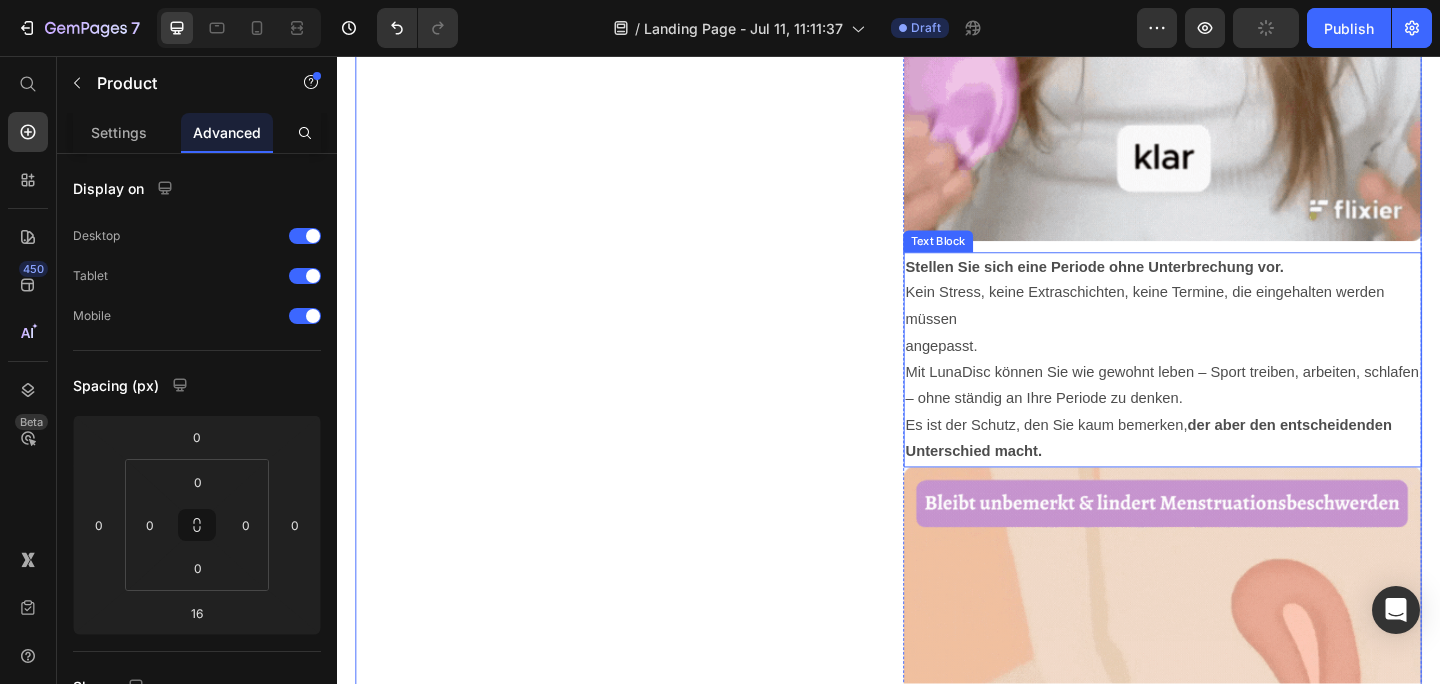 click on "der aber den entscheidenden Unterschied macht." at bounding box center [1219, 472] 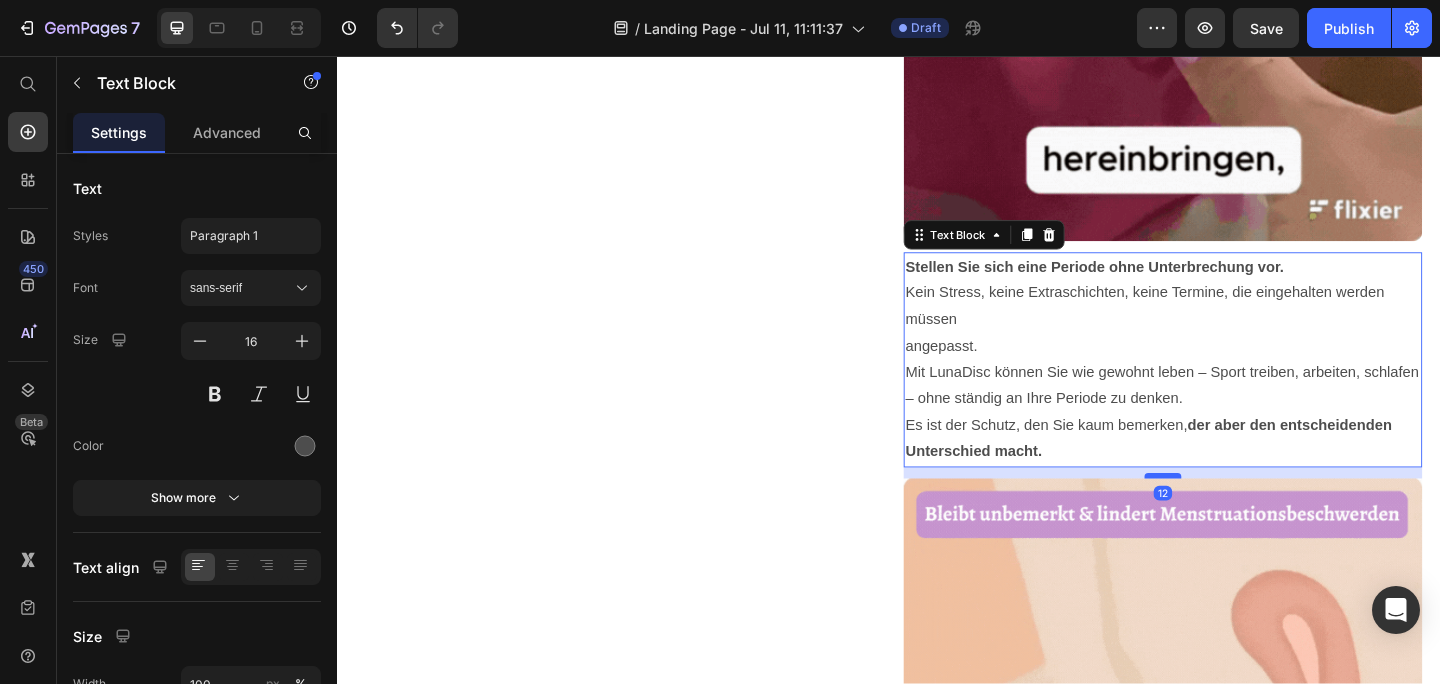 drag, startPoint x: 1232, startPoint y: 503, endPoint x: 1233, endPoint y: 515, distance: 12.0415945 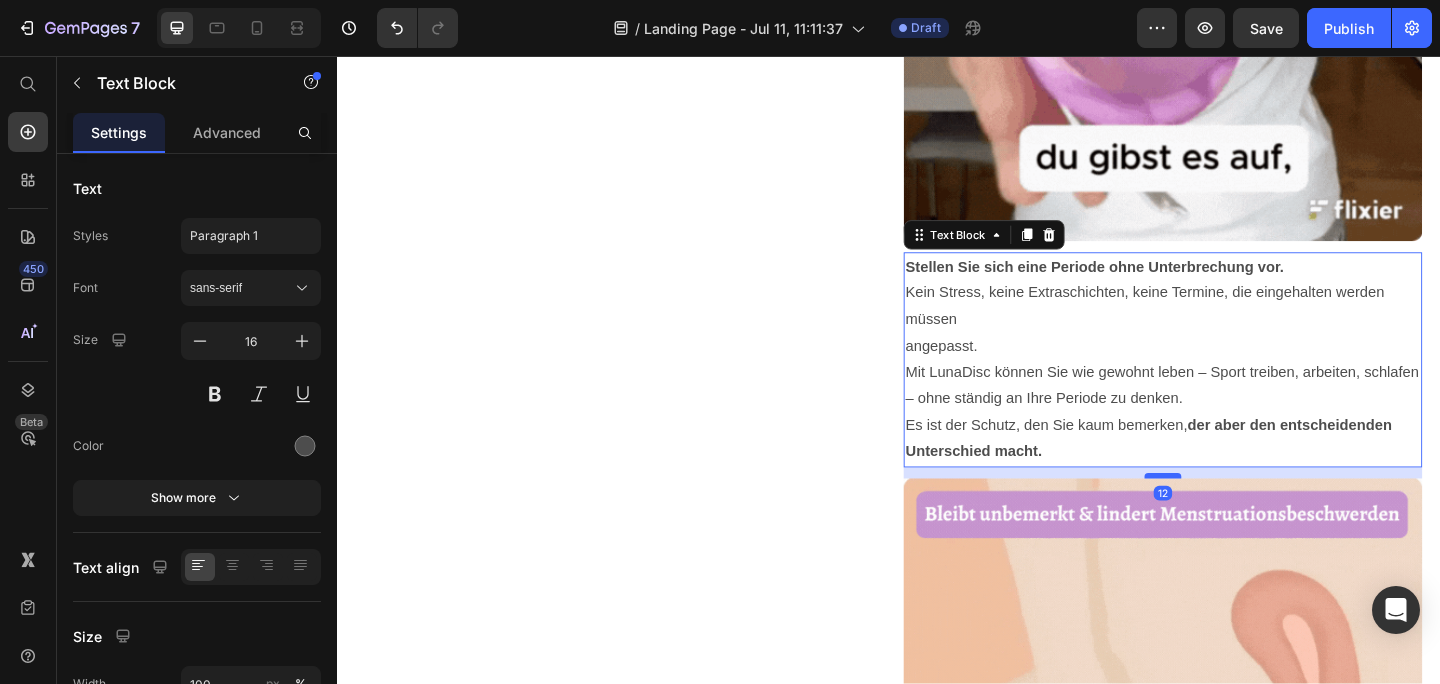 click at bounding box center (1235, 513) 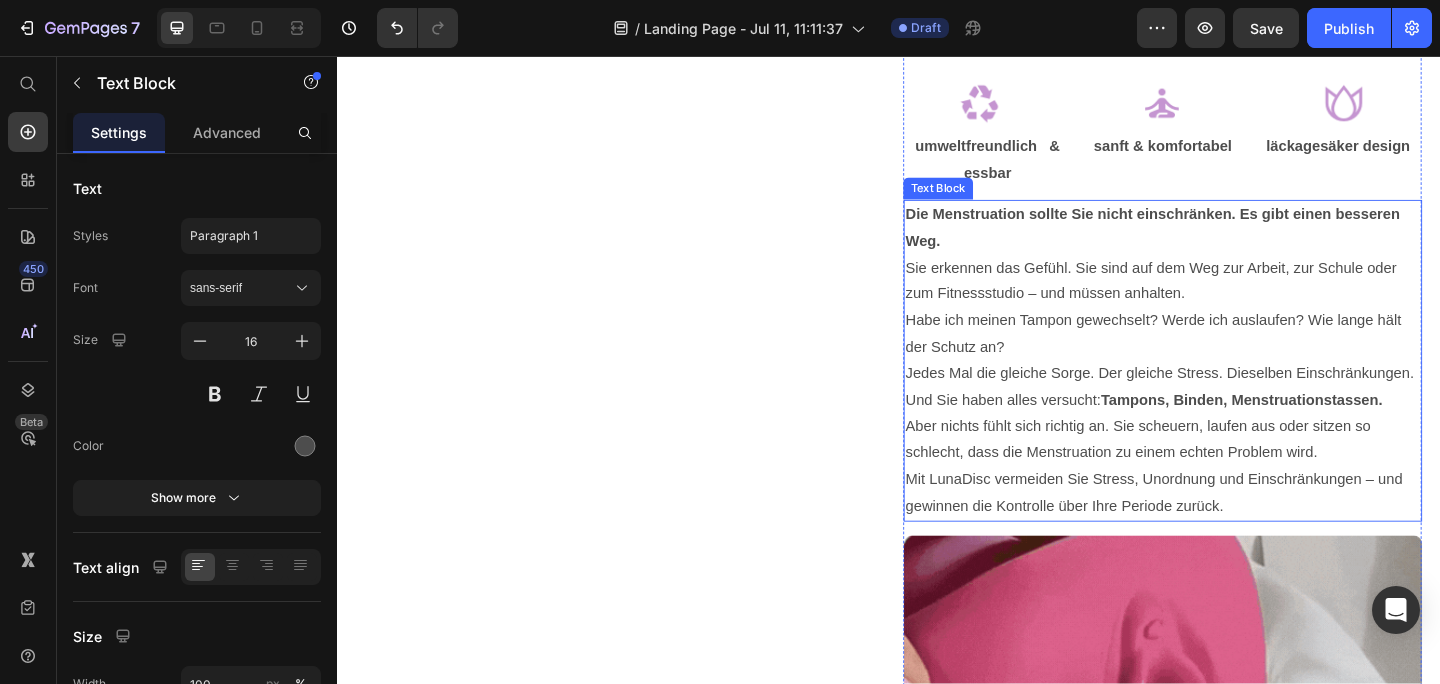 scroll, scrollTop: 889, scrollLeft: 0, axis: vertical 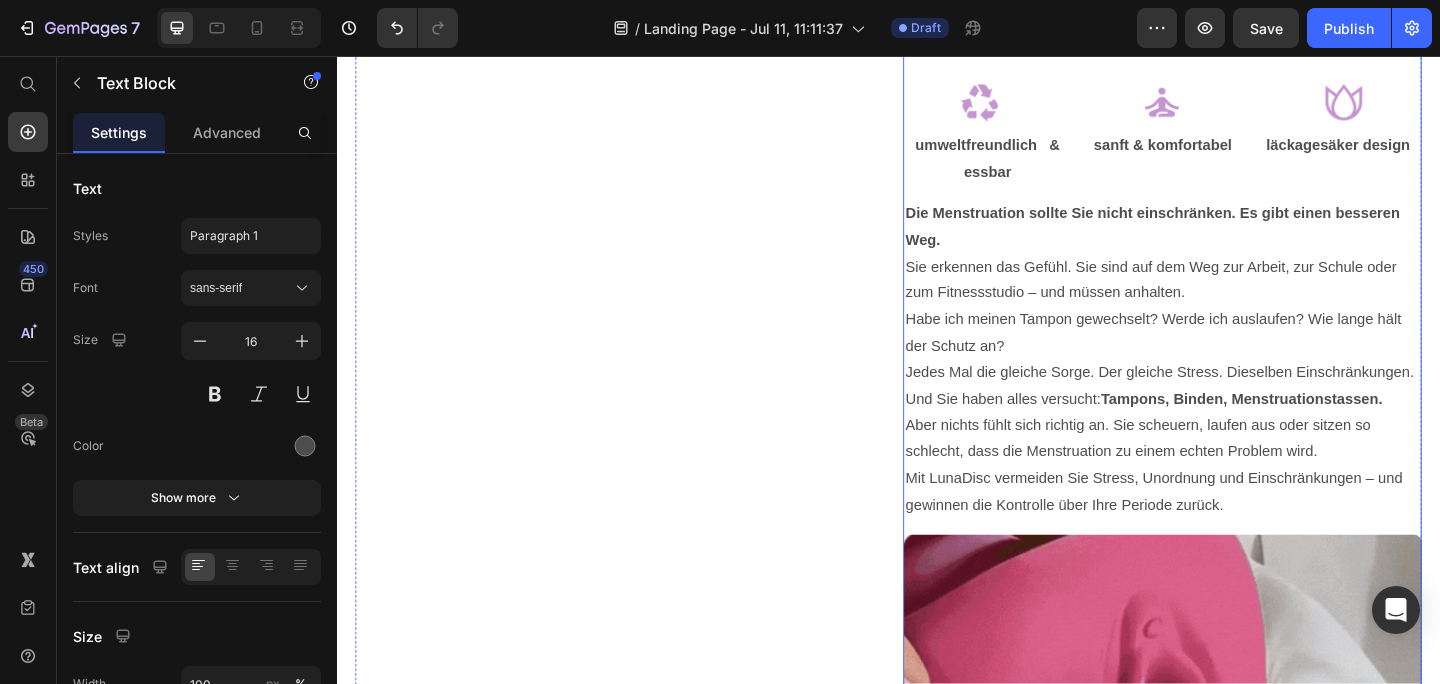 click on "LunaDisc - Die kleine Menstruationsbinde, die verändert alles Product Title
Icon
Icon
Icon
Icon
Icon Icon List 4.7 (119 Bewertungen) Text Block Row $38.00 Product Price $50.00 Product Price Row Schüttbar, praktisch und sicher: Was umweltfreundliche Menstruationsbinden bieten Sicherer Schutz – Tag und Nacht, ohne Stress oder unnötige Verschwendung. Text Block
Icon Icon List 12 Stunden Schutz – auch bei starker Regelblutung Text Block Row
Icon Icon List Einfache Ein- und Auszahlung Text Block Row
Icon Icon List Hergestellt aus medizinischem Silikon Text Block Row Image Kaching Bundles Kaching Bundles GET MINE NOW Add to Cart
Image Image Image
Carousel Image umweltfreundlich   & essbar Text Block sanft & komfortabel Text Block läckagesäker design Text Block Row Die Menstruation sollte Sie nicht einschränken. Es gibt einen besseren Weg. Image" at bounding box center (1235, 2040) 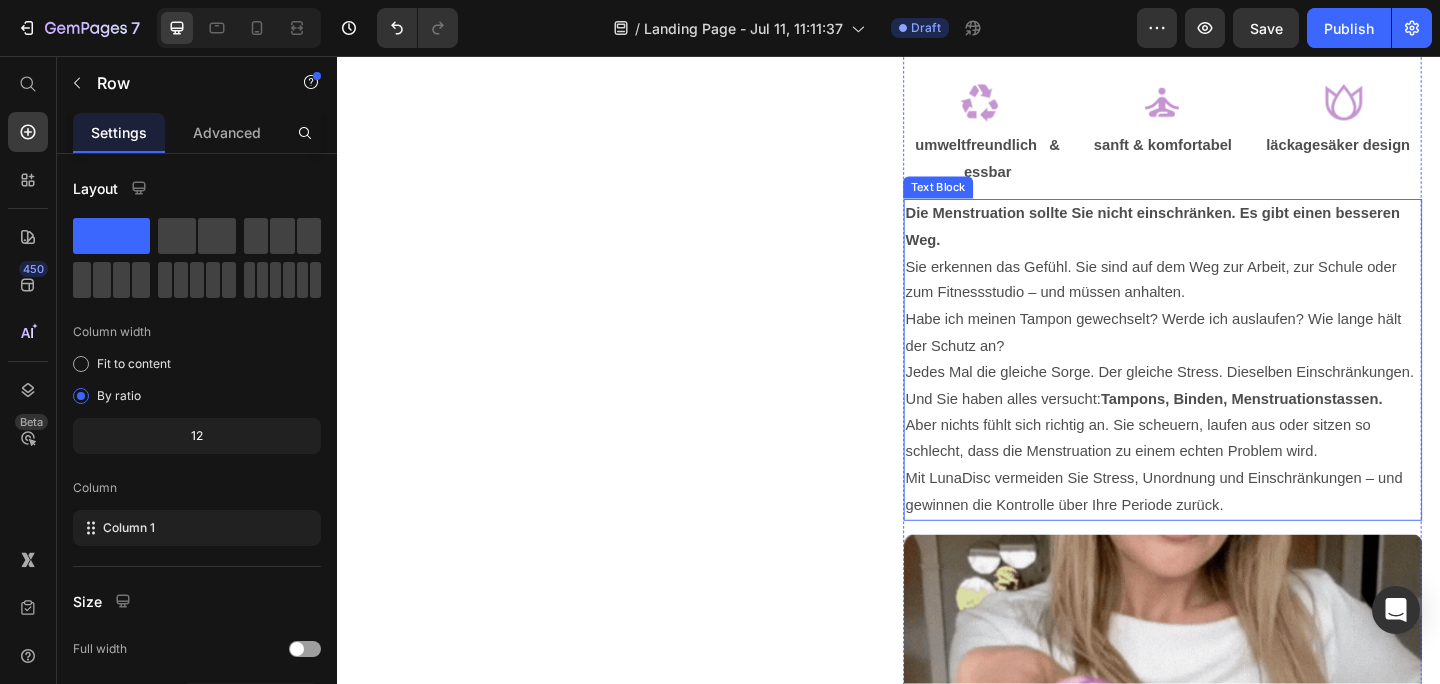 click on "Die Menstruation sollte Sie nicht einschränken. Es gibt einen besseren Weg. Sie erkennen das Gefühl. Sie sind auf dem Weg zur Arbeit, zur Schule oder zum Fitnessstudio – und müssen anhalten. Habe ich meinen Tampon gewechselt? Werde ich auslaufen? Wie lange hält der Schutz an? Jedes Mal die gleiche Sorge. Der gleiche Stress. Dieselben Einschränkungen. Und Sie haben alles versucht:  Tampons, Binden, Menstruationstassen. Aber nichts fühlt sich richtig an. Sie scheuern, laufen aus oder sitzen so schlecht, dass die Menstruation zu einem echten Problem wird. Mit LunaDisc vermeiden Sie Stress, Unordnung und Einschränkungen – und gewinnen die Kontrolle über Ihre Periode zurück." at bounding box center [1235, 387] 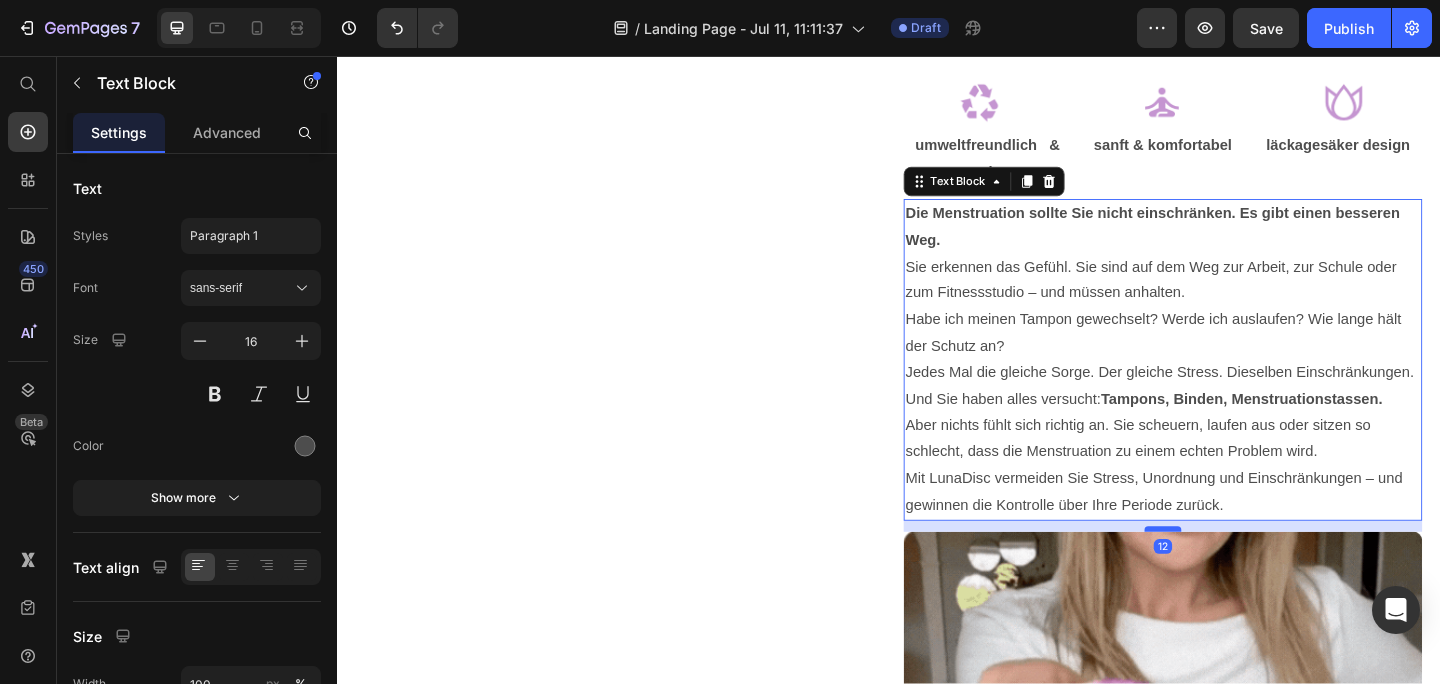 click at bounding box center [1235, 571] 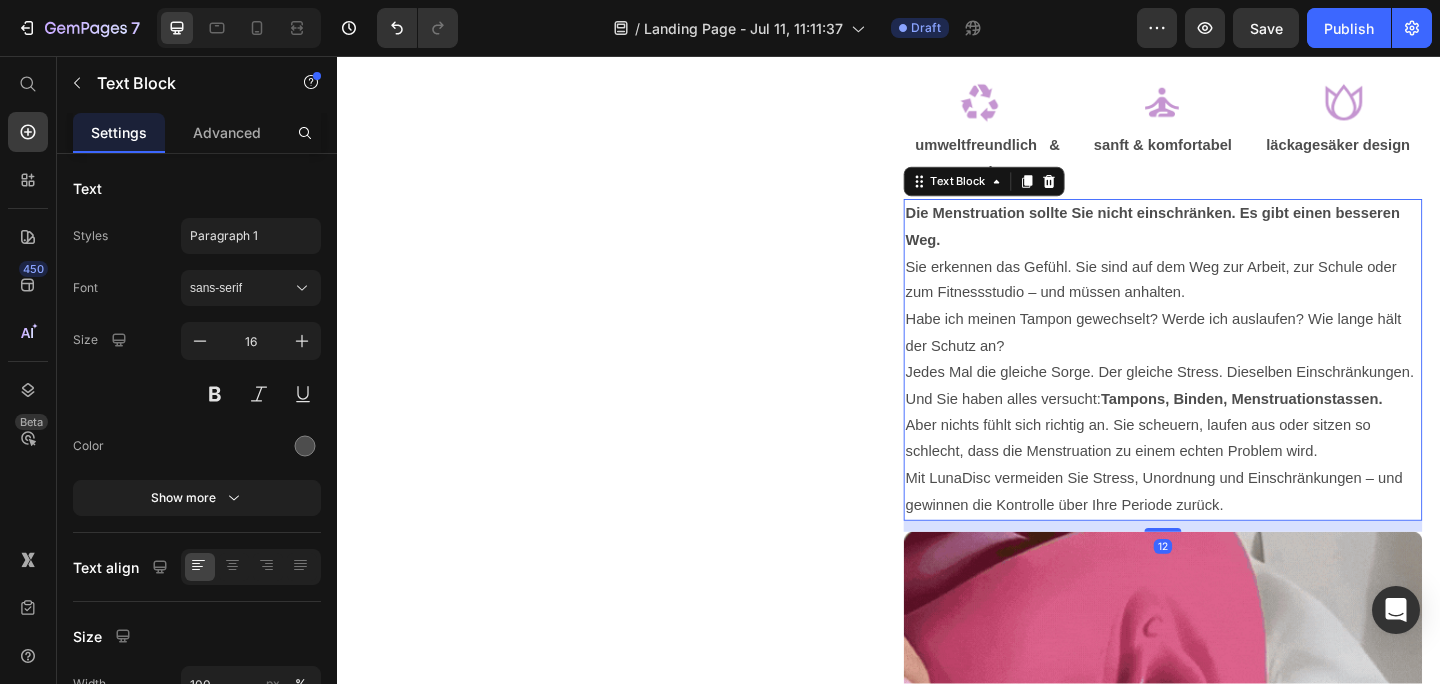 scroll, scrollTop: 887, scrollLeft: 0, axis: vertical 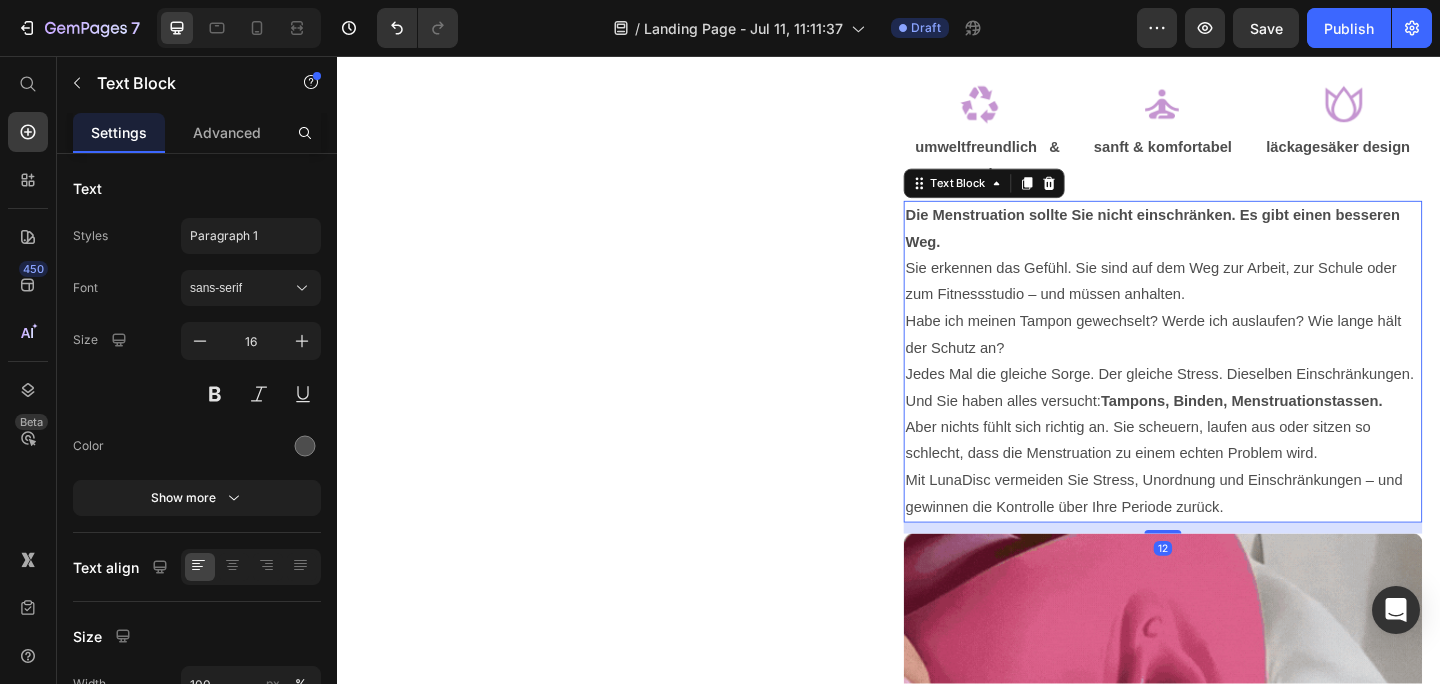 click on "sanft & komfortabel Text Block" at bounding box center (1235, 171) 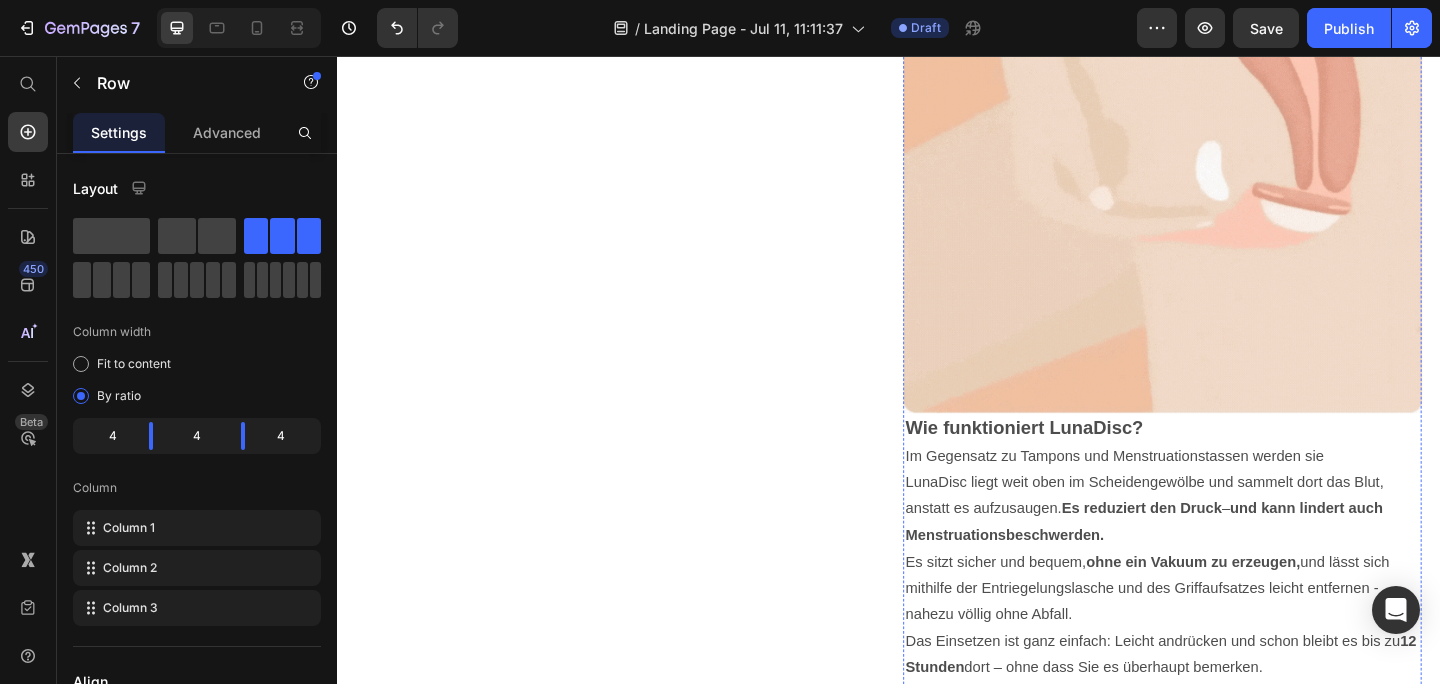 scroll, scrollTop: 2505, scrollLeft: 0, axis: vertical 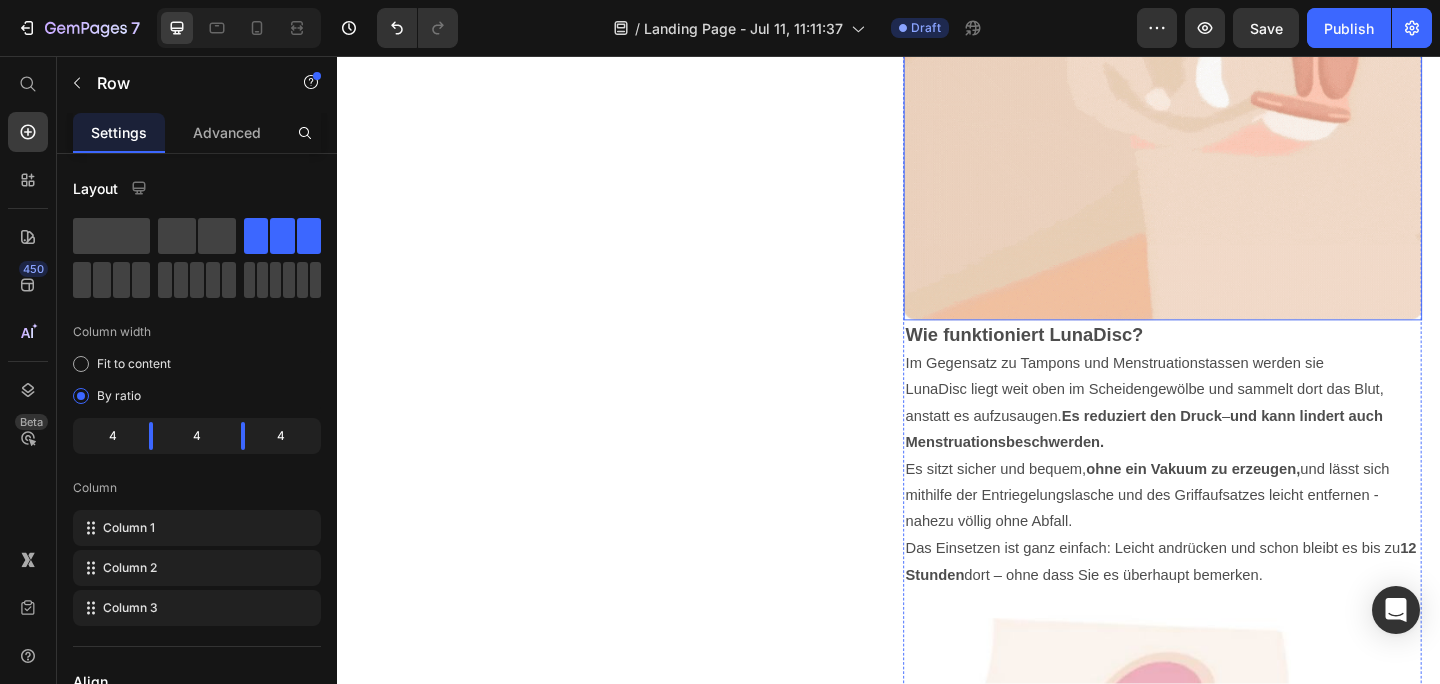 click at bounding box center [1235, 62] 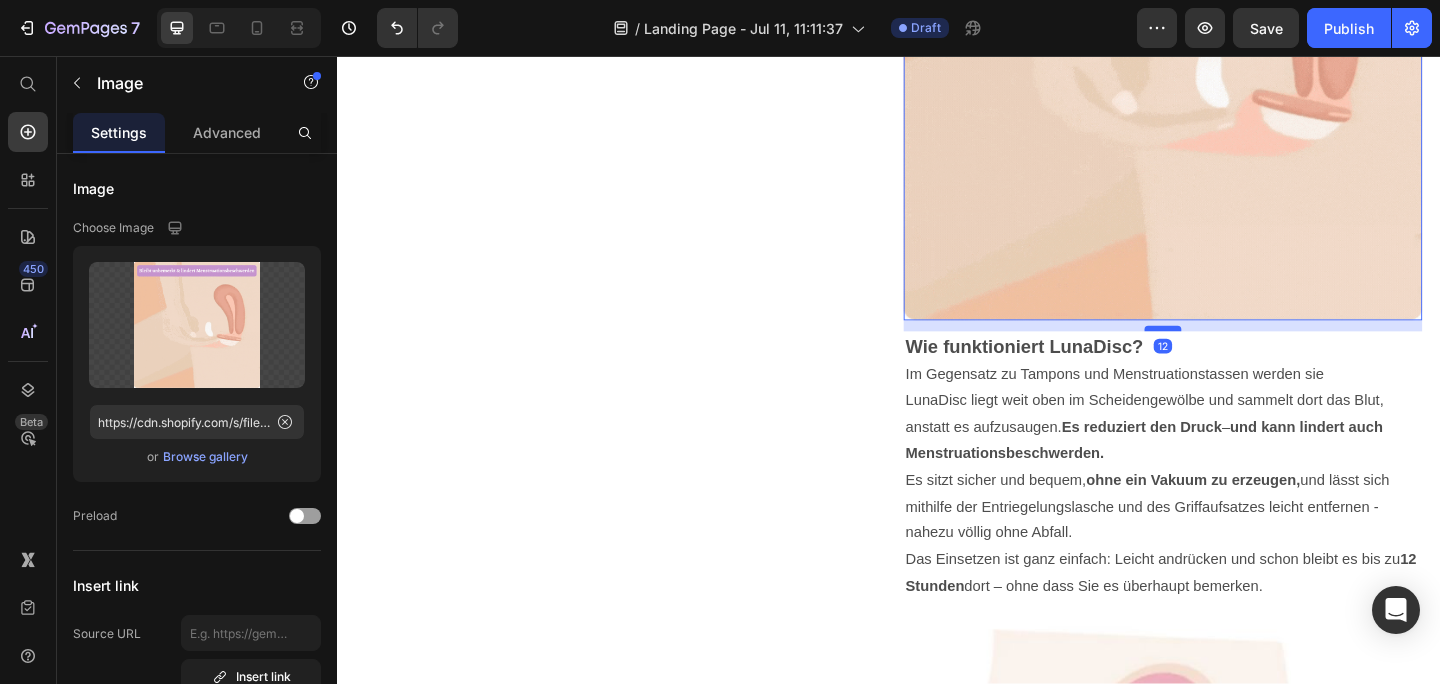 drag, startPoint x: 1225, startPoint y: 342, endPoint x: 1229, endPoint y: 354, distance: 12.649111 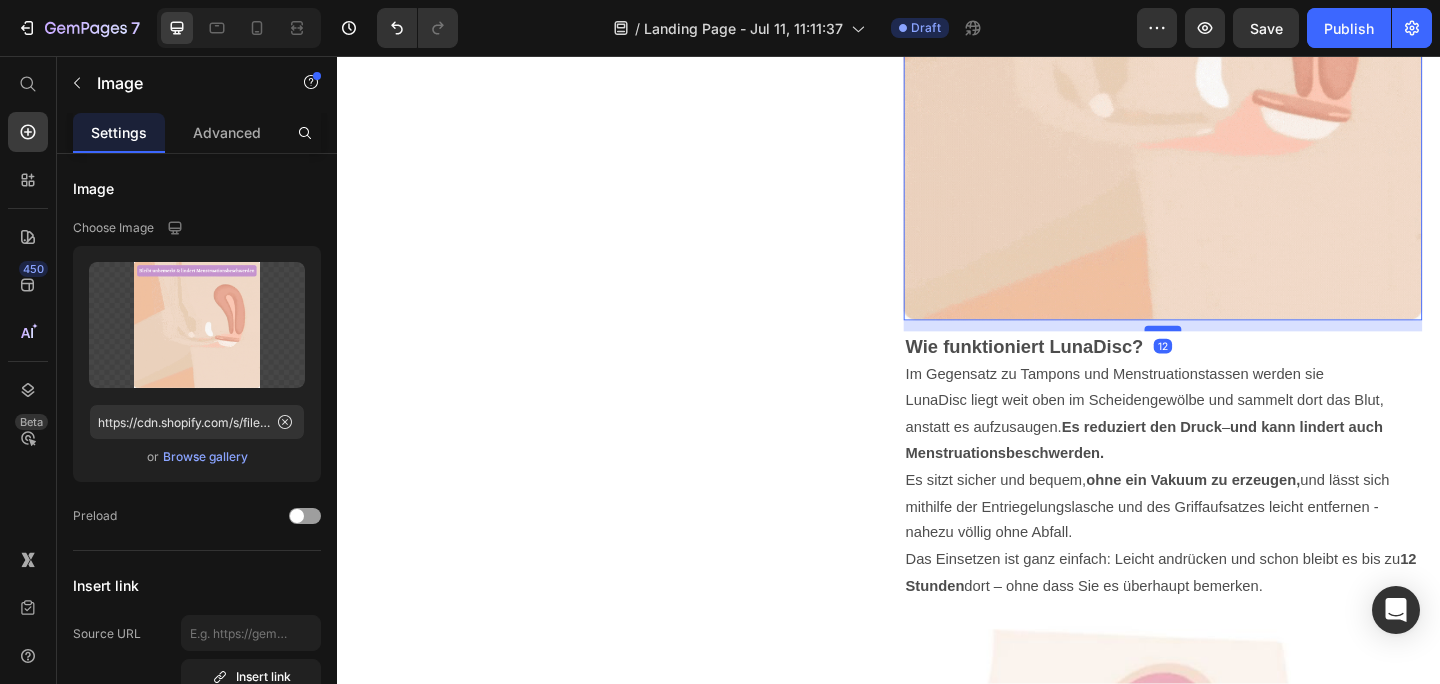 click at bounding box center [1235, 353] 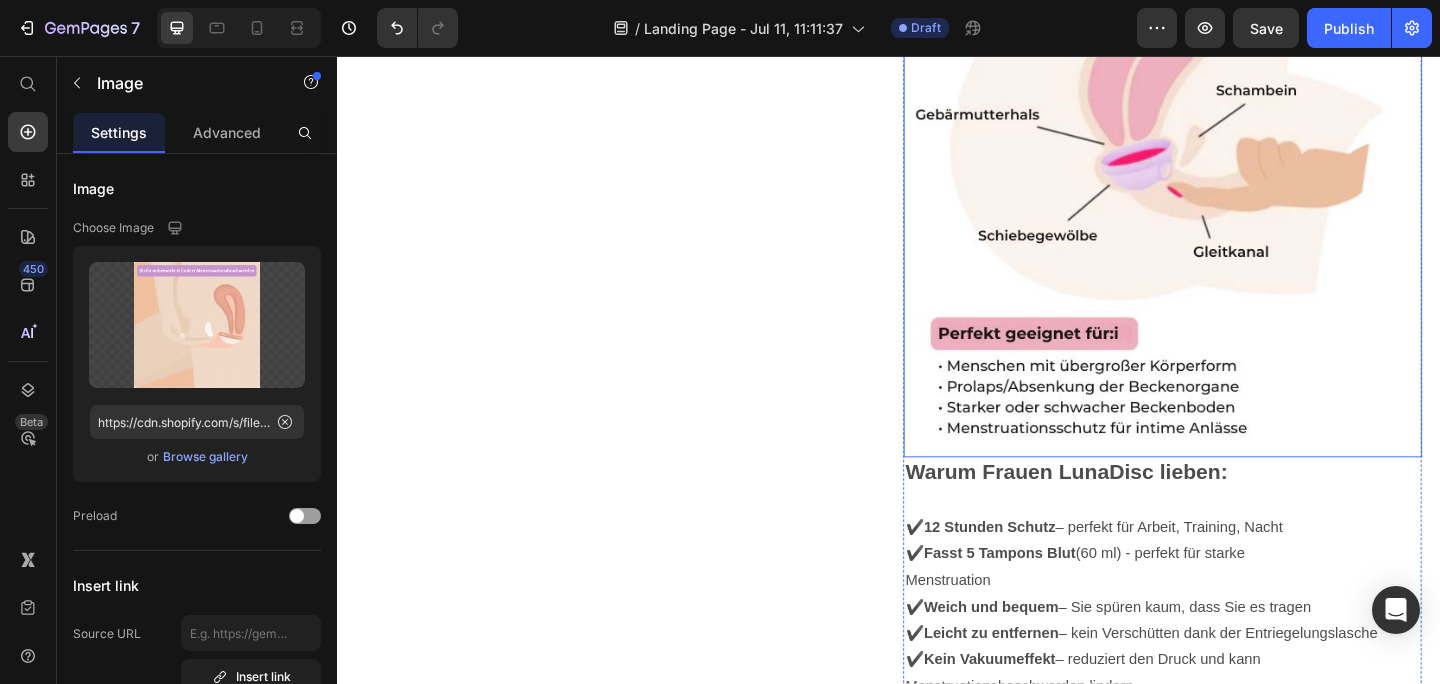 scroll, scrollTop: 3228, scrollLeft: 0, axis: vertical 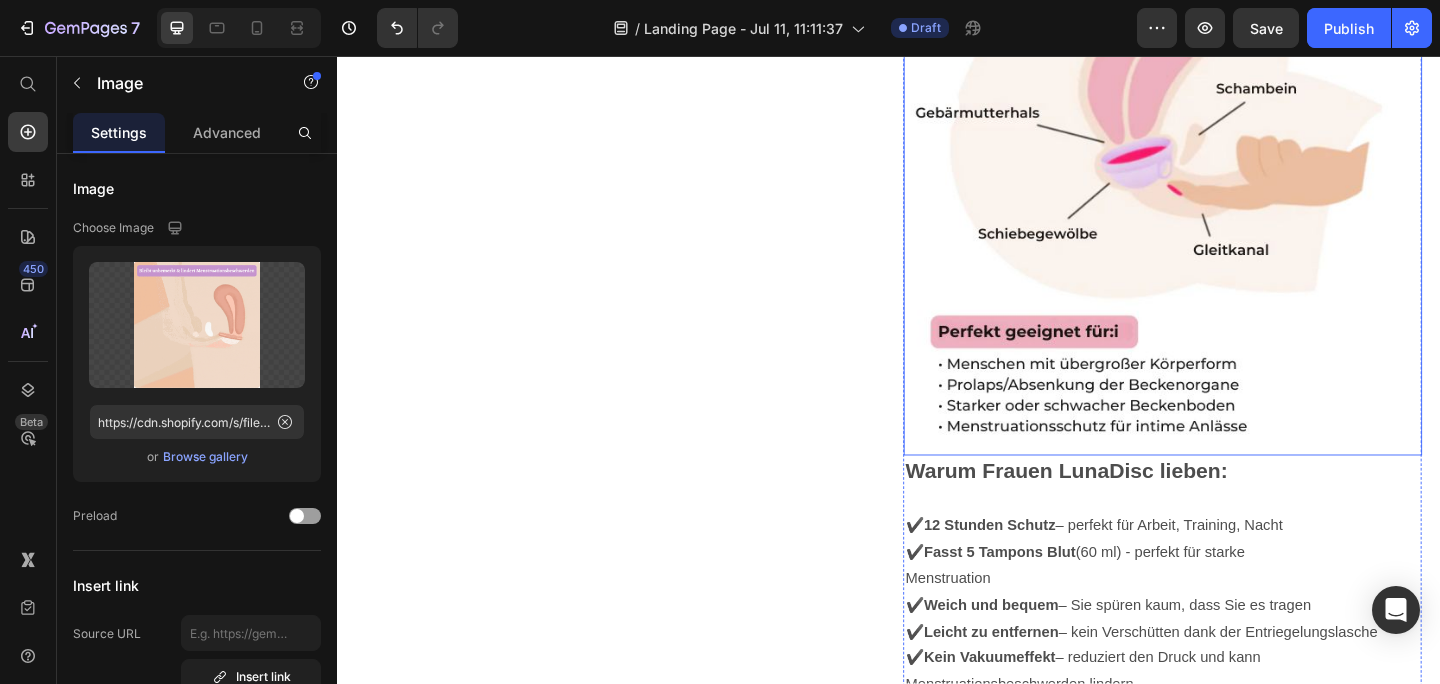 click at bounding box center [1235, 209] 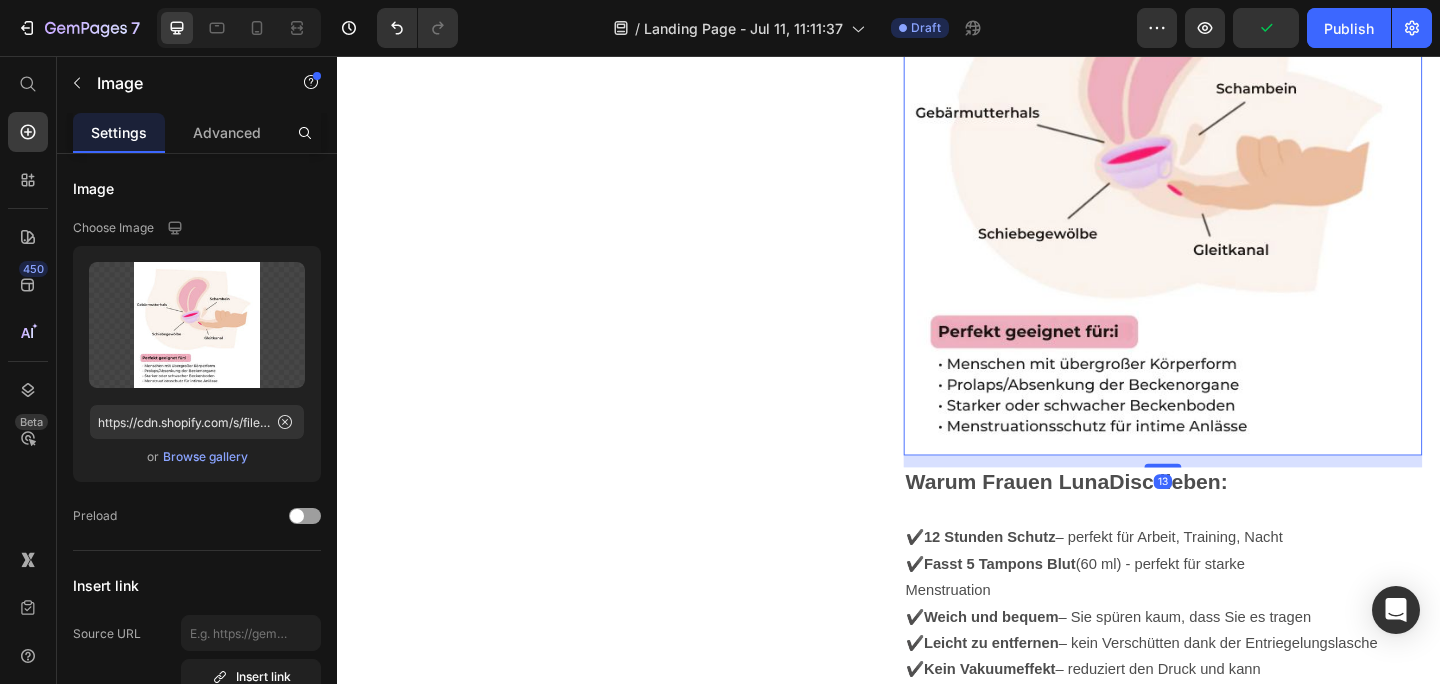 drag, startPoint x: 1227, startPoint y: 489, endPoint x: 1235, endPoint y: 502, distance: 15.264338 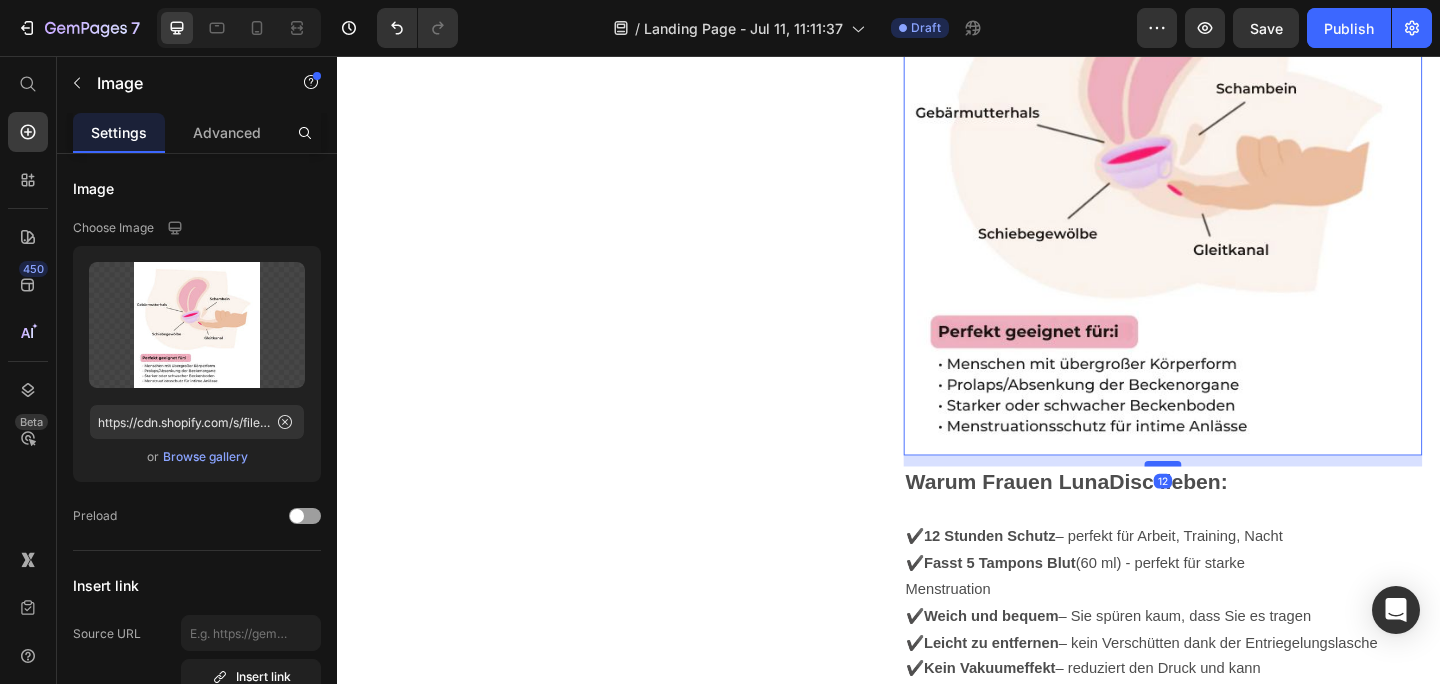 click at bounding box center (1235, 500) 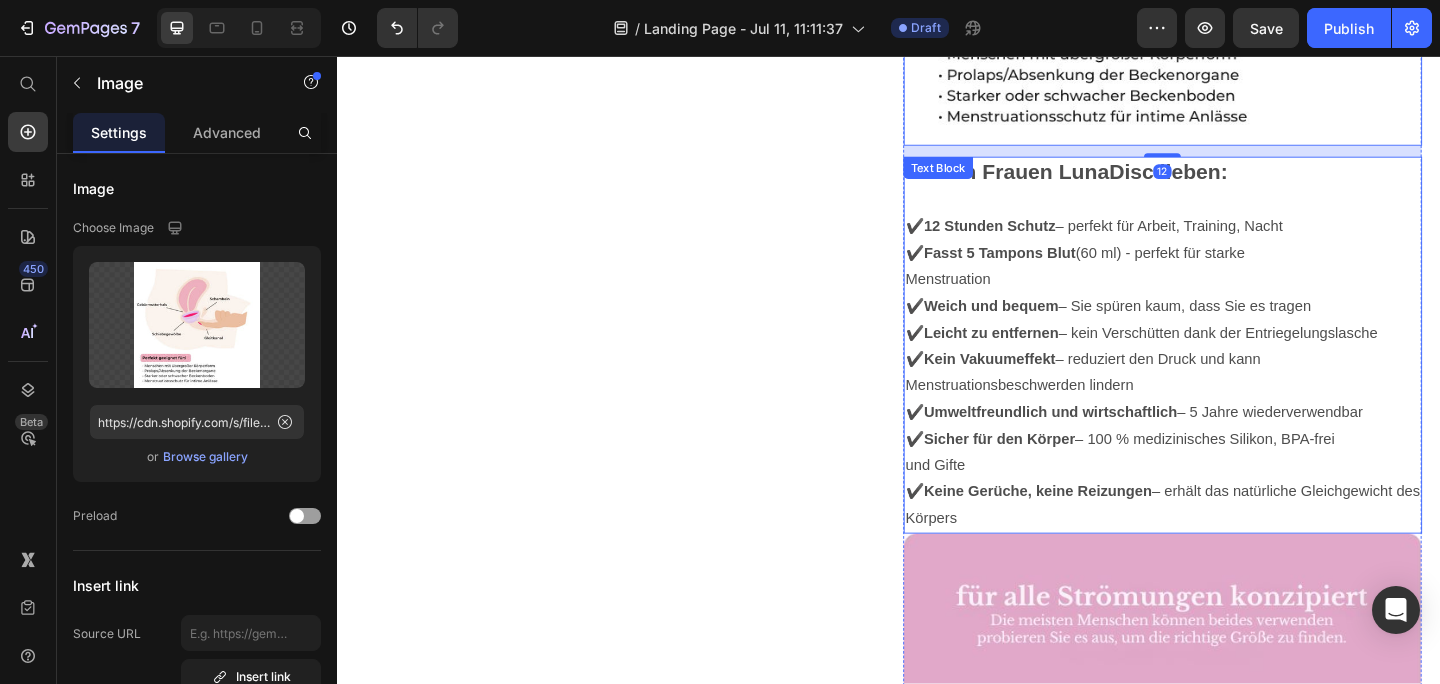 scroll, scrollTop: 3675, scrollLeft: 0, axis: vertical 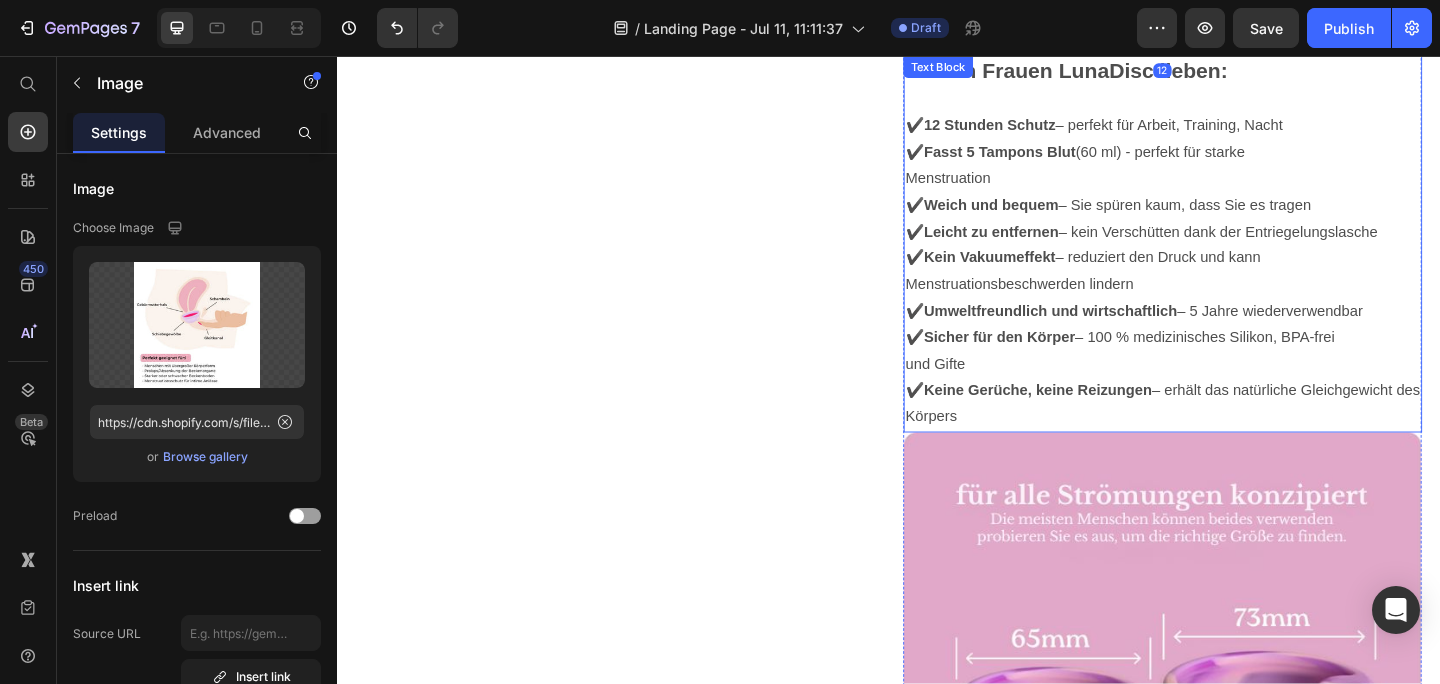 click on "✔️  12 Stunden Schutz  – perfekt für Arbeit, Training, Nacht ✔️  Fasst 5 Tampons Blut  (60 ml) - perfekt für starke Menstruation ✔️  Weich und bequem  – Sie spüren kaum, dass Sie es tragen ✔️  Leicht zu entfernen  – kein Verschütten dank der Entriegelungslasche ✔️  Kein Vakuumeffekt  – reduziert den Druck und kann Menstruationsbeschwerden lindern ✔️  Umweltfreundlich und wirtschaftlich  – 5 Jahre wiederverwendbar ✔️  Sicher für den Körper  – 100 % medizinisches Silikon, BPA-frei und Gifte ✔️  Keine Gerüche, keine Reizungen  – erhält das natürliche Gleichgewicht des Körpers" at bounding box center [1235, 277] 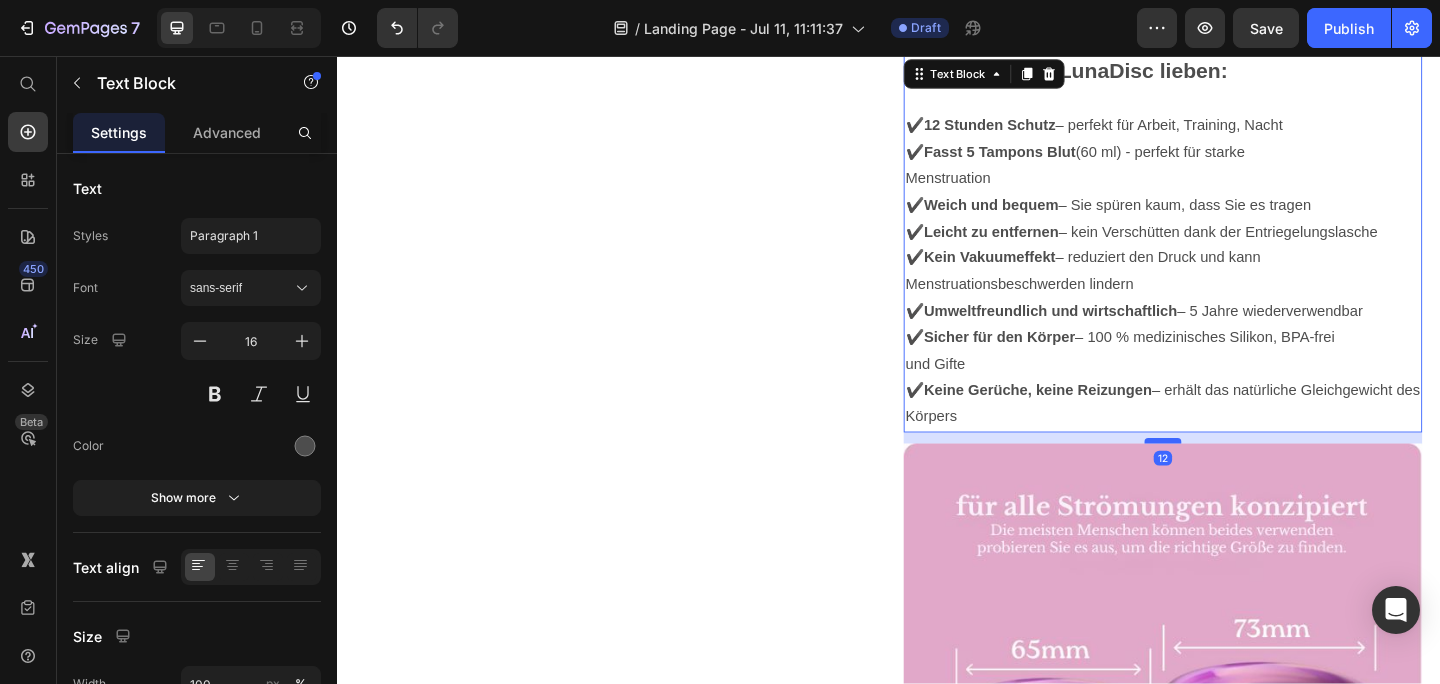 drag, startPoint x: 1244, startPoint y: 462, endPoint x: 1249, endPoint y: 472, distance: 11.18034 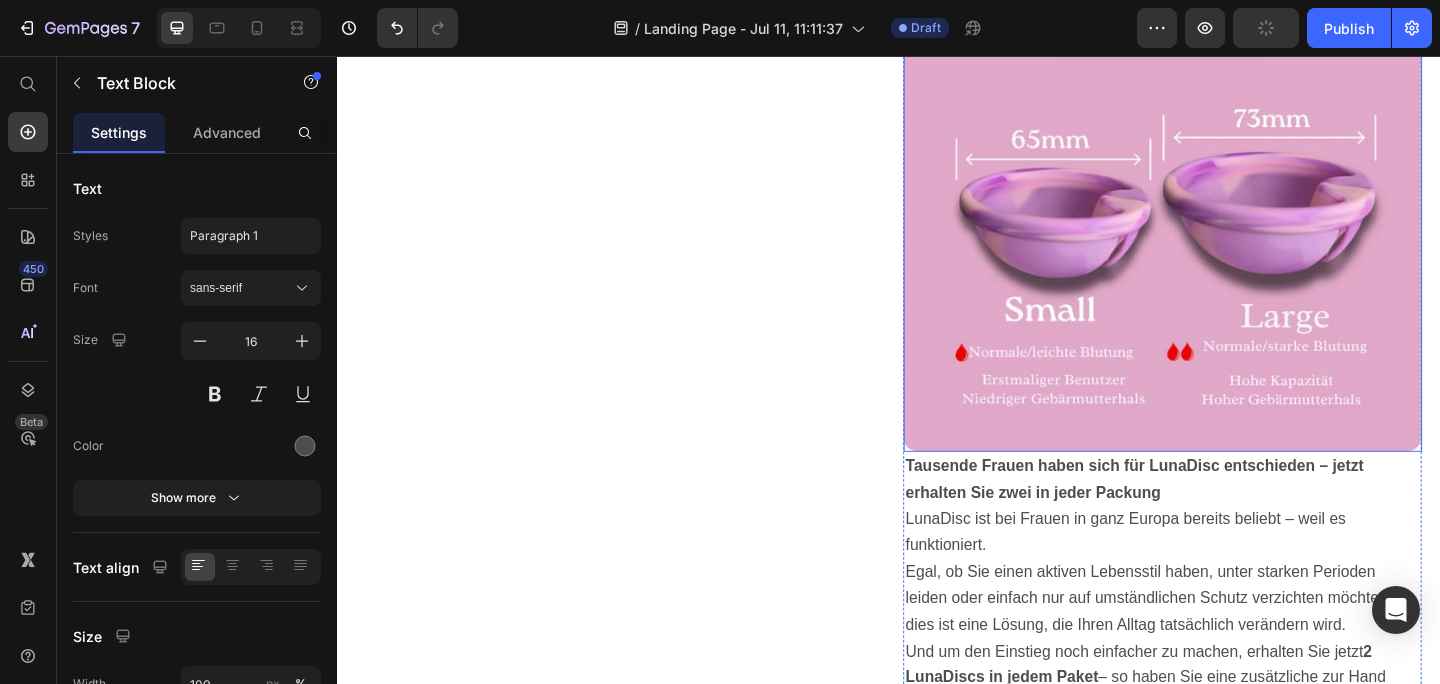 scroll, scrollTop: 4265, scrollLeft: 0, axis: vertical 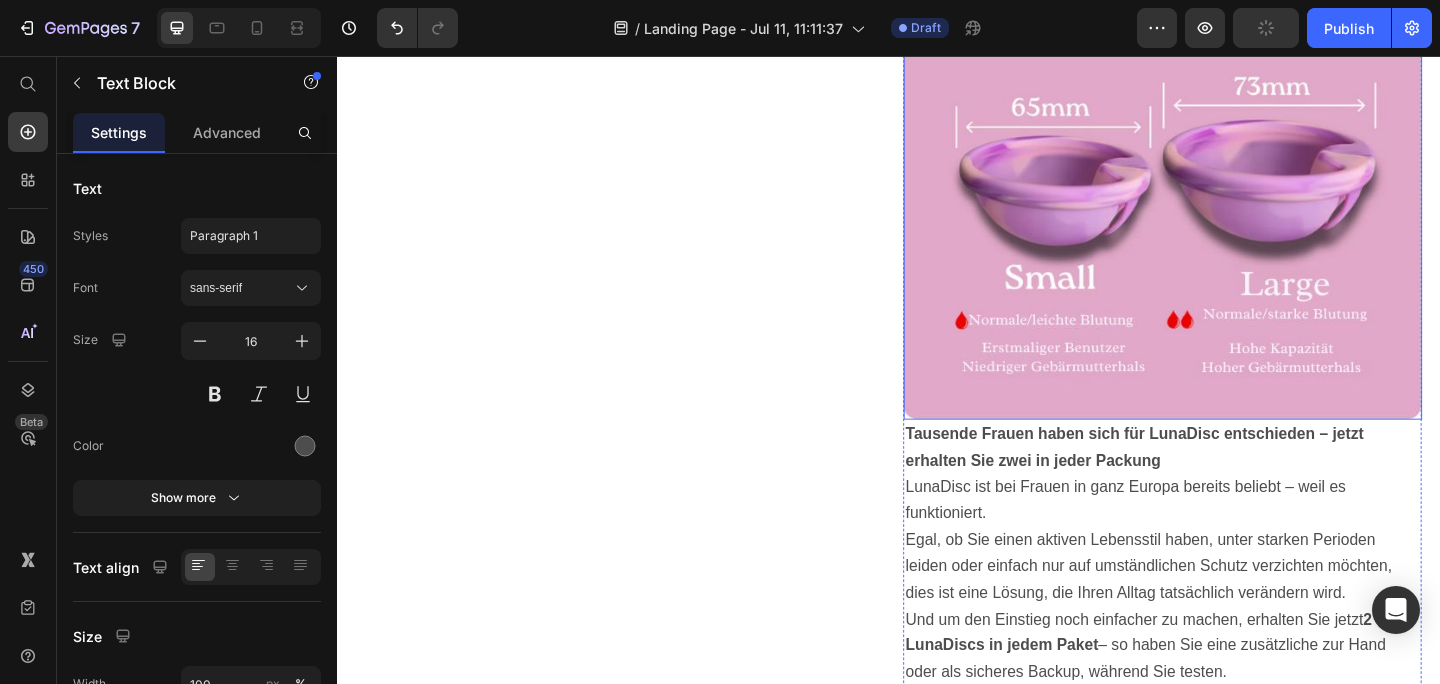 click at bounding box center (1235, 170) 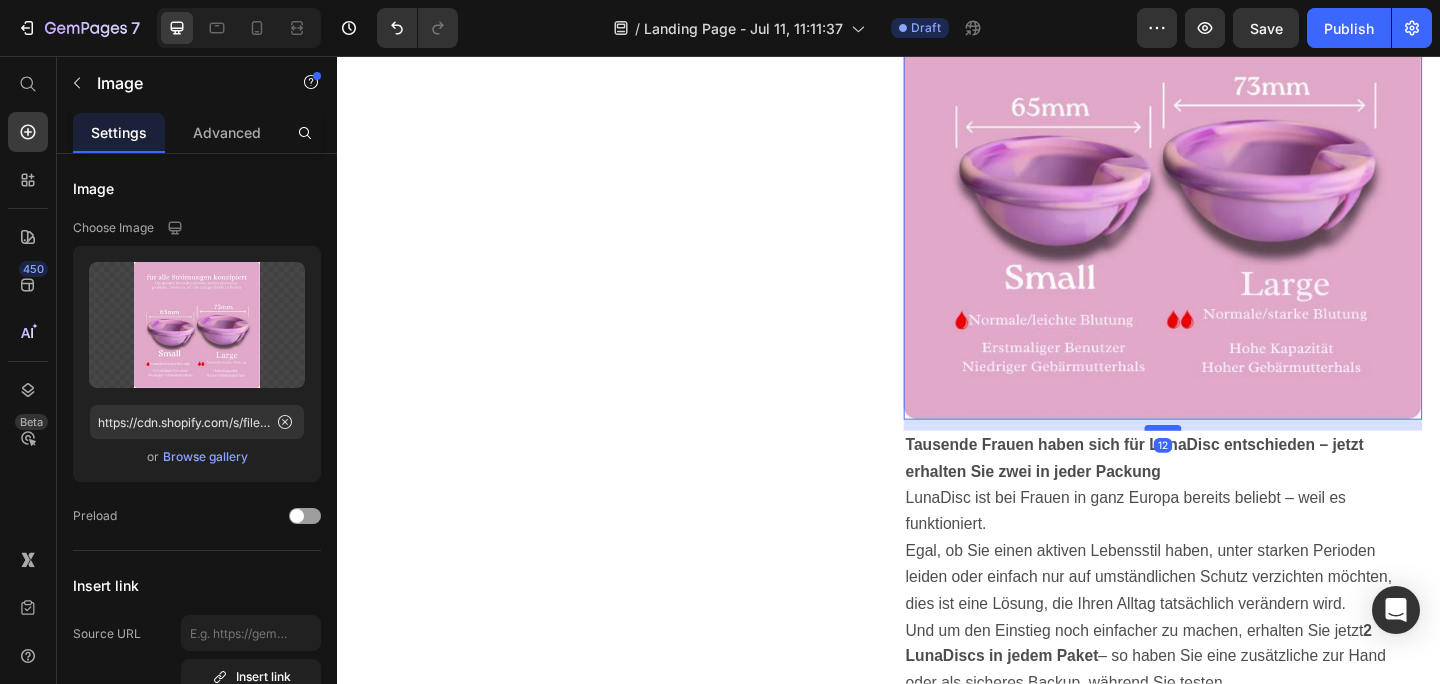 drag, startPoint x: 1243, startPoint y: 448, endPoint x: 1247, endPoint y: 460, distance: 12.649111 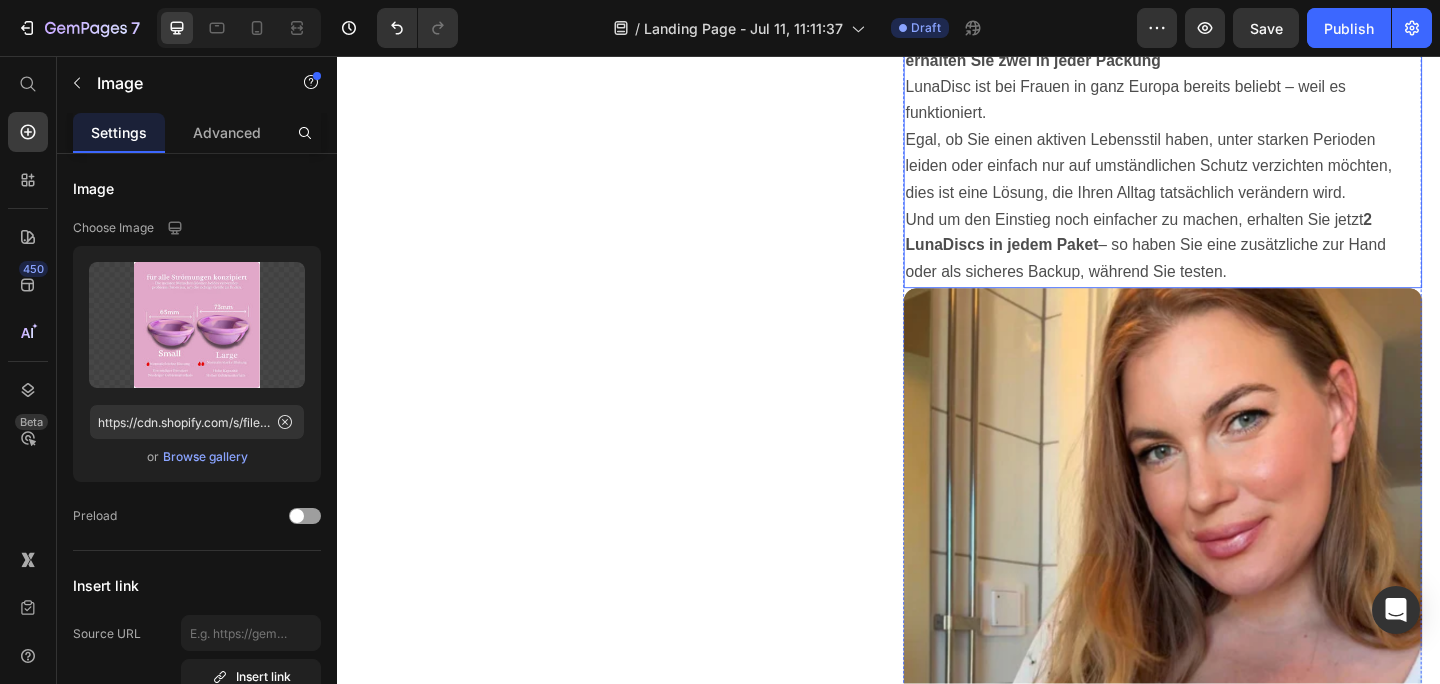 scroll, scrollTop: 4716, scrollLeft: 0, axis: vertical 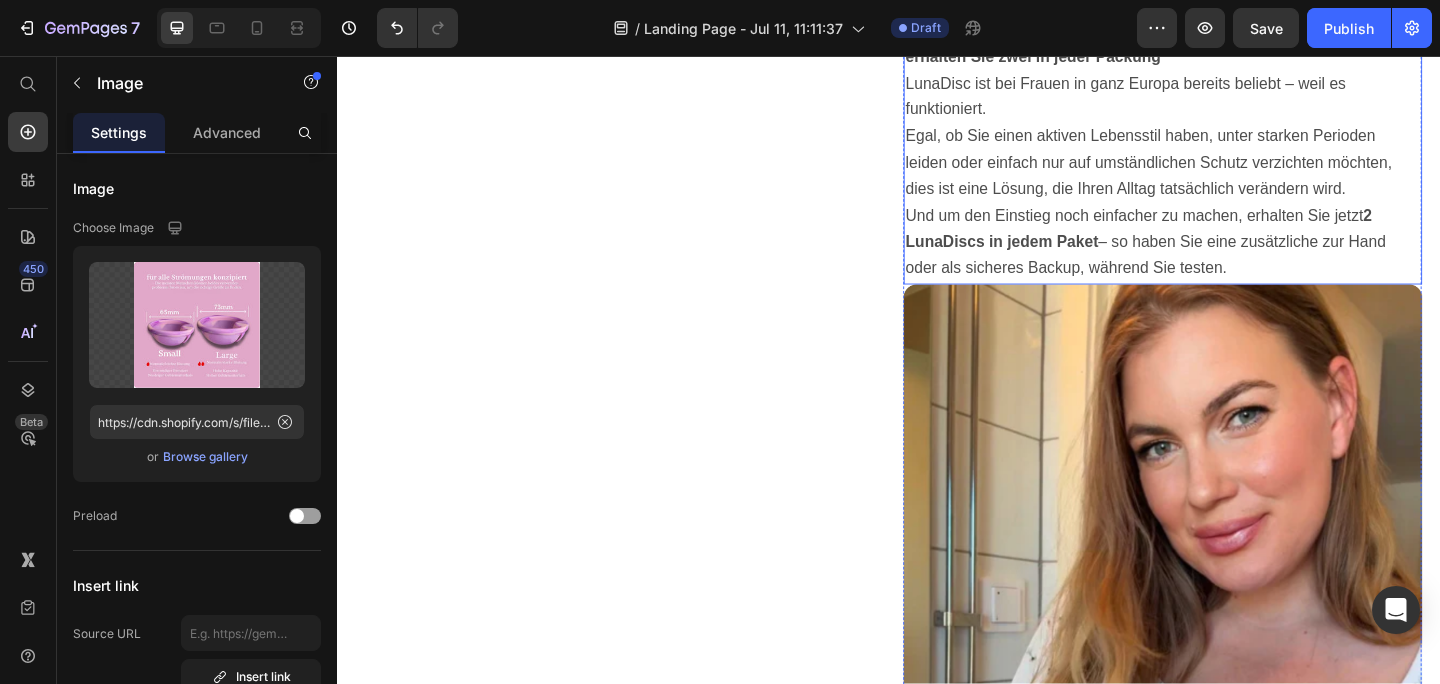 click on "Tausende Frauen haben sich für LunaDisc entschieden – jetzt erhalten Sie zwei in jeder Packung LunaDisc ist bei Frauen in ganz Europa bereits beliebt – weil es funktioniert. Egal, ob Sie einen aktiven Lebensstil haben, unter starken Perioden leiden oder einfach nur auf umständlichen Schutz verzichten möchten, dies ist eine Lösung, die Ihren Alltag tatsächlich verändern wird. Und um den Einstieg noch einfacher zu machen, erhalten Sie jetzt  2 LunaDiscs in jedem Paket  – so haben Sie eine zusätzliche zur Hand oder als sicheres Backup, während Sie testen." at bounding box center [1235, 159] 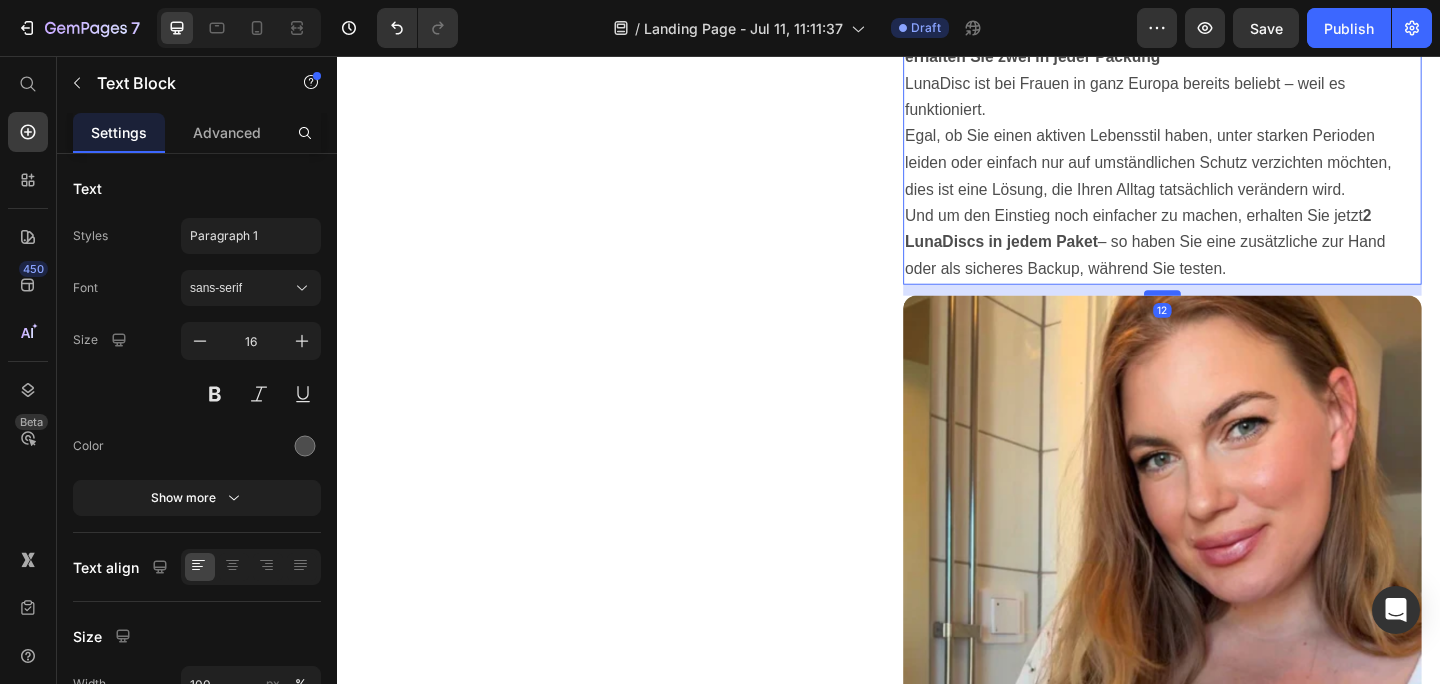 drag, startPoint x: 1248, startPoint y: 302, endPoint x: 1253, endPoint y: 314, distance: 13 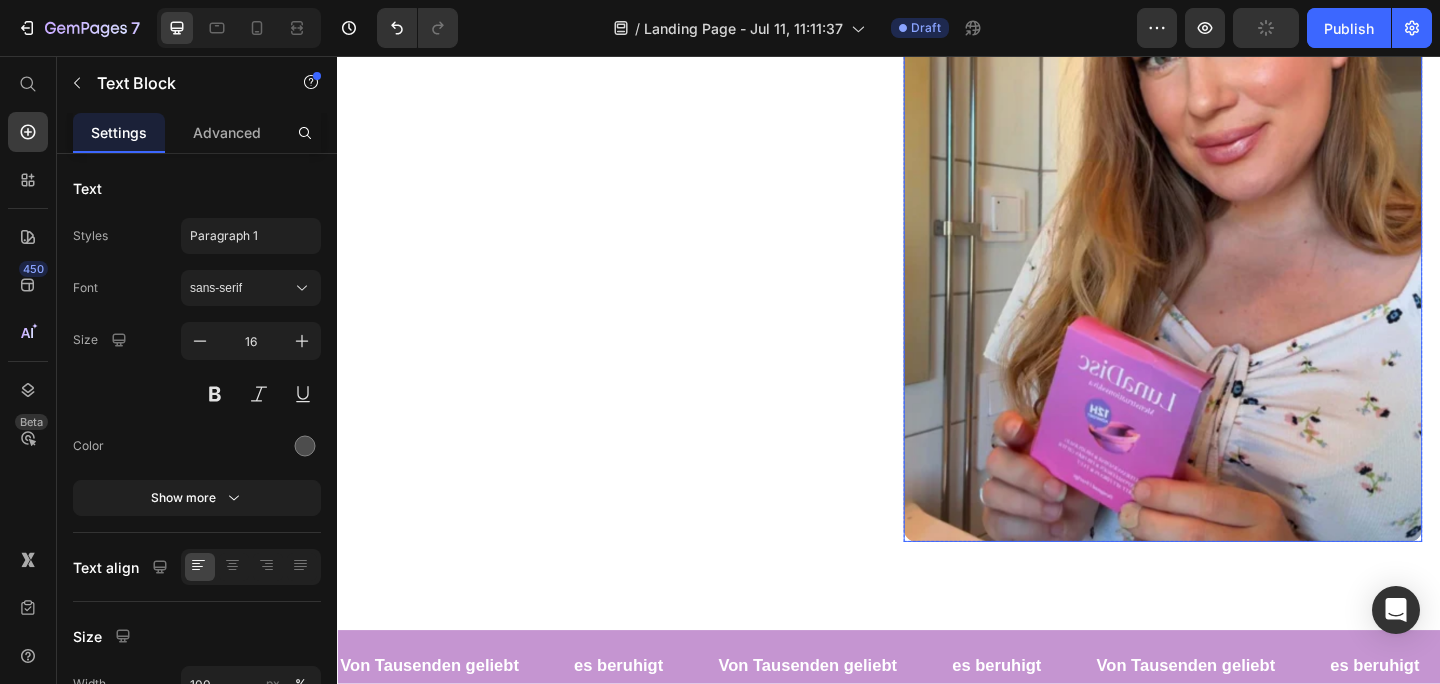 scroll, scrollTop: 5202, scrollLeft: 0, axis: vertical 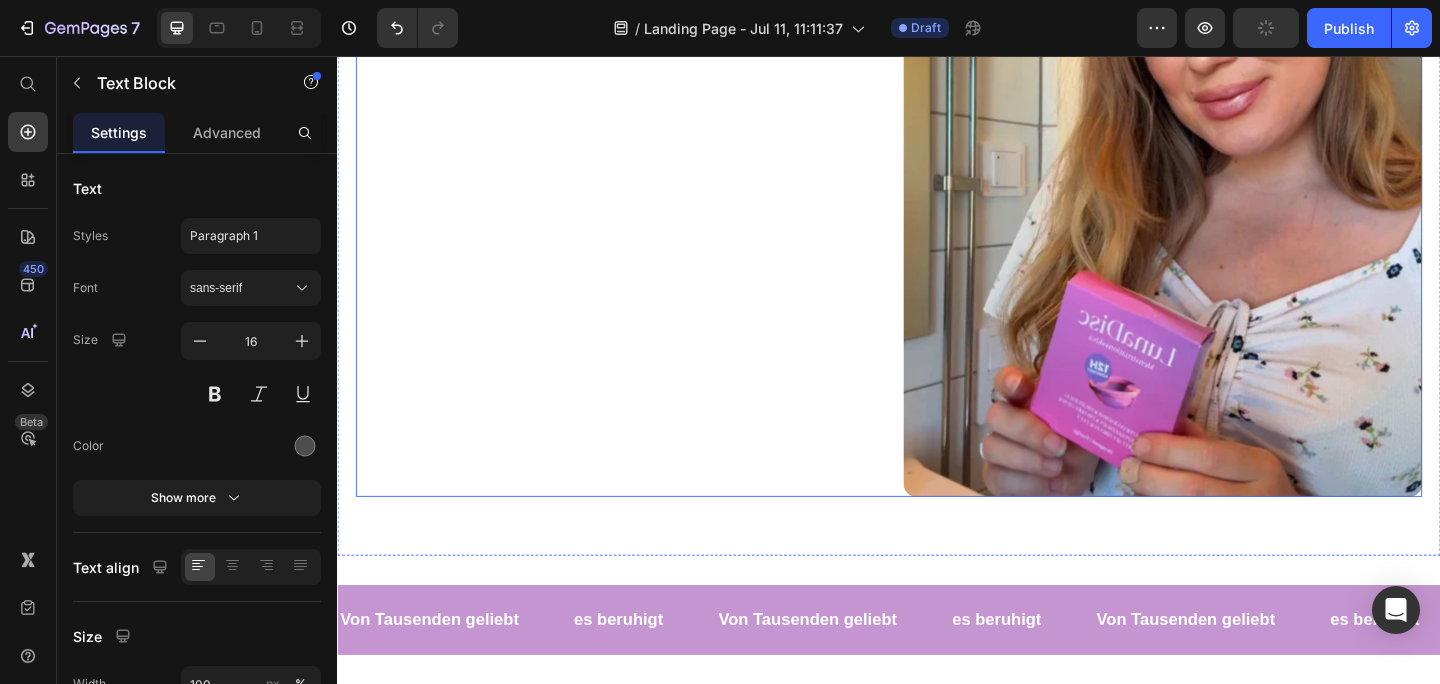 click on "Product Images" at bounding box center (639, -2245) 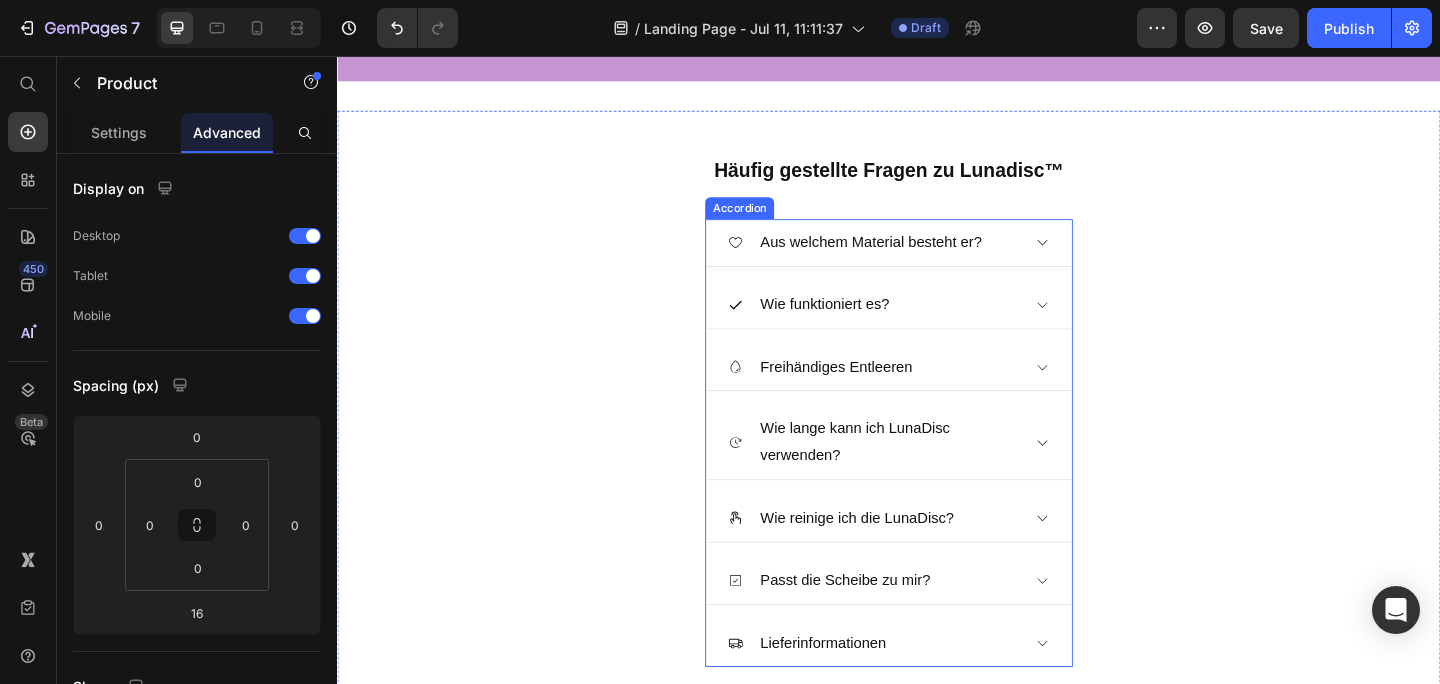 scroll, scrollTop: 5857, scrollLeft: 0, axis: vertical 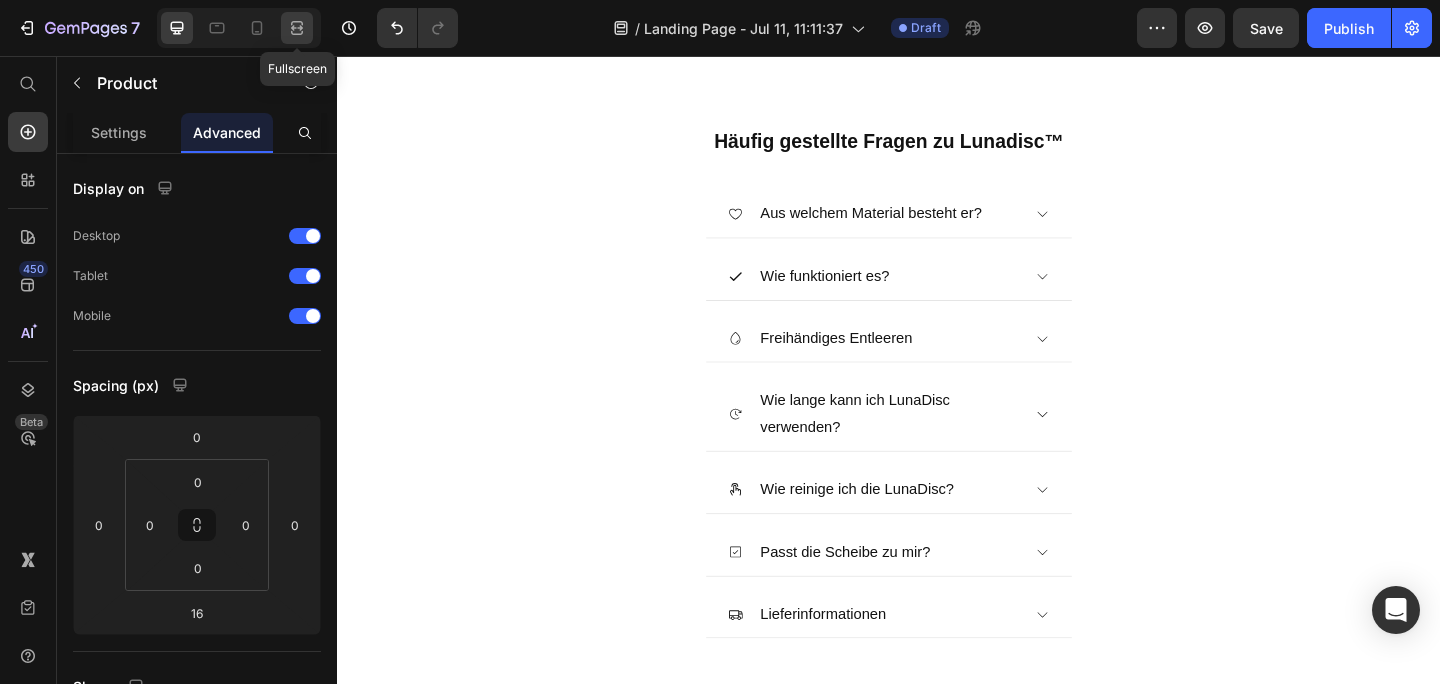 click 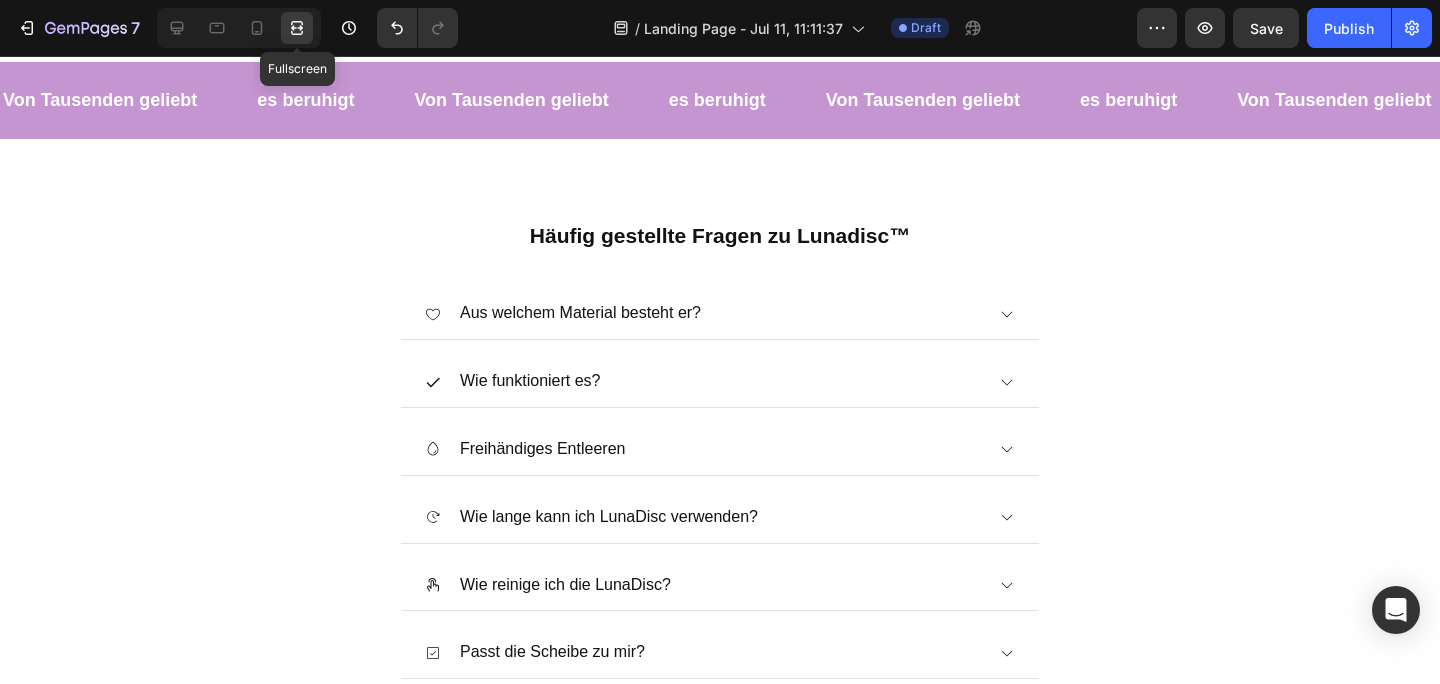scroll, scrollTop: 5942, scrollLeft: 0, axis: vertical 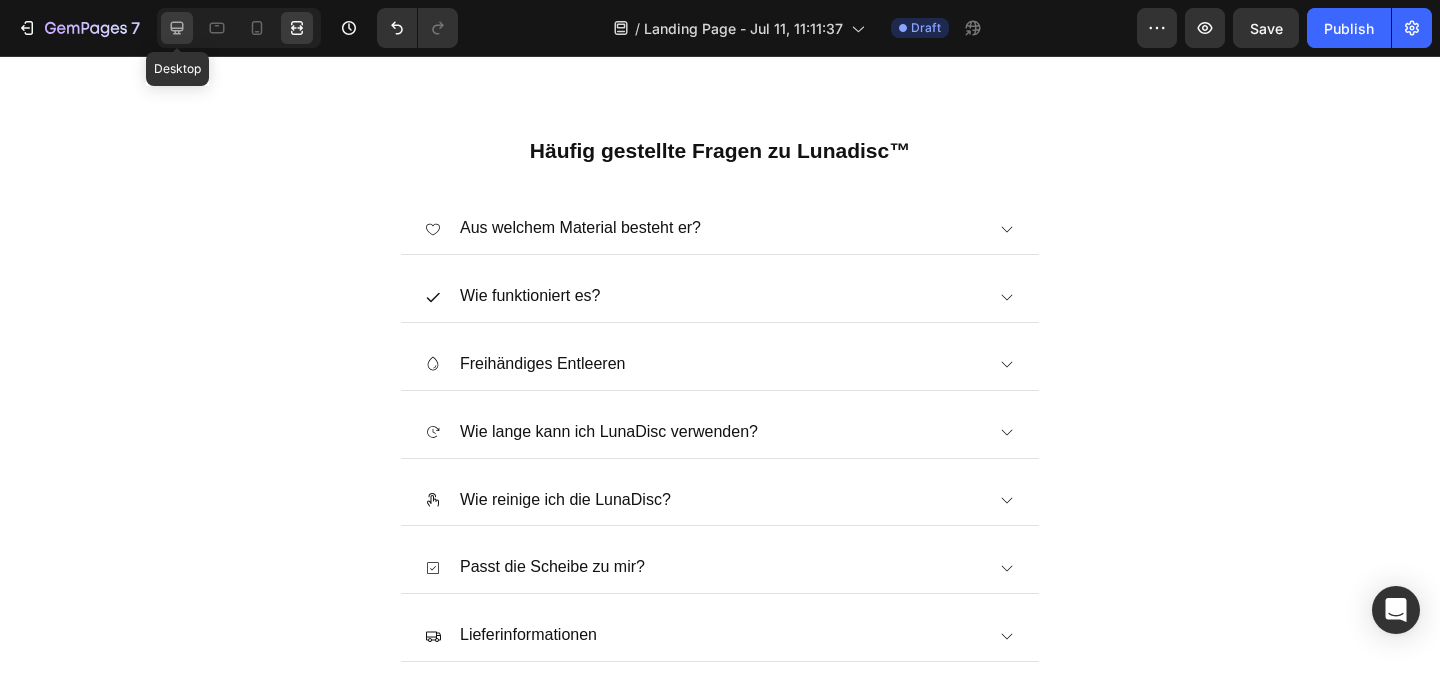 click 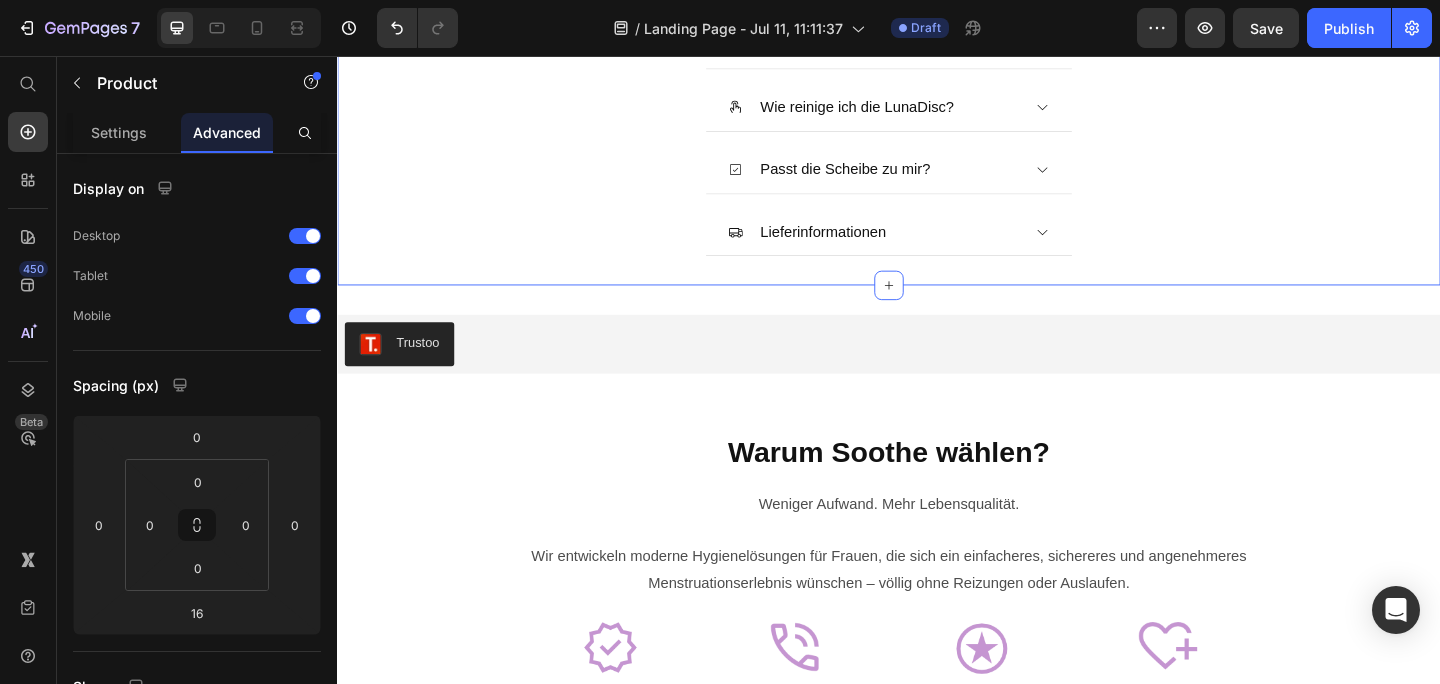 scroll, scrollTop: 6293, scrollLeft: 0, axis: vertical 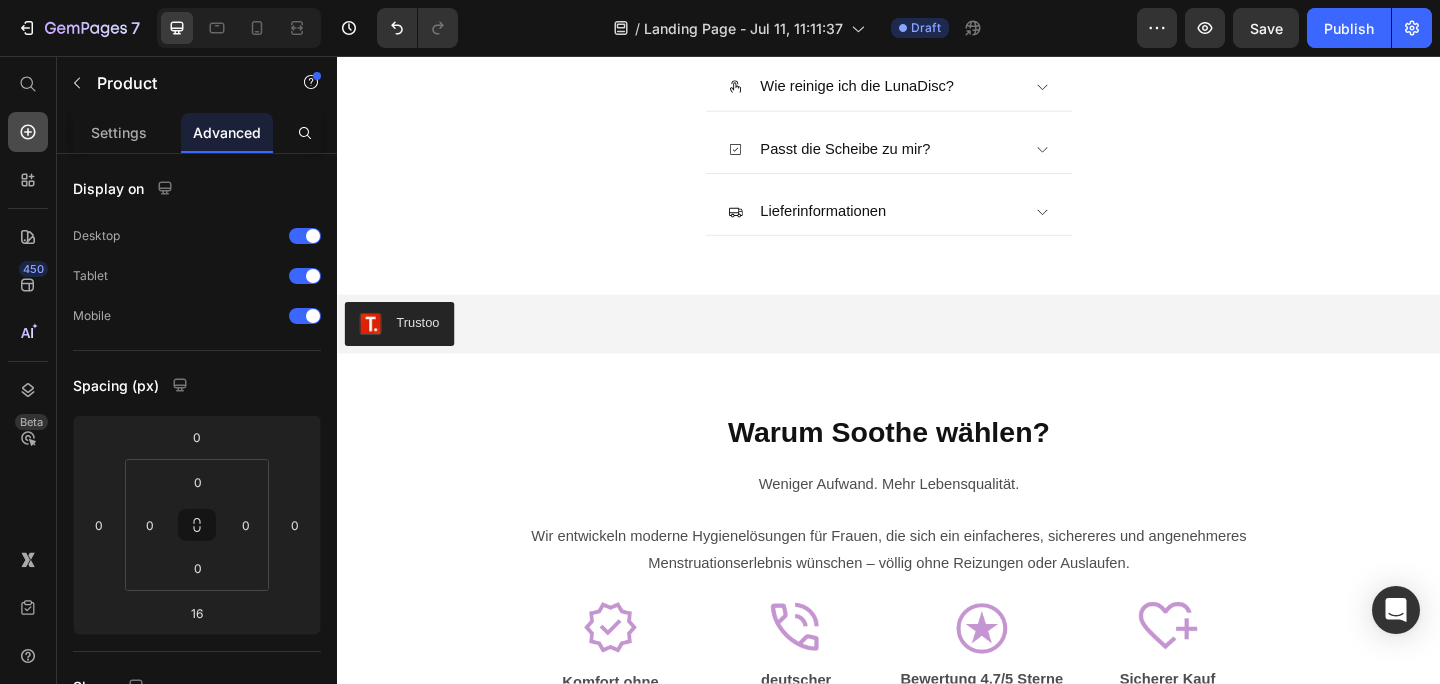 click 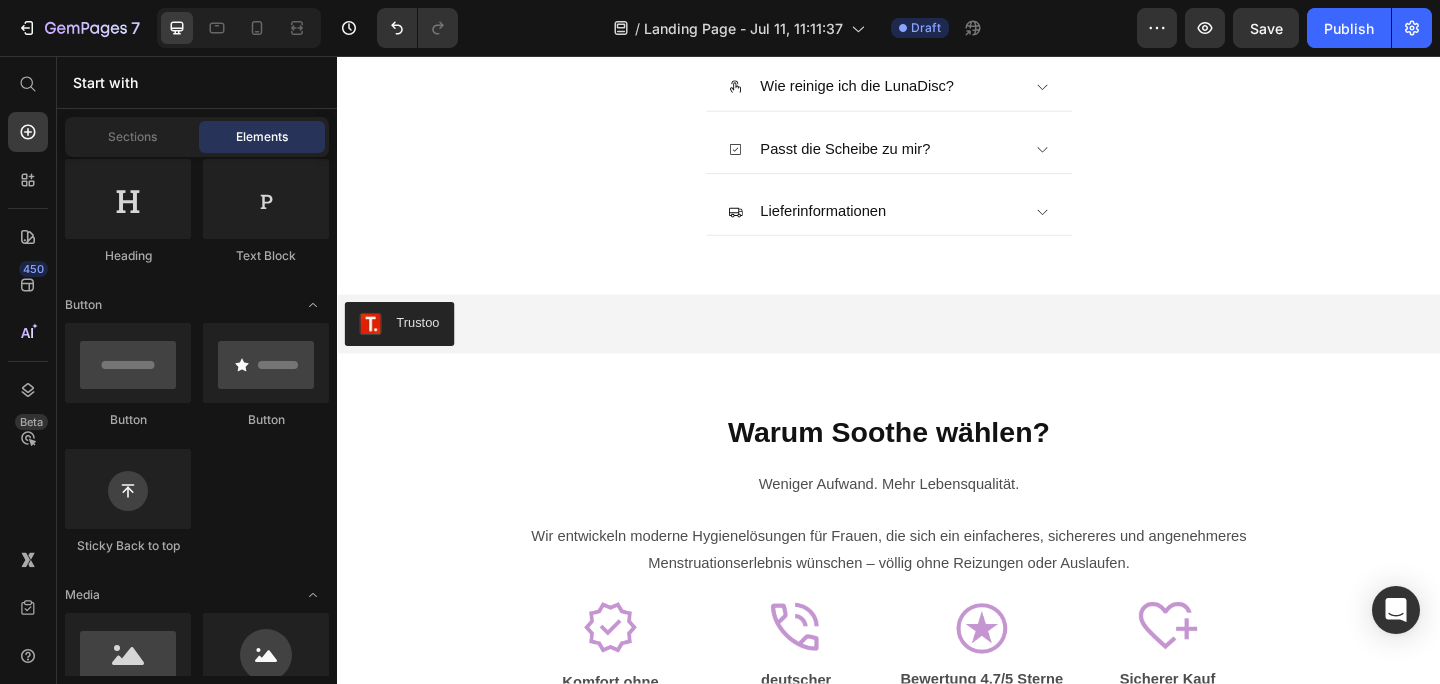 click on "Elements" at bounding box center (262, 137) 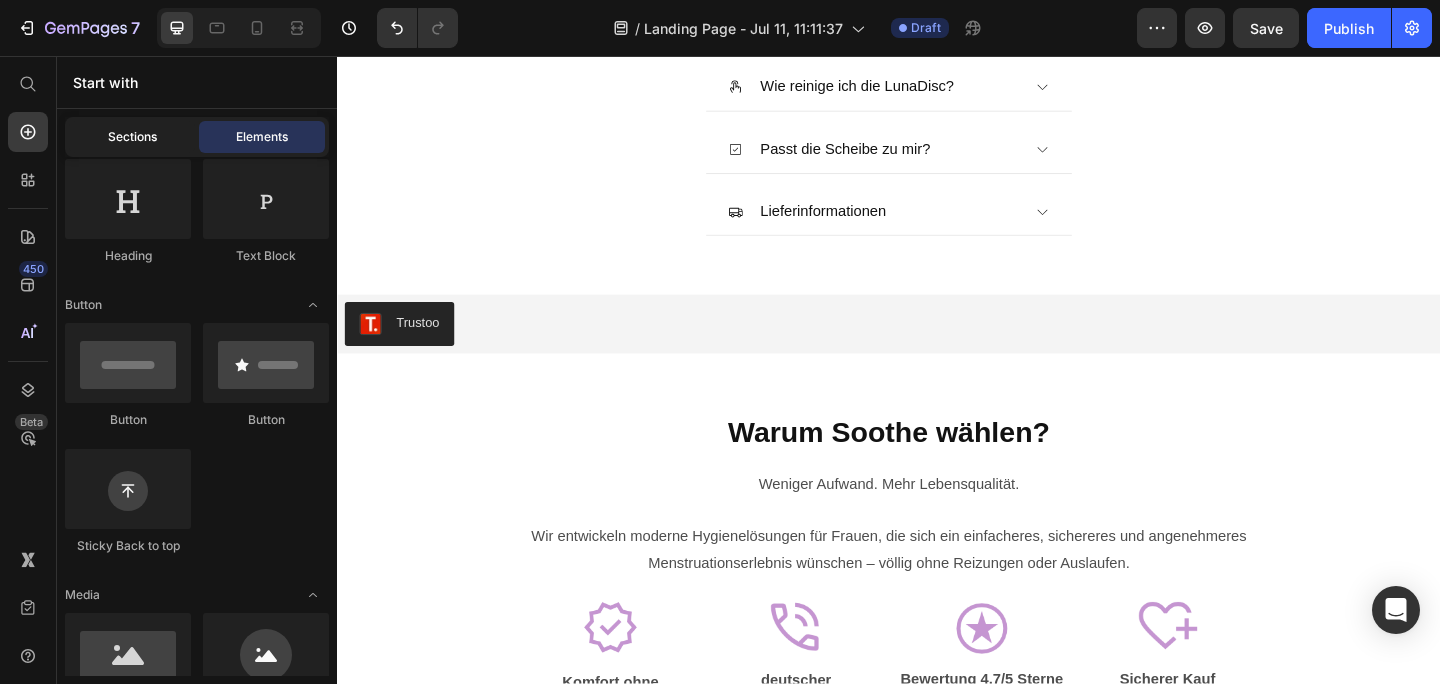 click on "Sections" 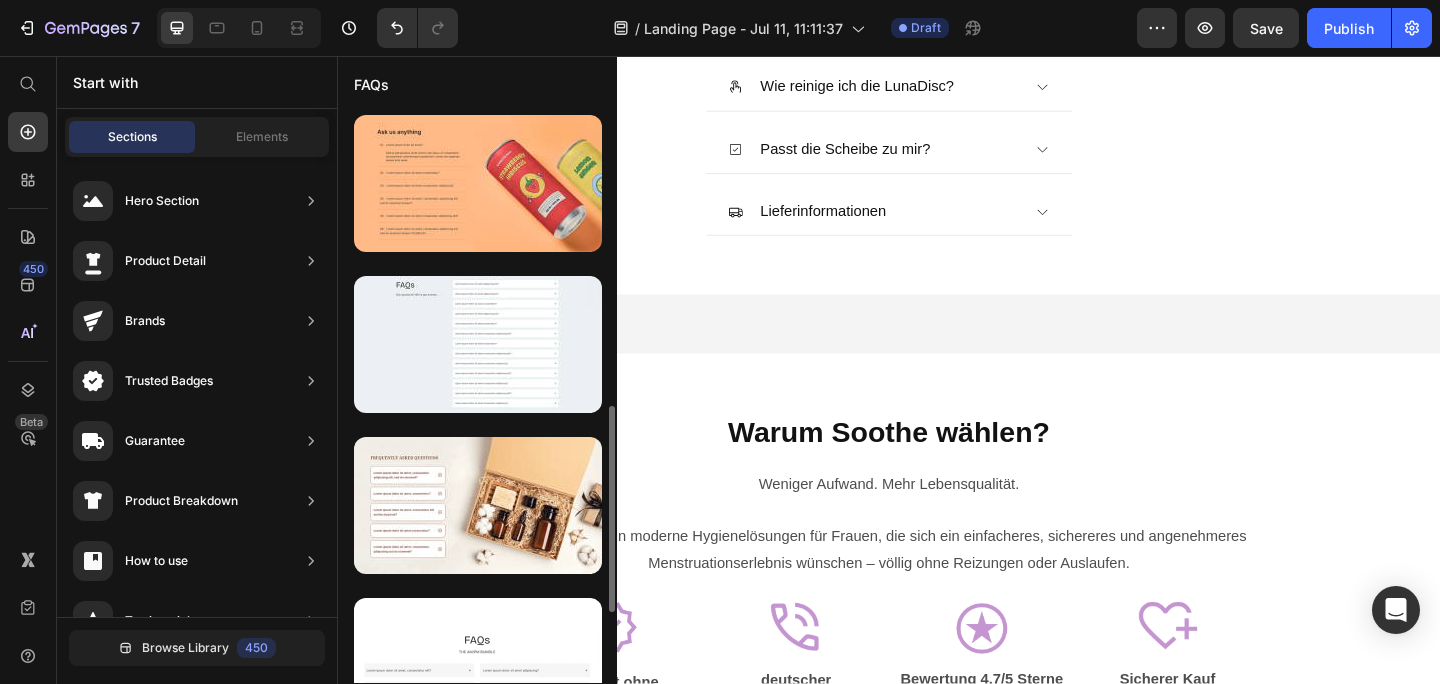 scroll, scrollTop: 219, scrollLeft: 0, axis: vertical 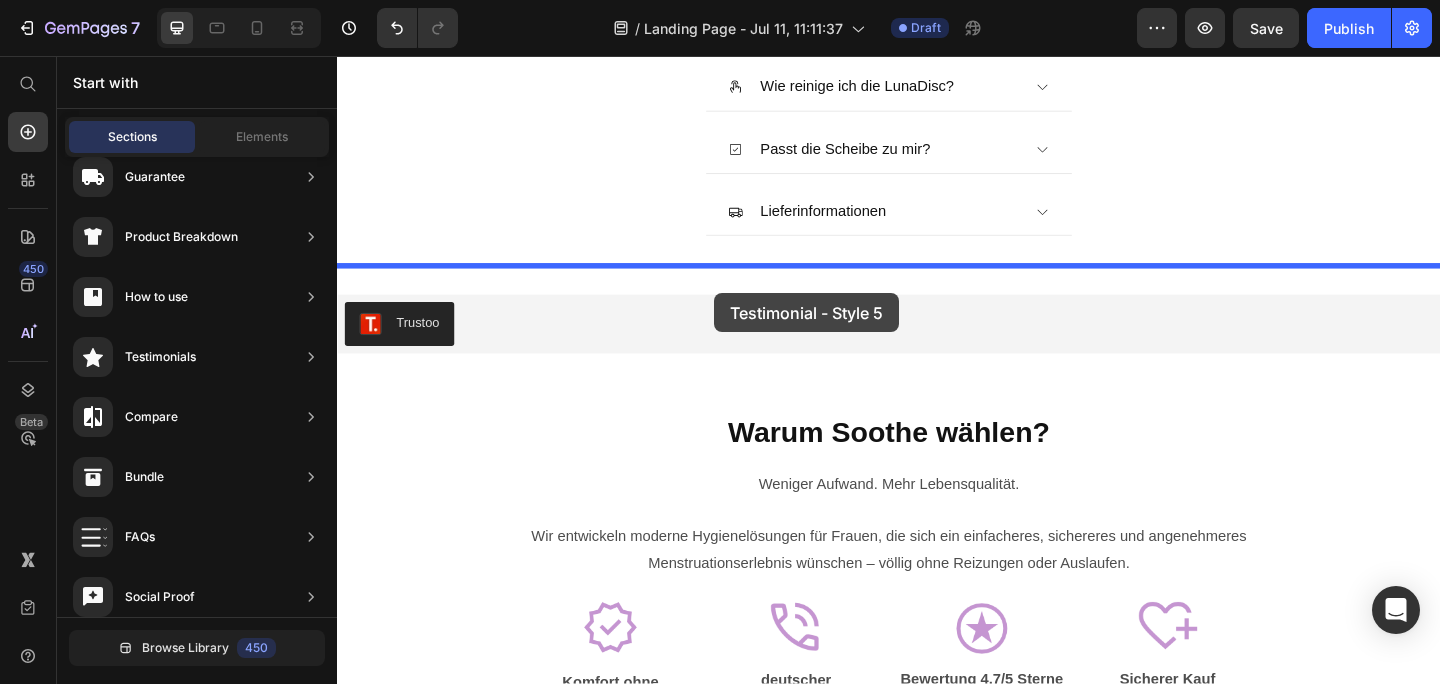 drag, startPoint x: 792, startPoint y: 346, endPoint x: 747, endPoint y: 314, distance: 55.21775 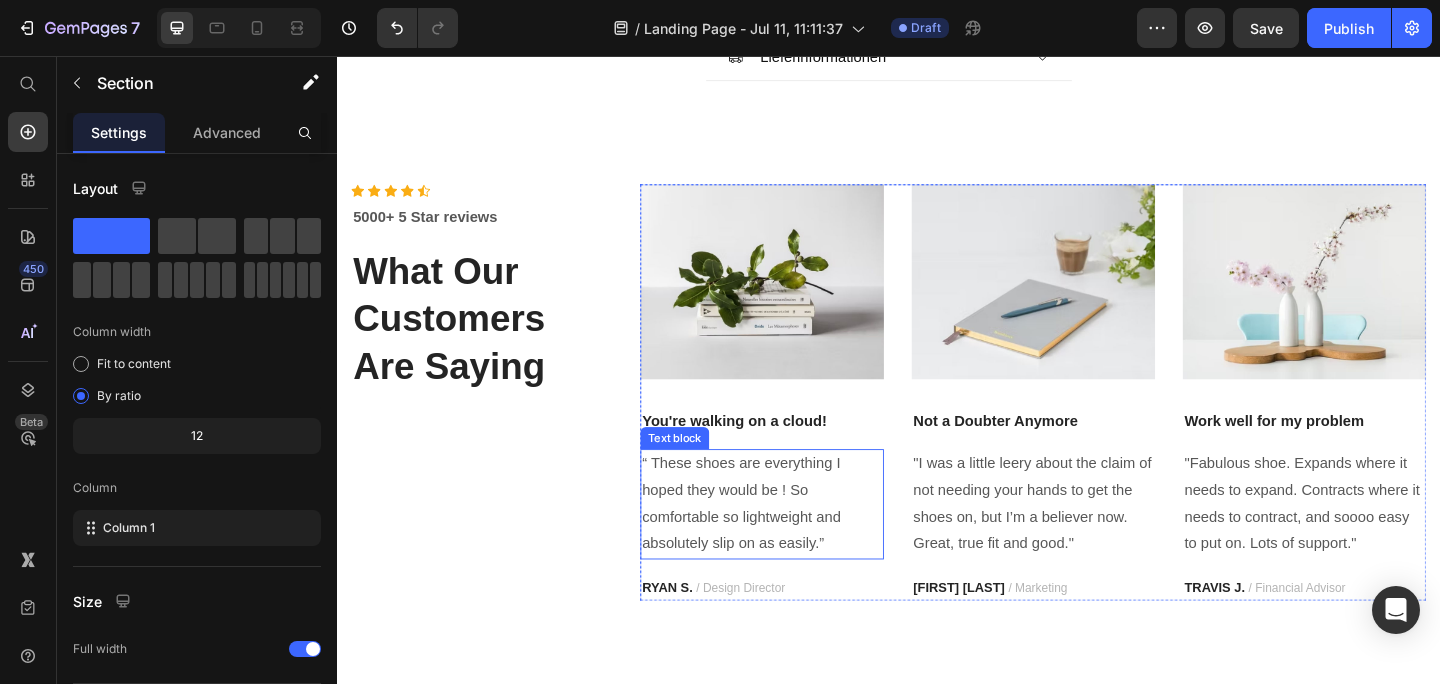 scroll, scrollTop: 6453, scrollLeft: 0, axis: vertical 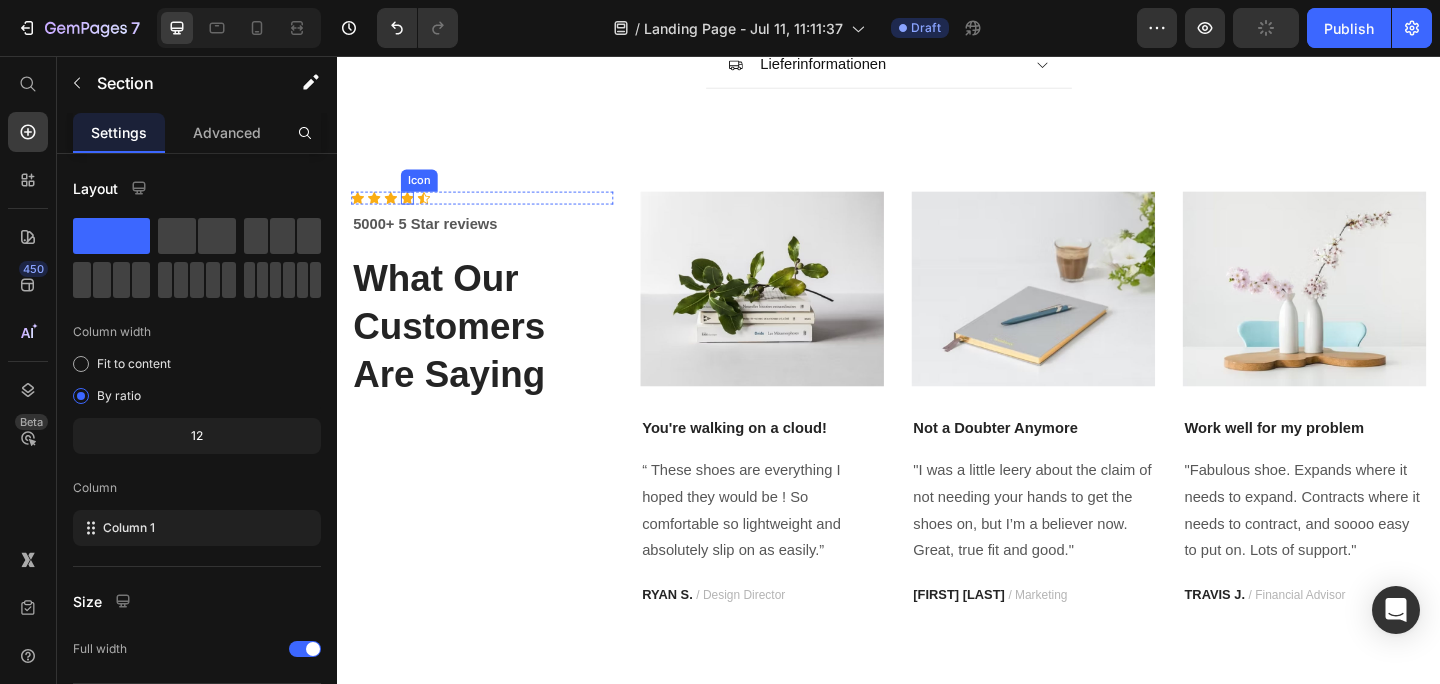 click 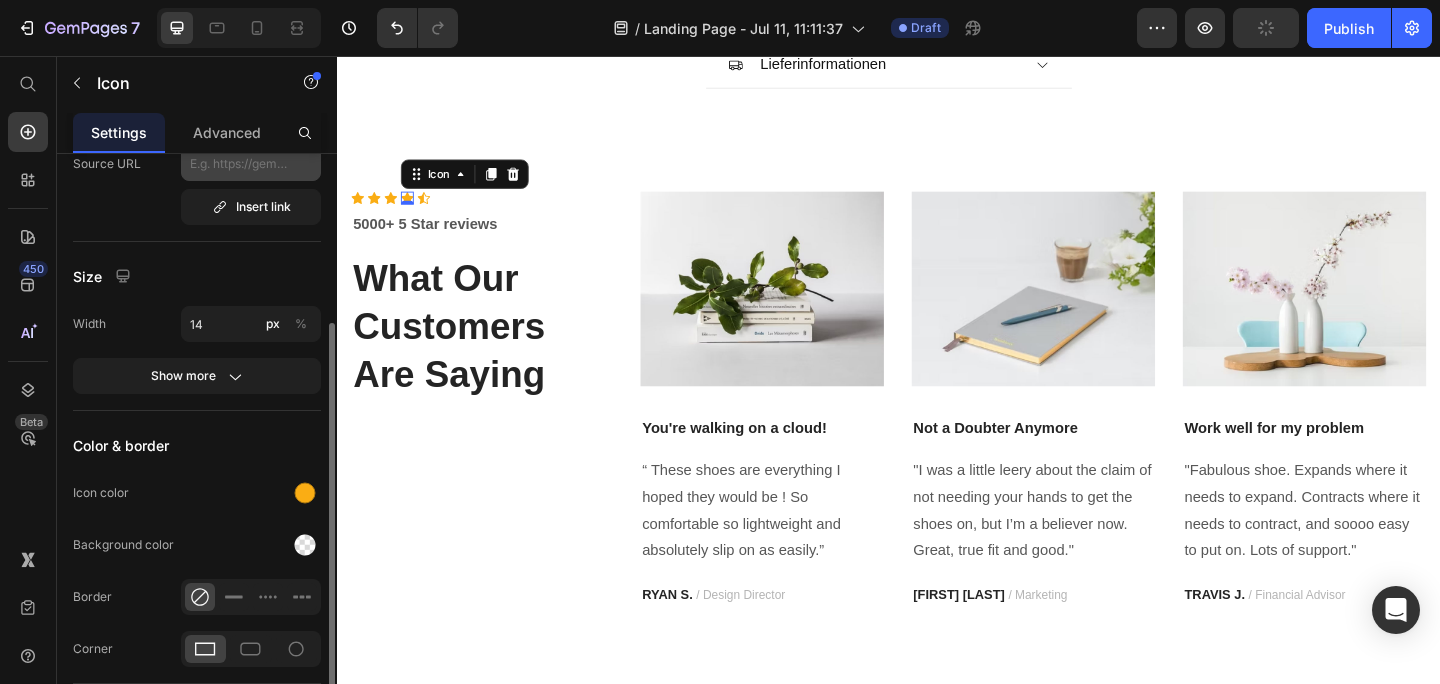 scroll, scrollTop: 219, scrollLeft: 0, axis: vertical 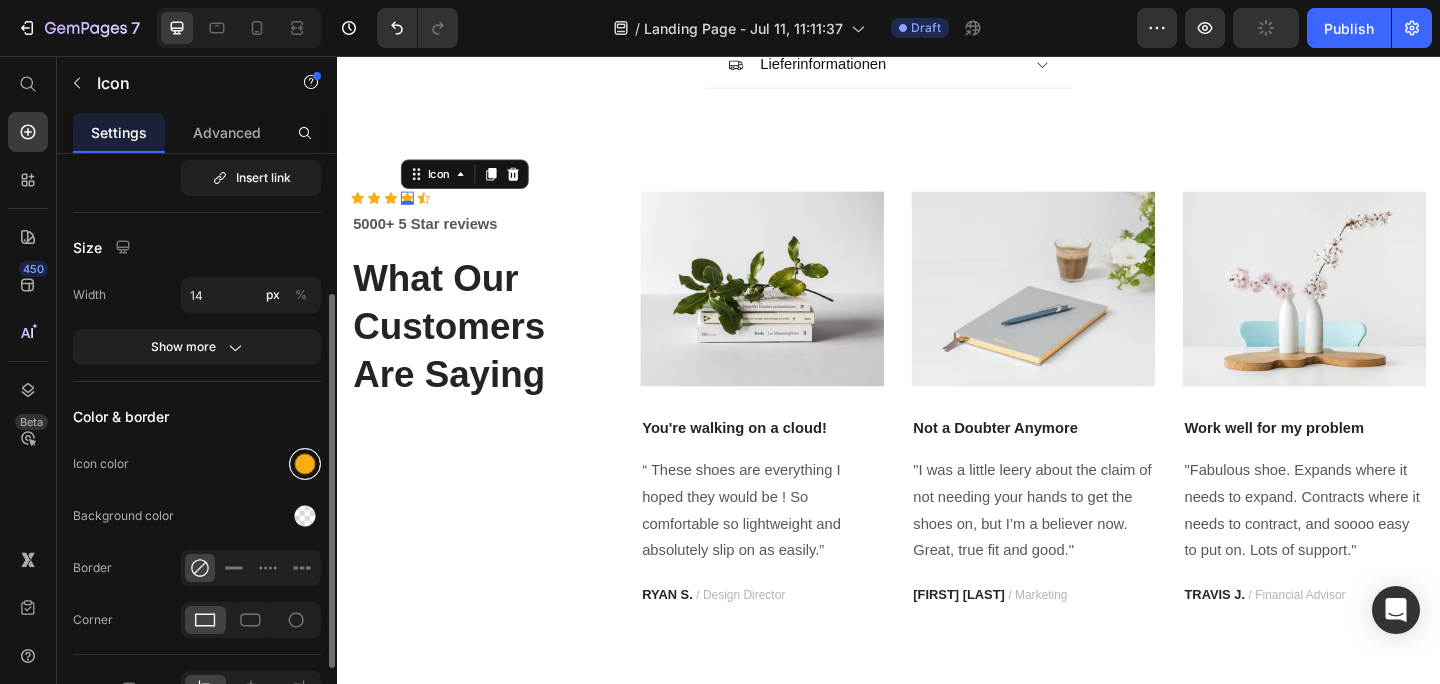 click at bounding box center (305, 464) 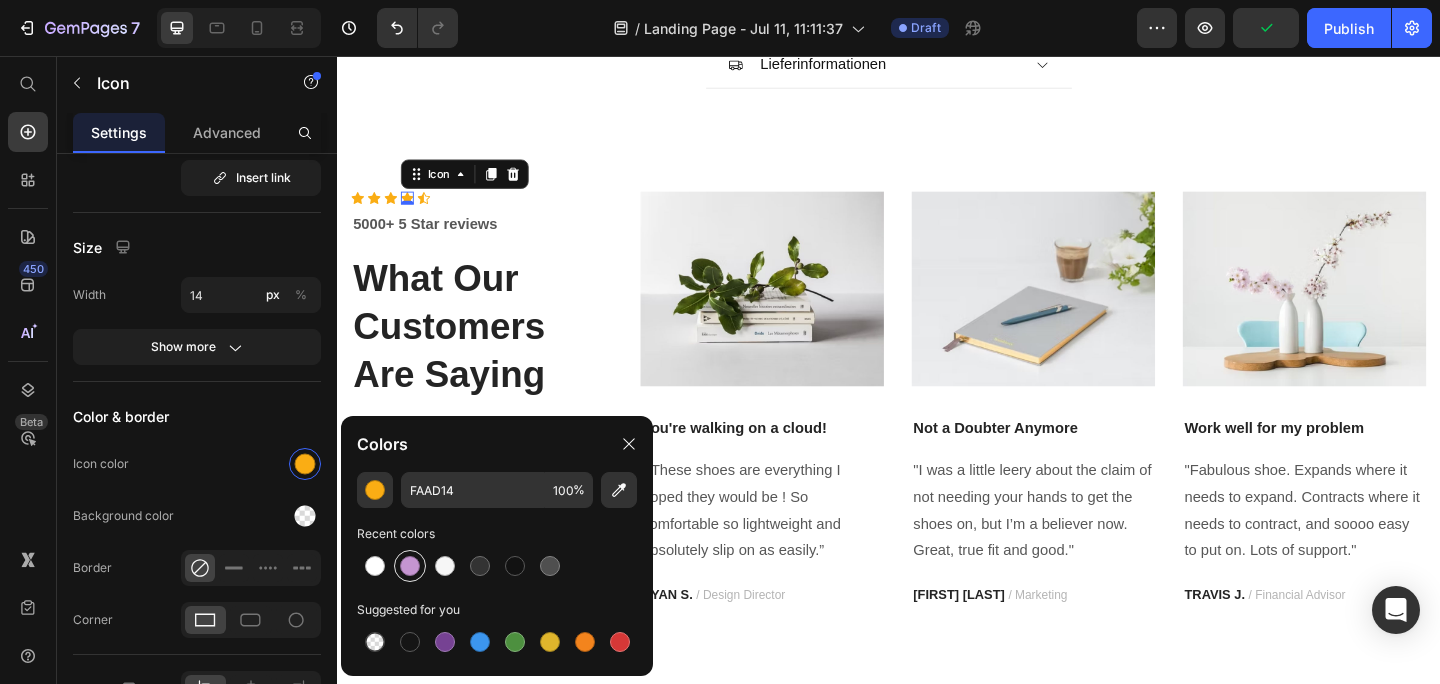 click at bounding box center (410, 566) 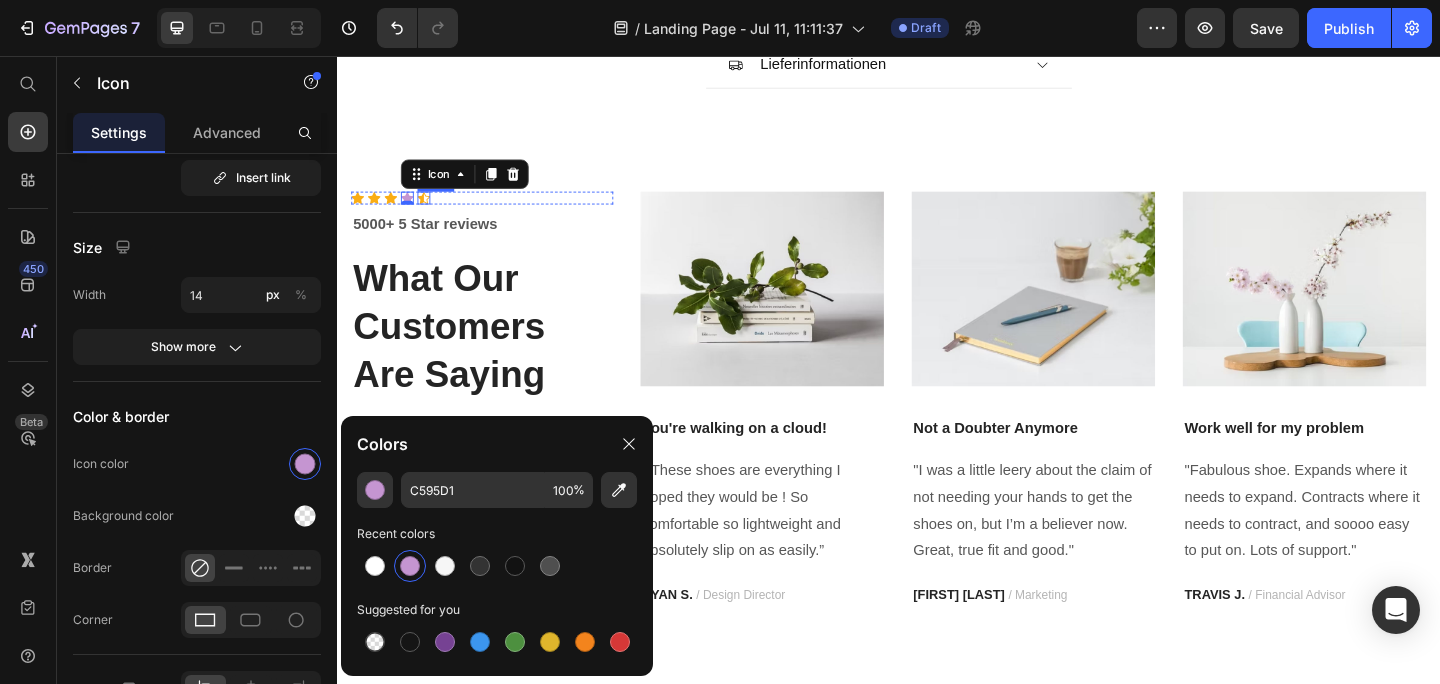 click 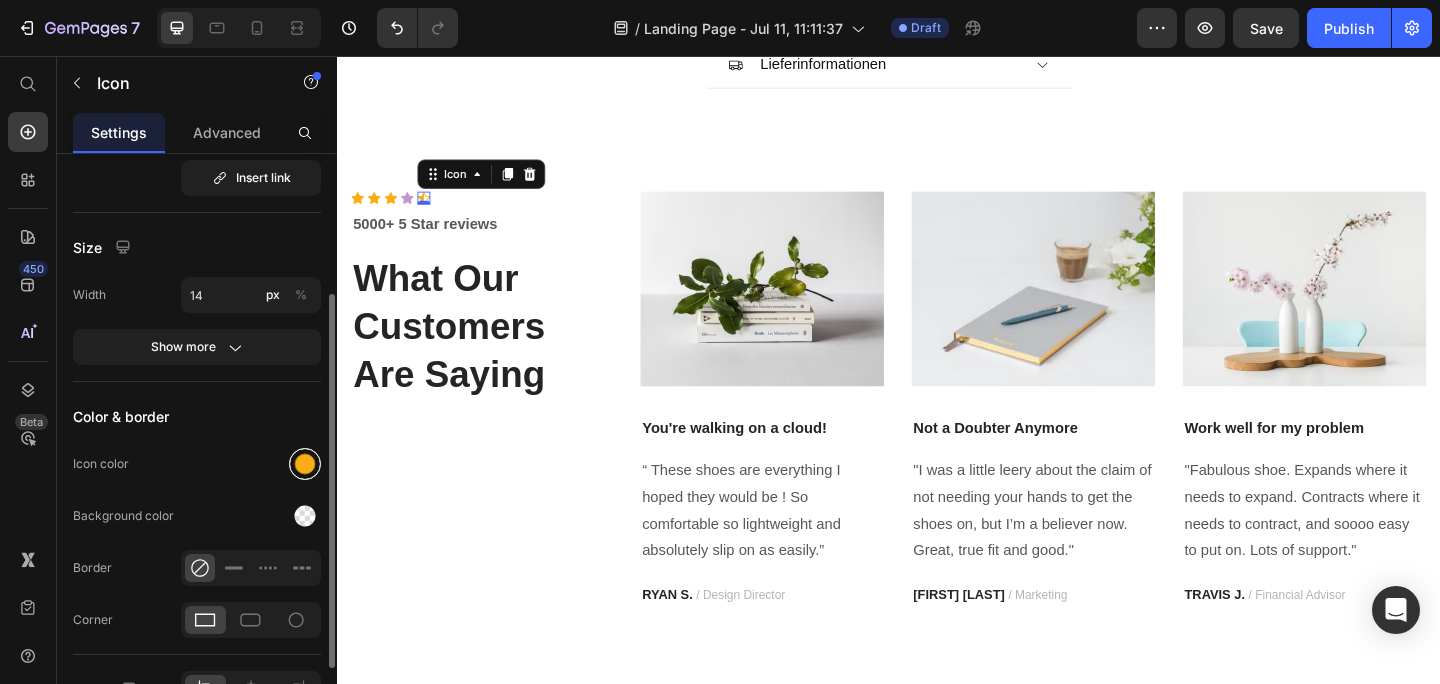 click at bounding box center (305, 464) 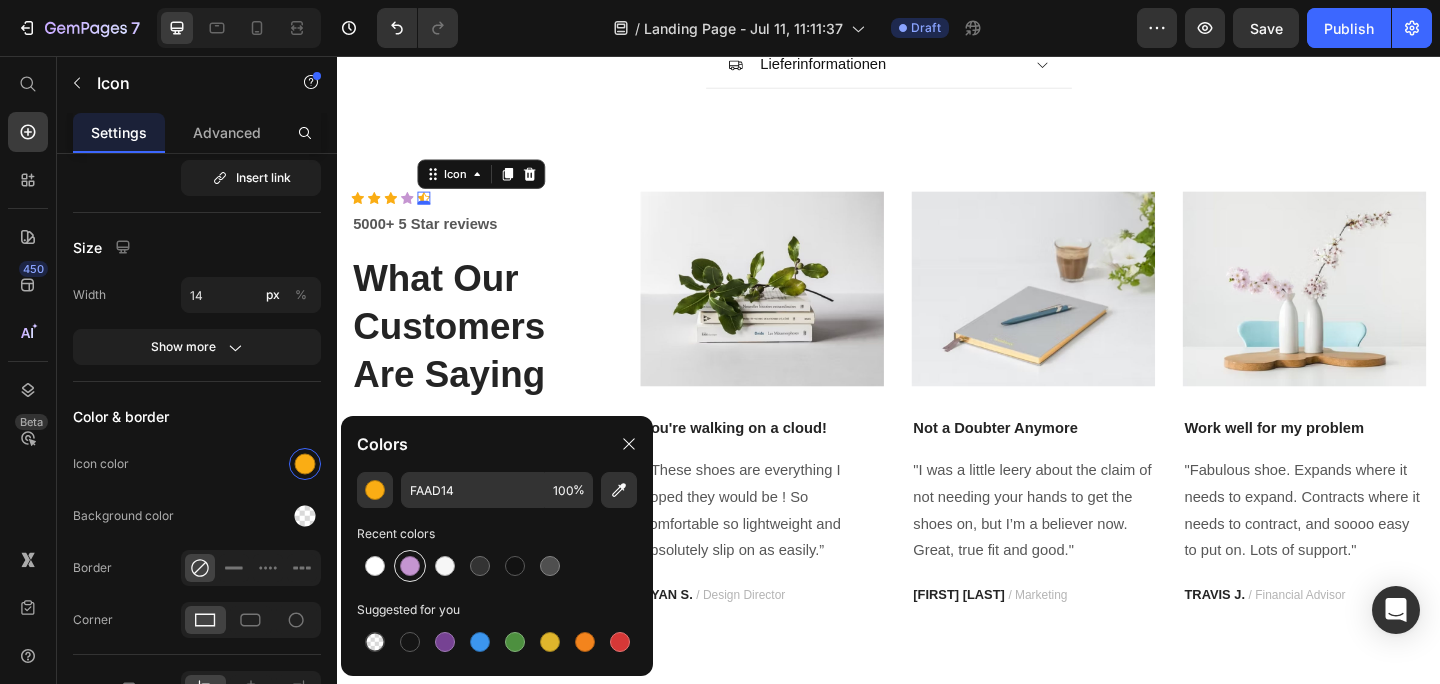 click at bounding box center (410, 566) 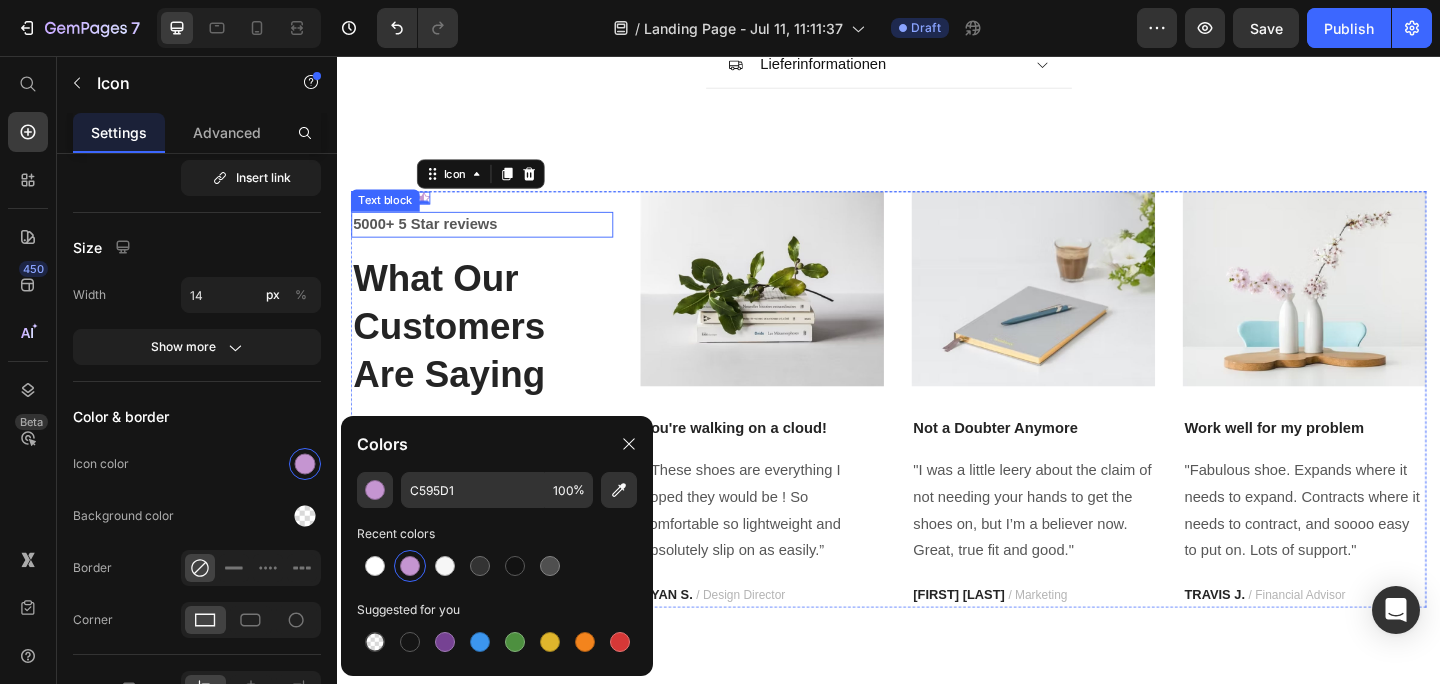 click on "Text block" at bounding box center (389, 214) 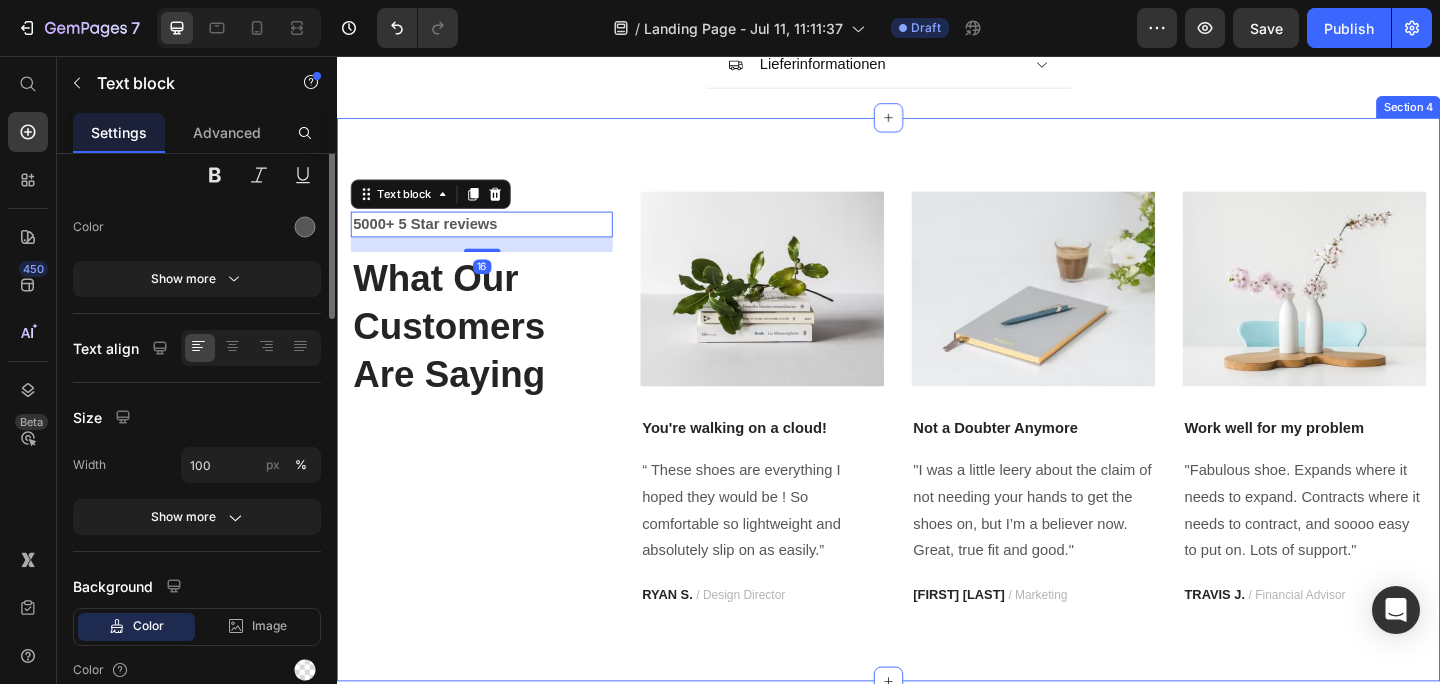 scroll, scrollTop: 0, scrollLeft: 0, axis: both 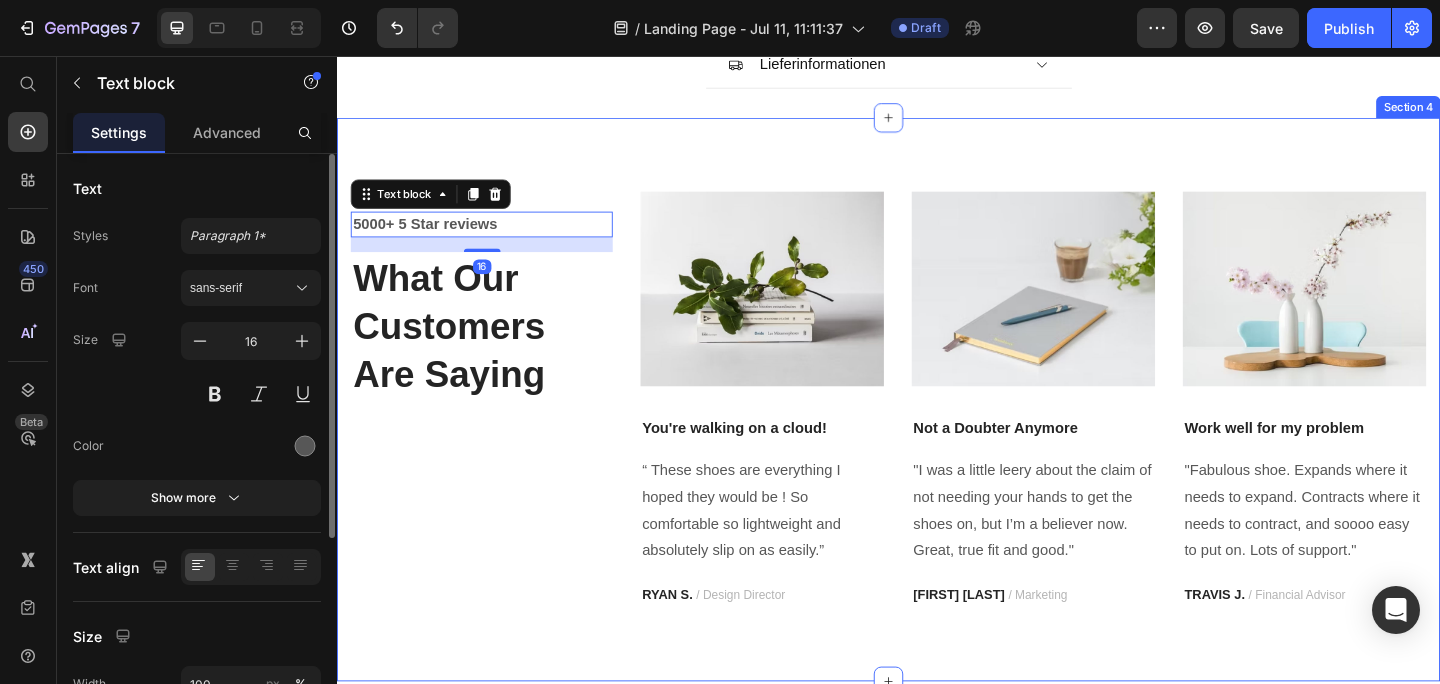click on "Icon                Icon                Icon                Icon
Icon Icon List Hoz 5000+ 5 Star reviews Text block   16 What Our Customers Are Saying Heading Image You're walking on a cloud! Text block “ These shoes are everything I hoped they would be ! So comfortable so lightweight and absolutely slip on as easily.” Text block RYAN S.   / Design Director Text block Image Not a Doubter Anymore Text block "I was a little leery about the claim of not needing your hands to get the shoes on, but I’m a believer now. Great, true fit and good." Text block PATRICIA B.   / Marketing Text block Image Work well for my problem Text block "Fabulous shoe. Expands where it needs to expand. Contracts where it needs to contract, and soooo easy to put on. Lots of support." Text block TRAVIS J.   / Financial Advisor Text block Carousel Row Section 4" at bounding box center [937, 430] 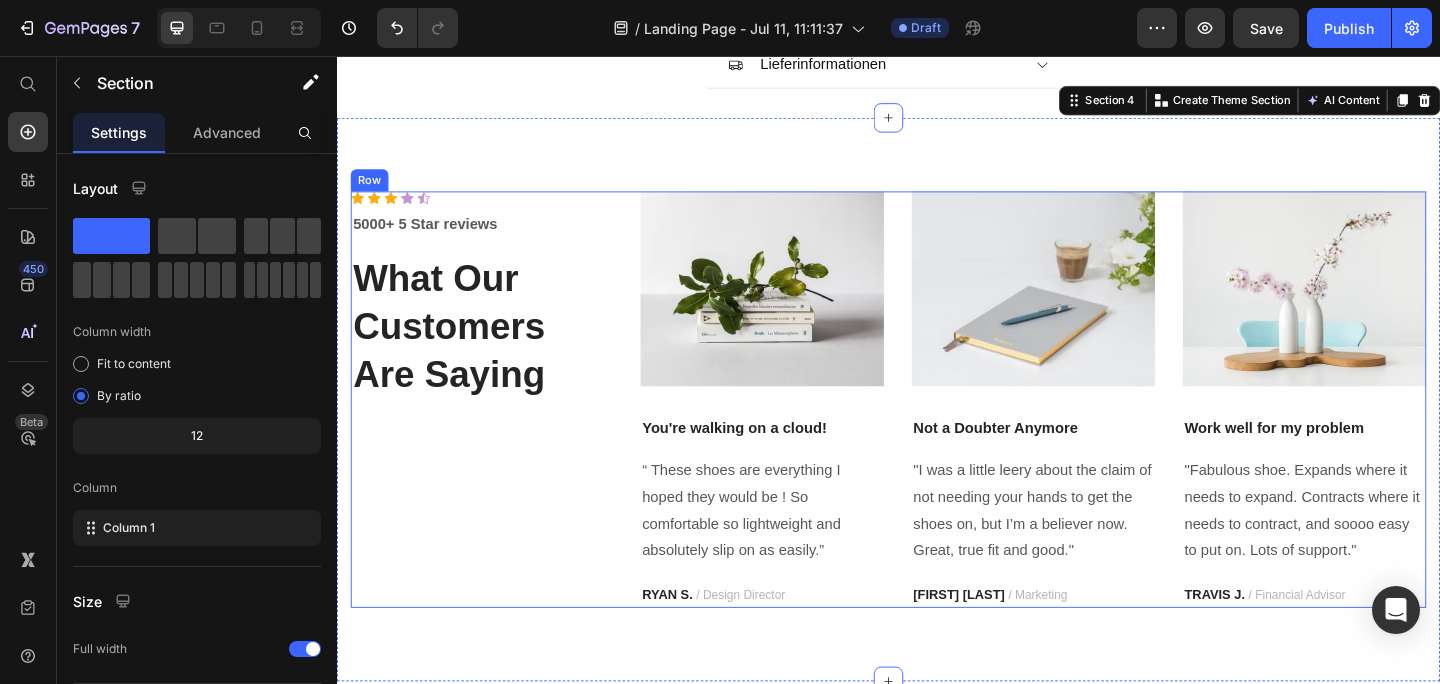 click 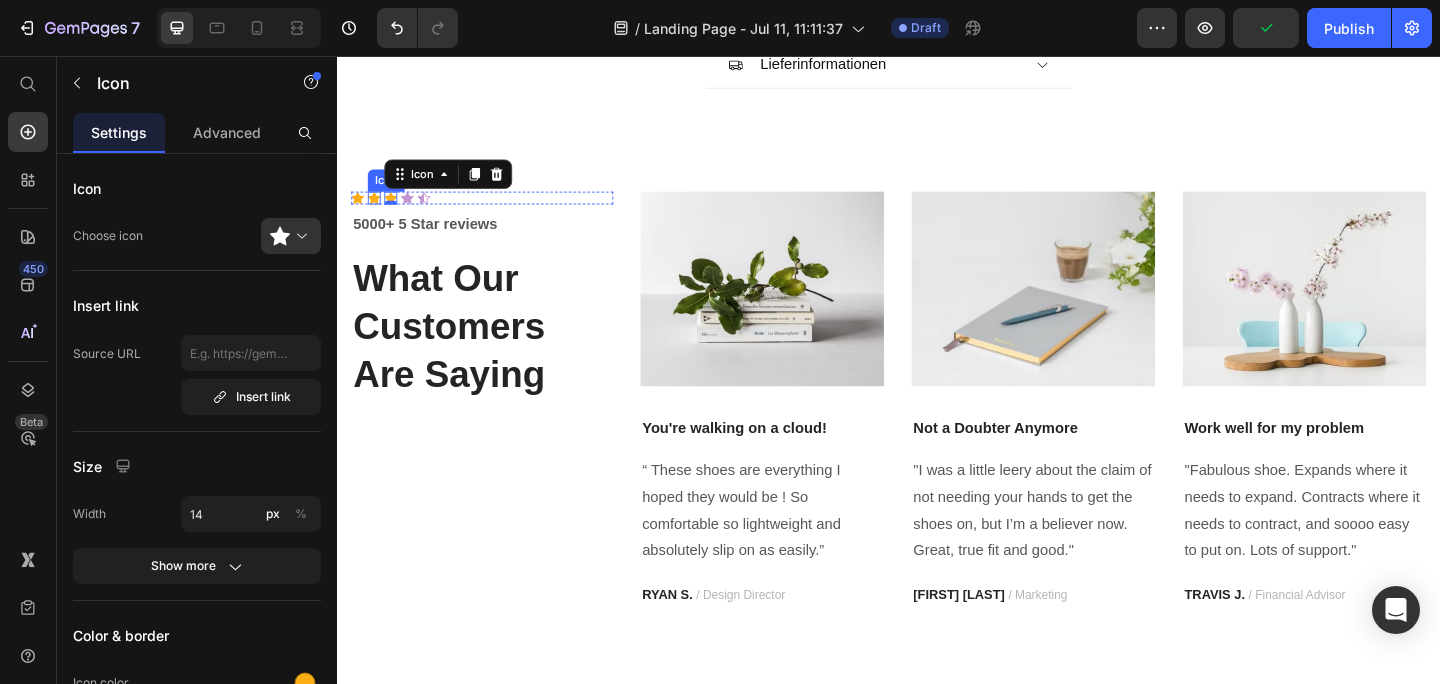 click 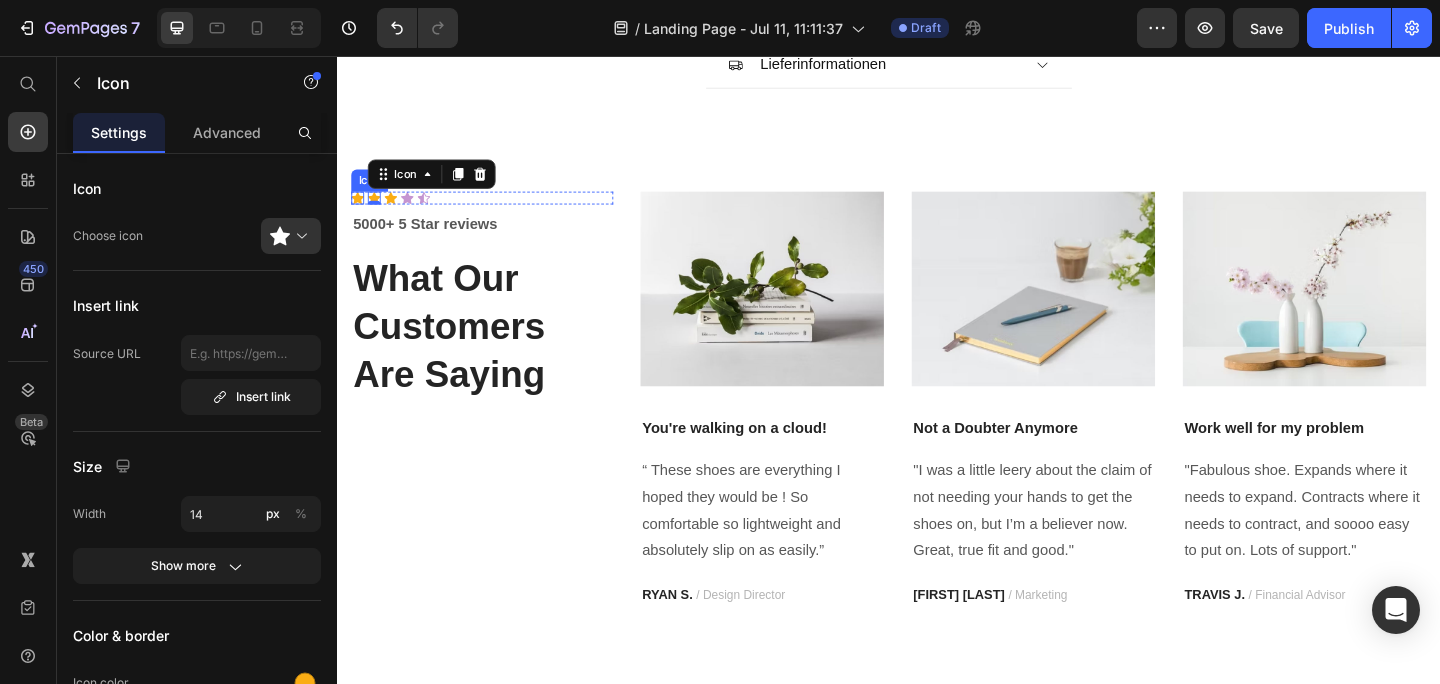 click on "Icon" at bounding box center [359, 211] 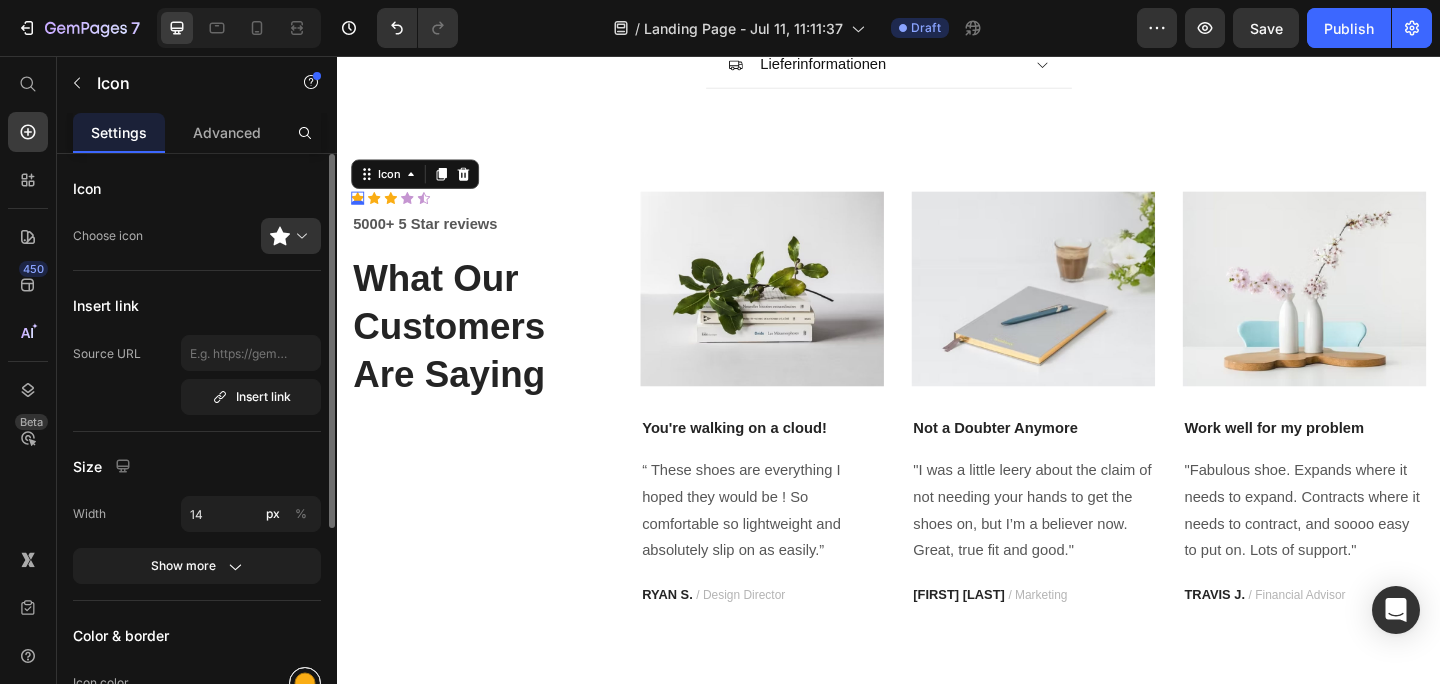 click at bounding box center (305, 683) 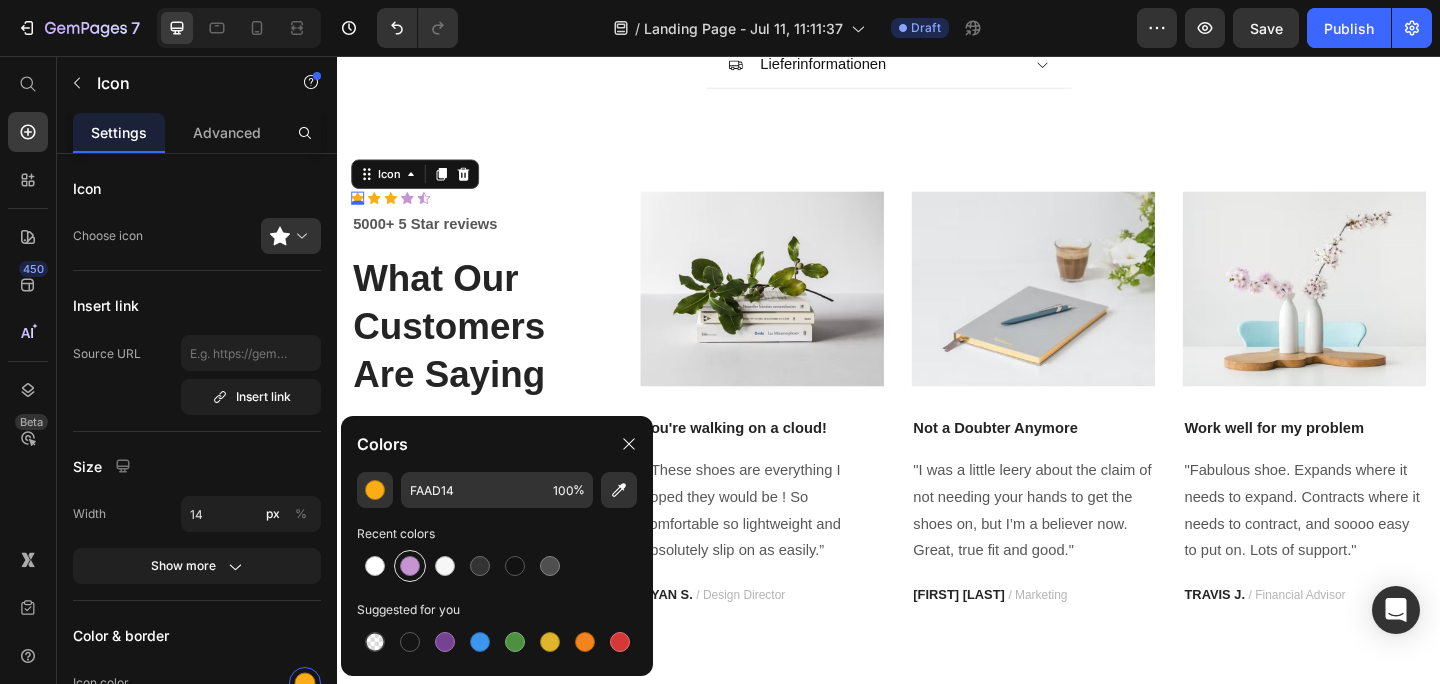 click at bounding box center (410, 566) 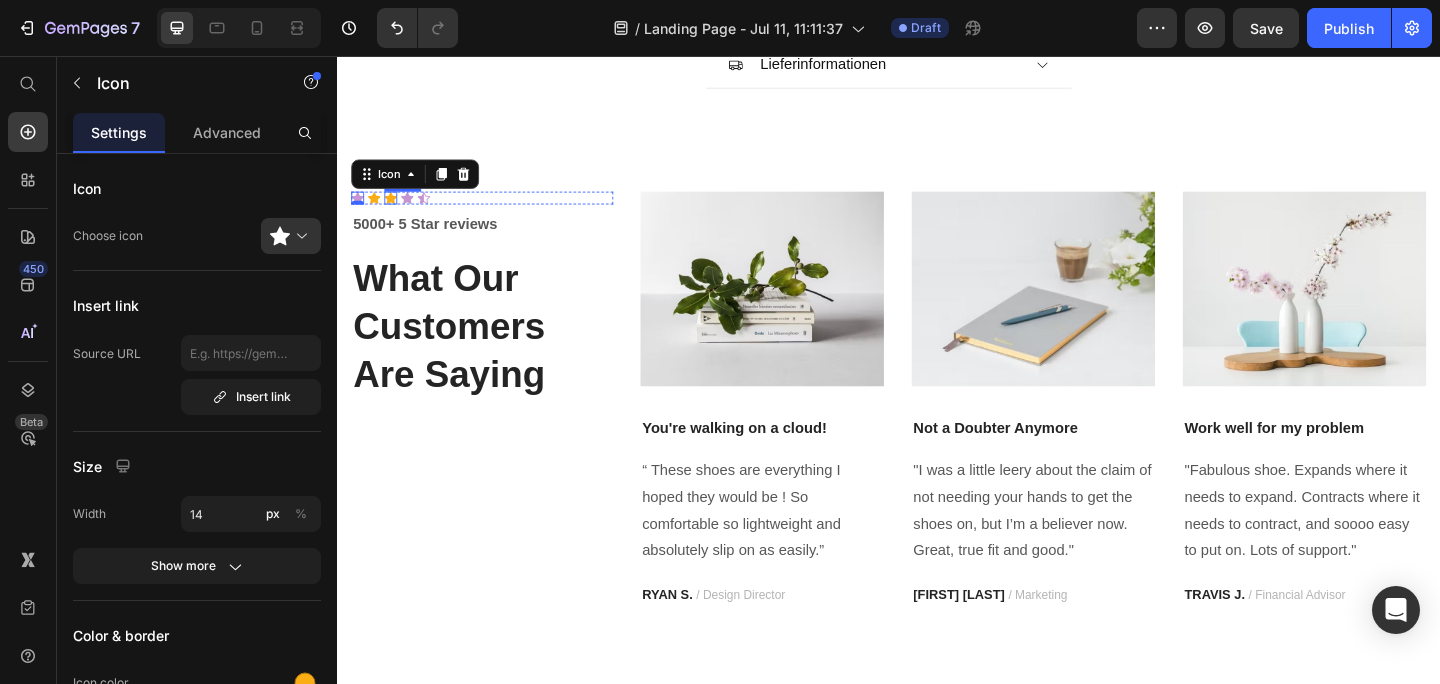 click 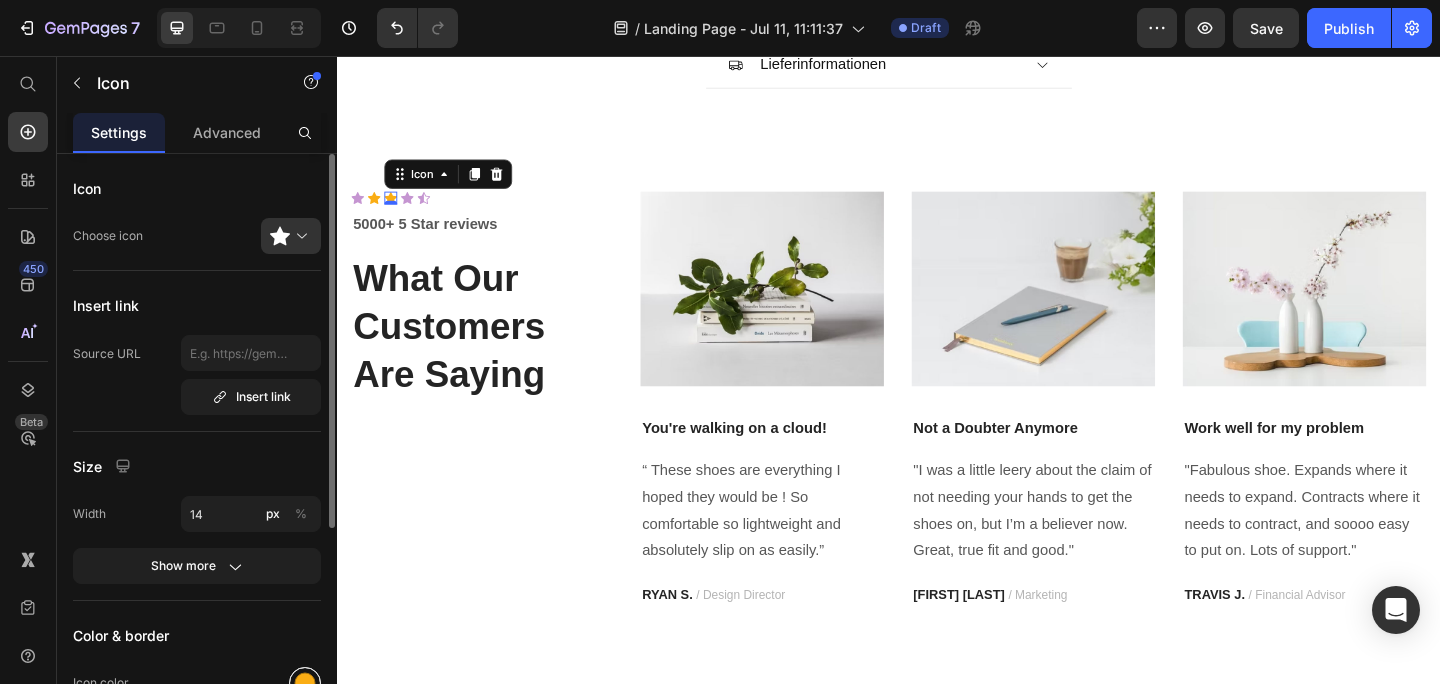 click at bounding box center [305, 683] 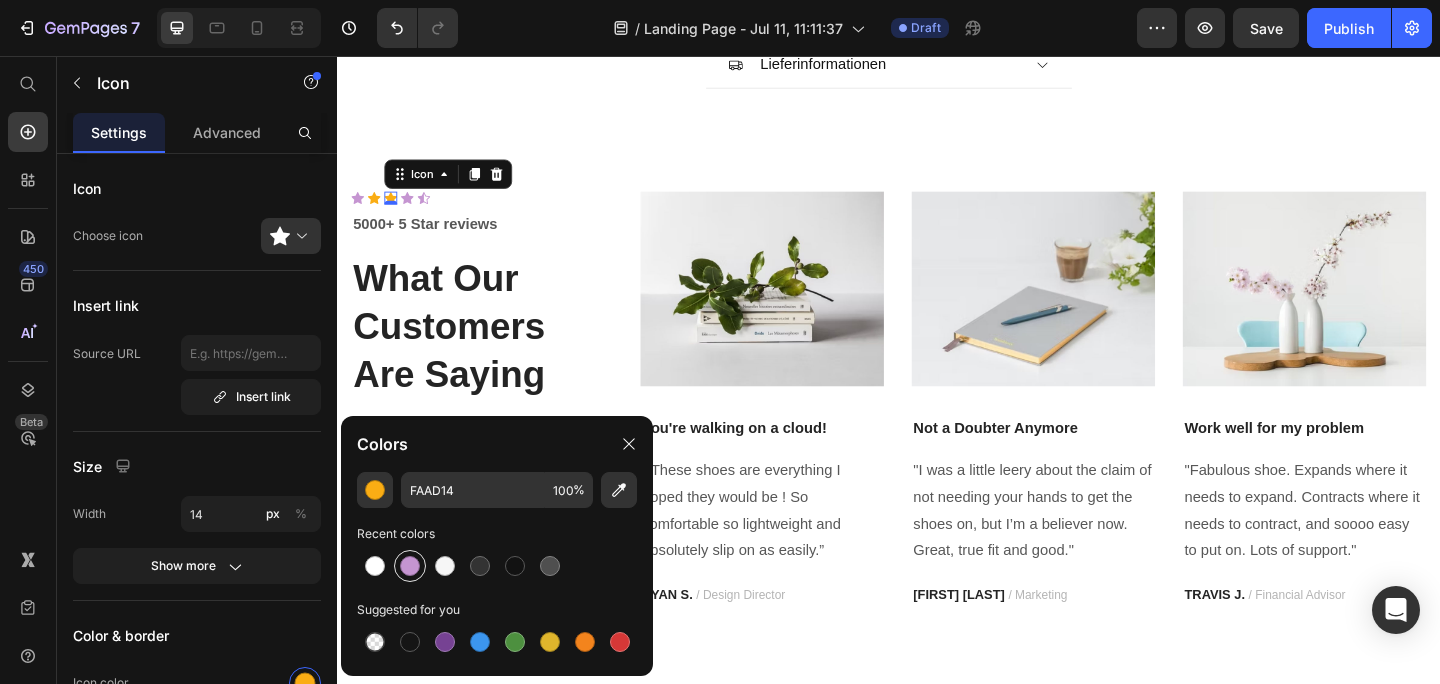 click at bounding box center [410, 566] 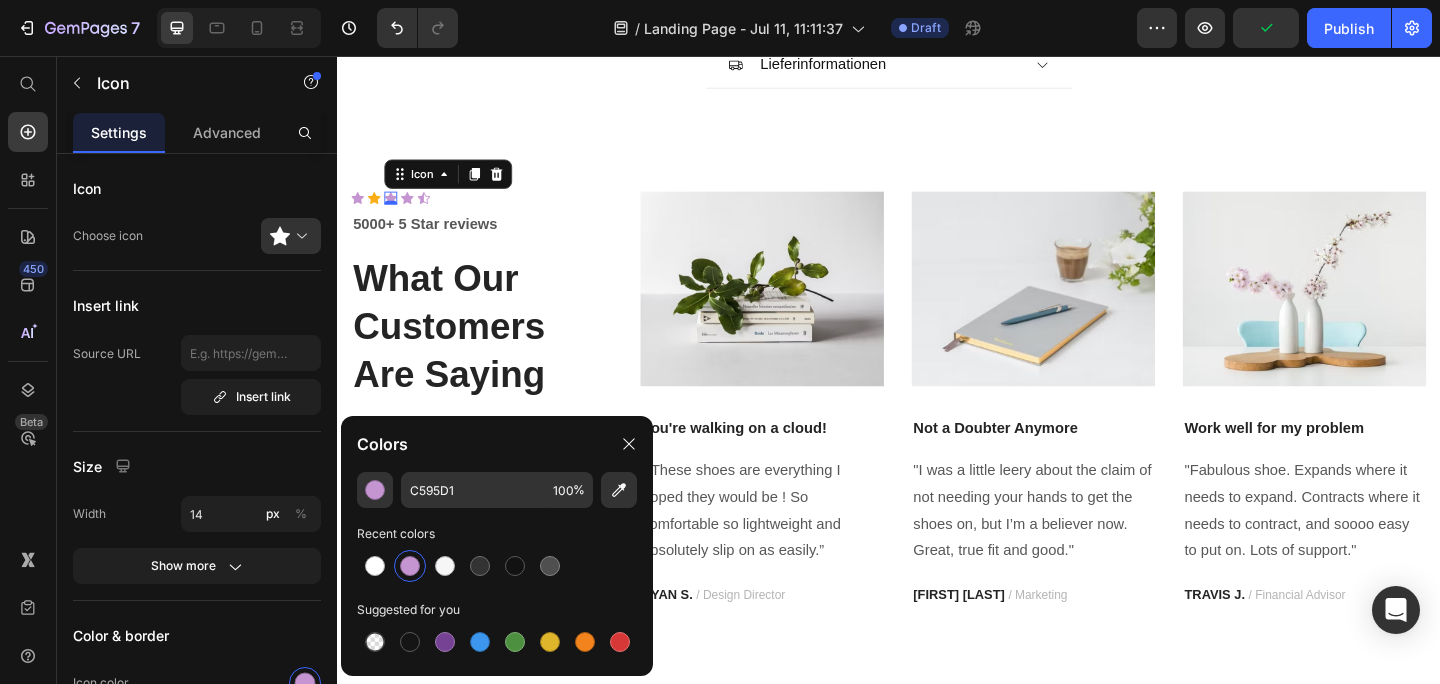 click 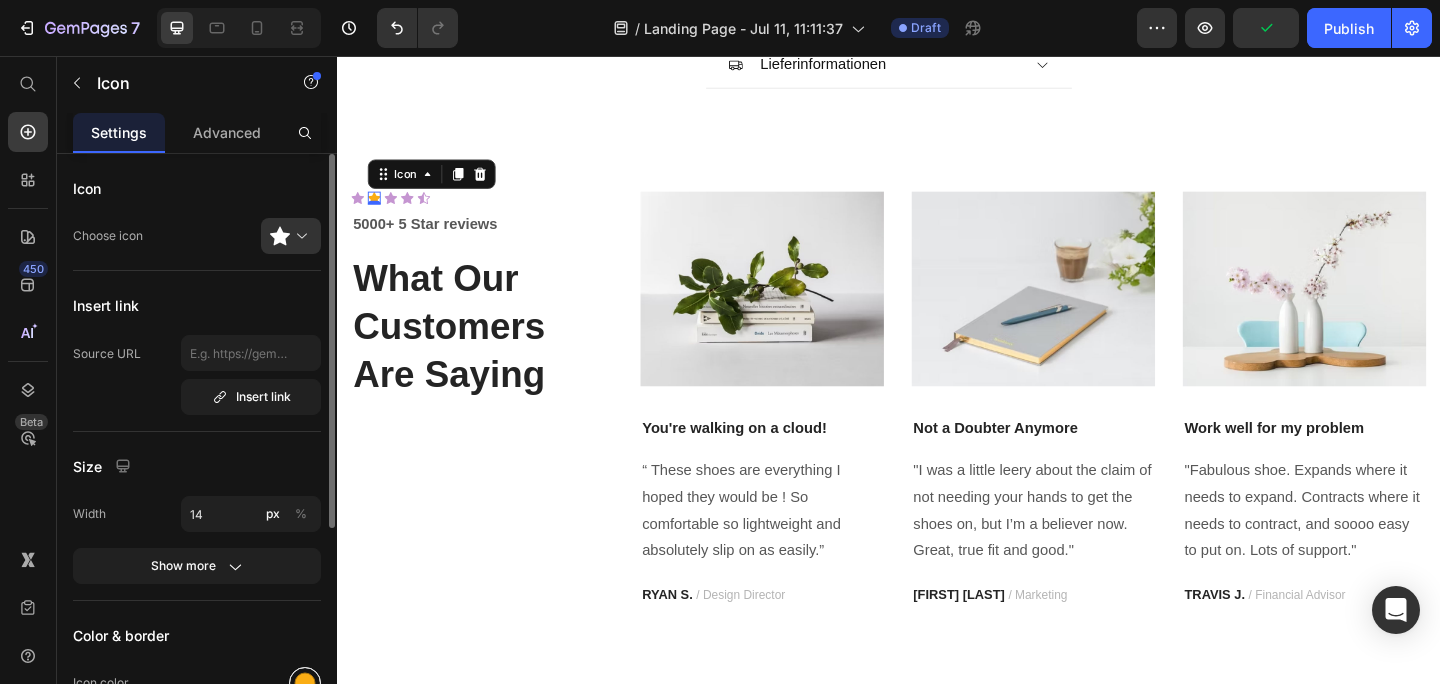 click at bounding box center [305, 683] 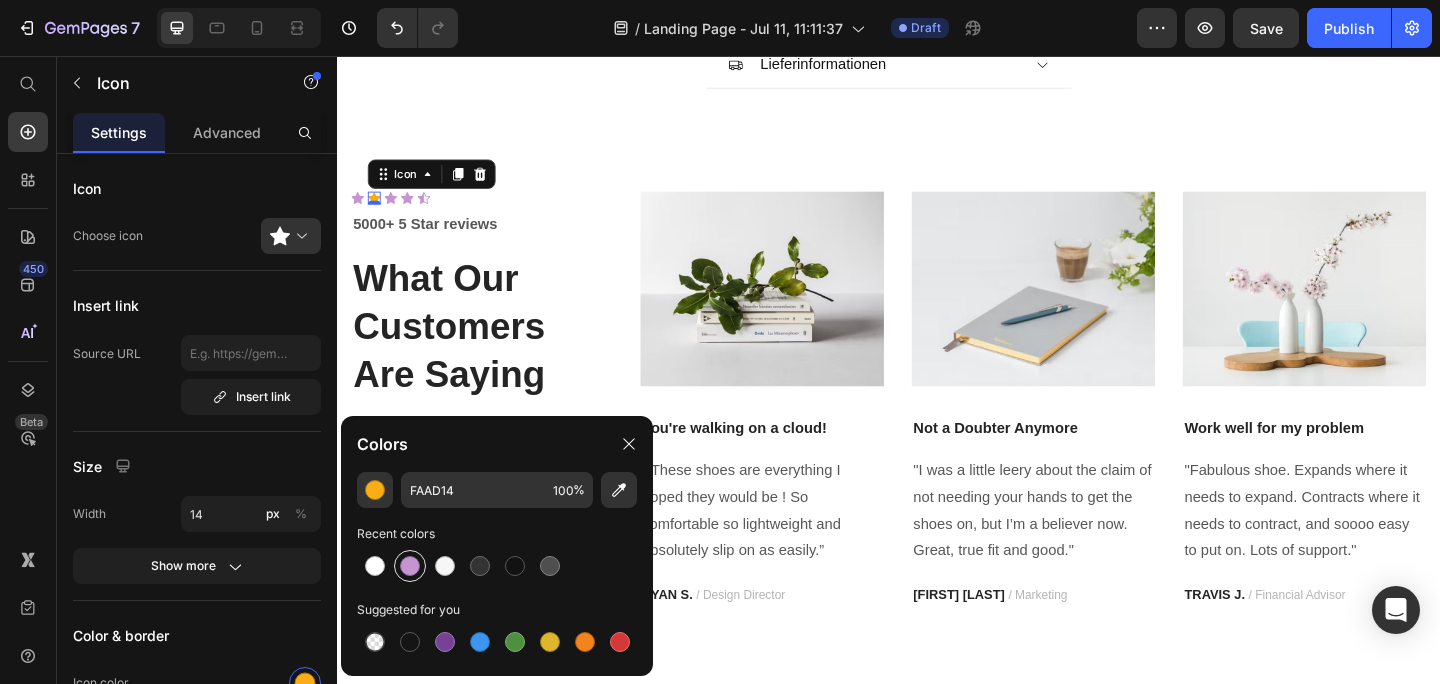 click at bounding box center (410, 566) 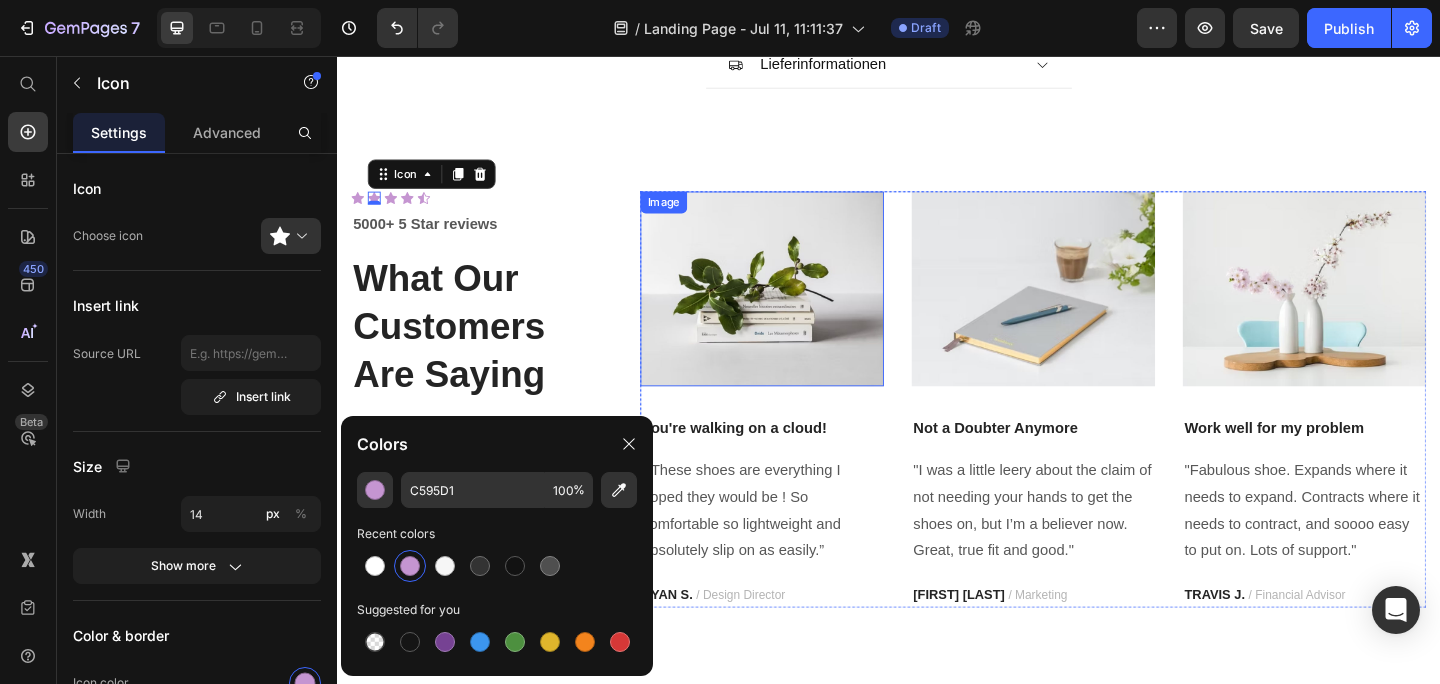 click at bounding box center (799, 310) 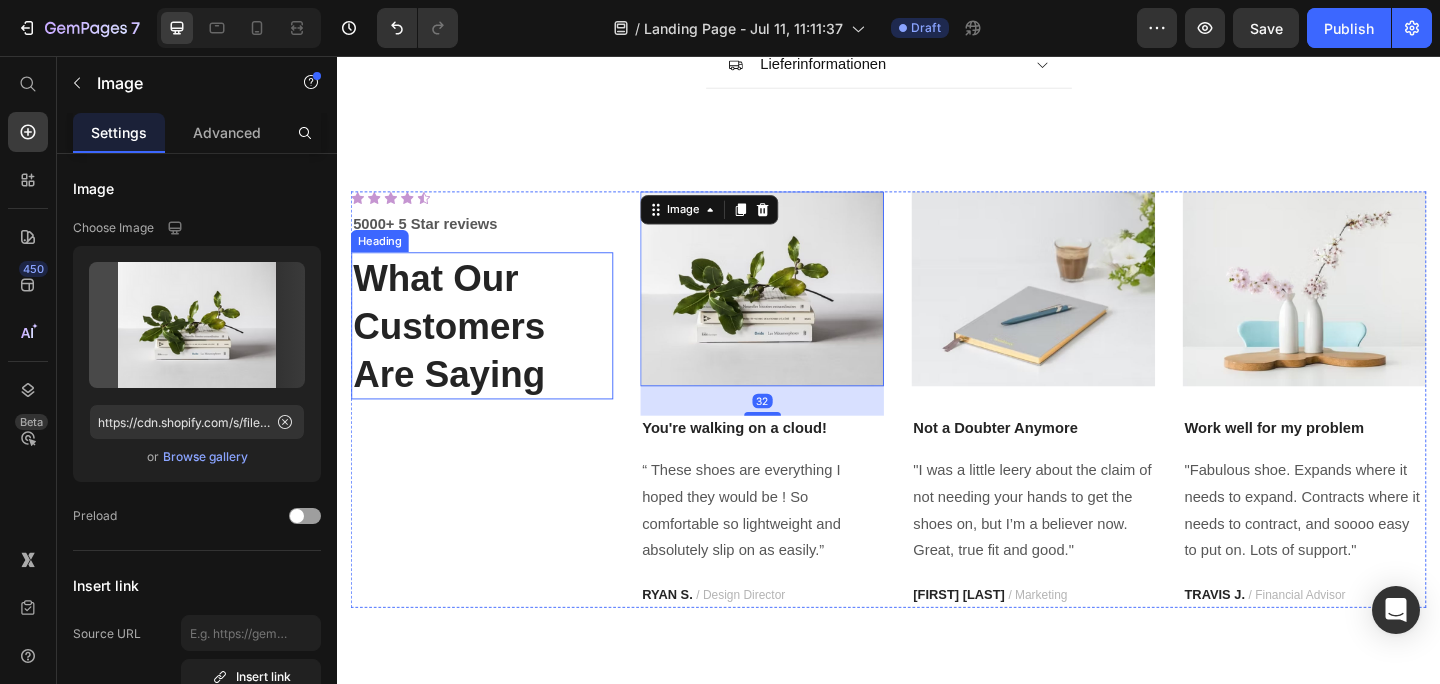click on "What Our Customers Are Saying" at bounding box center (494, 350) 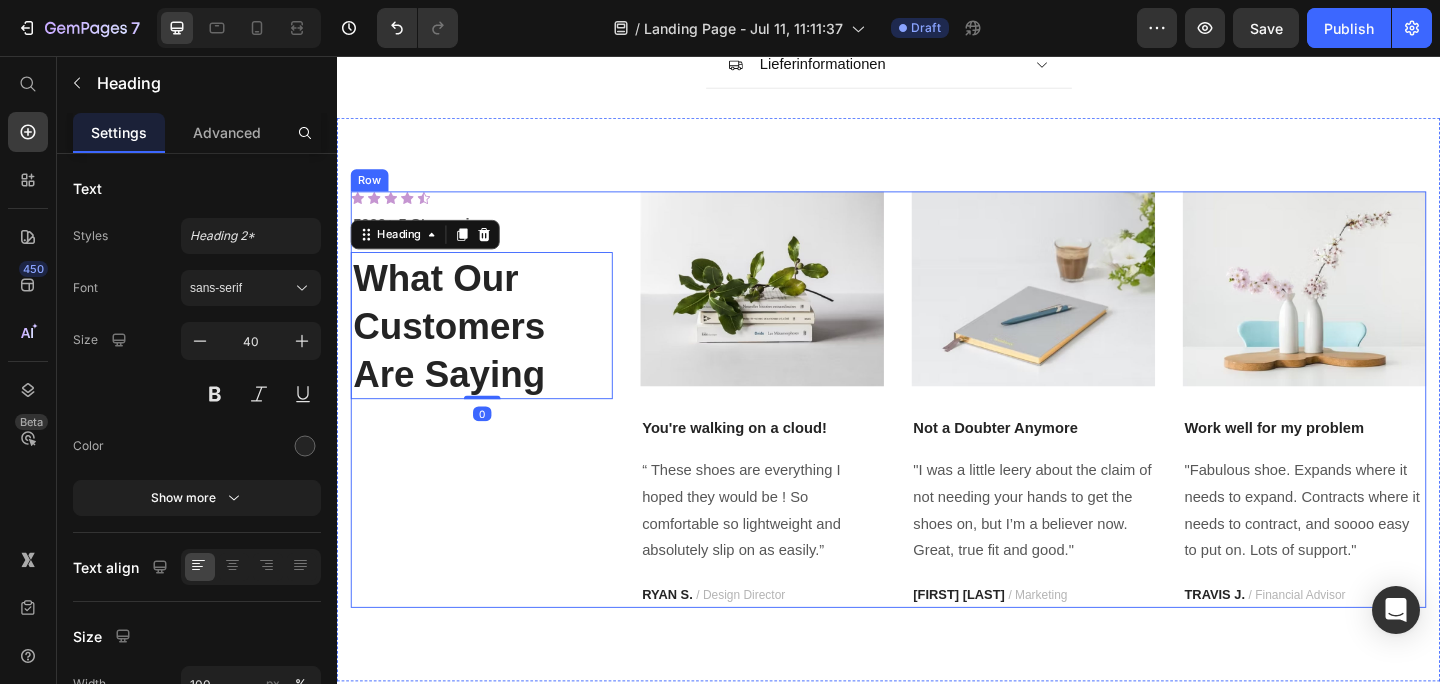 click on "Icon                Icon                Icon                Icon
Icon Icon List Hoz 5000+ 5 Star reviews Text block What Our Customers Are Saying Heading   0 Image You're walking on a cloud! Text block “ These shoes are everything I hoped they would be ! So comfortable so lightweight and absolutely slip on as easily.” Text block RYAN S.   / Design Director Text block Image Not a Doubter Anymore Text block "I was a little leery about the claim of not needing your hands to get the shoes on, but I’m a believer now. Great, true fit and good." Text block PATRICIA B.   / Marketing Text block Image Work well for my problem Text block "Fabulous shoe. Expands where it needs to expand. Contracts where it needs to contract, and soooo easy to put on. Lots of support." Text block TRAVIS J.   / Financial Advisor Text block Carousel Row" at bounding box center [937, 430] 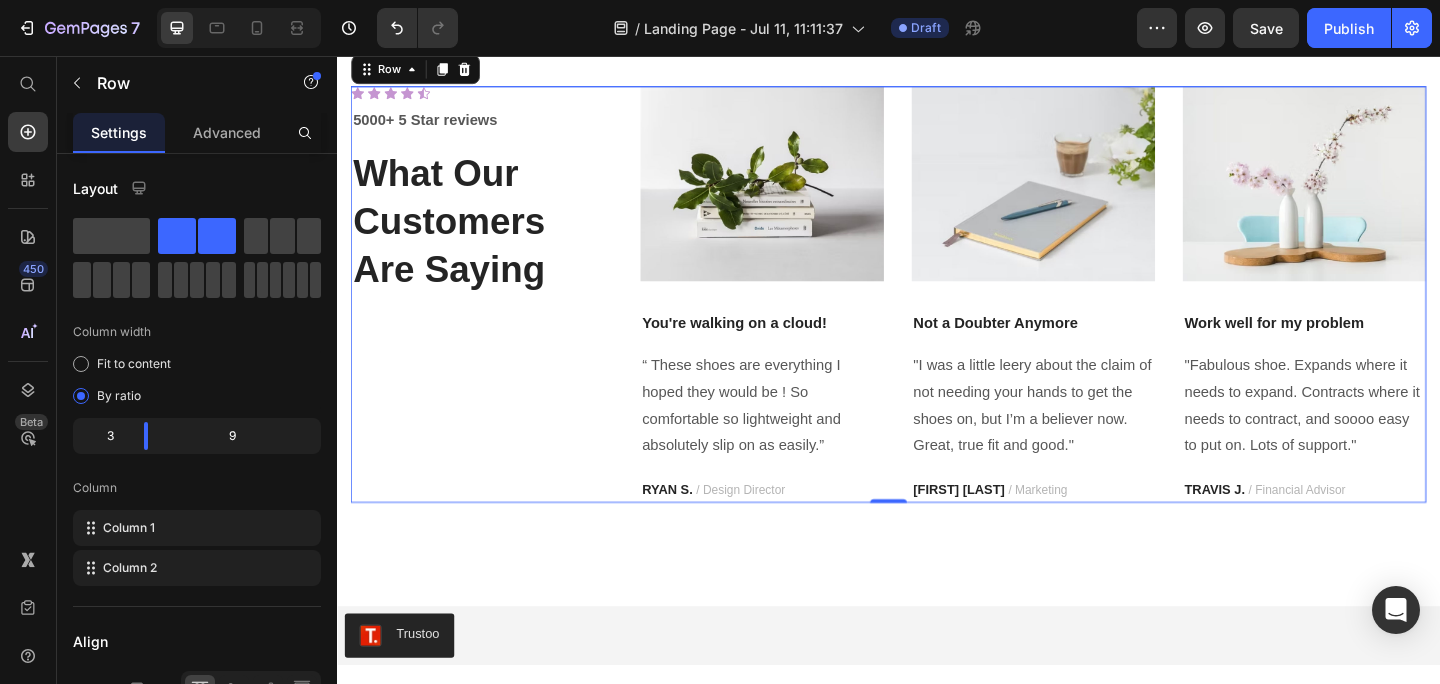 scroll, scrollTop: 6359, scrollLeft: 0, axis: vertical 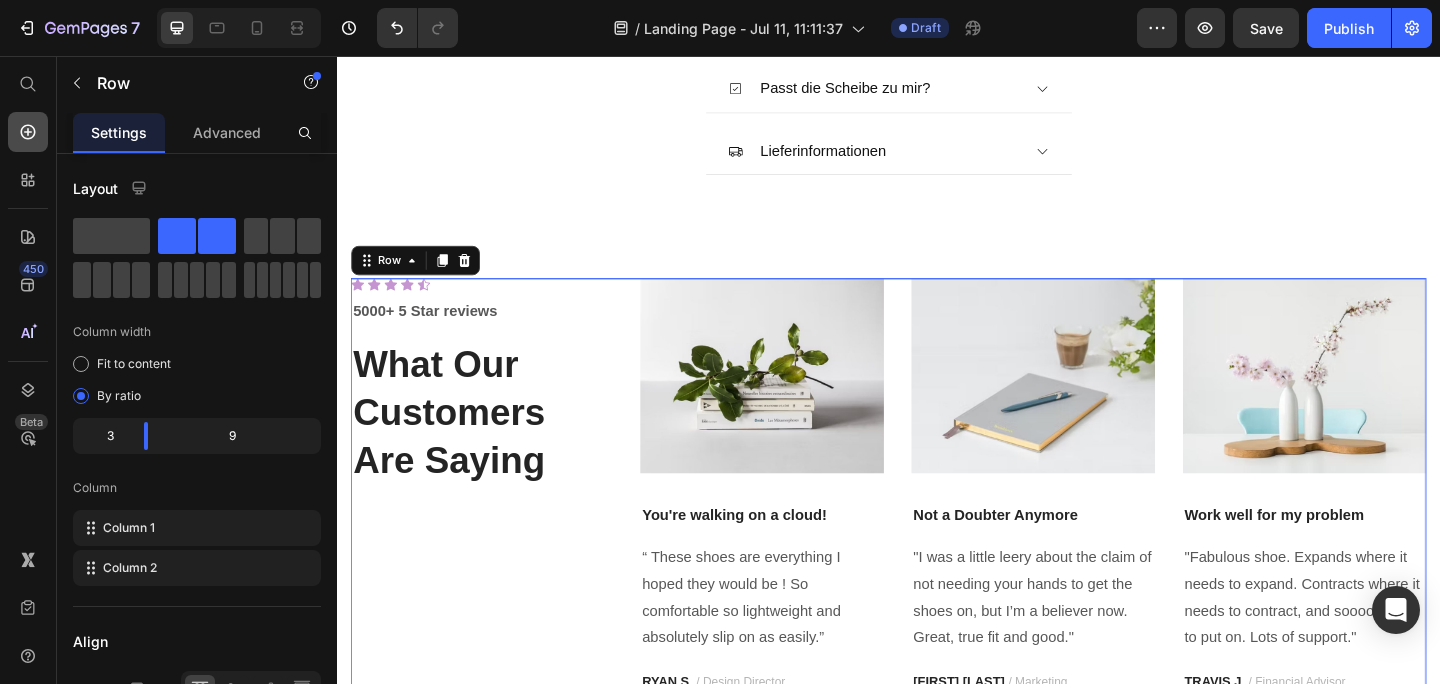click 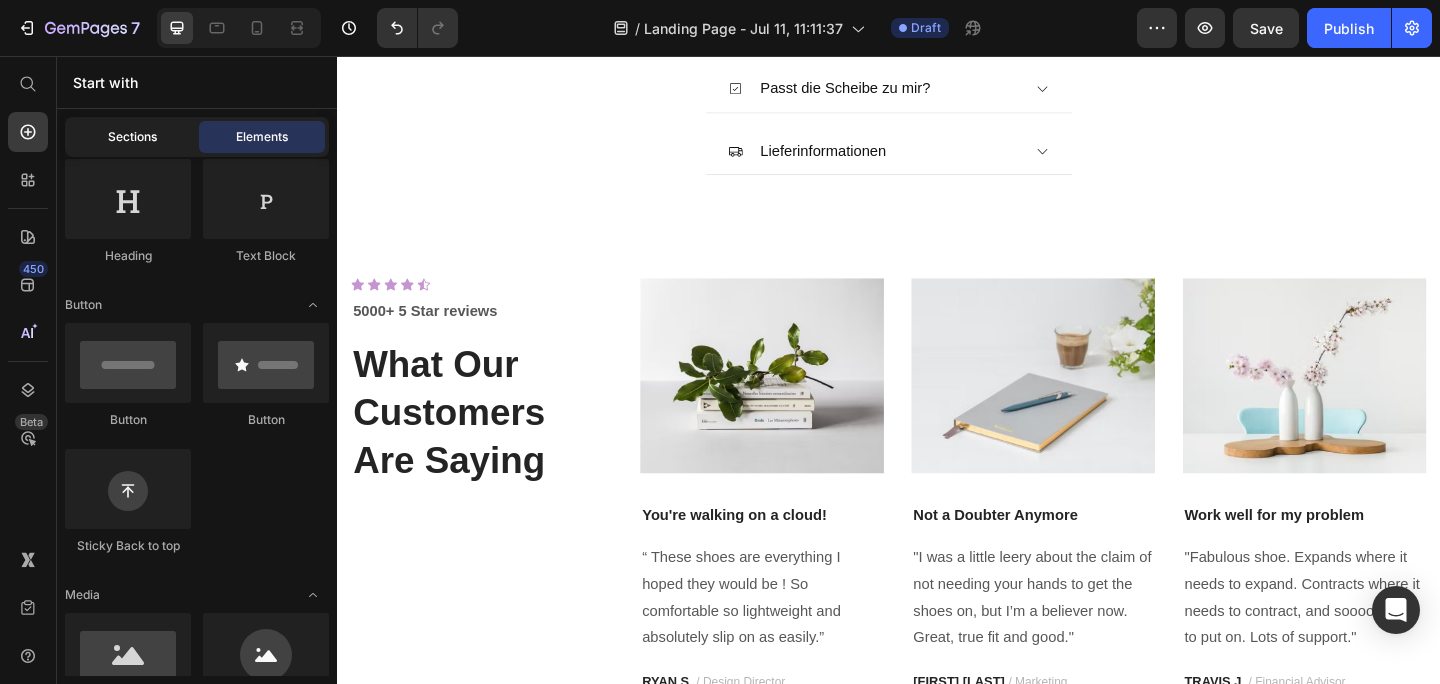 click on "Sections" 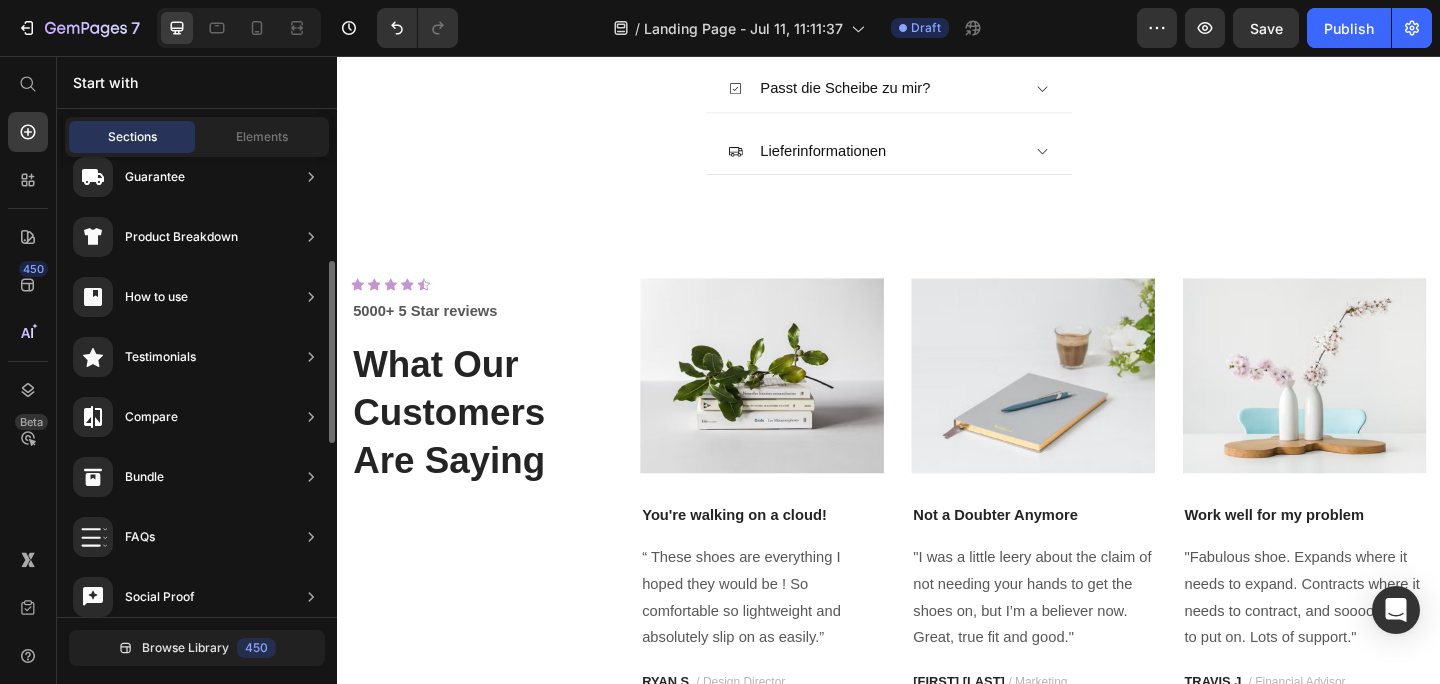 scroll, scrollTop: 219, scrollLeft: 0, axis: vertical 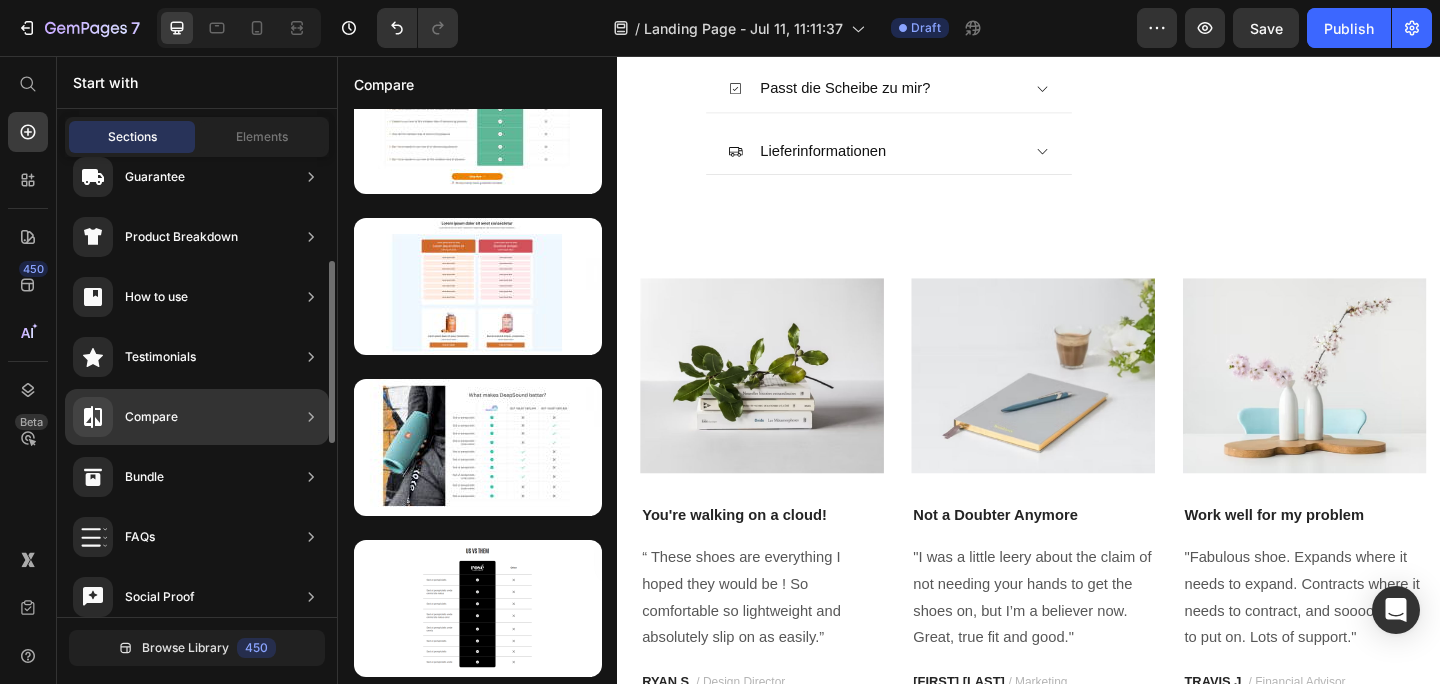 click 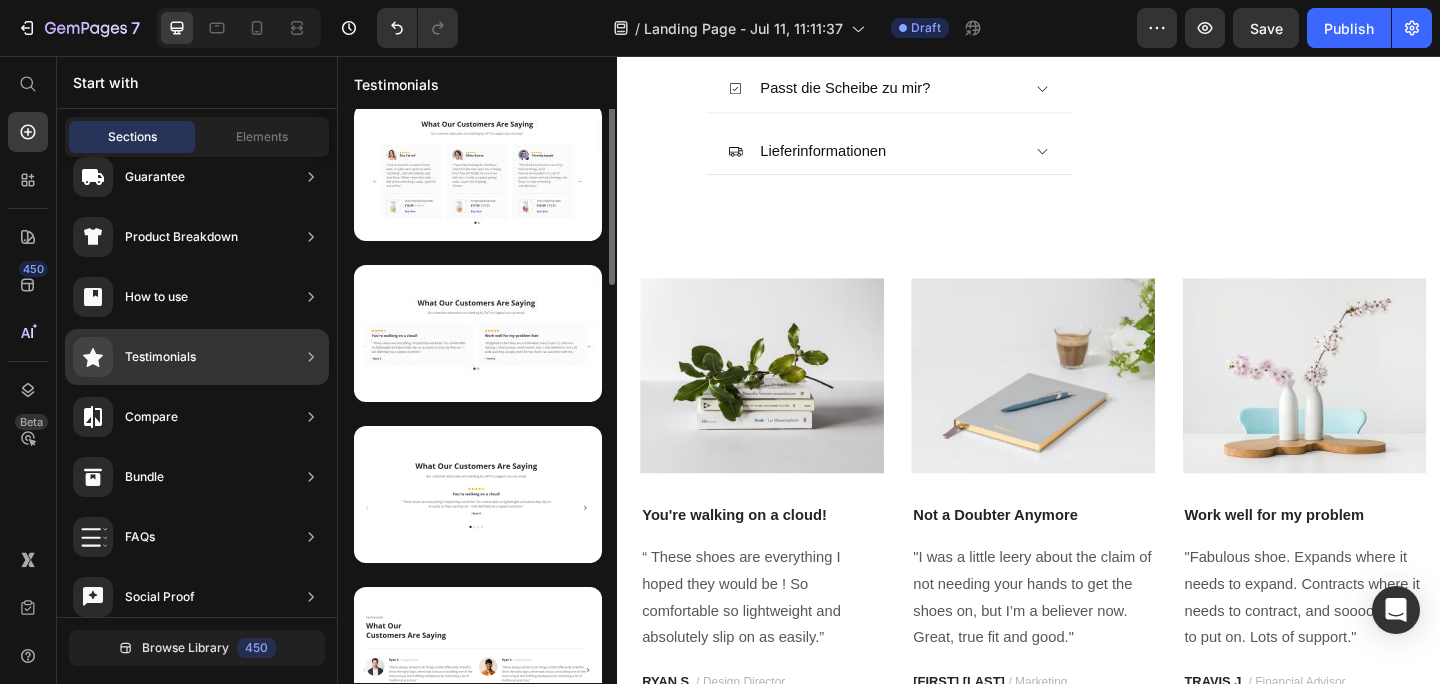 scroll, scrollTop: 0, scrollLeft: 0, axis: both 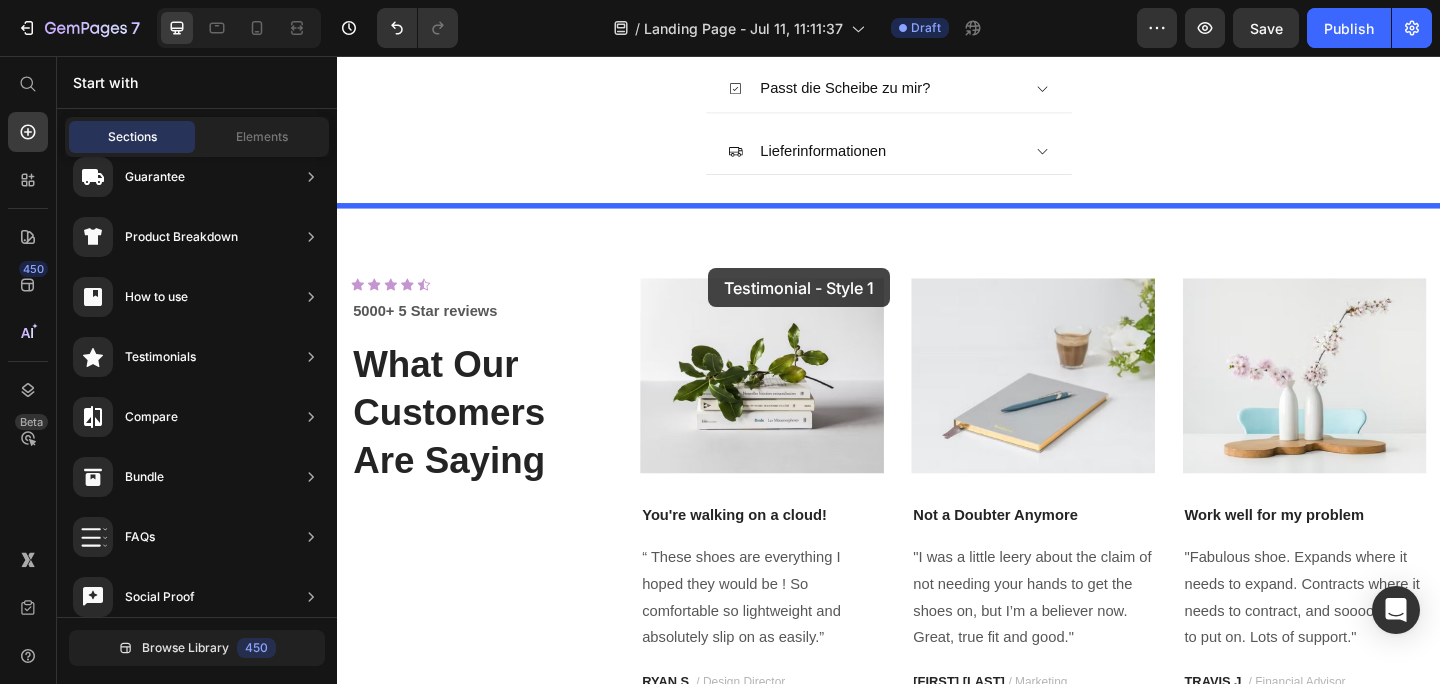 drag, startPoint x: 793, startPoint y: 255, endPoint x: 741, endPoint y: 287, distance: 61.05735 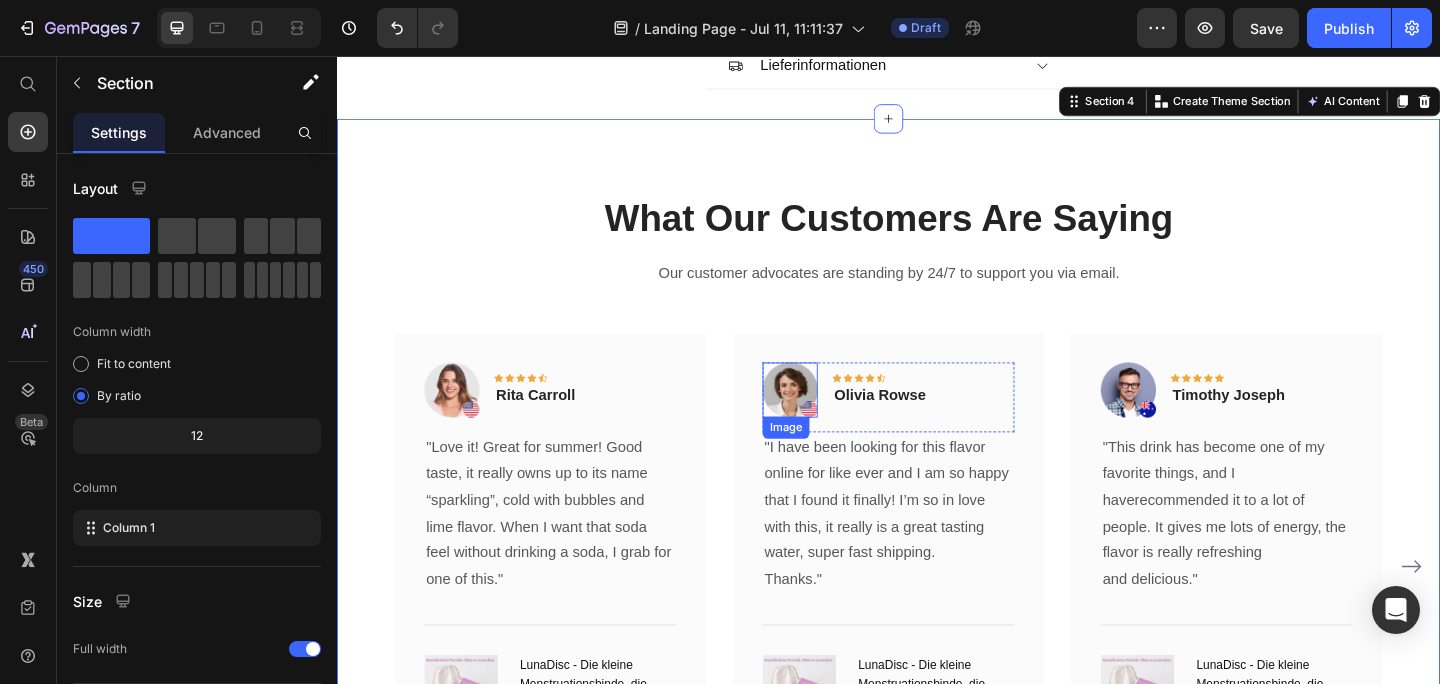 scroll, scrollTop: 6706, scrollLeft: 0, axis: vertical 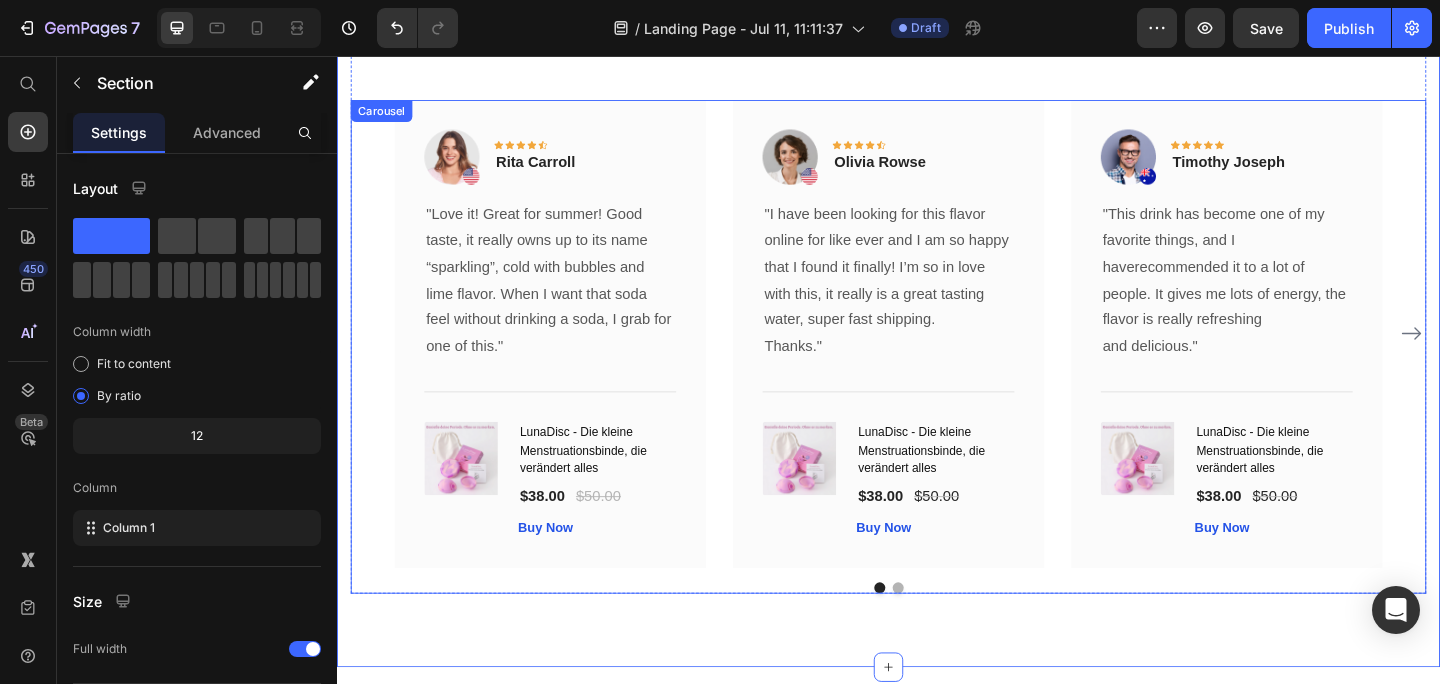 click 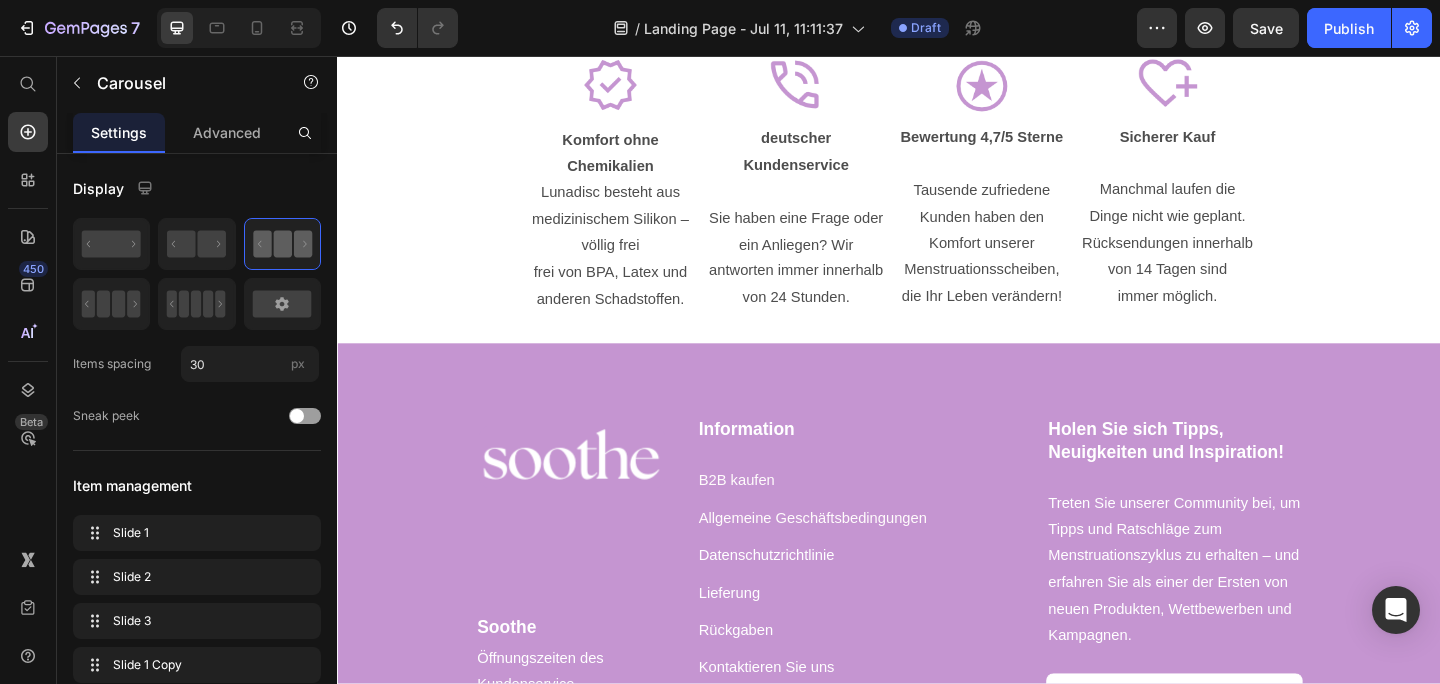 scroll, scrollTop: 8370, scrollLeft: 0, axis: vertical 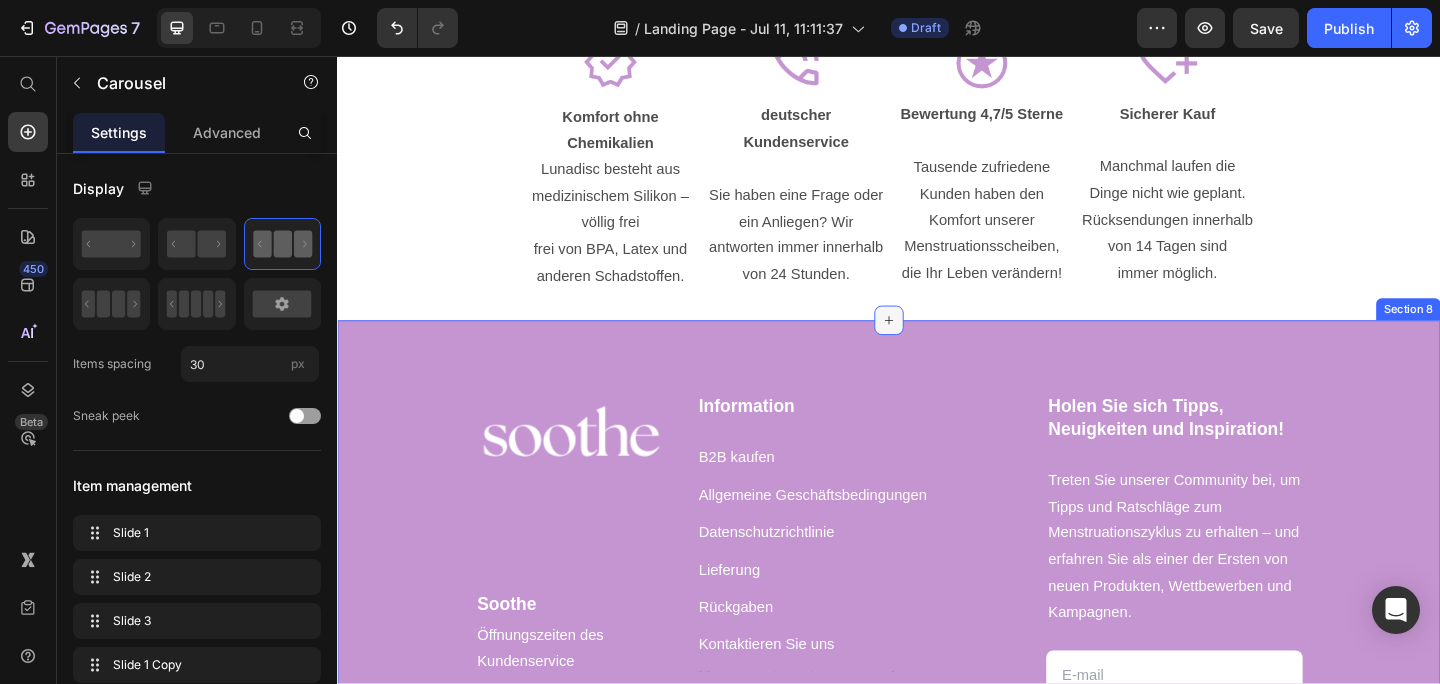 click 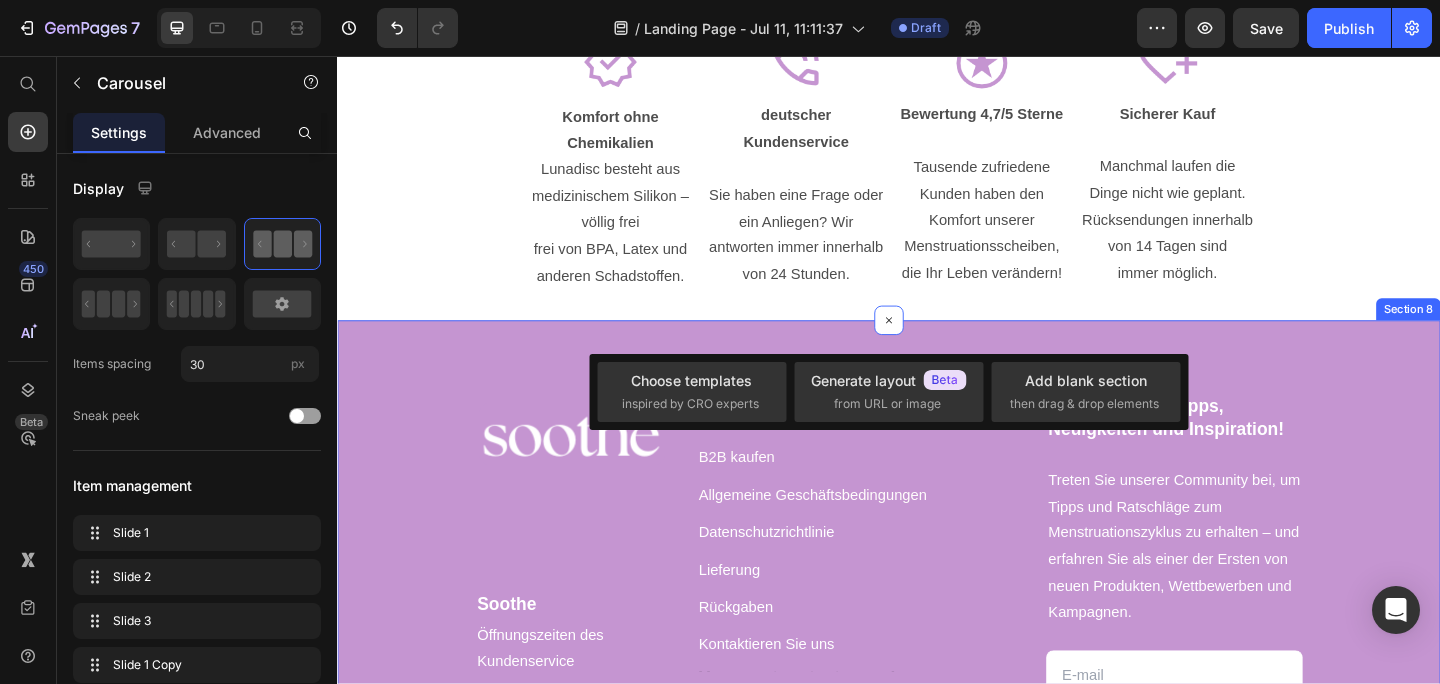 click on "Image Soothe Text block Öffnungszeiten des Kundenservice Text block Mo - Fr 09:00 - 17:00 Text block [EMAIL] Text block Information Heading B2B kaufen Text block Allgemeine Geschäftsbedingungen Text block Datenschutzrichtlinie Text block Lieferung   Text block Rückgaben  Text block Kontaktieren Sie uns Text block Heading Text block Text block Text block Row Holen Sie sich Tipps, Neuigkeiten und Inspiration! Heading Treten Sie unserer Community bei, um Tipps und Ratschläge zum Menstruationszyklus zu erhalten – und erfahren Sie als einer der Ersten von neuen Produkten, Wettbewerben und Kampagnen. Text block Email Field Mitglied werden Submit Button Row Newsletter Row Image © 2025 Soothe. Text block Image Row Section 8" at bounding box center (937, 672) 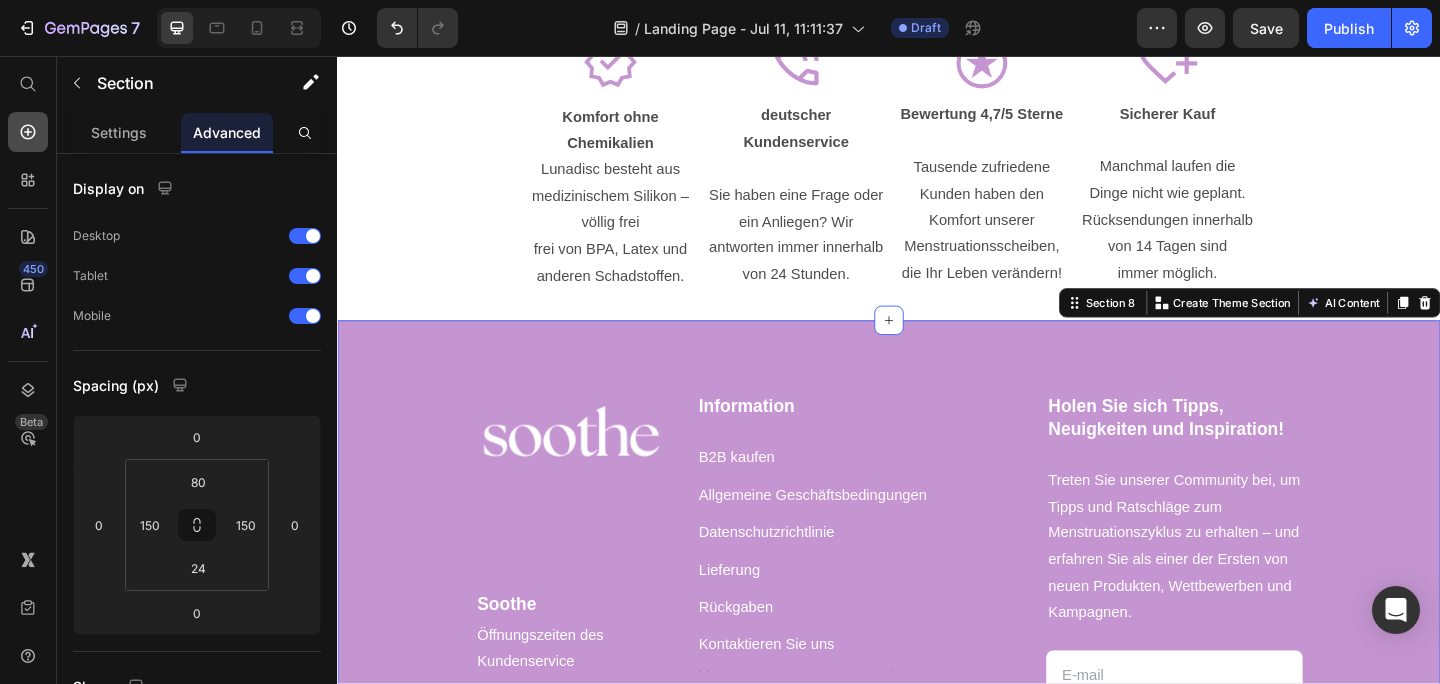 click 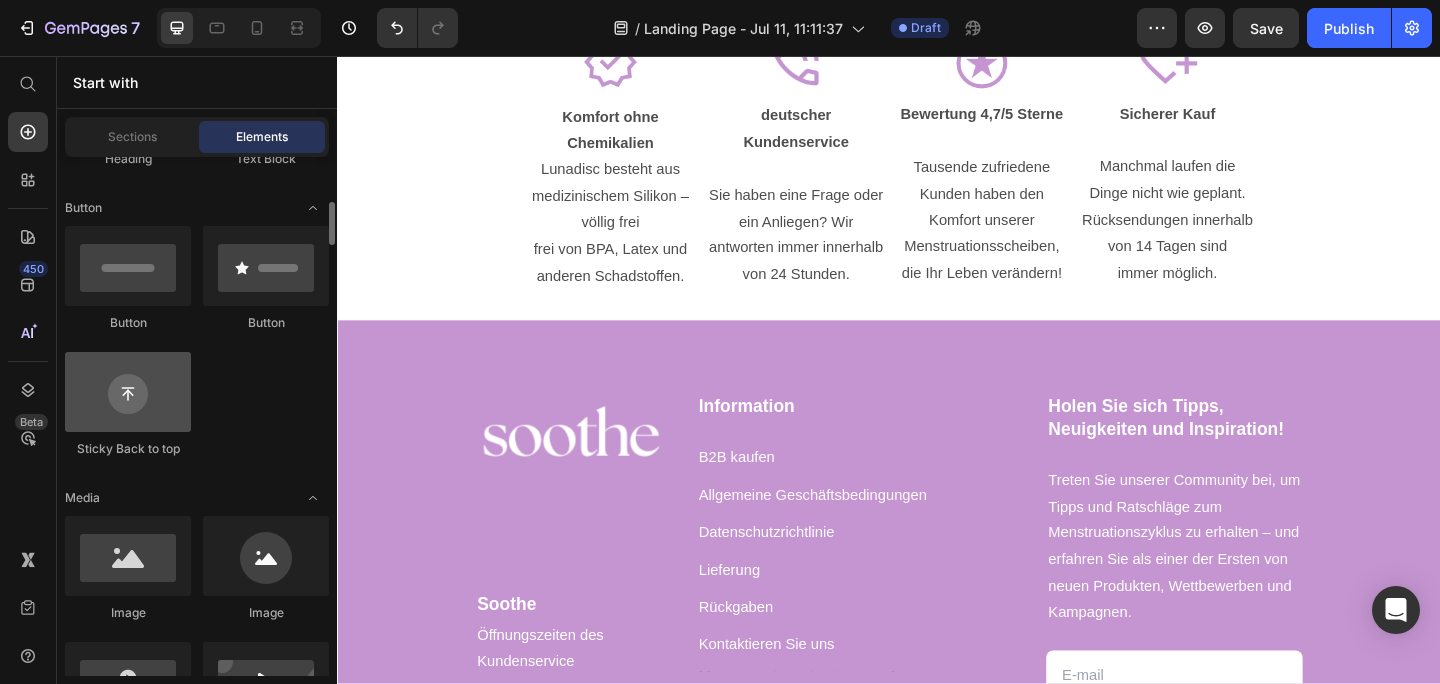 scroll, scrollTop: 441, scrollLeft: 0, axis: vertical 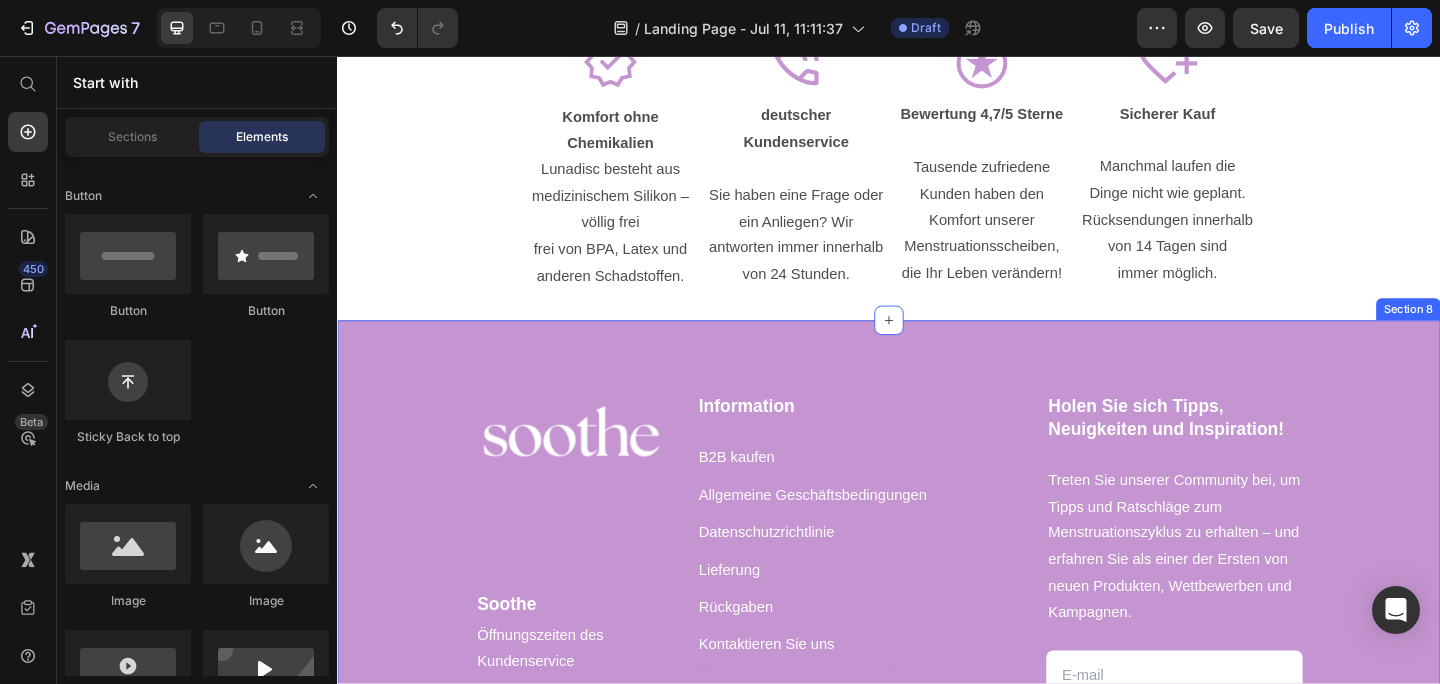 click on "Image Soothe Text block Öffnungszeiten des Kundenservice Text block Mo - Fr 09:00 - 17:00 Text block [EMAIL] Text block Information Heading B2B kaufen Text block Allgemeine Geschäftsbedingungen Text block Datenschutzrichtlinie Text block Lieferung   Text block Rückgaben  Text block Kontaktieren Sie uns Text block Heading Text block Text block Text block Row Holen Sie sich Tipps, Neuigkeiten und Inspiration! Heading Treten Sie unserer Community bei, um Tipps und Ratschläge zum Menstruationszyklus zu erhalten – und erfahren Sie als einer der Ersten von neuen Produkten, Wettbewerben und Kampagnen. Text block Email Field Mitglied werden Submit Button Row Newsletter Row Image © 2025 Soothe. Text block Image Row Section 8" at bounding box center (937, 672) 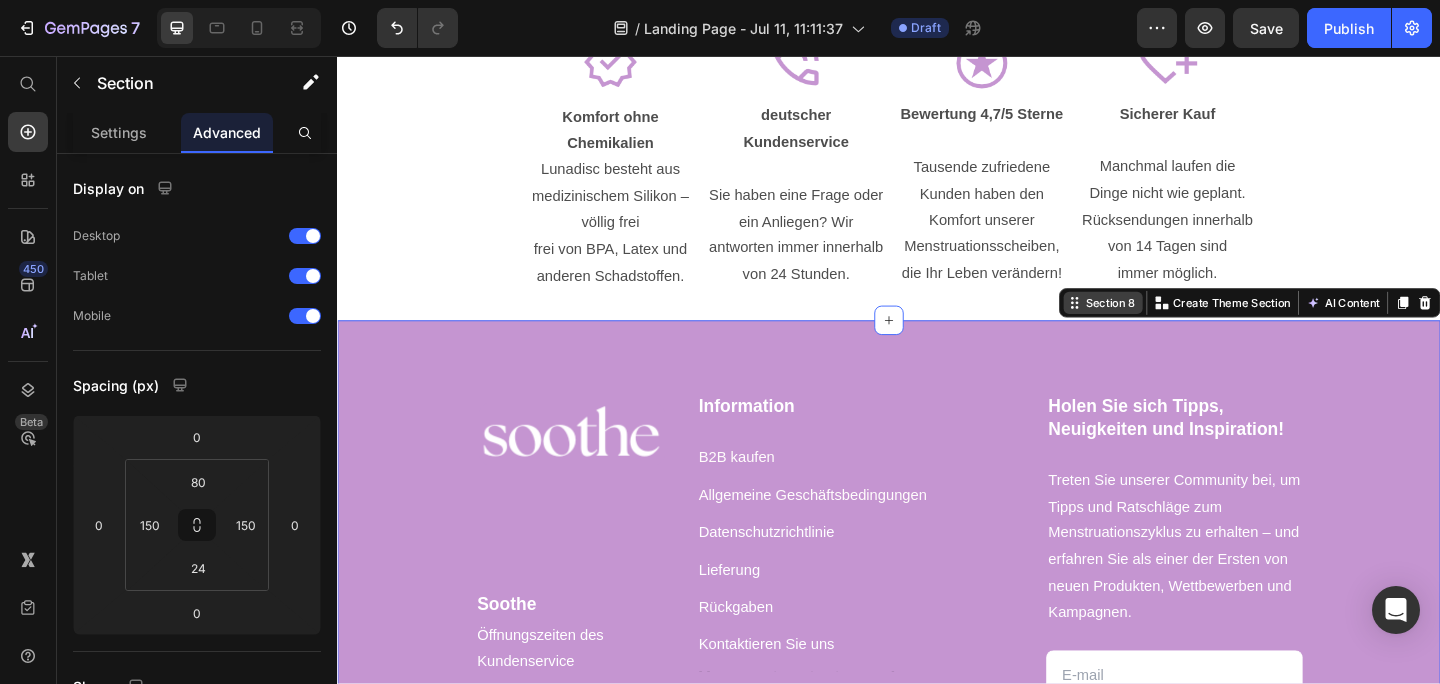 click 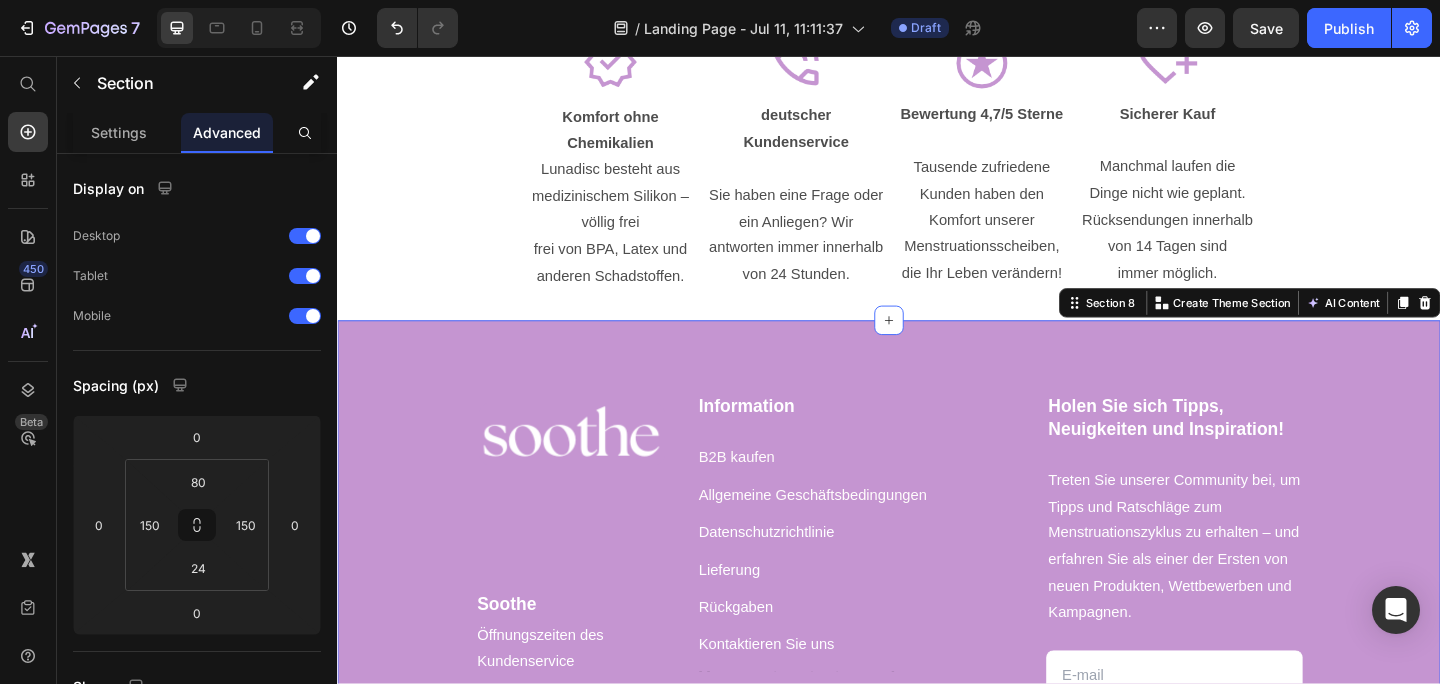 click on "Image Soothe Text block Öffnungszeiten des Kundenservice Text block Mo - Fr 09:00 - 17:00 Text block [EMAIL] Text block Information Heading B2B kaufen Text block   8 Allgemeine Geschäftsbedingungen Text block Datenschutzrichtlinie Text block Lieferung   Text block Rückgaben  Text block Kontaktieren Sie uns Text block Heading Text block Text block Text block Row Holen Sie sich Tipps, Neuigkeiten und Inspiration! Heading Treten Sie unserer Community bei, um Tipps und Ratschläge zum Menstruationszyklus zu erhalten – und erfahren Sie als einer der Ersten von neuen Produkten, Wettbewerben und Kampagnen. Text block Email Field Mitglied werden Submit Button Row Newsletter Row Image © 2025 Soothe. Text block Image Row Section 8   You can create reusable sections Create Theme Section AI Content Write with GemAI What would you like to describe here? Tone and Voice Persuasive Product LunaDisc - Die kleine Menstruationsbinde, die verändert alles Show more Generate" at bounding box center [937, 672] 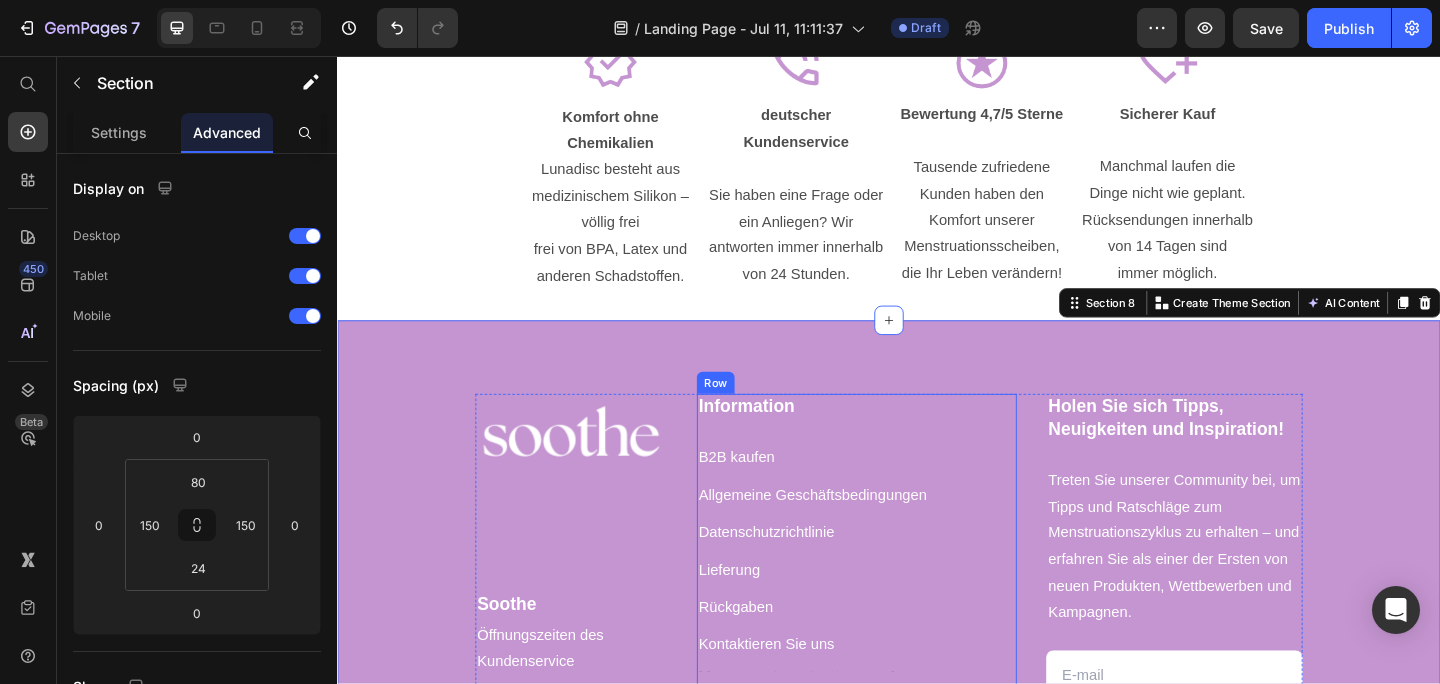 click on "B2B kaufen" at bounding box center [902, 493] 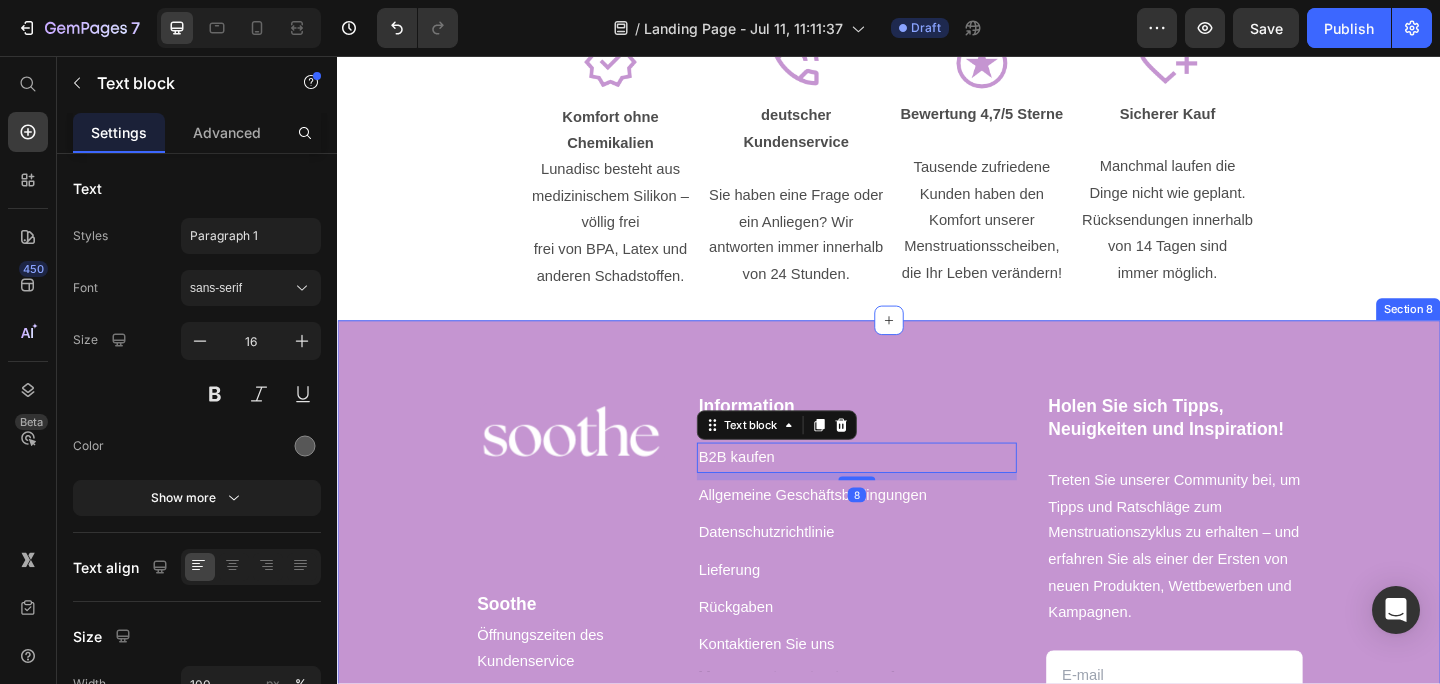 click on "Image Soothe Text block Öffnungszeiten des Kundenservice Text block Mo - Fr 09:00 - 17:00 Text block [EMAIL] Text block Information Heading B2B kaufen Text block   8 Allgemeine Geschäftsbedingungen Text block Datenschutzrichtlinie Text block Lieferung   Text block Rückgaben  Text block Kontaktieren Sie uns Text block Heading Text block Text block Text block Row Holen Sie sich Tipps, Neuigkeiten und Inspiration! Heading Treten Sie unserer Community bei, um Tipps und Ratschläge zum Menstruationszyklus zu erhalten – und erfahren Sie als einer der Ersten von neuen Produkten, Wettbewerben und Kampagnen. Text block Email Field Mitglied werden Submit Button Row Newsletter Row Image © 2025 Soothe. Text block Image Row Section 8" at bounding box center [937, 672] 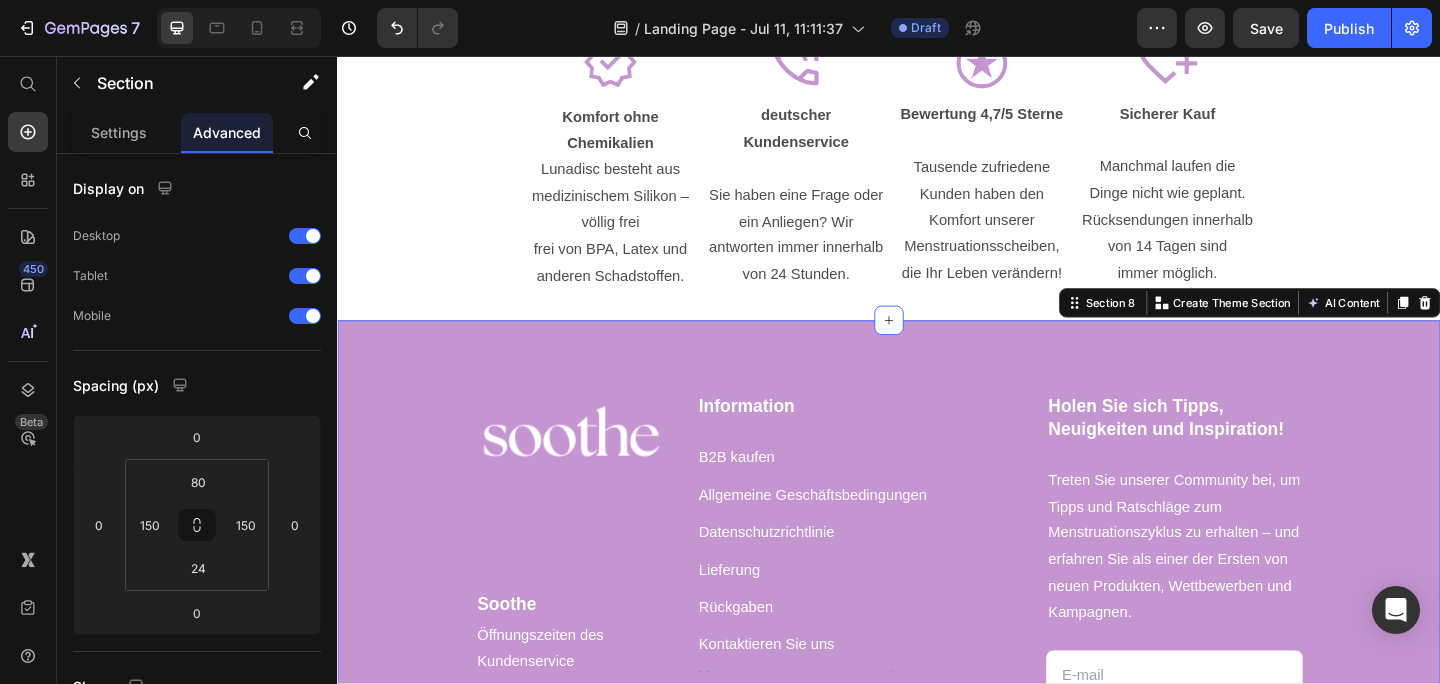 click on "Image Soothe Text block Öffnungszeiten des Kundenservice Text block Mo - Fr 09:00 - 17:00 Text block [EMAIL] Text block Information Heading B2B kaufen Text block   8 Allgemeine Geschäftsbedingungen Text block Datenschutzrichtlinie Text block Lieferung   Text block Rückgaben  Text block Kontaktieren Sie uns Text block Heading Text block Text block Text block Row Holen Sie sich Tipps, Neuigkeiten und Inspiration! Heading Treten Sie unserer Community bei, um Tipps und Ratschläge zum Menstruationszyklus zu erhalten – und erfahren Sie als einer der Ersten von neuen Produkten, Wettbewerben und Kampagnen. Text block Email Field Mitglied werden Submit Button Row Newsletter Row Image © 2025 Soothe. Text block Image Row Section 8   You can create reusable sections Create Theme Section AI Content Write with GemAI What would you like to describe here? Tone and Voice Persuasive Product LunaDisc - Die kleine Menstruationsbinde, die verändert alles Show more Generate" at bounding box center (937, 672) 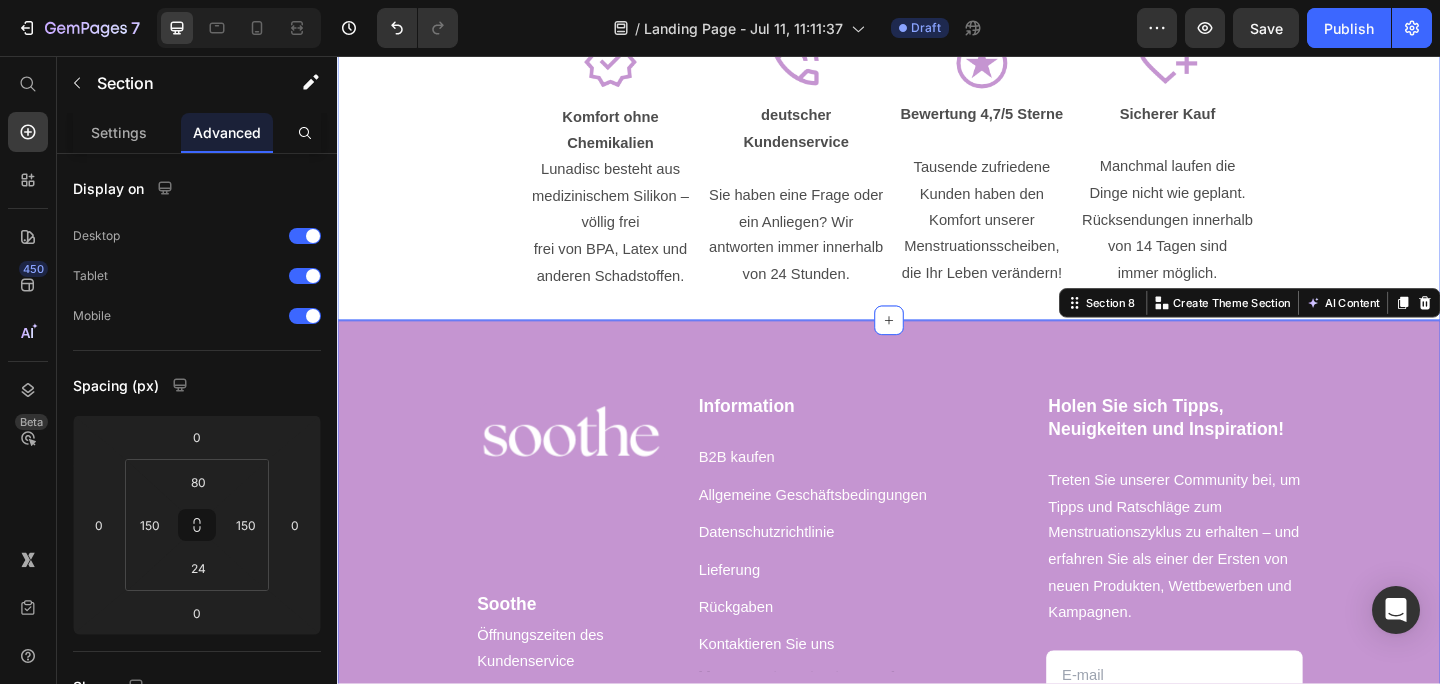 click on "Warum Soothe wählen? Heading Weniger Aufwand. Mehr Lebensqualität.   Wir entwickeln moderne Hygienelösungen für Frauen, die sich ein einfacheres, sichereres und angenehmeres Menstruationserlebnis wünschen – völlig ohne Reizungen oder Auslaufen. Text Block Image Komfort ohne Chemikalien Lunadisc besteht aus medizinischem Silikon – völlig frei frei von BPA, Latex und anderen Schadstoffen. Text Block Image deutscher Kundenservice   Sie haben eine Frage oder ein Anliegen? Wir antworten immer innerhalb von 24 Stunden. Text Block Image Bewertung 4,7/5 Sterne   Tausende zufriedene Kunden haben den Komfort unserer Menstruationsscheiben, die Ihr Leben verändern! Text Block Image Sicherer Kauf   Manchmal laufen die Dinge nicht wie geplant. Rücksendungen innerhalb von 14 Tagen sind immer möglich. Text Block Row Section 7" at bounding box center (937, 70) 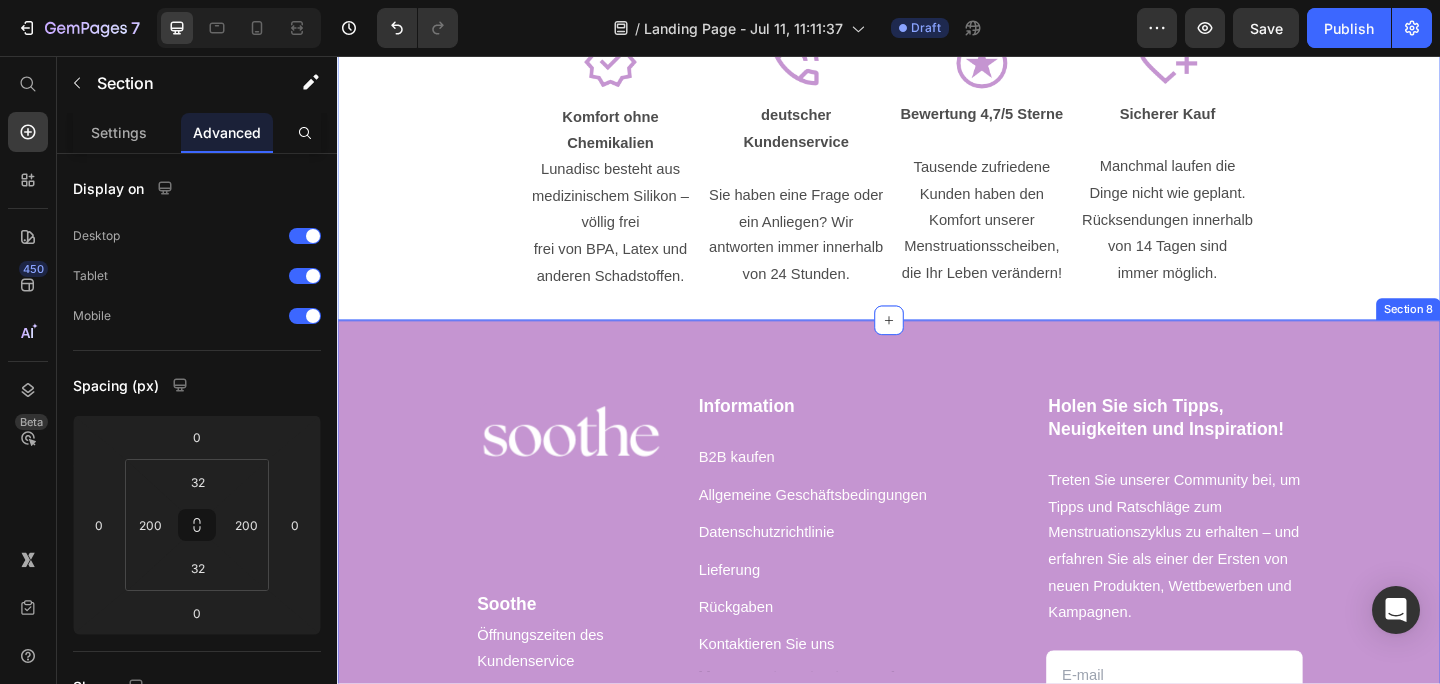 click on "Section 8" at bounding box center (1502, 332) 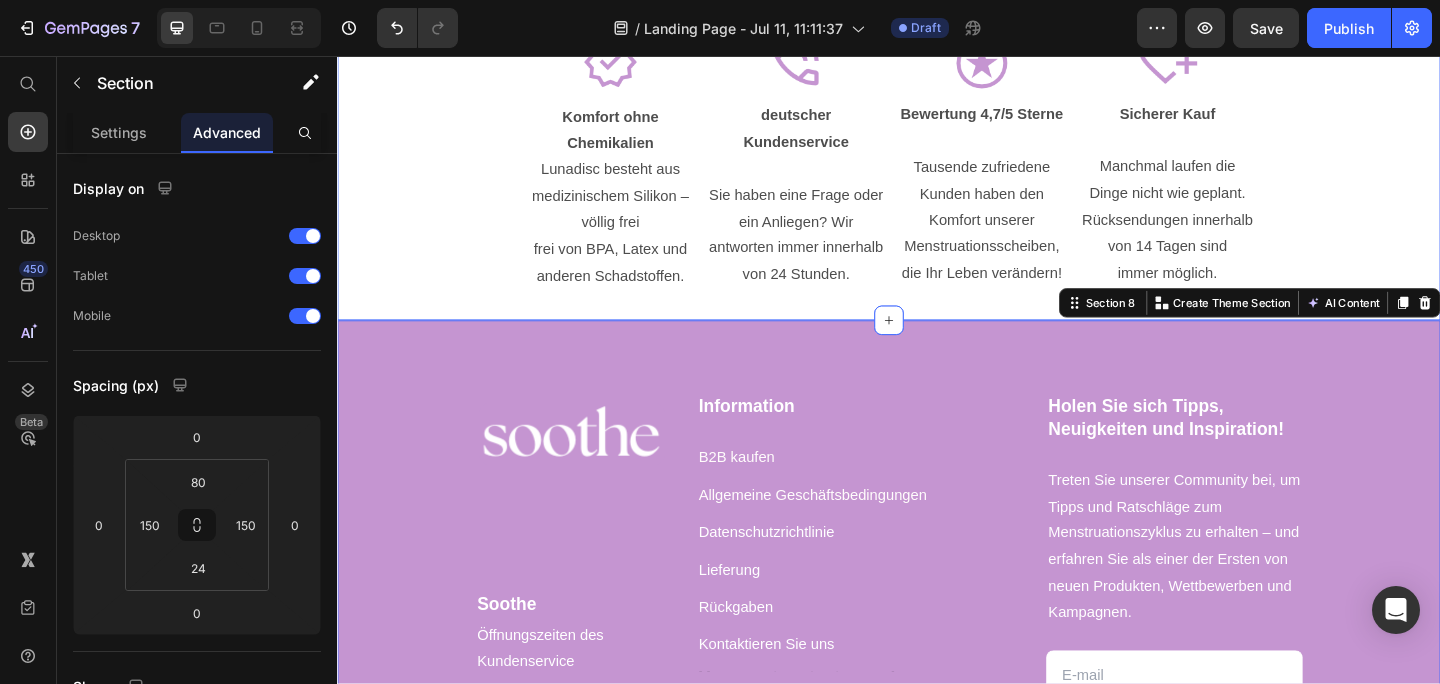 click on "Warum Soothe wählen? Heading Weniger Aufwand. Mehr Lebensqualität.   Wir entwickeln moderne Hygienelösungen für Frauen, die sich ein einfacheres, sichereres und angenehmeres Menstruationserlebnis wünschen – völlig ohne Reizungen oder Auslaufen. Text Block Image Komfort ohne Chemikalien Lunadisc besteht aus medizinischem Silikon – völlig frei frei von BPA, Latex und anderen Schadstoffen. Text Block Image deutscher Kundenservice   Sie haben eine Frage oder ein Anliegen? Wir antworten immer innerhalb von 24 Stunden. Text Block Image Bewertung 4,7/5 Sterne   Tausende zufriedene Kunden haben den Komfort unserer Menstruationsscheiben, die Ihr Leben verändern! Text Block Image Sicherer Kauf   Manchmal laufen die Dinge nicht wie geplant. Rücksendungen innerhalb von 14 Tagen sind immer möglich. Text Block Row Section 7" at bounding box center (937, 70) 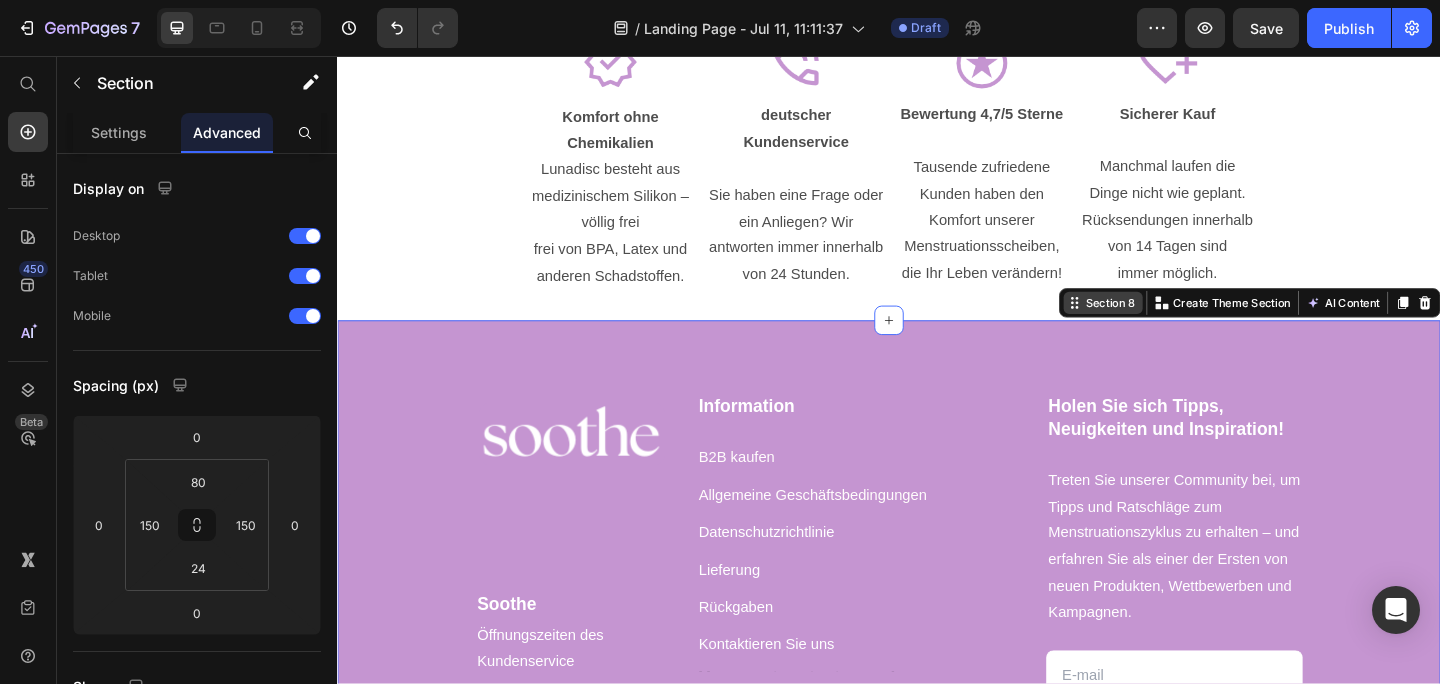 click 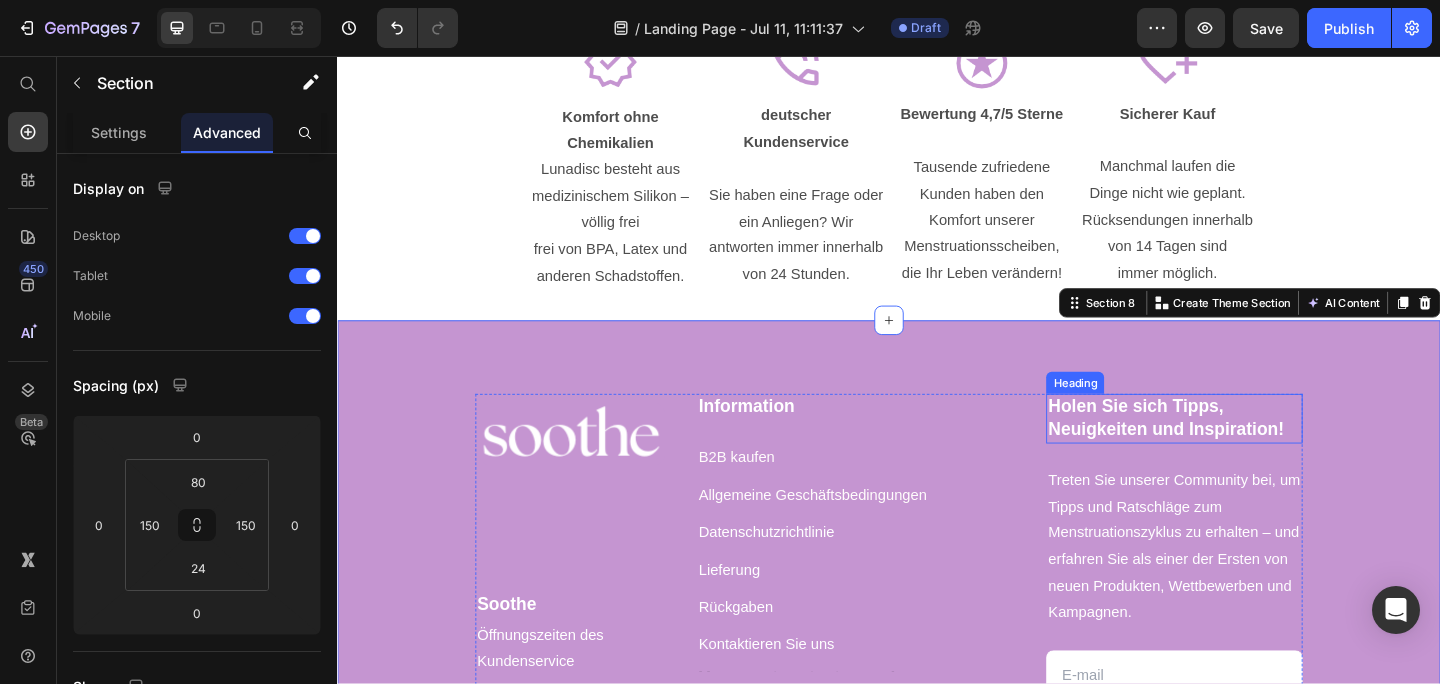 scroll, scrollTop: 8381, scrollLeft: 0, axis: vertical 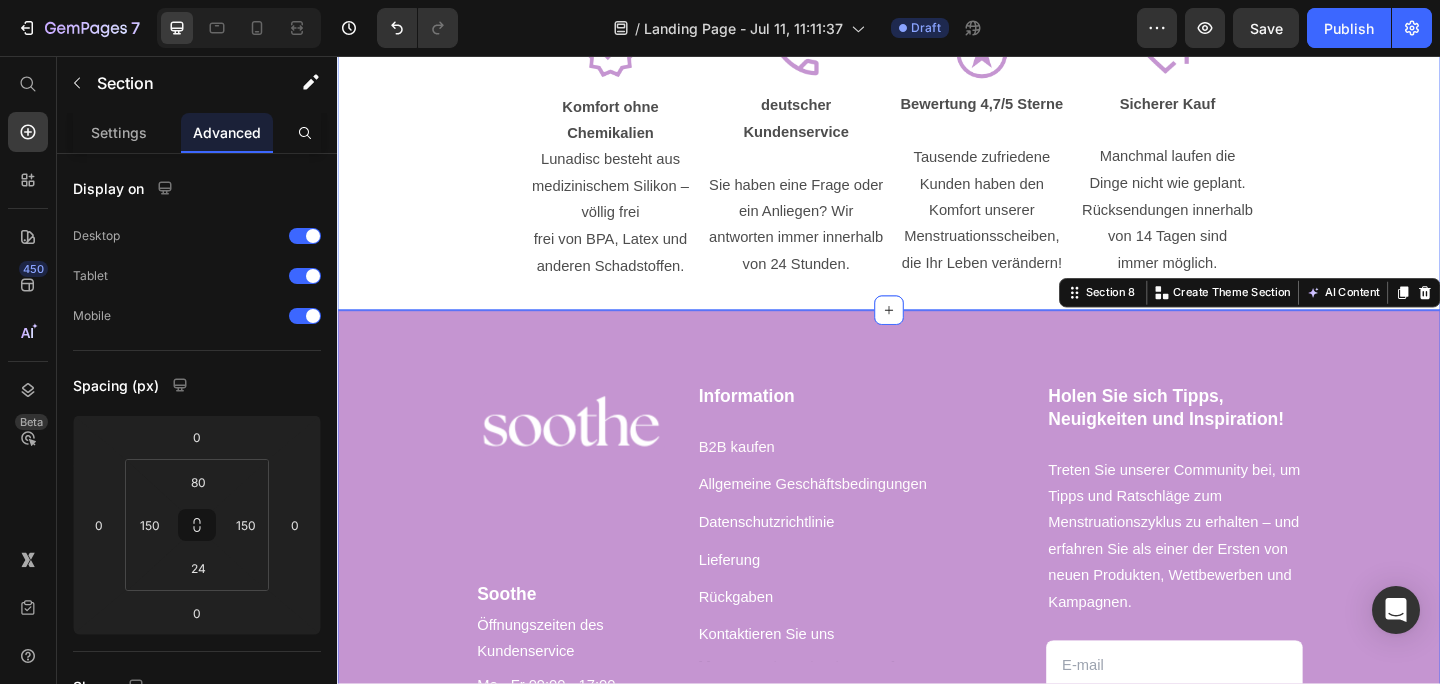 click on "Warum Soothe wählen? Heading Weniger Aufwand. Mehr Lebensqualität.   Wir entwickeln moderne Hygienelösungen für Frauen, die sich ein einfacheres, sichereres und angenehmeres Menstruationserlebnis wünschen – völlig ohne Reizungen oder Auslaufen. Text Block Image Komfort ohne Chemikalien Lunadisc besteht aus medizinischem Silikon – völlig frei frei von BPA, Latex und anderen Schadstoffen. Text Block Image deutscher Kundenservice   Sie haben eine Frage oder ein Anliegen? Wir antworten immer innerhalb von 24 Stunden. Text Block Image Bewertung 4,7/5 Sterne   Tausende zufriedene Kunden haben den Komfort unserer Menstruationsscheiben, die Ihr Leben verändern! Text Block Image Sicherer Kauf   Manchmal laufen die Dinge nicht wie geplant. Rücksendungen innerhalb von 14 Tagen sind immer möglich. Text Block Row Section 7" at bounding box center (937, 59) 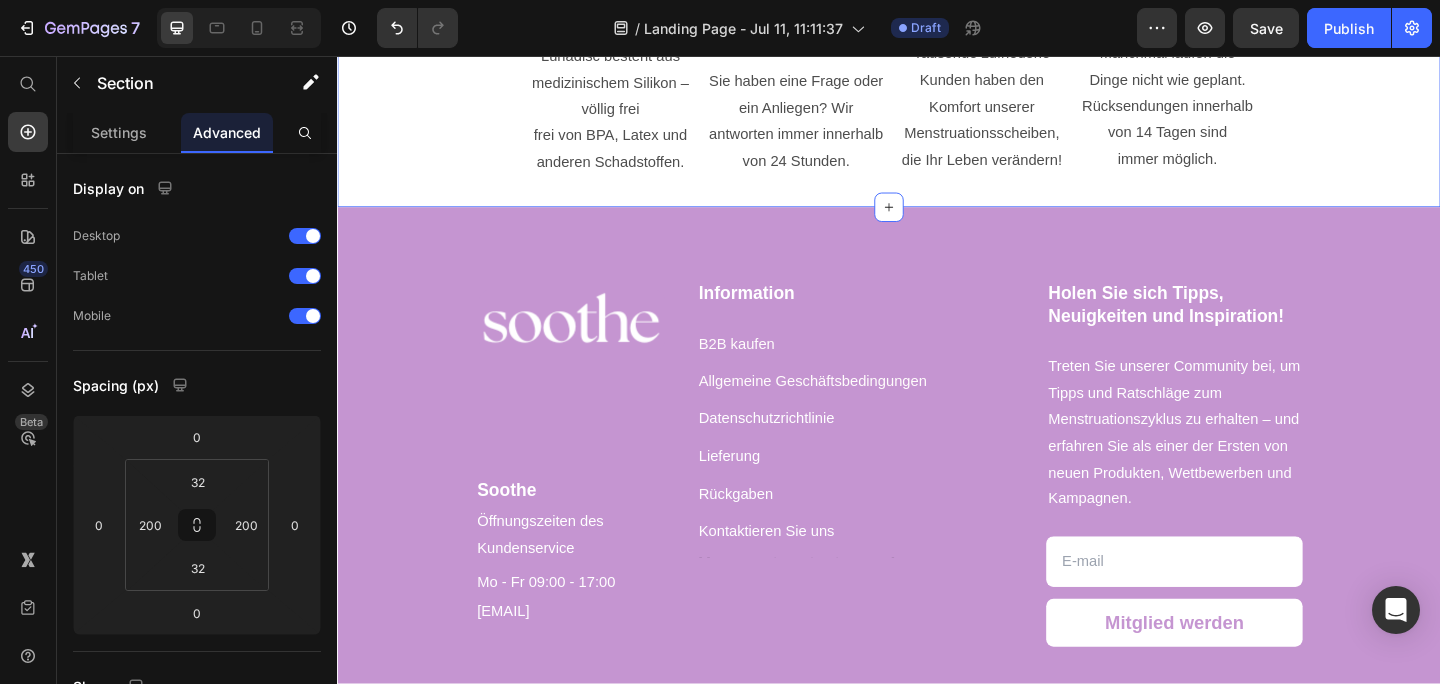scroll, scrollTop: 8957, scrollLeft: 0, axis: vertical 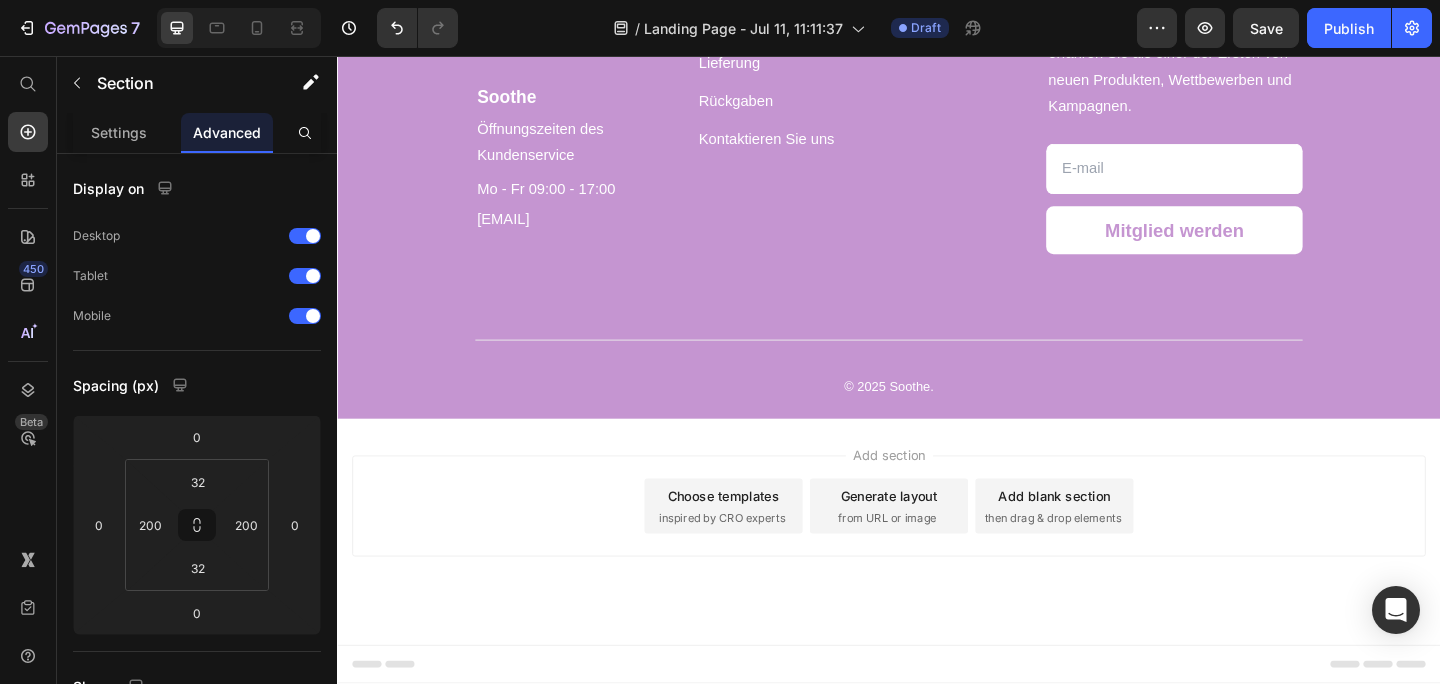 click on "Add section Choose templates inspired by CRO experts Generate layout from URL or image Add blank section then drag & drop elements" at bounding box center [937, 574] 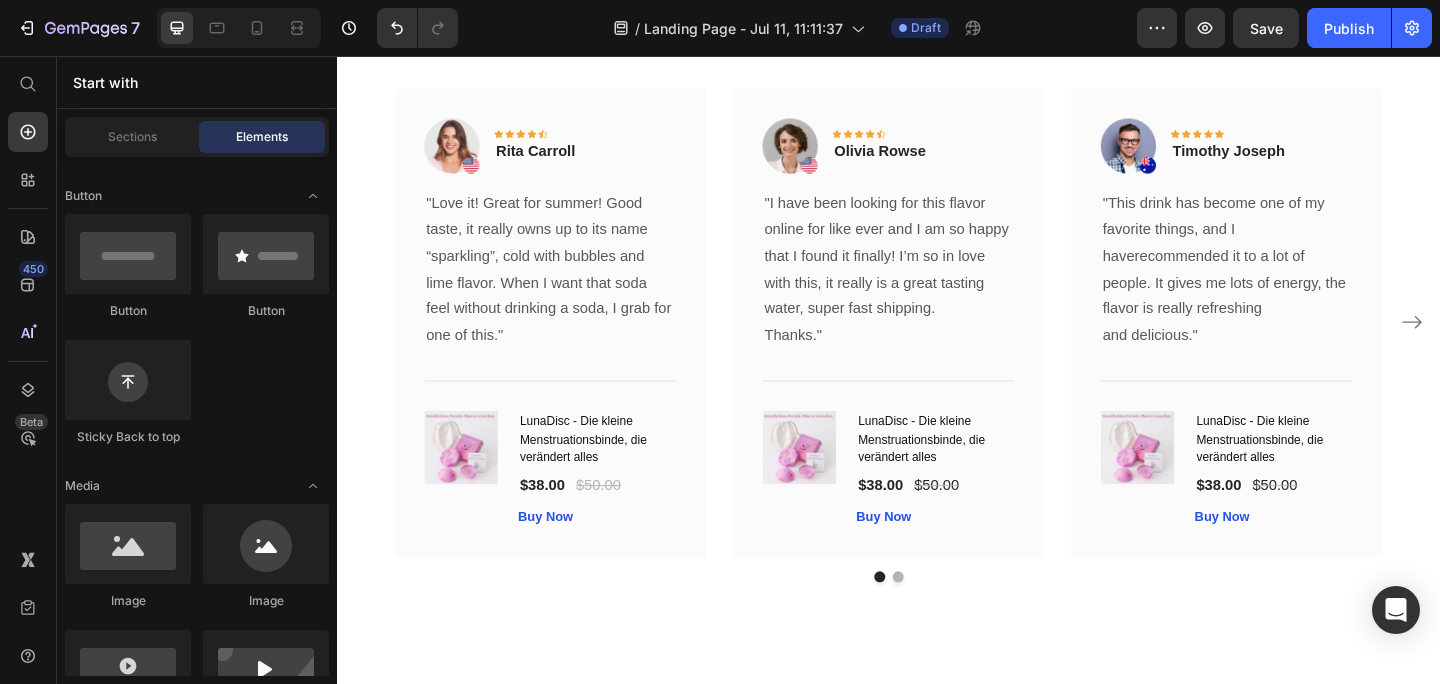 scroll, scrollTop: 6658, scrollLeft: 0, axis: vertical 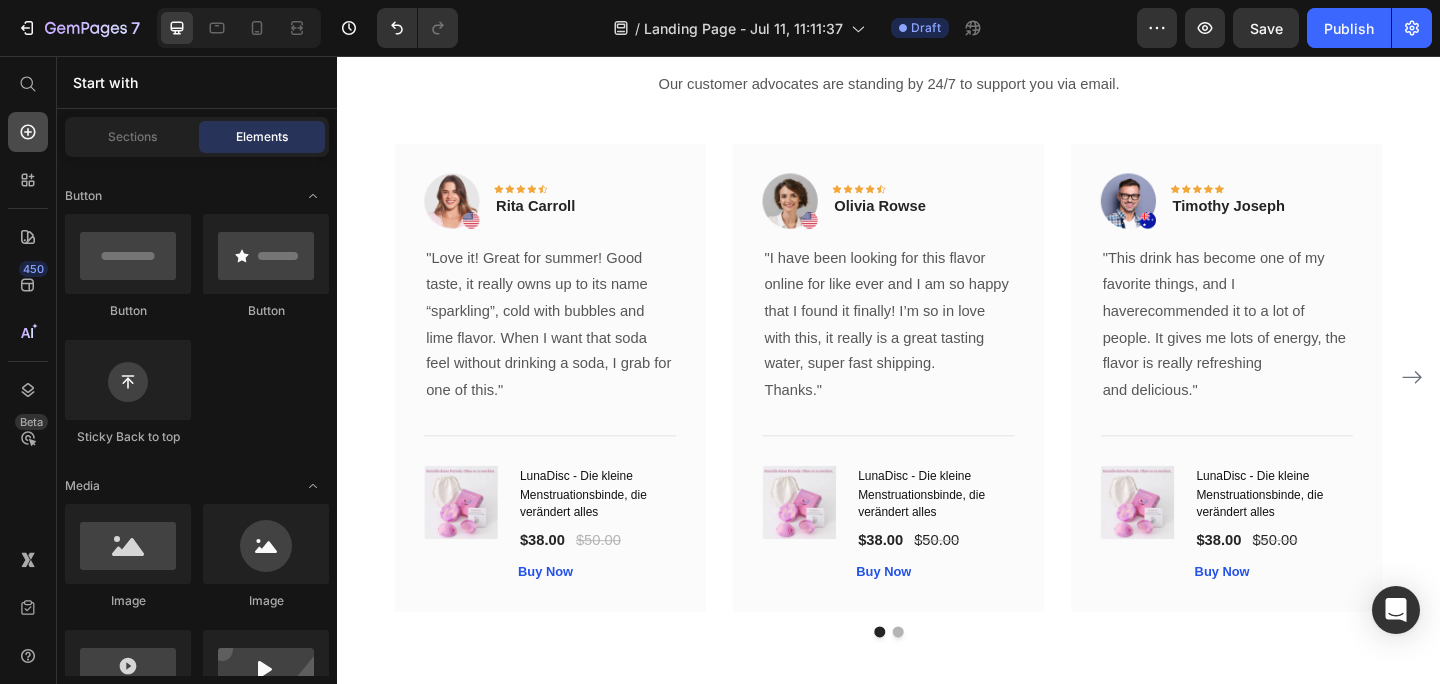 click 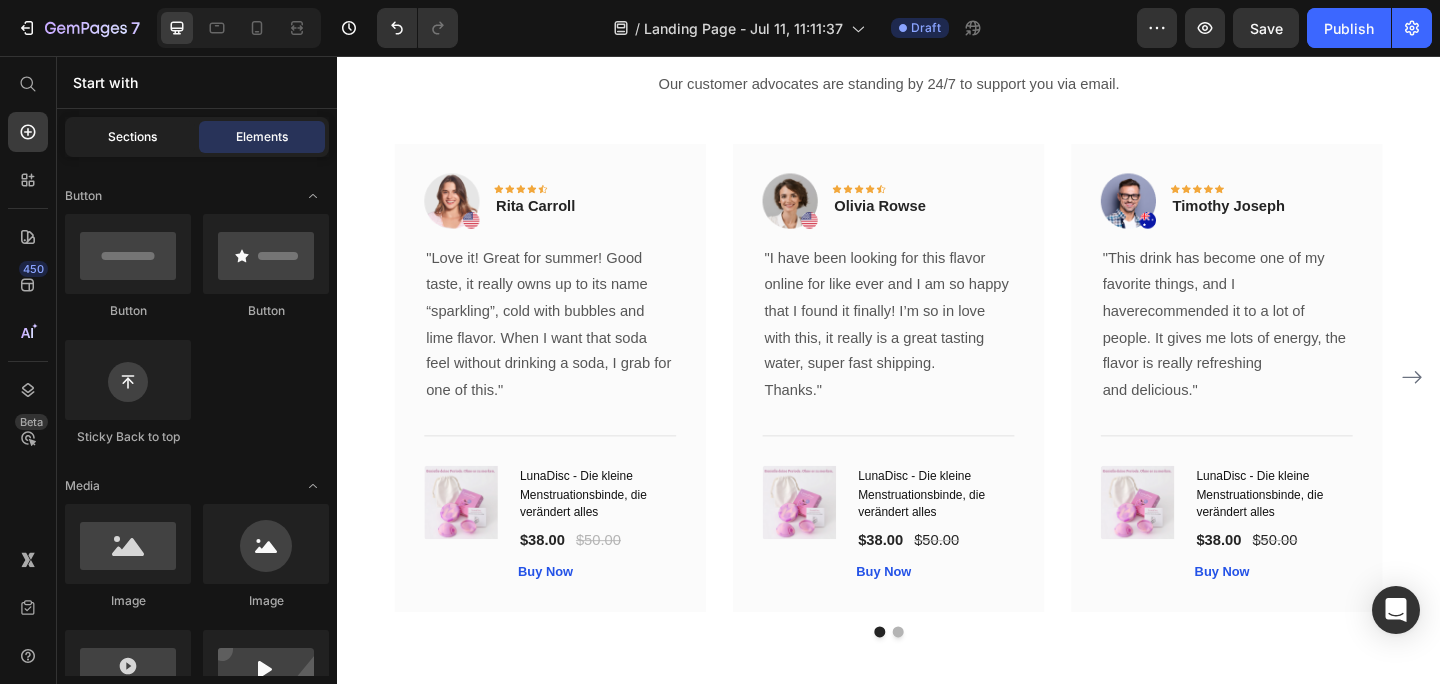 click on "Sections" at bounding box center (132, 137) 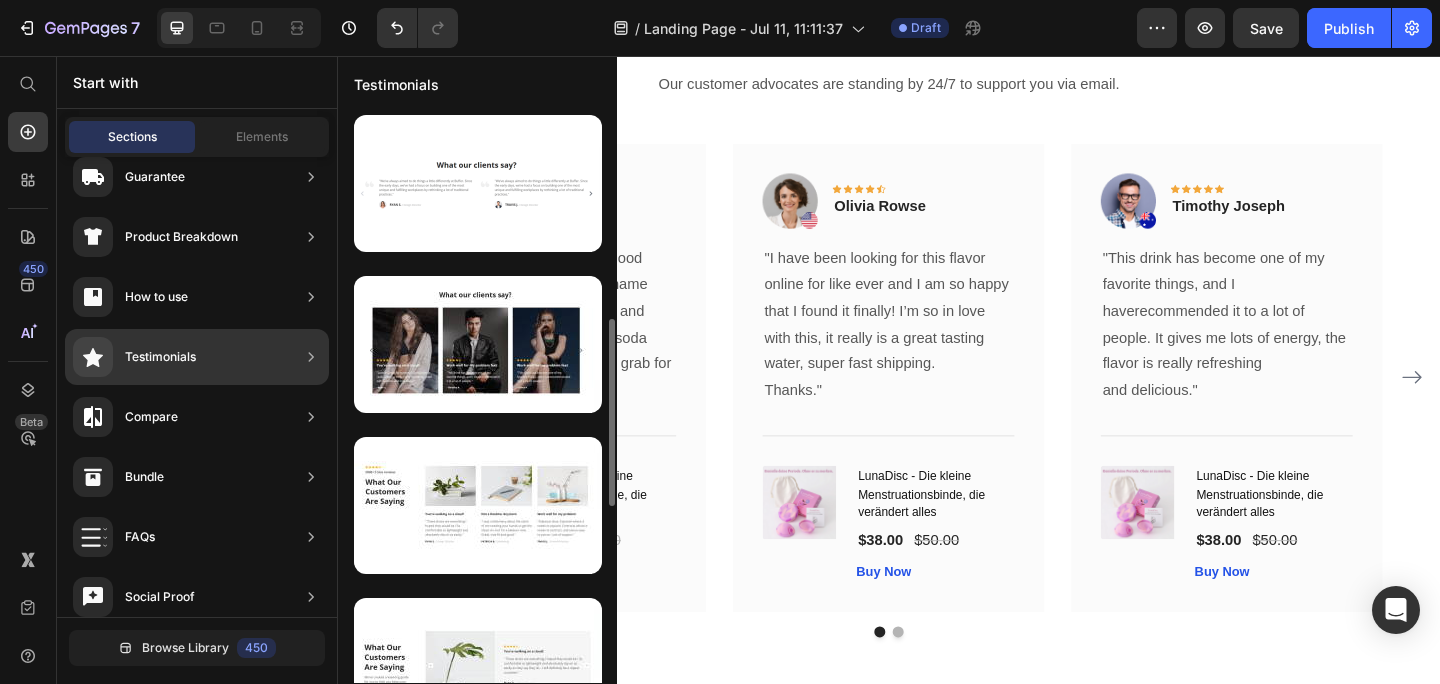 scroll, scrollTop: 639, scrollLeft: 0, axis: vertical 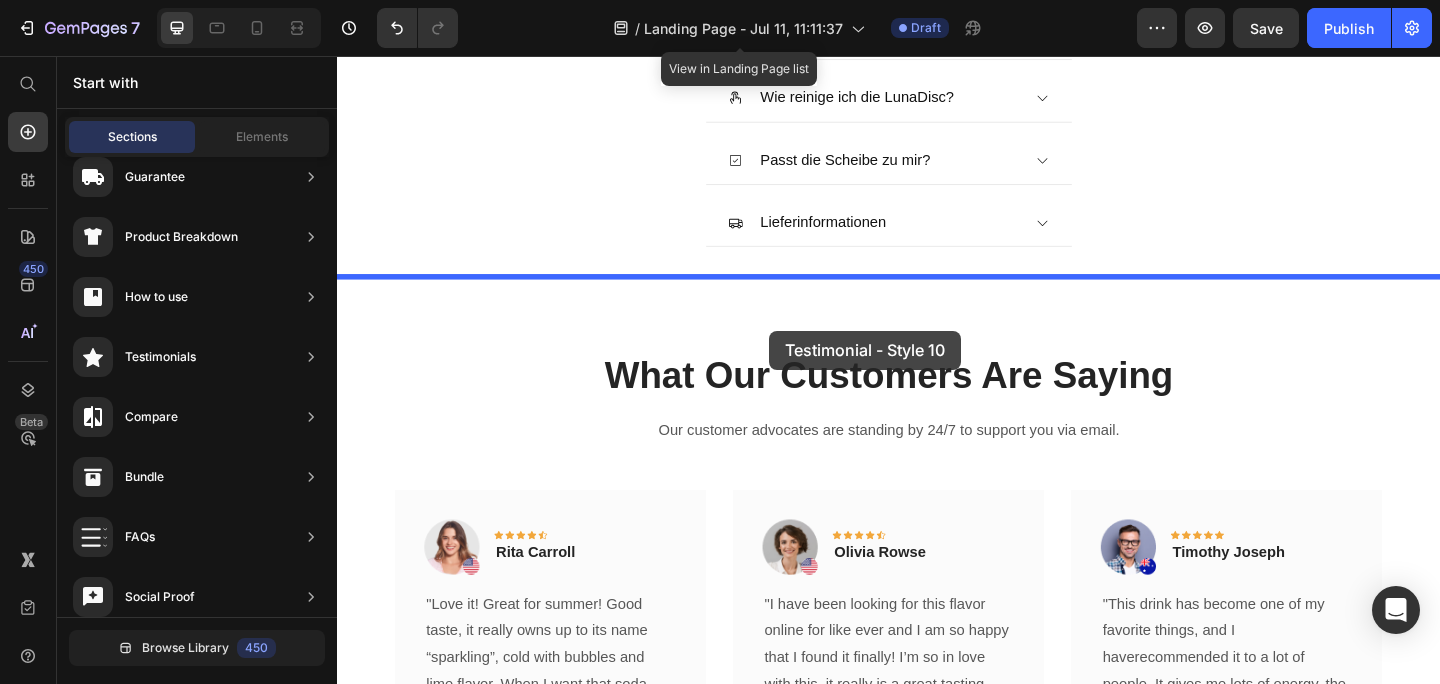 drag, startPoint x: 780, startPoint y: 411, endPoint x: 807, endPoint y: 355, distance: 62.169125 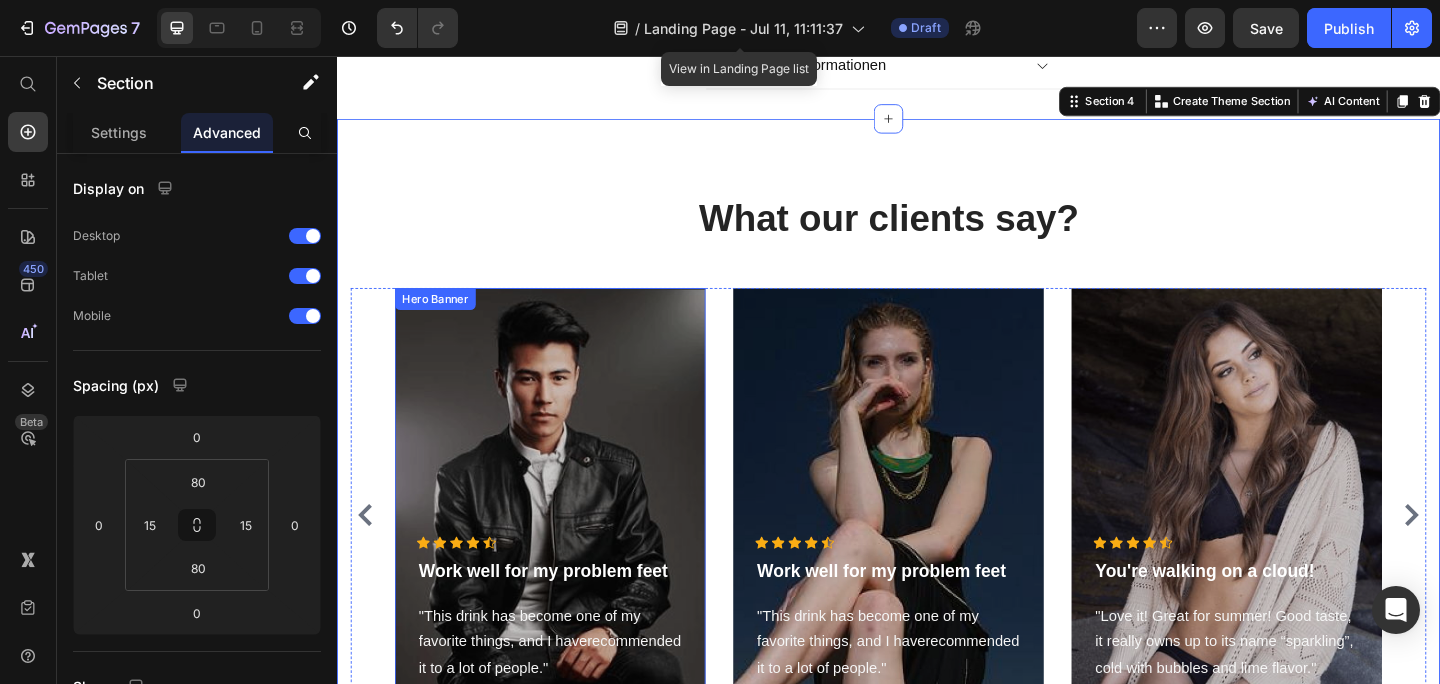 scroll, scrollTop: 6543, scrollLeft: 0, axis: vertical 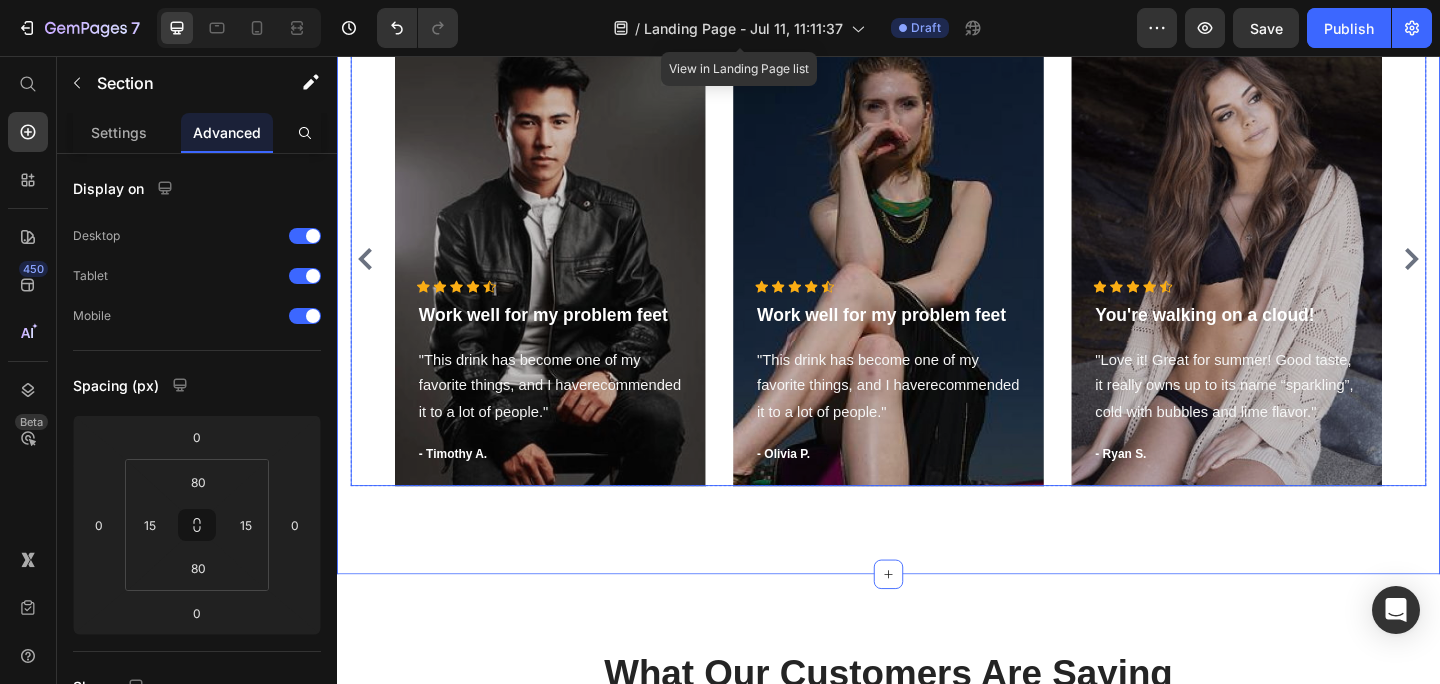 click 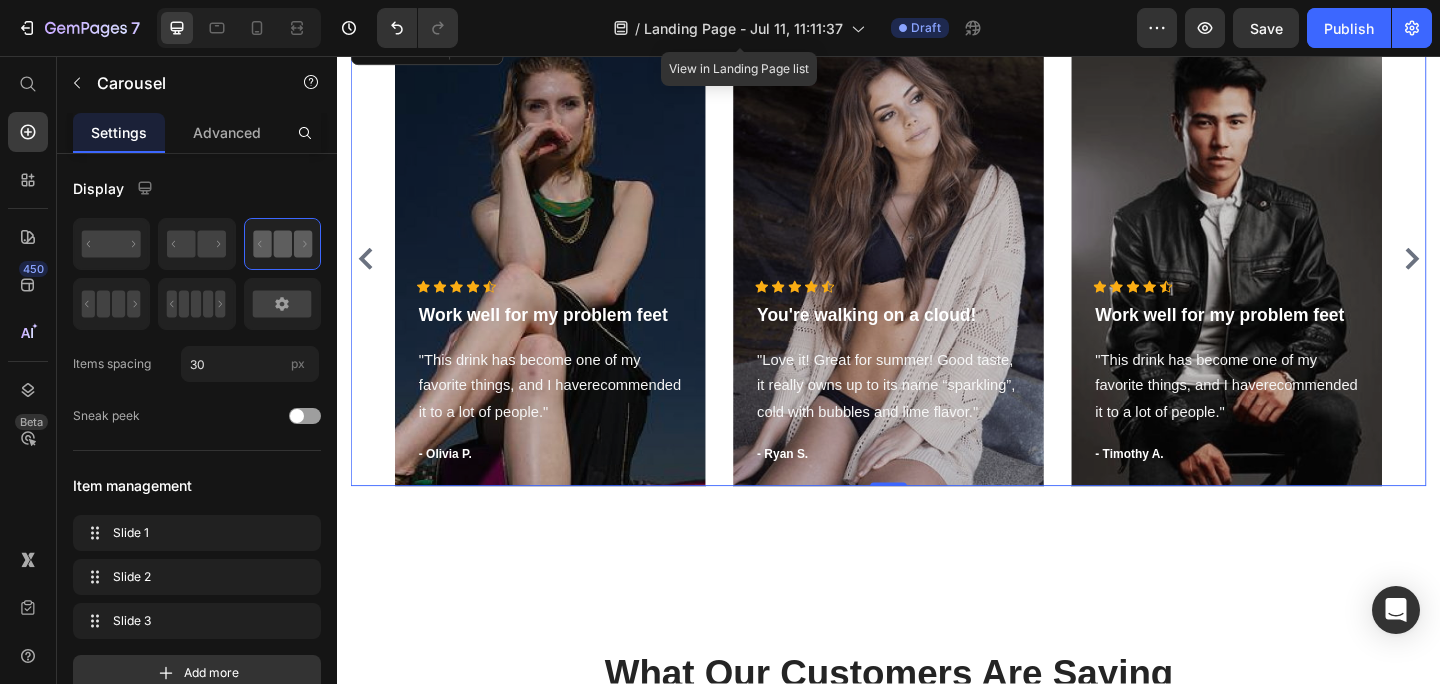 click 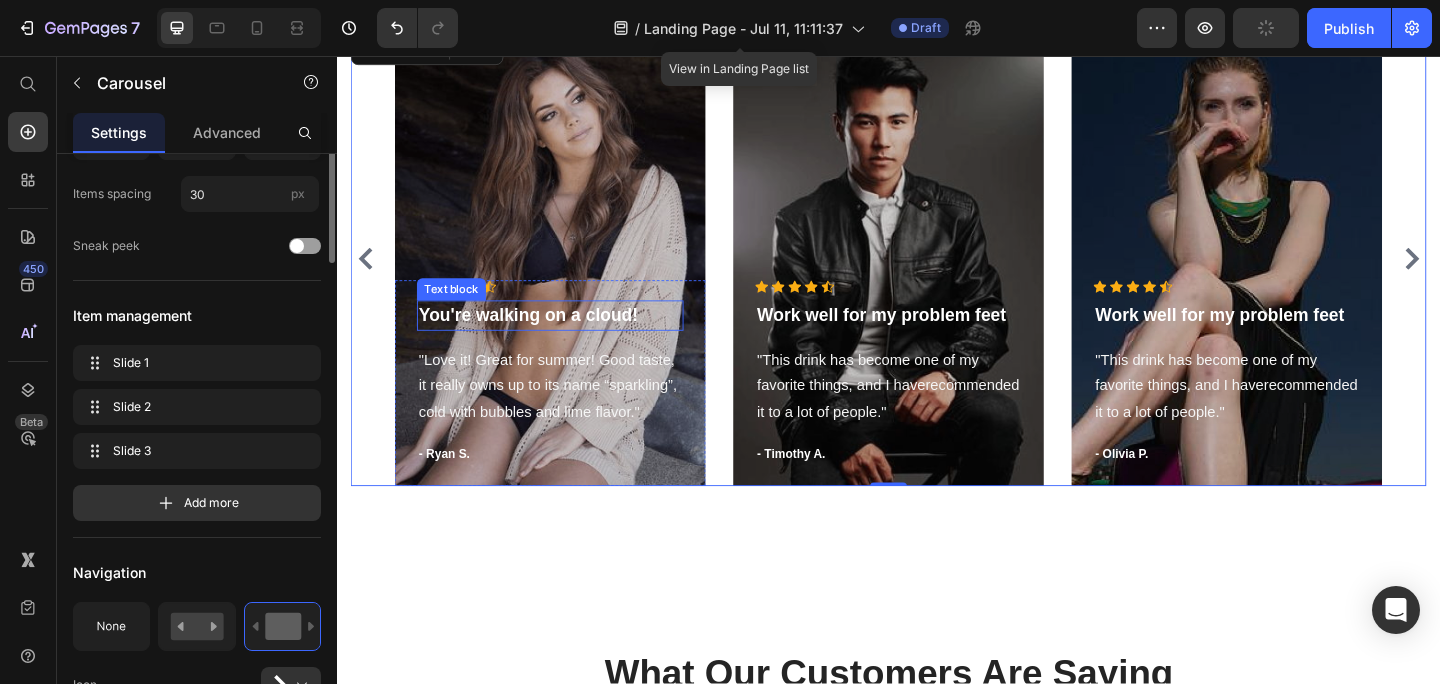 scroll, scrollTop: 97, scrollLeft: 0, axis: vertical 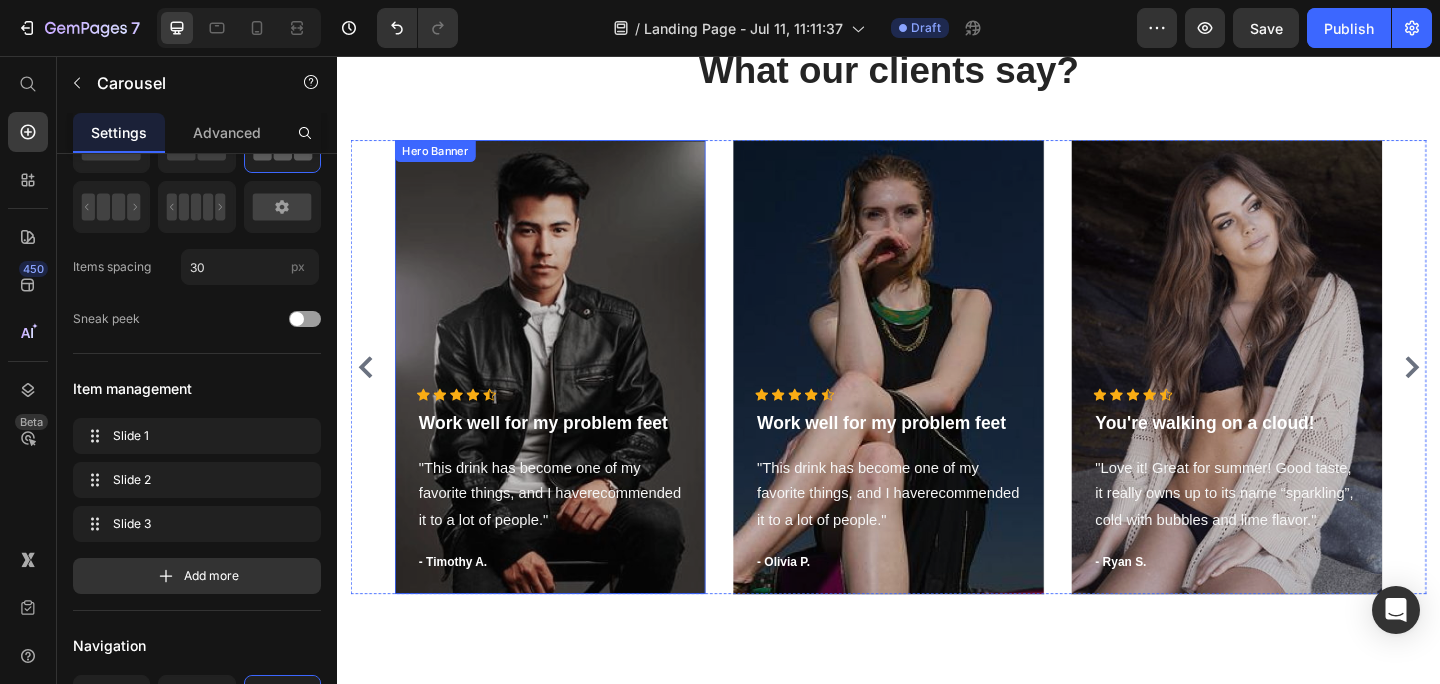 click at bounding box center [569, 395] 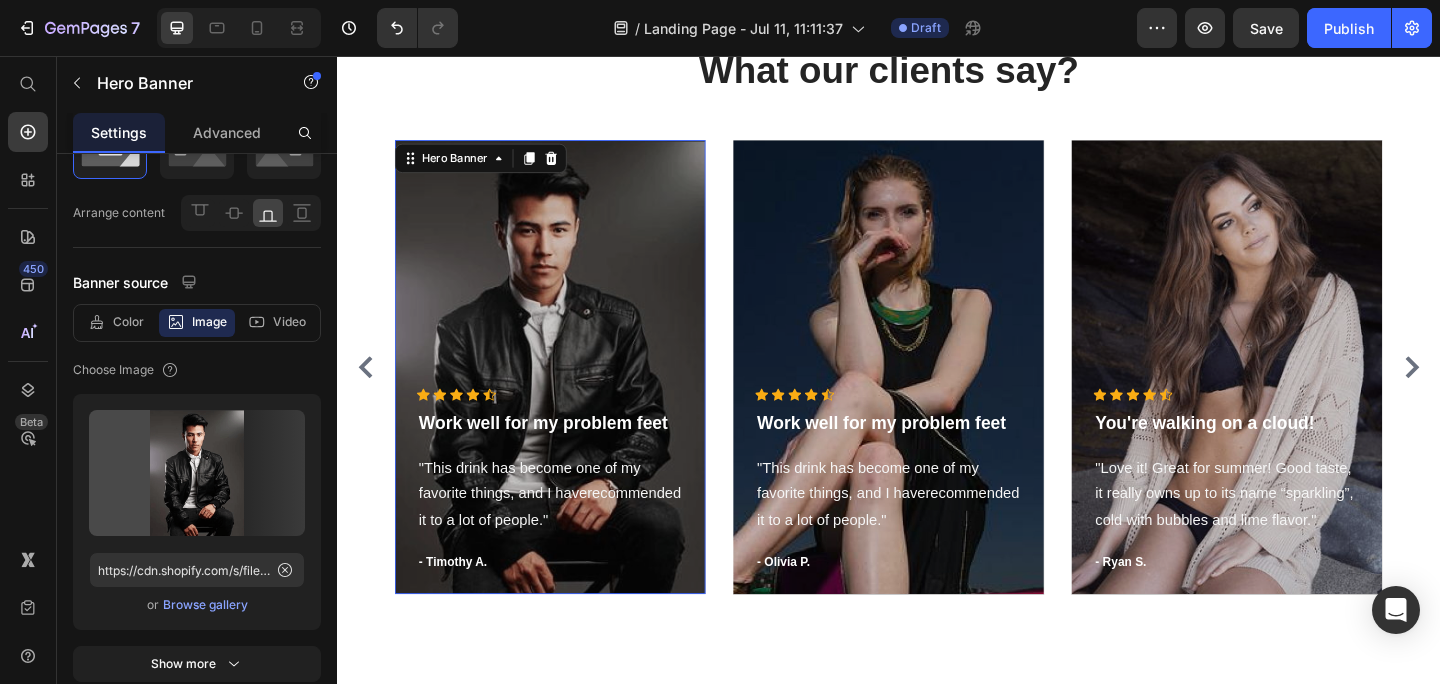 scroll, scrollTop: 0, scrollLeft: 0, axis: both 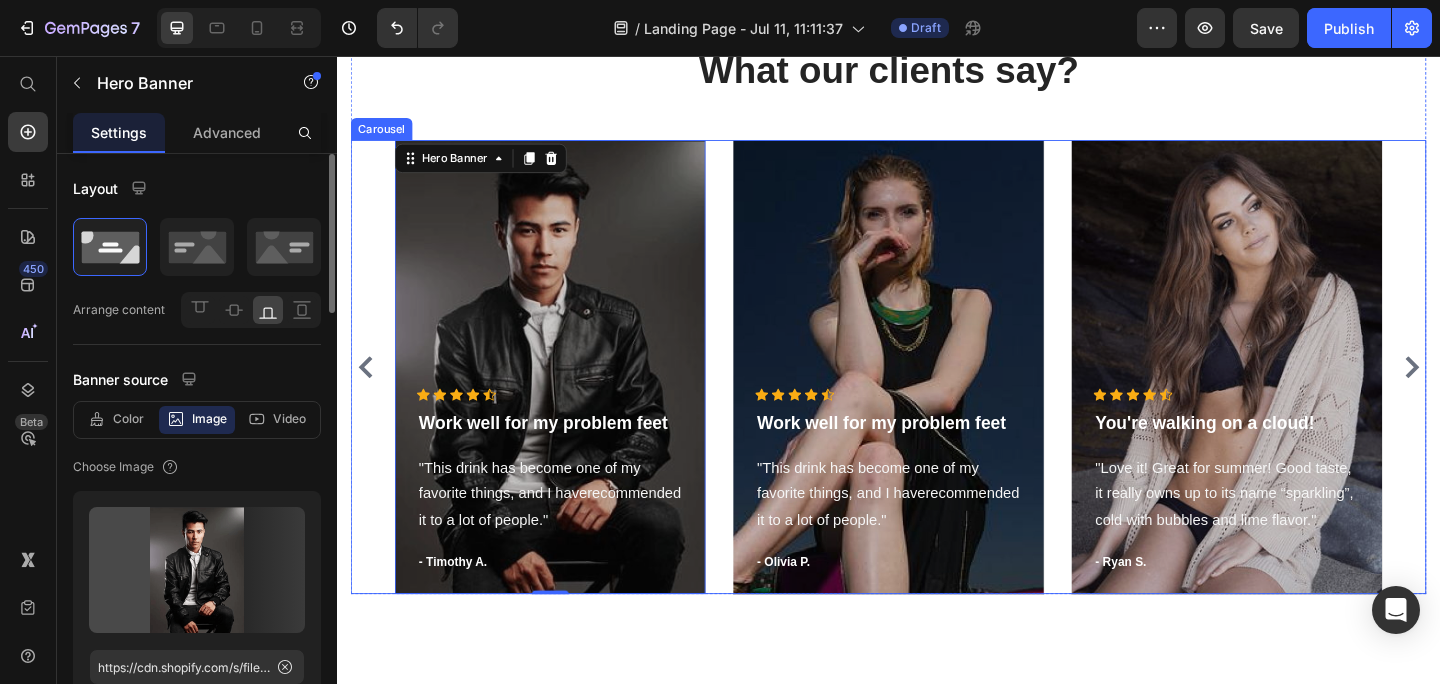 click on "Icon                Icon                Icon                Icon
Icon Icon List Hoz Work well for my problem feet Text block "This drink has become one of my  favorite things, and I haverecommended it to a lot of people." Text block - Timothy A. Text block Row Hero Banner   0                Icon                Icon                Icon                Icon
Icon Icon List Hoz Work well for my problem feet Text block "This drink has become one of my  favorite things, and I haverecommended it to a lot of people." Text block - Olivia P. Text block Row Hero Banner                Icon                Icon                Icon                Icon
Icon Icon List Hoz You're walking on a cloud! Text block "Love it! Great for summer! Good taste, it really owns up to its name “sparkling”, cold with bubbles and lime flavor." Text block - Ryan S. Text block Row Hero Banner" at bounding box center (937, 395) 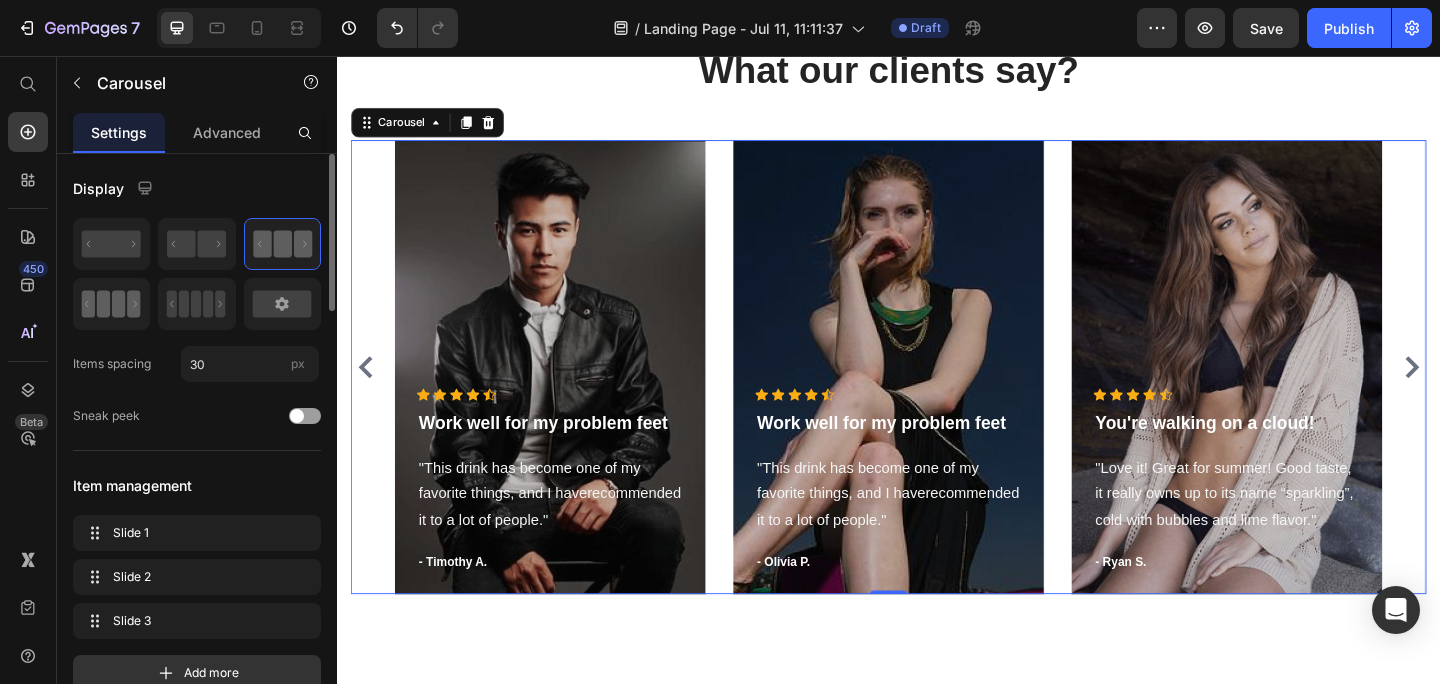 click 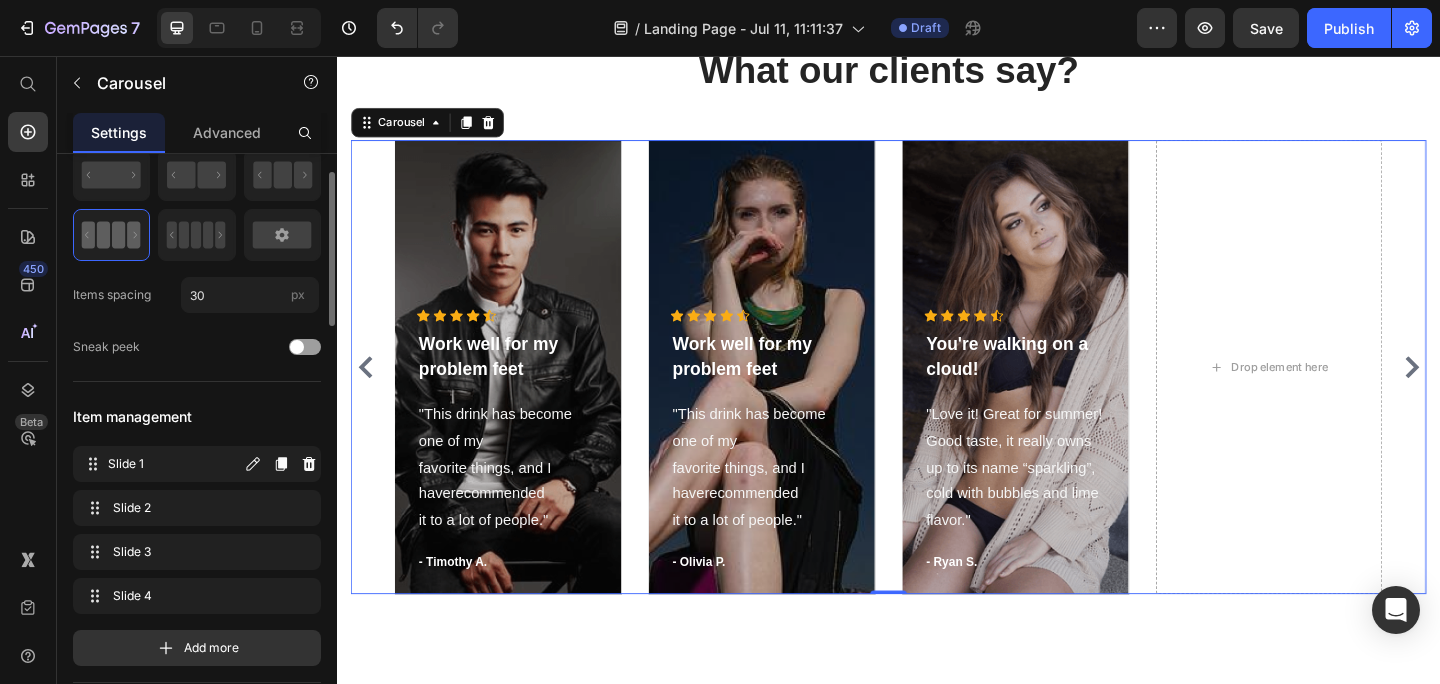 scroll, scrollTop: 74, scrollLeft: 0, axis: vertical 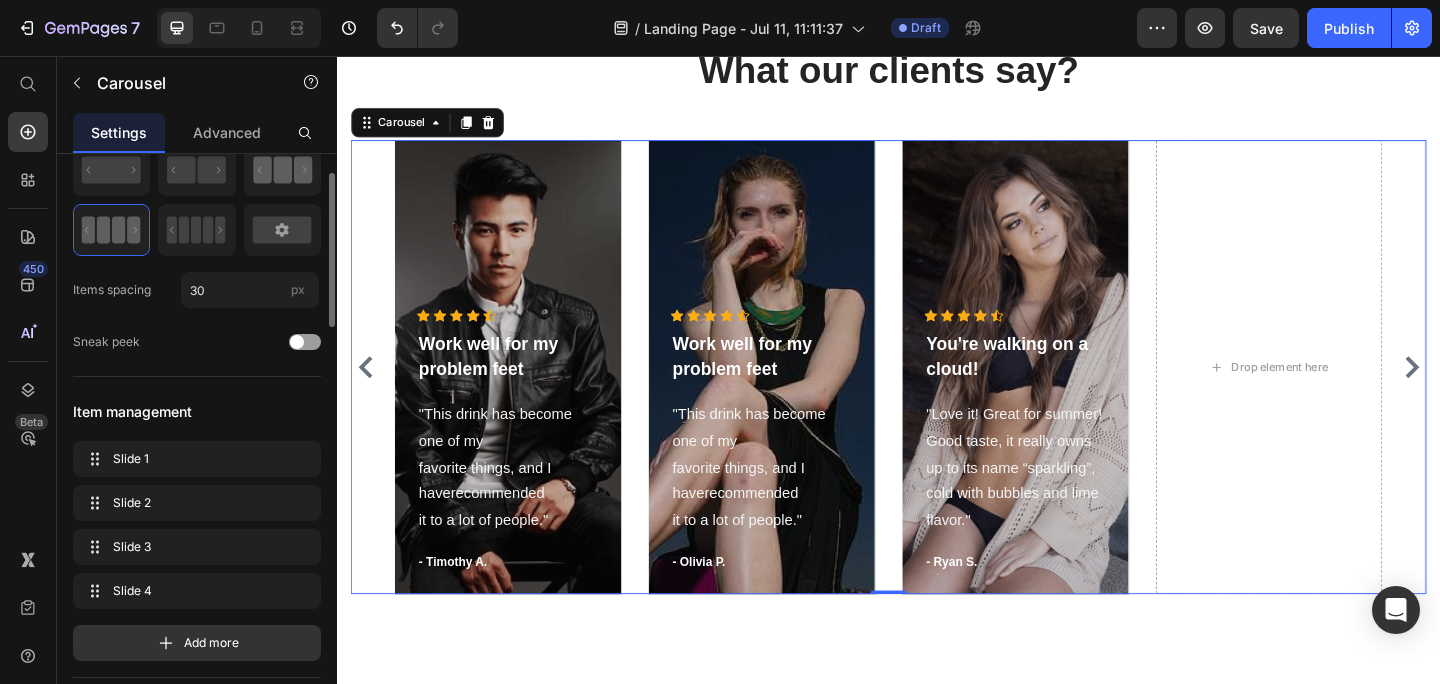 click 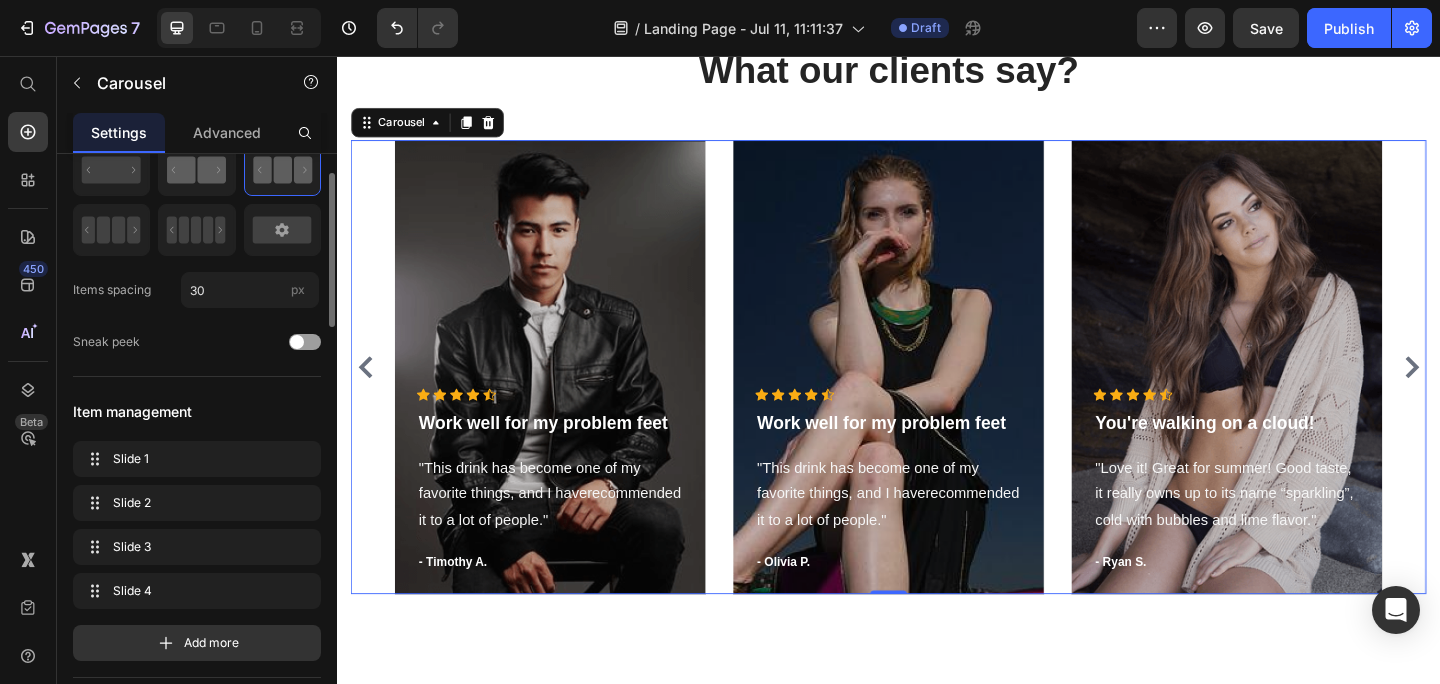 click 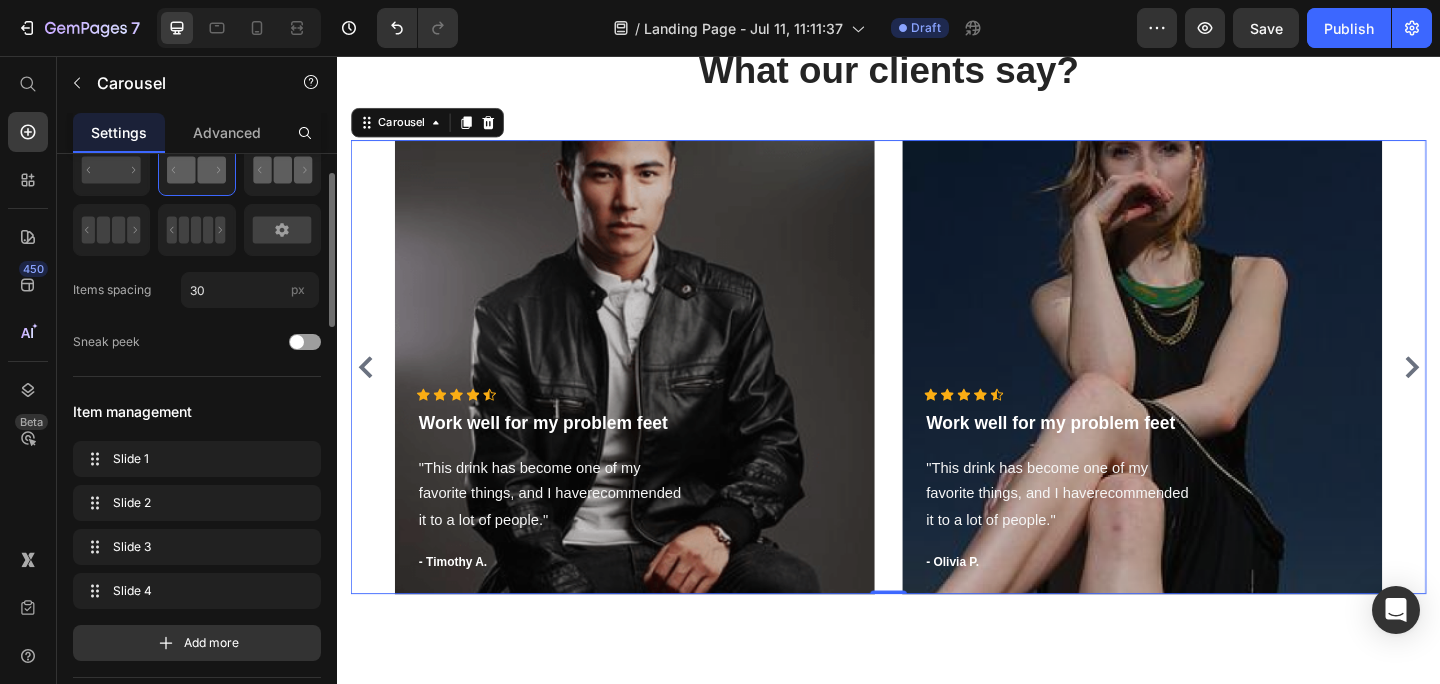 click 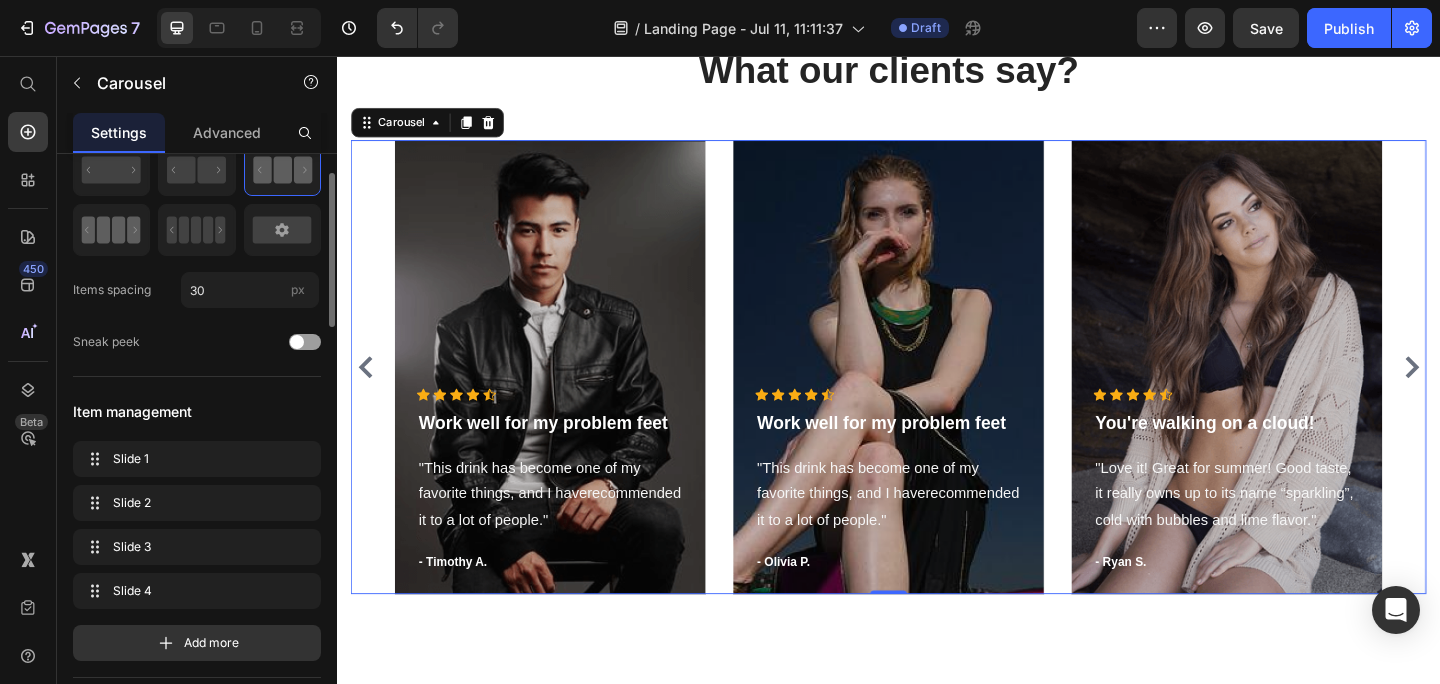click 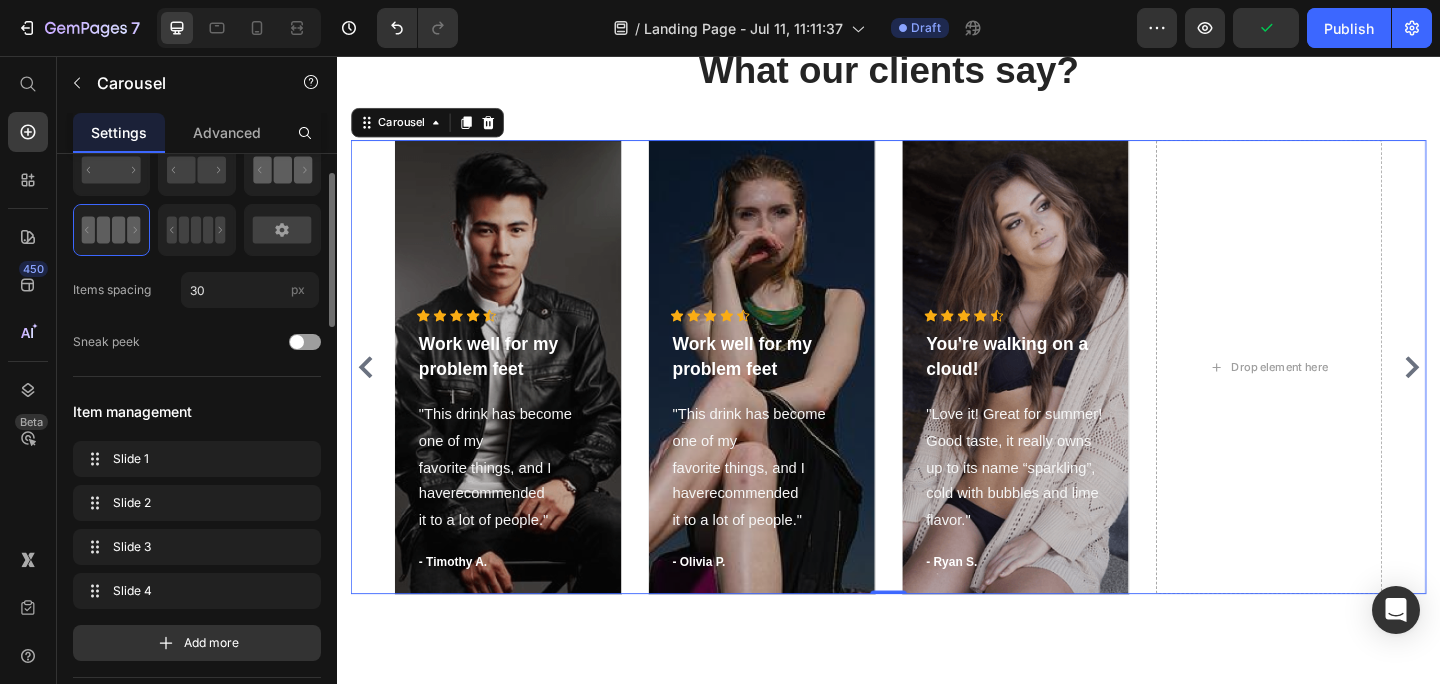 click 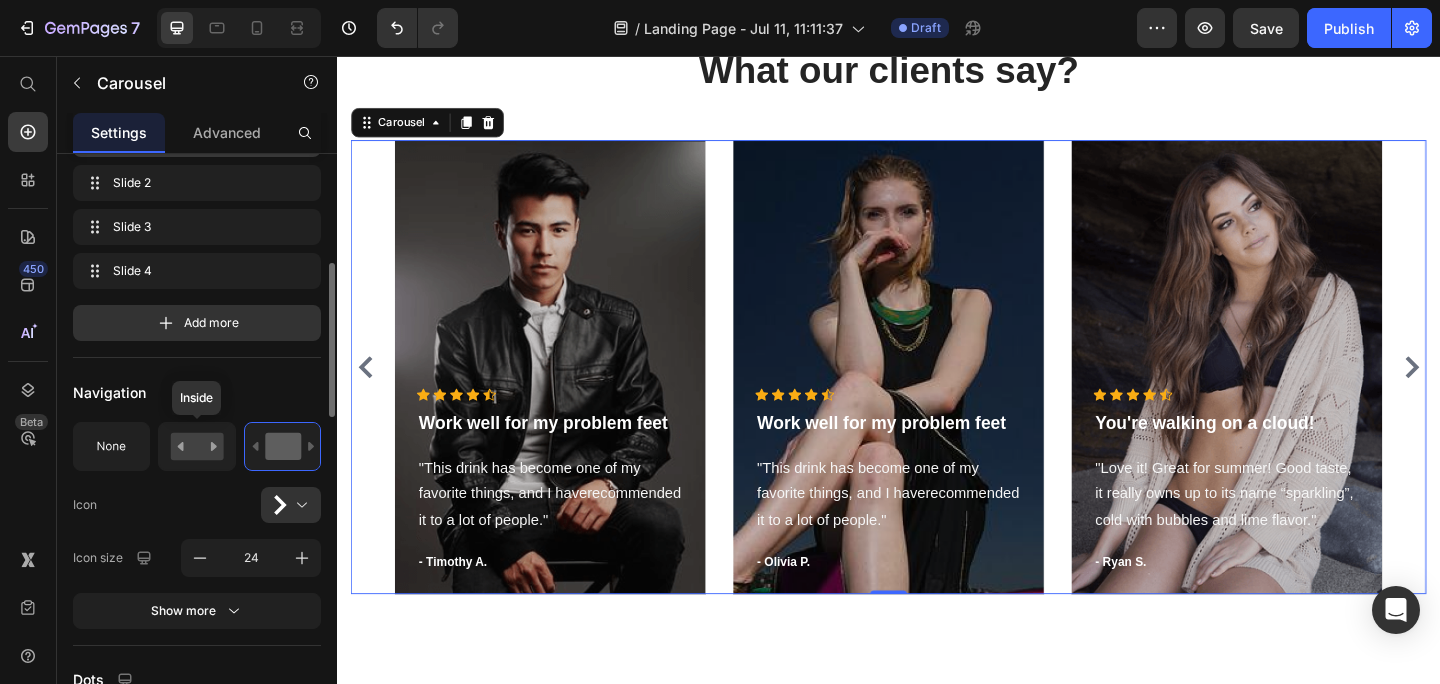 scroll, scrollTop: 399, scrollLeft: 0, axis: vertical 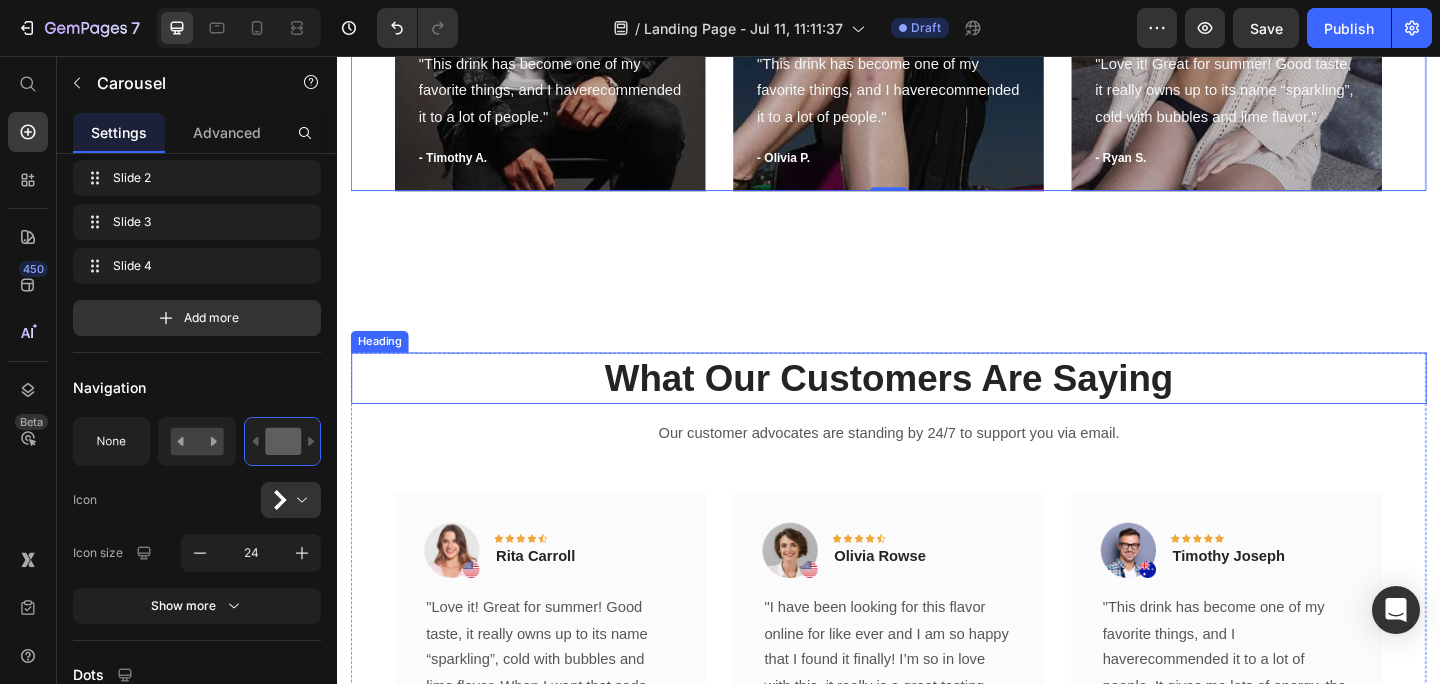 click on "Heading" at bounding box center (383, 367) 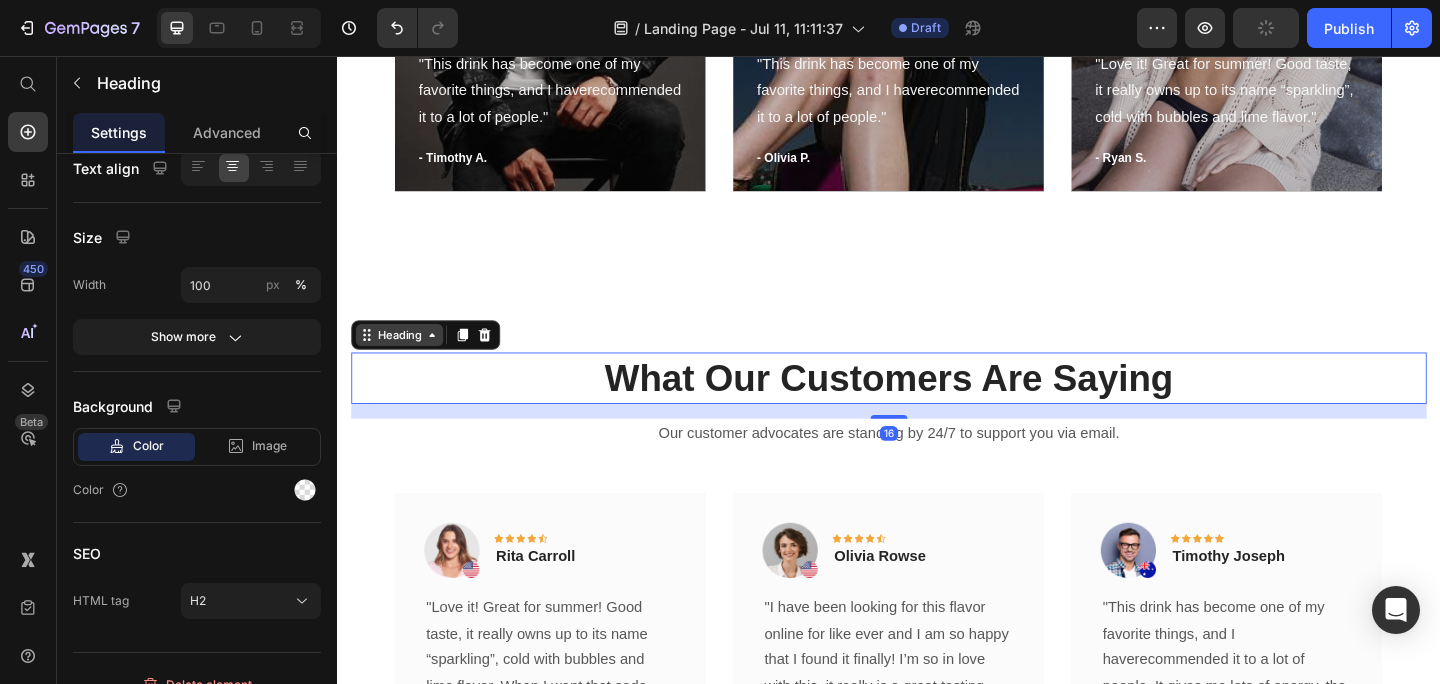 scroll, scrollTop: 0, scrollLeft: 0, axis: both 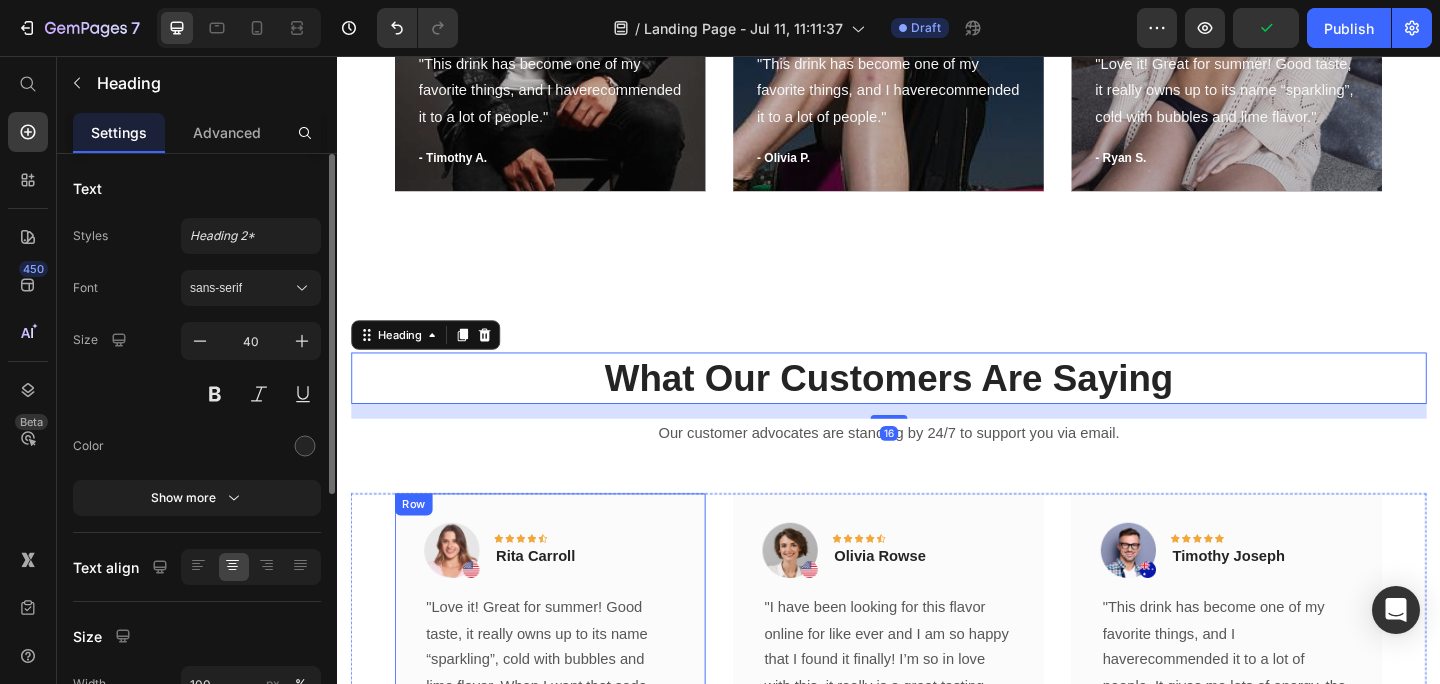 click on "Image
Icon
Icon
Icon
Icon
Icon Row Rita Carroll Text block Row "Love it! Great for summer! Good taste, it really owns up to its name “sparkling”, cold with bubbles and lime flavor. When I want that soda feel without drinking a soda, I grab for one of this." Text block                Title Line (P) Images & Gallery LunaDisc - Die kleine Menstruationsbinde, die verändert alles (P) Title $38.00 (P) Price $50.00 (P) Price Row Buy Now (P) Cart Button Product Row" at bounding box center [569, 786] 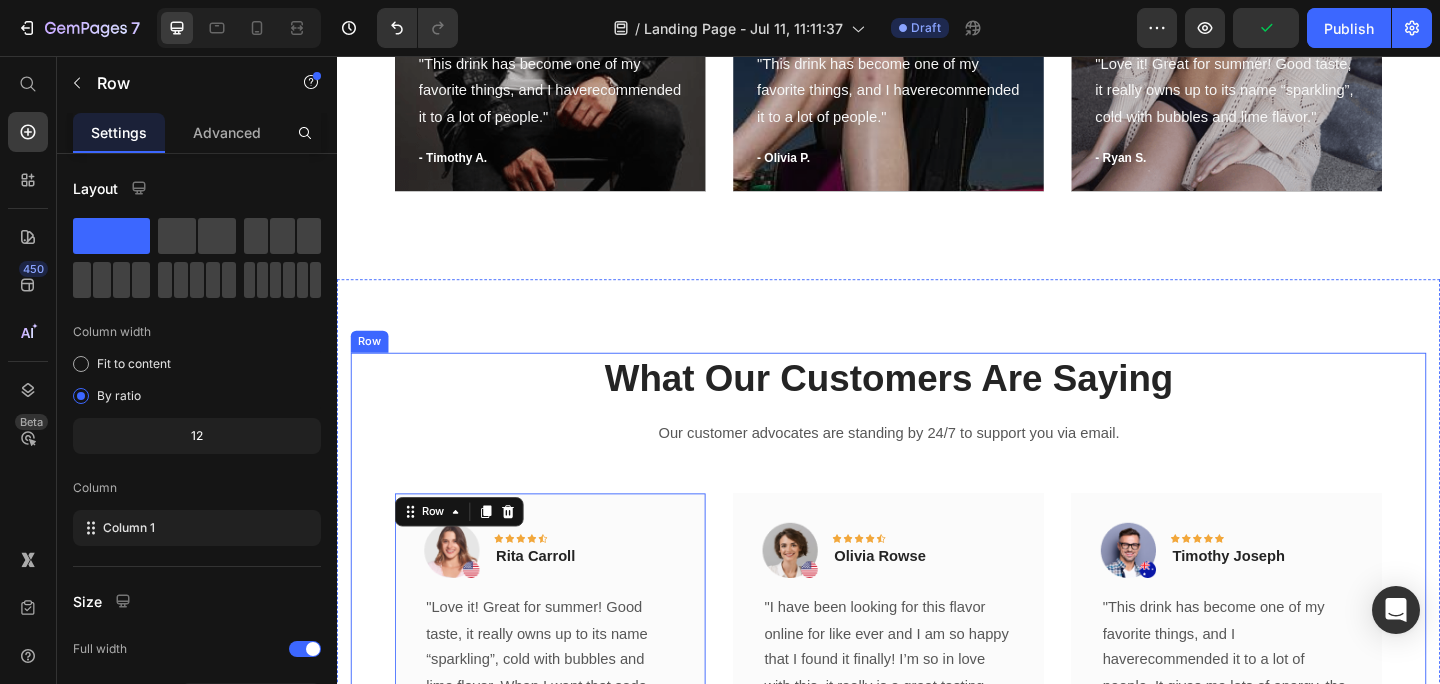 click on "What Our Customers Are Saying Heading Our customer advocates are standing by 24/7 to support you via email. Text block
Image
Icon
Icon
Icon
Icon
Icon Row Rita Carroll Text block Row "Love it! Great for summer! Good taste, it really owns up to its name “sparkling”, cold with bubbles and lime flavor. When I want that soda feel without drinking a soda, I grab for one of this." Text block                Title Line (P) Images & Gallery LunaDisc - Die kleine Menstruationsbinde, die verändert alles (P) Title $38.00 (P) Price $50.00 (P) Price Row Buy Now (P) Cart Button Product Row   0 Image
Icon
Icon
Icon
Icon
Icon Row Olivia Rowse Text block Row "I have been looking for this flavor online for like ever and I am so happy that I found it finally! I’m so in love with this, it really is a great tasting water, super fast shipping.  Title" at bounding box center [937, 723] 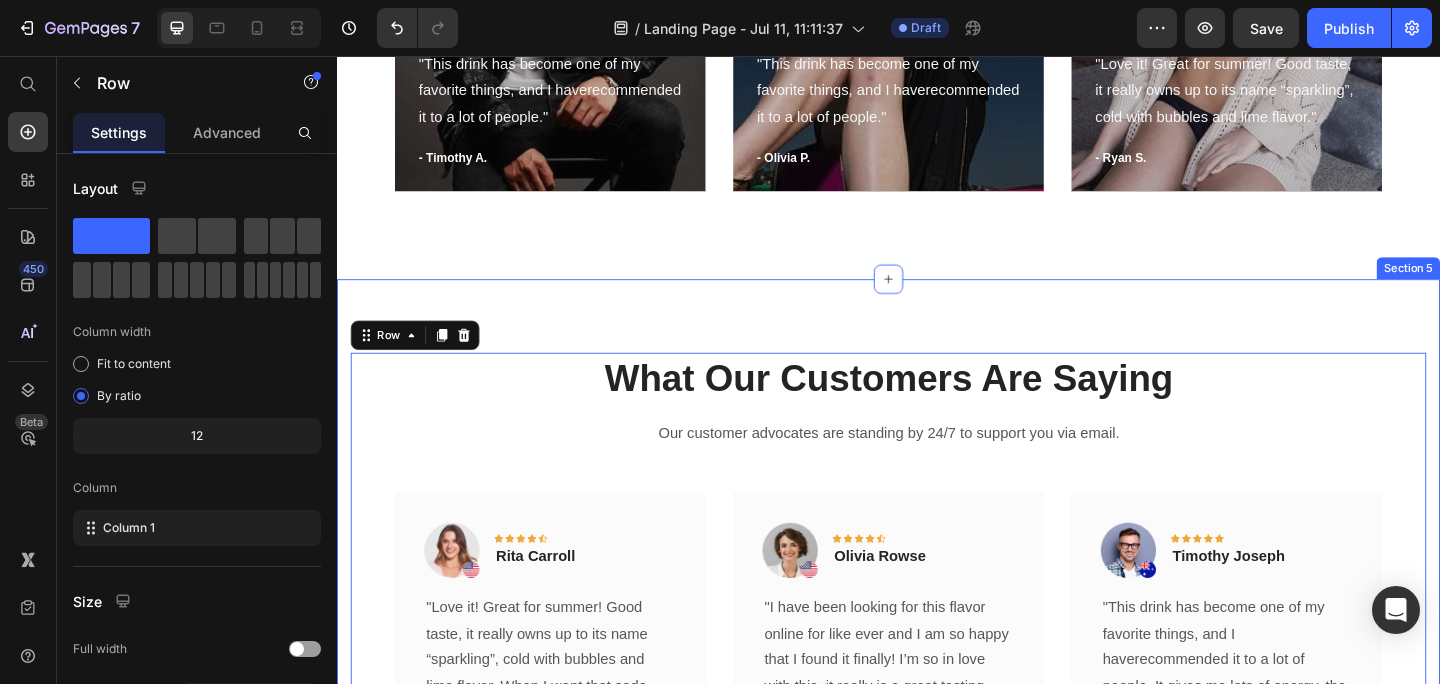 click on "Section 5" at bounding box center [1502, 287] 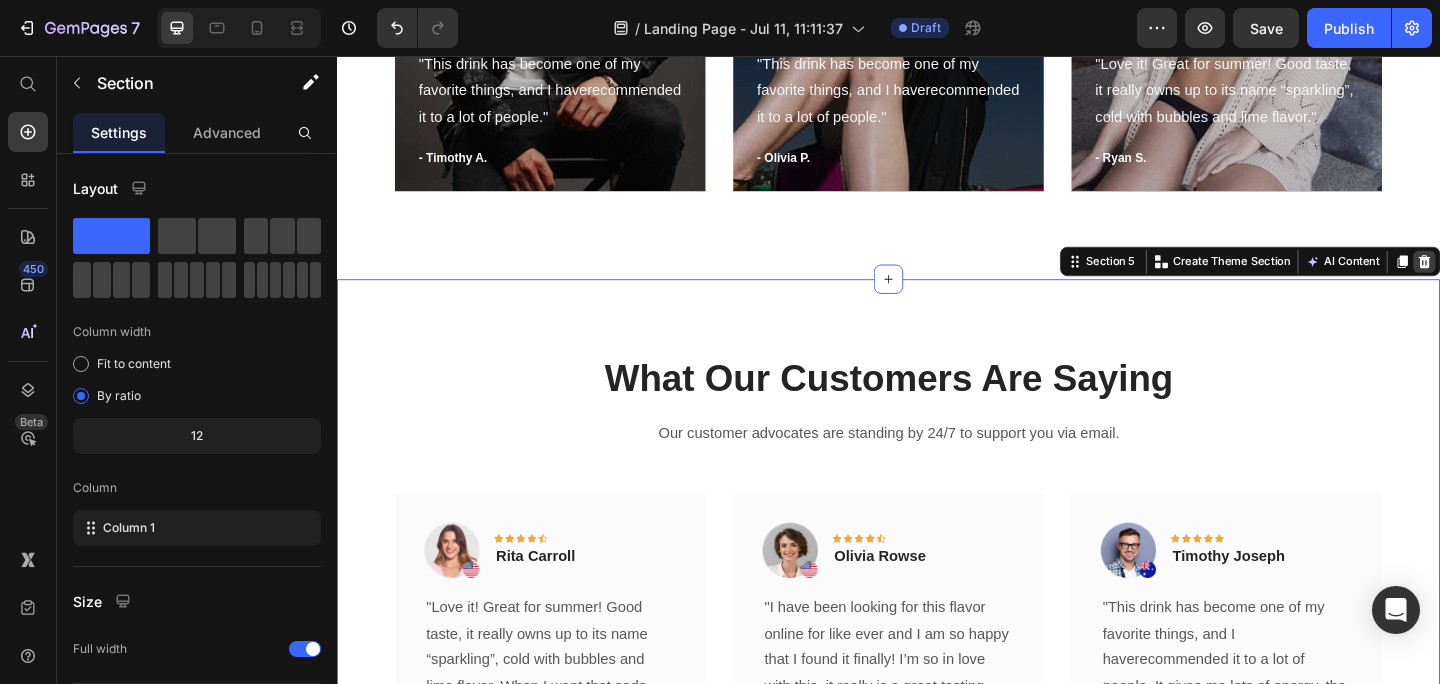 click 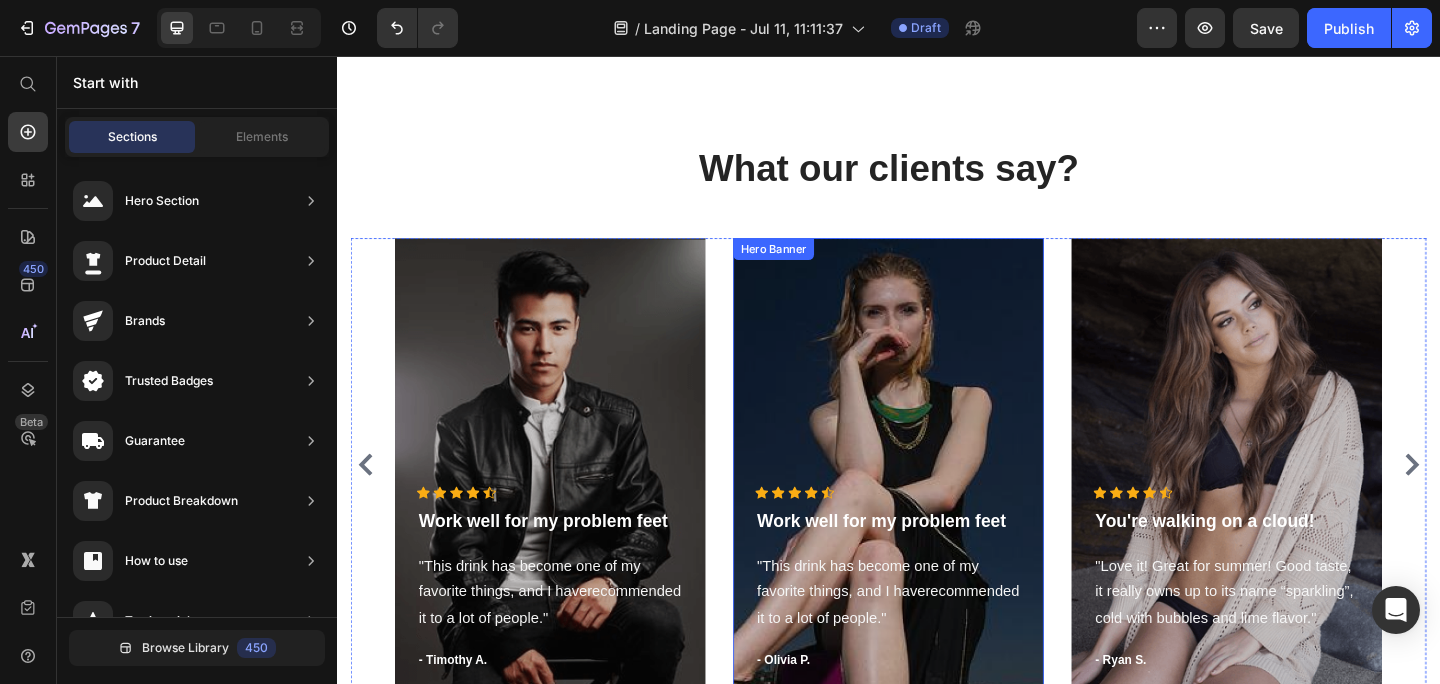scroll, scrollTop: 6479, scrollLeft: 0, axis: vertical 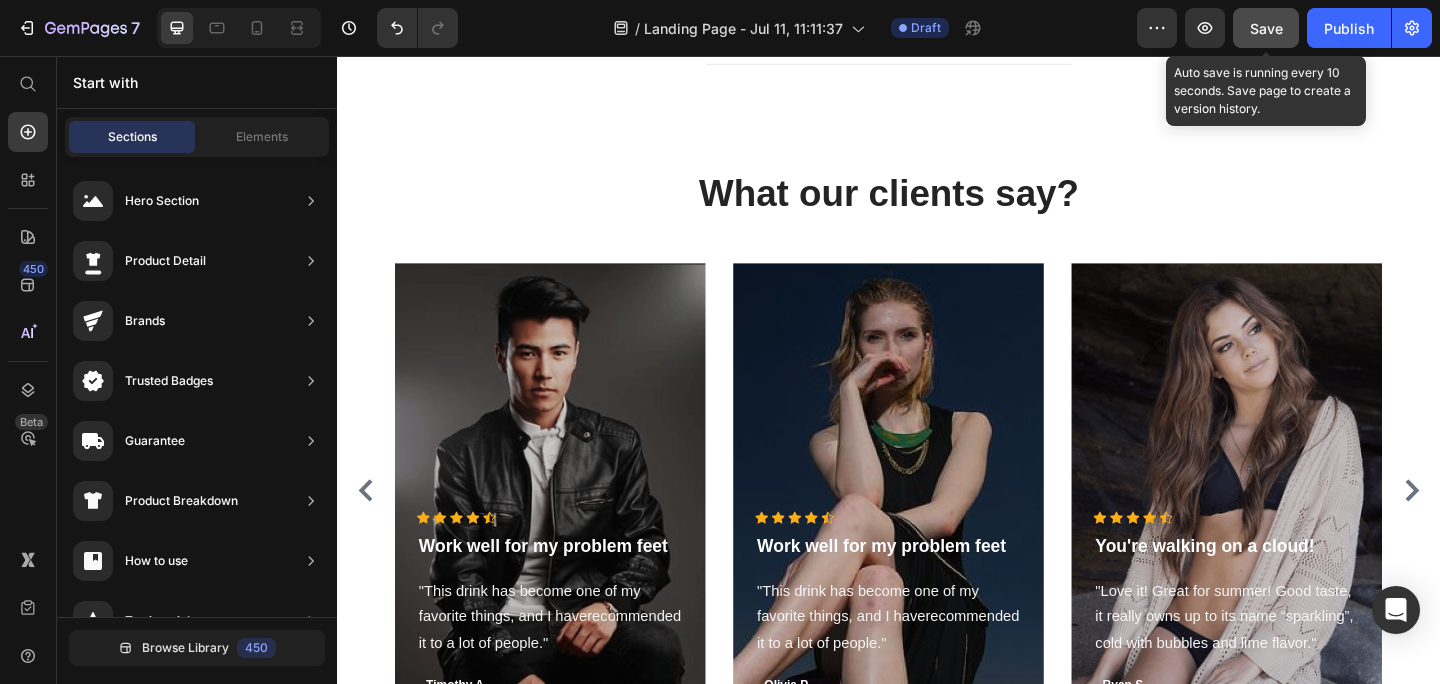 click on "Save" at bounding box center (1266, 28) 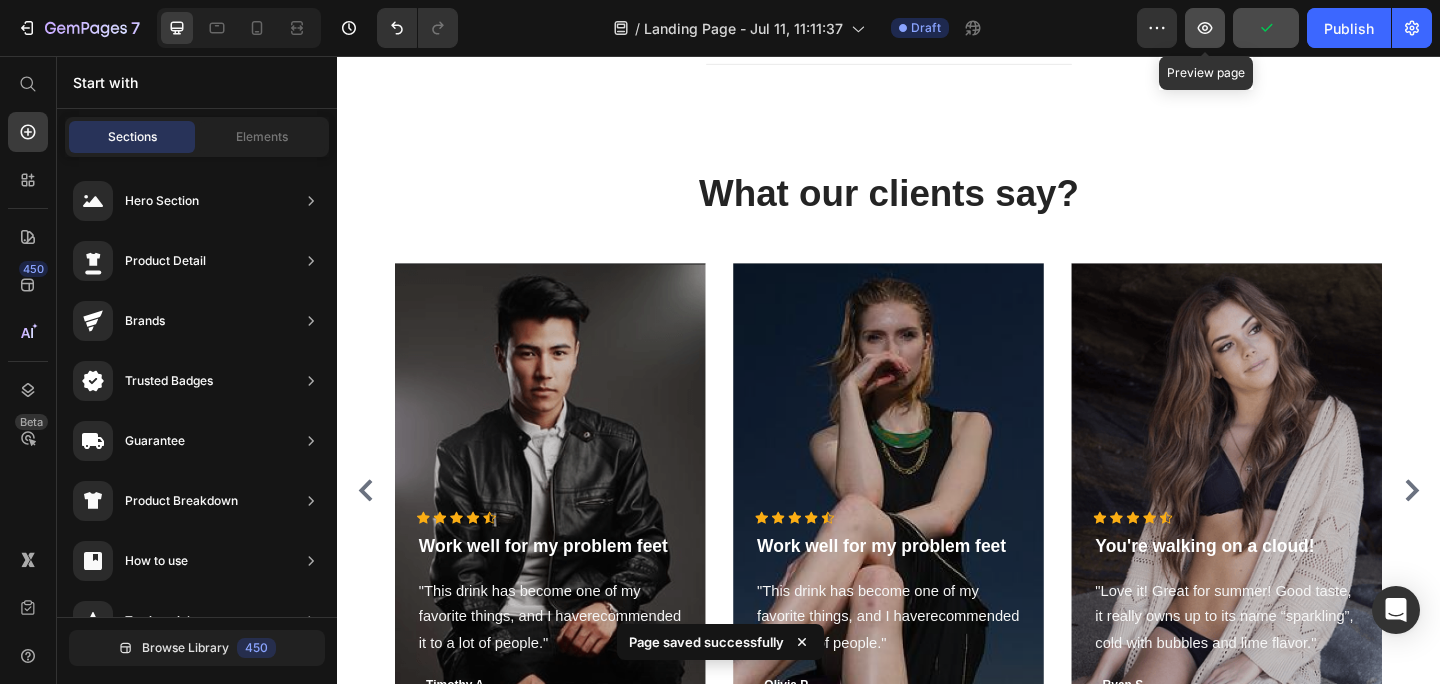 click 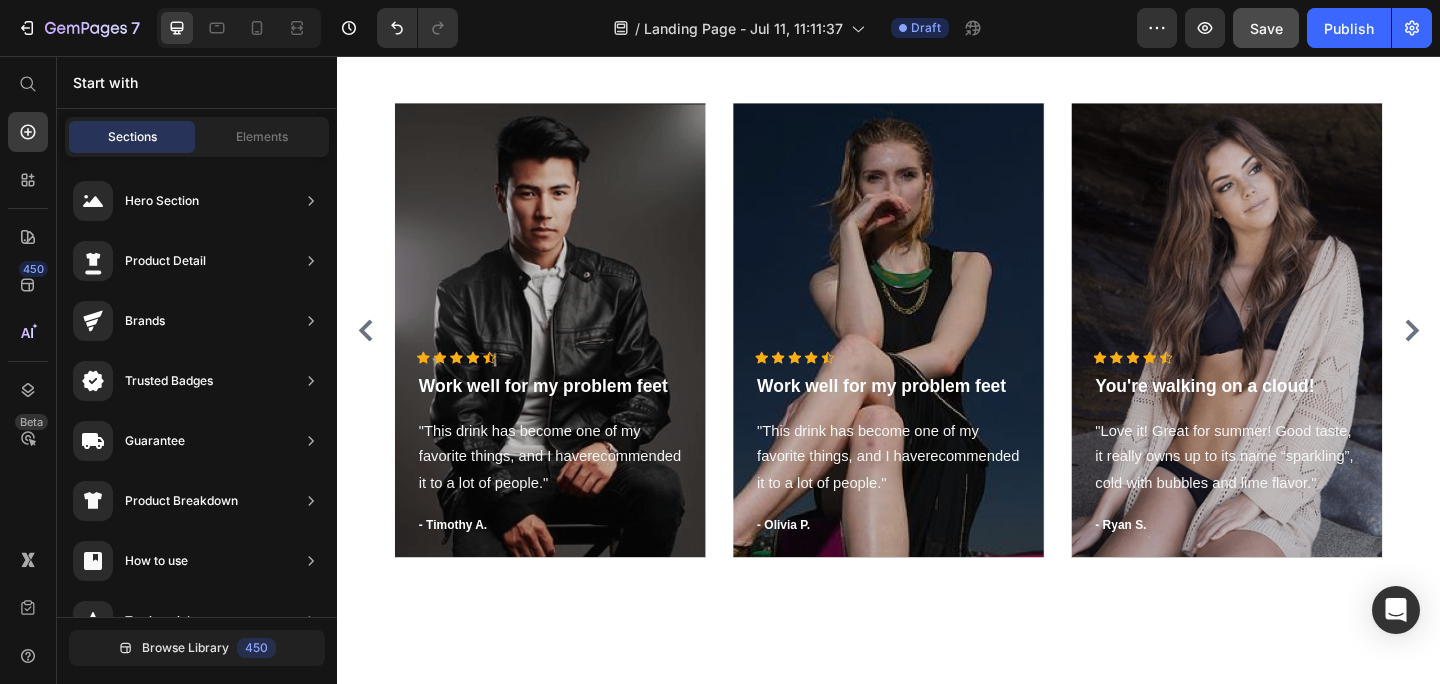 scroll, scrollTop: 6776, scrollLeft: 0, axis: vertical 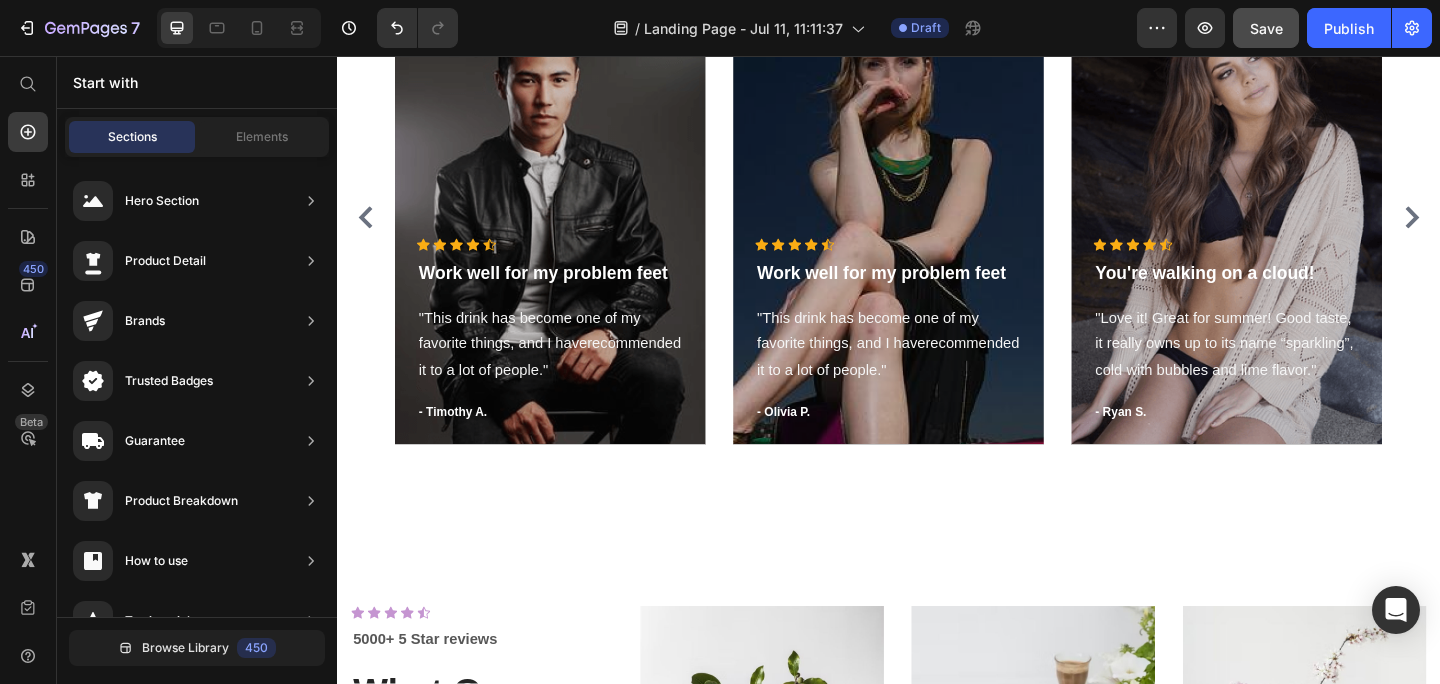 click 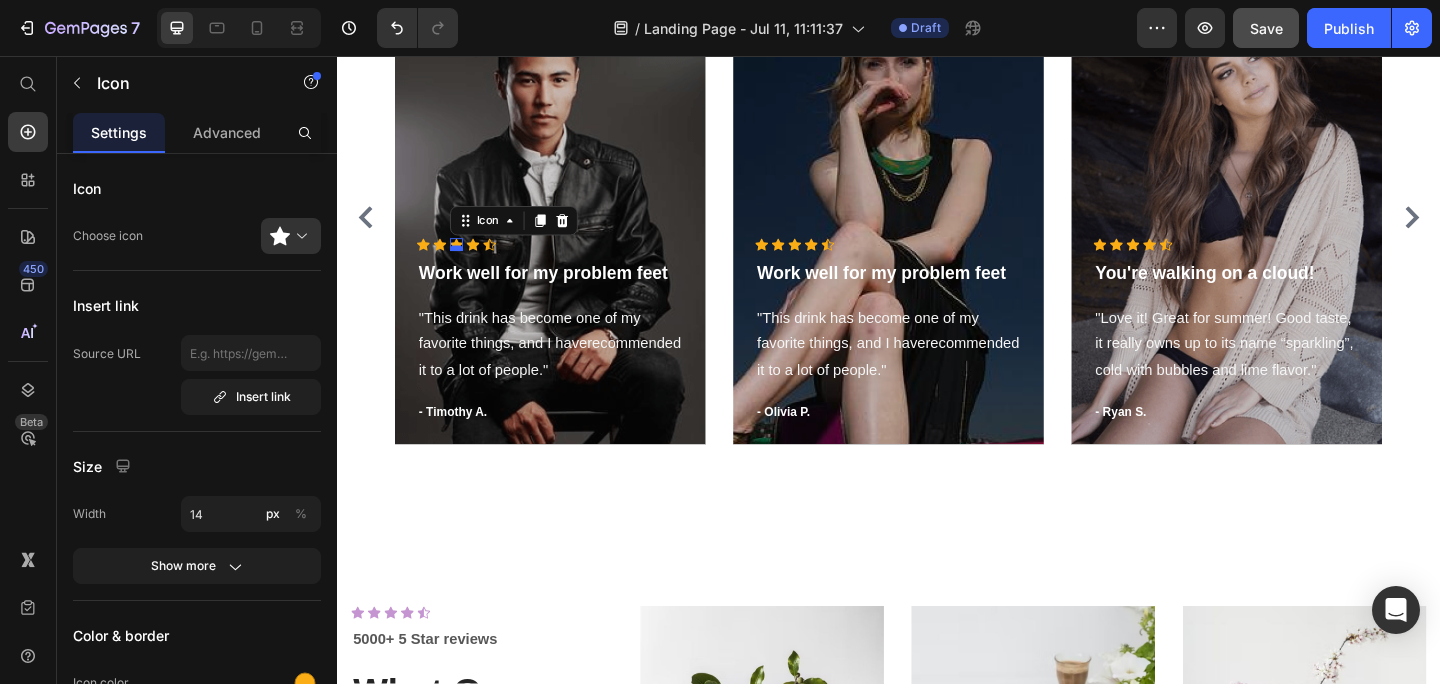 click at bounding box center (467, 266) 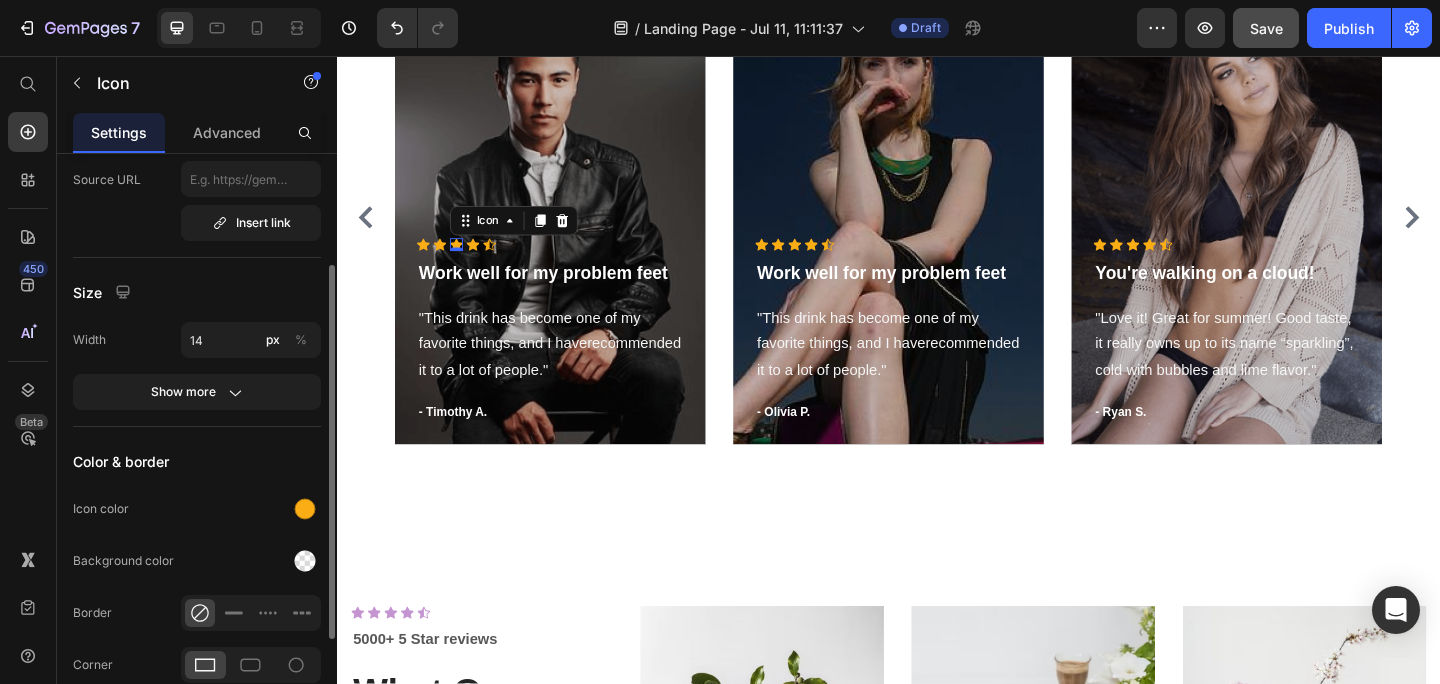 scroll, scrollTop: 183, scrollLeft: 0, axis: vertical 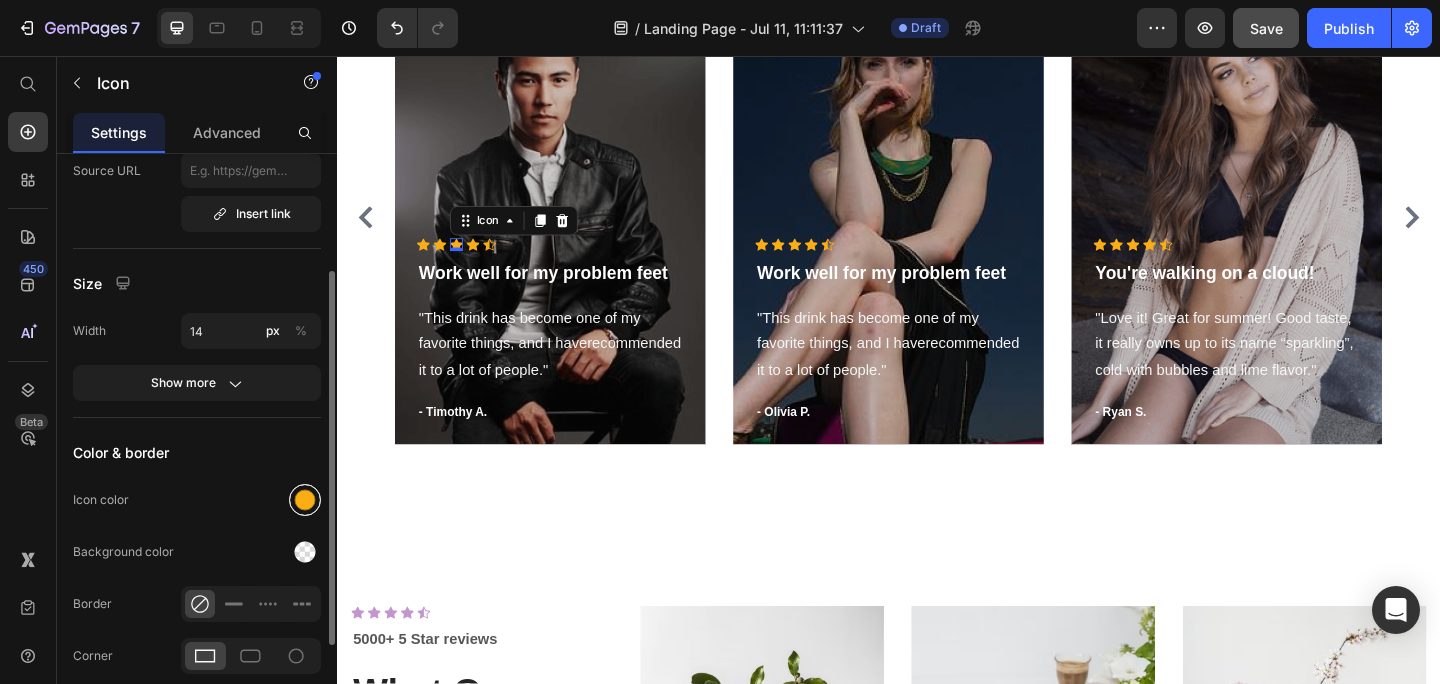 click at bounding box center [305, 500] 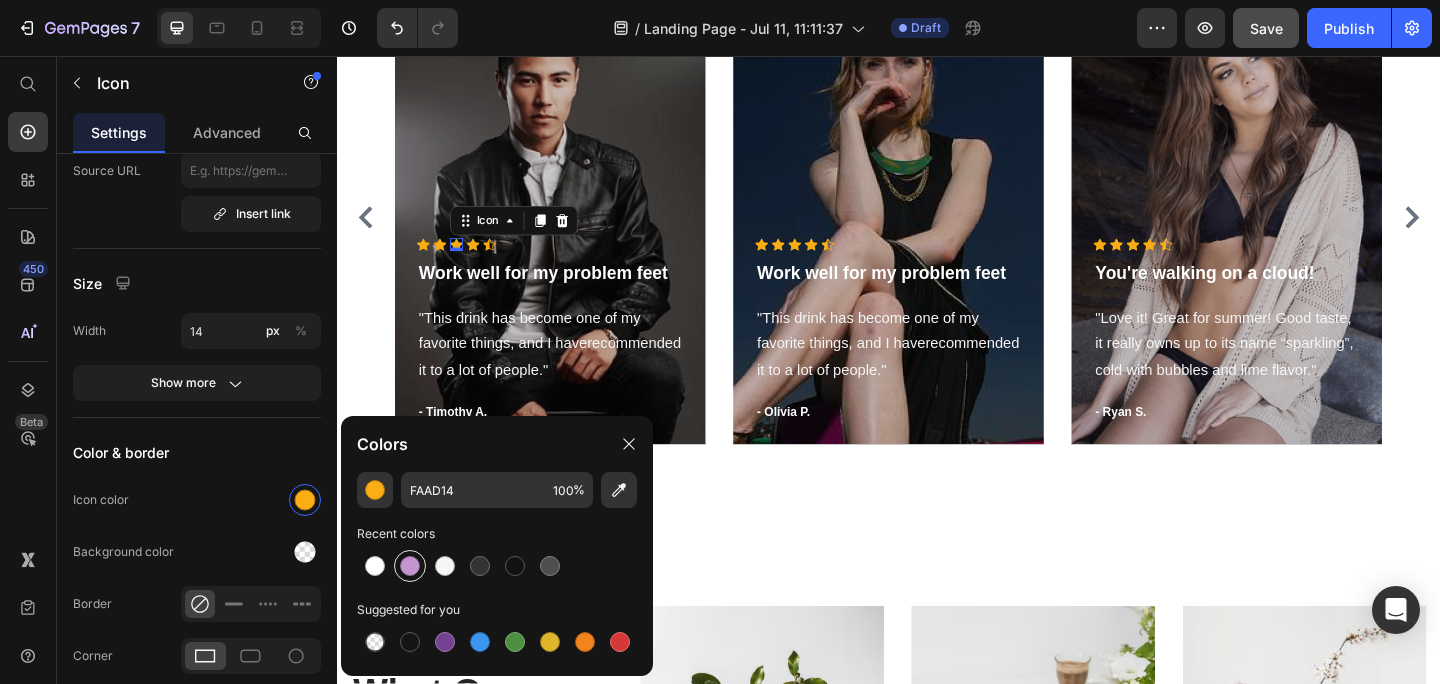 drag, startPoint x: 406, startPoint y: 571, endPoint x: 110, endPoint y: 212, distance: 465.2924 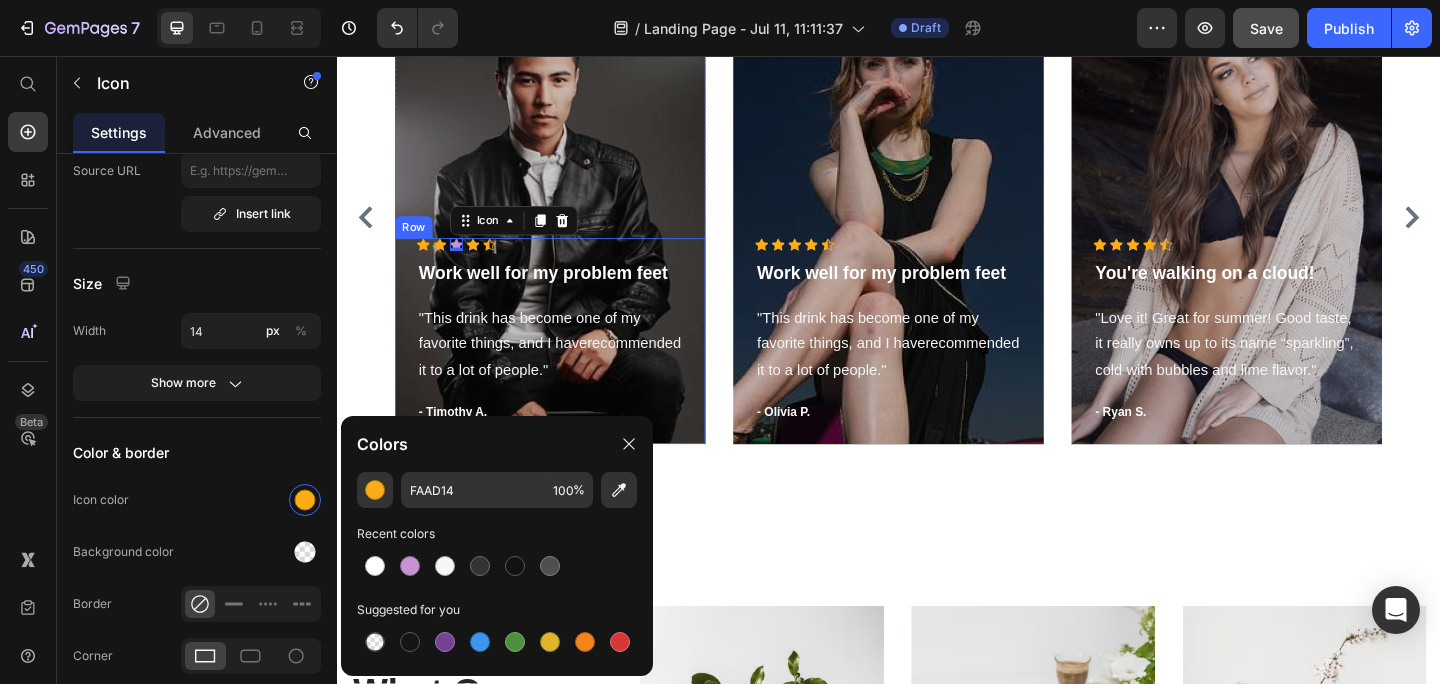 type on "C595D1" 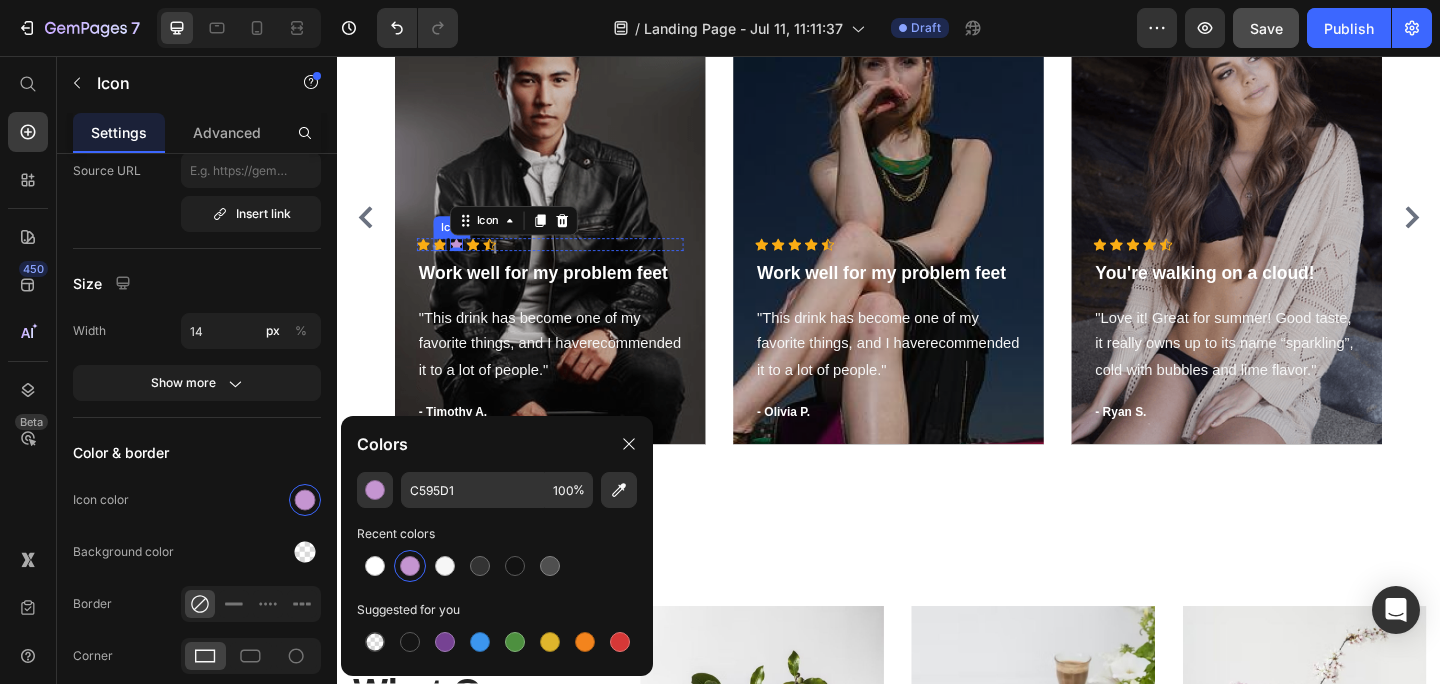 click 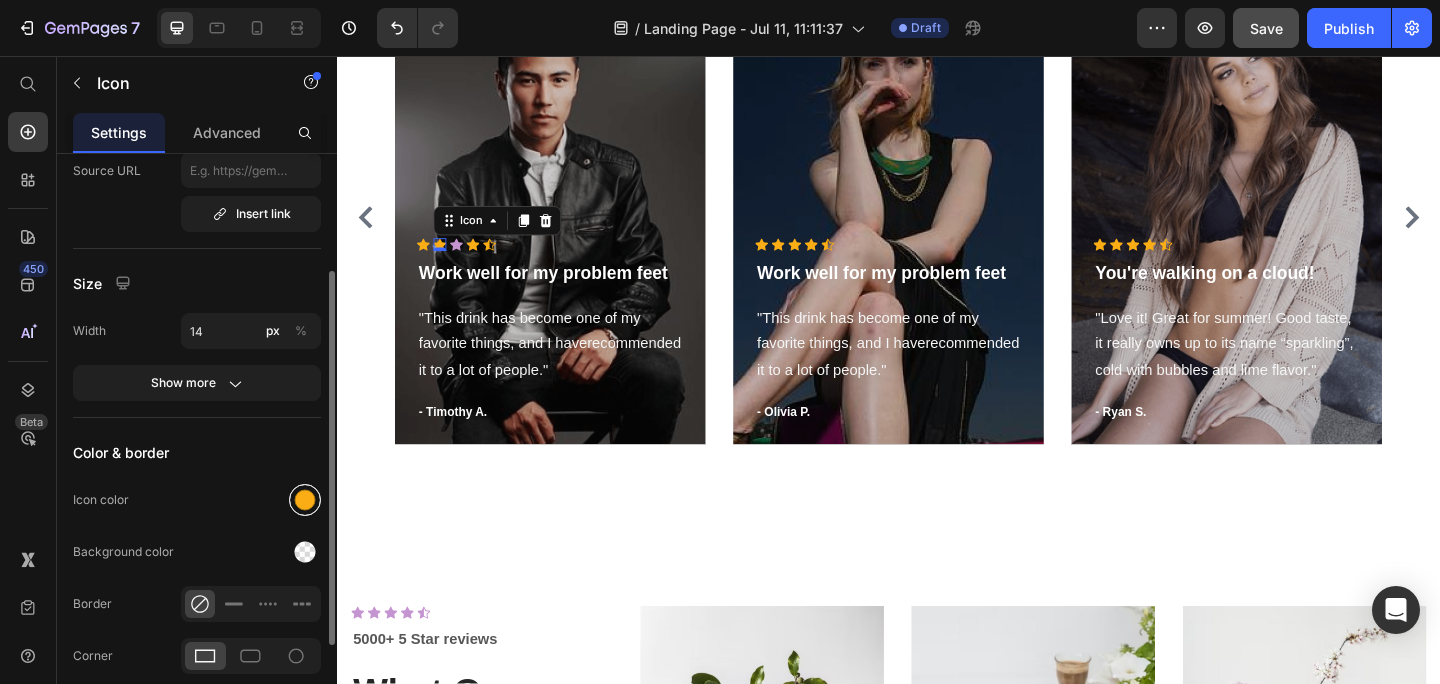 click at bounding box center [305, 500] 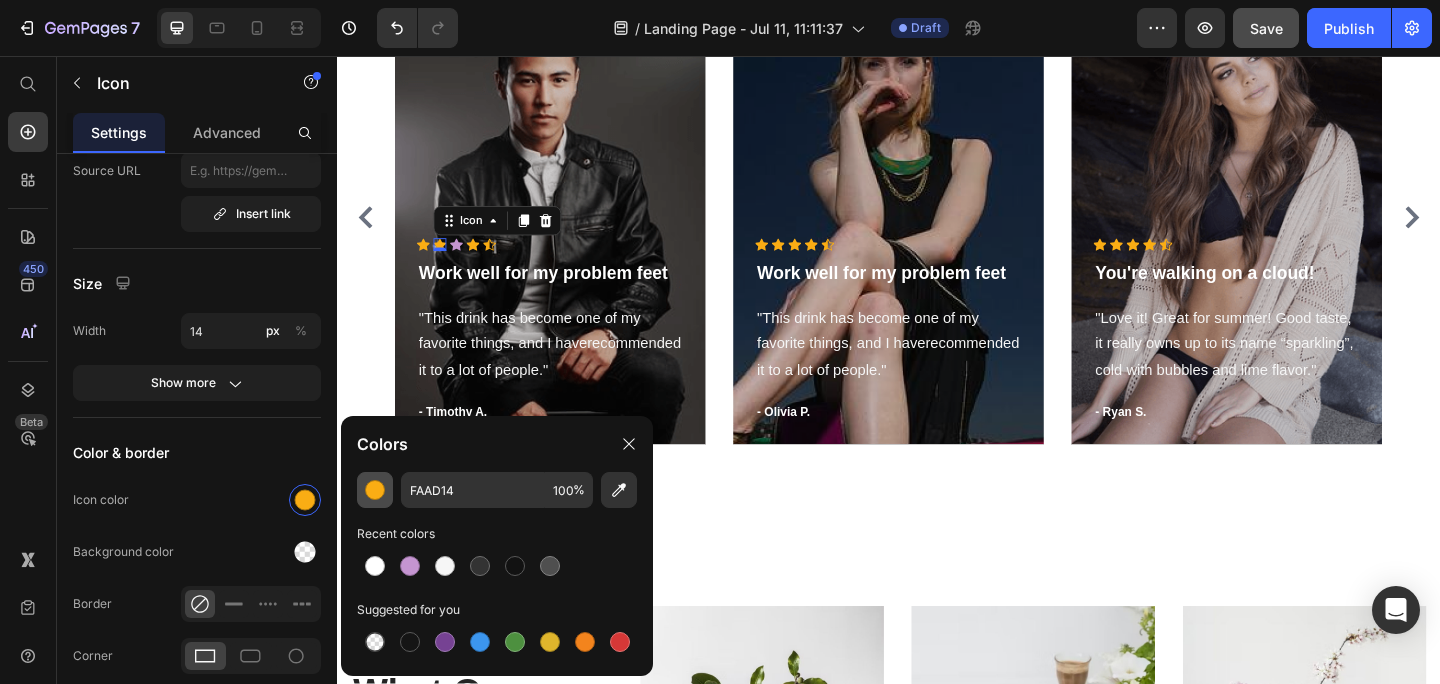 click at bounding box center [375, 490] 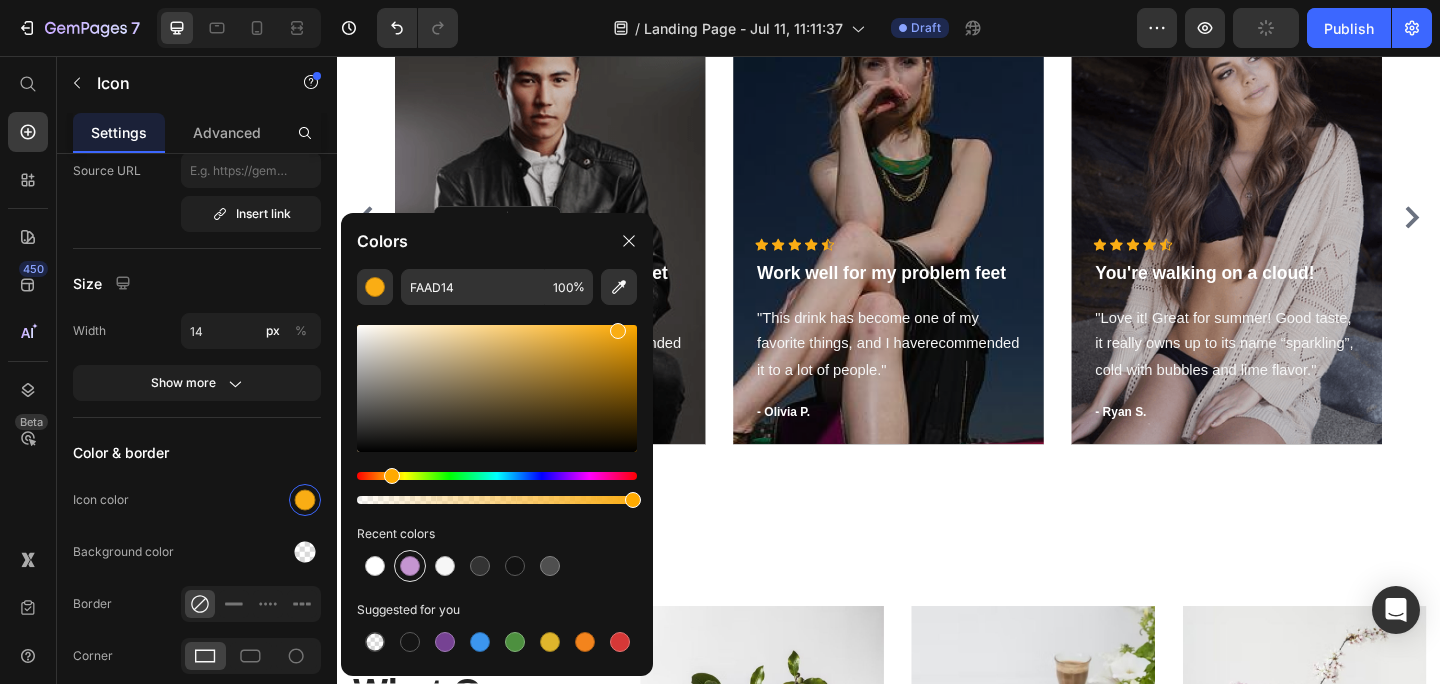click at bounding box center (410, 566) 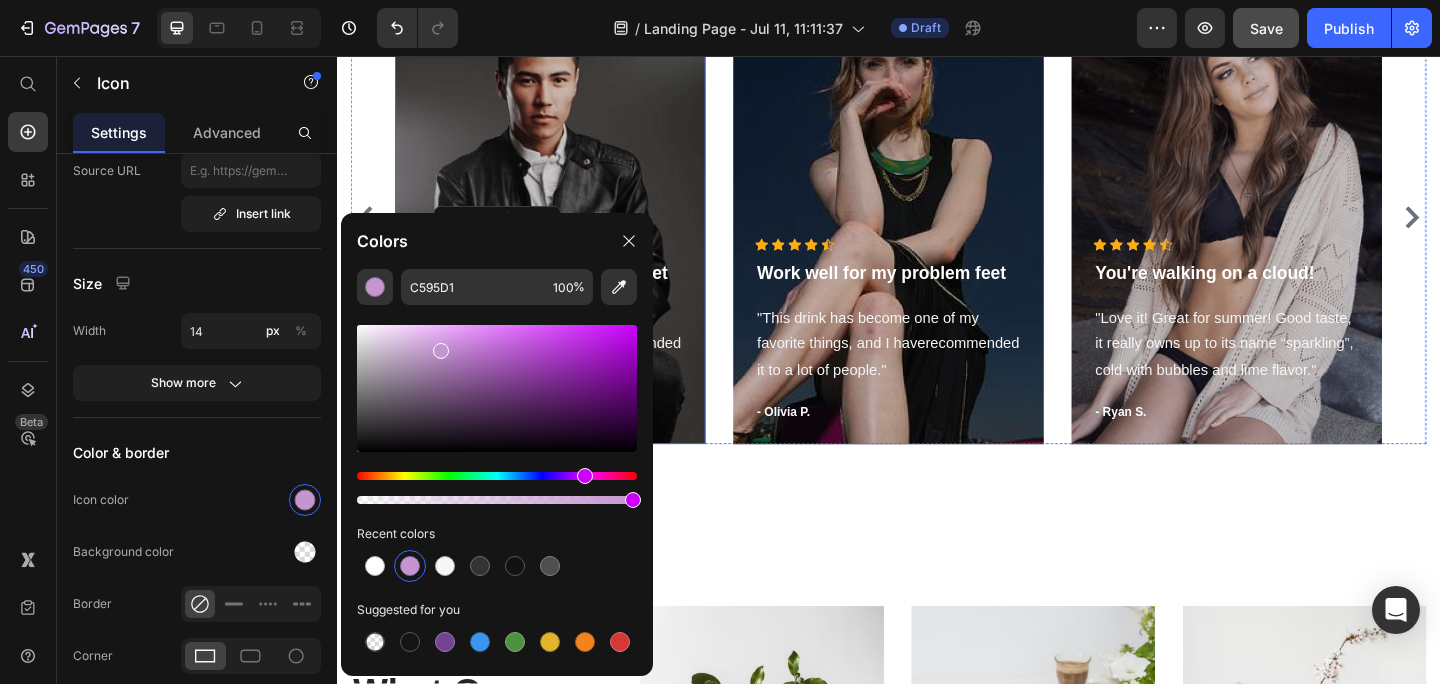 click at bounding box center [569, 232] 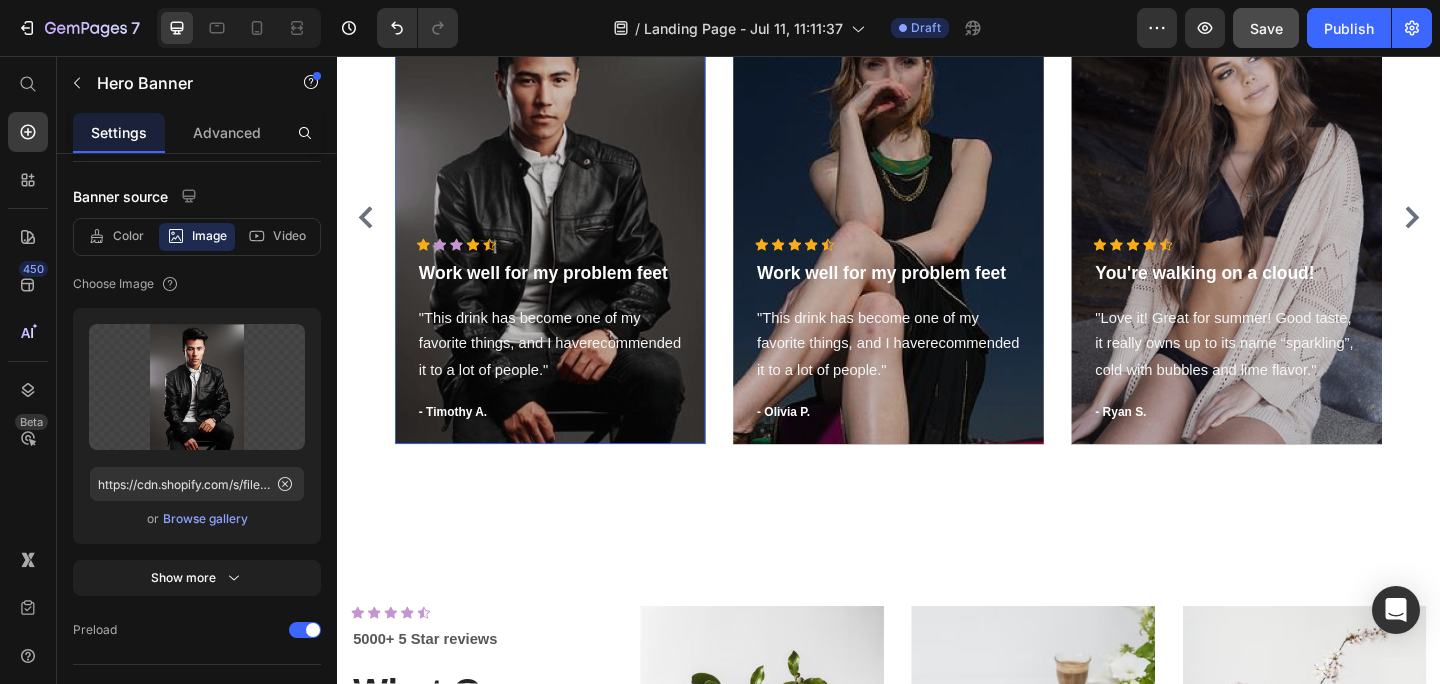 scroll, scrollTop: 0, scrollLeft: 0, axis: both 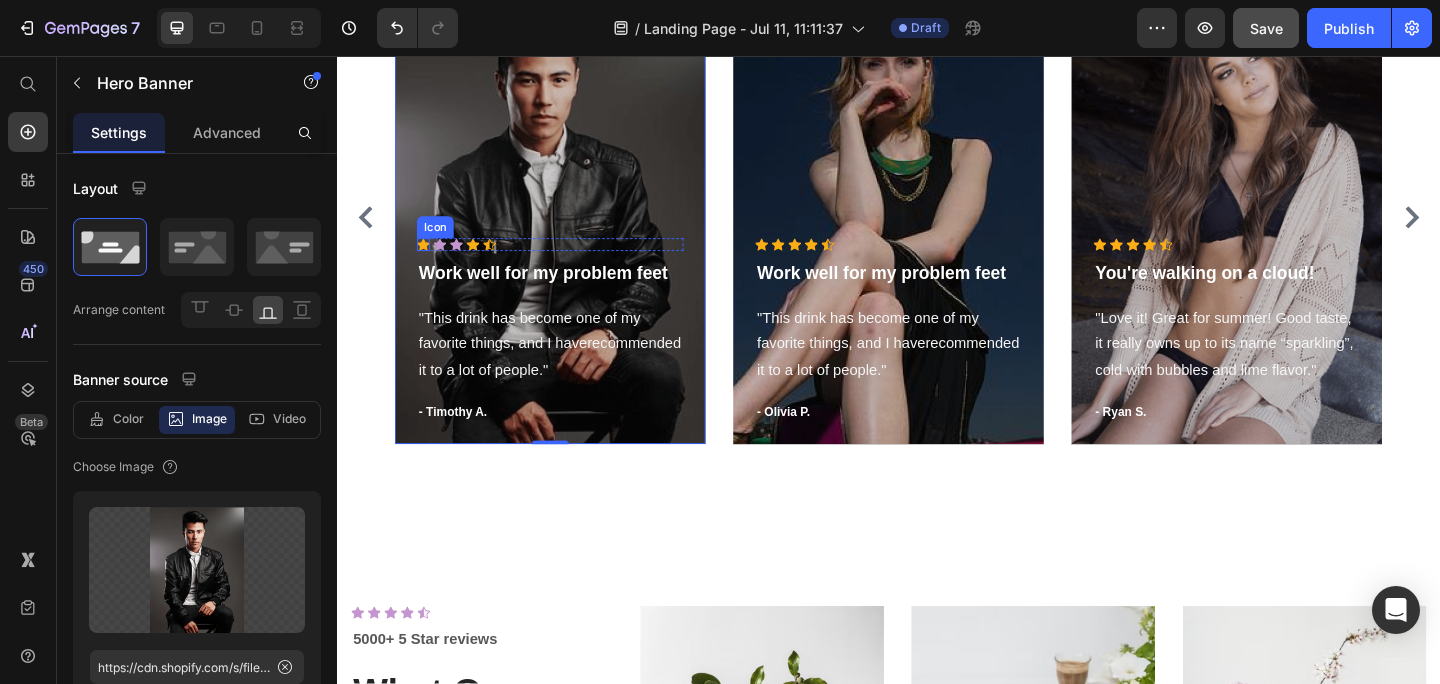 click 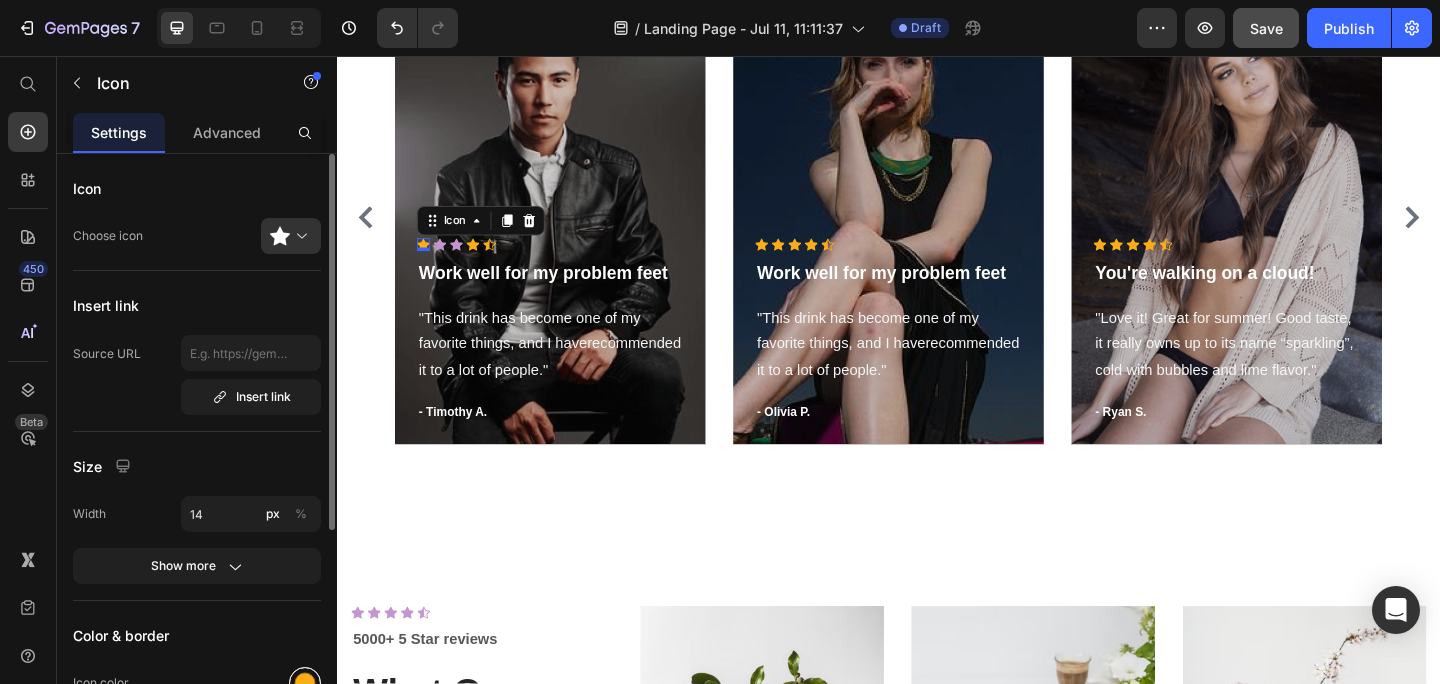 click at bounding box center [305, 683] 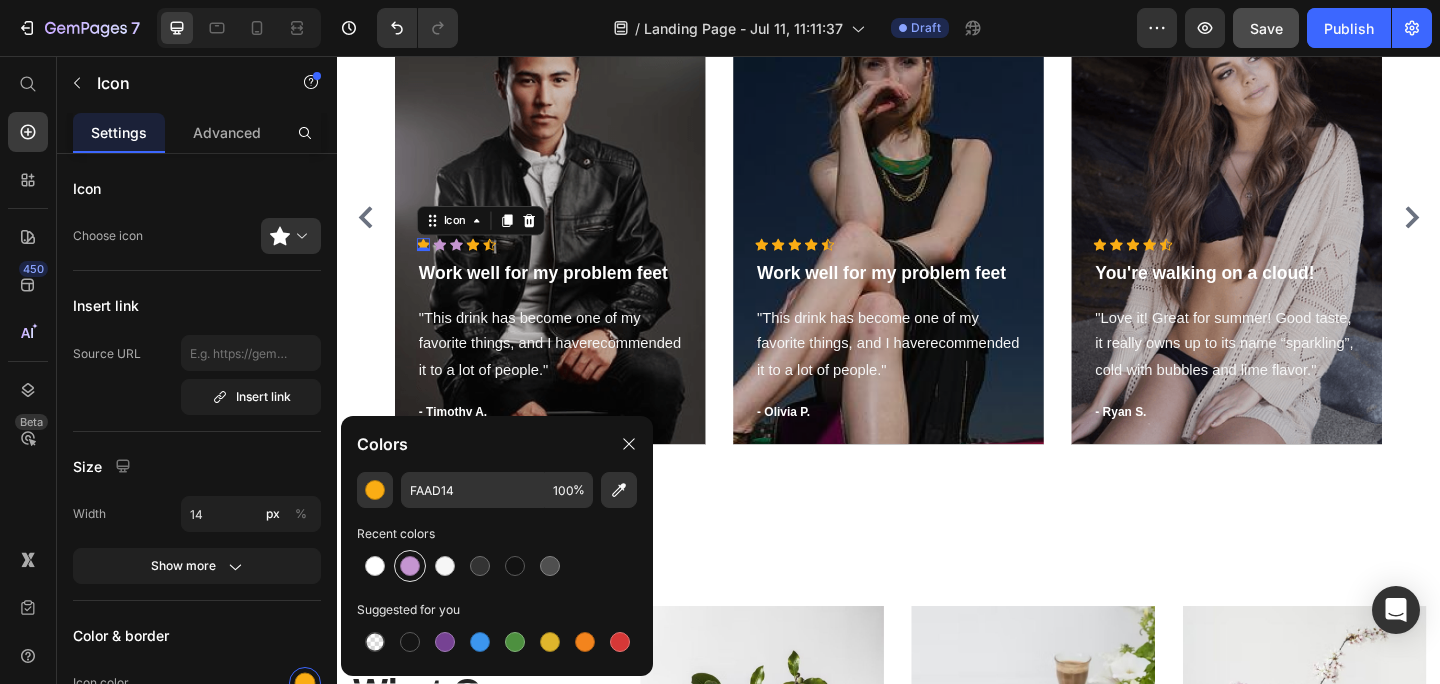 click at bounding box center (410, 566) 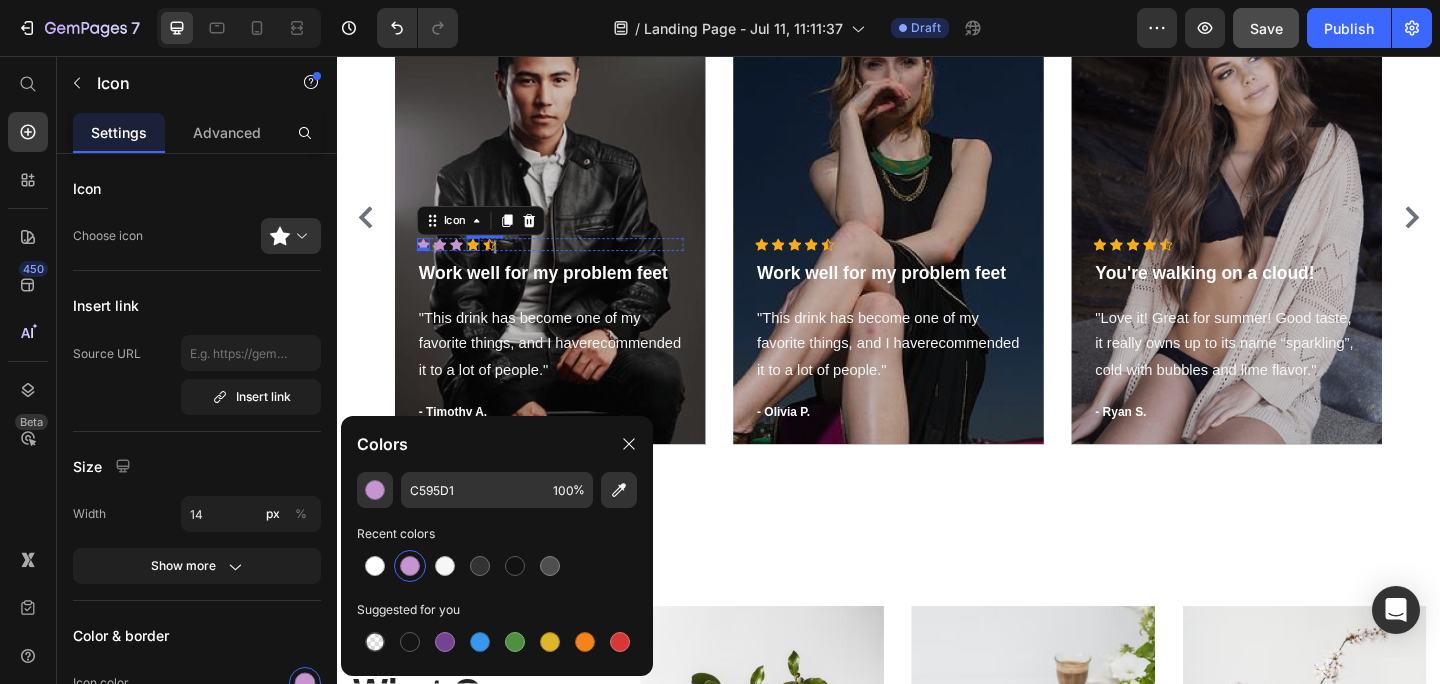 click 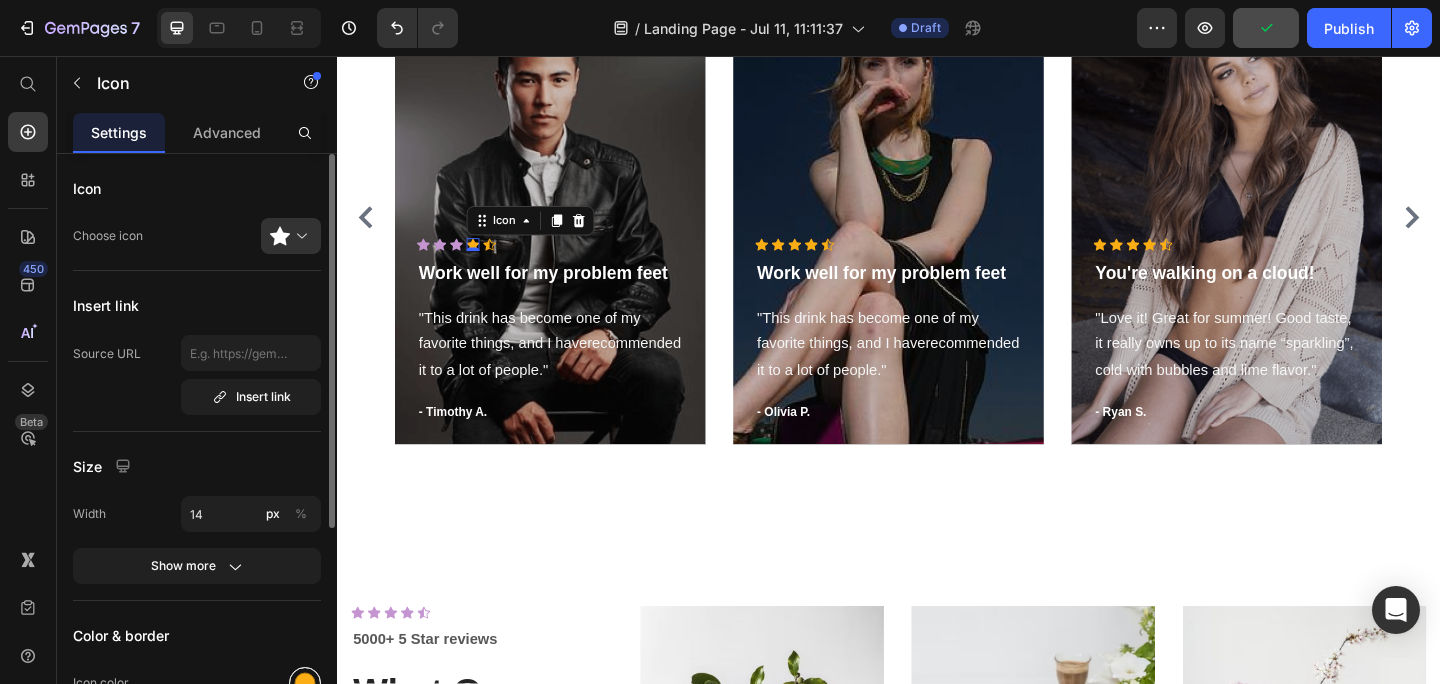 click at bounding box center (305, 683) 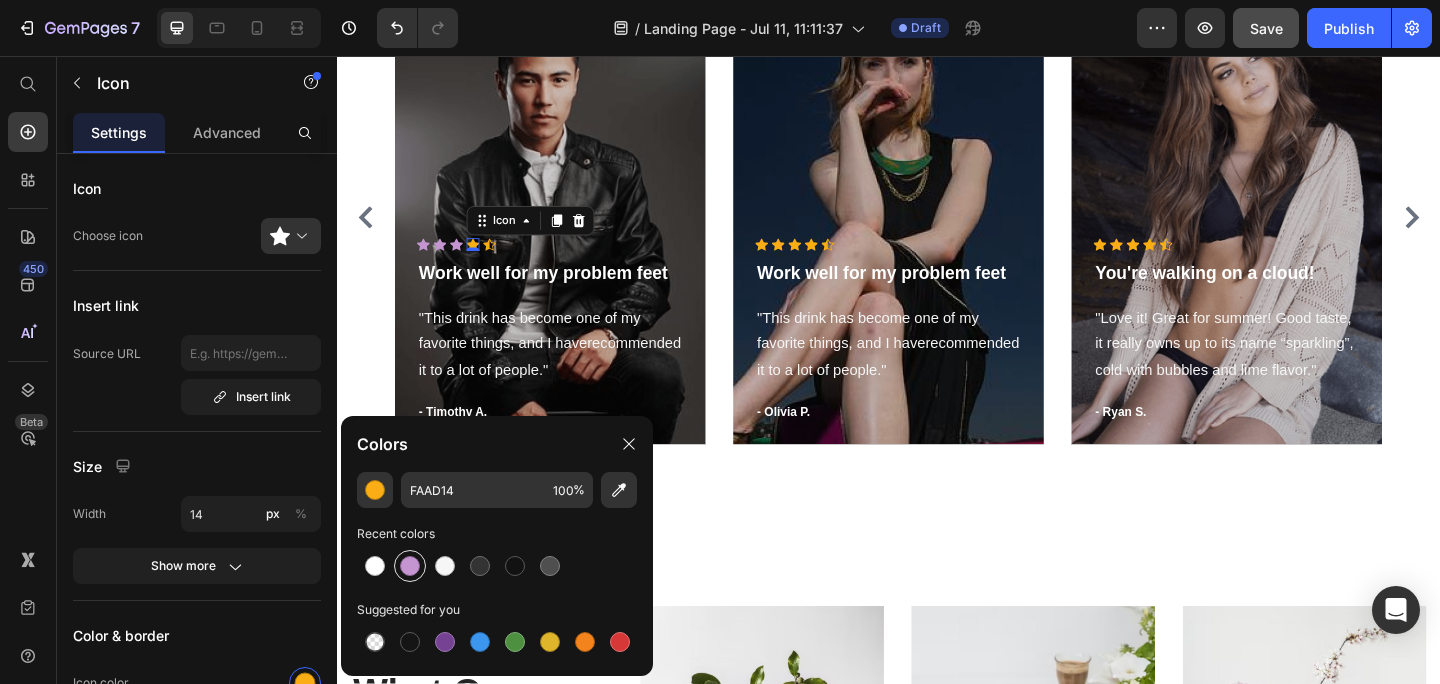 click at bounding box center [410, 566] 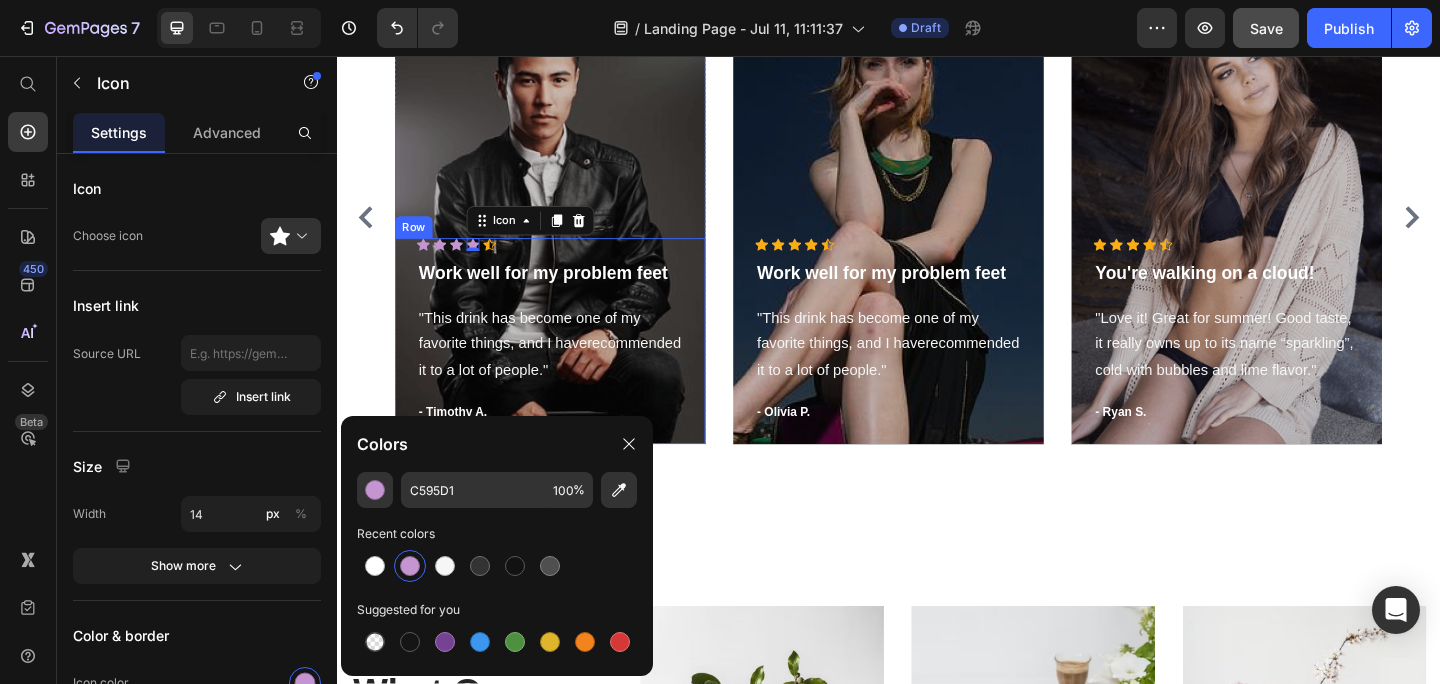 click 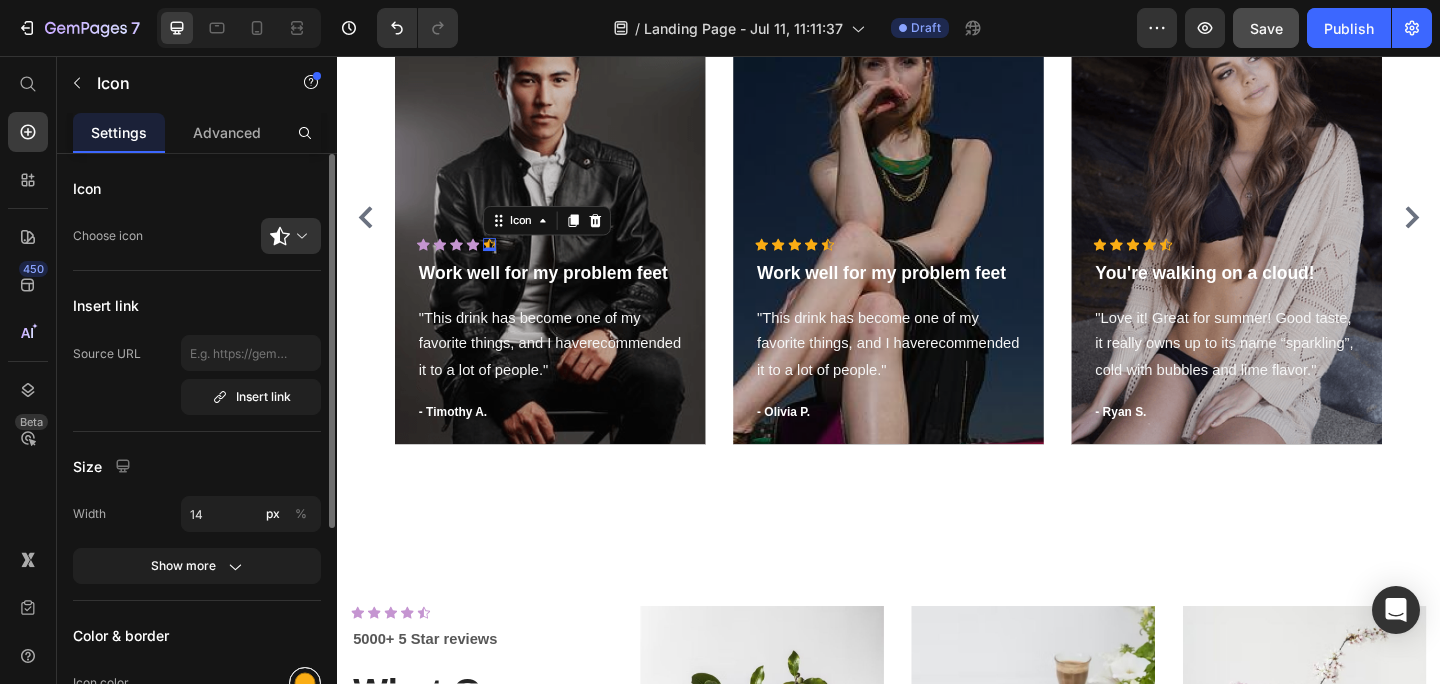 click at bounding box center (305, 683) 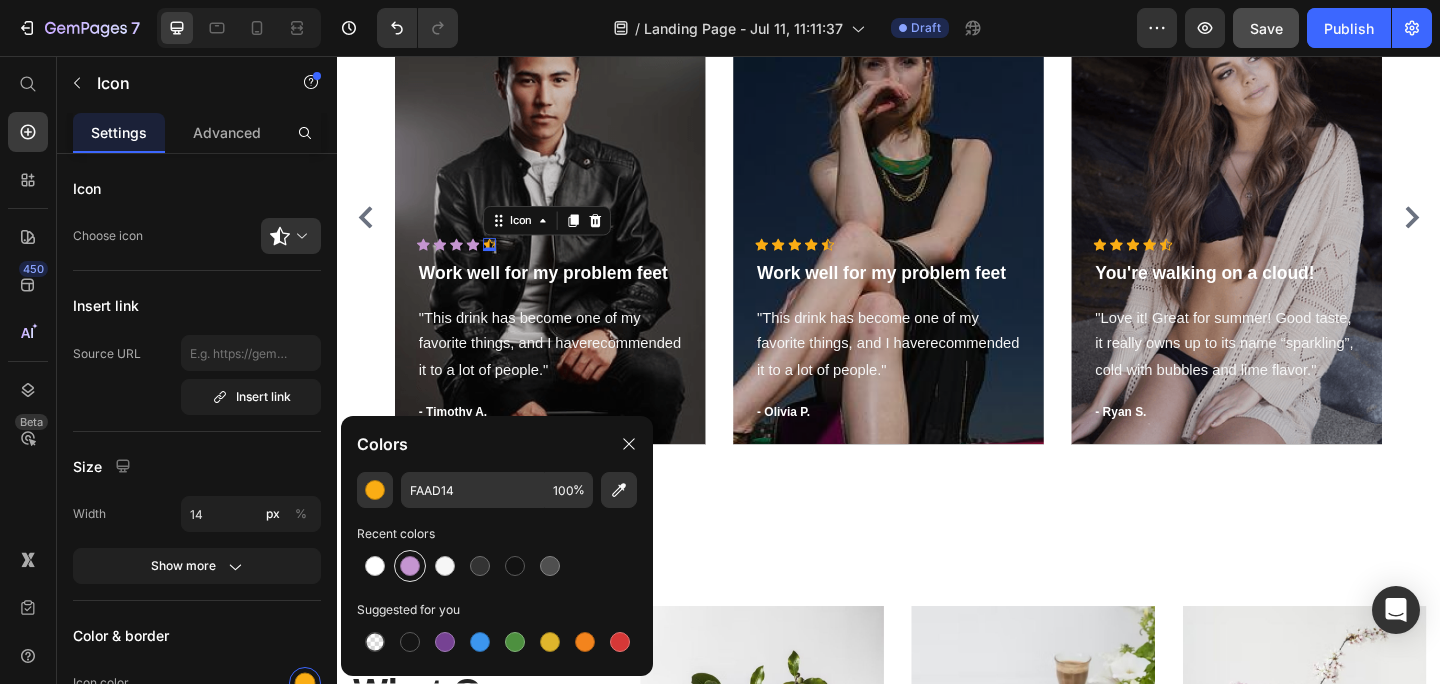 click at bounding box center (410, 566) 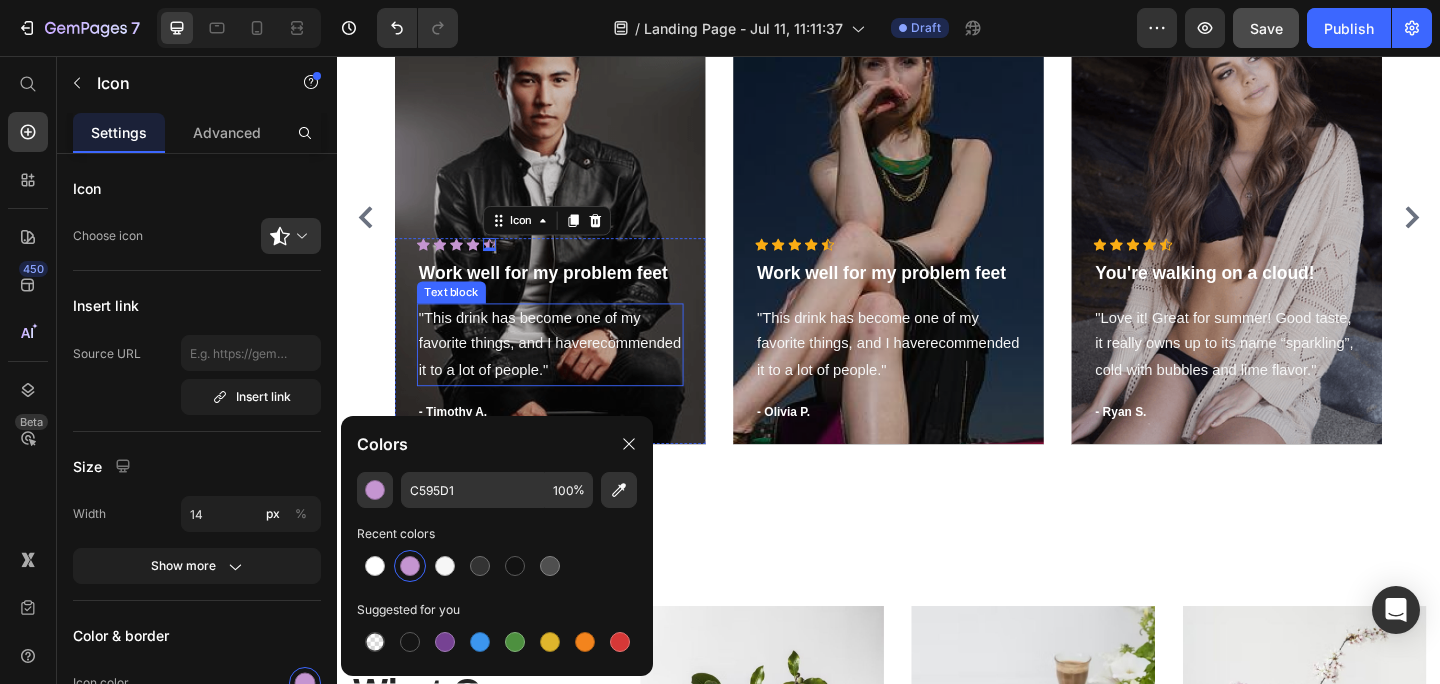 scroll, scrollTop: 6836, scrollLeft: 0, axis: vertical 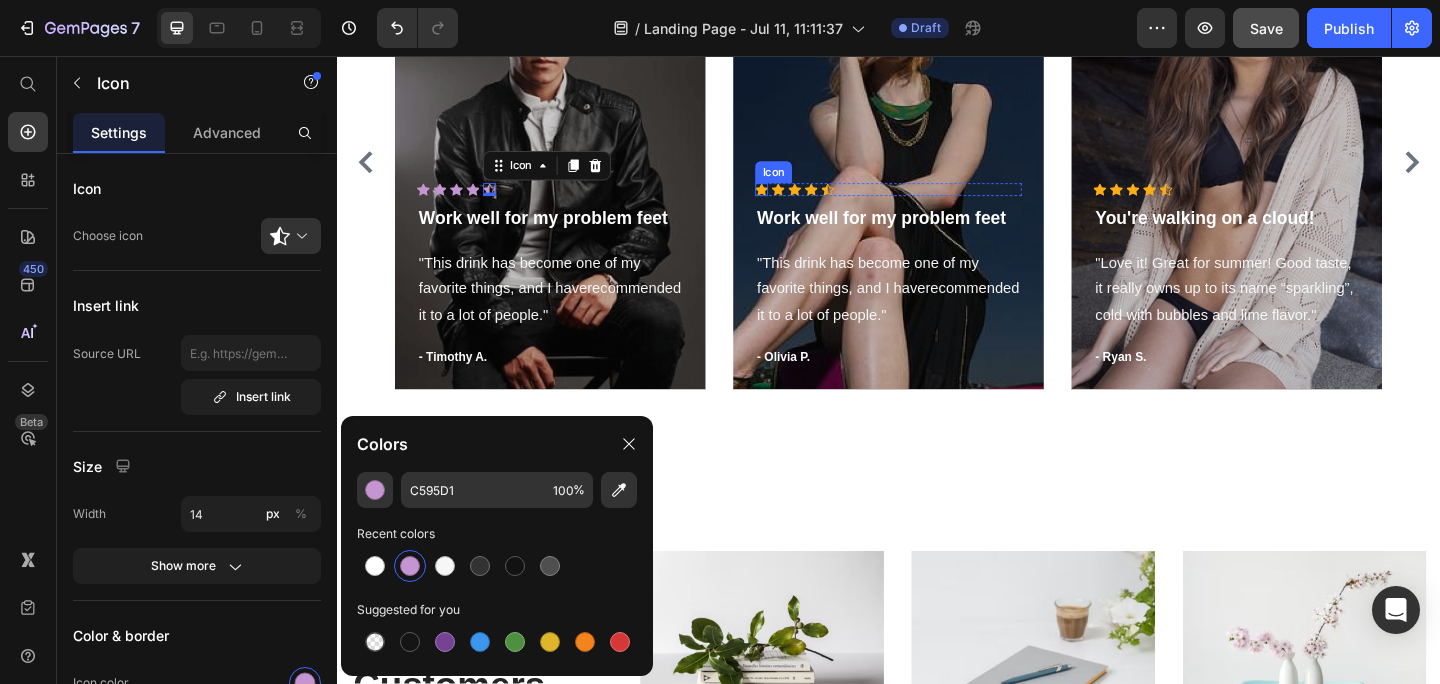click 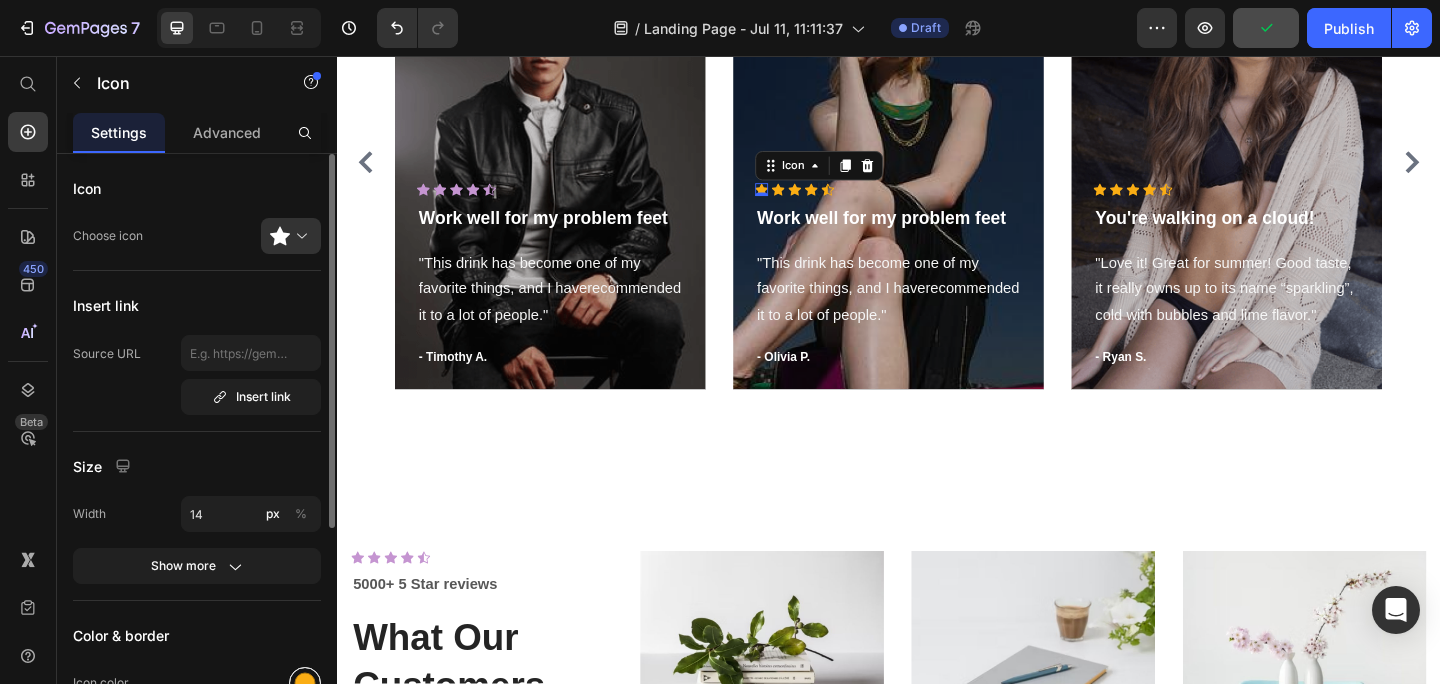click at bounding box center (305, 683) 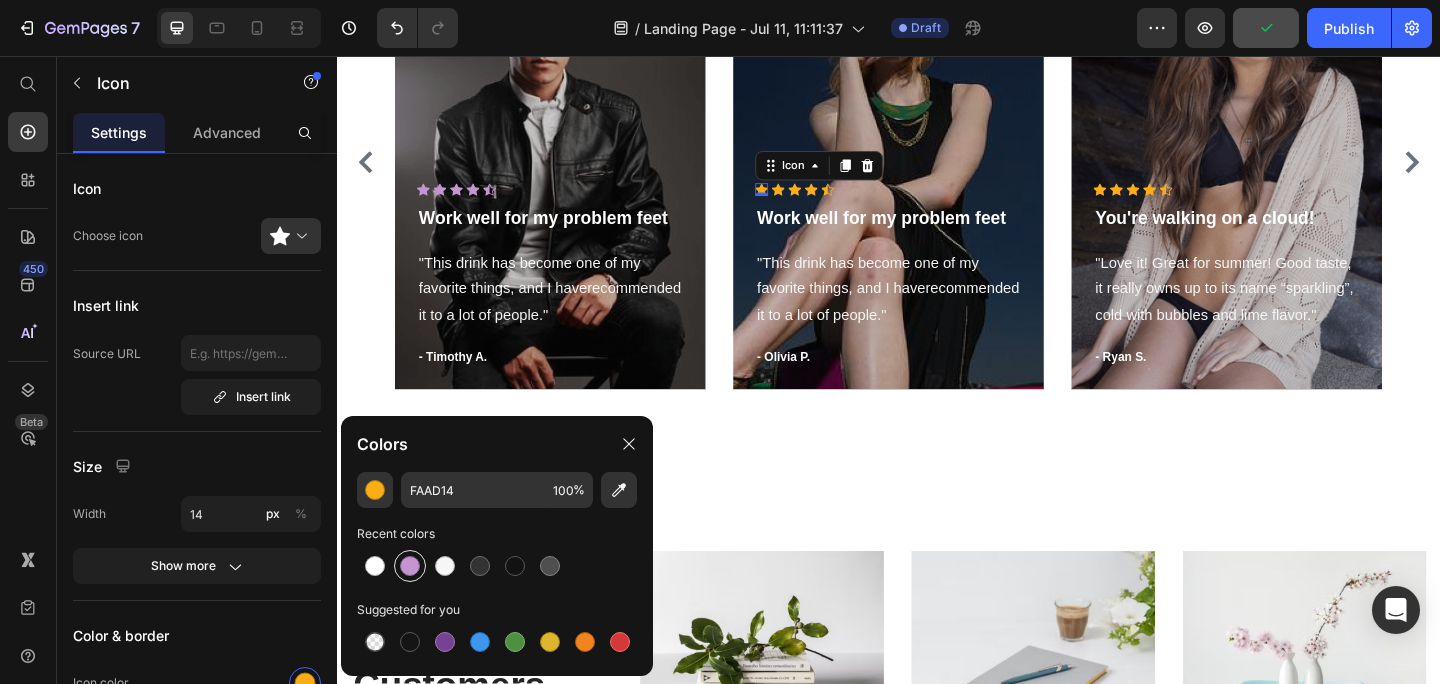 click at bounding box center [410, 566] 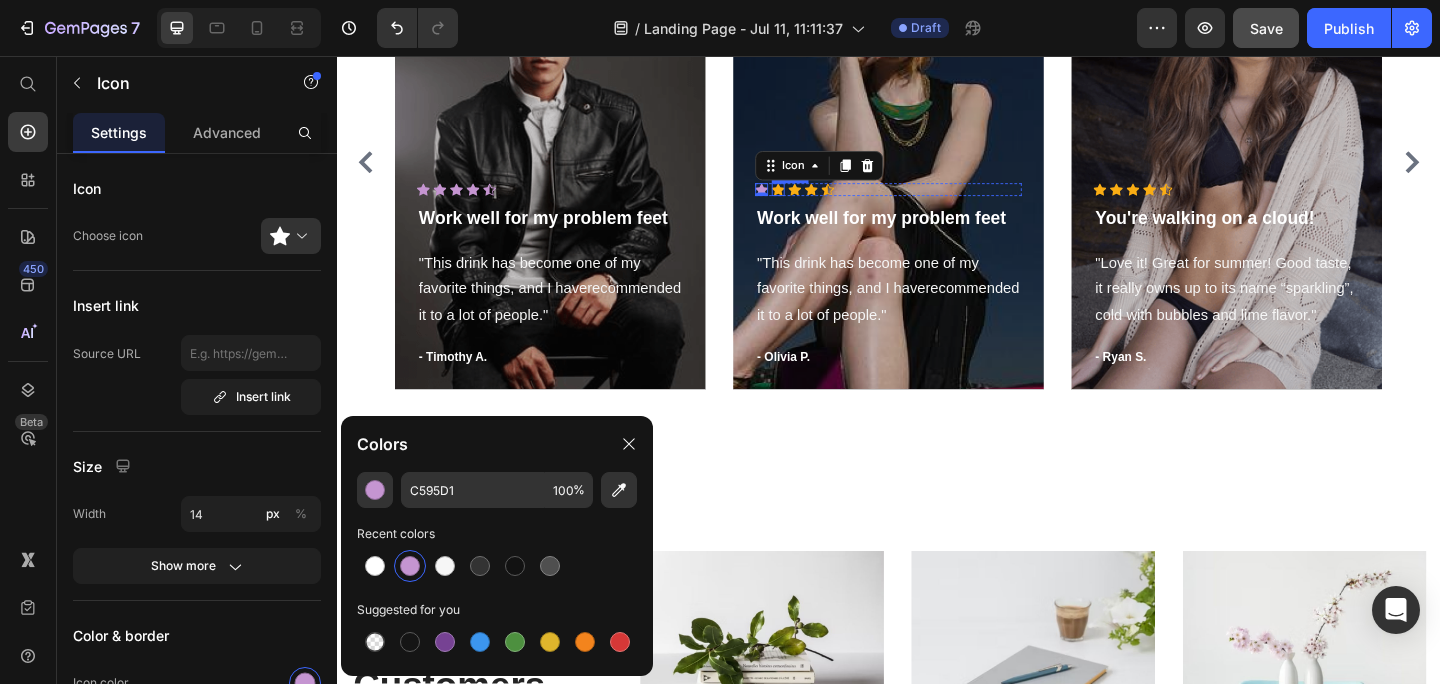 click 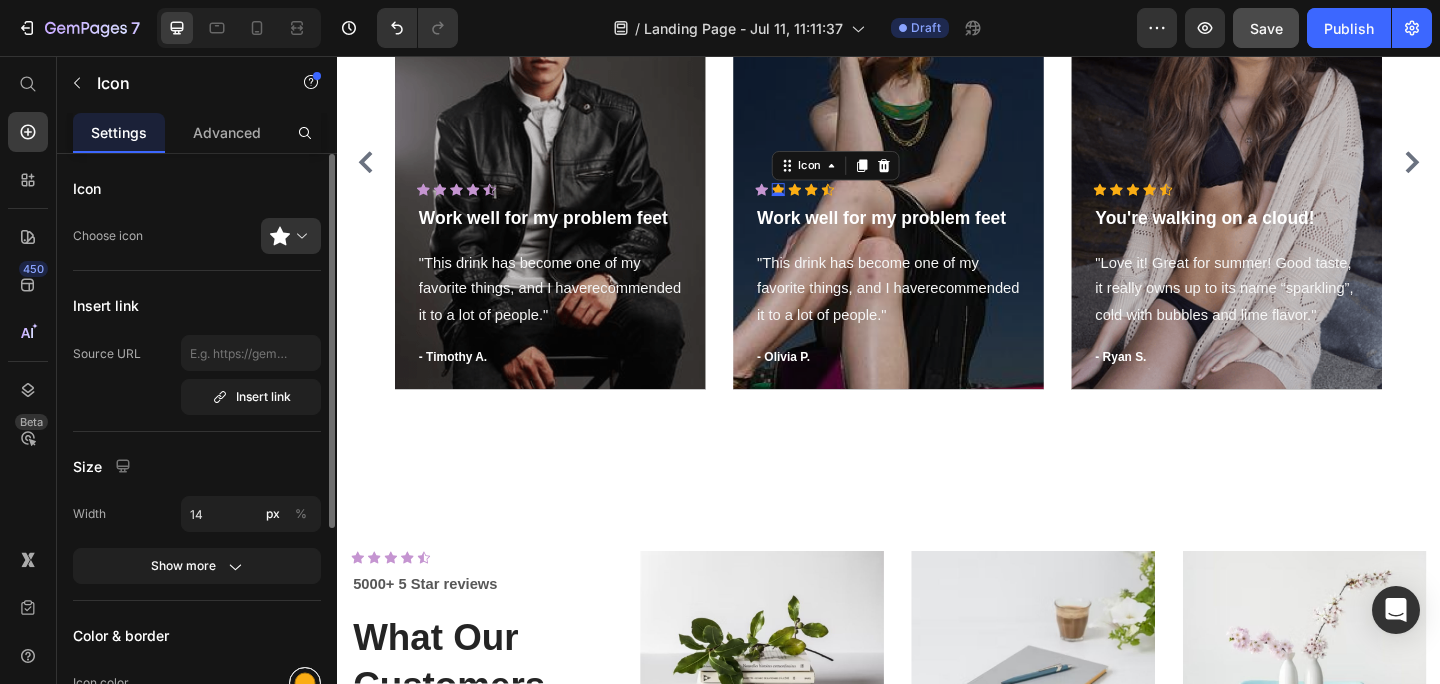 click at bounding box center (305, 683) 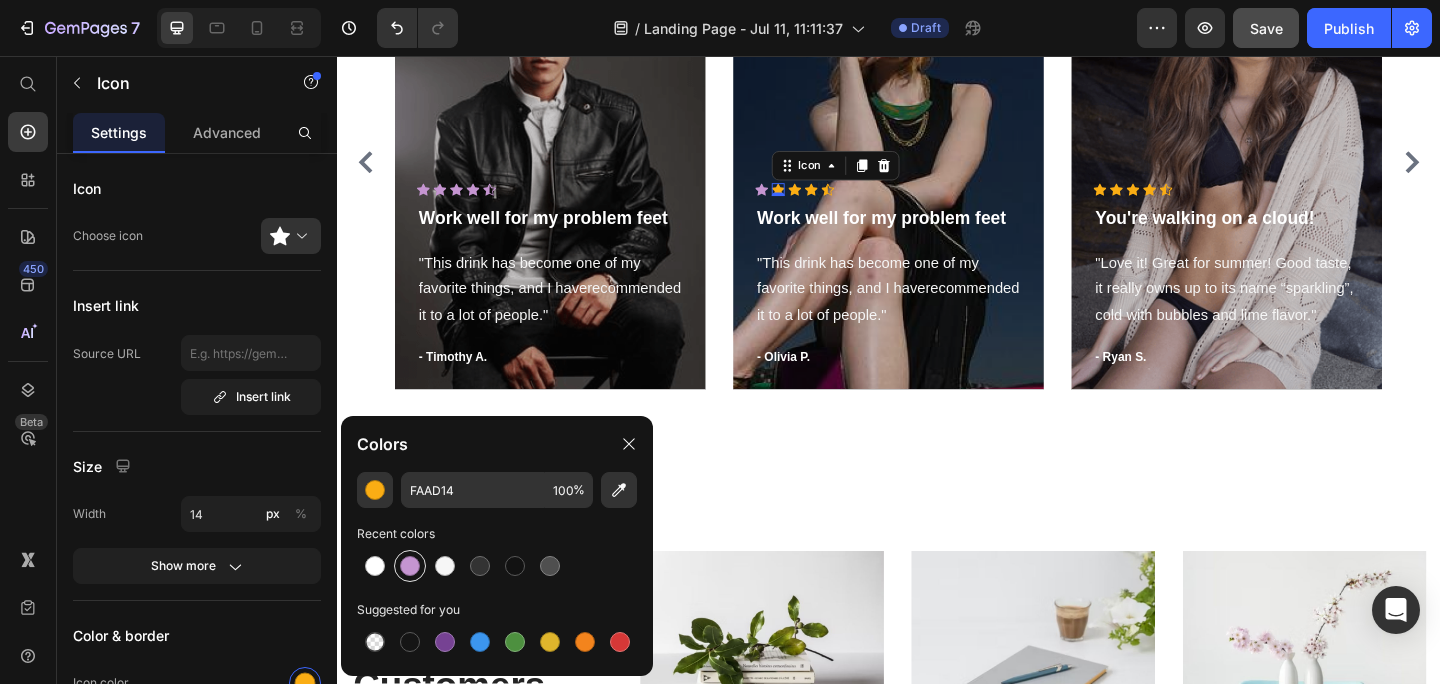 click at bounding box center [410, 566] 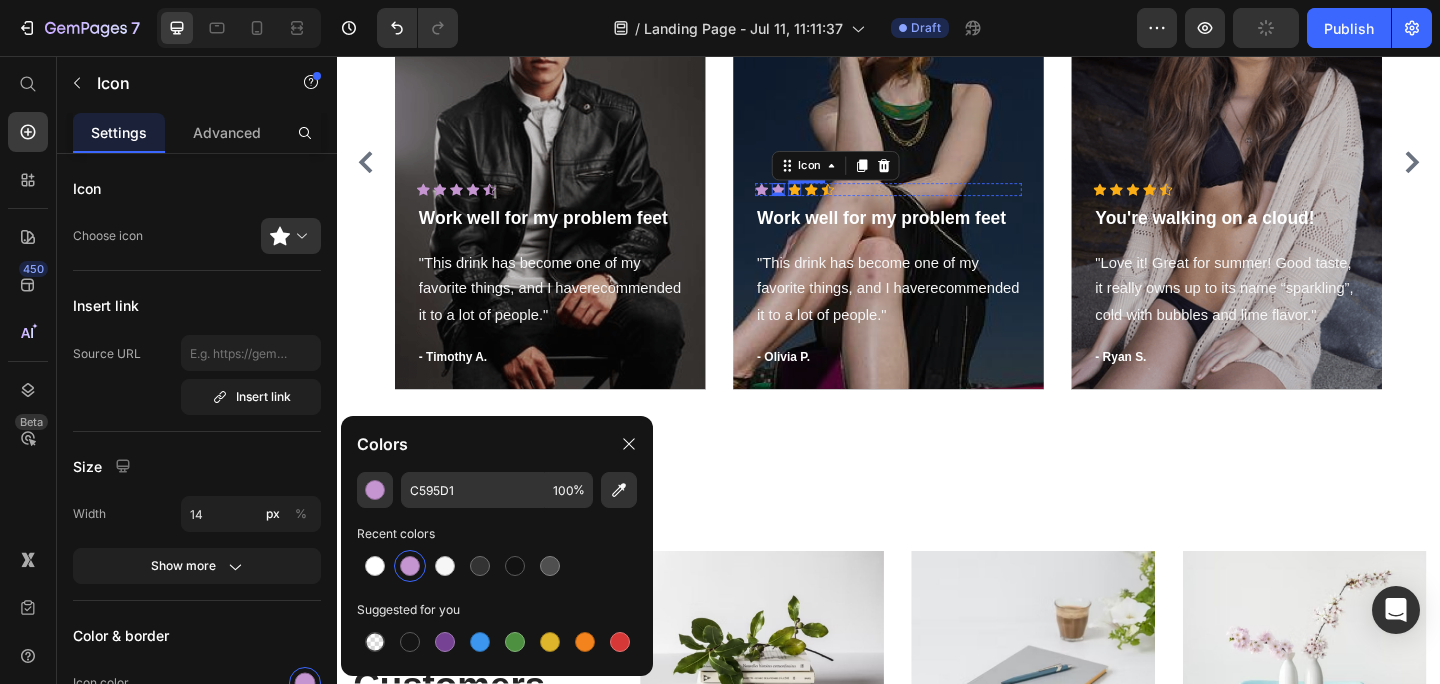 click 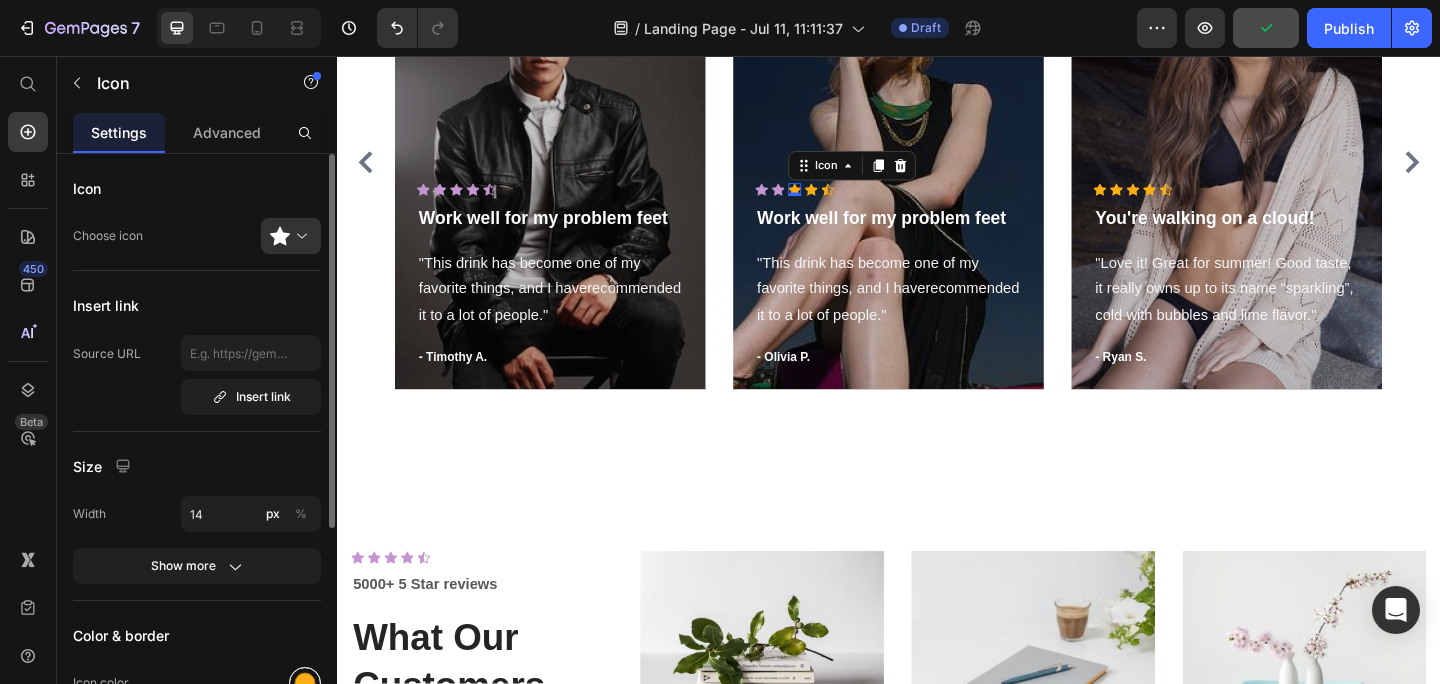 click at bounding box center [305, 683] 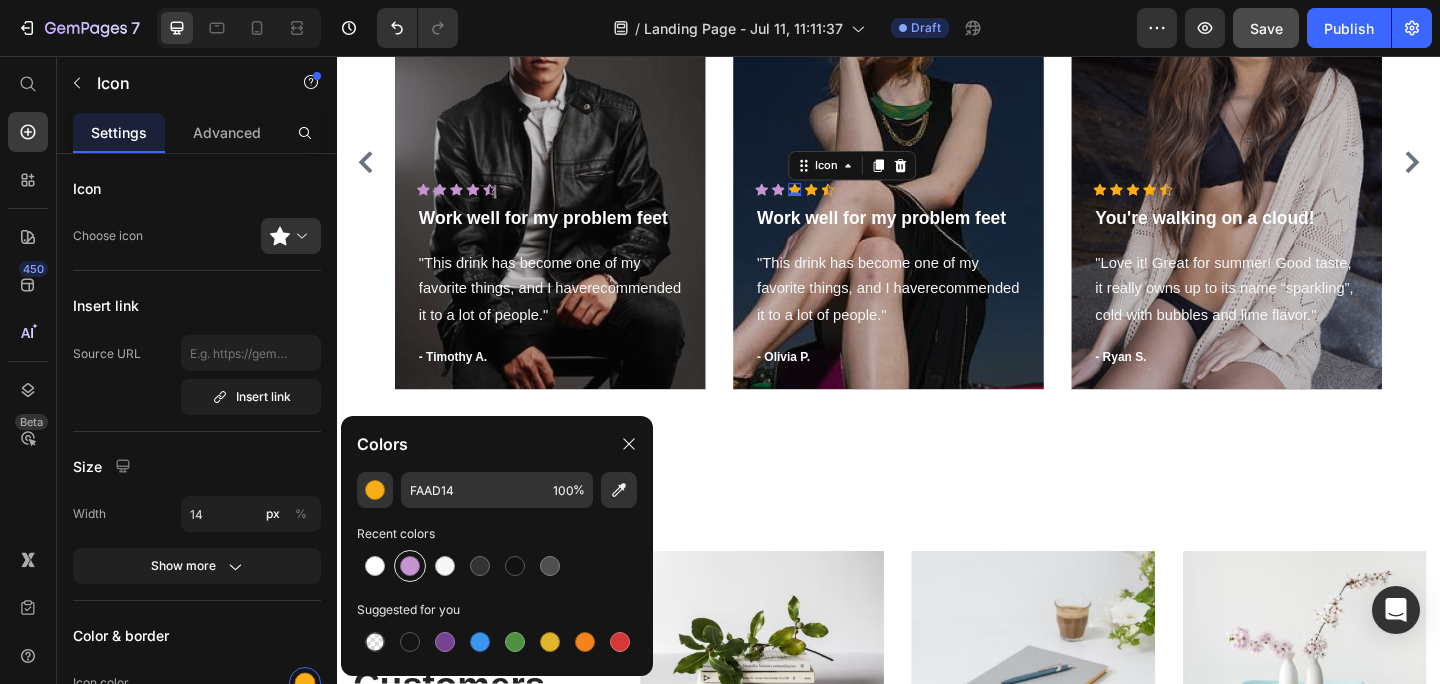 click at bounding box center (410, 566) 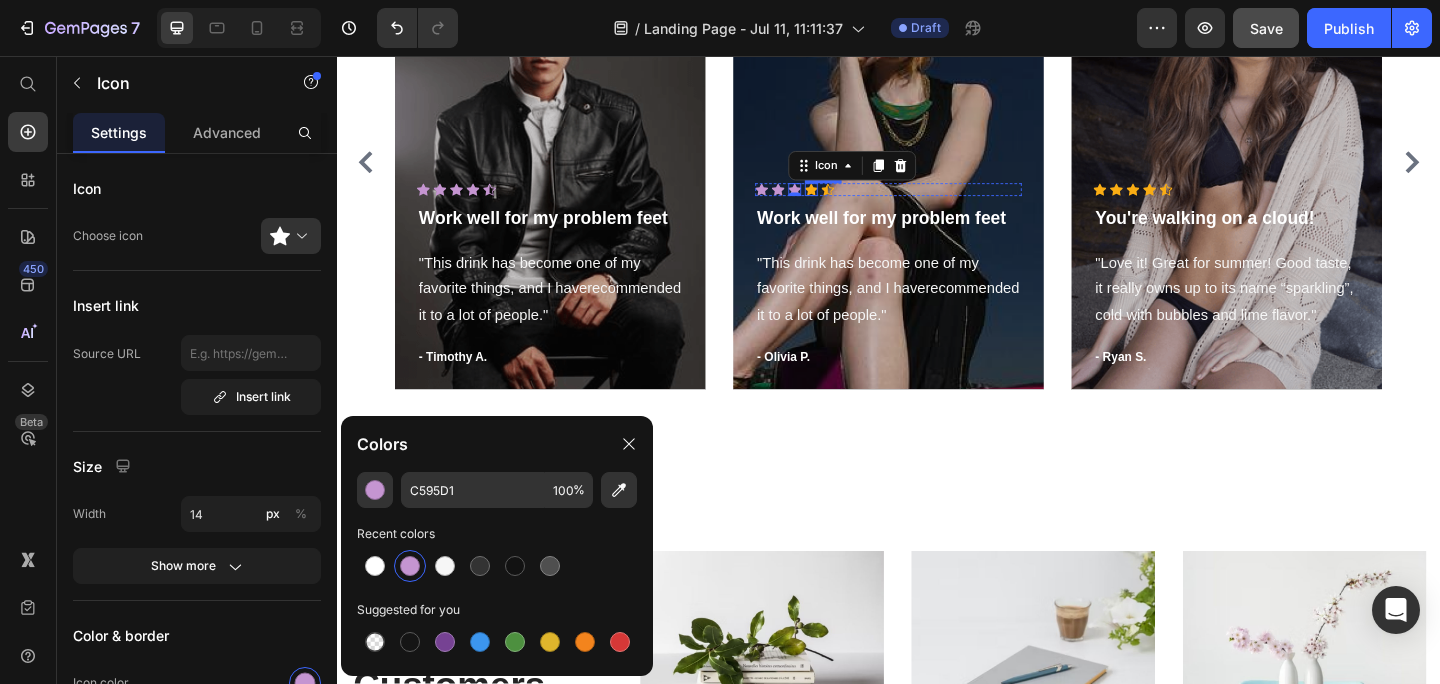 click 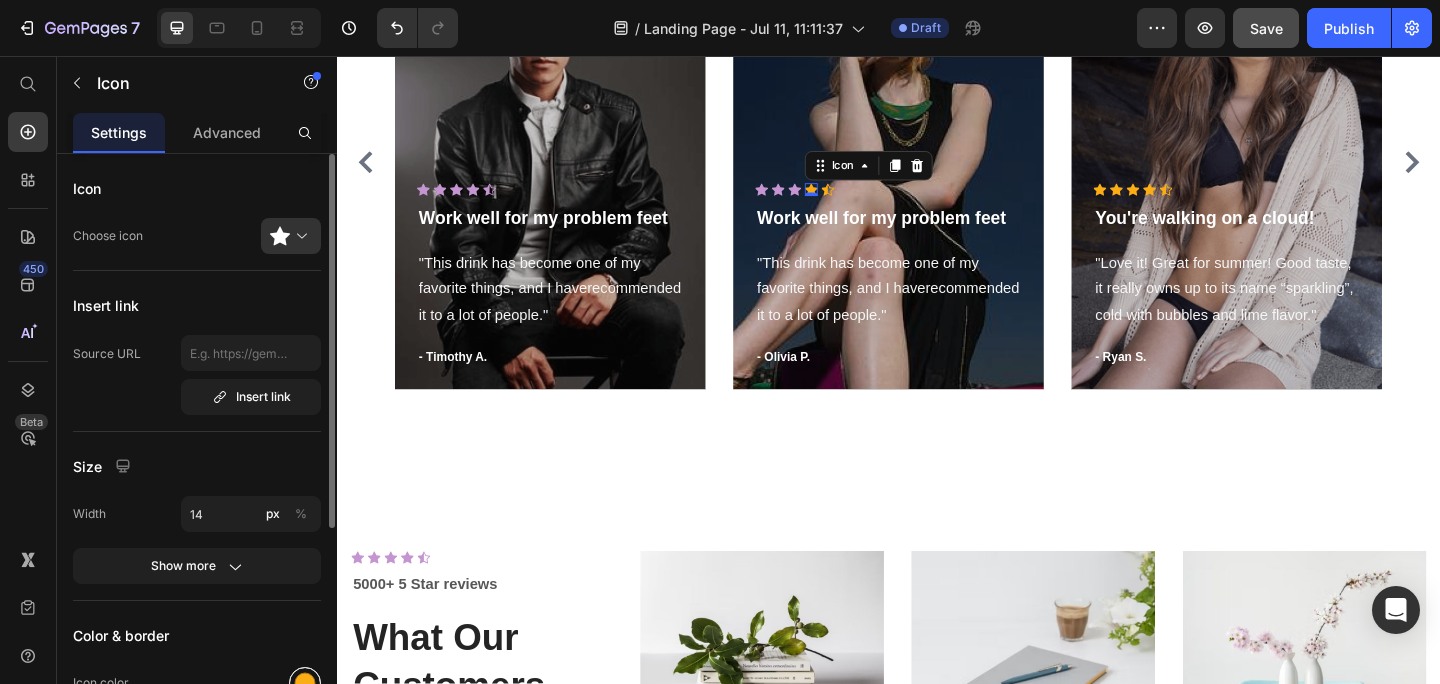click at bounding box center (305, 683) 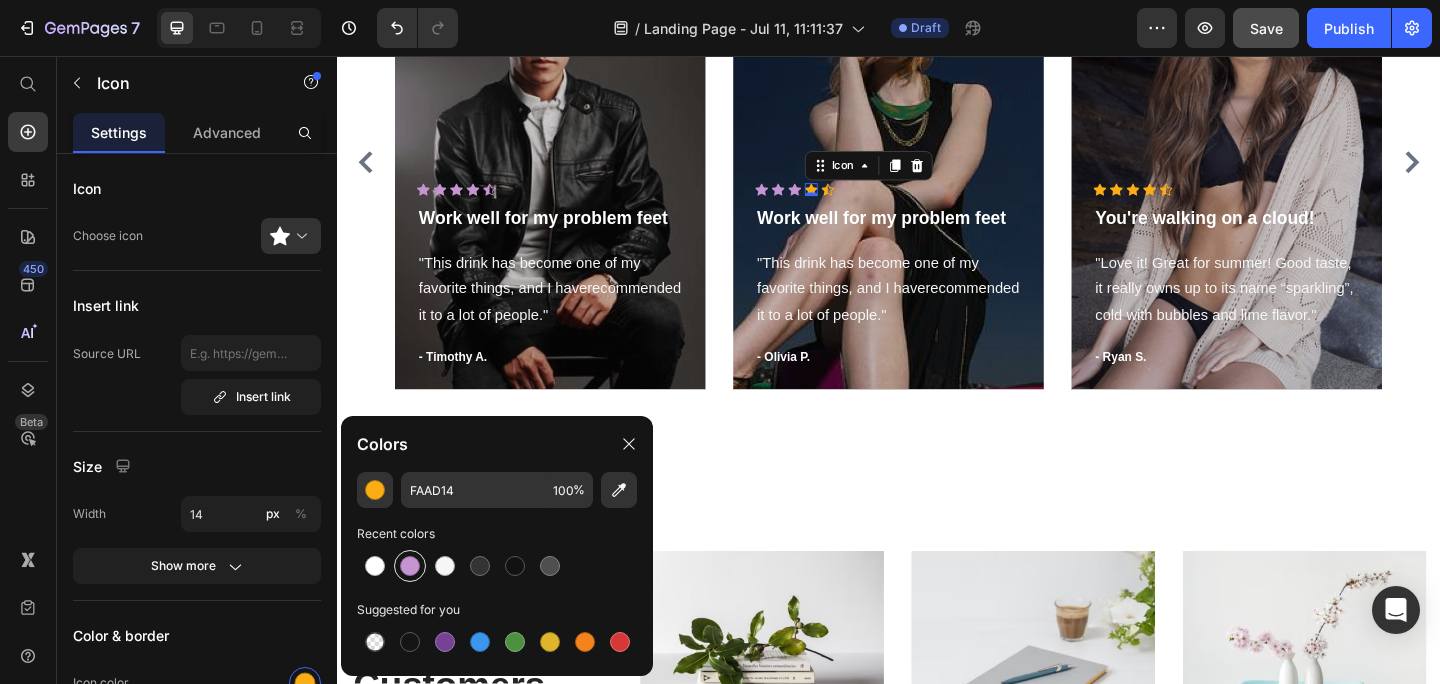 click at bounding box center [410, 566] 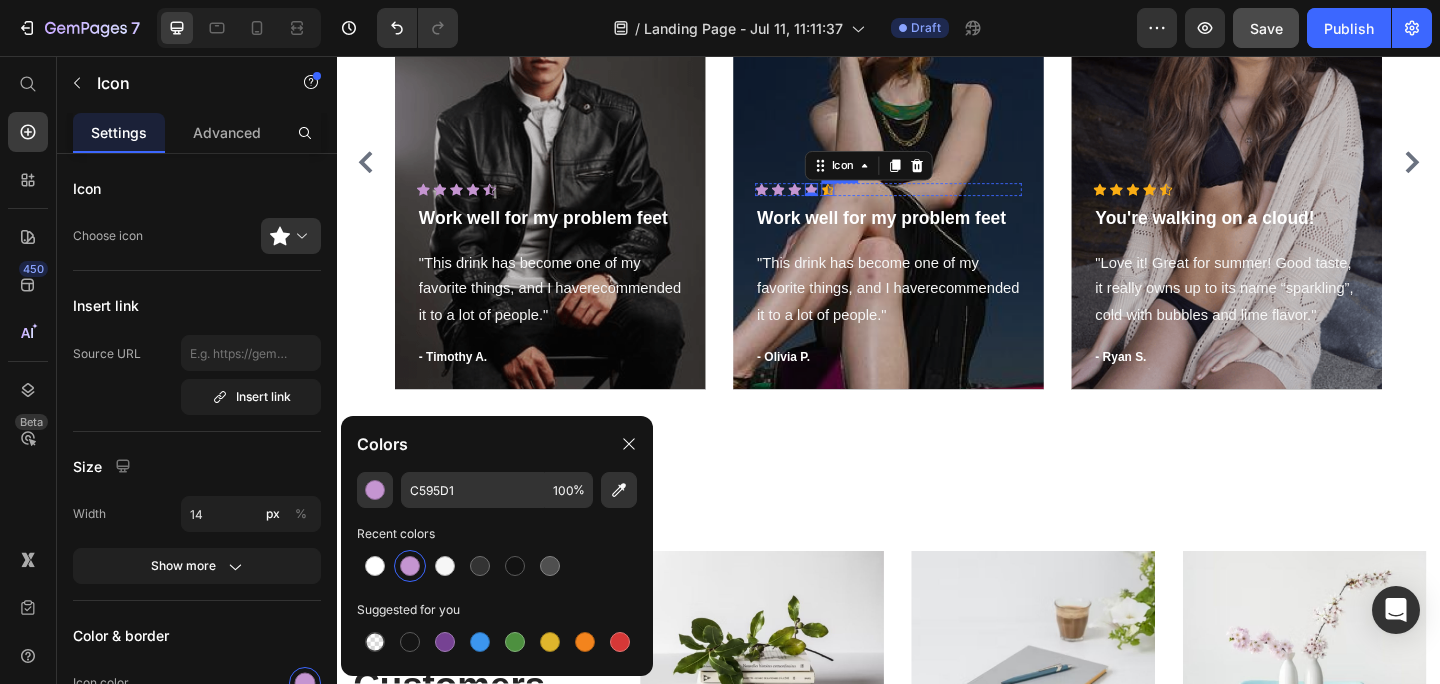 click 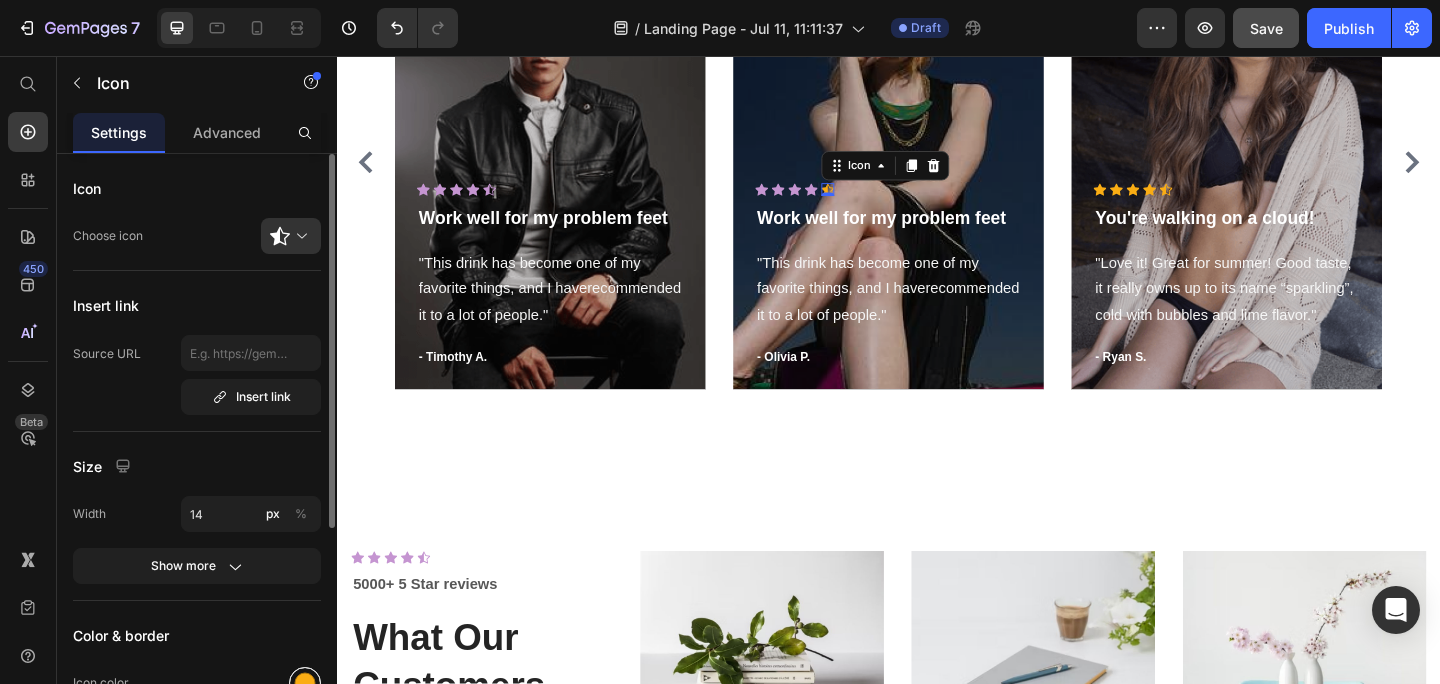 click at bounding box center (305, 683) 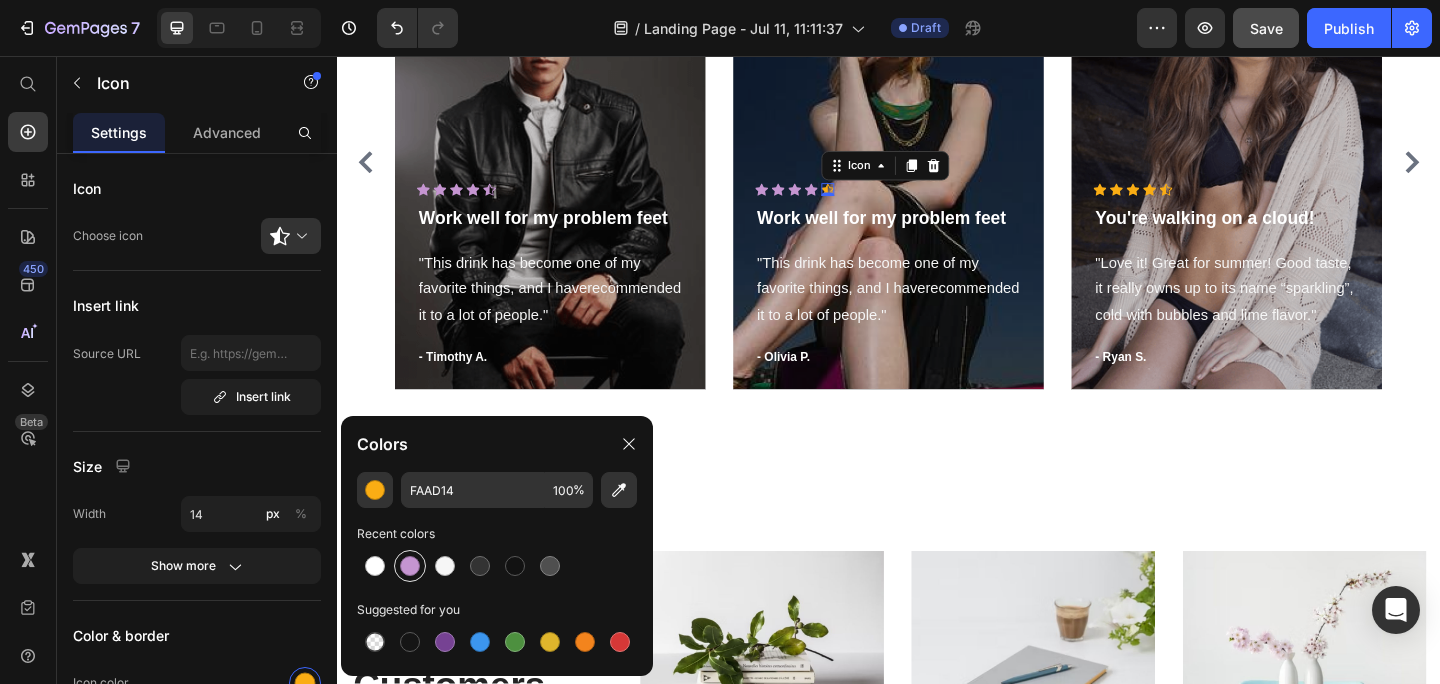click at bounding box center (410, 566) 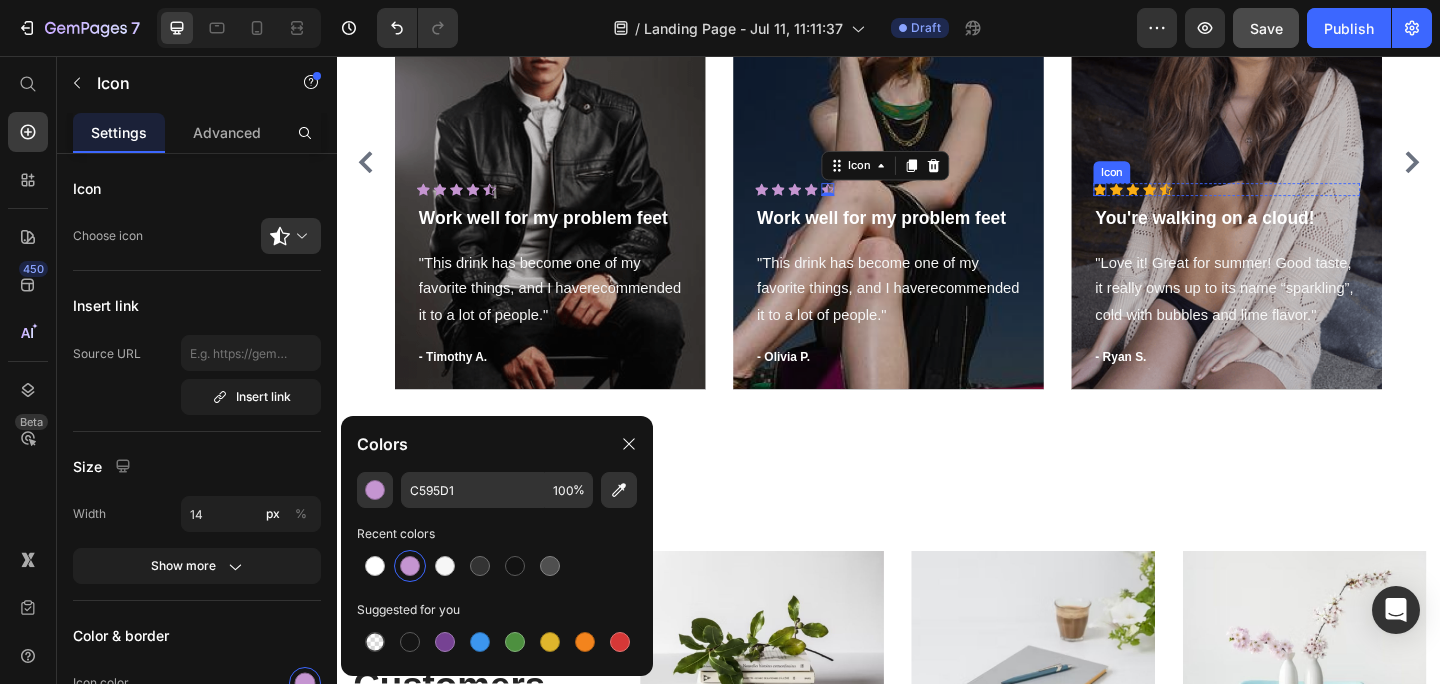 click 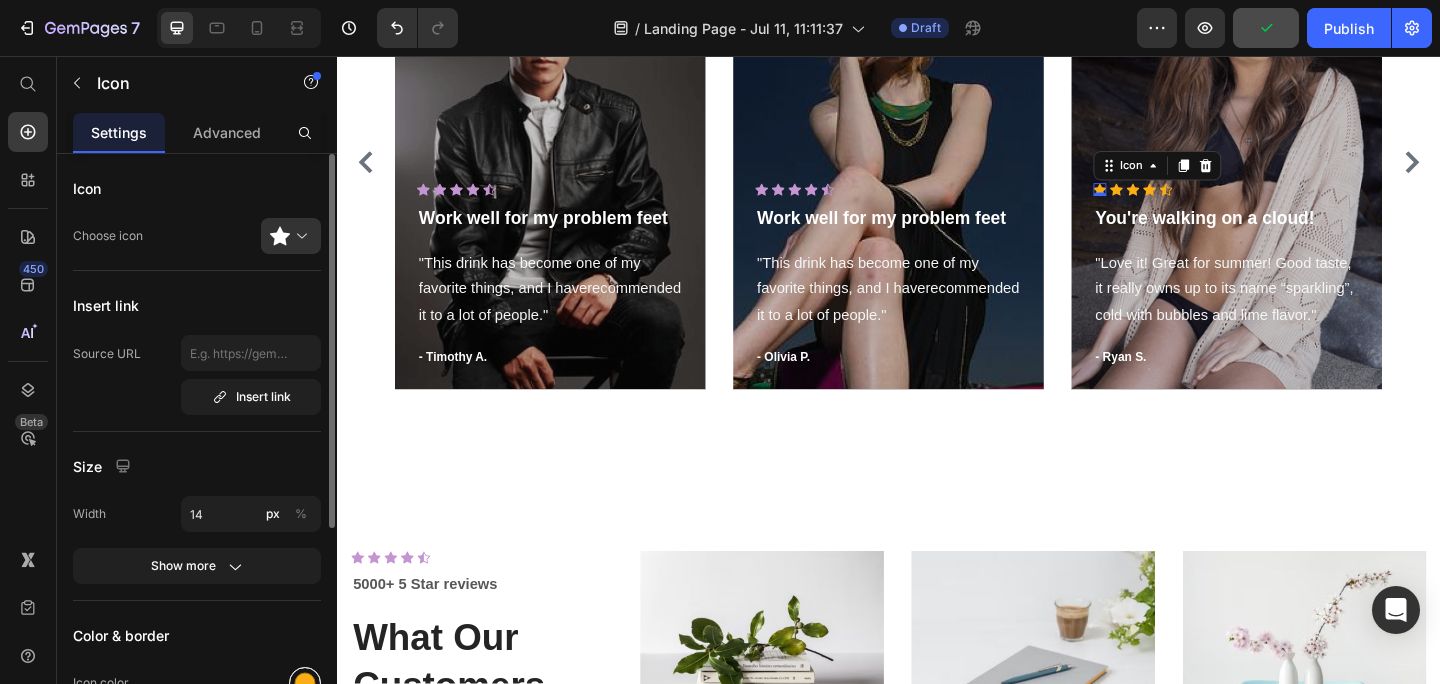 click at bounding box center [305, 683] 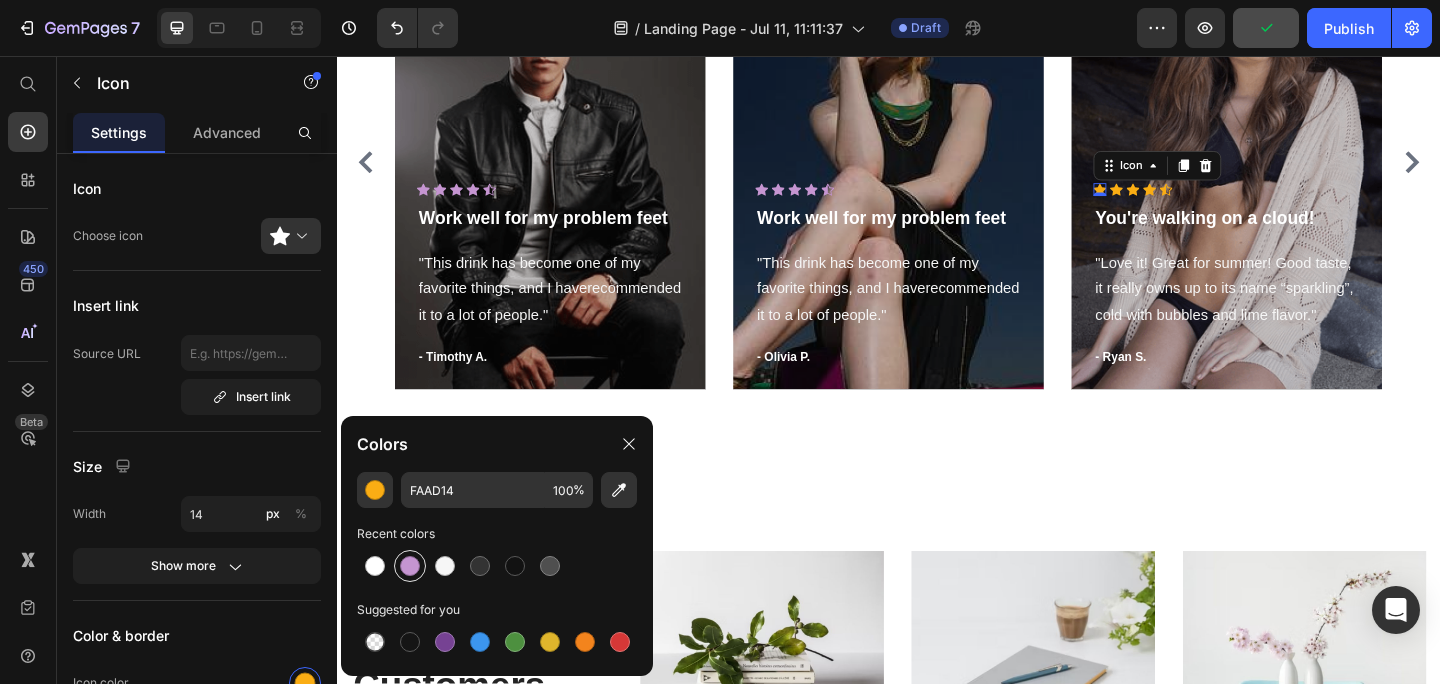 click at bounding box center [410, 566] 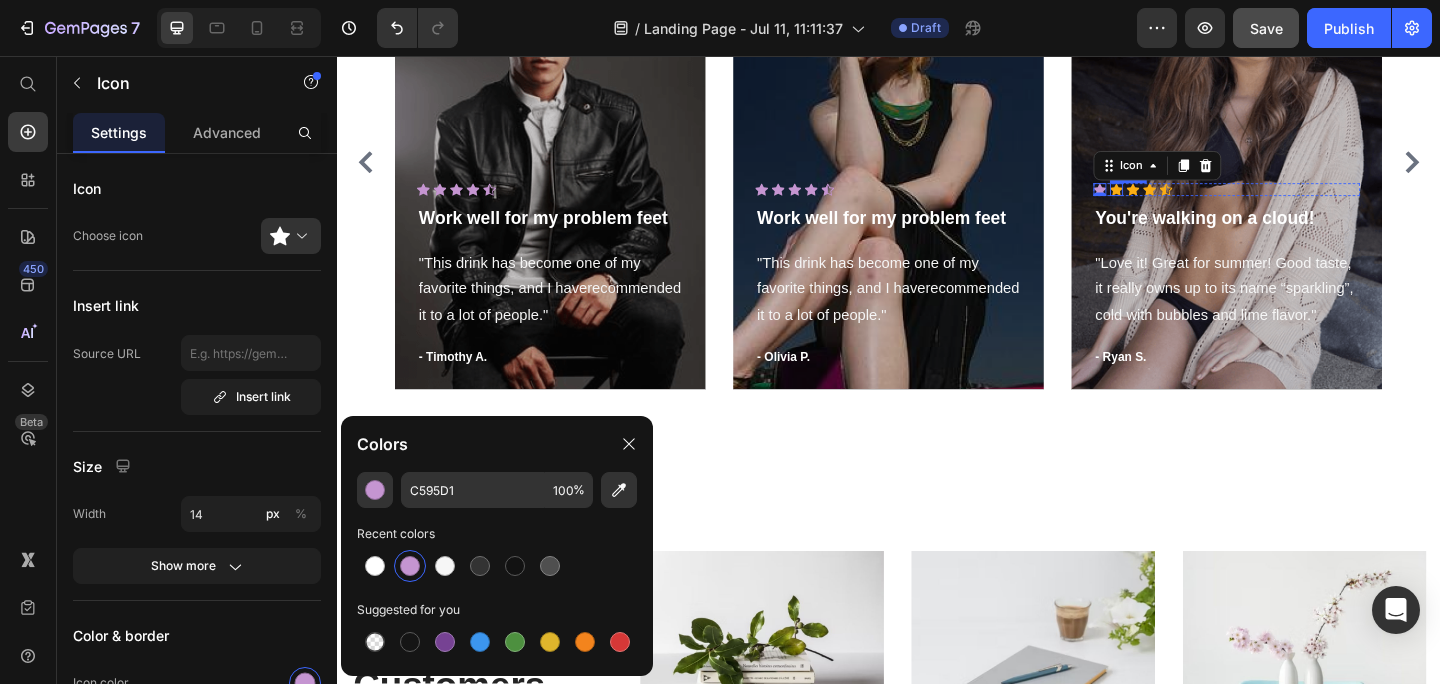 click on "Icon   0                Icon                Icon                Icon
Icon" at bounding box center (1305, 202) 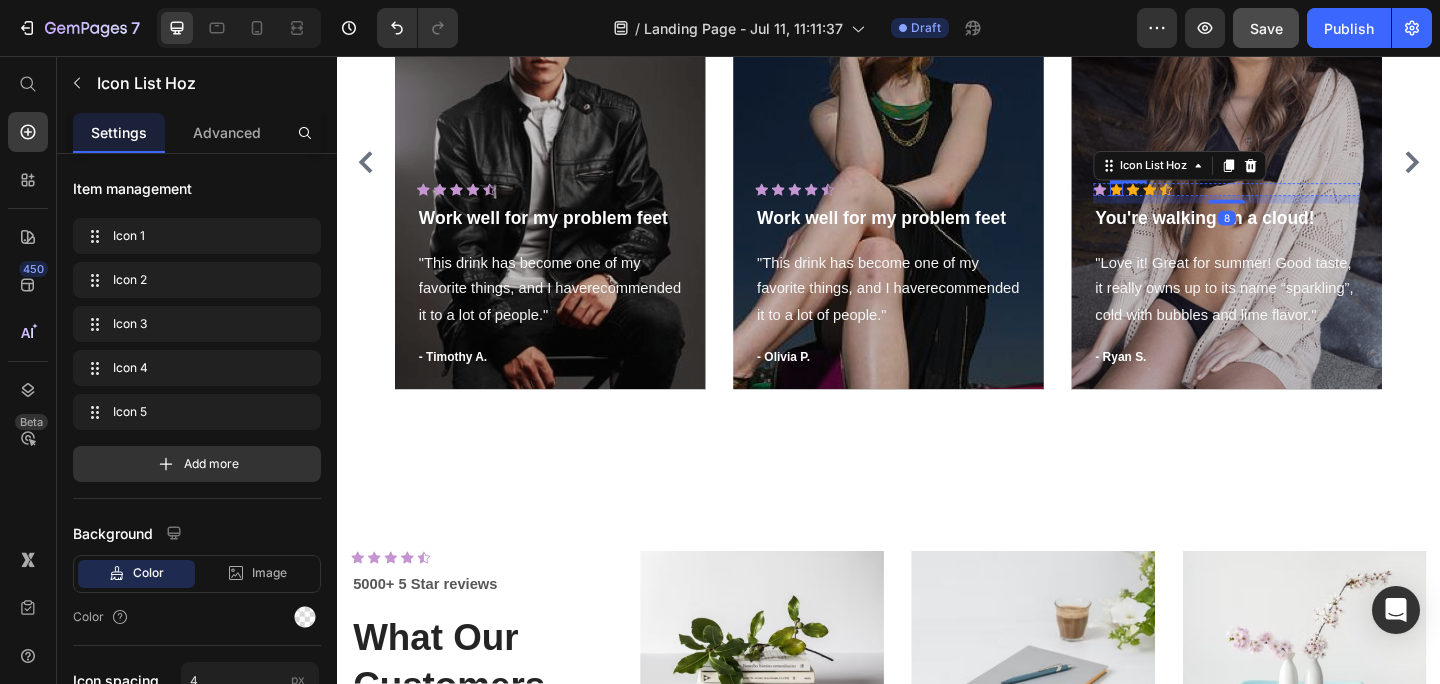 click 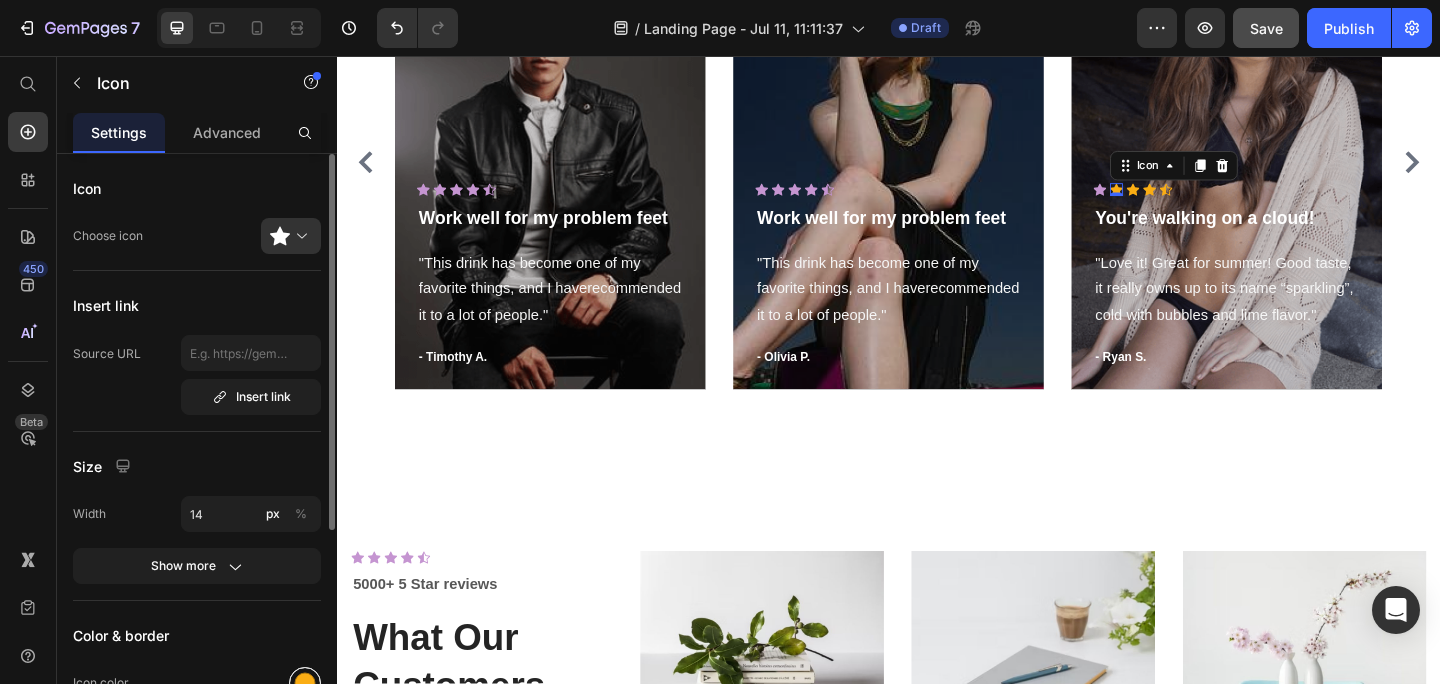 click at bounding box center (305, 683) 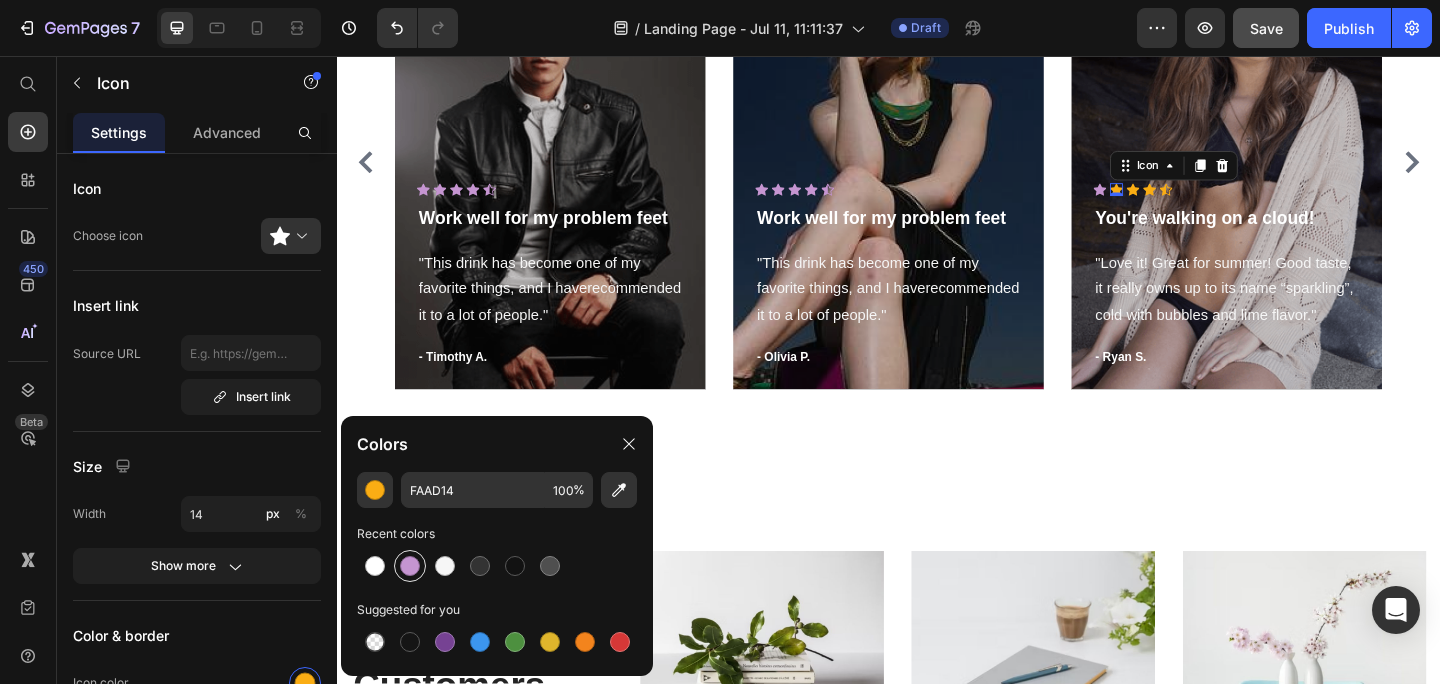 click at bounding box center (410, 566) 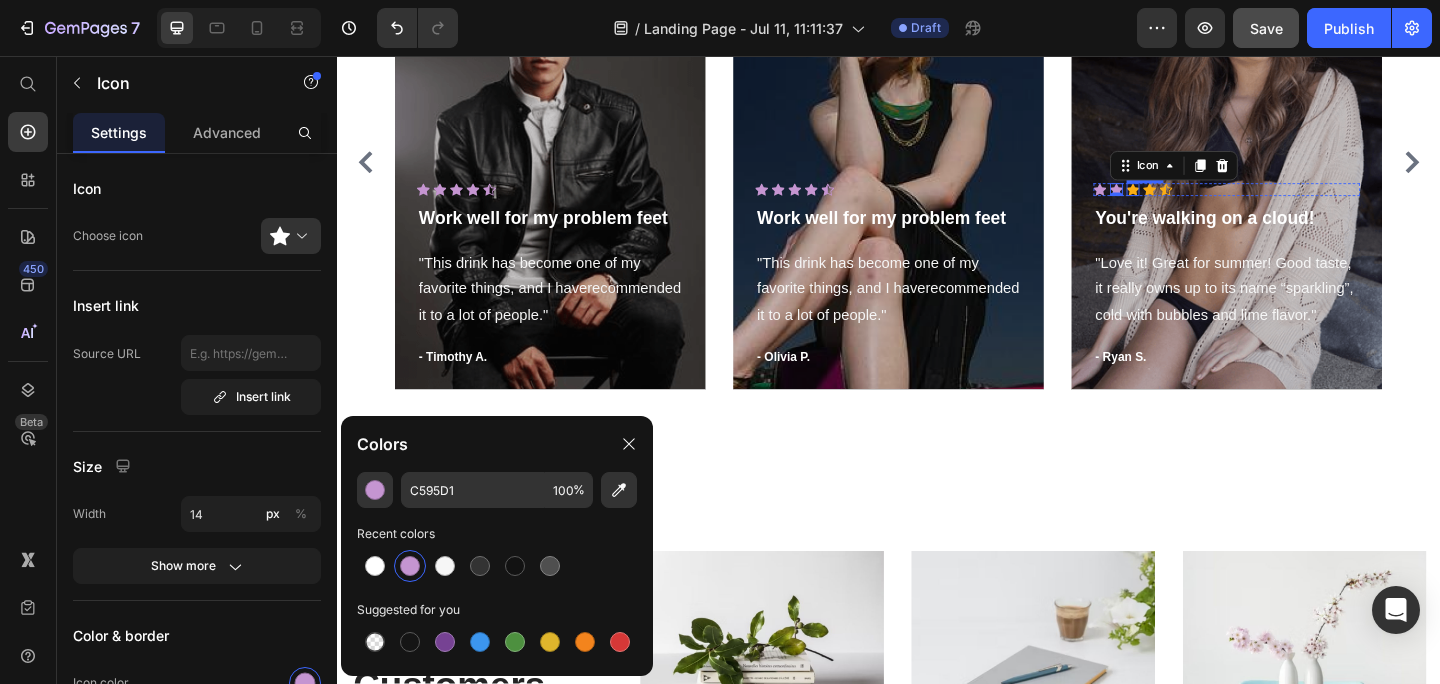 click 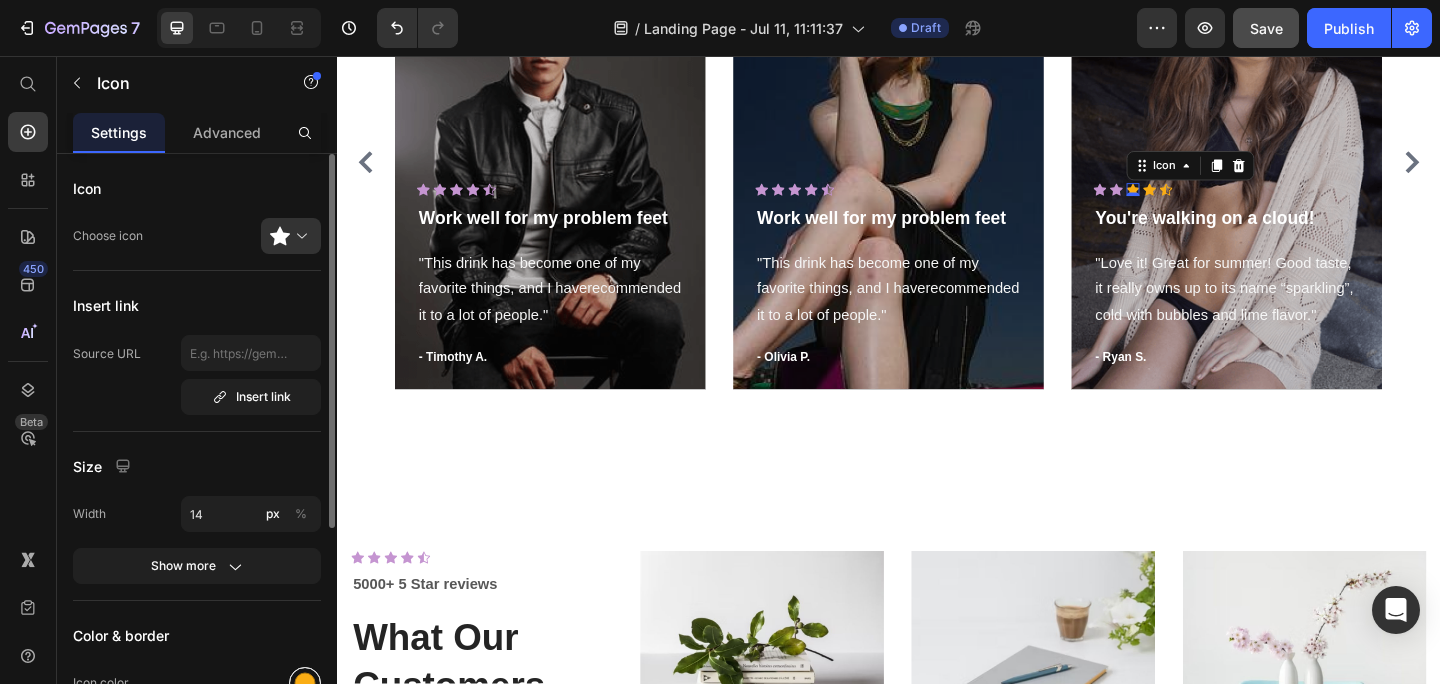 click at bounding box center (305, 683) 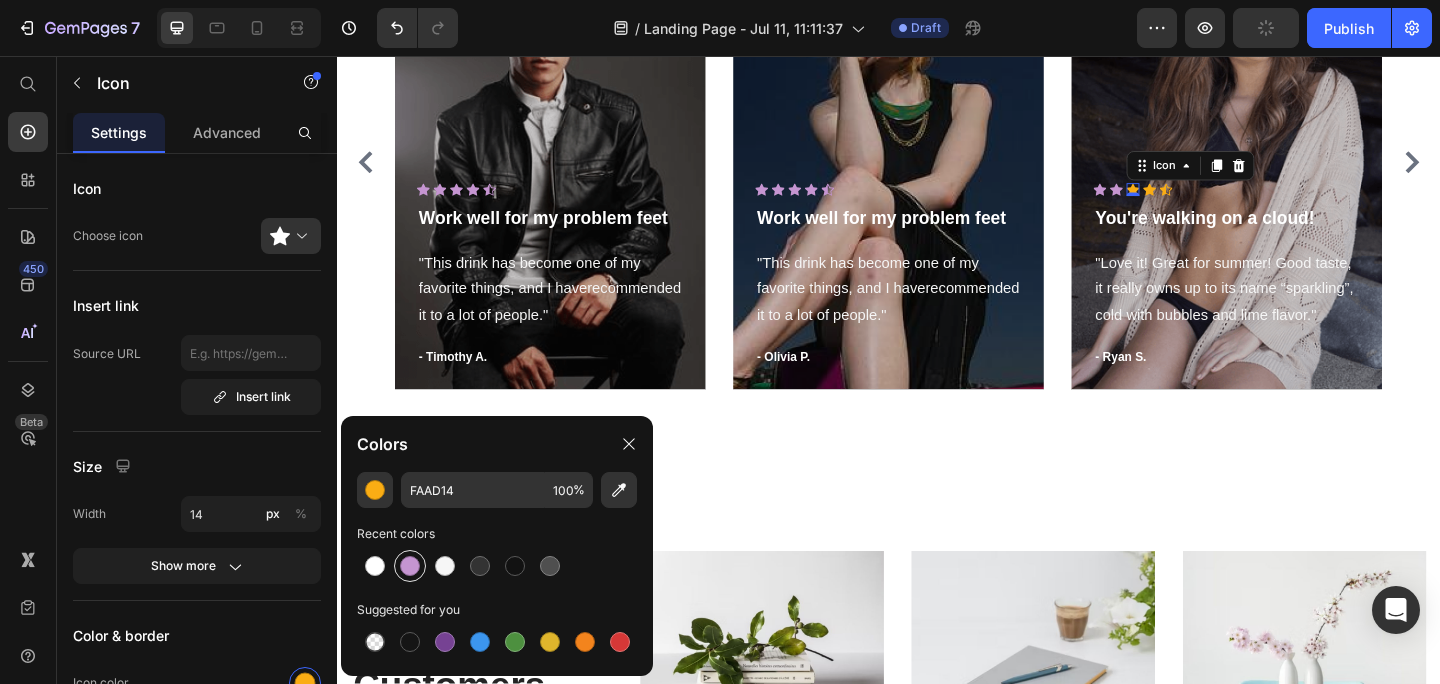 click at bounding box center [410, 566] 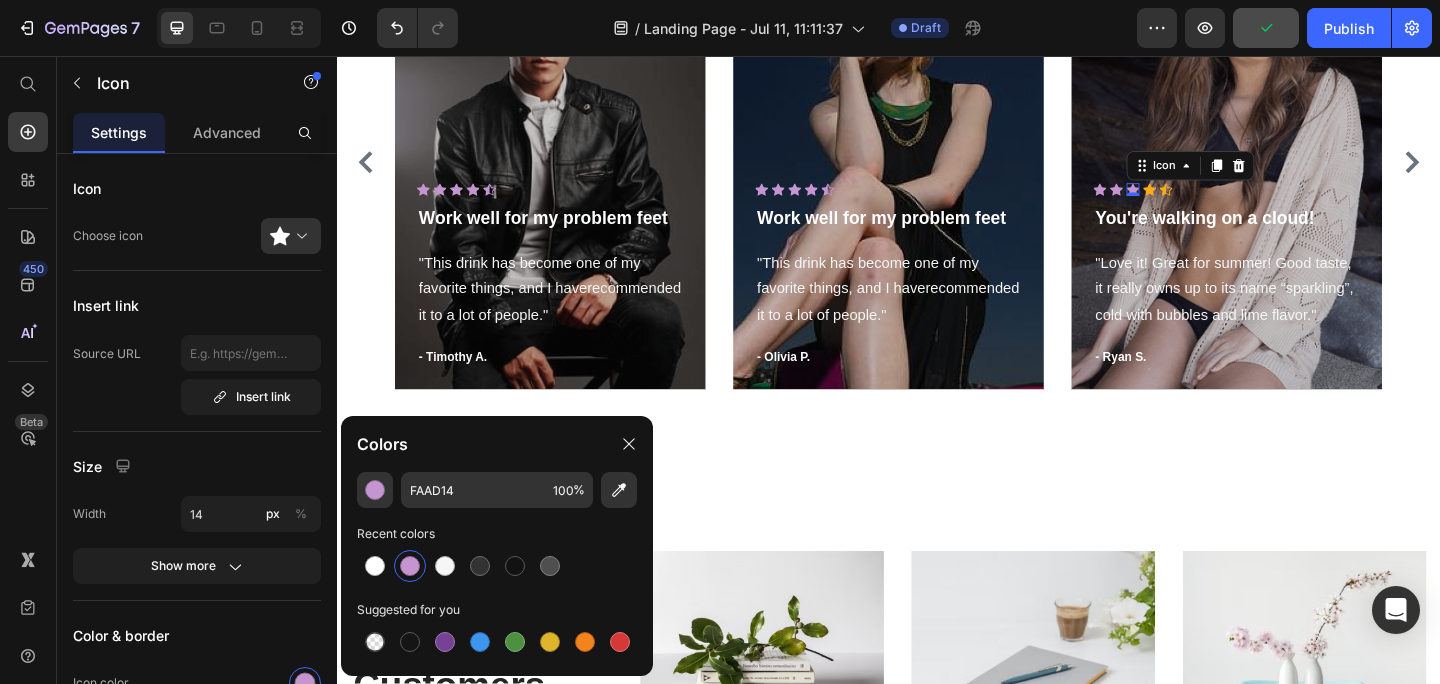 type on "C595D1" 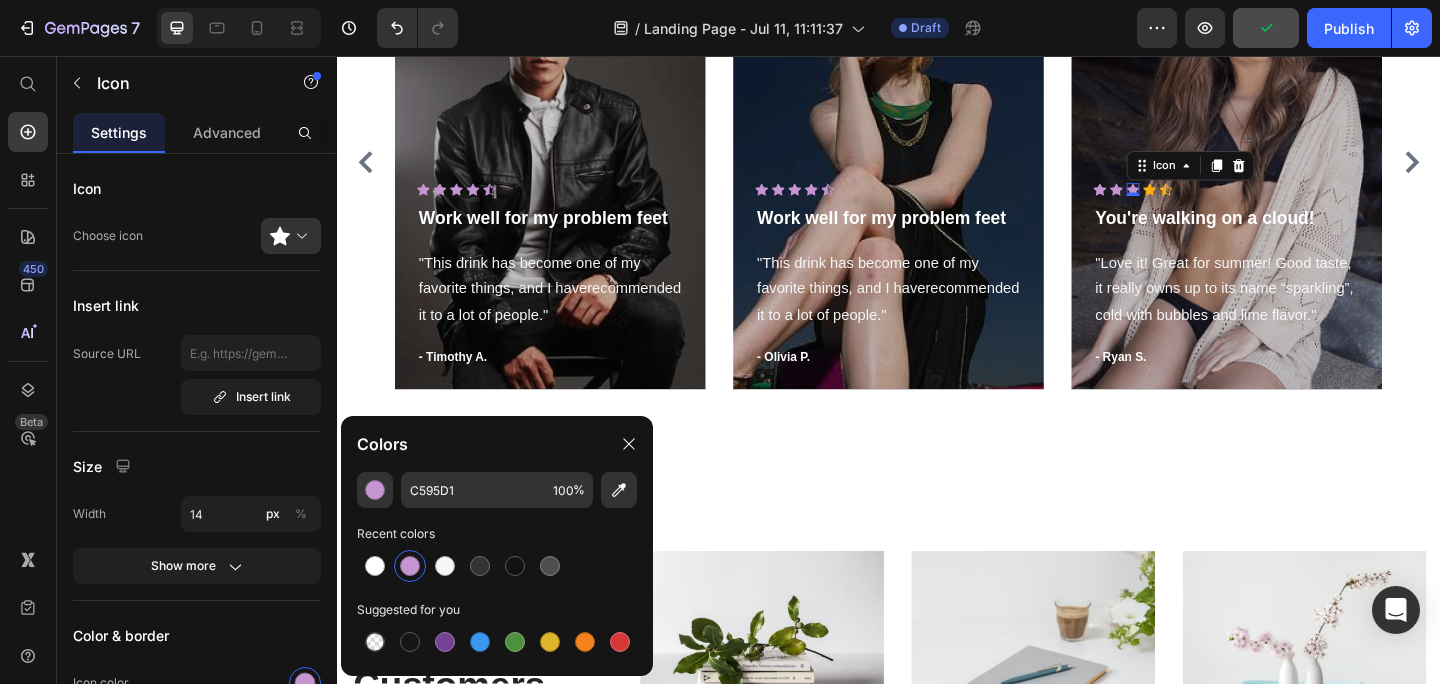 click at bounding box center (410, 566) 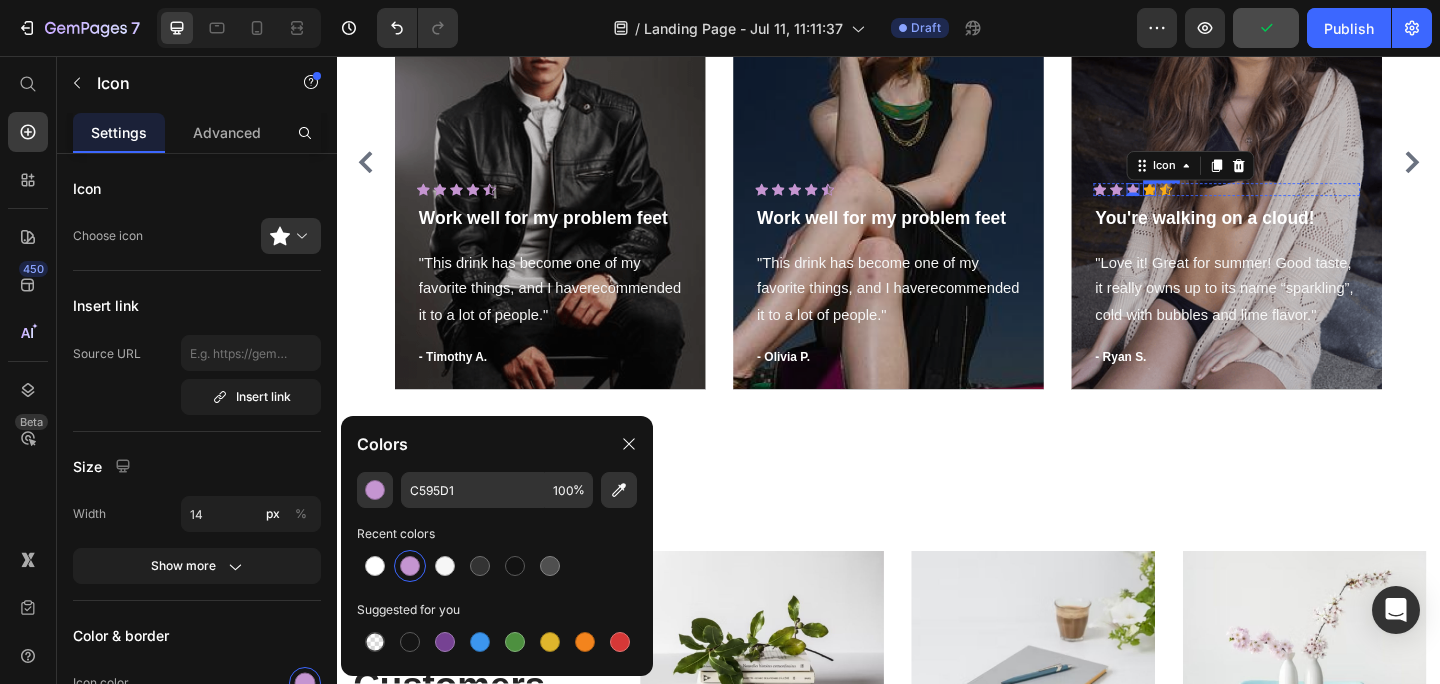 click 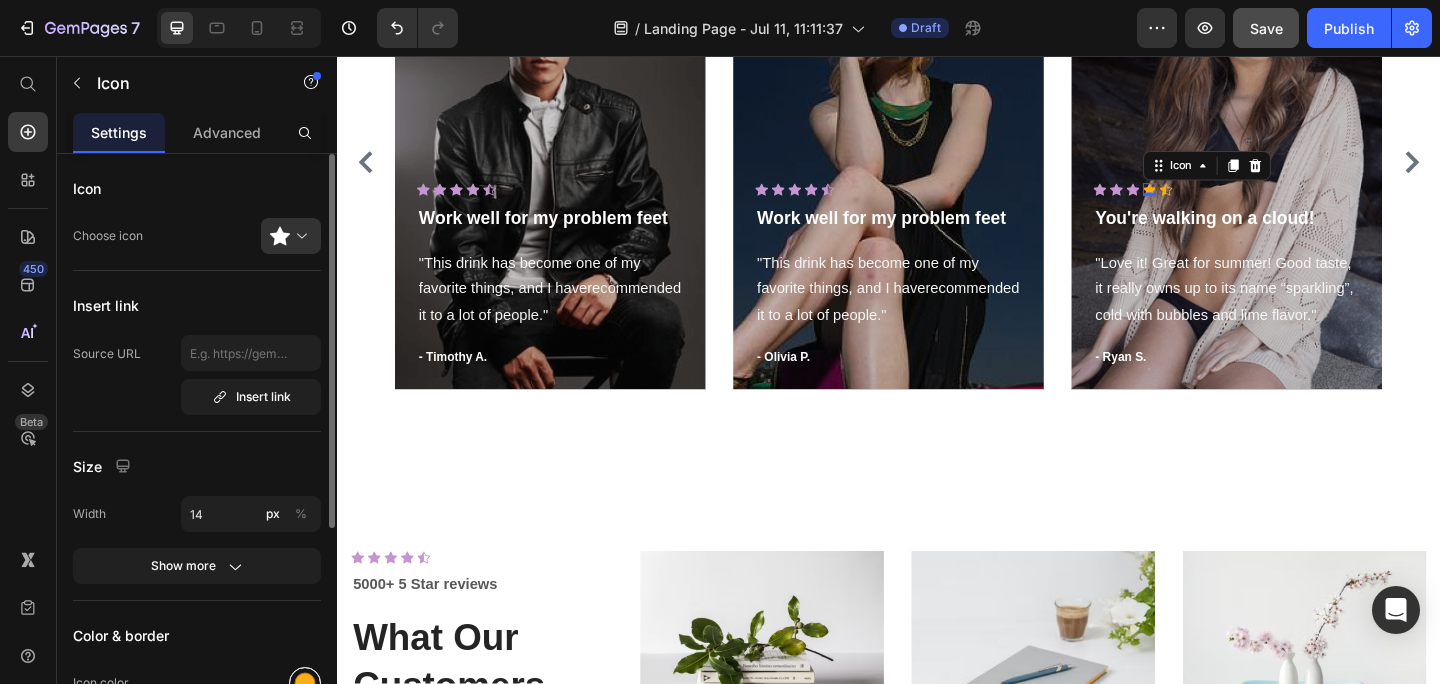 click at bounding box center [305, 683] 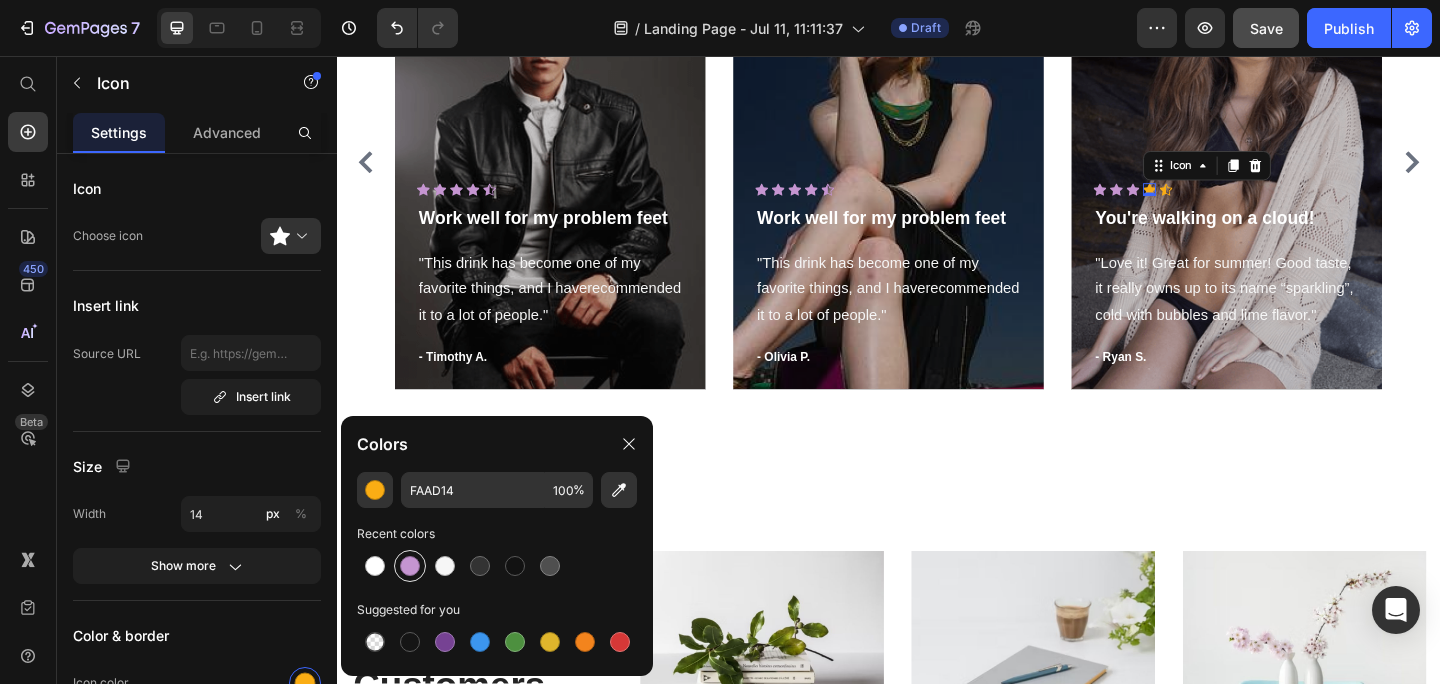 click at bounding box center [410, 566] 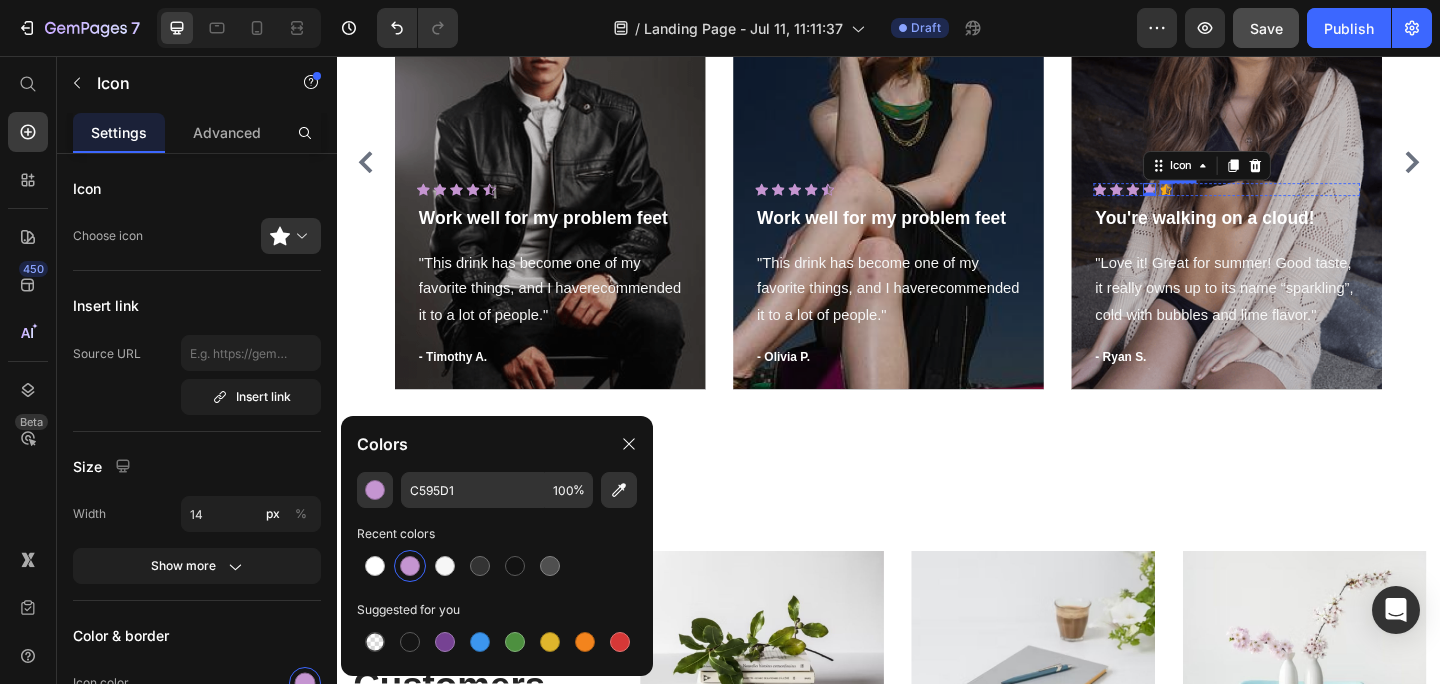 click 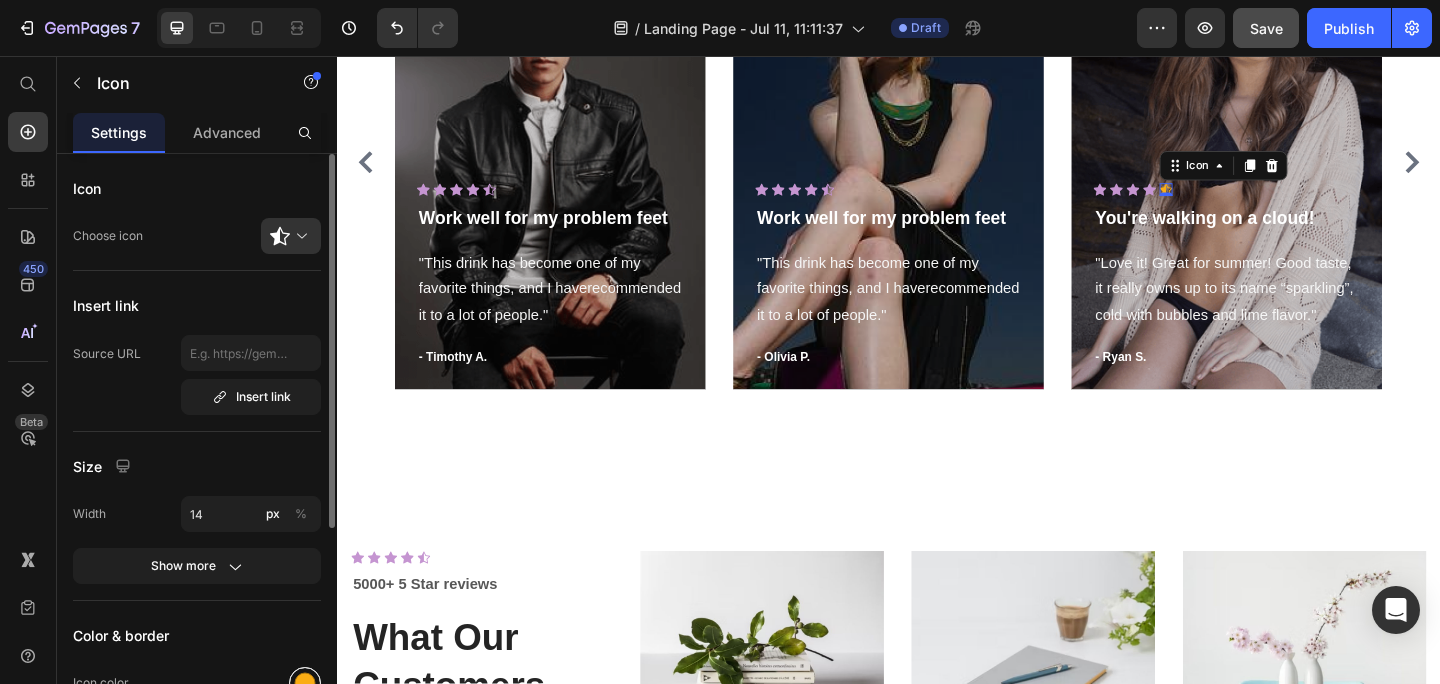 click at bounding box center [305, 683] 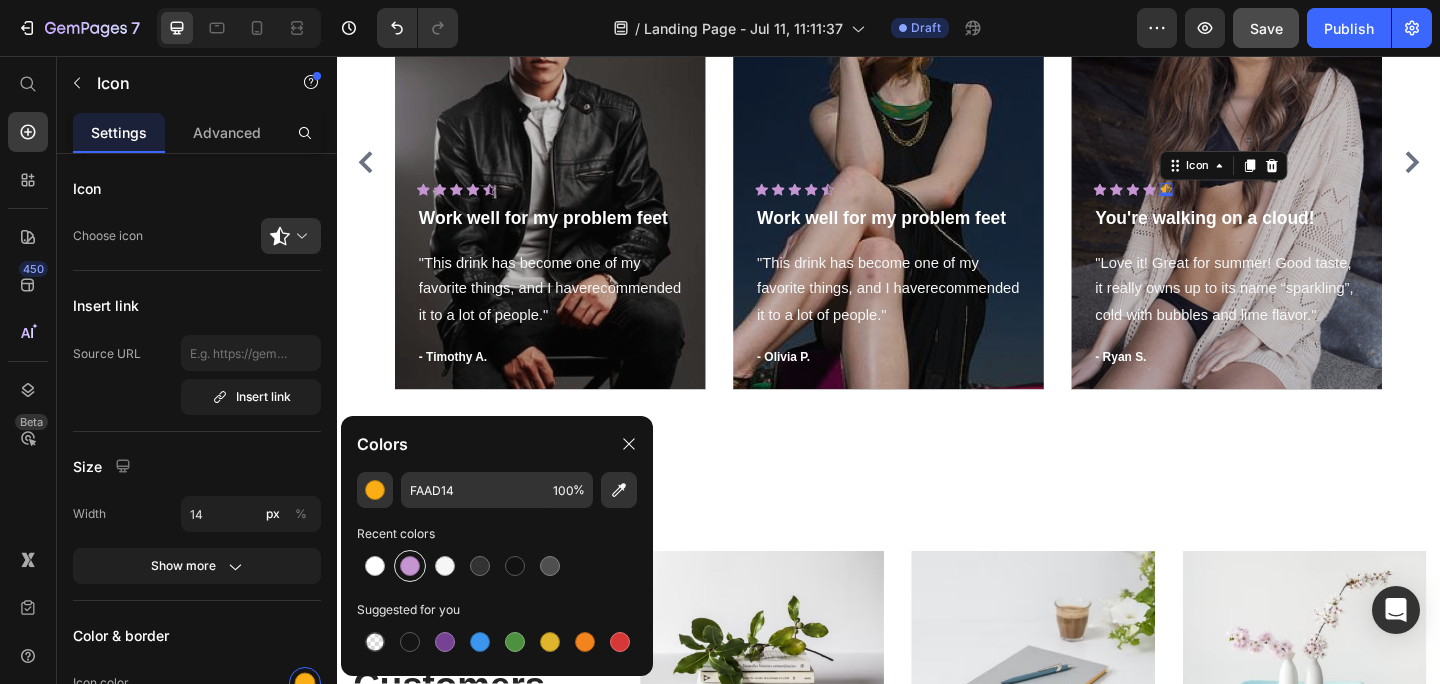 click at bounding box center (410, 566) 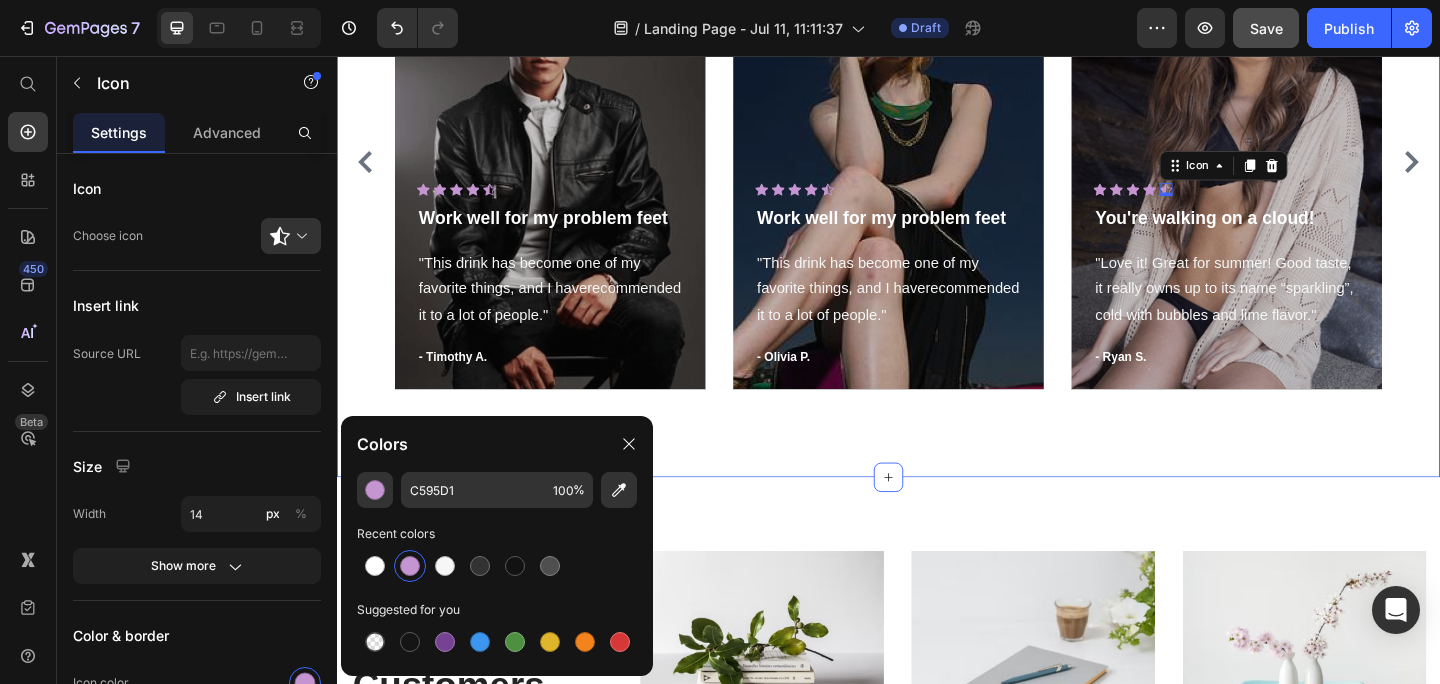 click on "What our clients say? Heading                Icon                Icon                Icon                Icon
Icon Icon List Hoz Work well for my problem feet Text block "This drink has become one of my  favorite things, and I haverecommended it to a lot of people." Text block - Timothy A. Text block Row Hero Banner                Icon                Icon                Icon                Icon
Icon Icon List Hoz Work well for my problem feet Text block "This drink has become one of my  favorite things, and I haverecommended it to a lot of people." Text block - Olivia P. Text block Row Hero Banner                Icon                Icon                Icon                Icon
Icon   0 Icon List Hoz You're walking on a cloud! Text block "Love it! Great for summer! Good taste, it really owns up to its name “sparkling”, cold with bubbles and lime flavor." Text block - Ryan S. Text block Row Hero Banner
Drop element here Carousel Row" at bounding box center [937, 128] 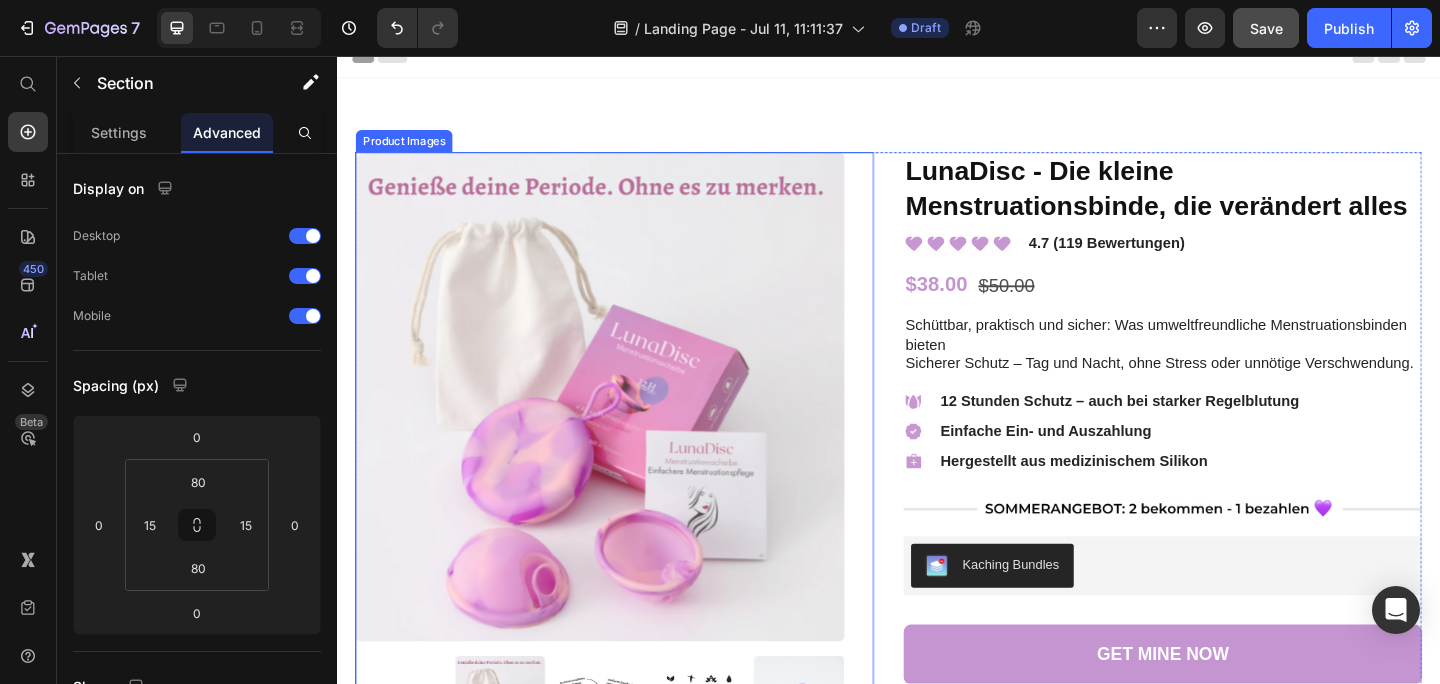 scroll, scrollTop: 0, scrollLeft: 0, axis: both 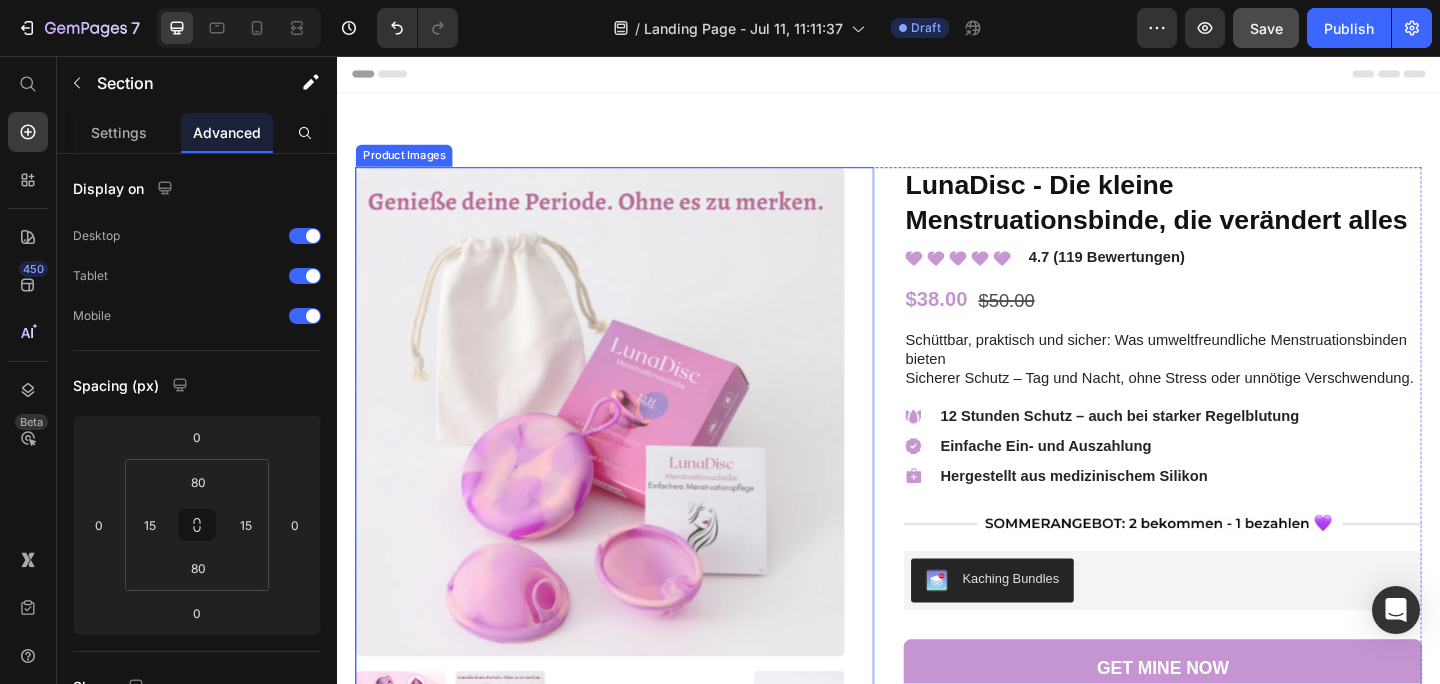 click on "Product Images" at bounding box center [639, 500] 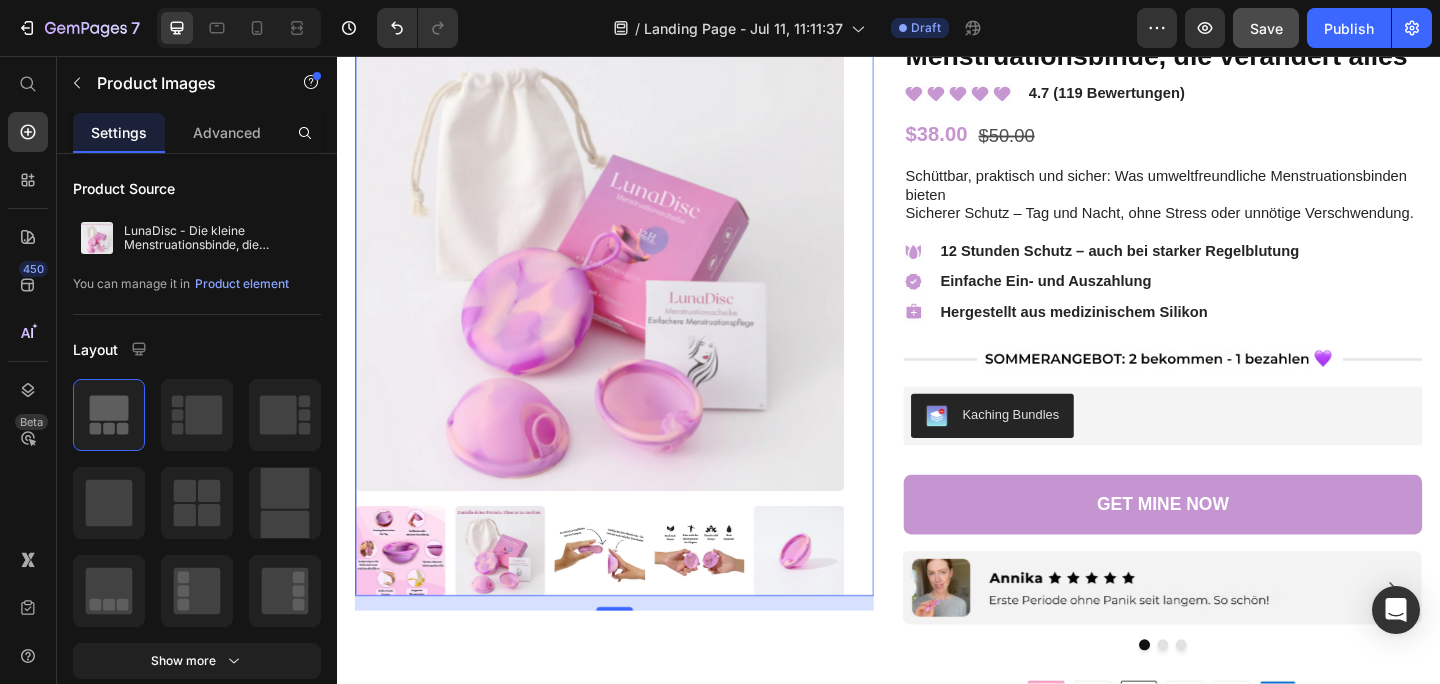scroll, scrollTop: 206, scrollLeft: 0, axis: vertical 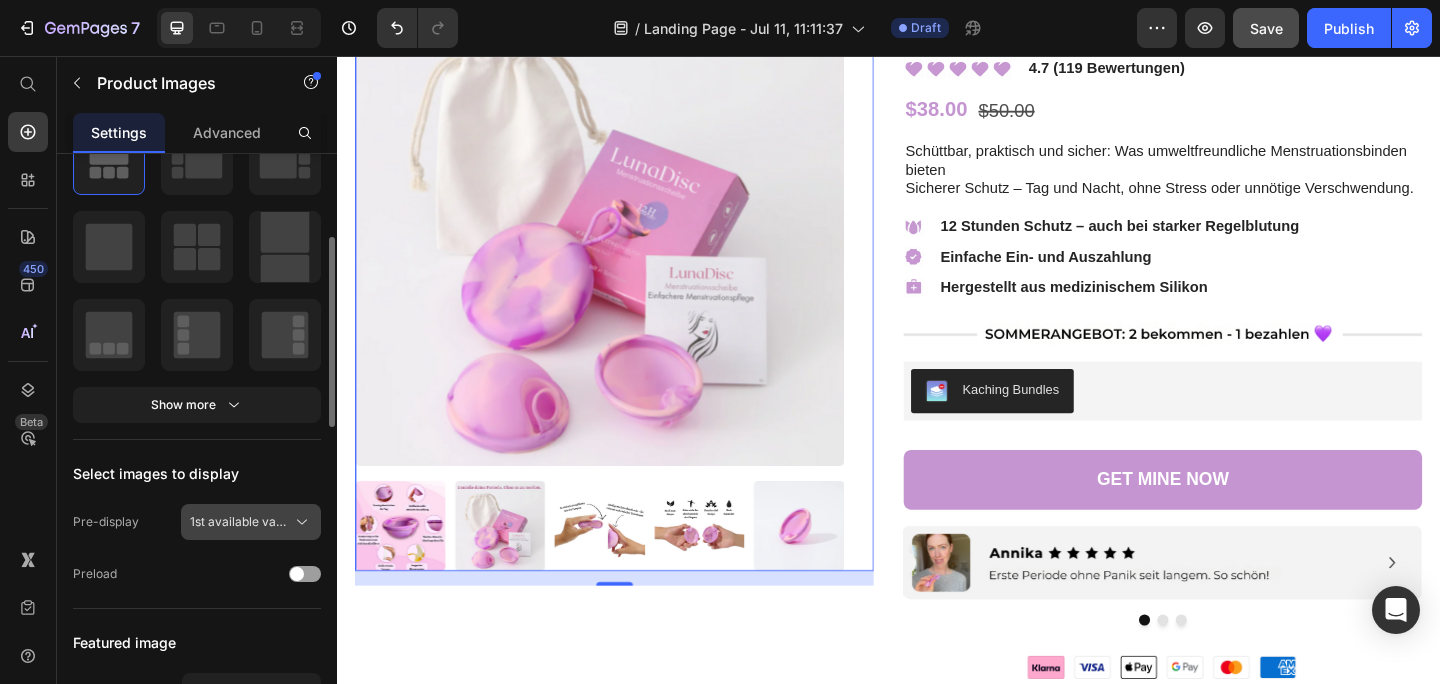 click 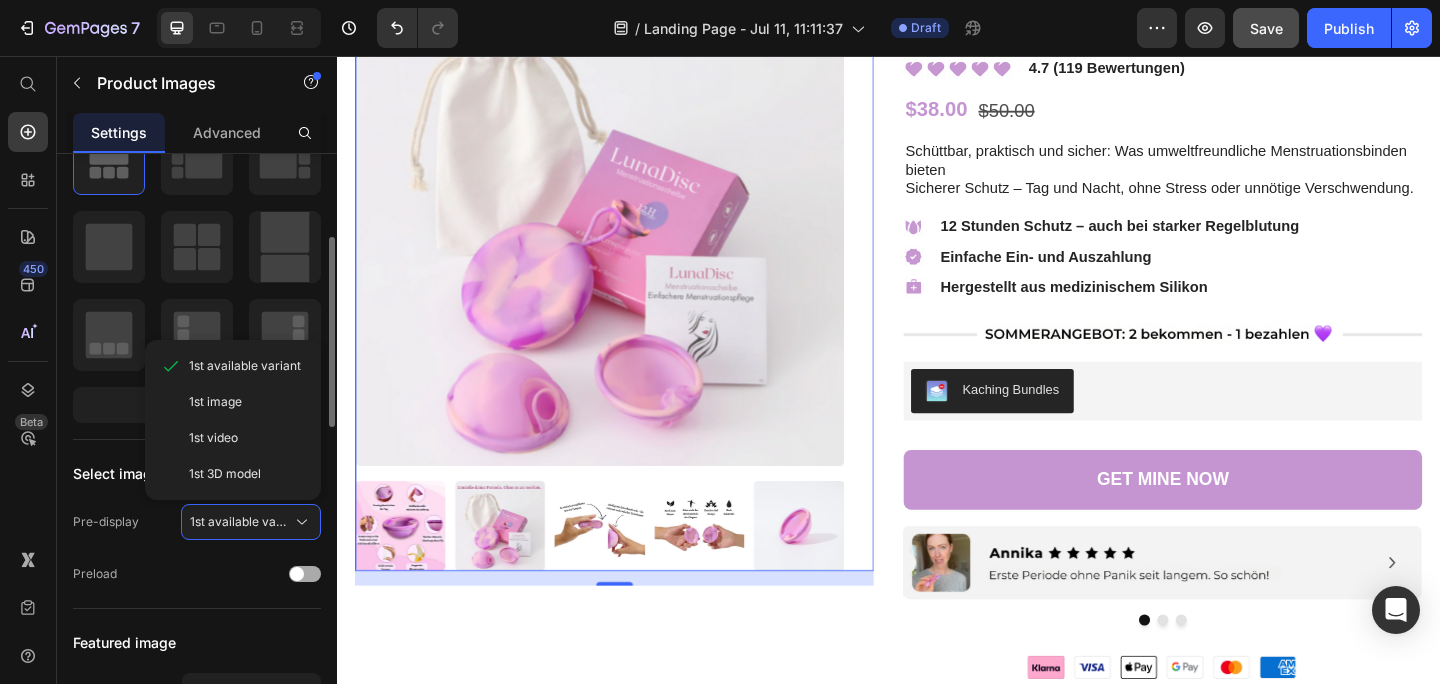 click on "Preload" 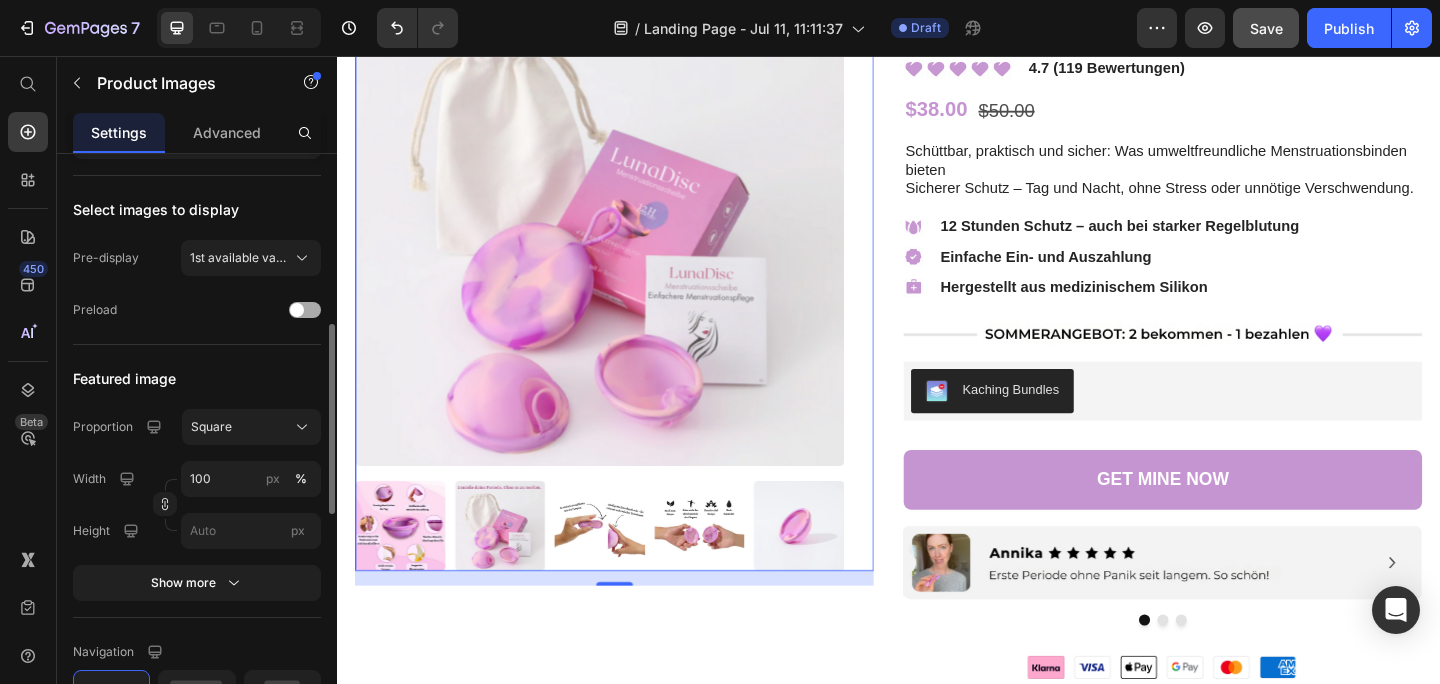 scroll, scrollTop: 524, scrollLeft: 0, axis: vertical 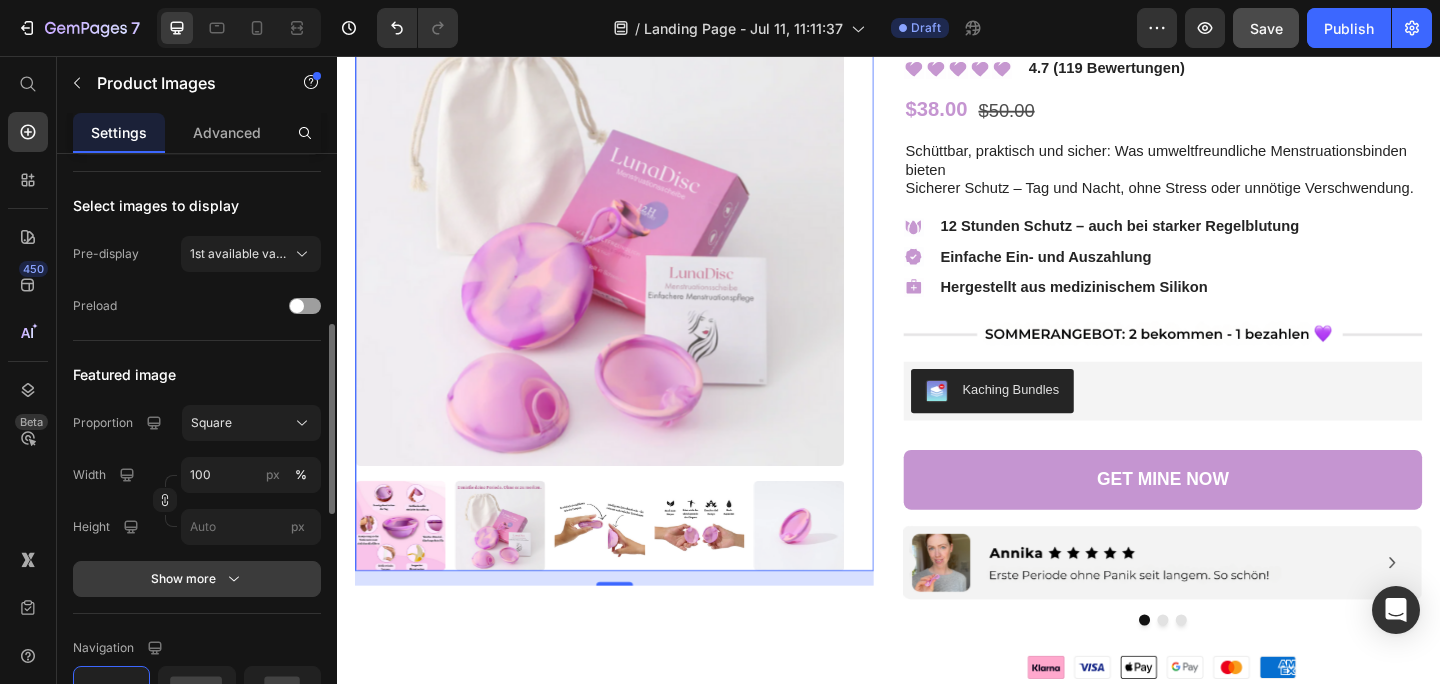 click on "Show more" at bounding box center [197, 579] 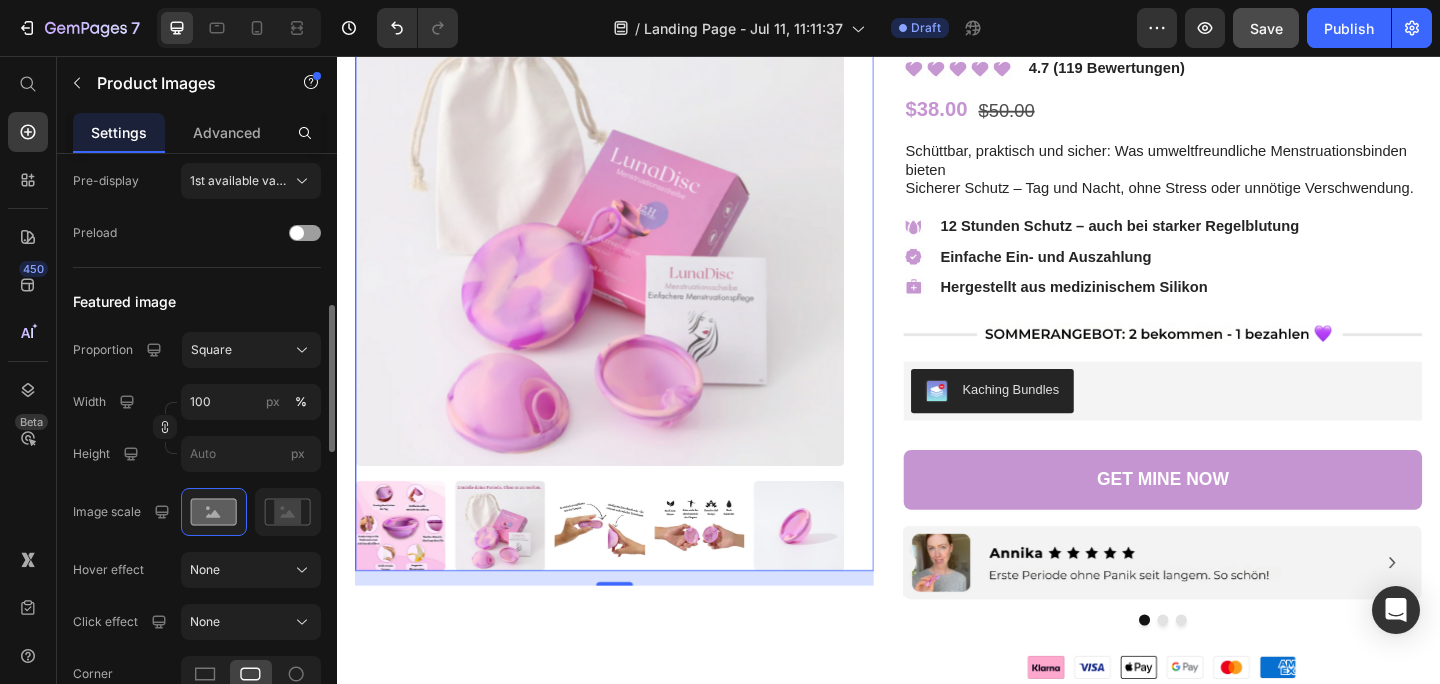 scroll, scrollTop: 602, scrollLeft: 0, axis: vertical 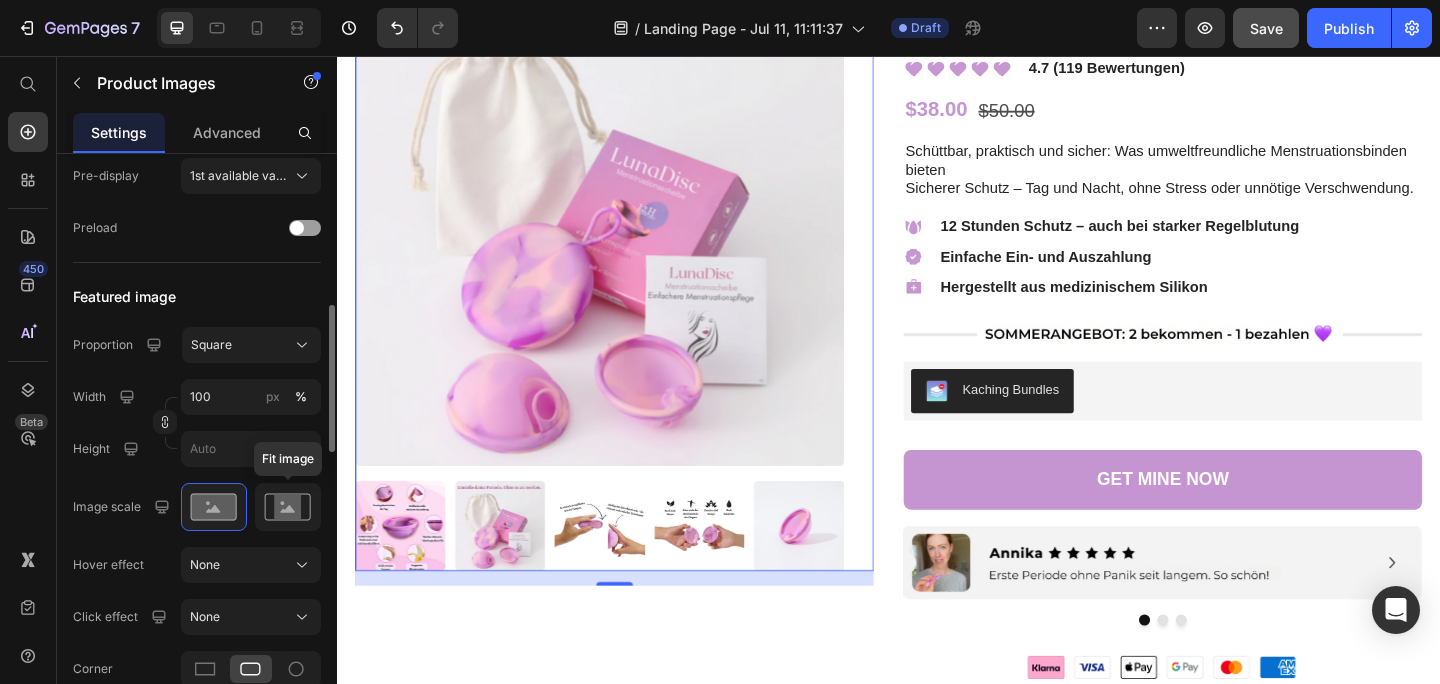 click 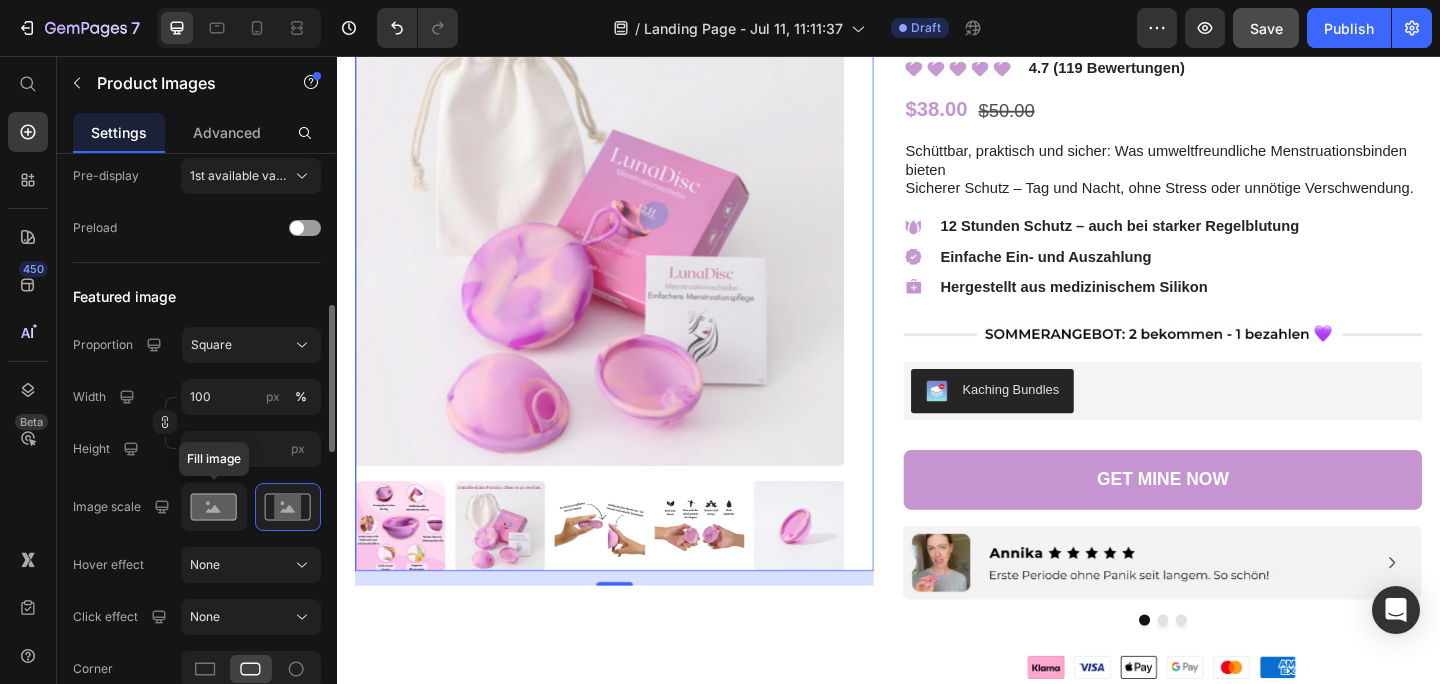 click 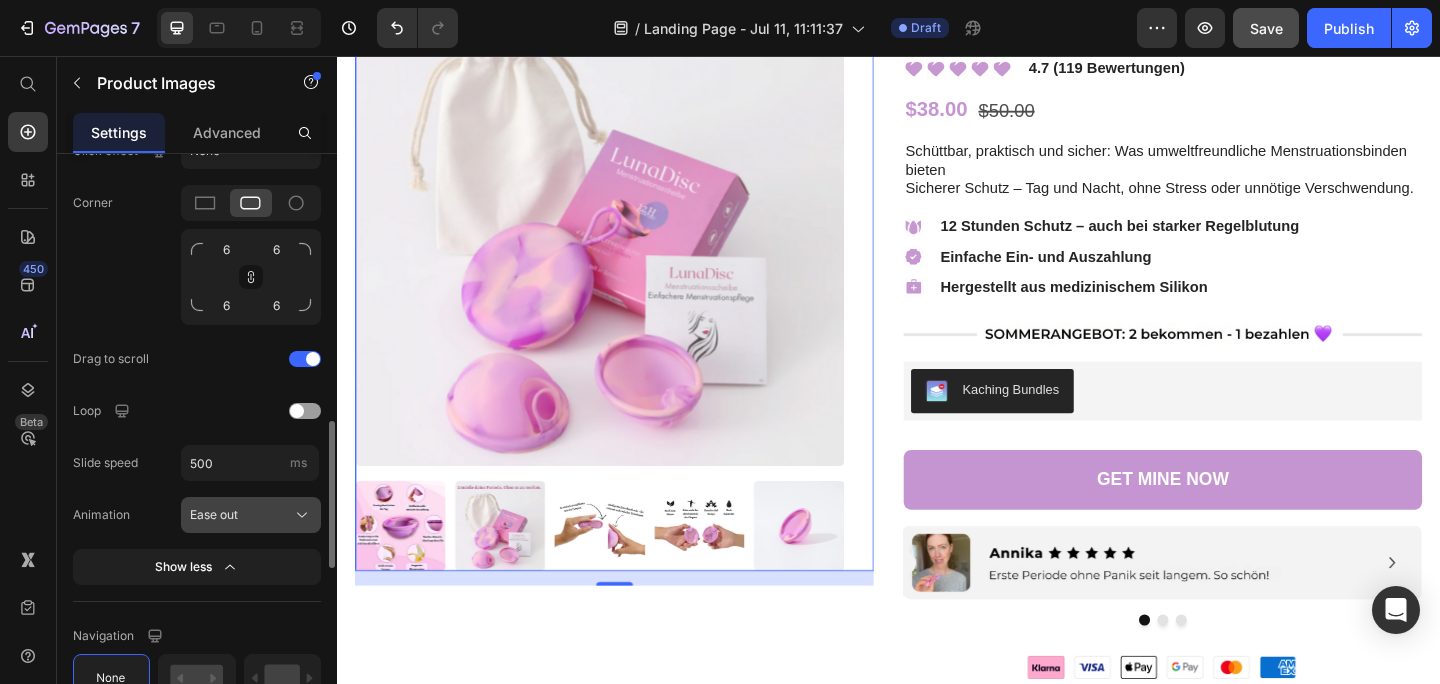 scroll, scrollTop: 1070, scrollLeft: 0, axis: vertical 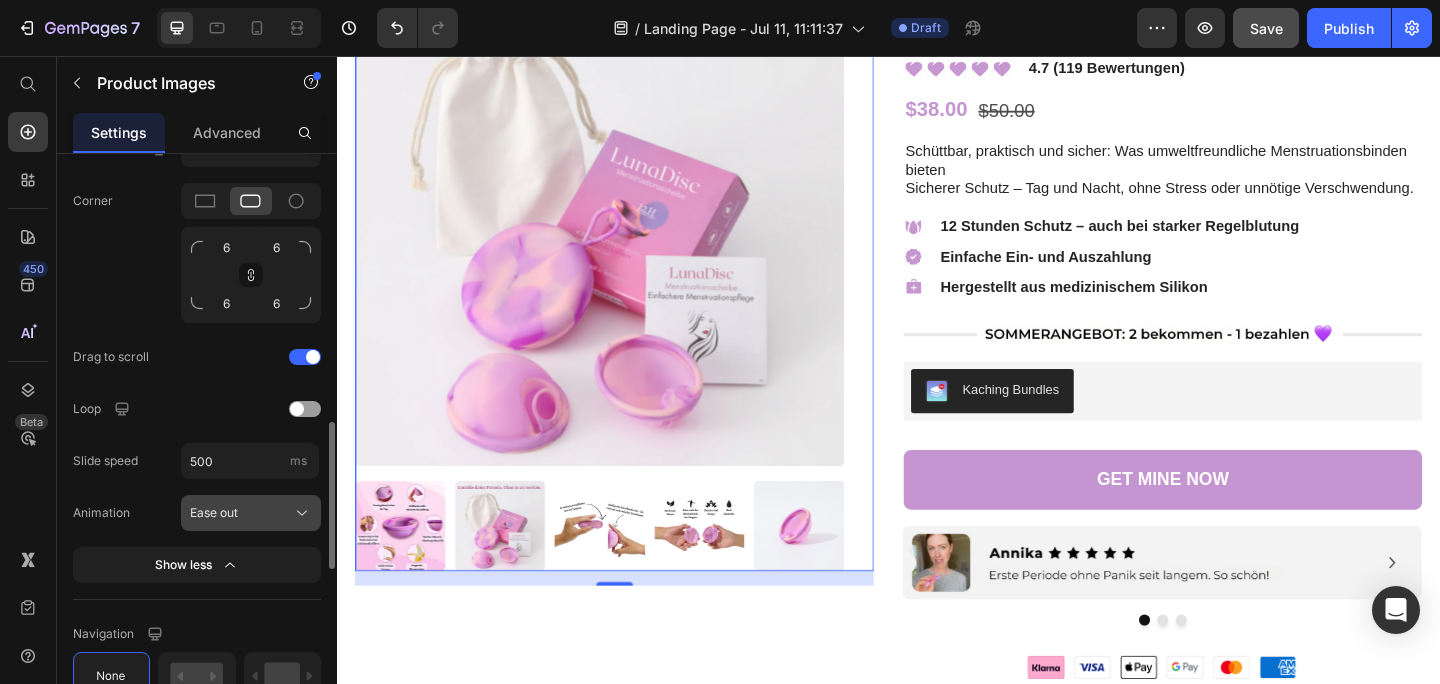 click 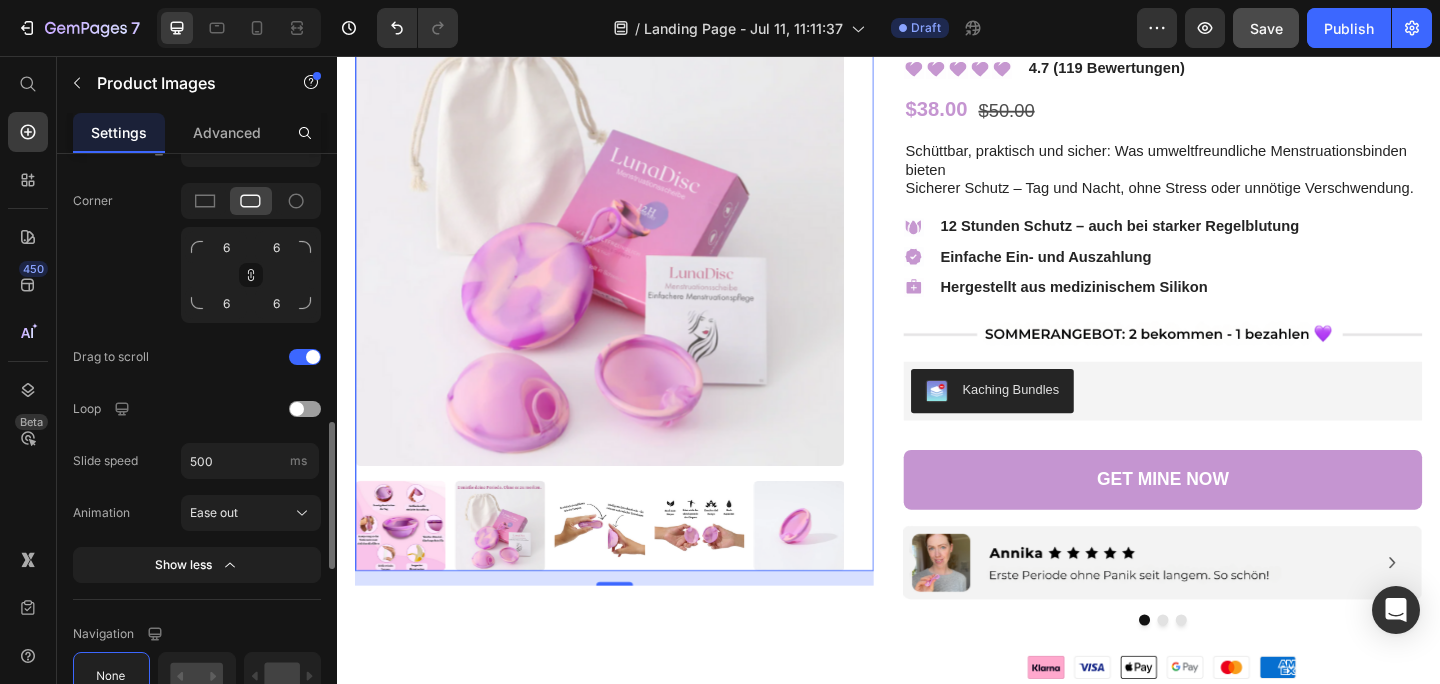 click on "Animation Ease out" 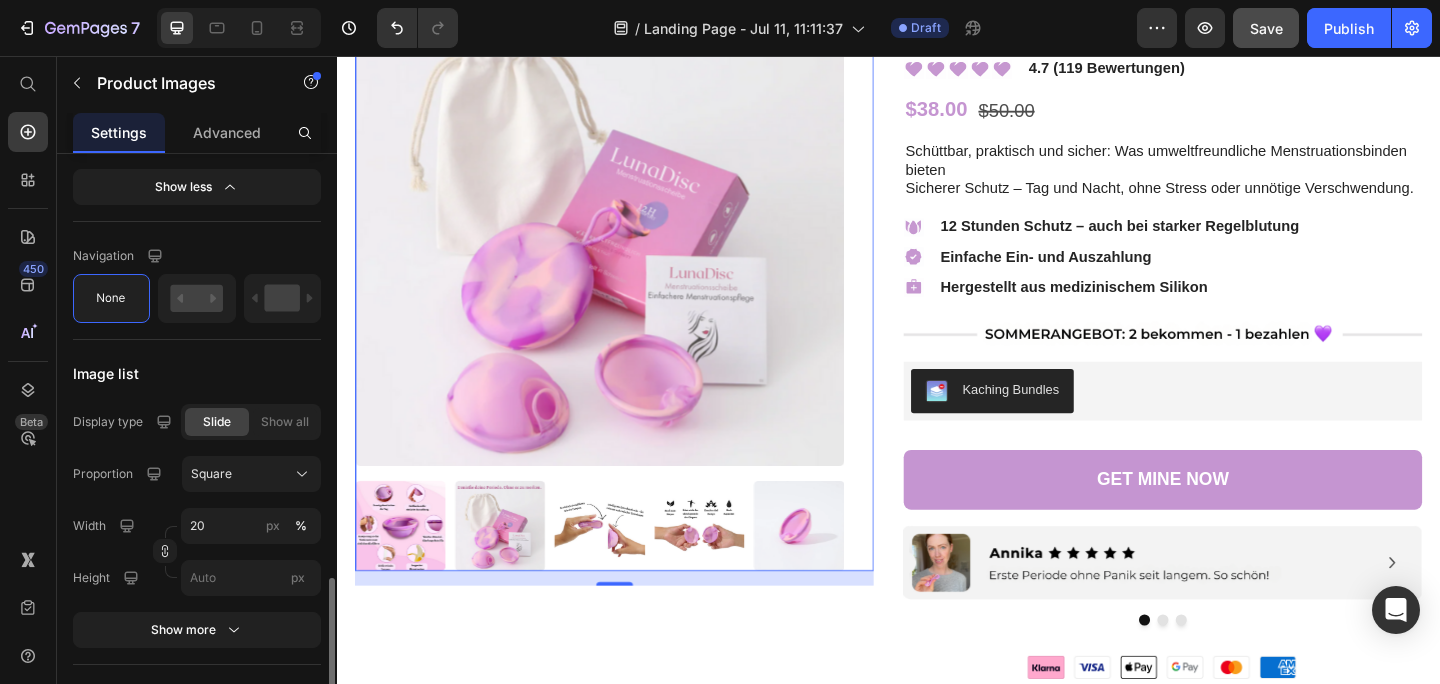 scroll, scrollTop: 1540, scrollLeft: 0, axis: vertical 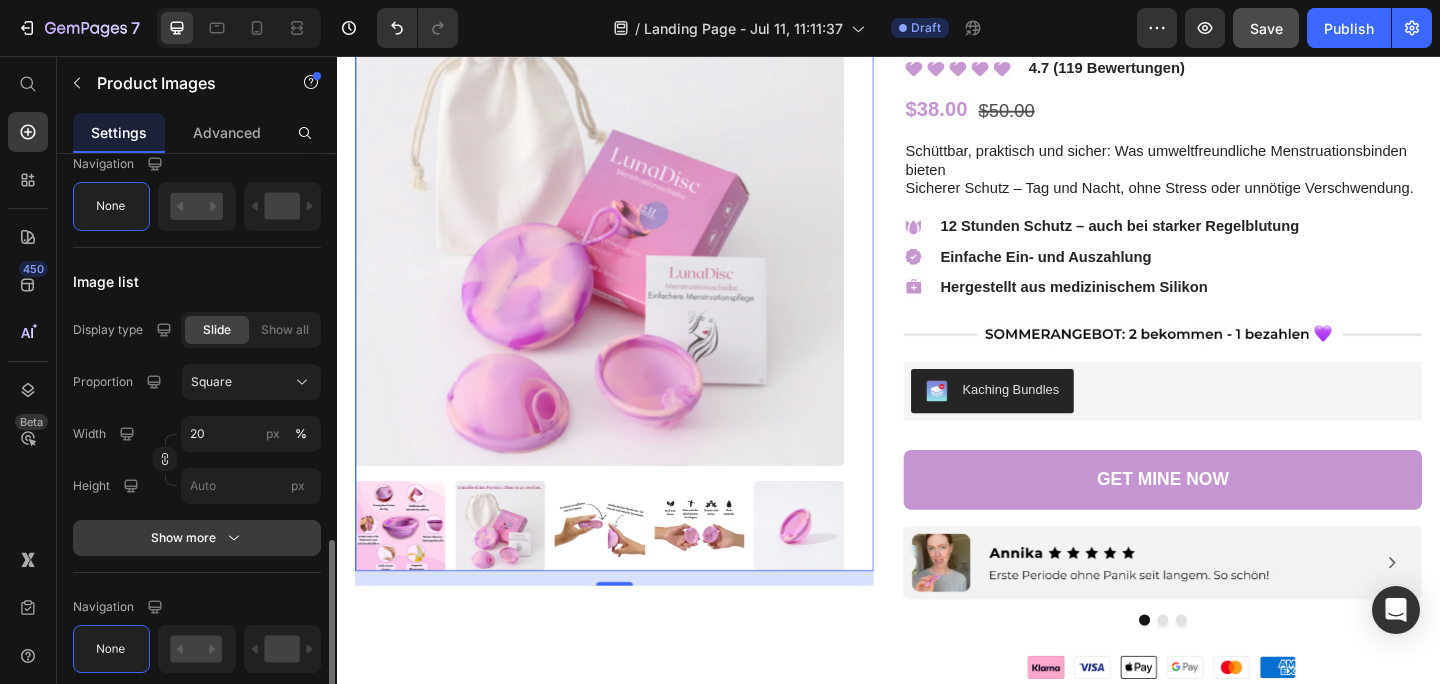 click on "Show more" at bounding box center (197, 538) 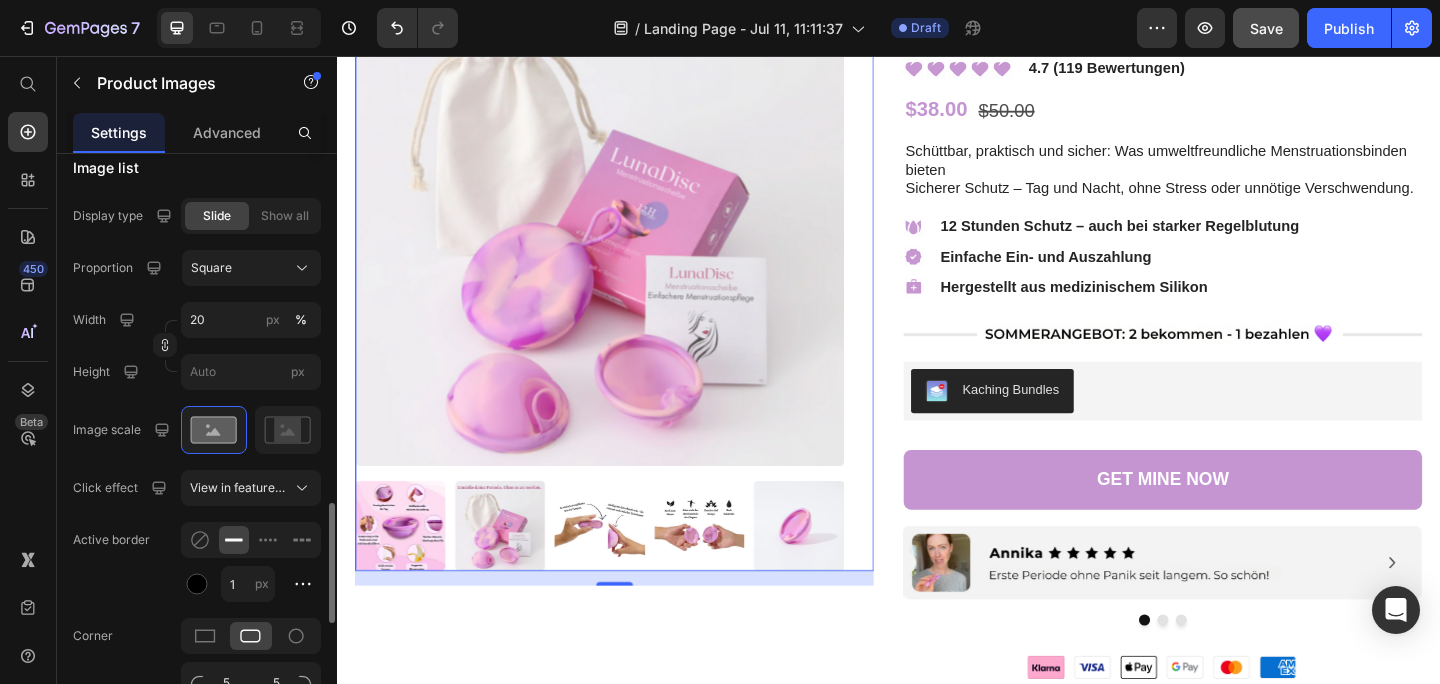 scroll, scrollTop: 1663, scrollLeft: 0, axis: vertical 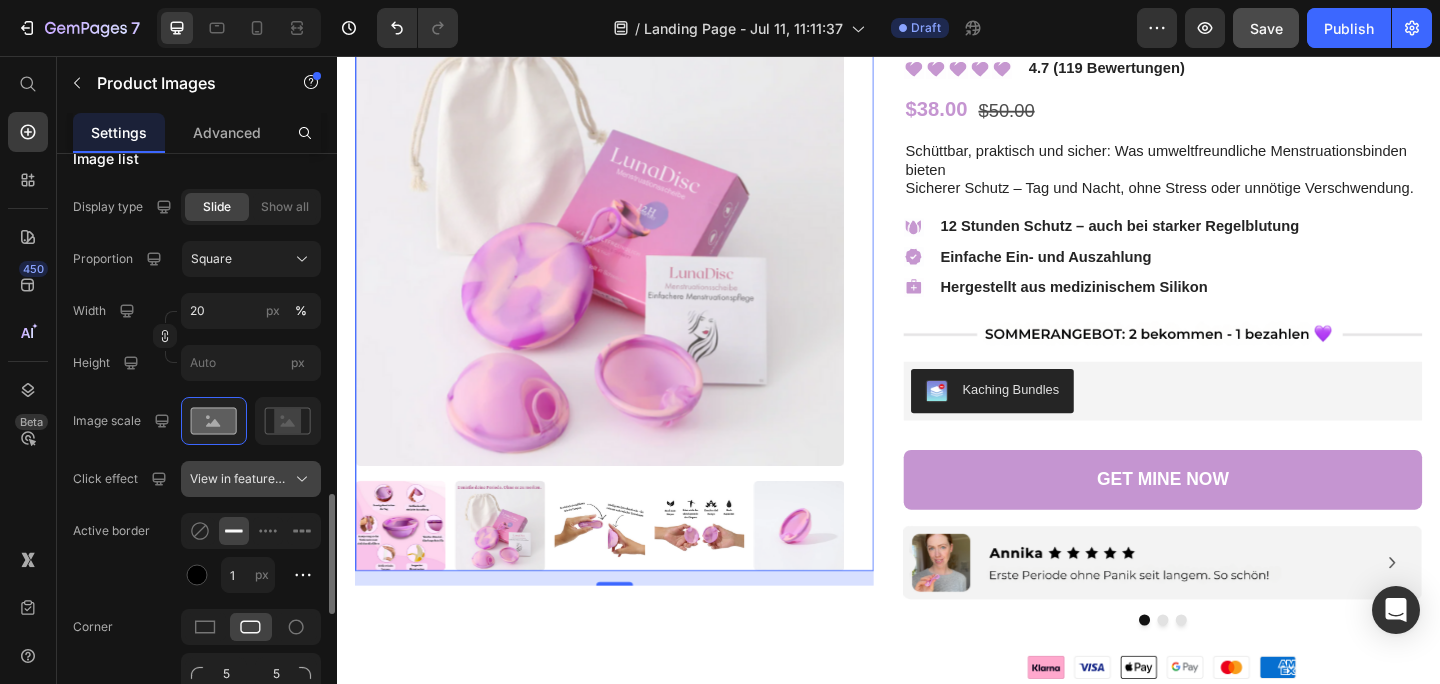 click on "View in featured image" at bounding box center [239, 479] 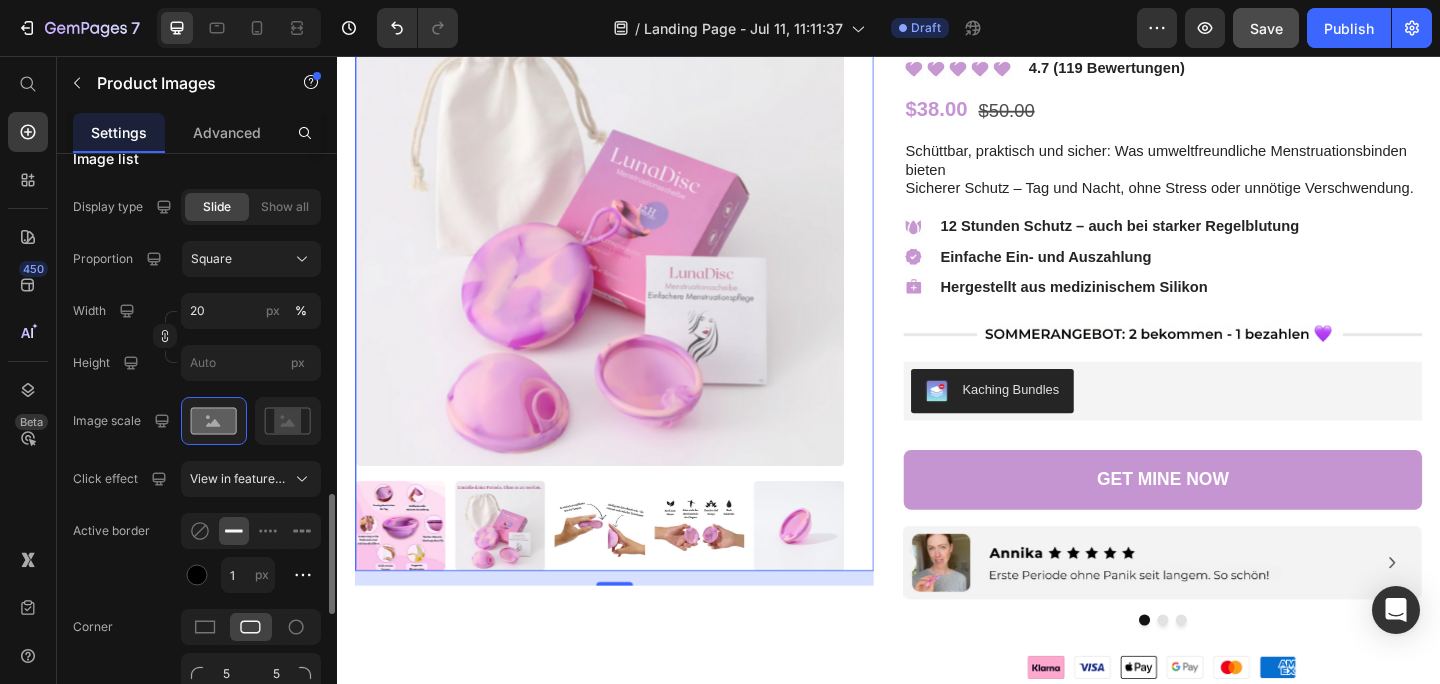click on "Image list Display type Slide Show all Proportion Square Width 20 px % Height px Image scale Click effect View in featured image Active border 1 px Corner 5 5 5 5 Spacing 10 px Drag to scroll Loop Show less" 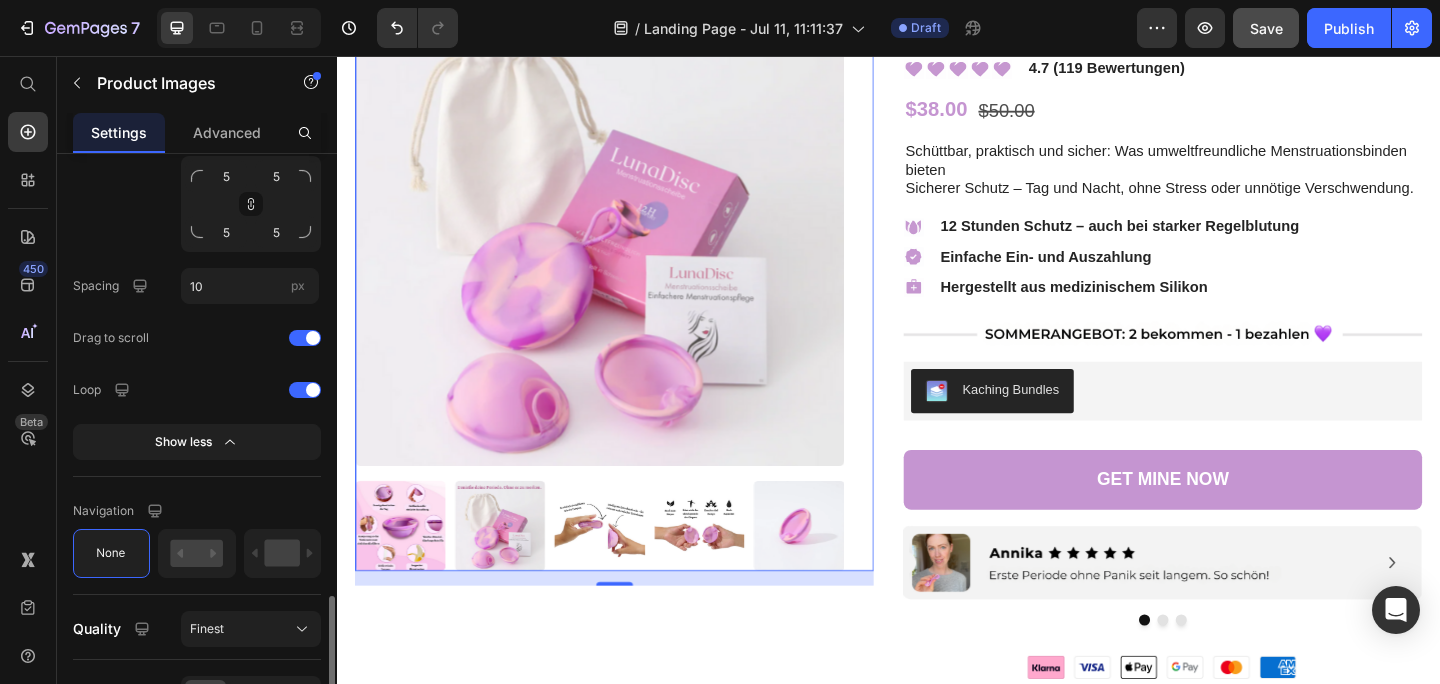 scroll, scrollTop: 2279, scrollLeft: 0, axis: vertical 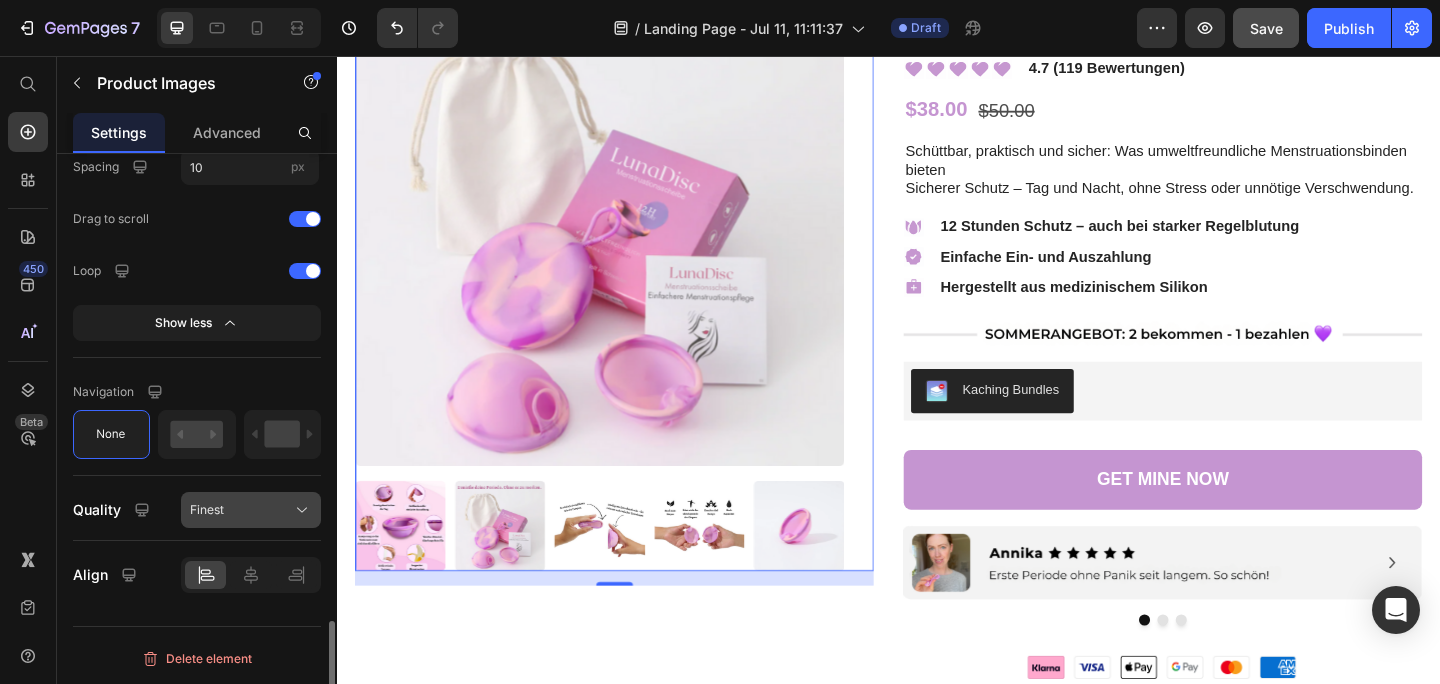 click 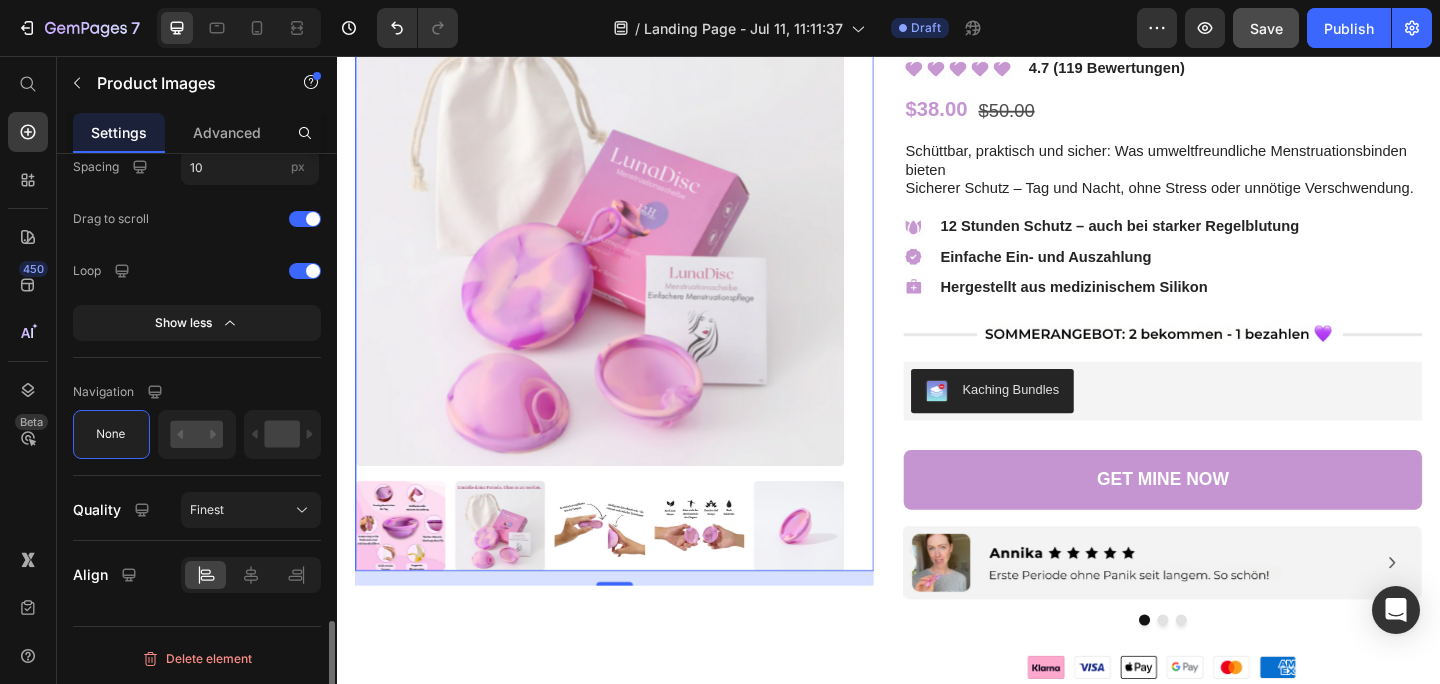 click on "Align" 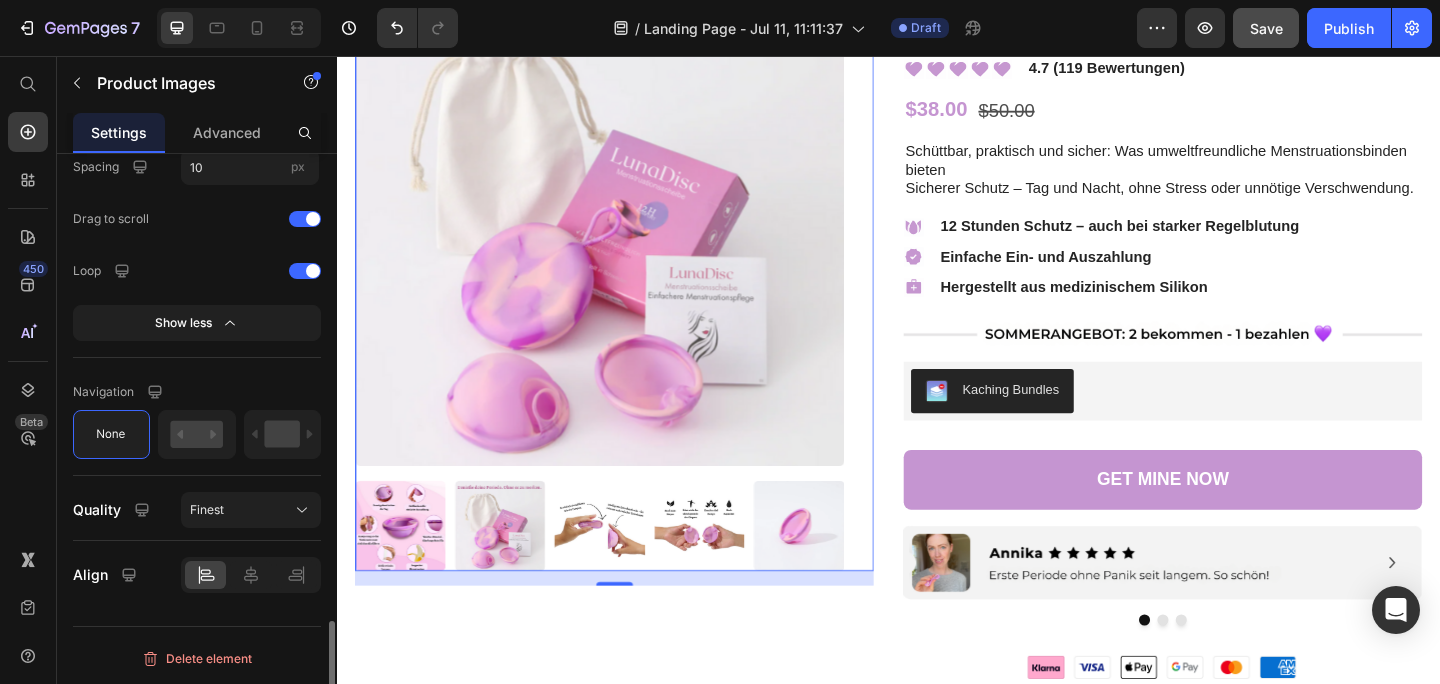 drag, startPoint x: 128, startPoint y: 578, endPoint x: 143, endPoint y: 596, distance: 23.43075 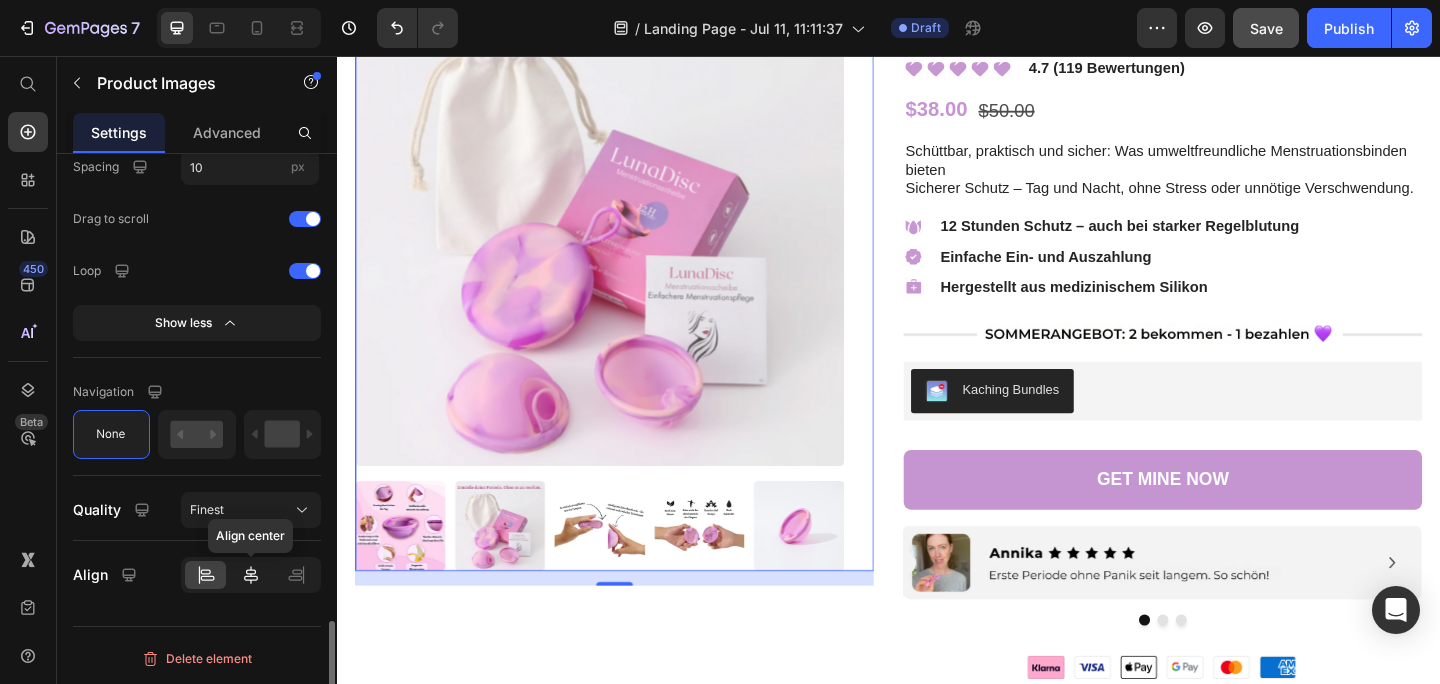 click 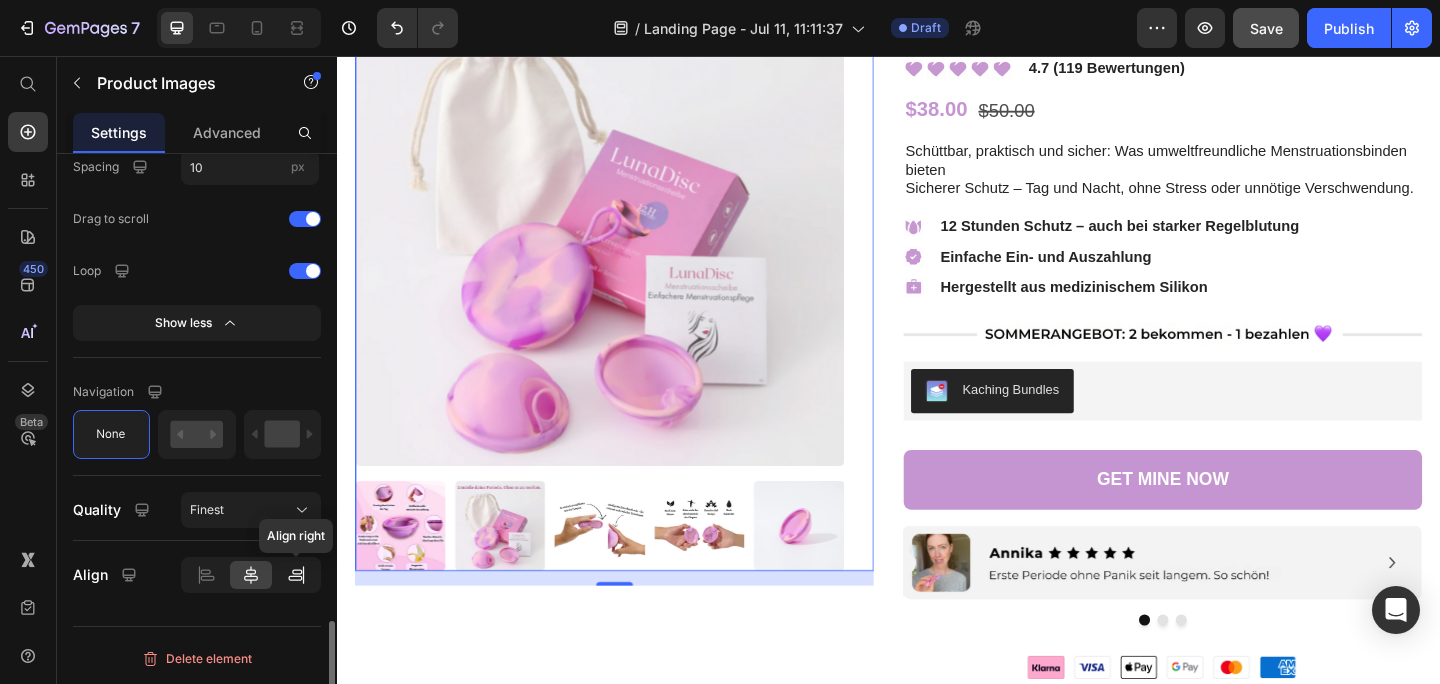 click 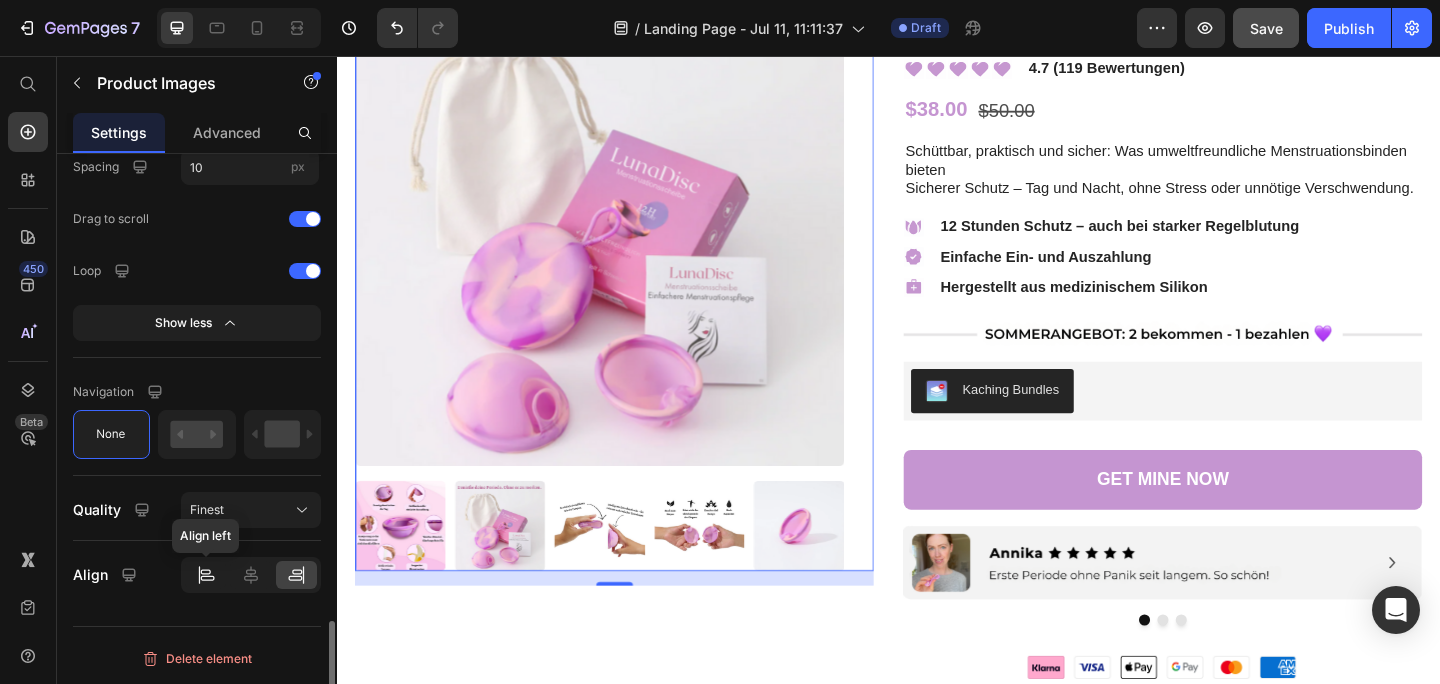 click 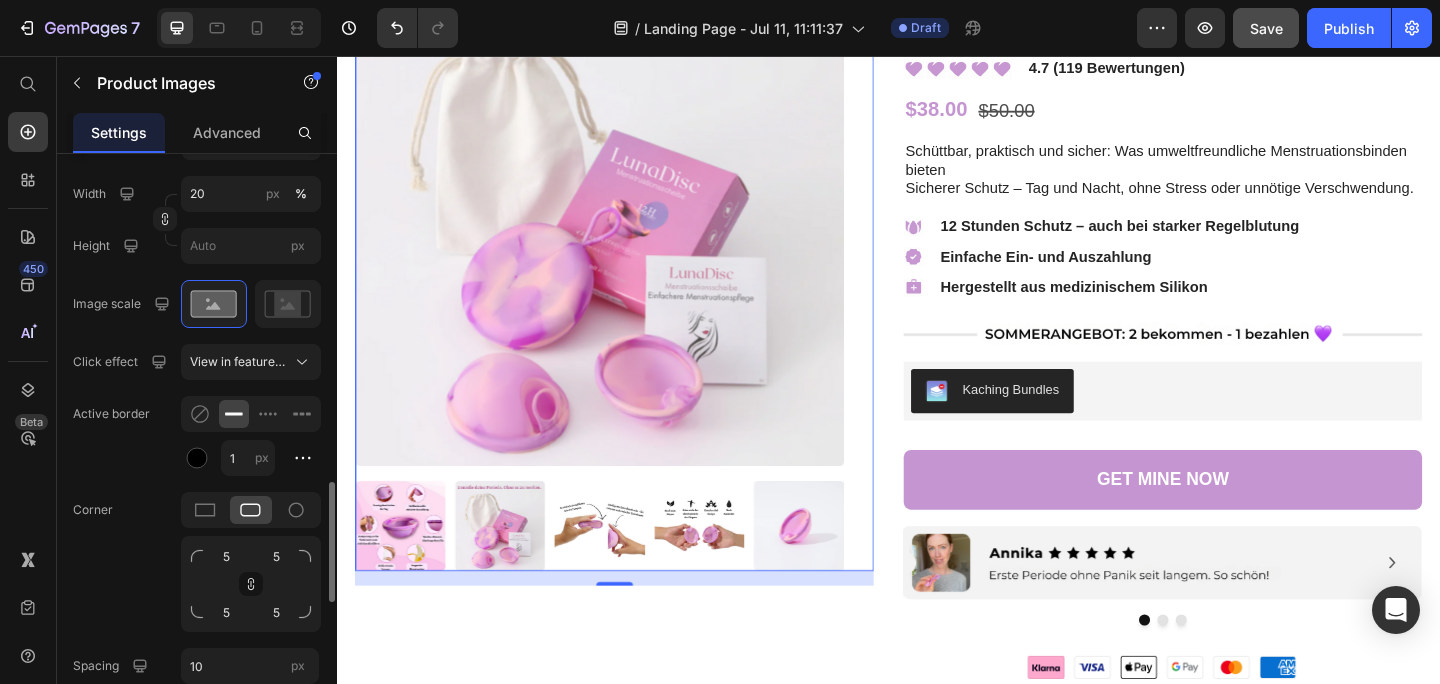 scroll, scrollTop: 1750, scrollLeft: 0, axis: vertical 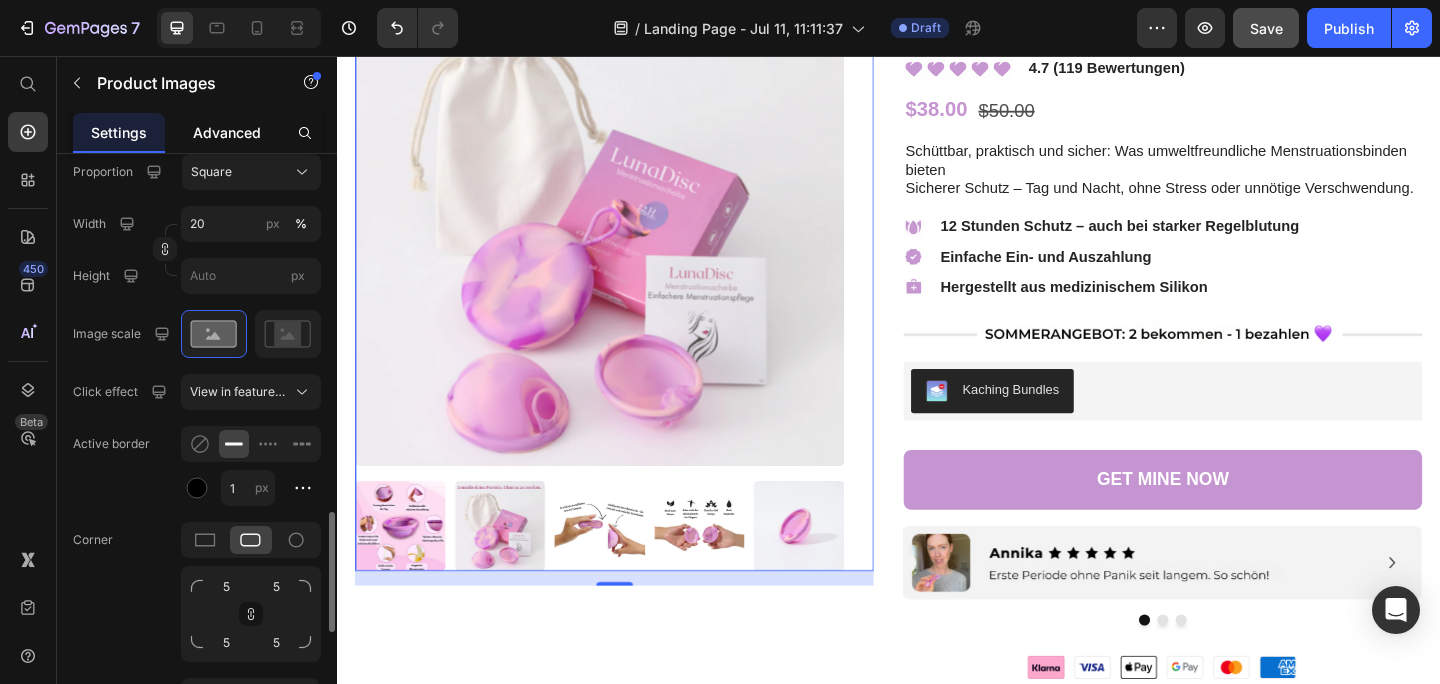click on "Advanced" at bounding box center (227, 132) 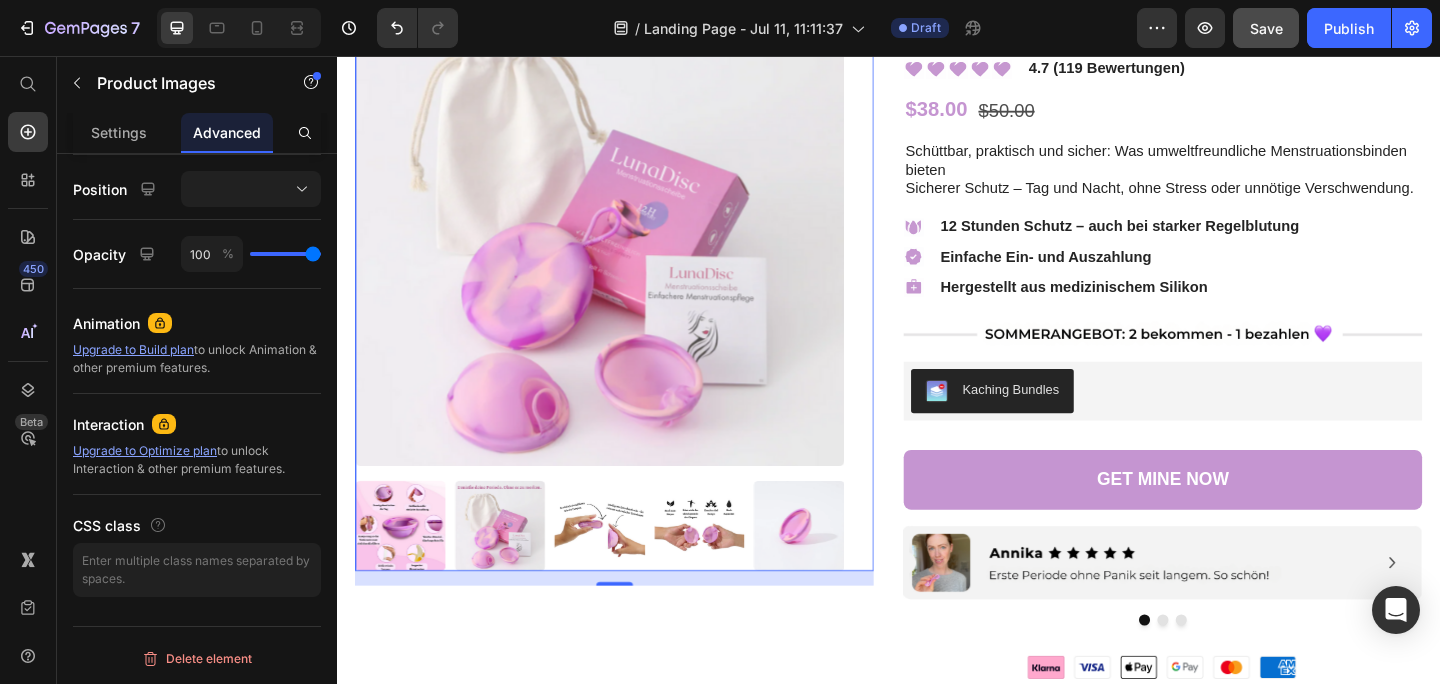 scroll, scrollTop: 0, scrollLeft: 0, axis: both 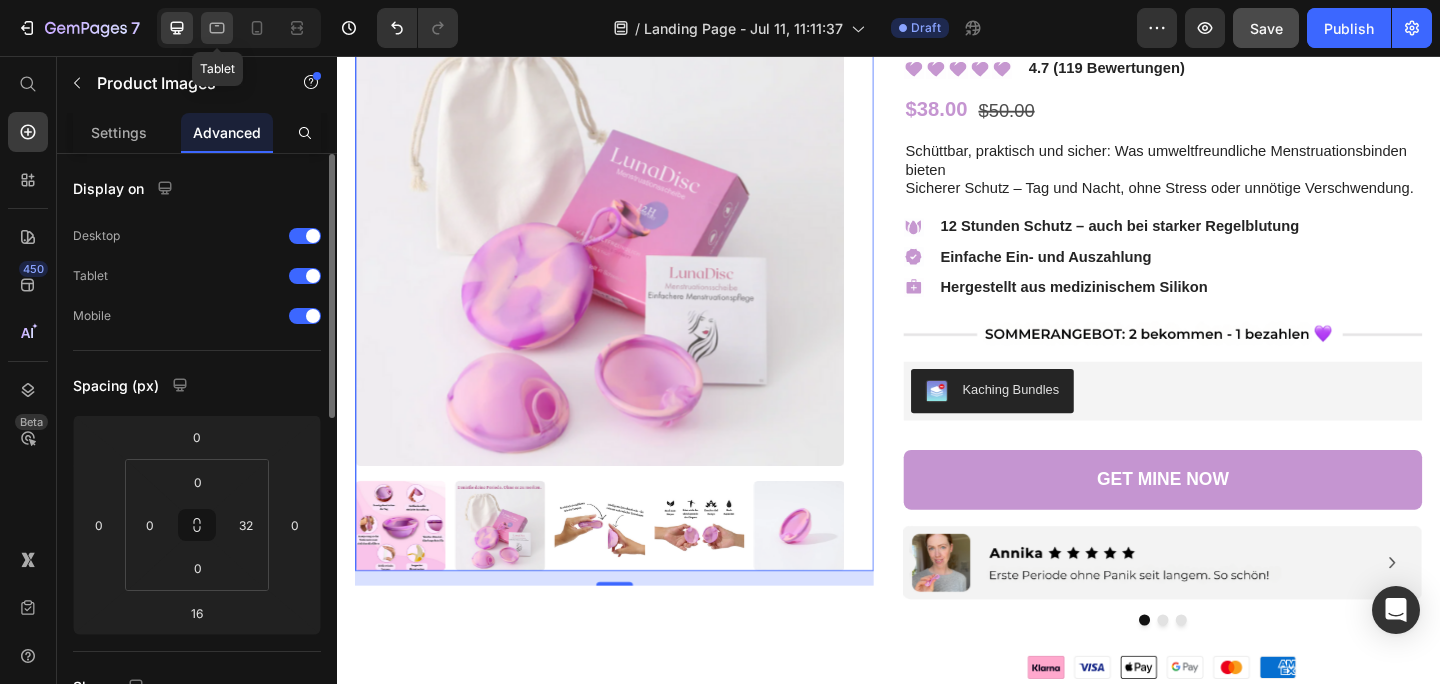 click 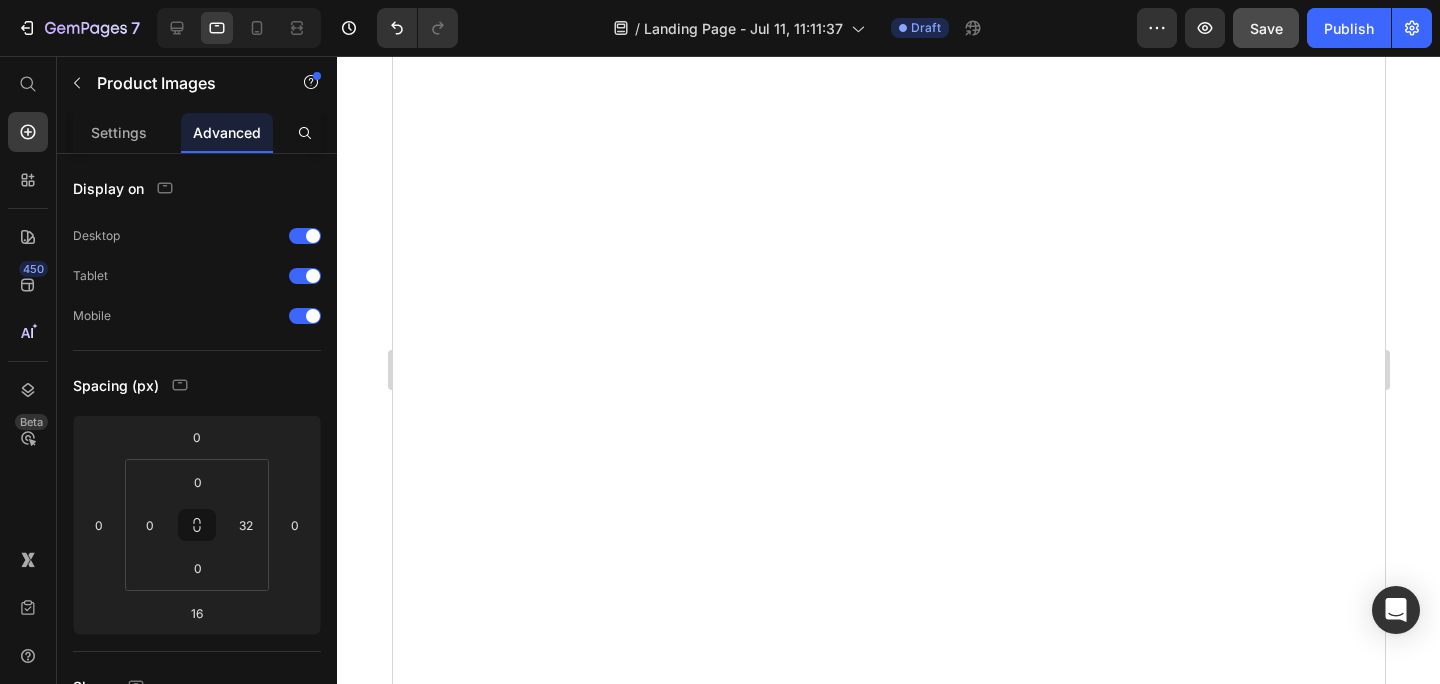 scroll, scrollTop: 5636, scrollLeft: 0, axis: vertical 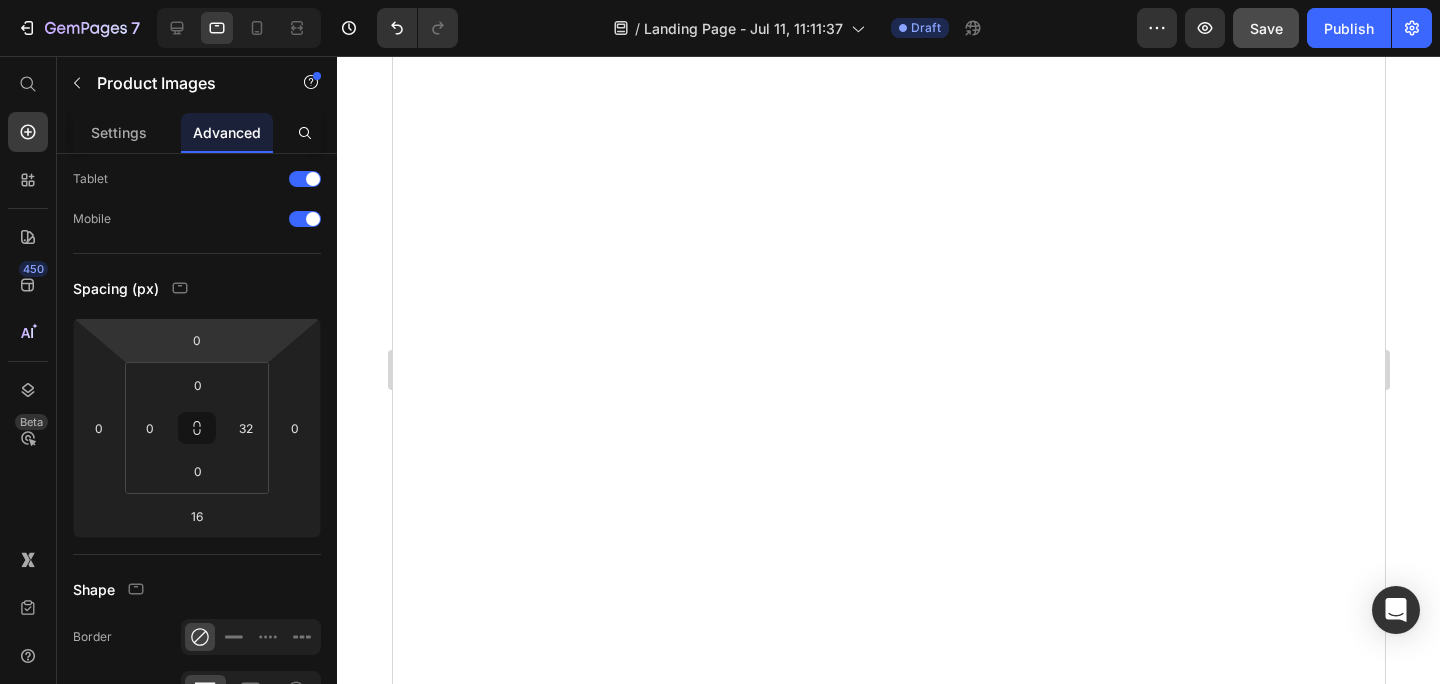 click on "Häufig gestellte Fragen zu Lunadisc™ Heading
Aus welchem ​​Material besteht er?
Wie funktioniert es?
Freihändiges Entleeren
Wie lange kann ich LunaDisc verwenden?
Wie reinige ich die LunaDisc?
Passt die Scheibe zu mir?
Lieferinformationen Accordion Section 3" at bounding box center (888, -1642) 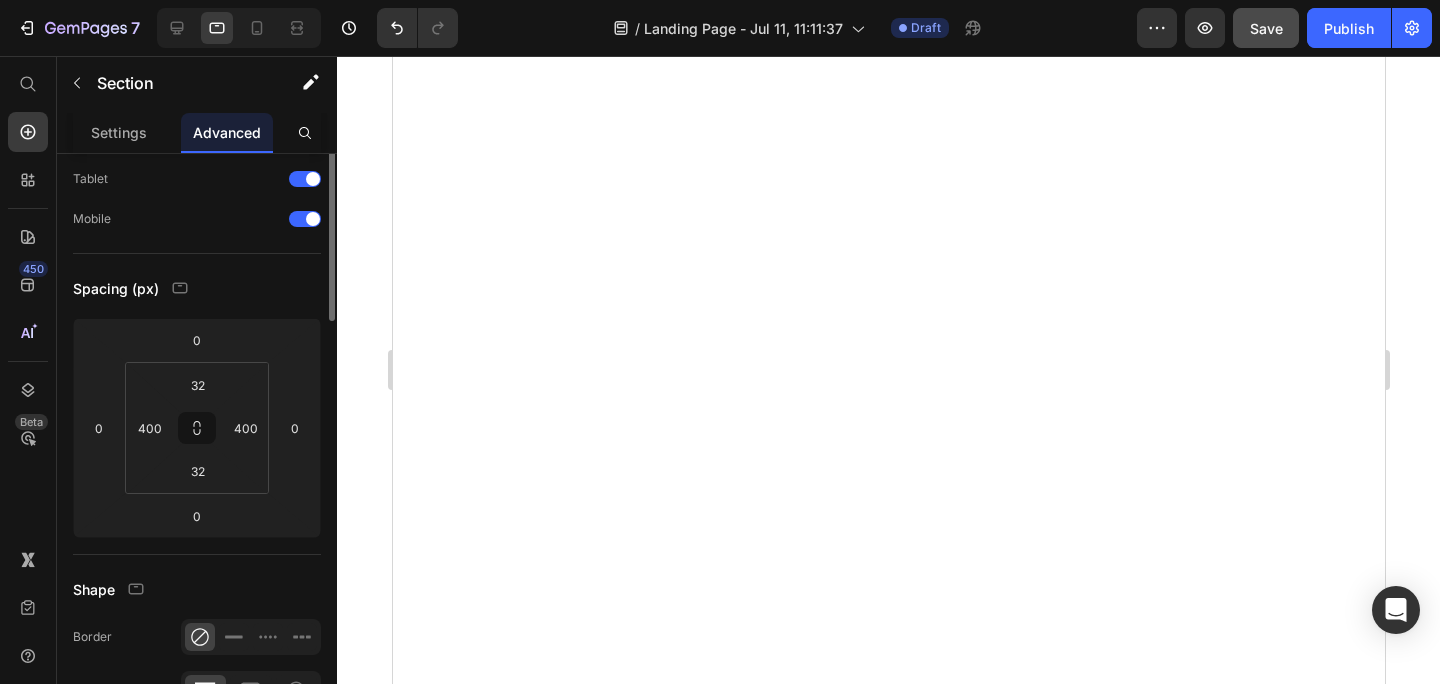 scroll, scrollTop: 0, scrollLeft: 0, axis: both 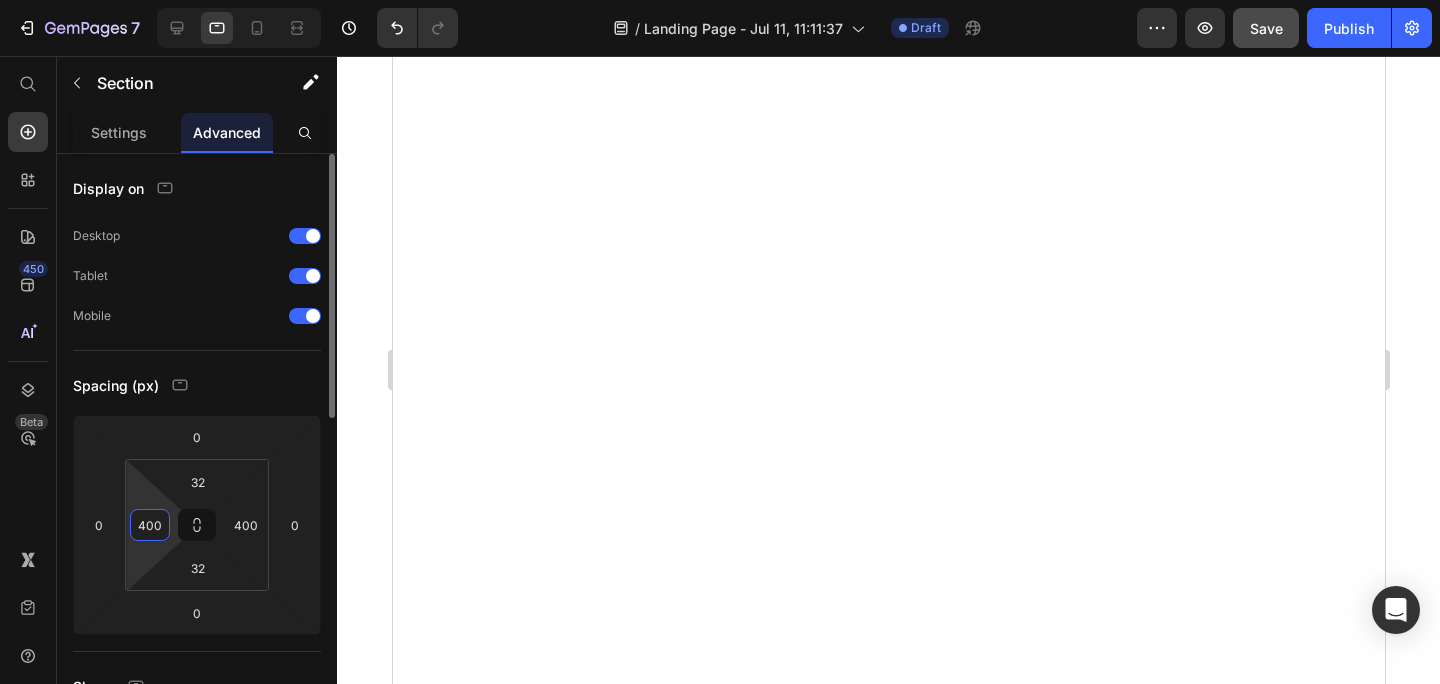 click on "400" at bounding box center (150, 525) 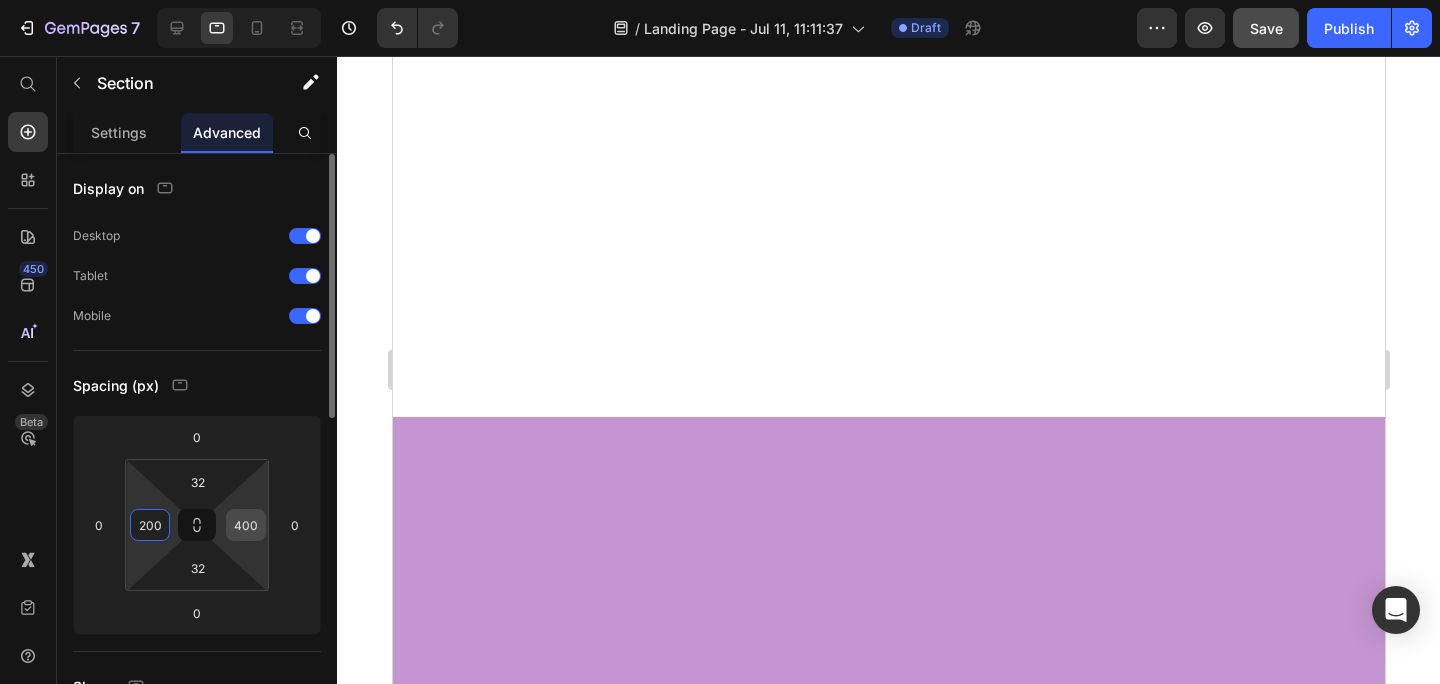 type on "200" 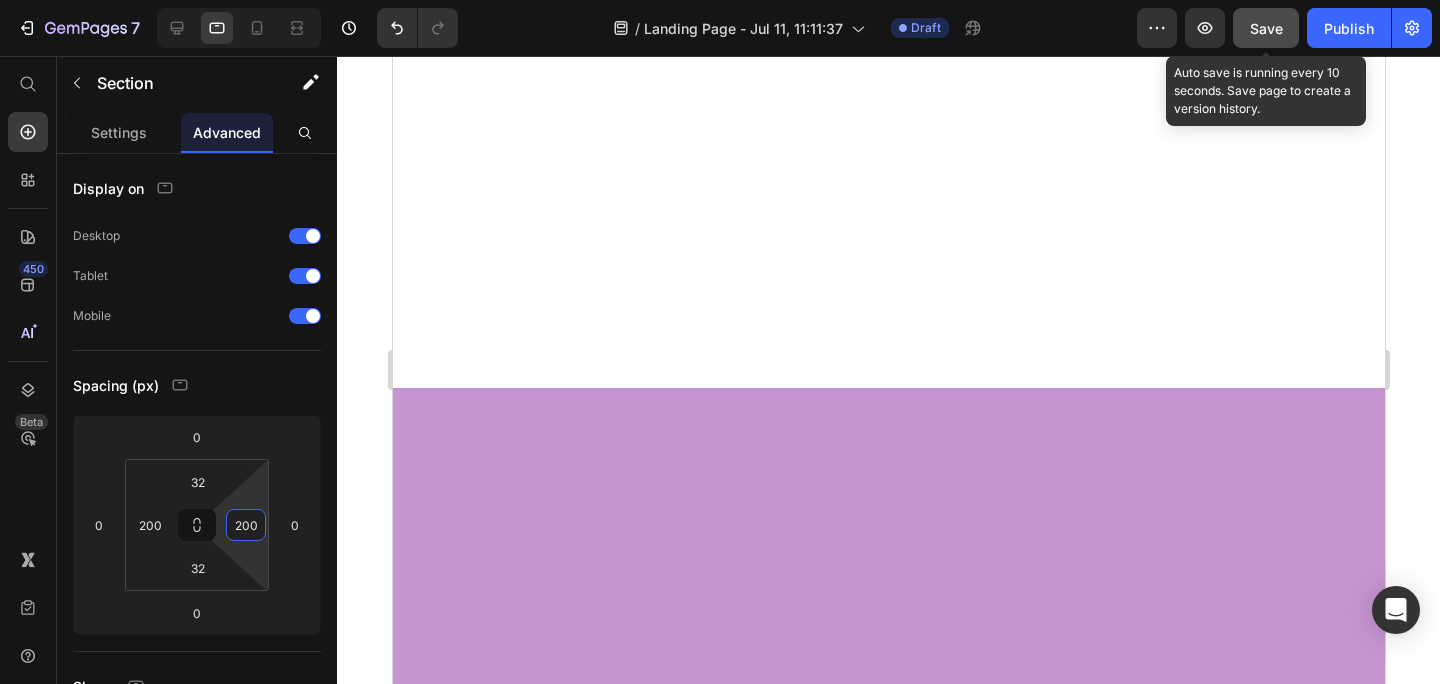 type on "200" 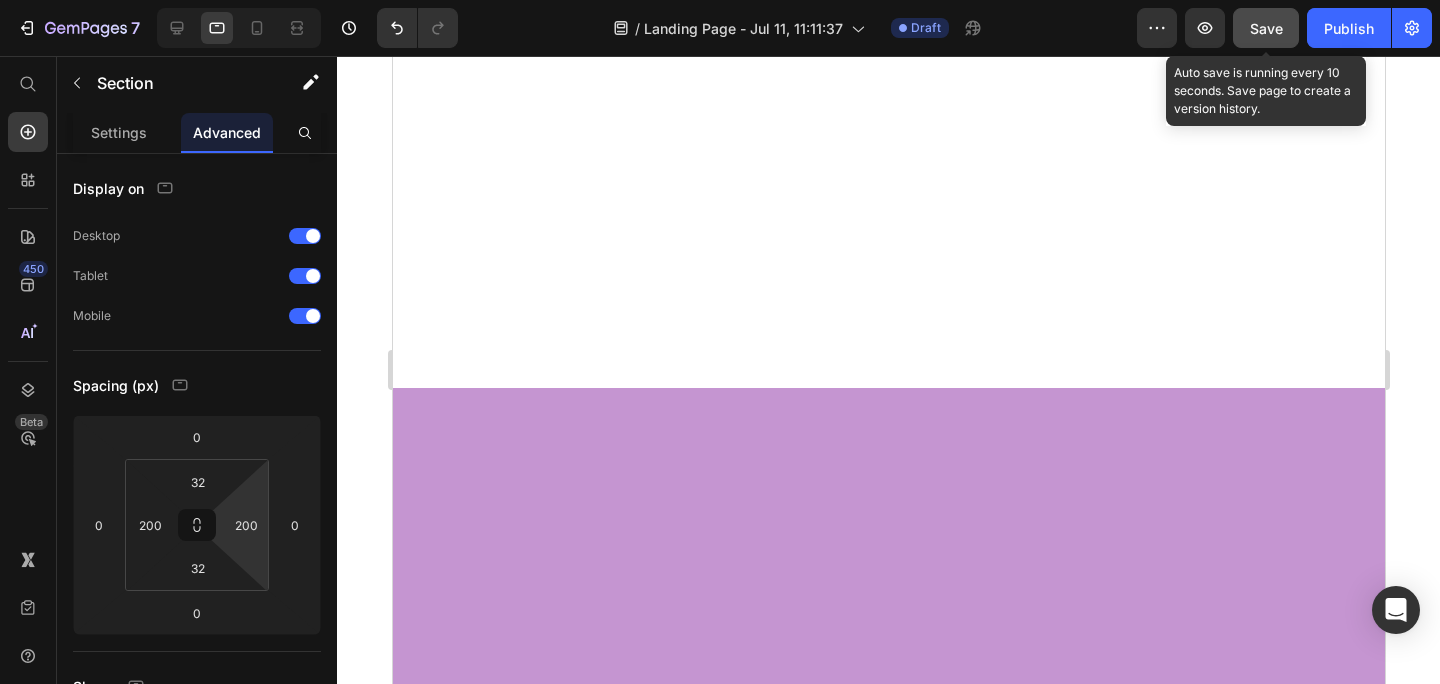 click on "Save" at bounding box center [1266, 28] 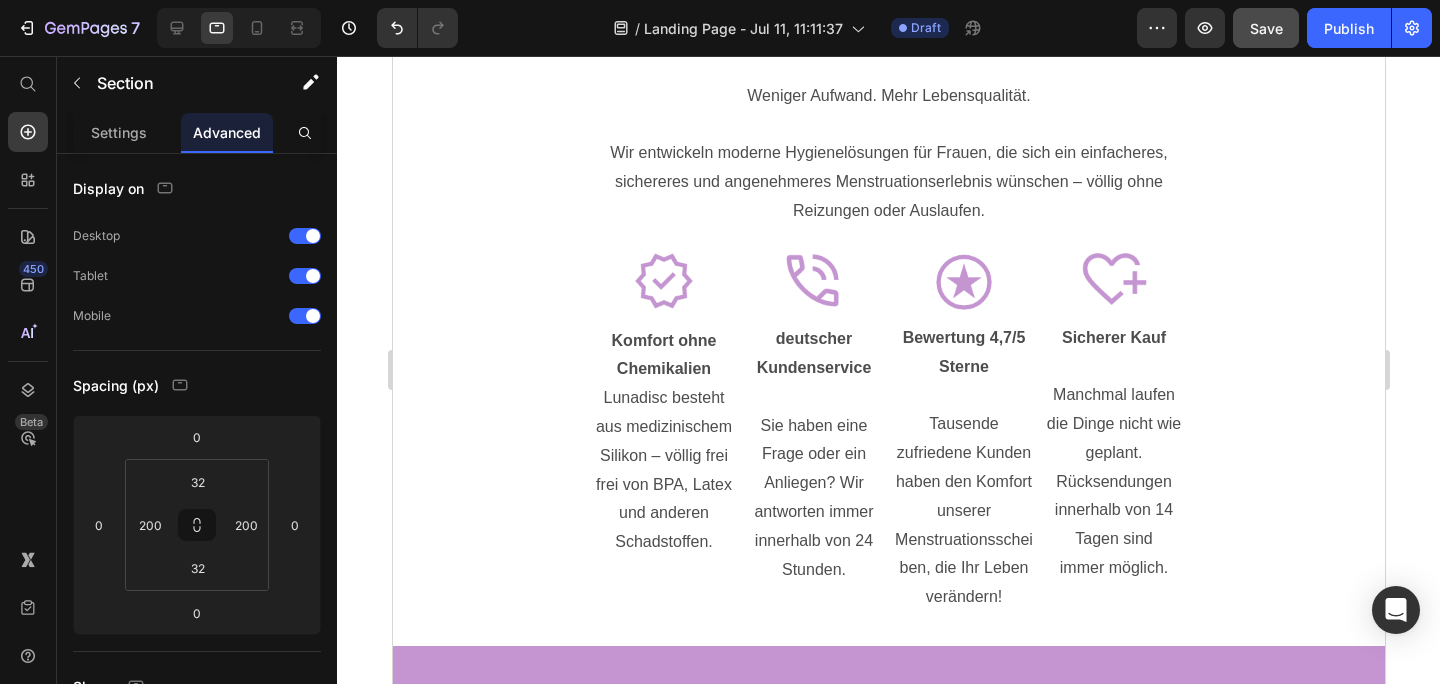 scroll, scrollTop: 8005, scrollLeft: 0, axis: vertical 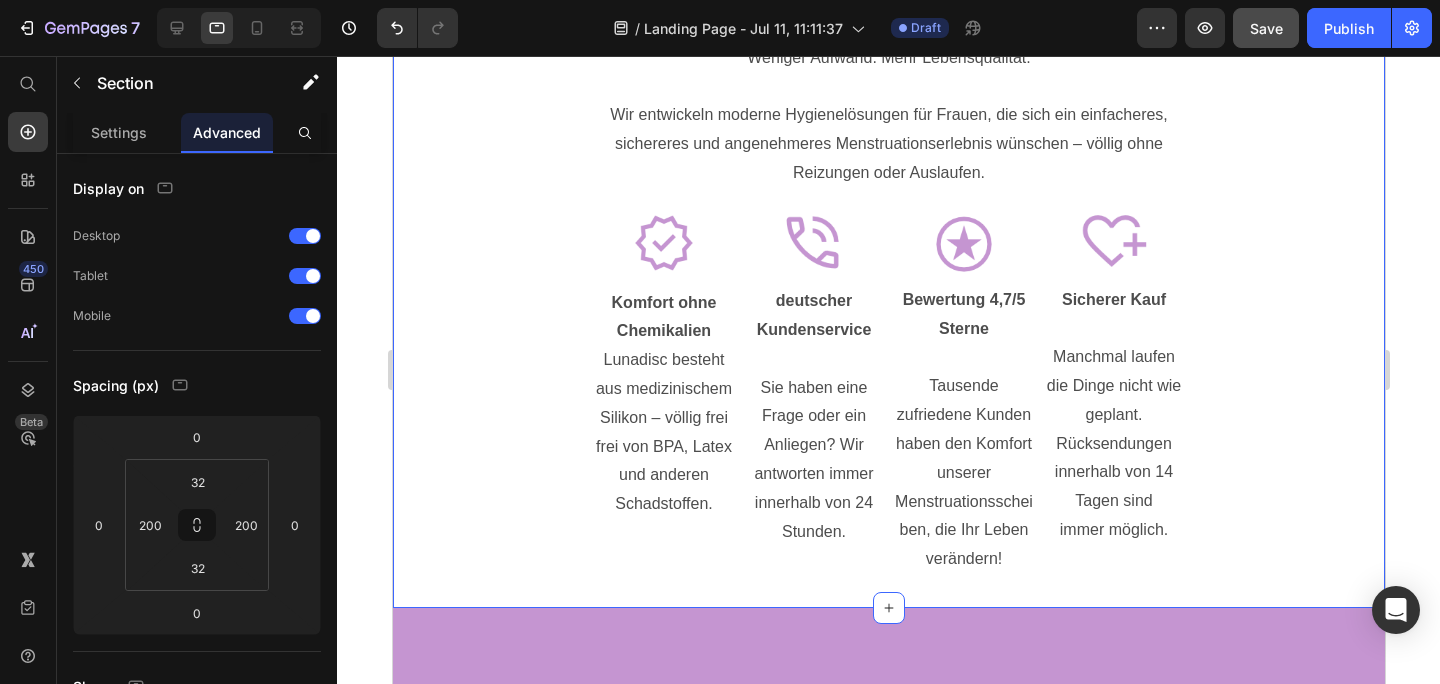 click on "Warum Soothe wählen? Heading Weniger Aufwand. Mehr Lebensqualität.   Wir entwickeln moderne Hygienelösungen für Frauen, die sich ein einfacheres, sichereres und angenehmeres Menstruationserlebnis wünschen – völlig ohne Reizungen oder Auslaufen. Text Block Image Komfort ohne Chemikalien Lunadisc besteht aus medizinischem Silikon – völlig frei frei von BPA, Latex und anderen Schadstoffen. Text Block Image deutscher Kundenservice   Sie haben eine Frage oder ein Anliegen? Wir antworten immer innerhalb von 24 Stunden. Text Block Image Bewertung 4,7/5 Sterne   Tausende zufriedene Kunden haben den Komfort unserer Menstruationsscheiben, die Ihr Leben verändern! Text Block Image Sicherer Kauf   Manchmal laufen die Dinge nicht wie geplant. Rücksendungen innerhalb von 14 Tagen sind immer möglich. Text Block Row Section 7" at bounding box center [888, 268] 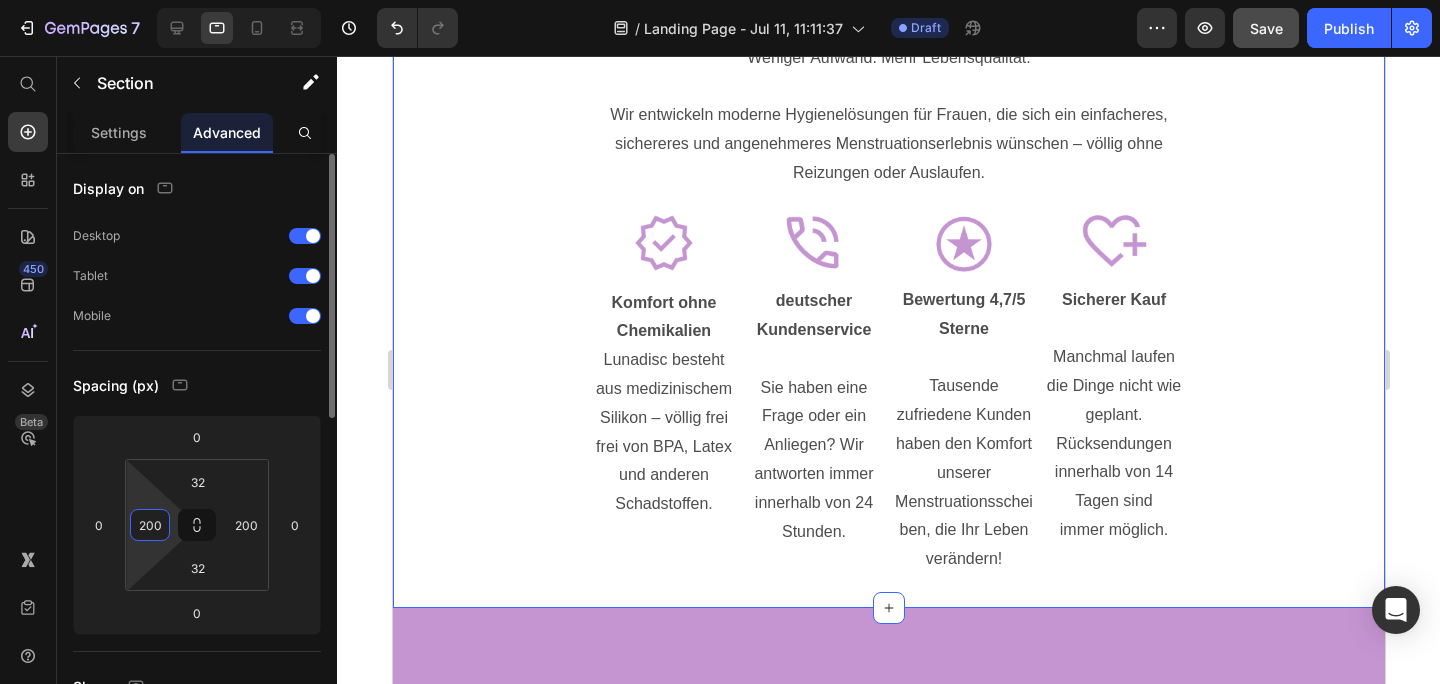 click on "200" at bounding box center (150, 525) 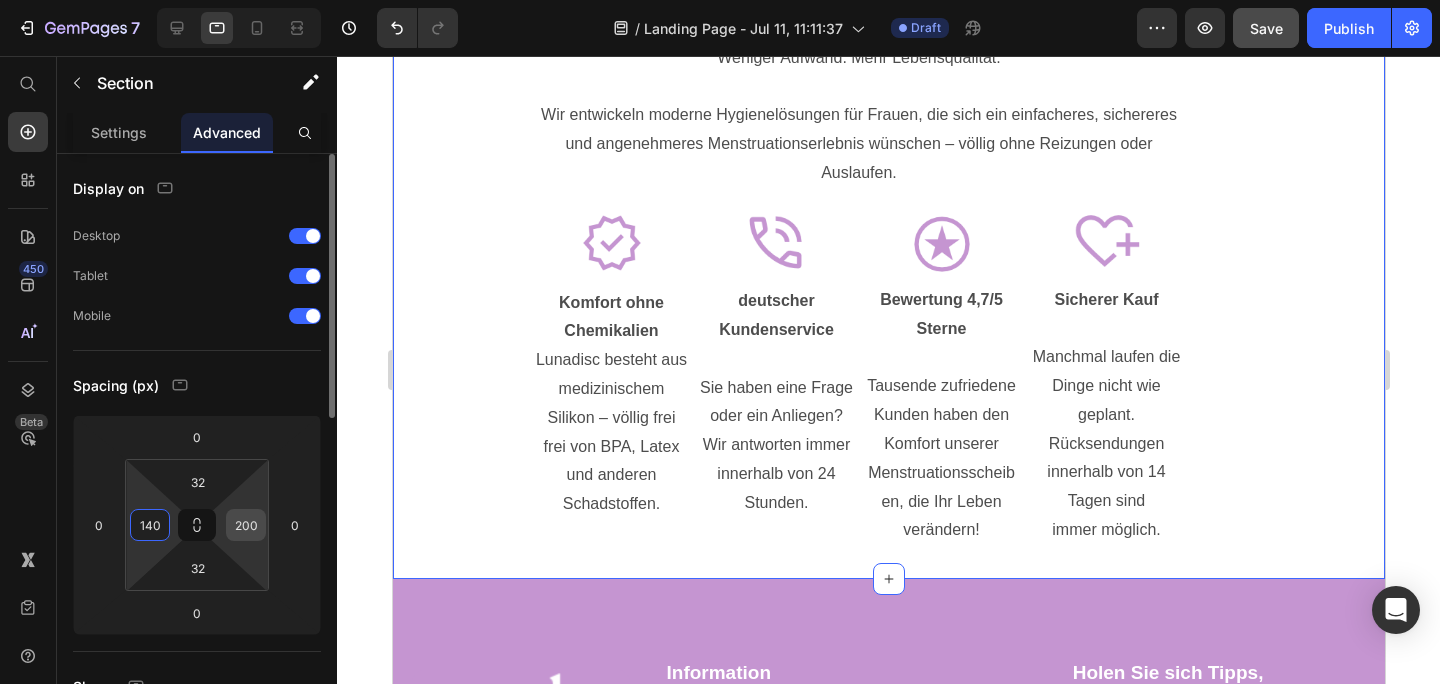 type on "140" 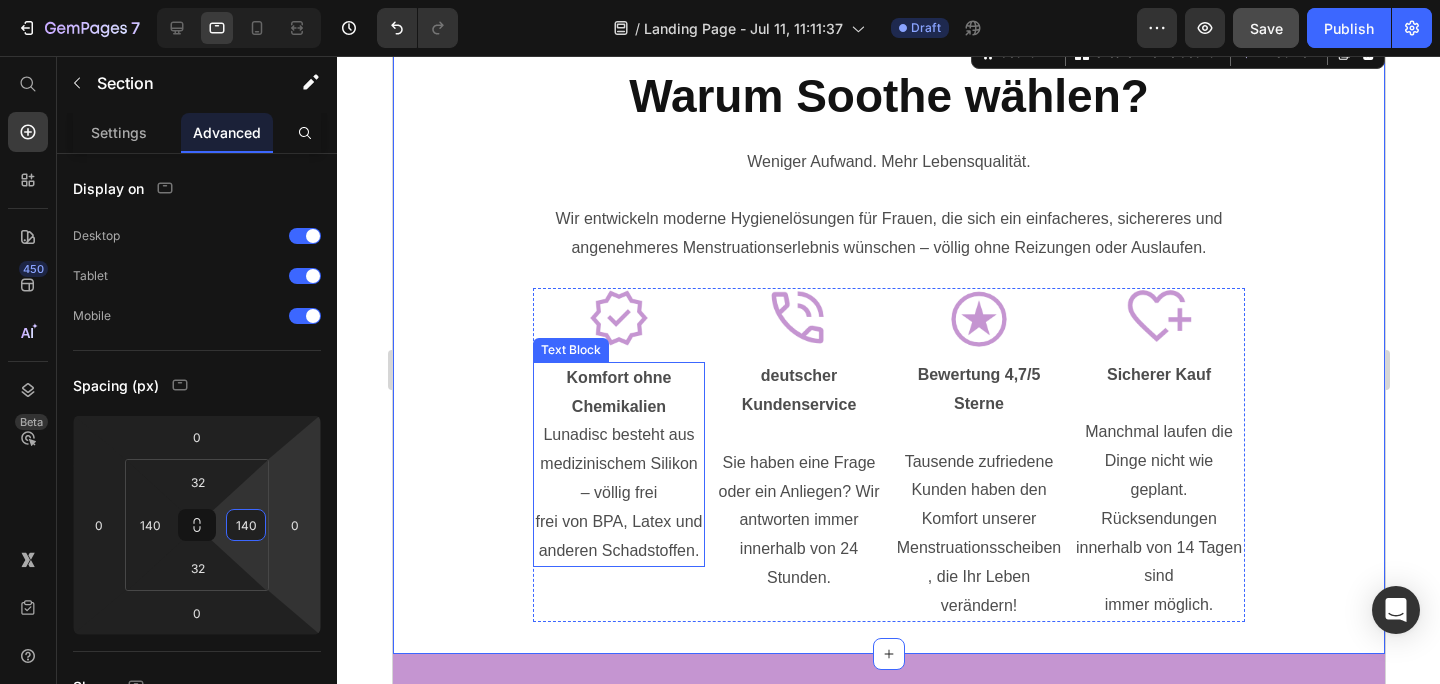 scroll, scrollTop: 7900, scrollLeft: 0, axis: vertical 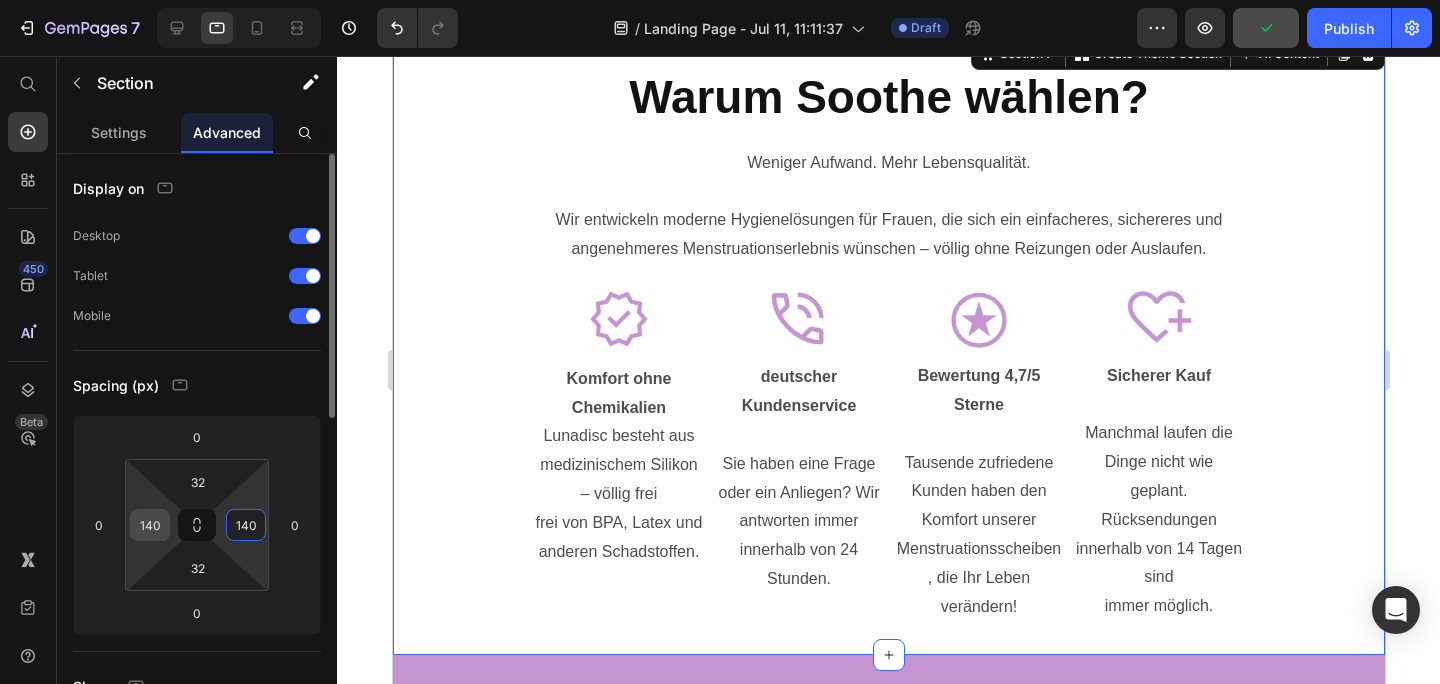 type on "140" 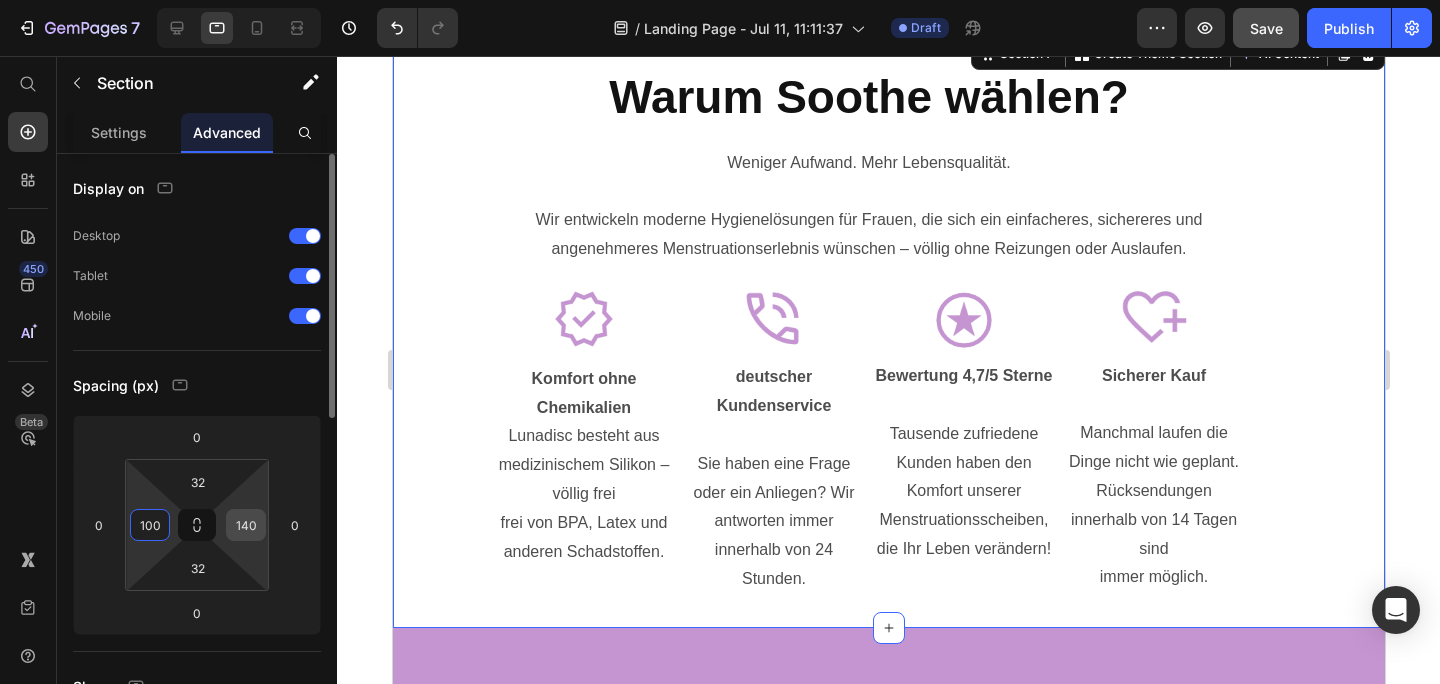 type on "100" 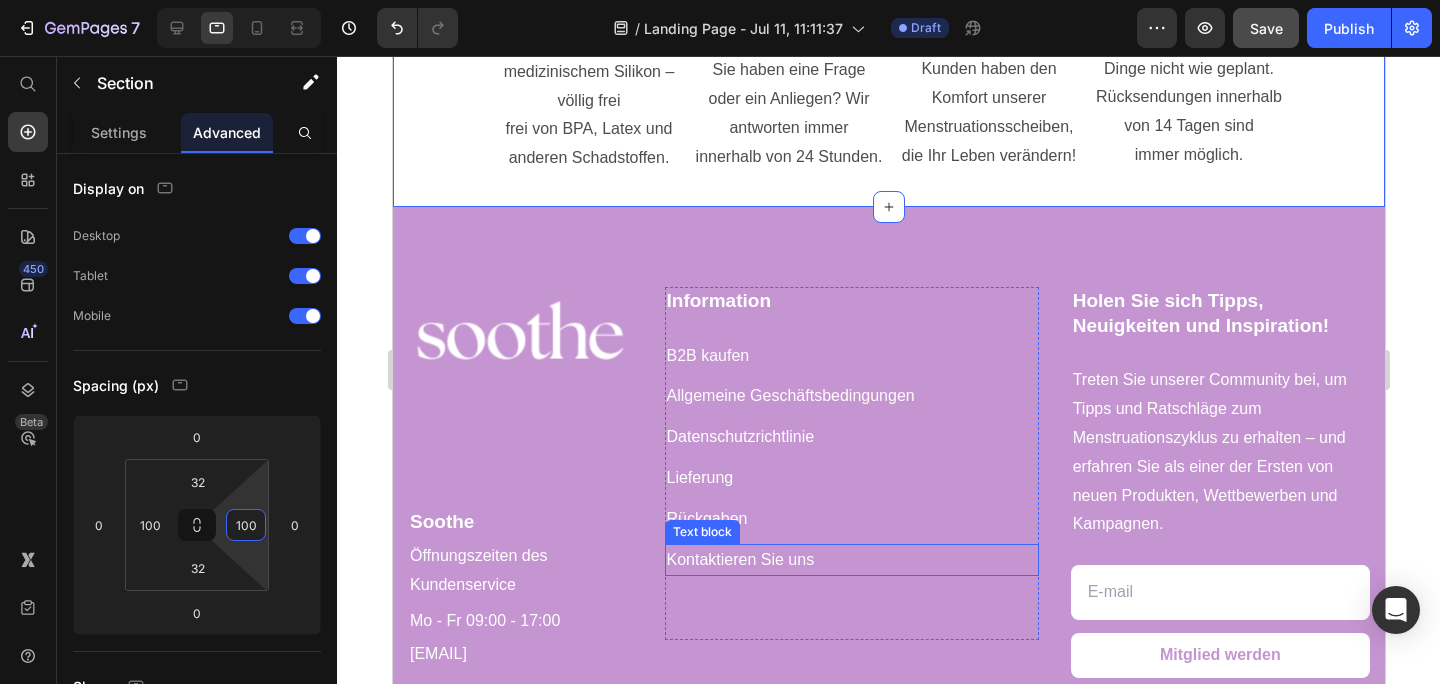 scroll, scrollTop: 8365, scrollLeft: 0, axis: vertical 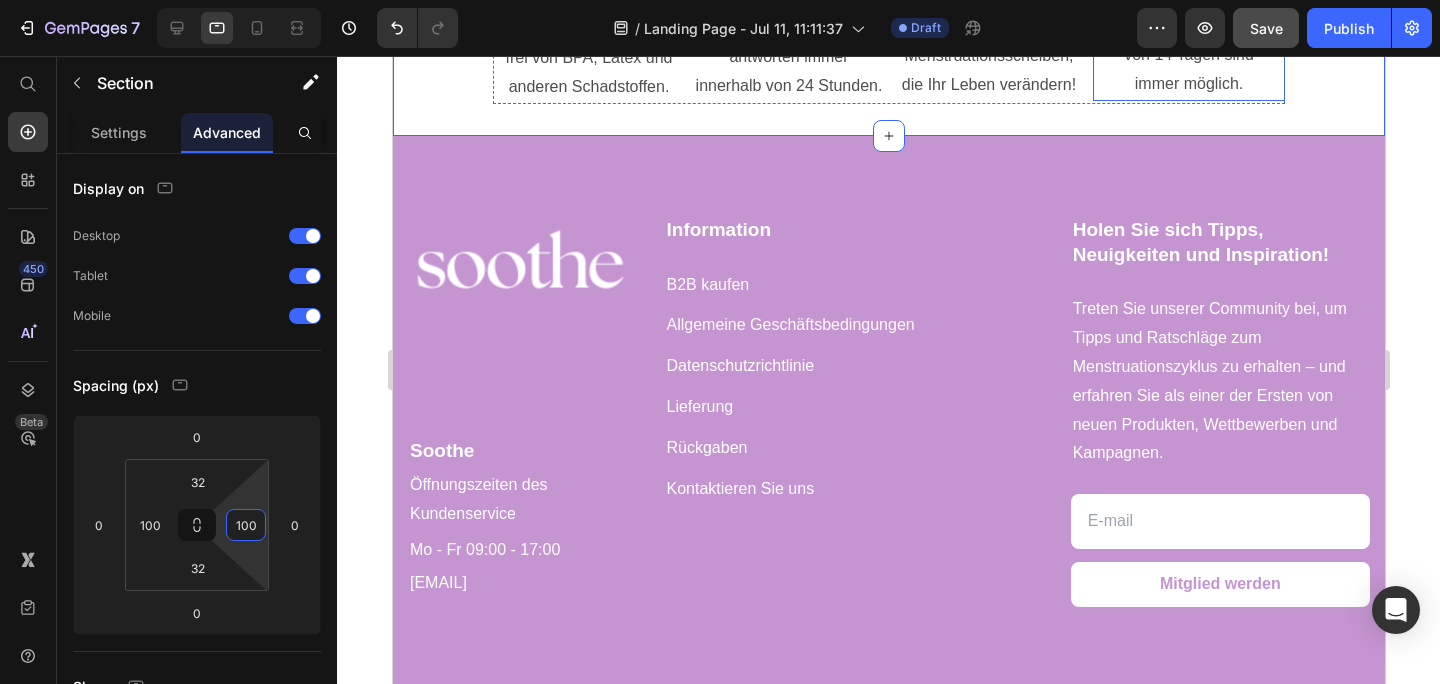 type on "100" 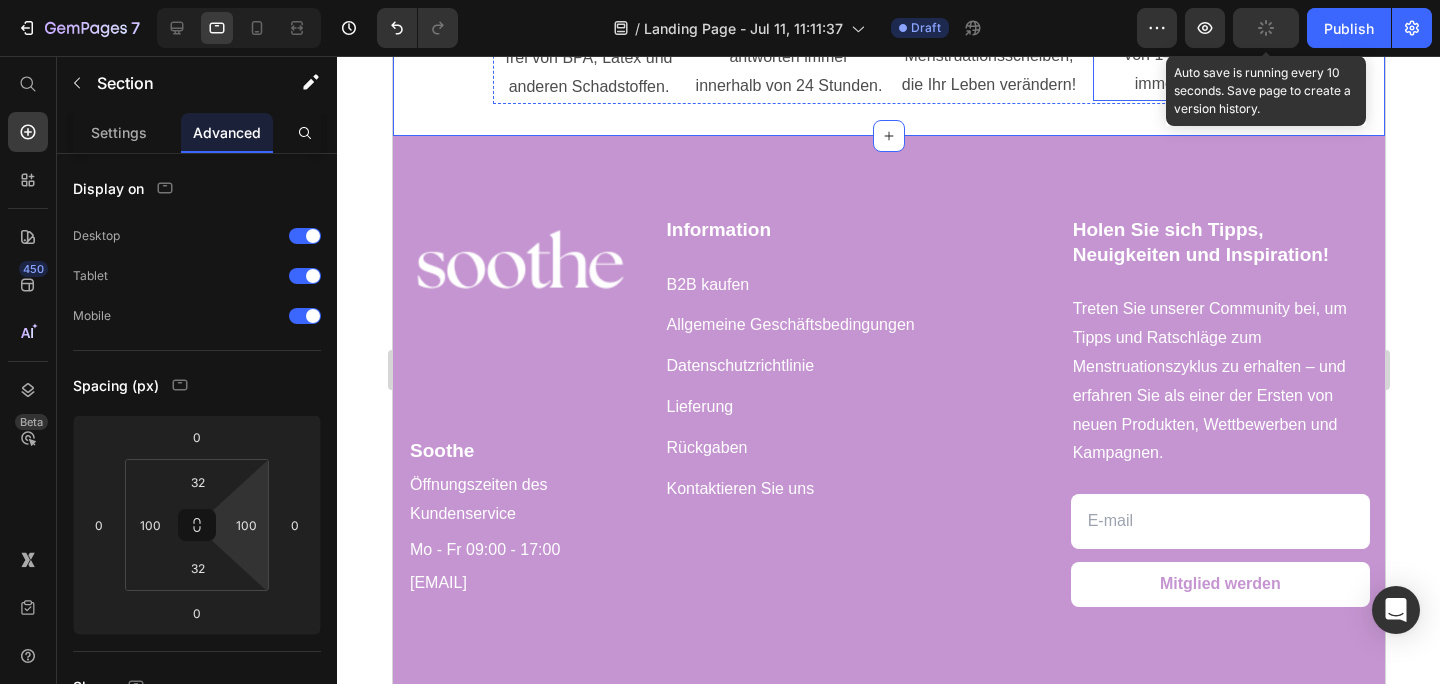 click 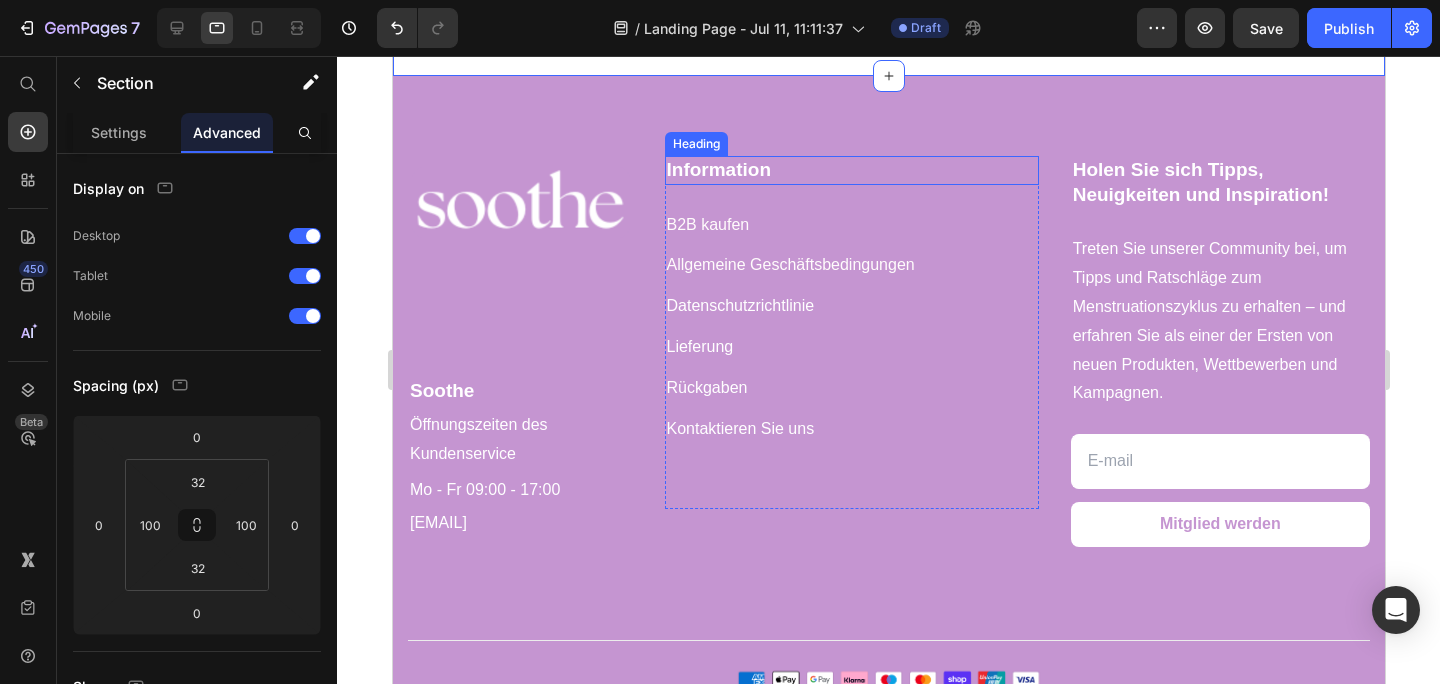 scroll, scrollTop: 8349, scrollLeft: 0, axis: vertical 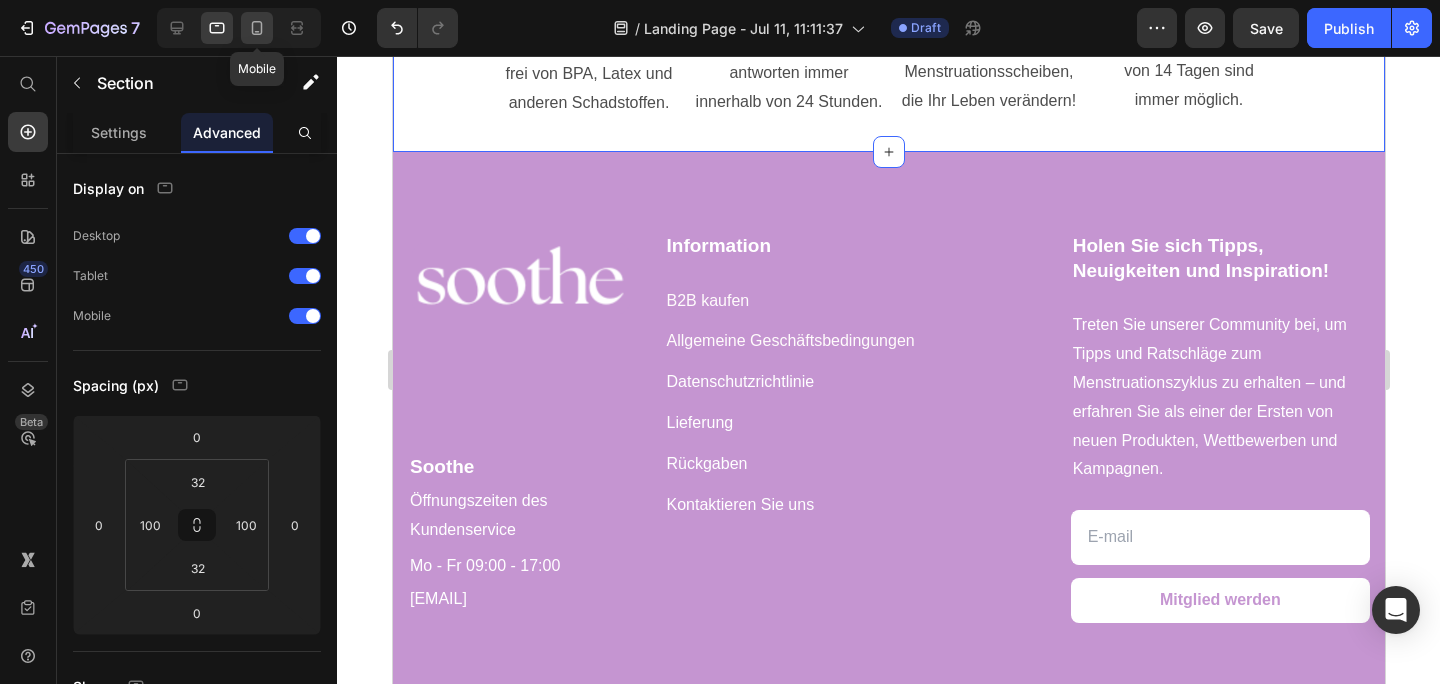 click 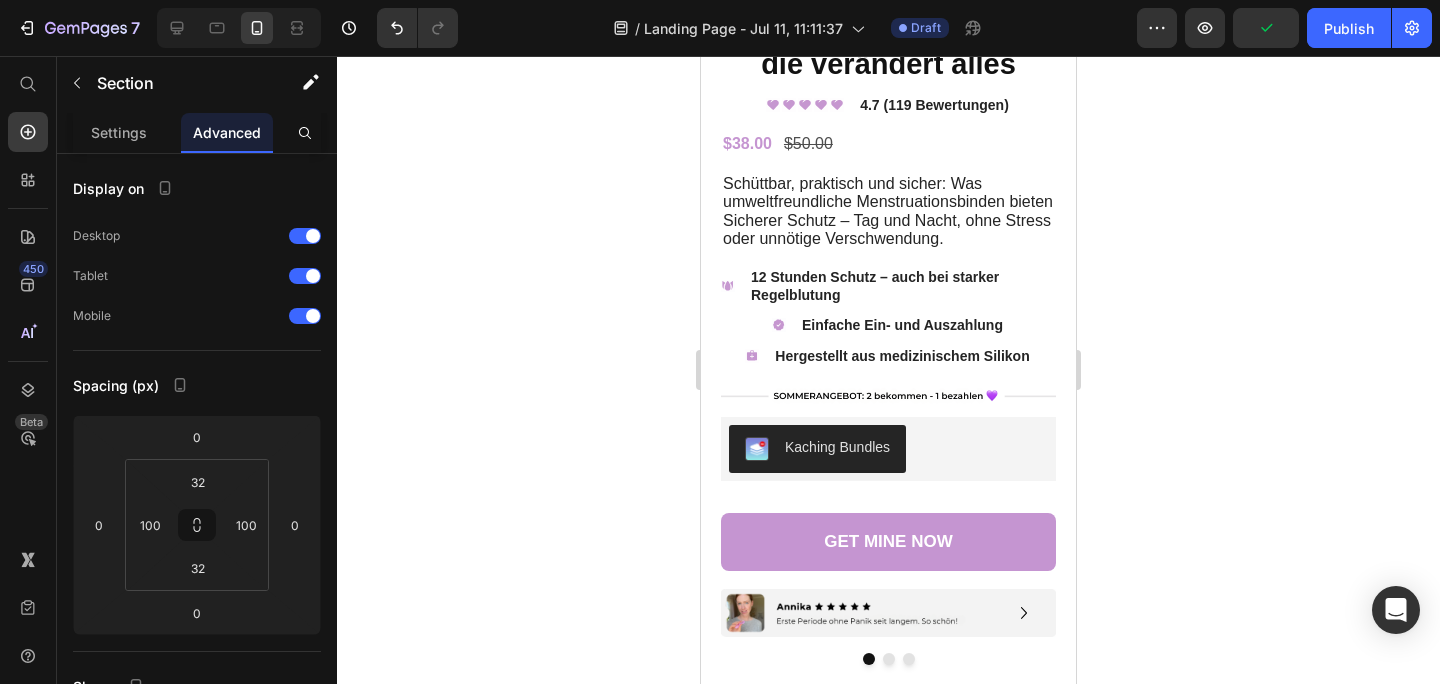 scroll, scrollTop: 563, scrollLeft: 0, axis: vertical 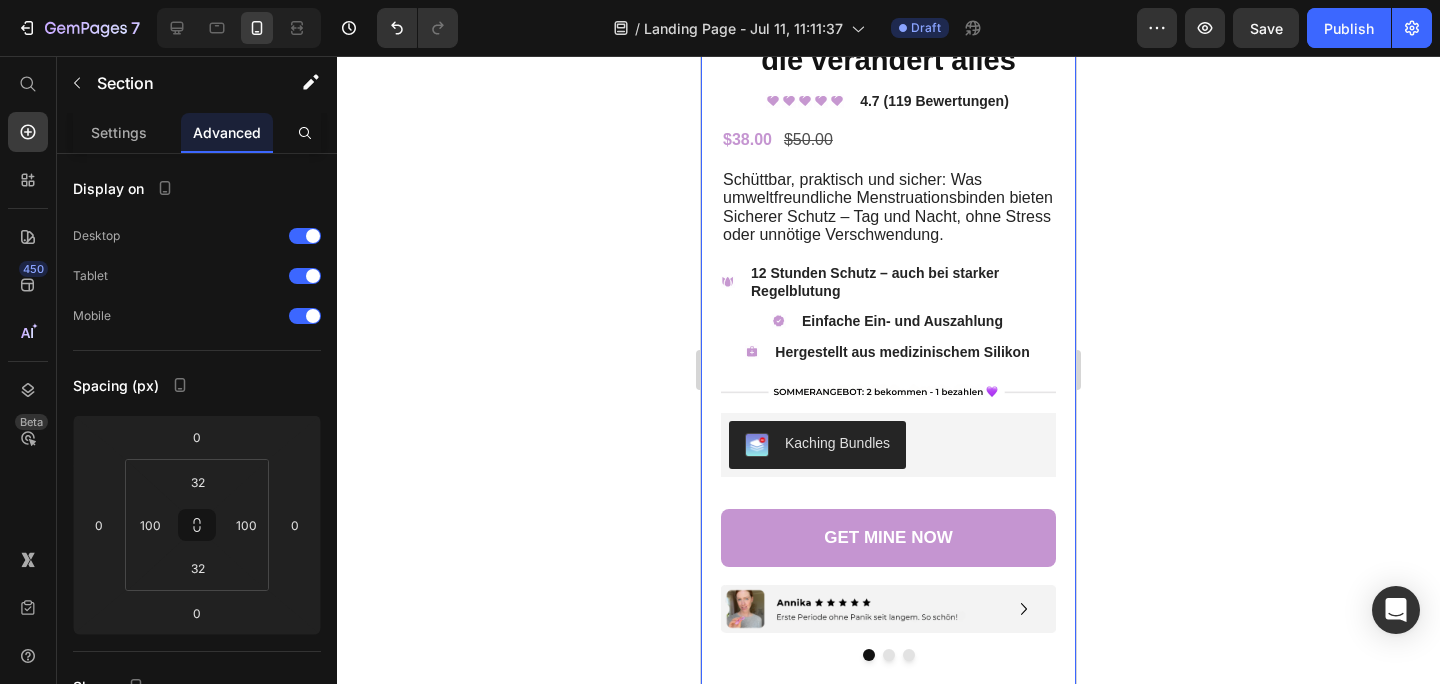 click on "LunaDisc - Die kleine Menstruationsbinde, die verändert alles Product Title
Icon
Icon
Icon
Icon
Icon Icon List 4.7 (119 Bewertungen) Text Block Row $38.00 Product Price $50.00 Product Price Row Schüttbar, praktisch und sicher: Was umweltfreundliche Menstruationsbinden bieten Sicherer Schutz – Tag und Nacht, ohne Stress oder unnötige Verschwendung. Text Block
Icon Icon List 12 Stunden Schutz – auch bei starker Regelblutung Text Block Row
Icon Icon List Einfache Ein- und Auszahlung Text Block Row
Icon Icon List Hergestellt aus medizinischem Silikon Text Block Row Image Kaching Bundles Kaching Bundles GET MINE NOW Add to Cart
Image Image Image
Carousel Image umweltfreundlich   & essbar Text Block sanft & komfortabel Text Block läckagesäker design Text Block Row Die Menstruation sollte Sie nicht einschränken. Es gibt einen besseren Weg. Image" at bounding box center (888, 1481) 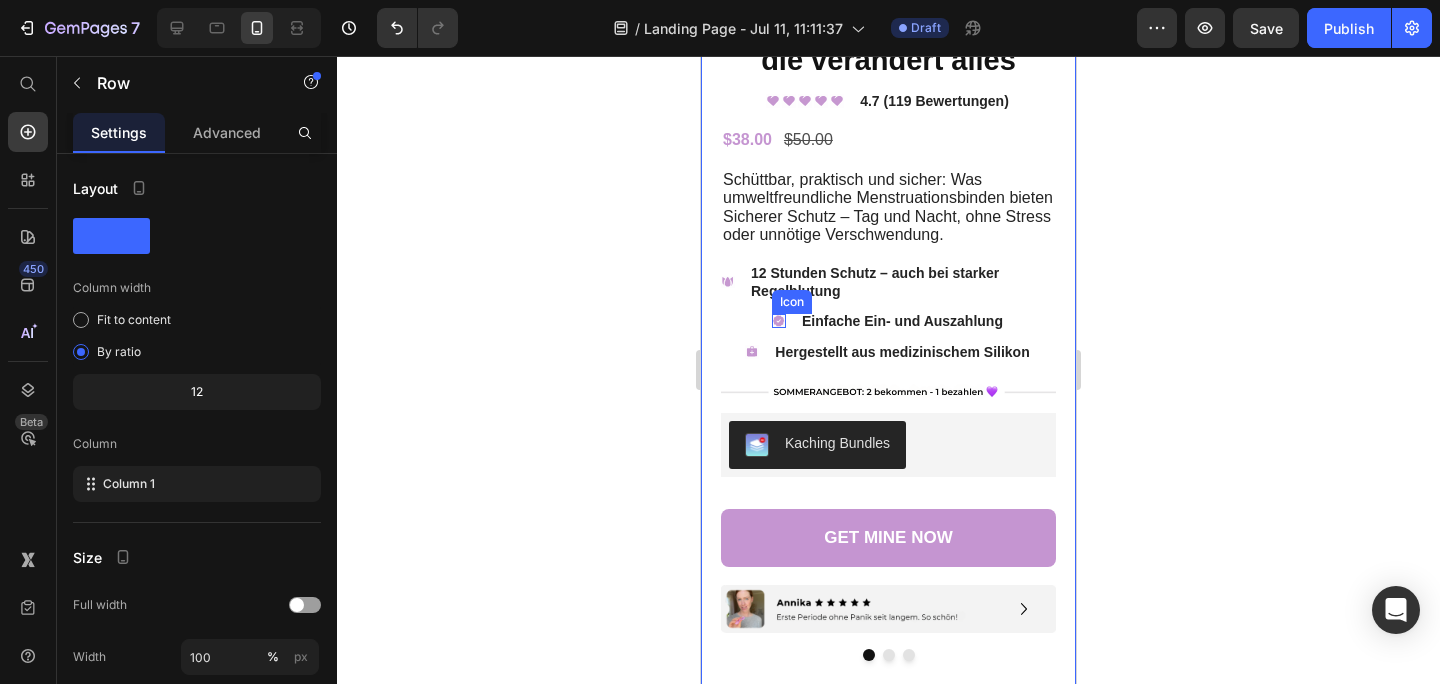 click 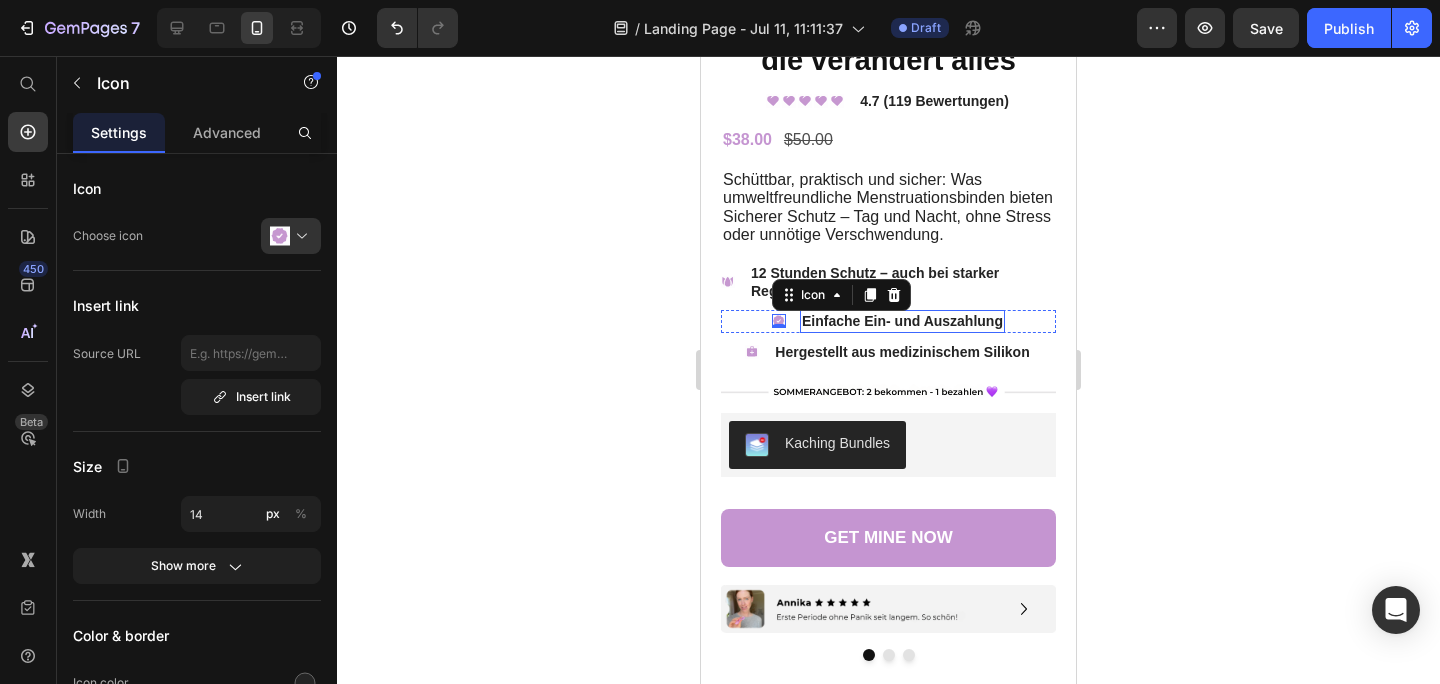 click on "Einfache Ein- und Auszahlung" at bounding box center [902, 321] 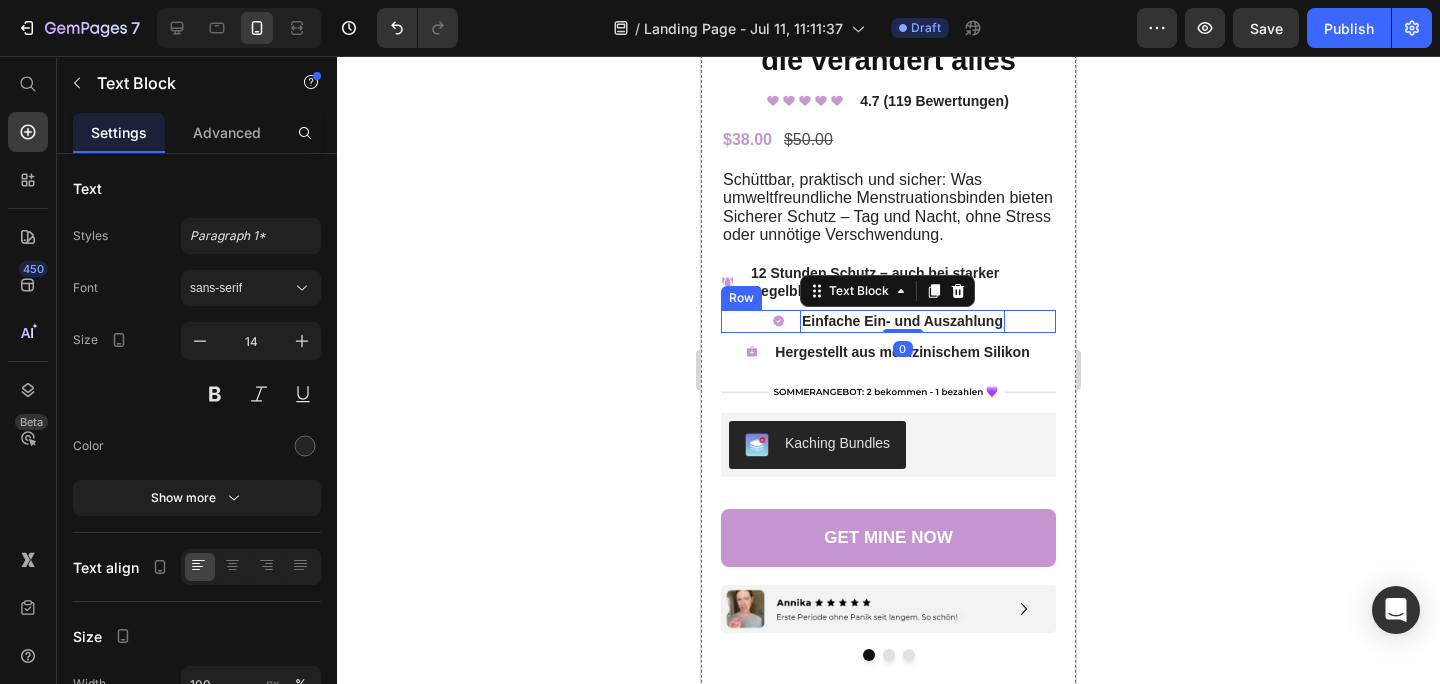 click on "Icon Icon List Einfache Ein- und Auszahlung Text Block   0 Row" at bounding box center [888, 321] 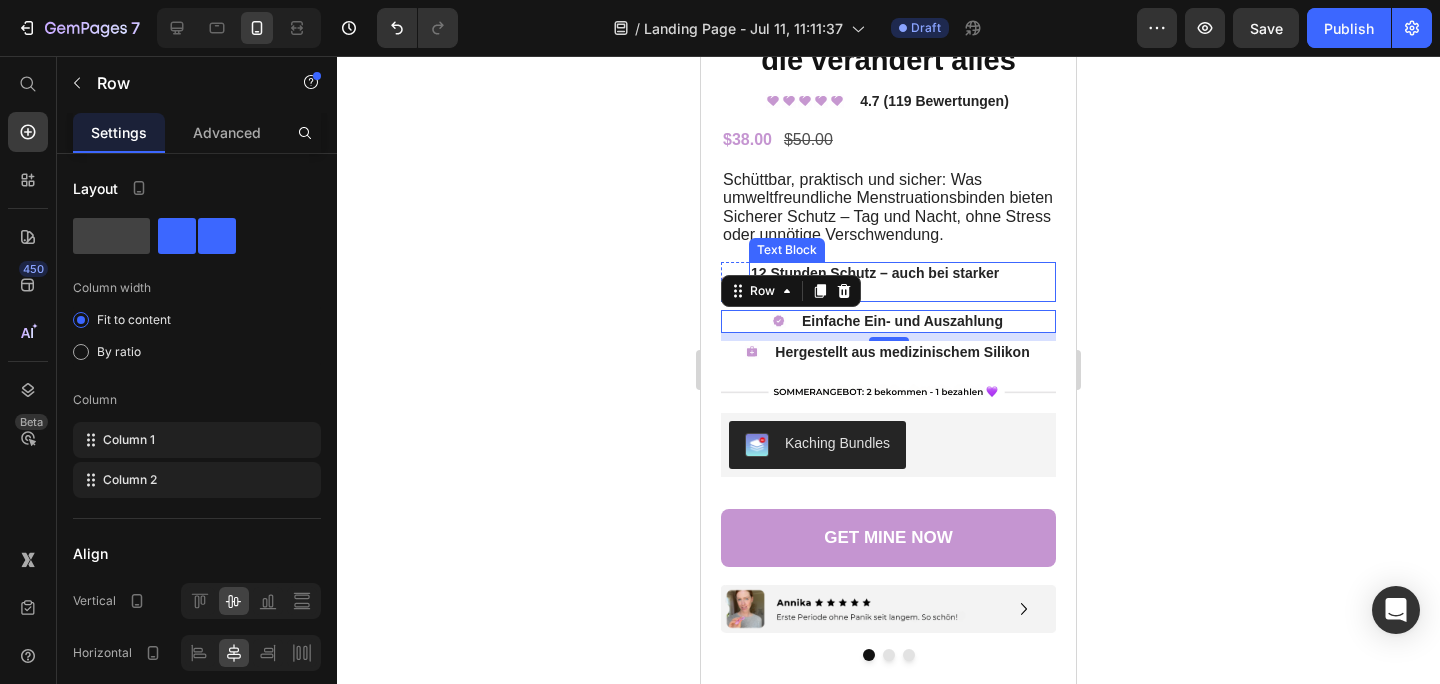 click on "12 Stunden Schutz – auch bei starker Regelblutung" at bounding box center [902, 282] 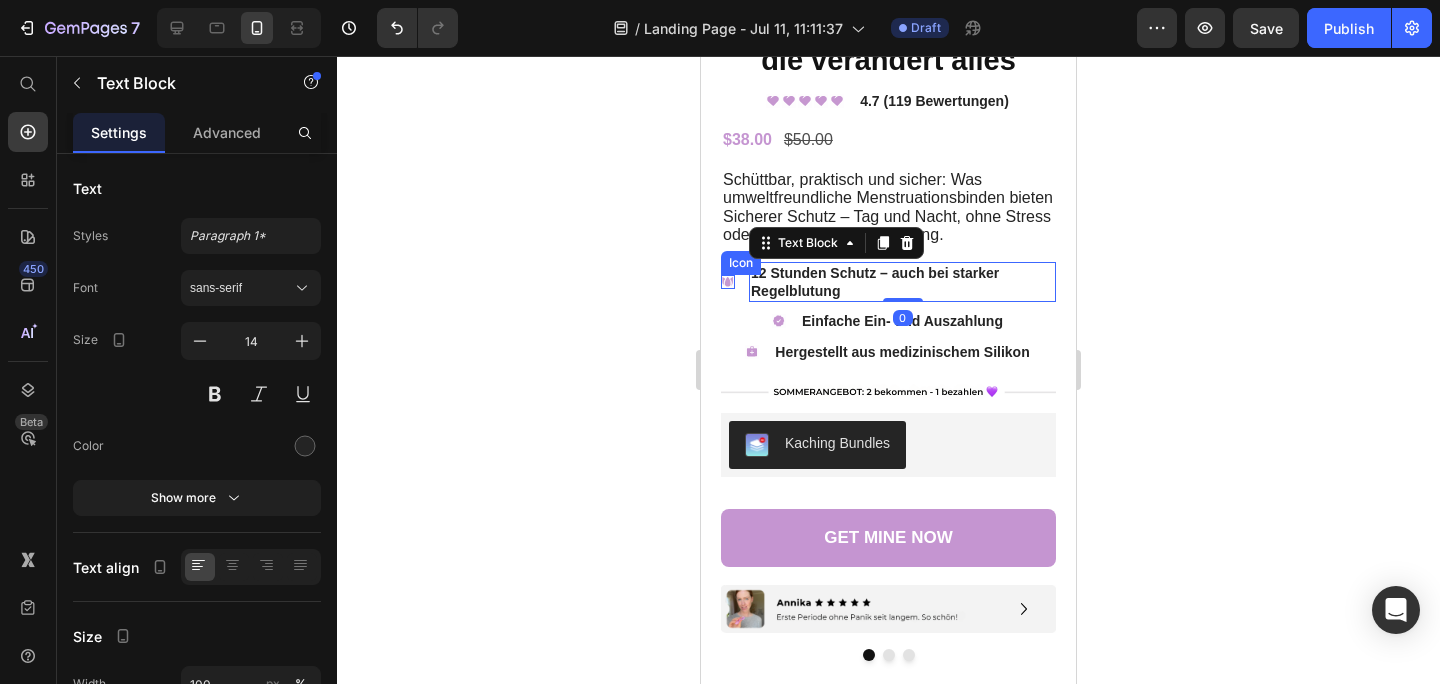 click 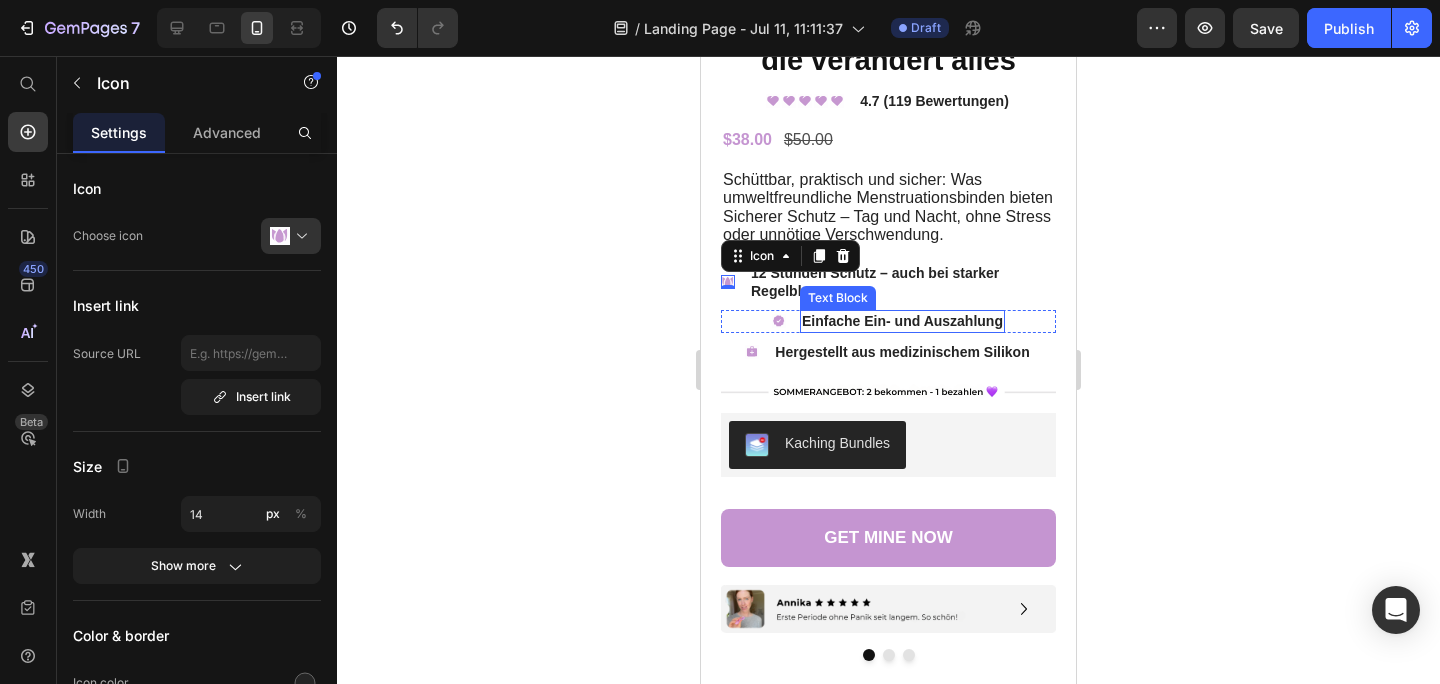 click on "Einfache Ein- und Auszahlung" at bounding box center (902, 321) 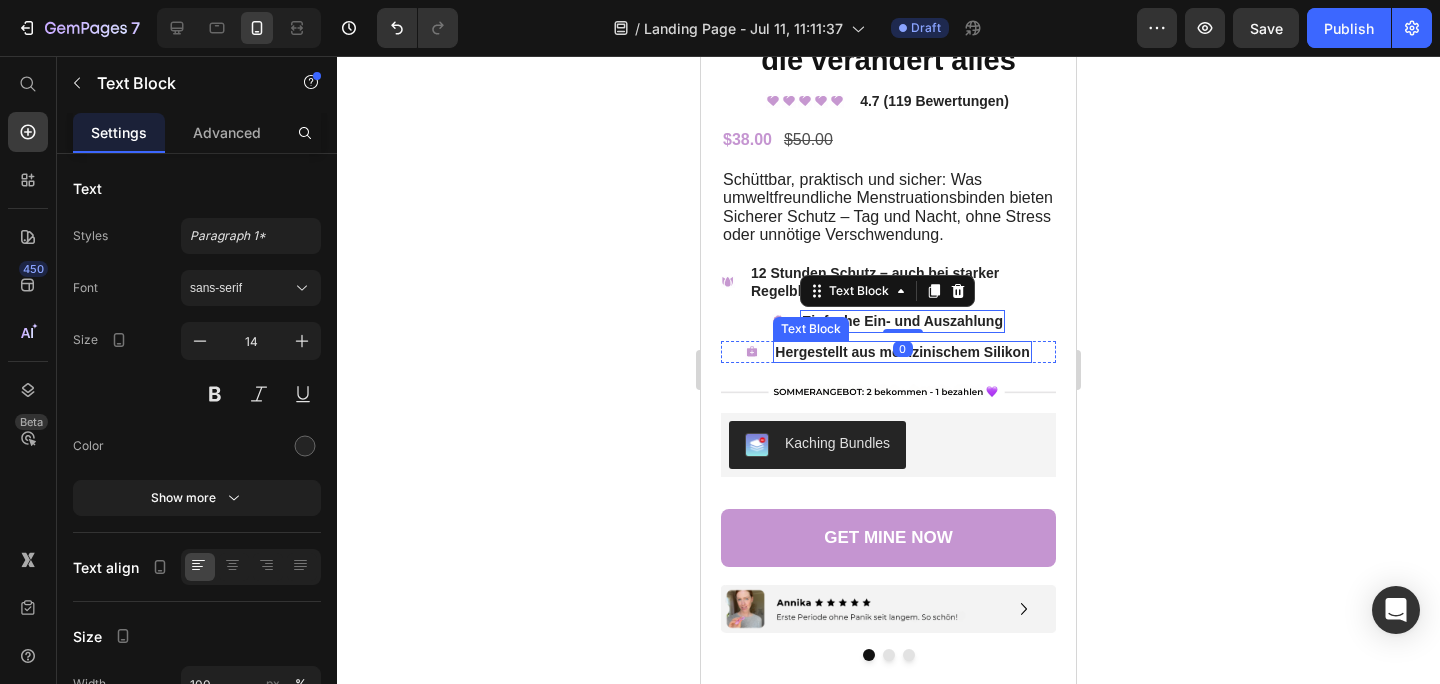 click on "Hergestellt aus medizinischem Silikon" at bounding box center (902, 352) 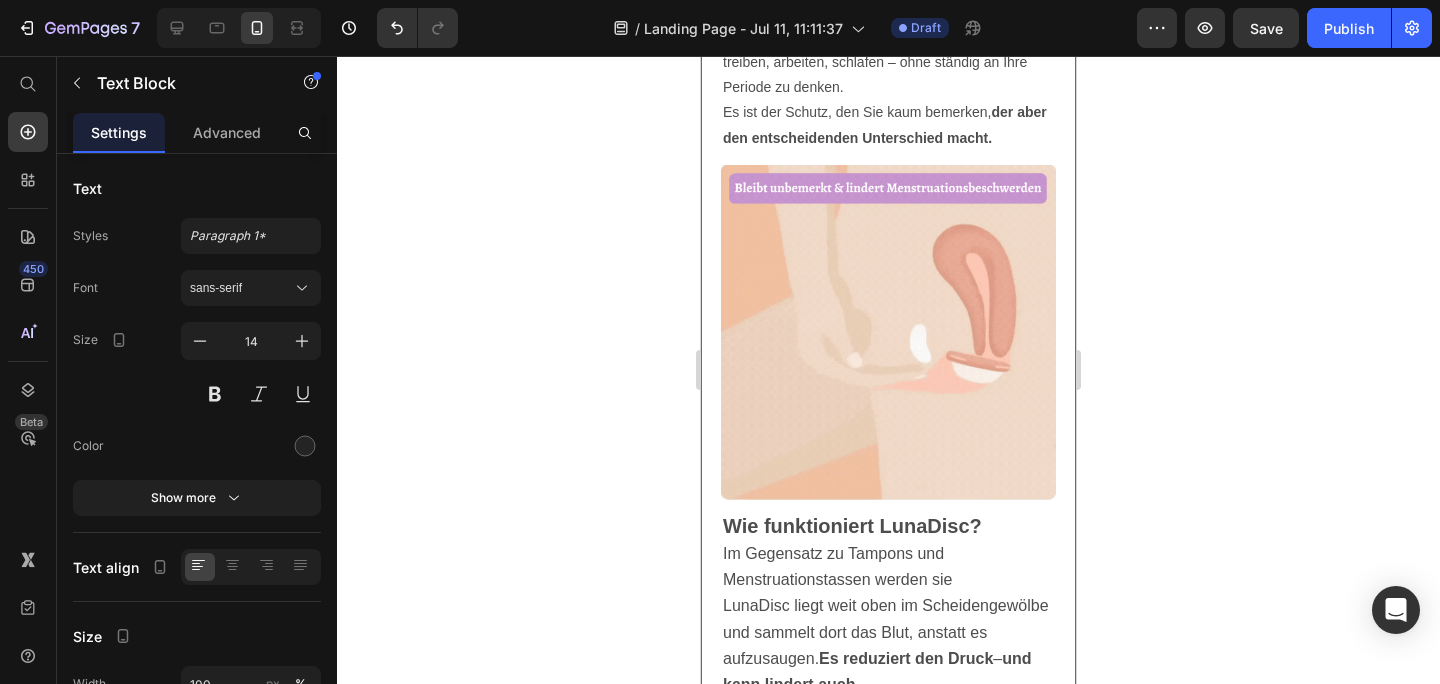 scroll, scrollTop: 1979, scrollLeft: 0, axis: vertical 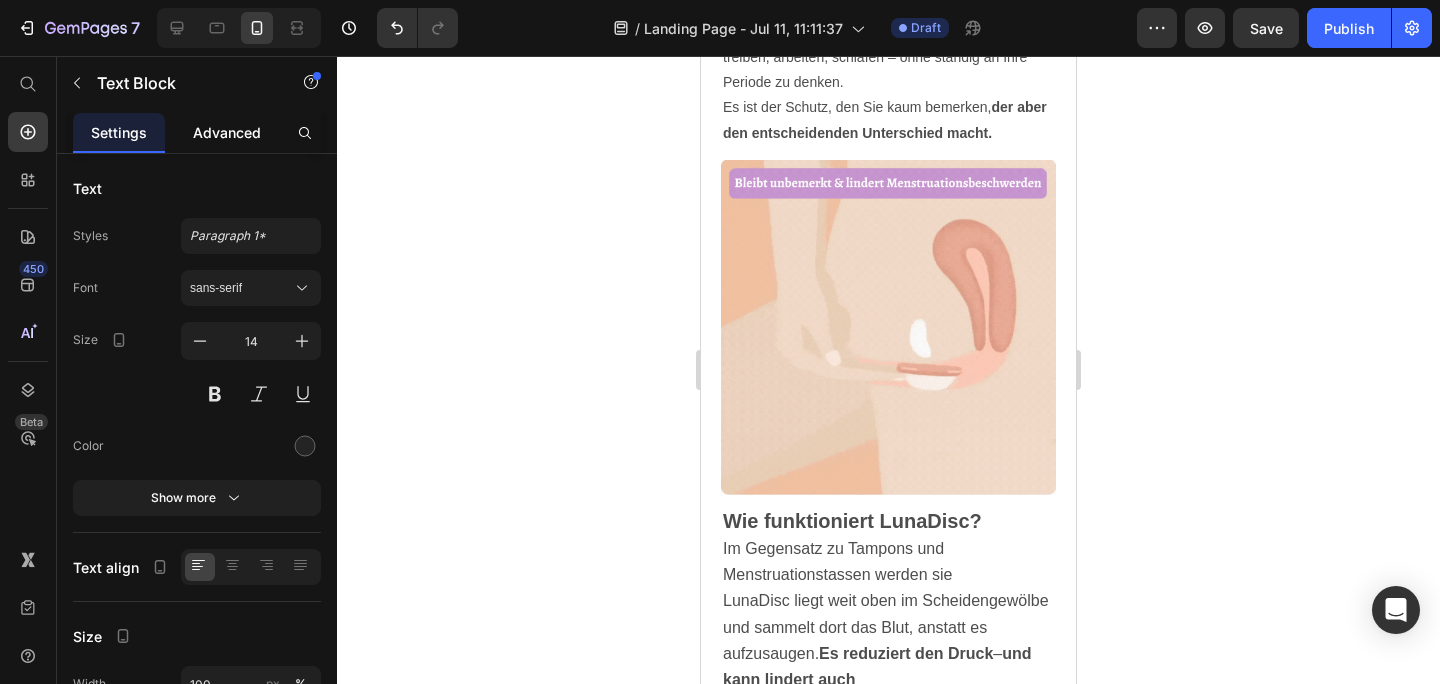 click on "Advanced" 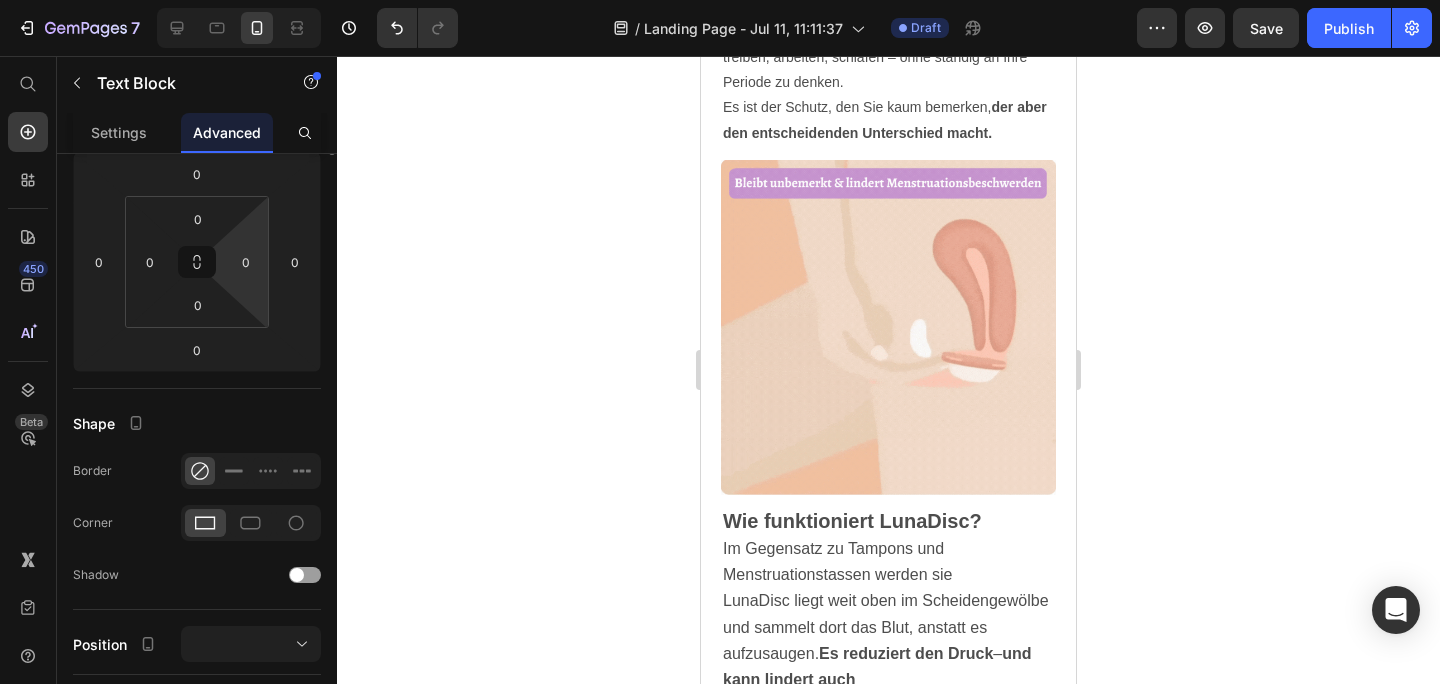 scroll, scrollTop: 0, scrollLeft: 0, axis: both 